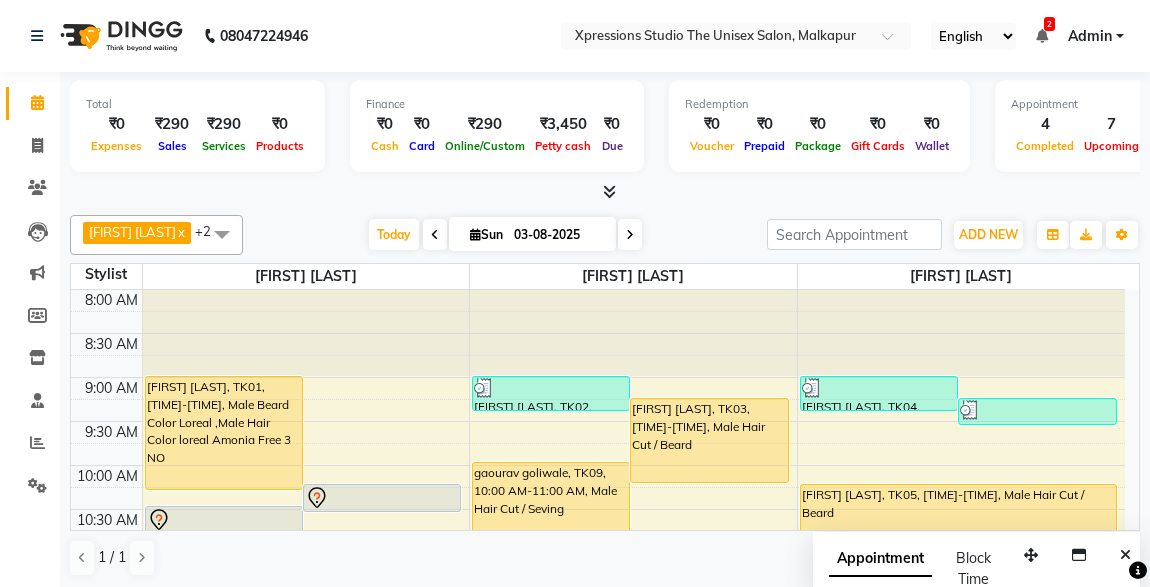 scroll, scrollTop: 0, scrollLeft: 0, axis: both 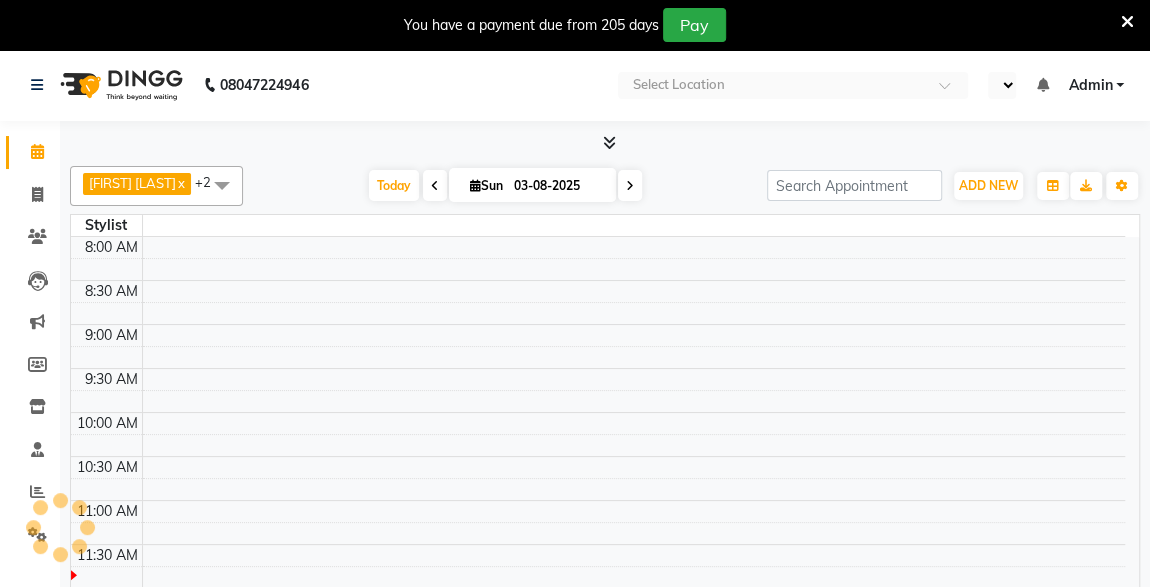 select on "en" 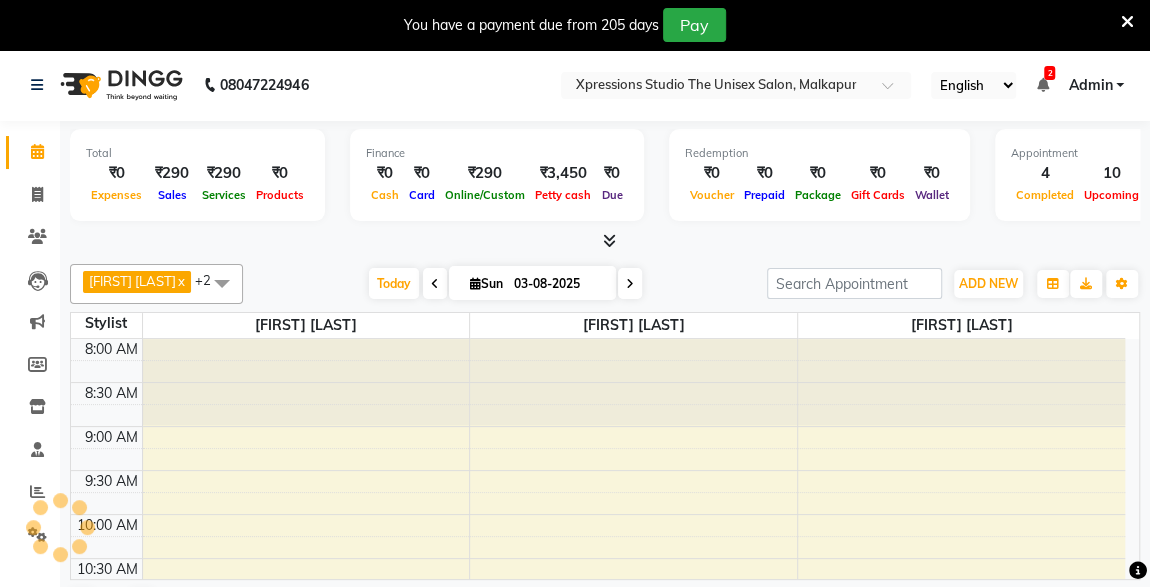 scroll, scrollTop: 0, scrollLeft: 0, axis: both 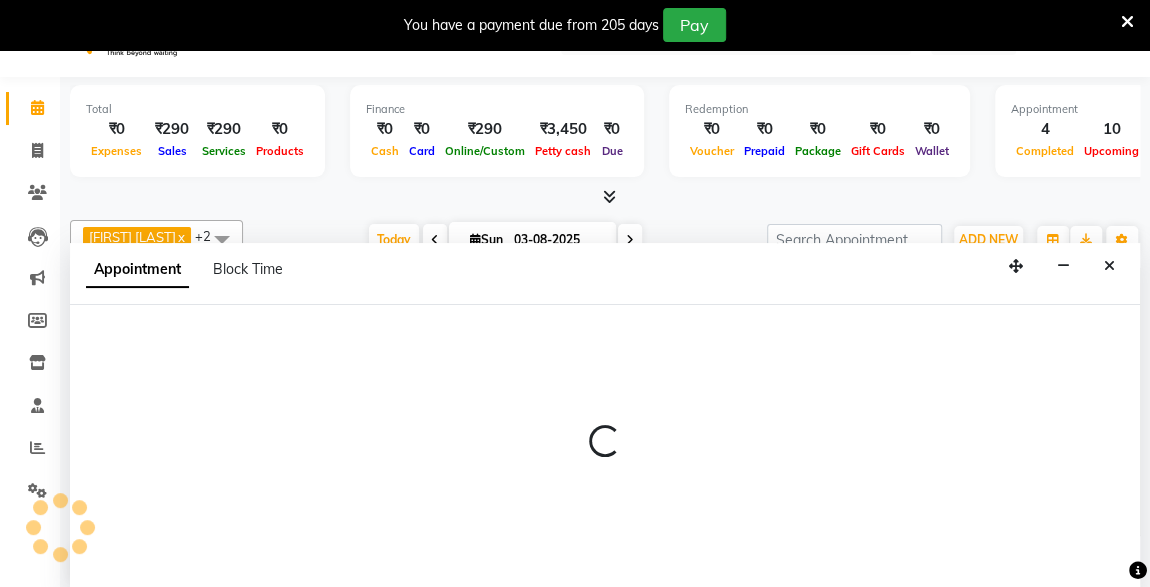 select on "57589" 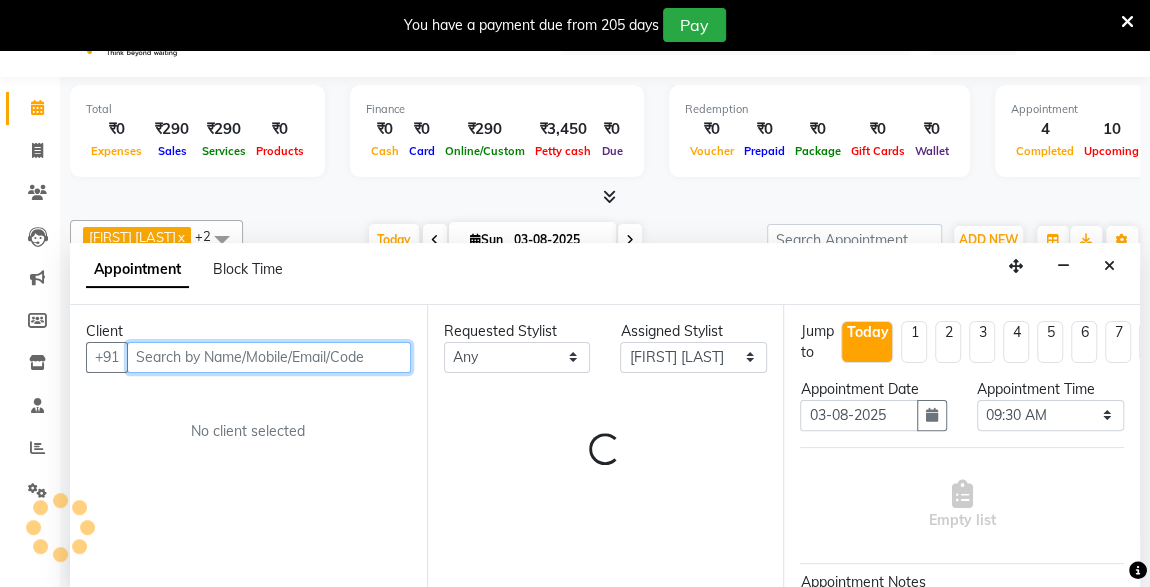 scroll, scrollTop: 49, scrollLeft: 0, axis: vertical 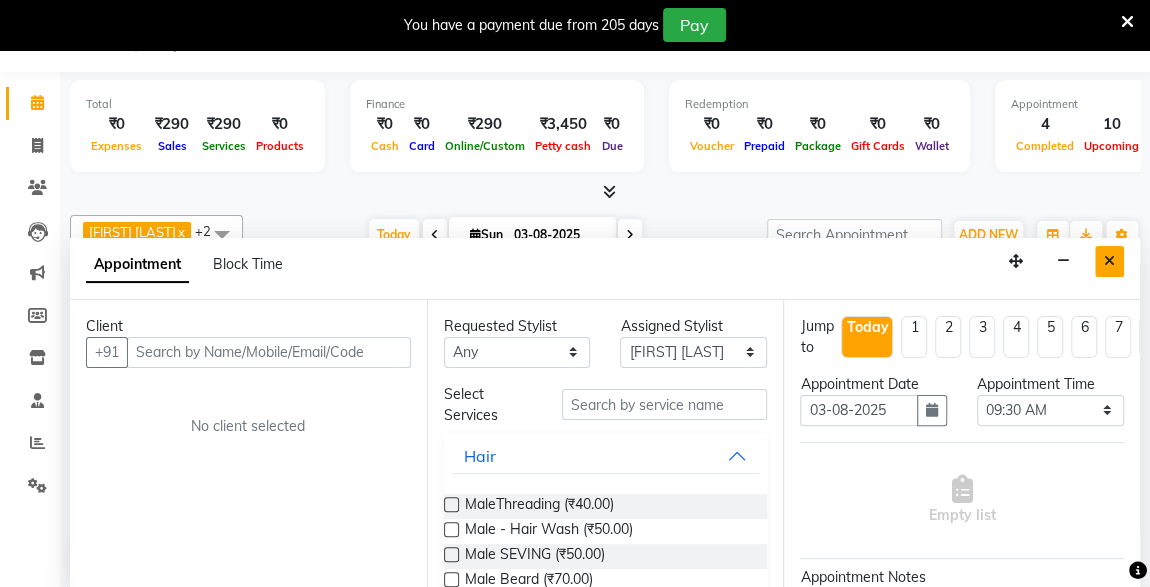 click at bounding box center (1109, 261) 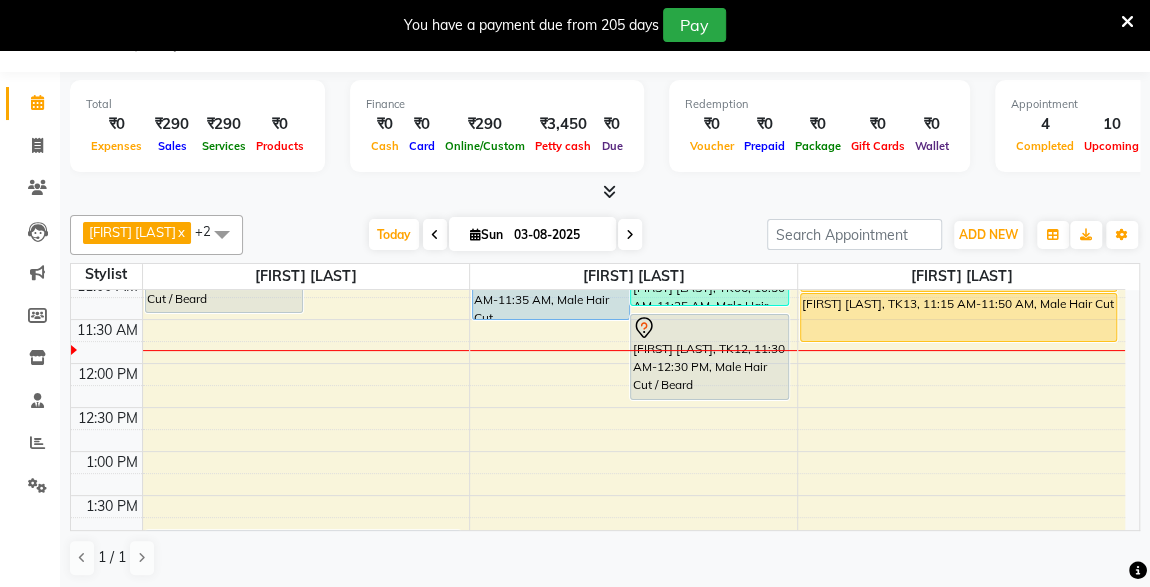 scroll, scrollTop: 203, scrollLeft: 0, axis: vertical 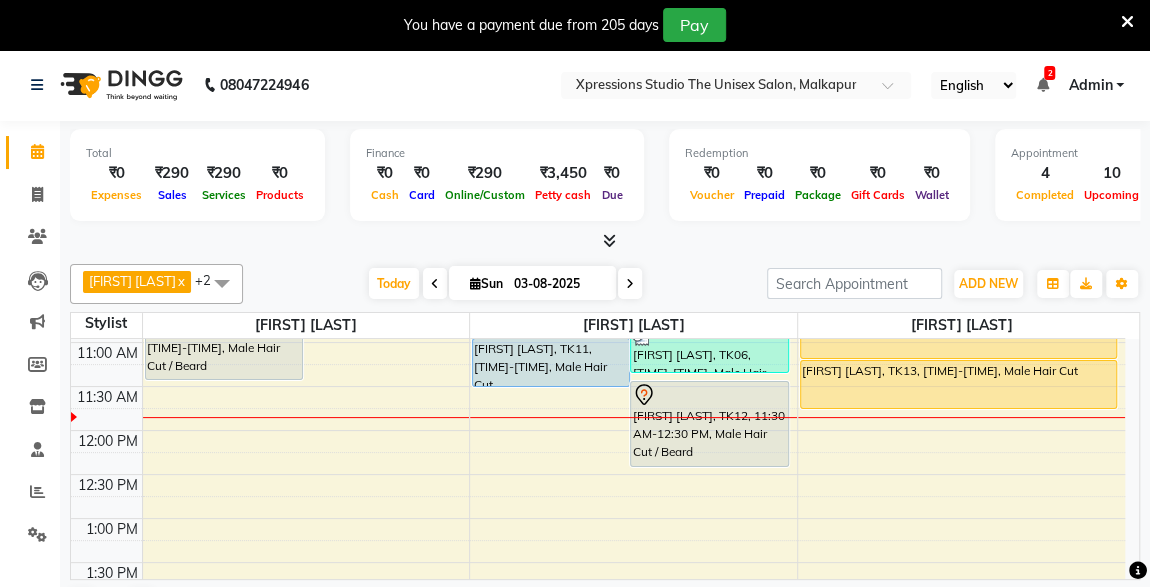 click at bounding box center (1042, 85) 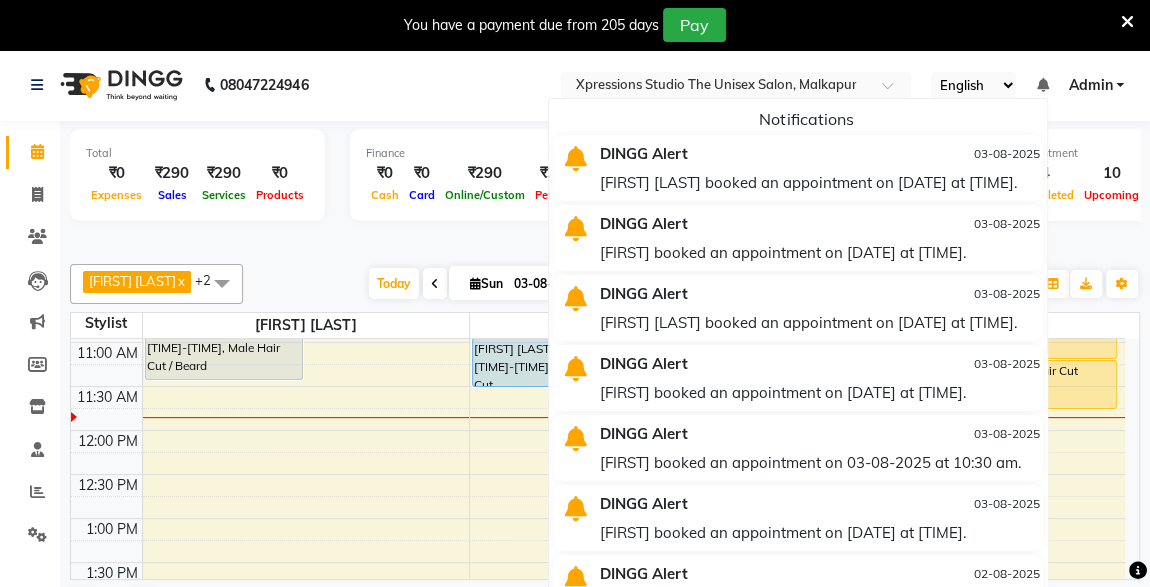click on "SHAMBHU RAJPUT booked an appointment on 03-08-2025 at 2:00 pm." at bounding box center [819, 182] 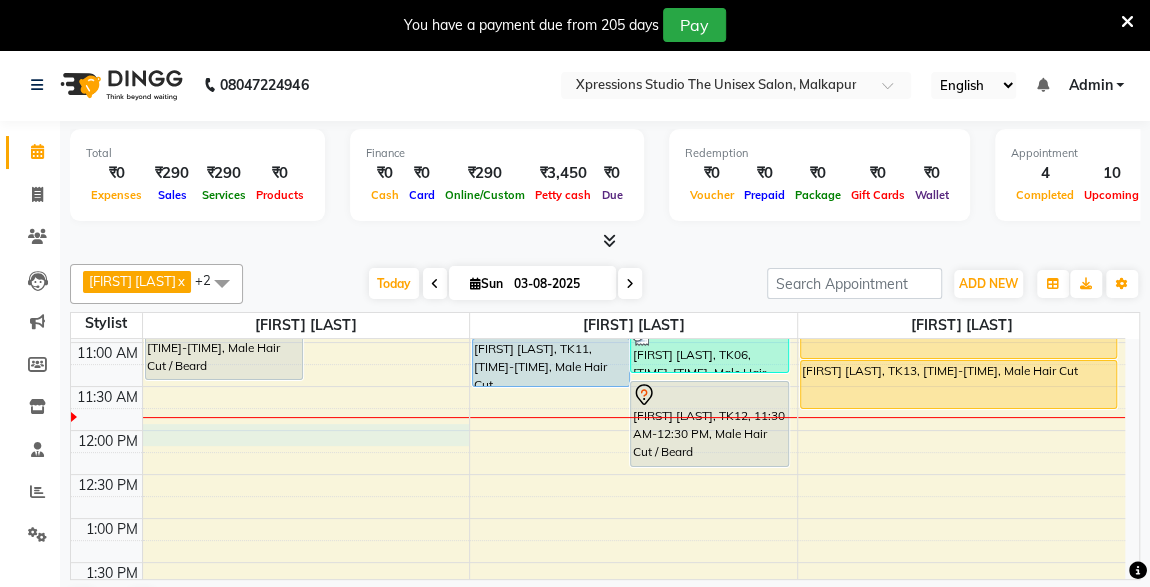 click on "8:00 AM 8:30 AM 9:00 AM 9:30 AM 10:00 AM 10:30 AM 11:00 AM 11:30 AM 12:00 PM 12:30 PM 1:00 PM 1:30 PM 2:00 PM 2:30 PM 3:00 PM 3:30 PM 4:00 PM 4:30 PM 5:00 PM 5:30 PM 6:00 PM 6:30 PM 7:00 PM 7:30 PM 8:00 PM 8:30 PM 9:00 PM 9:30 PM 10:00 PM 10:30 PM    SHUBHAM PATIL, TK01, 09:00 AM-10:20 AM,  Male Beard Color Loreal ,Male Hair Color loreal Amonia Free 3 NO             Raj Baheti, TK08, 10:15 AM-10:35 AM, Male SEVING              TUSHAR BHIMJIYANI, TK10, 10:30 AM-11:30 AM, Male Hair Cut / Beard     SHAMBHU RAJPUT, TK15, 02:00 PM-03:00 PM, Male Hair Cut / Beard     SHREYASH DHUNDALE, TK14, 03:15 PM-03:50 PM, Male Hair Cut      kushal wadhekar, TK02, 09:00 AM-09:25 AM, Male  Beard    Giriraj BAHETI, TK03, 09:15 AM-10:15 AM, Male Hair Cut / Beard     gaourav goliwale, TK09, 10:00 AM-11:00 AM, Male Hair Cut / Seving     ROBIN RAJPAL, TK06, 10:50 AM-11:25 AM, Male Hair Cut     CHIRAU GANDHI, TK11, 11:00 AM-11:35 AM, Male Hair Cut              raghuram kona, TK12, 11:30 AM-12:30 PM, Male Hair Cut / Beard" at bounding box center [598, 738] 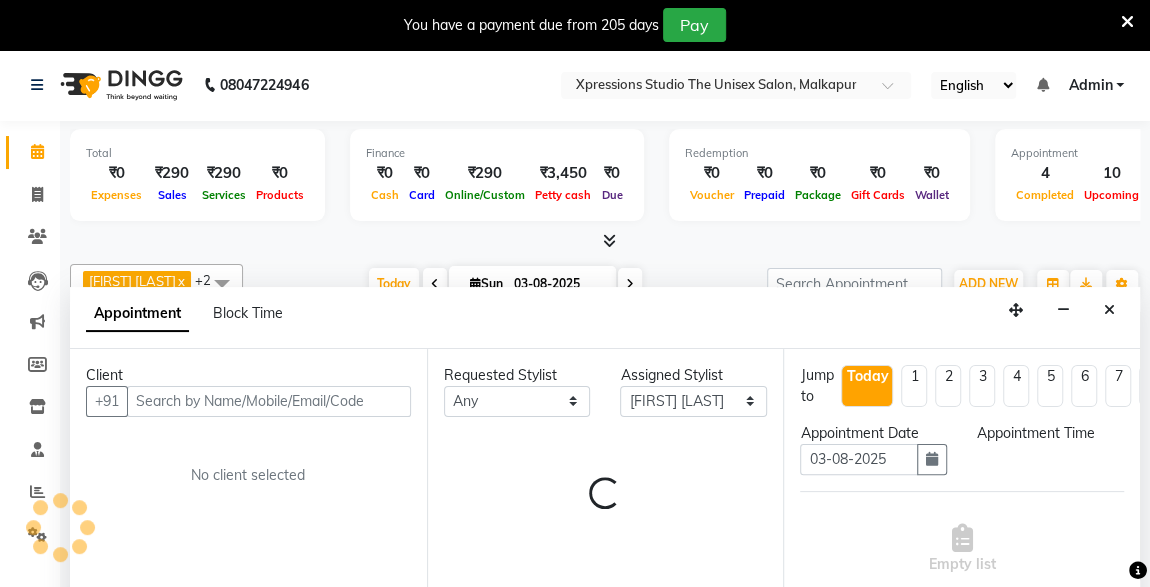 scroll, scrollTop: 49, scrollLeft: 0, axis: vertical 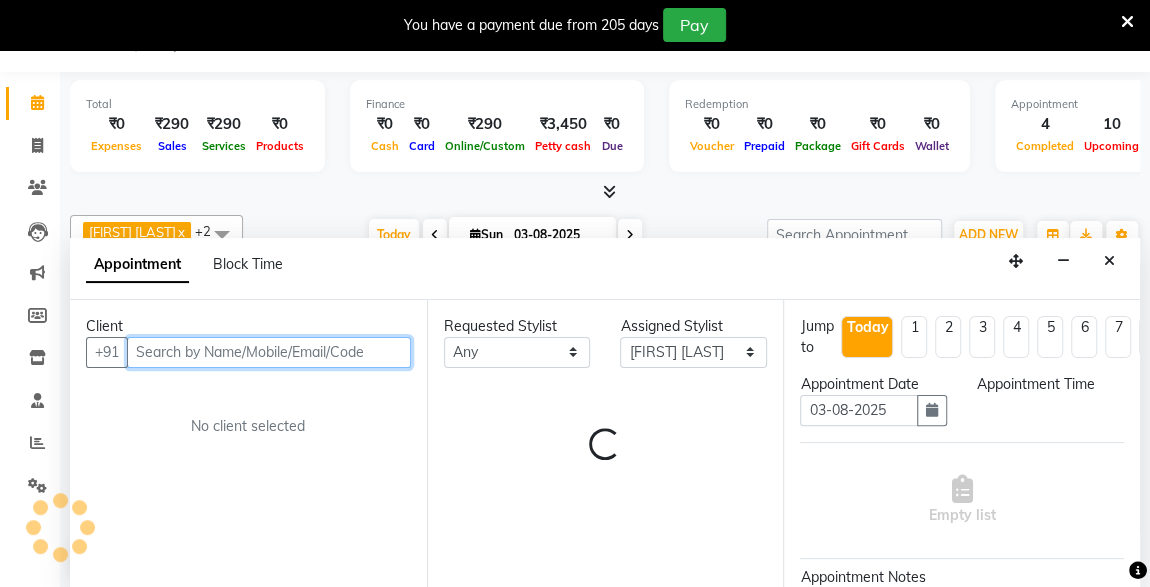 select on "720" 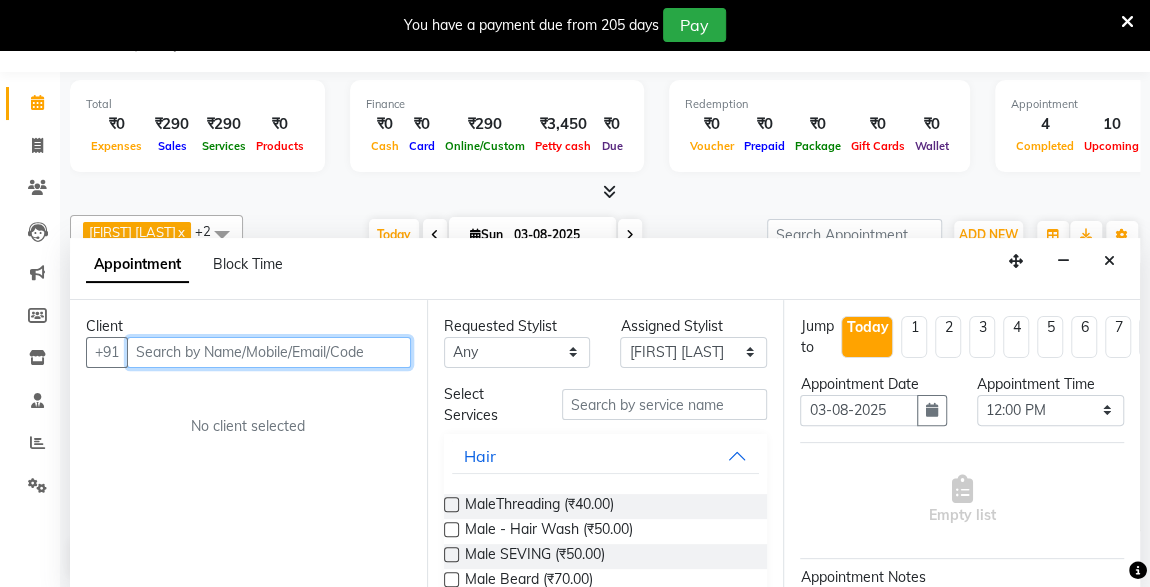 click at bounding box center (269, 352) 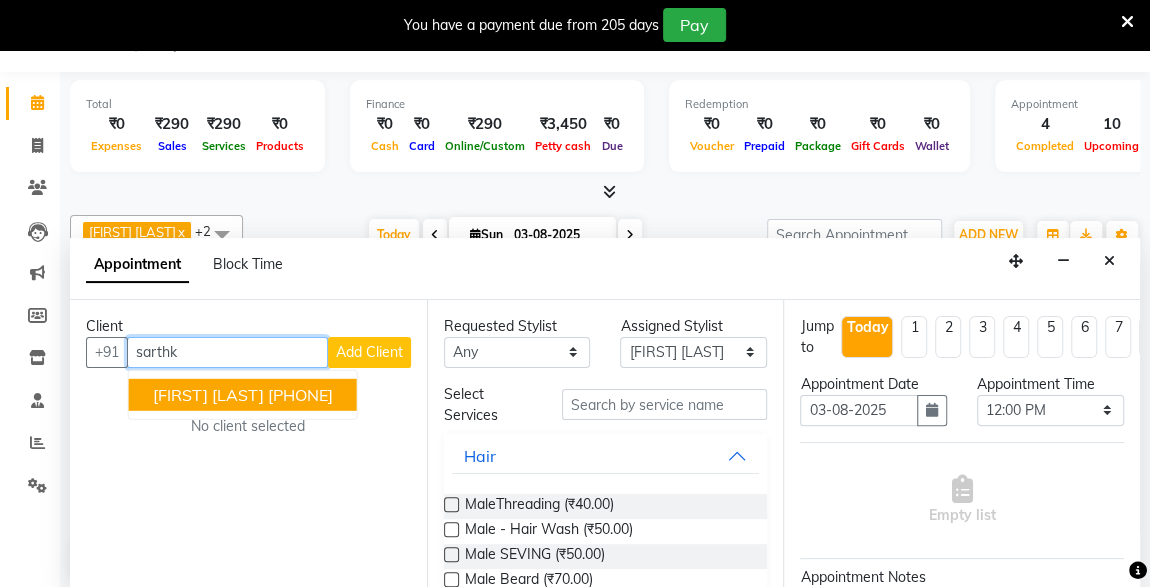 click on "sarthk" at bounding box center (227, 352) 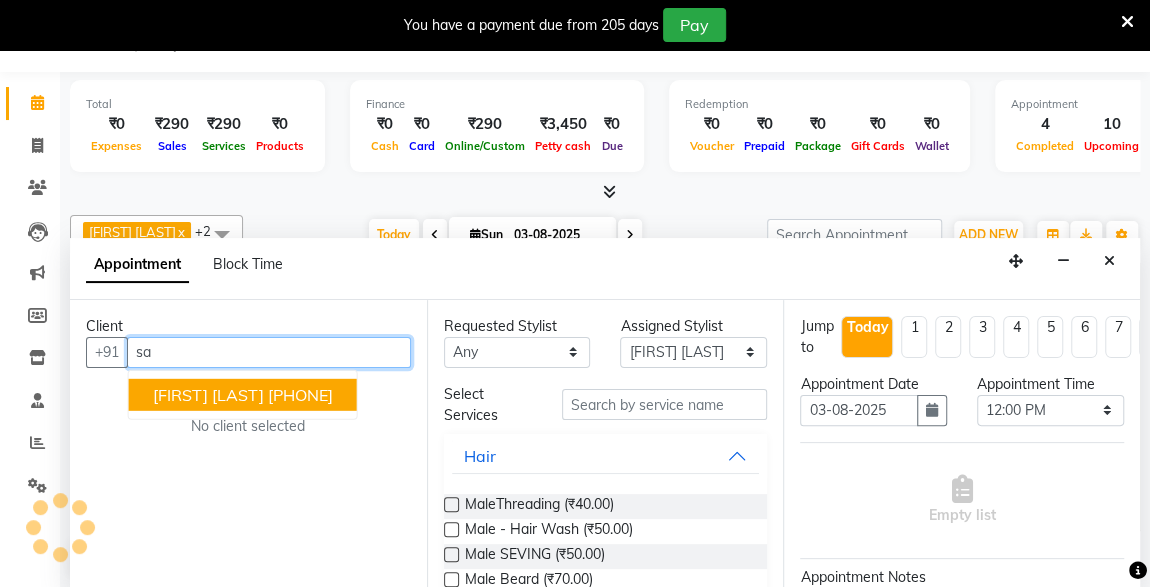 type on "s" 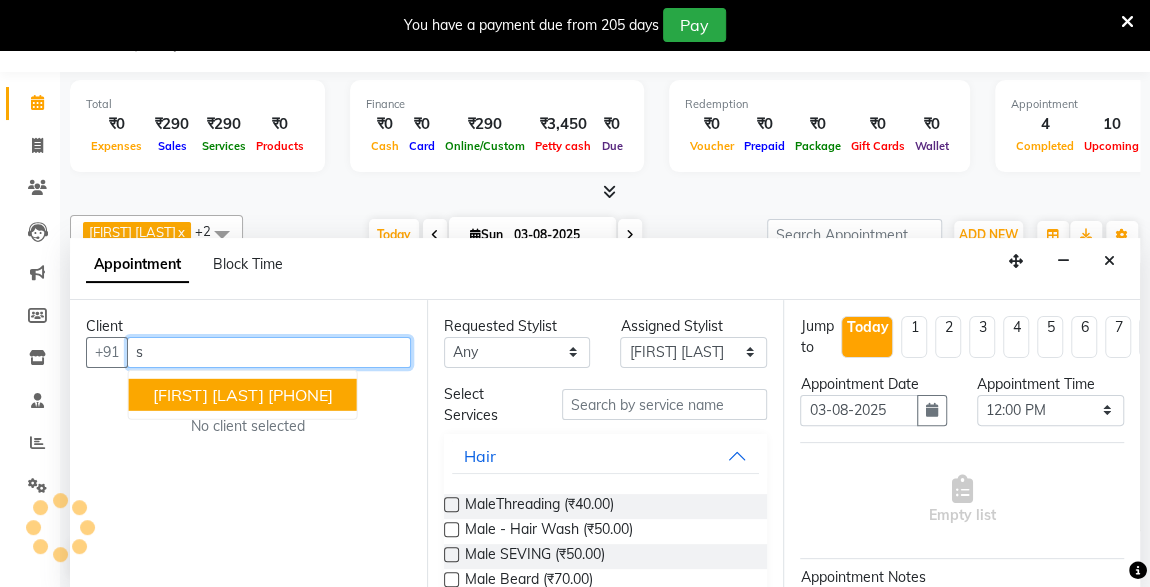 type 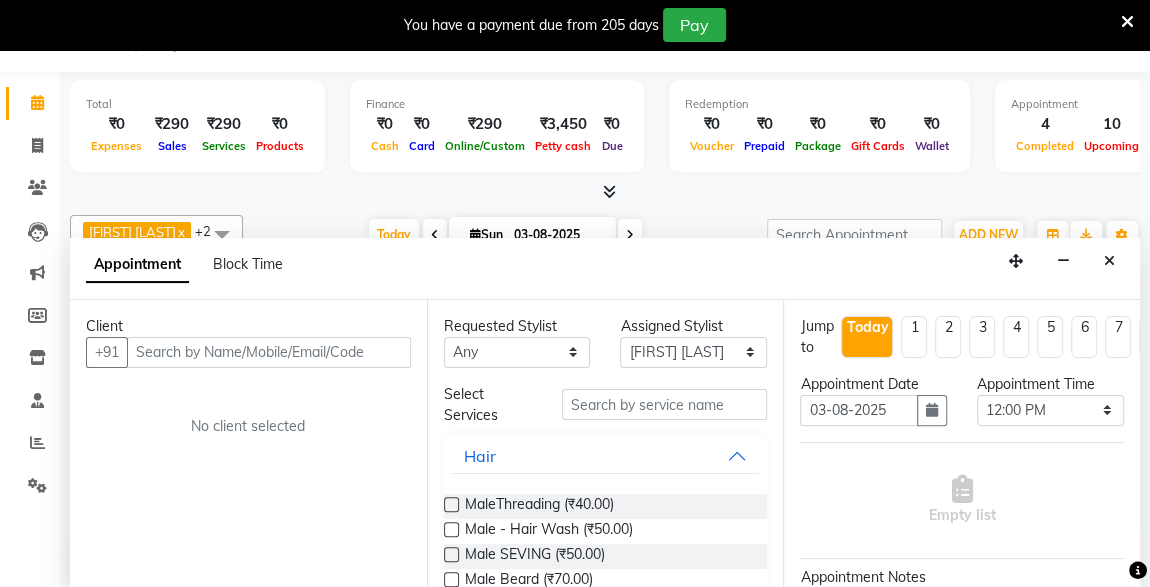 click on "Appointment Block Time" at bounding box center [605, 269] 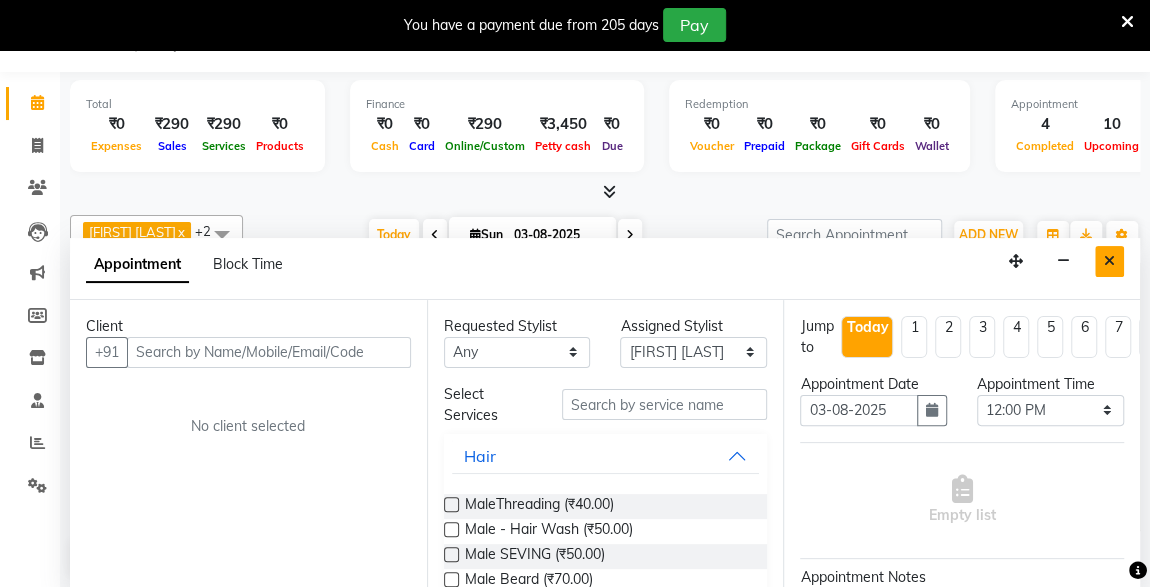 click at bounding box center [1109, 261] 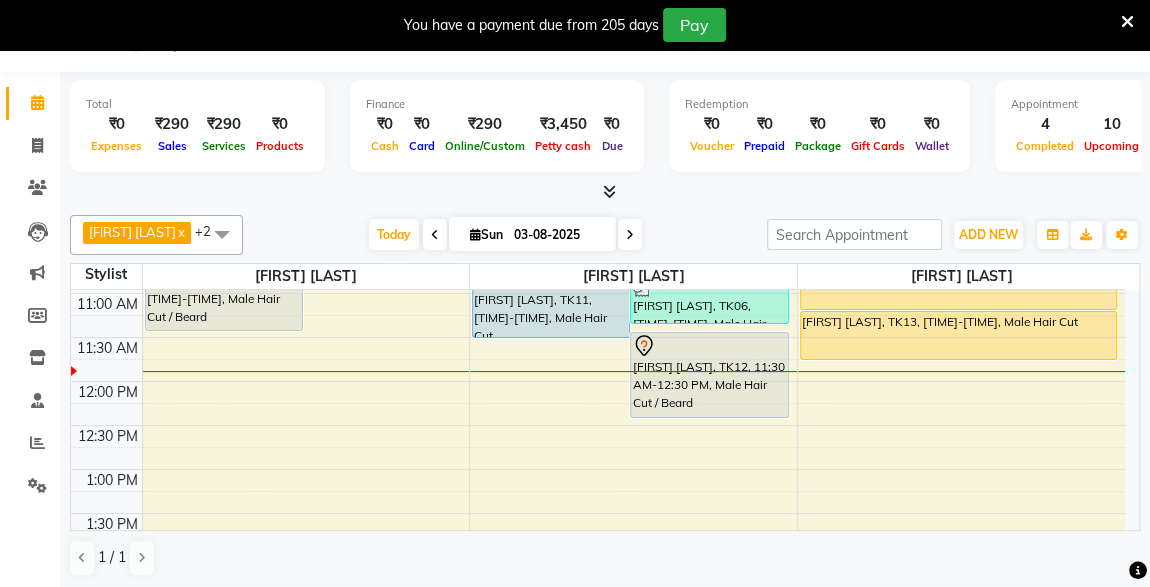 click on "[FIRST] [LAST], TK11, 11:00 AM-11:35 AM, Male Hair Cut" at bounding box center [551, 313] 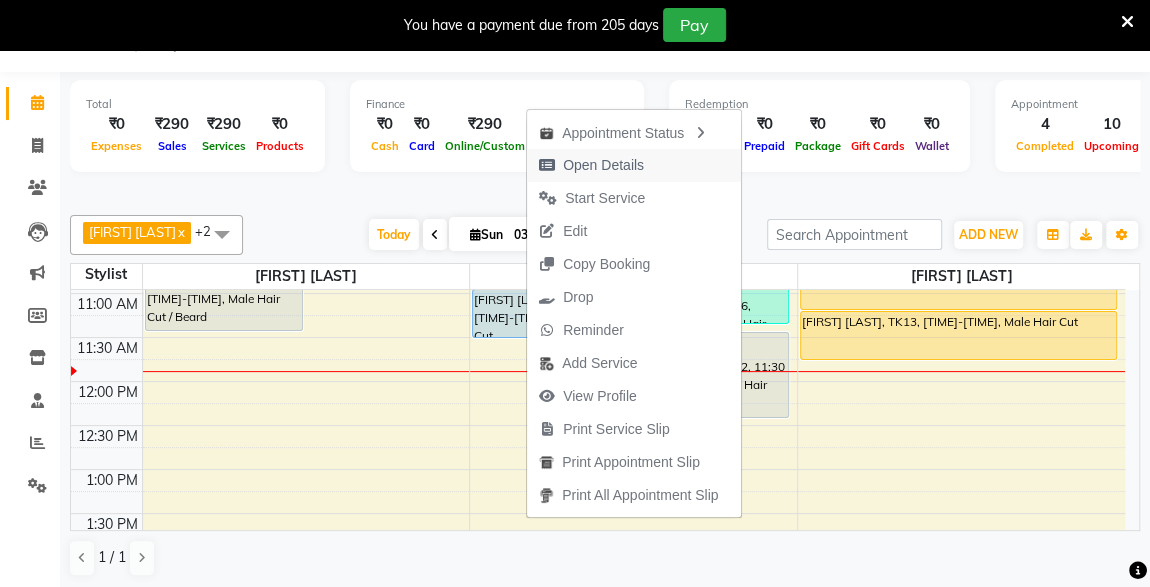 click on "Open Details" at bounding box center [603, 165] 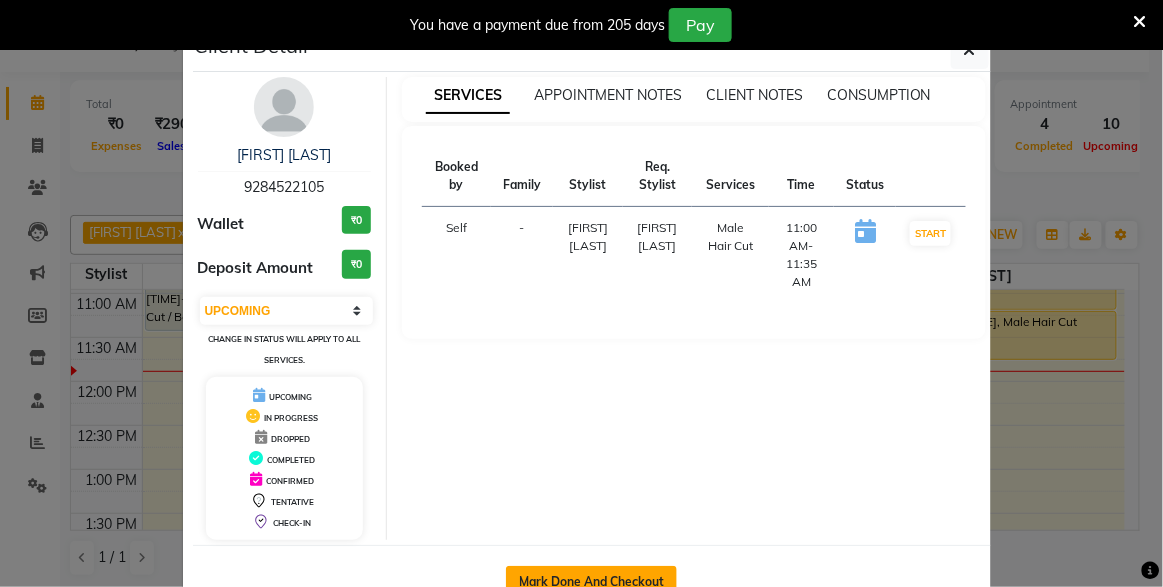 click on "Mark Done And Checkout" 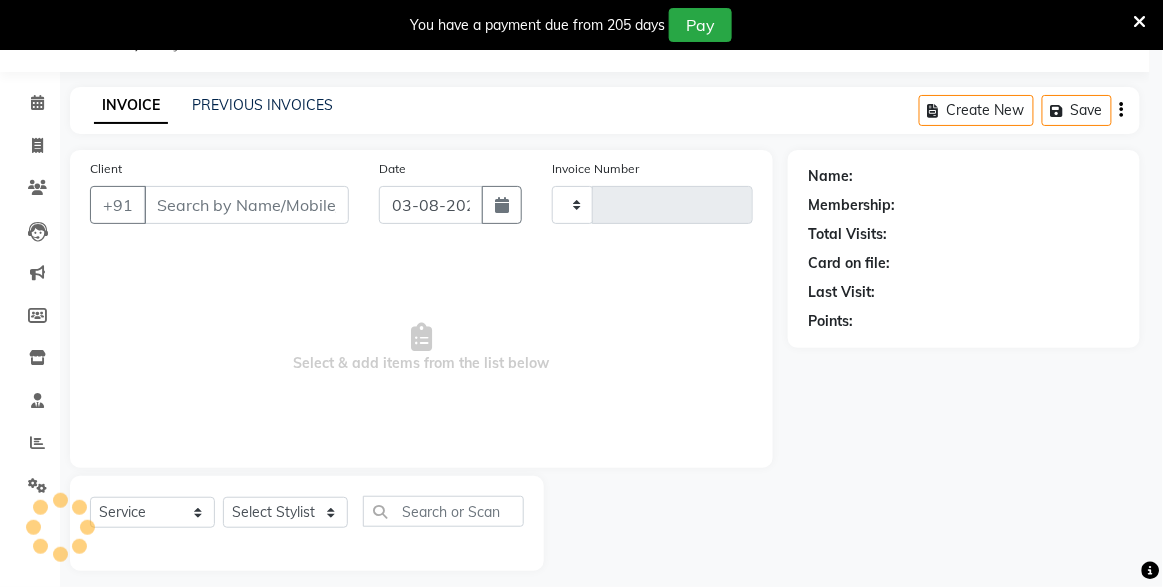 type on "3710" 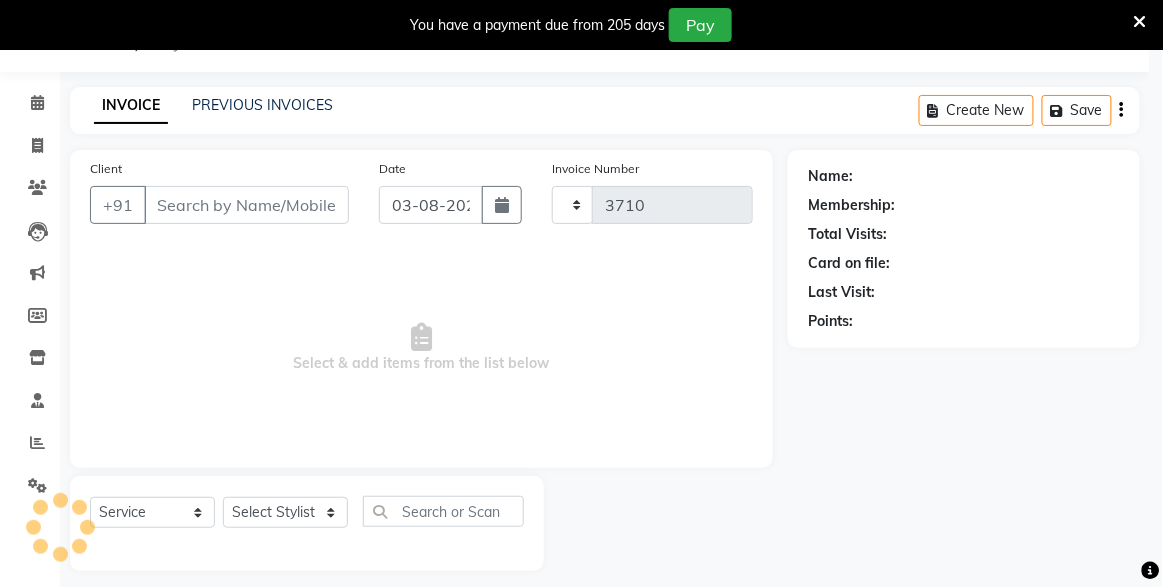 select on "7003" 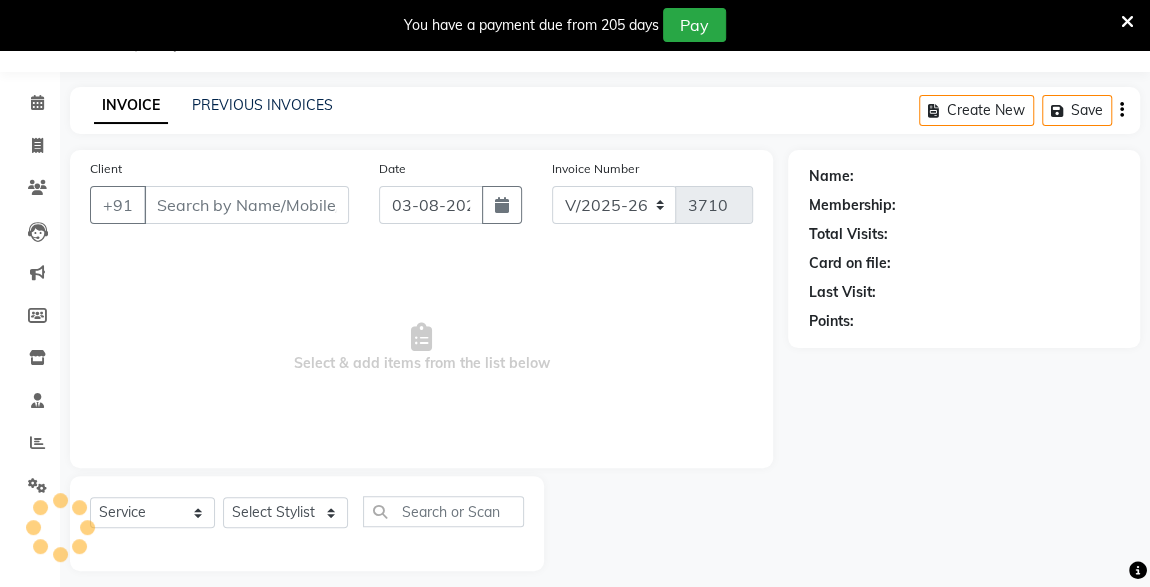 type on "9284522105" 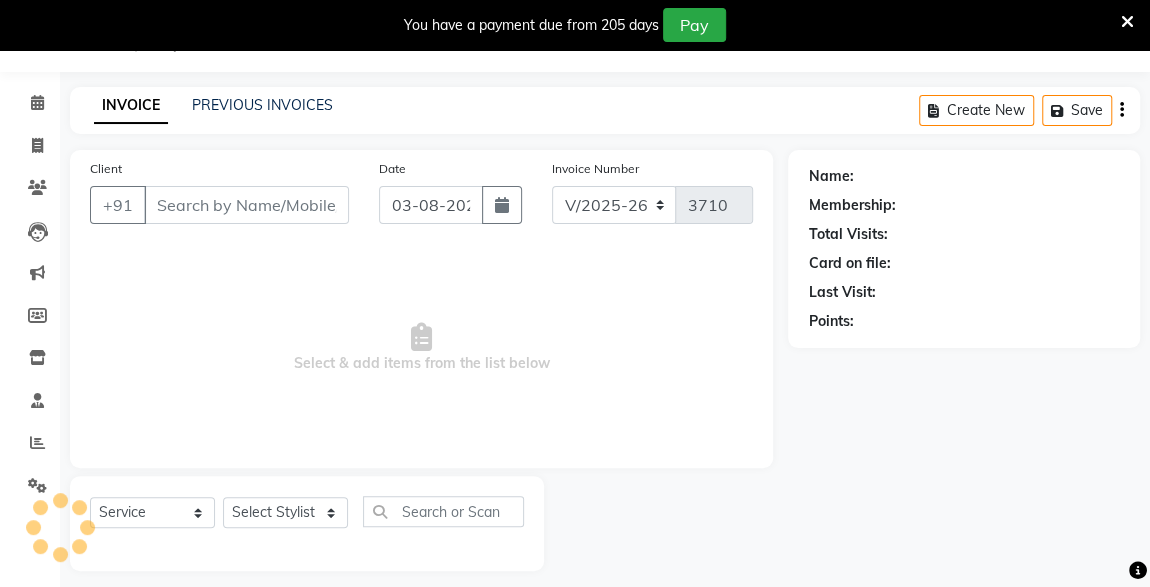 select on "57588" 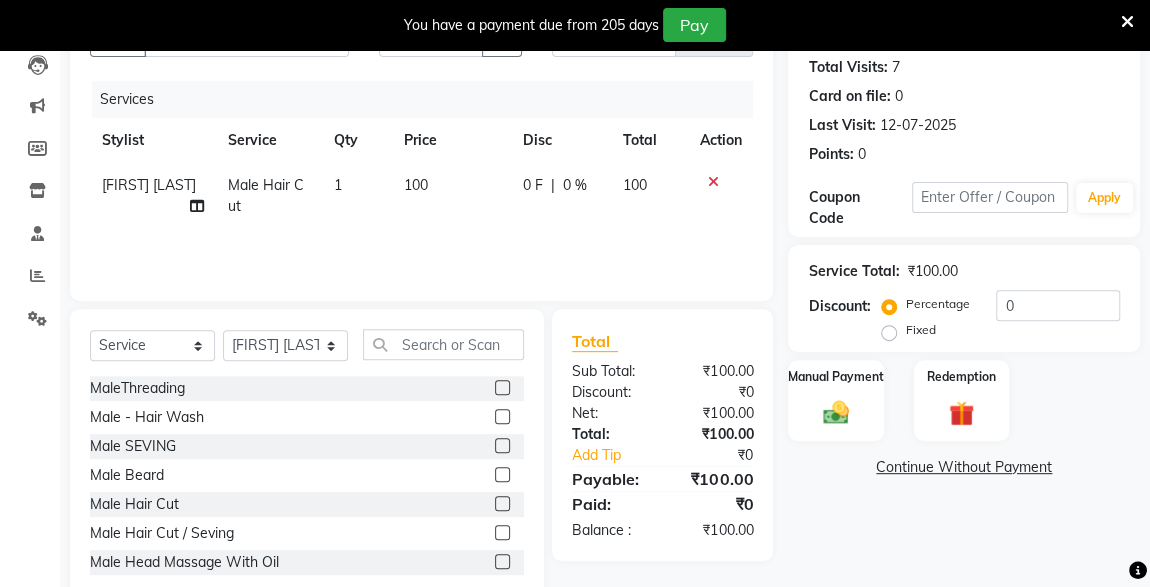 scroll, scrollTop: 261, scrollLeft: 0, axis: vertical 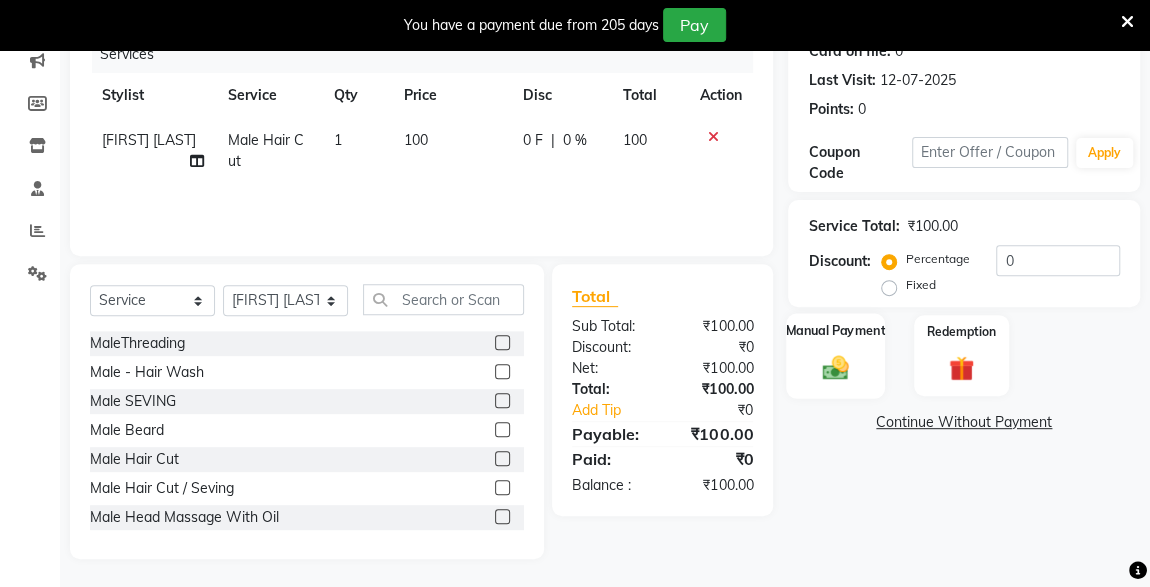 click 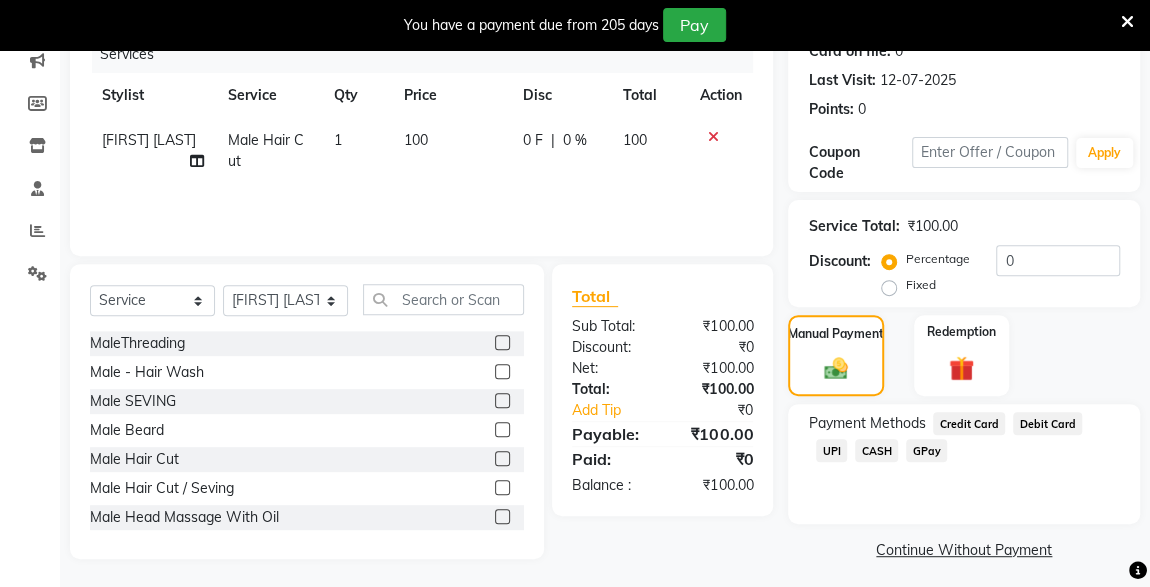 click on "CASH" 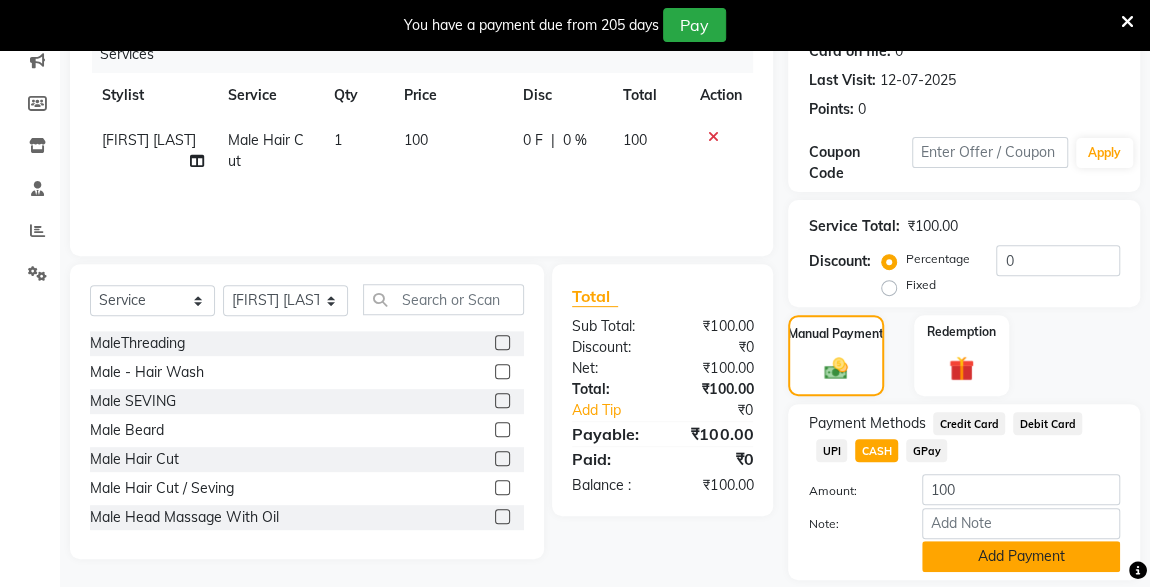 click on "Add Payment" 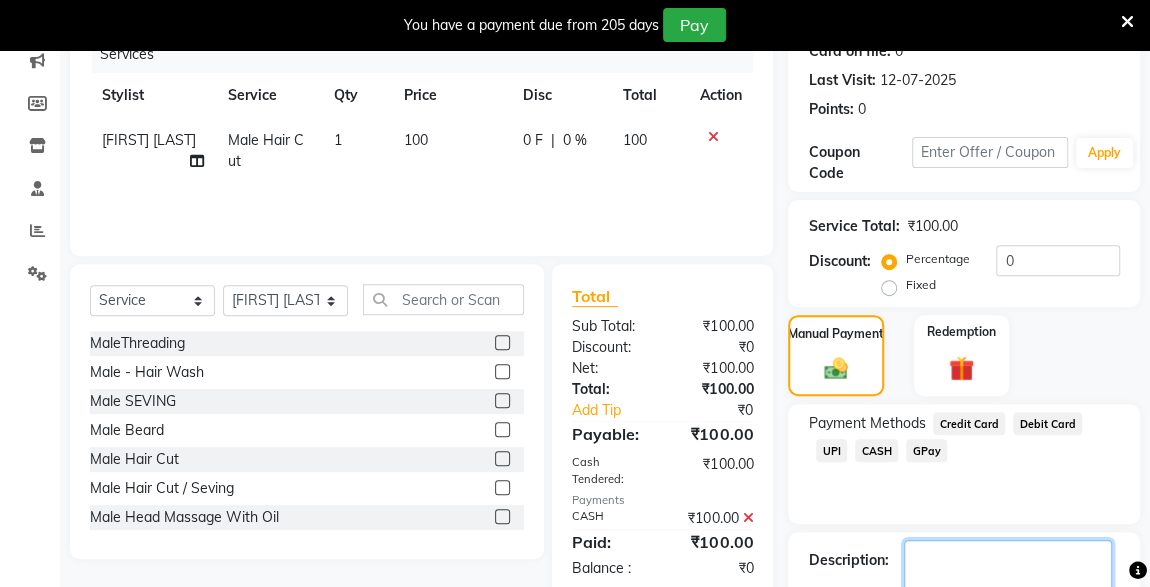 click 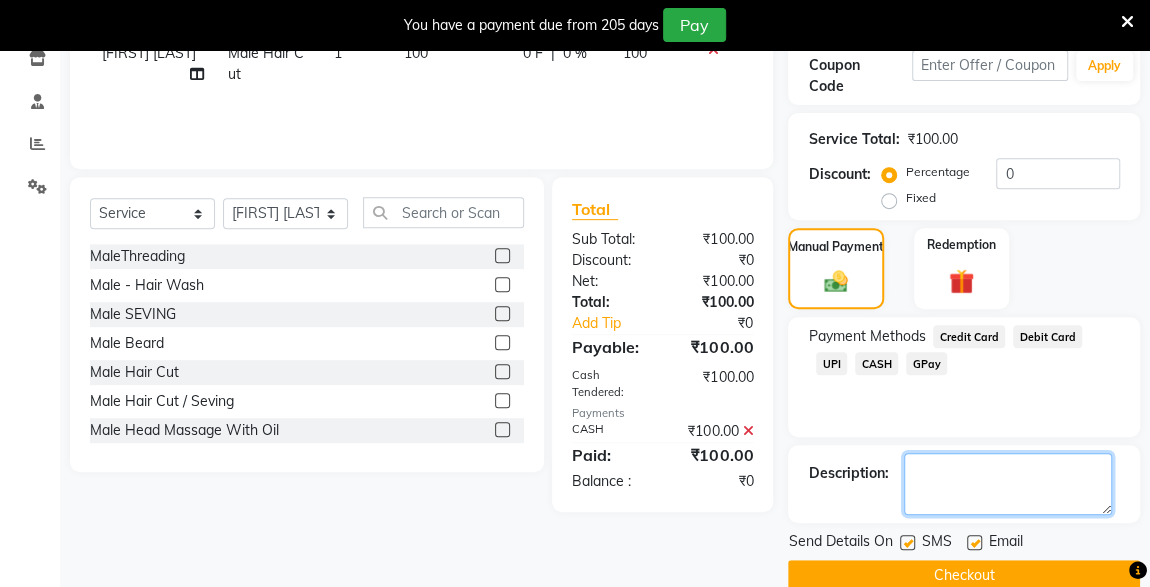 scroll, scrollTop: 379, scrollLeft: 0, axis: vertical 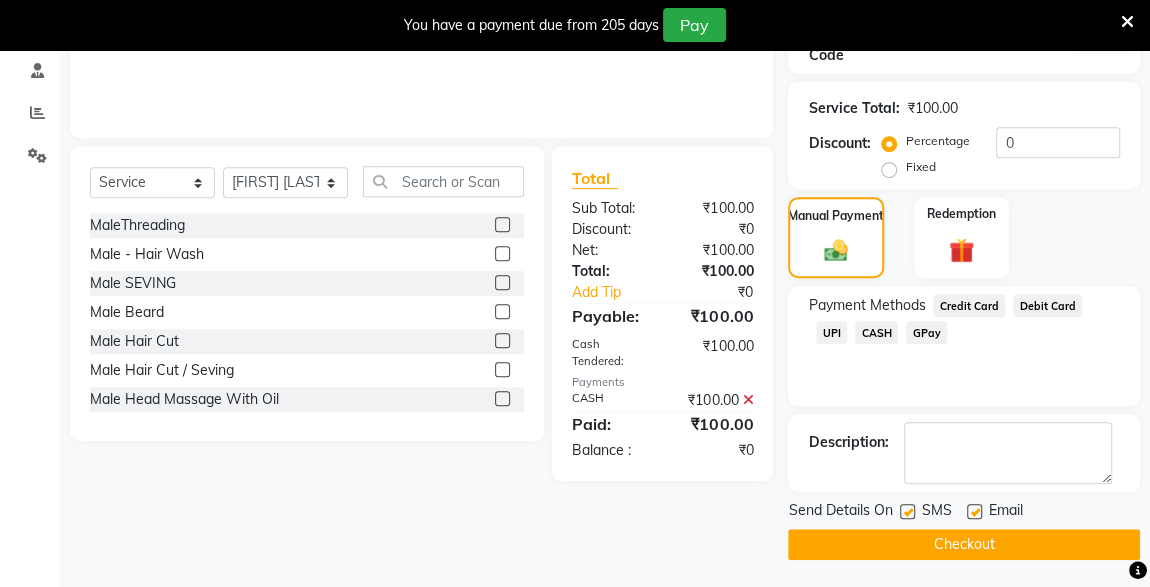 click 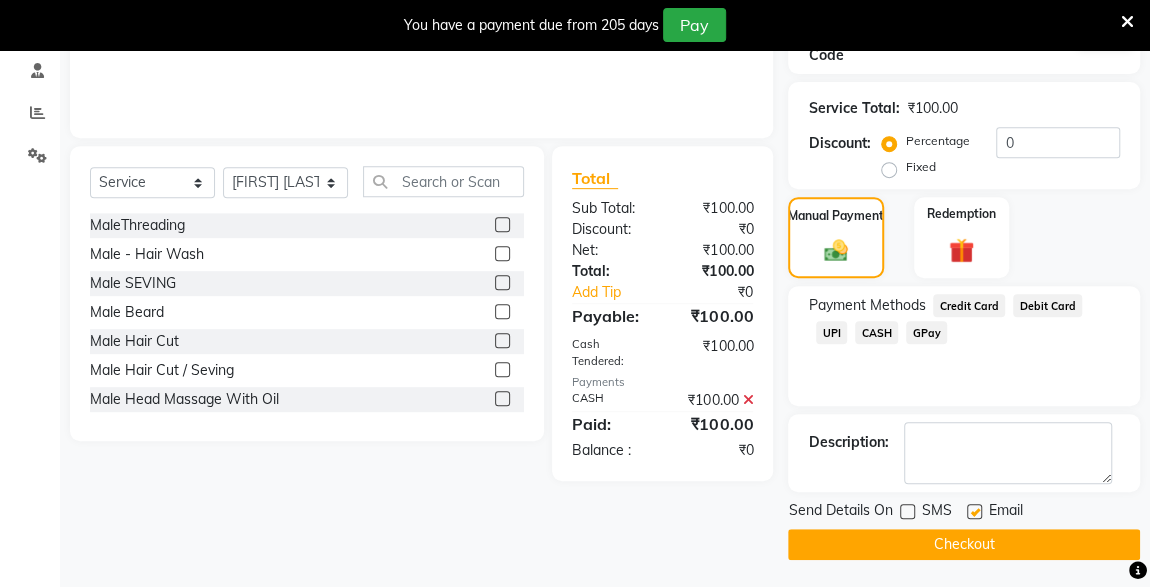 click on "Checkout" 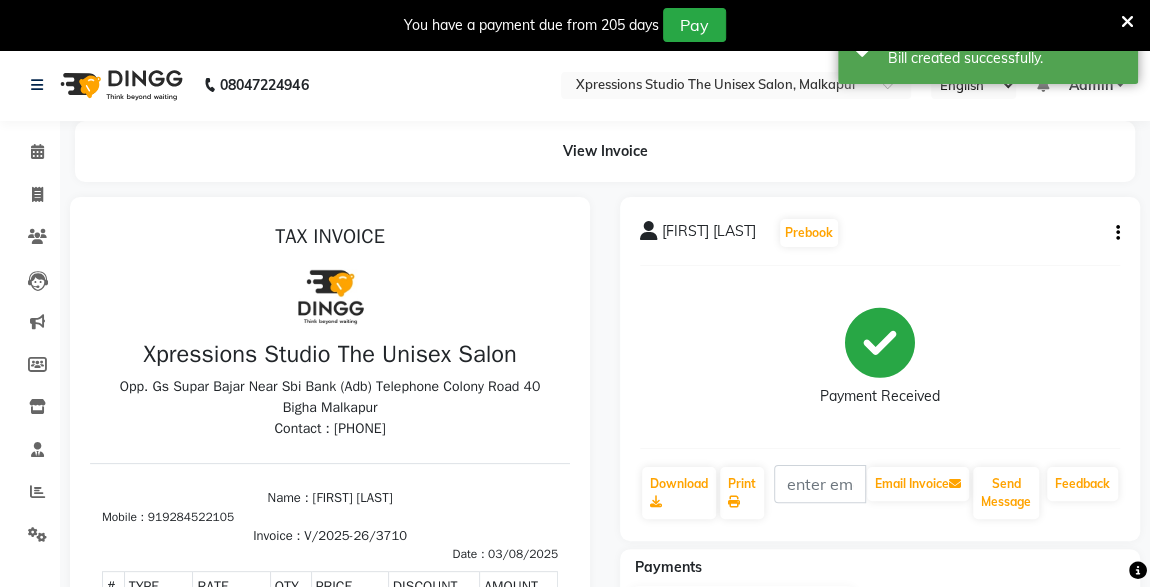 scroll, scrollTop: 0, scrollLeft: 0, axis: both 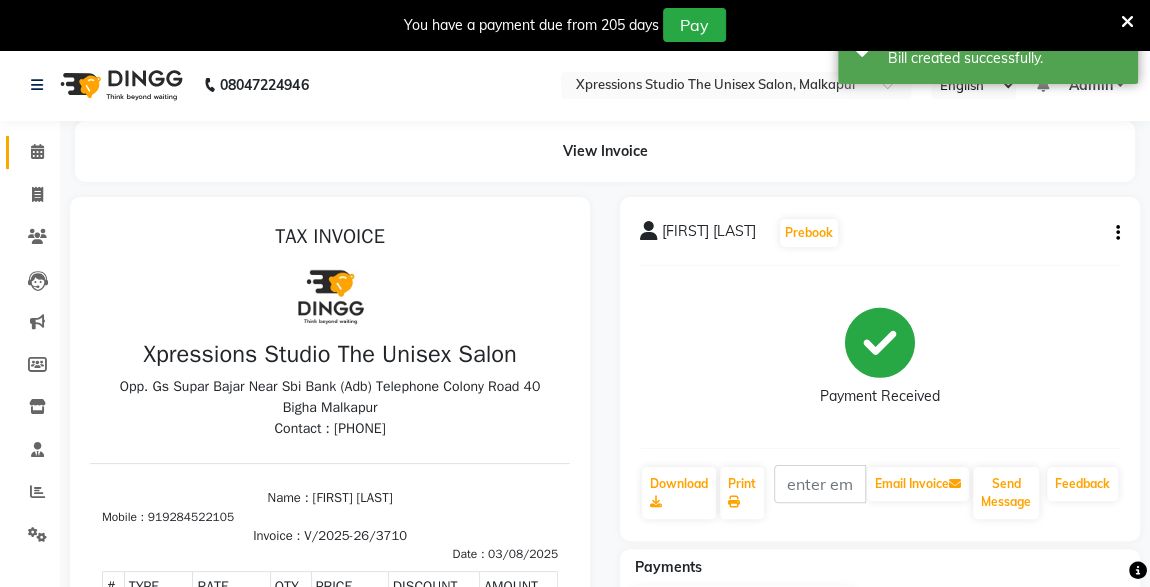click 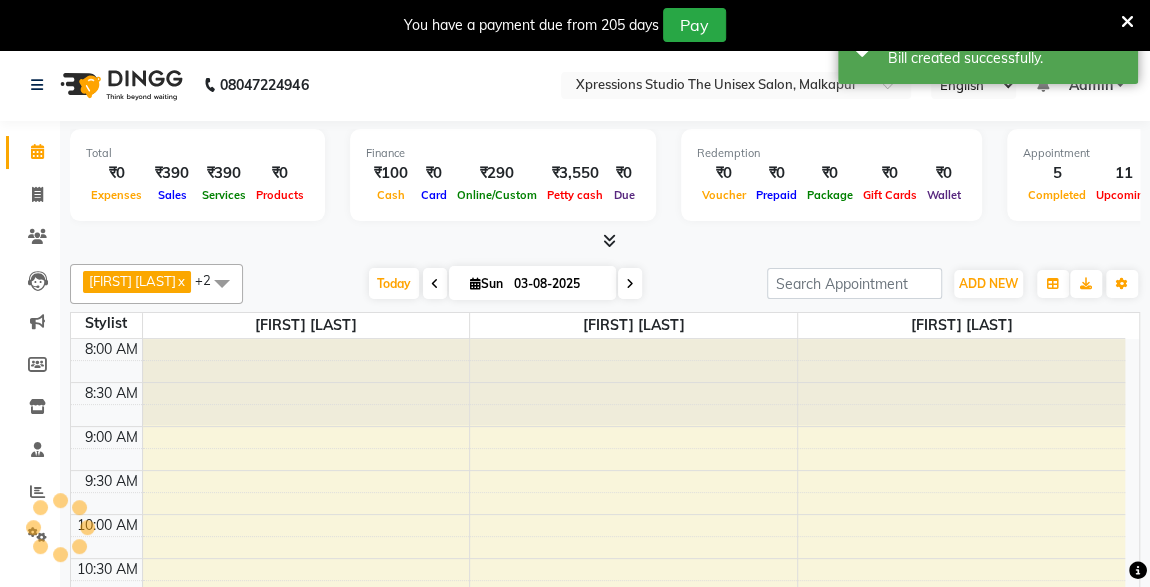 scroll, scrollTop: 260, scrollLeft: 0, axis: vertical 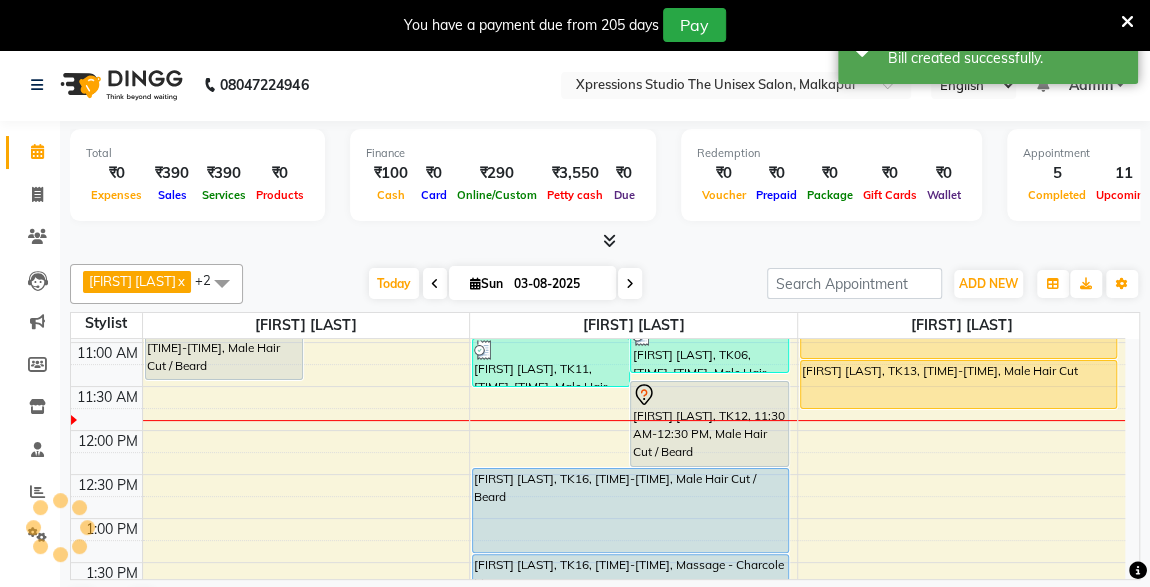 click at bounding box center [1127, 22] 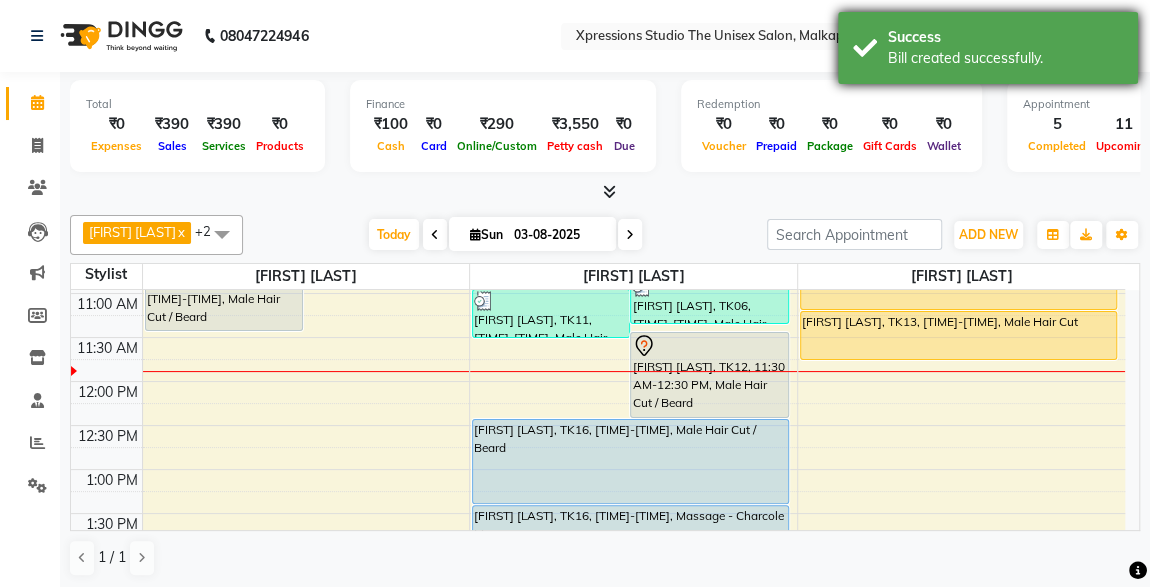 click on "Bill created successfully." at bounding box center (1005, 58) 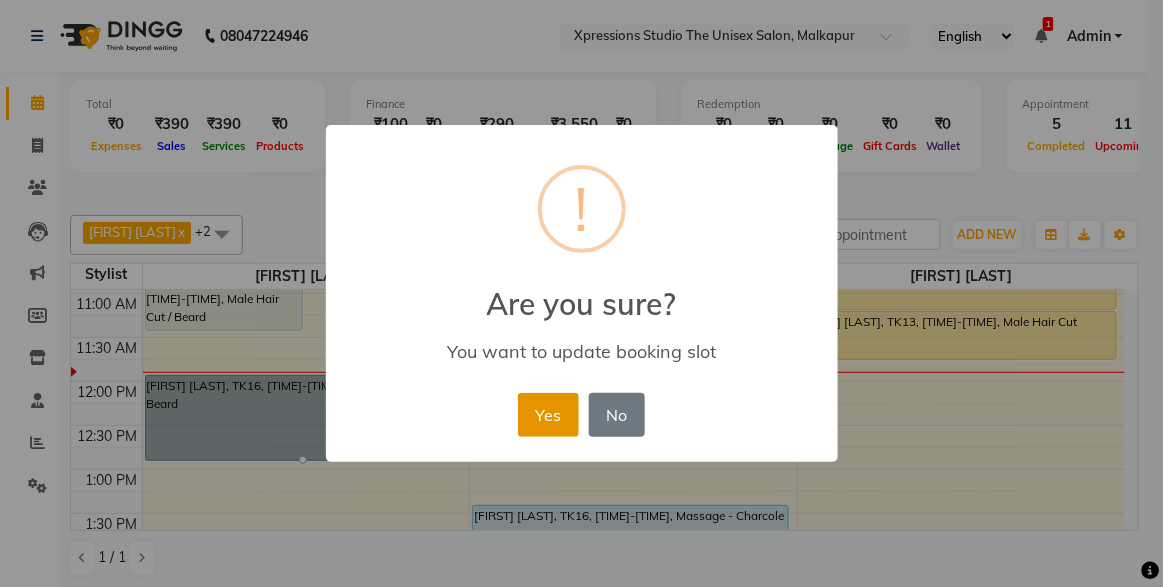 click on "Yes" at bounding box center [548, 415] 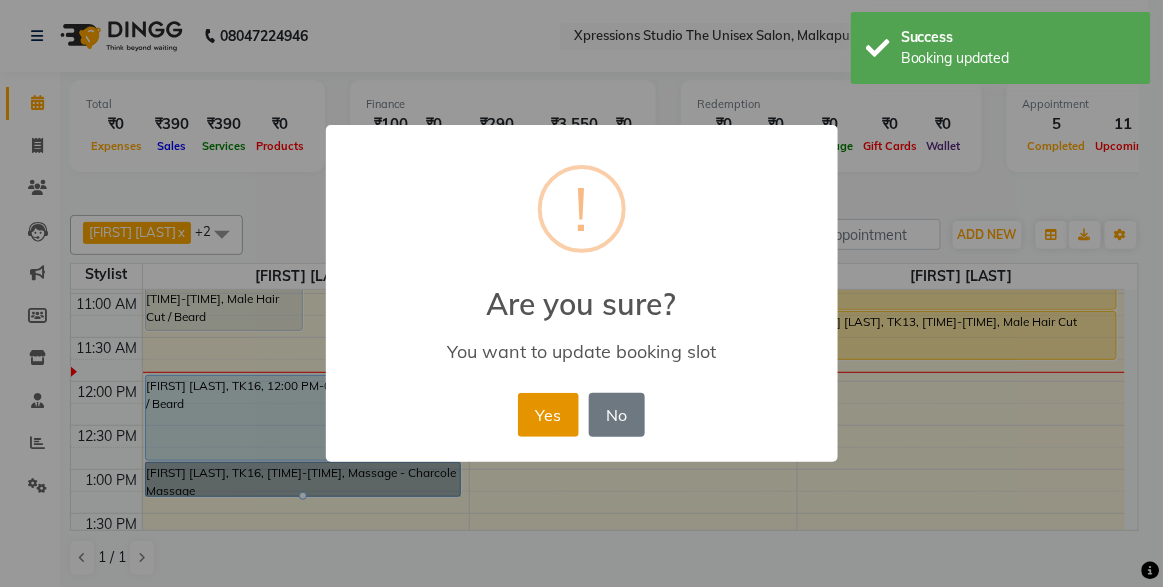 click on "Yes" at bounding box center (548, 415) 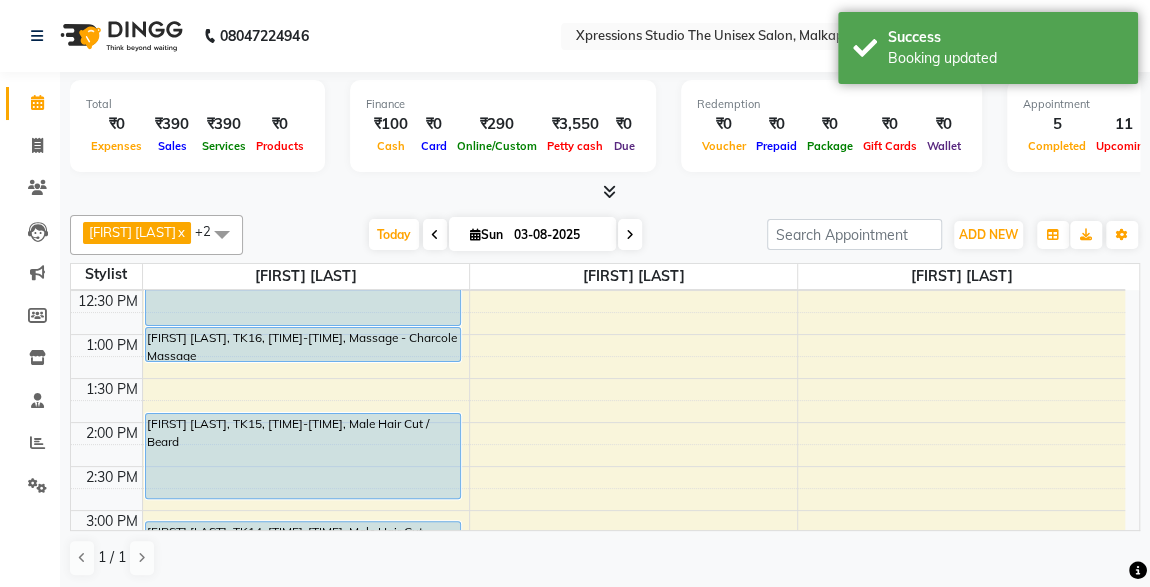 scroll, scrollTop: 244, scrollLeft: 0, axis: vertical 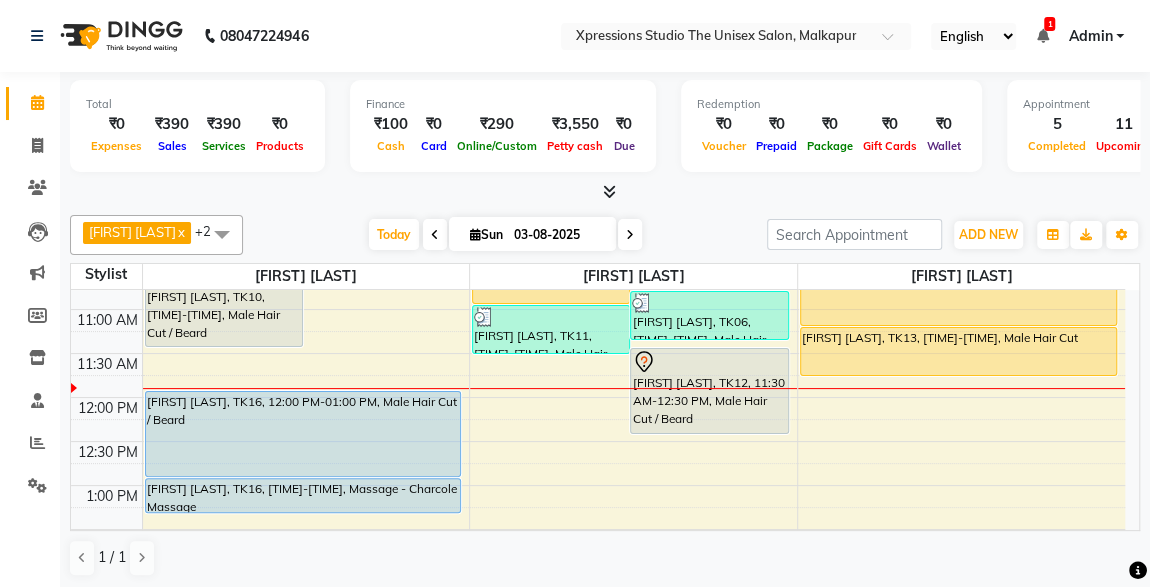 click on "[FIRST] [LAST], TK10, 10:30 AM-11:30 AM, Male Hair Cut / Beard" at bounding box center (224, 304) 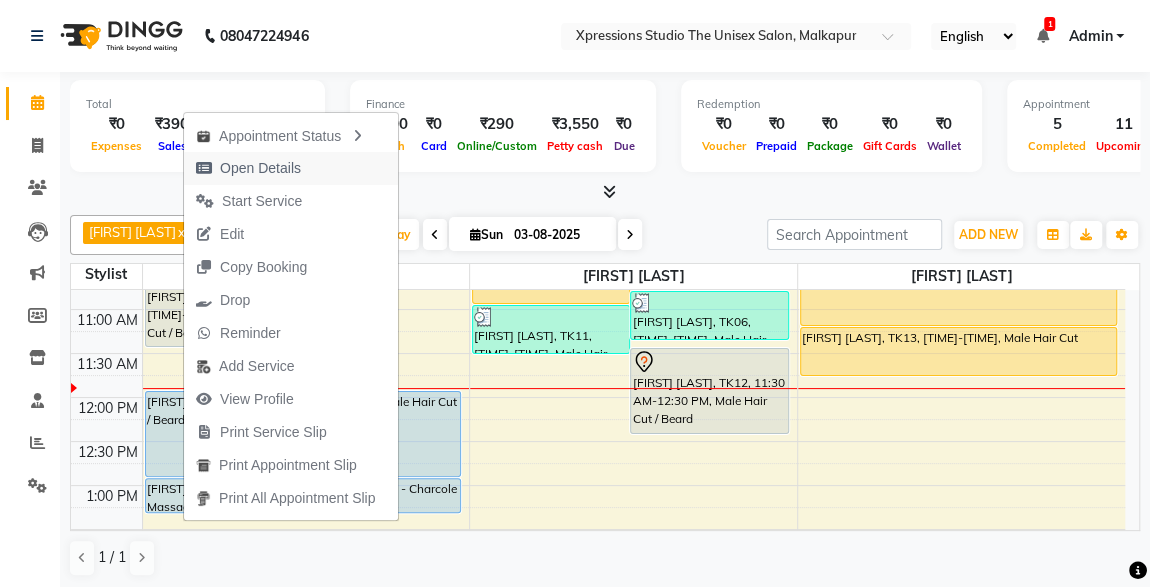 click on "Open Details" at bounding box center [260, 168] 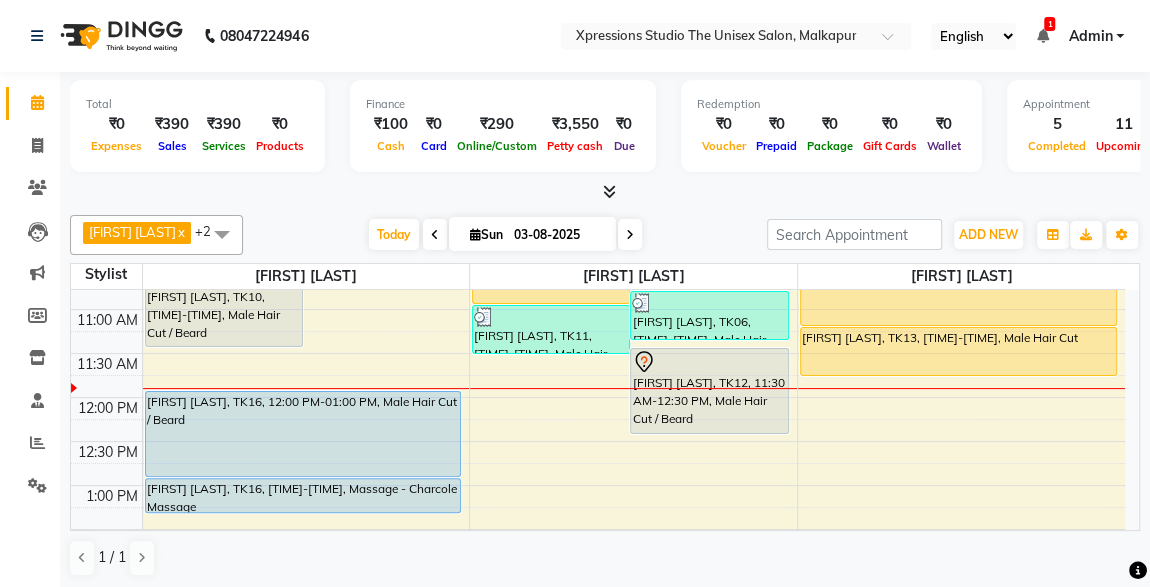 click on "[FIRST] [LAST], TK10, 10:30 AM-11:30 AM, Male Hair Cut / Beard" at bounding box center (224, 304) 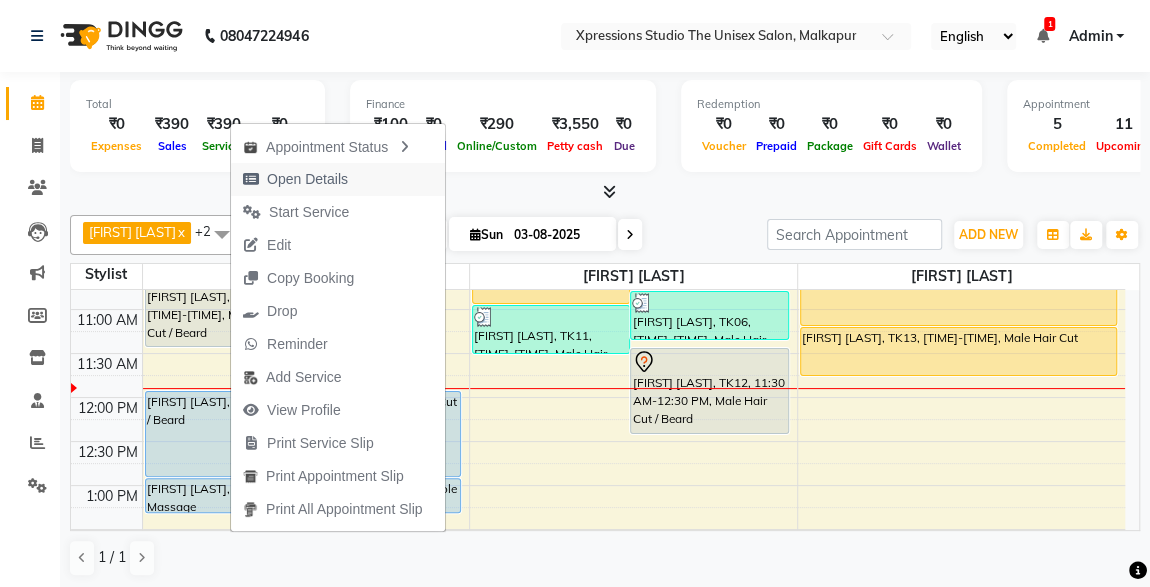 click on "Open Details" at bounding box center (307, 179) 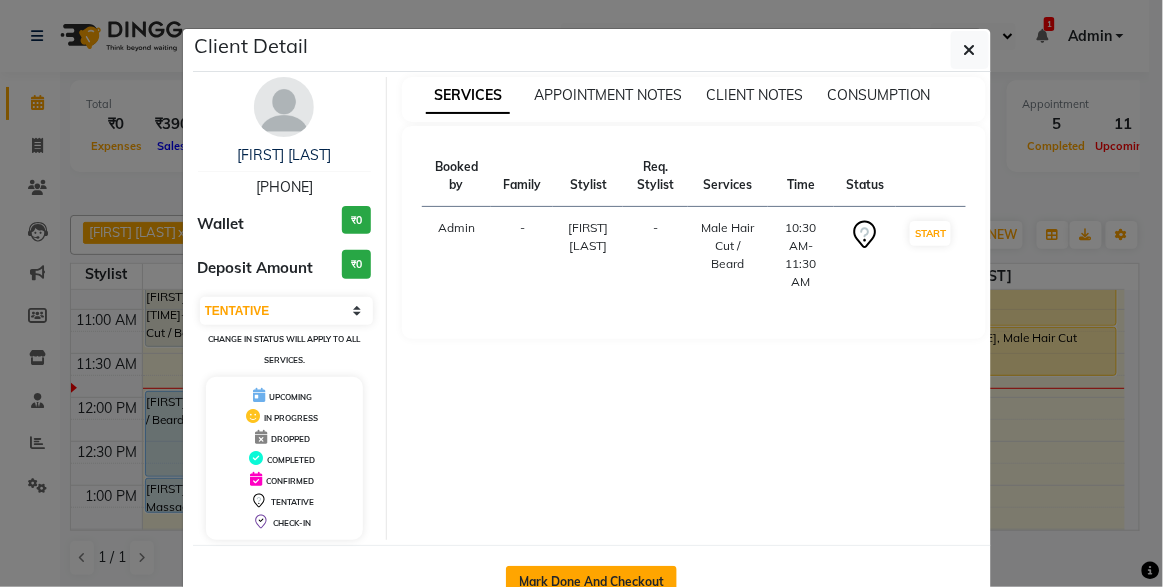 click on "Mark Done And Checkout" 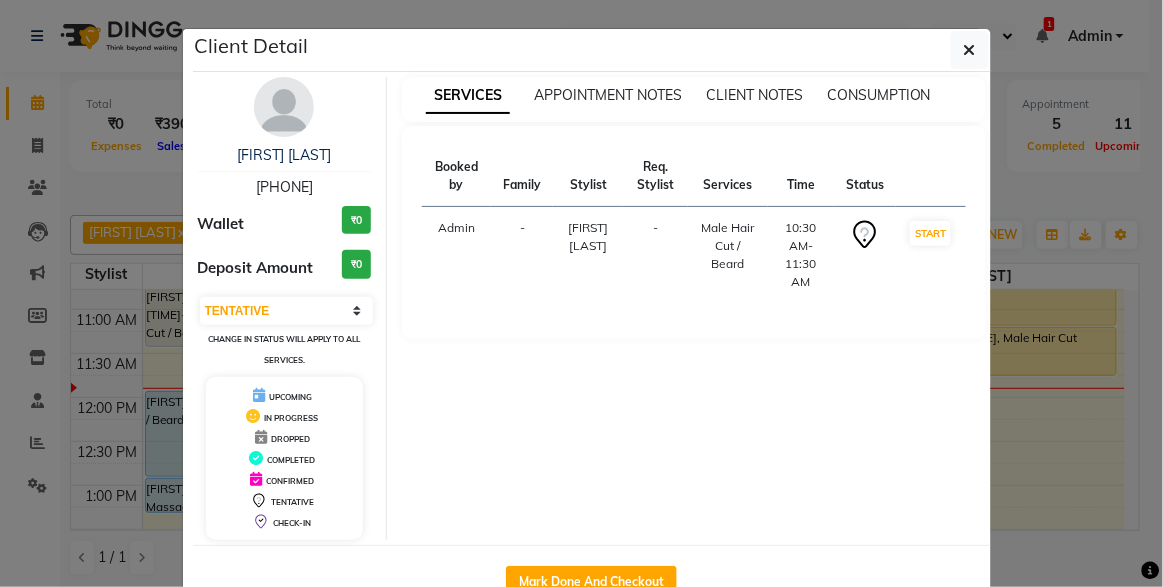 select on "7003" 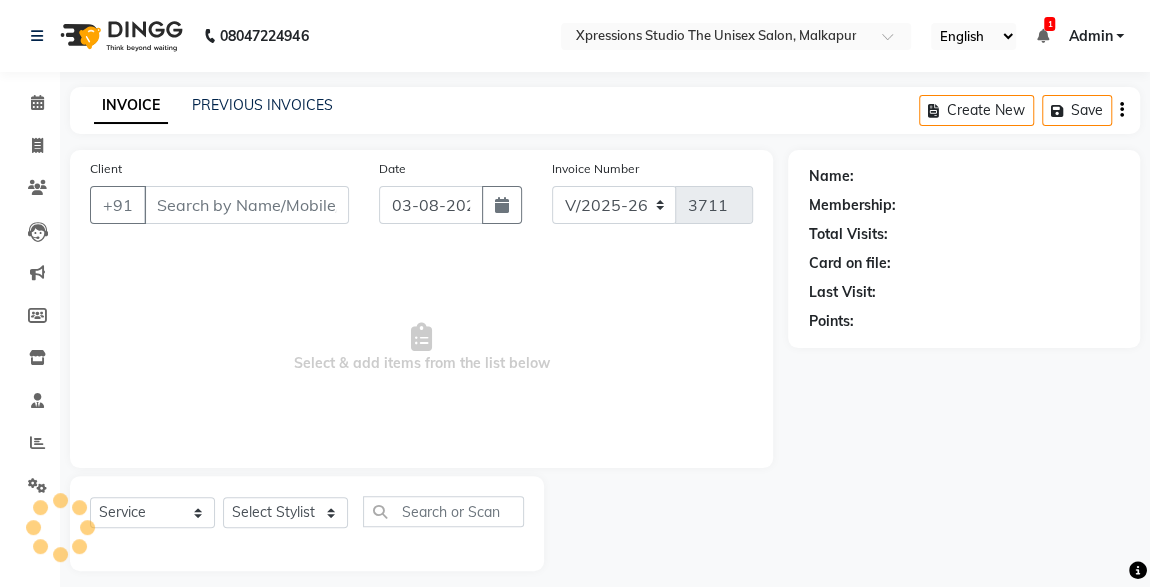 type on "9834380351" 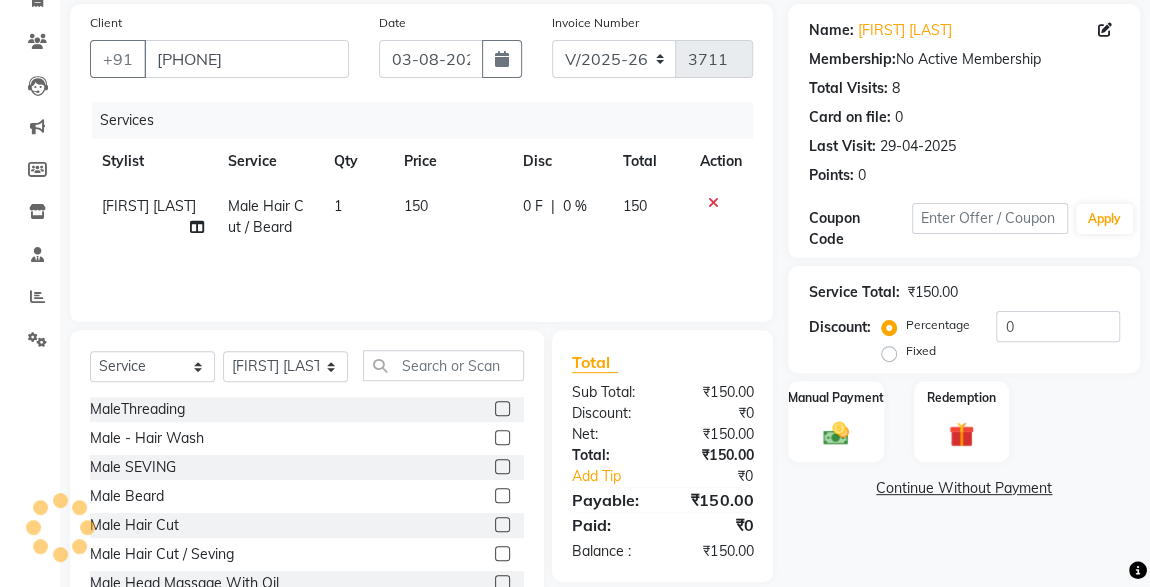 scroll, scrollTop: 212, scrollLeft: 0, axis: vertical 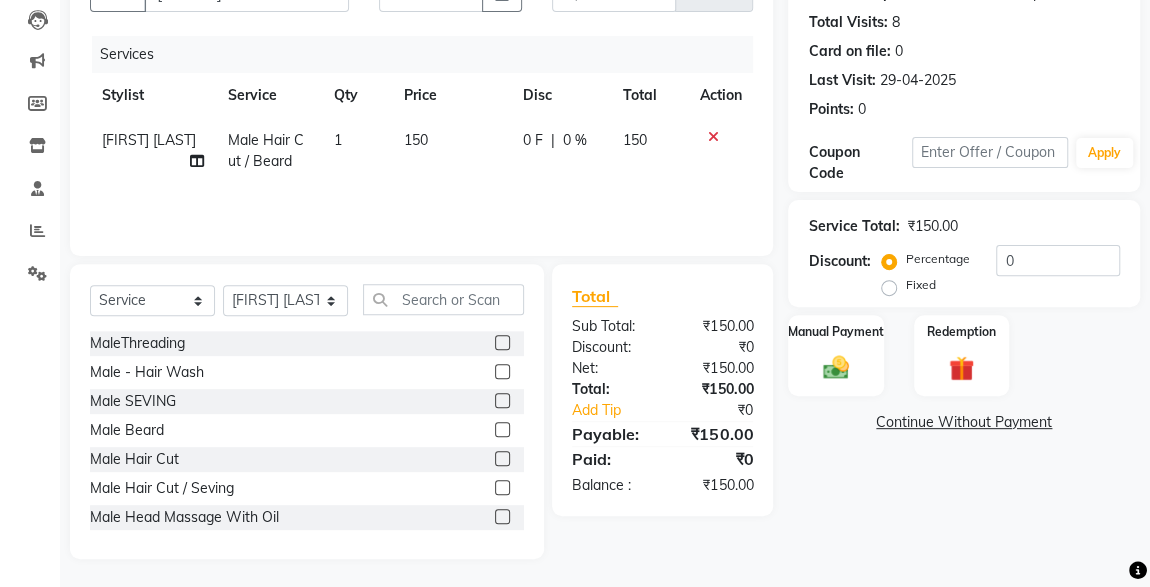 click 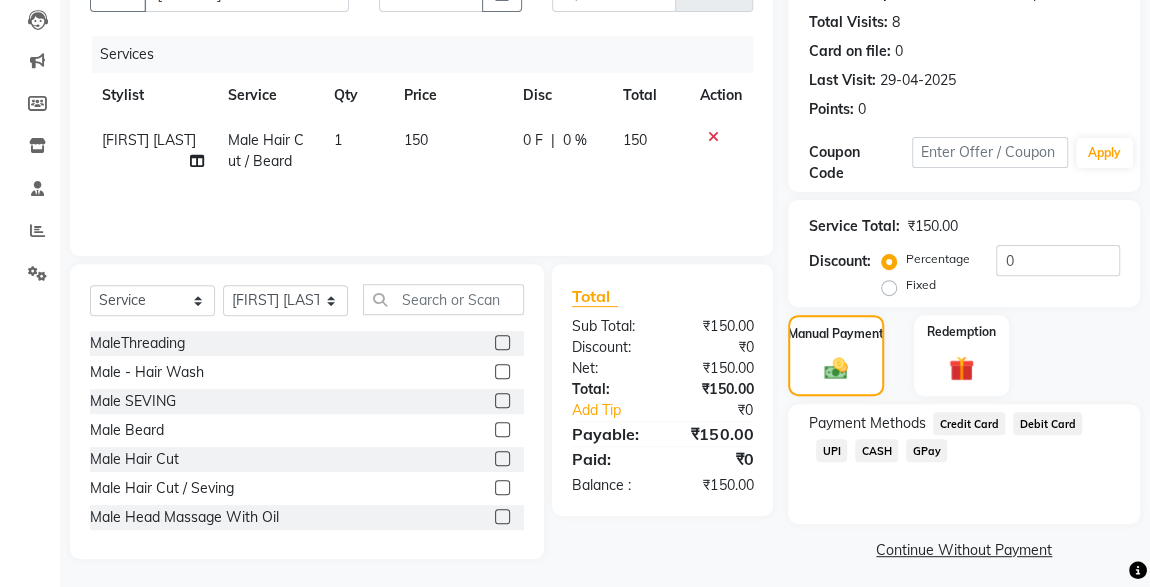 click on "UPI" 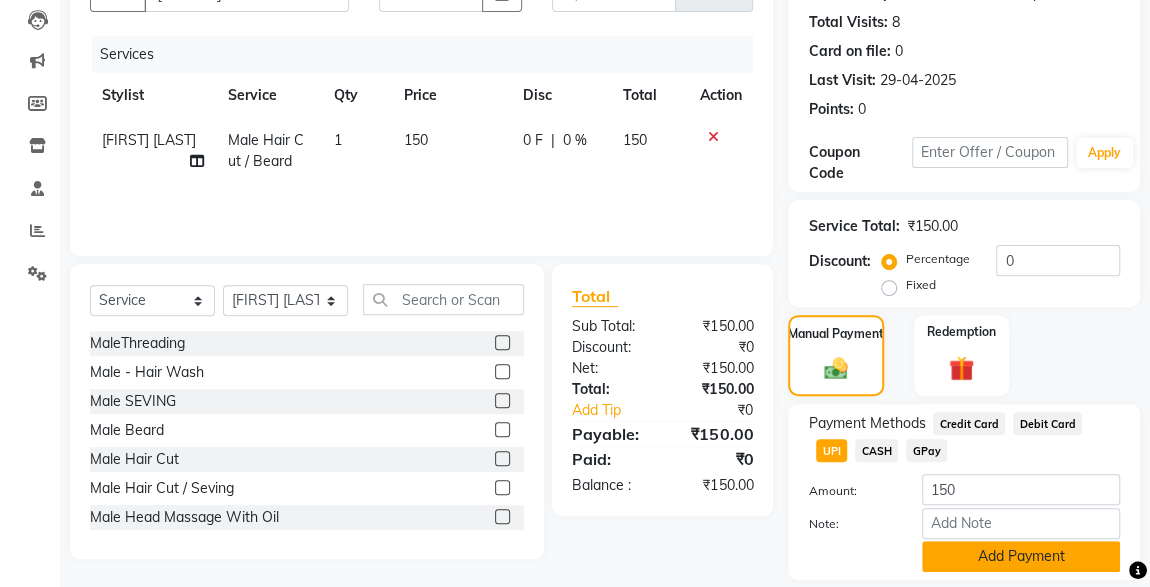 click on "Add Payment" 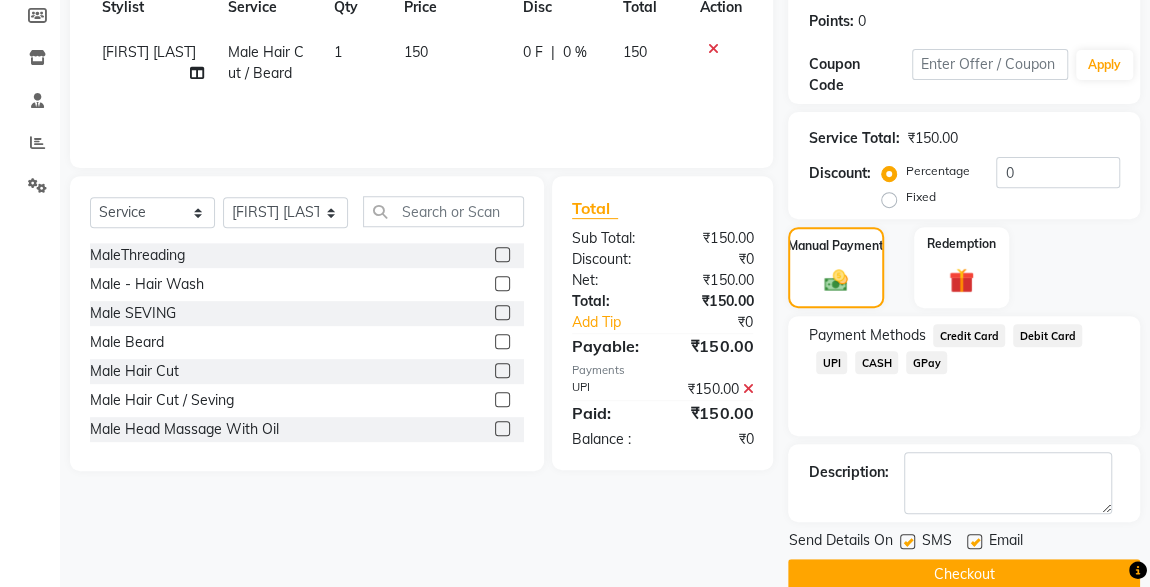 scroll, scrollTop: 330, scrollLeft: 0, axis: vertical 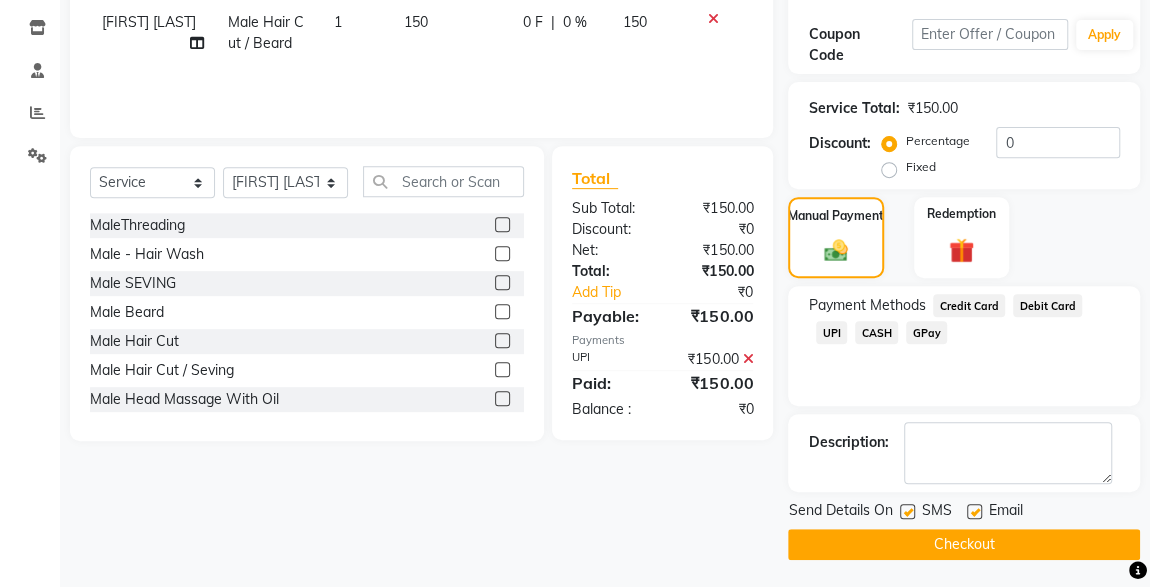 click 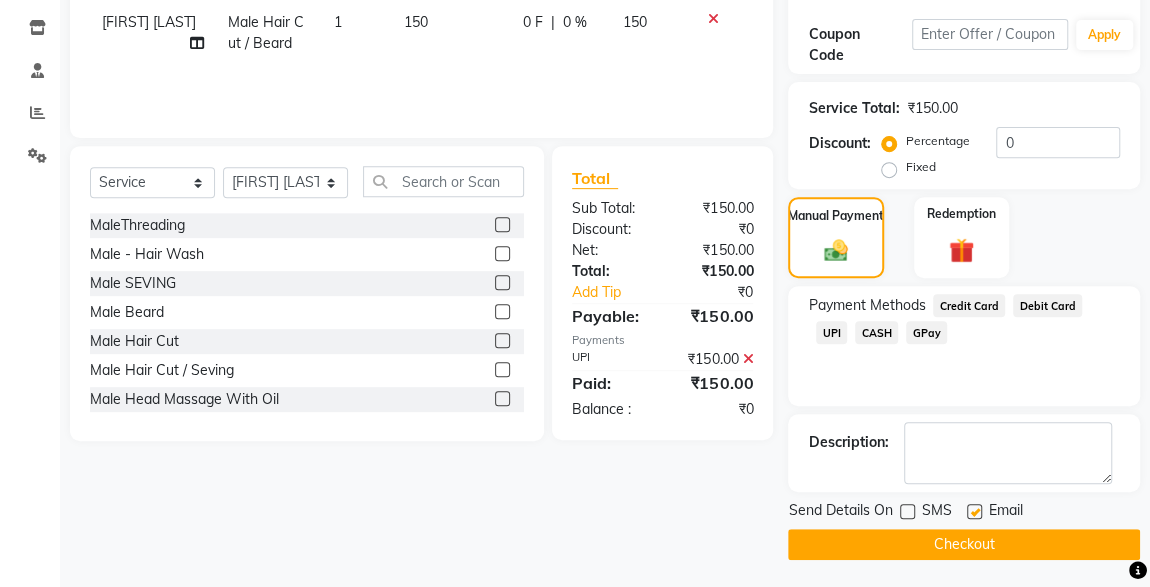 click on "Checkout" 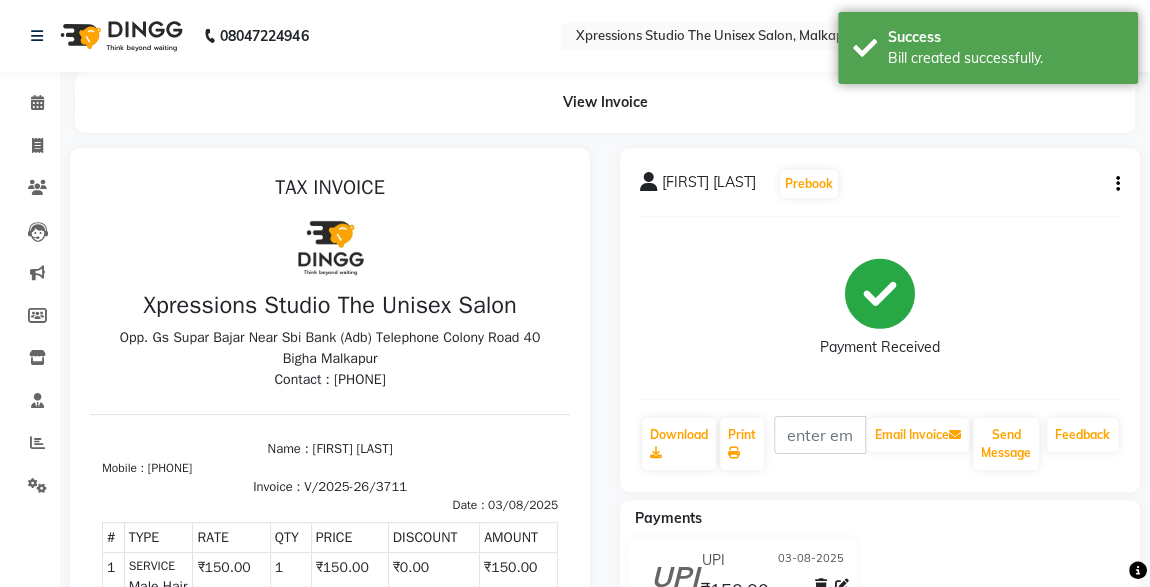scroll, scrollTop: 0, scrollLeft: 0, axis: both 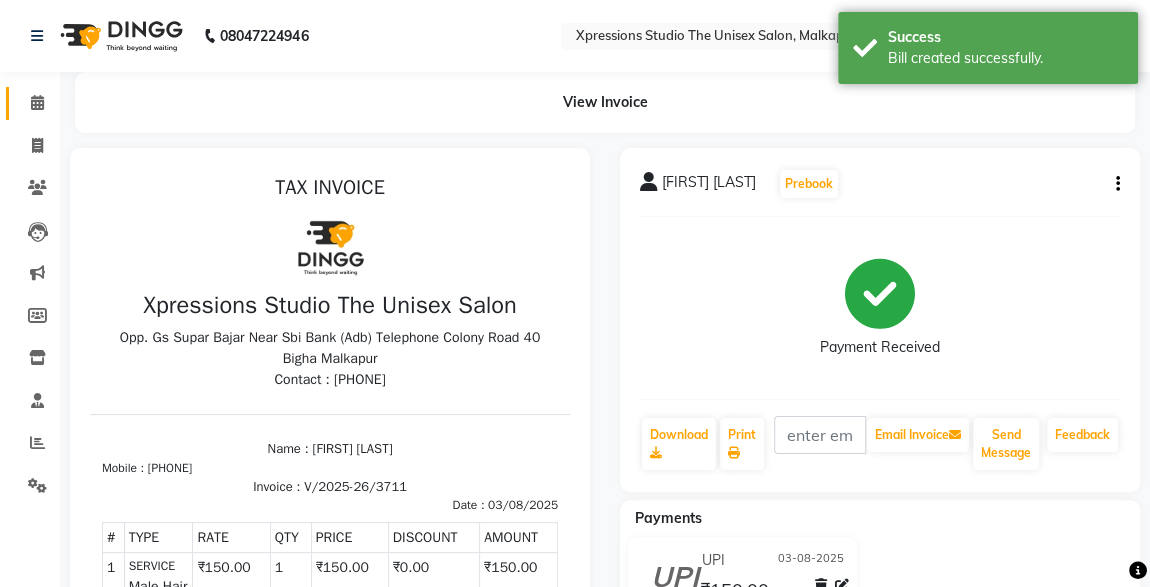 click 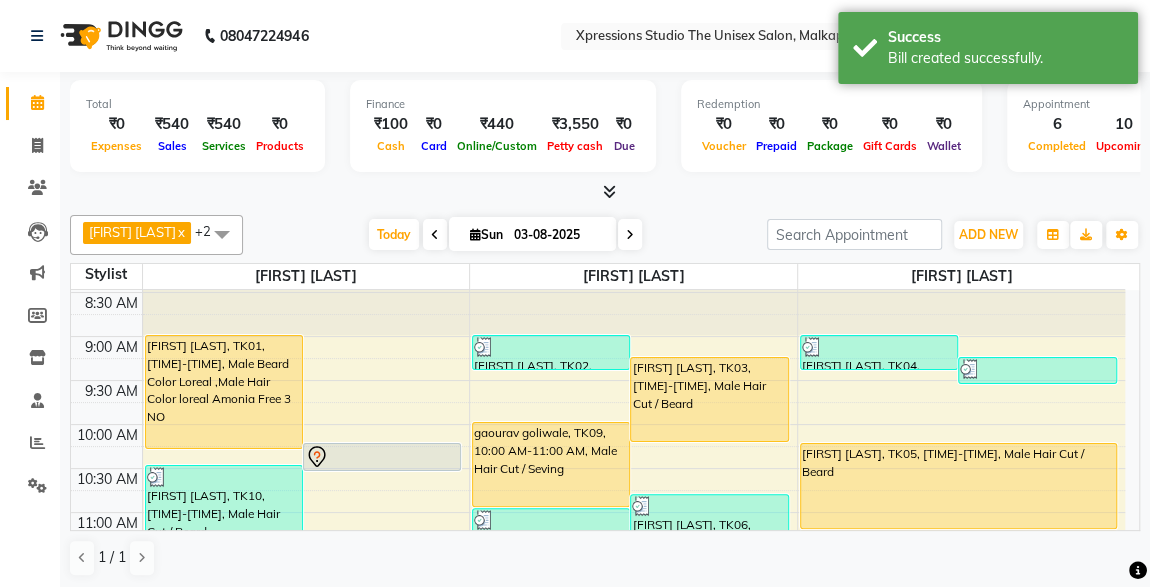 scroll, scrollTop: 37, scrollLeft: 0, axis: vertical 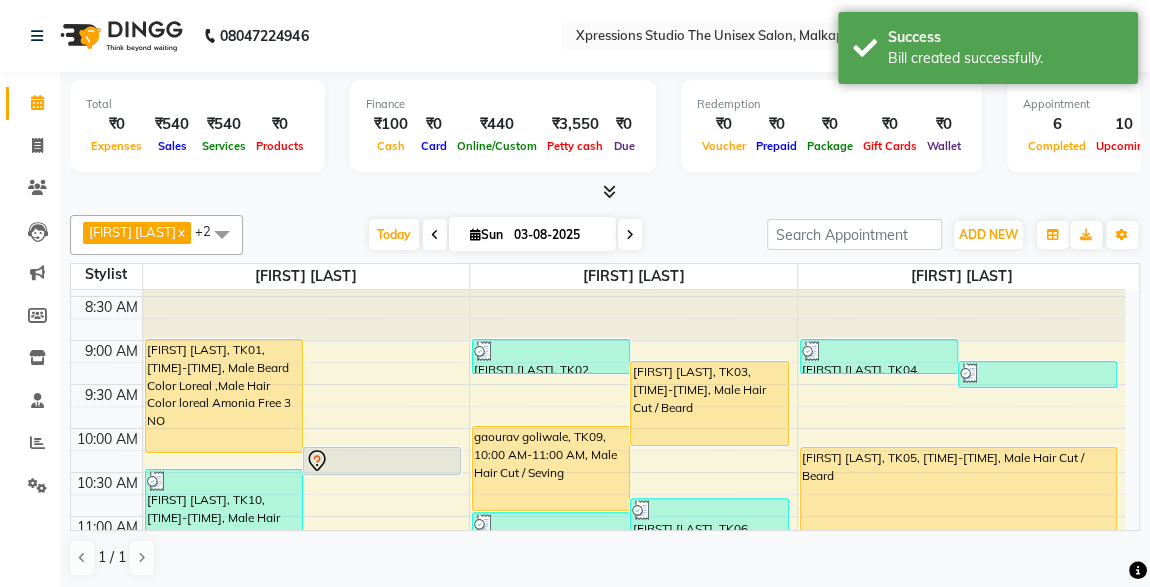 click on "[FIRST] [LAST], TK03, 09:15 AM-10:15 AM, Male Hair Cut / Beard" at bounding box center [709, 403] 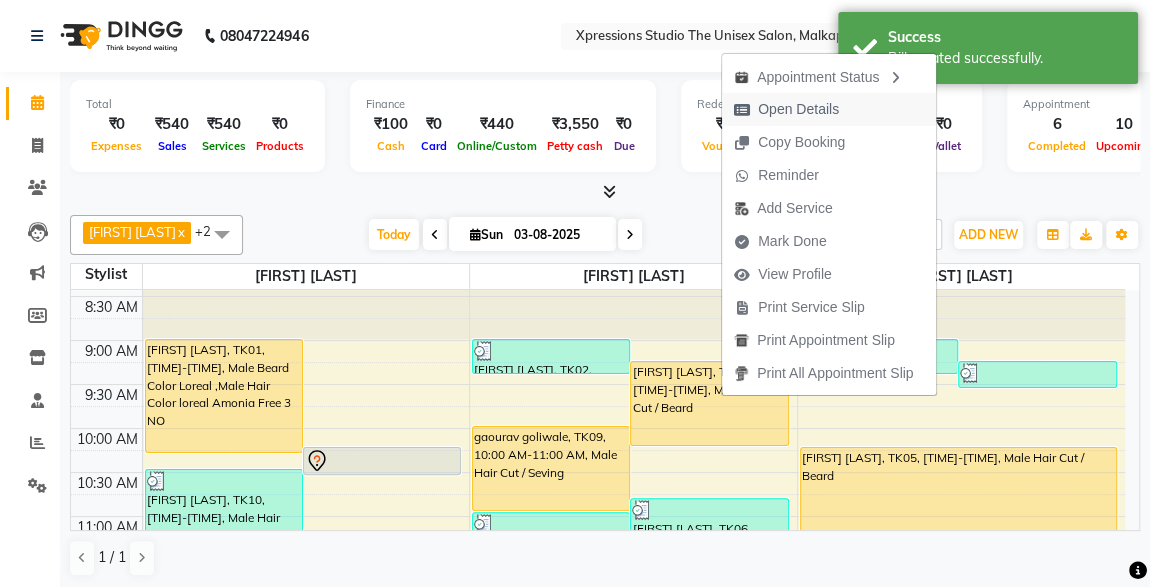 click on "Open Details" at bounding box center (798, 109) 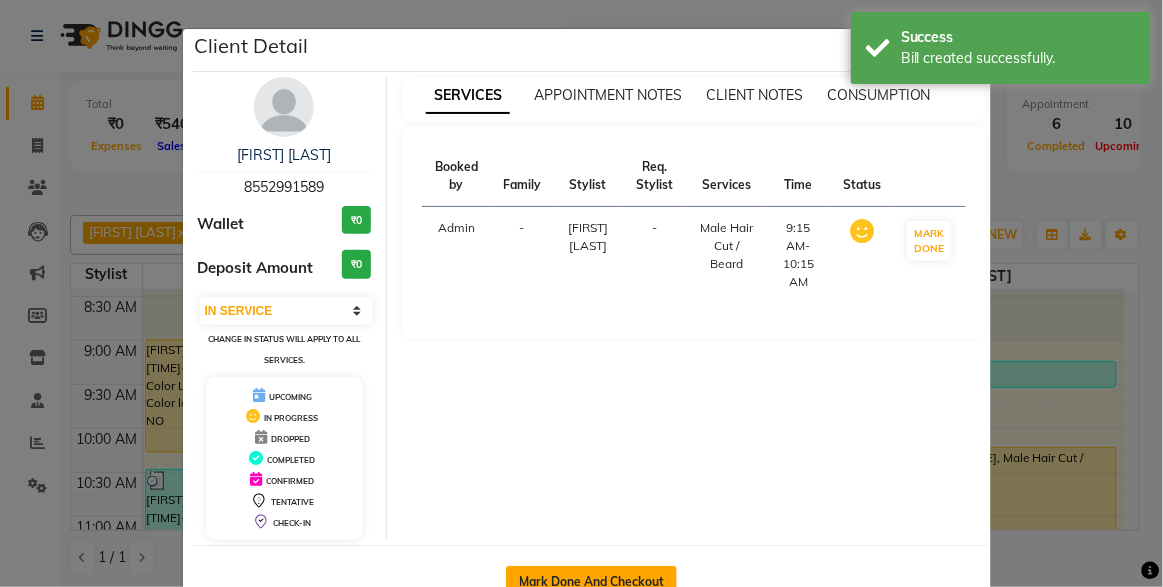 click on "Mark Done And Checkout" 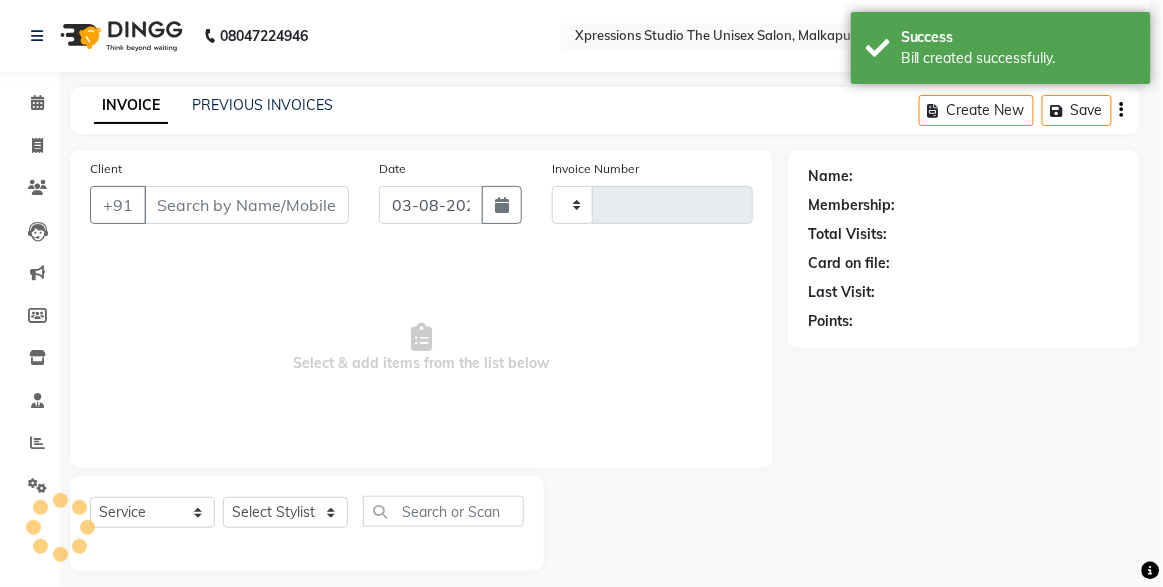 type on "3712" 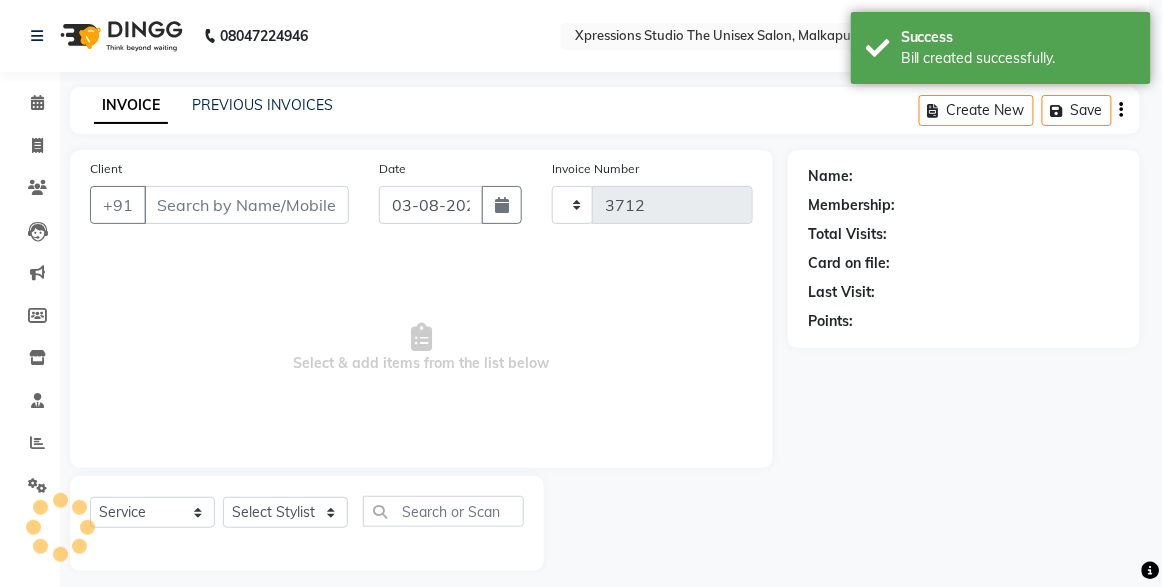 select on "7003" 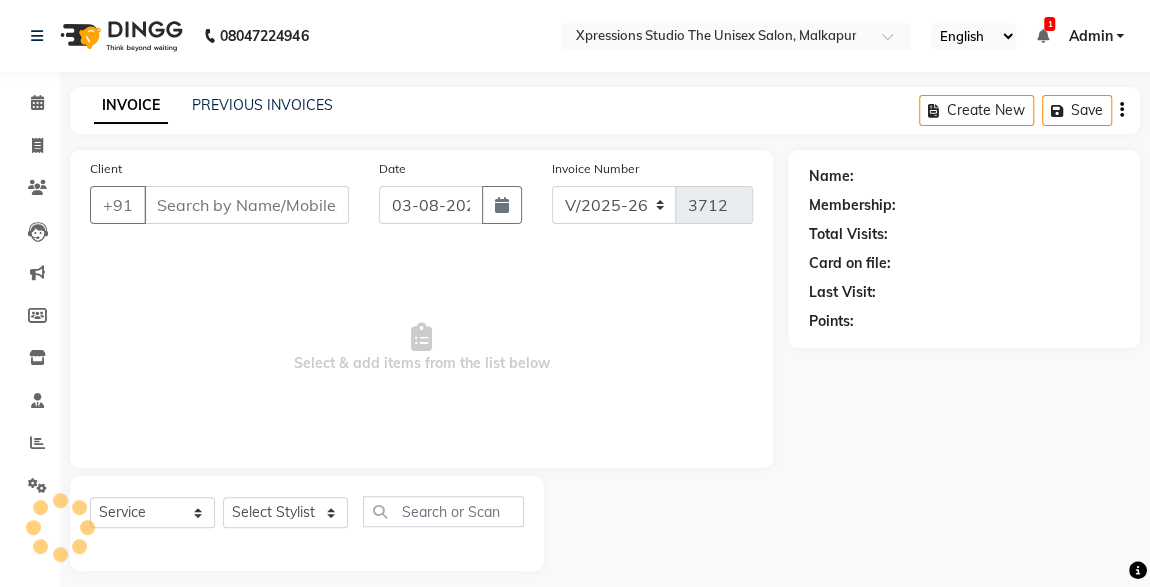 type on "8552991589" 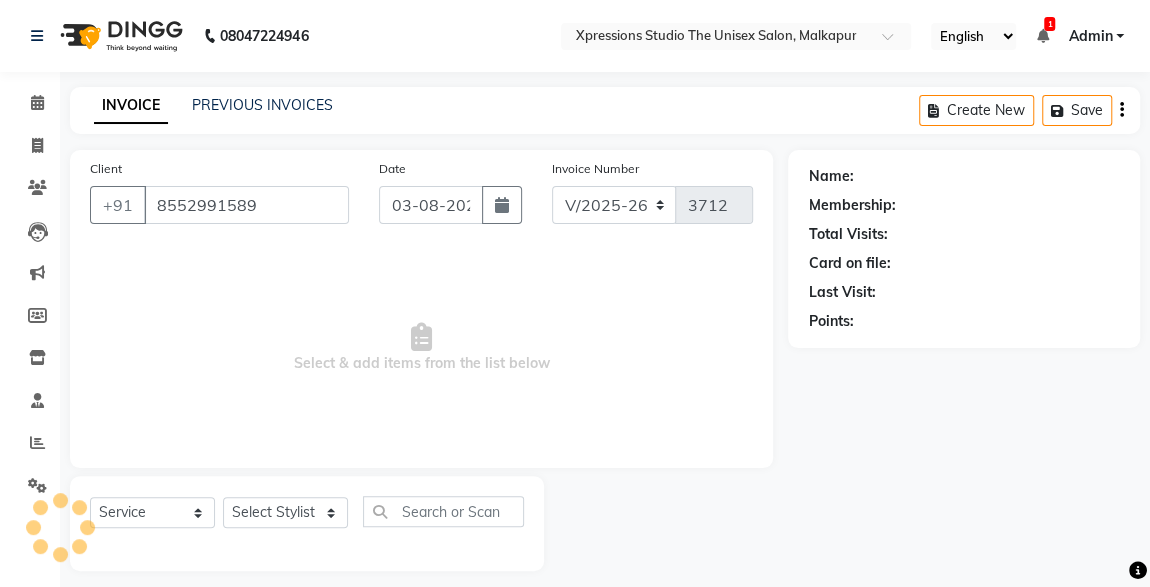 select on "57588" 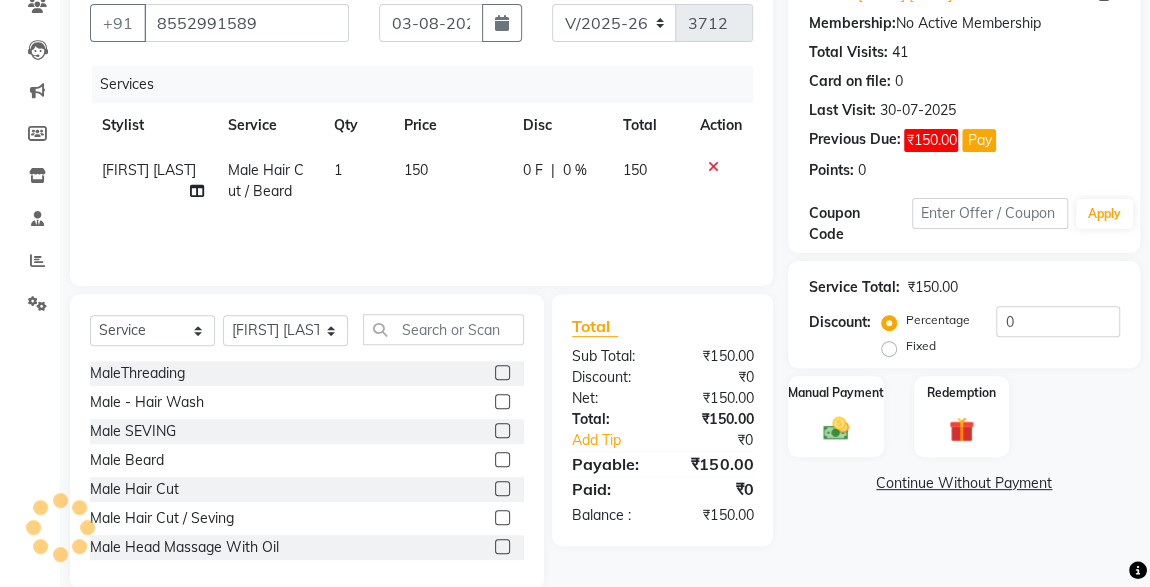 scroll, scrollTop: 212, scrollLeft: 0, axis: vertical 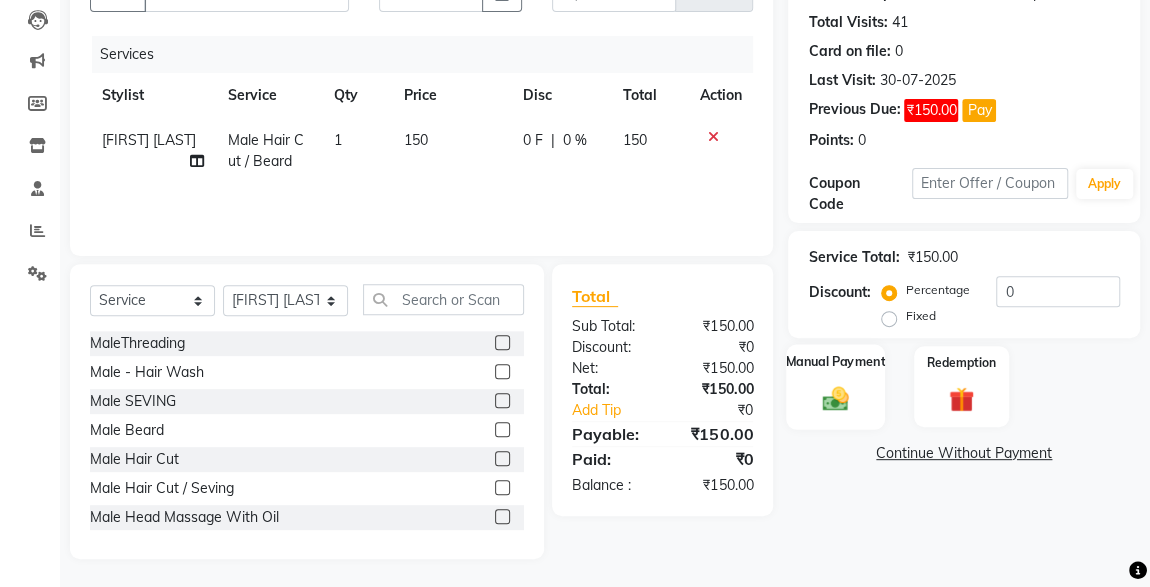 click on "Manual Payment" 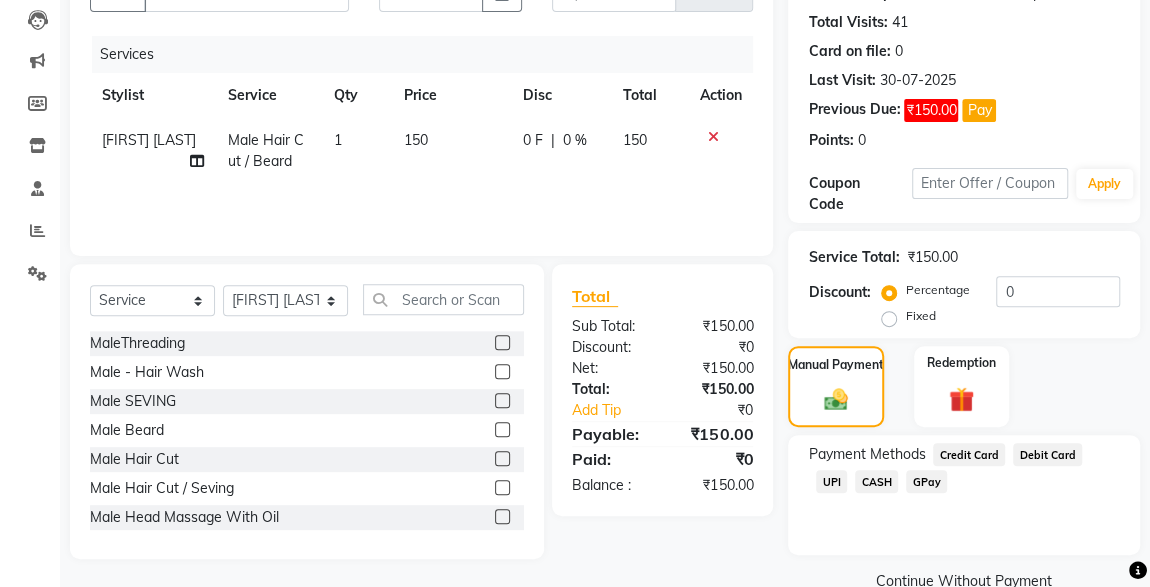 click on "UPI" 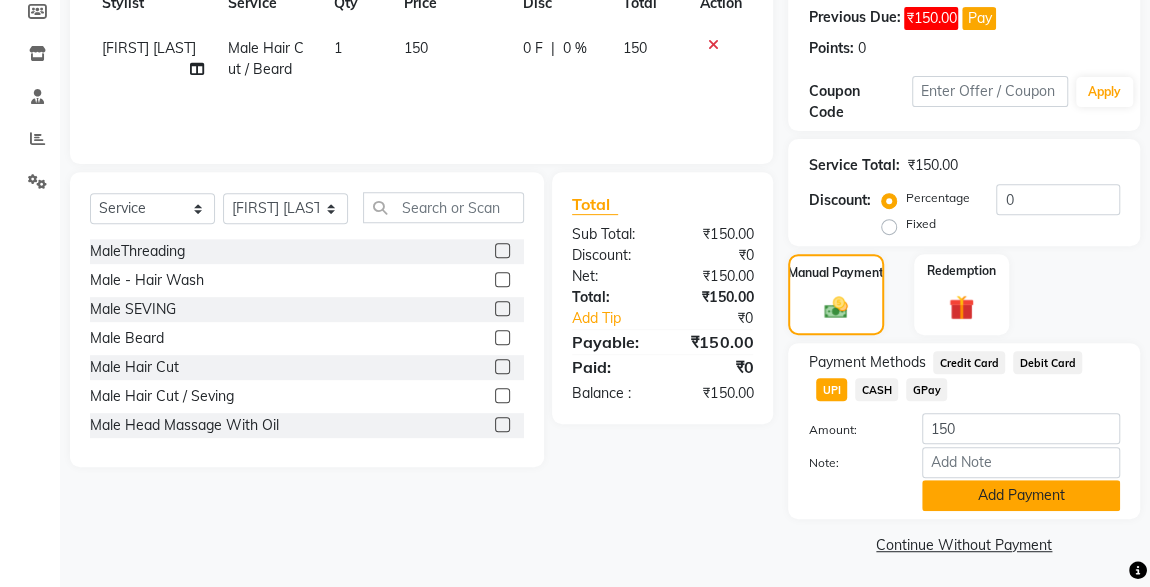 click on "Add Payment" 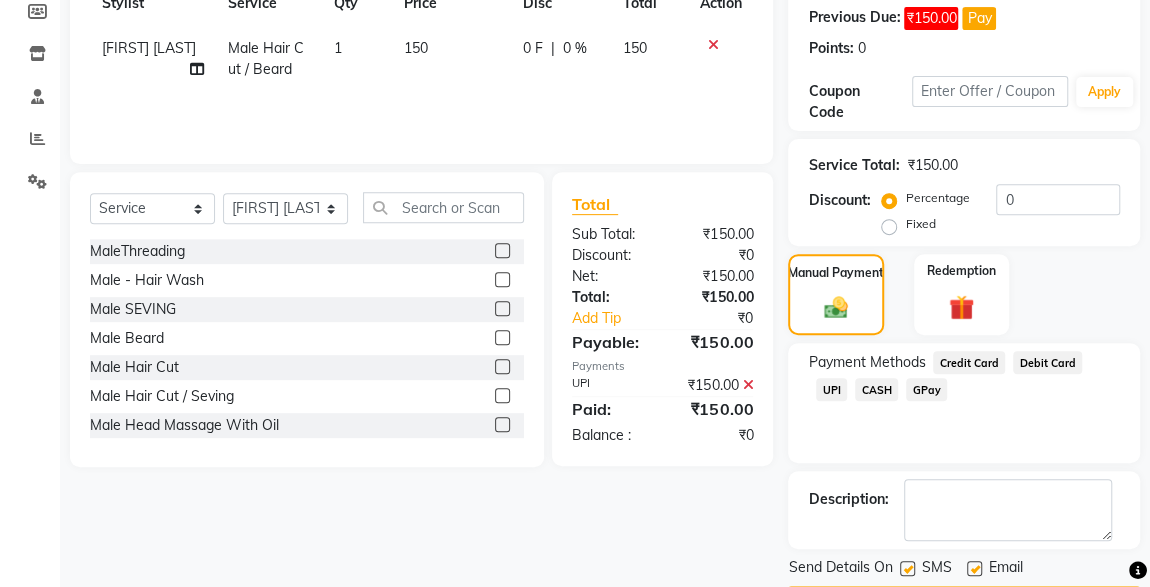 scroll, scrollTop: 361, scrollLeft: 0, axis: vertical 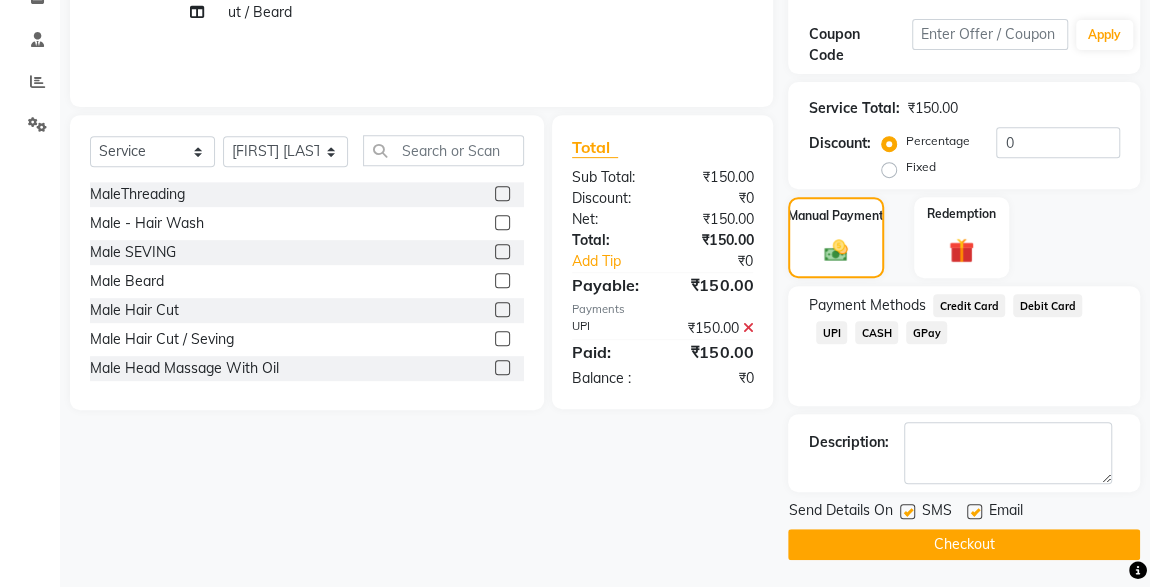 click 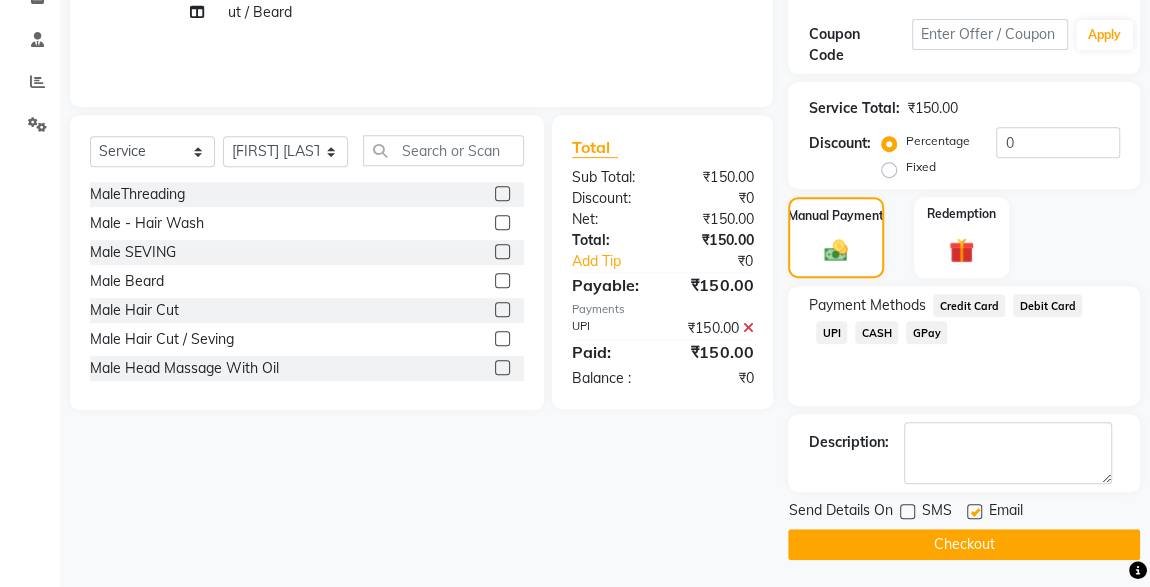 click on "Checkout" 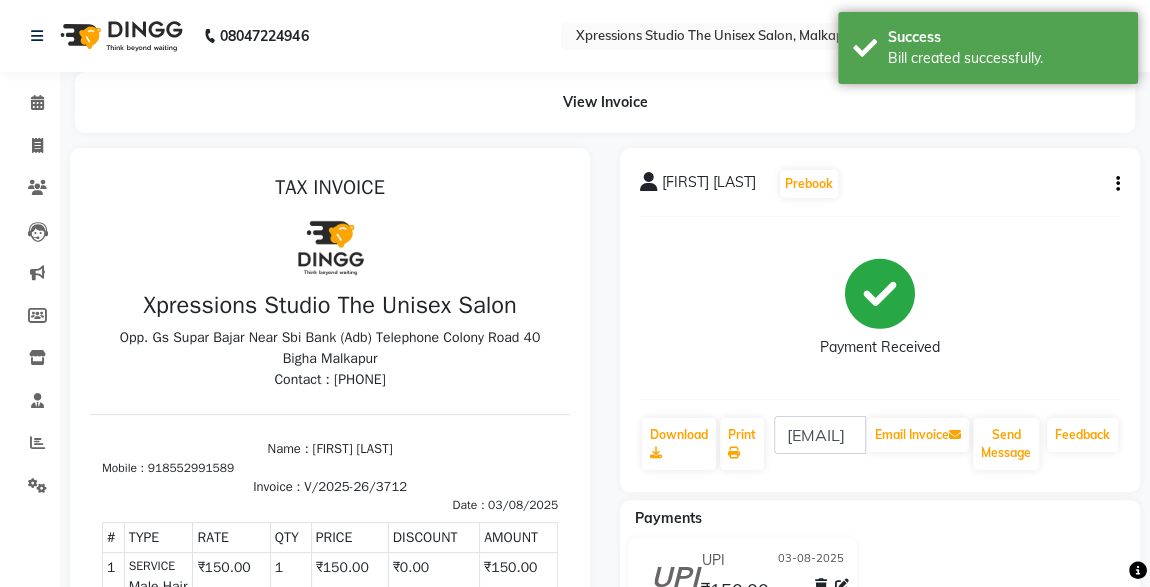 scroll, scrollTop: 0, scrollLeft: 0, axis: both 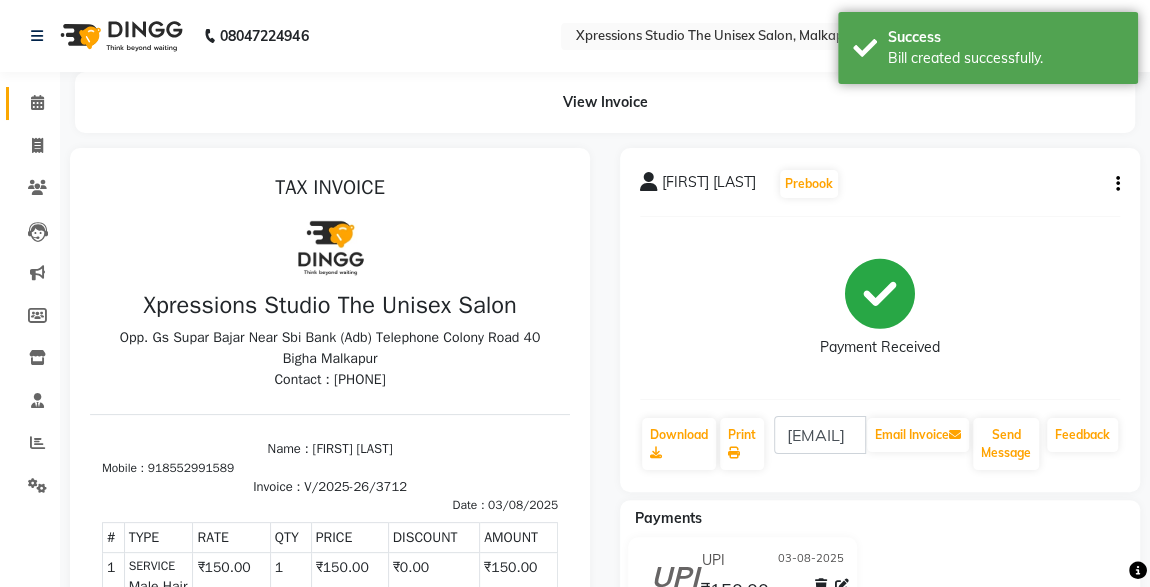 click 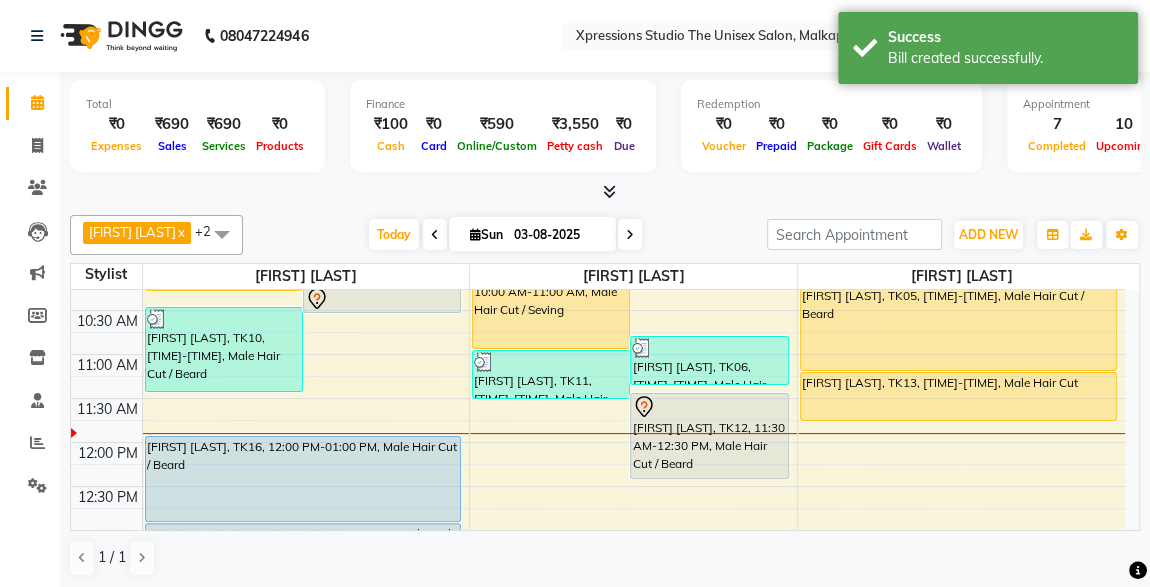 scroll, scrollTop: 195, scrollLeft: 0, axis: vertical 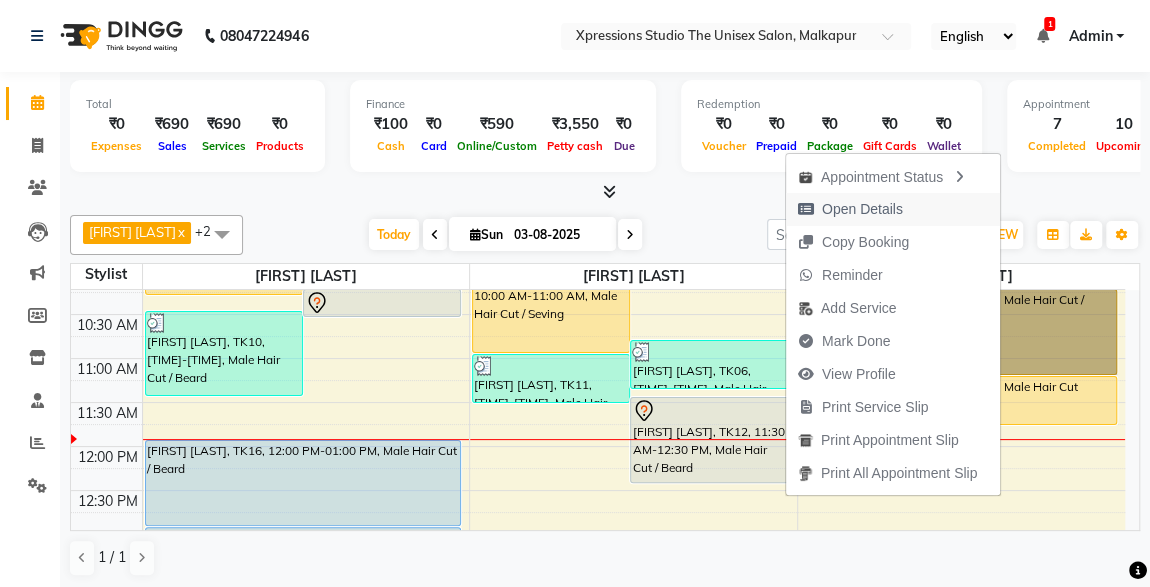 click on "Open Details" at bounding box center [862, 209] 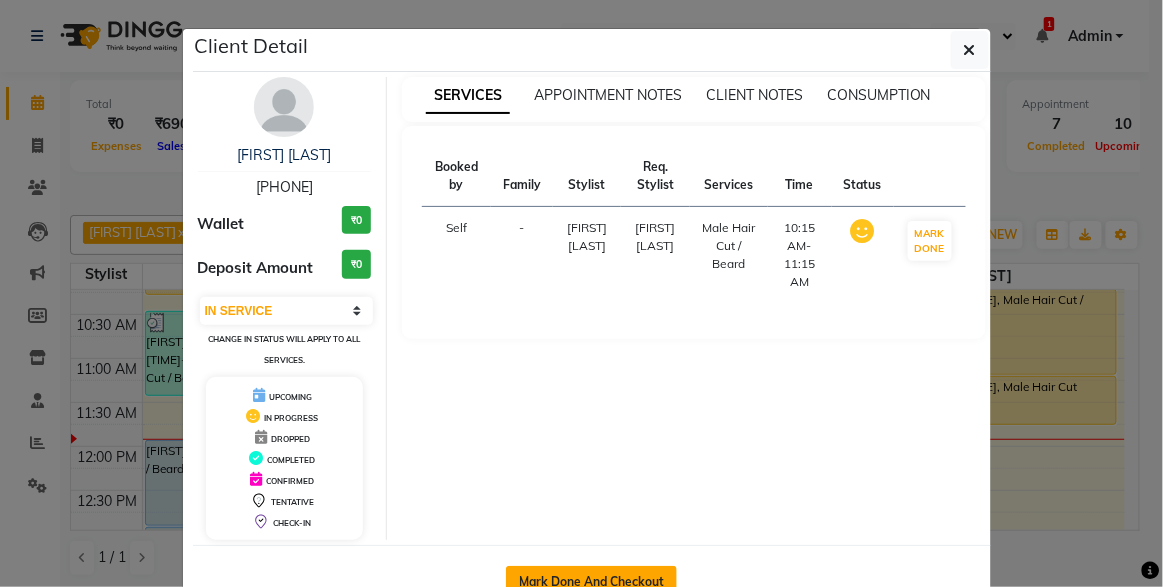 click on "Mark Done And Checkout" 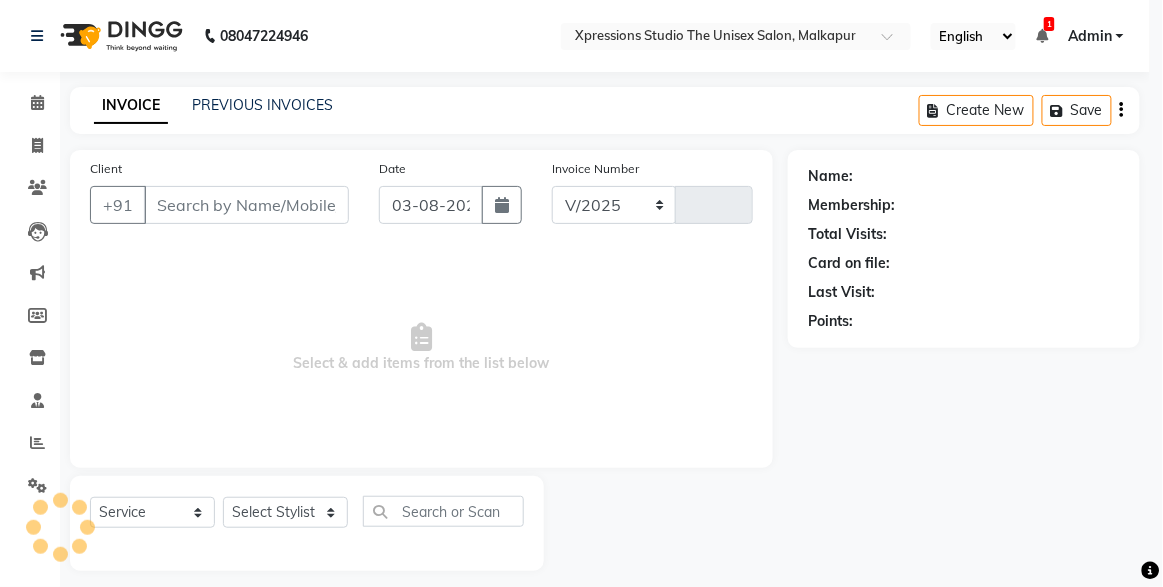select on "7003" 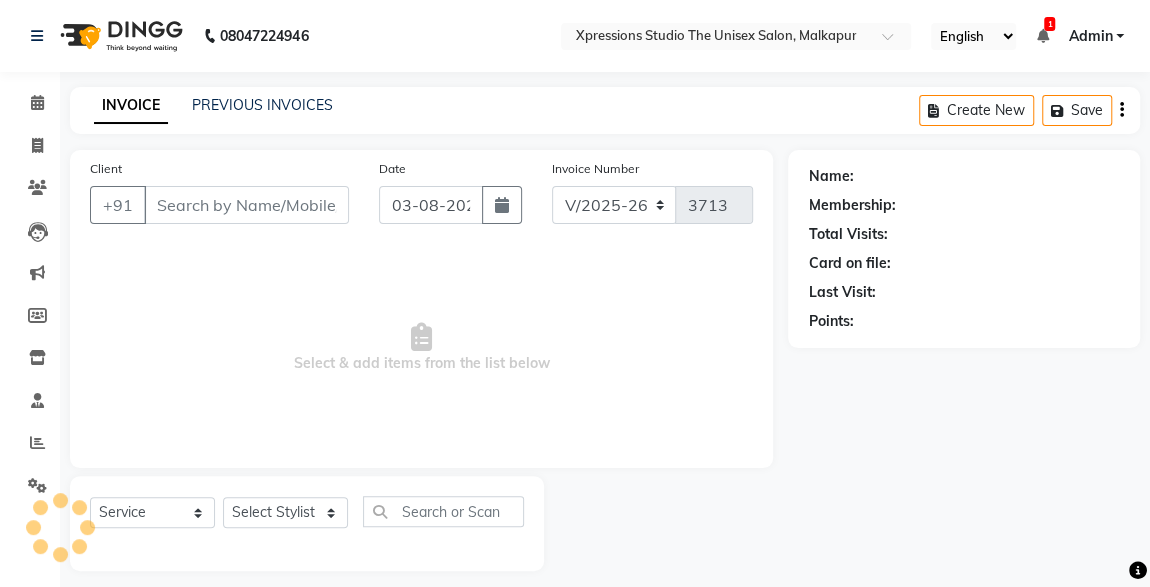 type on "7972772989" 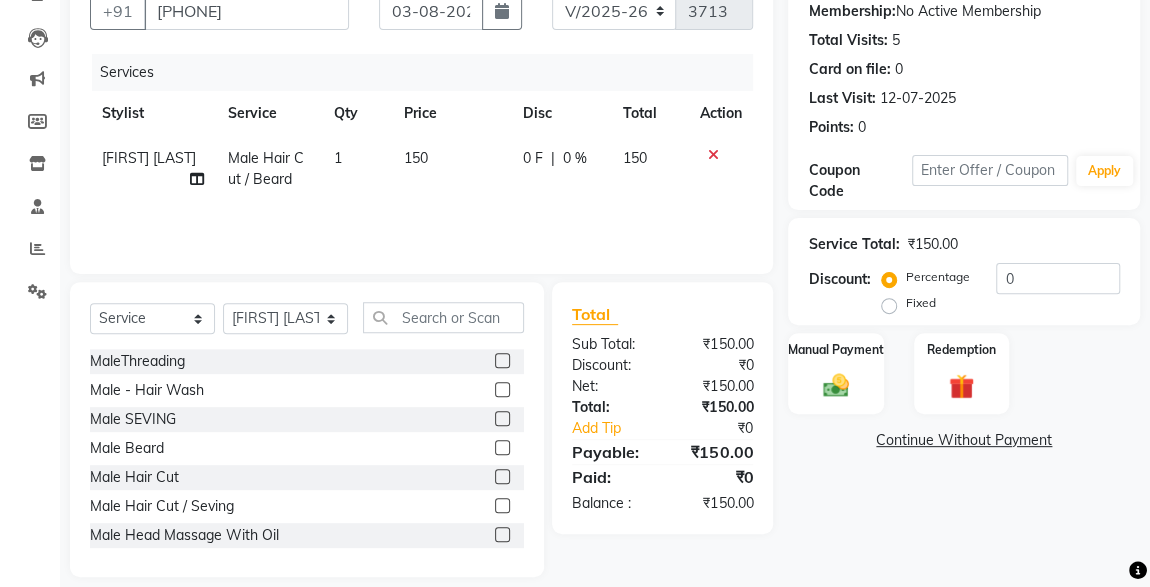 scroll, scrollTop: 212, scrollLeft: 0, axis: vertical 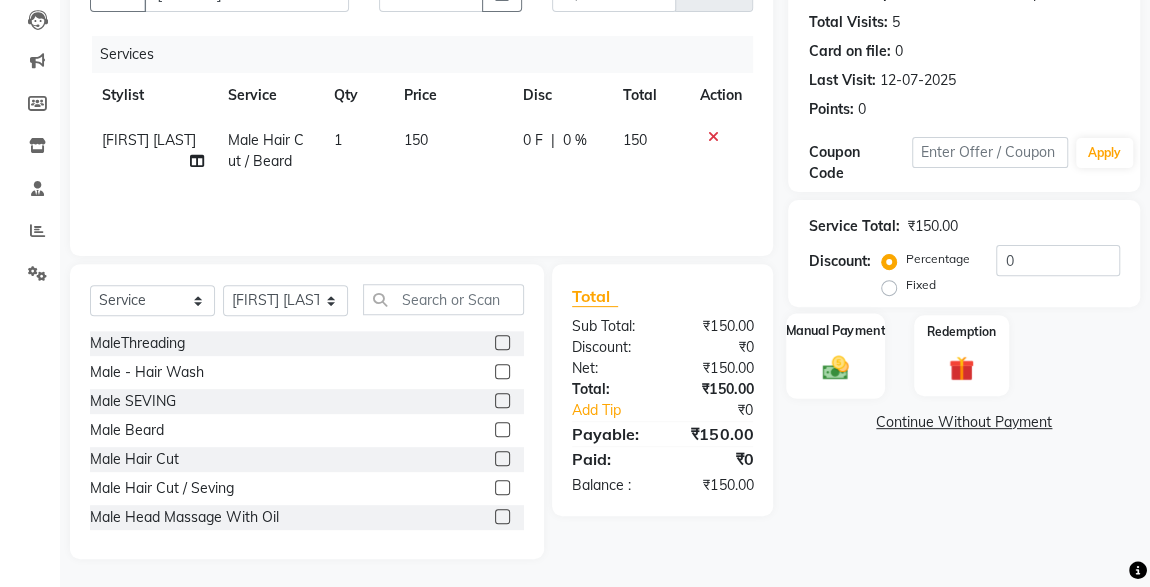 click 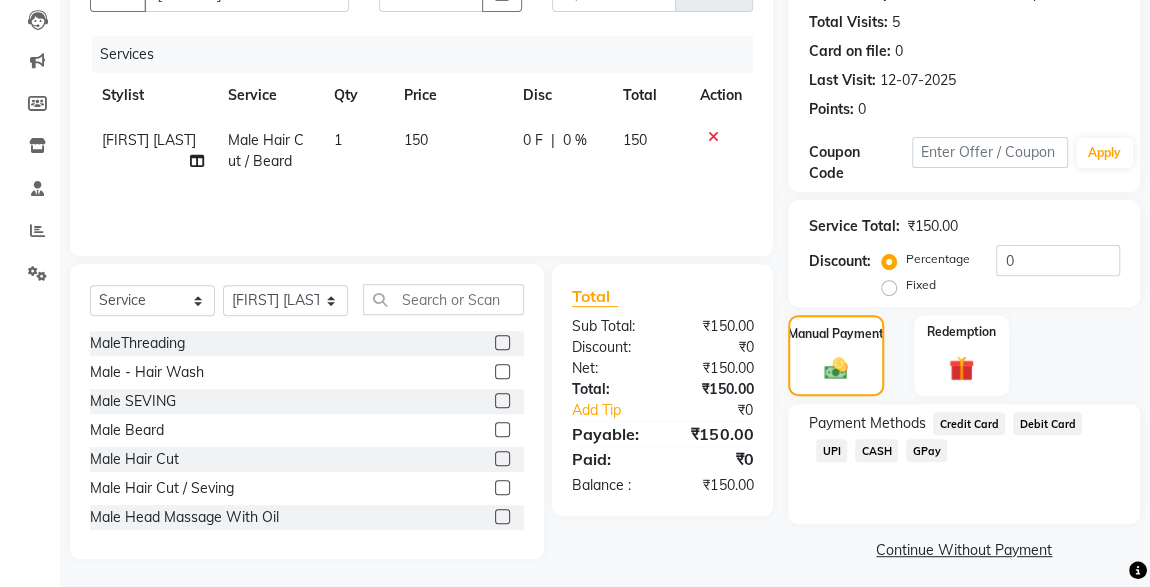 click on "UPI" 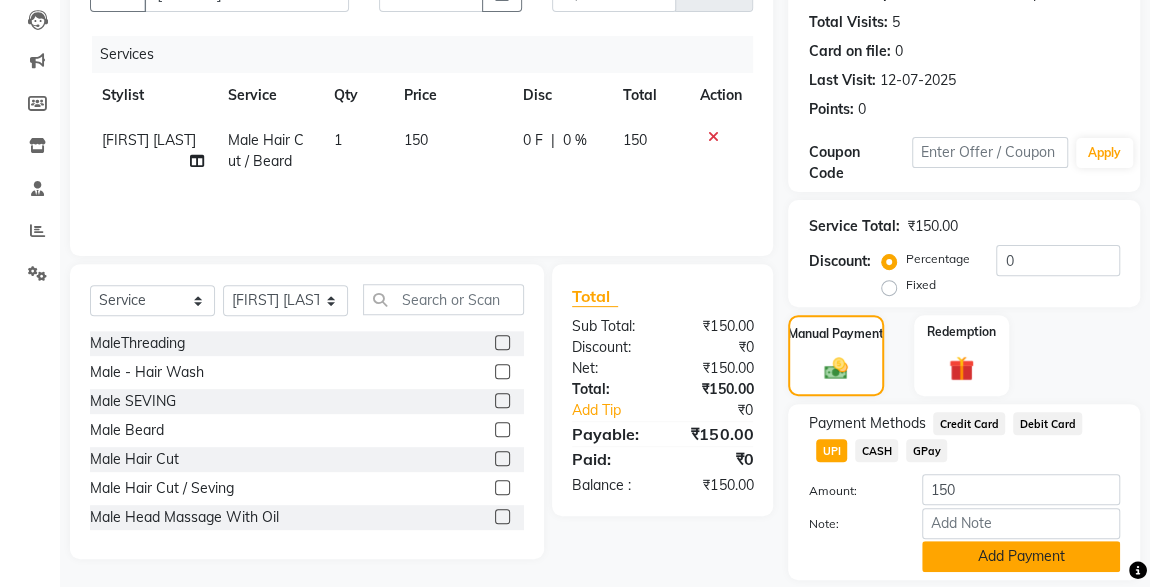 click on "Add Payment" 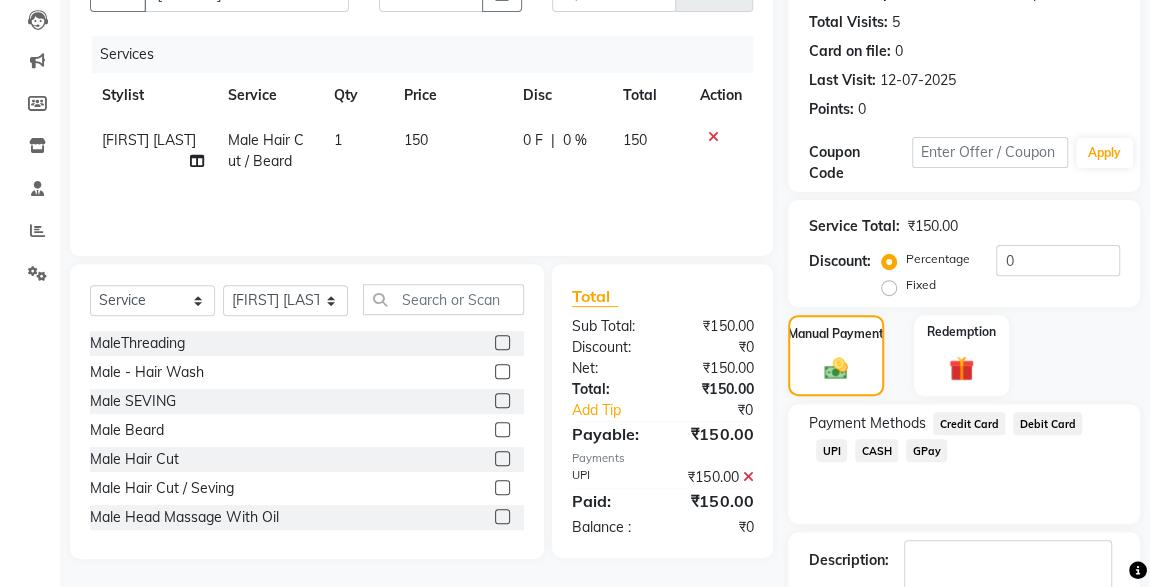 scroll, scrollTop: 330, scrollLeft: 0, axis: vertical 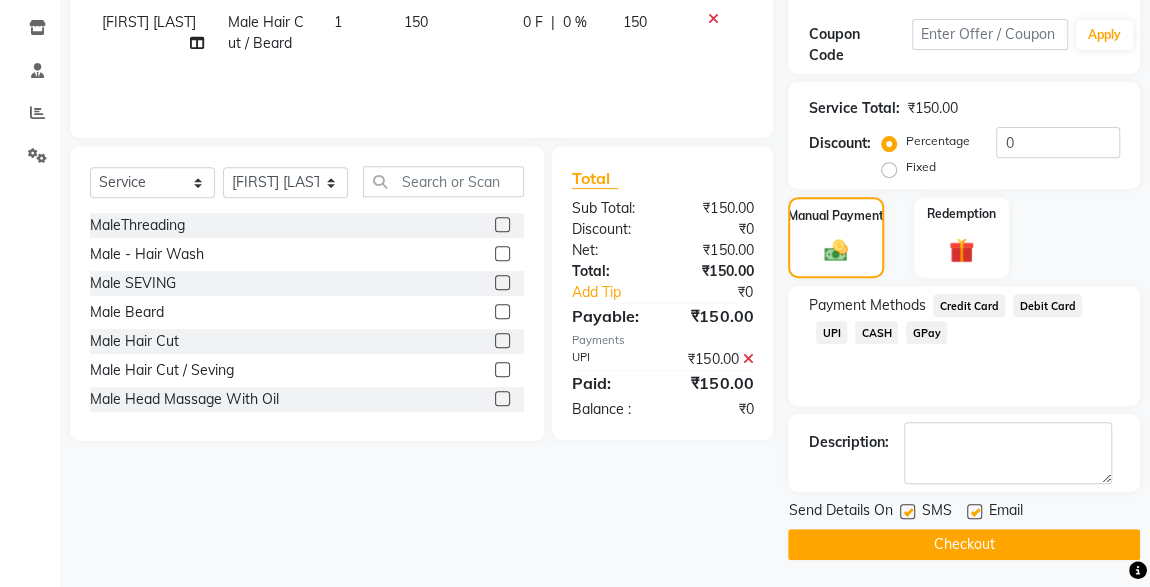 click 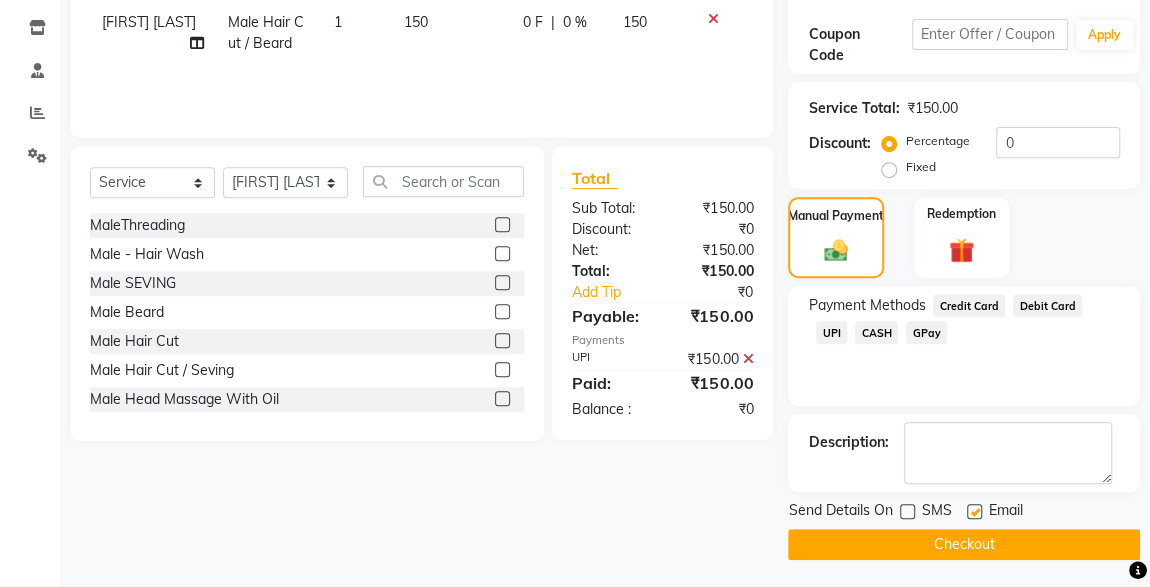 click on "Checkout" 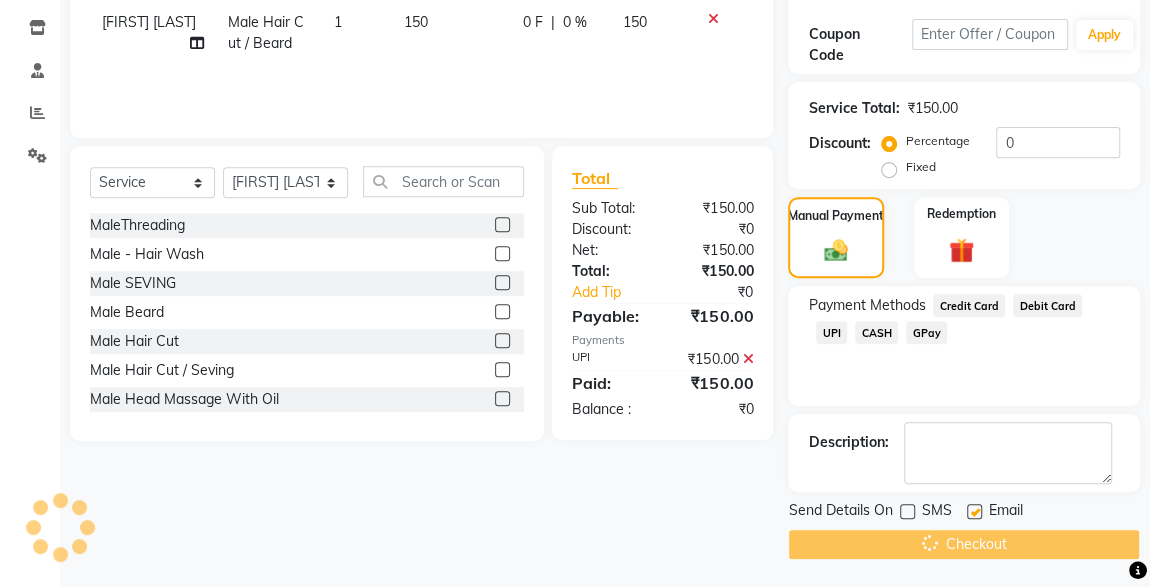 scroll, scrollTop: 0, scrollLeft: 0, axis: both 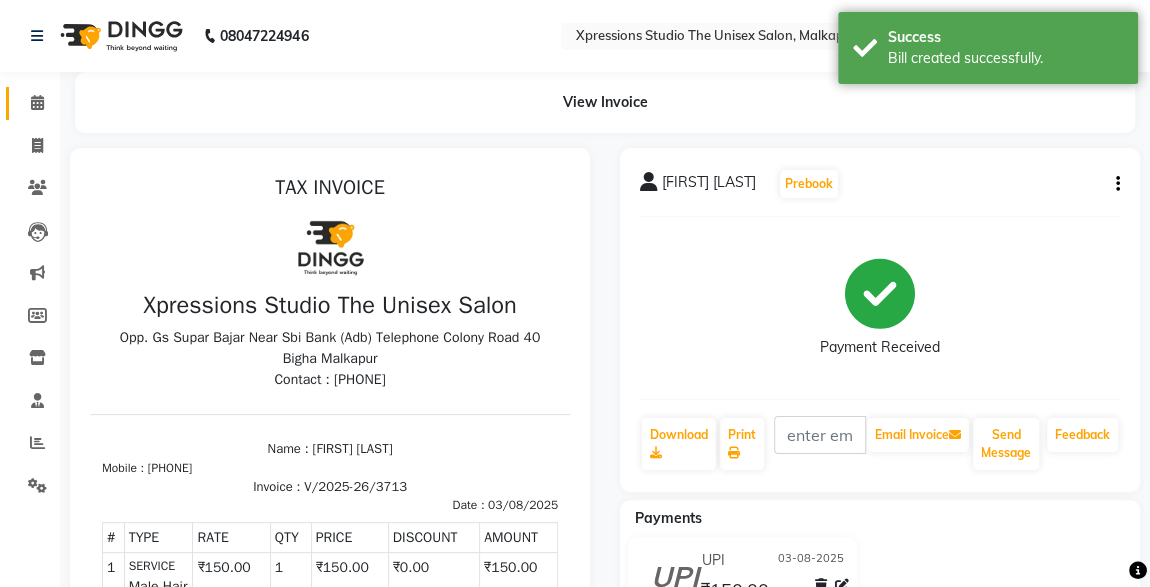 click on "Calendar" 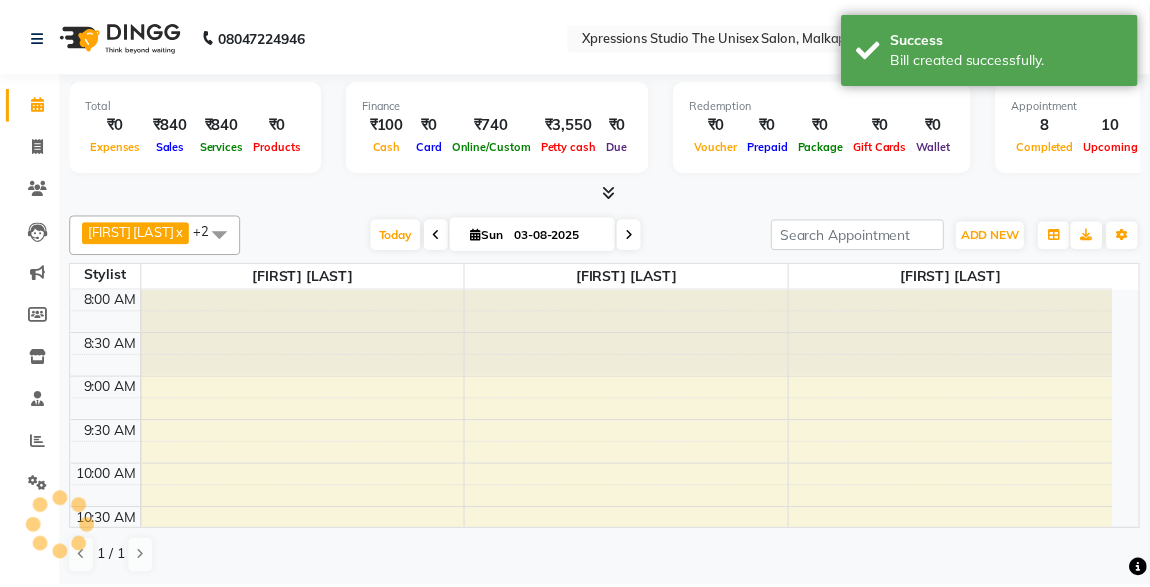 scroll, scrollTop: 260, scrollLeft: 0, axis: vertical 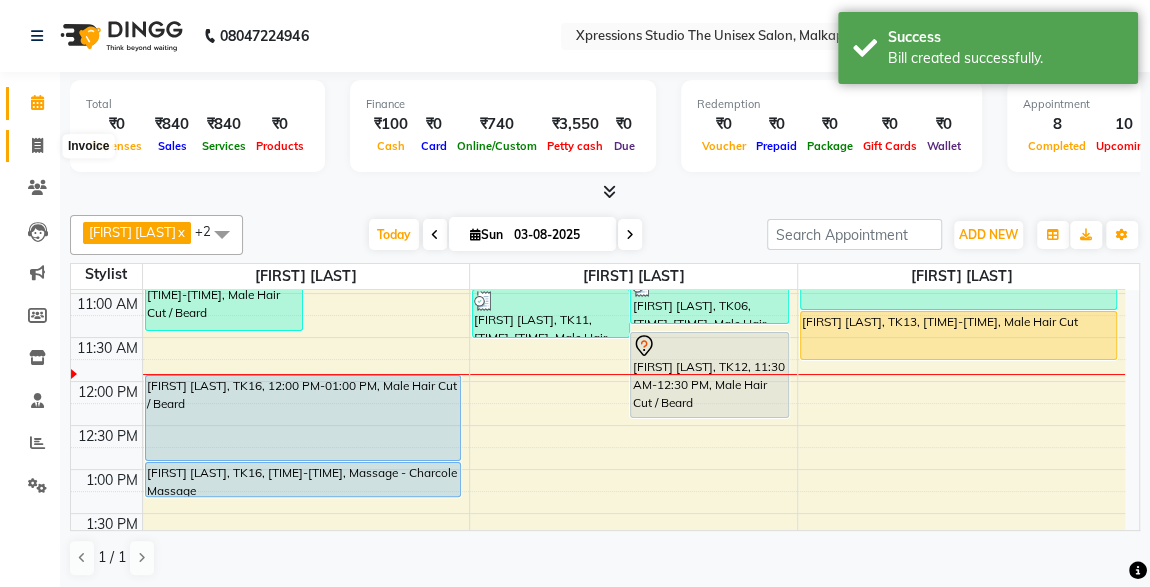 click 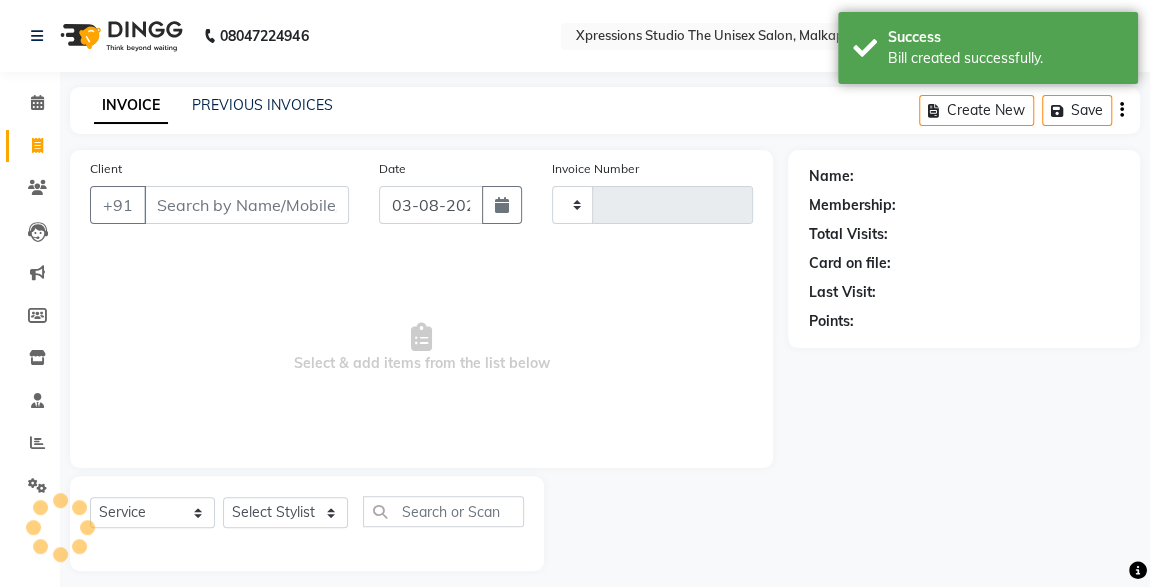 type on "3714" 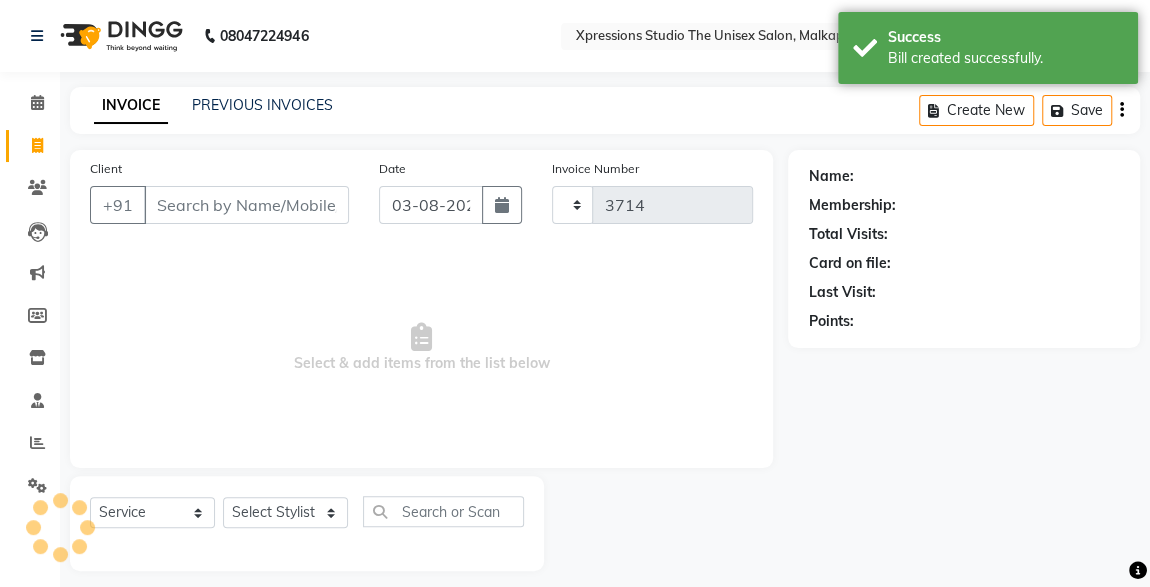 select on "7003" 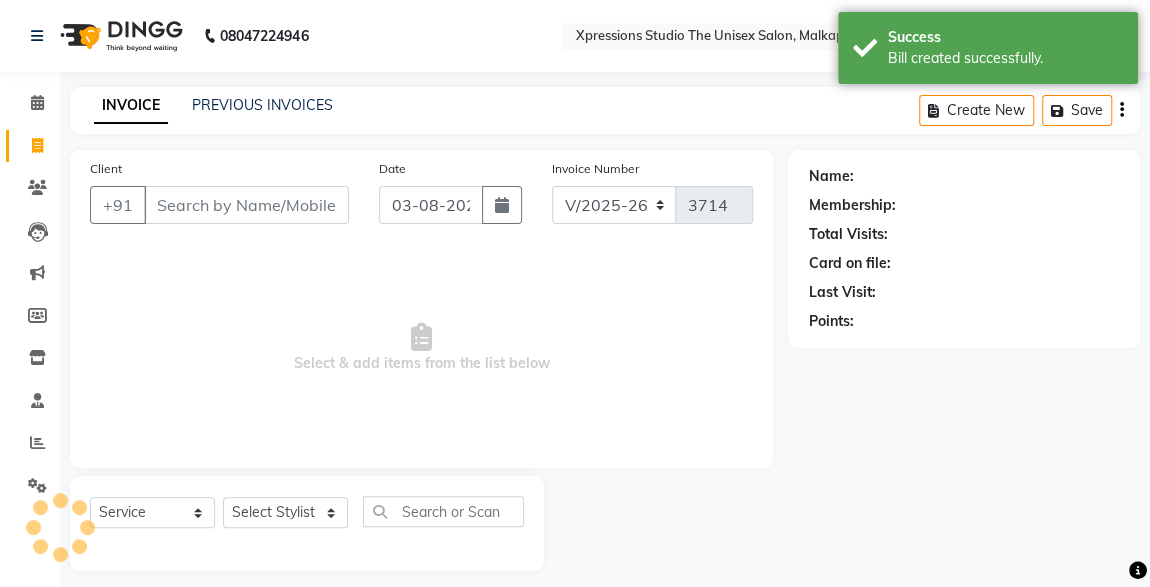 click on "Client" at bounding box center [246, 205] 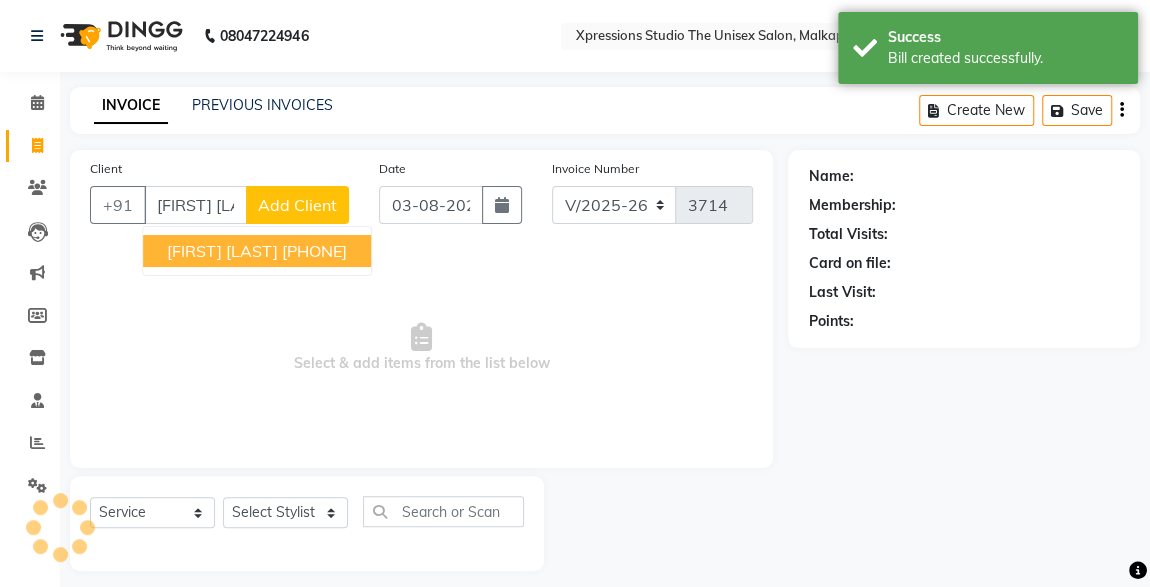 click on "NIKHIL GALWADE" at bounding box center [222, 251] 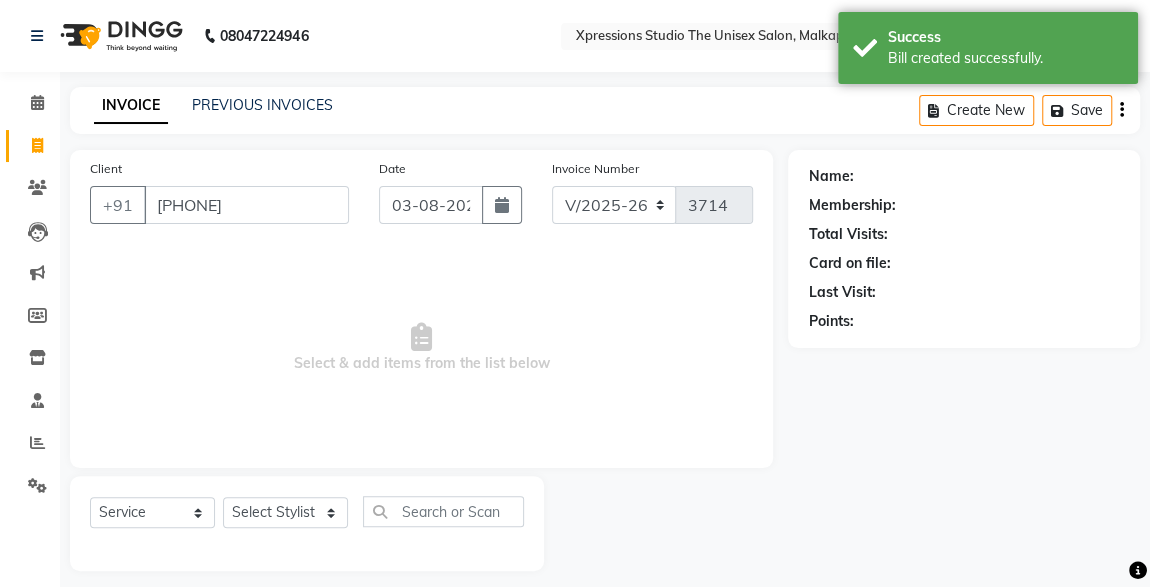 type on "7721096432" 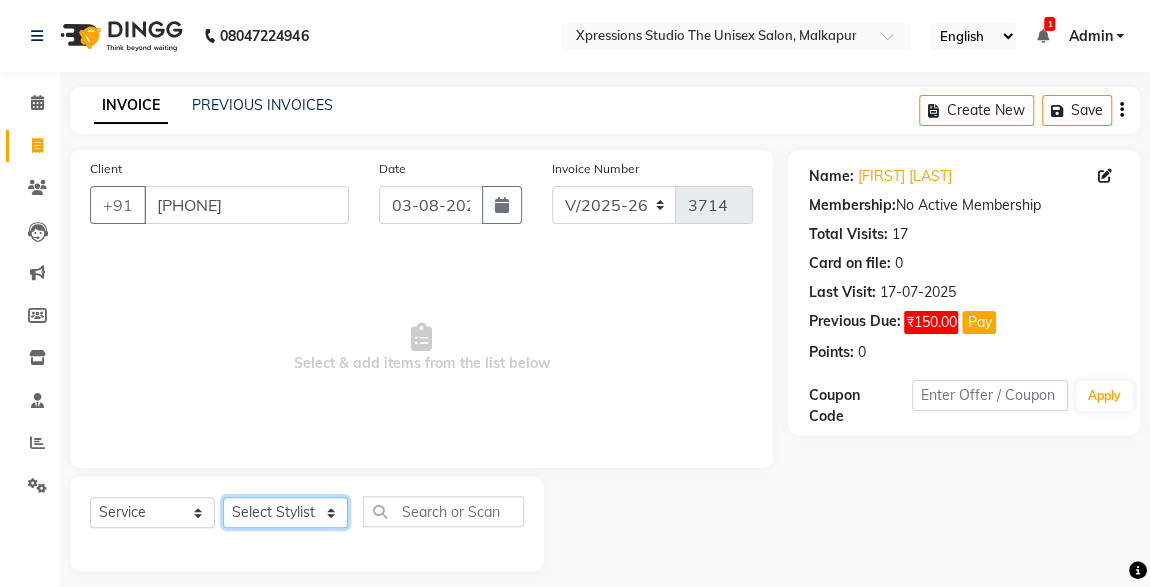 click on "Select Stylist ADESH RAUT ROHAN BABHULKAR ROSHAN TANDULKAR" 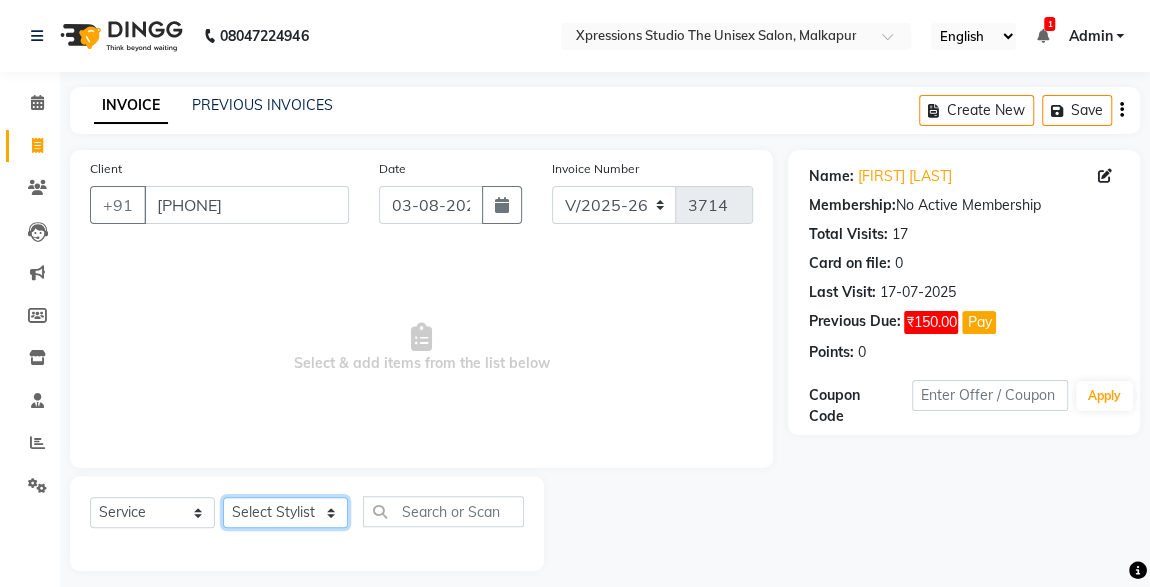 select on "57587" 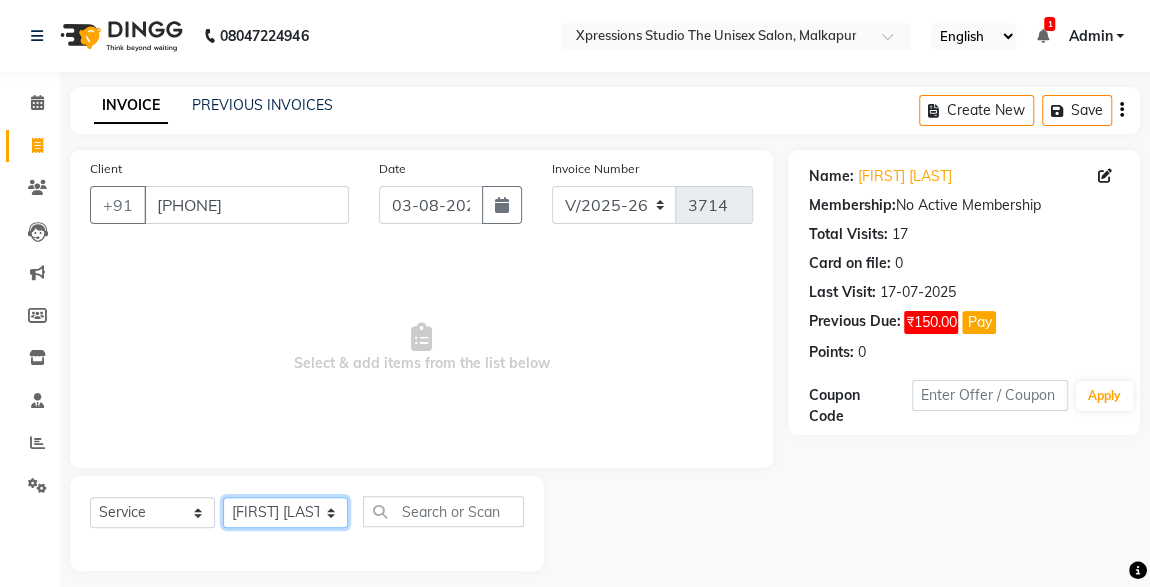 click on "Select Stylist ADESH RAUT ROHAN BABHULKAR ROSHAN TANDULKAR" 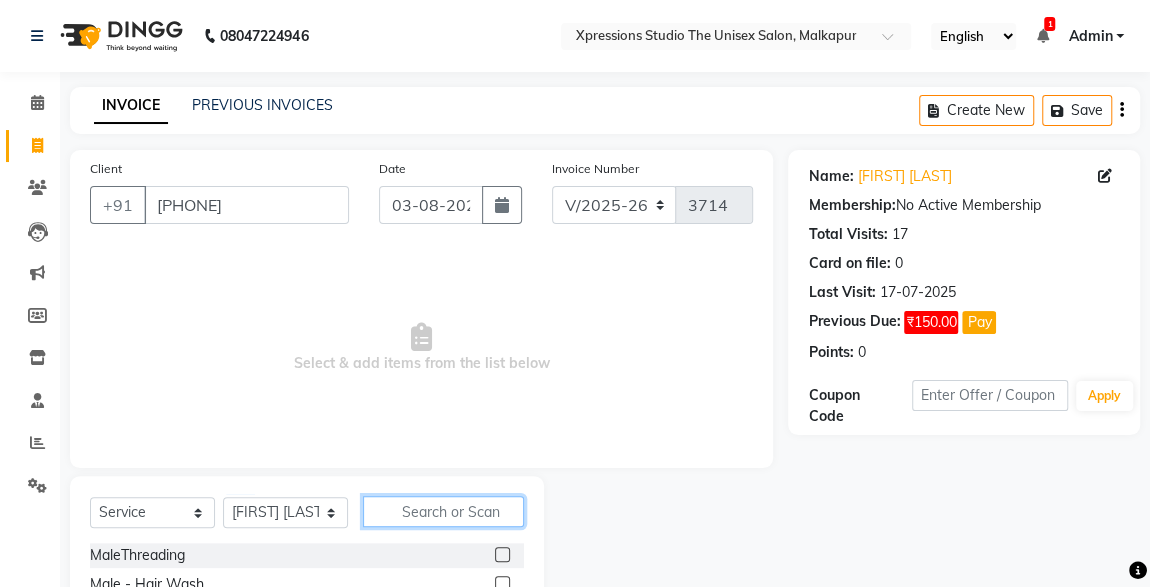 click 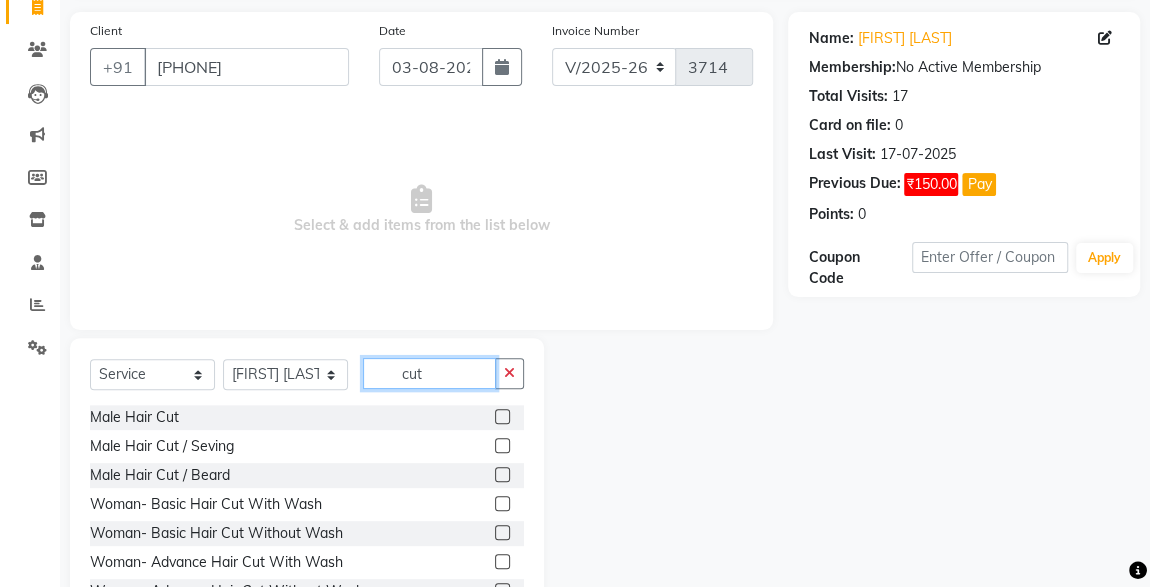 scroll, scrollTop: 212, scrollLeft: 0, axis: vertical 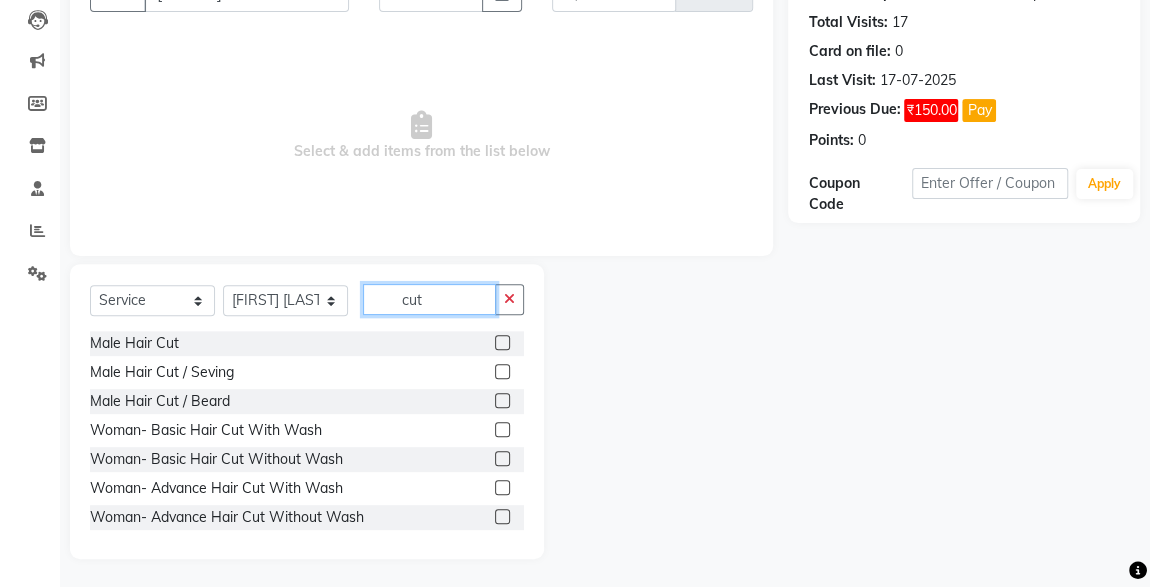 type on "cut" 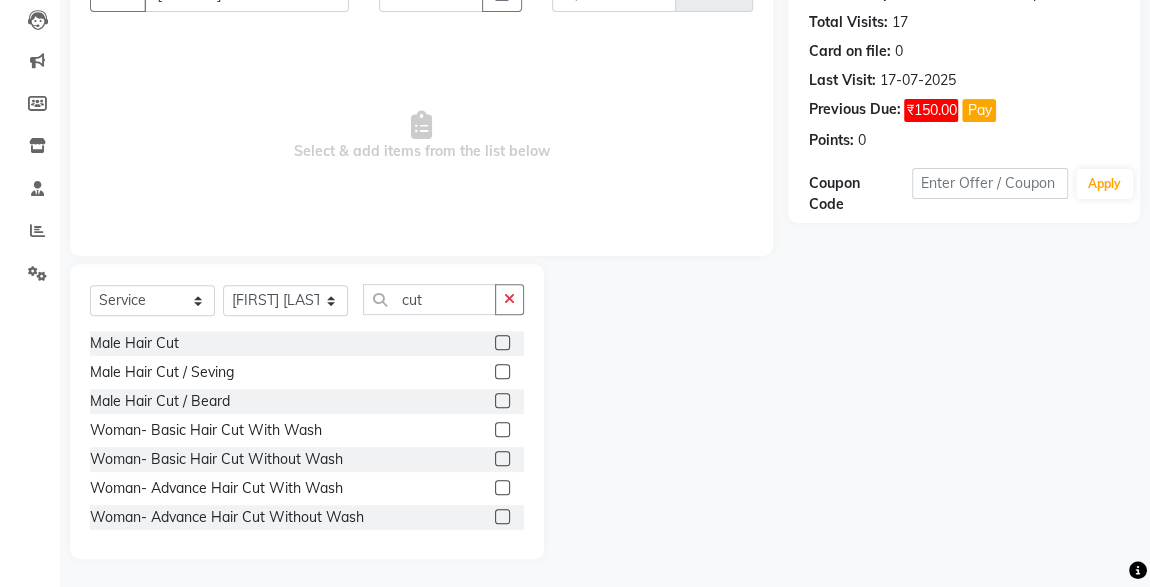 click 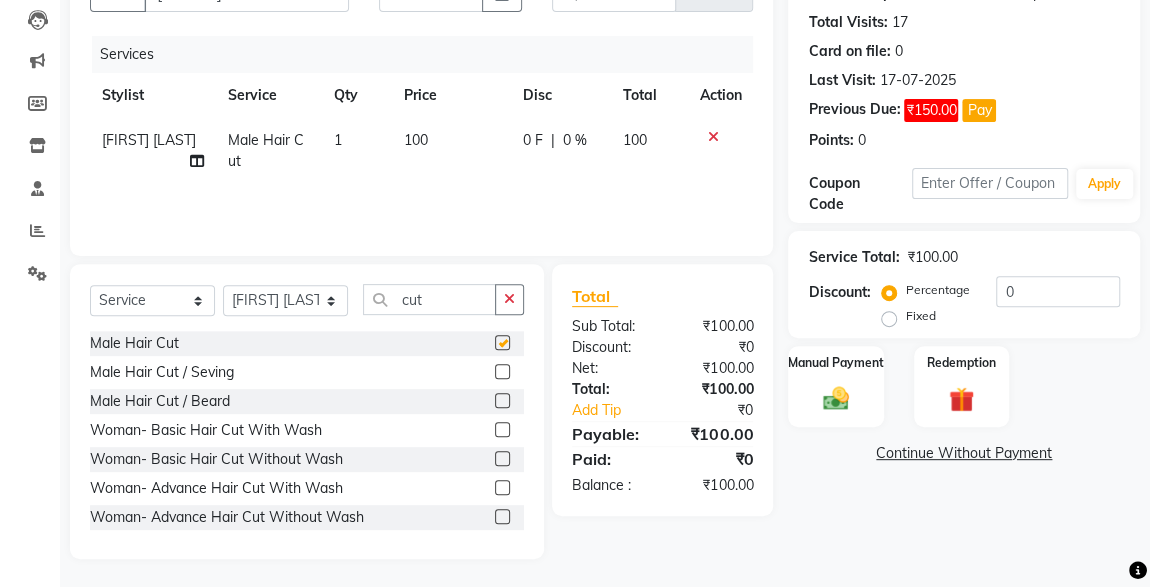 checkbox on "false" 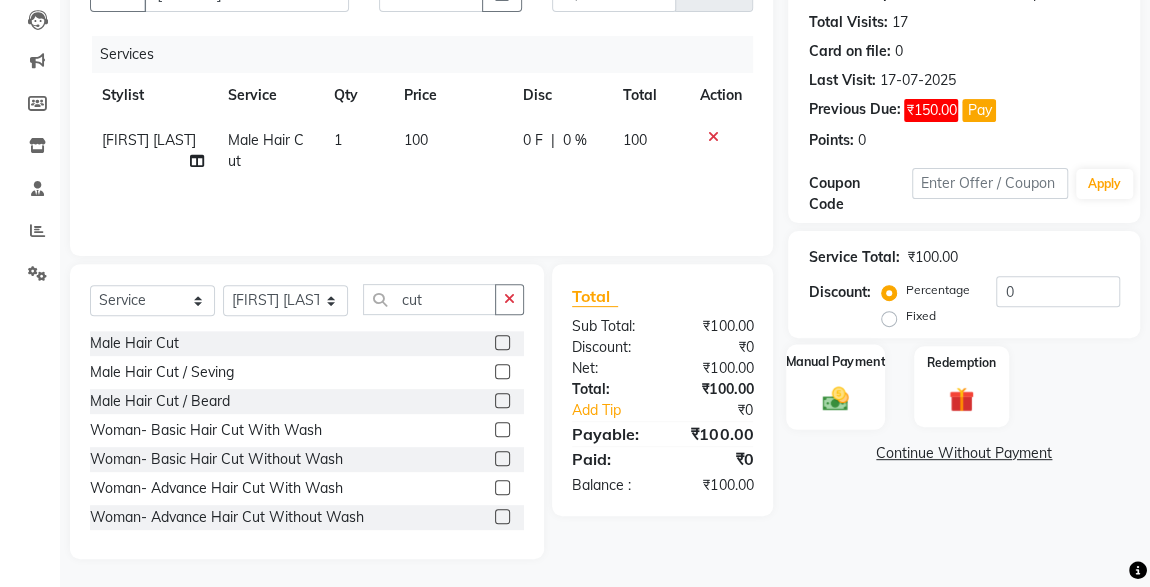 click 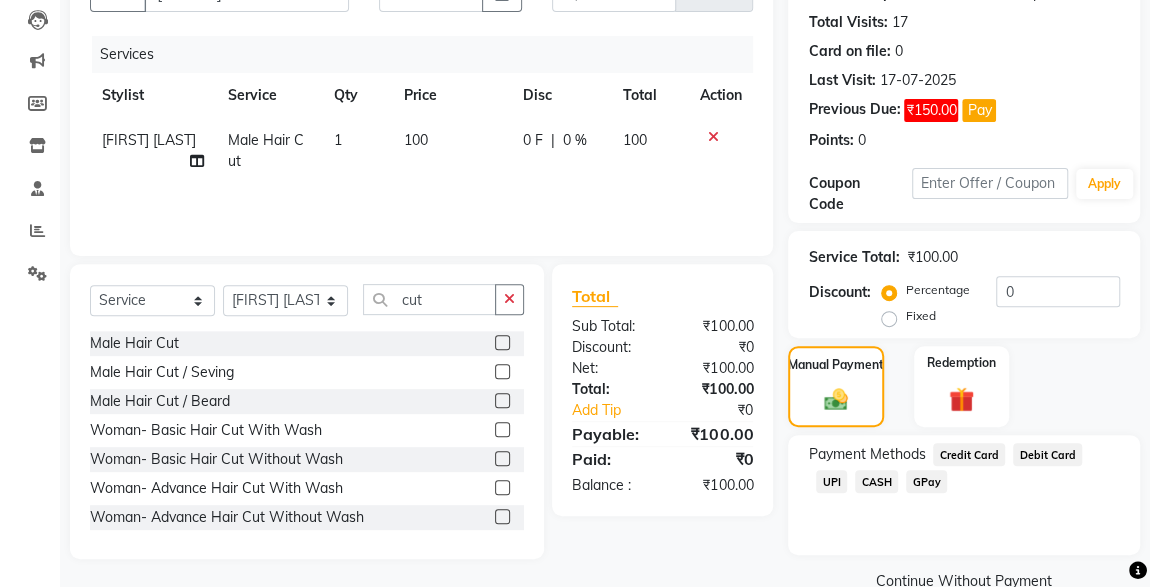 click on "CASH" 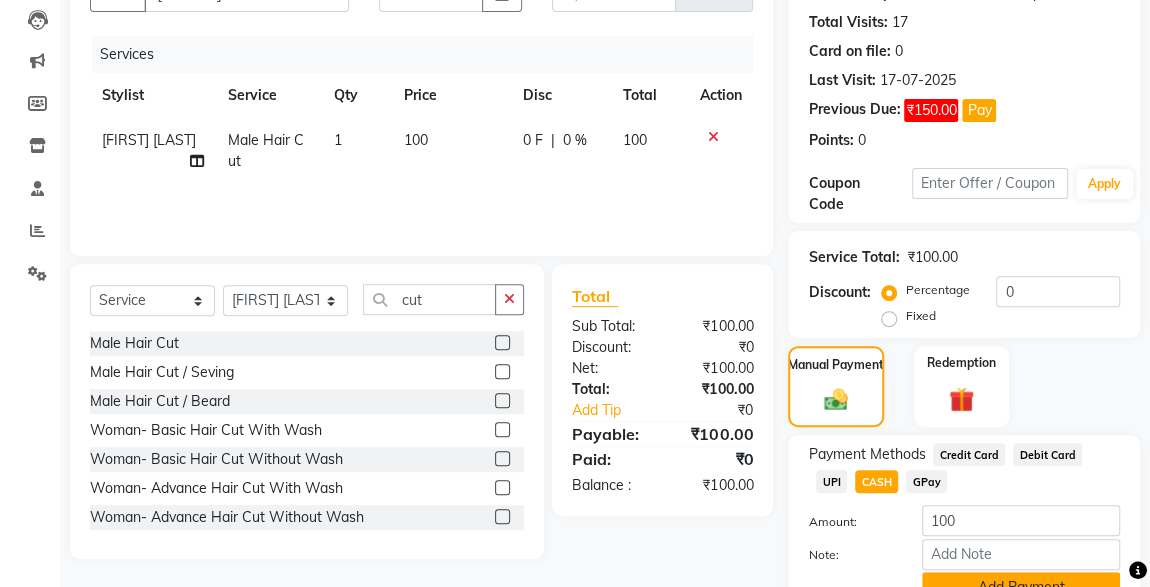 click on "Add Payment" 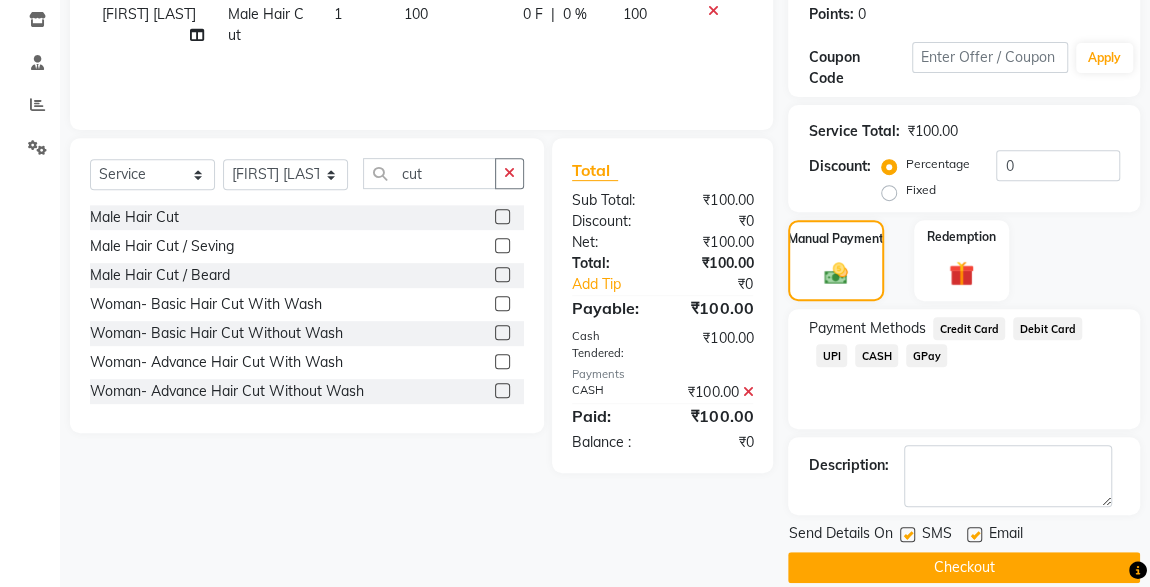 scroll, scrollTop: 361, scrollLeft: 0, axis: vertical 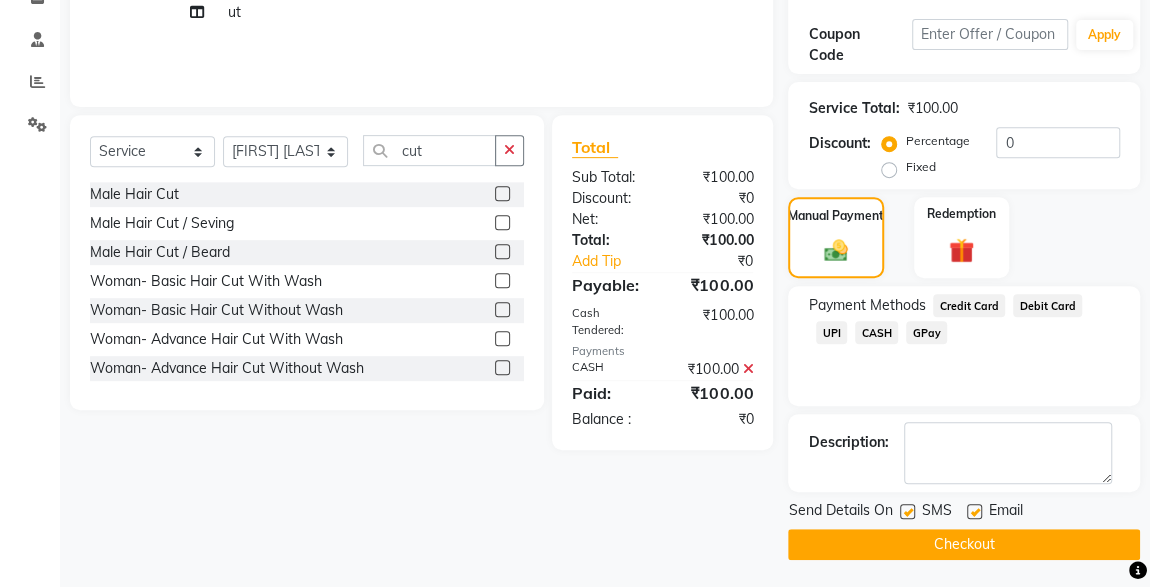 click 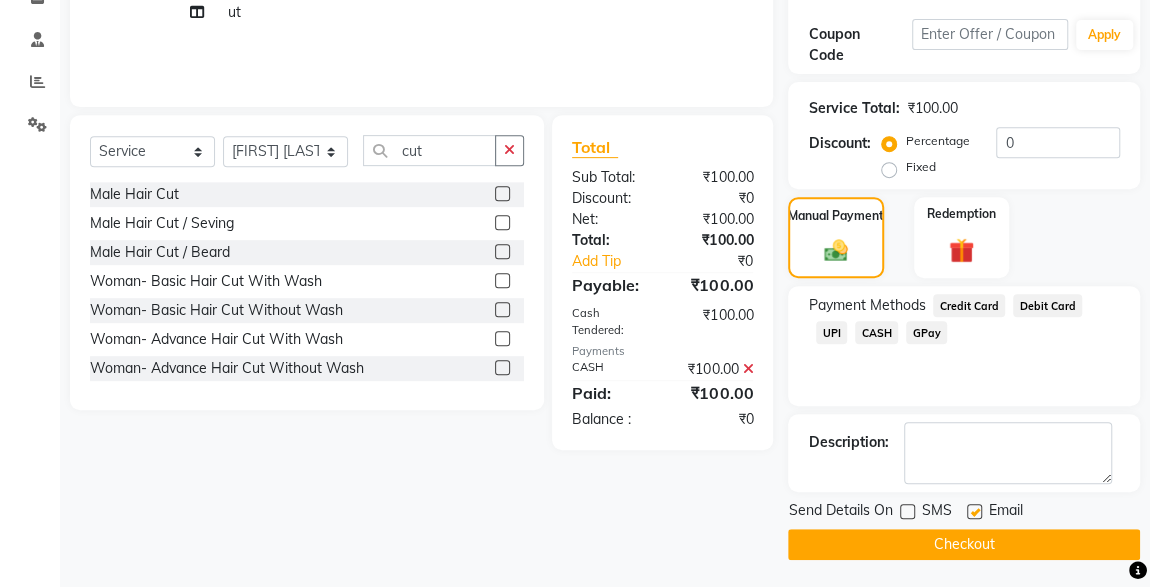 click on "Checkout" 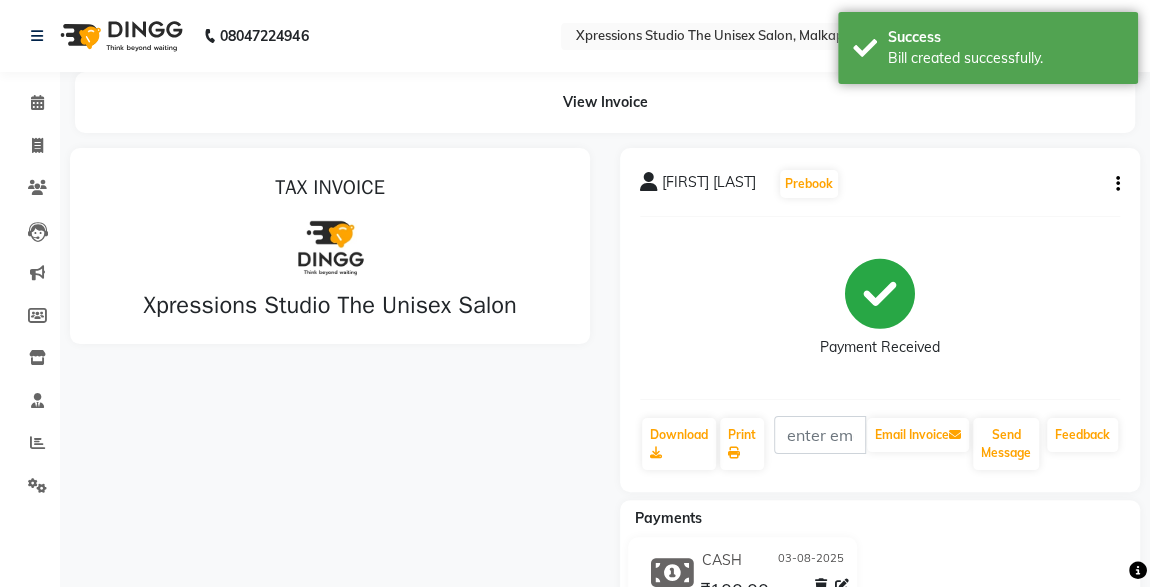 scroll, scrollTop: 0, scrollLeft: 0, axis: both 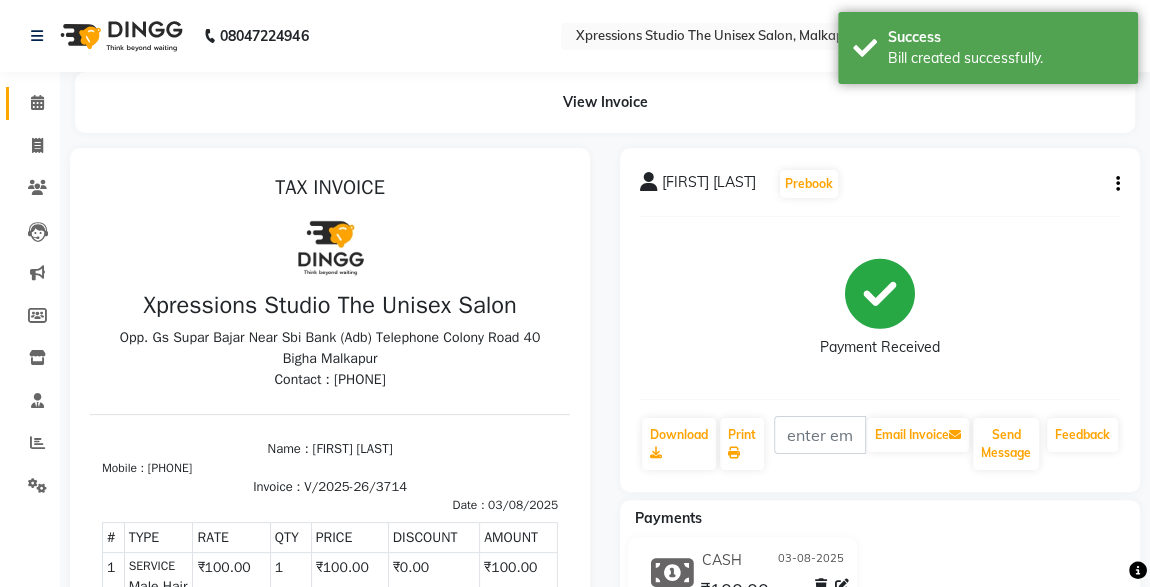 click 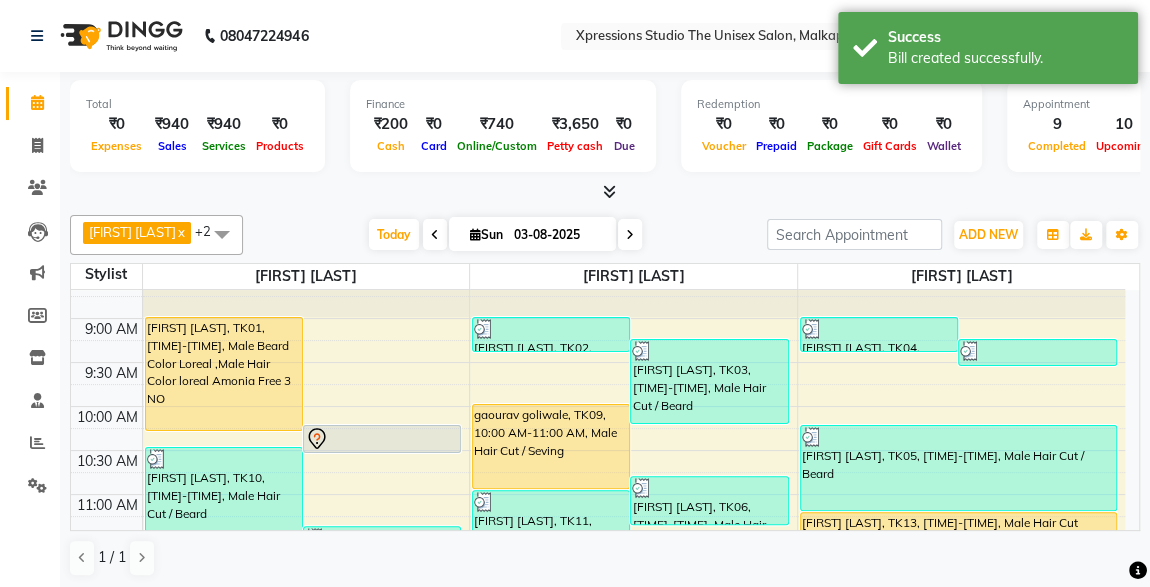 scroll, scrollTop: 75, scrollLeft: 0, axis: vertical 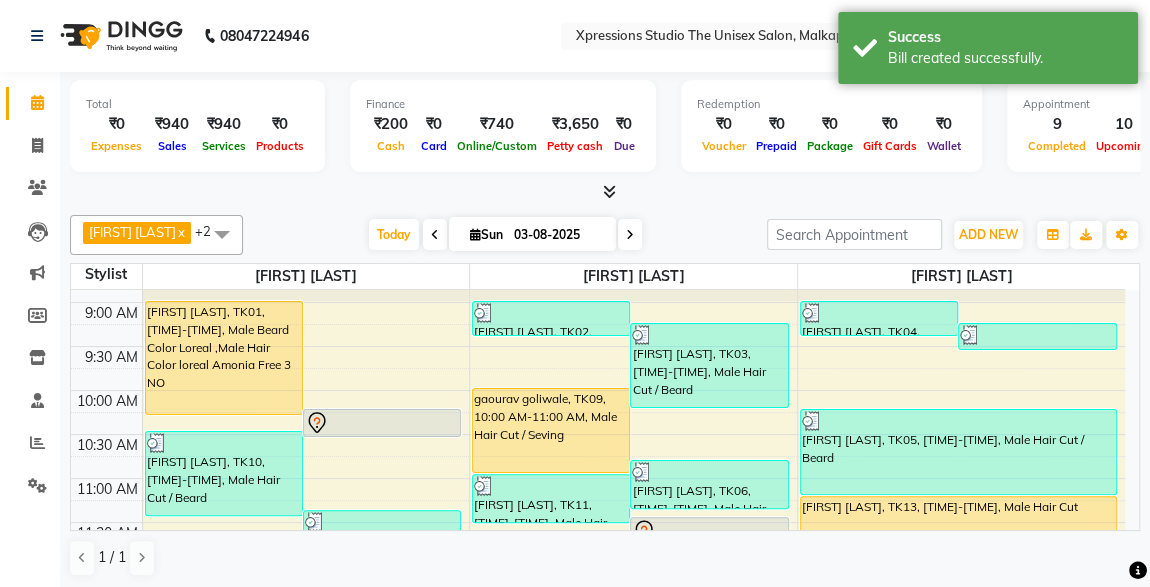 click on "gaourav goliwale, TK09, 10:00 AM-11:00 AM, Male Hair Cut / Seving" at bounding box center (551, 430) 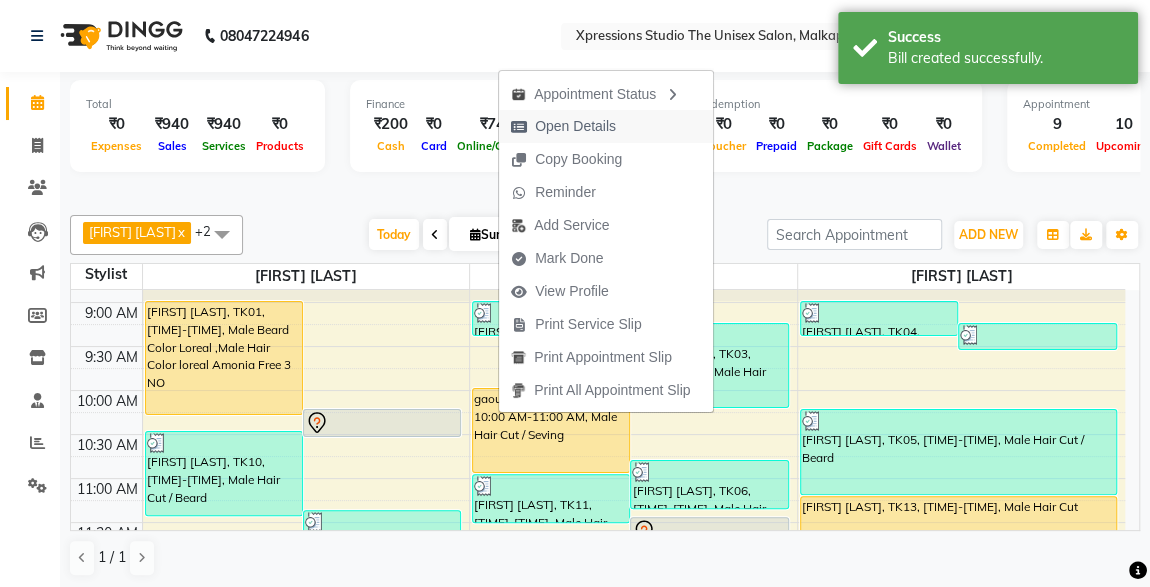 click on "Open Details" at bounding box center (575, 126) 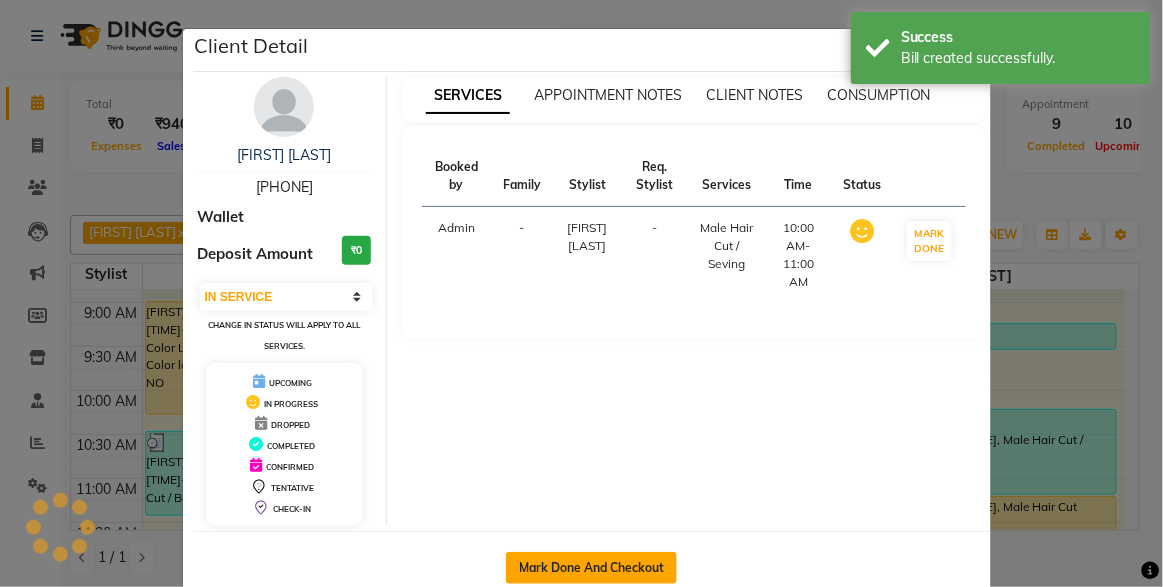 click on "Mark Done And Checkout" 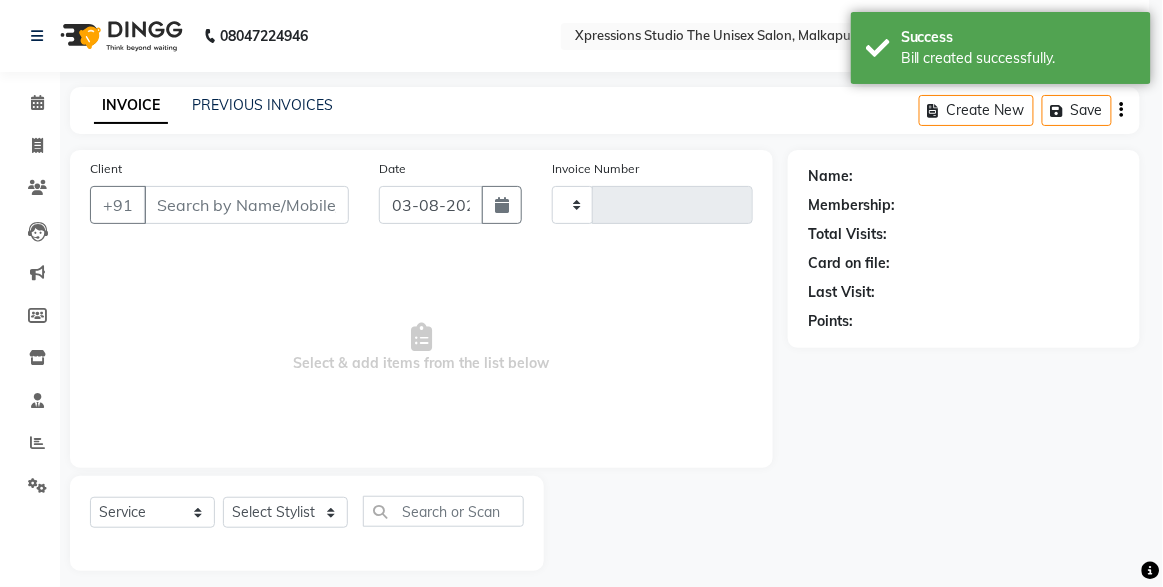 type on "3715" 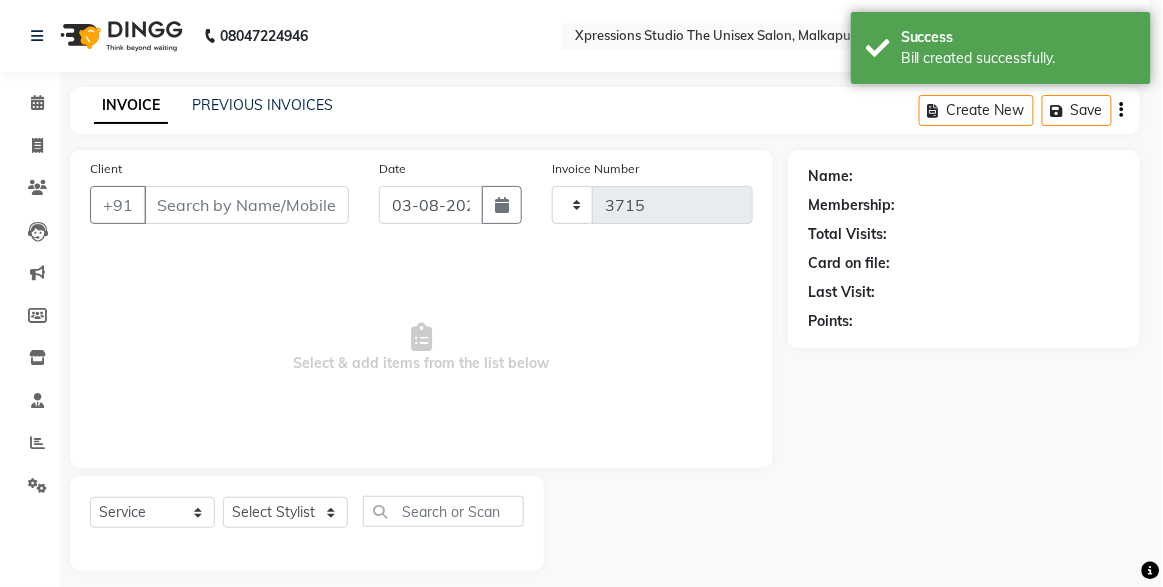 select on "7003" 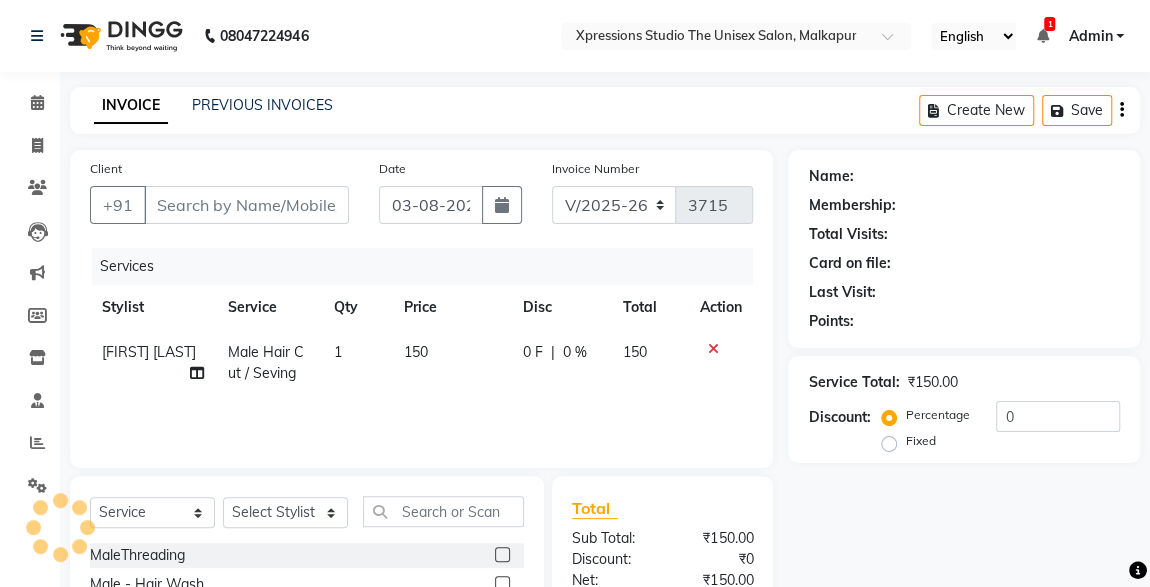 type on "7858649086" 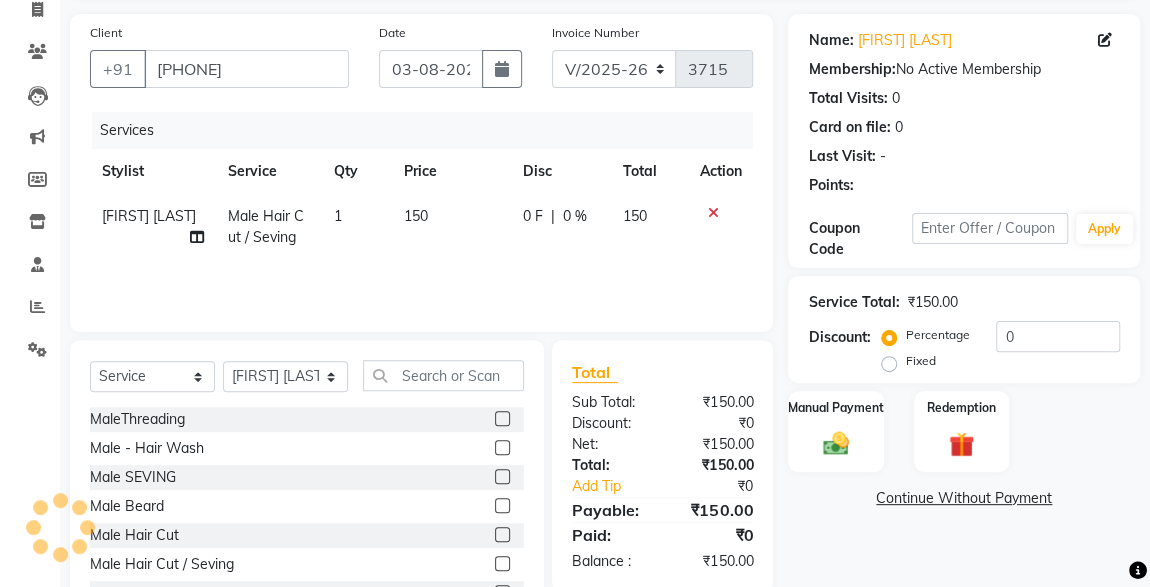 scroll, scrollTop: 212, scrollLeft: 0, axis: vertical 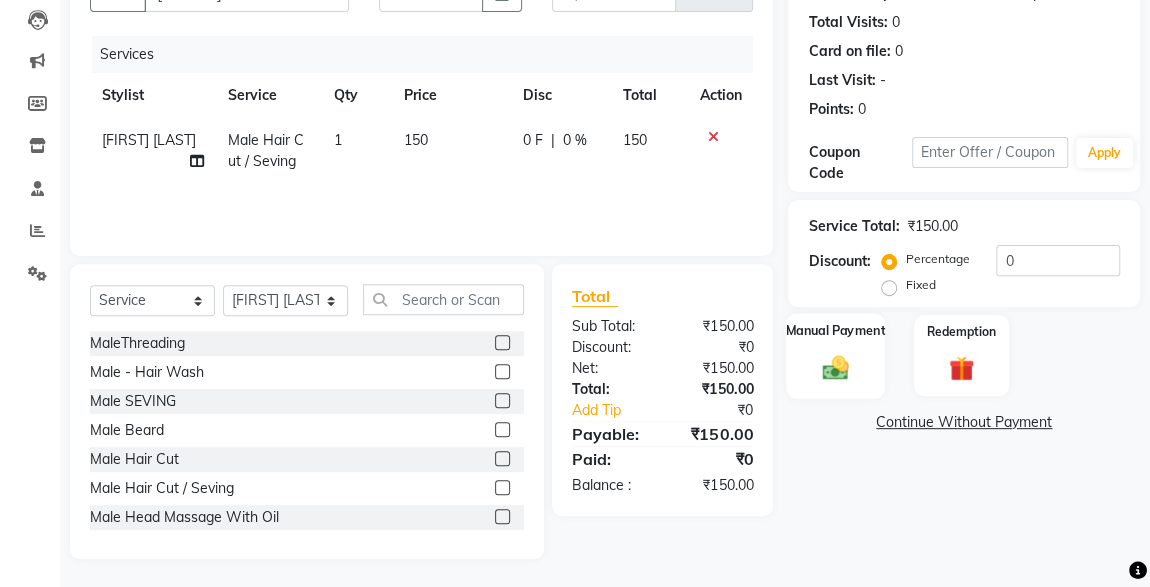 click 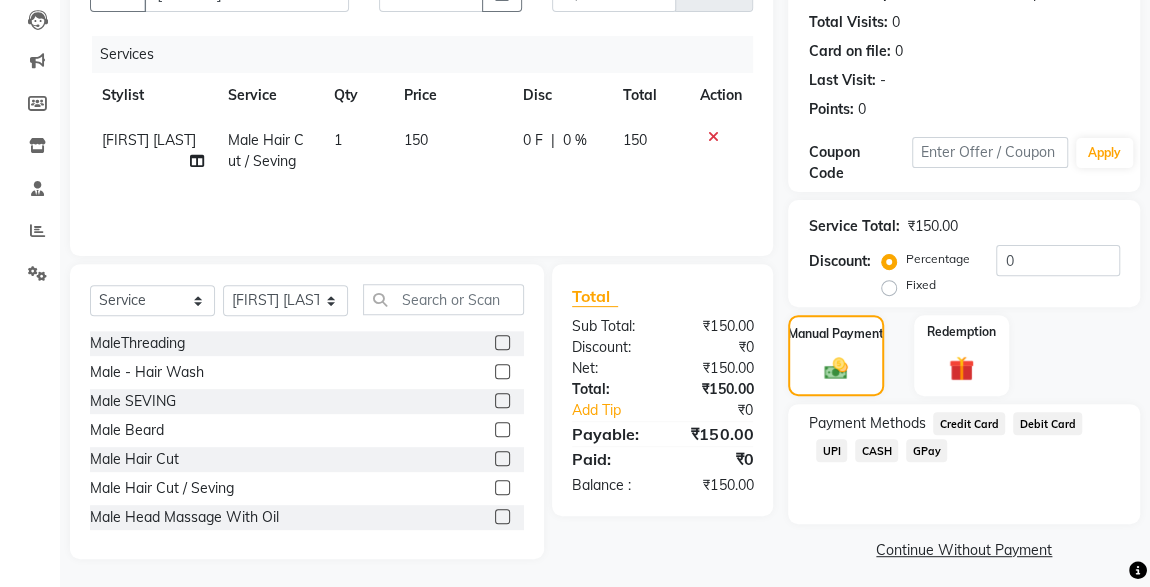 click on "CASH" 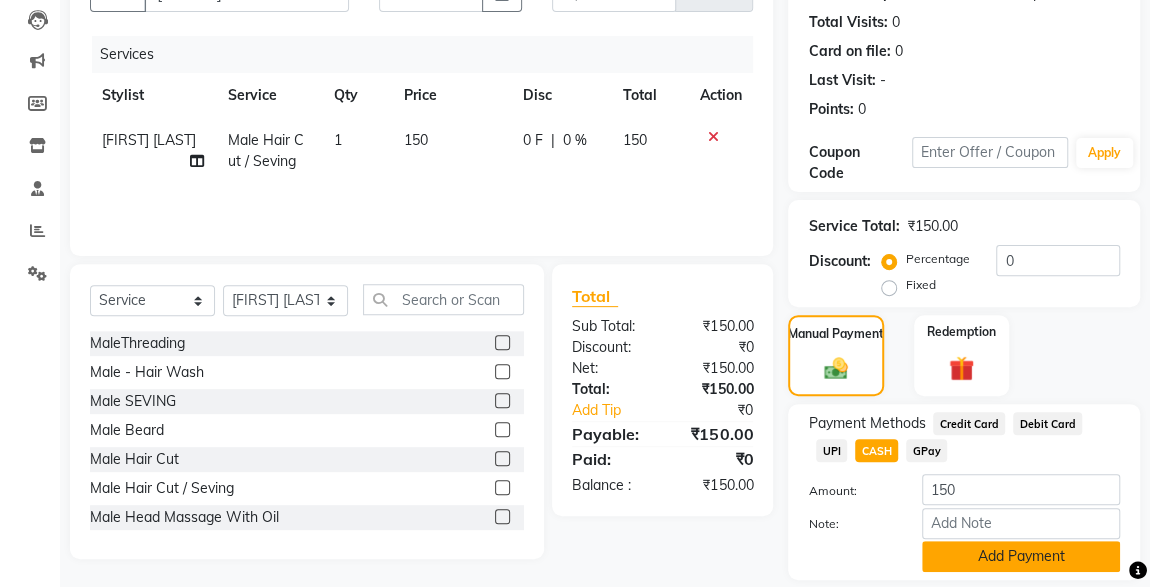 click on "Add Payment" 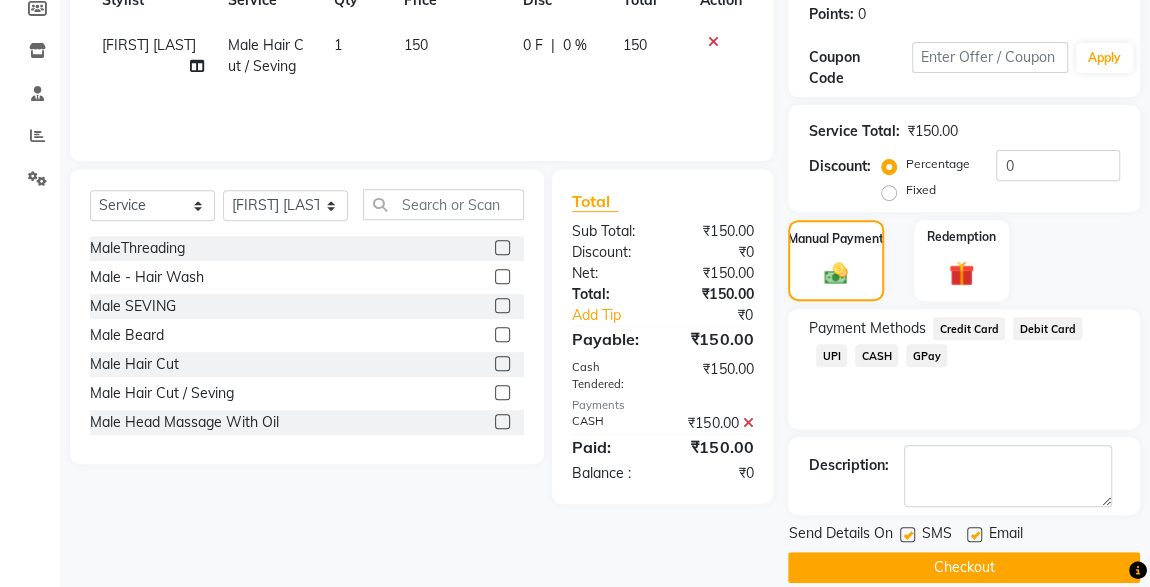 scroll, scrollTop: 330, scrollLeft: 0, axis: vertical 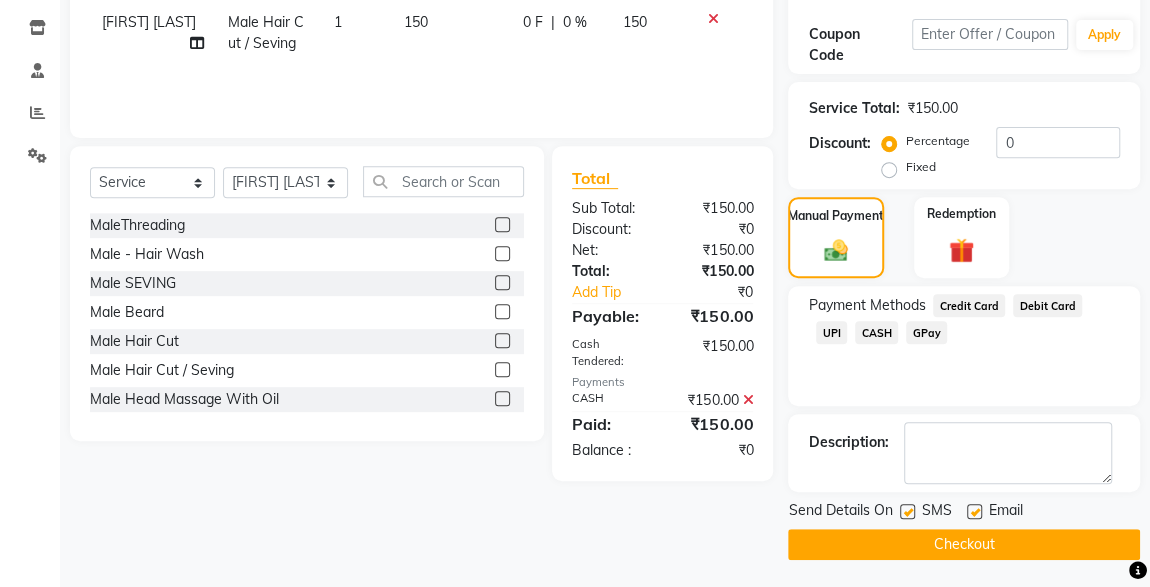 click 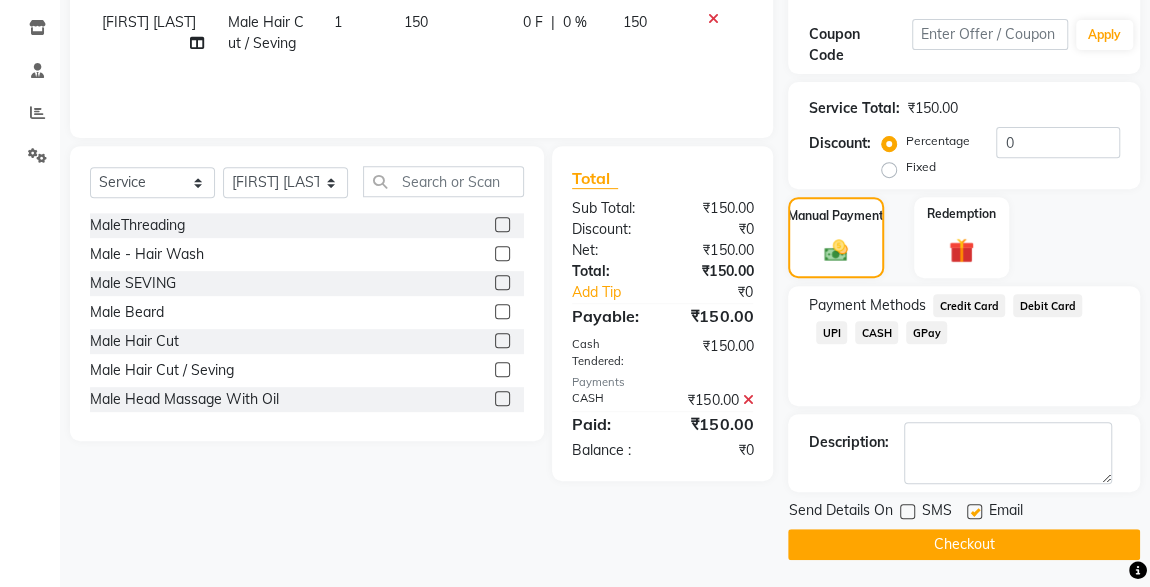 click on "Checkout" 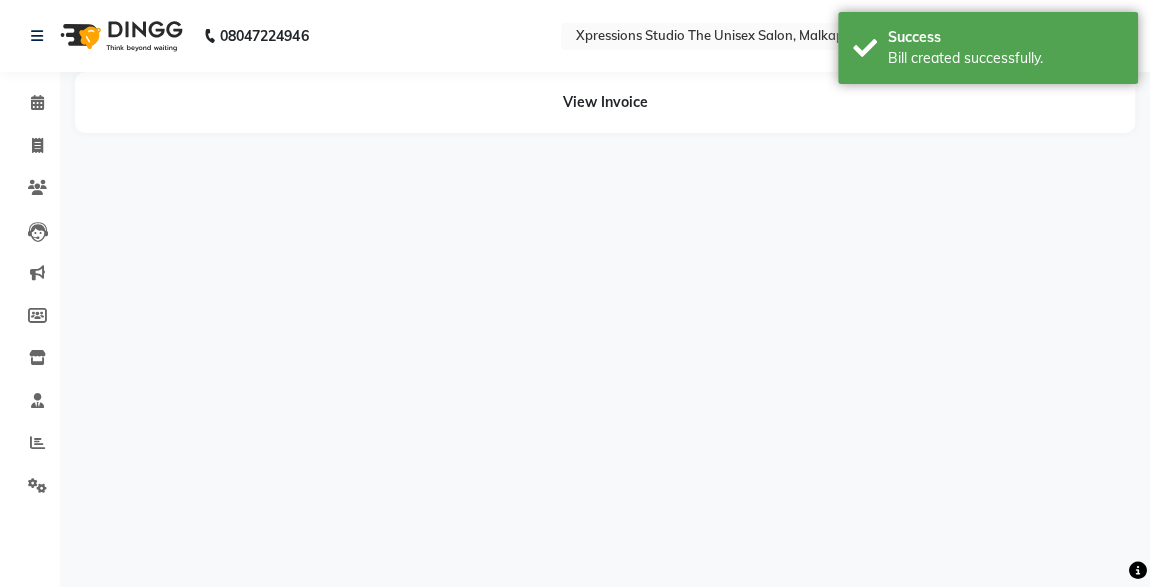 scroll, scrollTop: 0, scrollLeft: 0, axis: both 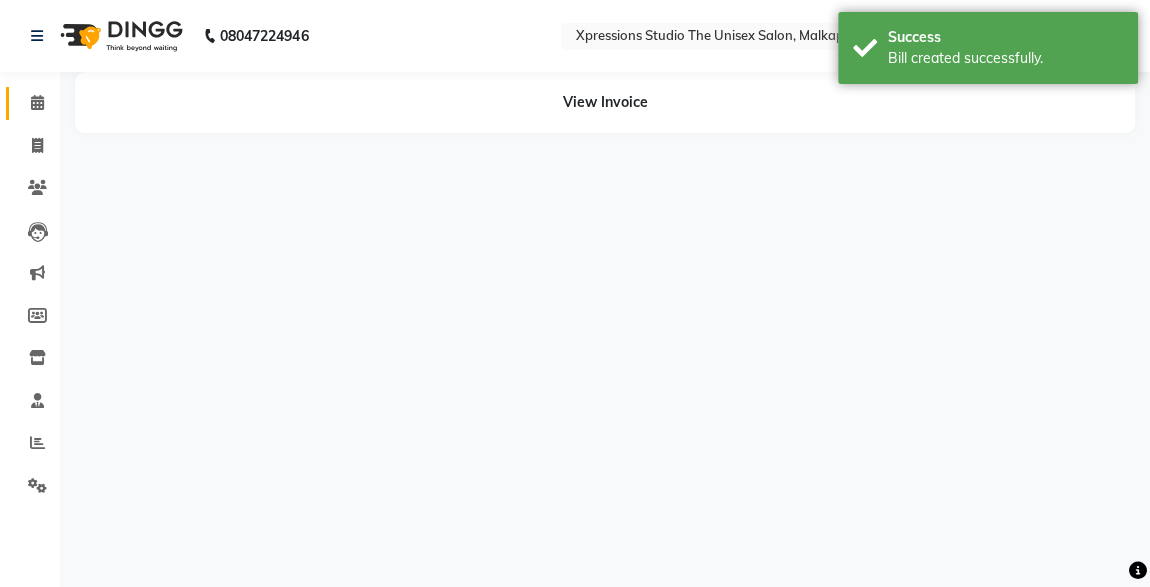 click 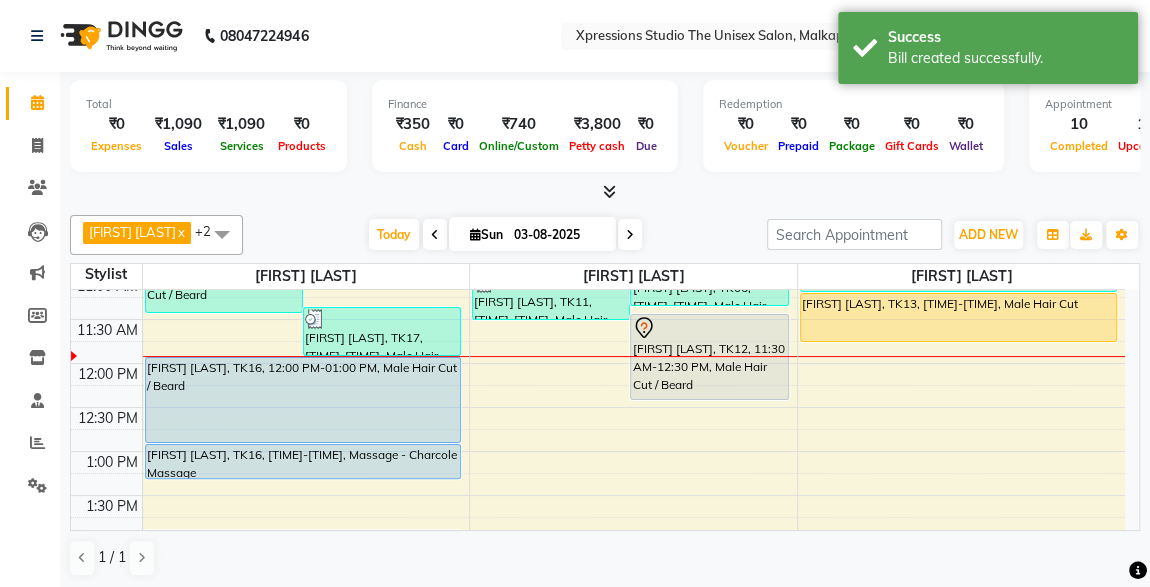 scroll, scrollTop: 263, scrollLeft: 0, axis: vertical 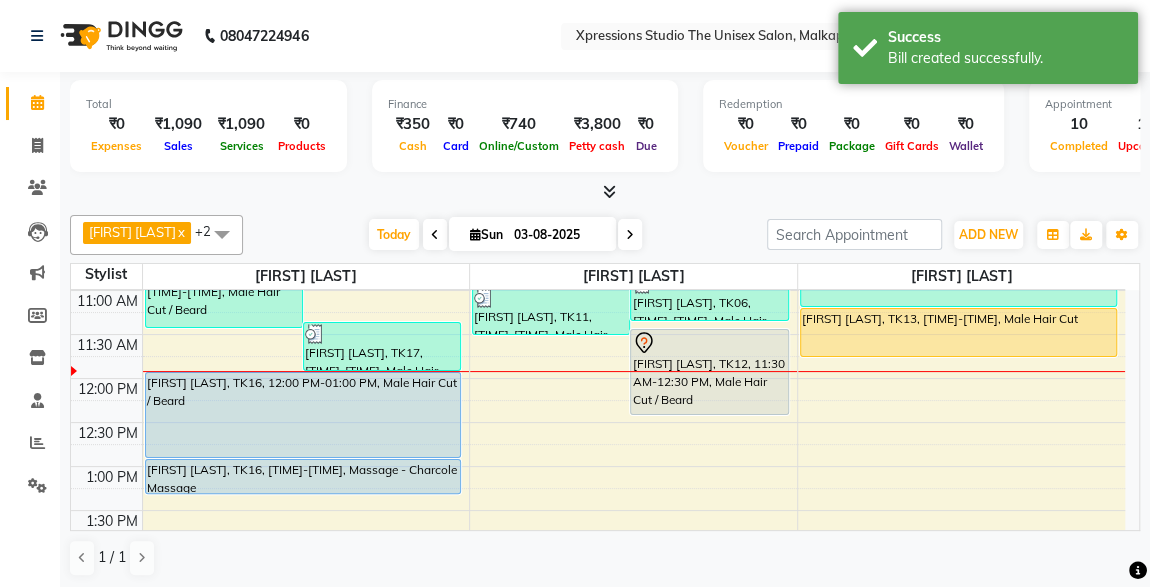 click on "[NAME], TK12, [TIME]-[TIME], Male Hair Cut / Beard" at bounding box center (709, 372) 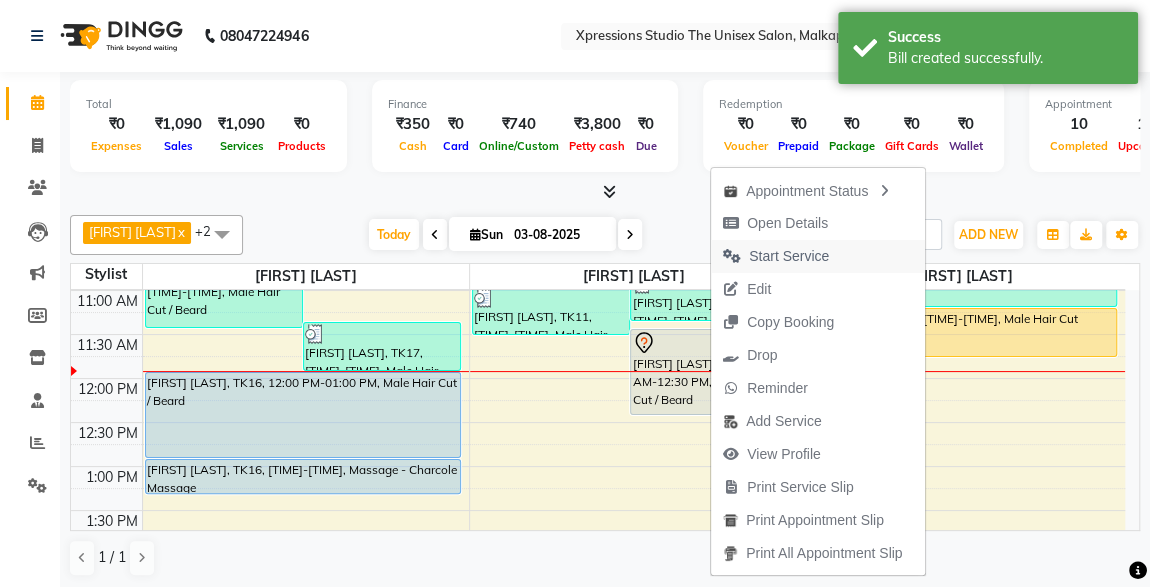 click on "Start Service" at bounding box center [789, 256] 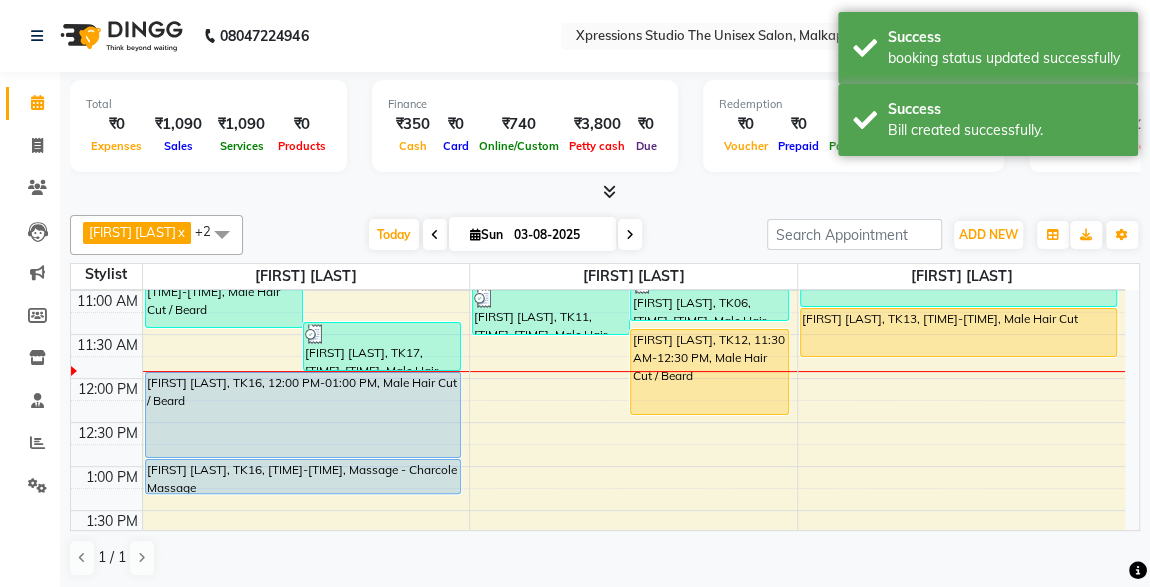 click on "DIPAK PATIL, TK13, 11:15 AM-11:50 AM, Male Hair Cut" at bounding box center [958, 332] 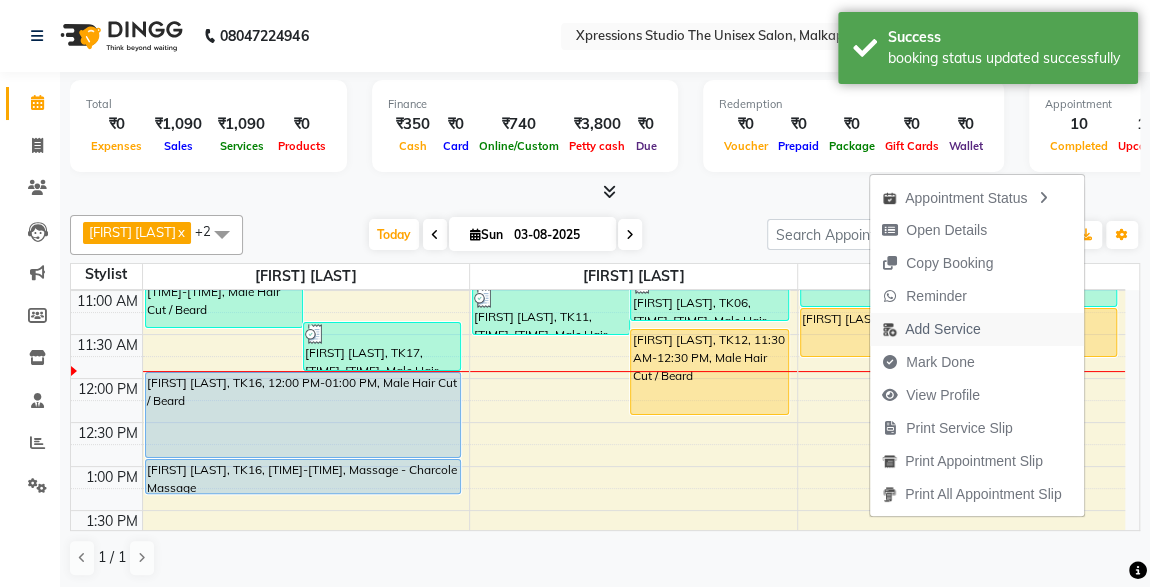 click on "Add Service" at bounding box center [942, 329] 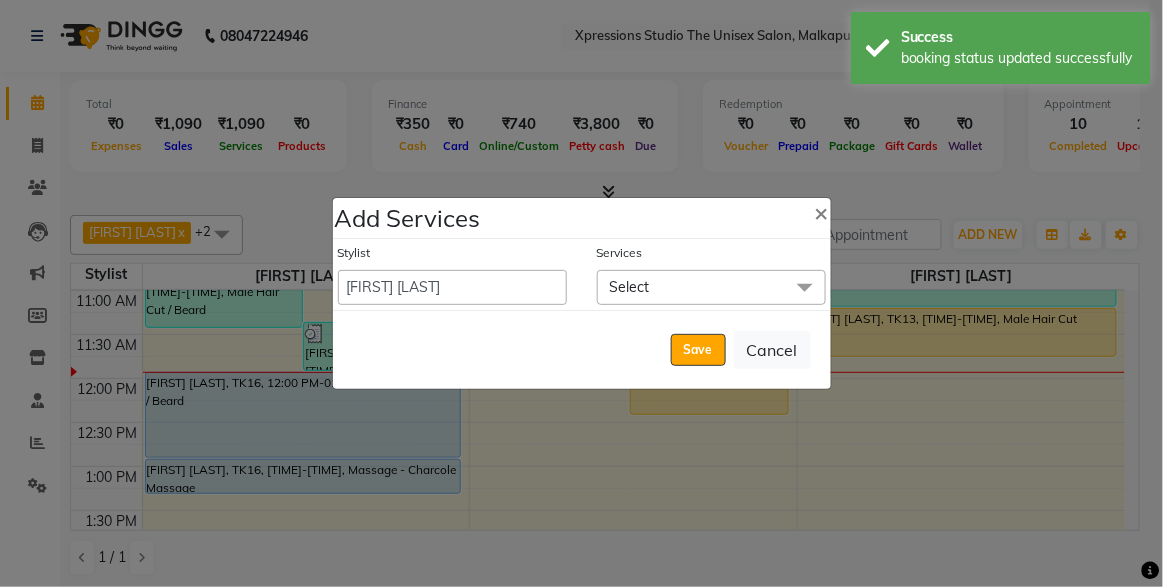 click on "Select" 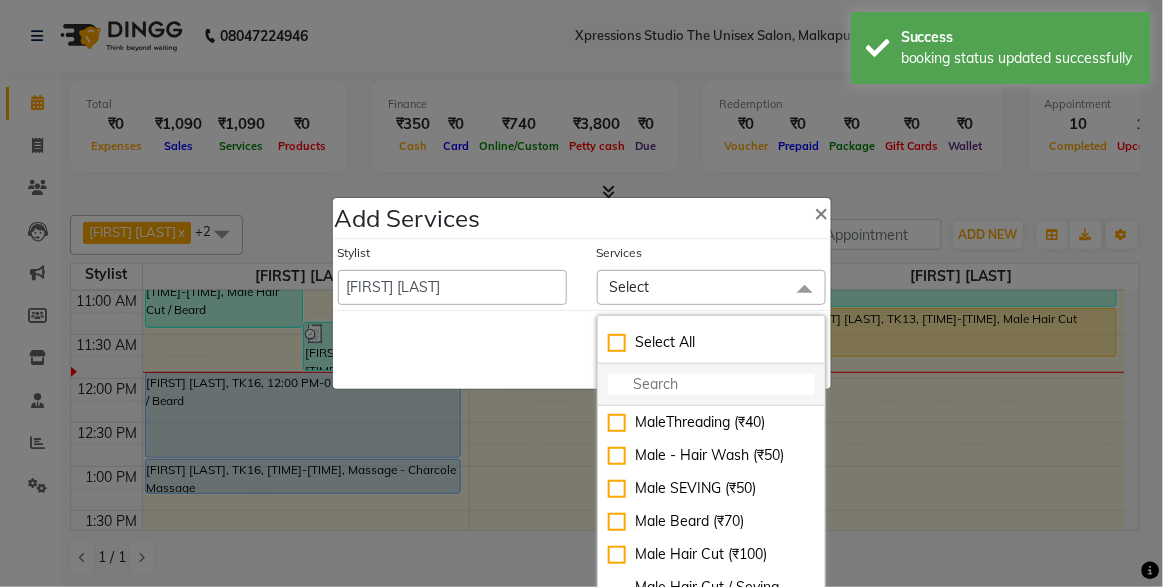 click 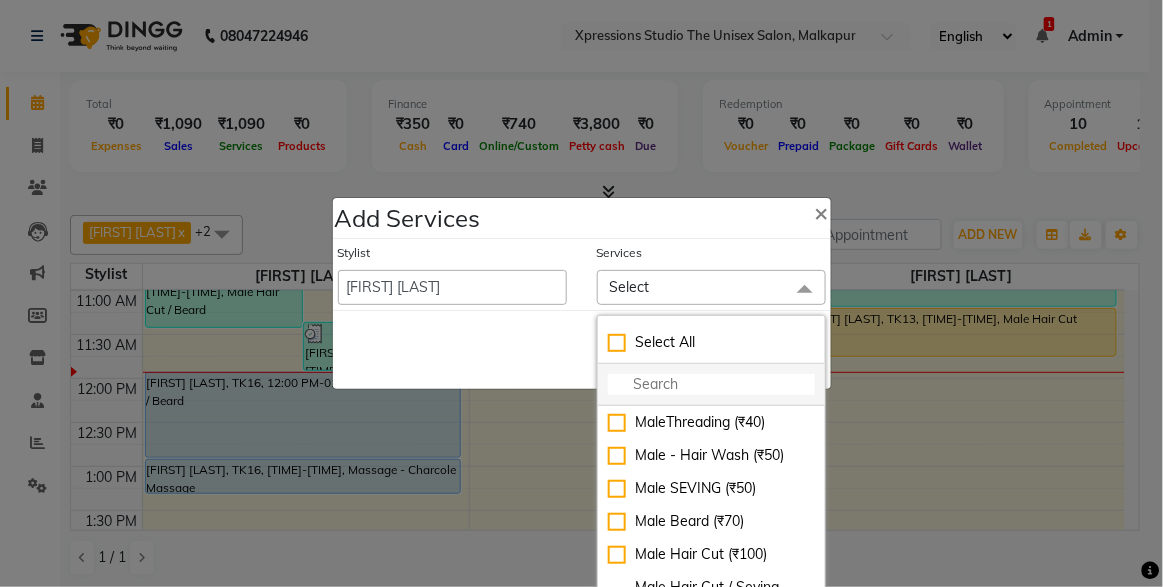 click 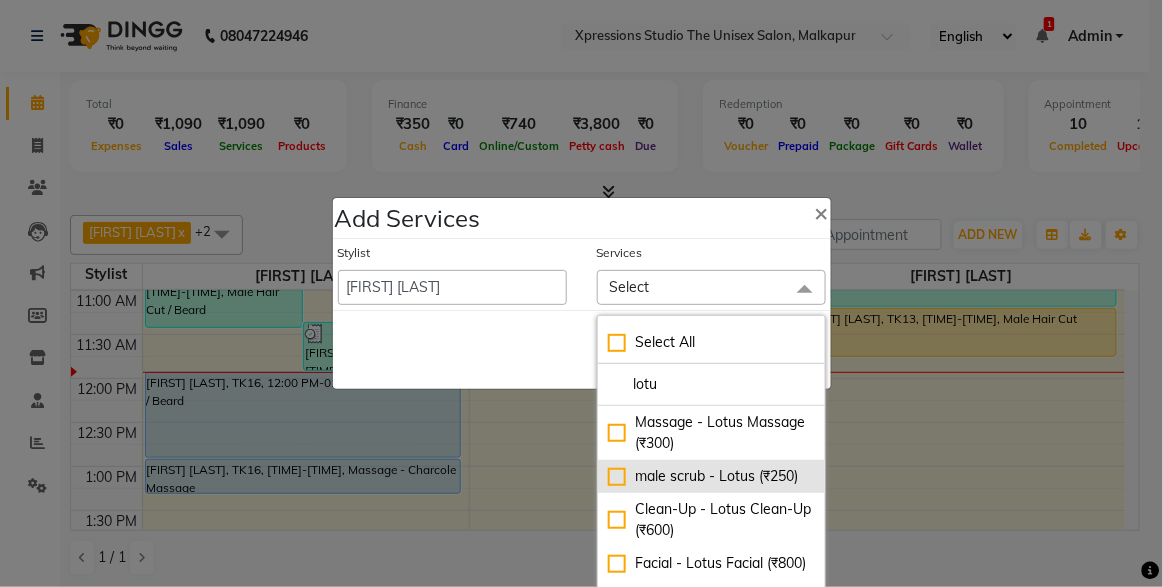 type on "lotu" 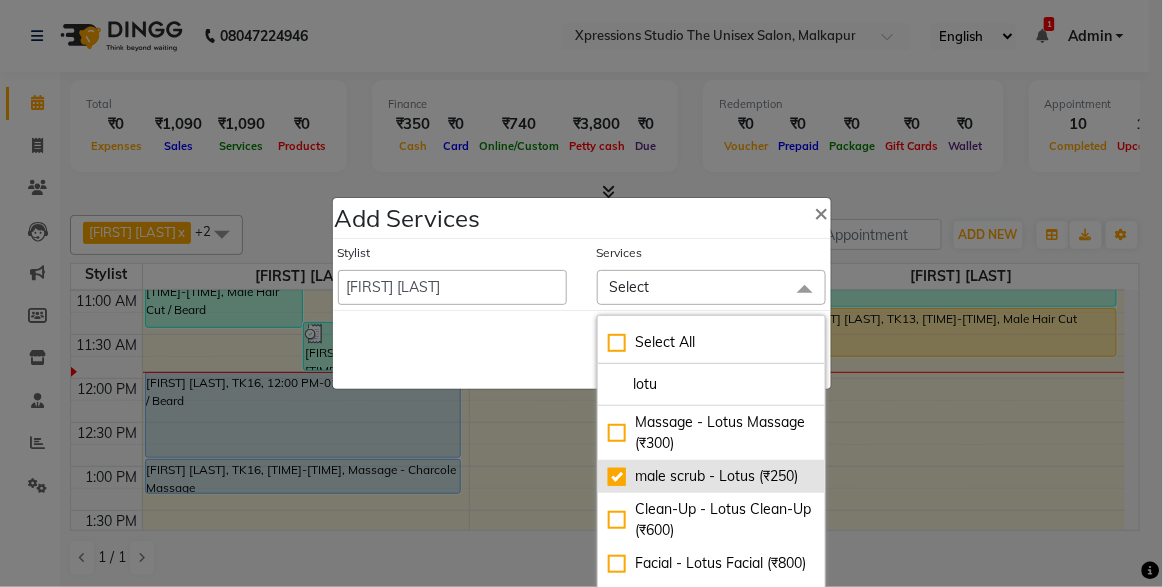 checkbox on "true" 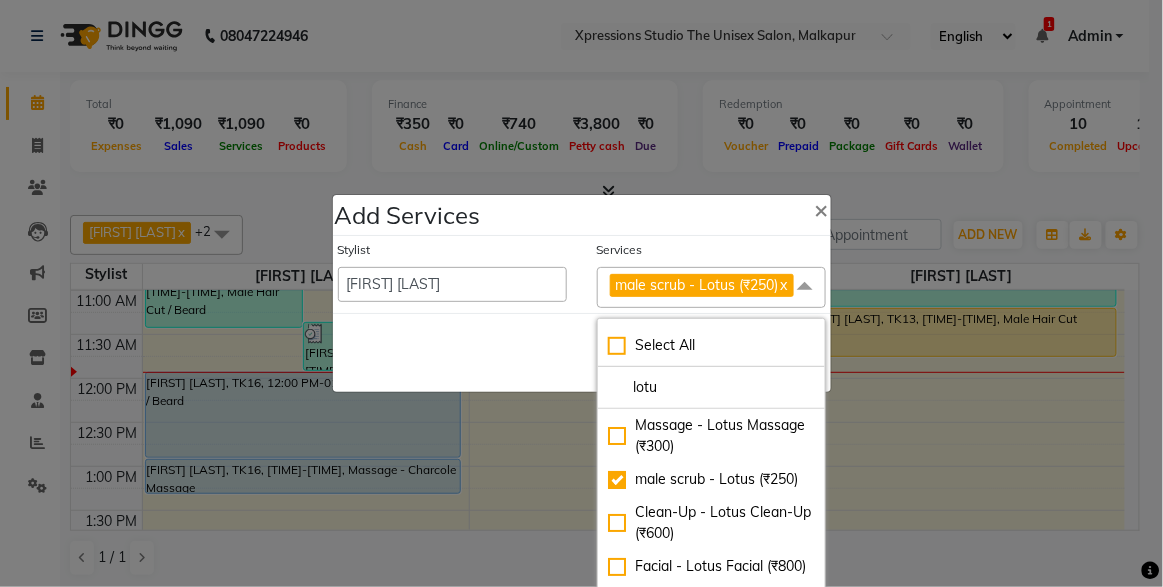 click on "Save   Cancel" 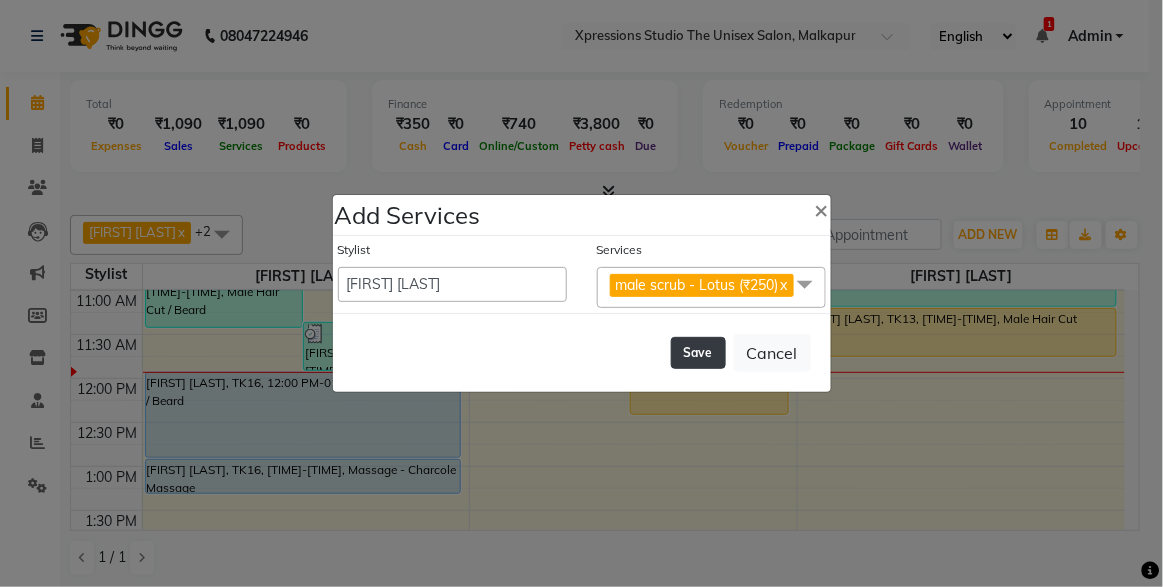 click on "Save" 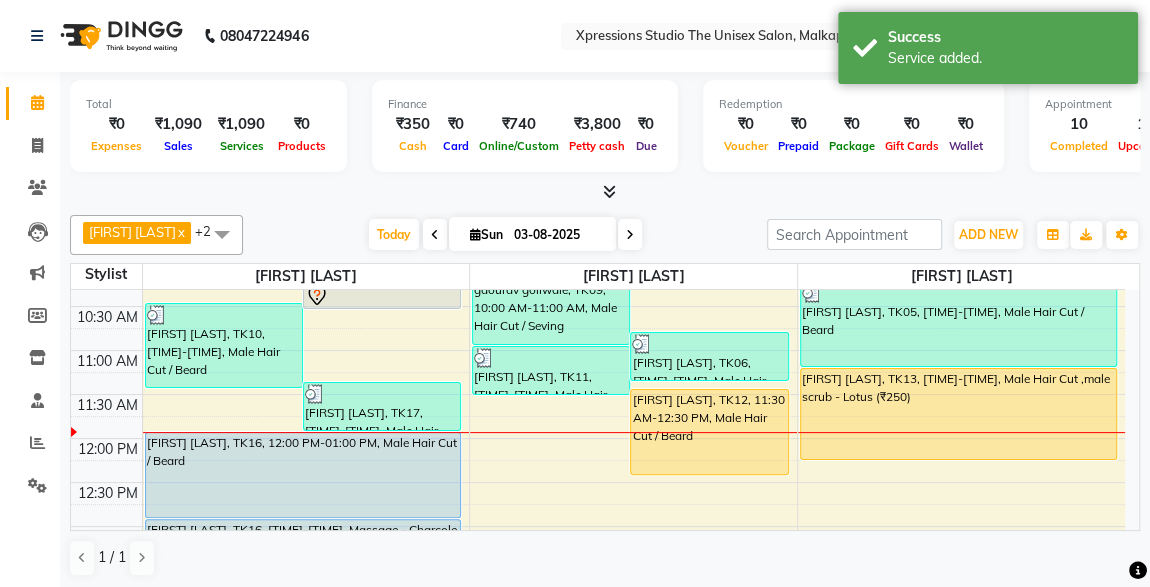 scroll, scrollTop: 203, scrollLeft: 0, axis: vertical 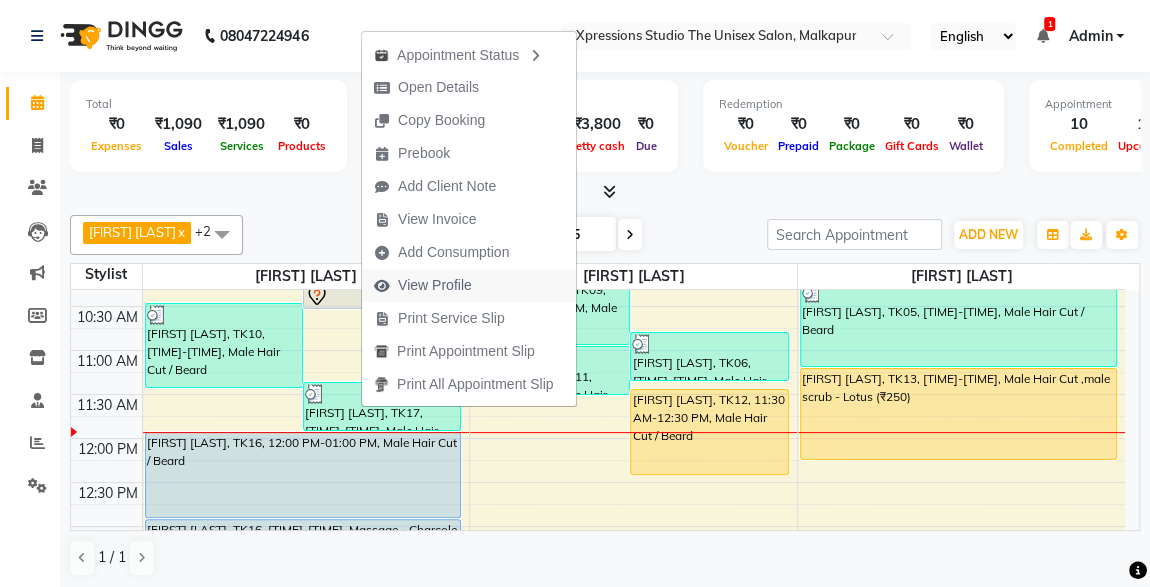 click on "View Profile" at bounding box center (435, 285) 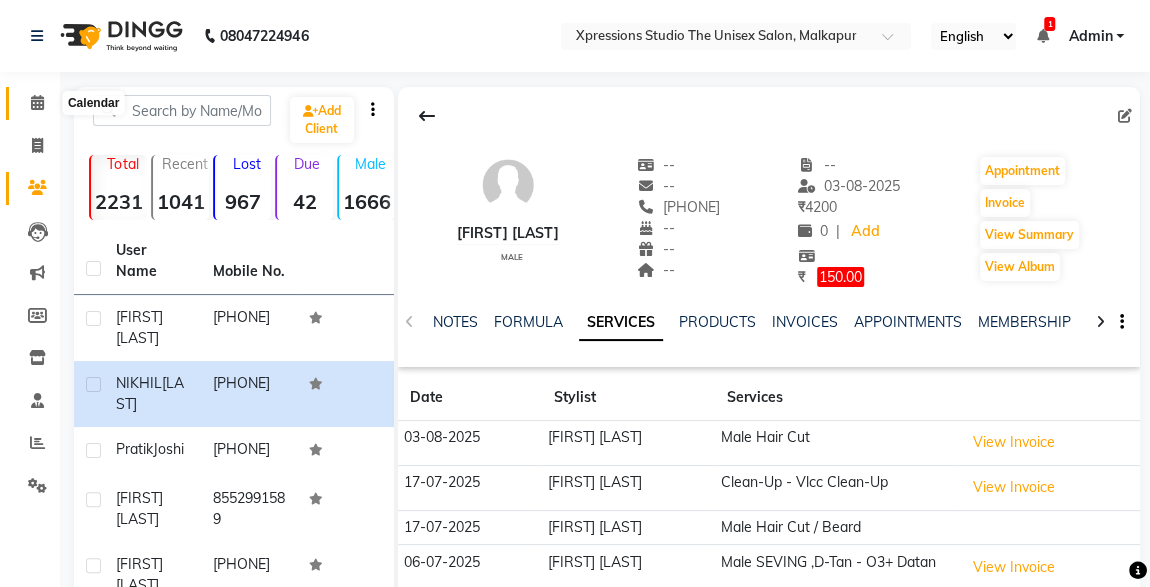 click 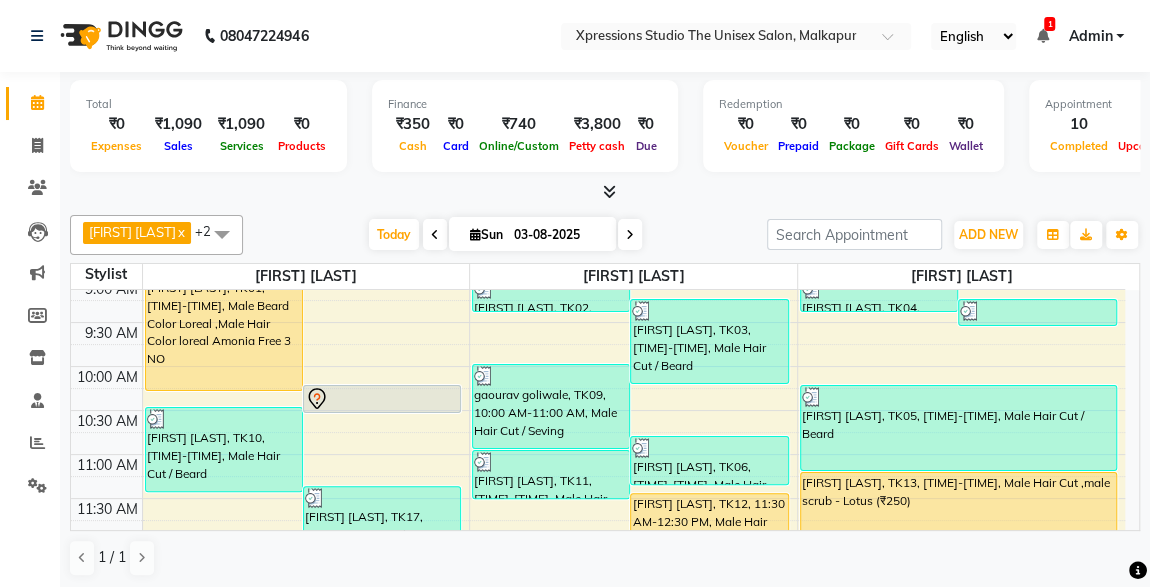 scroll, scrollTop: 145, scrollLeft: 0, axis: vertical 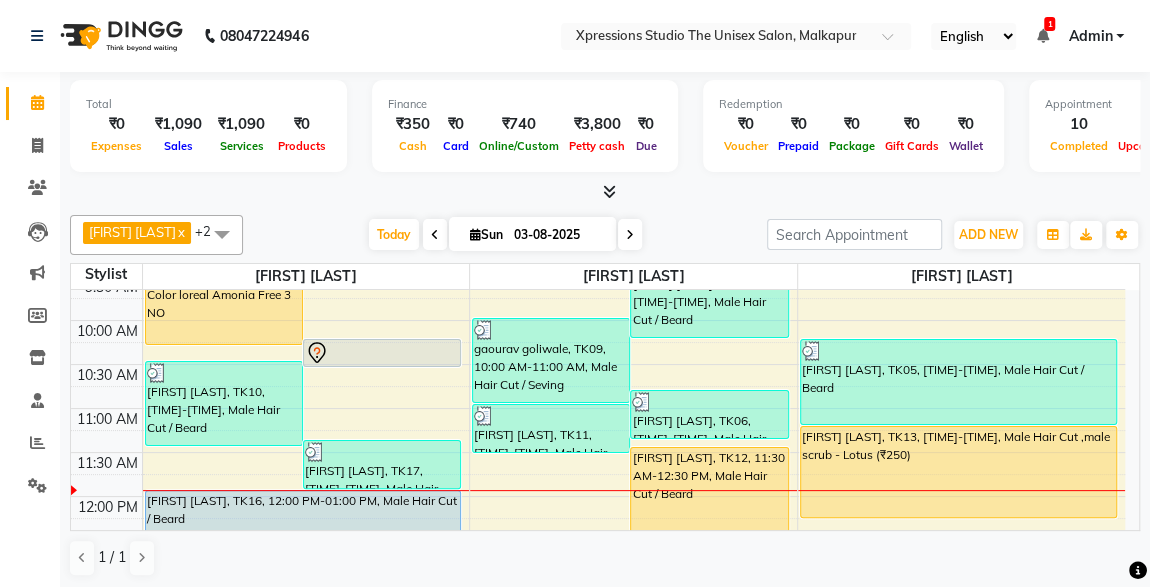 click on "[NAME], TK17, [TIME]-[TIME], Male Hair Cut" at bounding box center (382, 464) 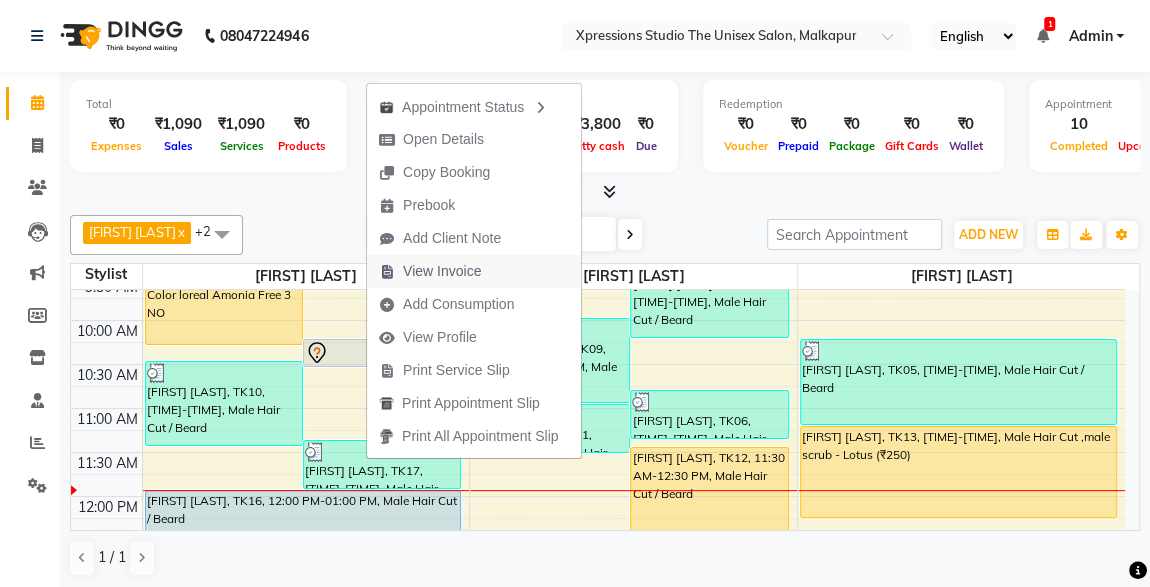 click on "View Invoice" at bounding box center (442, 271) 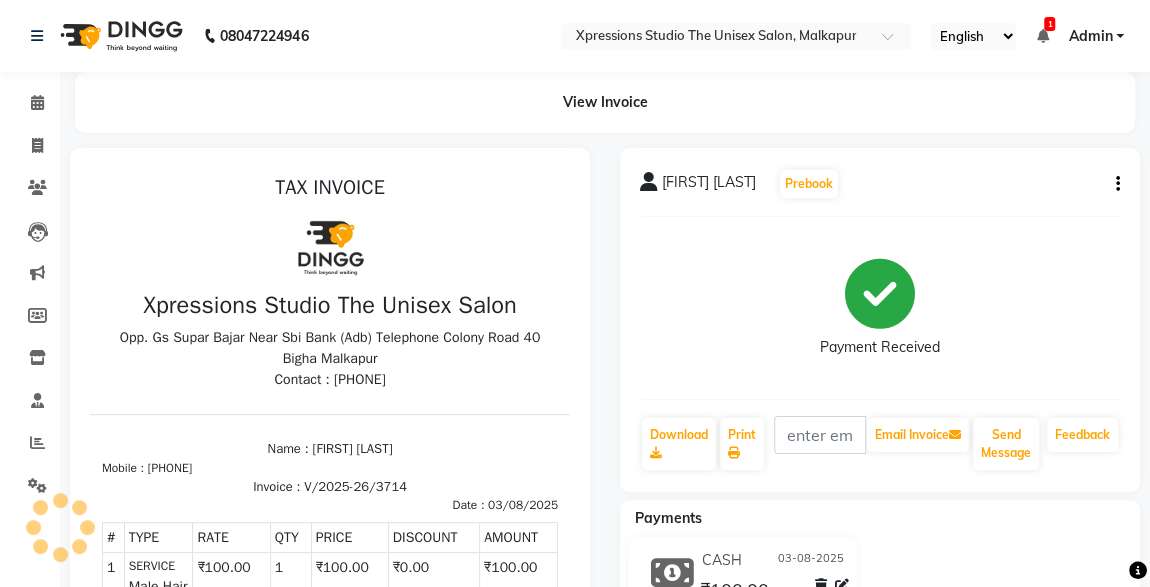 scroll, scrollTop: 0, scrollLeft: 0, axis: both 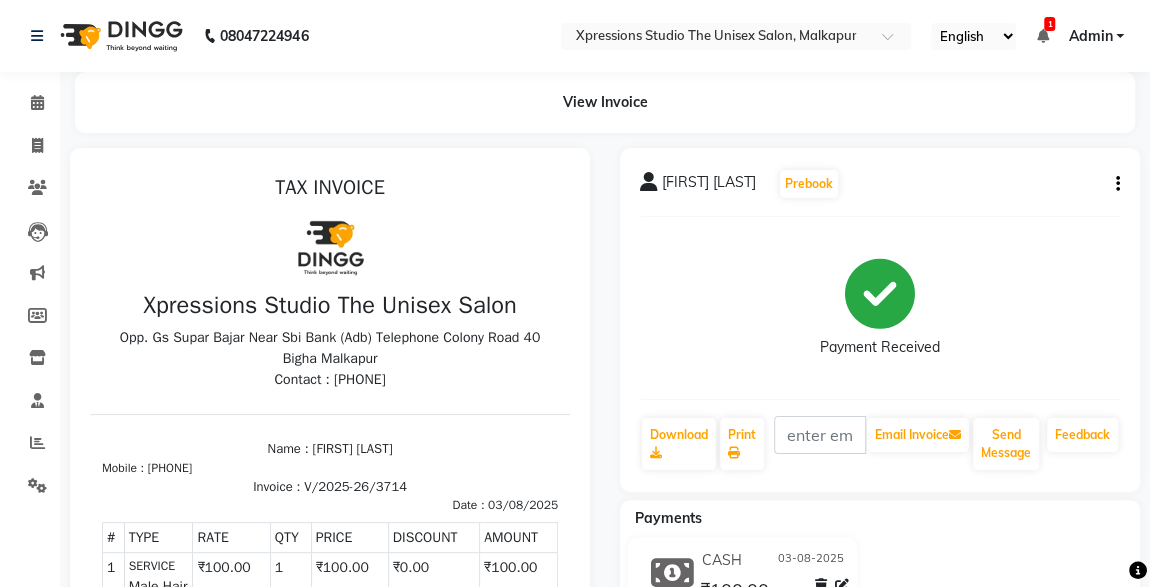 click 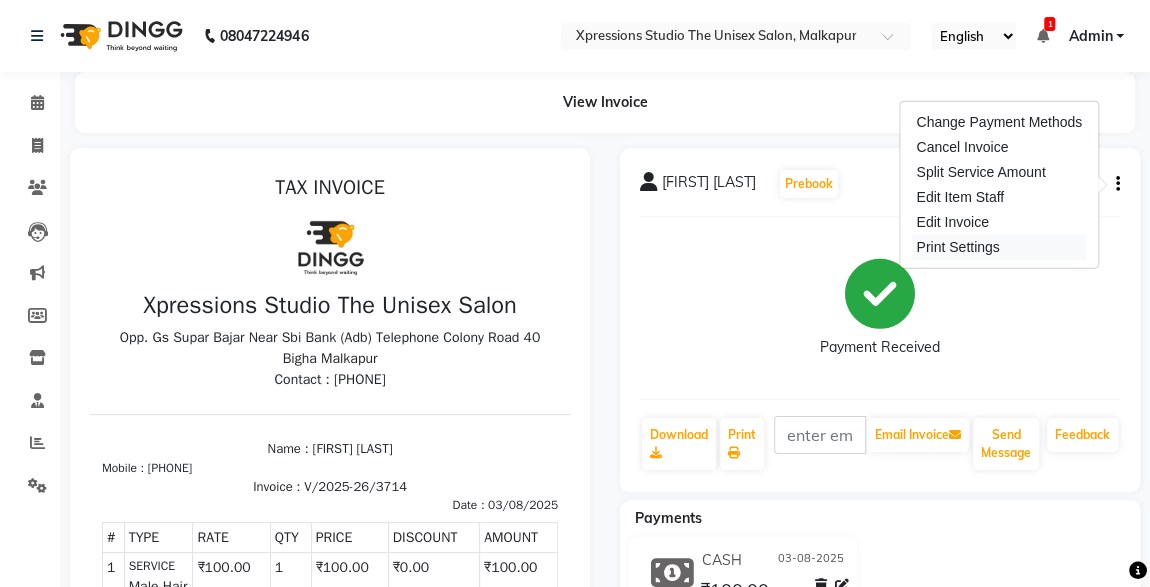 click on "Print Settings" at bounding box center [999, 247] 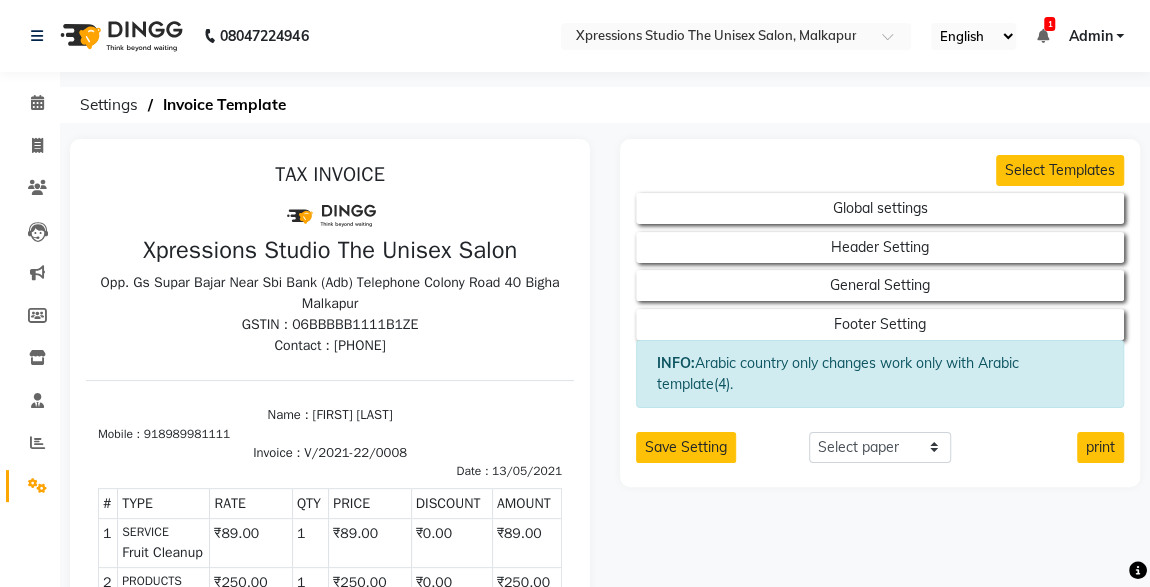 scroll, scrollTop: 0, scrollLeft: 0, axis: both 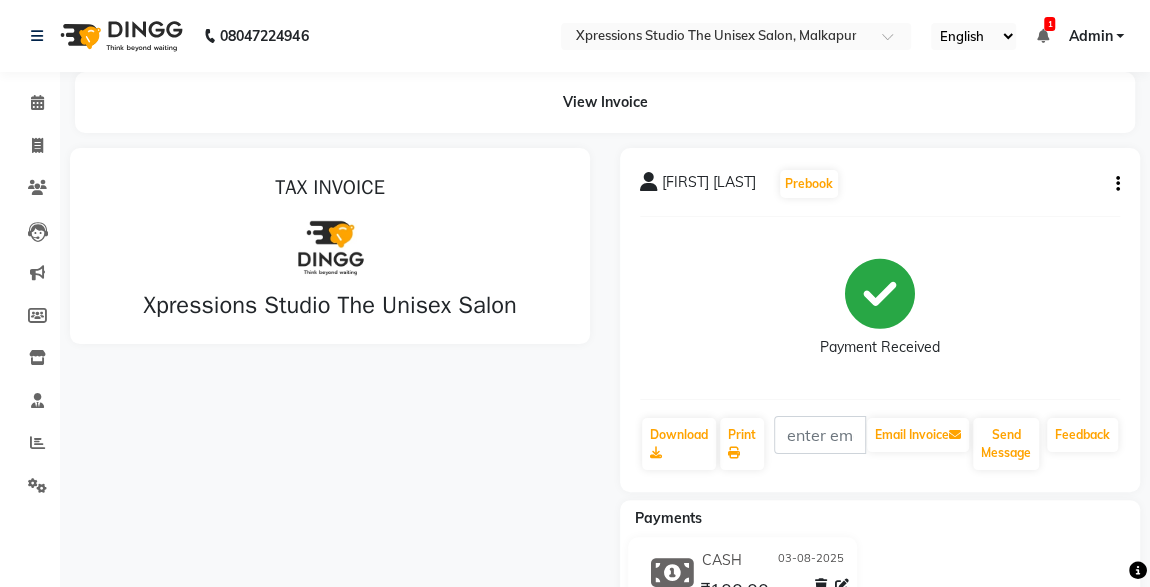click 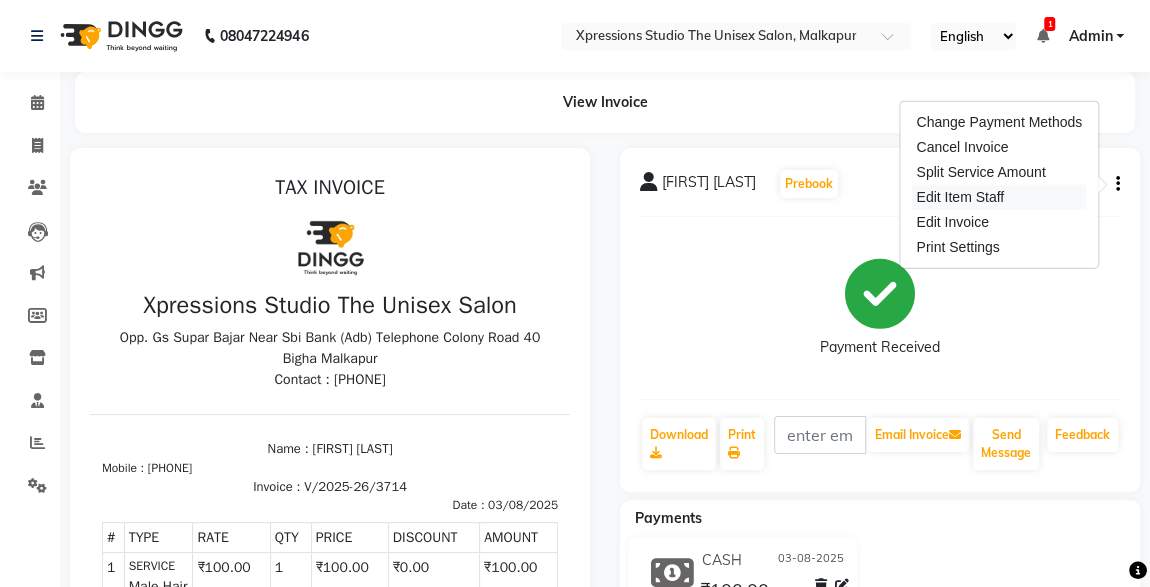 click on "Edit Item Staff" at bounding box center (999, 197) 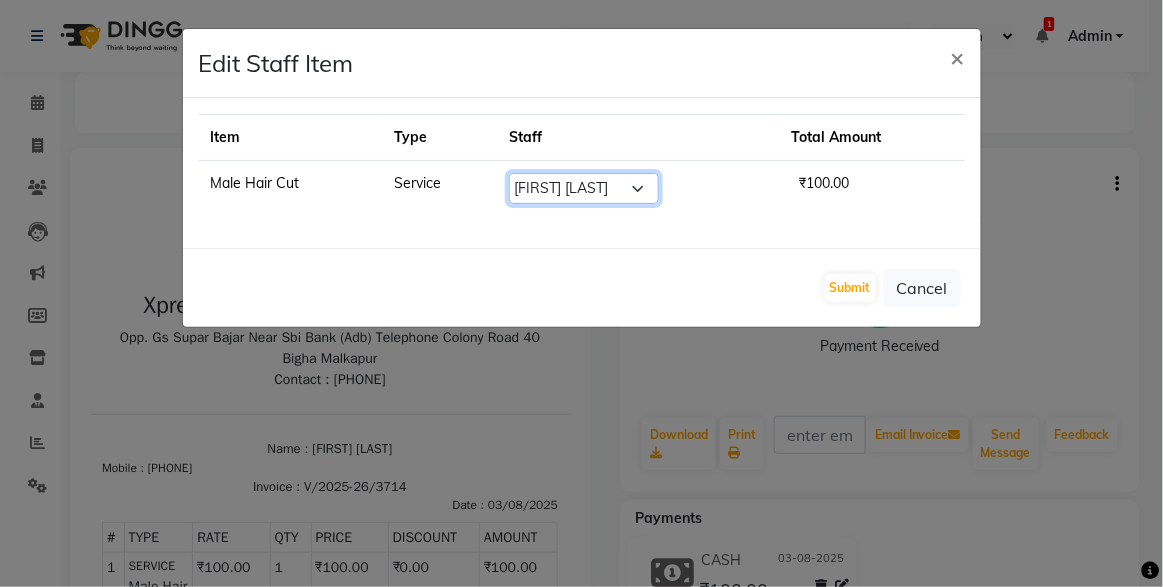 click on "Select  ADESH RAUT   ROHAN BABHULKAR   ROSHAN TANDULKAR" 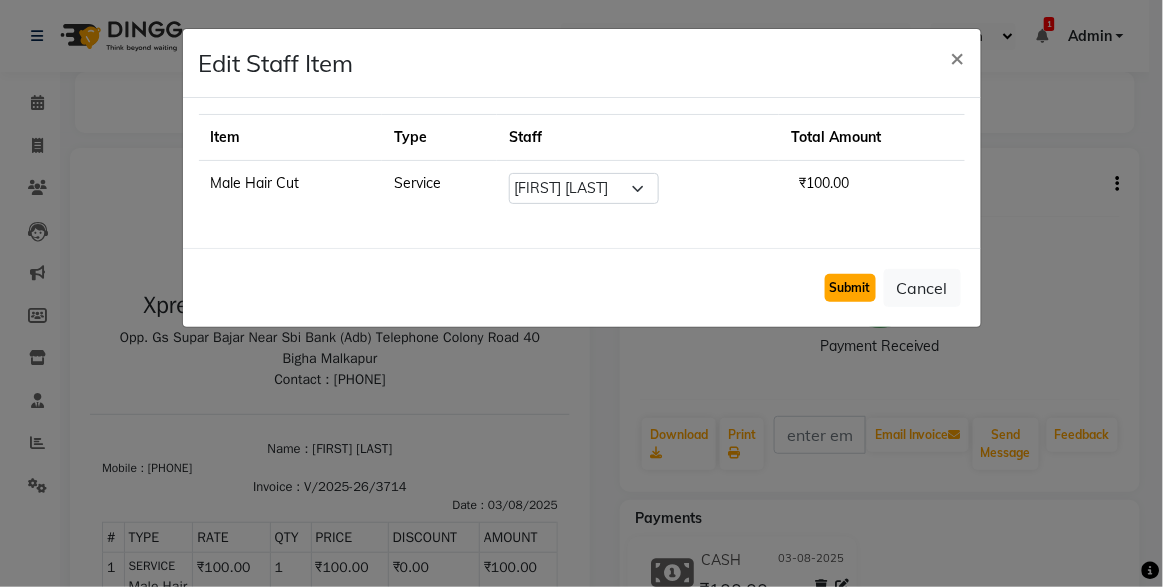 click on "Submit" 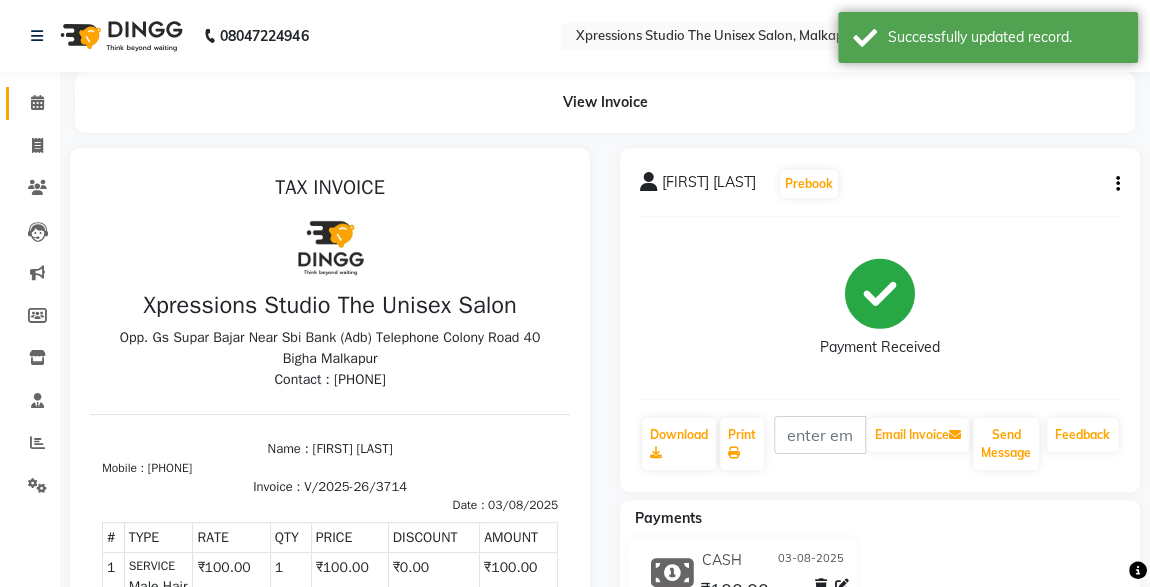 click 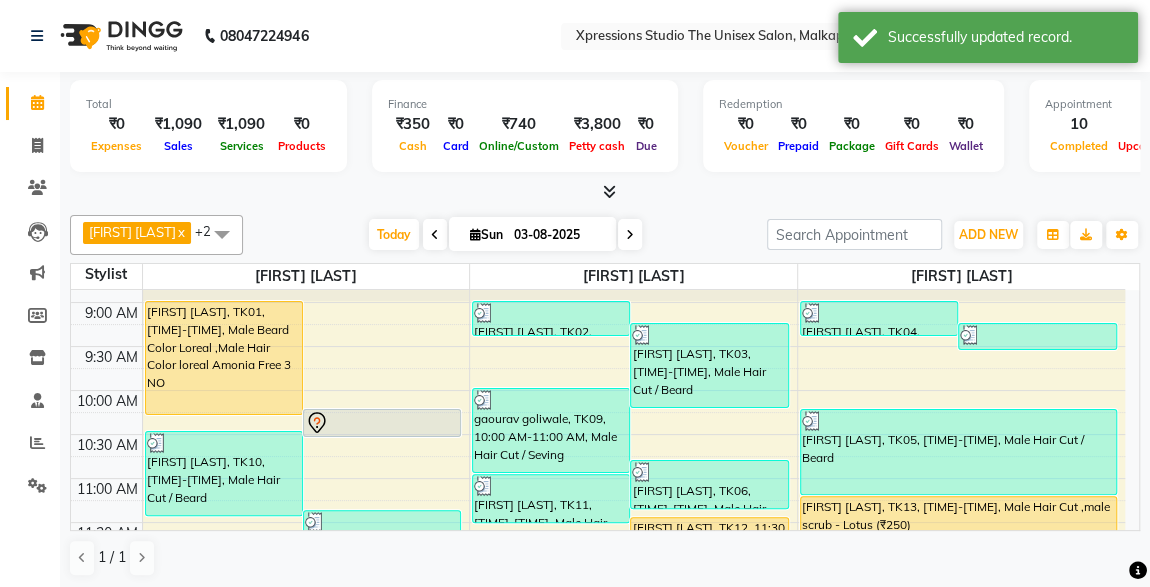 scroll, scrollTop: 67, scrollLeft: 0, axis: vertical 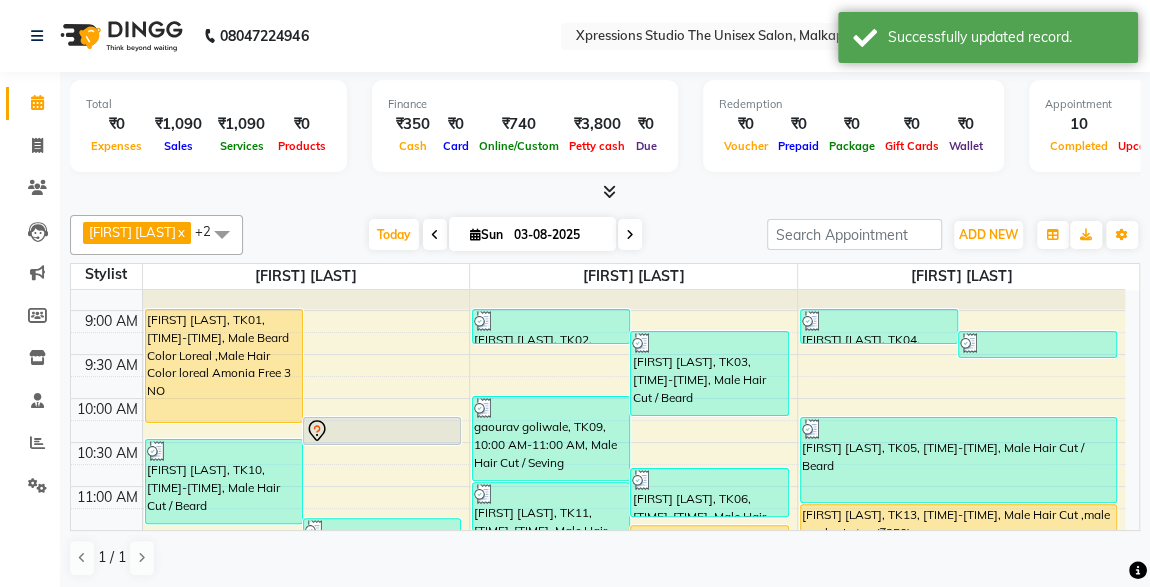 click on "[NAME], TK06, [TIME]-[TIME], Male Hair Cut" at bounding box center [709, 492] 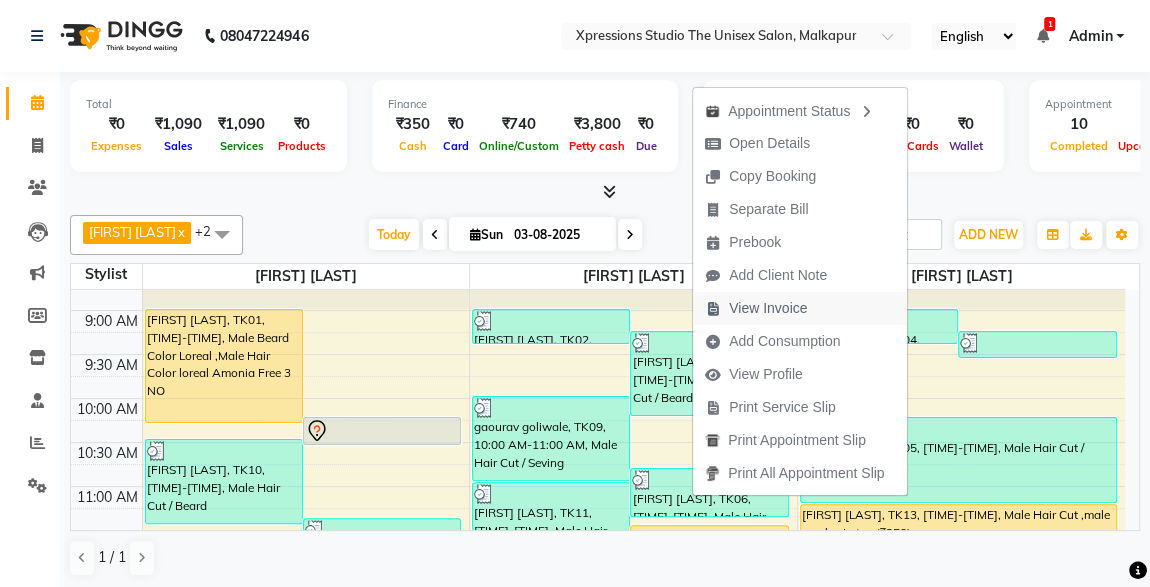 click on "View Invoice" at bounding box center (768, 308) 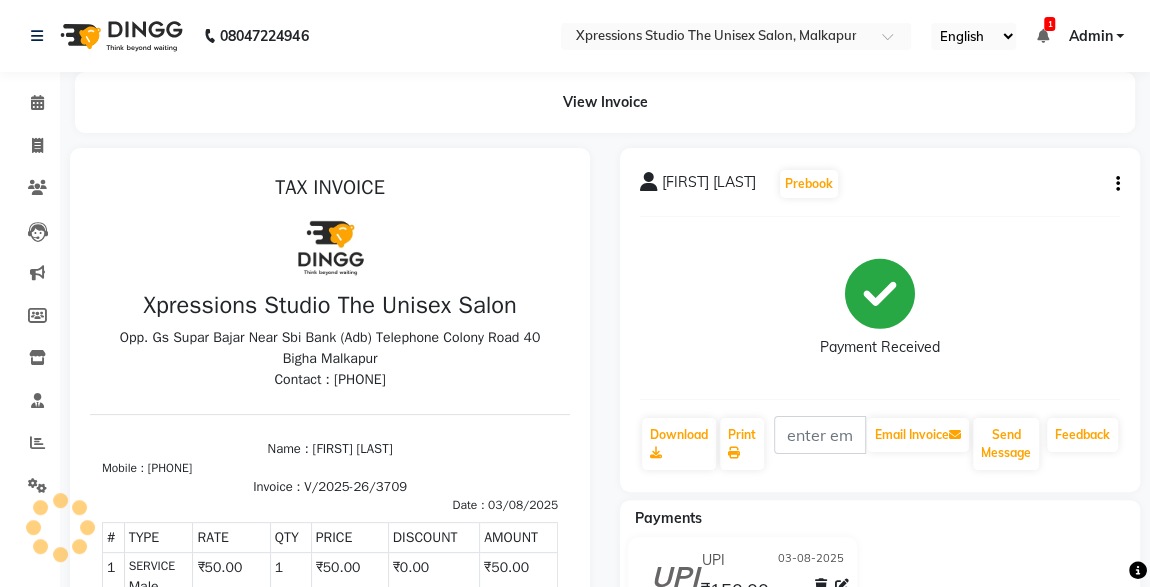 scroll, scrollTop: 0, scrollLeft: 0, axis: both 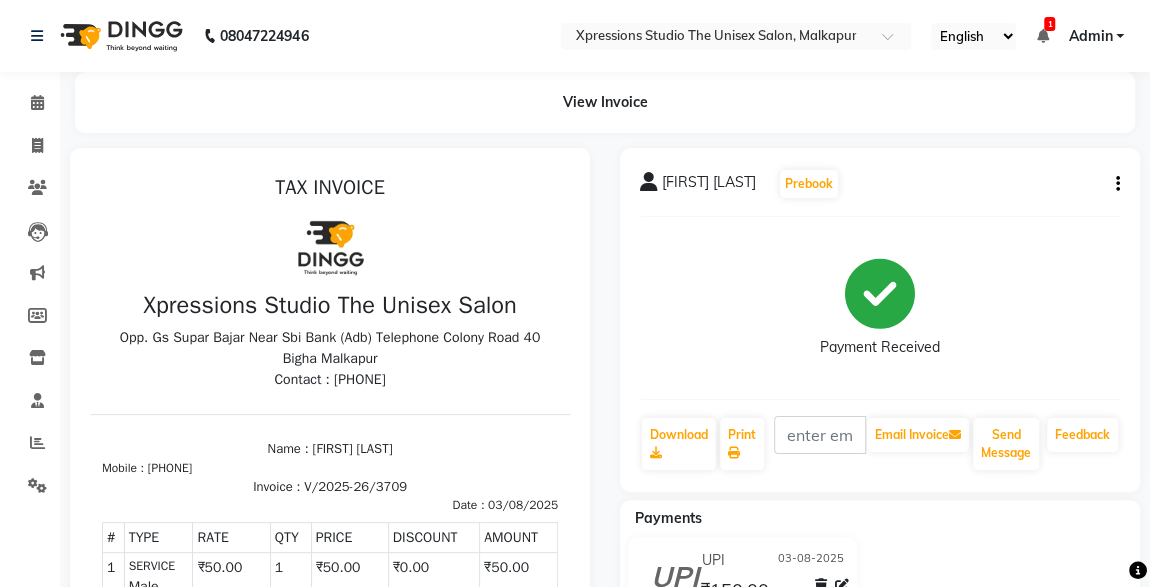 click 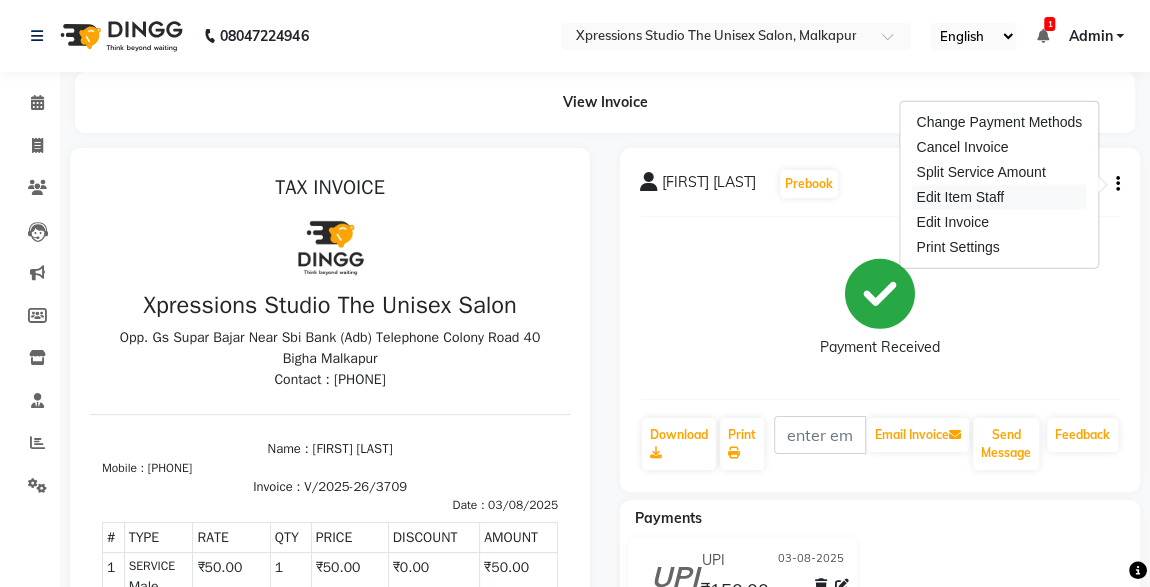 click on "Edit Item Staff" at bounding box center [999, 197] 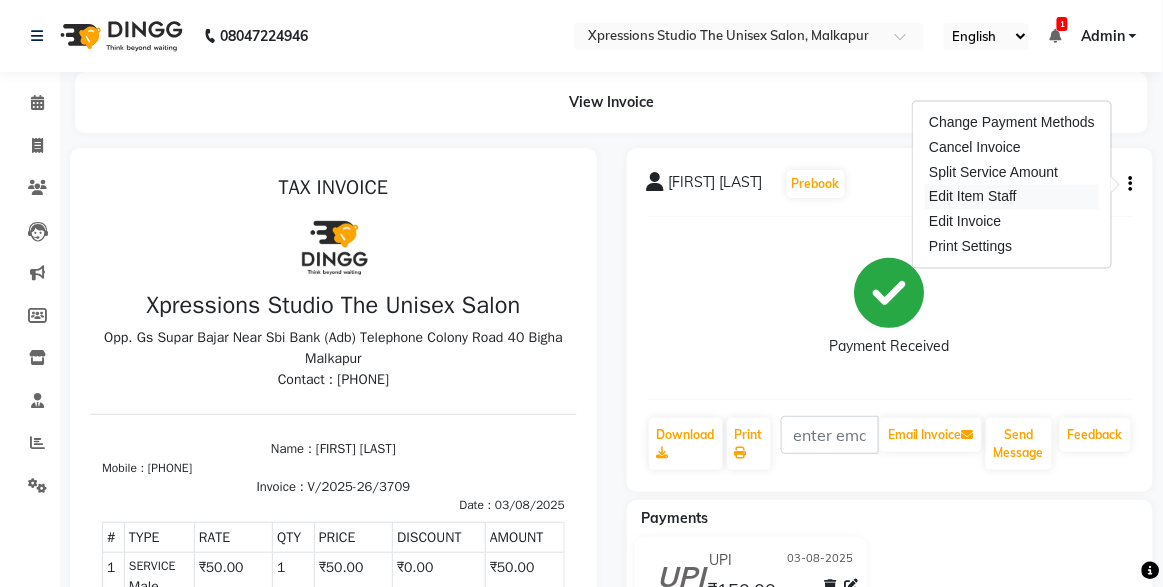 select on "57589" 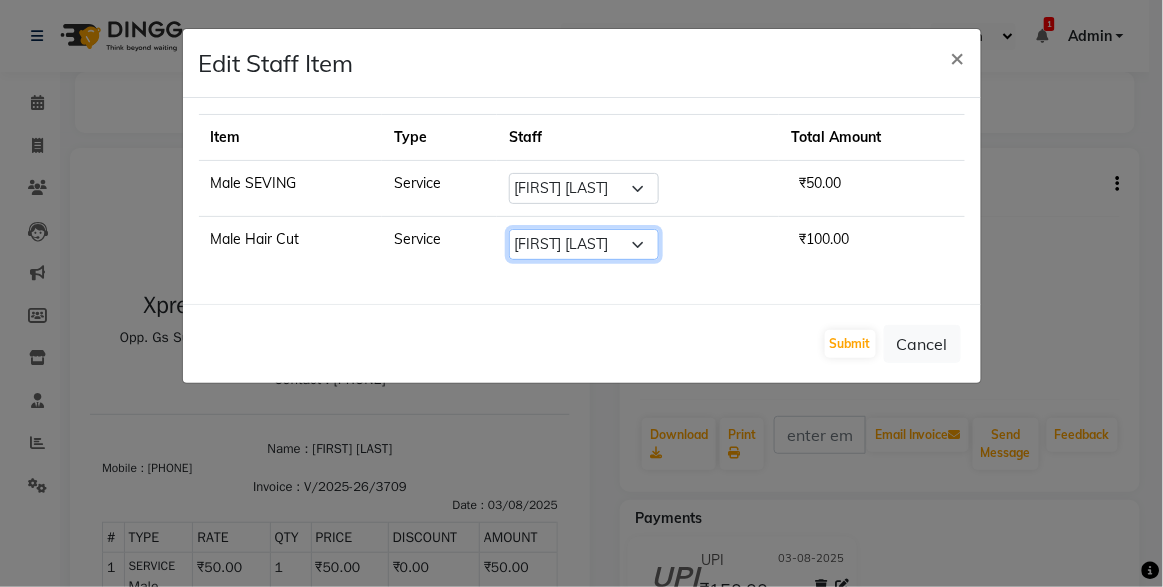 click on "Select  ADESH RAUT   ROHAN BABHULKAR   ROSHAN TANDULKAR" 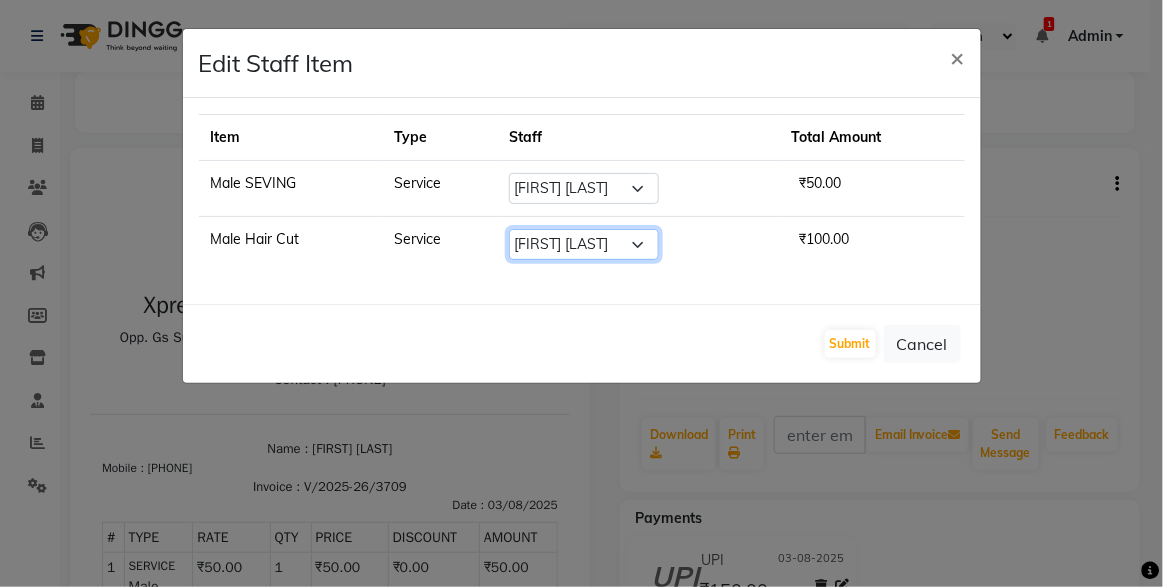 select on "57589" 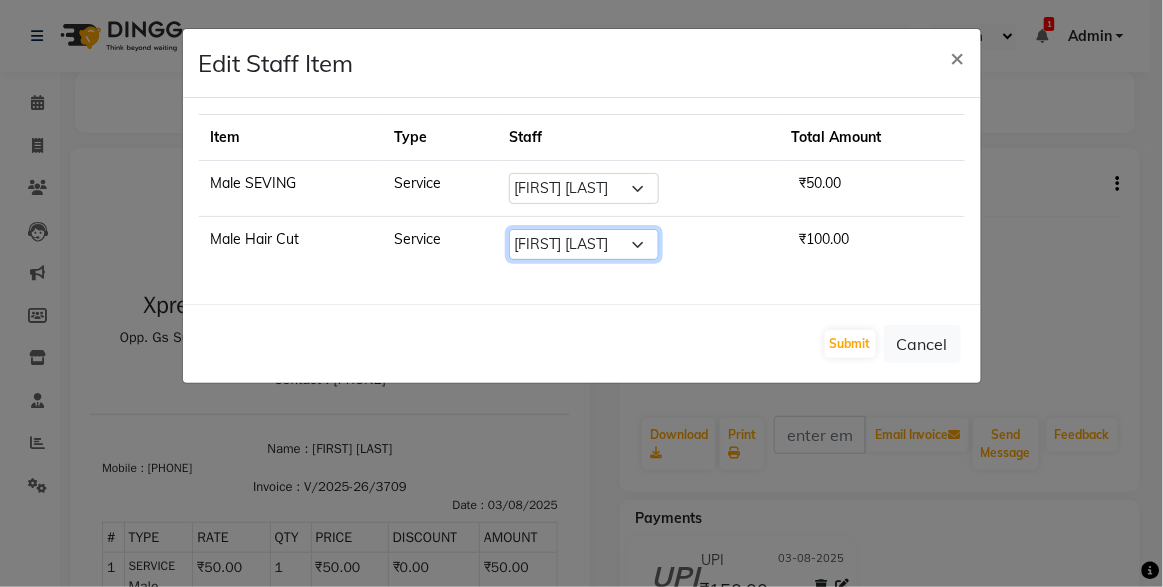 click on "Select  ADESH RAUT   ROHAN BABHULKAR   ROSHAN TANDULKAR" 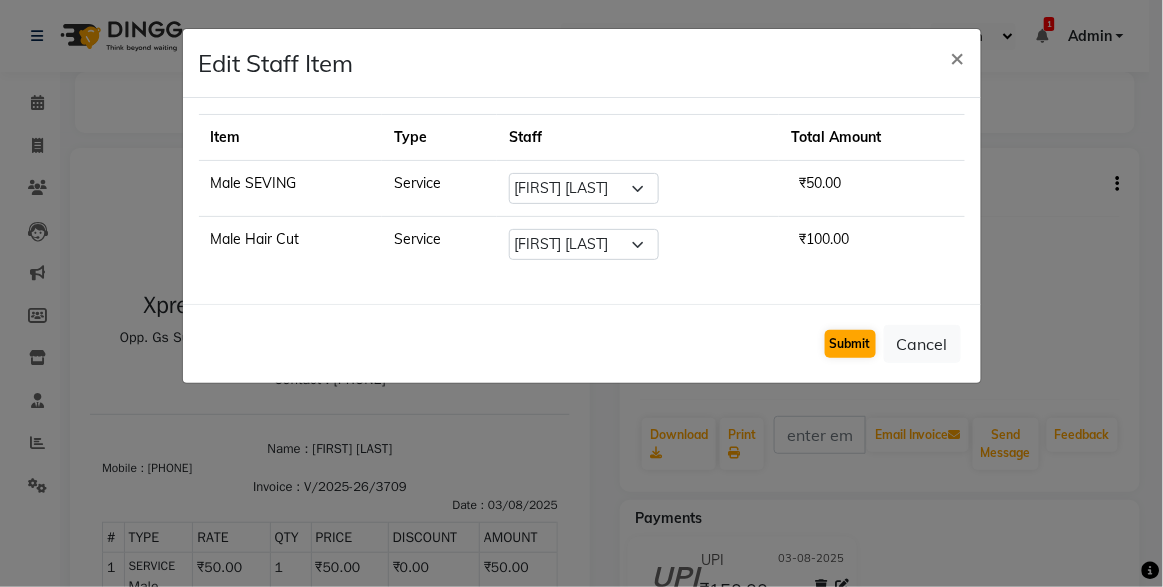 click on "Submit" 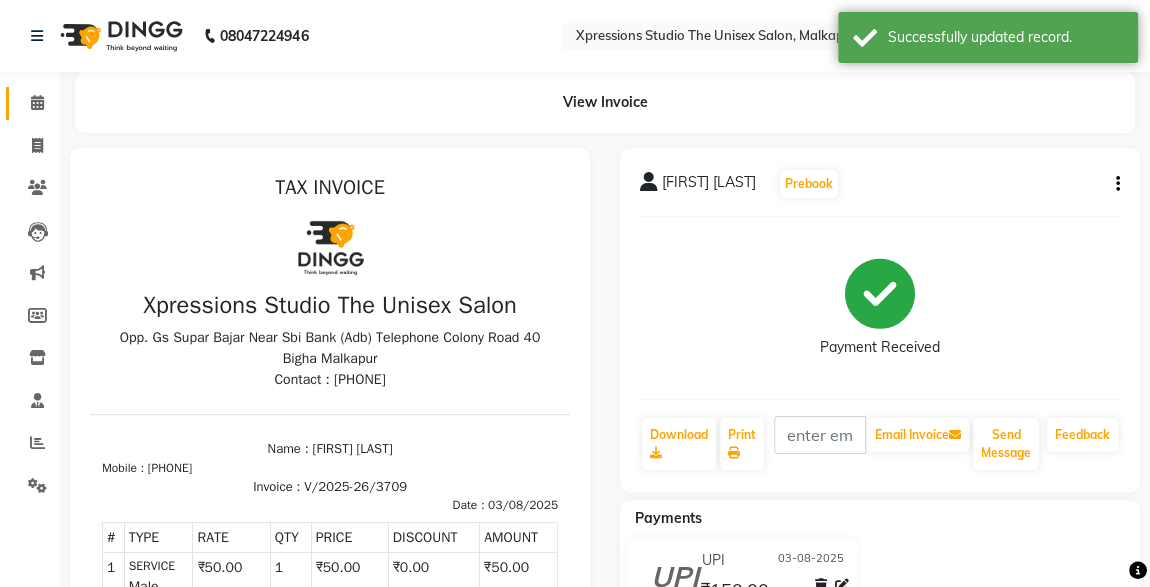 click 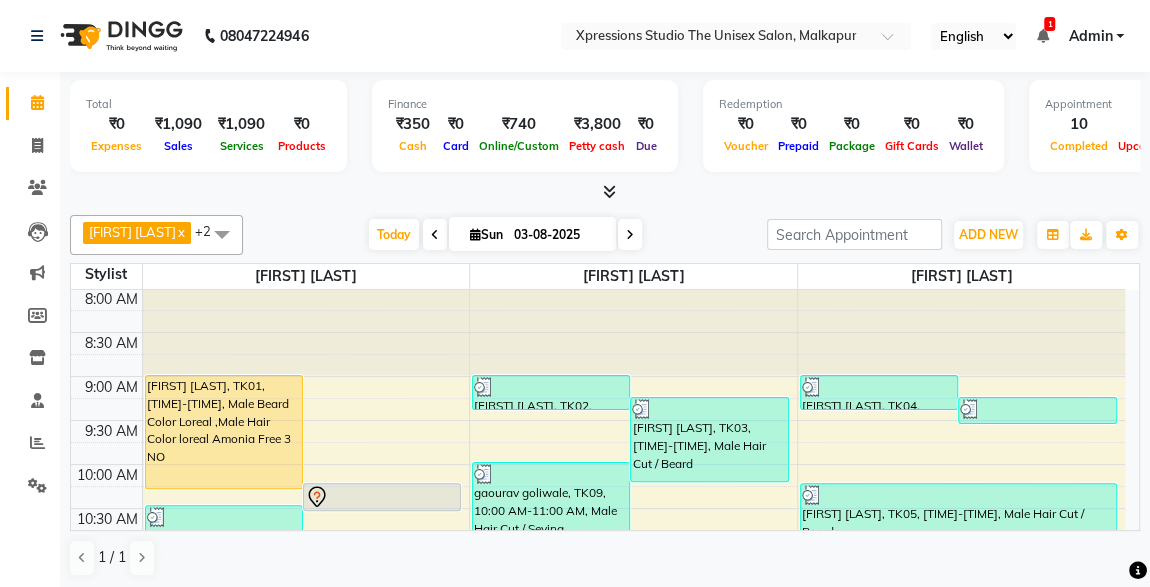 scroll, scrollTop: 0, scrollLeft: 0, axis: both 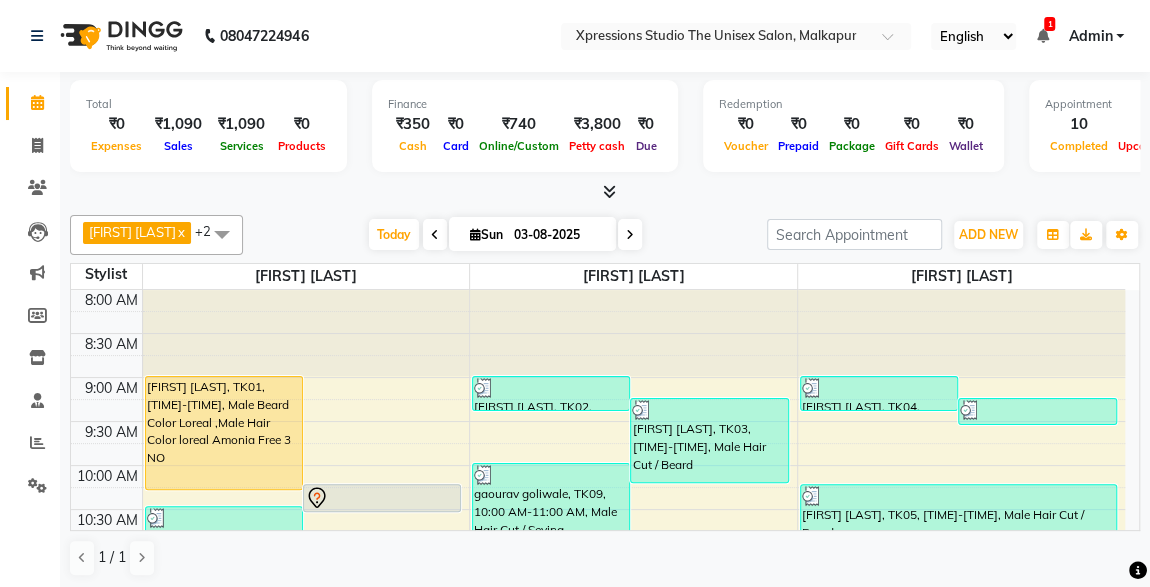 click at bounding box center (382, 498) 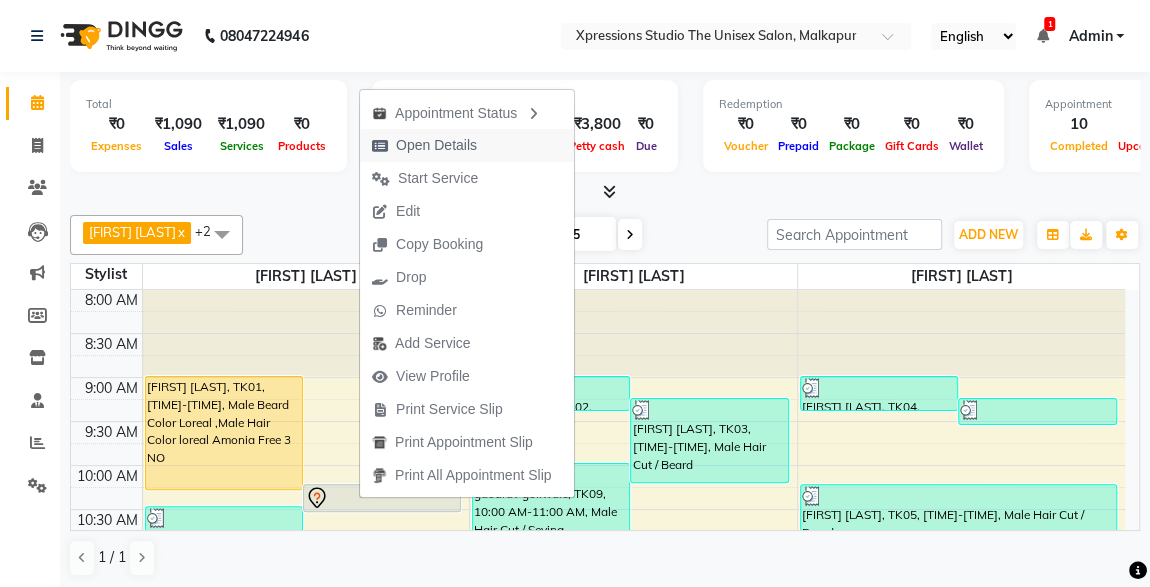 click on "Open Details" at bounding box center [436, 145] 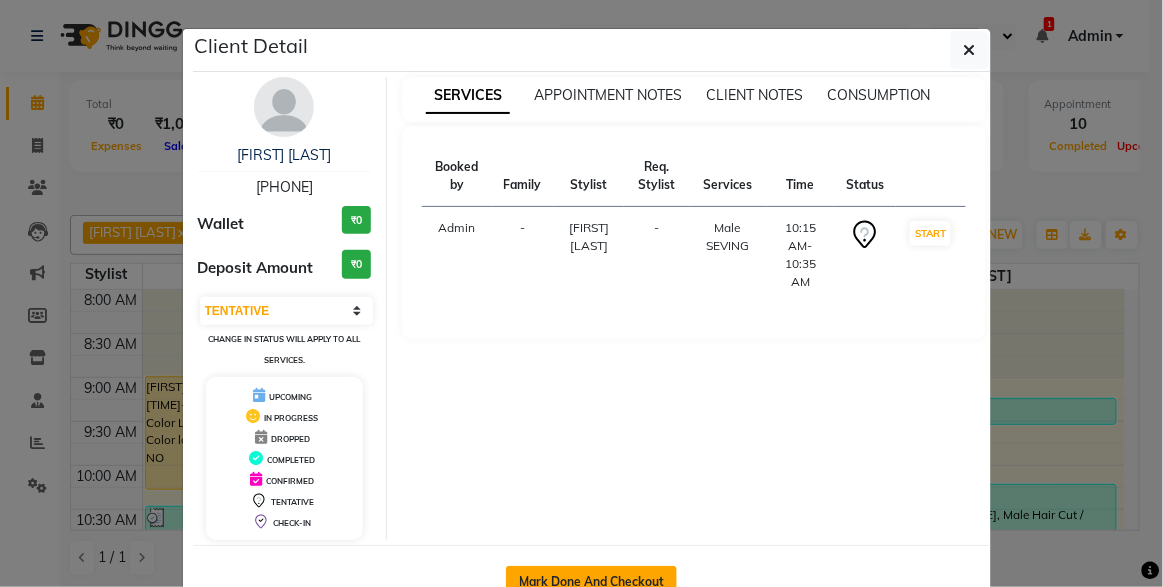 click on "Mark Done And Checkout" 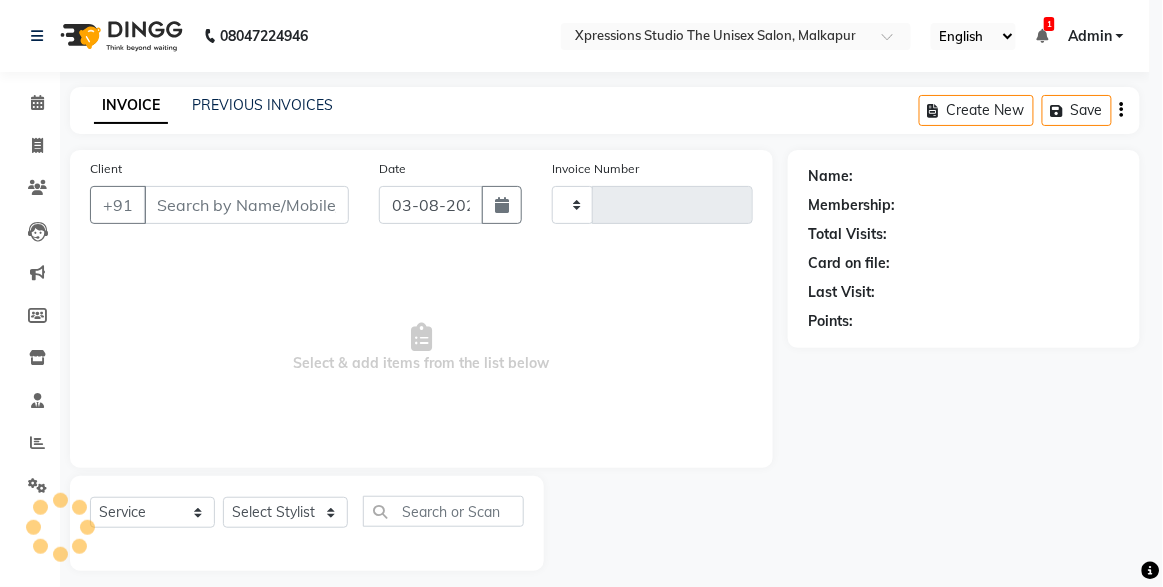 type on "3716" 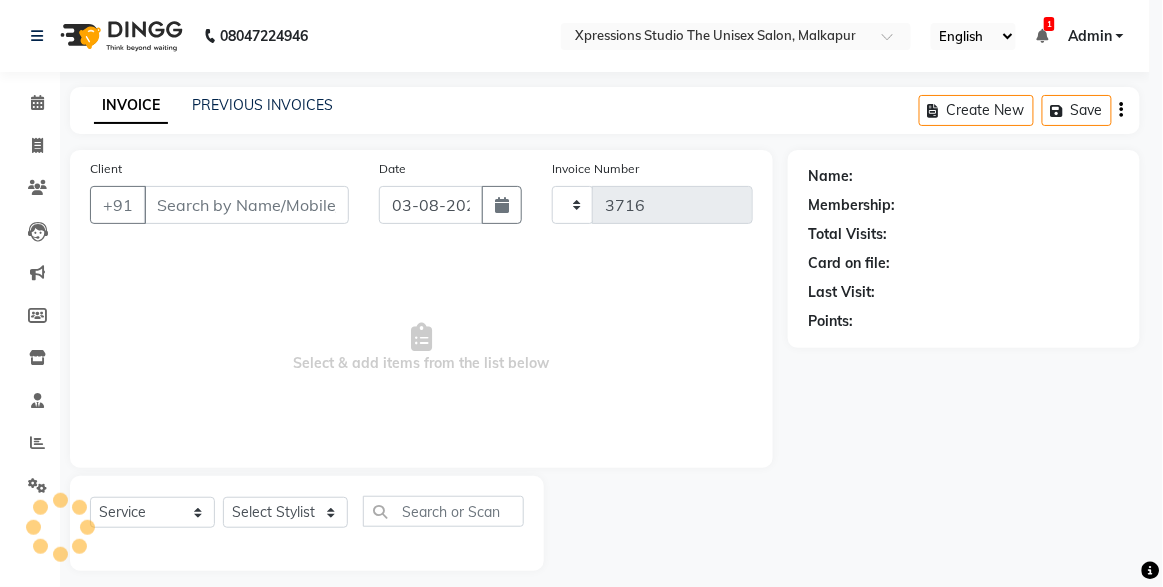 select on "7003" 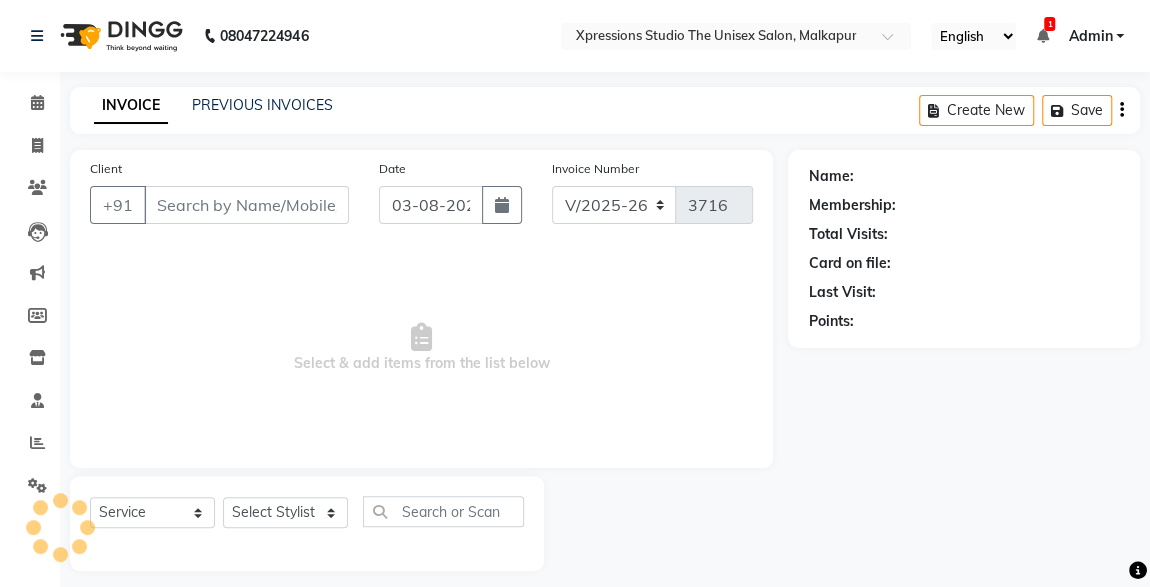 type on "9404501446" 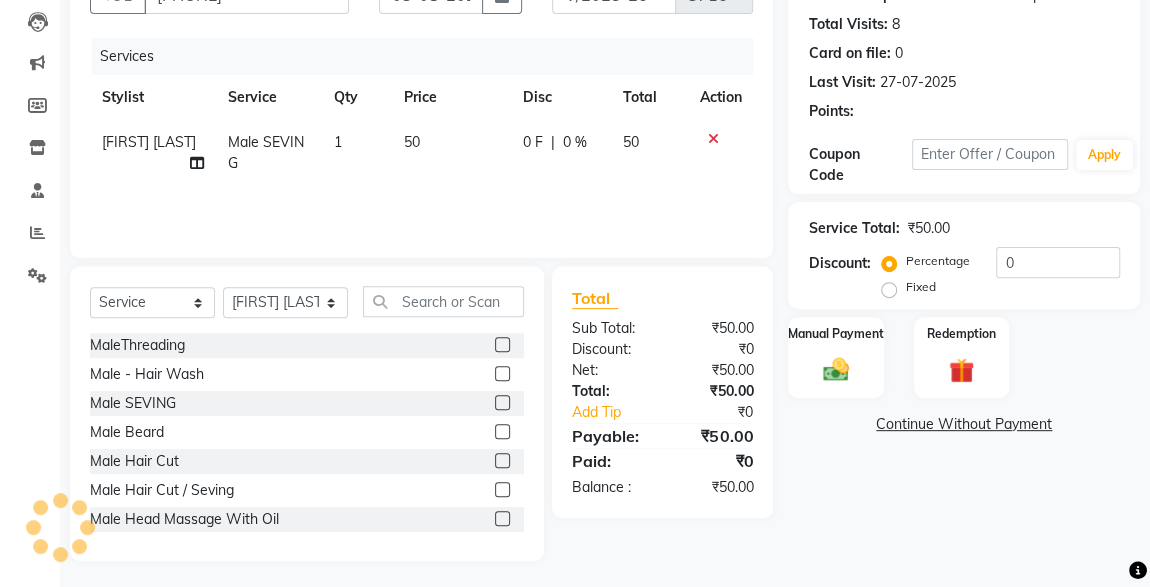 scroll, scrollTop: 212, scrollLeft: 0, axis: vertical 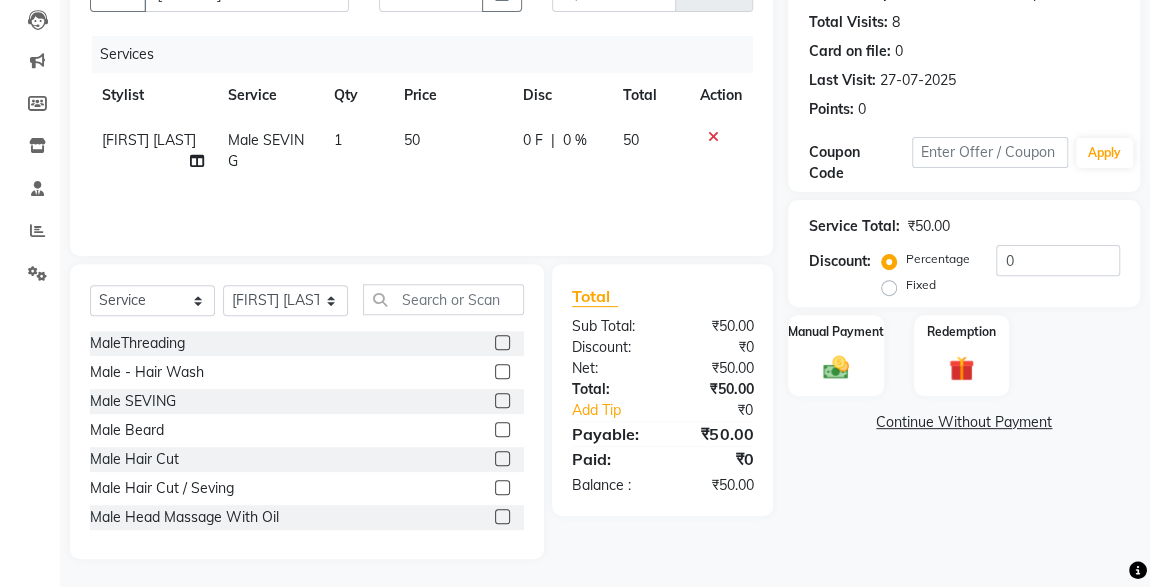 click 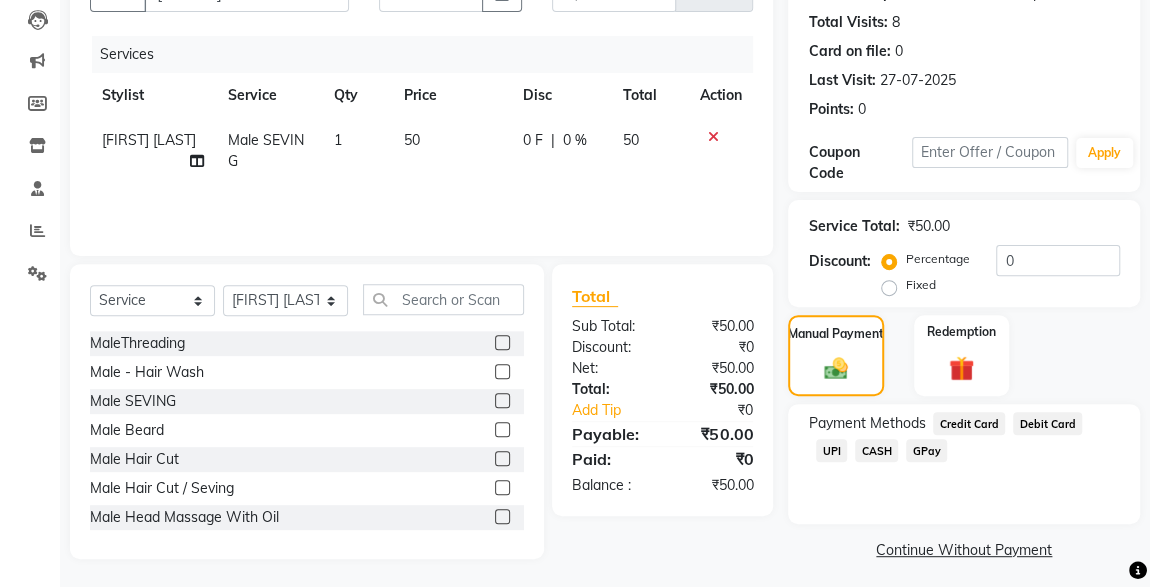 click on "CASH" 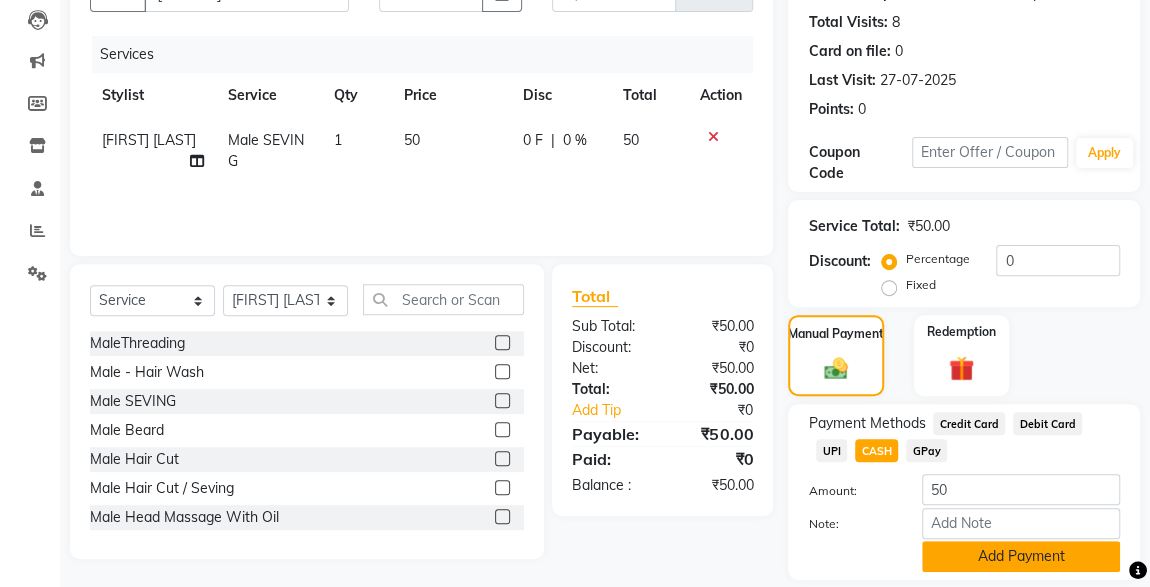 click on "Add Payment" 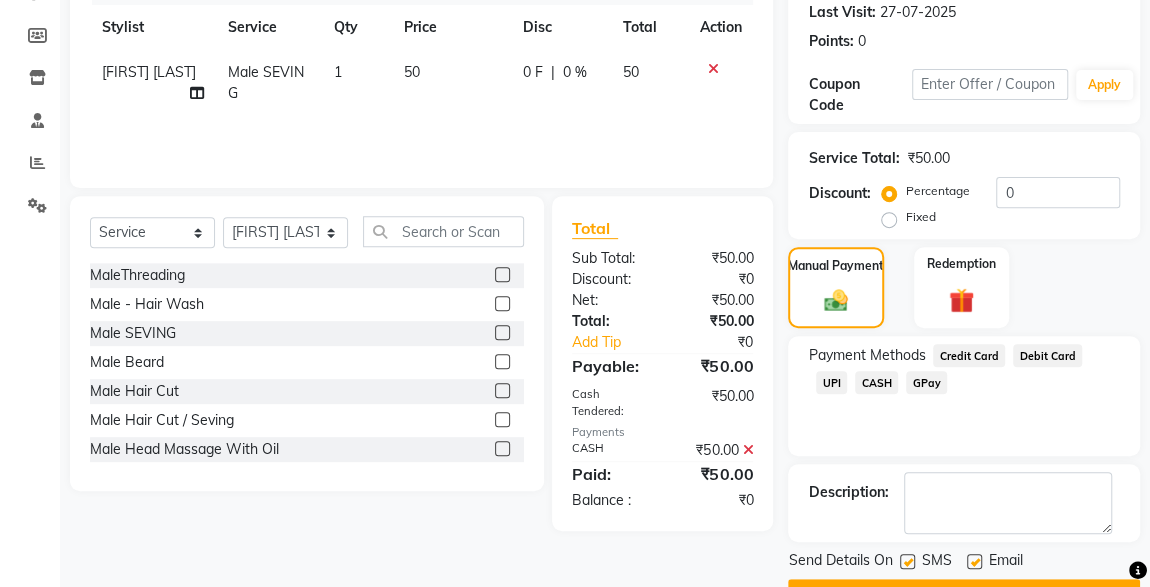 scroll, scrollTop: 330, scrollLeft: 0, axis: vertical 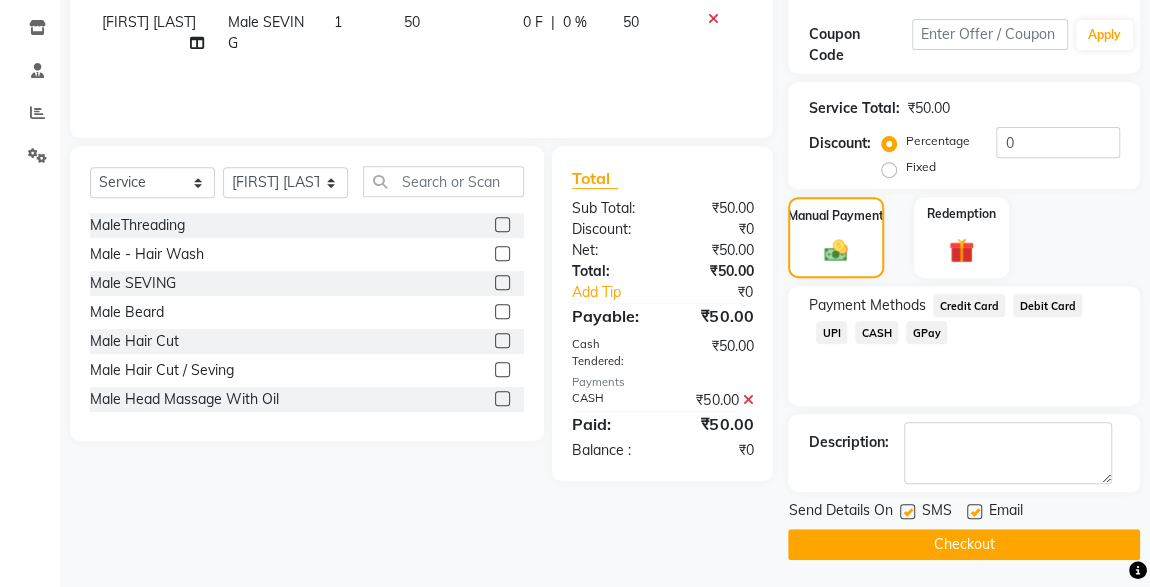 click on "SMS" 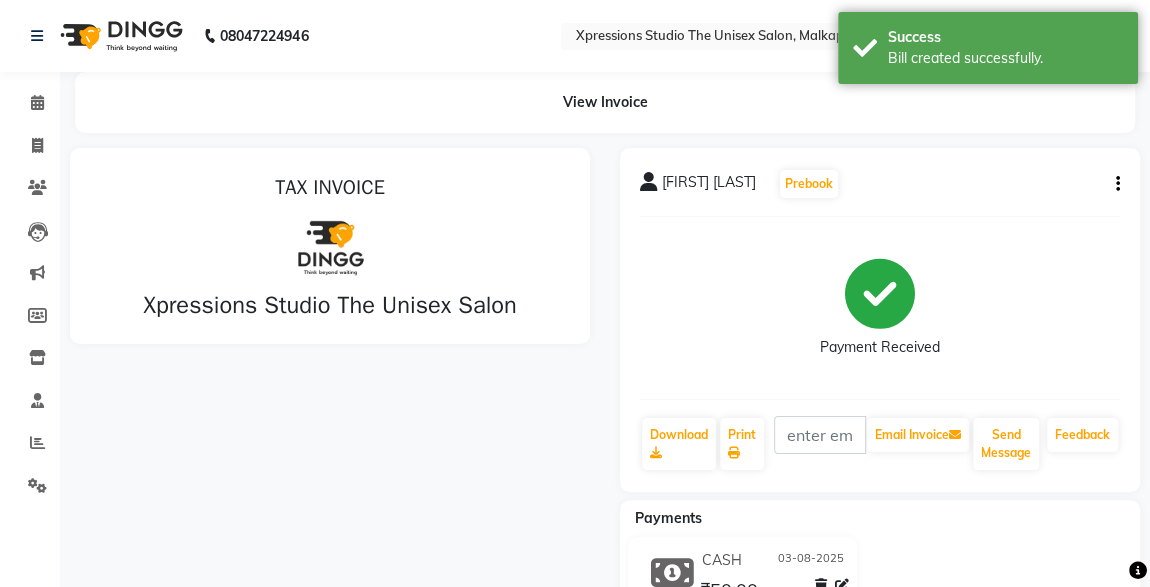 scroll, scrollTop: 0, scrollLeft: 0, axis: both 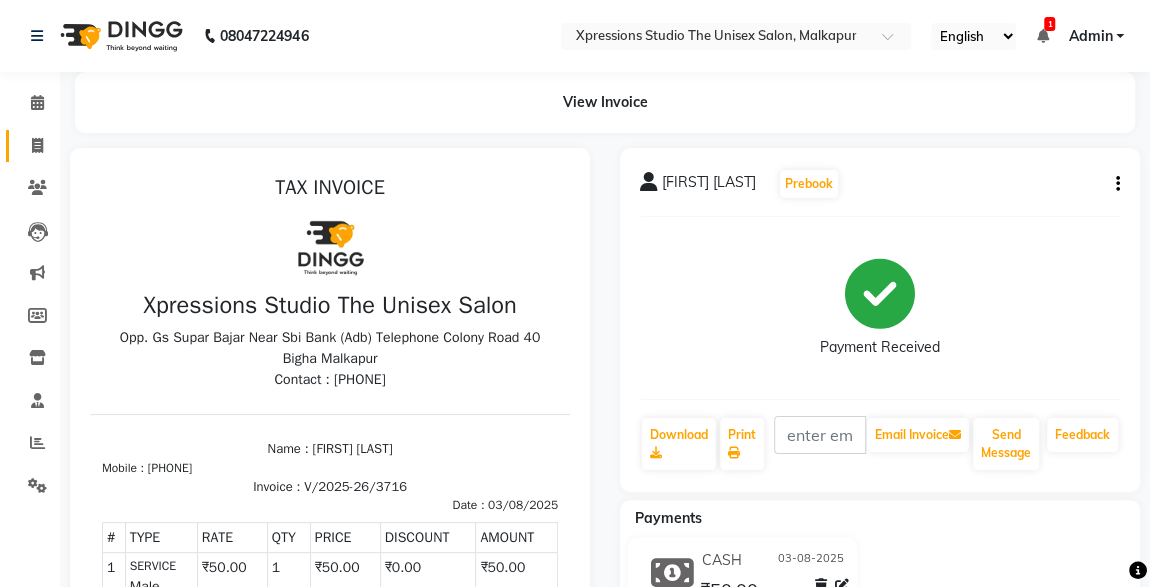 click on "Invoice" 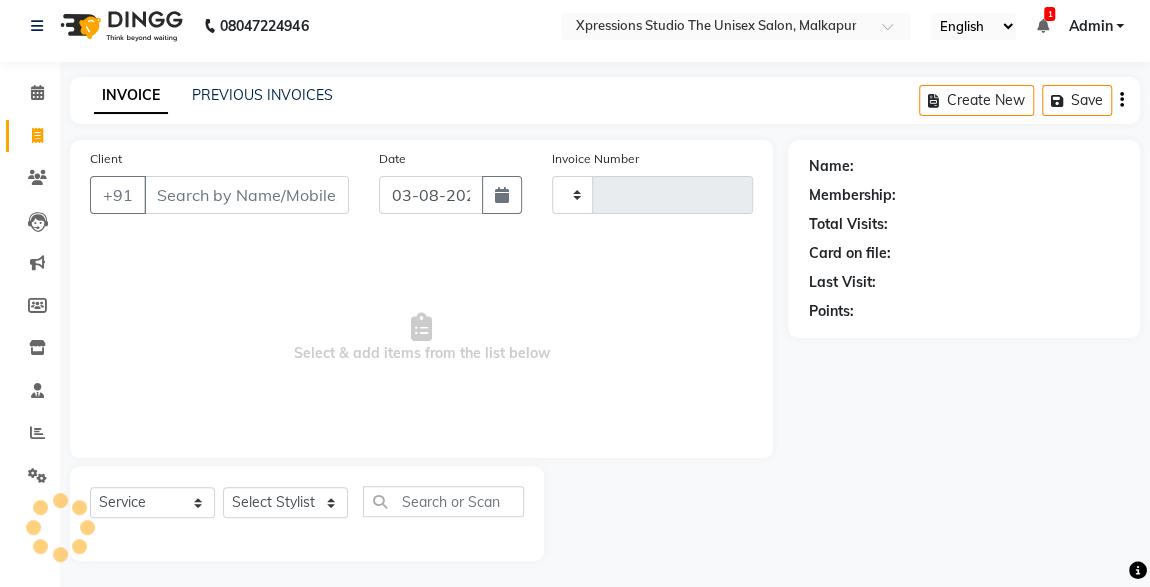scroll, scrollTop: 12, scrollLeft: 0, axis: vertical 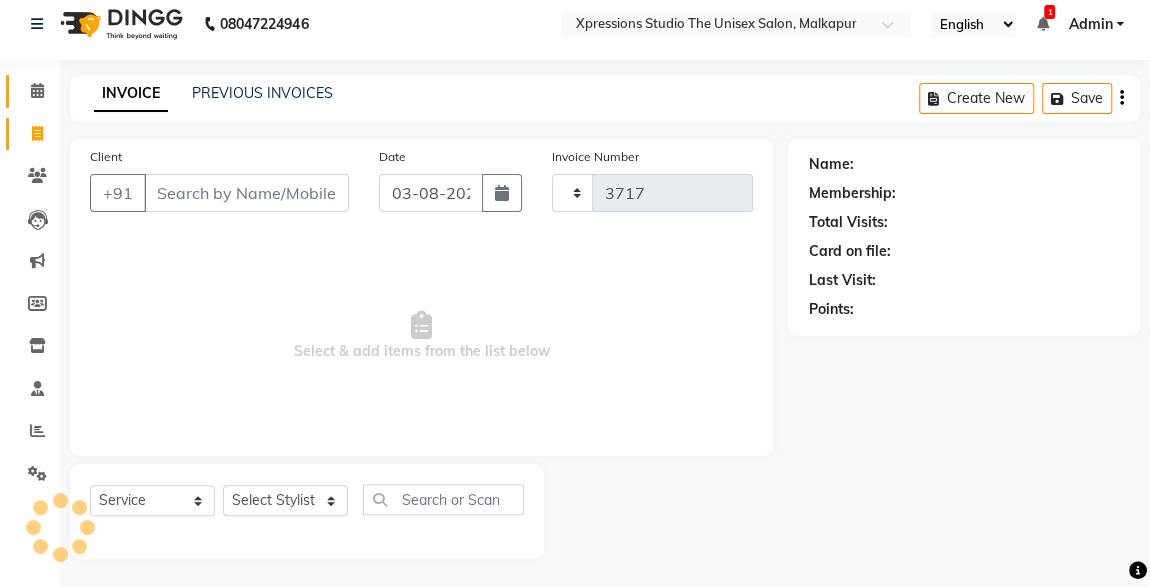 click on "Calendar" 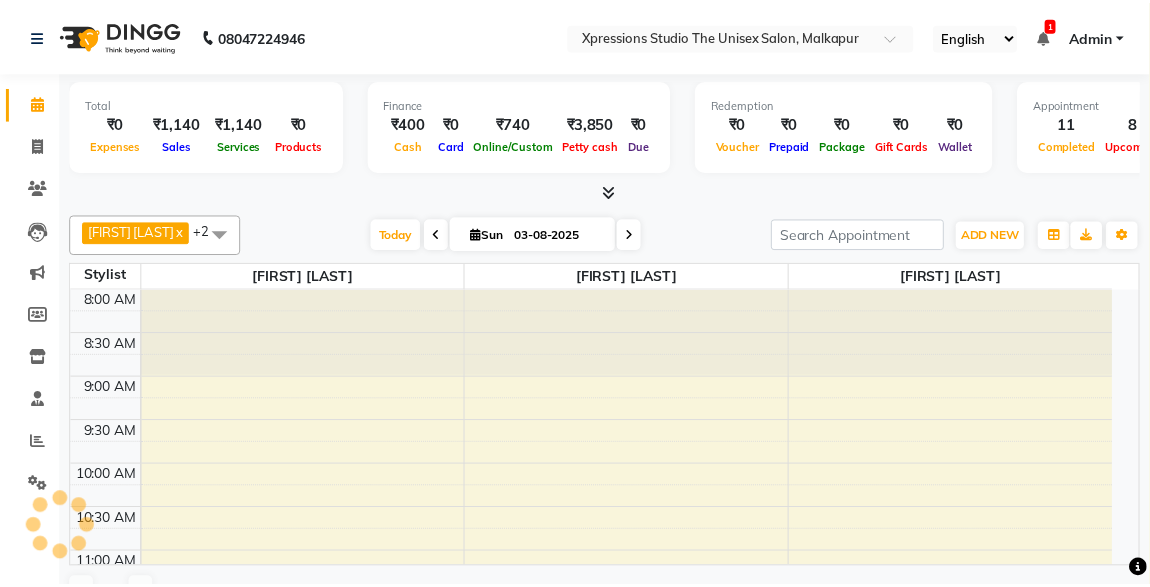 scroll, scrollTop: 38, scrollLeft: 0, axis: vertical 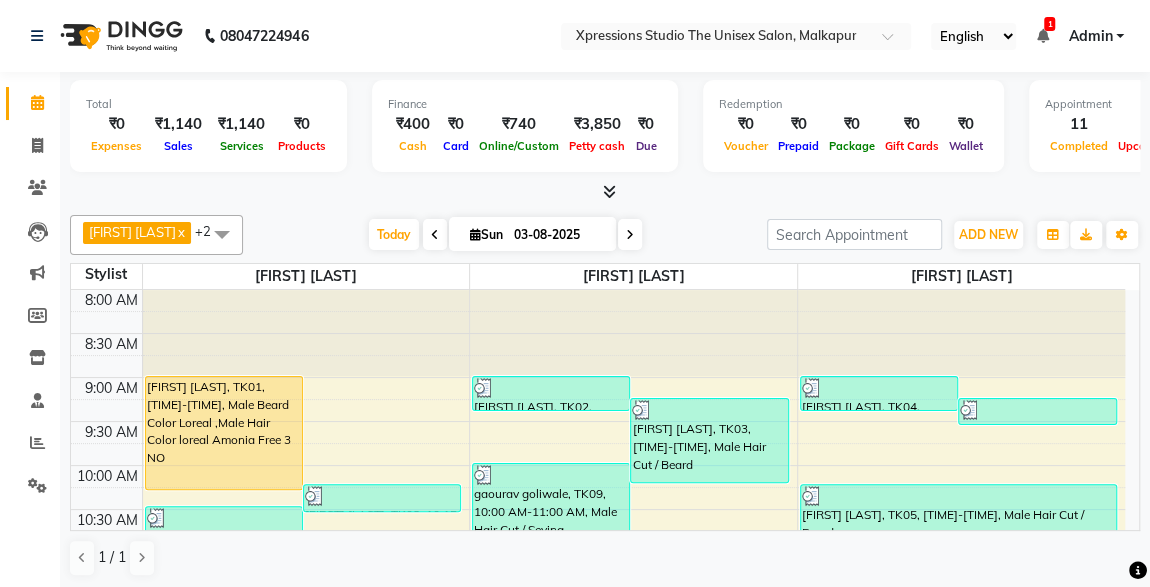 click on "SHUBHAM PATIL, TK01, 09:00 AM-10:20 AM,  Male Beard Color Loreal ,Male Hair Color loreal Amonia Free 3 NO" at bounding box center [224, 433] 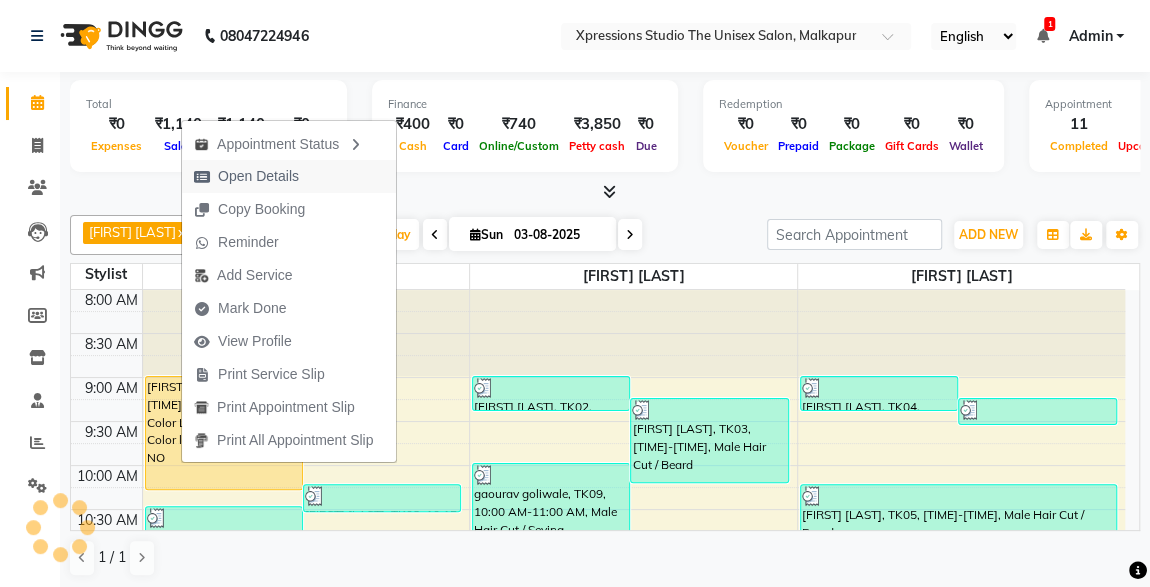 click on "Open Details" at bounding box center (258, 176) 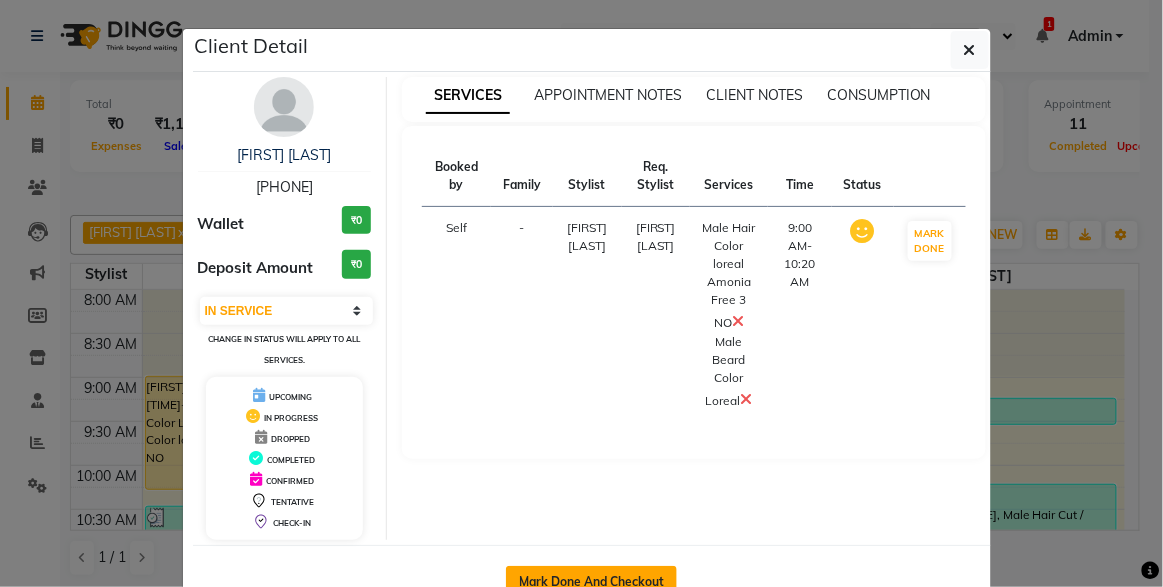 click on "Mark Done And Checkout" 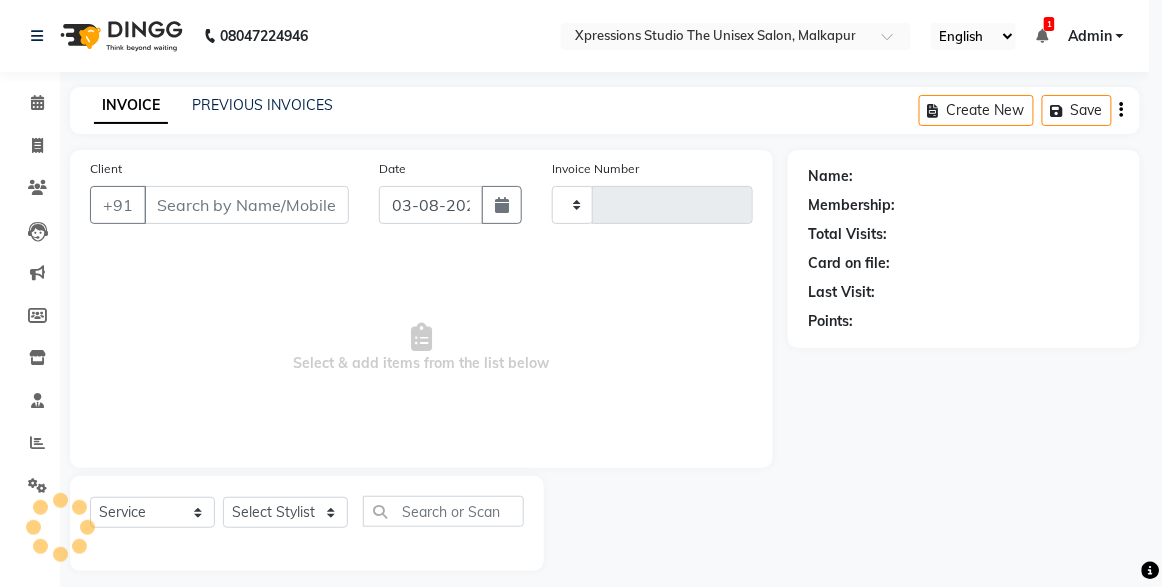 type on "3717" 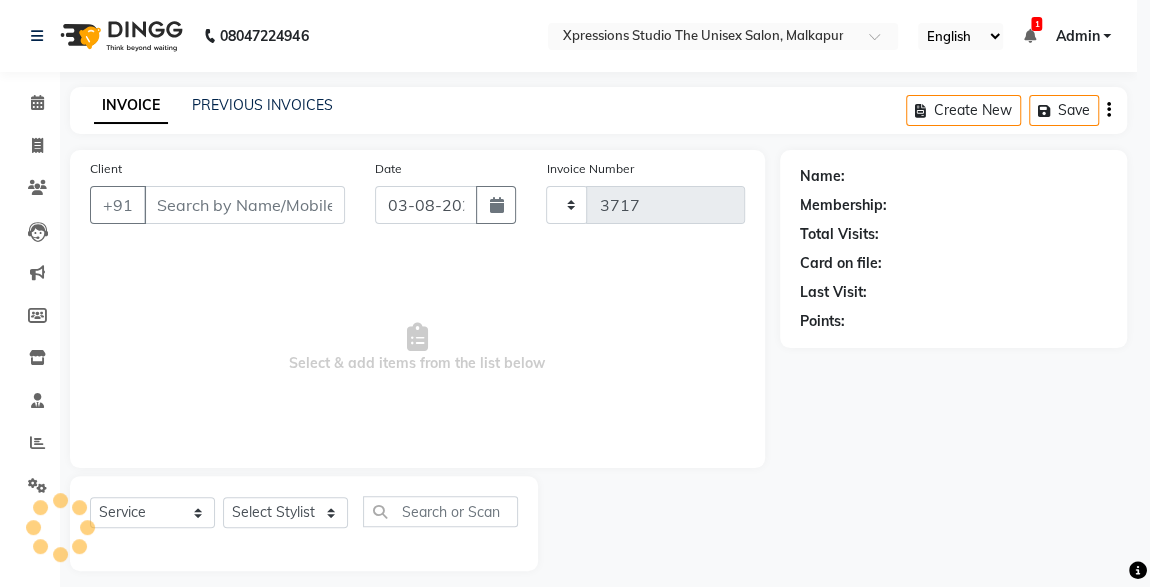 select on "7003" 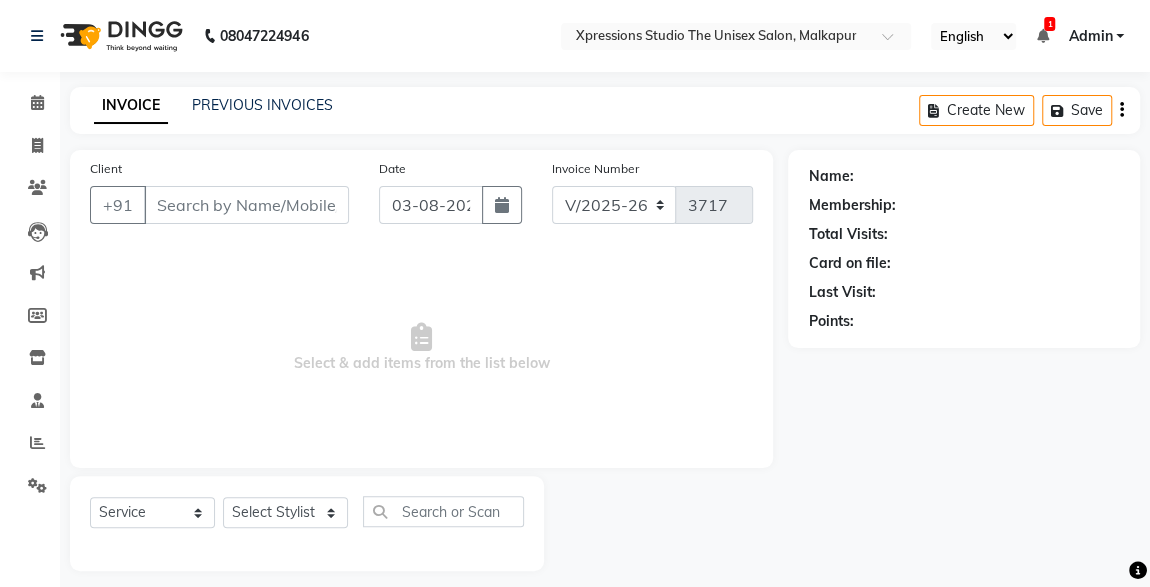 type on "9665417018" 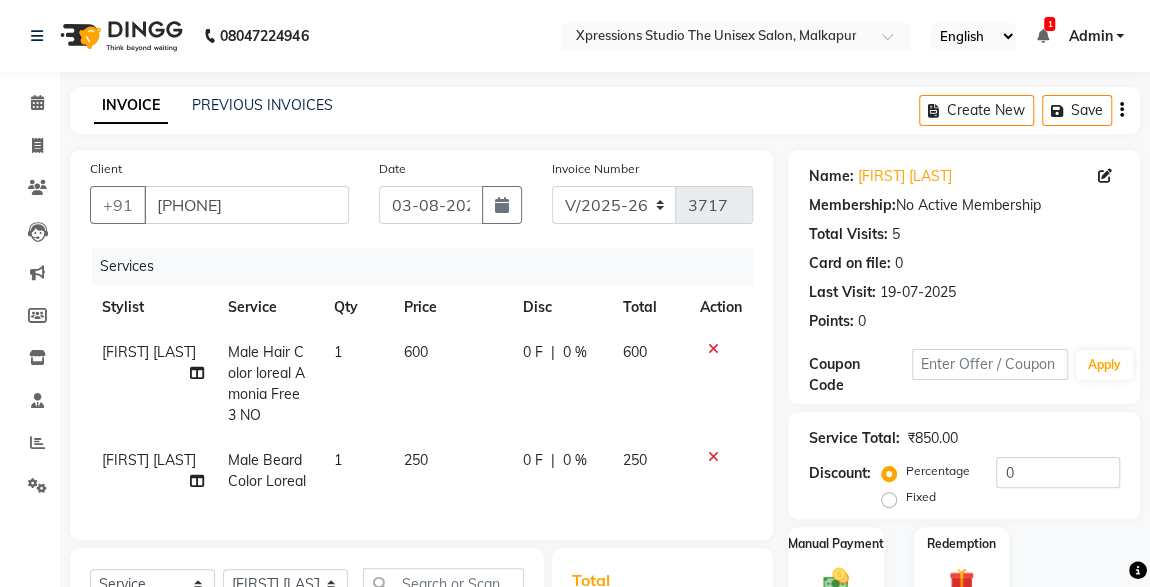 click 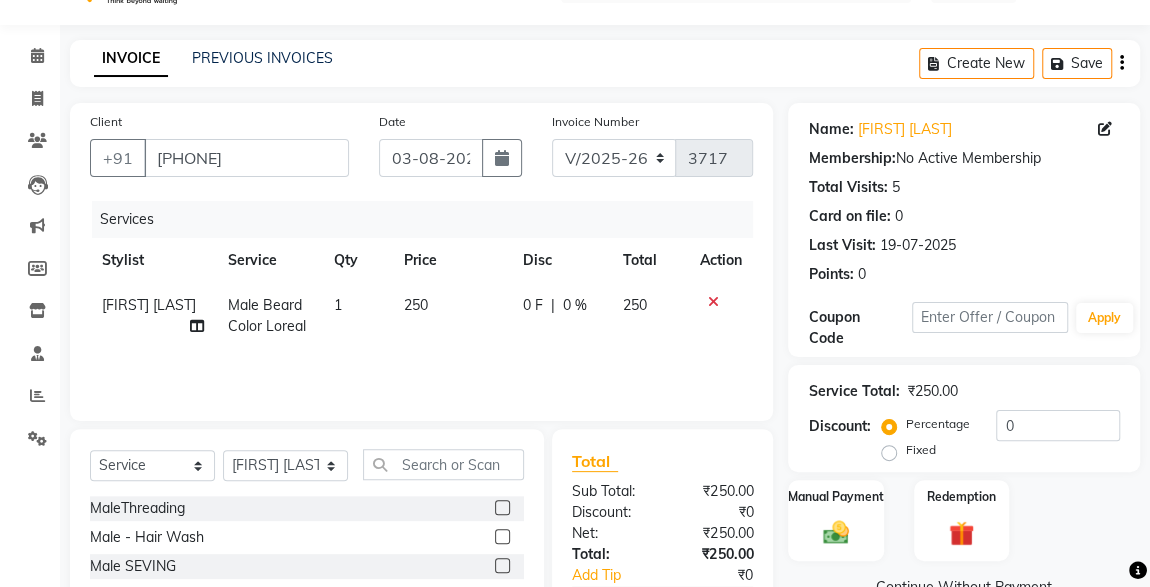 scroll, scrollTop: 70, scrollLeft: 0, axis: vertical 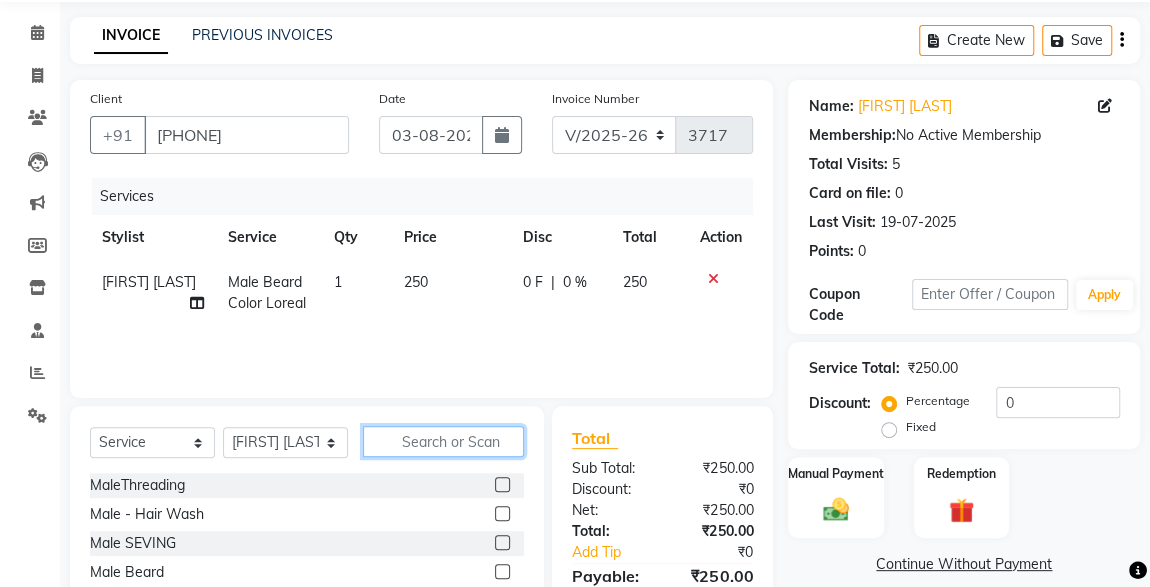 click 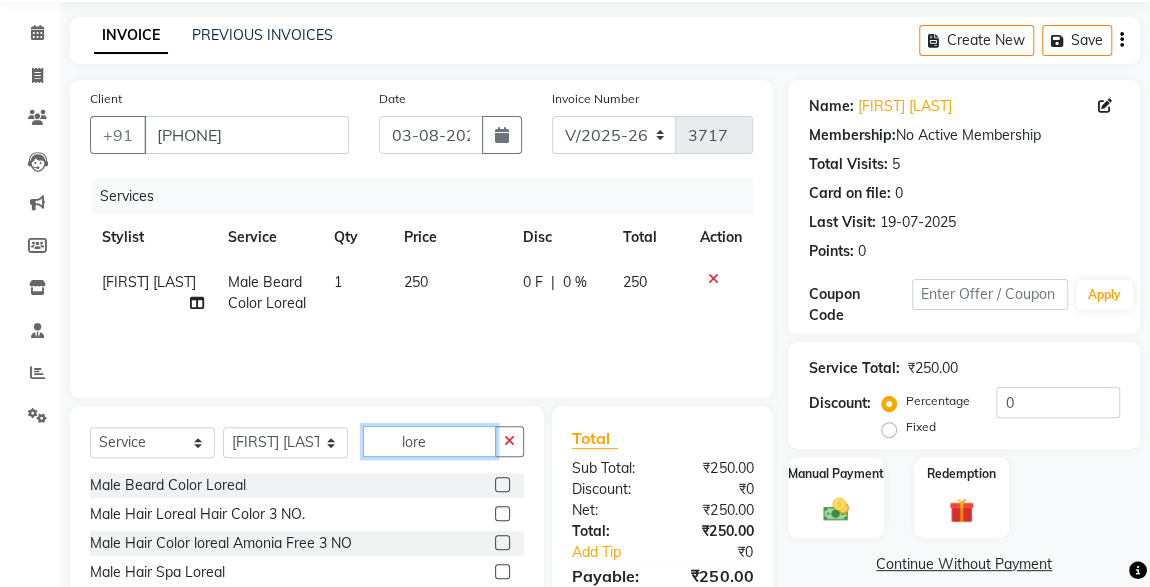 type on "lore" 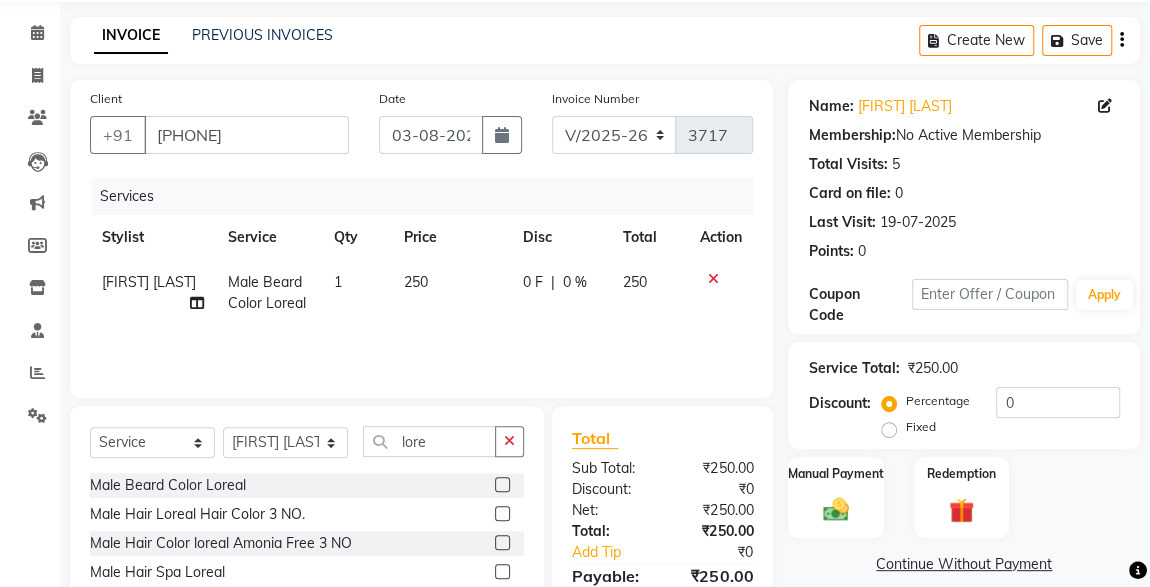 click 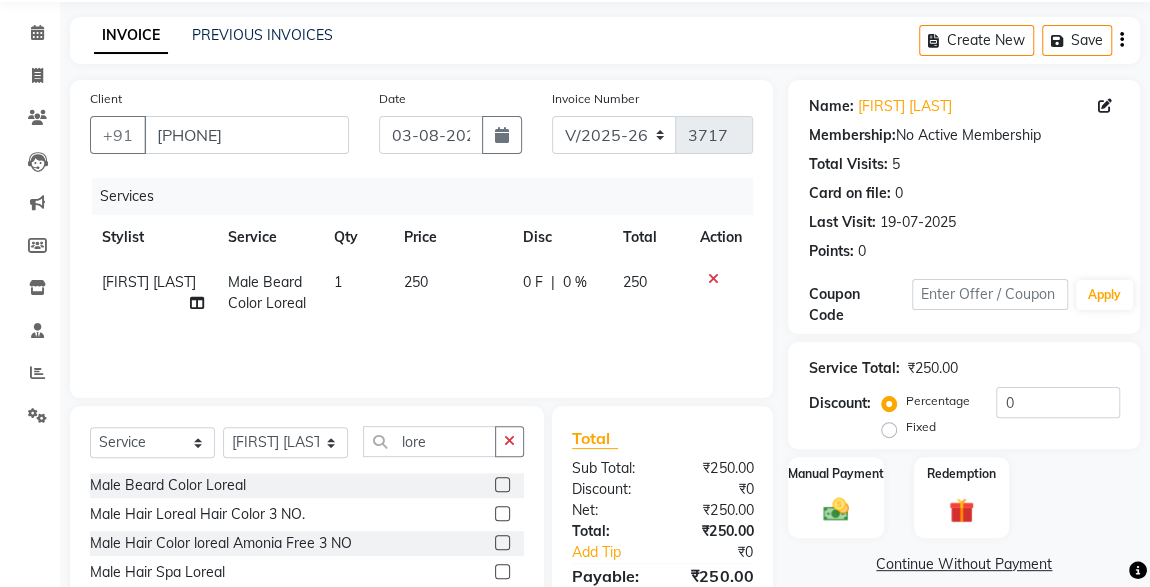 click 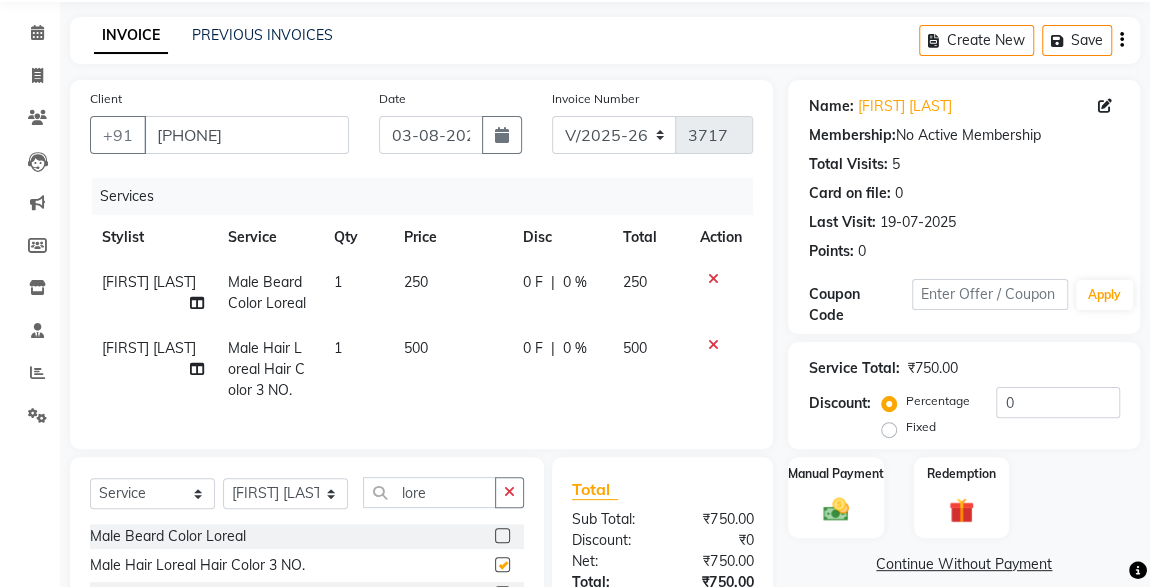 checkbox on "false" 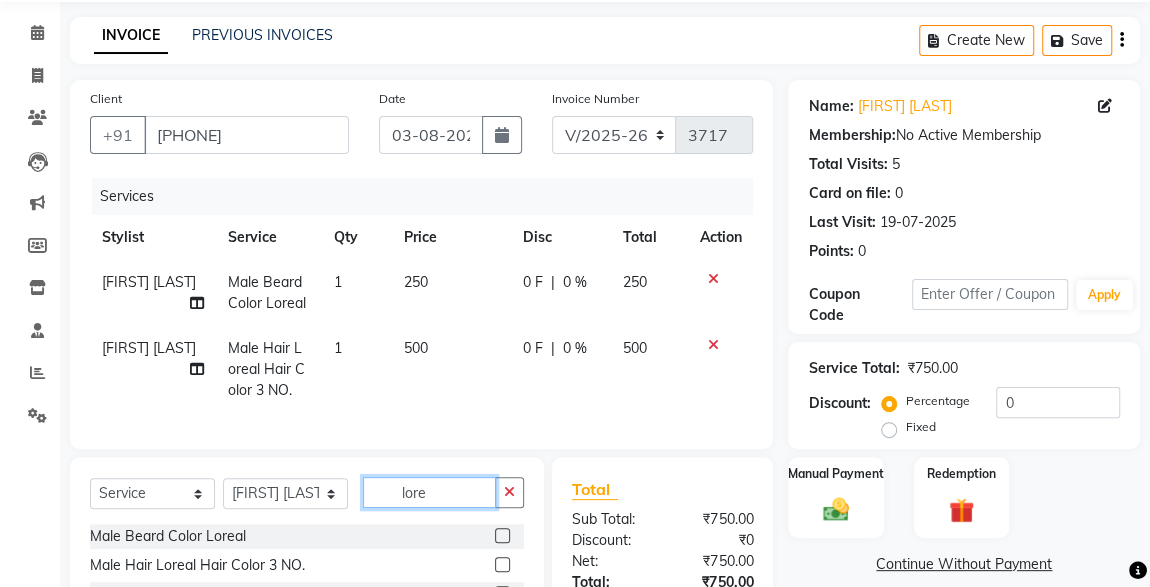 click on "lore" 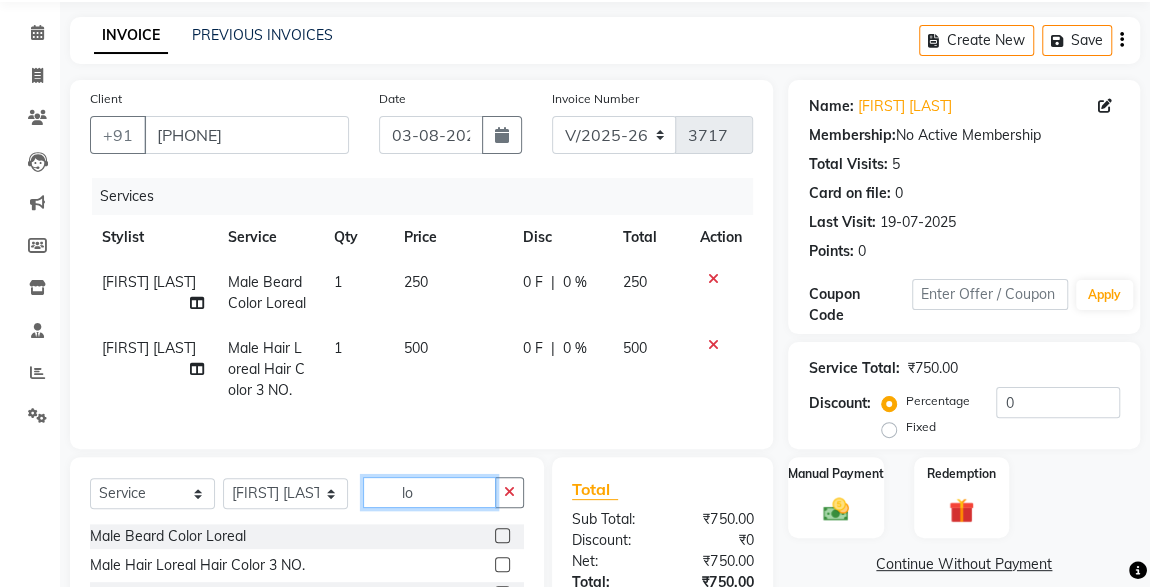 type on "l" 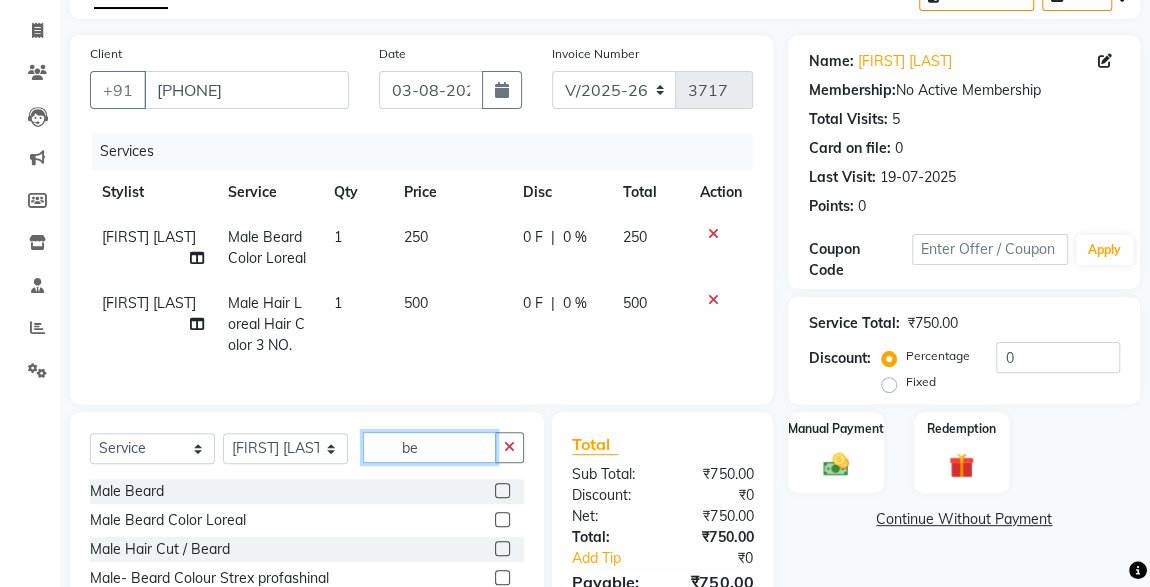 scroll, scrollTop: 144, scrollLeft: 0, axis: vertical 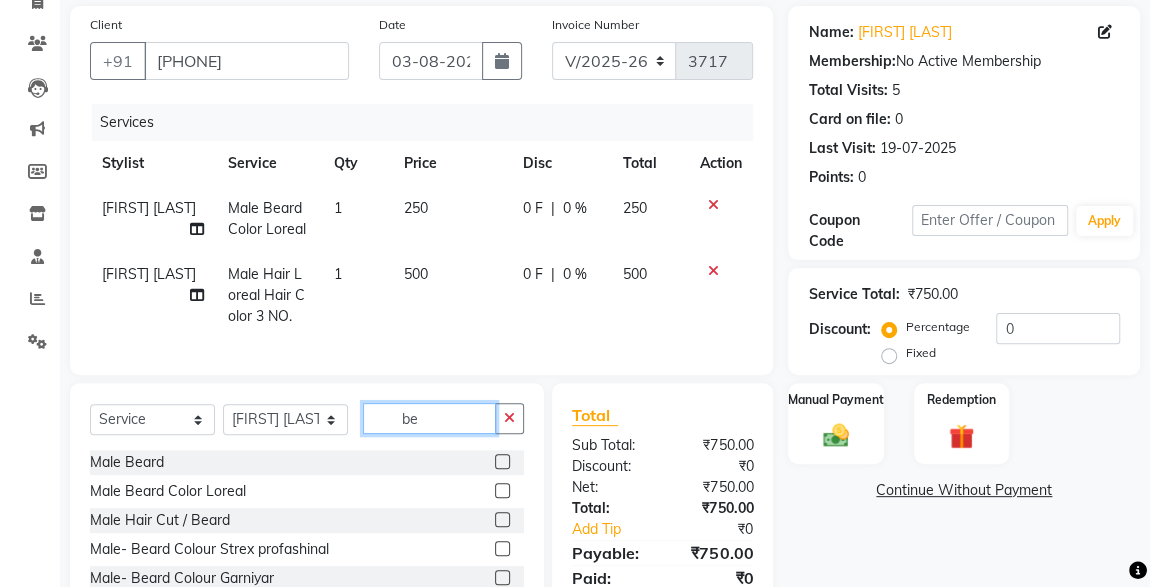 type on "be" 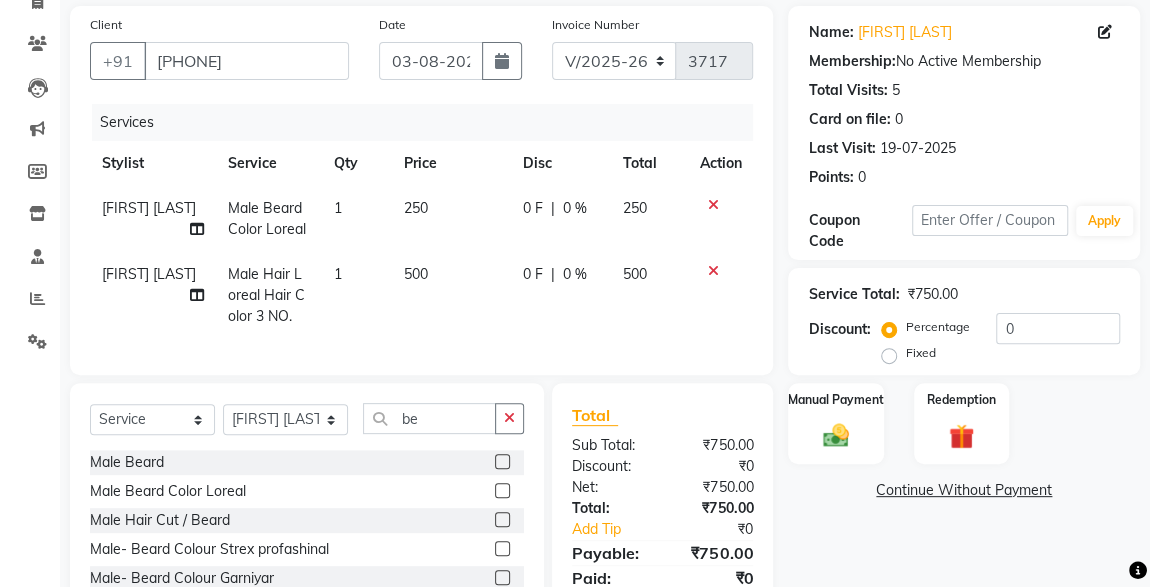 click 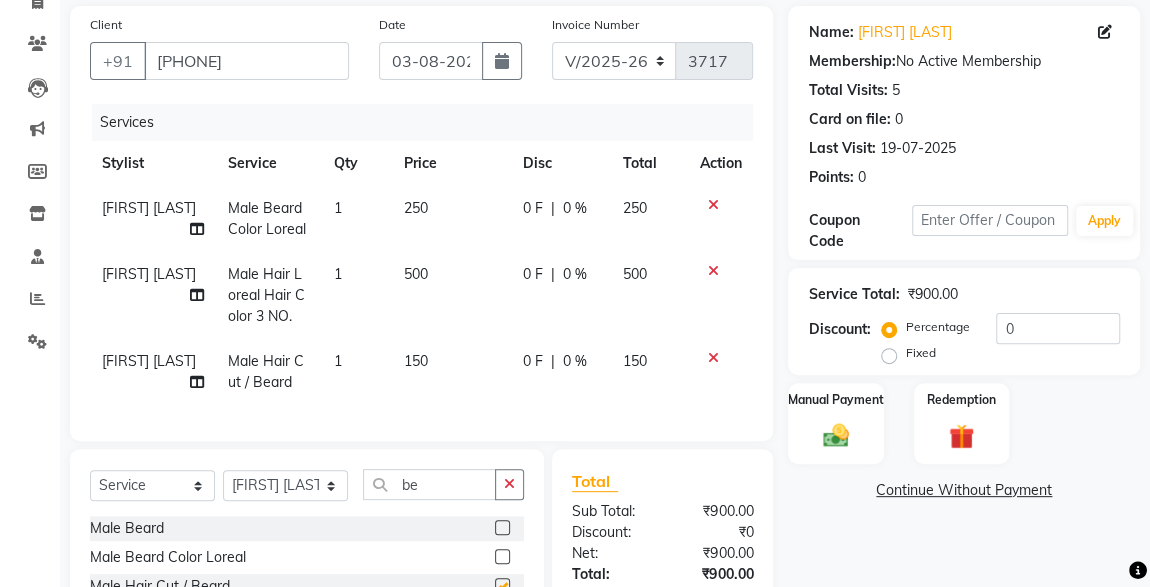 checkbox on "false" 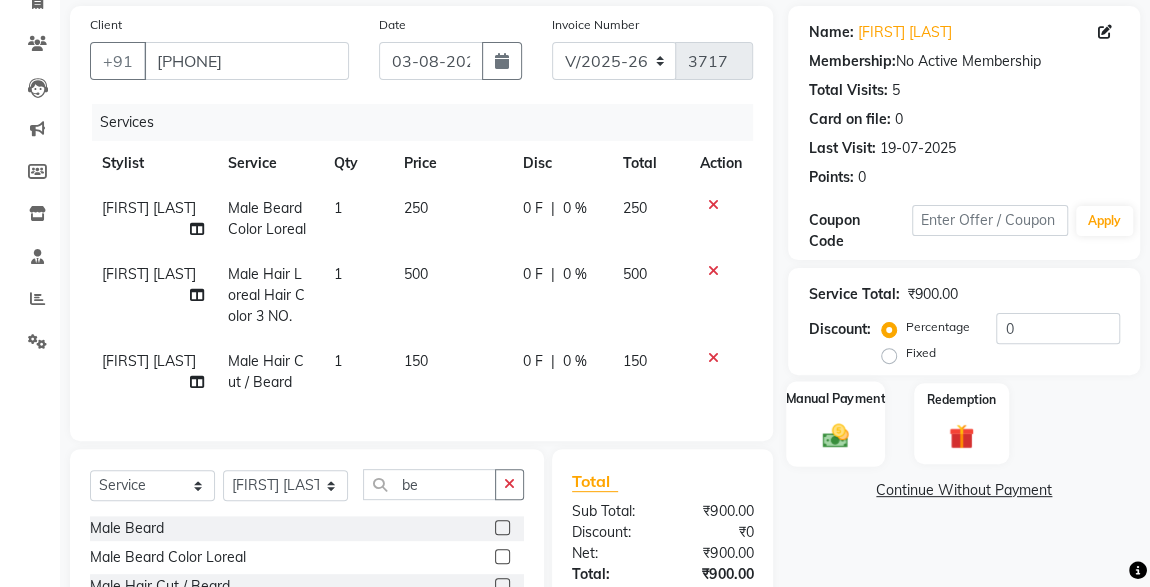 click 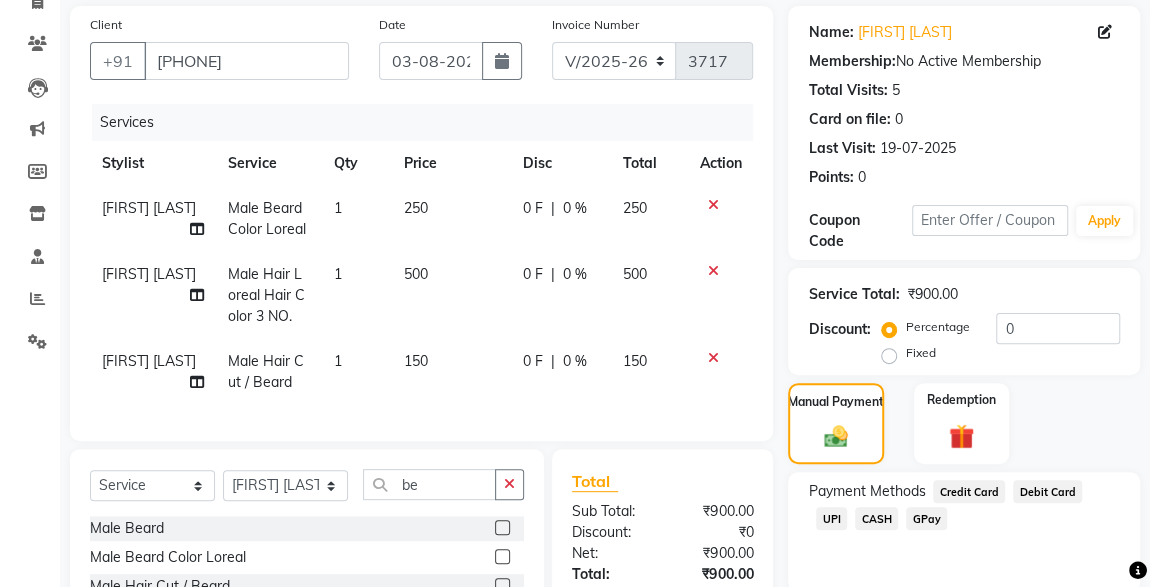 click on "UPI" 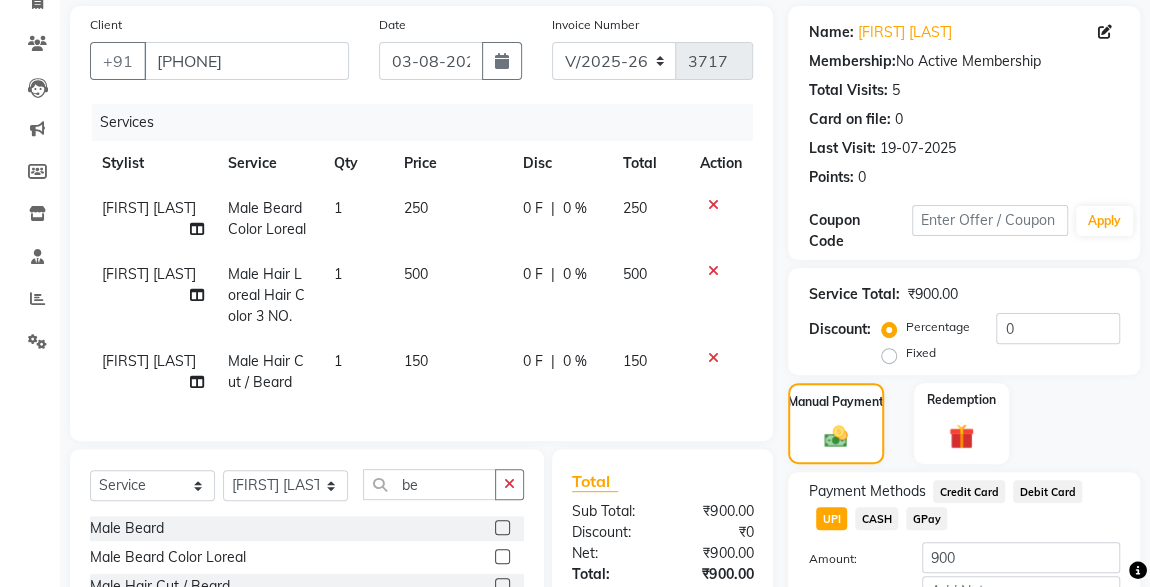 scroll, scrollTop: 343, scrollLeft: 0, axis: vertical 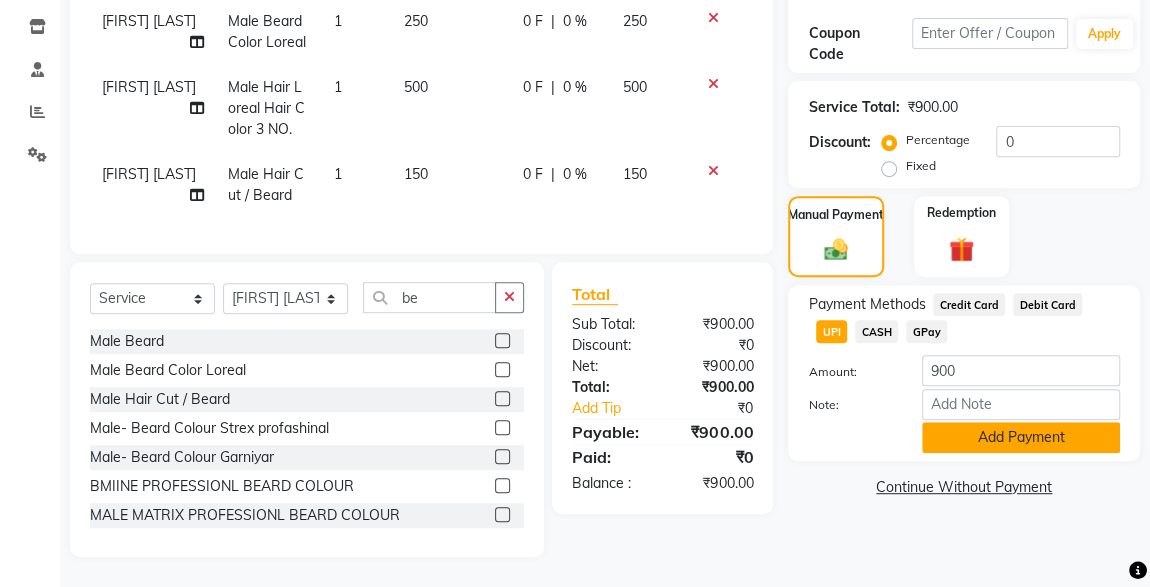 click on "Add Payment" 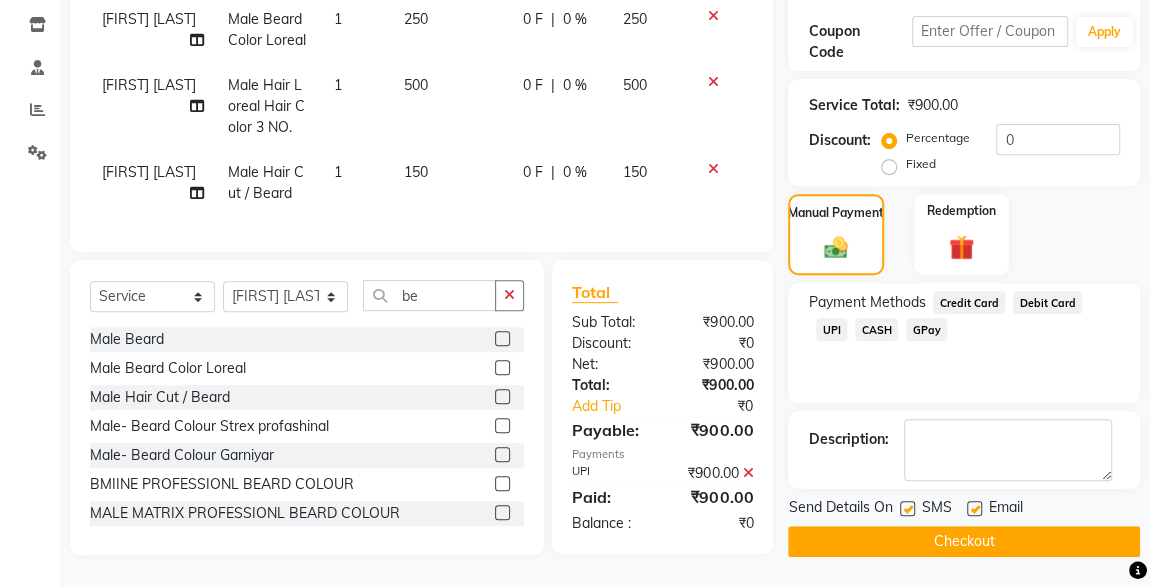 click 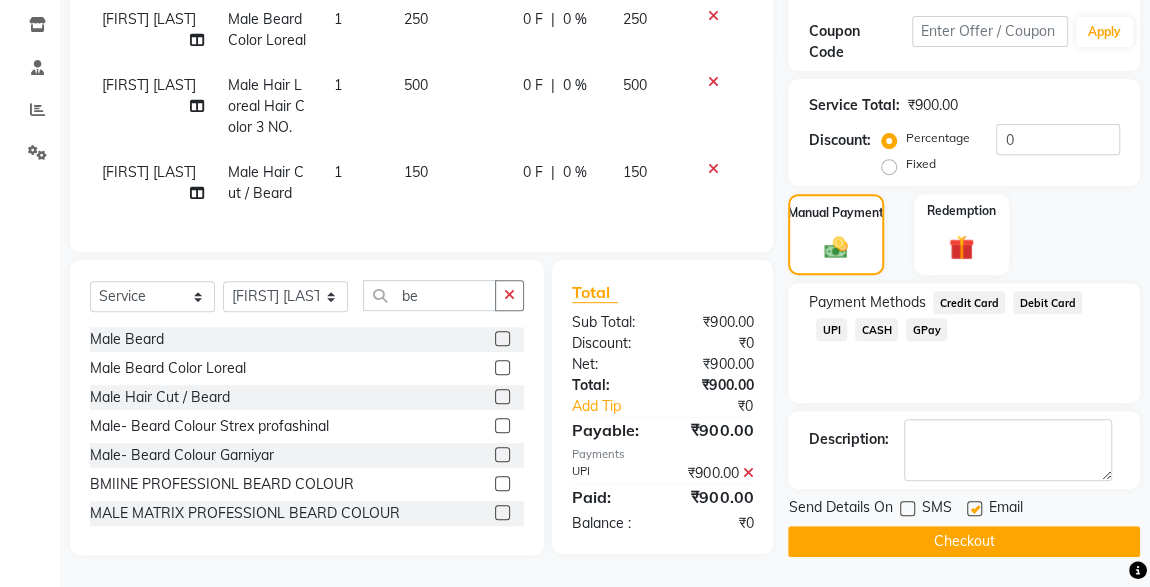 click on "Checkout" 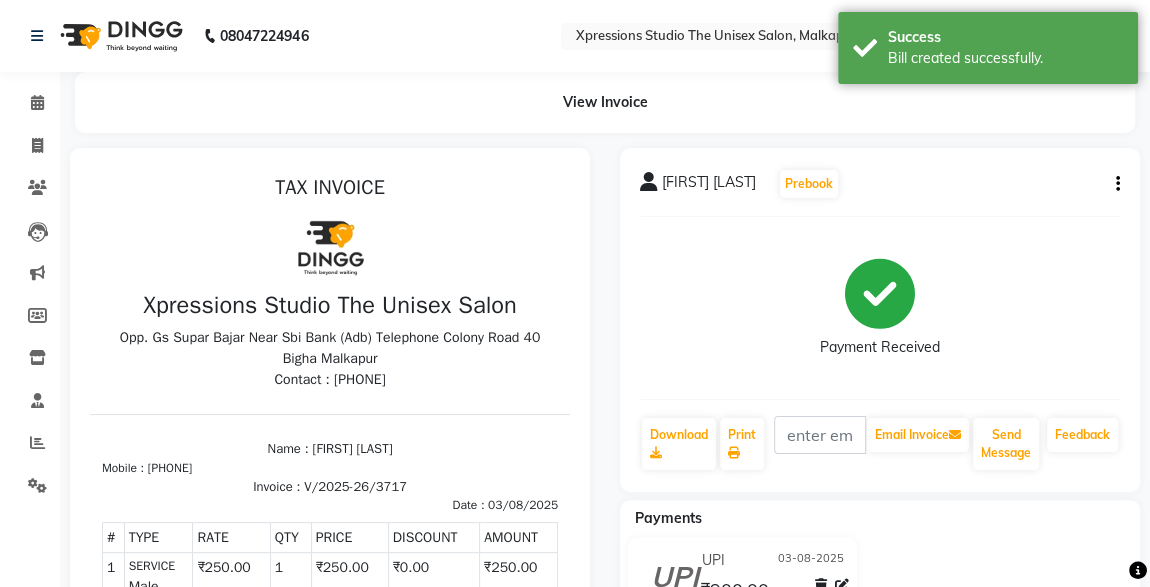 scroll, scrollTop: 0, scrollLeft: 0, axis: both 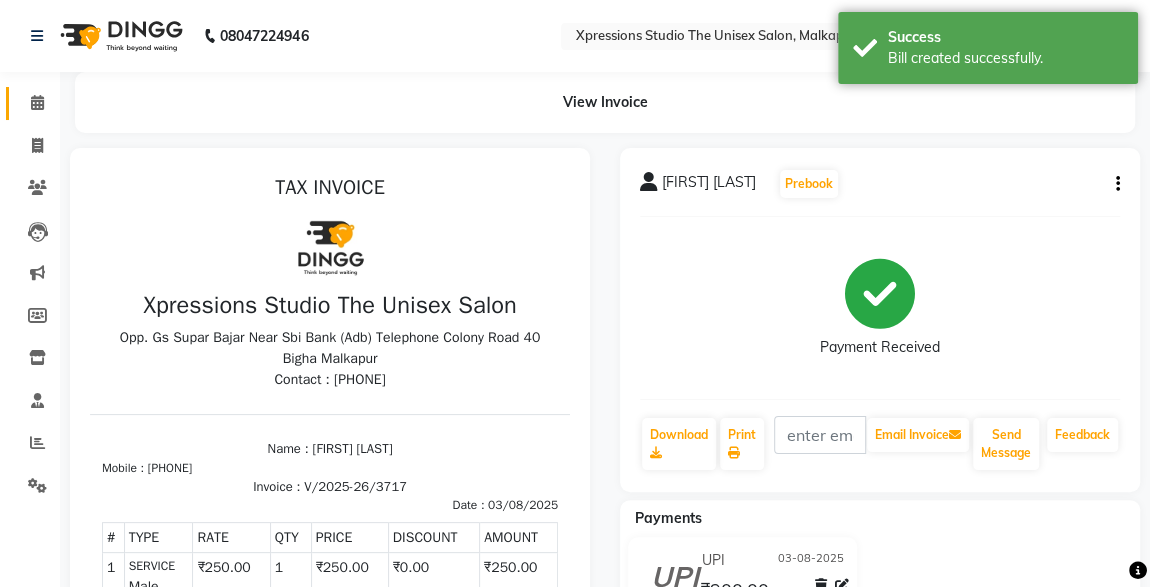 click 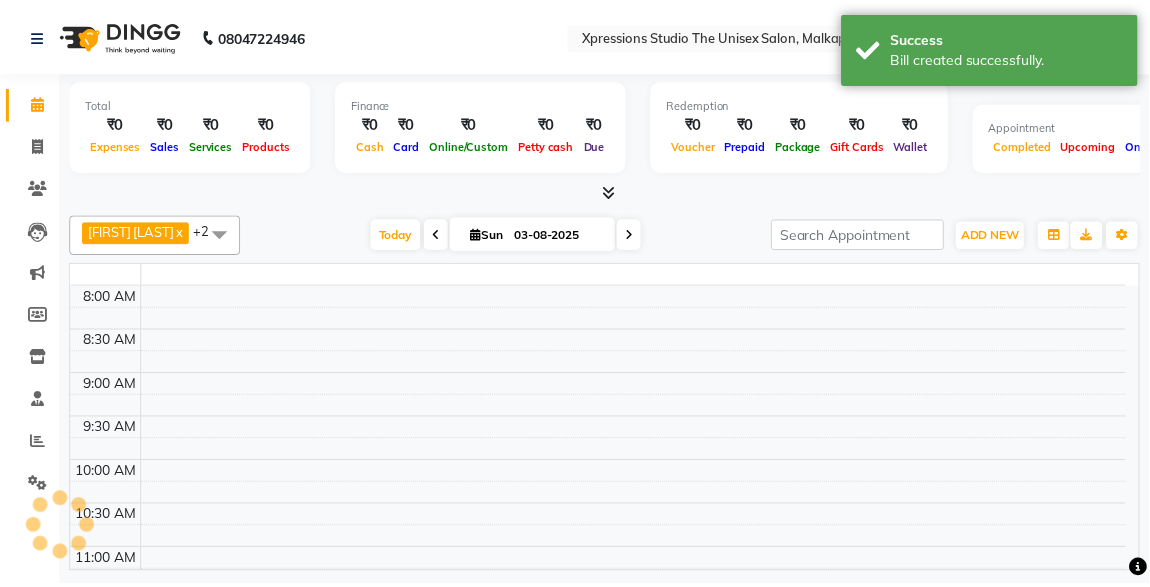 scroll, scrollTop: 0, scrollLeft: 0, axis: both 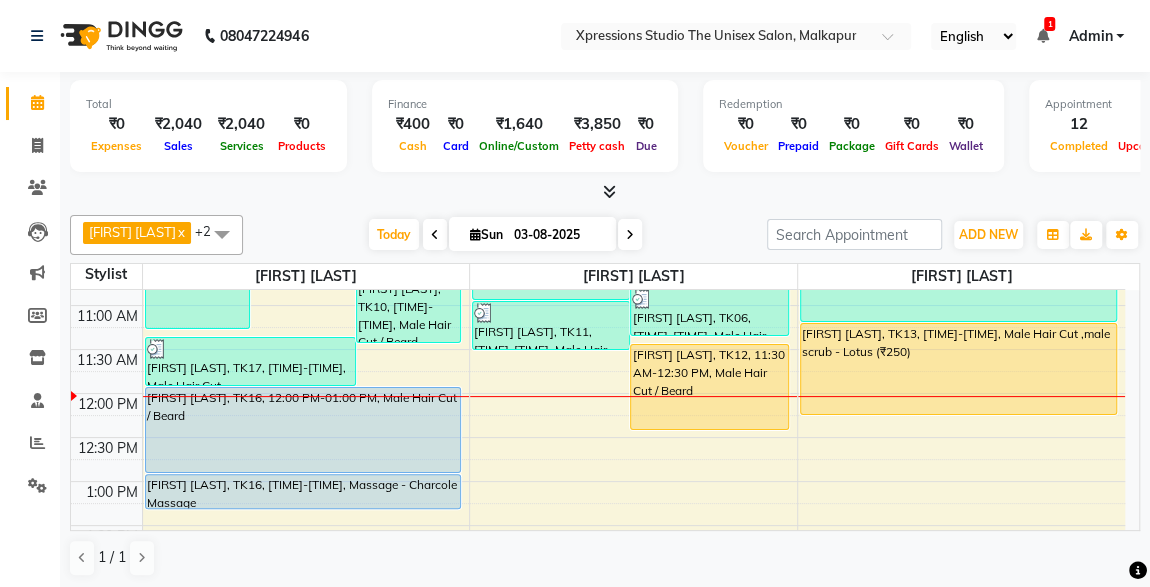 click on "[NAME], TK12, [TIME]-[TIME], Male Hair Cut / Beard" at bounding box center [709, 387] 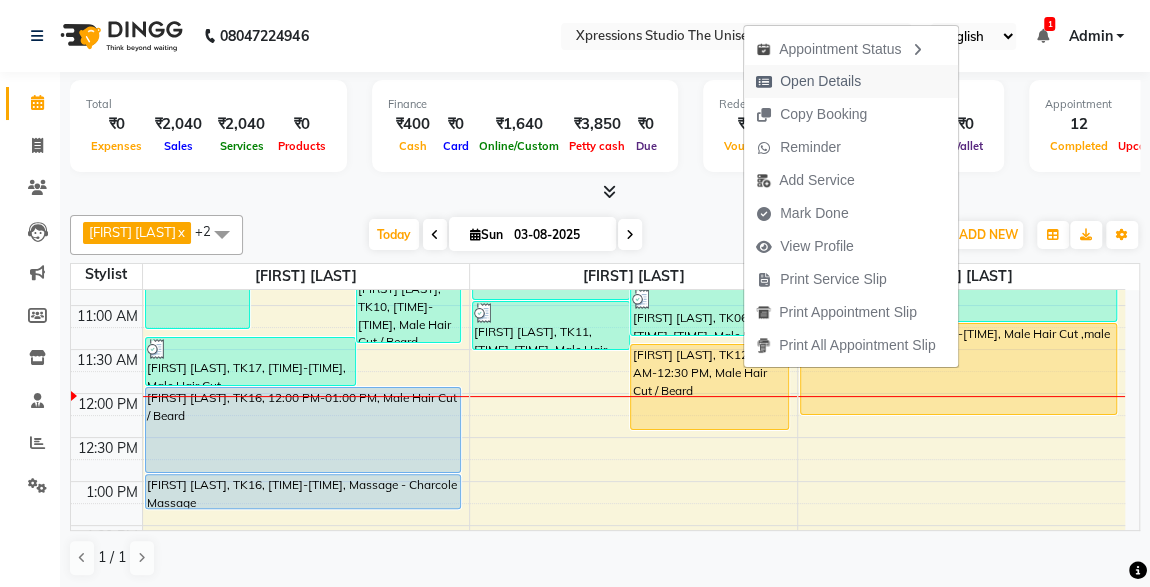 click on "Open Details" at bounding box center (820, 81) 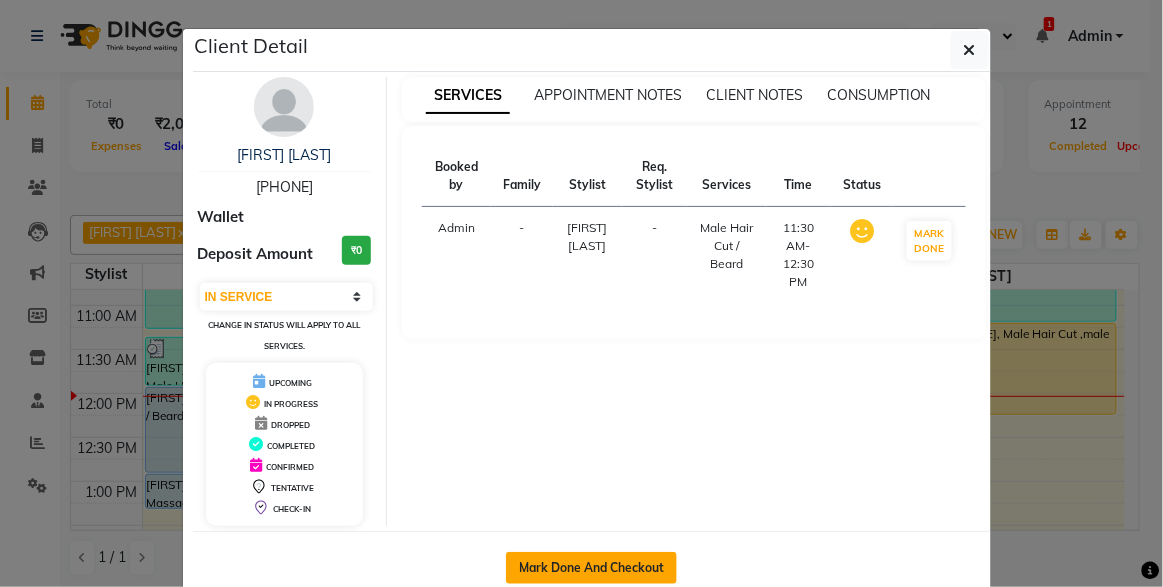 click on "Mark Done And Checkout" 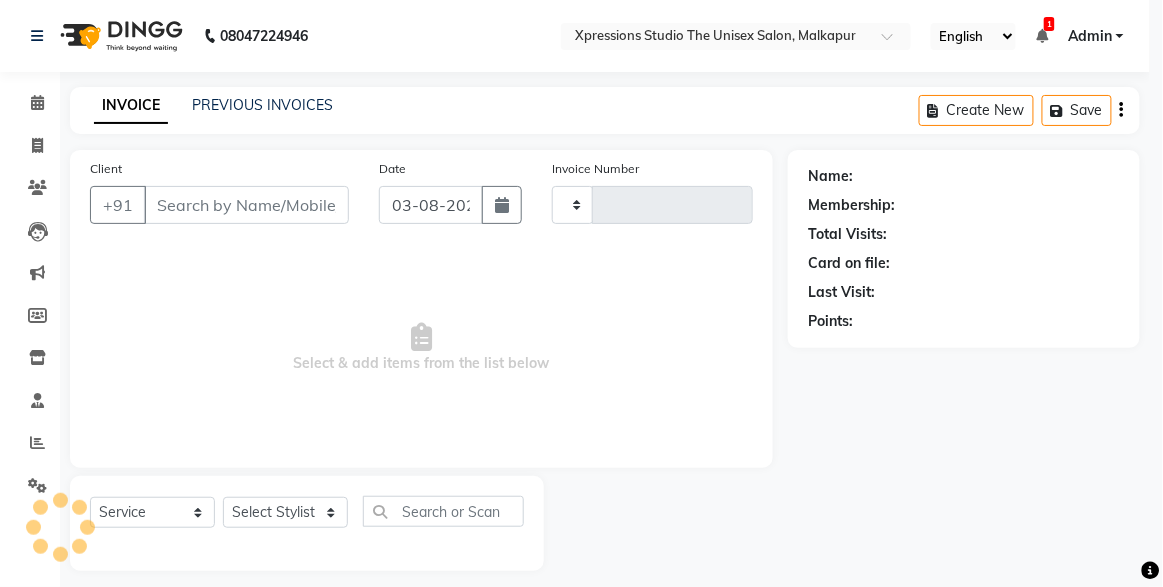 type on "3718" 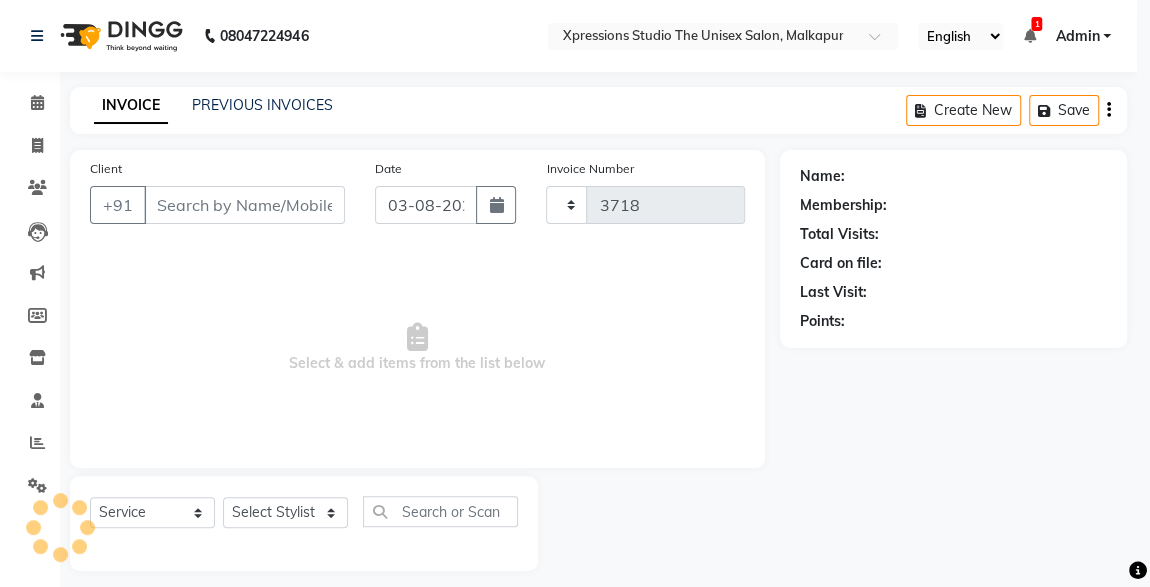 select on "7003" 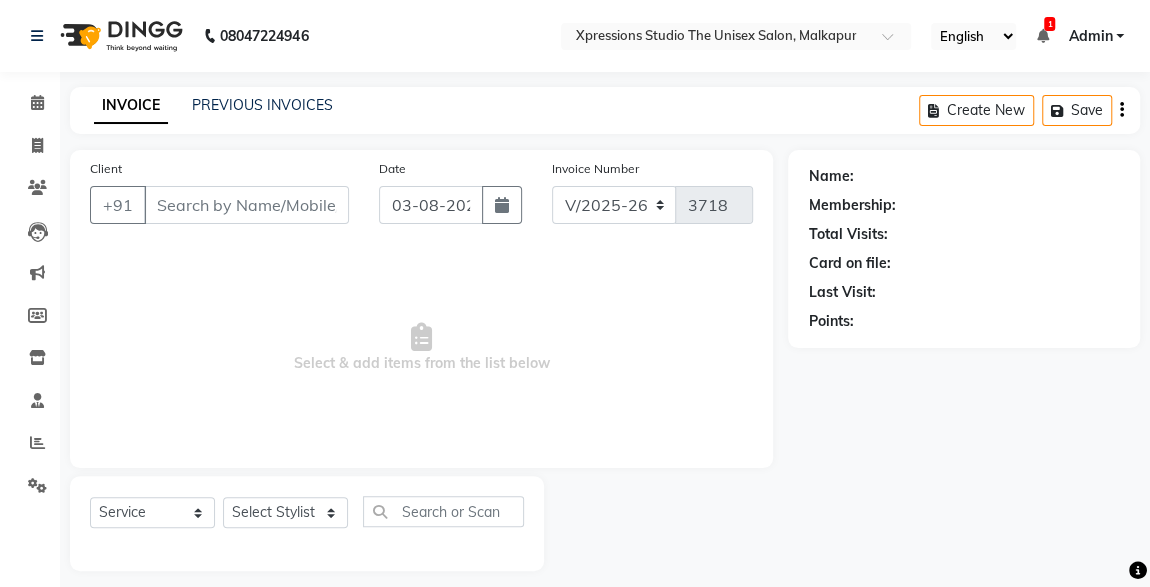type on "8885181788" 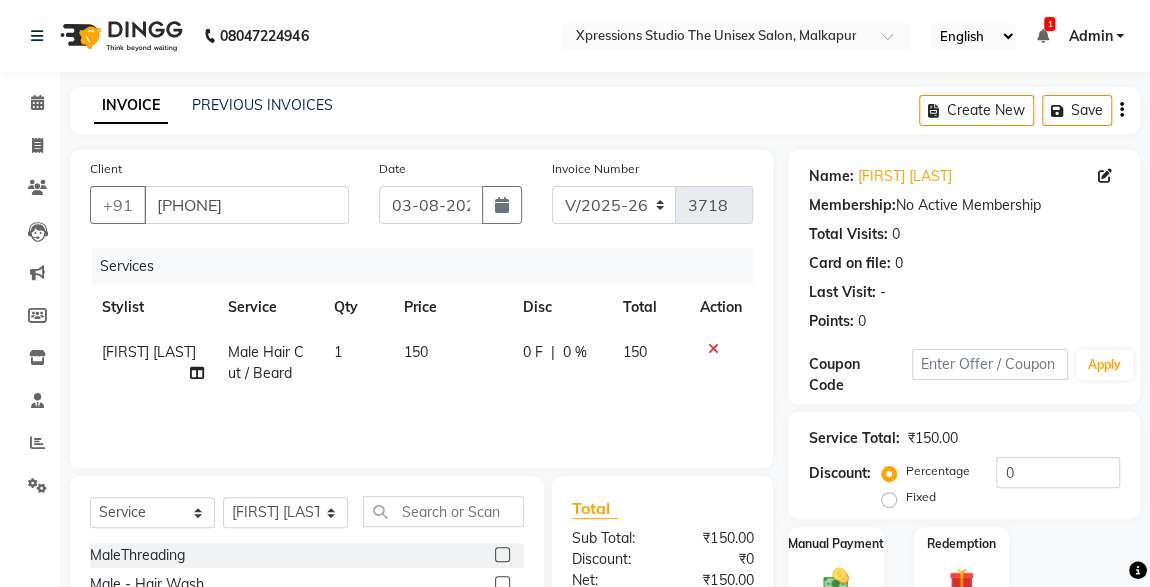 scroll, scrollTop: 212, scrollLeft: 0, axis: vertical 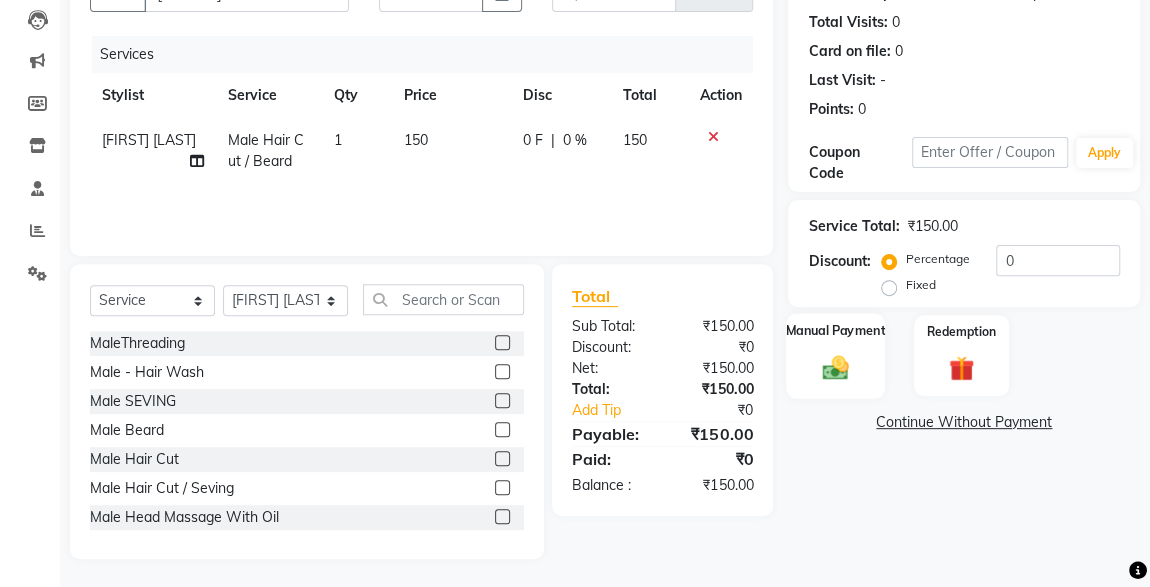 click on "Manual Payment" 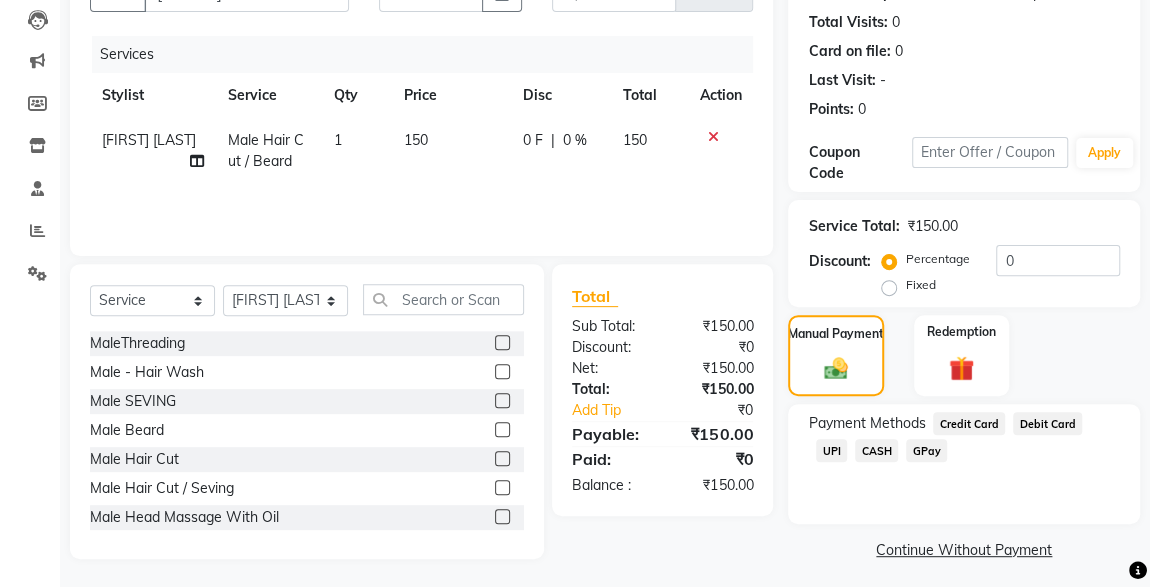 click on "UPI" 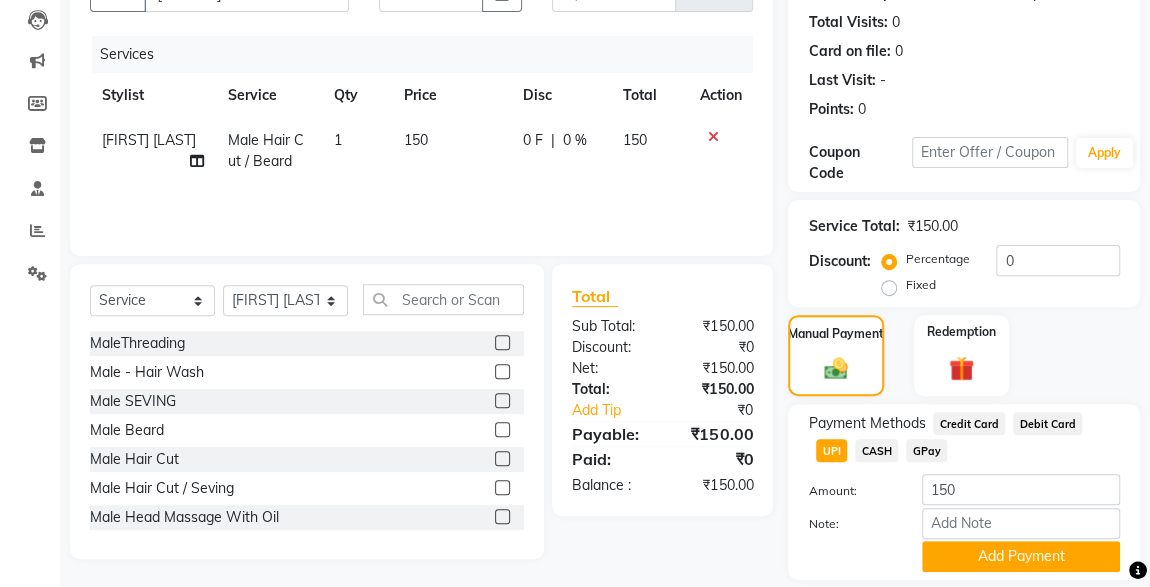 scroll, scrollTop: 273, scrollLeft: 0, axis: vertical 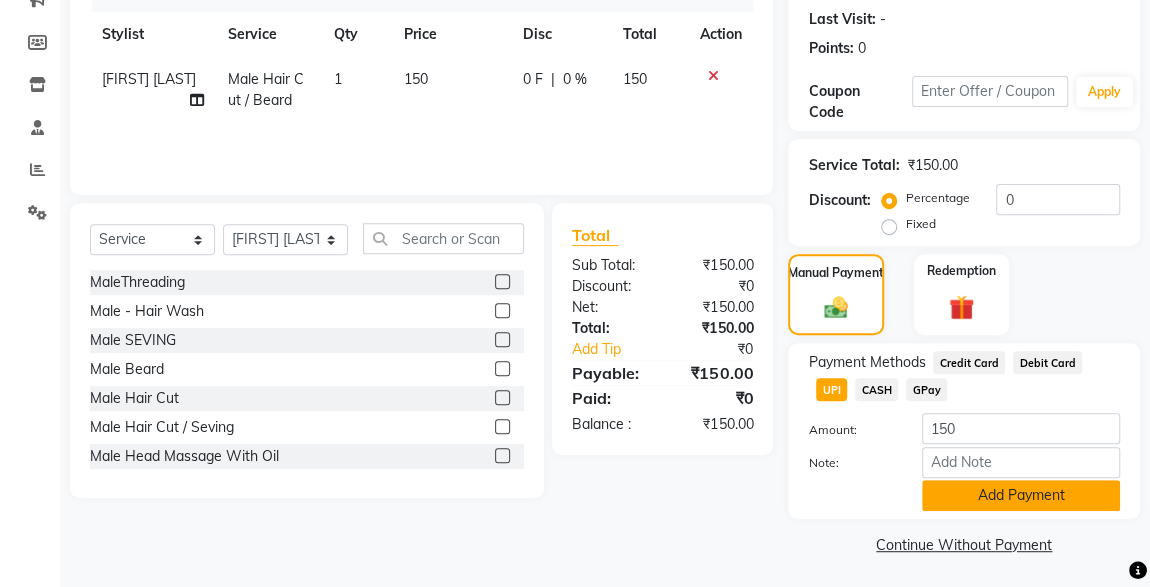 click on "Add Payment" 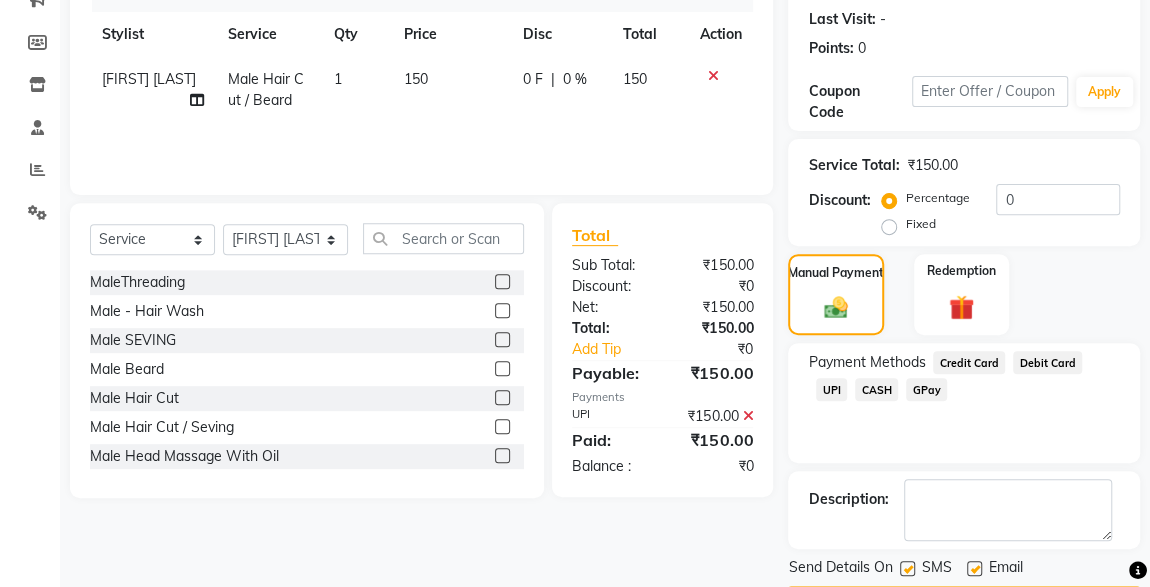 scroll, scrollTop: 330, scrollLeft: 0, axis: vertical 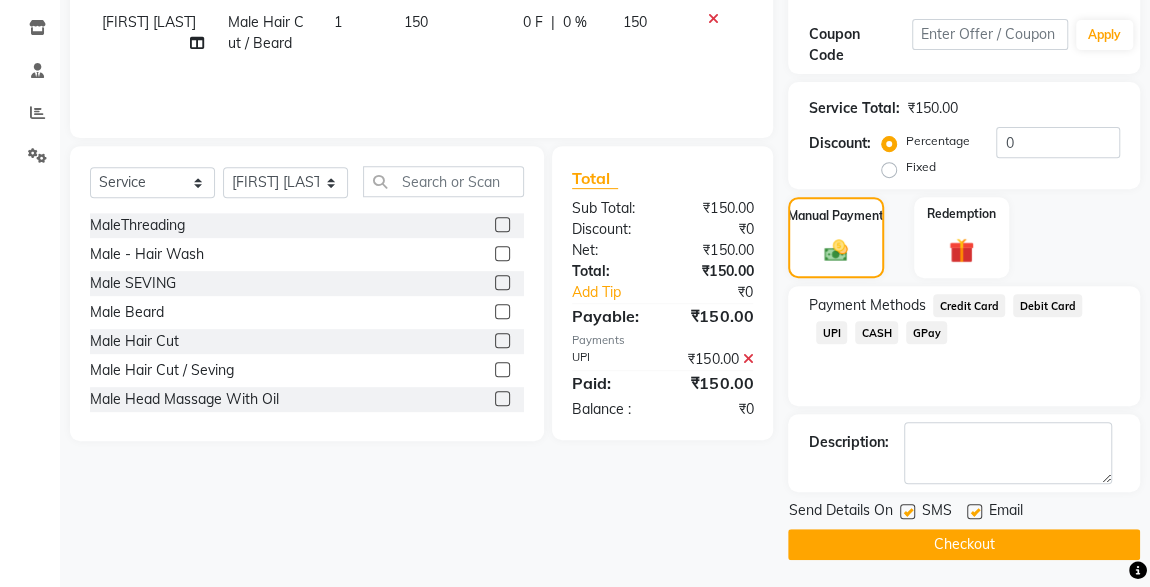 click 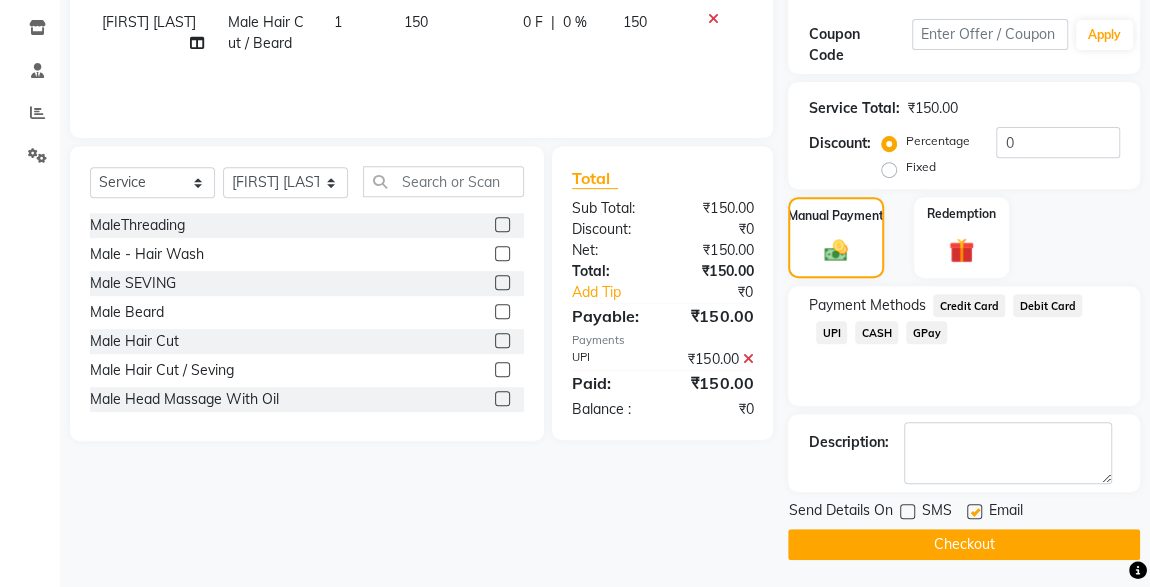 click on "Checkout" 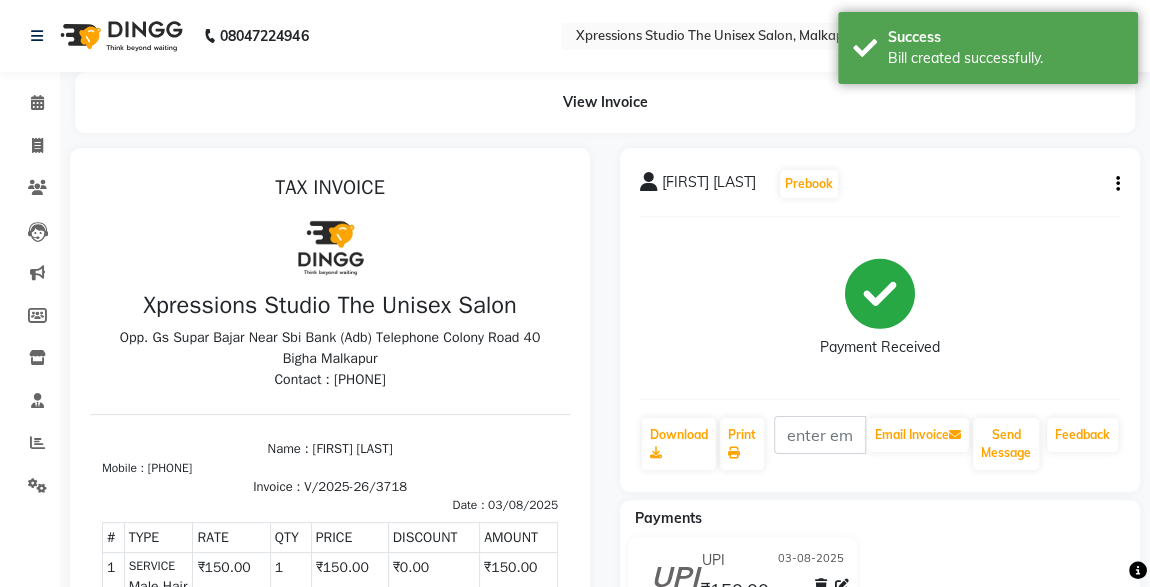 scroll, scrollTop: 0, scrollLeft: 0, axis: both 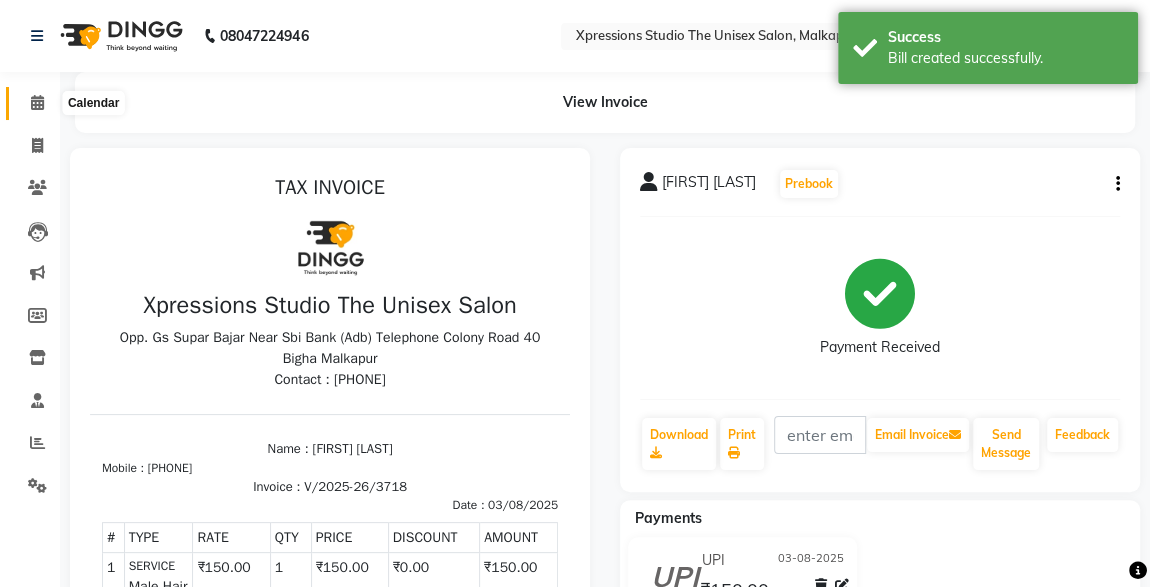 click 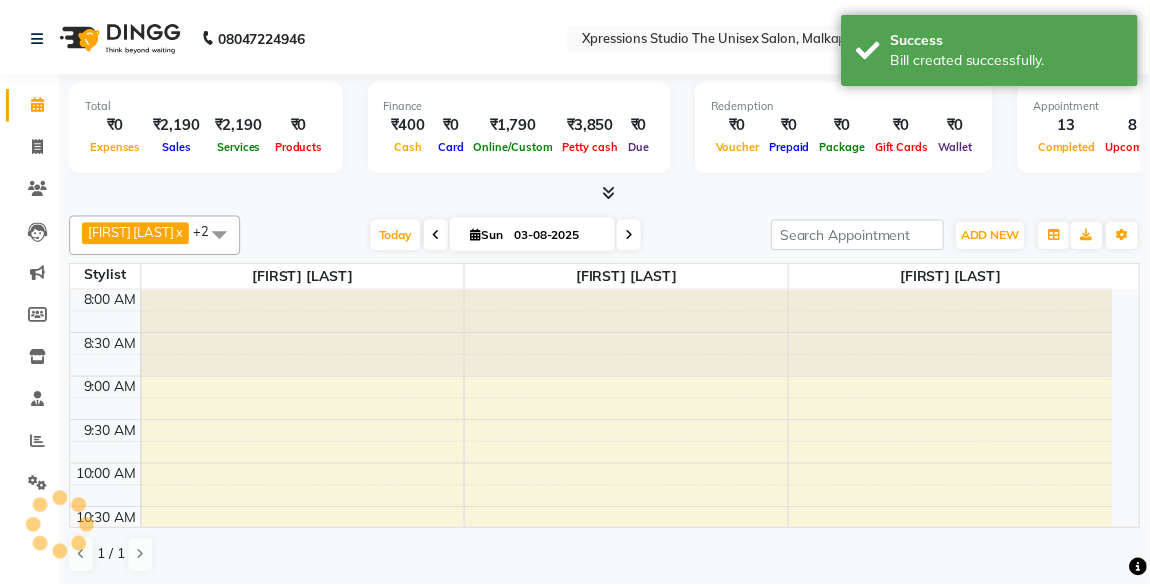 scroll, scrollTop: 347, scrollLeft: 0, axis: vertical 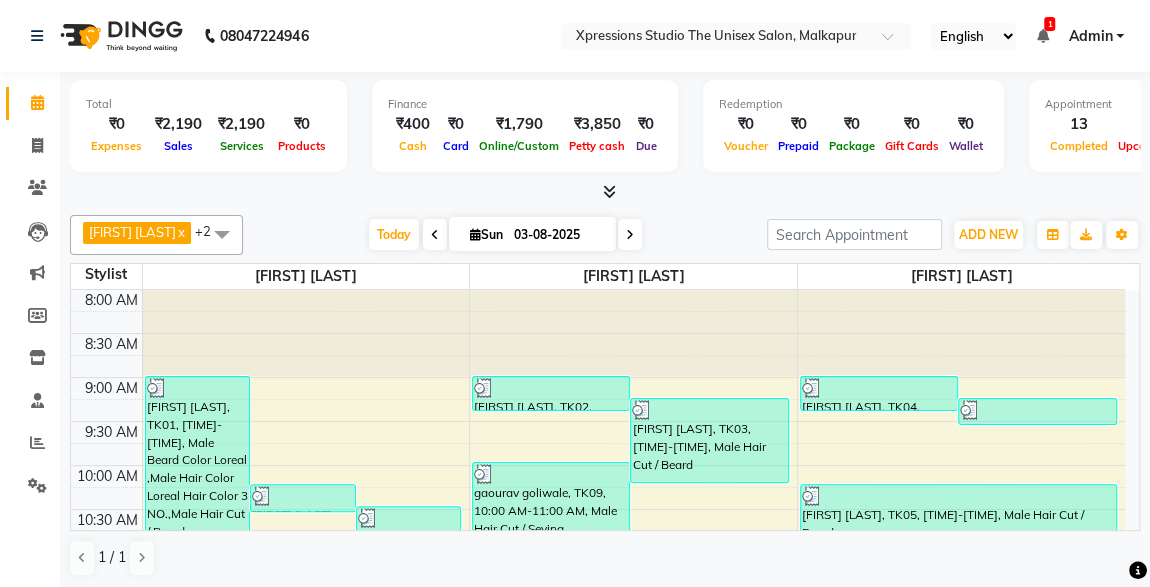 click on "English ENGLISH Español العربية मराठी हिंदी ગુજરાતી தமிழ் 中文 1 Notifications  DINGG Alert   03-08-2025   SHAMBHU RAJPUT booked an appointment on 03-08-2025 at 2:00 pm.   DINGG Alert   03-08-2025   SHREYASH booked an appointment on 03-08-2025 at 3:15 pm.   DINGG Alert   03-08-2025   CHIRAU GANDHI booked an appointment on 03-08-2025 at 11:00 am.   DINGG Alert   03-08-2025   Omkar booked an appointment on 03-08-2025 at 8:30 pm.   DINGG Alert   03-08-2025   ROBIN booked an appointment on 03-08-2025 at 10:30 am.   DINGG Alert   03-08-2025   Pratik booked an appointment on 03-08-2025 at 10:00 am.   DINGG Alert   02-08-2025   SHEKH MATEEN booked an appointment on 02-08-2025 at 9:00 pm.   DINGG Alert   02-08-2025   TAJAS TAYDAY booked an appointment on 02-08-2025 at 7:15 pm.   DINGG Alert   02-08-2025   SHUBHAM PATIL booked an appointment on 03-08-2025 at 9:00 am.   DINGG Alert   02-08-2025   PAPPU ZANKE booked an appointment on 02-08-2025 at 4:30 pm.  Admin" at bounding box center (736, 36) 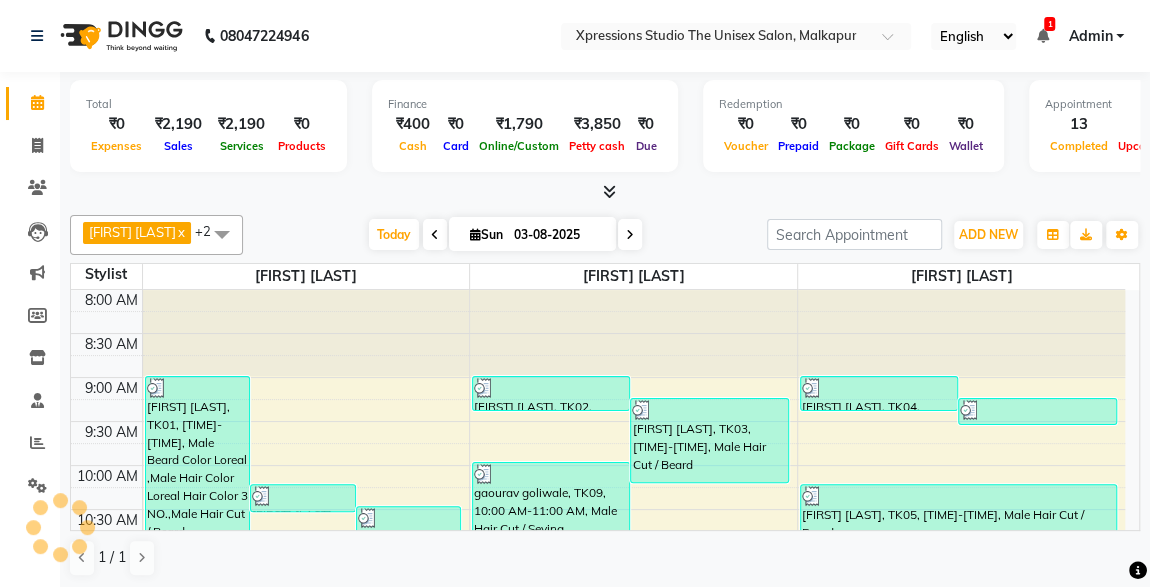 click on "1 Notifications  DINGG Alert   03-08-2025   SHAMBHU RAJPUT booked an appointment on 03-08-2025 at 2:00 pm.   DINGG Alert   03-08-2025   SHREYASH booked an appointment on 03-08-2025 at 3:15 pm.   DINGG Alert   03-08-2025   CHIRAU GANDHI booked an appointment on 03-08-2025 at 11:00 am.   DINGG Alert   03-08-2025   Omkar booked an appointment on 03-08-2025 at 8:30 pm.   DINGG Alert   03-08-2025   ROBIN booked an appointment on 03-08-2025 at 10:30 am.   DINGG Alert   03-08-2025   Pratik booked an appointment on 03-08-2025 at 10:00 am.   DINGG Alert   02-08-2025   SHEKH MATEEN booked an appointment on 02-08-2025 at 9:00 pm.   DINGG Alert   02-08-2025   TAJAS TAYDAY booked an appointment on 02-08-2025 at 7:15 pm.   DINGG Alert   02-08-2025   SHUBHAM PATIL booked an appointment on 03-08-2025 at 9:00 am.   DINGG Alert   02-08-2025   PAPPU ZANKE booked an appointment on 02-08-2025 at 4:30 pm.   DINGG Alert   02-08-2025   Ananta booked an appointment on 02-08-2025 at 3:00 pm.   DINGG Alert   02-08-2025   DINGG Alert" at bounding box center (1042, 36) 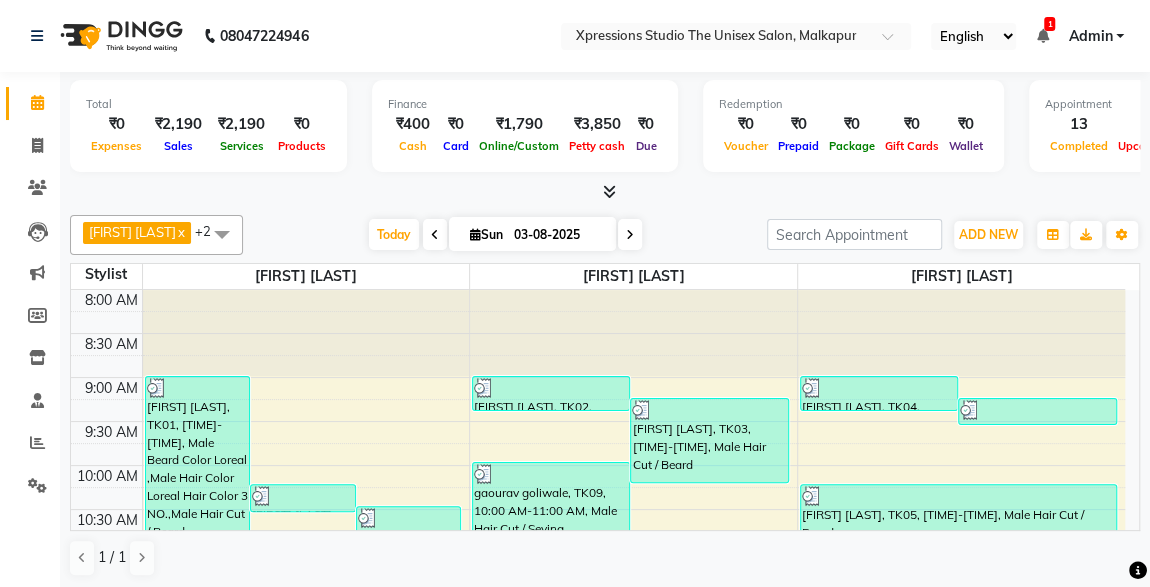 click on "1 Notifications  DINGG Alert   03-08-2025   SHAMBHU RAJPUT booked an appointment on 03-08-2025 at 2:00 pm.   DINGG Alert   03-08-2025   SHREYASH booked an appointment on 03-08-2025 at 3:15 pm.   DINGG Alert   03-08-2025   CHIRAU GANDHI booked an appointment on 03-08-2025 at 11:00 am.   DINGG Alert   03-08-2025   Omkar booked an appointment on 03-08-2025 at 8:30 pm.   DINGG Alert   03-08-2025   ROBIN booked an appointment on 03-08-2025 at 10:30 am.   DINGG Alert   03-08-2025   Pratik booked an appointment on 03-08-2025 at 10:00 am.   DINGG Alert   02-08-2025   SHEKH MATEEN booked an appointment on 02-08-2025 at 9:00 pm.   DINGG Alert   02-08-2025   TAJAS TAYDAY booked an appointment on 02-08-2025 at 7:15 pm.   DINGG Alert   02-08-2025   SHUBHAM PATIL booked an appointment on 03-08-2025 at 9:00 am.   DINGG Alert   02-08-2025   PAPPU ZANKE booked an appointment on 02-08-2025 at 4:30 pm.   DINGG Alert   02-08-2025   Ananta booked an appointment on 02-08-2025 at 3:00 pm.   DINGG Alert   02-08-2025   DINGG Alert" at bounding box center (1042, 36) 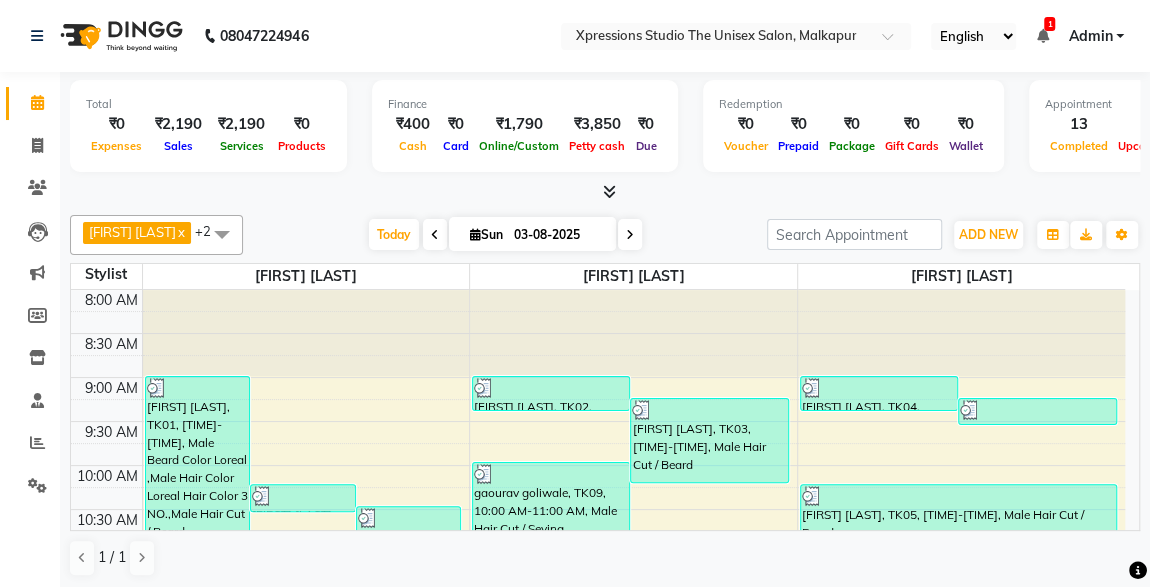 click on "1 Notifications  DINGG Alert   03-08-2025   SHAMBHU RAJPUT booked an appointment on 03-08-2025 at 2:00 pm.   DINGG Alert   03-08-2025   SHREYASH booked an appointment on 03-08-2025 at 3:15 pm.   DINGG Alert   03-08-2025   CHIRAU GANDHI booked an appointment on 03-08-2025 at 11:00 am.   DINGG Alert   03-08-2025   Omkar booked an appointment on 03-08-2025 at 8:30 pm.   DINGG Alert   03-08-2025   ROBIN booked an appointment on 03-08-2025 at 10:30 am.   DINGG Alert   03-08-2025   Pratik booked an appointment on 03-08-2025 at 10:00 am.   DINGG Alert   02-08-2025   SHEKH MATEEN booked an appointment on 02-08-2025 at 9:00 pm.   DINGG Alert   02-08-2025   TAJAS TAYDAY booked an appointment on 02-08-2025 at 7:15 pm.   DINGG Alert   02-08-2025   SHUBHAM PATIL booked an appointment on 03-08-2025 at 9:00 am.   DINGG Alert   02-08-2025   PAPPU ZANKE booked an appointment on 02-08-2025 at 4:30 pm.   DINGG Alert   02-08-2025   Ananta booked an appointment on 02-08-2025 at 3:00 pm.   DINGG Alert   02-08-2025   DINGG Alert" at bounding box center [1042, 36] 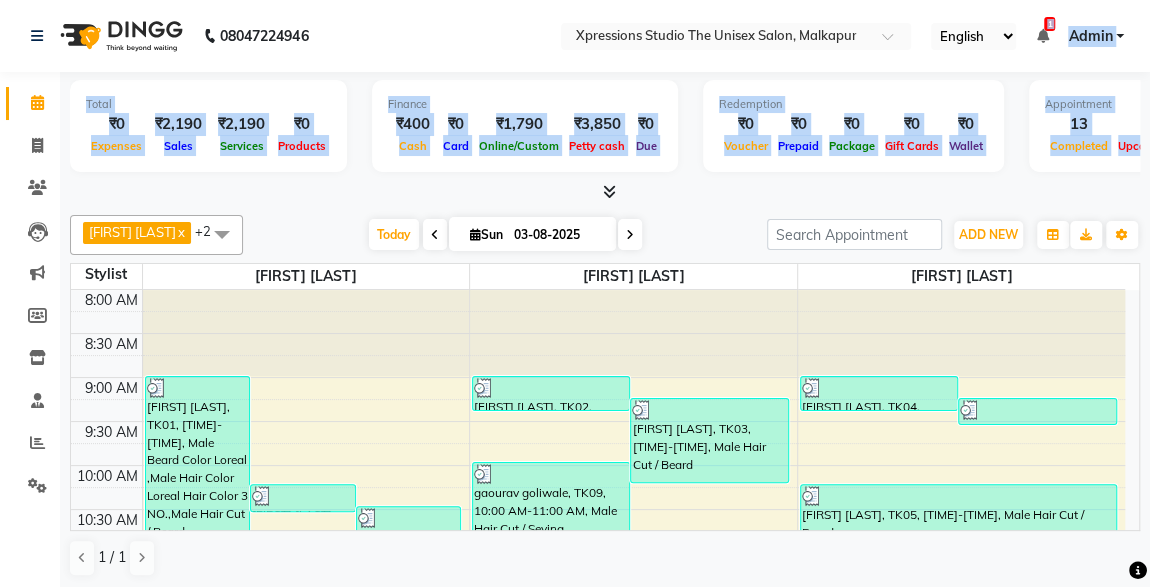 drag, startPoint x: 1043, startPoint y: 26, endPoint x: 1132, endPoint y: 183, distance: 180.4716 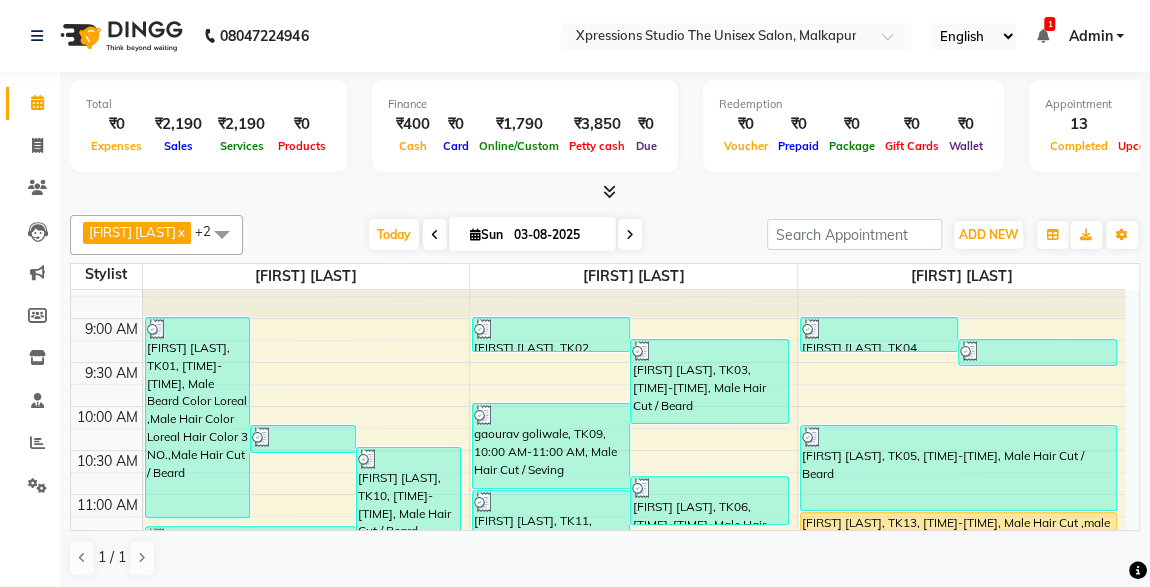 scroll, scrollTop: 0, scrollLeft: 0, axis: both 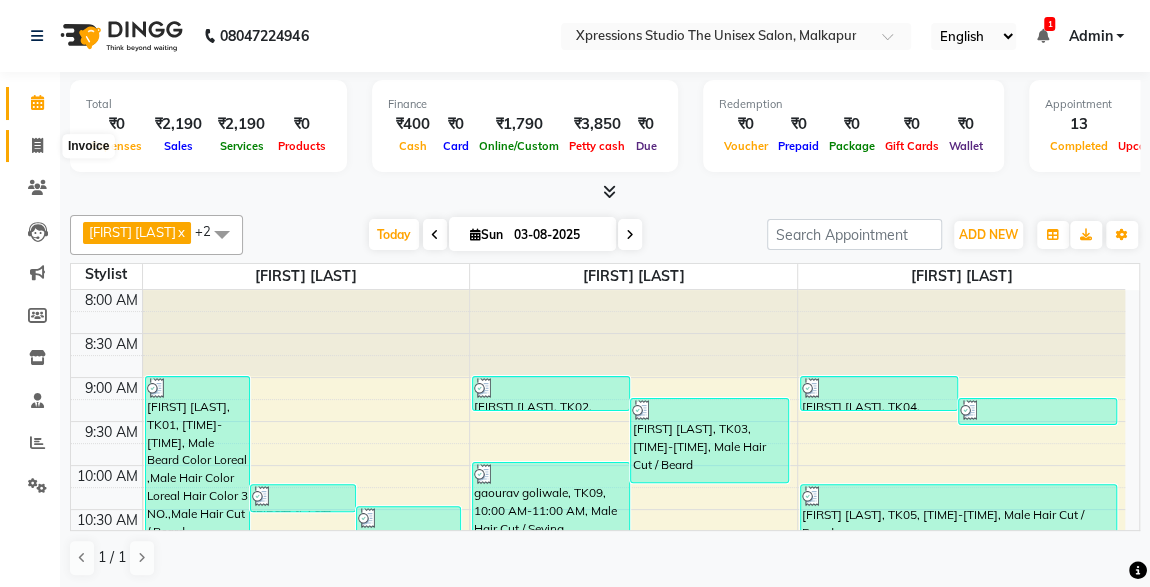 click 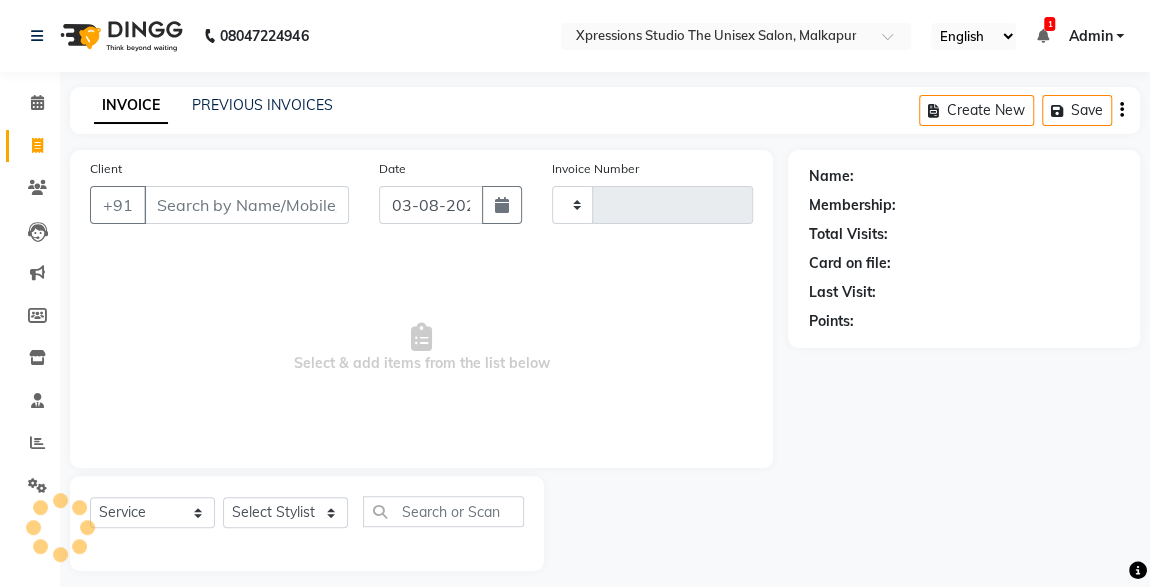 type on "3719" 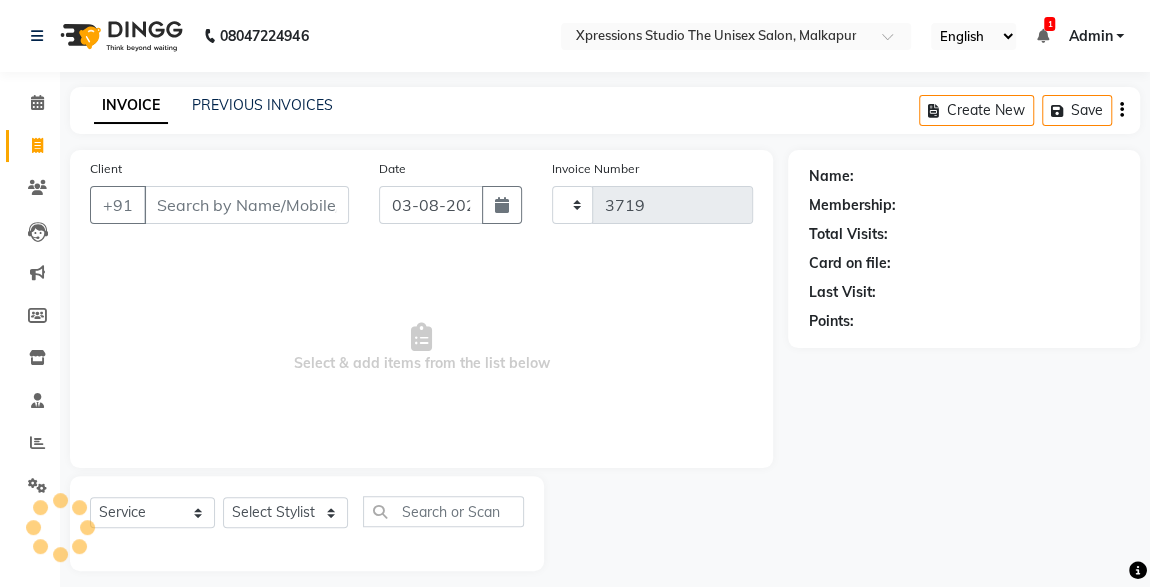 select on "7003" 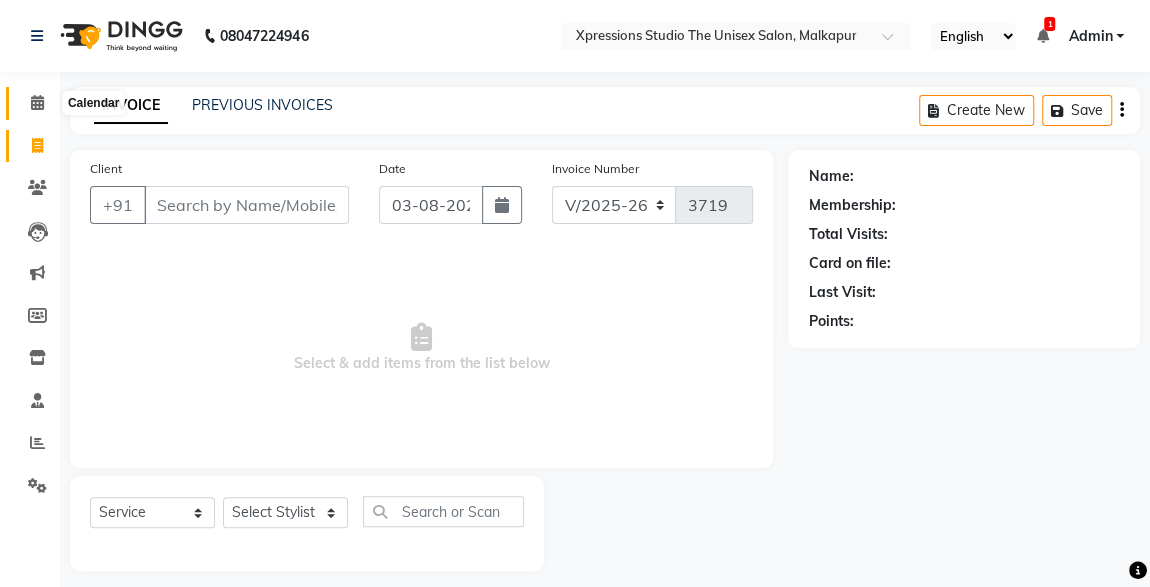 click 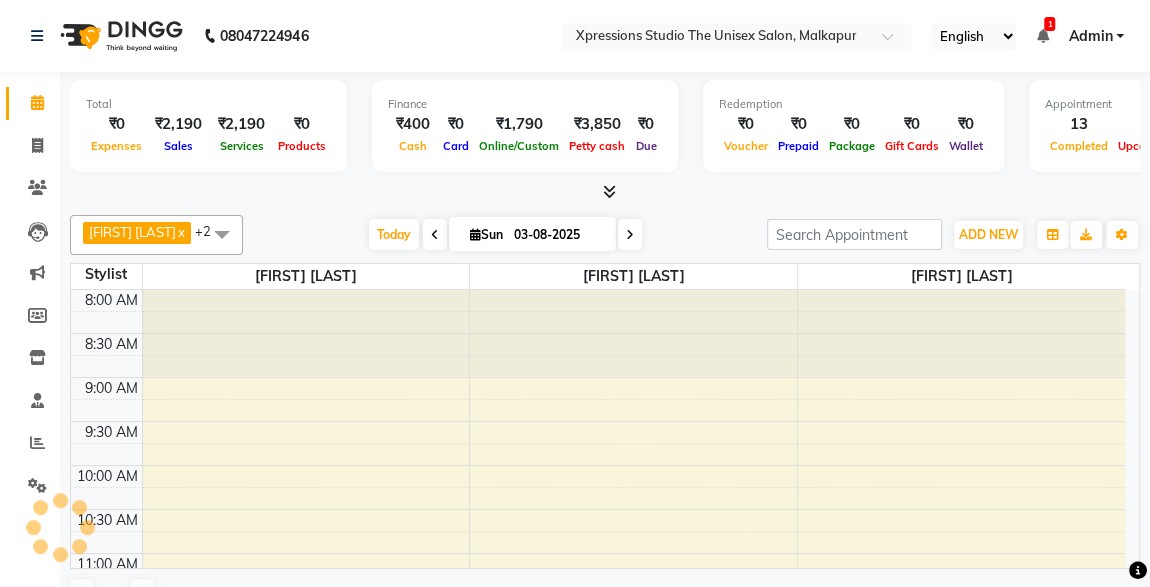 scroll, scrollTop: 0, scrollLeft: 0, axis: both 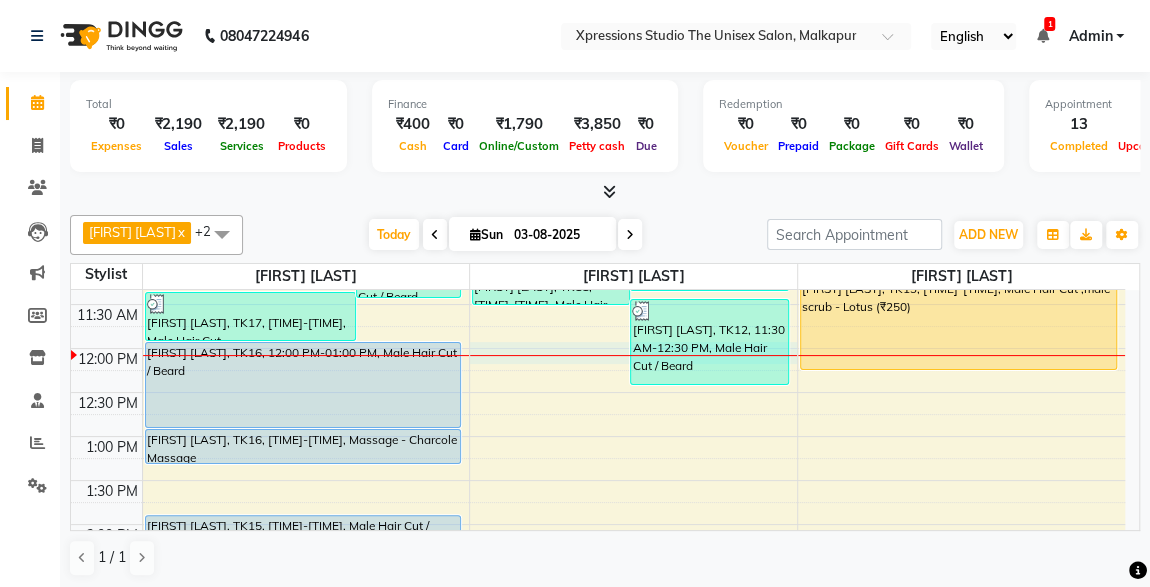 click on "8:00 AM 8:30 AM 9:00 AM 9:30 AM 10:00 AM 10:30 AM 11:00 AM 11:30 AM 12:00 PM 12:30 PM 1:00 PM 1:30 PM 2:00 PM 2:30 PM 3:00 PM 3:30 PM 4:00 PM 4:30 PM 5:00 PM 5:30 PM 6:00 PM 6:30 PM 7:00 PM 7:30 PM 8:00 PM 8:30 PM 9:00 PM 9:30 PM 10:00 PM 10:30 PM     SHUBHAM PATIL, TK01, 09:00 AM-11:20 AM,  Male Beard Color Loreal ,Male Hair Loreal Hair Color 3 NO.,Male Hair Cut / Beard      Raj Baheti, TK08, 10:15 AM-10:35 AM, Male SEVING      TUSHAR BHIMJIYANI, TK10, 10:30 AM-11:30 AM, Male Hair Cut / Beard      NIKHIL GALWADE, TK17, 11:25 AM-12:00 PM, Male Hair Cut     SARTHAK RAJDEV, TK16, 12:00 PM-01:00 PM, Male Hair Cut / Beard     SARTHAK RAJDEV, TK16, 01:00 PM-01:25 PM, Massage - Charcole Massage    SHAMBHU RAJPUT, TK15, 02:00 PM-03:00 PM, Male Hair Cut / Beard     SHREYASH DHUNDALE, TK14, 03:15 PM-03:50 PM, Male Hair Cut      kushal wadhekar, TK02, 09:00 AM-09:25 AM, Male  Beard     Giriraj BAHETI, TK03, 09:15 AM-10:15 AM, Male Hair Cut / Beard      gaourav goliwale, TK09, 10:00 AM-11:00 AM, Male Hair Cut / Seving" at bounding box center [598, 656] 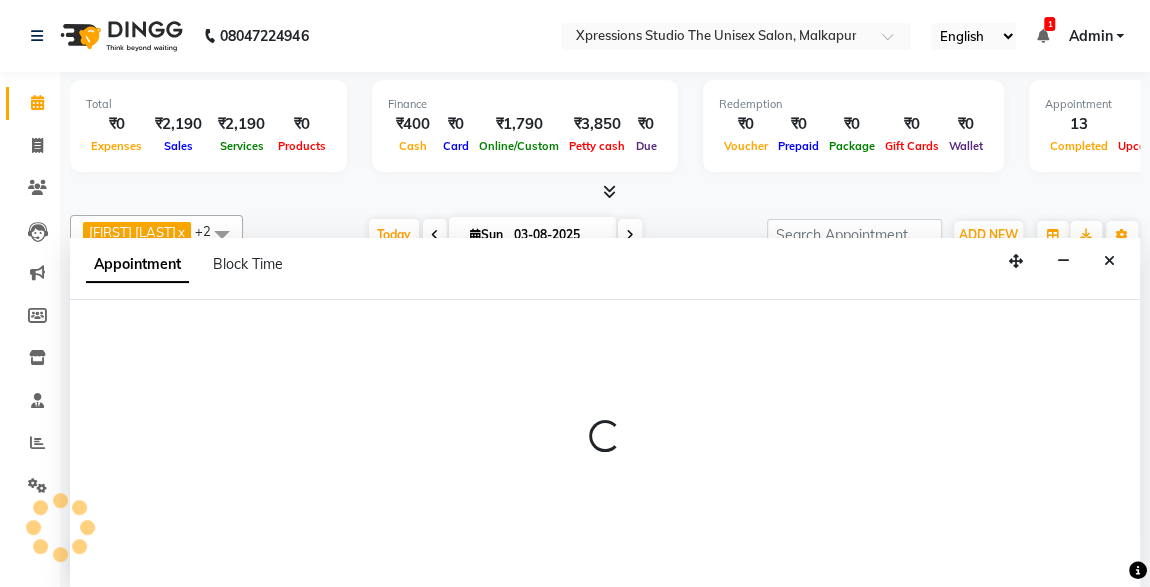 scroll, scrollTop: 0, scrollLeft: 0, axis: both 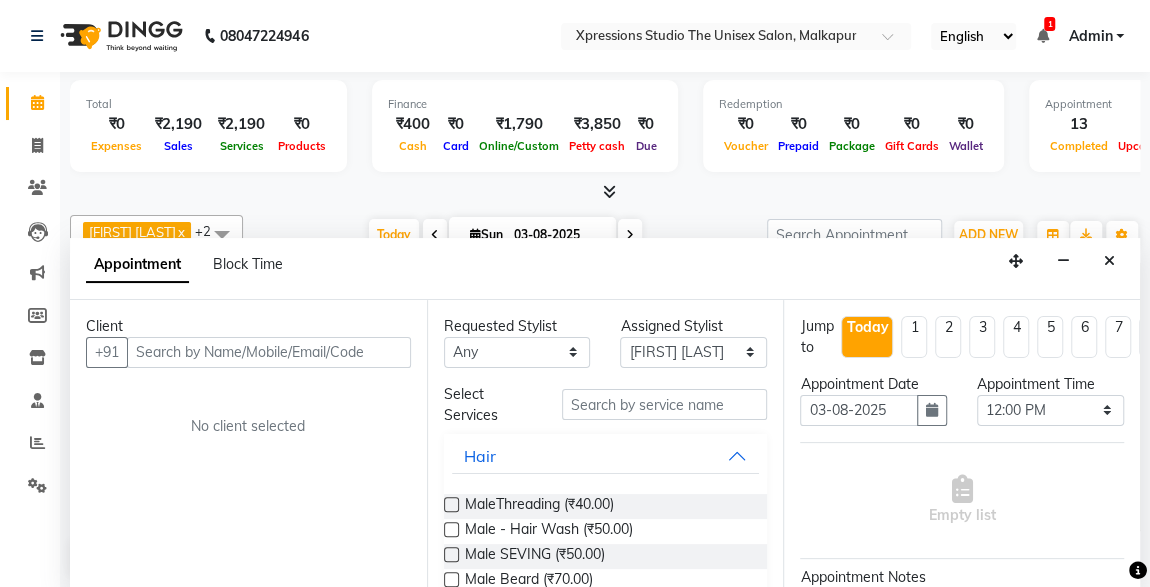 click at bounding box center (269, 352) 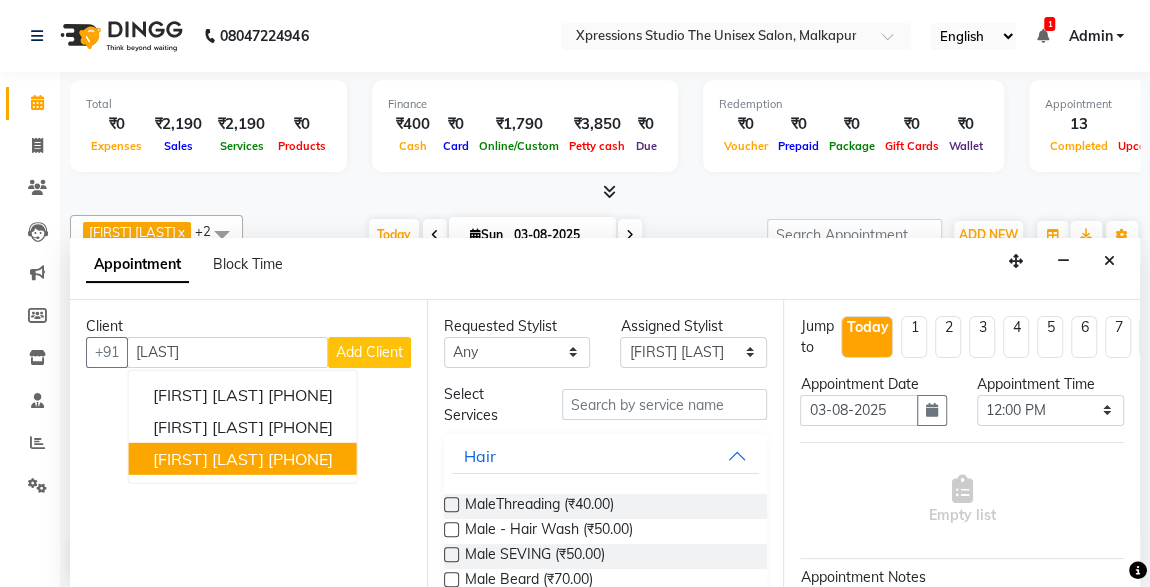 click on "7020033947" at bounding box center (300, 458) 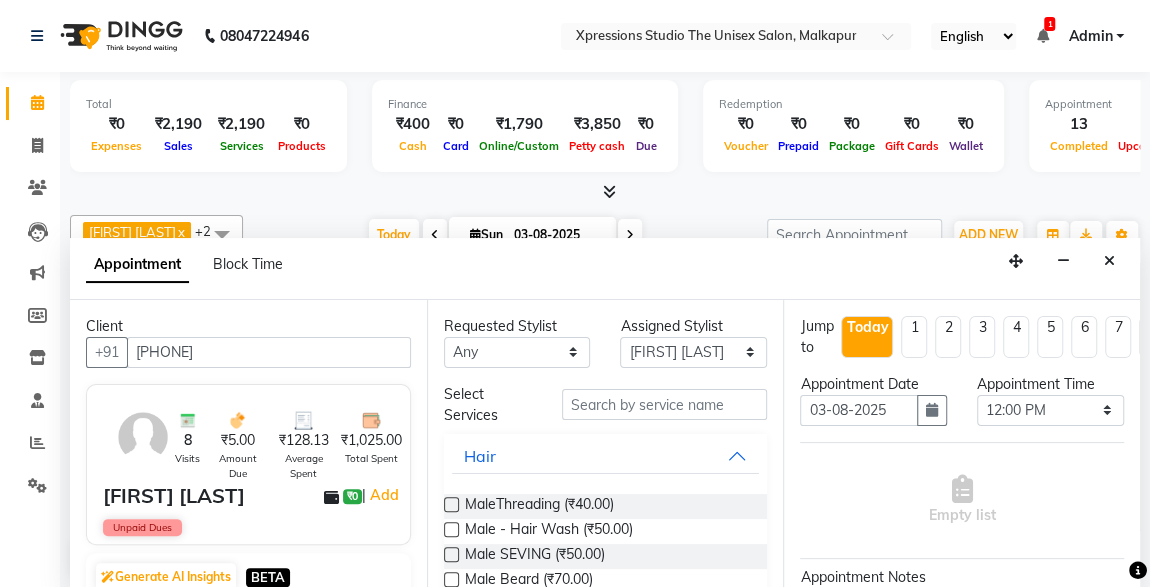 type on "7020033947" 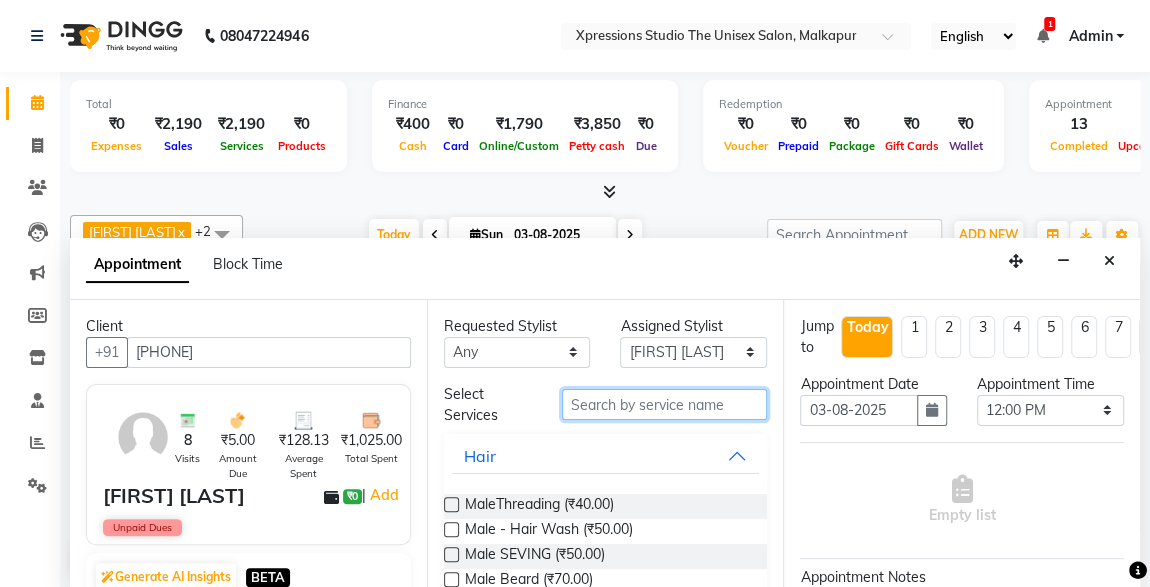 click at bounding box center [665, 404] 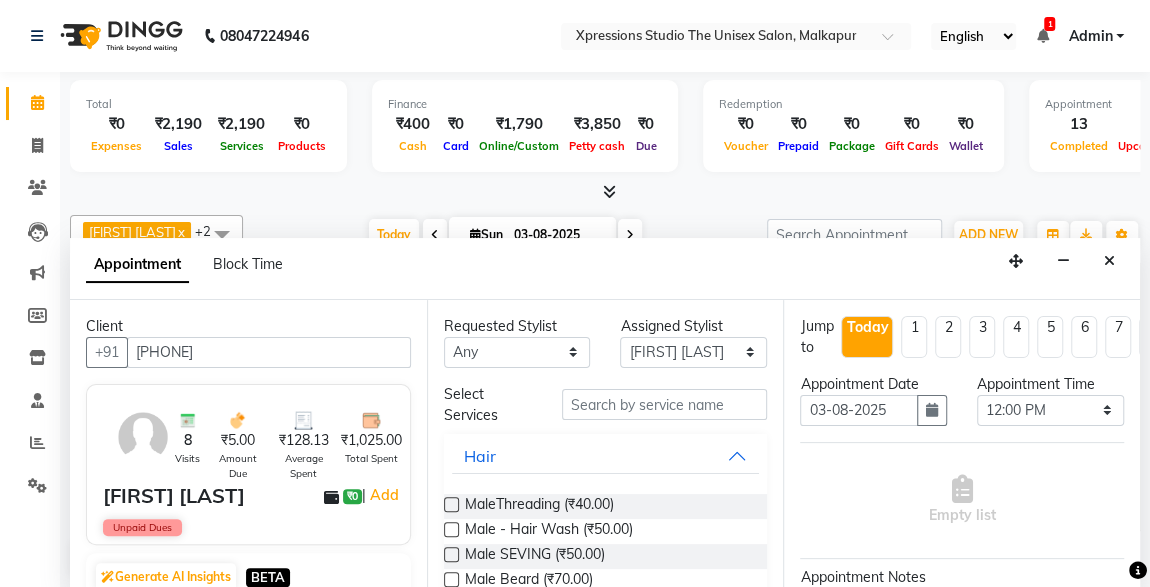 click at bounding box center (451, 579) 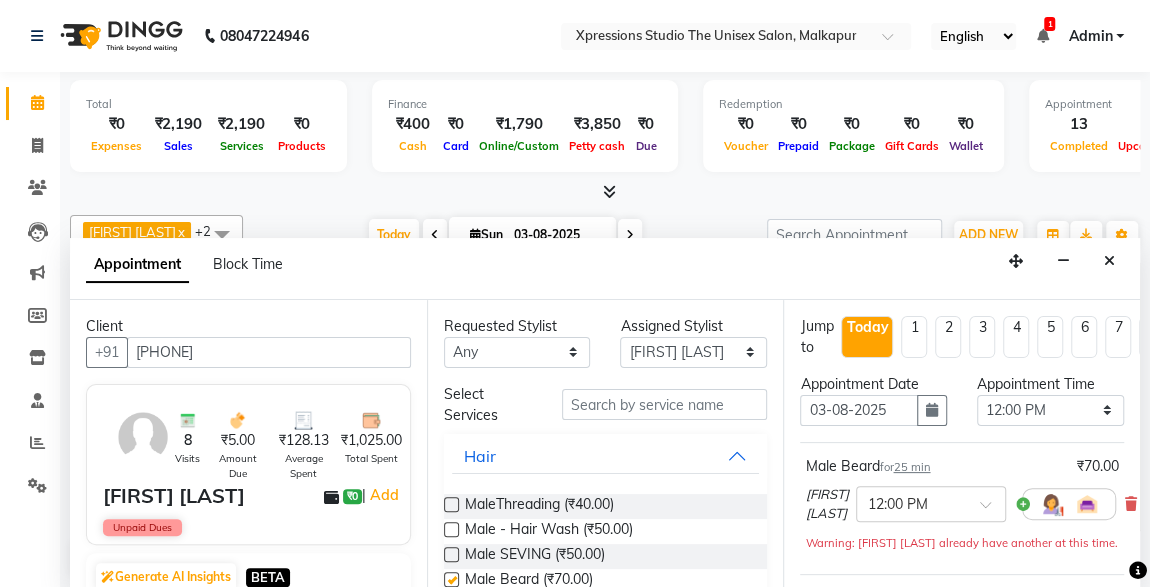 checkbox on "false" 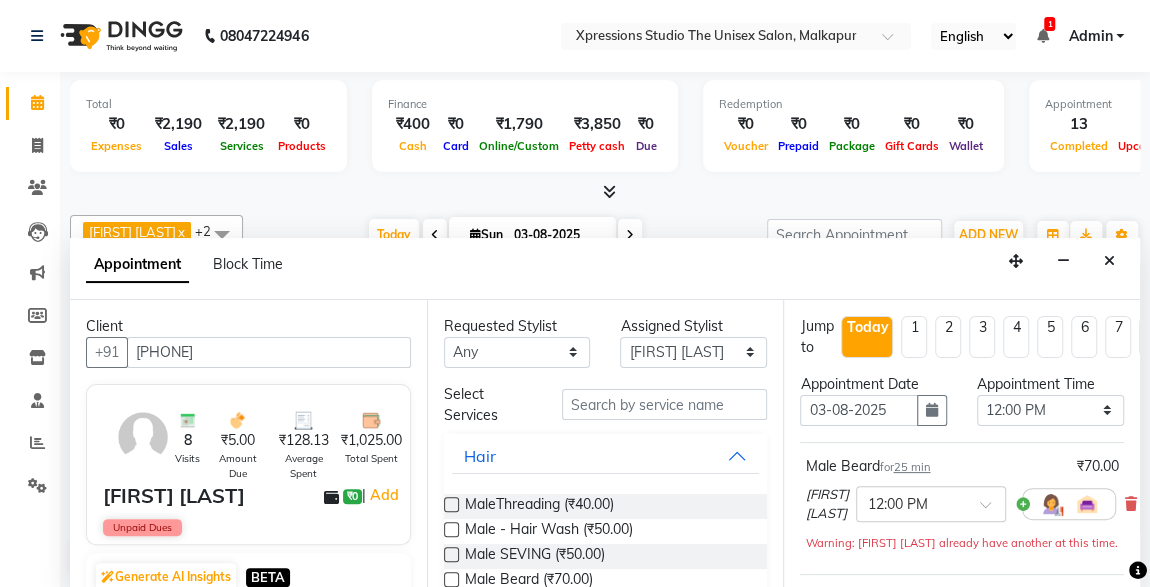 scroll, scrollTop: 310, scrollLeft: 0, axis: vertical 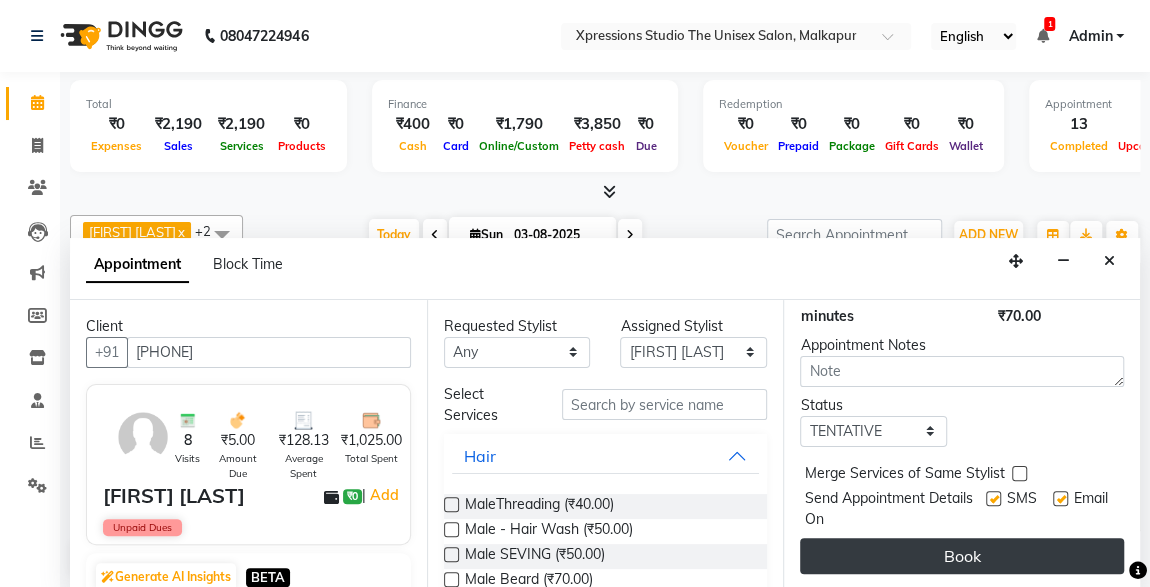 click on "Book" at bounding box center (962, 556) 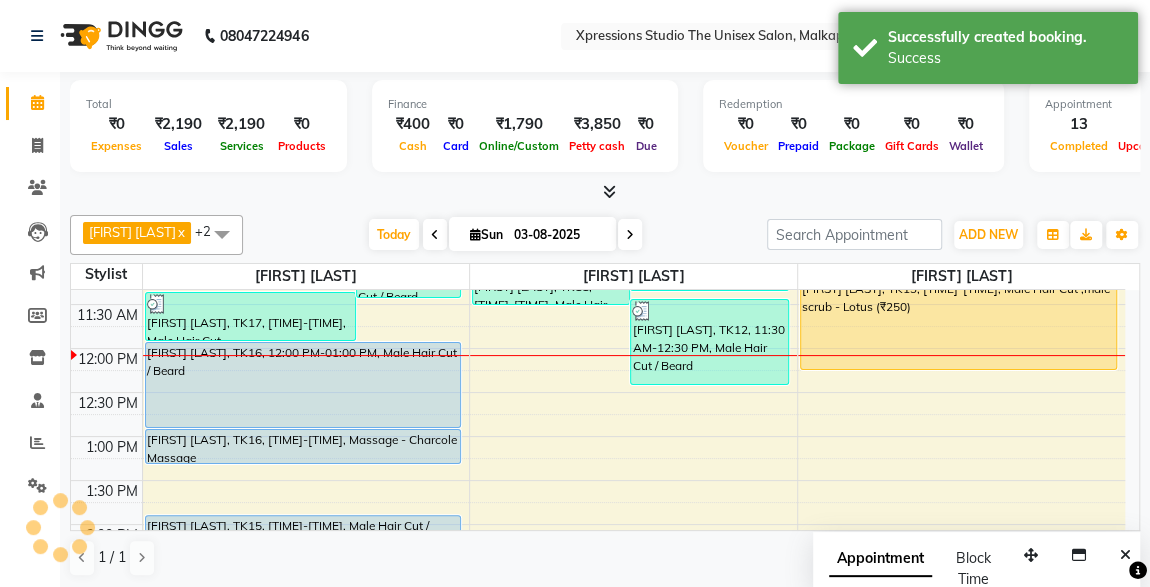 scroll, scrollTop: 0, scrollLeft: 0, axis: both 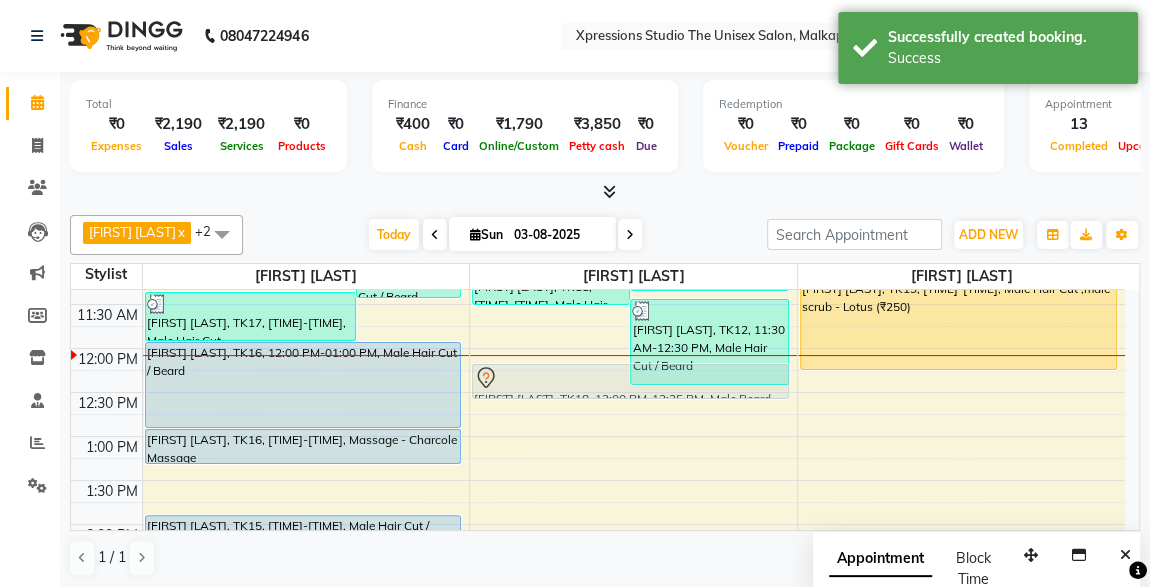 drag, startPoint x: 567, startPoint y: 366, endPoint x: 587, endPoint y: 385, distance: 27.58623 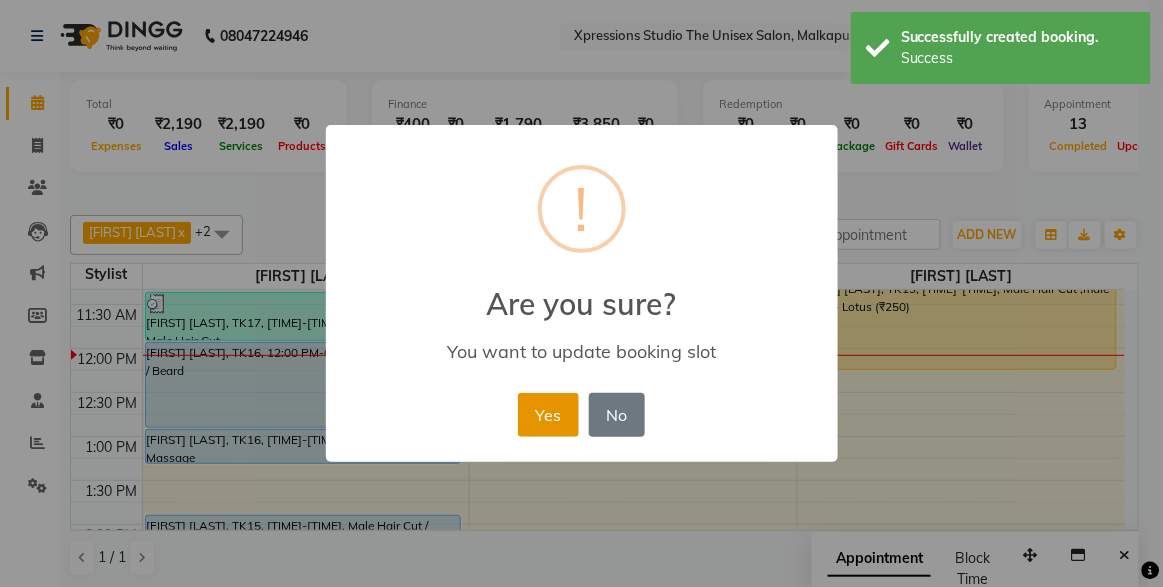 click on "Yes" at bounding box center [548, 415] 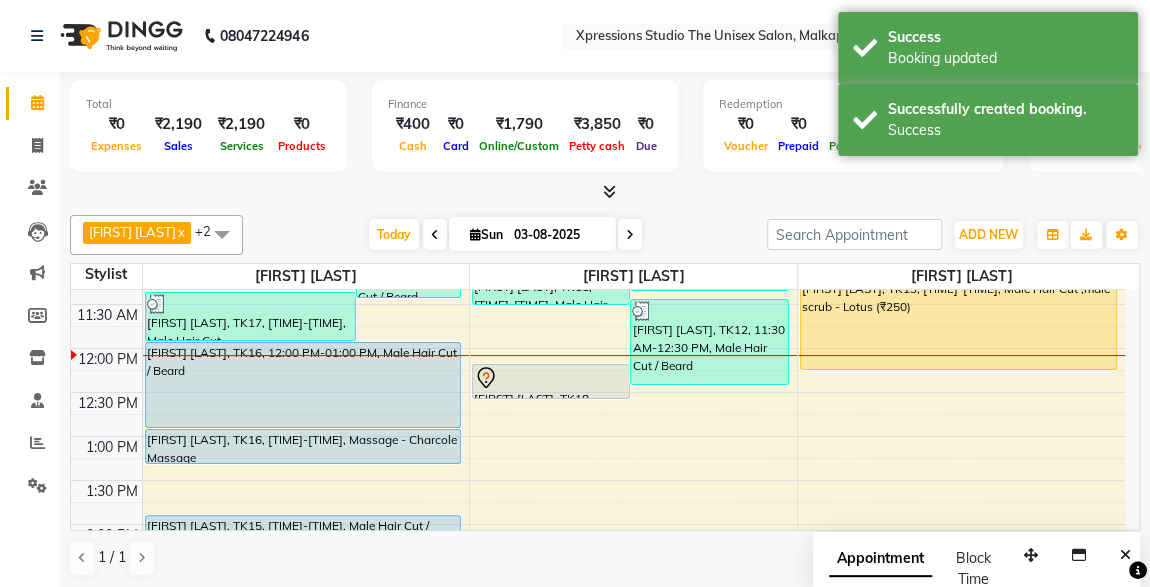 click at bounding box center [551, 378] 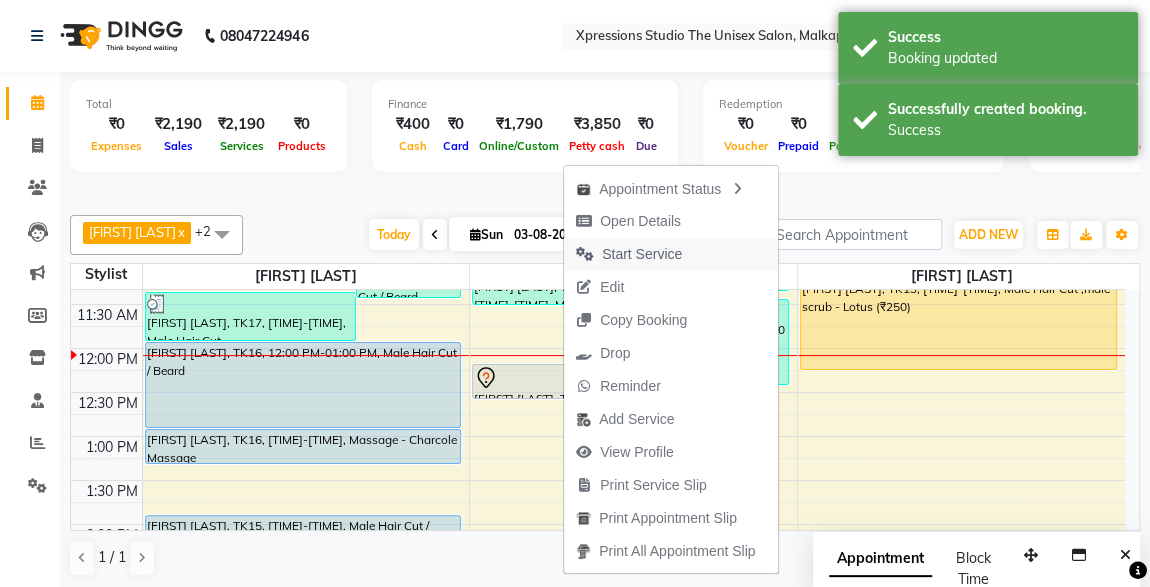 click on "Start Service" at bounding box center (642, 254) 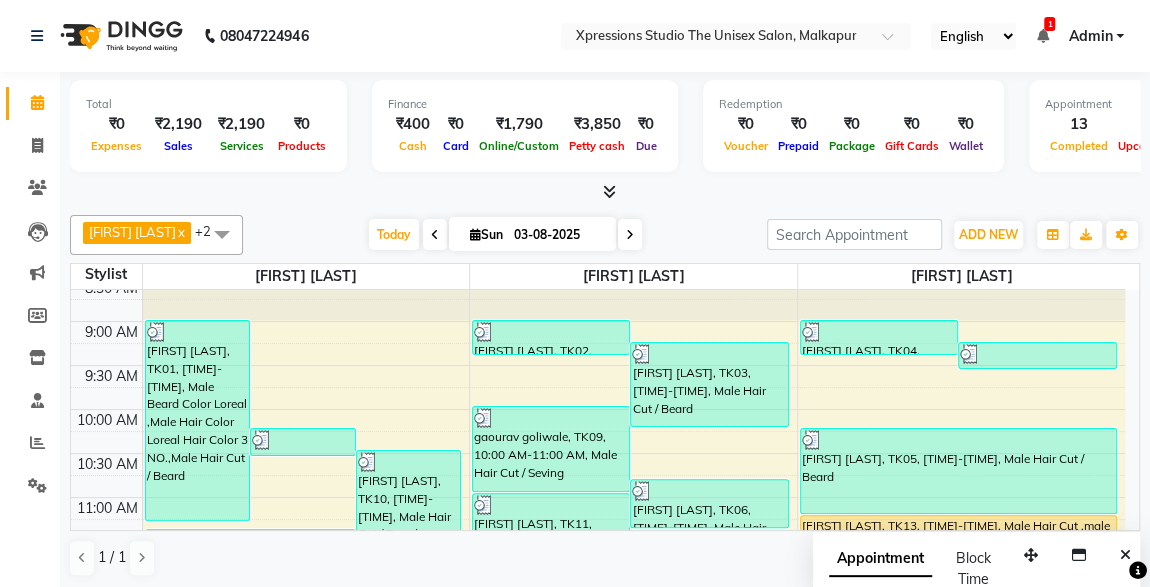 scroll, scrollTop: 267, scrollLeft: 0, axis: vertical 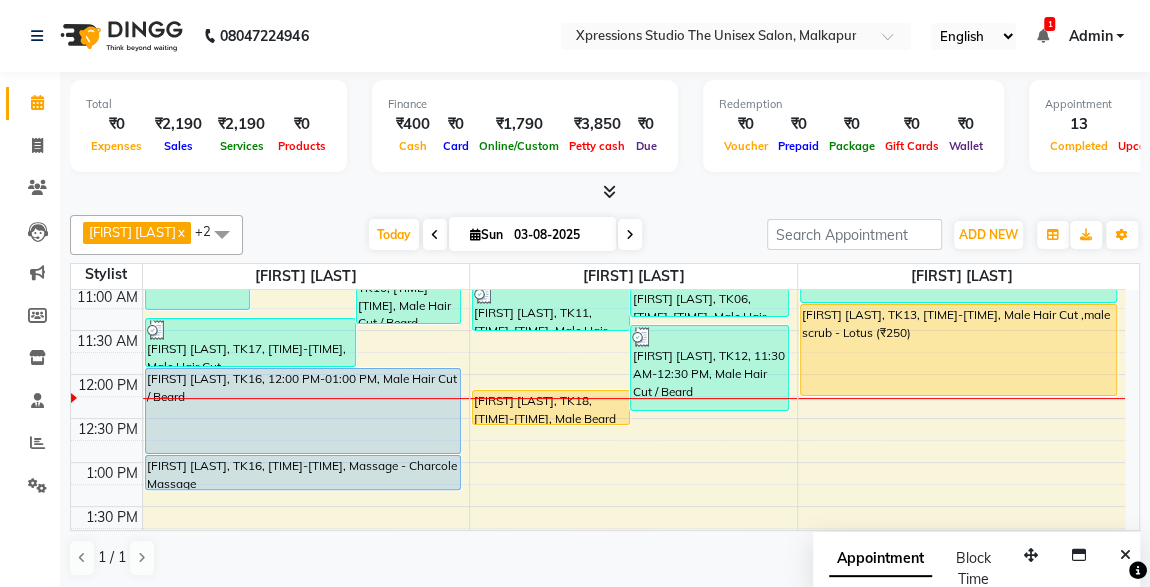 click on "[NAME], TK18, [TIME]-[TIME], Male Beard" at bounding box center (551, 407) 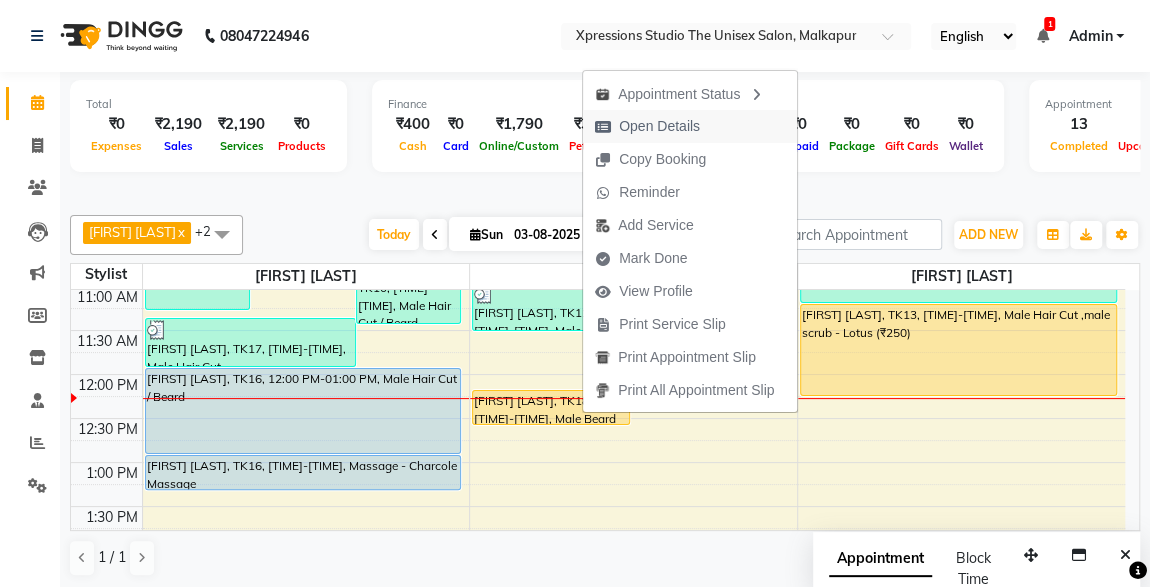 click on "Open Details" at bounding box center (659, 126) 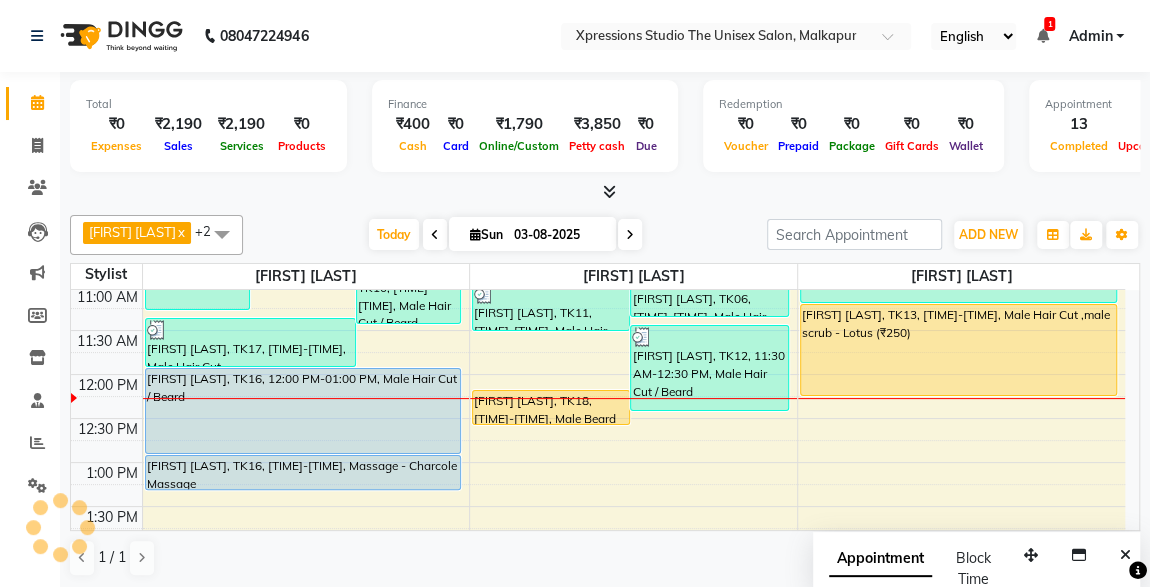click on "[NAME], TK18, [TIME]-[TIME], Male Beard" at bounding box center [551, 407] 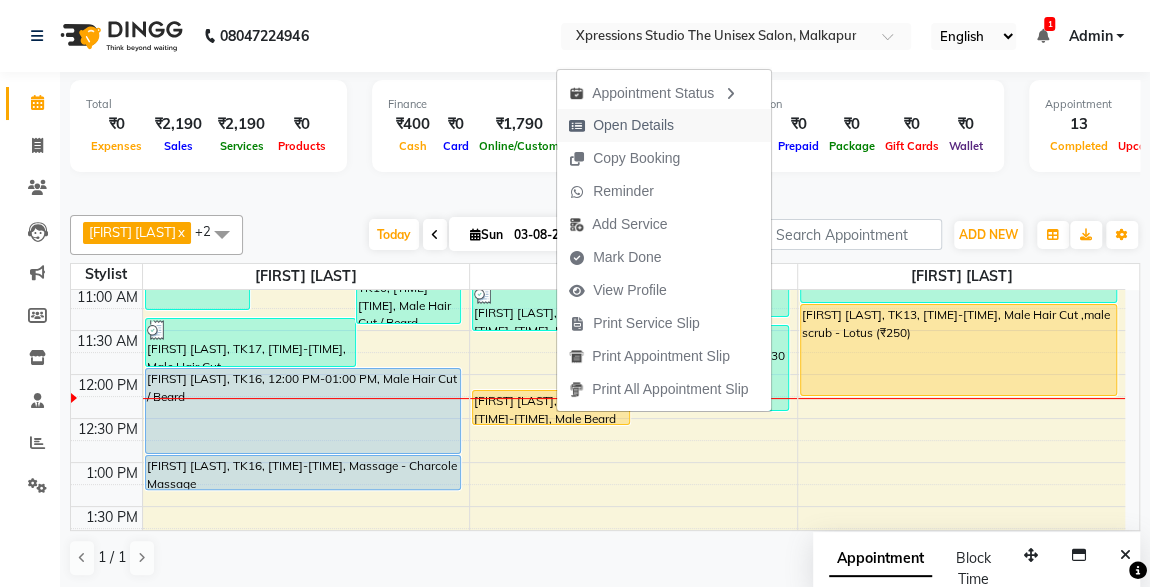click on "Open Details" at bounding box center [633, 125] 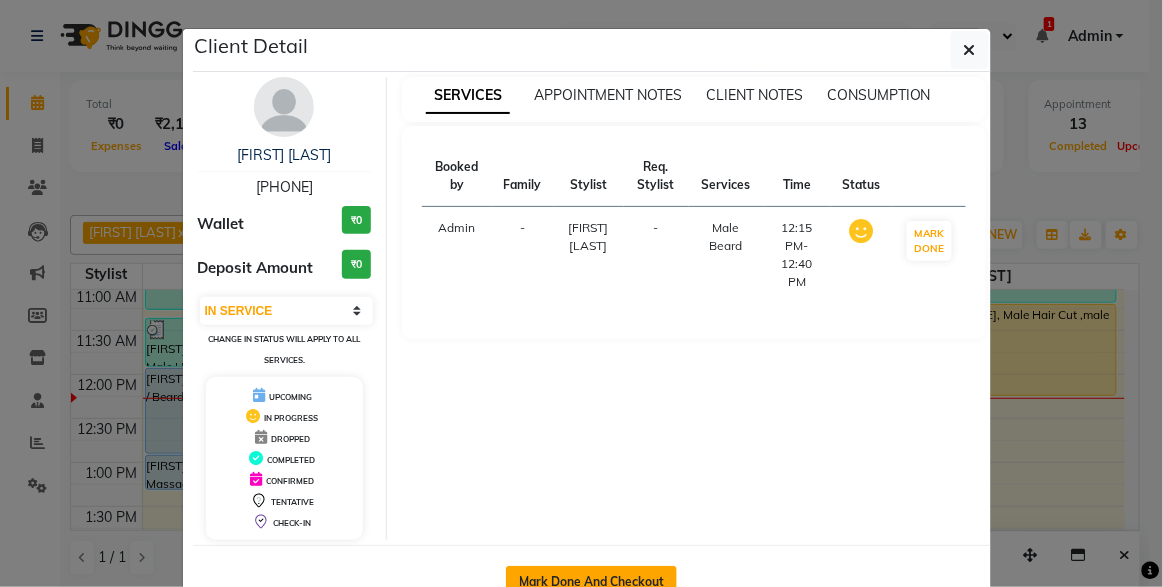 click on "Mark Done And Checkout" 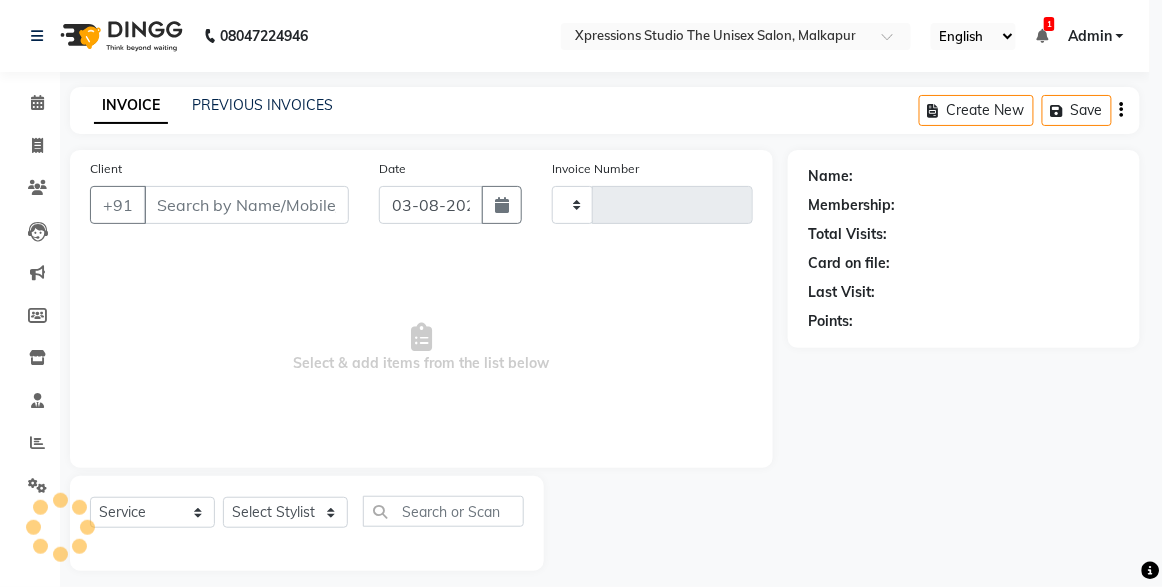 type on "3719" 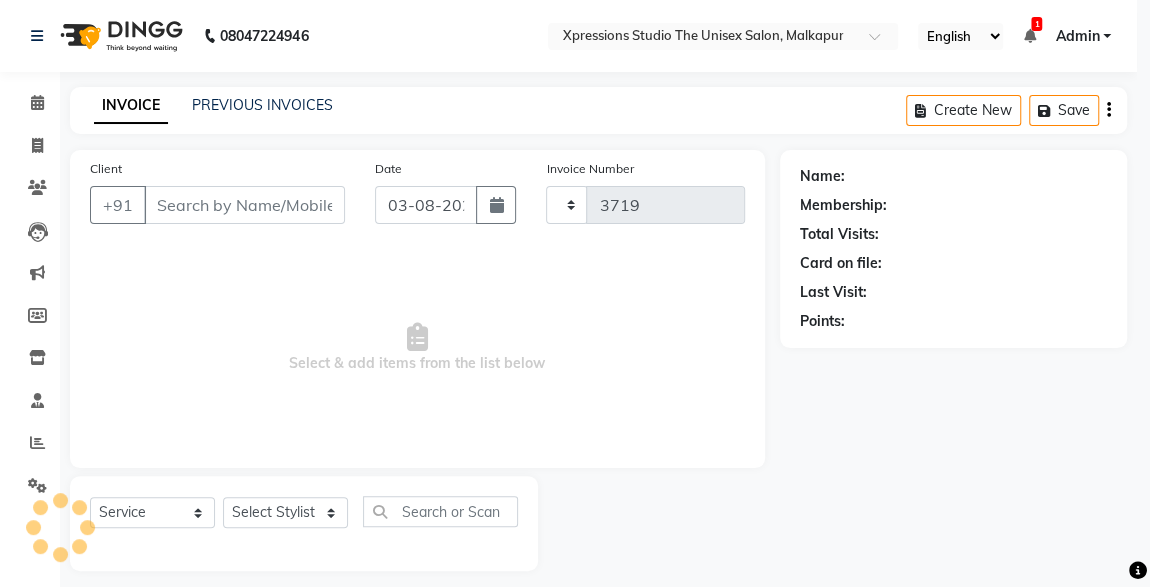 select on "7003" 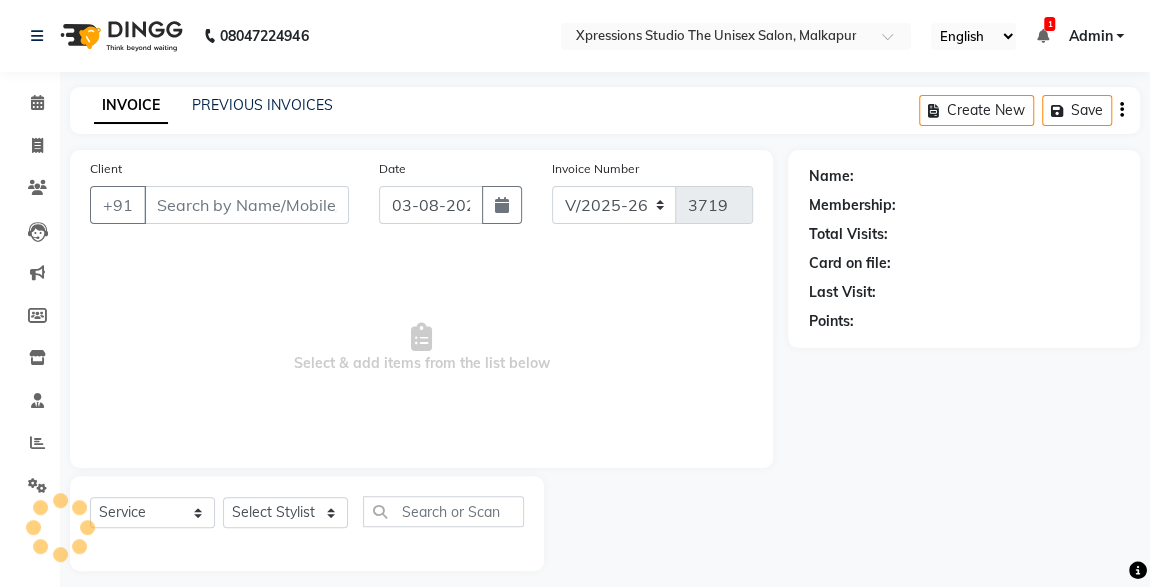 type on "7020033947" 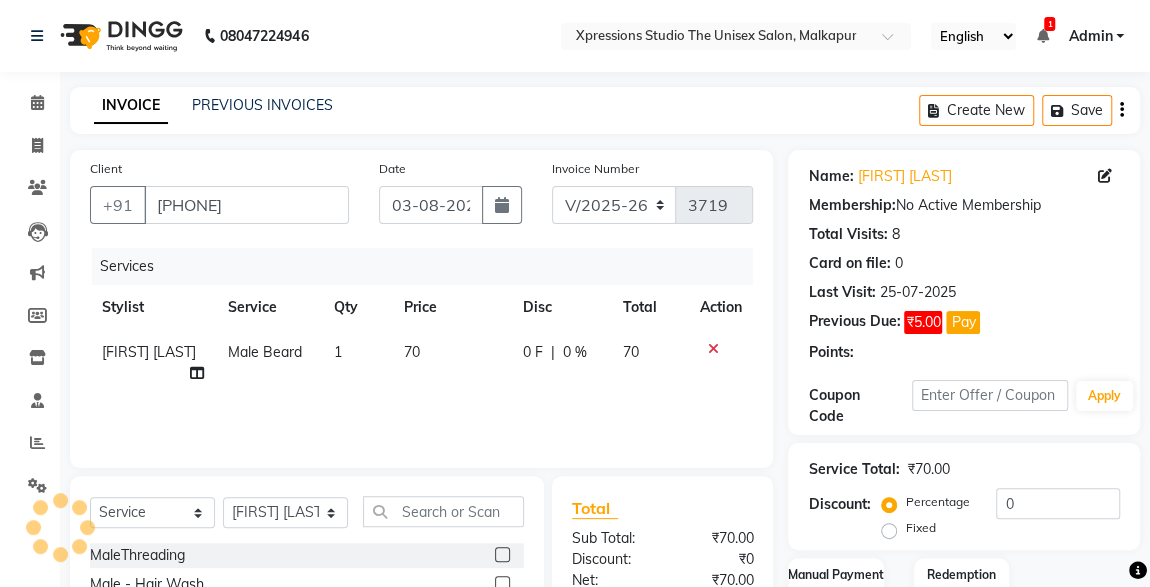 scroll, scrollTop: 212, scrollLeft: 0, axis: vertical 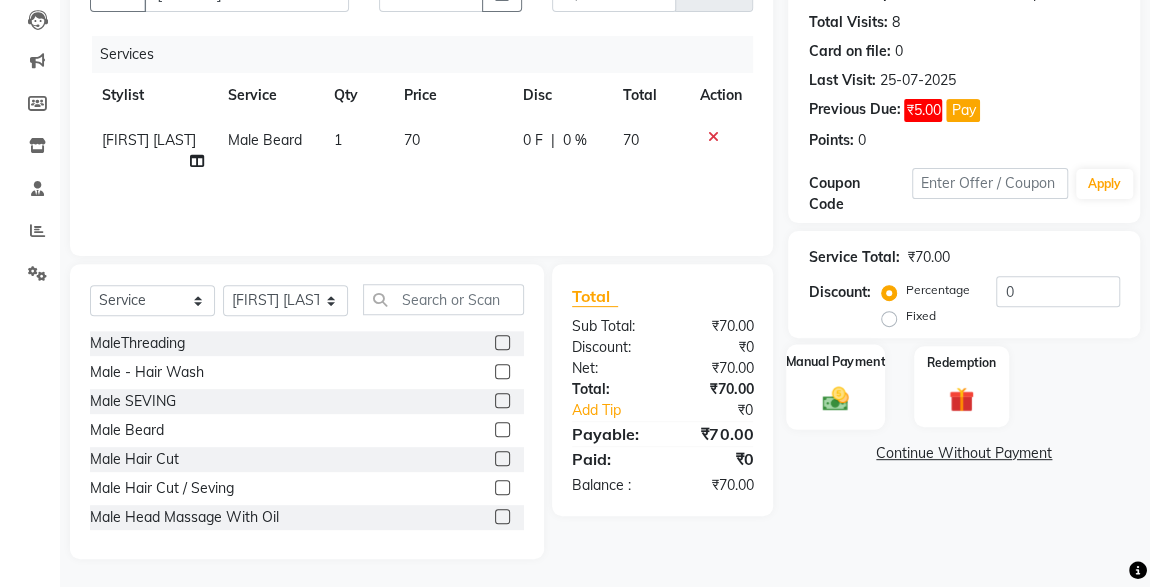 click 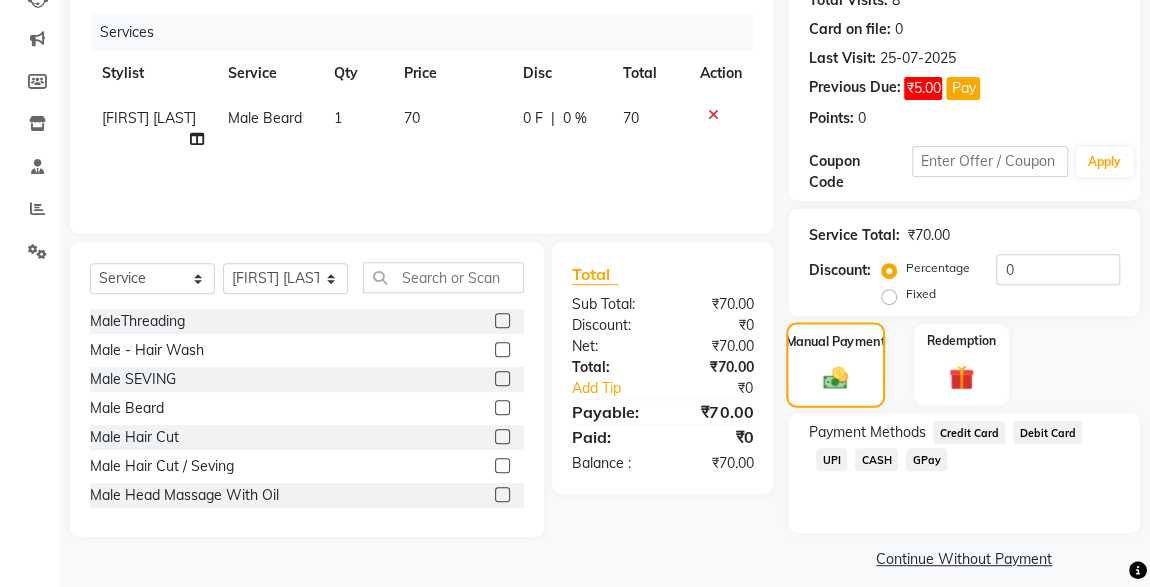 scroll, scrollTop: 235, scrollLeft: 0, axis: vertical 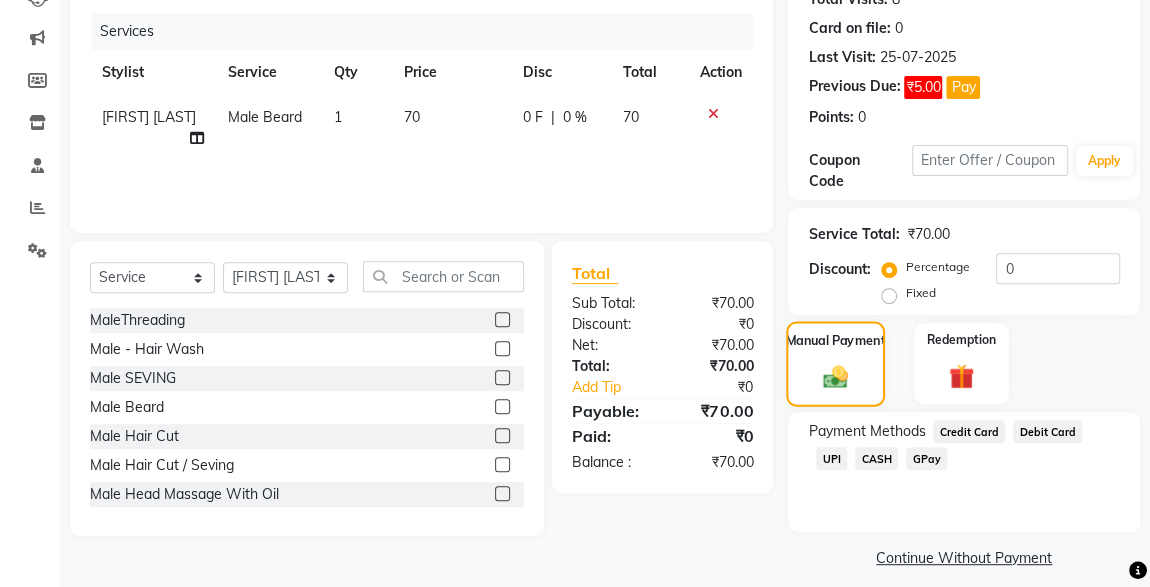 click on "Total Sub Total: ₹70.00 Discount: ₹0 Net: ₹70.00 Total: ₹70.00 Add Tip ₹0 Payable: ₹70.00 Paid: ₹0 Balance   : ₹70.00" 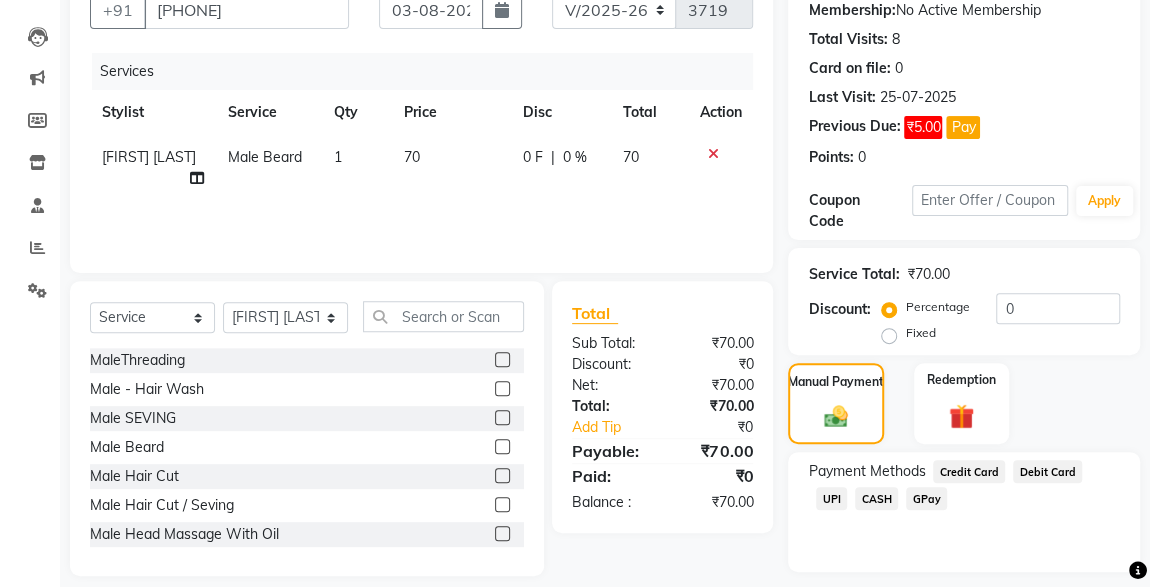 scroll, scrollTop: 193, scrollLeft: 0, axis: vertical 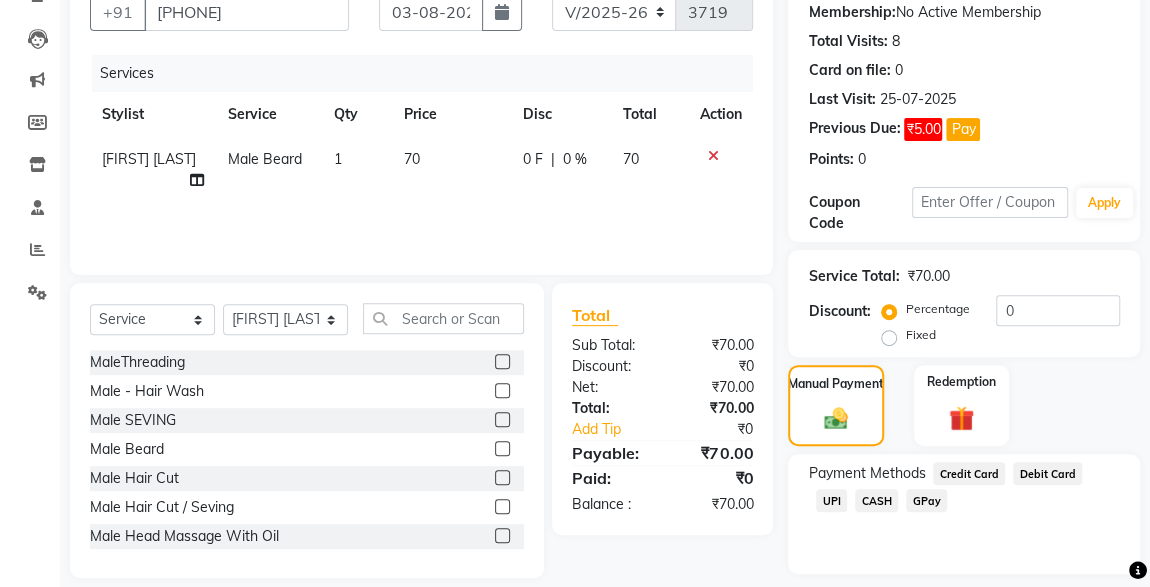 click on "UPI" 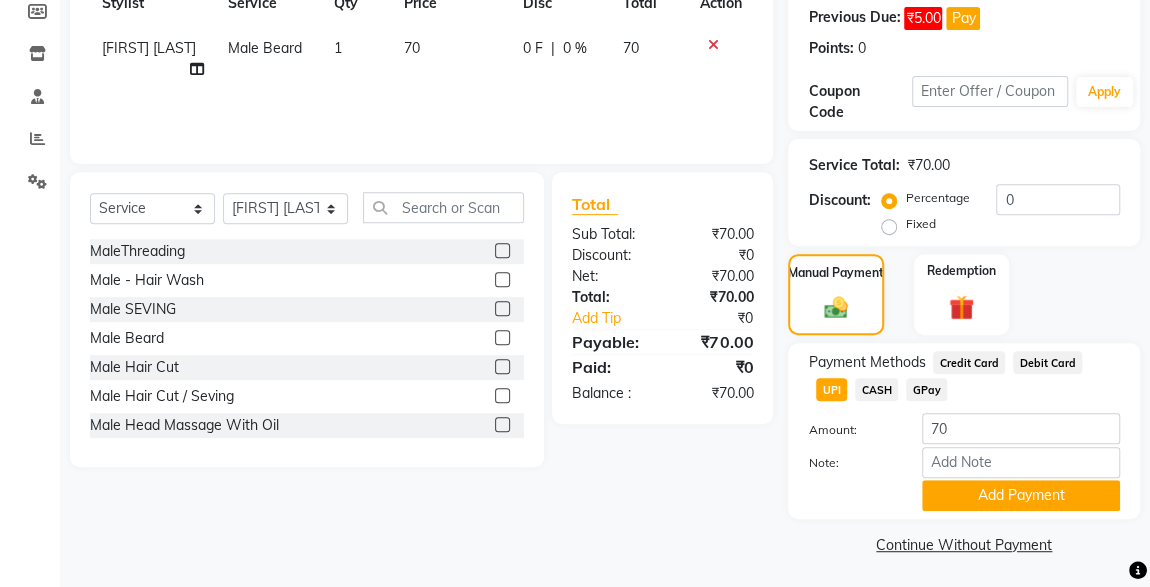 click on "Add Payment" 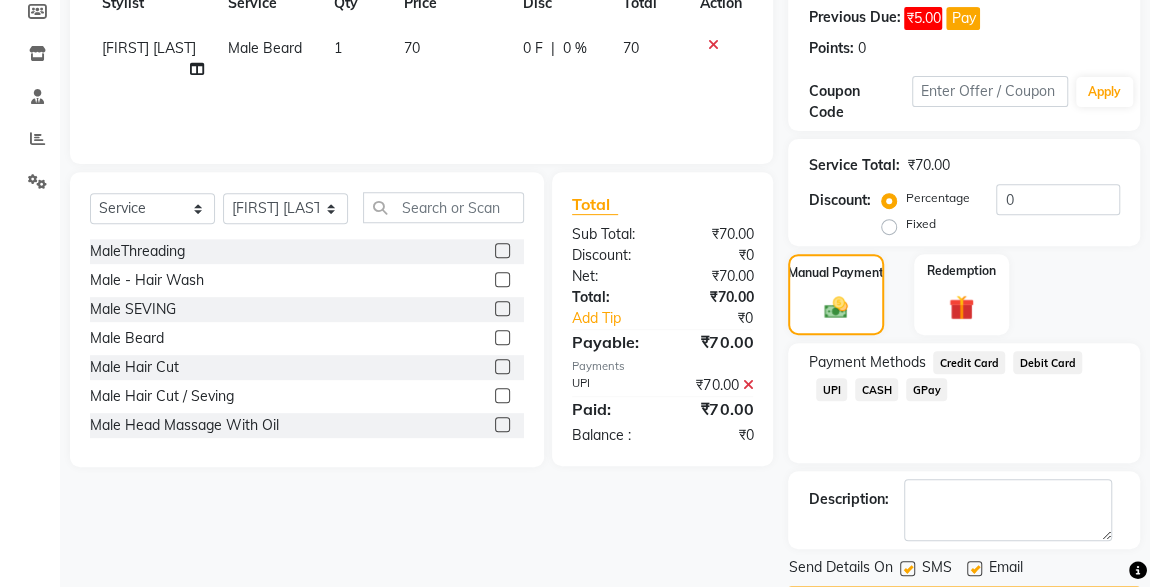scroll, scrollTop: 361, scrollLeft: 0, axis: vertical 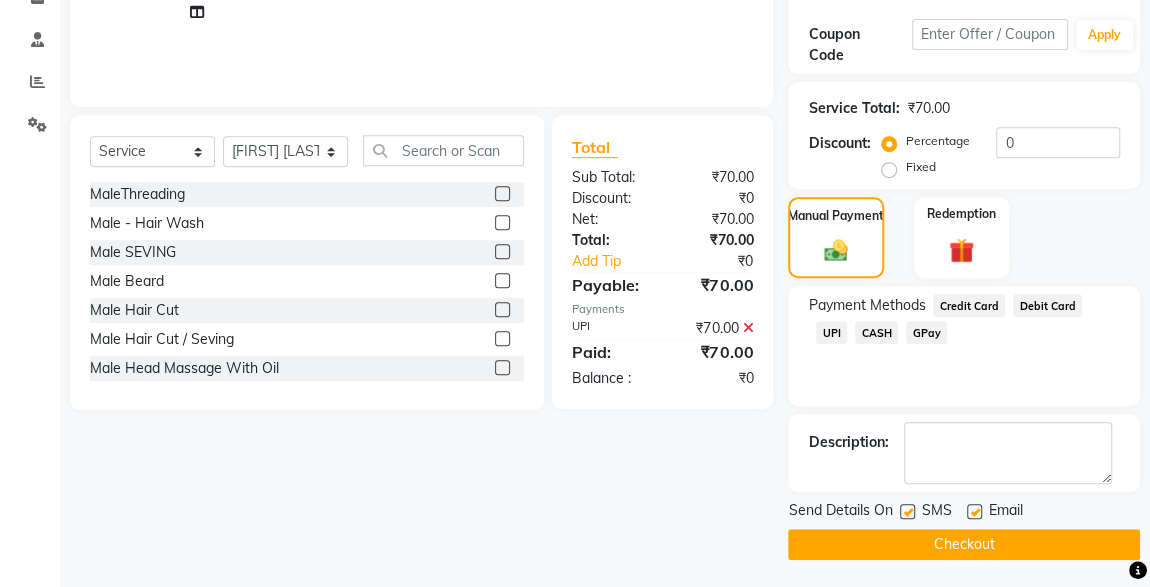 click 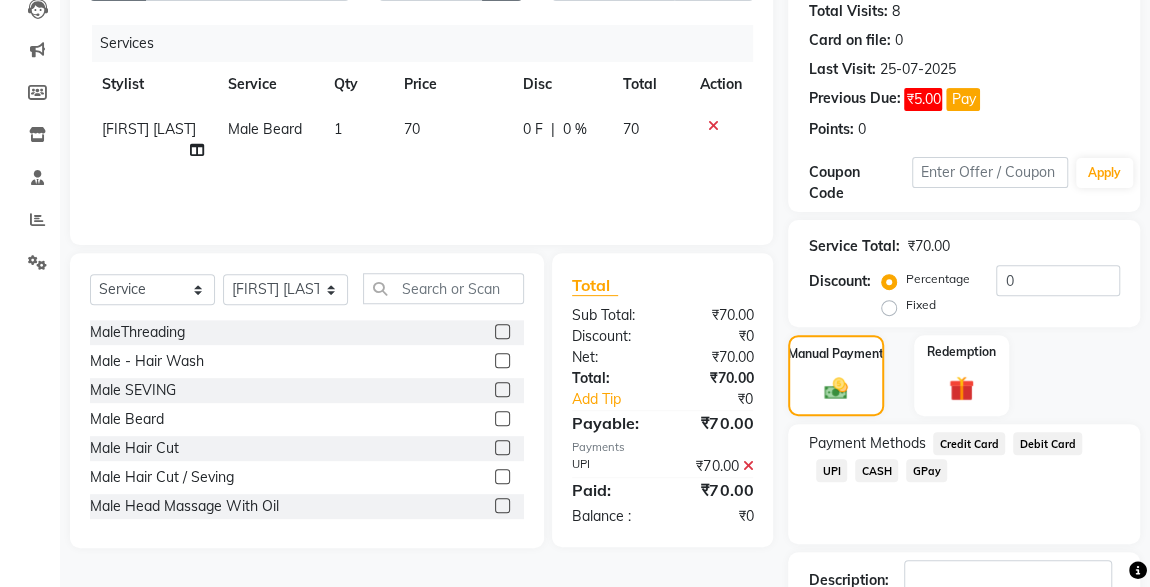 scroll, scrollTop: 216, scrollLeft: 0, axis: vertical 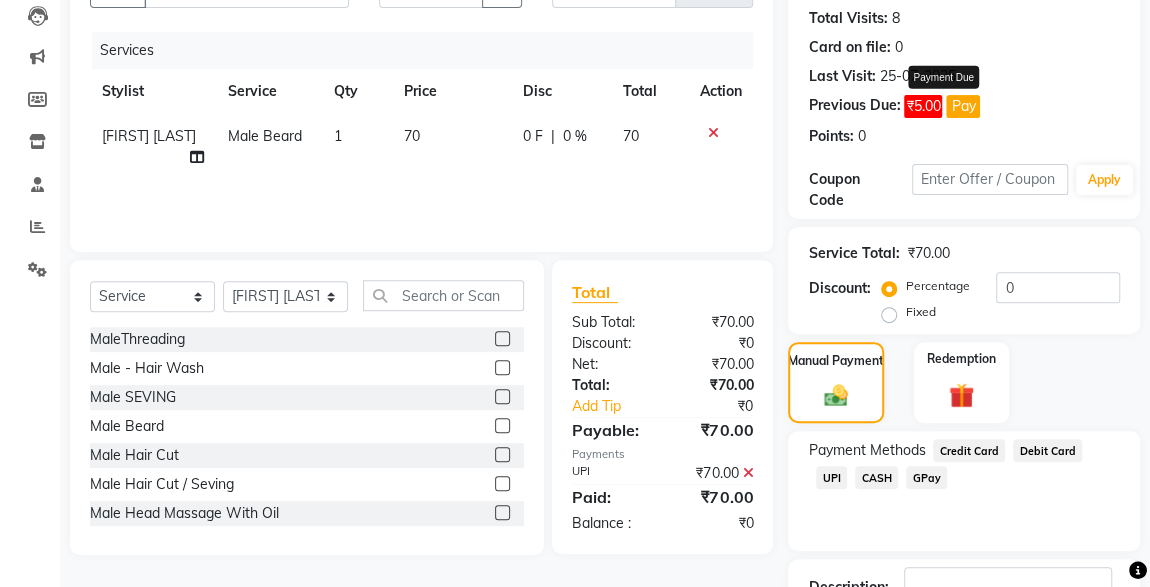 click on "Pay" 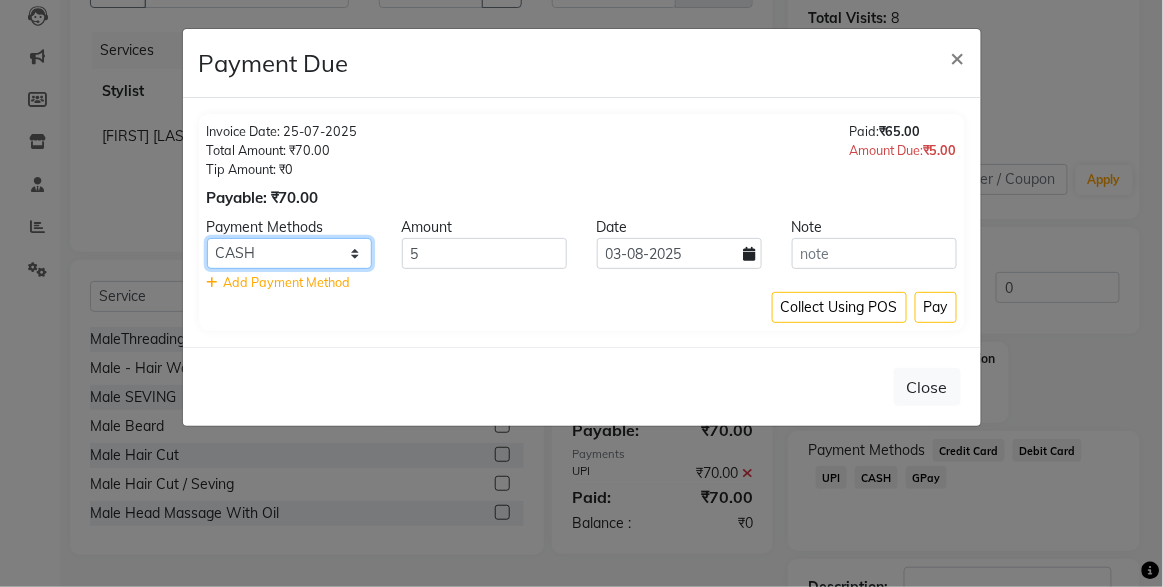 click on "Credit Card Debit Card UPI CASH GPay" 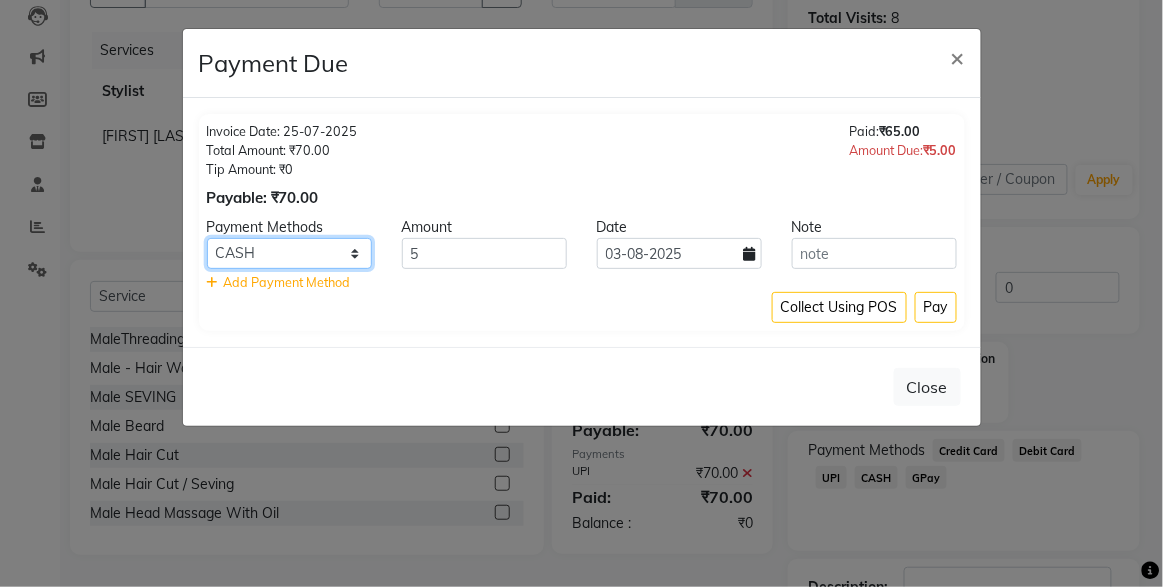 select on "8" 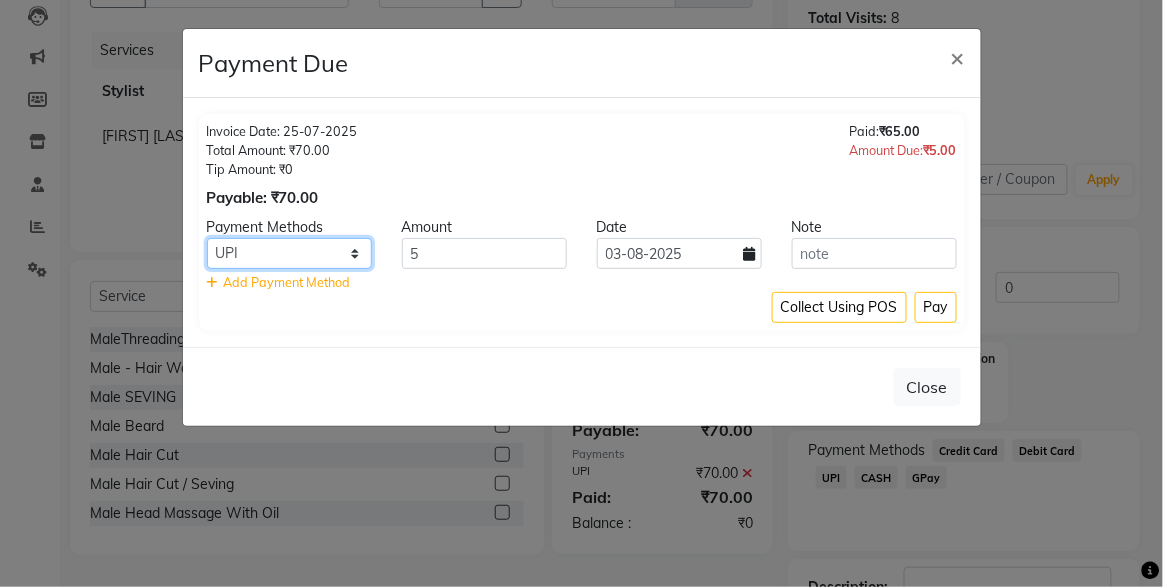 click on "Credit Card Debit Card UPI CASH GPay" 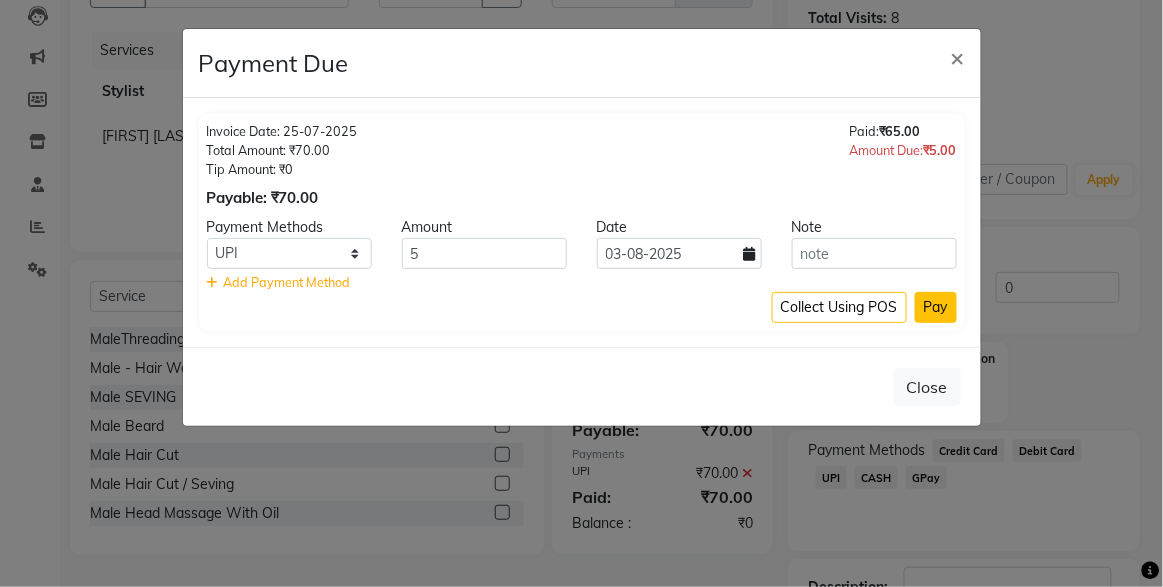 click on "Pay" 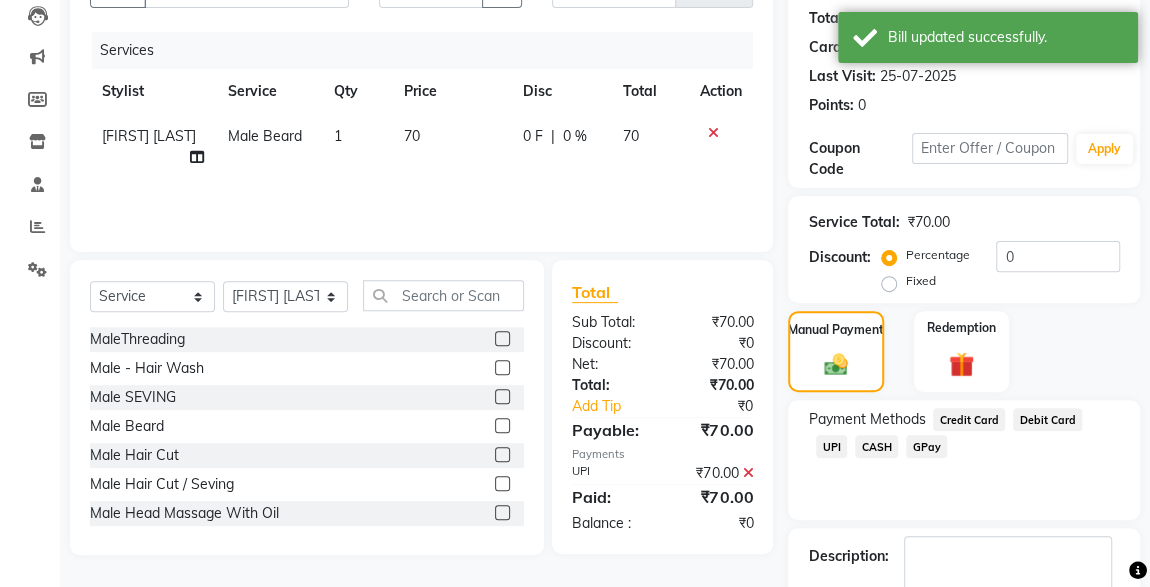 click on "UPI" 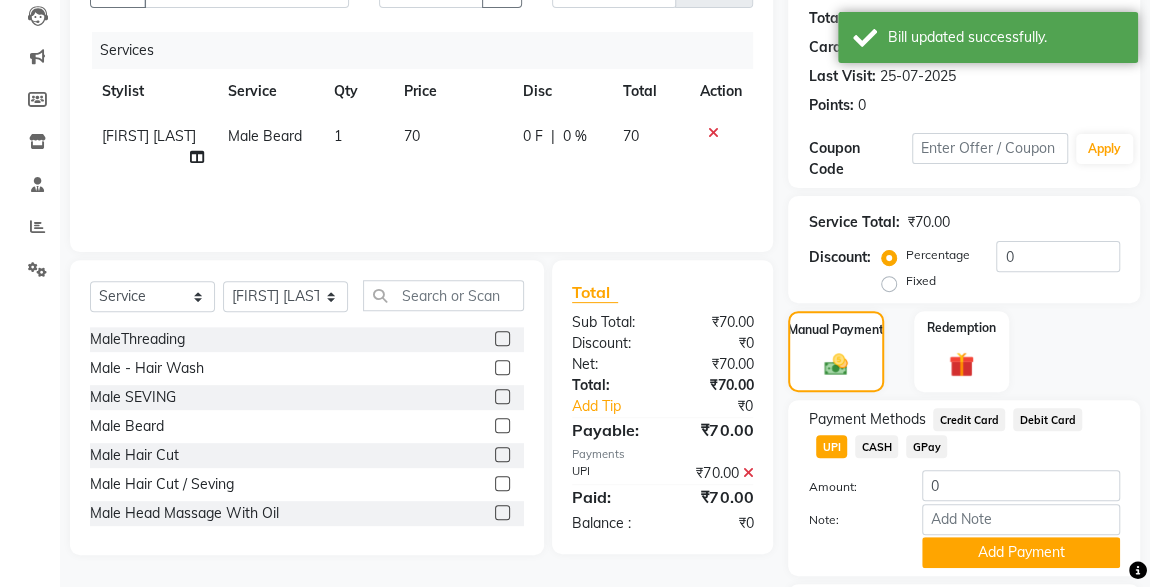 click 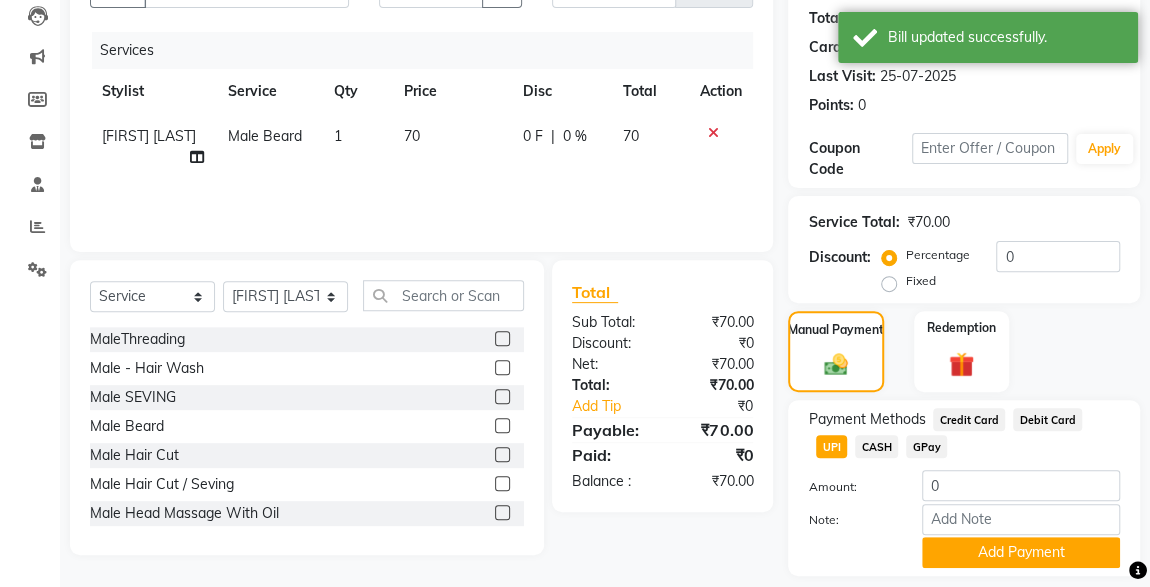click on "CASH" 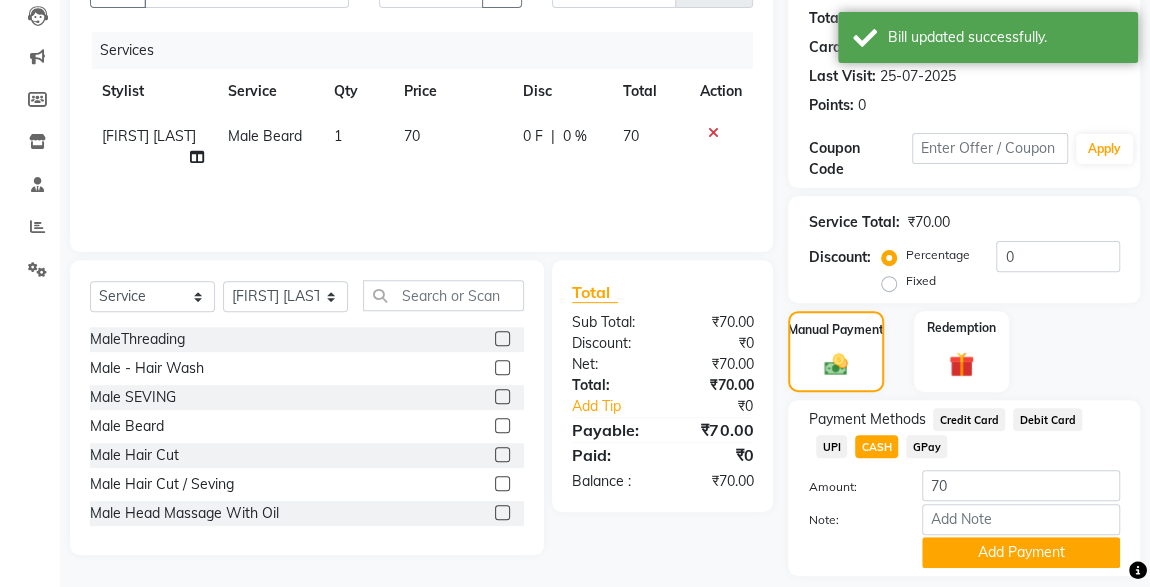 click on "UPI" 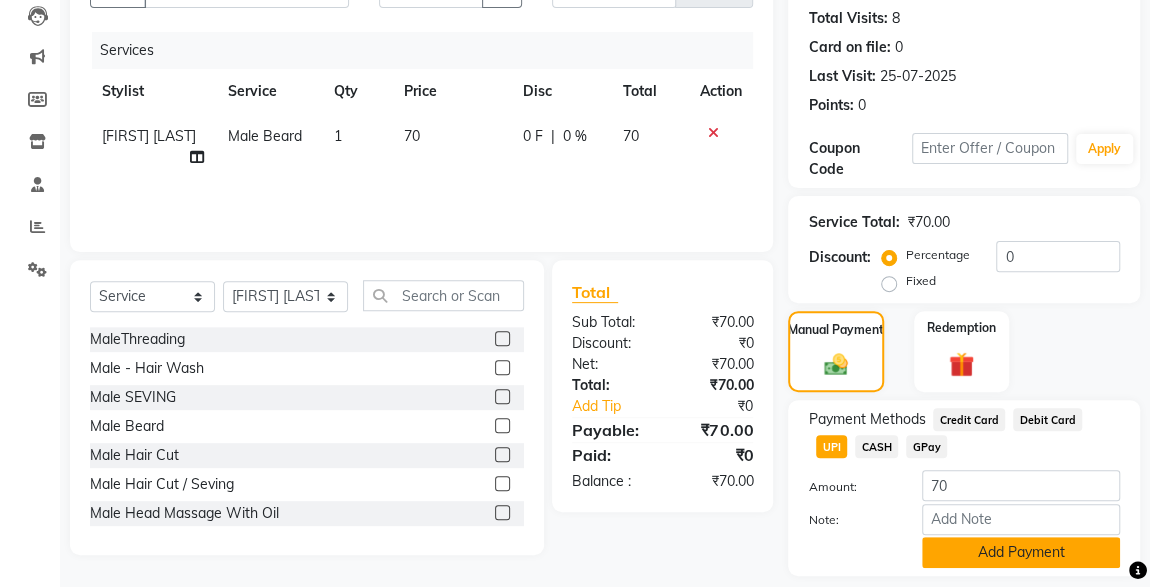 click on "Add Payment" 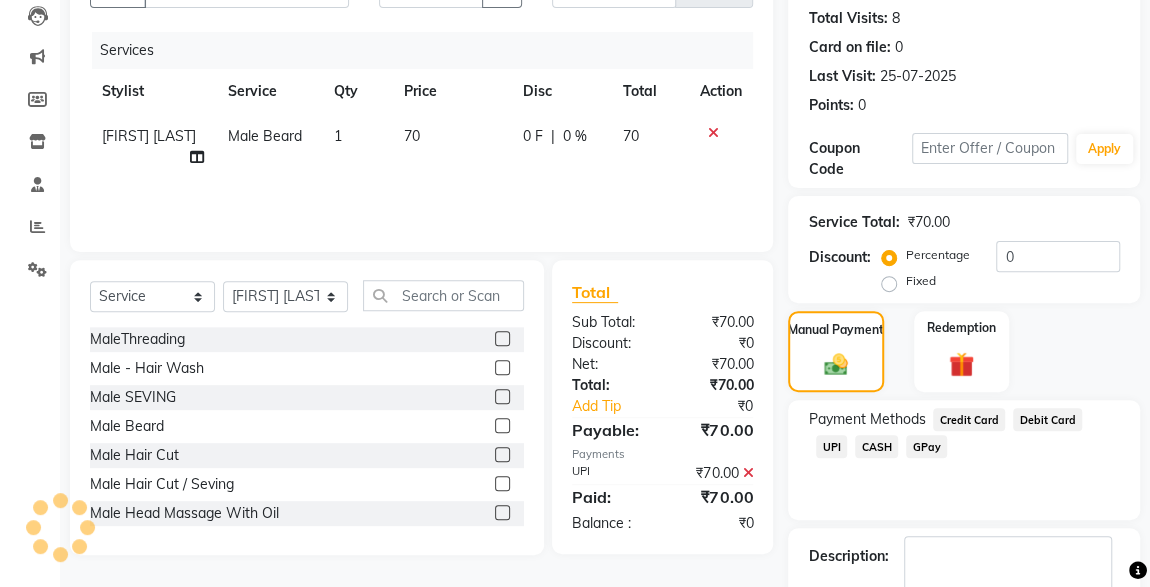 scroll, scrollTop: 330, scrollLeft: 0, axis: vertical 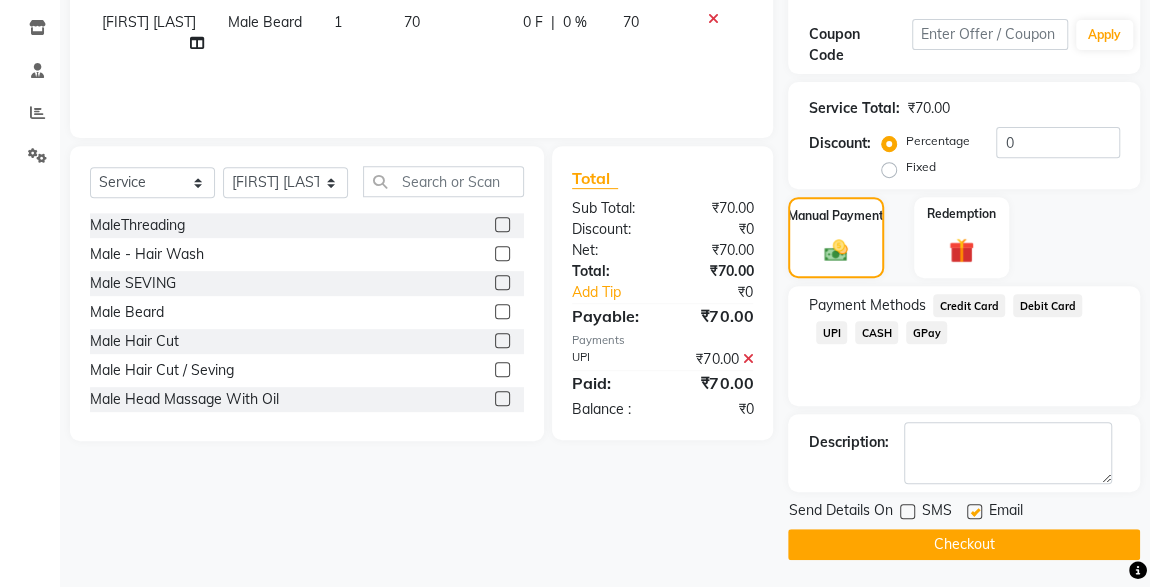 click on "Checkout" 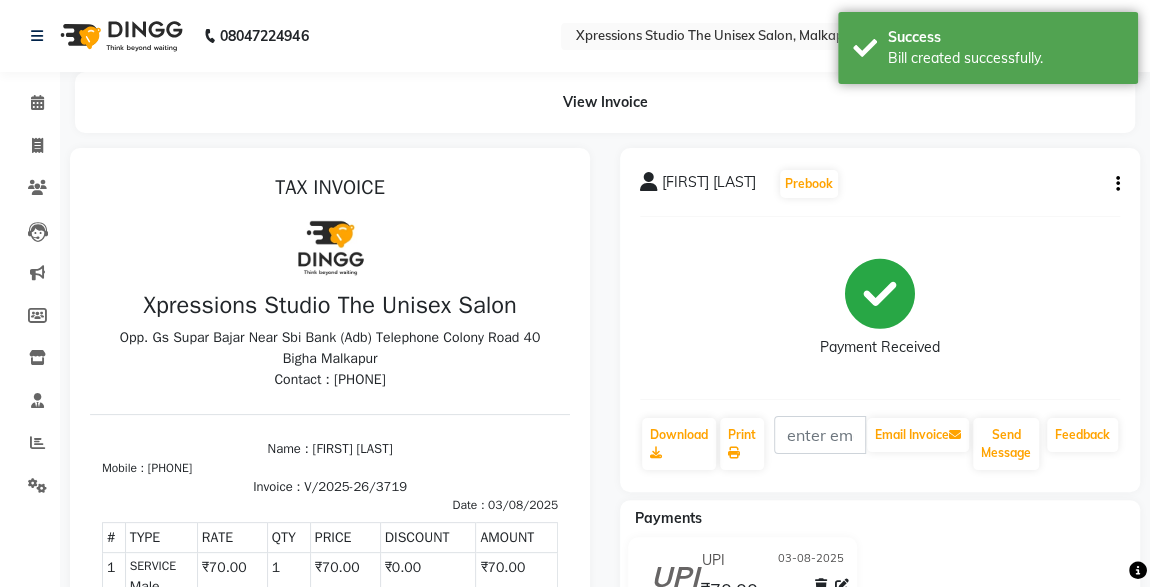 scroll, scrollTop: 0, scrollLeft: 0, axis: both 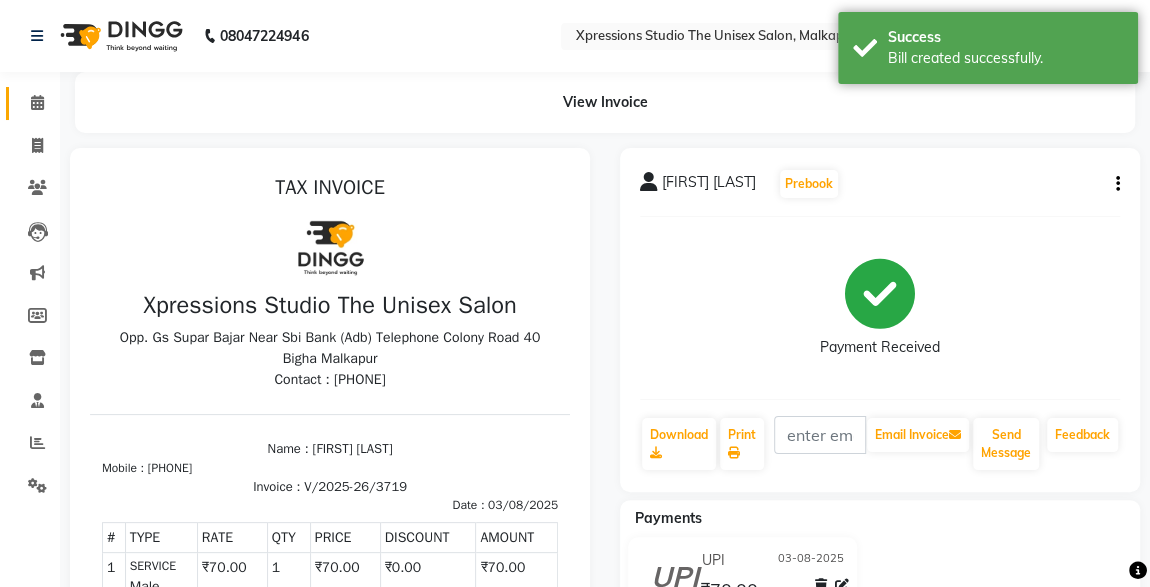 click 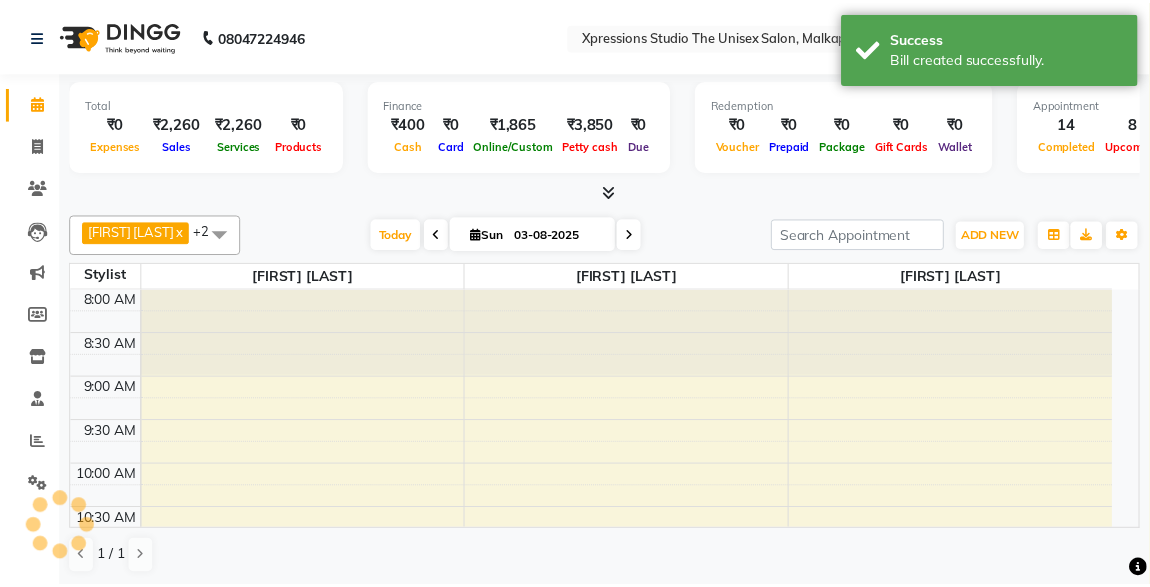 scroll, scrollTop: 347, scrollLeft: 0, axis: vertical 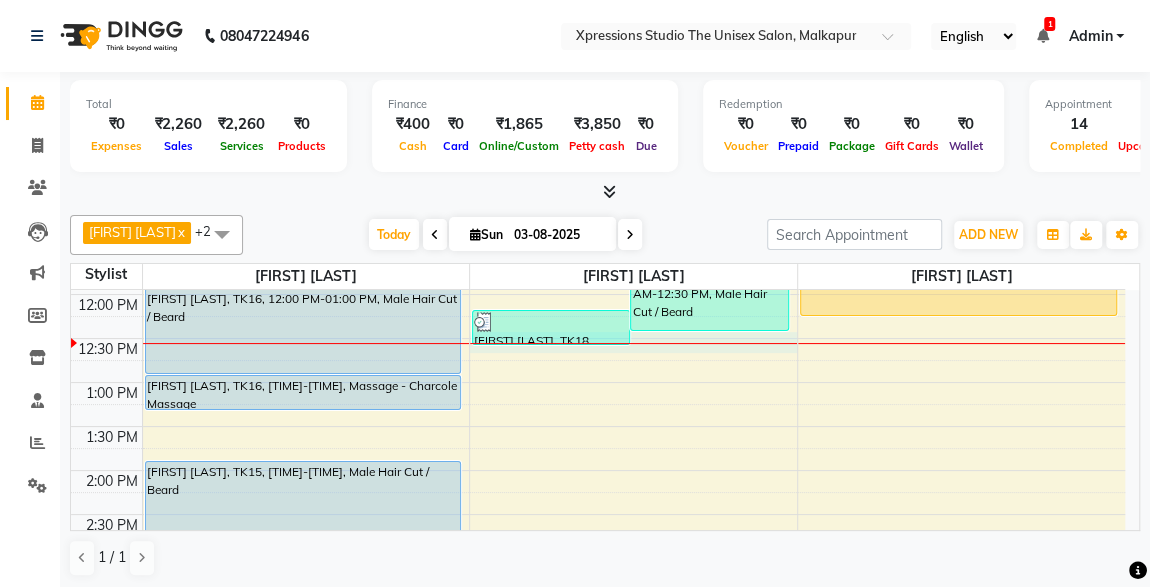 click on "8:00 AM 8:30 AM 9:00 AM 9:30 AM 10:00 AM 10:30 AM 11:00 AM 11:30 AM 12:00 PM 12:30 PM 1:00 PM 1:30 PM 2:00 PM 2:30 PM 3:00 PM 3:30 PM 4:00 PM 4:30 PM 5:00 PM 5:30 PM 6:00 PM 6:30 PM 7:00 PM 7:30 PM 8:00 PM 8:30 PM 9:00 PM 9:30 PM 10:00 PM 10:30 PM     SHUBHAM PATIL, TK01, 09:00 AM-11:20 AM,  Male Beard Color Loreal ,Male Hair Loreal Hair Color 3 NO.,Male Hair Cut / Beard      Raj Baheti, TK08, 10:15 AM-10:35 AM, Male SEVING      TUSHAR BHIMJIYANI, TK10, 10:30 AM-11:30 AM, Male Hair Cut / Beard      NIKHIL GALWADE, TK17, 11:25 AM-12:00 PM, Male Hair Cut     SARTHAK RAJDEV, TK16, 12:00 PM-01:00 PM, Male Hair Cut / Beard     SARTHAK RAJDEV, TK16, 01:00 PM-01:25 PM, Massage - Charcole Massage    SHAMBHU RAJPUT, TK15, 02:00 PM-03:00 PM, Male Hair Cut / Beard     SHREYASH DHUNDALE, TK14, 03:15 PM-03:50 PM, Male Hair Cut      kushal wadhekar, TK02, 09:00 AM-09:25 AM, Male  Beard     Giriraj BAHETI, TK03, 09:15 AM-10:15 AM, Male Hair Cut / Beard      gaourav goliwale, TK09, 10:00 AM-11:00 AM, Male Hair Cut / Seving" at bounding box center [598, 602] 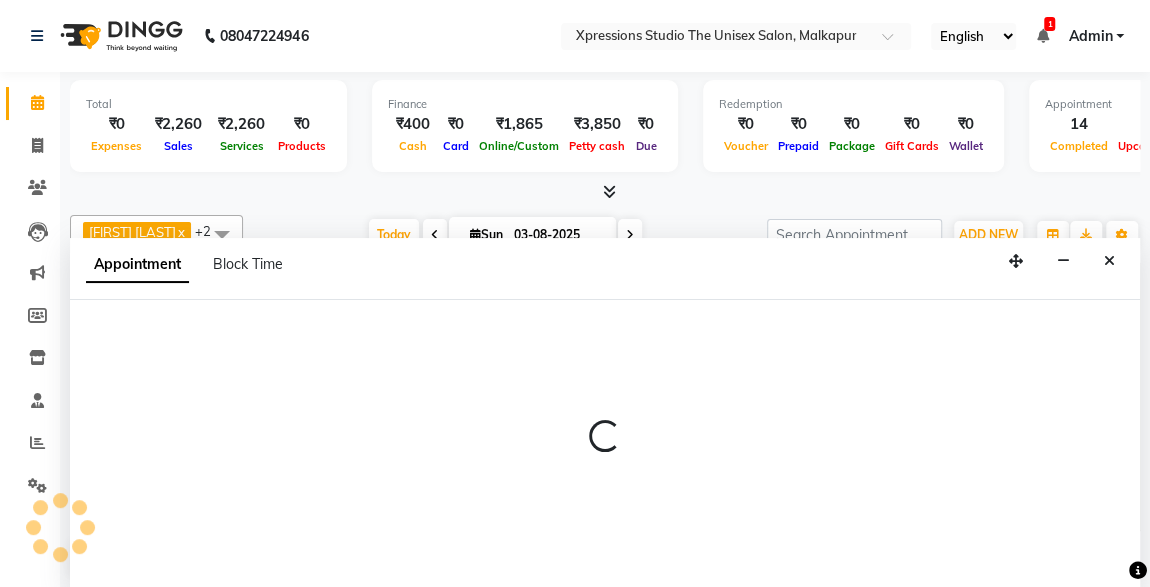 scroll, scrollTop: 0, scrollLeft: 0, axis: both 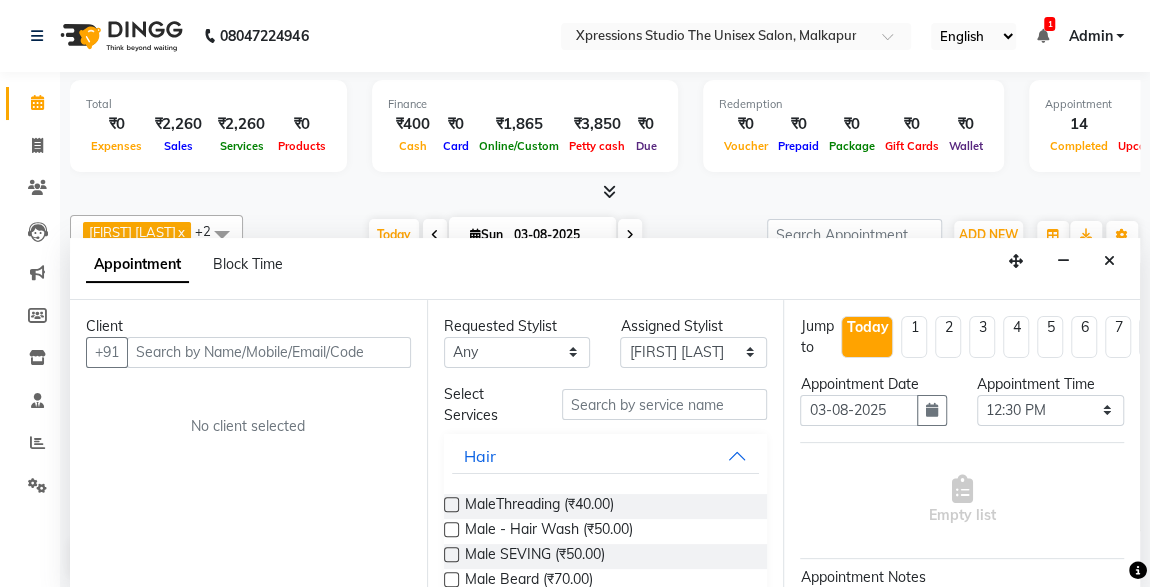 click at bounding box center (269, 352) 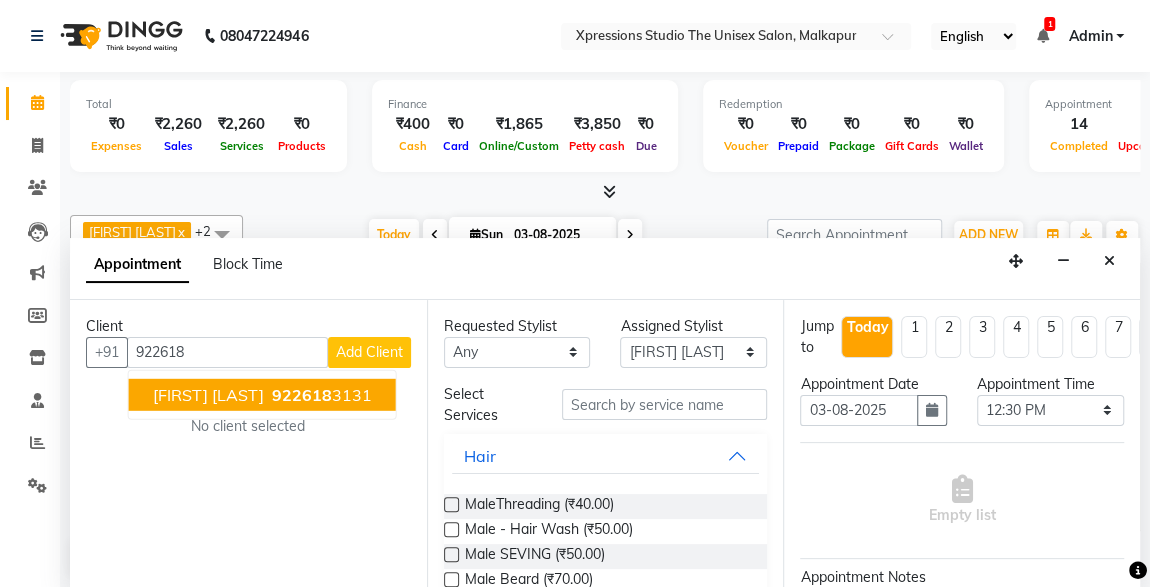 click on "VINOD AGRAVAL   922618 3131" at bounding box center (262, 394) 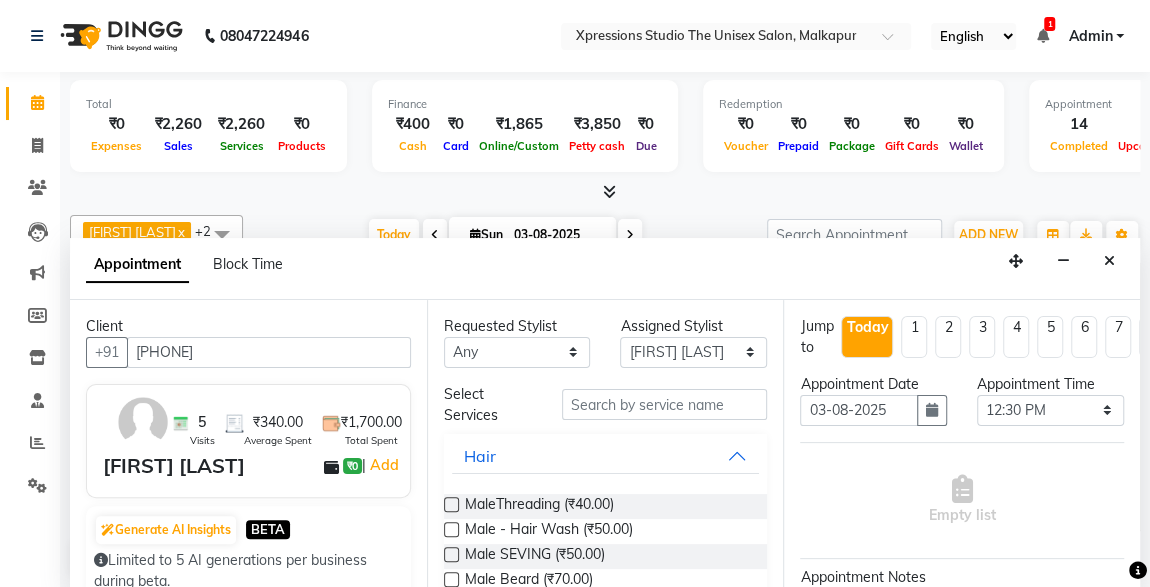 type on "9226183131" 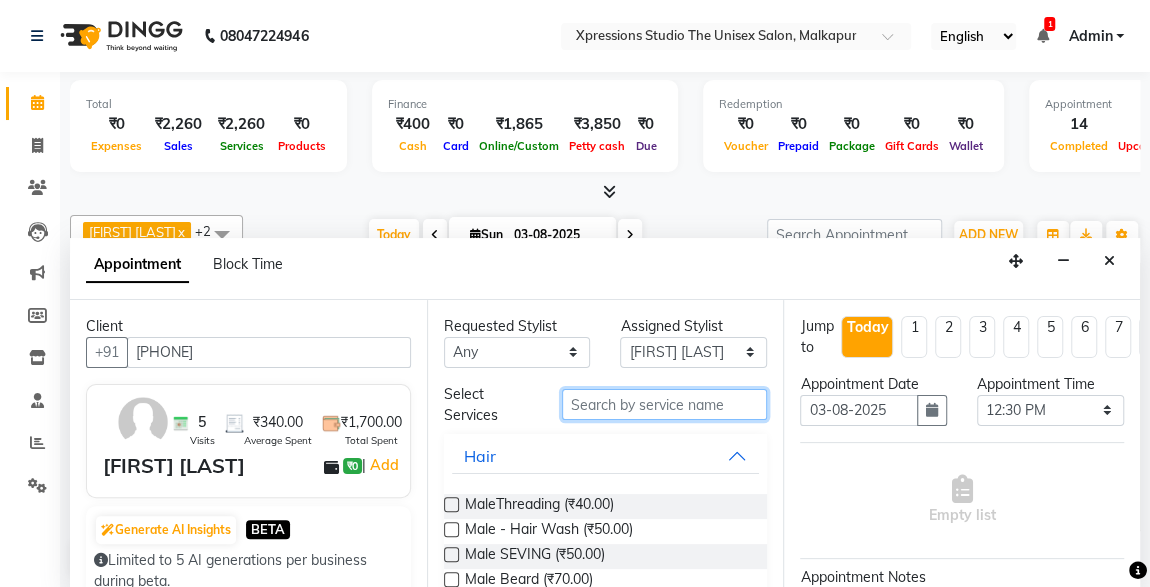 click at bounding box center (665, 404) 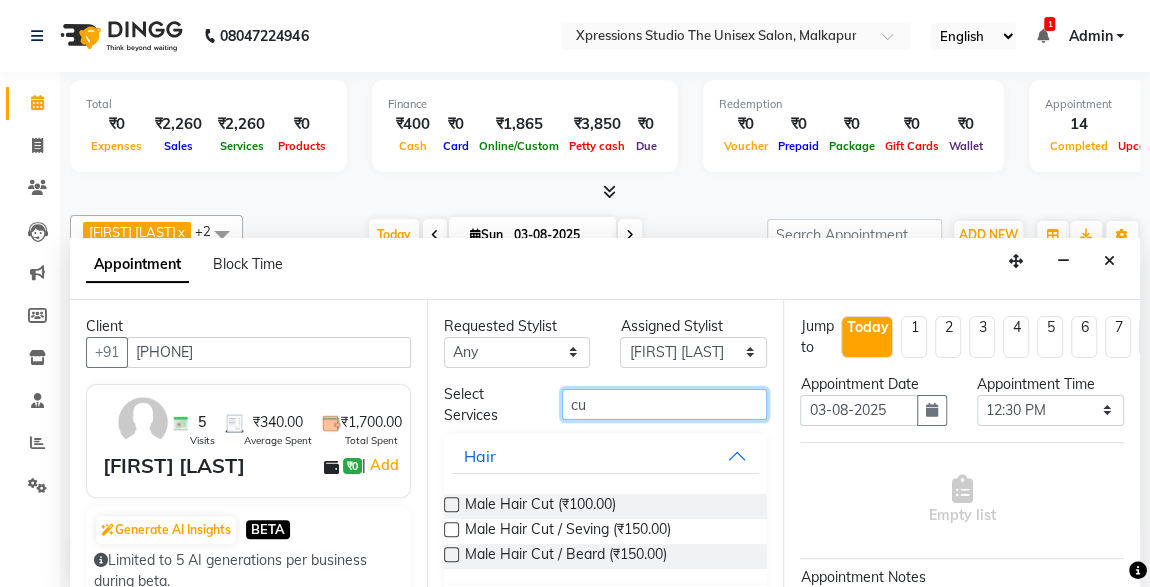 type on "cu" 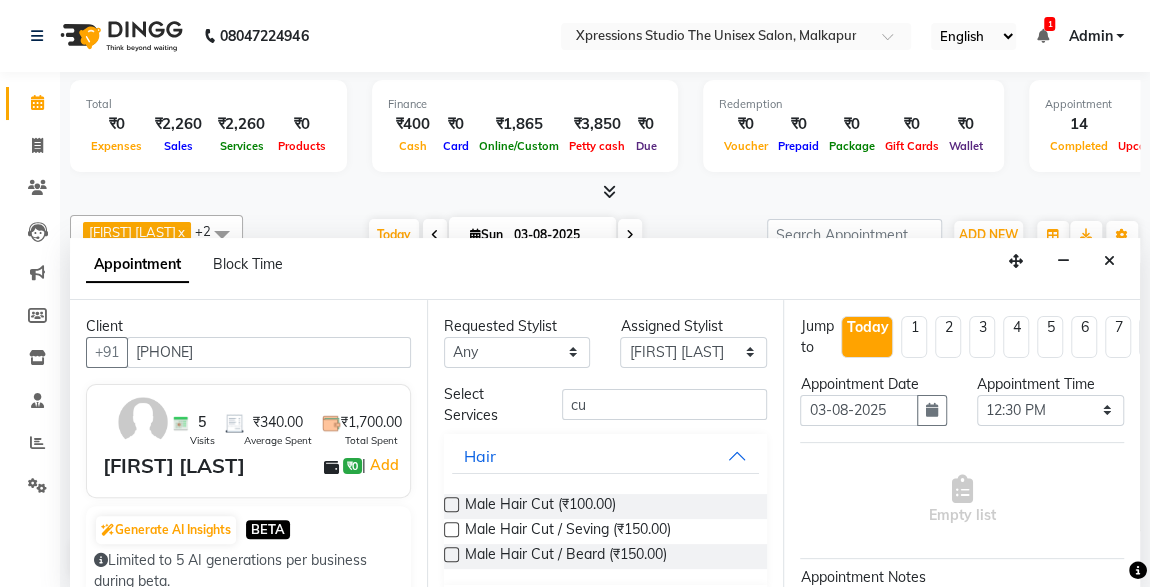 click at bounding box center [451, 504] 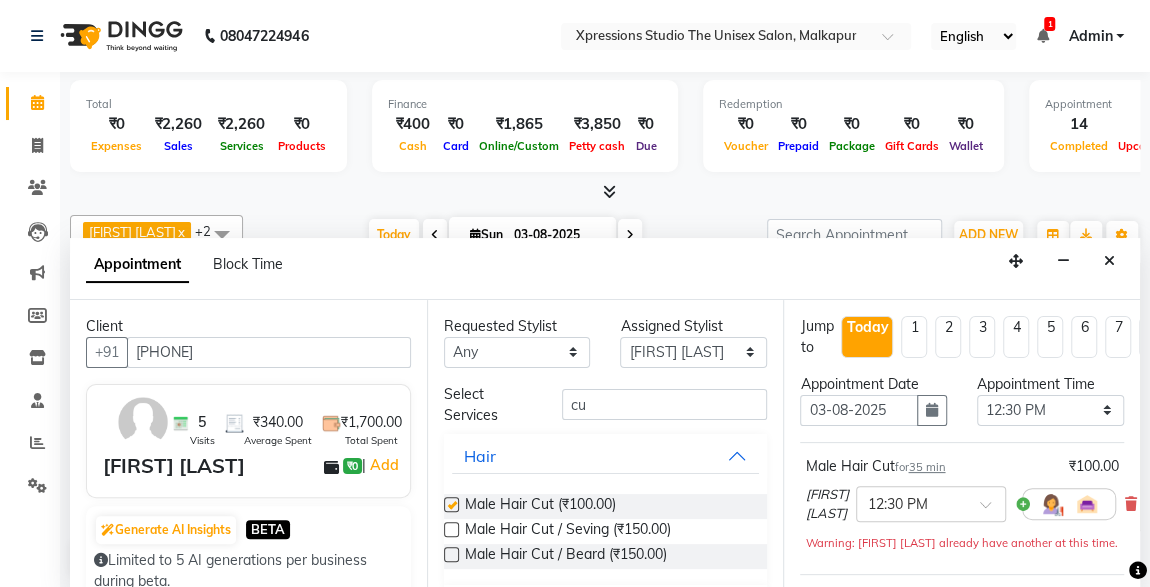 checkbox on "false" 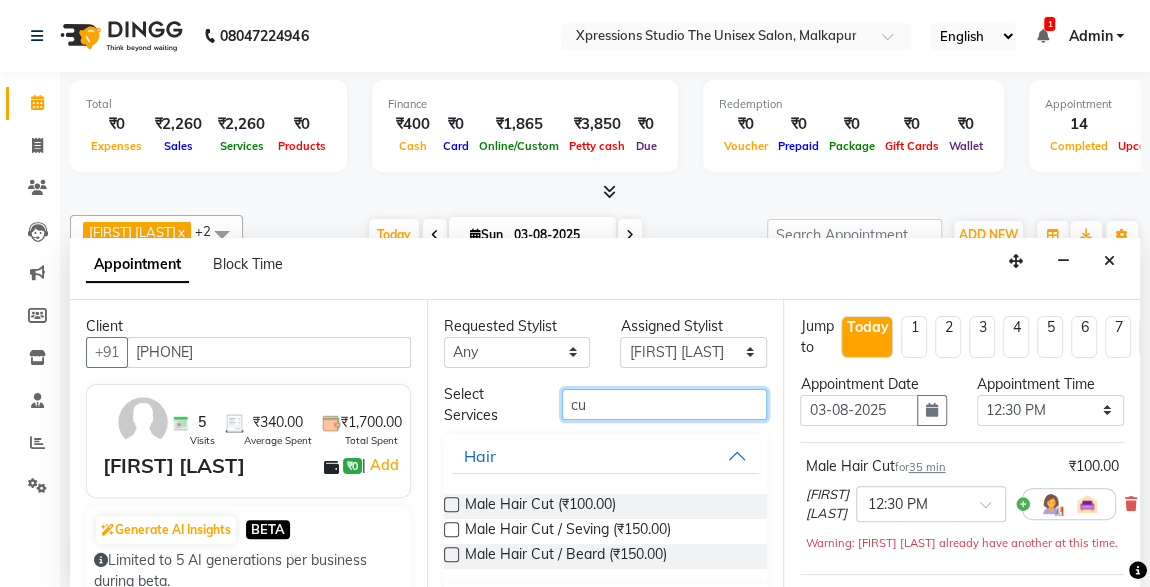 click on "cu" at bounding box center [665, 404] 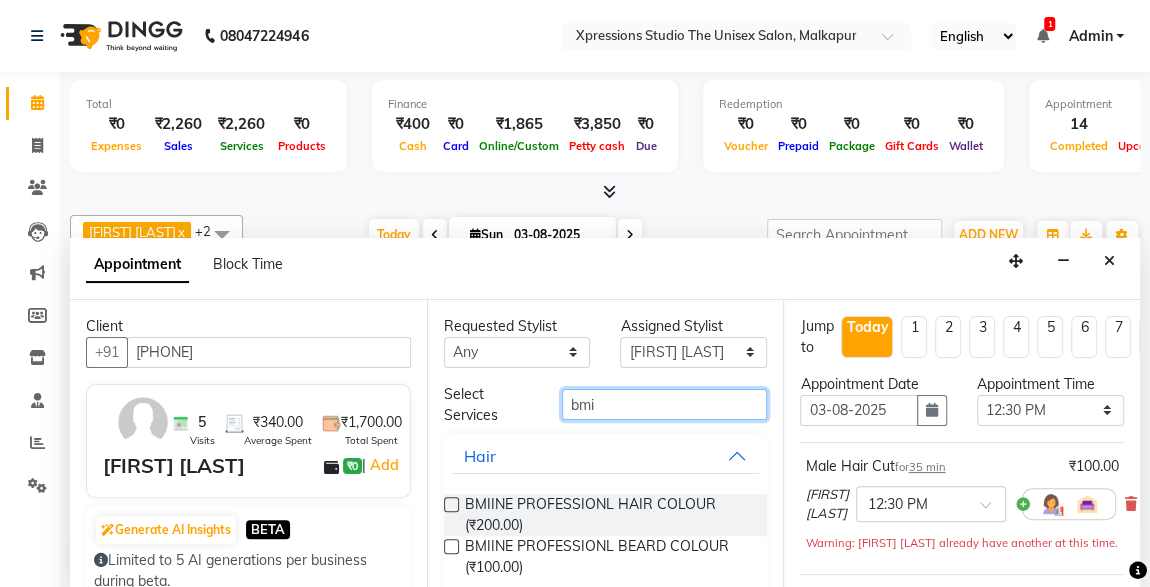 type on "bmi" 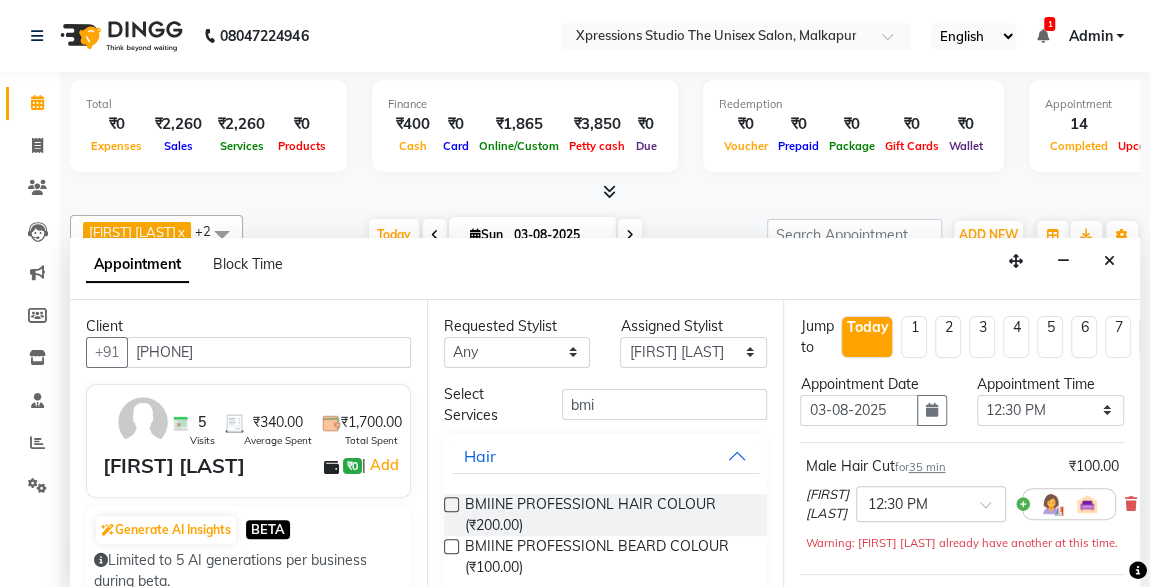 click at bounding box center [451, 504] 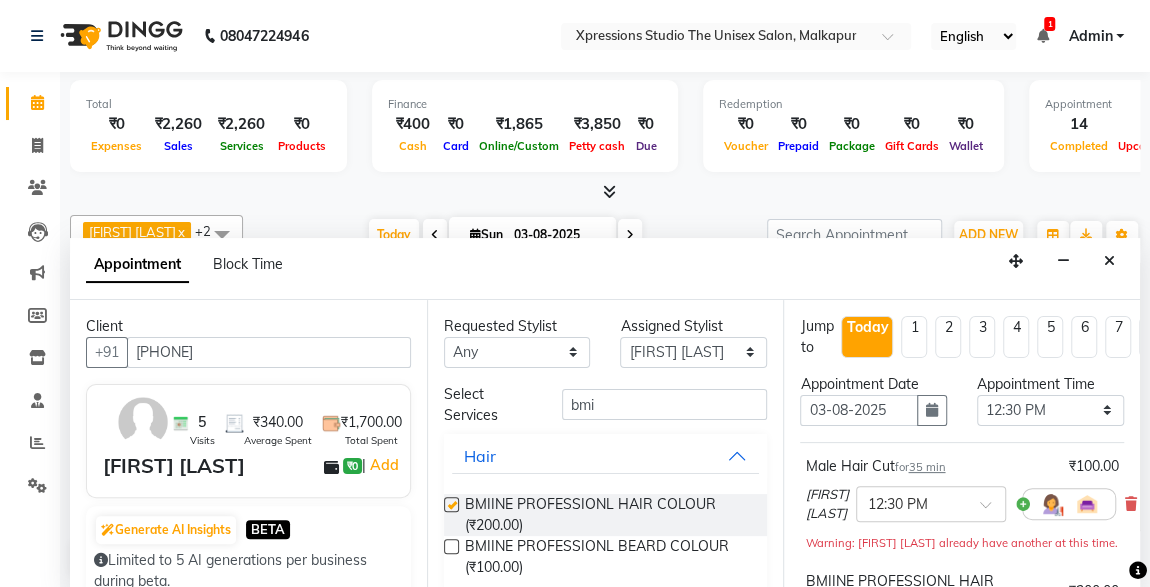 checkbox on "false" 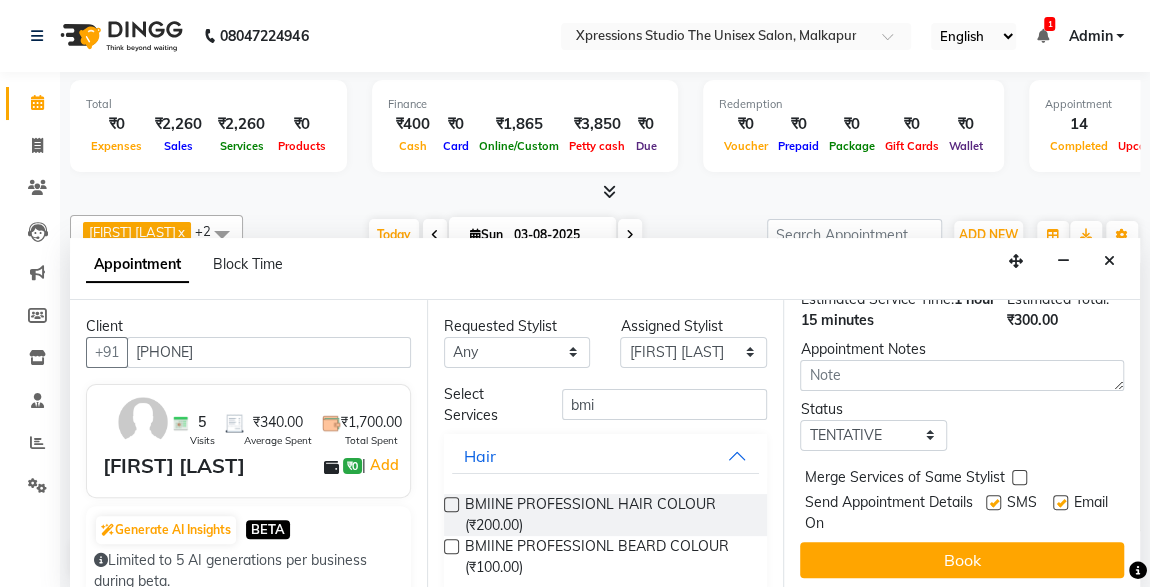 scroll, scrollTop: 424, scrollLeft: 0, axis: vertical 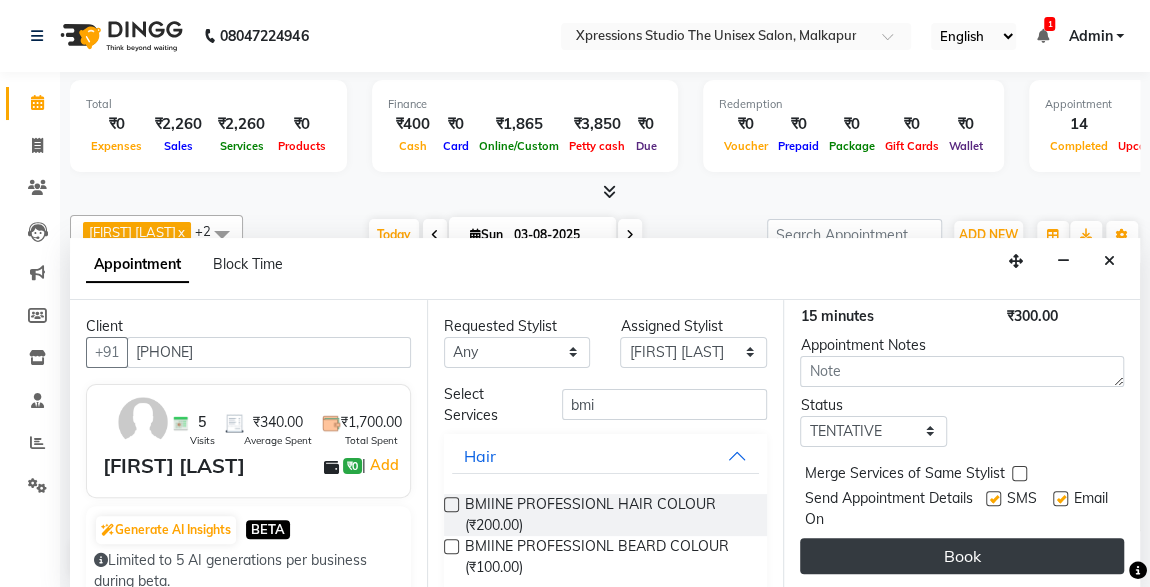 click on "Book" at bounding box center (962, 556) 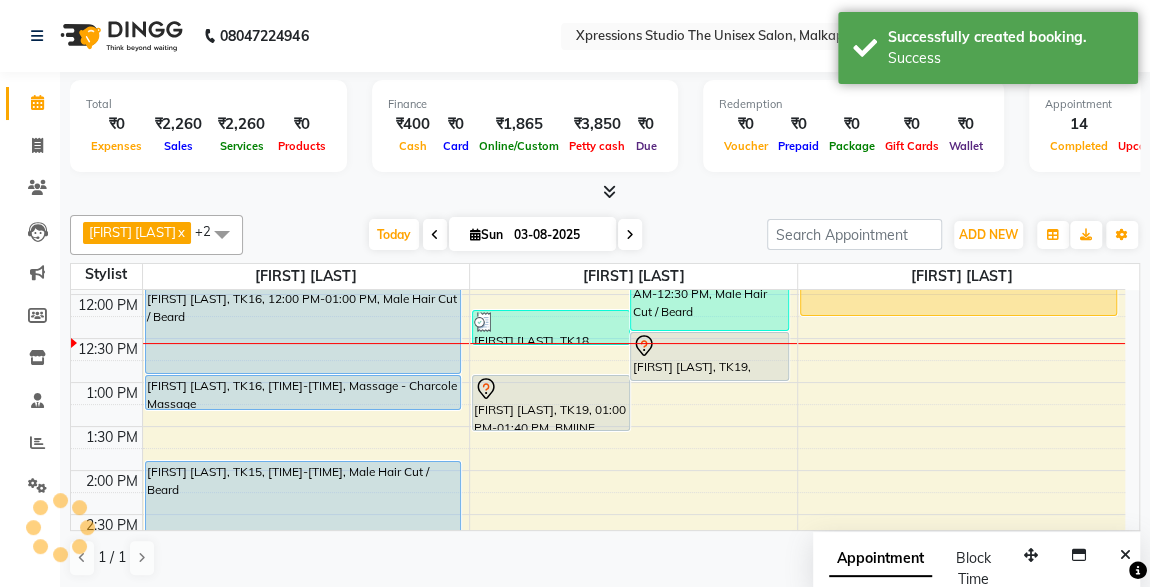scroll, scrollTop: 0, scrollLeft: 0, axis: both 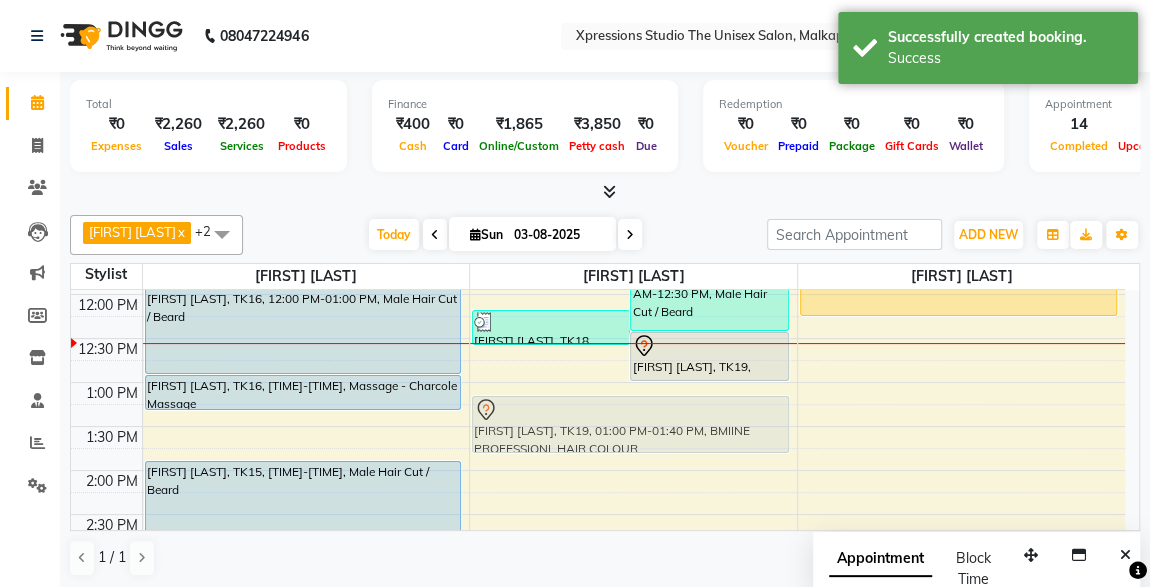 drag, startPoint x: 596, startPoint y: 390, endPoint x: 603, endPoint y: 406, distance: 17.464249 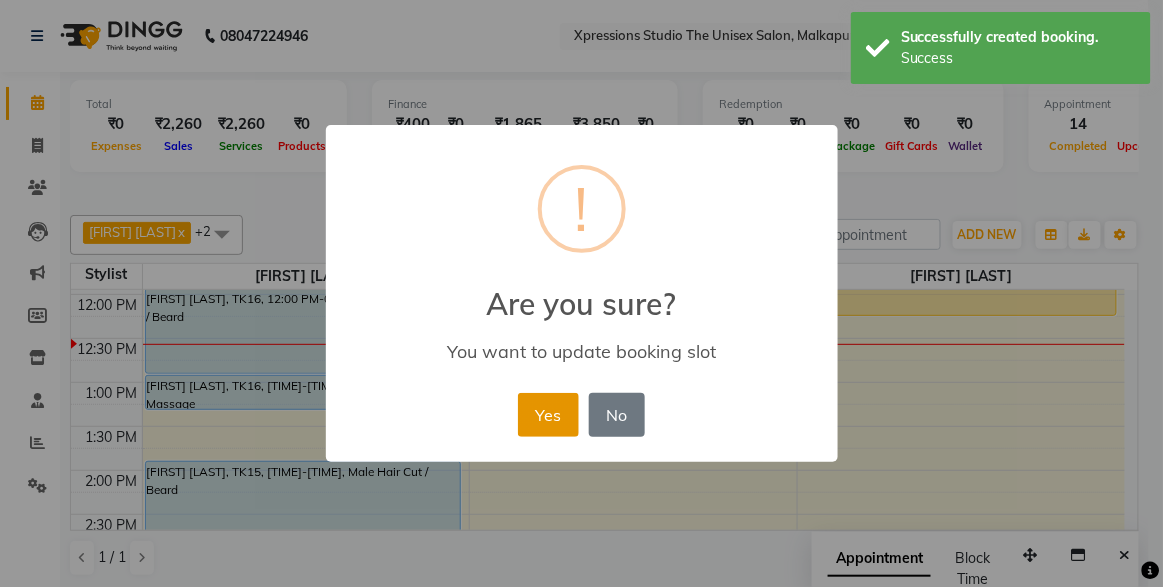 click on "Yes" at bounding box center (548, 415) 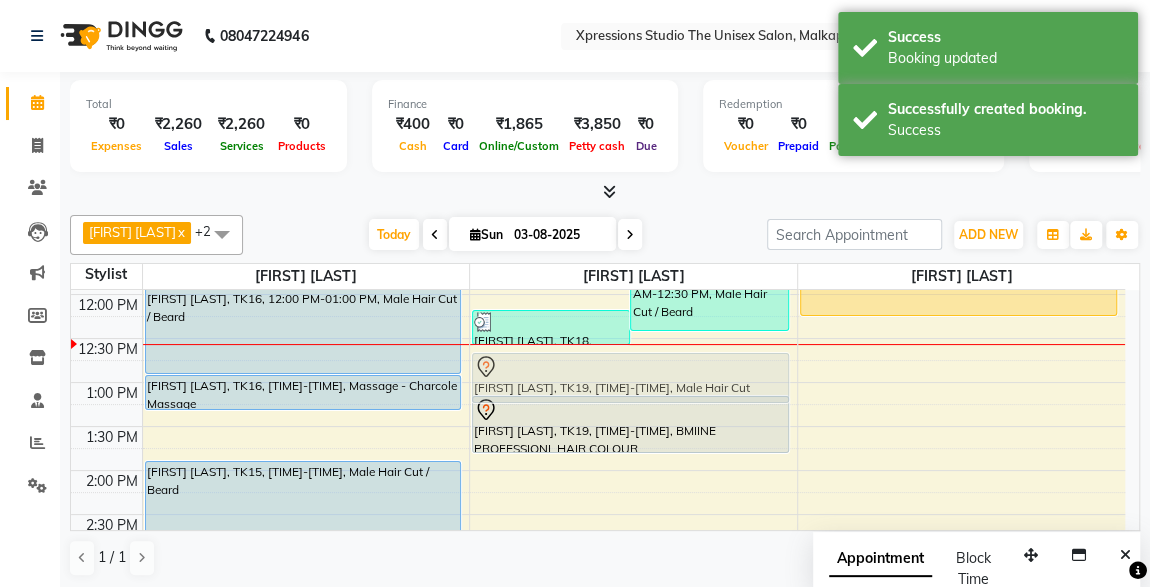 click on "kushal wadhekar, TK02, 09:00 AM-09:25 AM, Male  Beard     Giriraj BAHETI, TK03, 09:15 AM-10:15 AM, Male Hair Cut / Beard      gaourav goliwale, TK09, 10:00 AM-11:00 AM, Male Hair Cut / Seving     ROBIN RAJPAL, TK06, 10:50 AM-11:25 AM, Male Hair Cut      CHIRAU GANDHI, TK11, 11:00 AM-11:35 AM, Male Hair Cut      raghuram kona, TK12, 11:30 AM-12:30 PM, Male Hair Cut / Beard      ASLAM JAMDAR, TK18, 12:15 PM-12:40 PM, Male  Beard             VINOD AGRAVAL, TK19, 12:30 PM-01:05 PM, Male Hair Cut     Omkar Jadhav, TK07, 08:30 PM-08:40 PM, Male  - Hair Wash    Omkar Jadhav, TK07, 08:40 PM-09:05 PM, Male  Beard             VINOD AGRAVAL, TK19, 01:15 PM-01:55 PM, BMIINE PROFESSIONL HAIR COLOUR    Omkar Jadhav, TK07, 09:05 PM-09:40 PM, Male Hair Cut     Omkar Jadhav, TK07, 09:40 PM-10:00 PM, Male Head Massage With Oil             VINOD AGRAVAL, TK19, 12:30 PM-01:05 PM, Male Hair Cut" at bounding box center [633, 602] 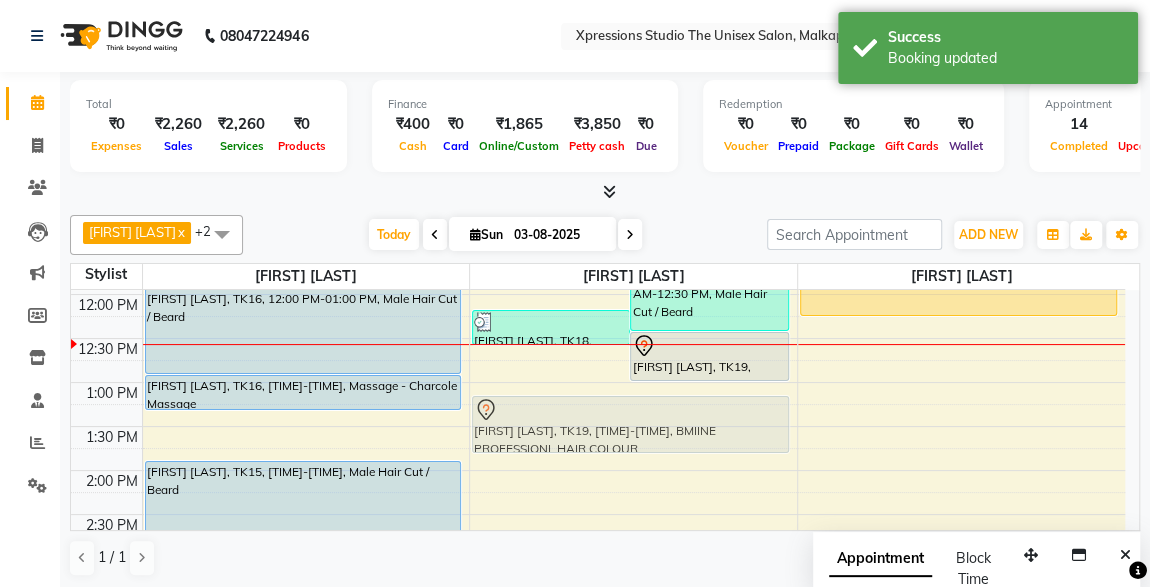 click on "kushal wadhekar, TK02, 09:00 AM-09:25 AM, Male  Beard     Giriraj BAHETI, TK03, 09:15 AM-10:15 AM, Male Hair Cut / Beard      gaourav goliwale, TK09, 10:00 AM-11:00 AM, Male Hair Cut / Seving     ROBIN RAJPAL, TK06, 10:50 AM-11:25 AM, Male Hair Cut      CHIRAU GANDHI, TK11, 11:00 AM-11:35 AM, Male Hair Cut      raghuram kona, TK12, 11:30 AM-12:30 PM, Male Hair Cut / Beard      ASLAM JAMDAR, TK18, 12:15 PM-12:40 PM, Male  Beard             VINOD AGRAVAL, TK19, 12:30 PM-01:05 PM, Male Hair Cut     Omkar Jadhav, TK07, 08:30 PM-08:40 PM, Male  - Hair Wash    Omkar Jadhav, TK07, 08:40 PM-09:05 PM, Male  Beard             VINOD AGRAVAL, TK19, 01:15 PM-01:55 PM, BMIINE PROFESSIONL HAIR COLOUR    Omkar Jadhav, TK07, 09:05 PM-09:40 PM, Male Hair Cut     Omkar Jadhav, TK07, 09:40 PM-10:00 PM, Male Head Massage With Oil             VINOD AGRAVAL, TK19, 01:15 PM-01:55 PM, BMIINE PROFESSIONL HAIR COLOUR" at bounding box center [633, 602] 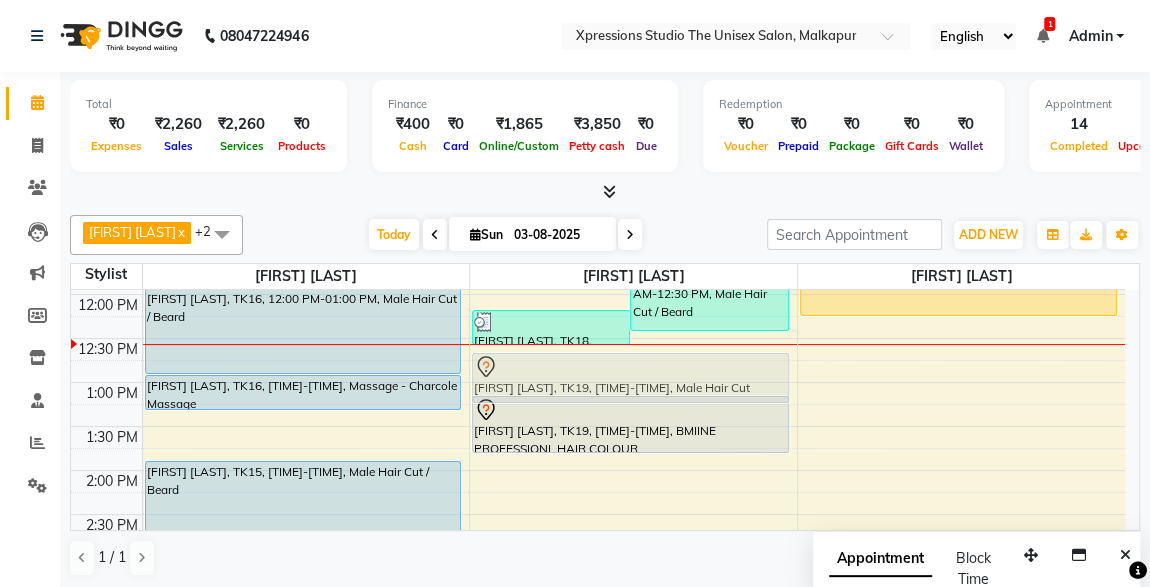 drag, startPoint x: 698, startPoint y: 356, endPoint x: 698, endPoint y: 369, distance: 13 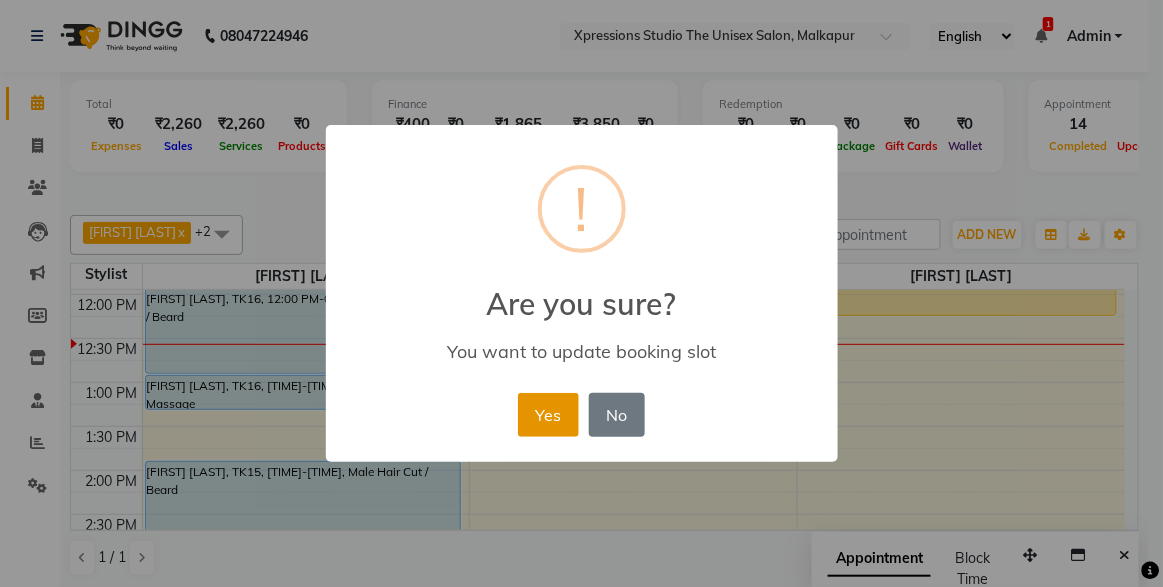 click on "Yes" at bounding box center (548, 415) 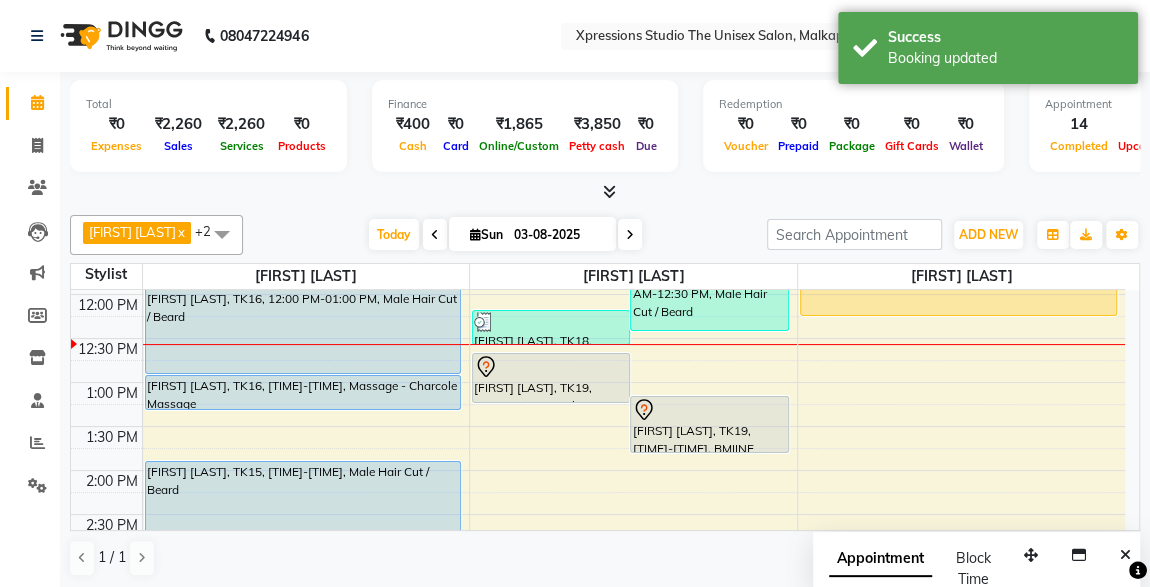 click at bounding box center (551, 367) 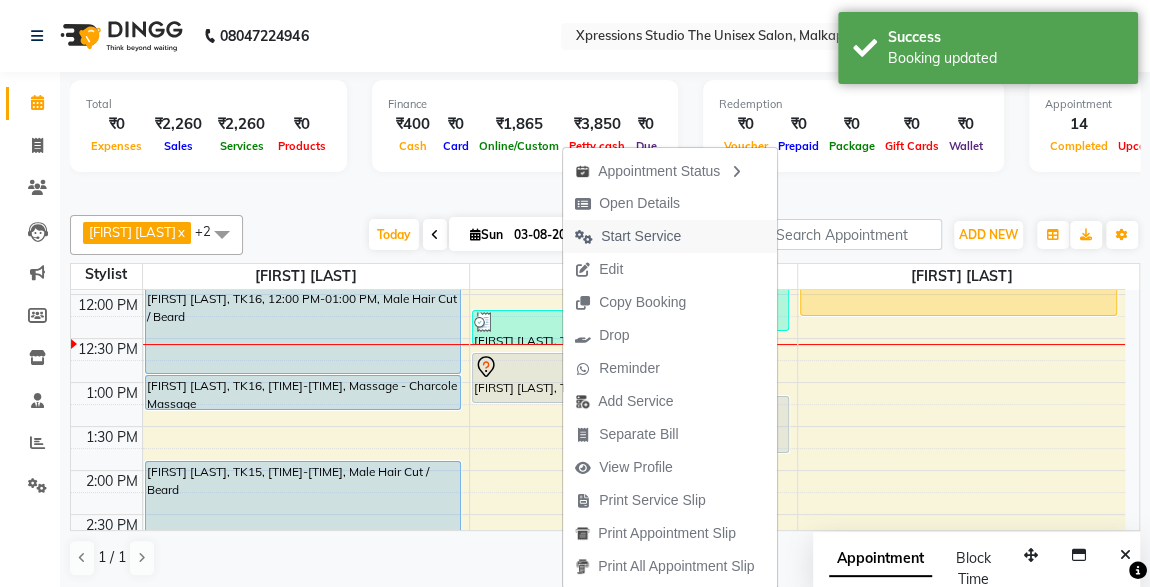 click on "Start Service" at bounding box center (641, 236) 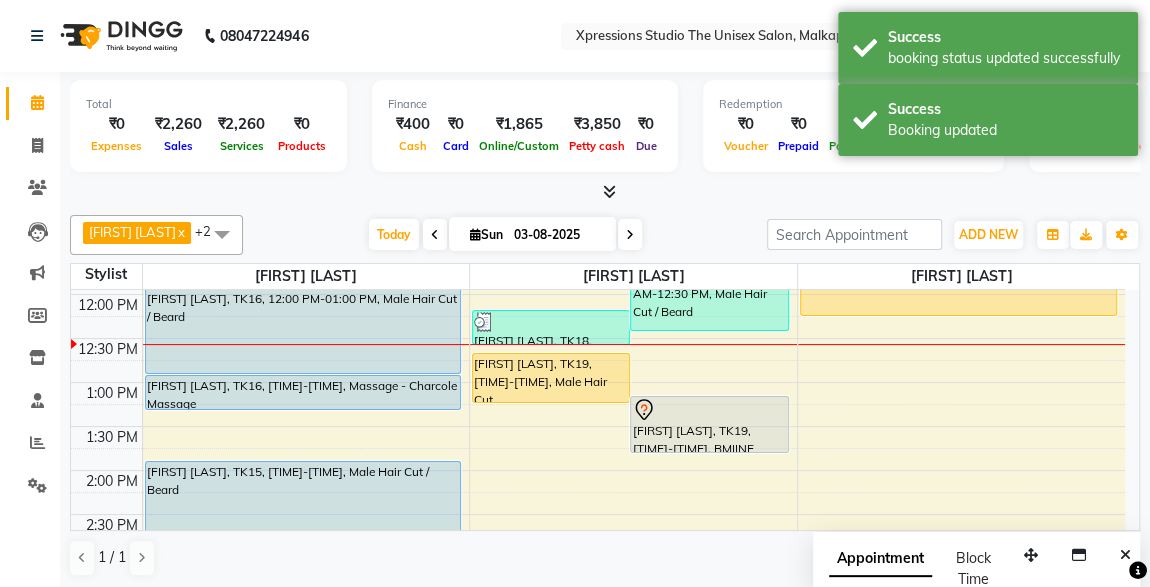 click on "VINOD AGRAVAL, TK19, 01:15 PM-01:55 PM, BMIINE PROFESSIONL HAIR COLOUR" at bounding box center [709, 424] 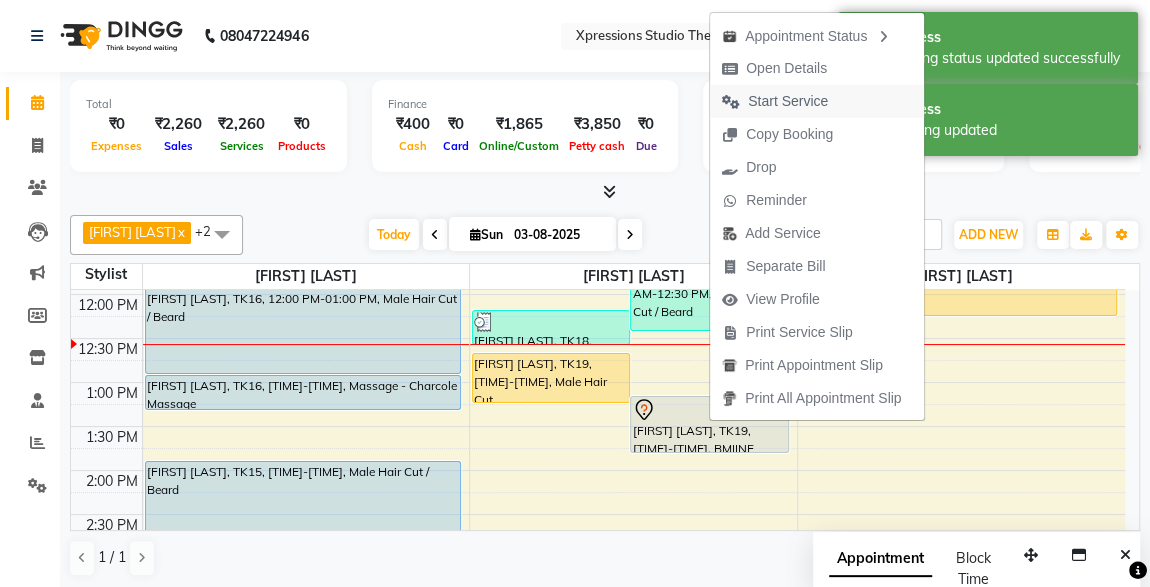 click on "Start Service" at bounding box center (788, 101) 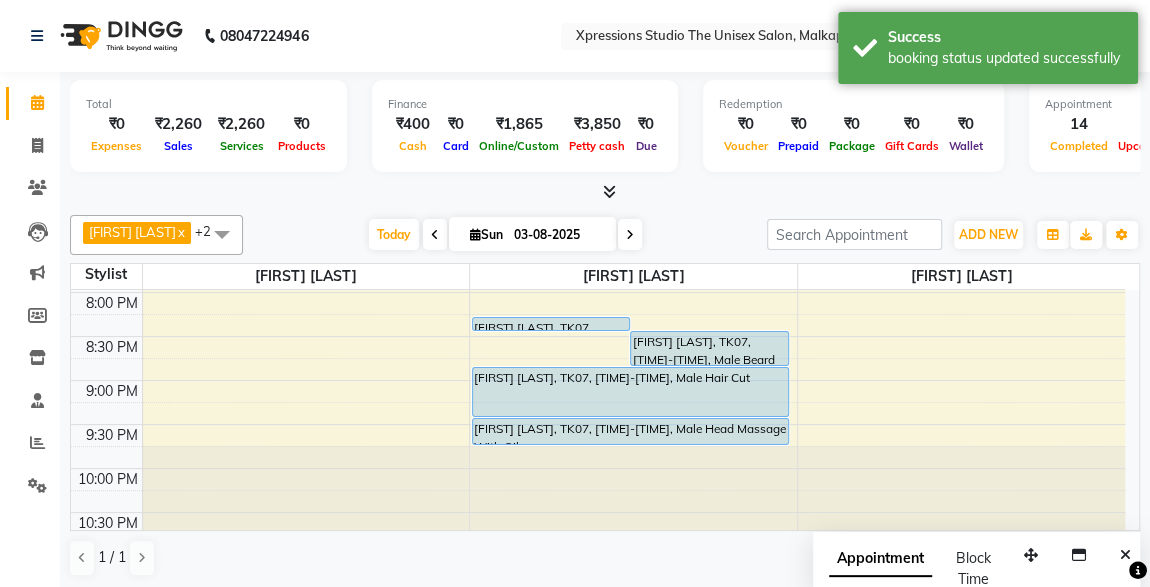 scroll, scrollTop: 0, scrollLeft: 0, axis: both 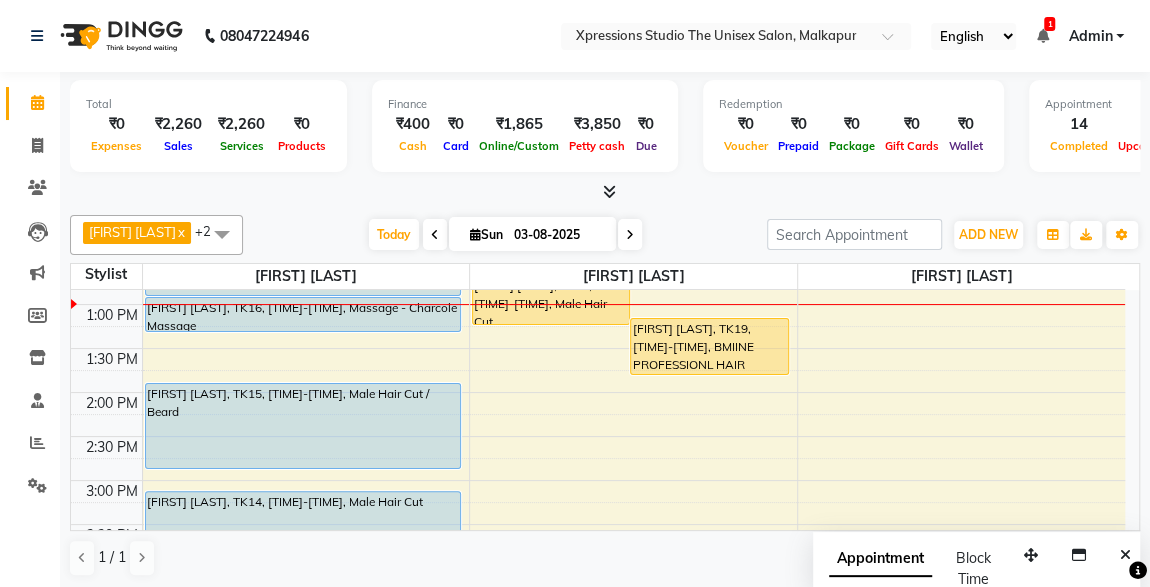 click at bounding box center (1042, 36) 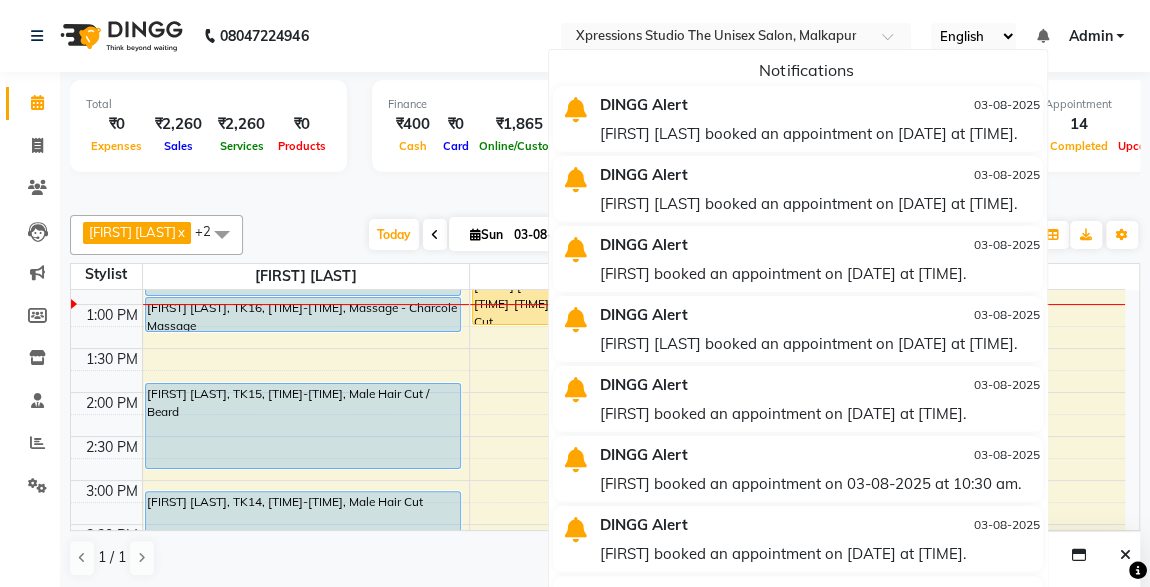 click at bounding box center (1042, 36) 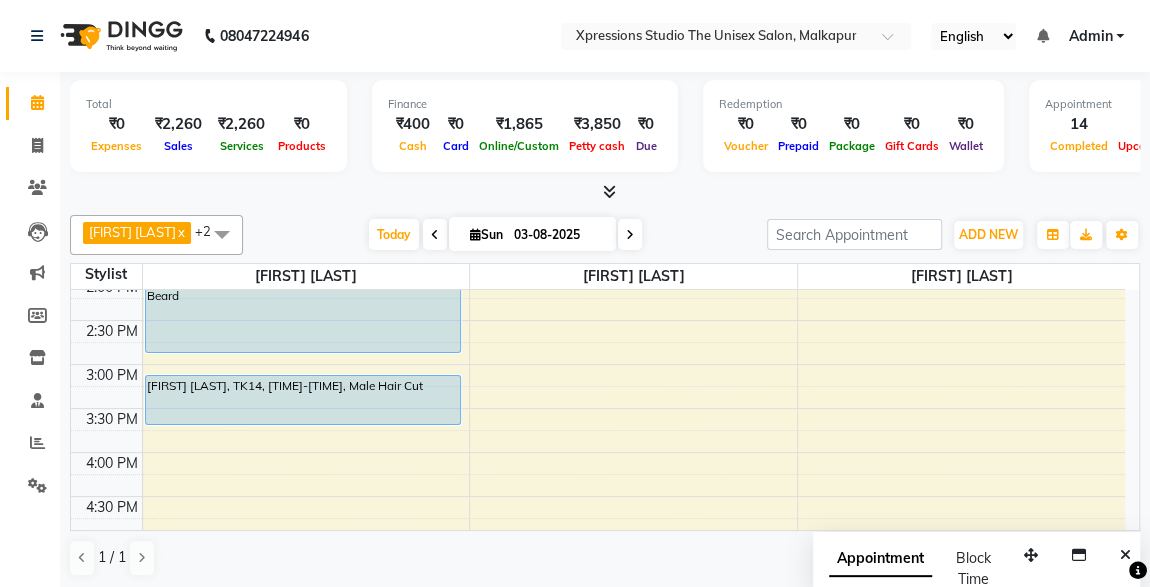 scroll, scrollTop: 519, scrollLeft: 0, axis: vertical 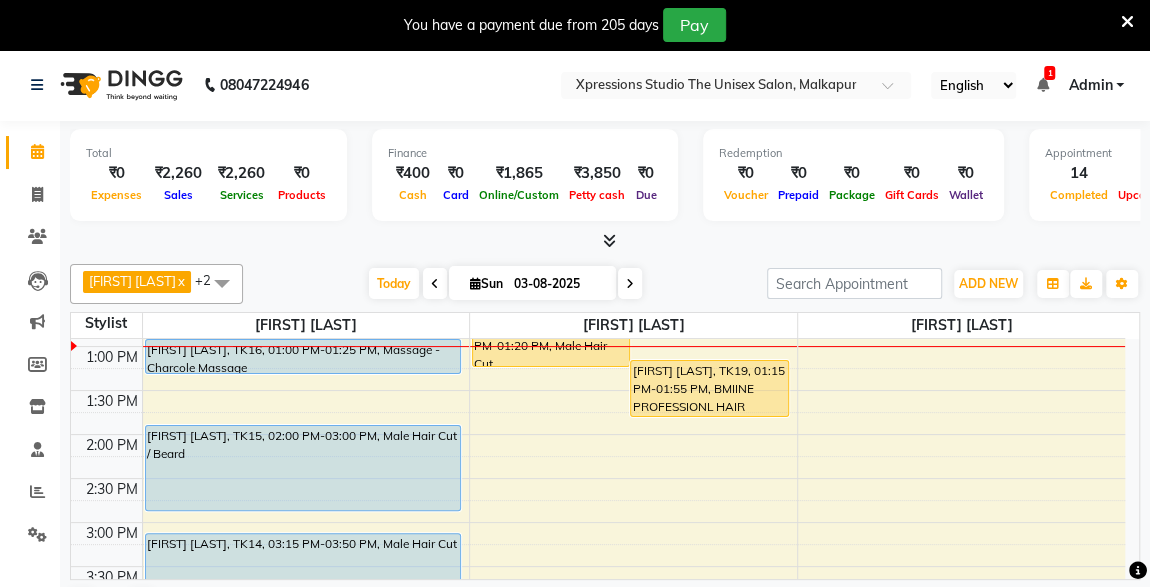 click on "English ENGLISH Español العربية मराठी हिंदी ગુજરાતી தமிழ் 中文 1 Notifications nothing to show Admin Manage Profile Change Password Sign out  Version:3.15.11" at bounding box center (736, 85) 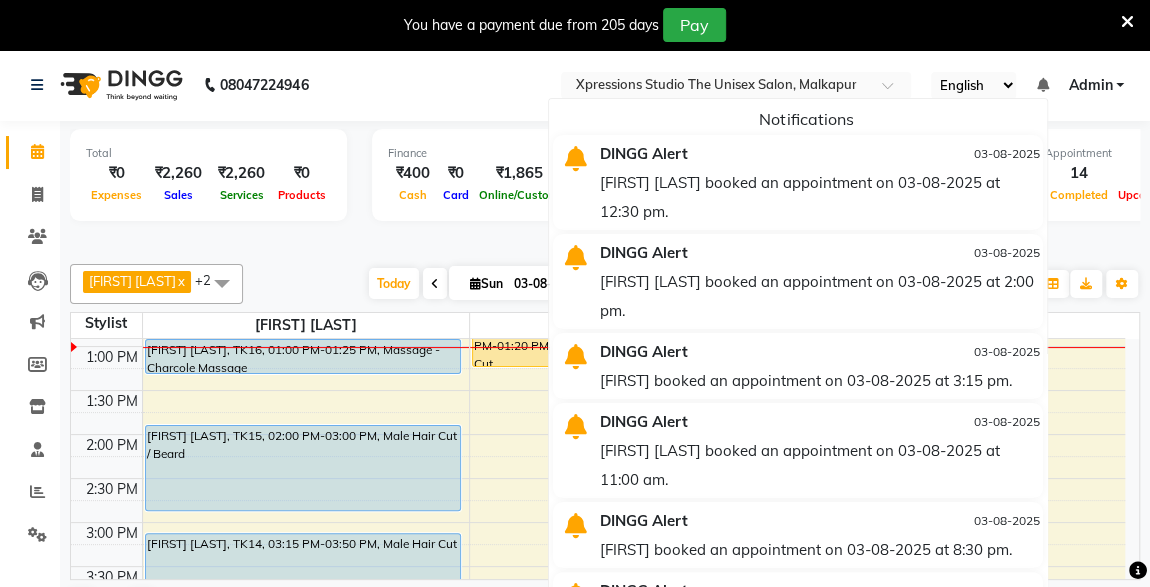 click at bounding box center [1042, 85] 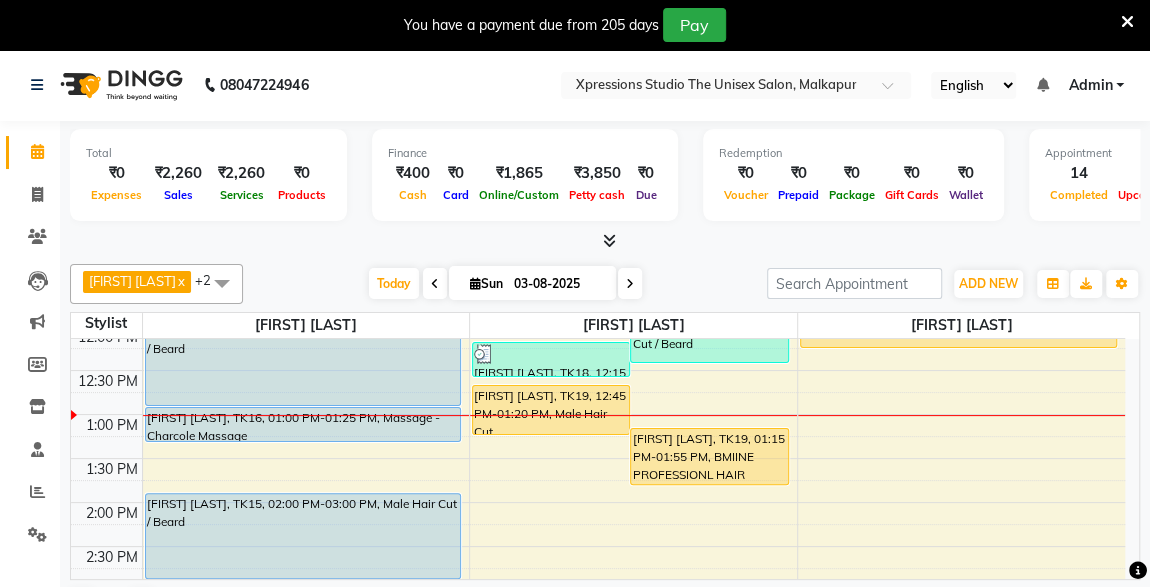 scroll, scrollTop: 368, scrollLeft: 0, axis: vertical 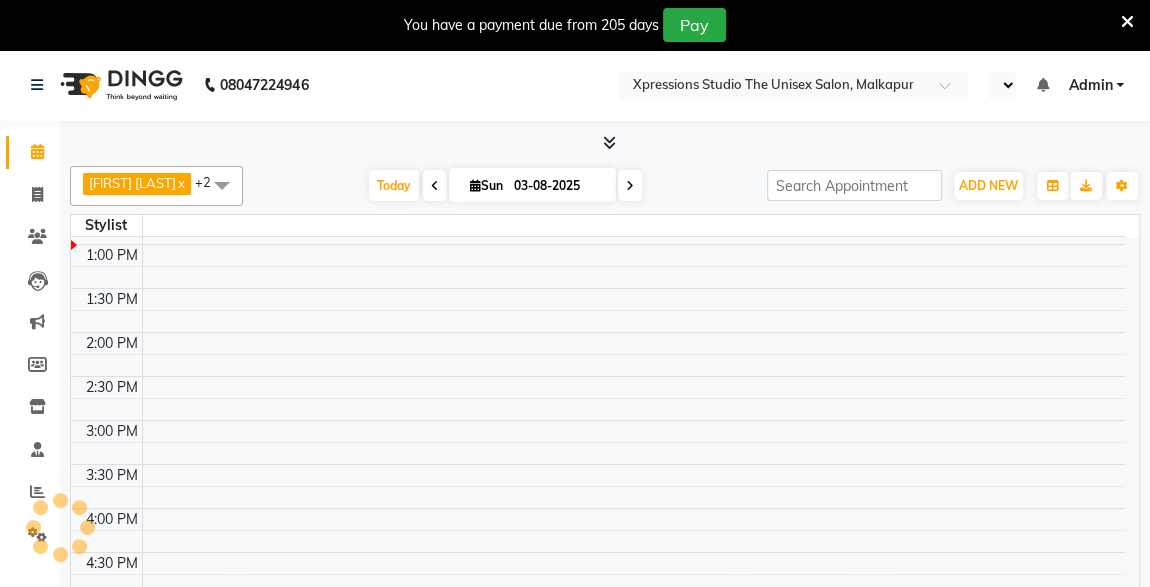 select on "en" 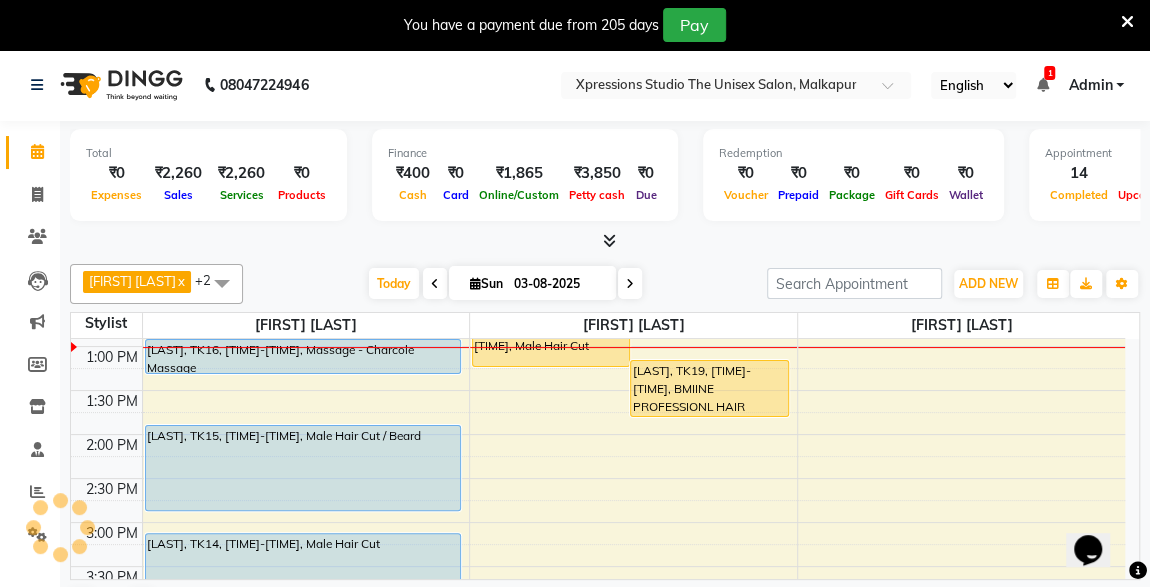 scroll, scrollTop: 0, scrollLeft: 0, axis: both 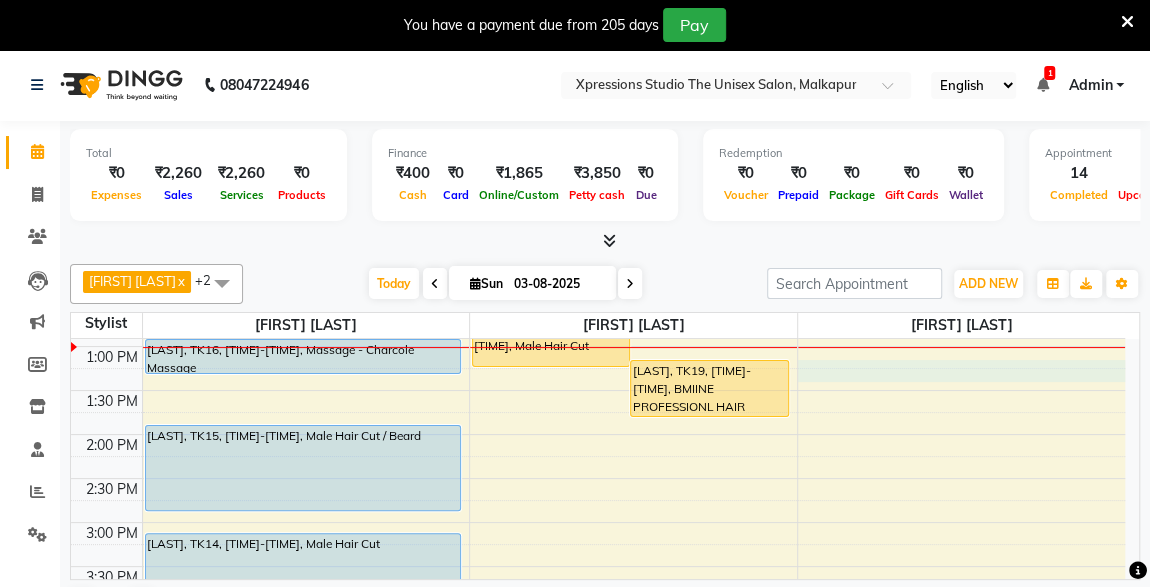 click on "8:00 AM 8:30 AM 9:00 AM 9:30 AM 10:00 AM 10:30 AM 11:00 AM 11:30 AM 12:00 PM 12:30 PM 1:00 PM 1:30 PM 2:00 PM 2:30 PM 3:00 PM 3:30 PM 4:00 PM 4:30 PM 5:00 PM 5:30 PM 6:00 PM 6:30 PM 7:00 PM 7:30 PM 8:00 PM 8:30 PM 9:00 PM 9:30 PM 10:00 PM 10:30 PM     [LAST], TK01, [TIME]-[TIME],  Male Beard Color Loreal ,Male Hair Loreal Hair Color 3 NO.,Male Hair Cut / Beard      [LAST], TK08, [TIME]-[TIME], Male SEVING      [LAST], TK10, [TIME]-[TIME], Male Hair Cut / Beard      [LAST], TK17, [TIME]-[TIME], Male Hair Cut     [LAST], TK16, [TIME]-[TIME], Male Hair Cut / Beard     [LAST], TK16, [TIME]-[TIME], Massage - Charcole Massage    [LAST], TK15, [TIME]-[TIME], Male Hair Cut / Beard     [LAST], TK14, [TIME]-[TIME], Male Hair Cut      [LAST], TK02, [TIME]-[TIME], Male  Beard     [LAST], TK03, [TIME]-[TIME], Male Hair Cut / Beard      [LAST], TK09, [TIME]-[TIME], Male Hair Cut / Seving" at bounding box center (598, 566) 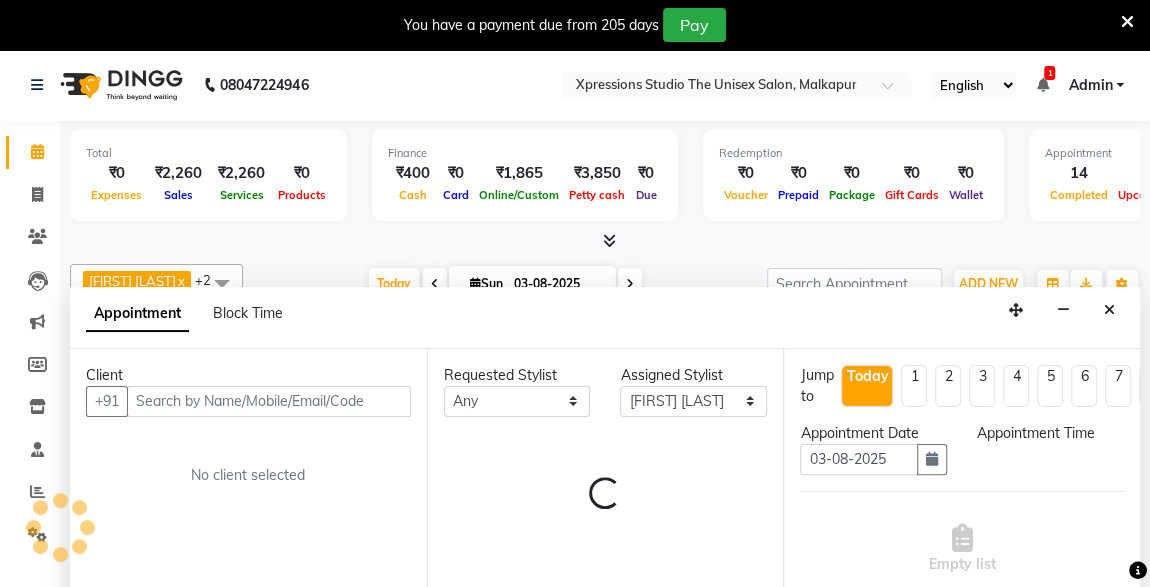 scroll, scrollTop: 49, scrollLeft: 0, axis: vertical 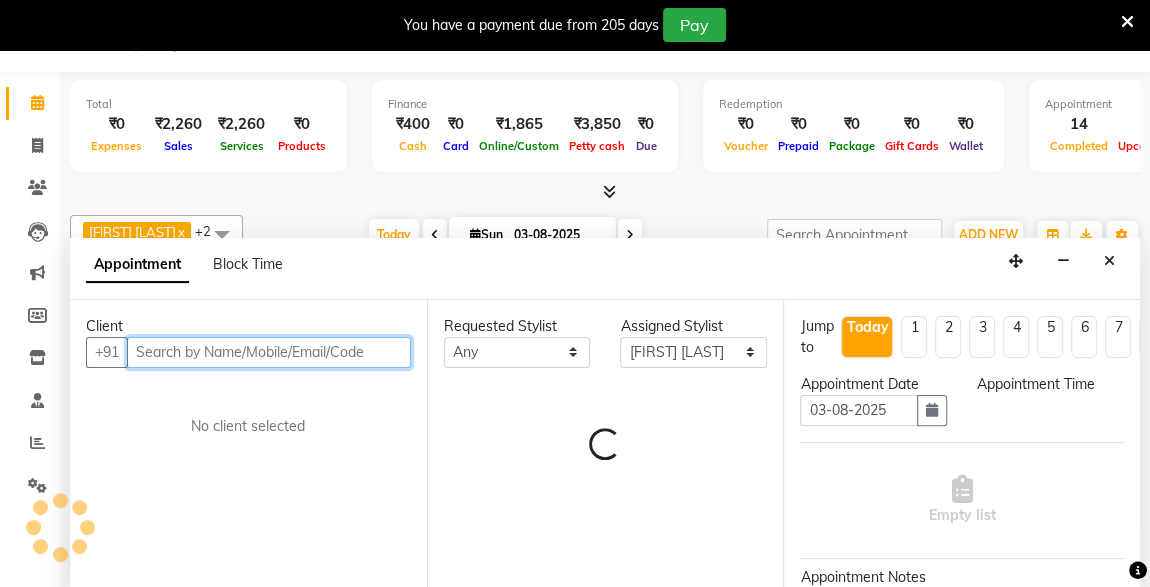 select on "795" 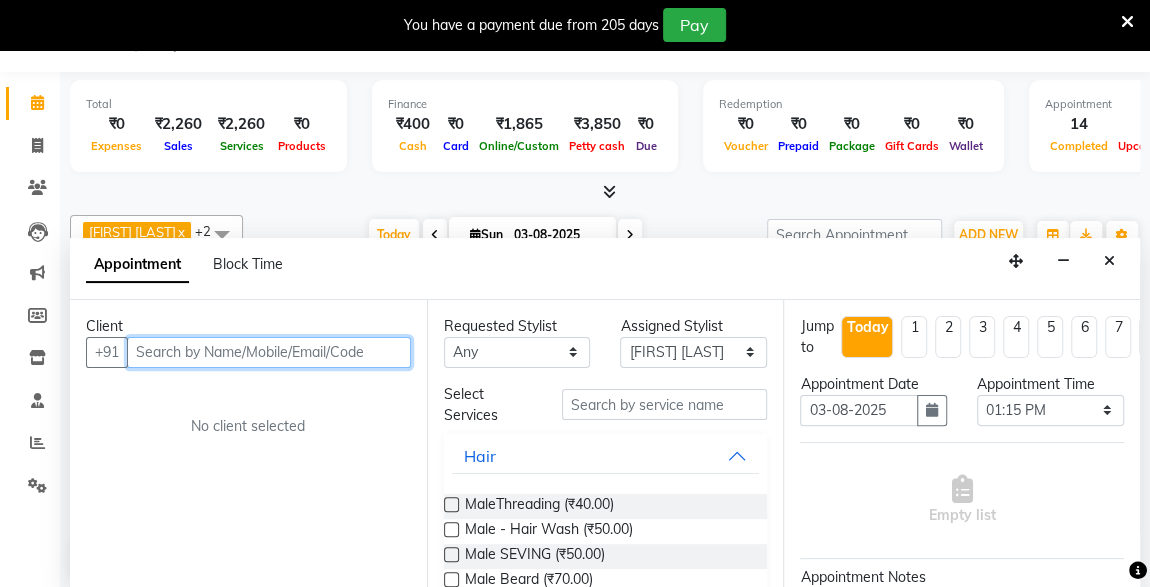 click at bounding box center (269, 352) 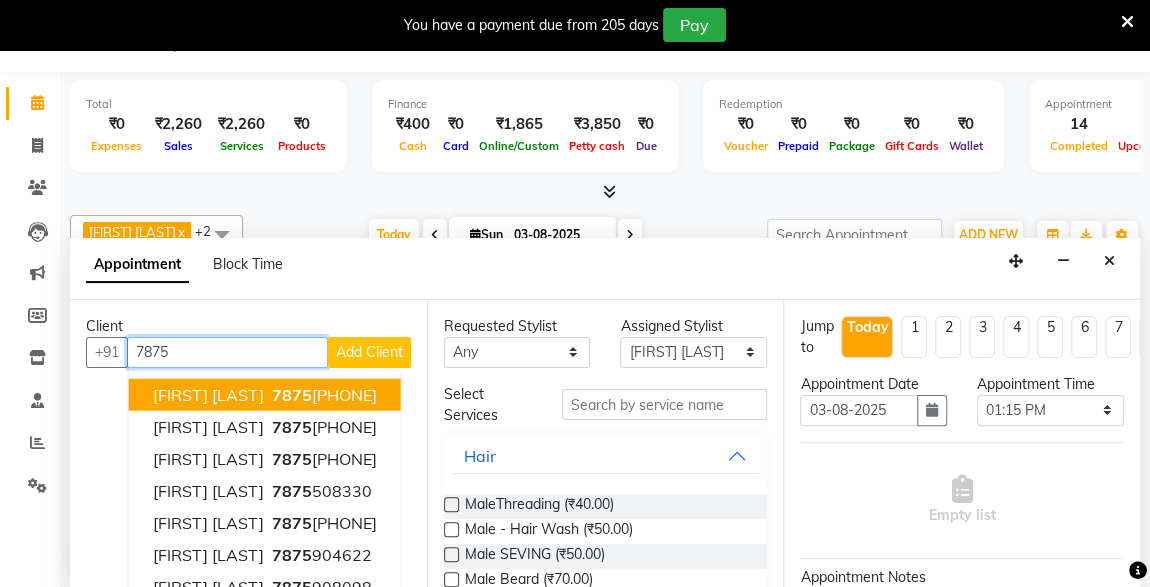 click on "7875 808765" at bounding box center [322, 394] 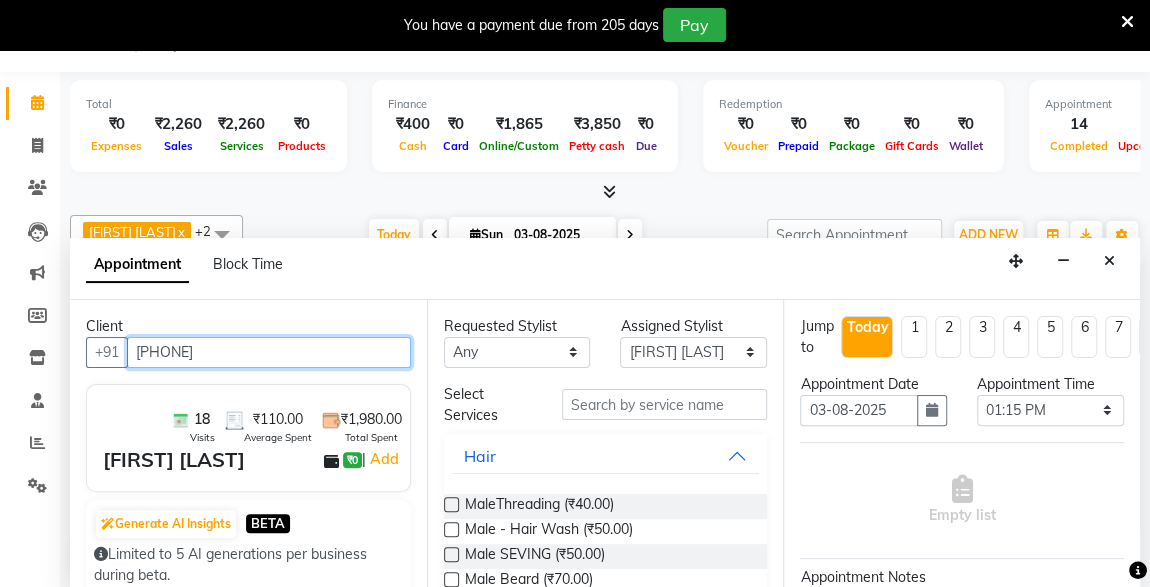 type on "[PHONE]" 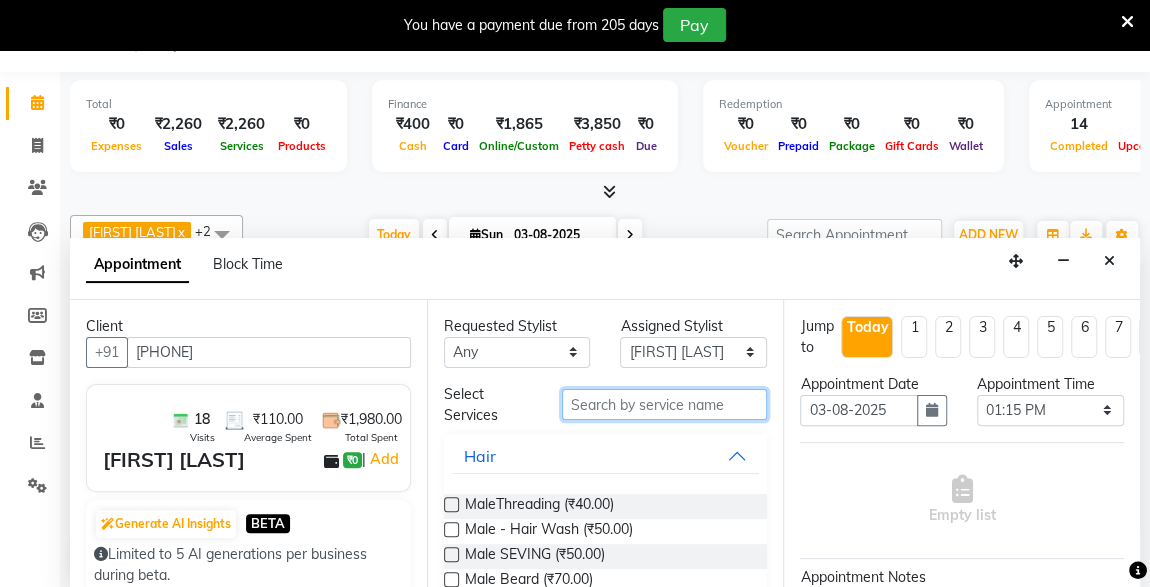 click at bounding box center (665, 404) 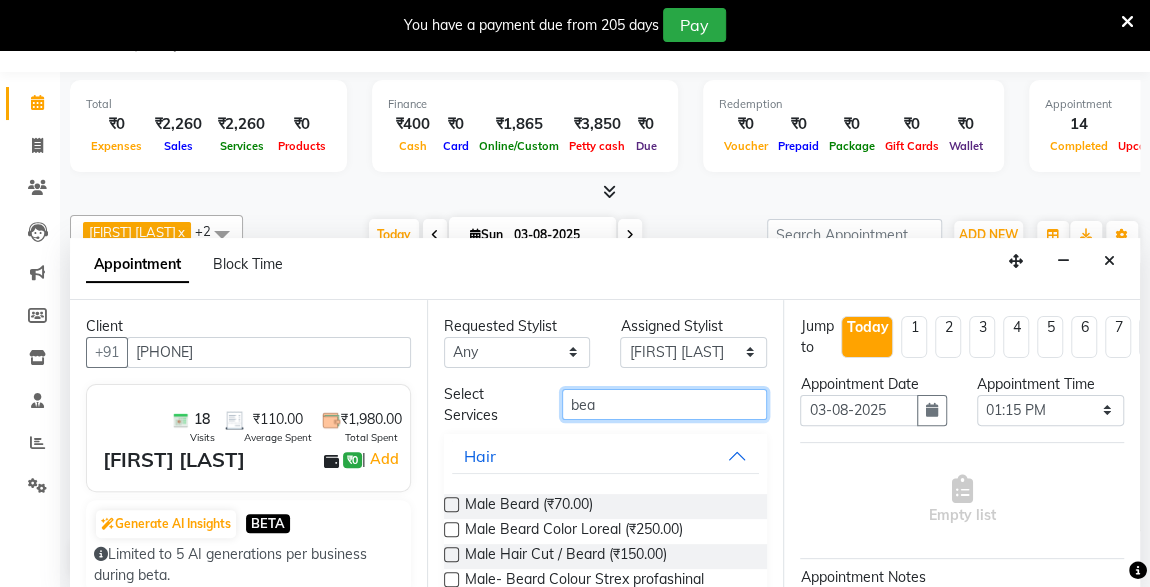 type on "bea" 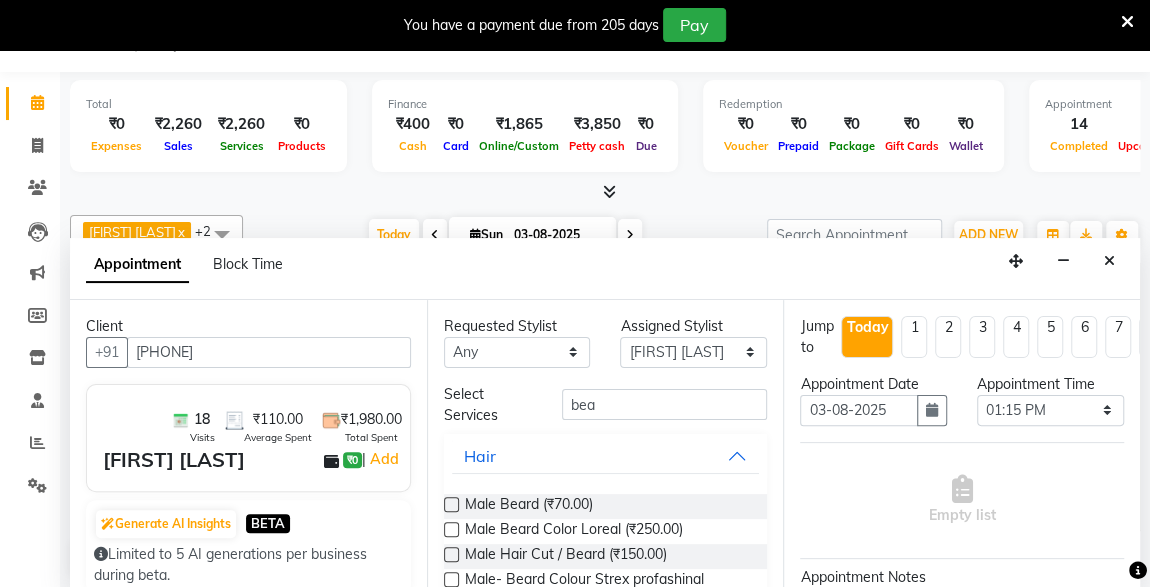 click at bounding box center (451, 554) 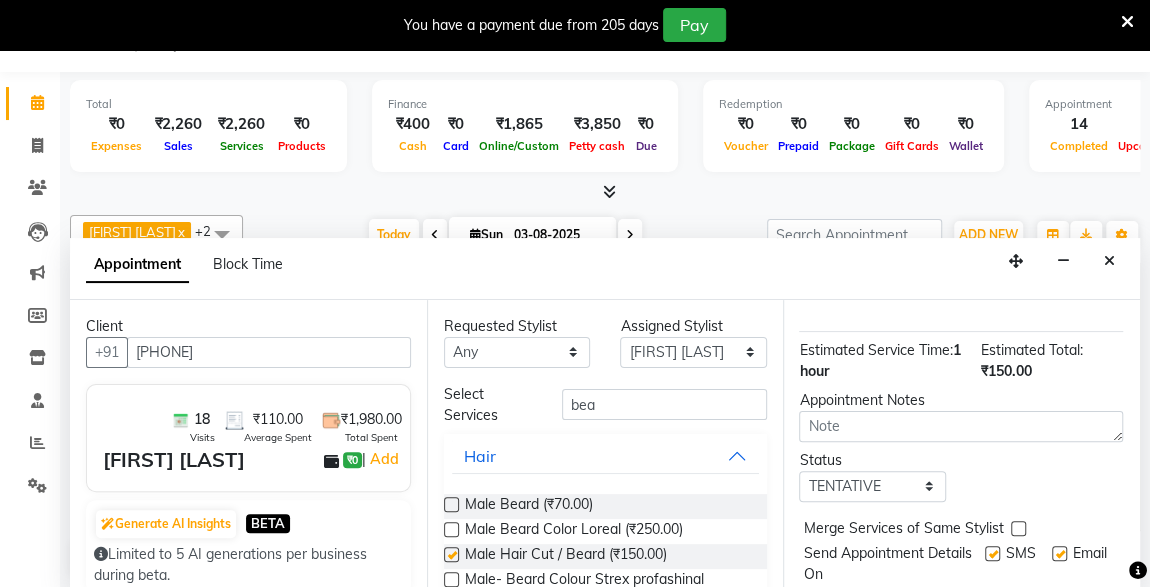checkbox on "false" 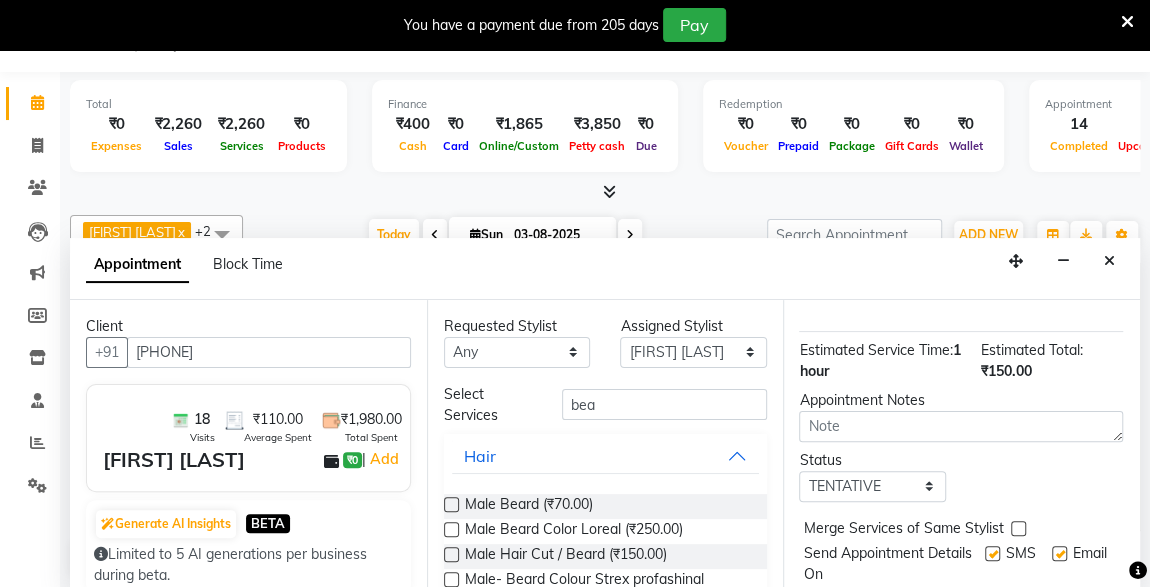 scroll, scrollTop: 289, scrollLeft: 1, axis: both 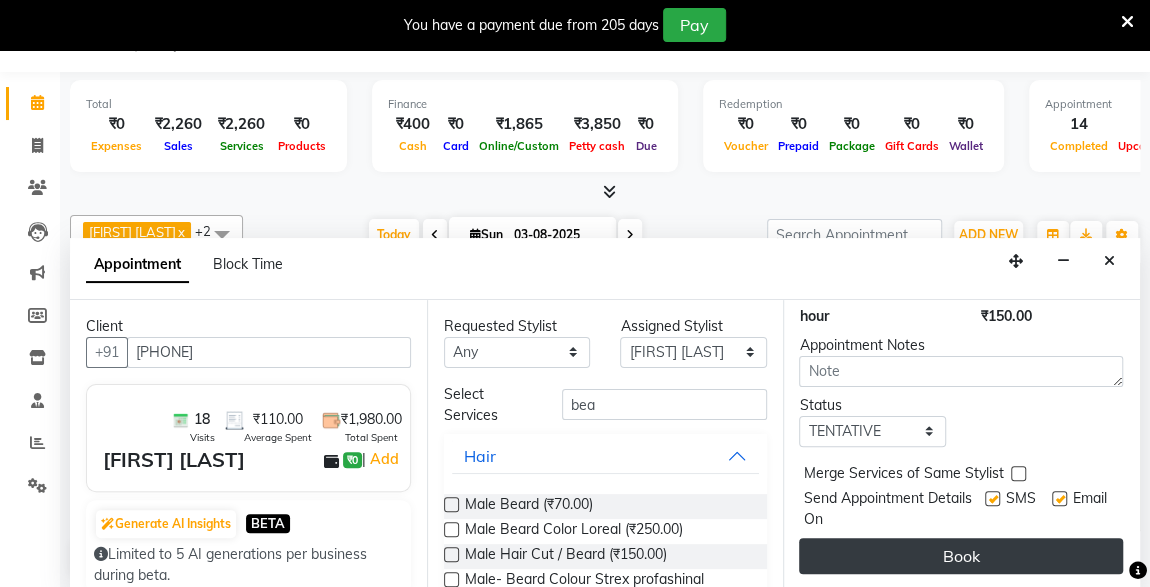 click on "Book" at bounding box center [961, 556] 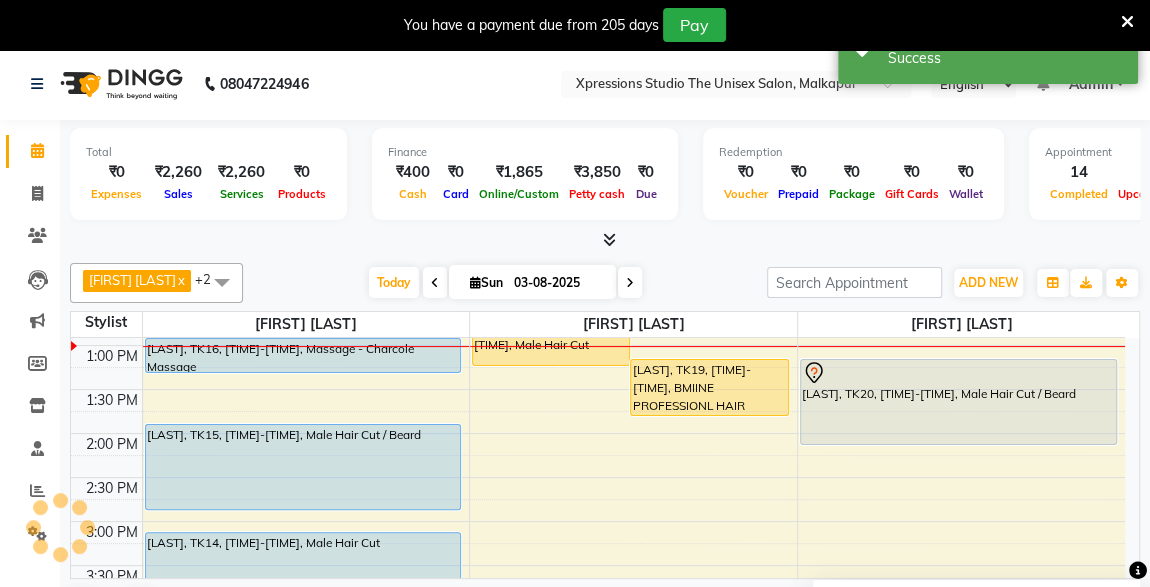 scroll, scrollTop: 0, scrollLeft: 0, axis: both 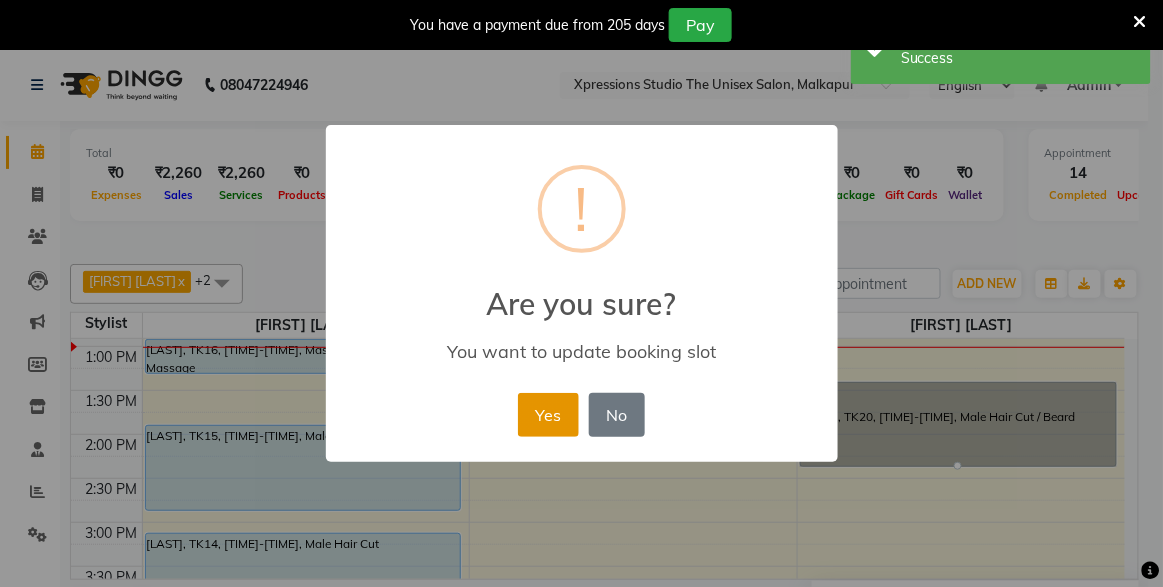 click on "Yes" at bounding box center [548, 415] 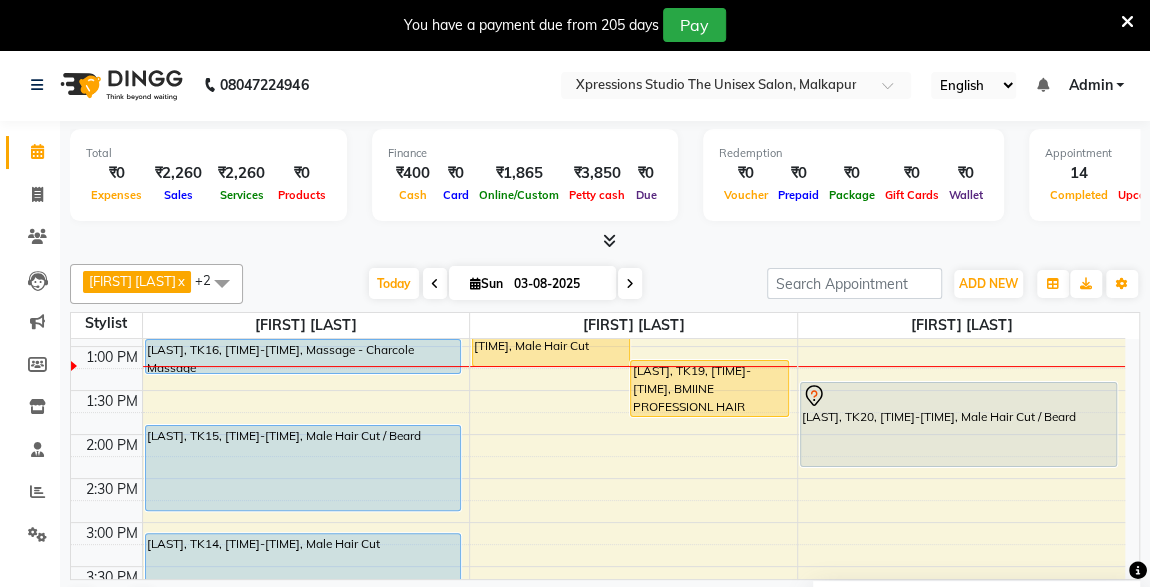 scroll, scrollTop: 643, scrollLeft: 0, axis: vertical 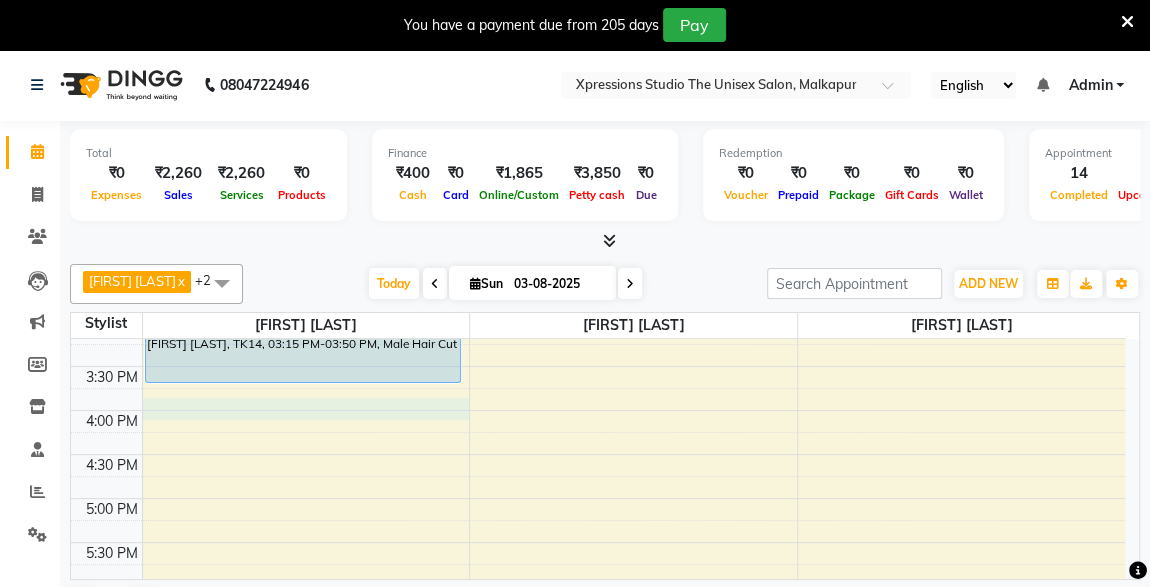 click on "[FIRST] [LAST], TK01, [TIME]-[TIME],  Male Beard Color Loreal ,Male Hair Loreal Hair Color 3 NO.,Male Hair Cut / Beard      [FIRST] [LAST], TK08, [TIME]-[TIME], Male SEVING      [FIRST] [LAST], TK10, [TIME]-[TIME], Male Hair Cut / Beard      [FIRST] [LAST], TK17, [TIME]-[TIME], Male Hair Cut     [FIRST] [LAST], TK16, [TIME]-[TIME], Male Hair Cut / Beard     [FIRST] [LAST], TK16, [TIME]-[TIME], Massage - Charcole Massage    [FIRST] [LAST], TK15, [TIME]-[TIME], Male Hair Cut / Beard     [FIRST] [LAST], TK14, [TIME]-[TIME], Male Hair Cut      [FIRST] [LAST], TK02, [TIME]-[TIME], Male  Beard     [FIRST] [LAST], TK03, [TIME]-[TIME], Male Hair Cut / Beard      [FIRST] [LAST], TK09, [TIME]-[TIME], Male Hair Cut / Seving" at bounding box center [598, 366] 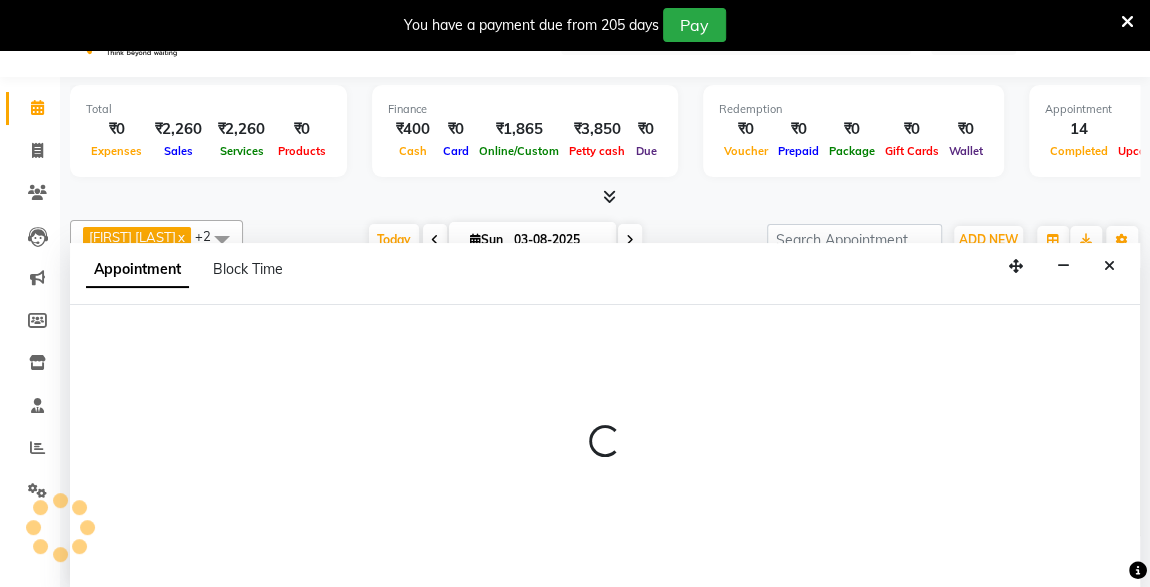 scroll, scrollTop: 49, scrollLeft: 0, axis: vertical 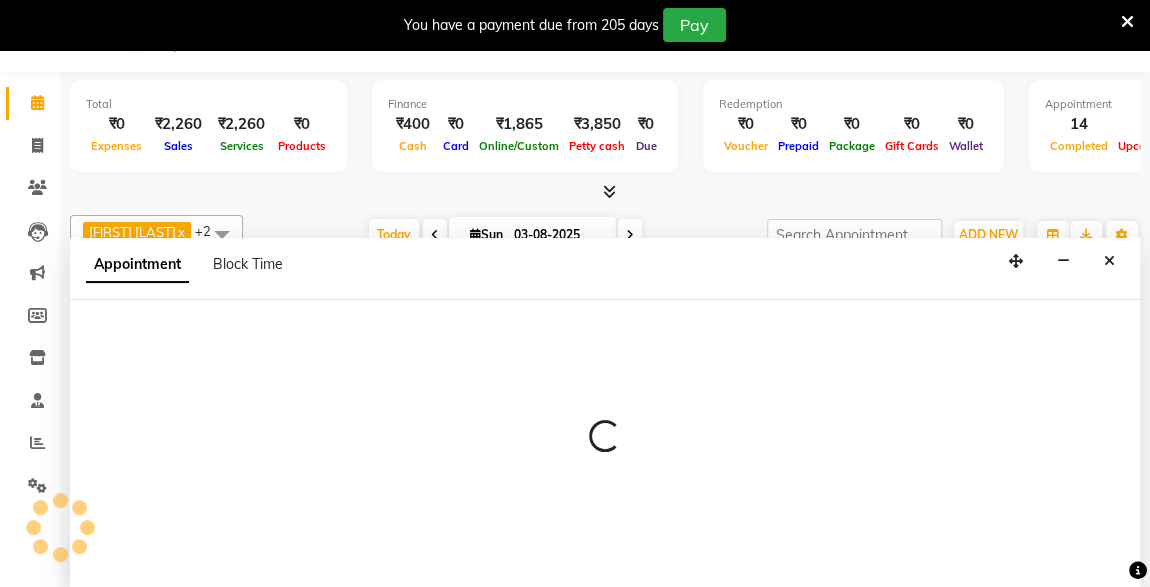 select on "57587" 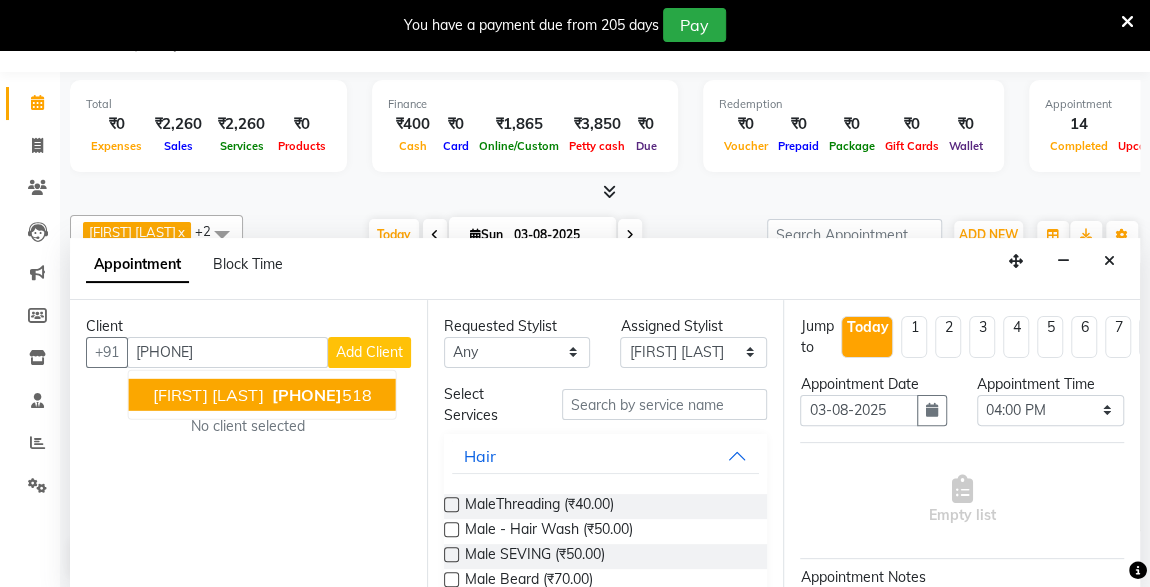 click on "[PHONE]" at bounding box center (307, 394) 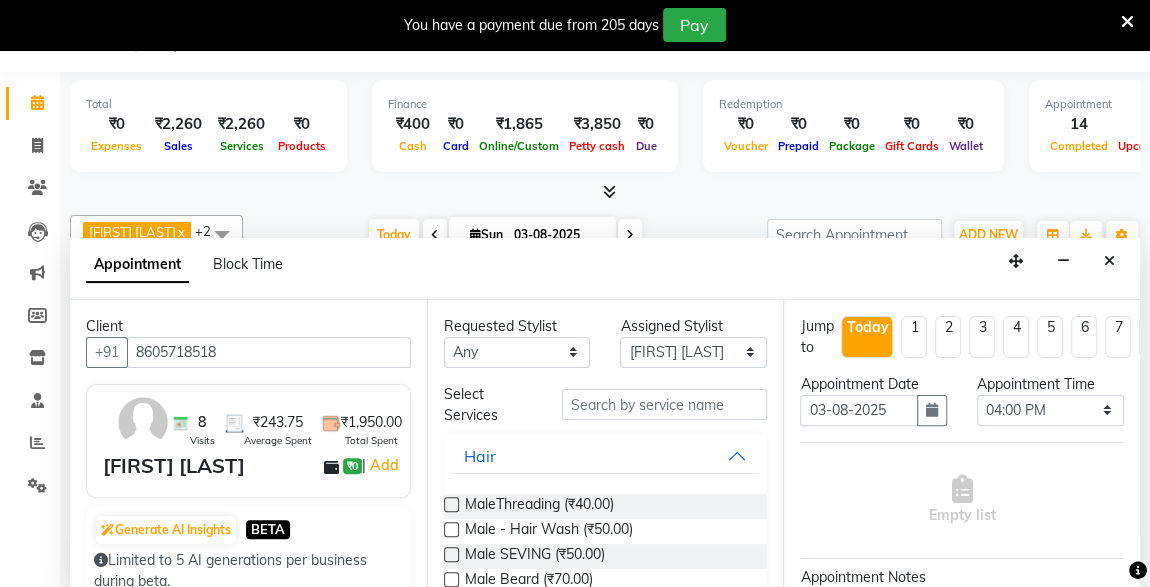 type on "8605718518" 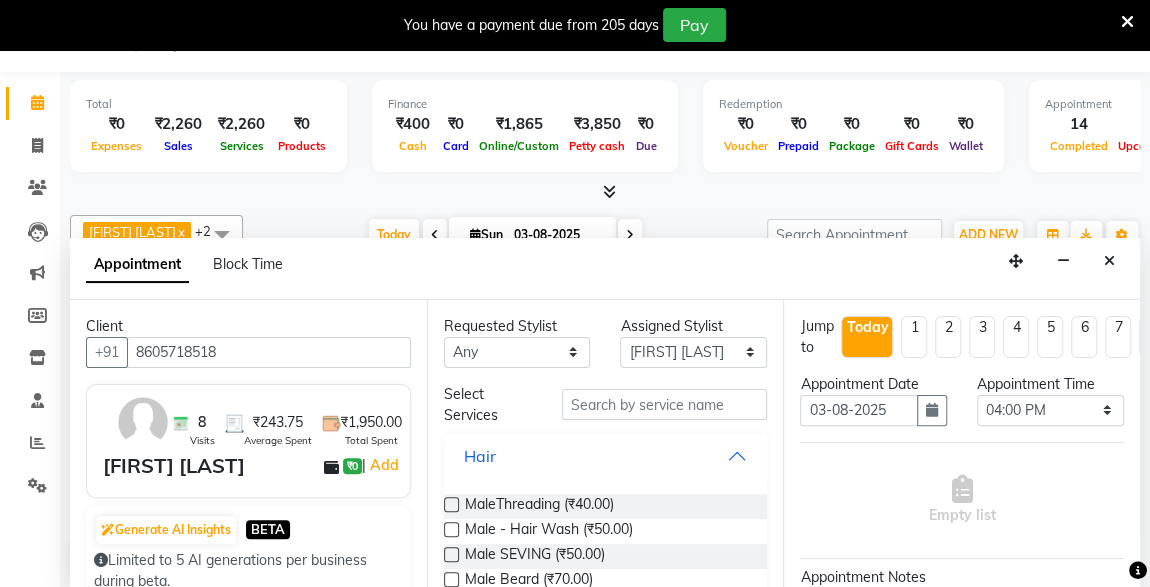 click on "Hair" at bounding box center [606, 456] 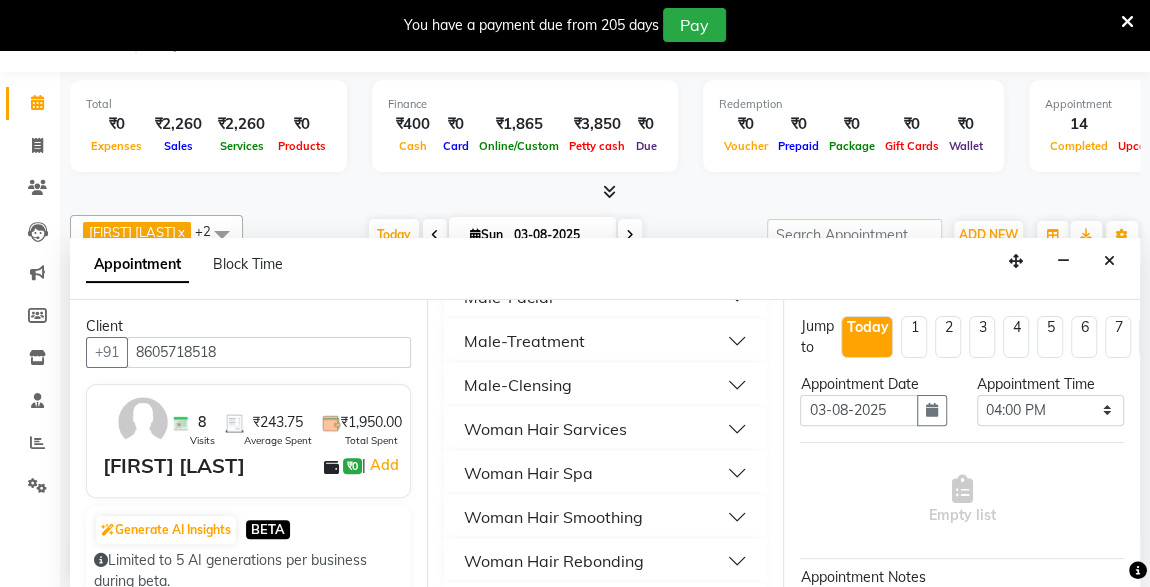 scroll, scrollTop: 423, scrollLeft: 0, axis: vertical 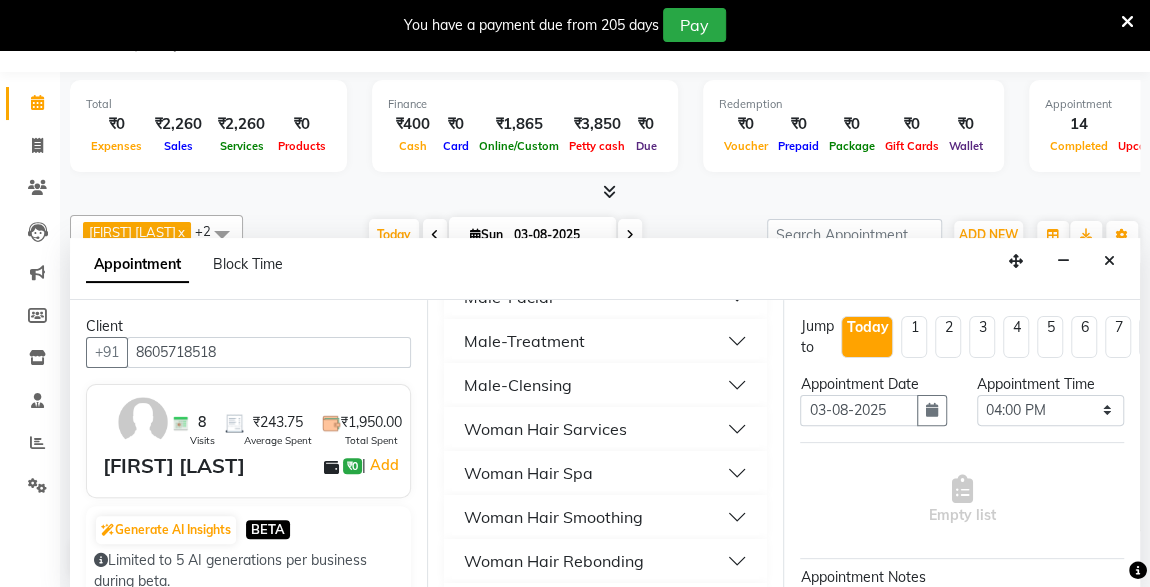 click on "Woman Hair Sarvices" at bounding box center [606, 429] 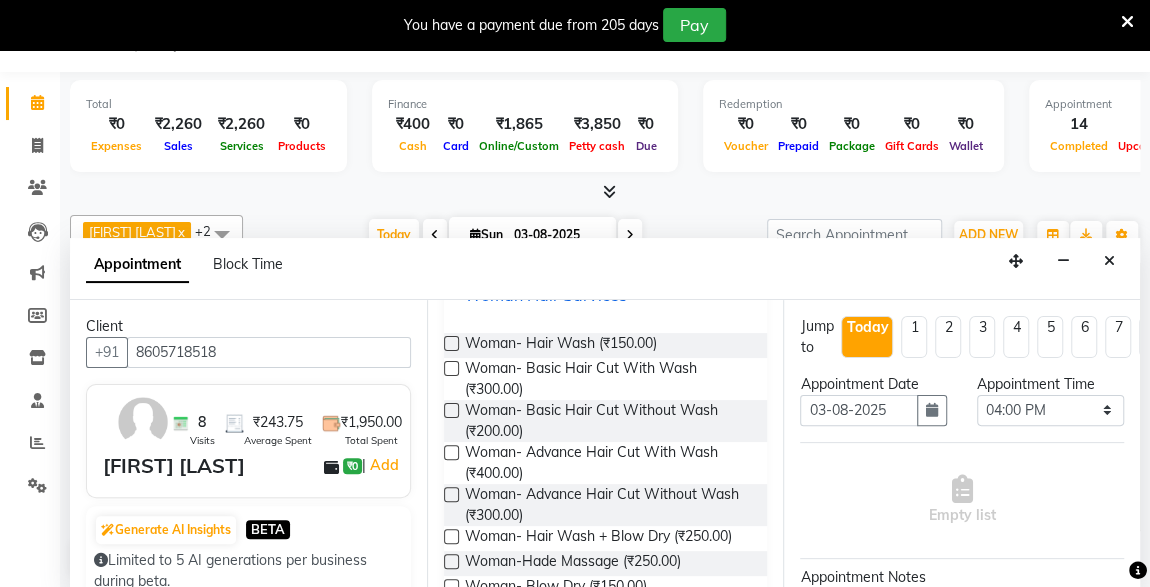 scroll, scrollTop: 558, scrollLeft: 0, axis: vertical 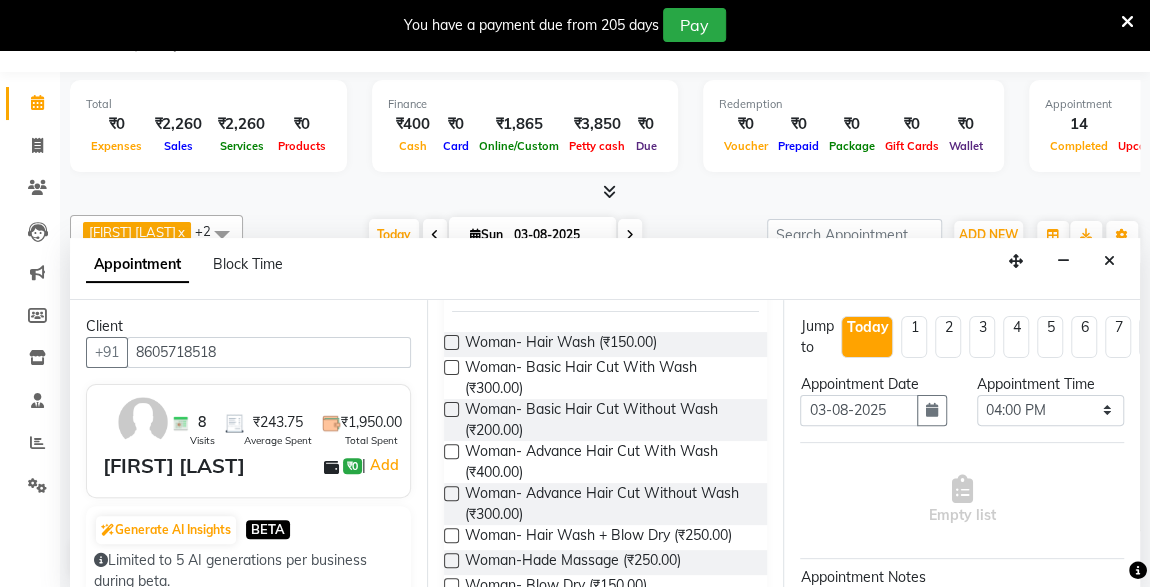 click at bounding box center [451, 451] 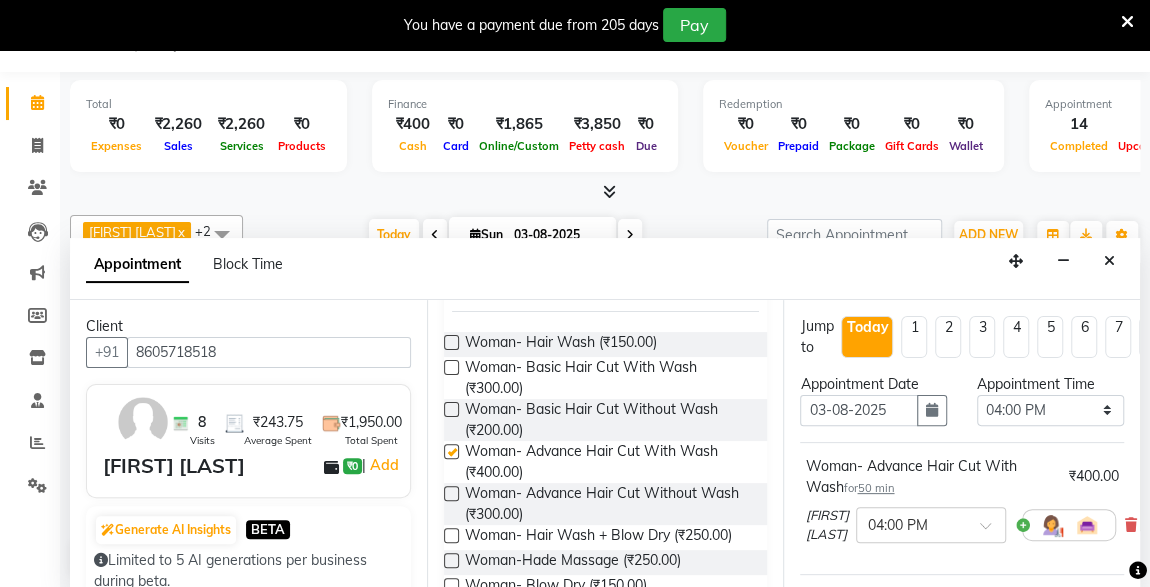 checkbox on "false" 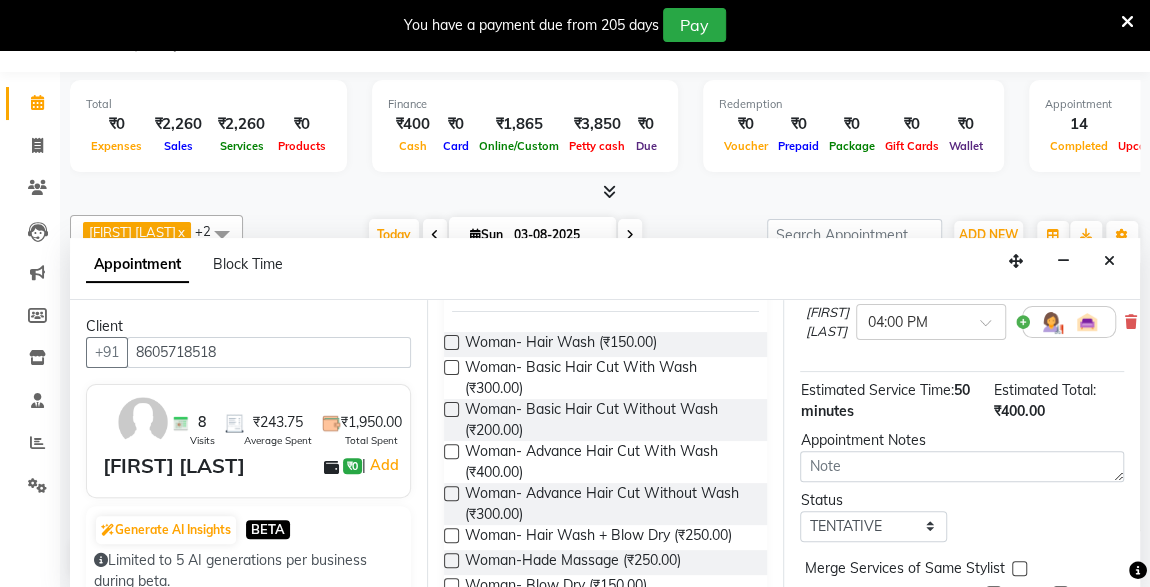 scroll, scrollTop: 310, scrollLeft: 0, axis: vertical 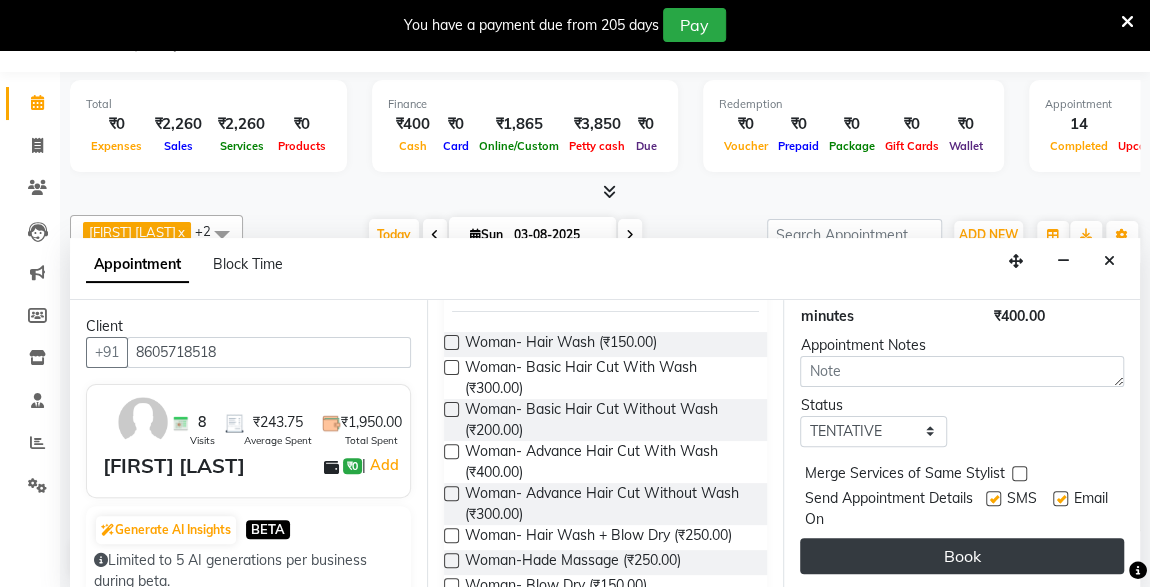click on "Book" at bounding box center (962, 556) 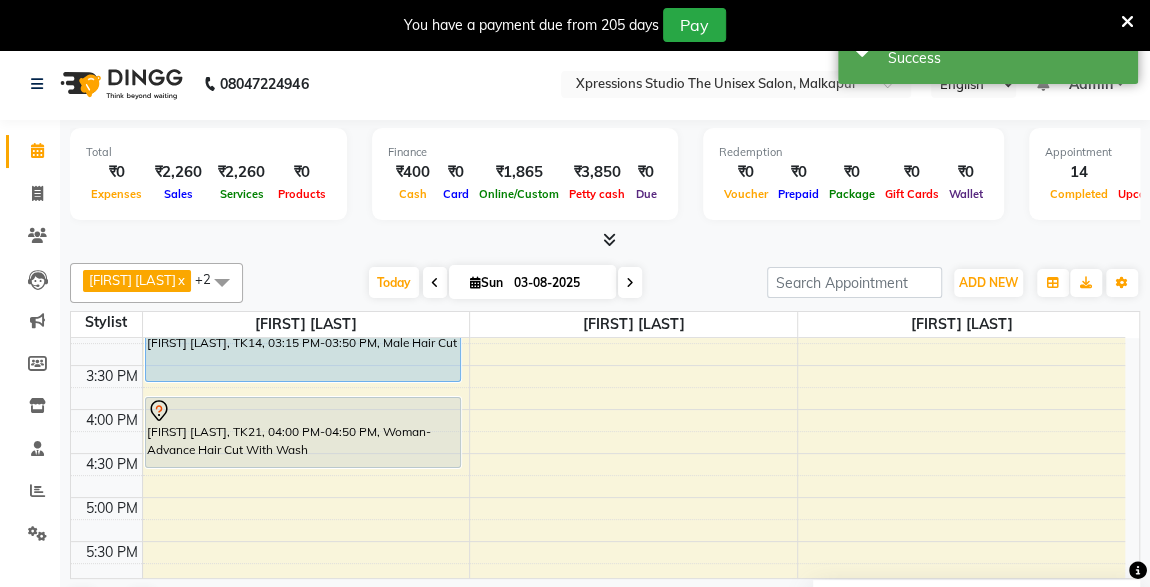 scroll, scrollTop: 0, scrollLeft: 0, axis: both 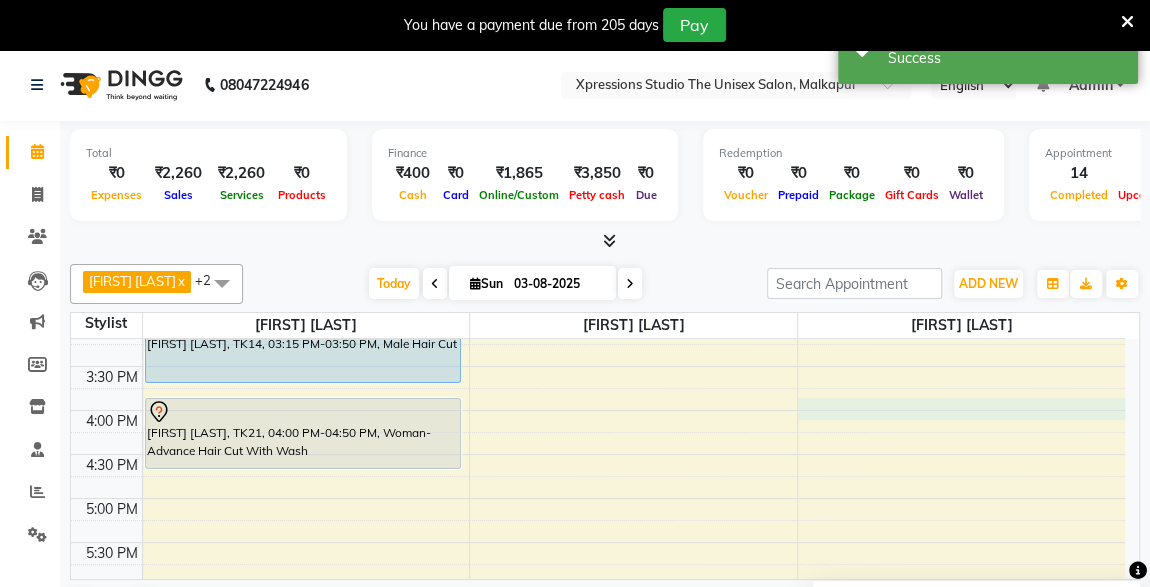 click on "8:00 AM 8:30 AM 9:00 AM 9:30 AM 10:00 AM 10:30 AM 11:00 AM 11:30 AM 12:00 PM 12:30 PM 1:00 PM 1:30 PM 2:00 PM 2:30 PM 3:00 PM 3:30 PM 4:00 PM 4:30 PM 5:00 PM 5:30 PM 6:00 PM 6:30 PM 7:00 PM 7:30 PM 8:00 PM 8:30 PM 9:00 PM 9:30 PM 10:00 PM 10:30 PM     SHUBHAM PATIL, TK01, 09:00 AM-11:20 AM,  Male Beard Color Loreal ,Male Hair Loreal Hair Color 3 NO.,Male Hair Cut / Beard      Raj Baheti, TK08, 10:15 AM-10:35 AM, Male SEVING      TUSHAR BHIMJIYANI, TK10, 10:30 AM-11:30 AM, Male Hair Cut / Beard      NIKHIL GALWADE, TK17, 11:25 AM-12:00 PM, Male Hair Cut     SARTHAK RAJDEV, TK16, 12:00 PM-01:00 PM, Male Hair Cut / Beard     SARTHAK RAJDEV, TK16, 01:00 PM-01:25 PM, Massage - Charcole Massage    SHAMBHU RAJPUT, TK15, 02:00 PM-03:00 PM, Male Hair Cut / Beard     SHREYASH DHUNDALE, TK14, 03:15 PM-03:50 PM, Male Hair Cut              DIPAK SADAVATE, TK21, 04:00 PM-04:50 PM, Woman- Advance Hair Cut With Wash     kushal wadhekar, TK02, 09:00 AM-09:25 AM, Male  Beard" at bounding box center [598, 366] 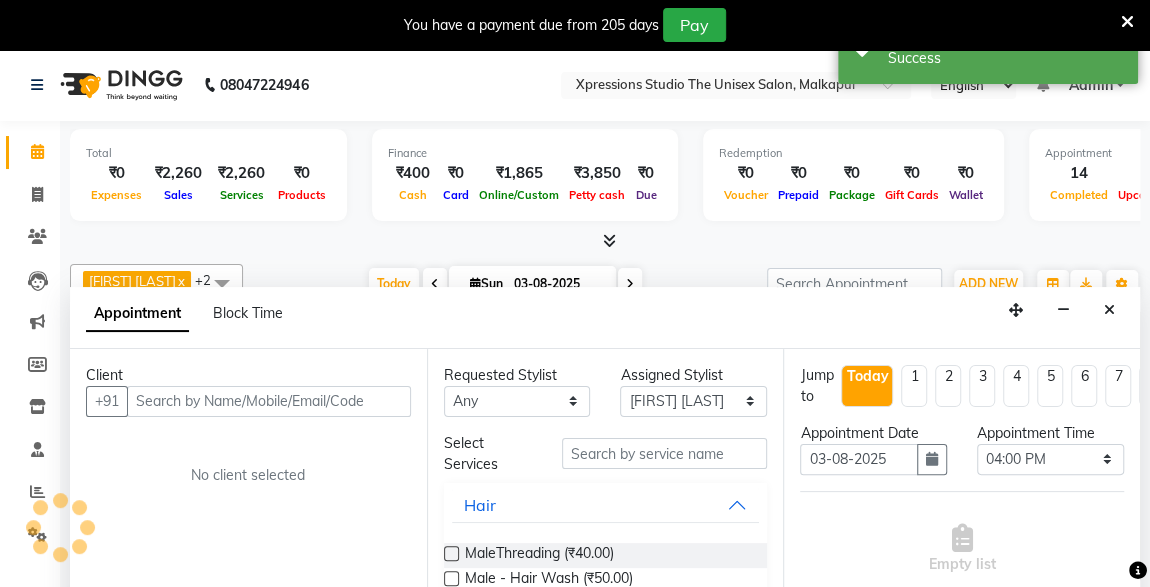 scroll, scrollTop: 49, scrollLeft: 0, axis: vertical 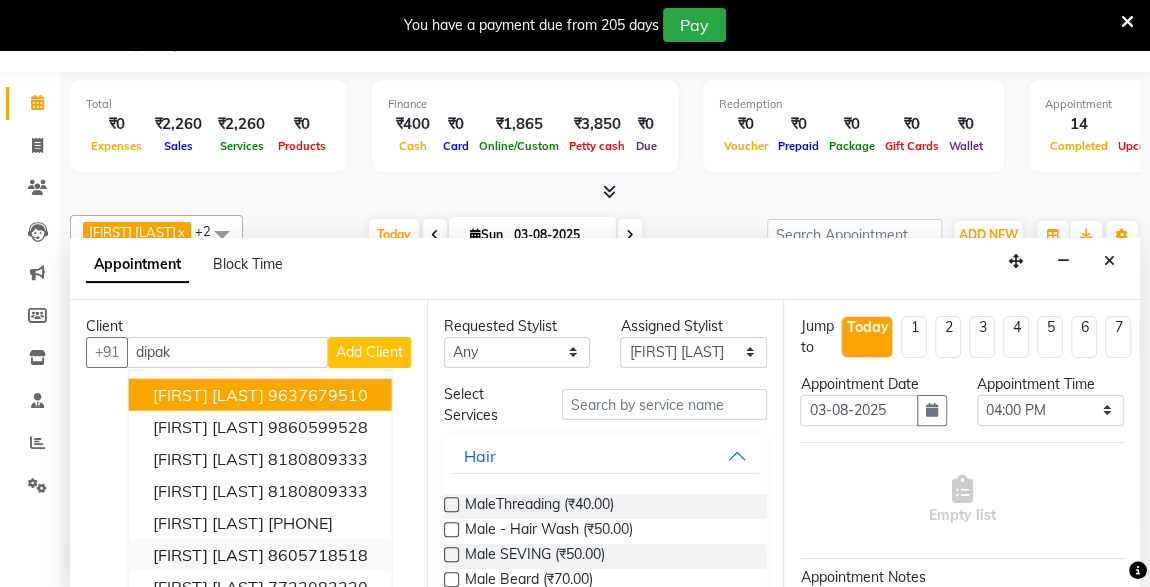 click on "[FIRST] [LAST]" at bounding box center (208, 554) 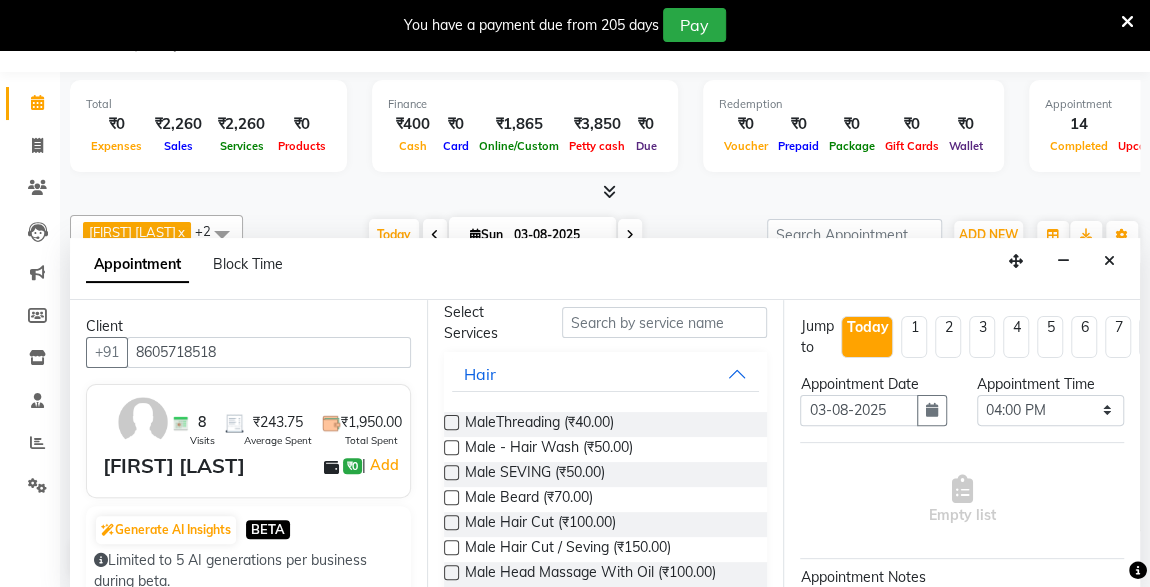 scroll, scrollTop: 83, scrollLeft: 0, axis: vertical 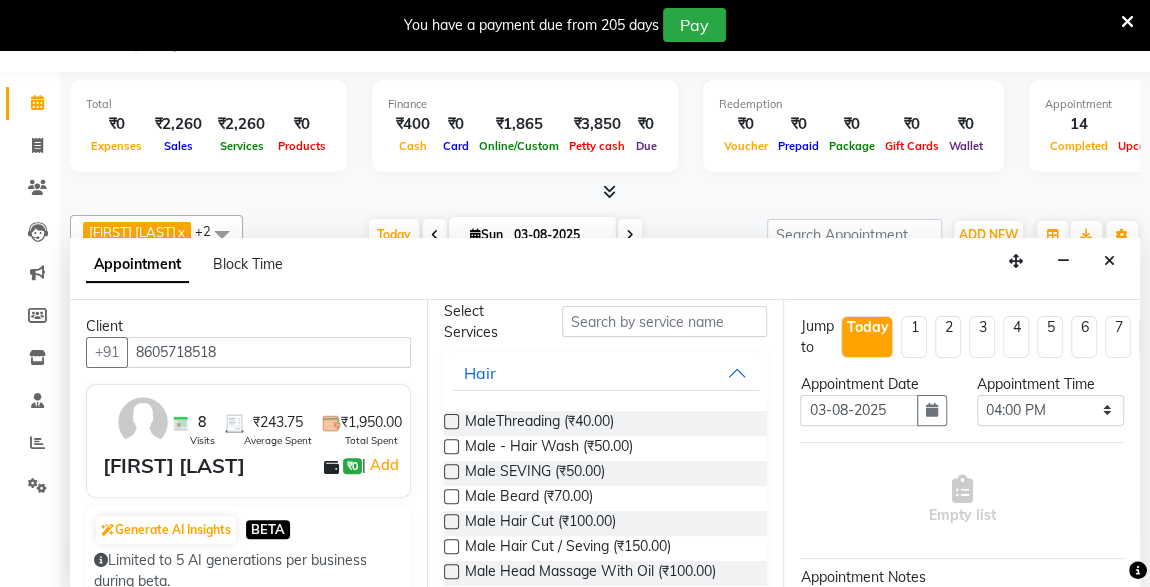 type on "8605718518" 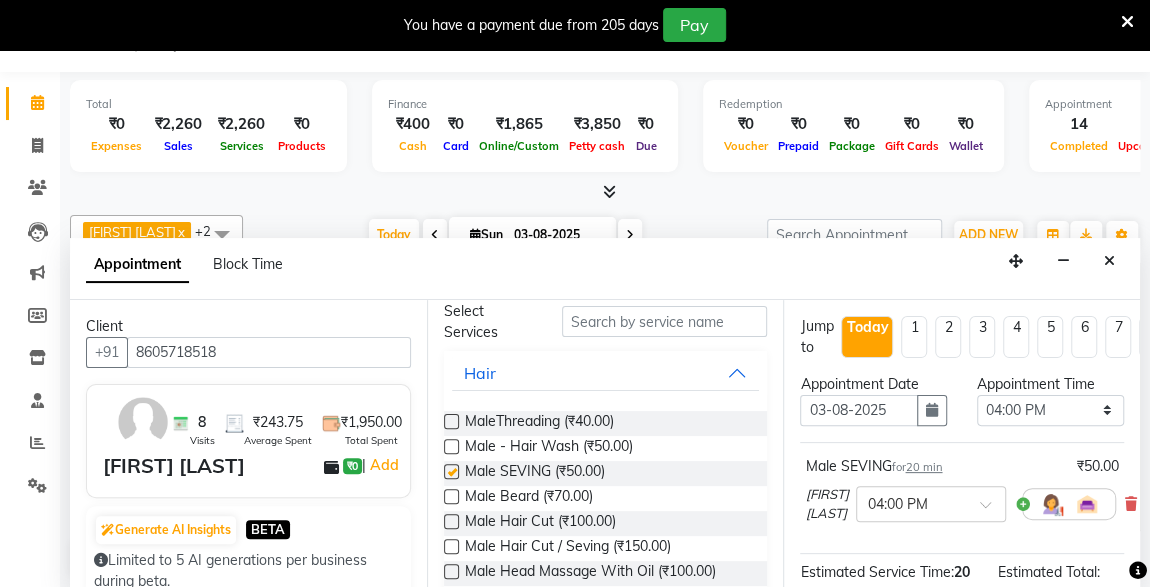 checkbox on "false" 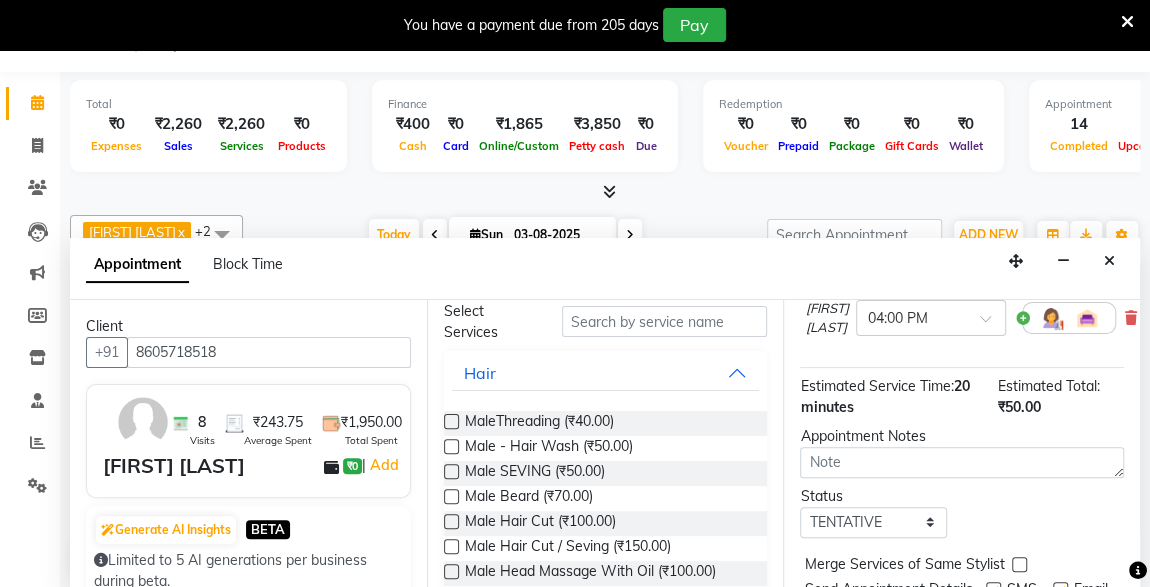 scroll, scrollTop: 289, scrollLeft: 0, axis: vertical 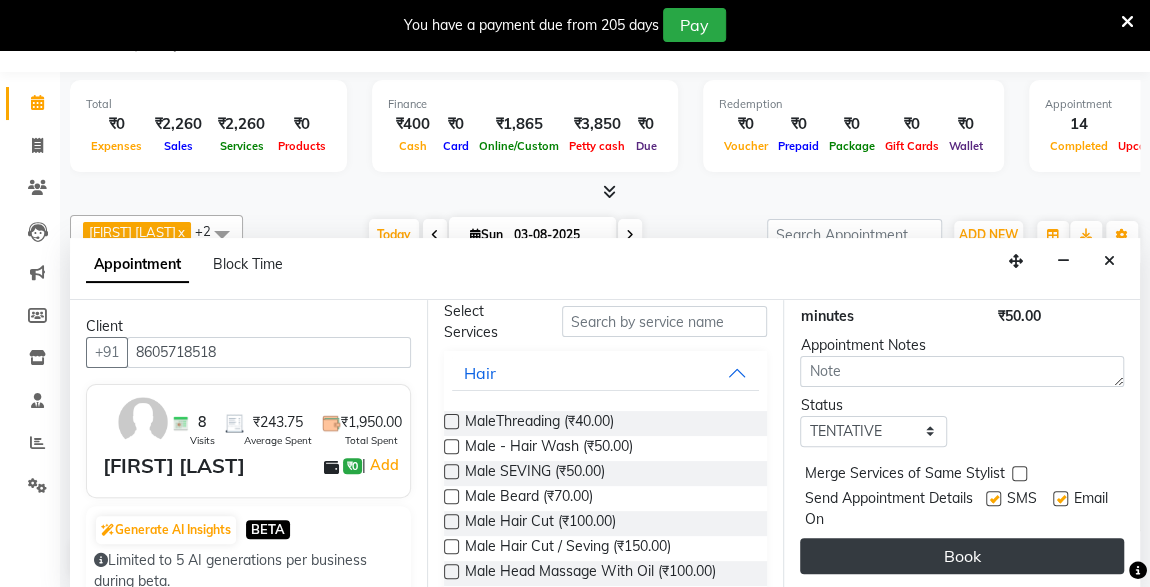 click on "Book" at bounding box center [962, 556] 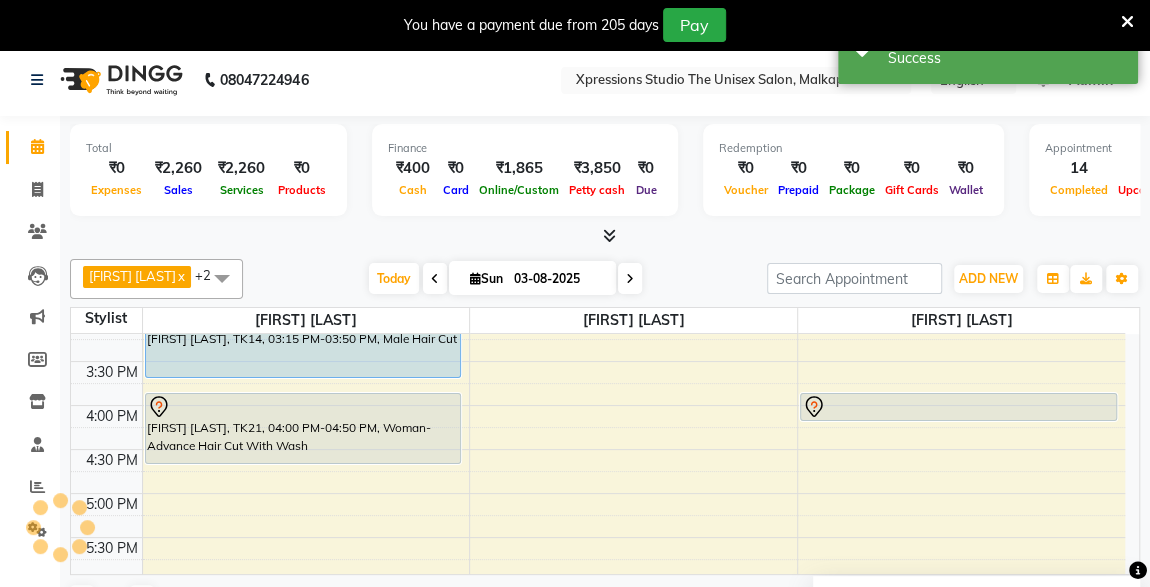 scroll, scrollTop: 0, scrollLeft: 0, axis: both 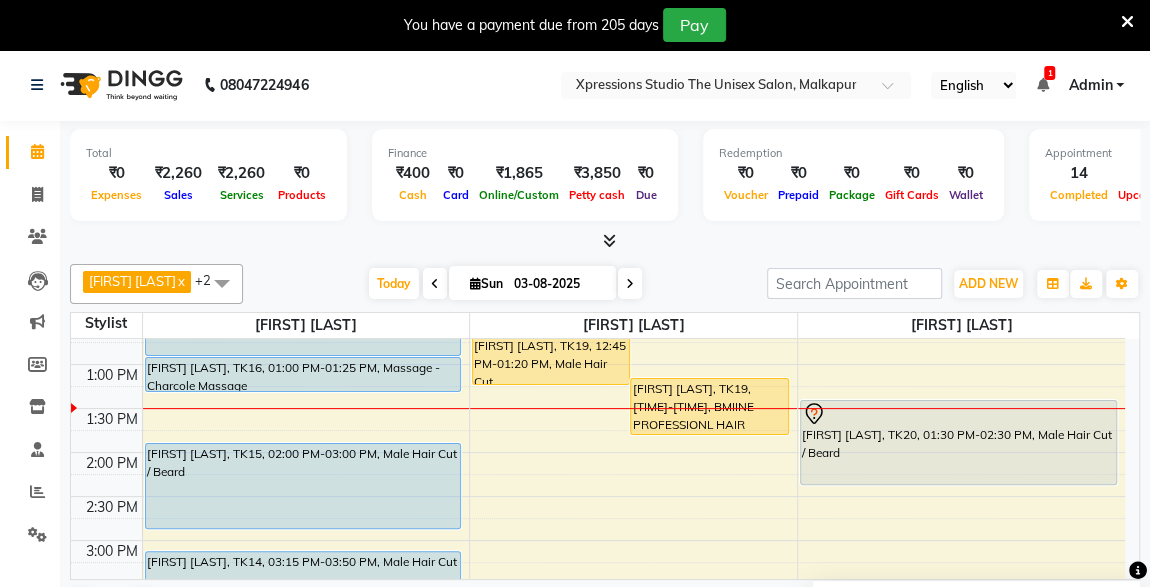 click on "[FIRST] [LAST], TK15, 02:00 PM-03:00 PM, Male Hair Cut / Beard" at bounding box center (303, 486) 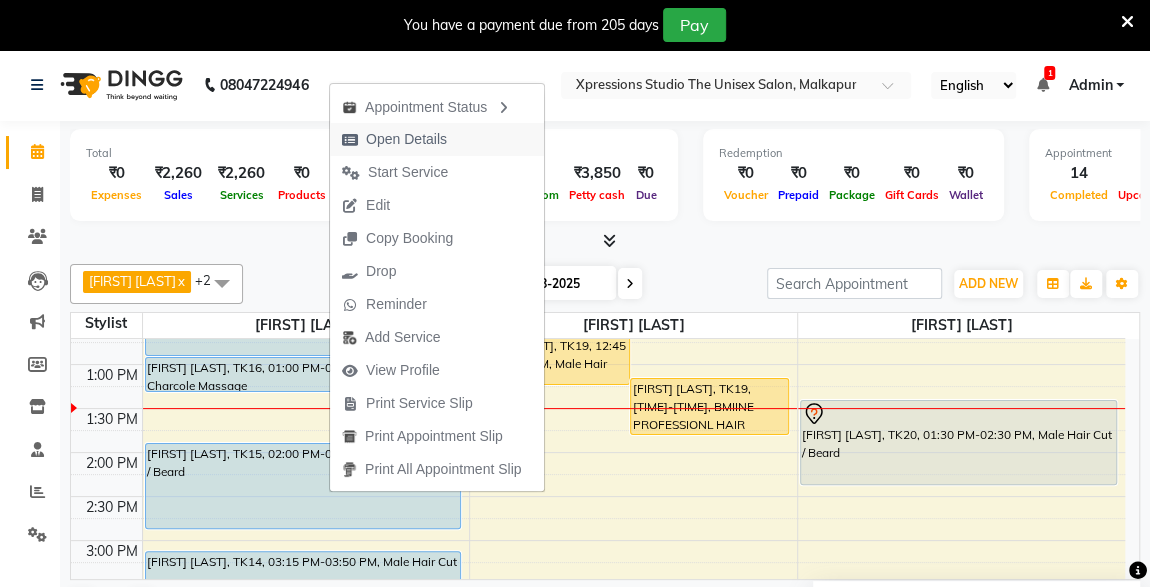 click on "Open Details" at bounding box center [406, 139] 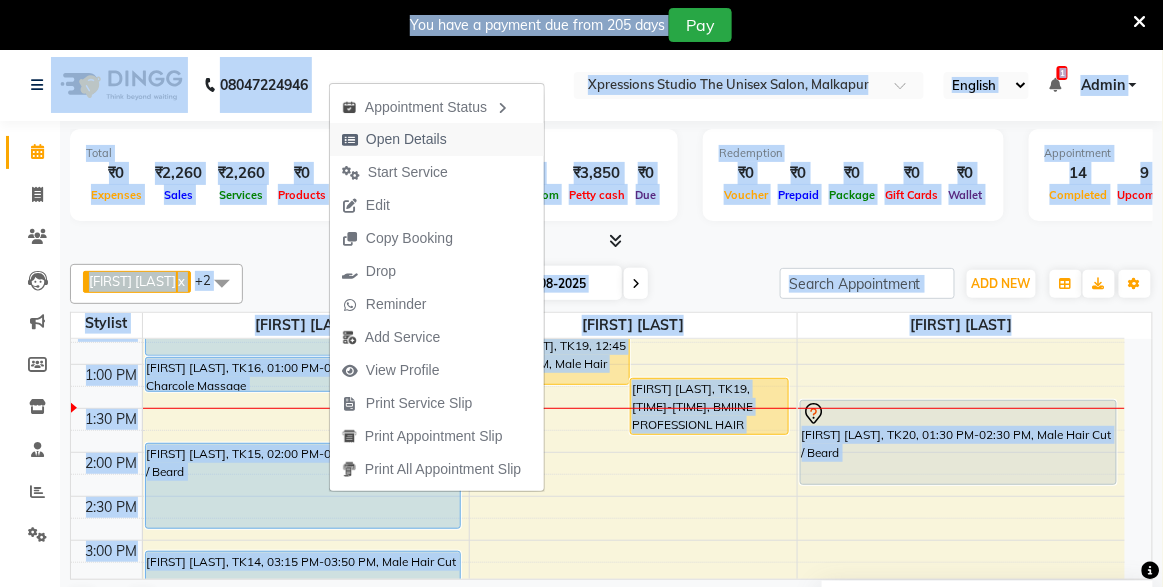 select on "5" 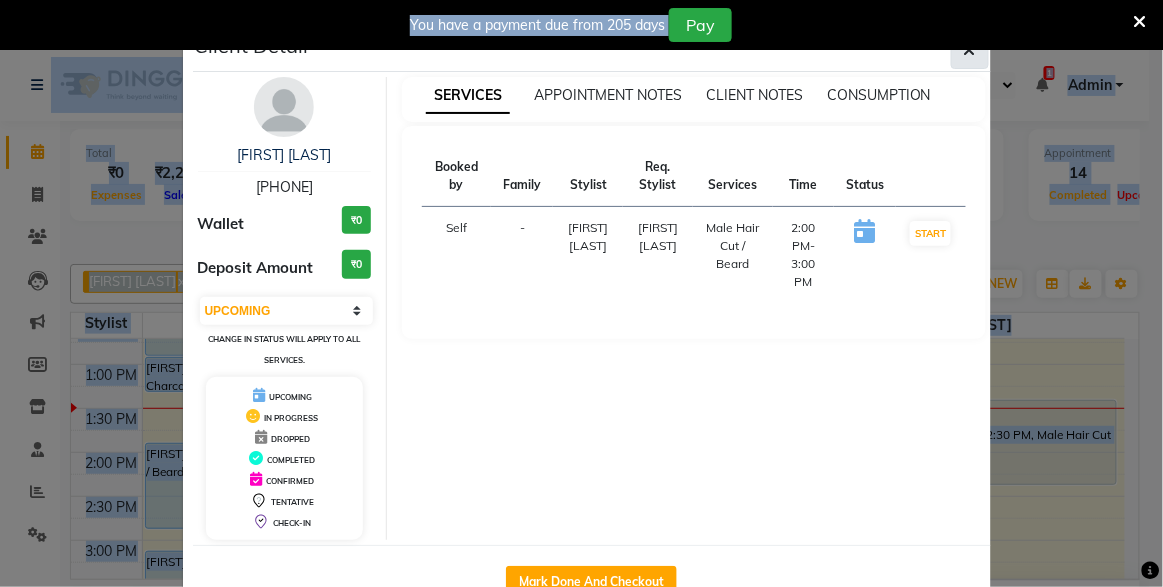 click 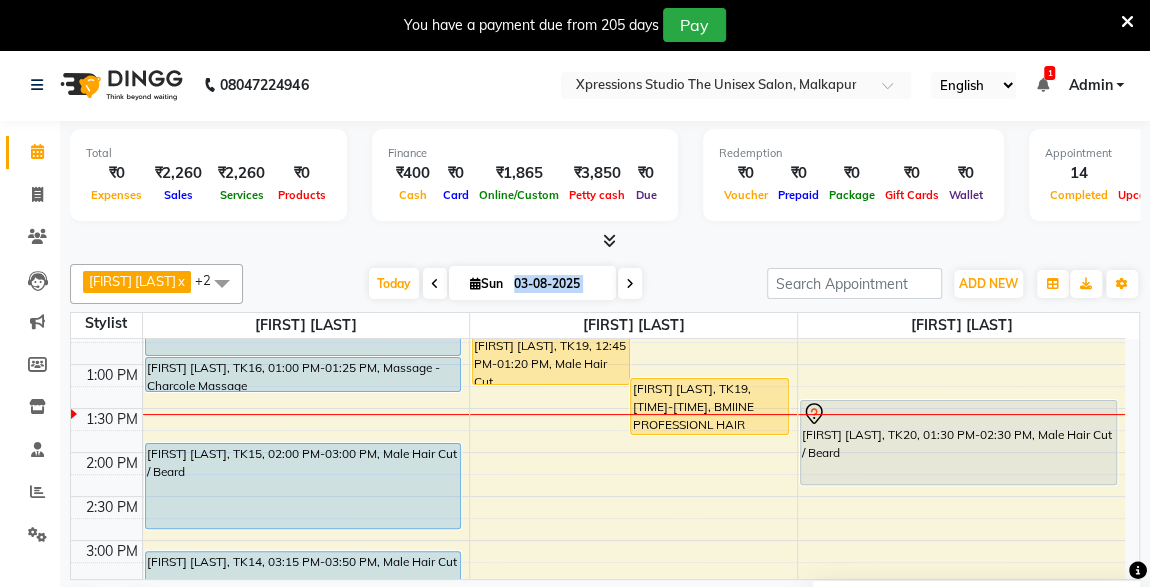 click on "Ram gurwani, TK20, 01:30 PM-02:30 PM, Male Hair Cut / Beard" at bounding box center [958, 442] 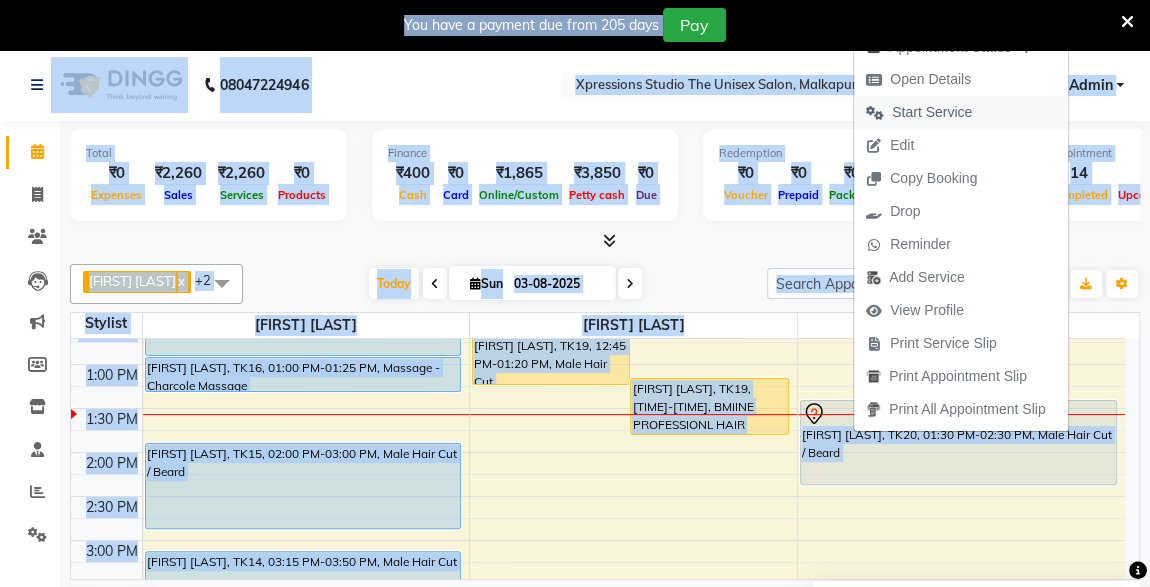 click on "Start Service" at bounding box center [932, 112] 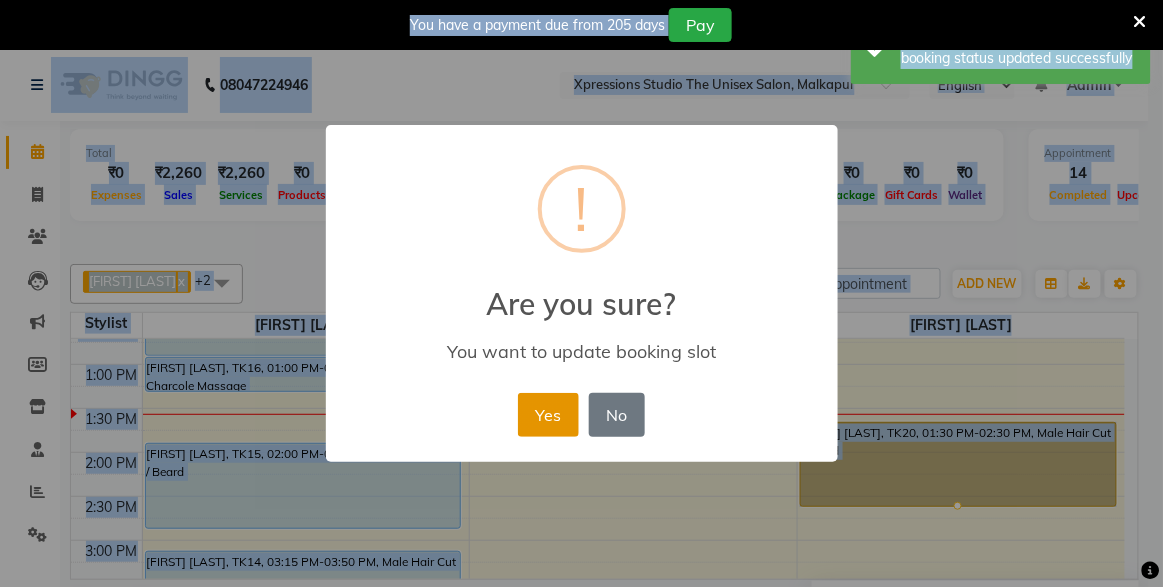 click on "Yes" at bounding box center (548, 415) 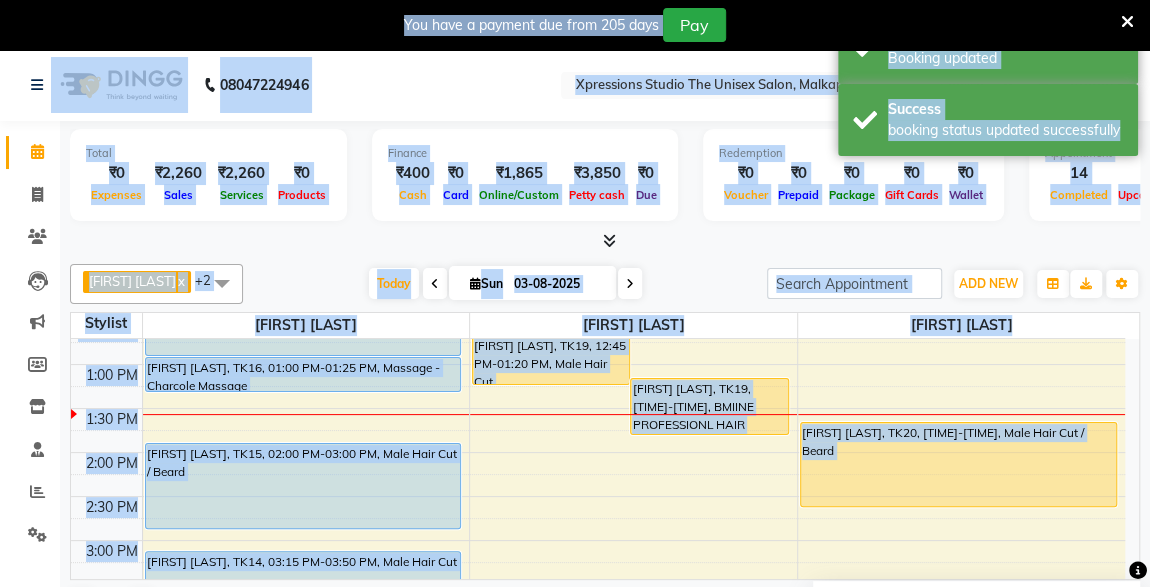 scroll, scrollTop: 625, scrollLeft: 0, axis: vertical 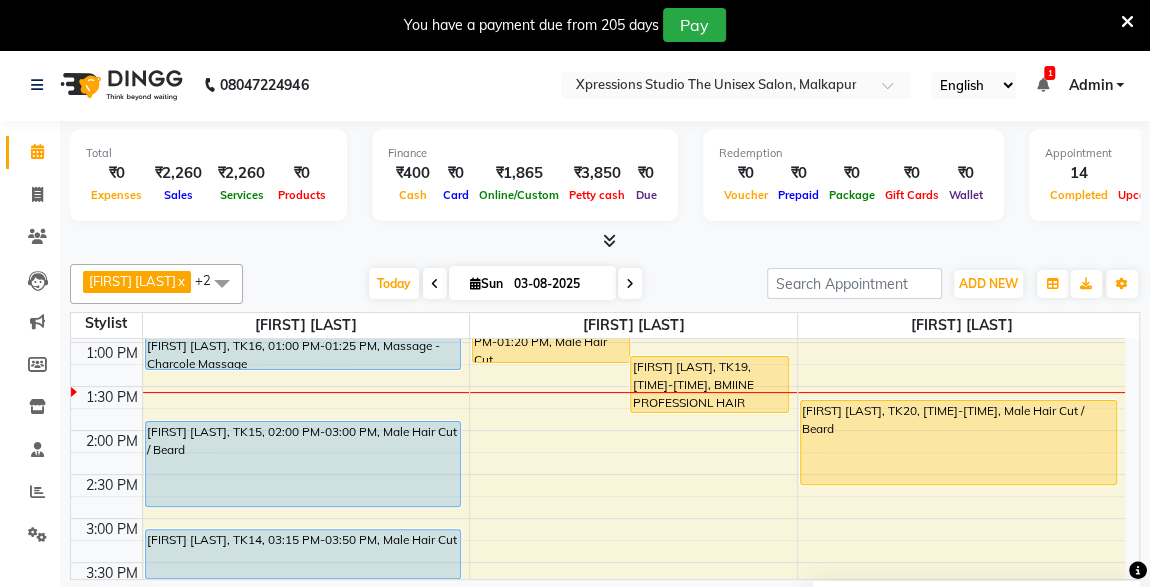 click on "[FIRST] [LAST], TK15, 02:00 PM-03:00 PM, Male Hair Cut / Beard" at bounding box center (303, 464) 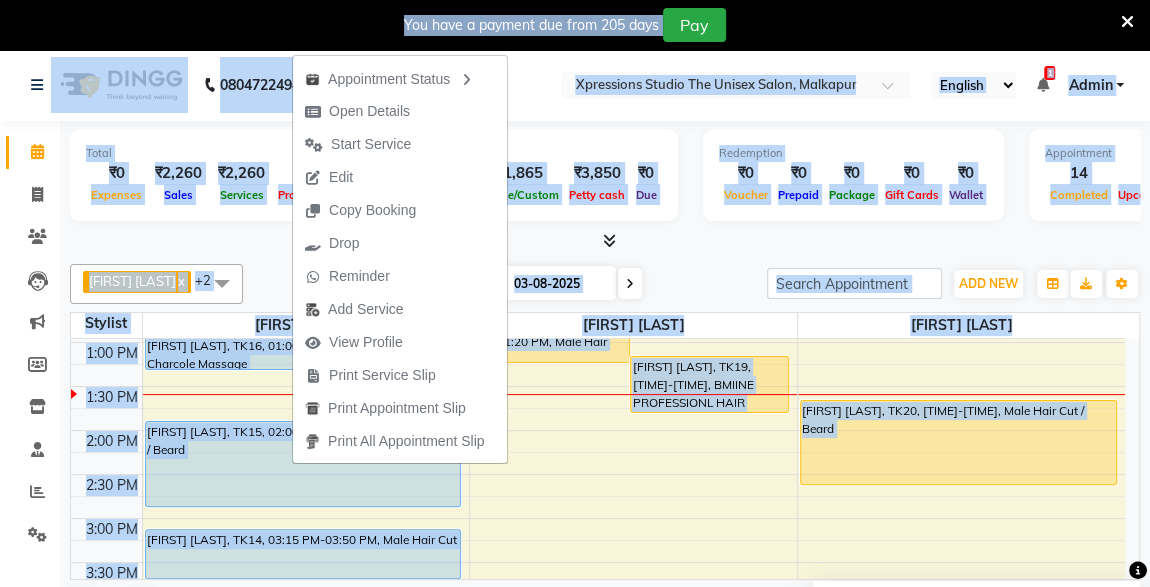 click on "1" at bounding box center (1049, 73) 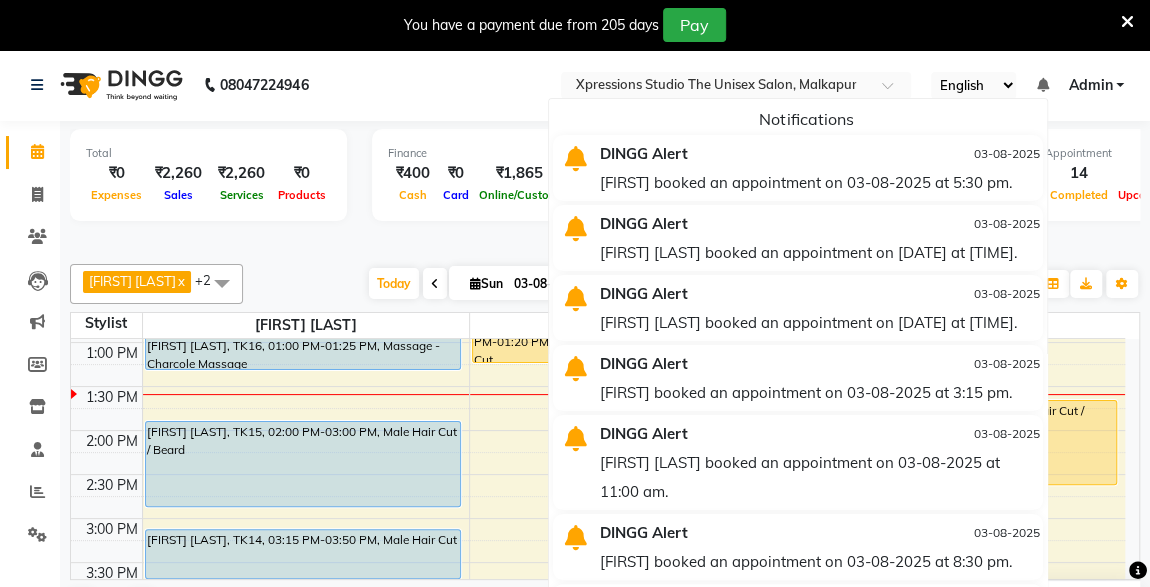 click on "[FIRST] [LAST], TK15, 02:00 PM-03:00 PM, Male Hair Cut / Beard" at bounding box center (303, 464) 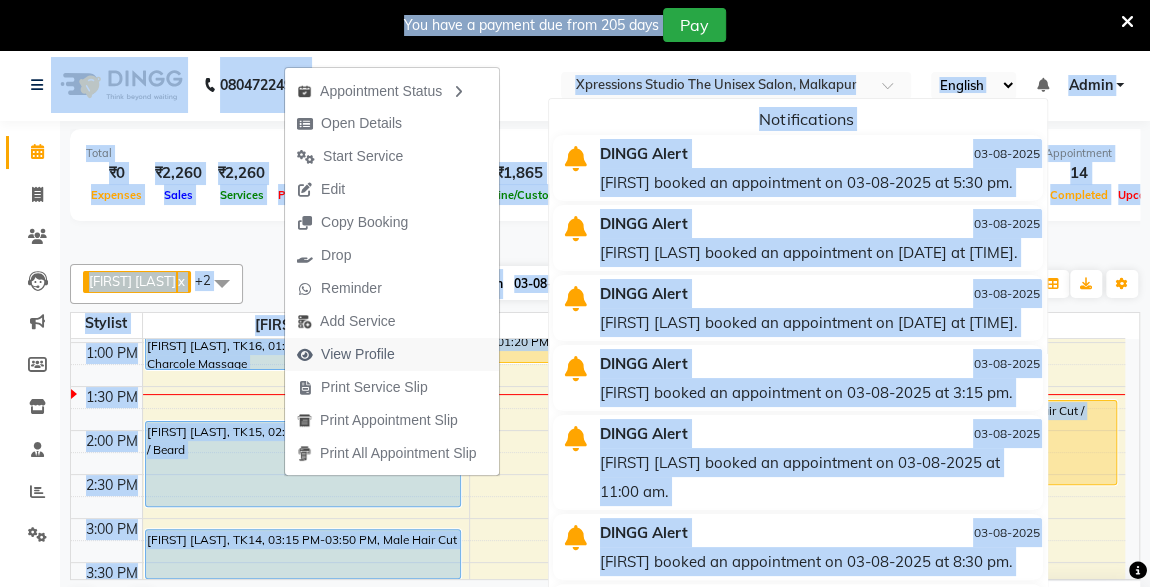click on "View Profile" at bounding box center [358, 354] 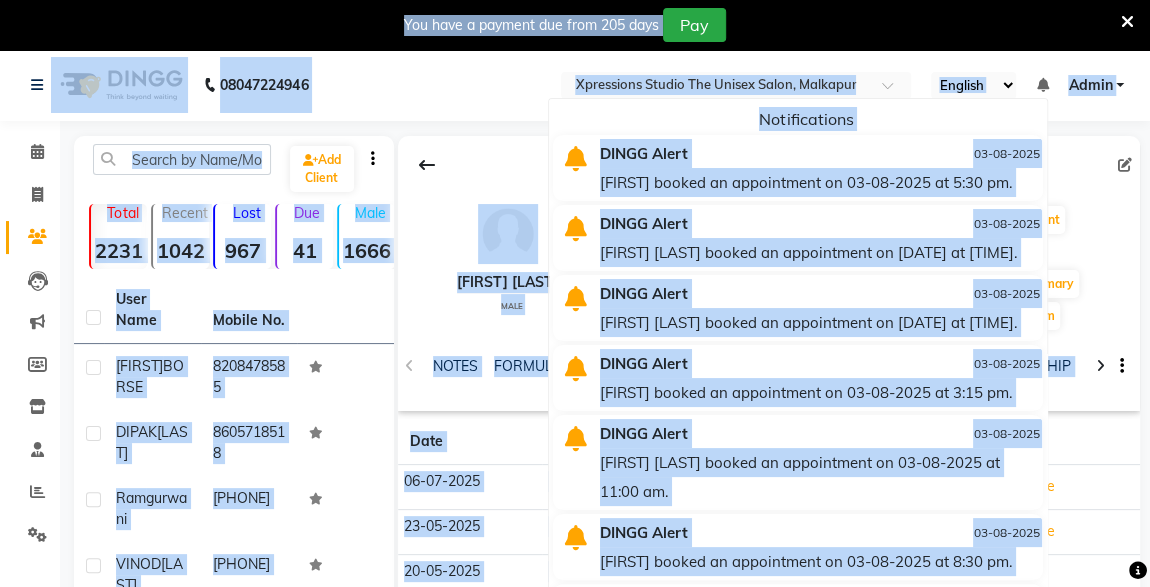click at bounding box center [1042, 85] 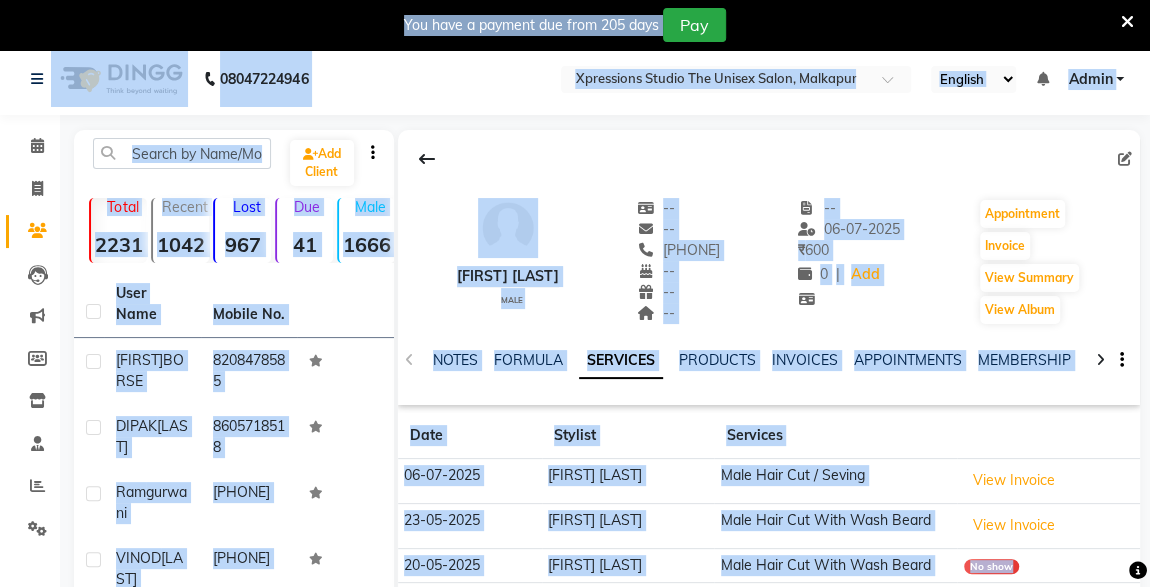 scroll, scrollTop: 0, scrollLeft: 0, axis: both 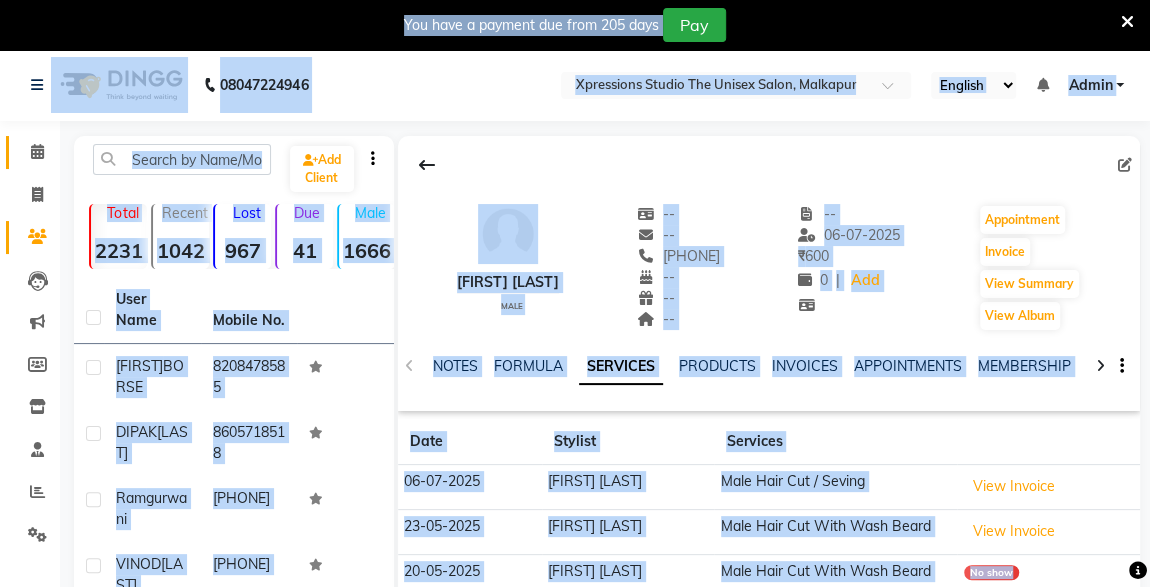 click on "Calendar" 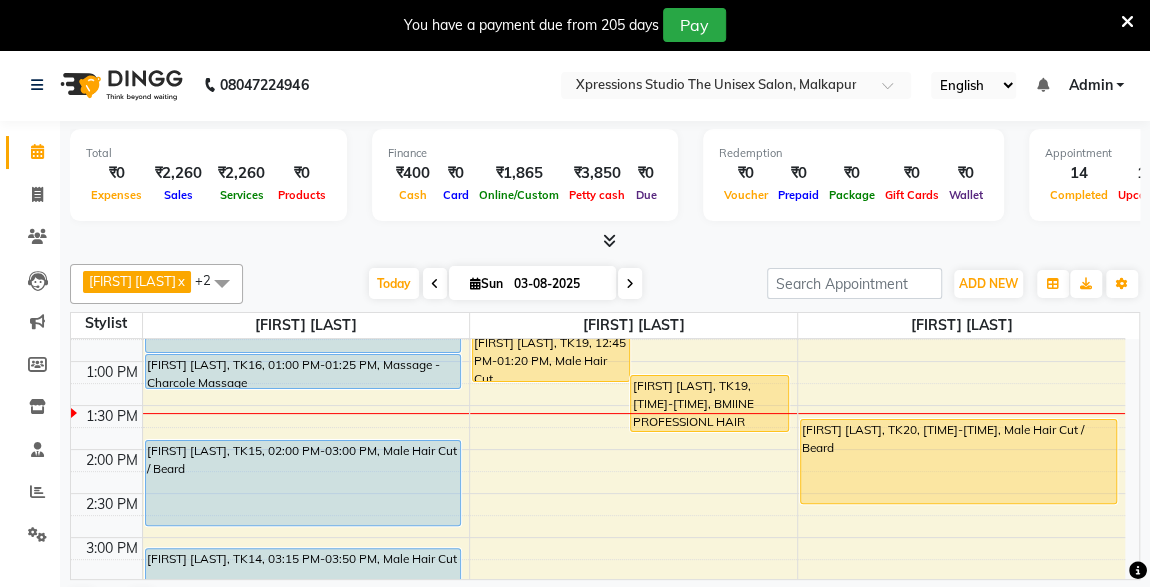 scroll, scrollTop: 406, scrollLeft: 0, axis: vertical 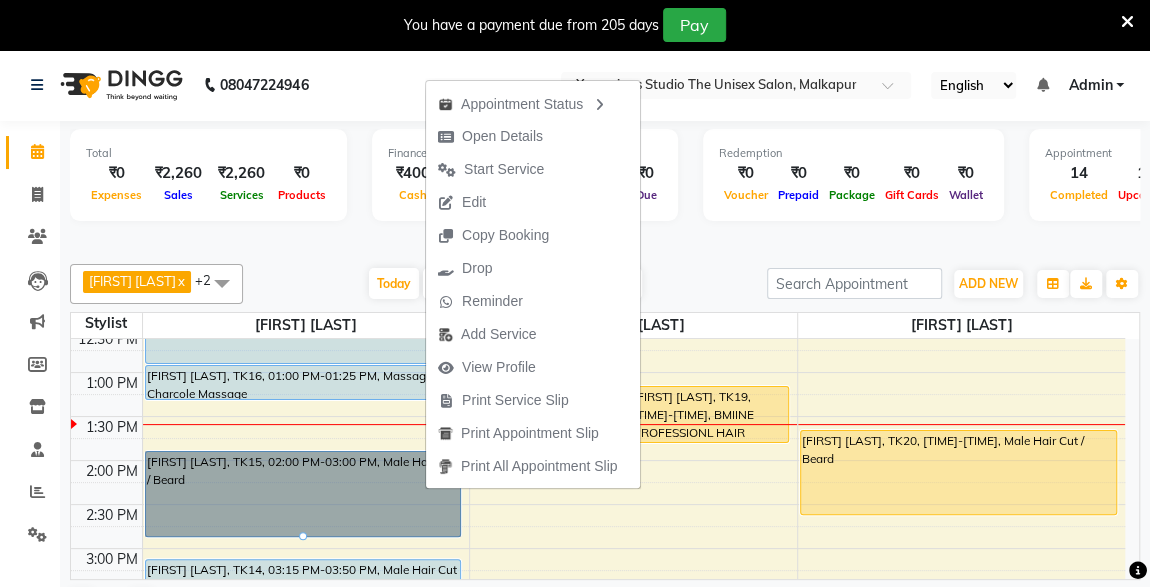 click on "[FIRST] [LAST], TK15, 02:00 PM-03:00 PM, Male Hair Cut / Beard" at bounding box center [303, 494] 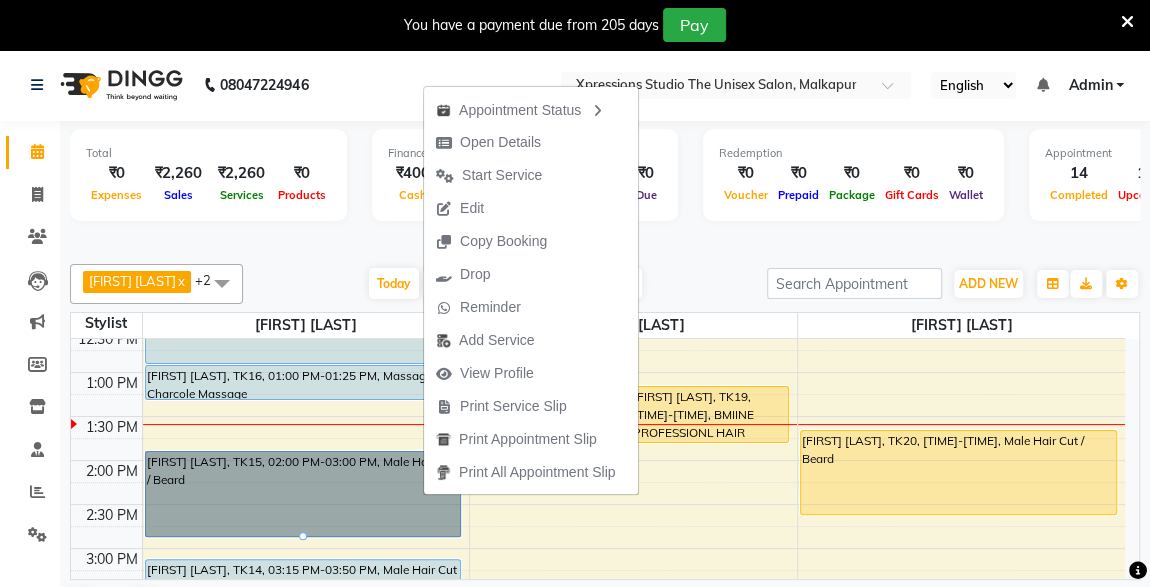 click on "Today  Sun 03-08-2025" at bounding box center [505, 284] 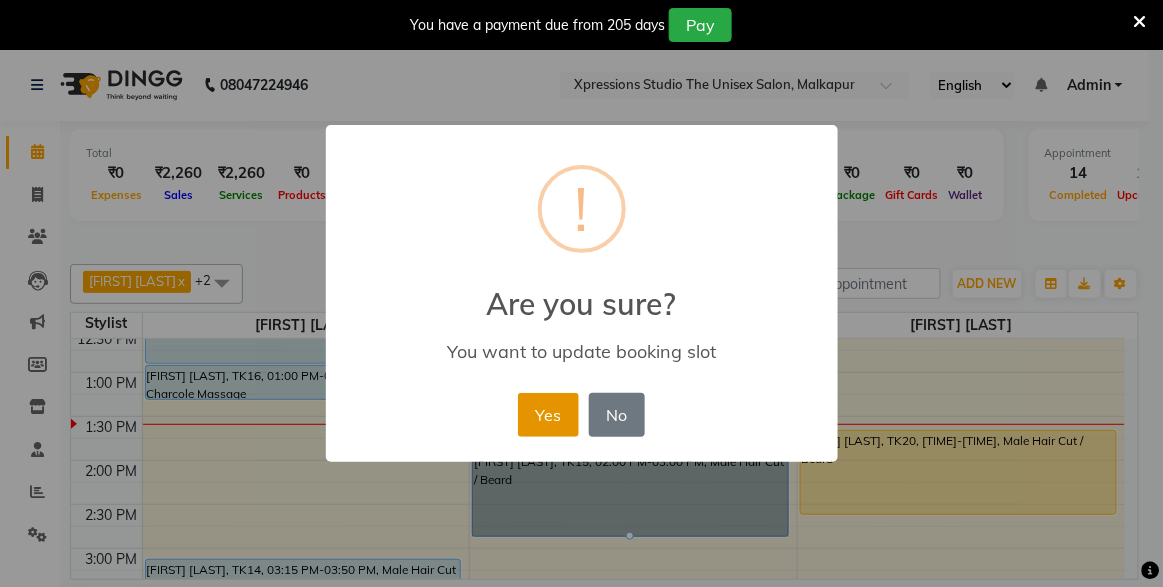 click on "Yes" at bounding box center (548, 415) 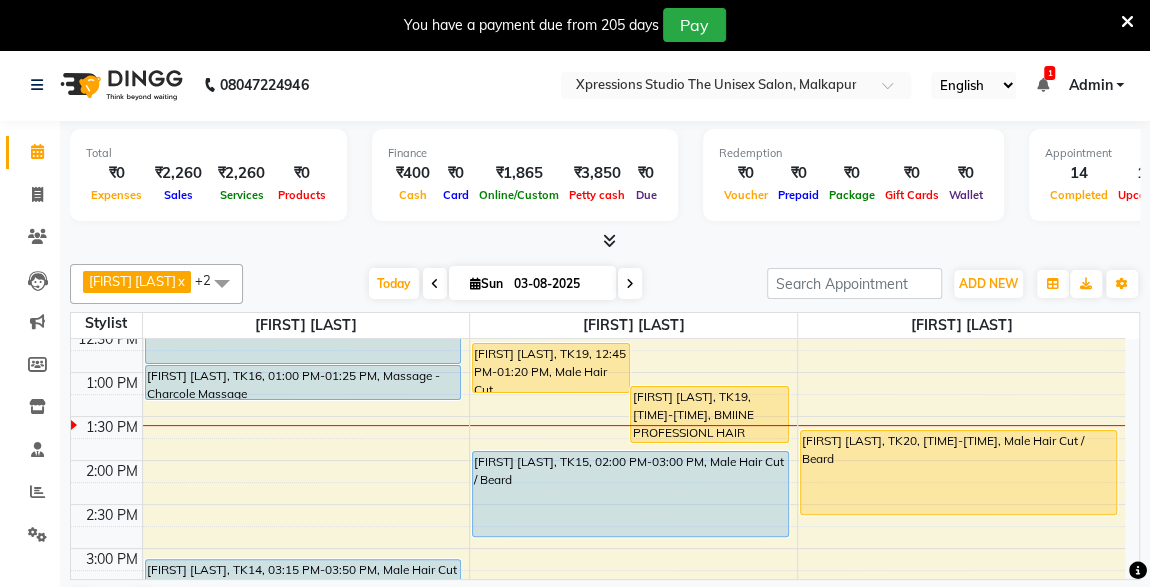 click at bounding box center [1042, 85] 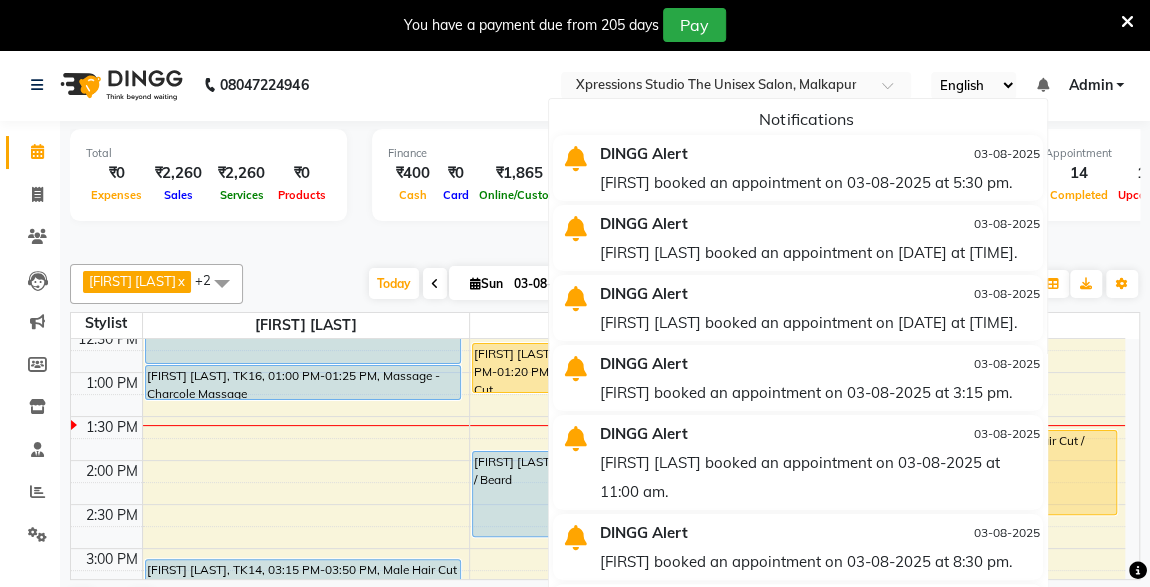 click on "AKASHAY booked an appointment on 03-08-2025 at 5:30 pm." at bounding box center [819, 182] 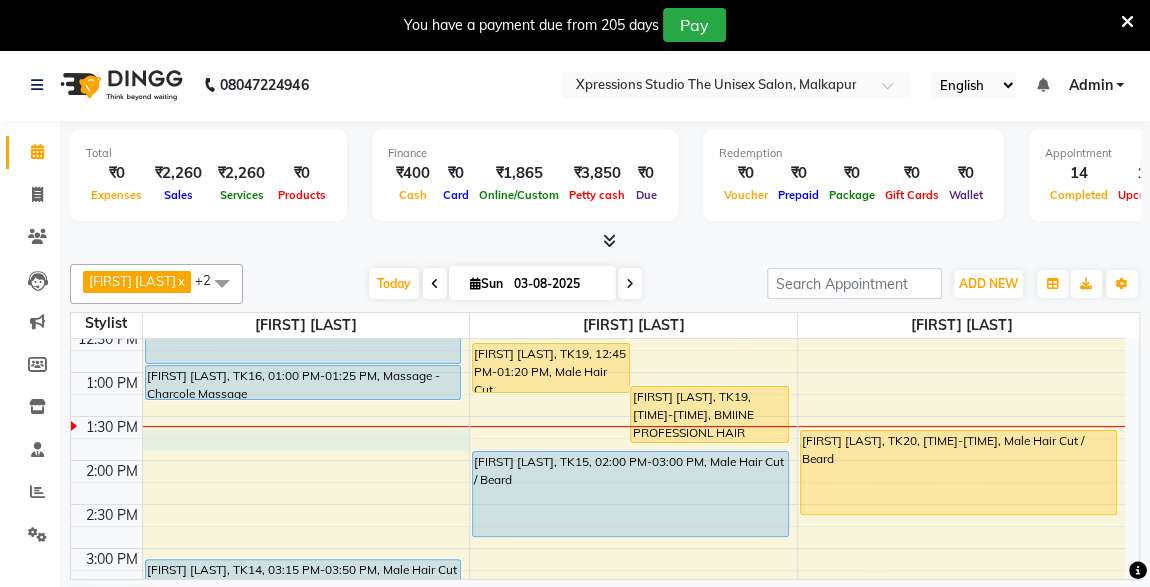 click on "8:00 AM 8:30 AM 9:00 AM 9:30 AM 10:00 AM 10:30 AM 11:00 AM 11:30 AM 12:00 PM 12:30 PM 1:00 PM 1:30 PM 2:00 PM 2:30 PM 3:00 PM 3:30 PM 4:00 PM 4:30 PM 5:00 PM 5:30 PM 6:00 PM 6:30 PM 7:00 PM 7:30 PM 8:00 PM 8:30 PM 9:00 PM 9:30 PM 10:00 PM 10:30 PM     SHUBHAM PATIL, TK01, 09:00 AM-11:20 AM,  Male Beard Color Loreal ,Male Hair Loreal Hair Color 3 NO.,Male Hair Cut / Beard      Raj Baheti, TK08, 10:15 AM-10:35 AM, Male SEVING      TUSHAR BHIMJIYANI, TK10, 10:30 AM-11:30 AM, Male Hair Cut / Beard      NIKHIL GALWADE, TK17, 11:25 AM-12:00 PM, Male Hair Cut     SARTHAK RAJDEV, TK16, 12:00 PM-01:00 PM, Male Hair Cut / Beard     SARTHAK RAJDEV, TK16, 01:00 PM-01:25 PM, Massage - Charcole Massage    SHREYASH DHUNDALE, TK14, 03:15 PM-03:50 PM, Male Hair Cut              DIPAK SADAVATE, TK21, 04:00 PM-04:50 PM, Woman- Advance Hair Cut With Wash    AKASHAY BORSE, TK23, 05:30 PM-05:55 PM, Male  Beard     kushal wadhekar, TK02, 09:00 AM-09:25 AM, Male  Beard" at bounding box center (598, 592) 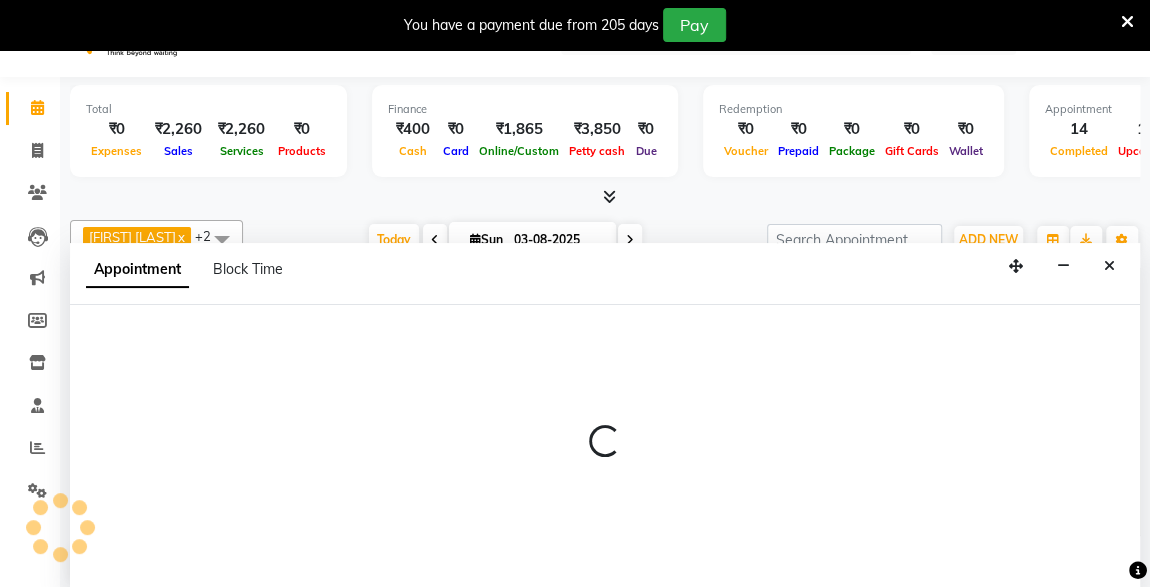 select on "57587" 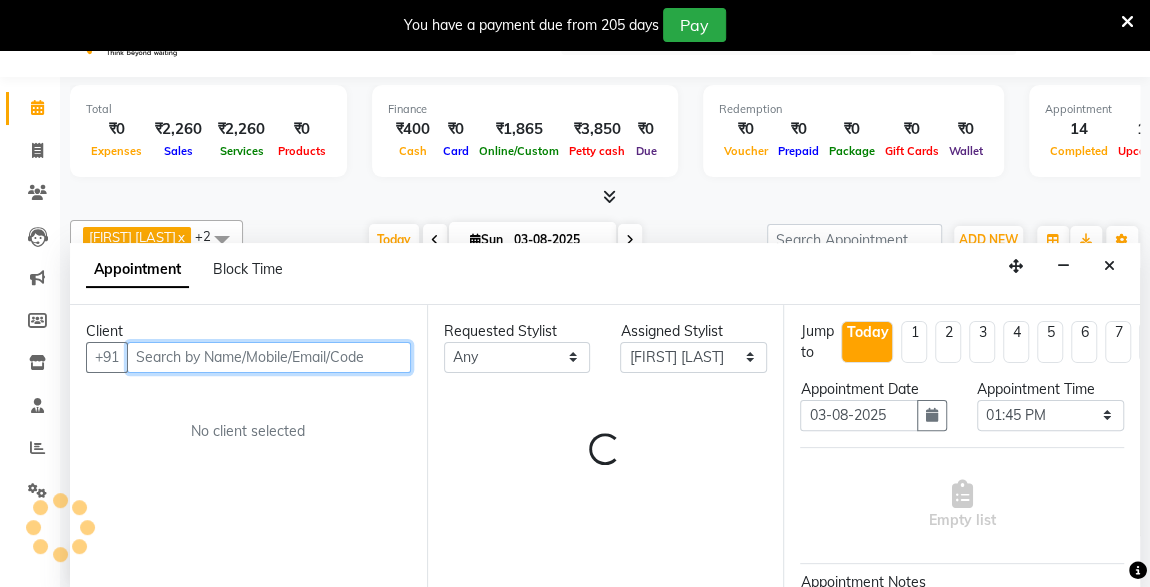 scroll, scrollTop: 49, scrollLeft: 0, axis: vertical 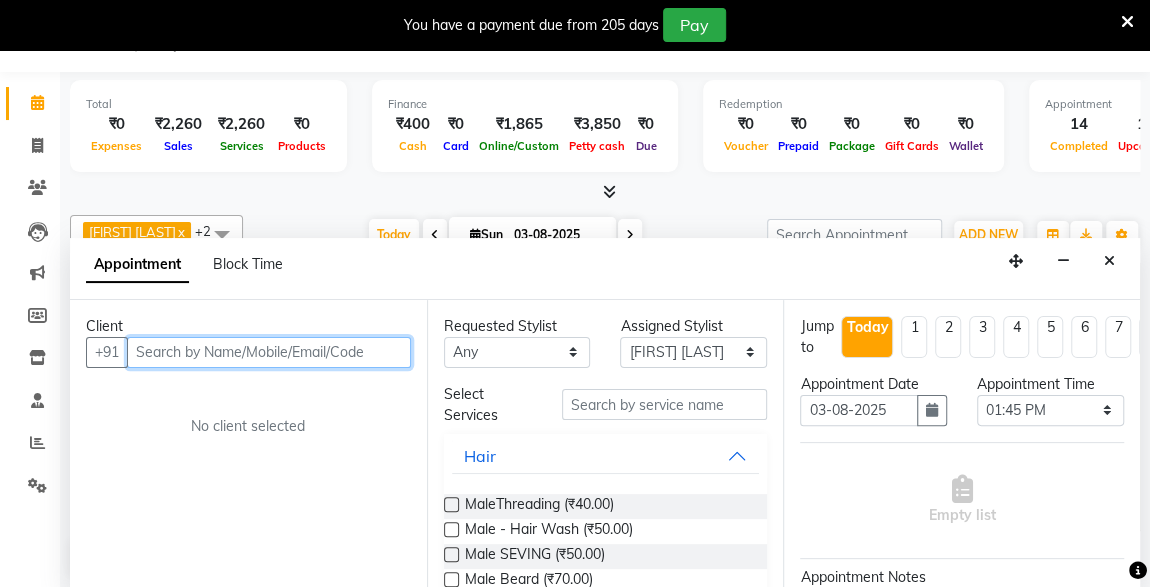 click at bounding box center [269, 352] 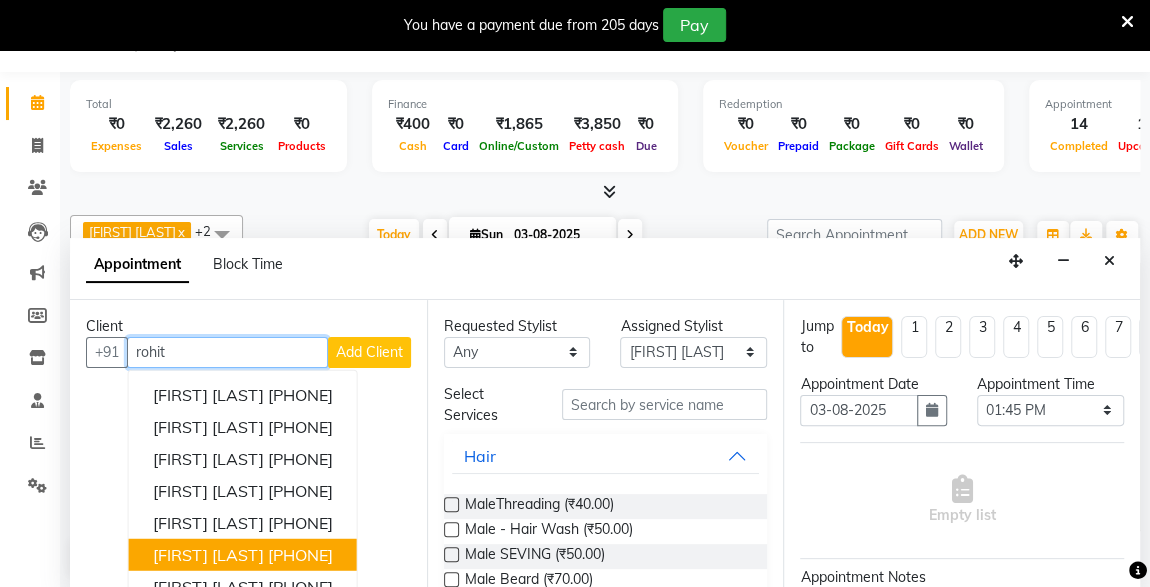 click on "Rohit wadhwani" at bounding box center [208, 554] 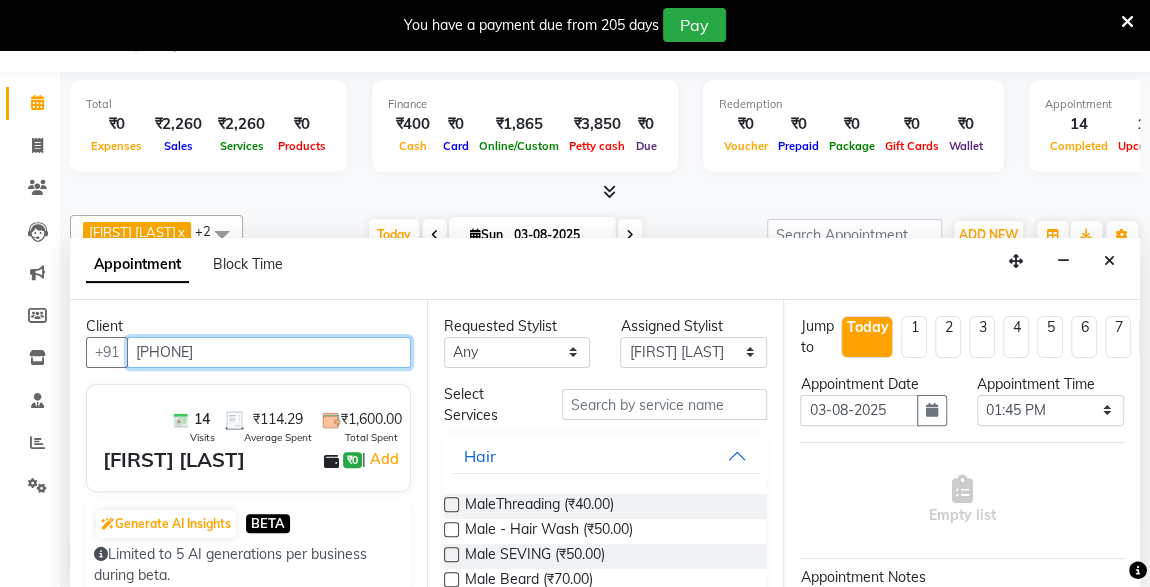 type on "9420147721" 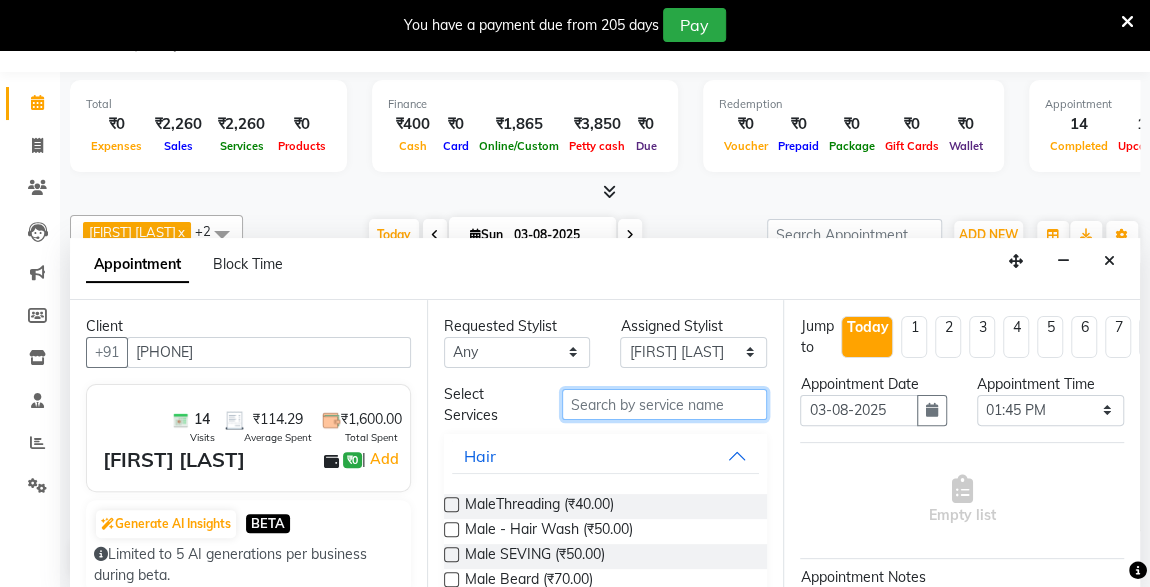 click at bounding box center [665, 404] 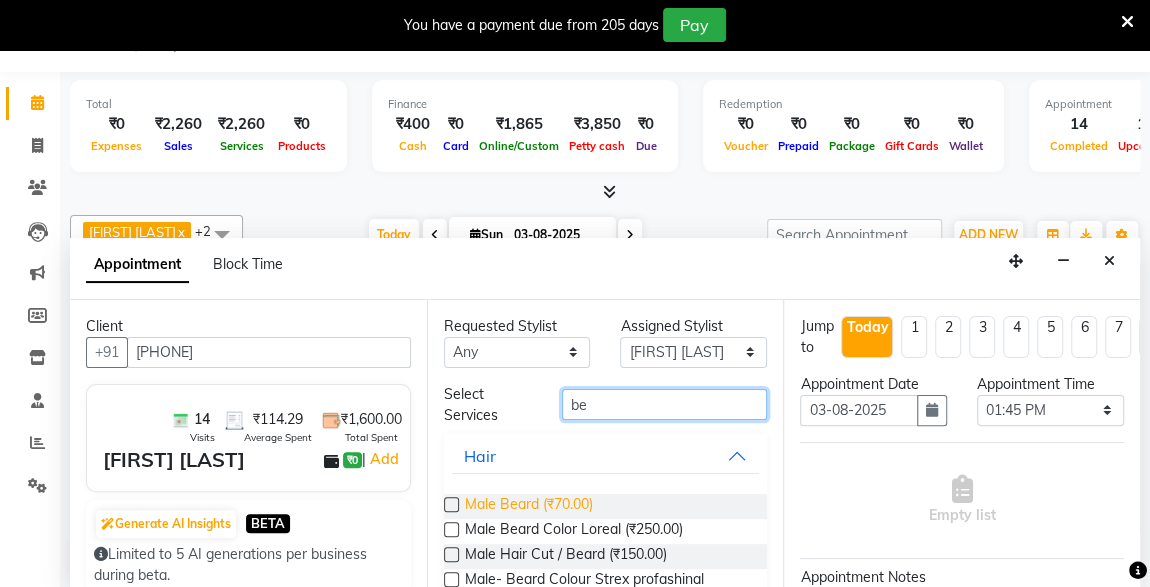 type on "be" 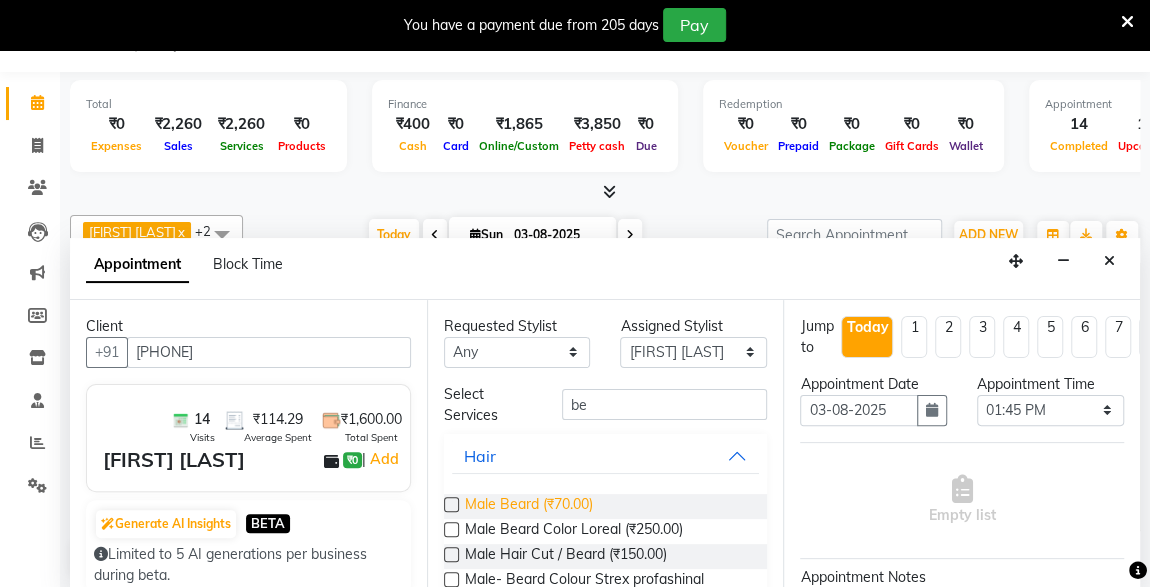 click on "Male  Beard (₹70.00)" at bounding box center [529, 506] 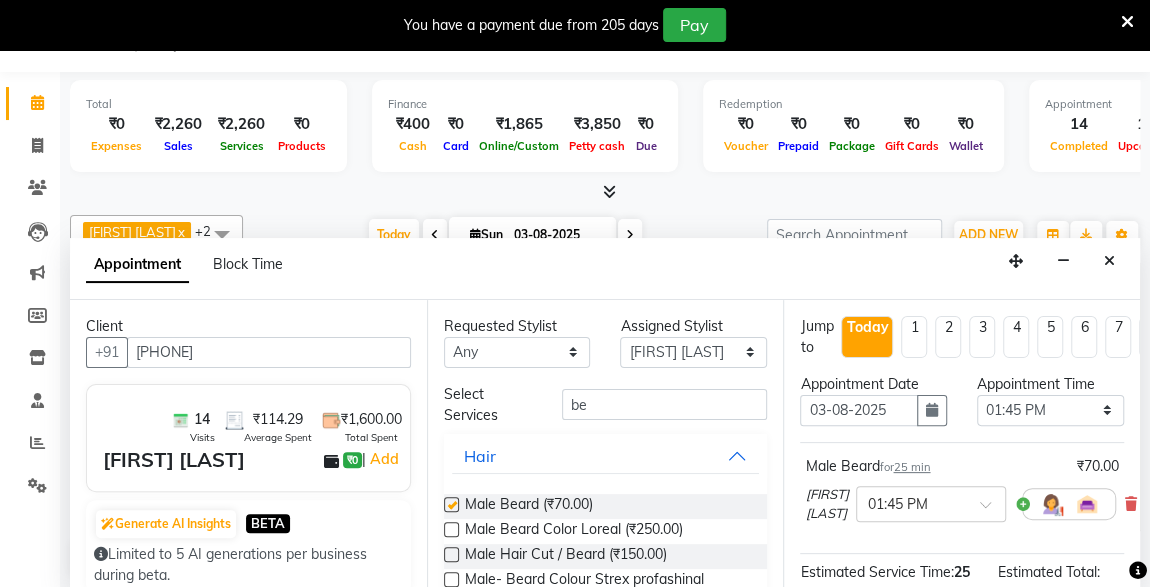 checkbox on "false" 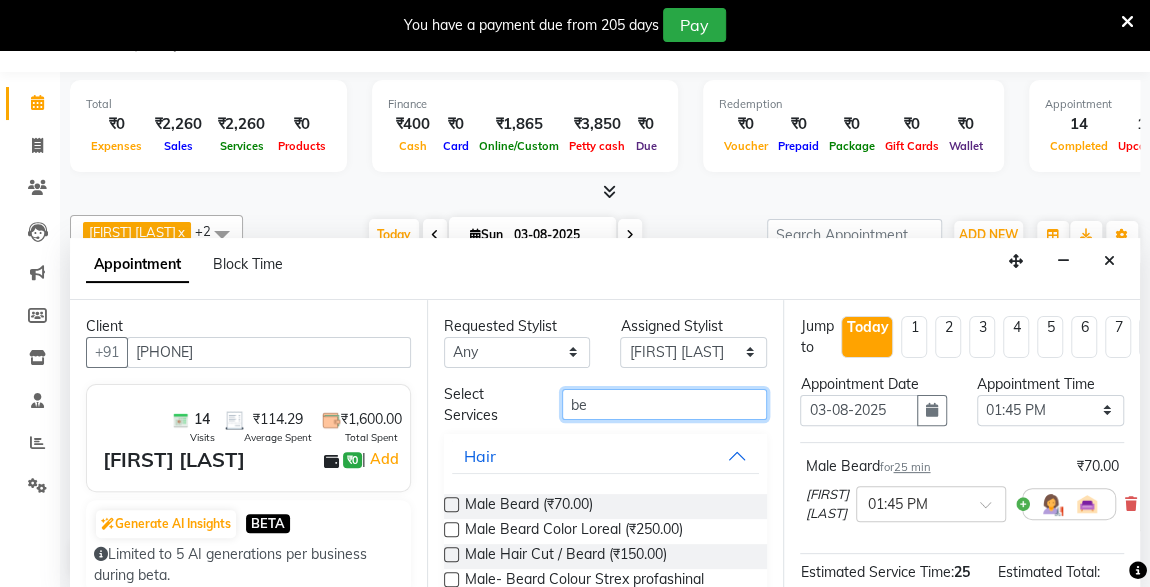 click on "be" at bounding box center (665, 404) 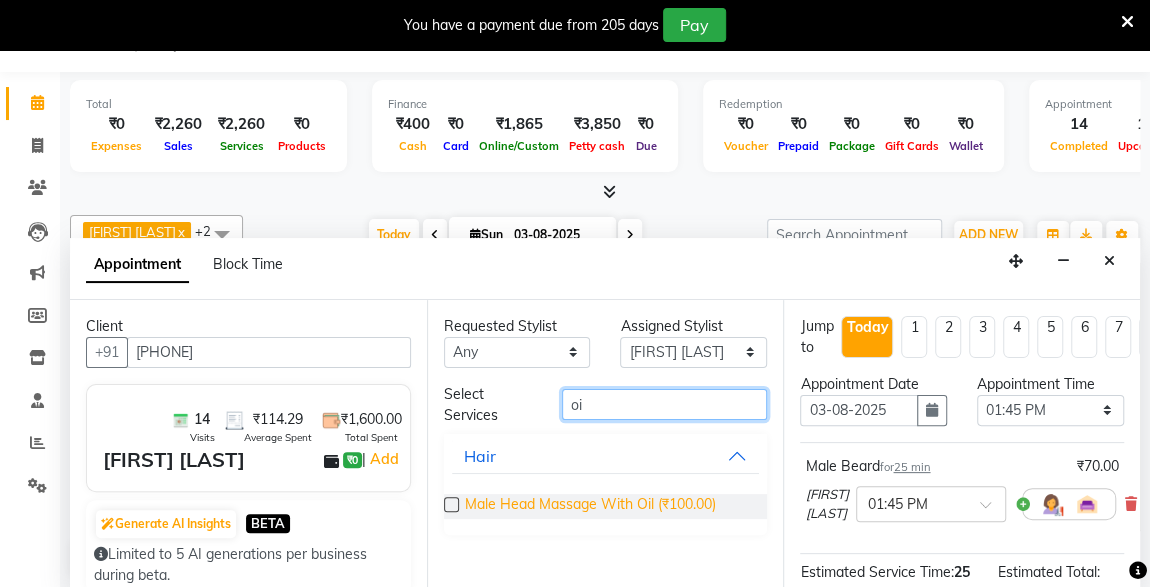 type on "oi" 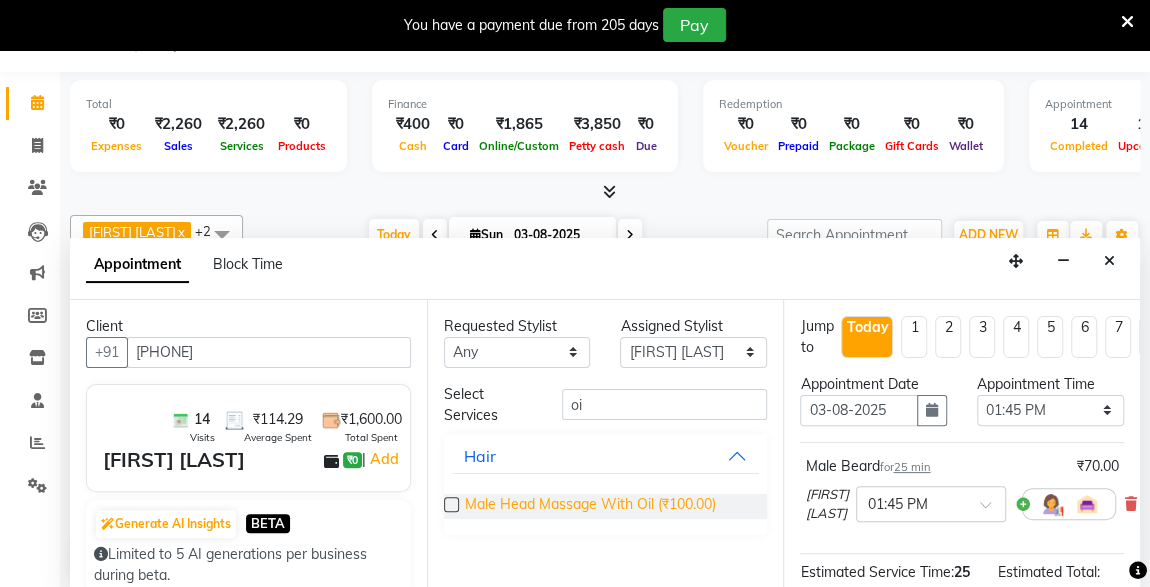 click on "Male Head Massage With Oil (₹100.00)" at bounding box center [590, 506] 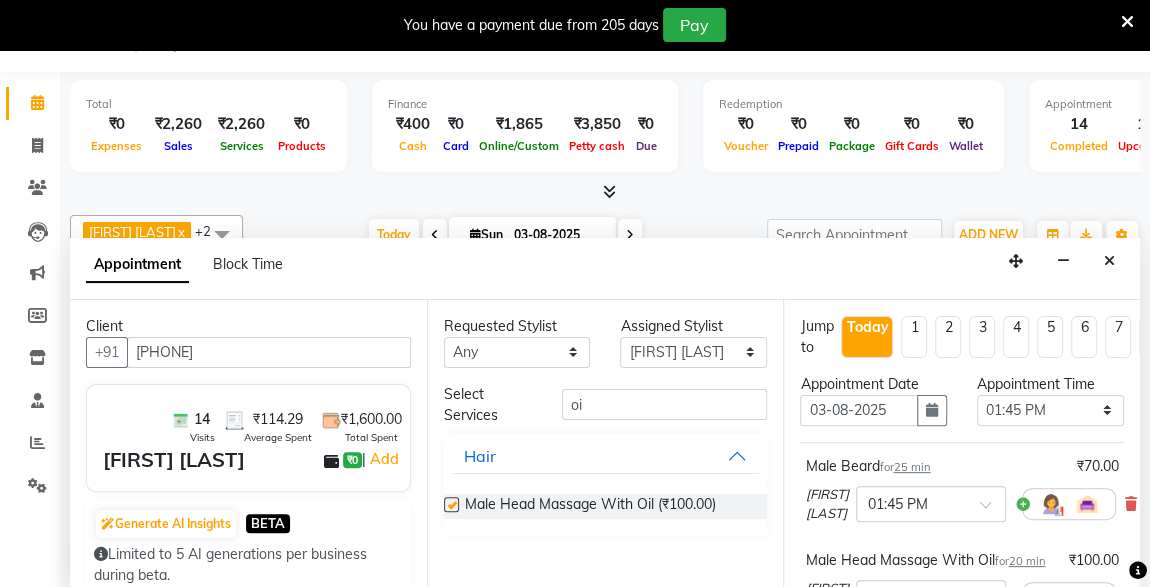 checkbox on "false" 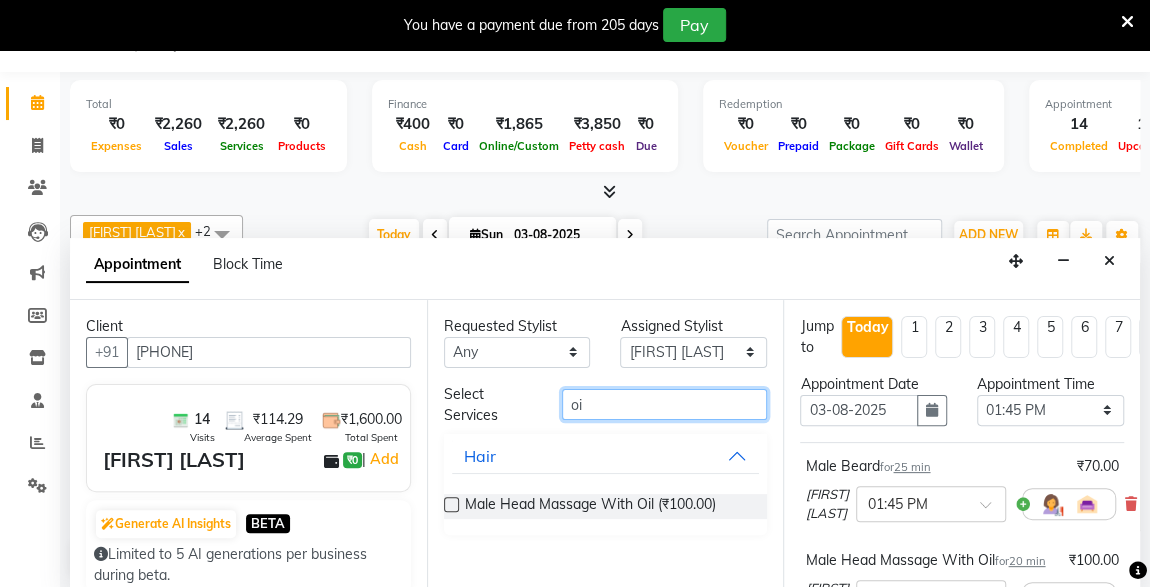 click on "oi" at bounding box center (665, 404) 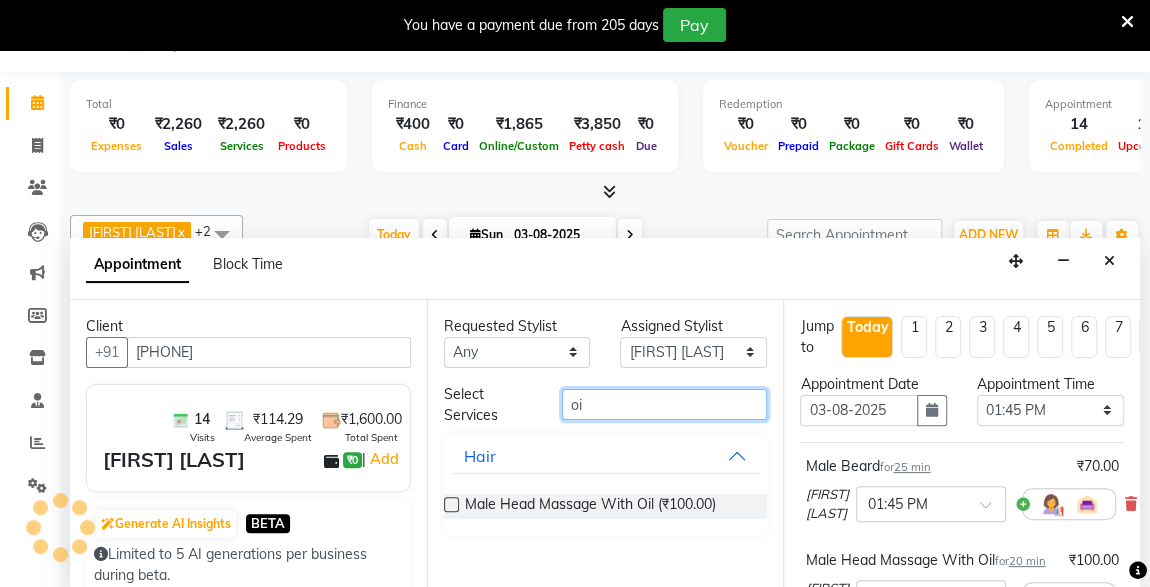 click on "oi" at bounding box center [665, 404] 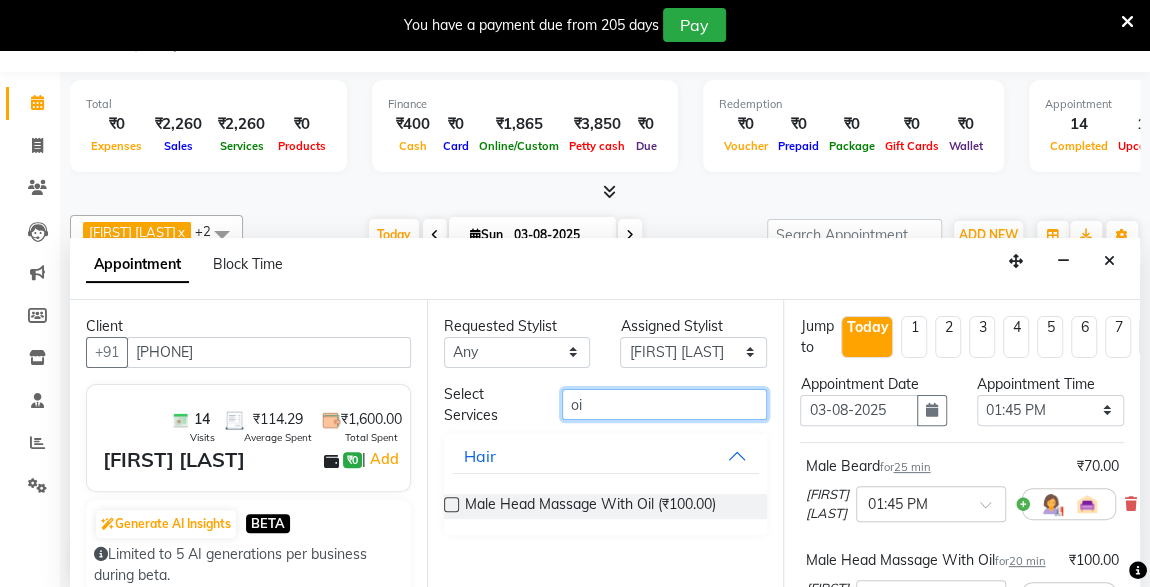 type on "o" 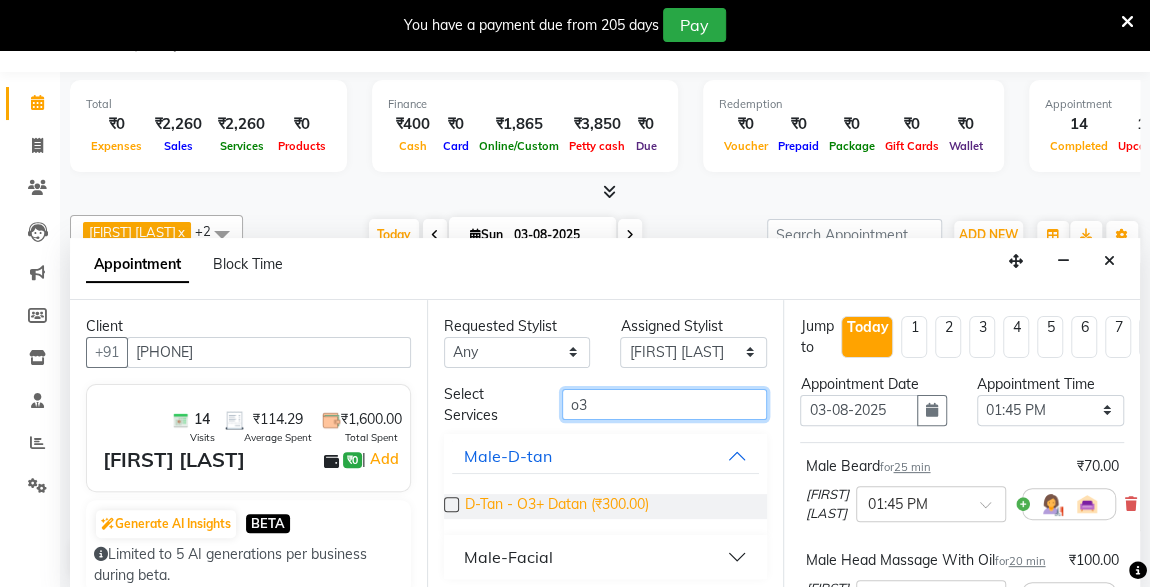 type on "o3" 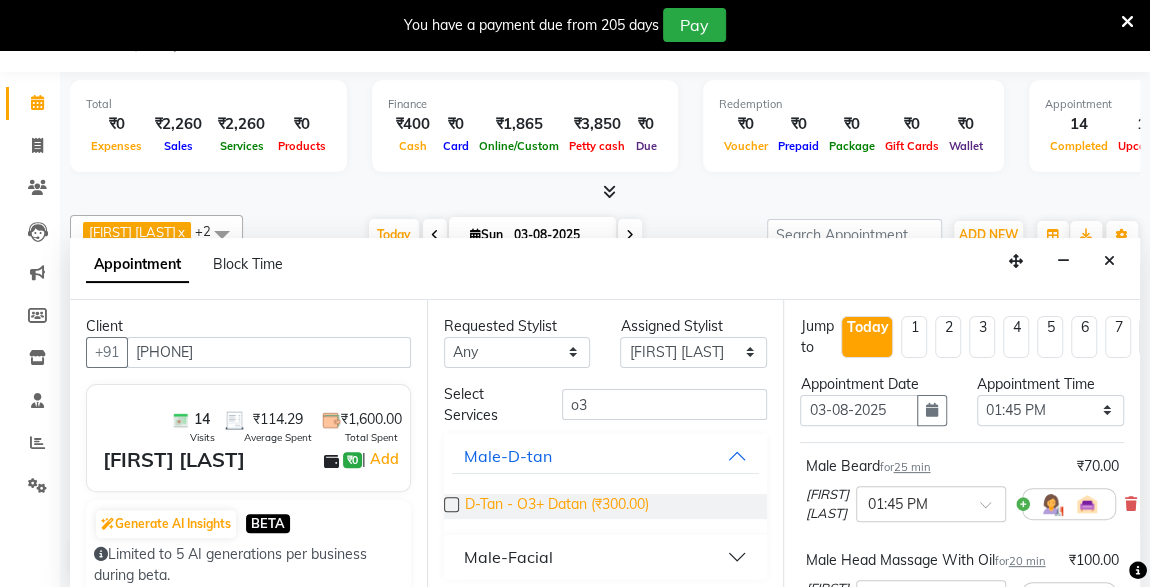 click on "D-Tan - O3+ Datan (₹300.00)" at bounding box center [557, 506] 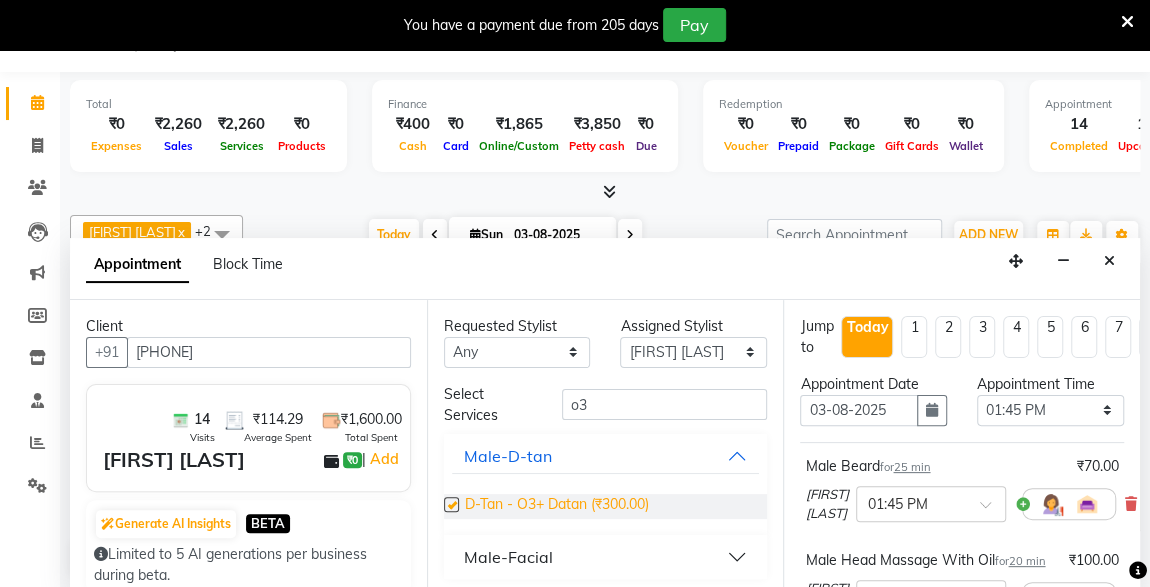 checkbox on "false" 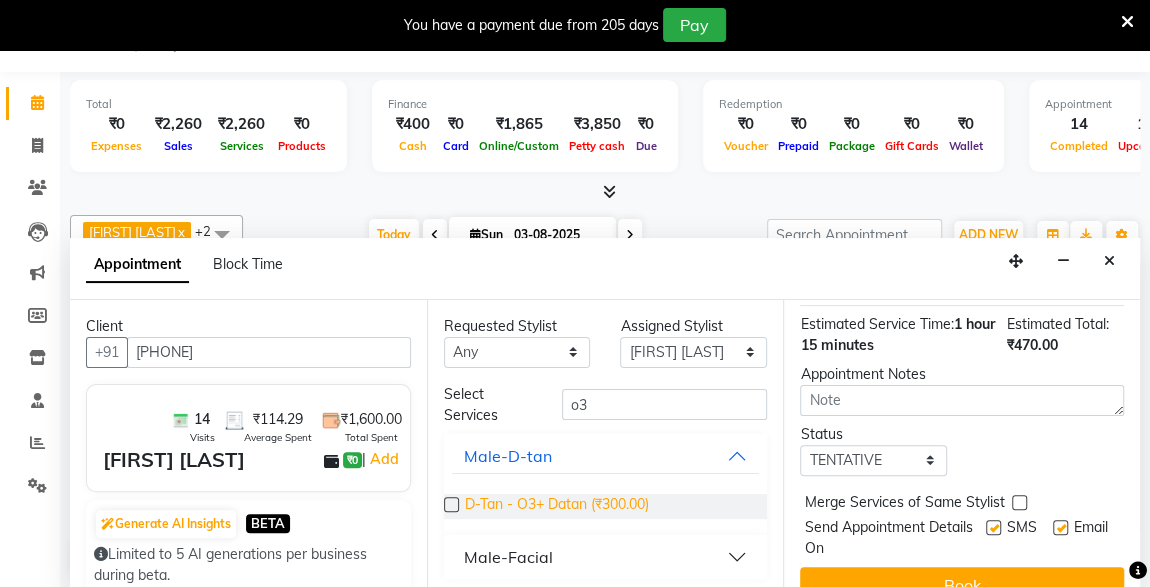 scroll, scrollTop: 498, scrollLeft: 0, axis: vertical 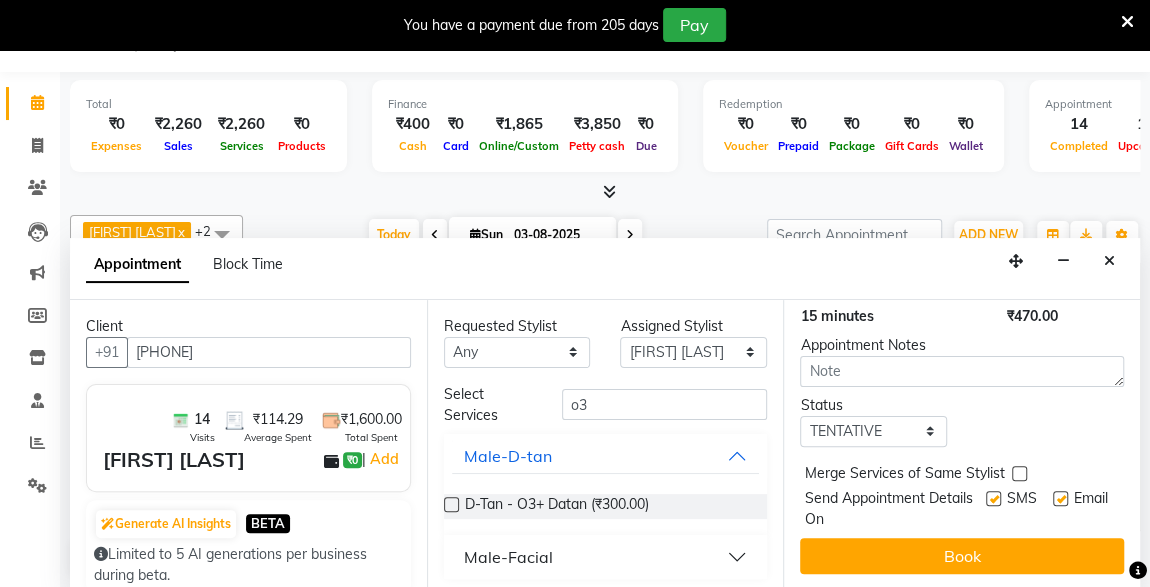 click at bounding box center (993, 498) 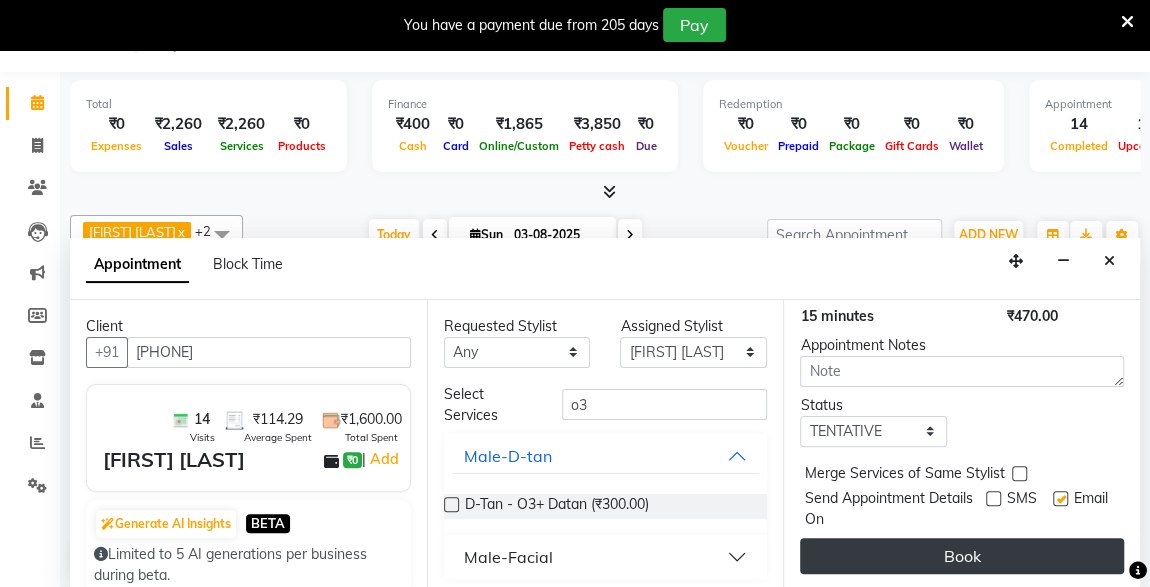 click on "Book" at bounding box center [962, 556] 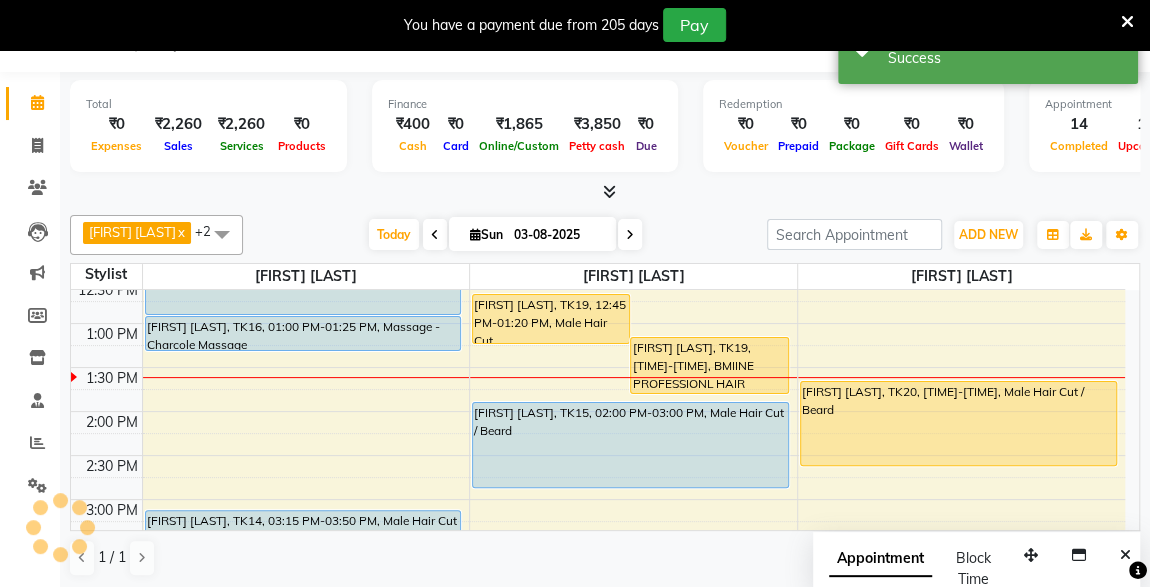 scroll, scrollTop: 0, scrollLeft: 0, axis: both 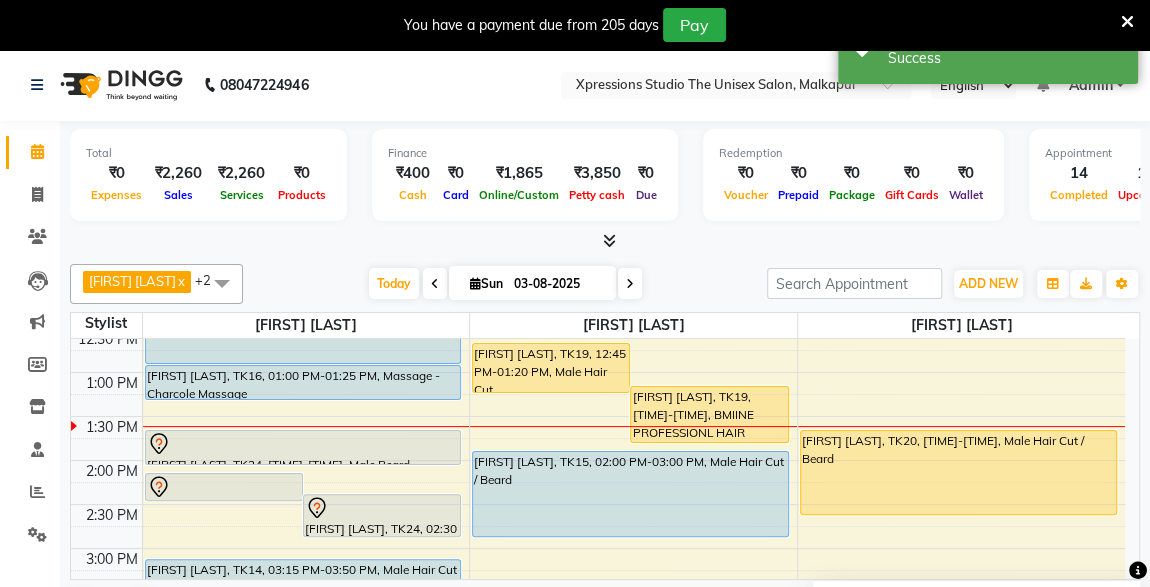 click on "Total  ₹0  Expenses ₹2,260  Sales ₹2,260  Services ₹0  Products Finance  ₹400  Cash ₹0  Card ₹1,865  Online/Custom ₹3,850 Petty cash ₹0 Due  Redemption  ₹0 Voucher ₹0 Prepaid ₹0 Package ₹0  Gift Cards ₹0  Wallet  Appointment  14 Completed 11 Upcoming 4 Ongoing 0 No show  Other sales  ₹0  Packages ₹0  Memberships ₹0  Vouchers ₹0  Prepaids ₹0  Gift Cards" at bounding box center [605, 186] 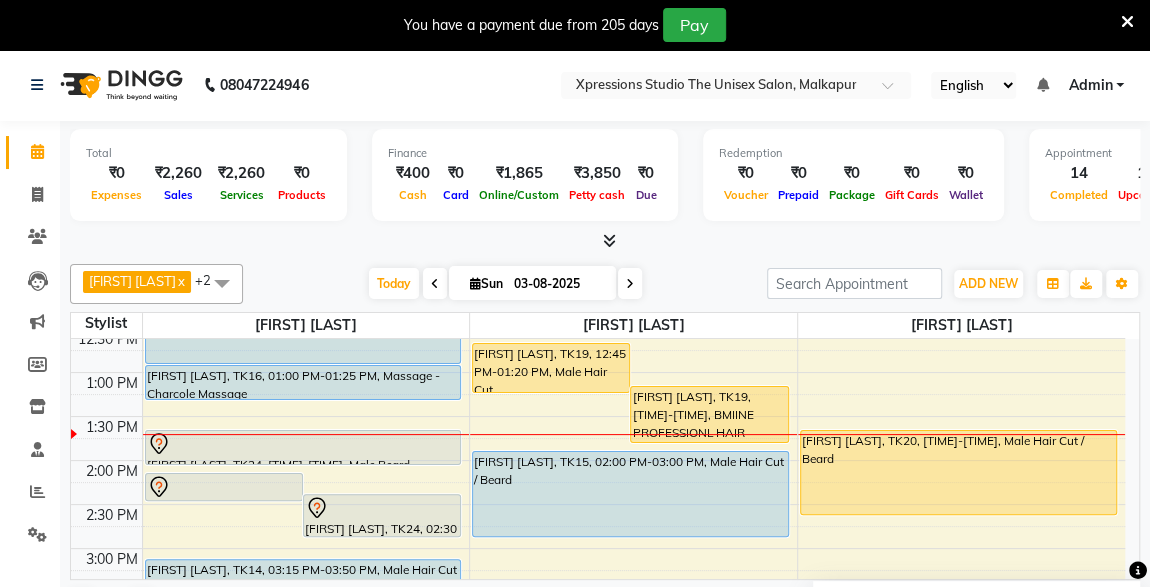 click on "8:00 AM 8:30 AM 9:00 AM 9:30 AM 10:00 AM 10:30 AM 11:00 AM 11:30 AM 12:00 PM 12:30 PM 1:00 PM 1:30 PM 2:00 PM 2:30 PM 3:00 PM 3:30 PM 4:00 PM 4:30 PM 5:00 PM 5:30 PM 6:00 PM 6:30 PM 7:00 PM 7:30 PM 8:00 PM 8:30 PM 9:00 PM 9:30 PM 10:00 PM 10:30 PM     SHUBHAM PATIL, TK01, 09:00 AM-11:20 AM,  Male Beard Color Loreal ,Male Hair Loreal Hair Color 3 NO.,Male Hair Cut / Beard      Raj Baheti, TK08, 10:15 AM-10:35 AM, Male SEVING      TUSHAR BHIMJIYANI, TK10, 10:30 AM-11:30 AM, Male Hair Cut / Beard      NIKHIL GALWADE, TK17, 11:25 AM-12:00 PM, Male Hair Cut              Rohit wadhwani, TK24, 02:15 PM-02:35 PM, Male Head Massage With Oil             Rohit wadhwani, TK24, 02:30 PM-03:00 PM, D-Tan - O3+ Datan    SARTHAK RAJDEV, TK16, 12:00 PM-01:00 PM, Male Hair Cut / Beard     SARTHAK RAJDEV, TK16, 01:00 PM-01:25 PM, Massage - Charcole Massage             Rohit wadhwani, TK24, 01:45 PM-02:10 PM, Male  Beard    SHREYASH DHUNDALE, TK14, 03:15 PM-03:50 PM, Male Hair Cut" at bounding box center (598, 592) 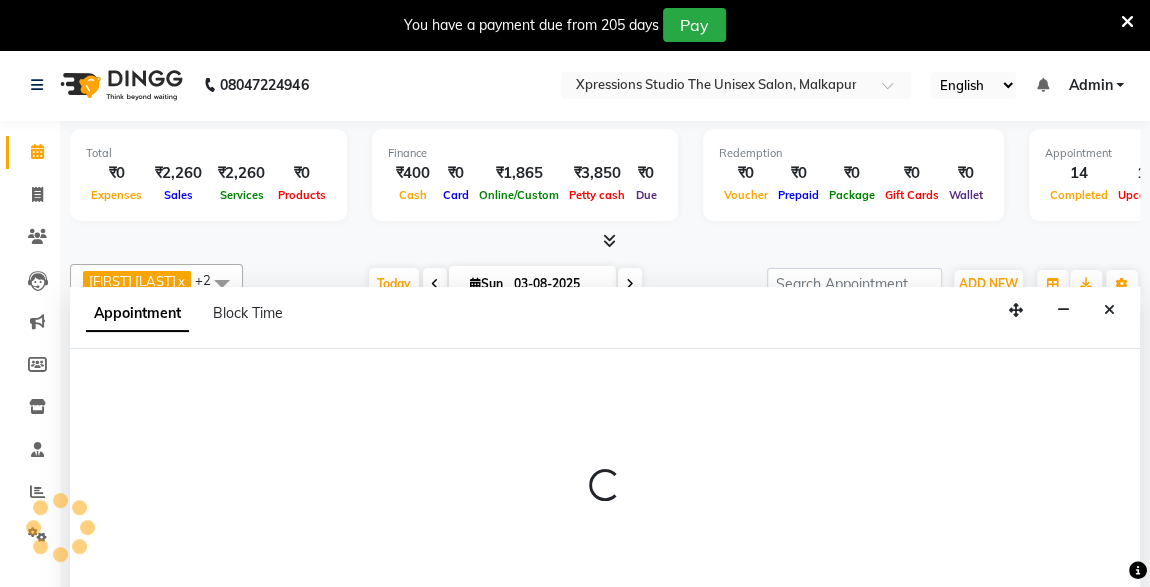 select on "57589" 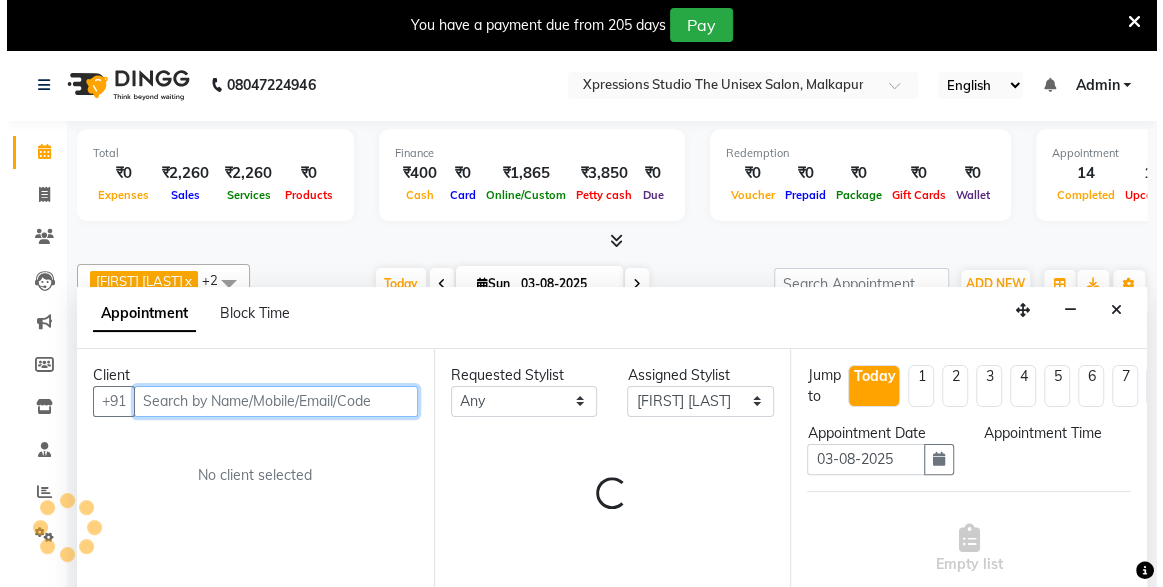 scroll, scrollTop: 49, scrollLeft: 0, axis: vertical 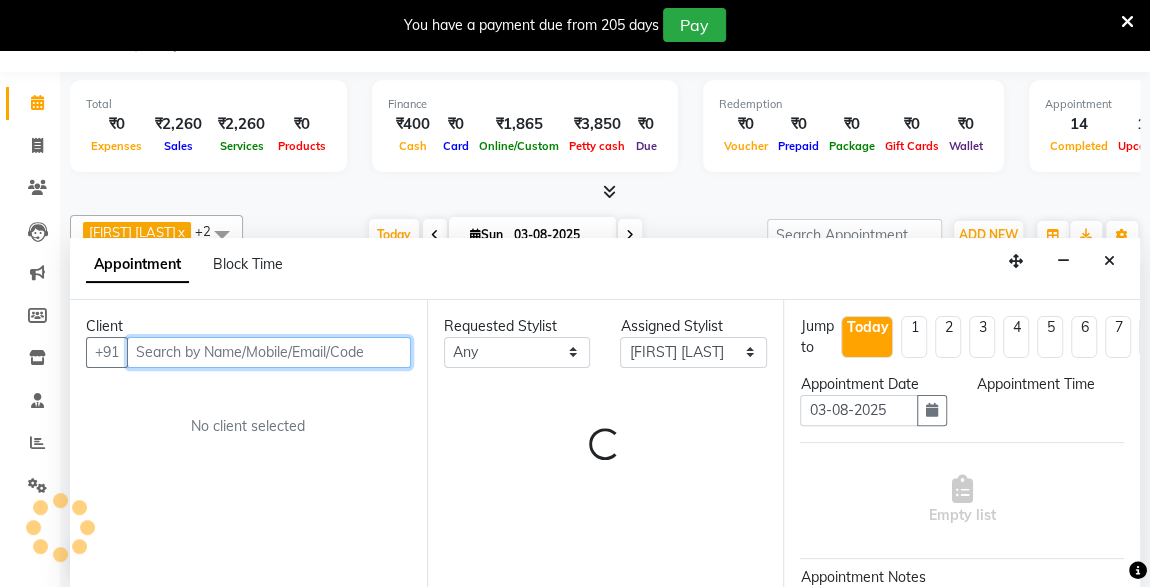 select on "885" 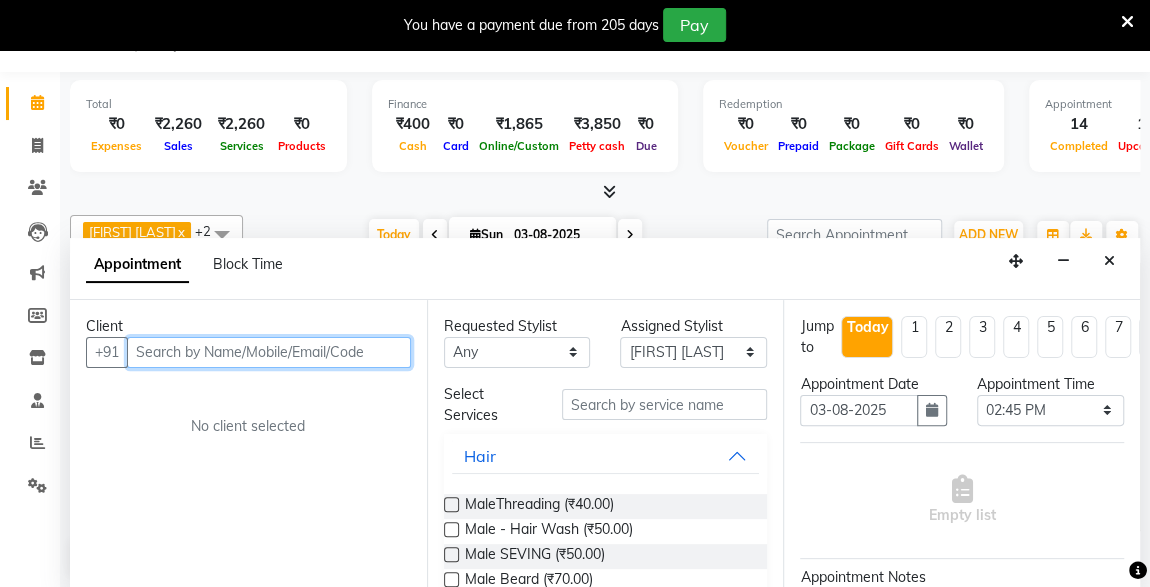 click at bounding box center [269, 352] 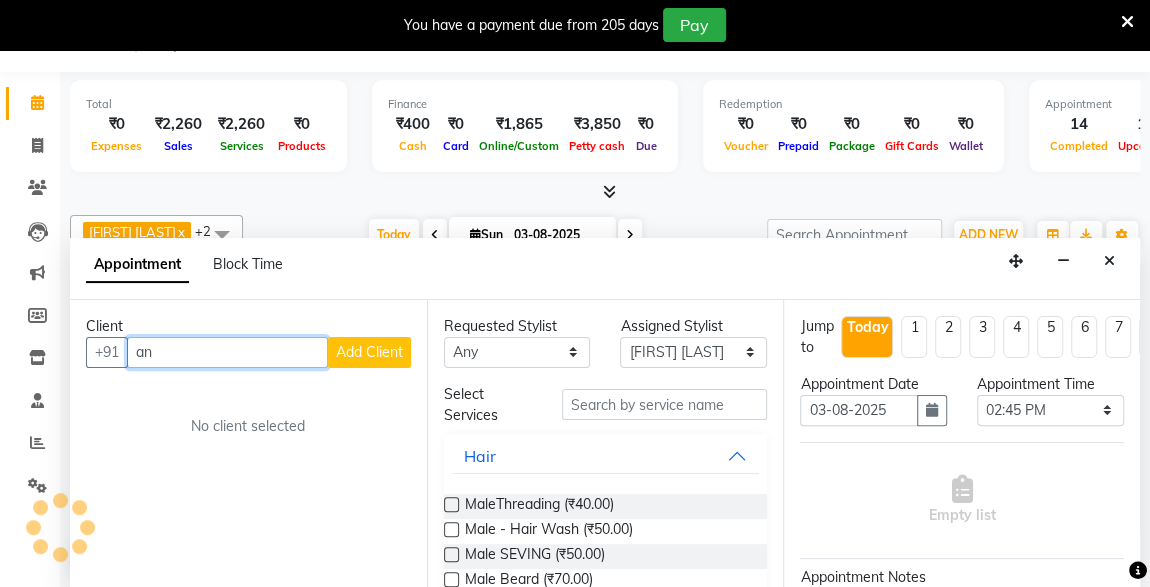 type on "a" 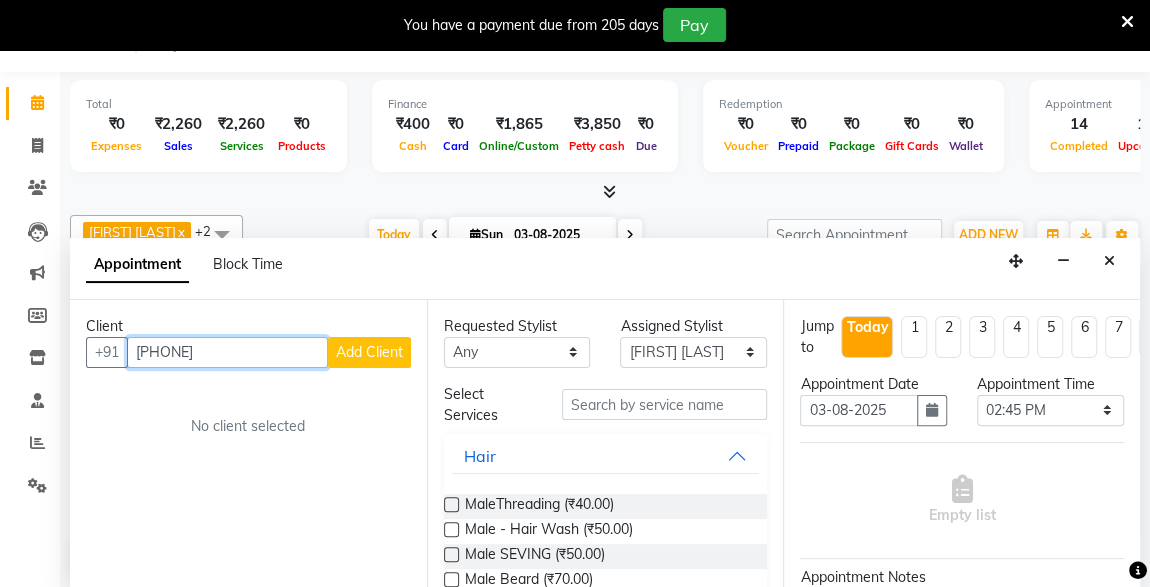 type on "8080972488" 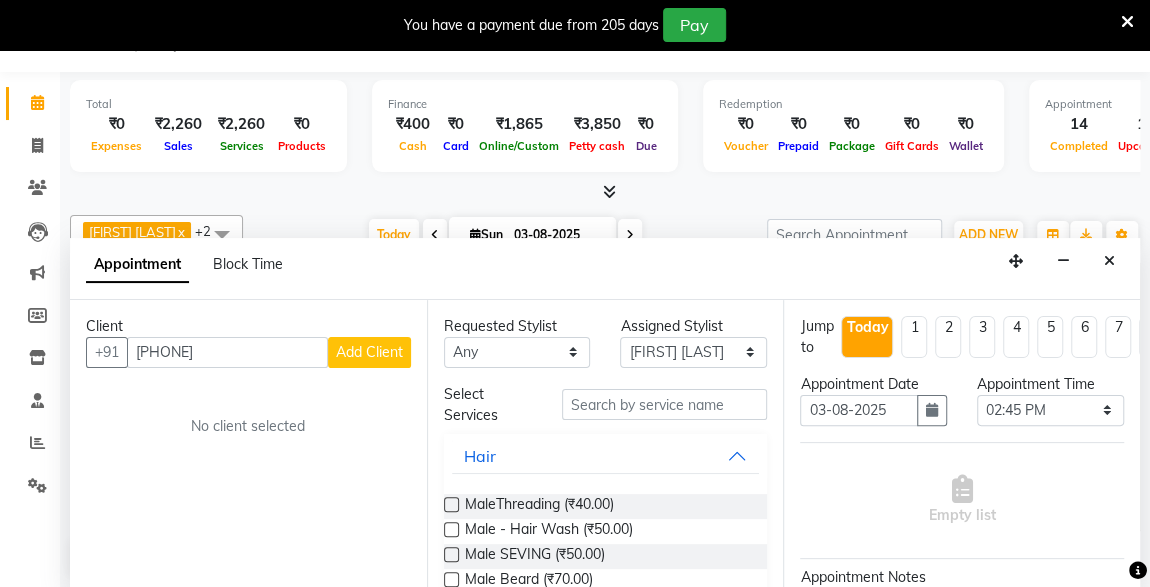 click on "Add Client" at bounding box center [369, 352] 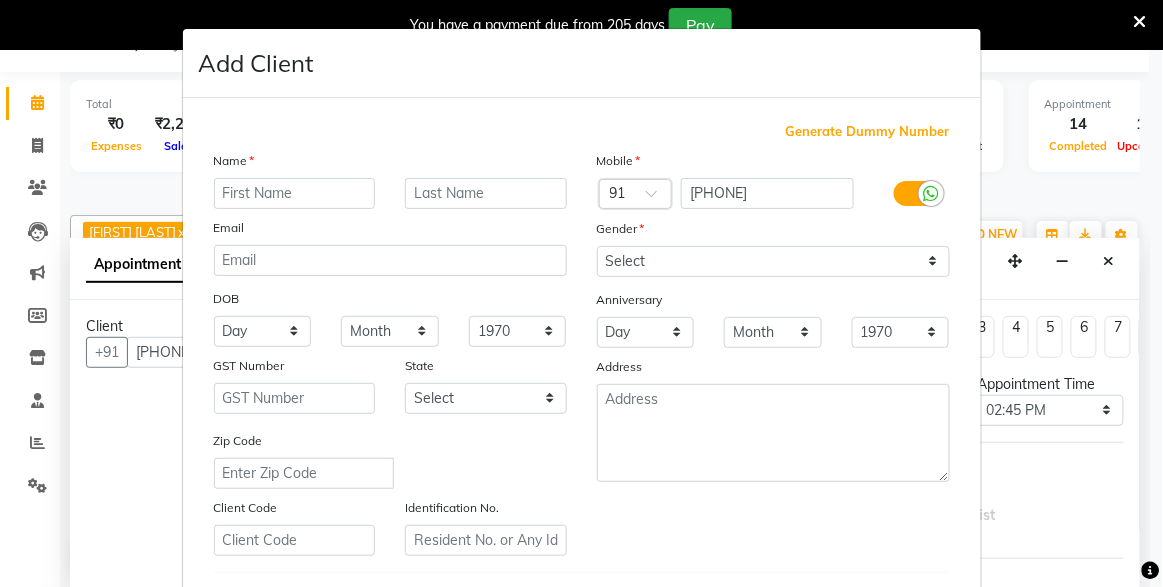 click at bounding box center (295, 193) 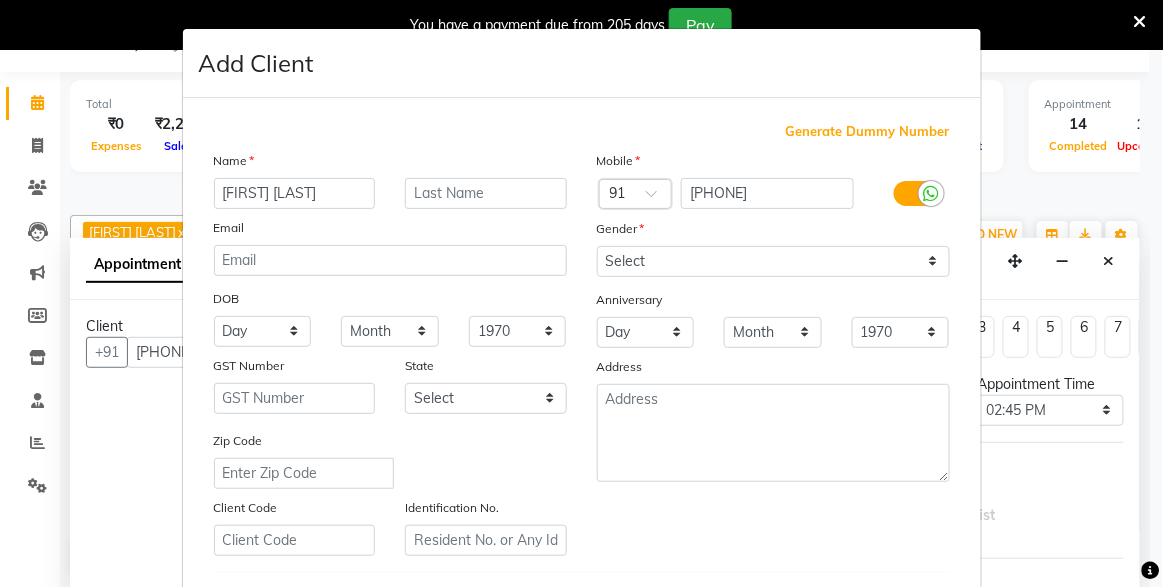 type on "ankush bondre" 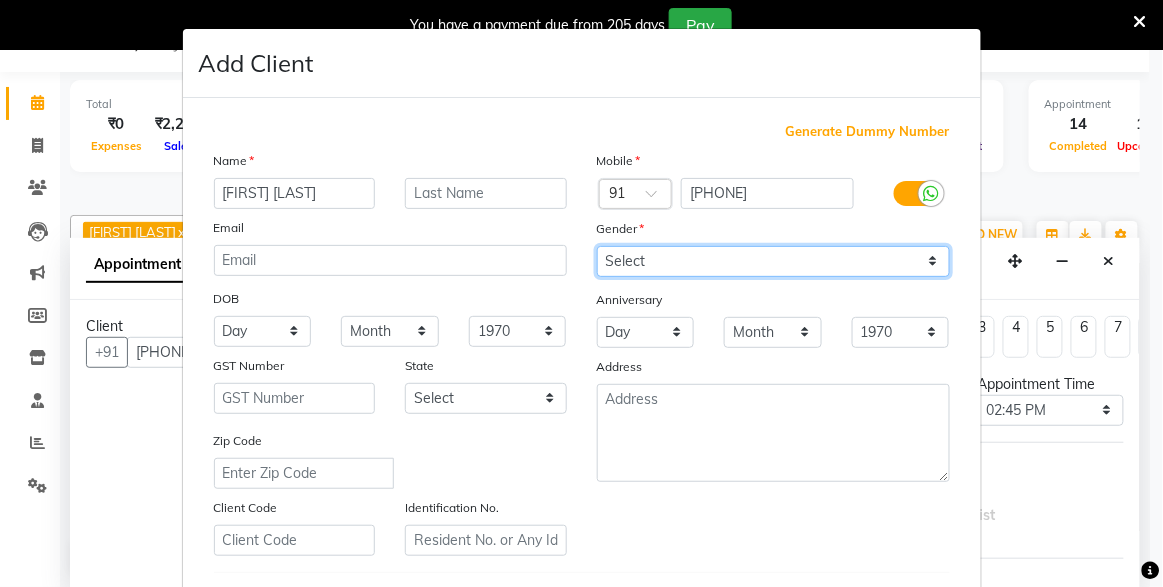 click on "Select Male Female Other Prefer Not To Say" at bounding box center (773, 261) 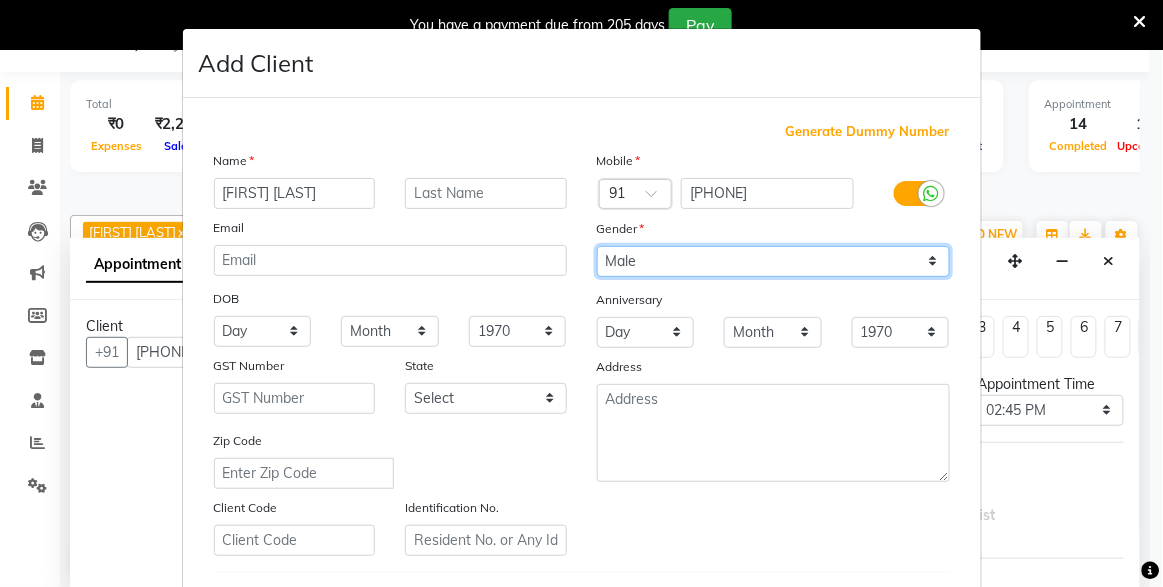 click on "Select Male Female Other Prefer Not To Say" at bounding box center (773, 261) 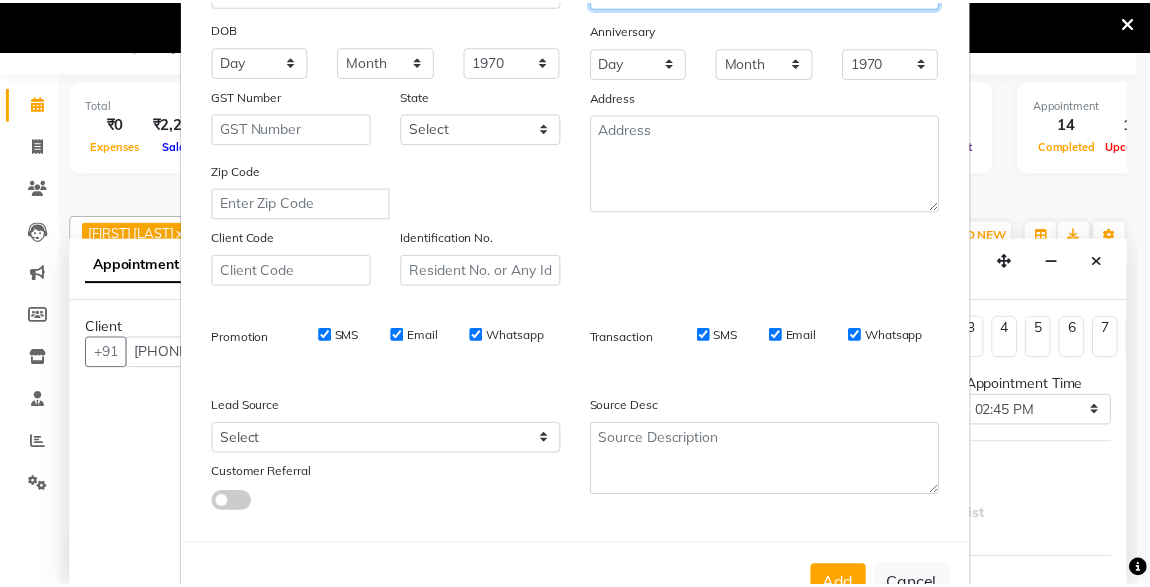 scroll, scrollTop: 329, scrollLeft: 0, axis: vertical 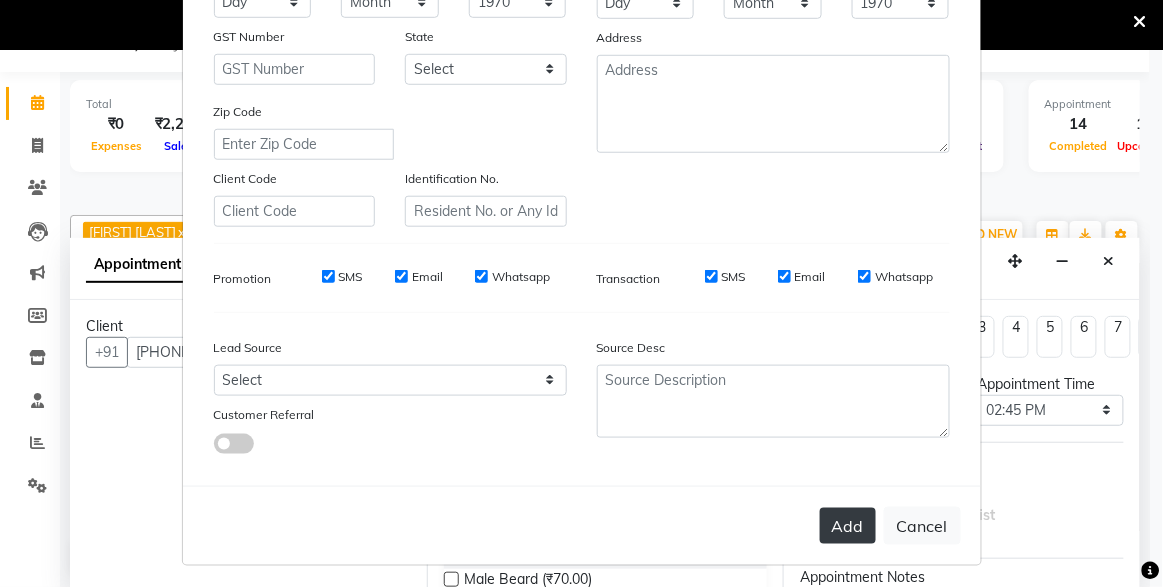 click on "Add" at bounding box center (848, 526) 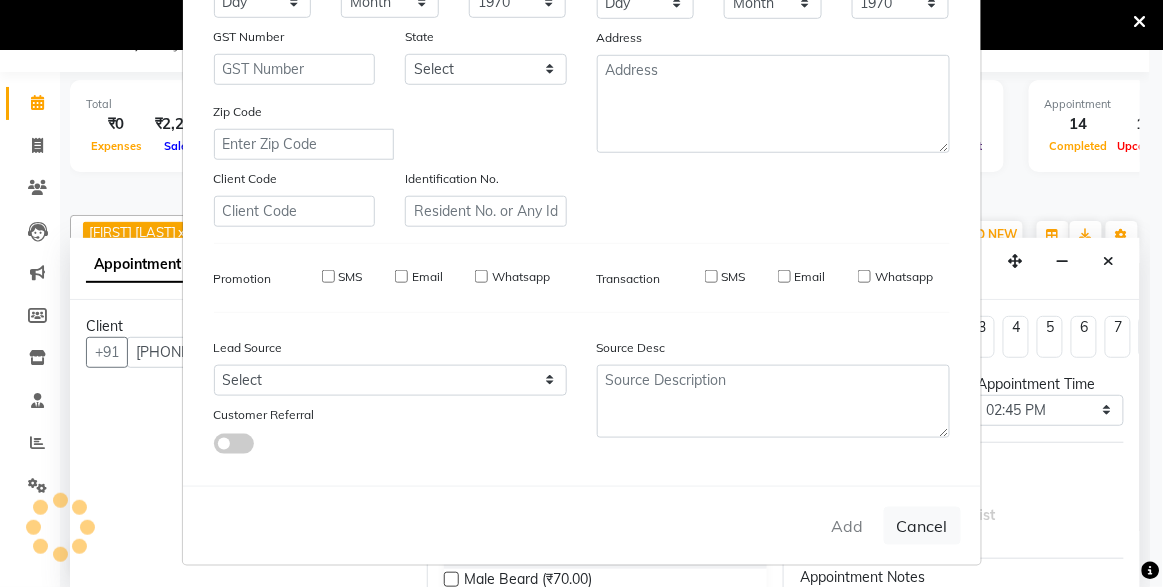 type 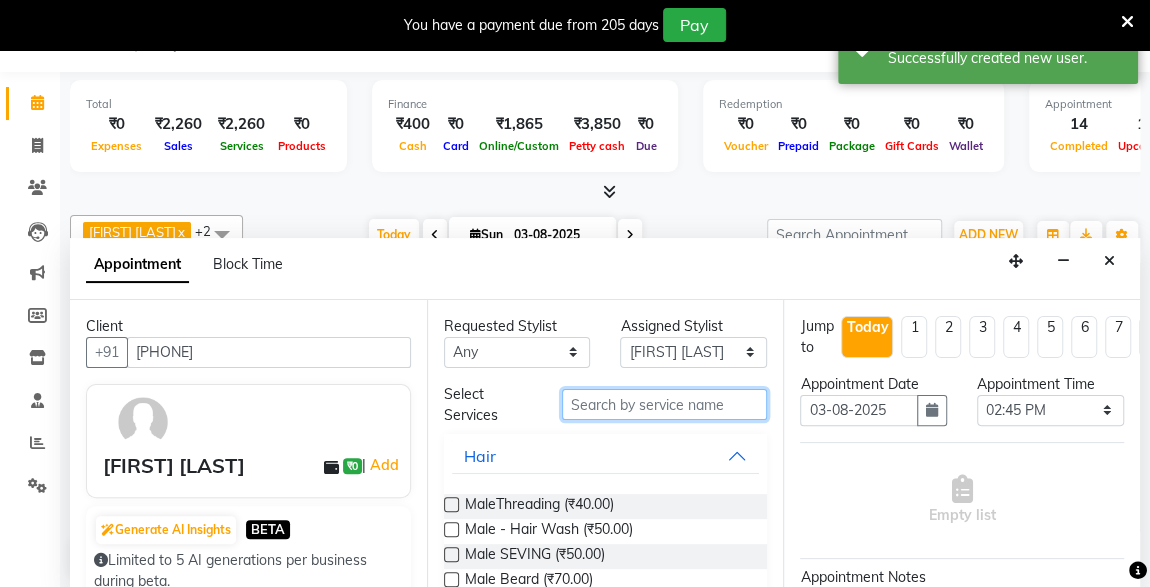 click at bounding box center (665, 404) 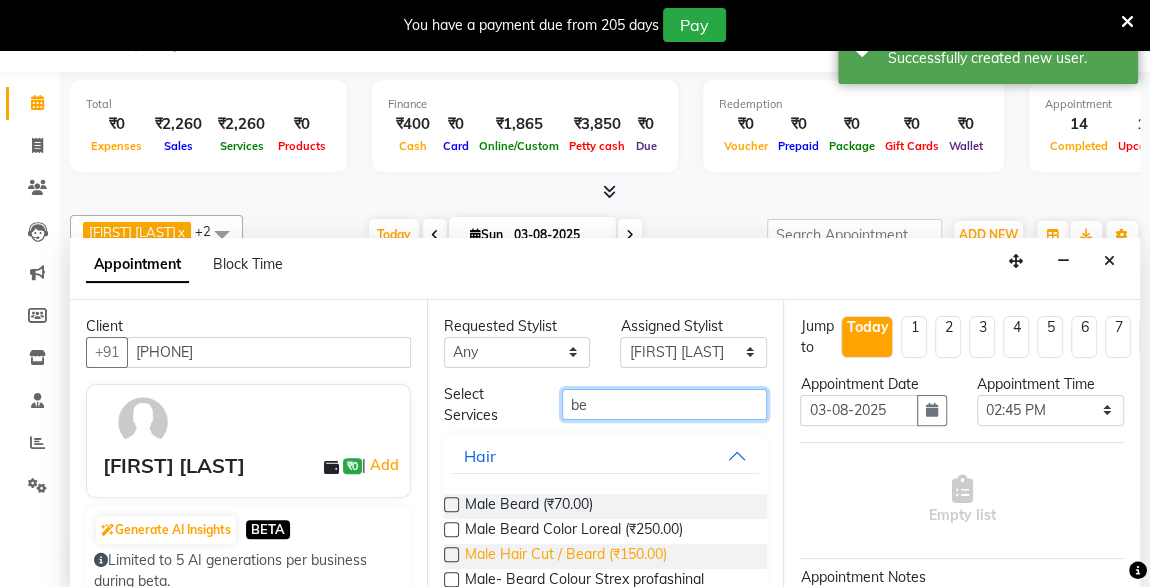 type on "be" 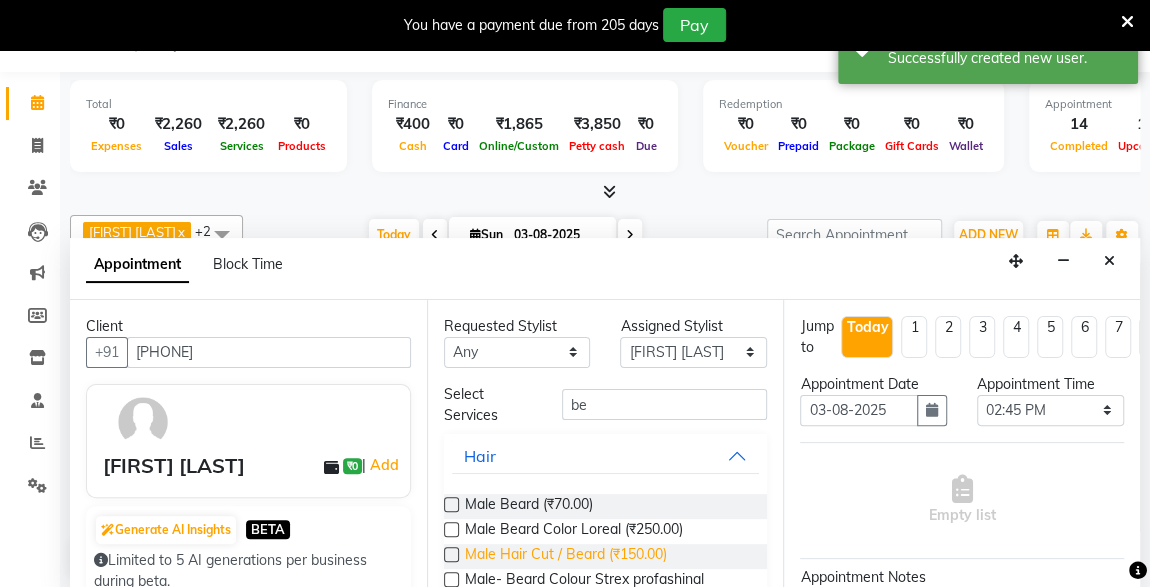 click on "Male Hair Cut / Beard  (₹150.00)" at bounding box center (566, 556) 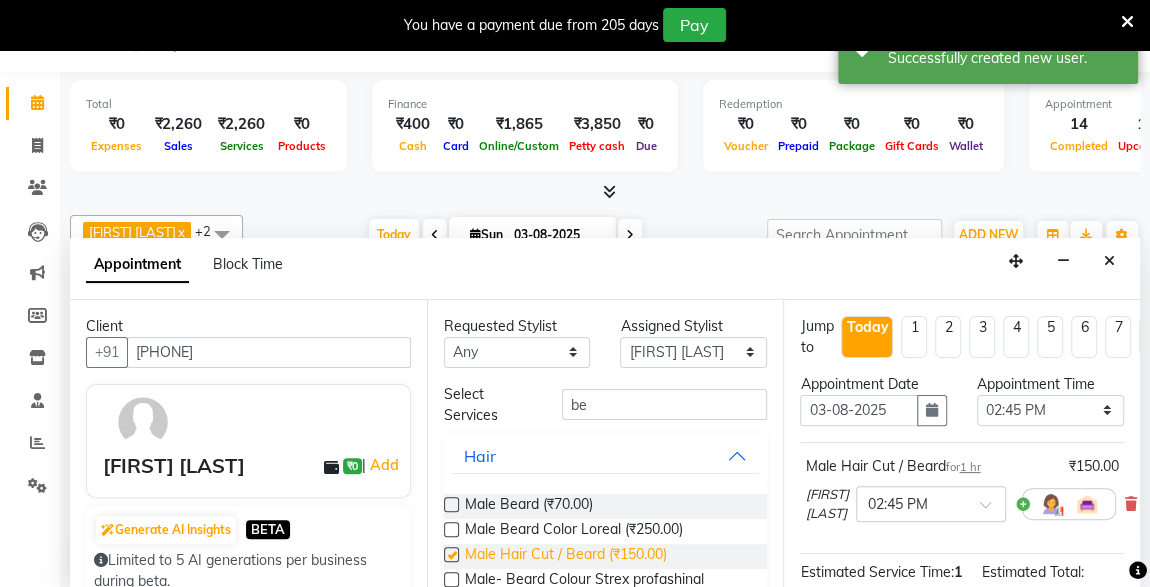 checkbox on "false" 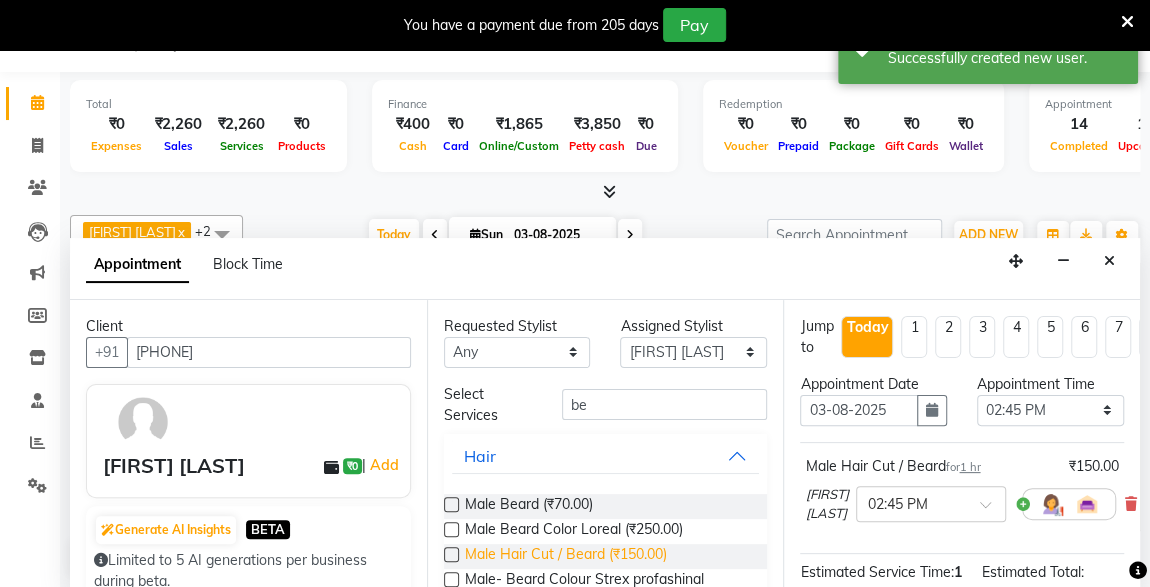 scroll, scrollTop: 289, scrollLeft: 0, axis: vertical 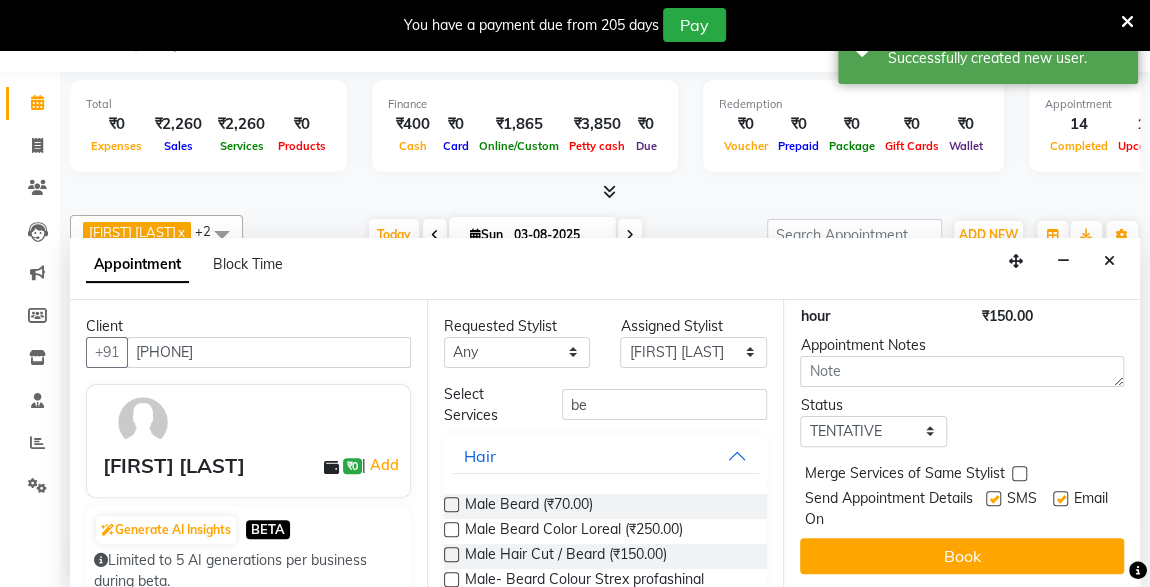 click at bounding box center (993, 498) 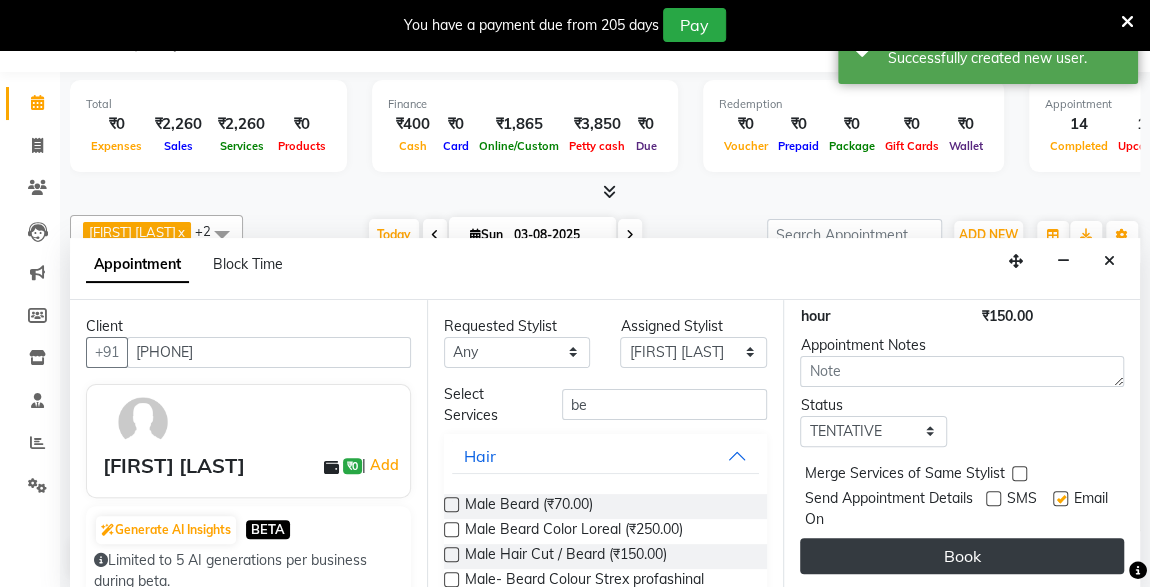 click on "Book" at bounding box center [962, 556] 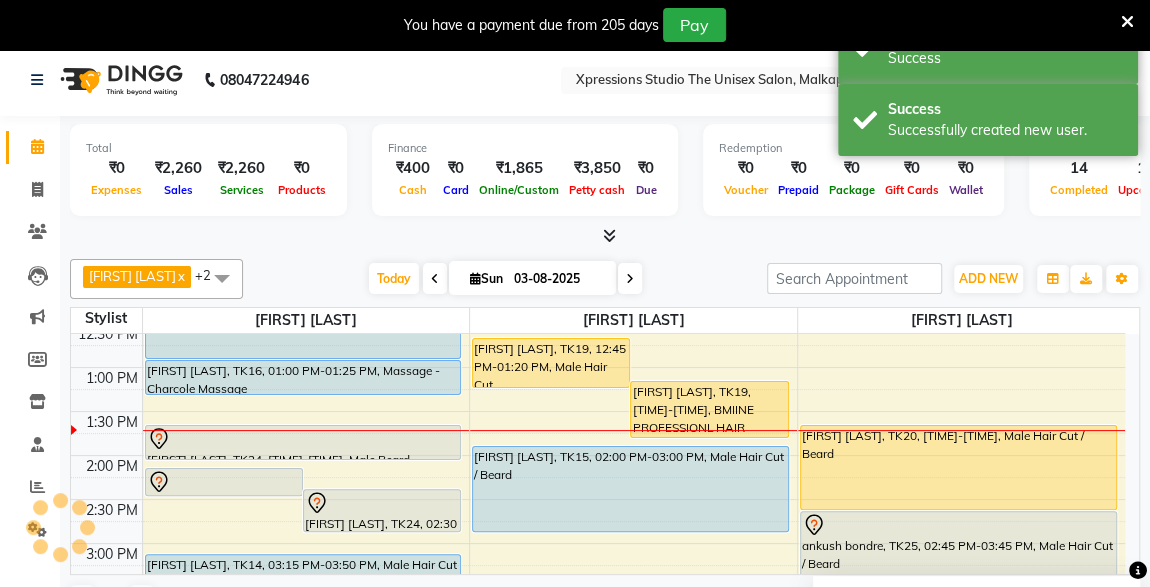 scroll, scrollTop: 0, scrollLeft: 0, axis: both 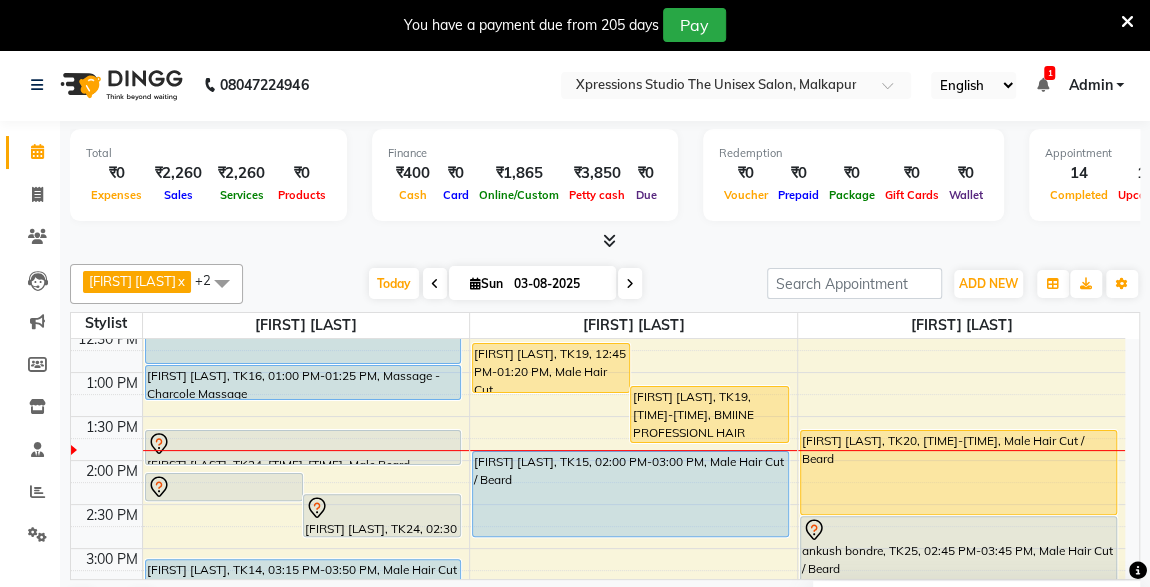 click on "8:00 AM 8:30 AM 9:00 AM 9:30 AM 10:00 AM 10:30 AM 11:00 AM 11:30 AM 12:00 PM 12:30 PM 1:00 PM 1:30 PM 2:00 PM 2:30 PM 3:00 PM 3:30 PM 4:00 PM 4:30 PM 5:00 PM 5:30 PM 6:00 PM 6:30 PM 7:00 PM 7:30 PM 8:00 PM 8:30 PM 9:00 PM 9:30 PM 10:00 PM 10:30 PM     SHUBHAM PATIL, TK01, 09:00 AM-11:20 AM,  Male Beard Color Loreal ,Male Hair Loreal Hair Color 3 NO.,Male Hair Cut / Beard      Raj Baheti, TK08, 10:15 AM-10:35 AM, Male SEVING      TUSHAR BHIMJIYANI, TK10, 10:30 AM-11:30 AM, Male Hair Cut / Beard      NIKHIL GALWADE, TK17, 11:25 AM-12:00 PM, Male Hair Cut              Rohit wadhwani, TK24, 02:15 PM-02:35 PM, Male Head Massage With Oil             Rohit wadhwani, TK24, 02:30 PM-03:00 PM, D-Tan - O3+ Datan    SARTHAK RAJDEV, TK16, 12:00 PM-01:00 PM, Male Hair Cut / Beard     SARTHAK RAJDEV, TK16, 01:00 PM-01:25 PM, Massage - Charcole Massage             Rohit wadhwani, TK24, 01:45 PM-02:10 PM, Male  Beard    SHREYASH DHUNDALE, TK14, 03:15 PM-03:50 PM, Male Hair Cut" at bounding box center (598, 592) 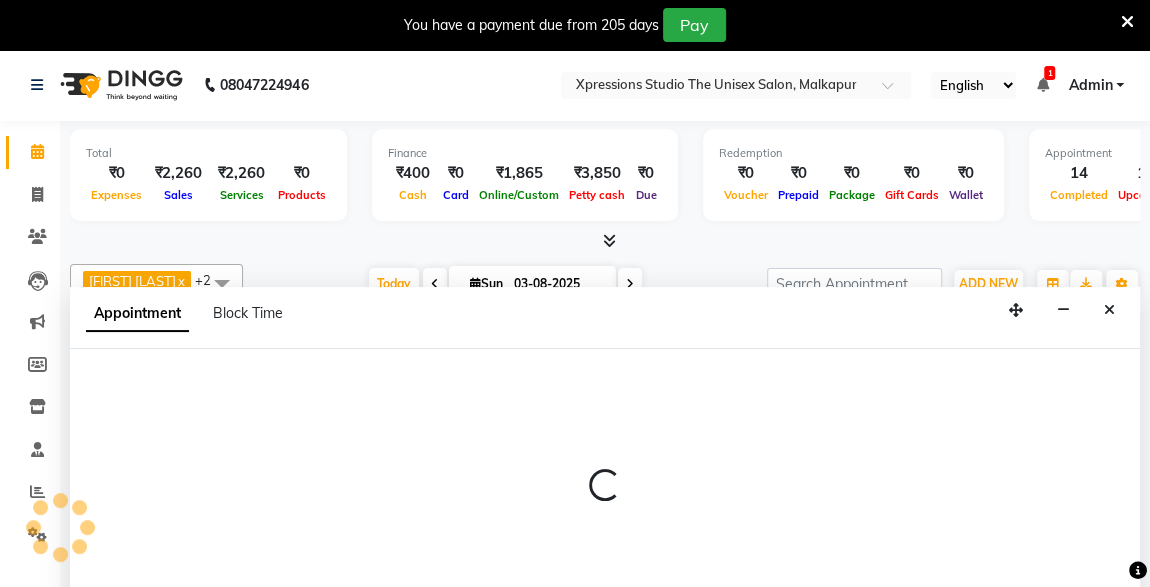 select on "57588" 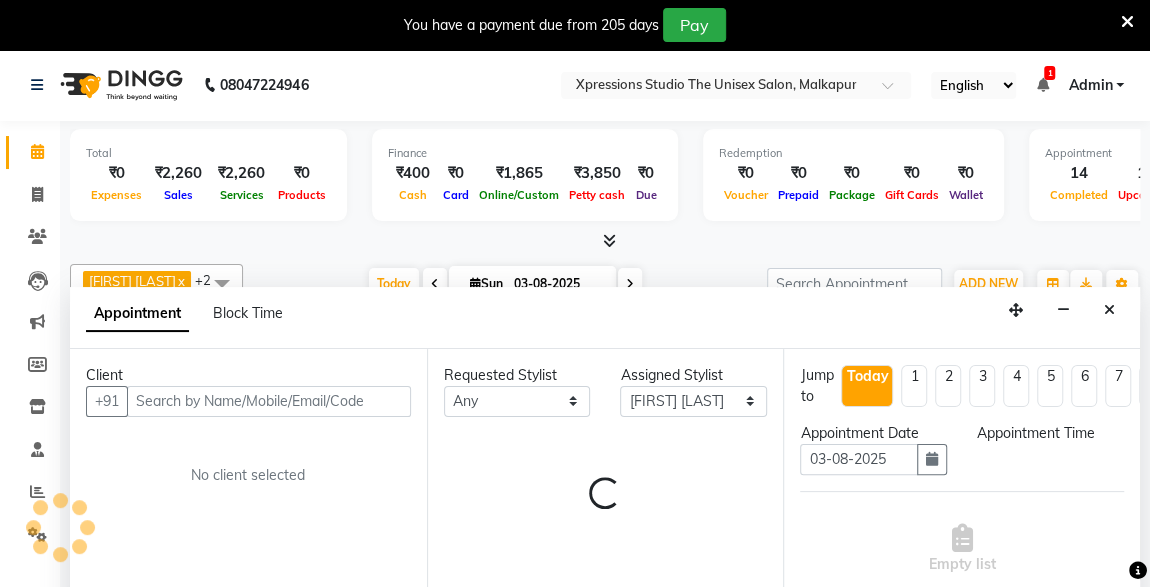 scroll, scrollTop: 49, scrollLeft: 0, axis: vertical 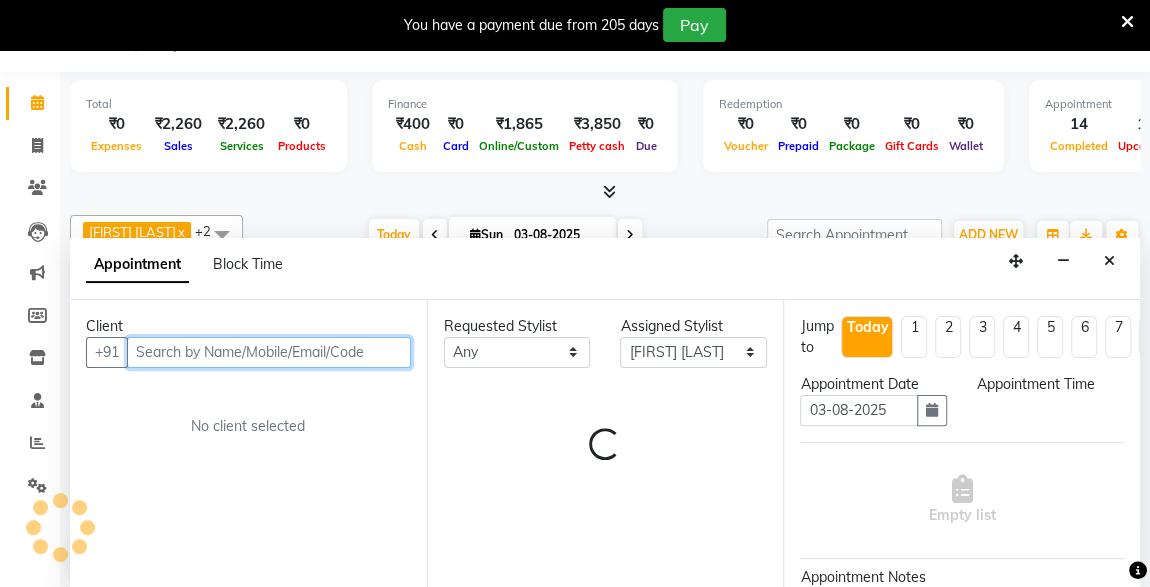 select on "885" 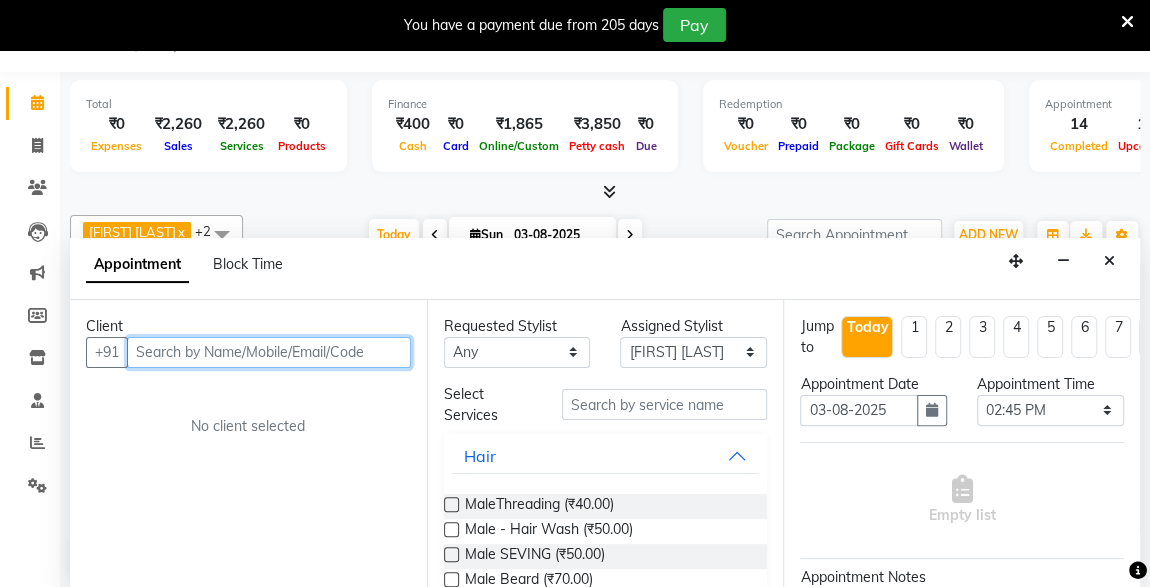 click at bounding box center [269, 352] 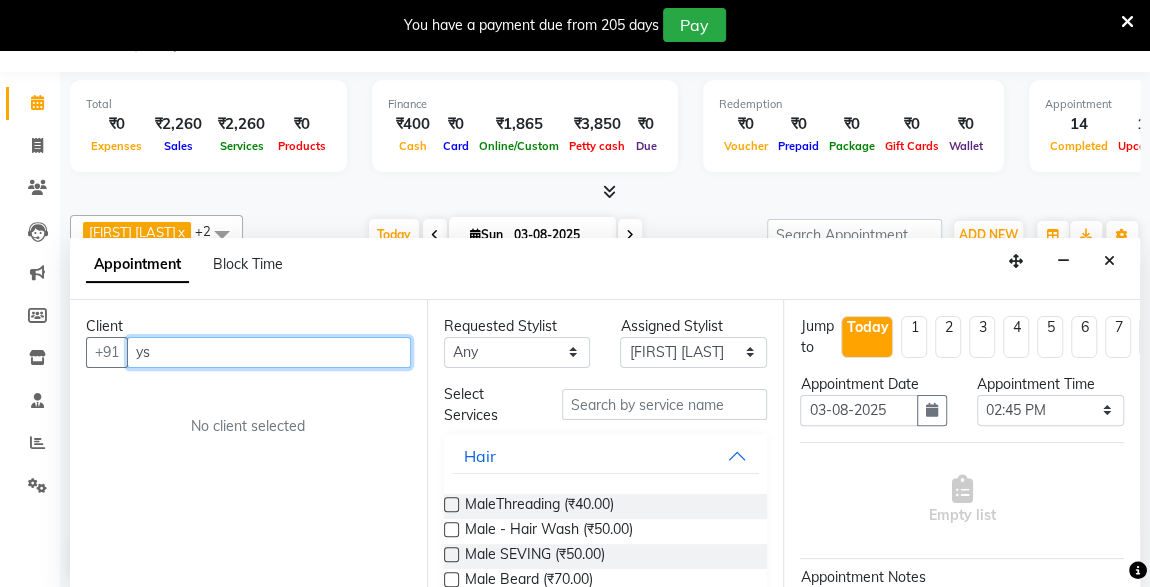 type on "y" 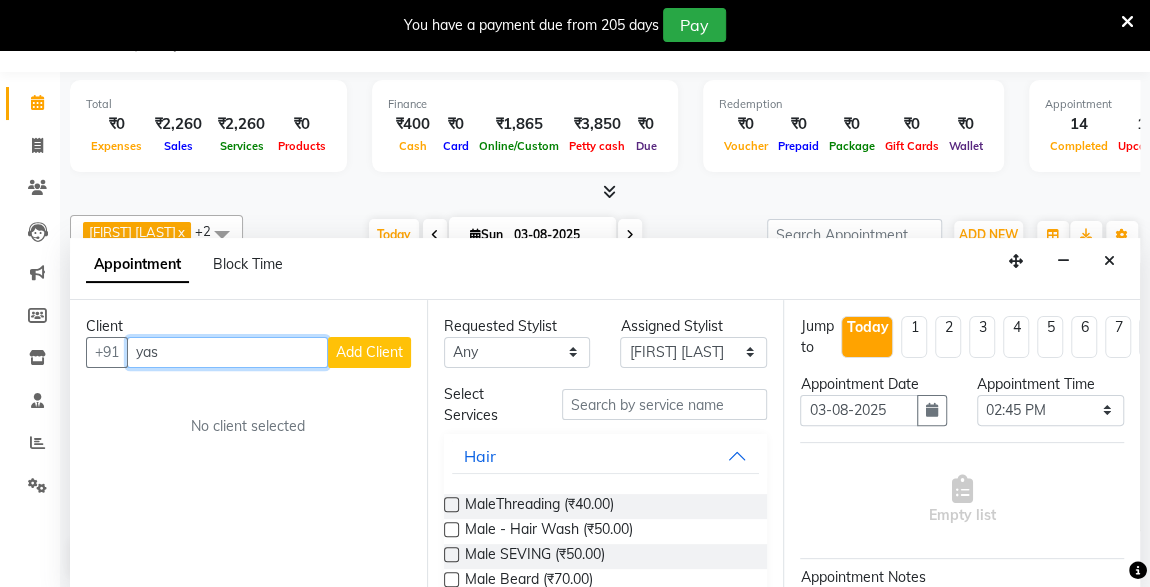 type on "yash" 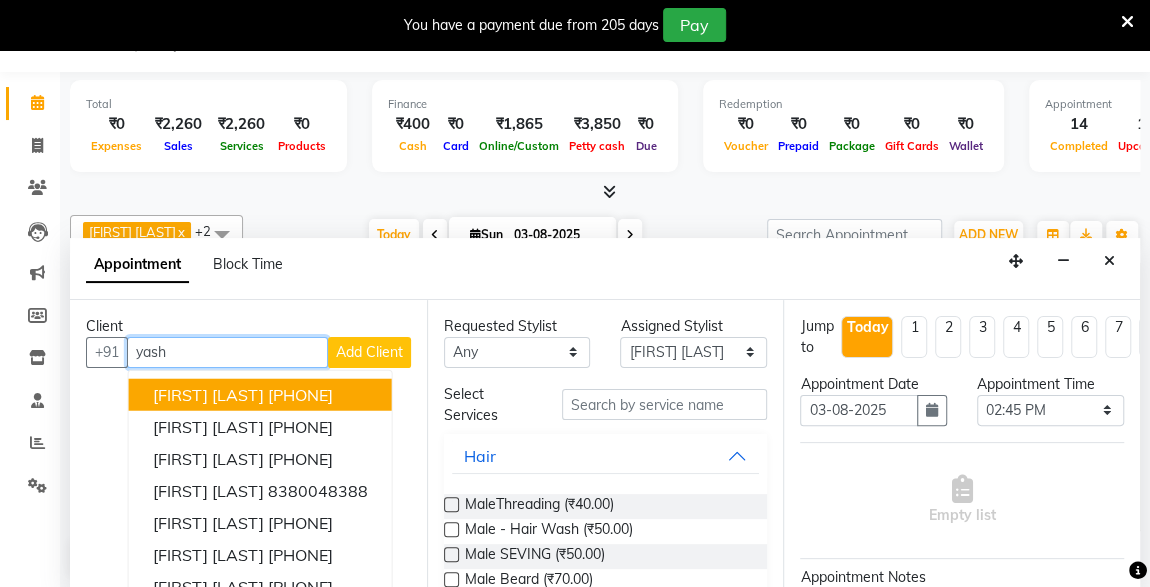click on "yash" at bounding box center [227, 352] 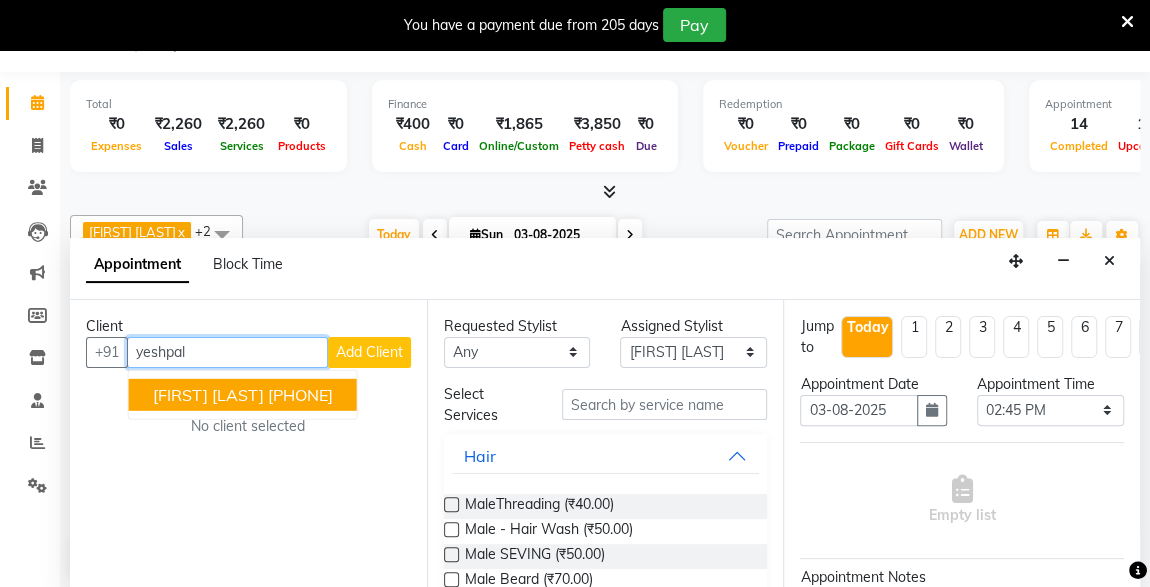 click on "YESHPAL PARAKH" at bounding box center [208, 394] 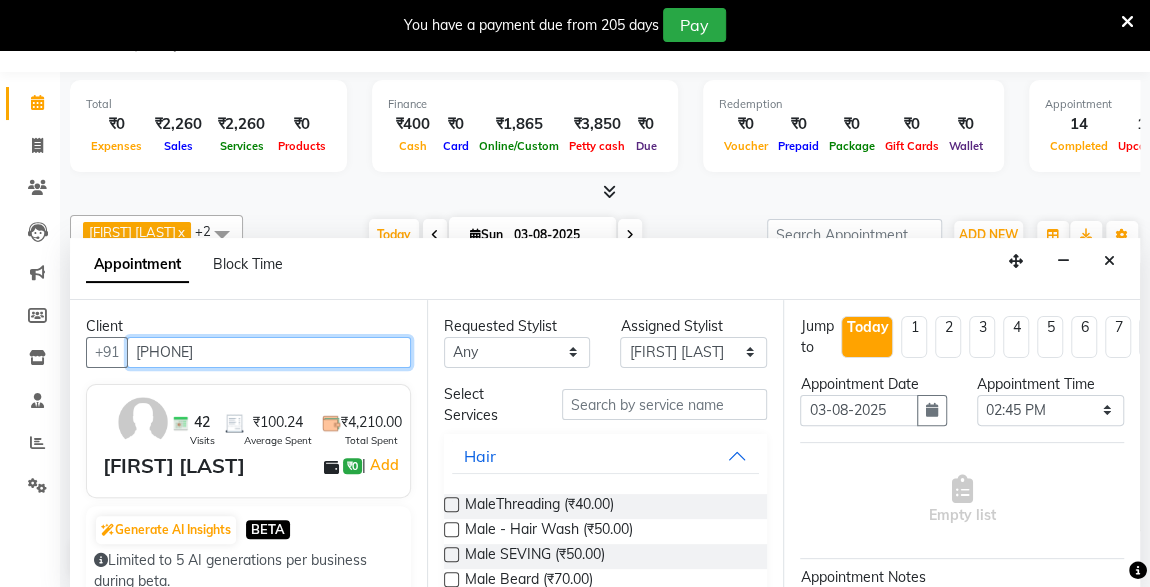 type on "8421354435" 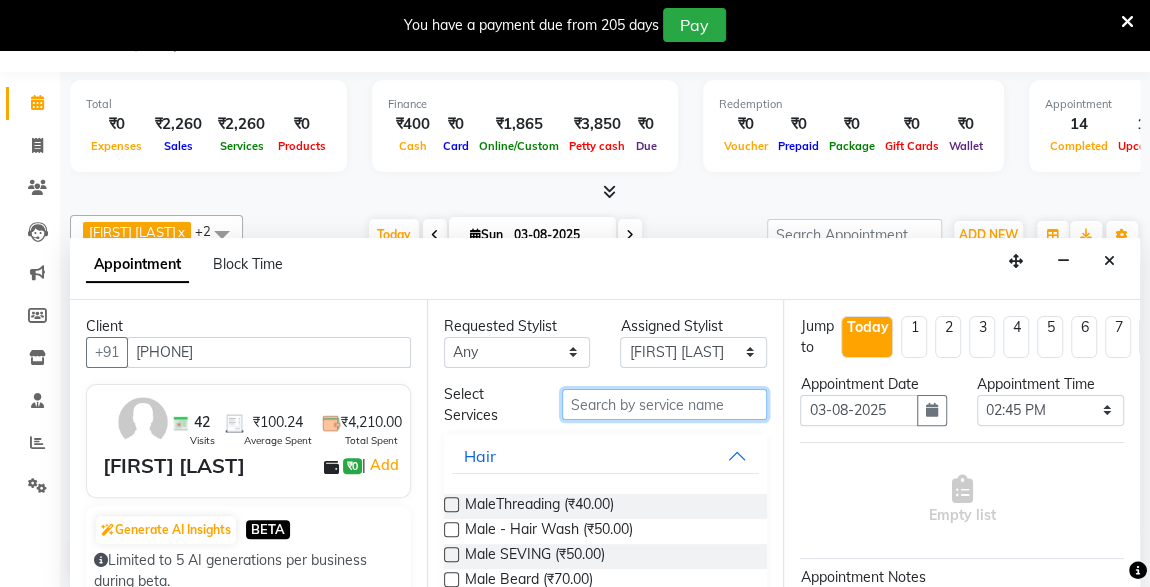 click at bounding box center (665, 404) 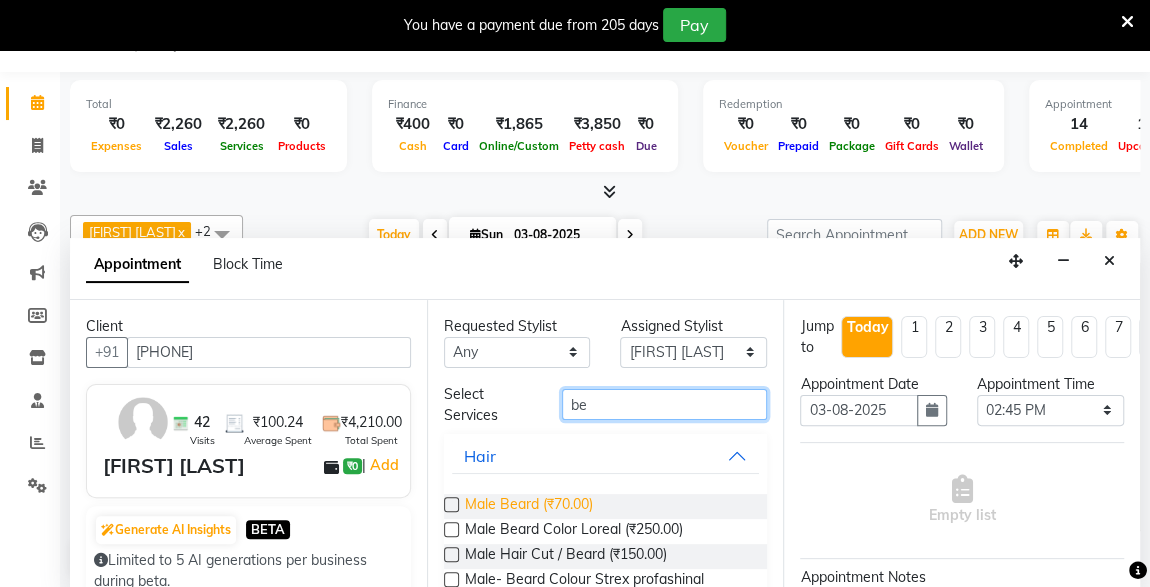 type on "be" 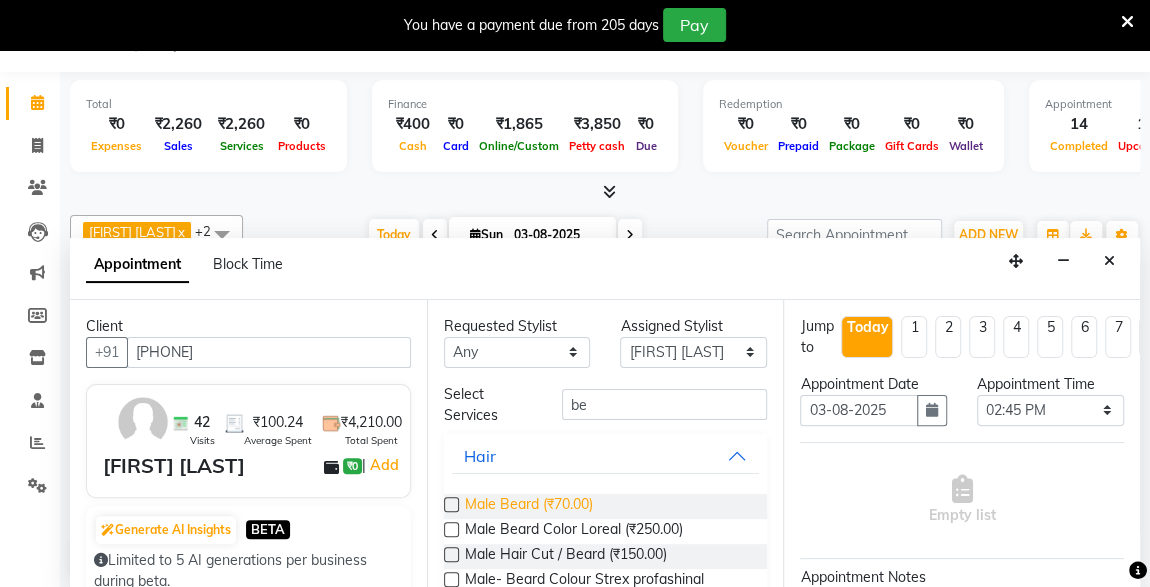 click on "Male  Beard (₹70.00)" at bounding box center (529, 506) 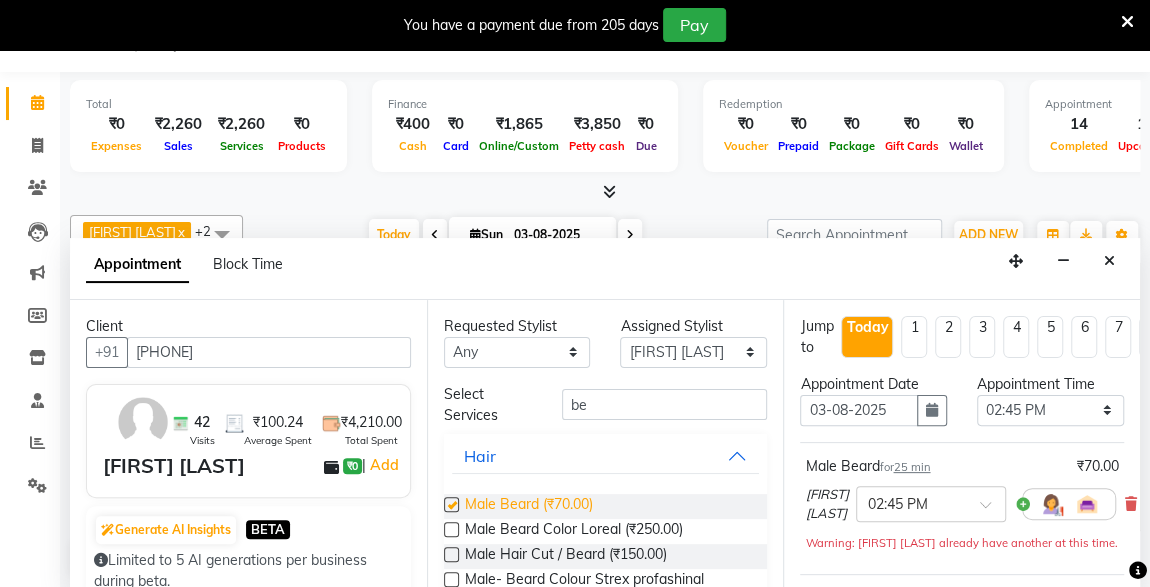 checkbox on "false" 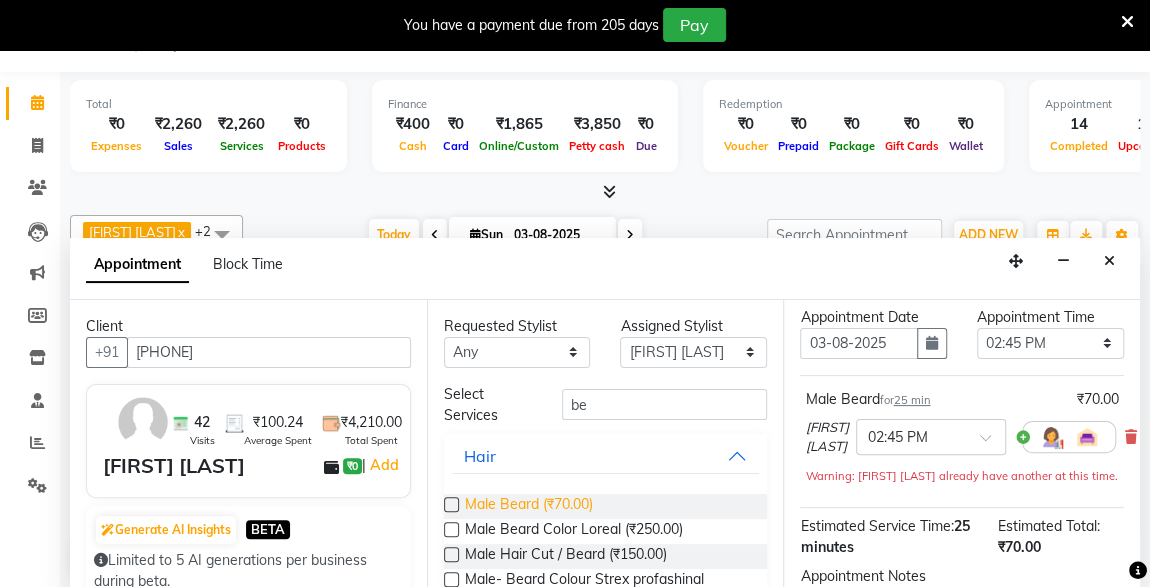 scroll, scrollTop: 310, scrollLeft: 0, axis: vertical 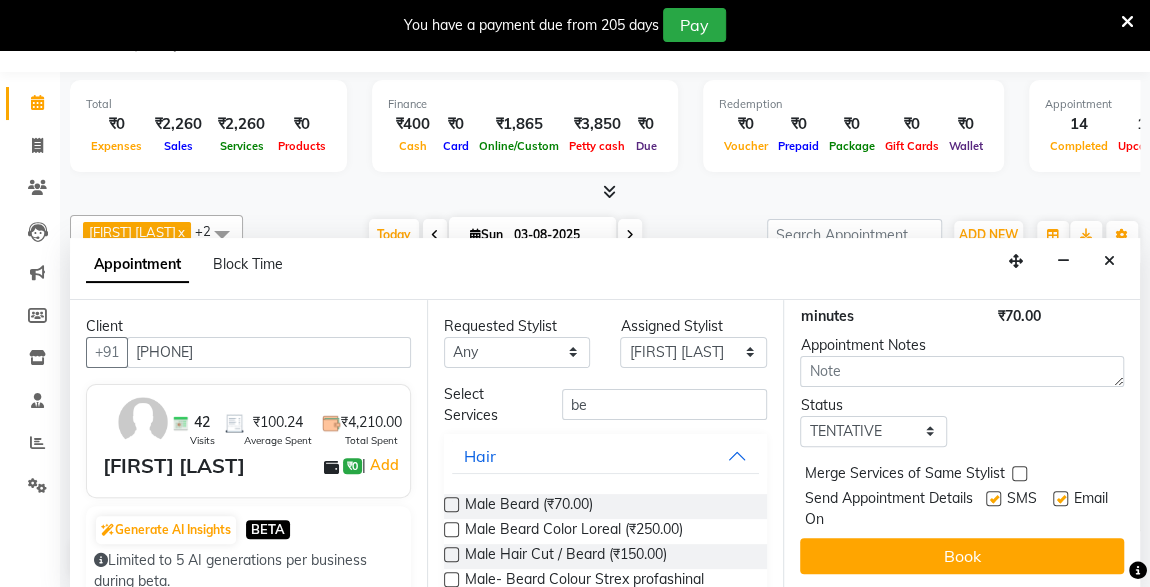 click at bounding box center [993, 498] 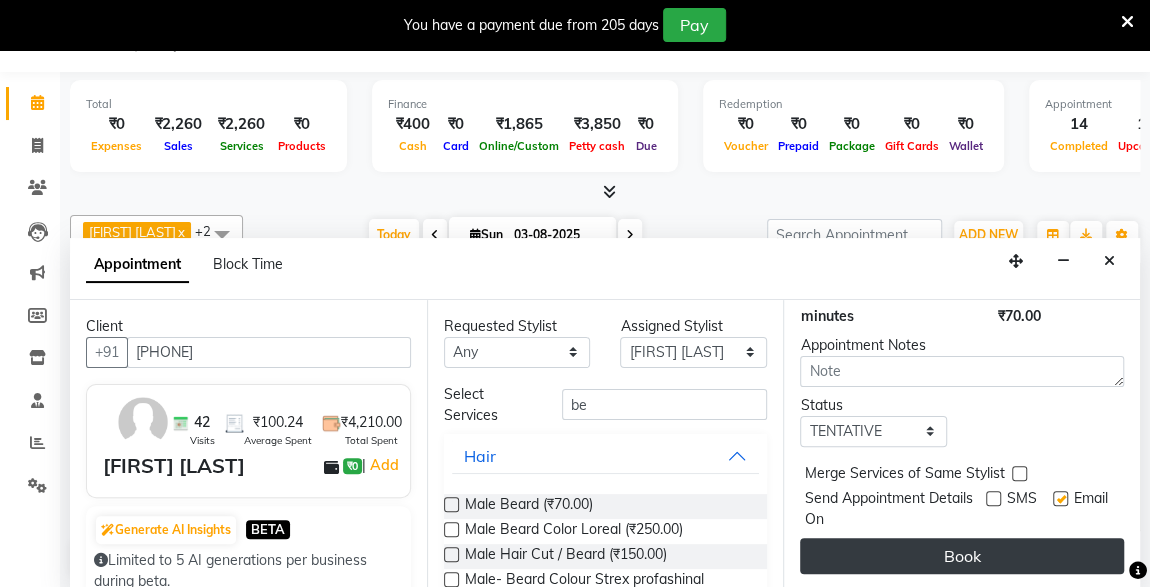 click on "Book" at bounding box center (962, 556) 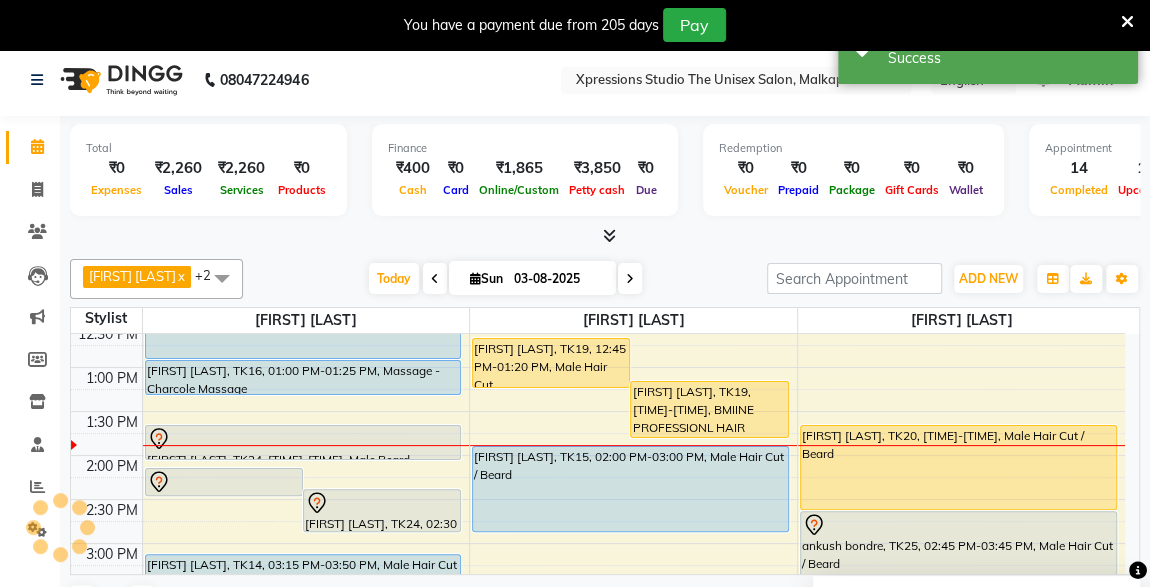 scroll, scrollTop: 0, scrollLeft: 0, axis: both 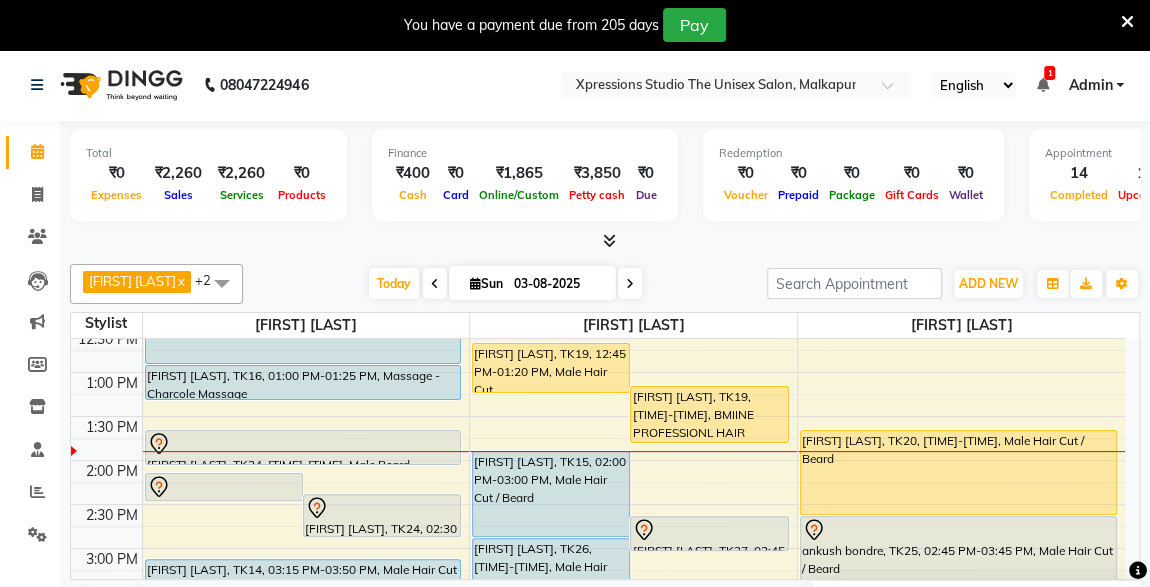 click on "VINOD AGRAVAL, TK19, 12:45 PM-01:20 PM, Male Hair Cut" at bounding box center (551, 368) 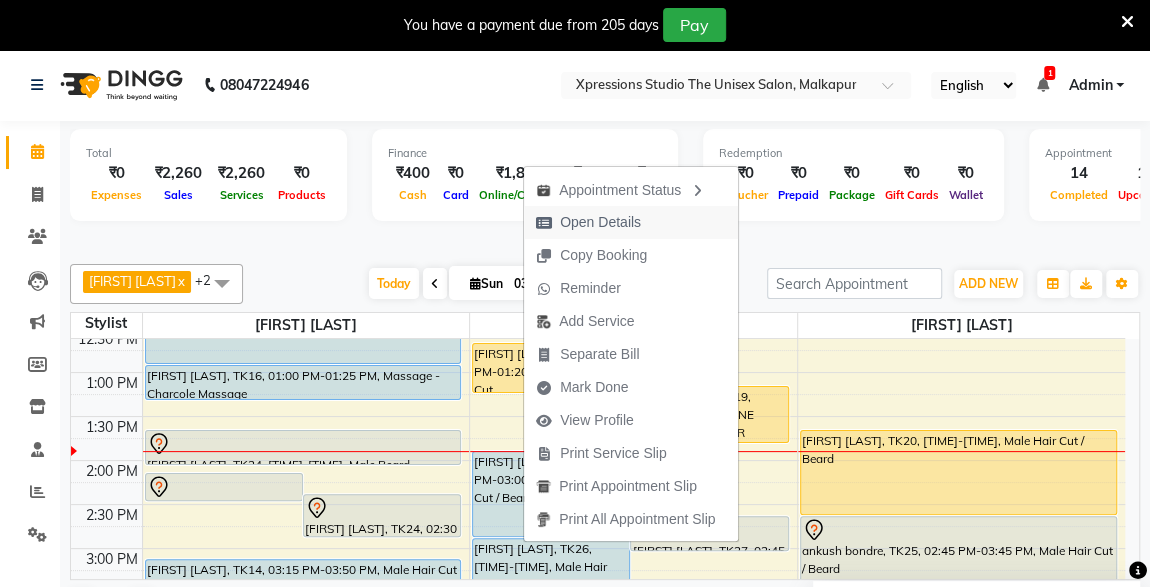 click on "Open Details" at bounding box center [600, 222] 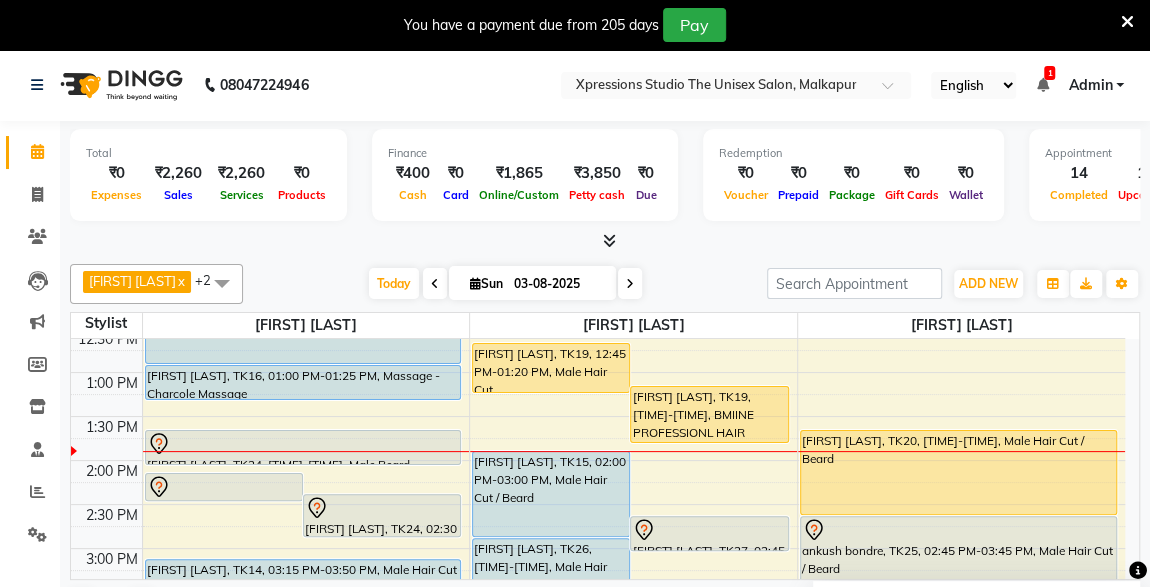 click on "VINOD AGRAVAL, TK19, 12:45 PM-01:20 PM, Male Hair Cut" at bounding box center [551, 368] 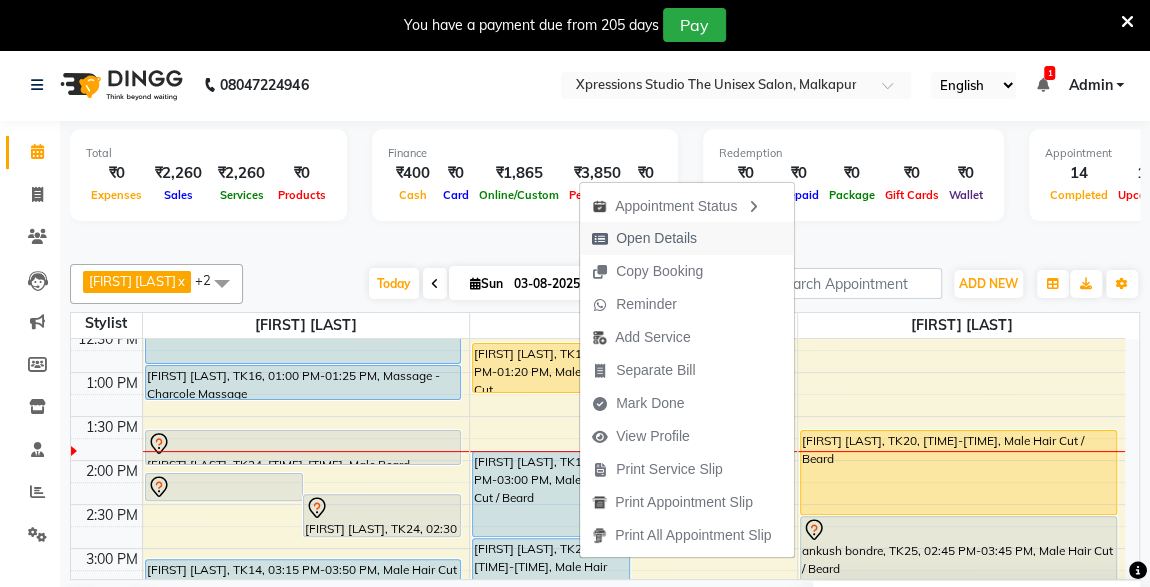 click on "Open Details" at bounding box center (656, 238) 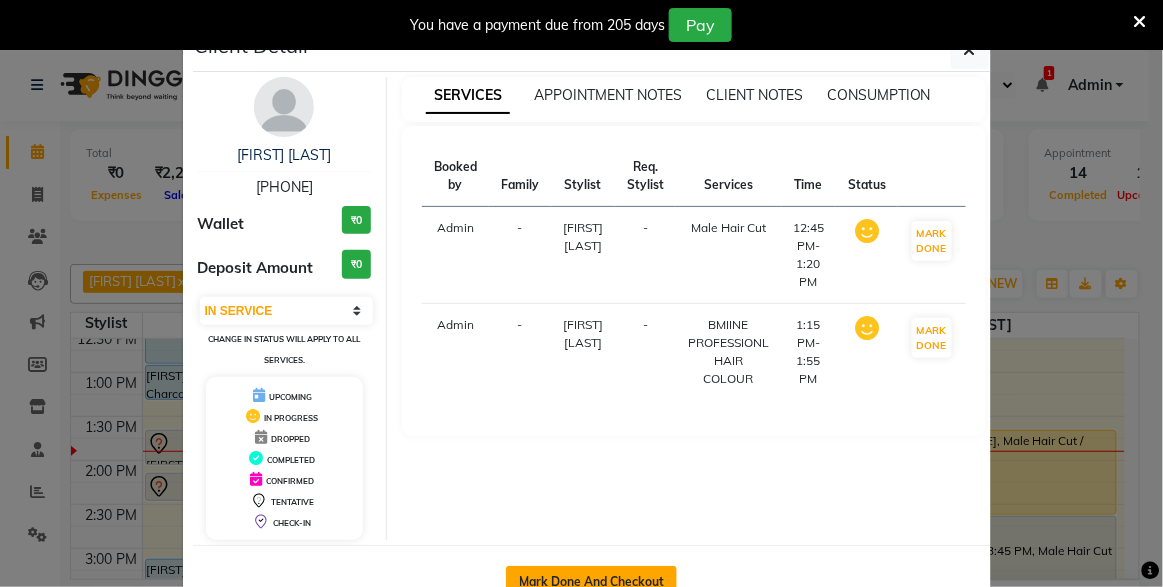click on "Mark Done And Checkout" 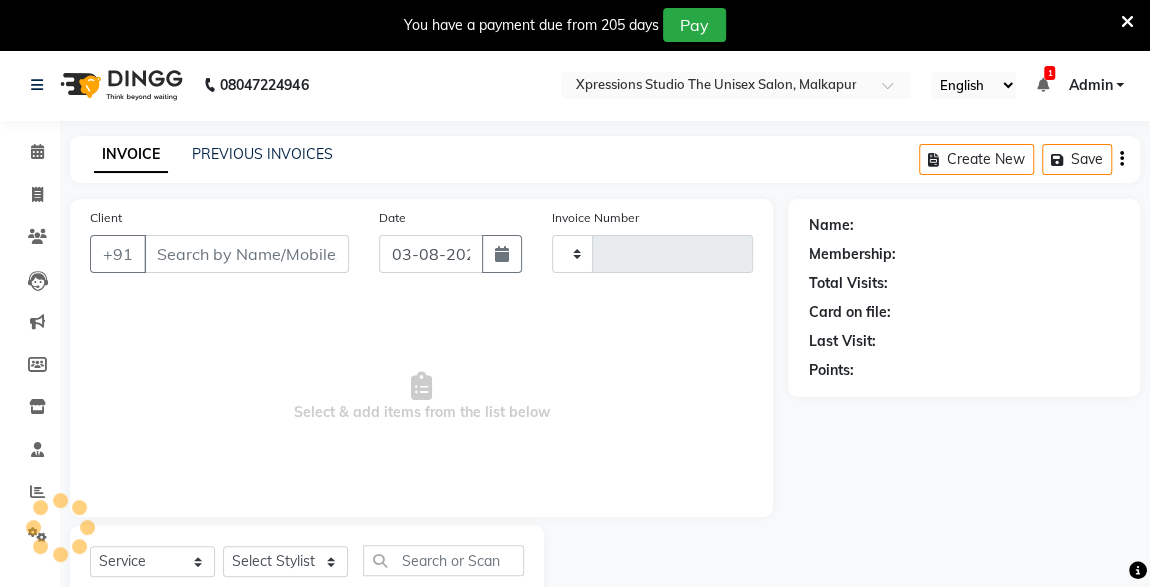 type on "3720" 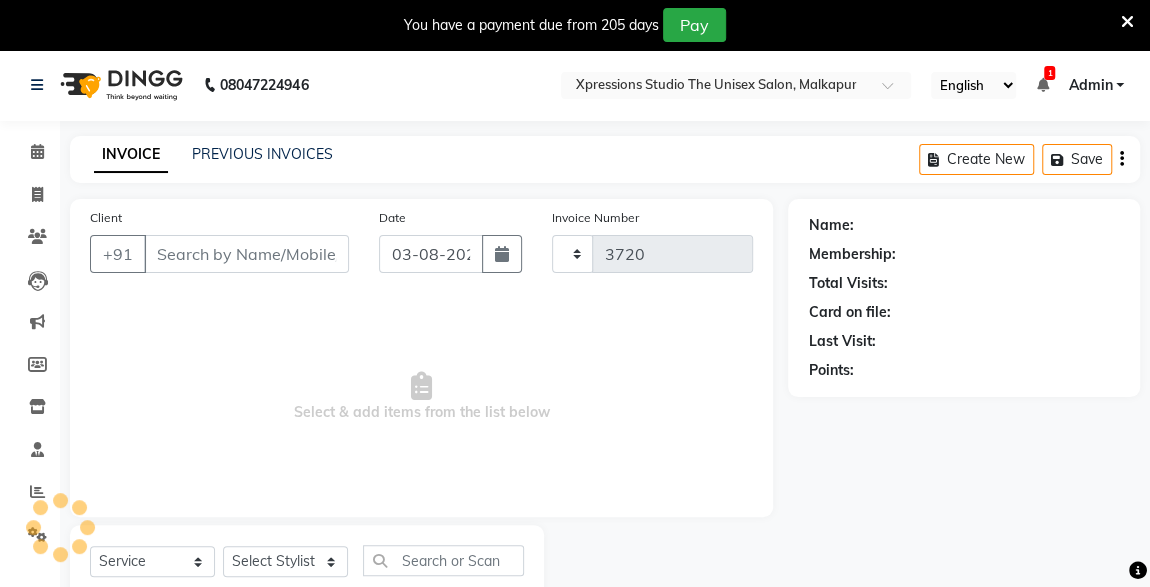 select on "7003" 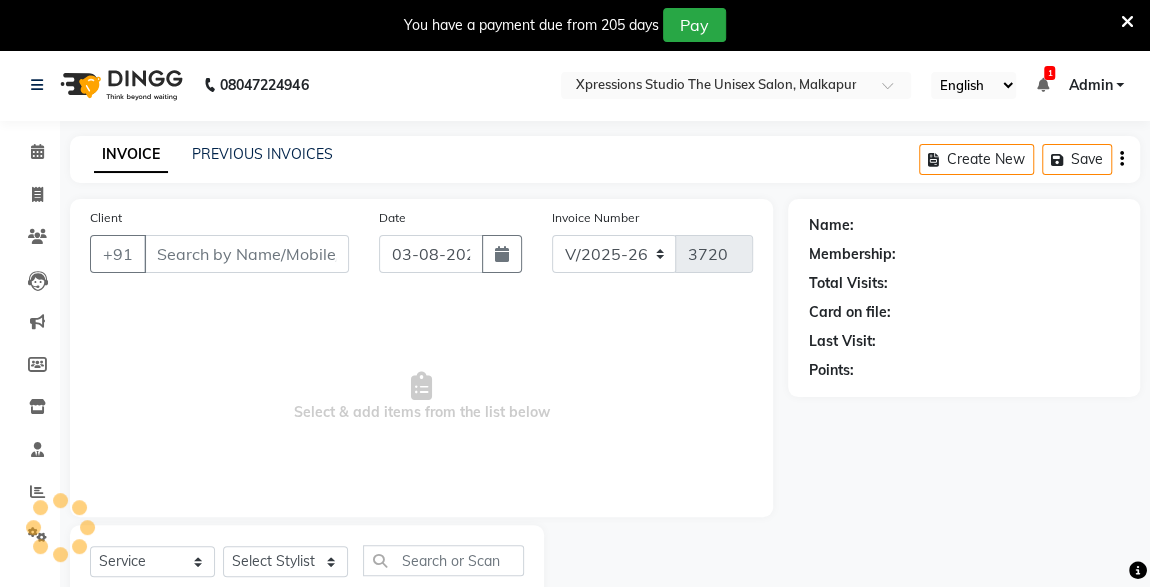 type on "9226183131" 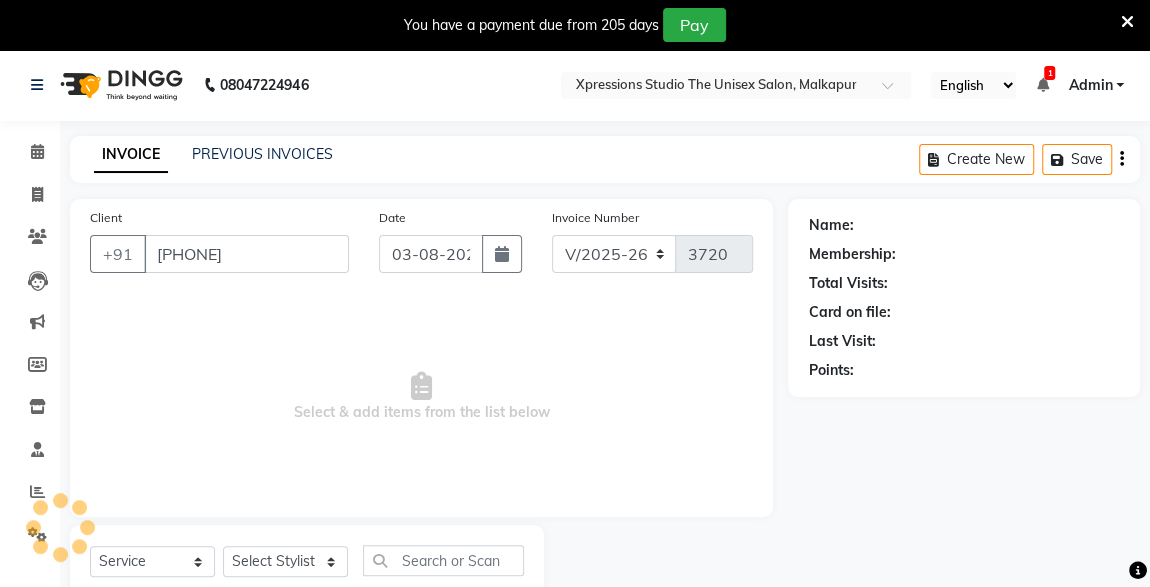 select on "57588" 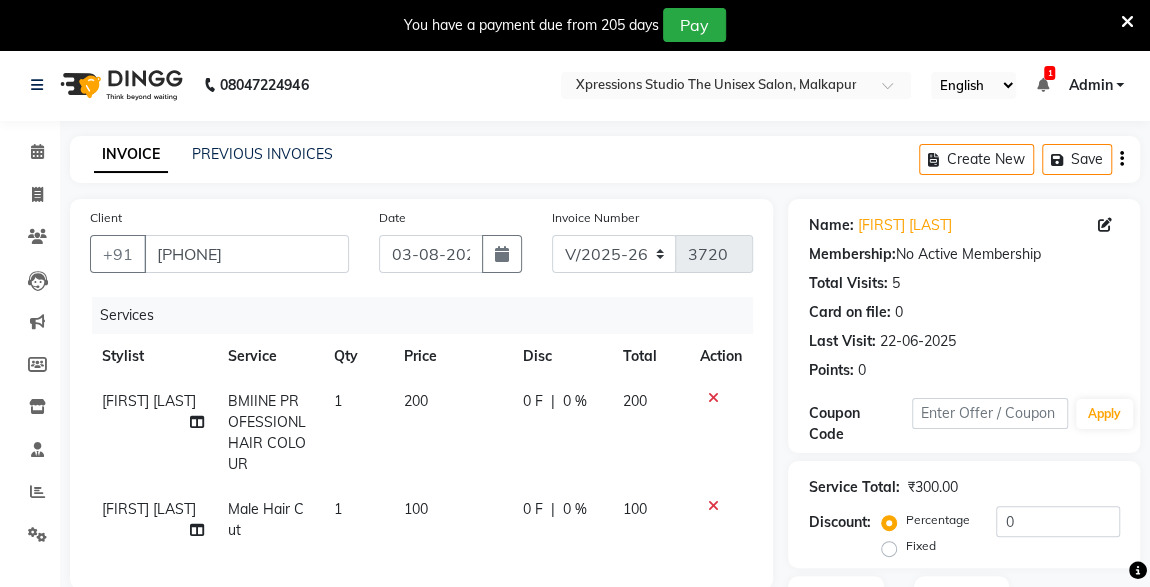 click 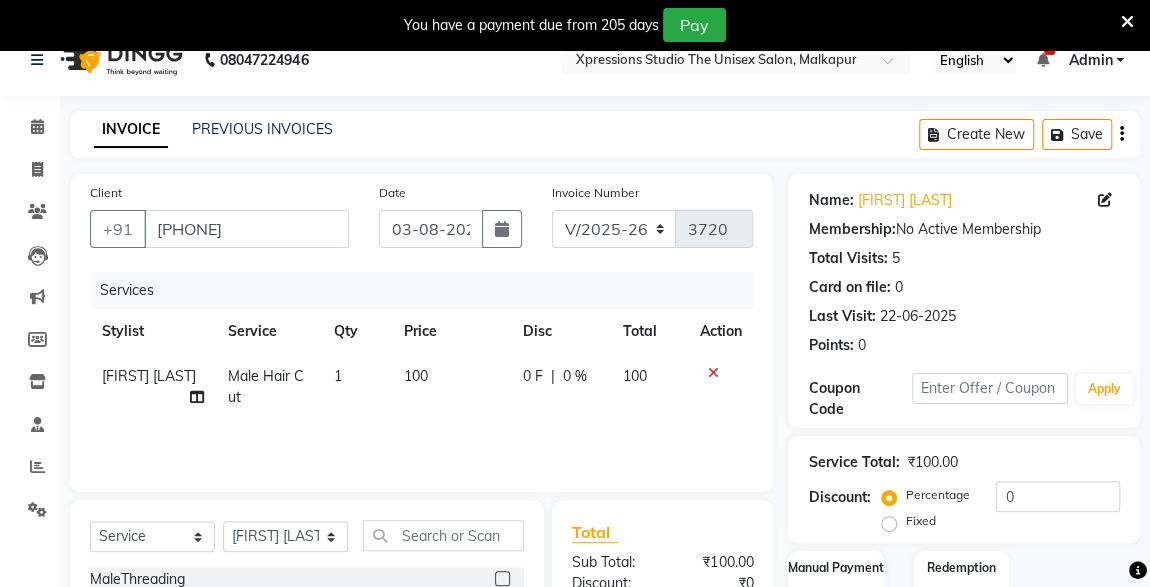 scroll, scrollTop: 261, scrollLeft: 0, axis: vertical 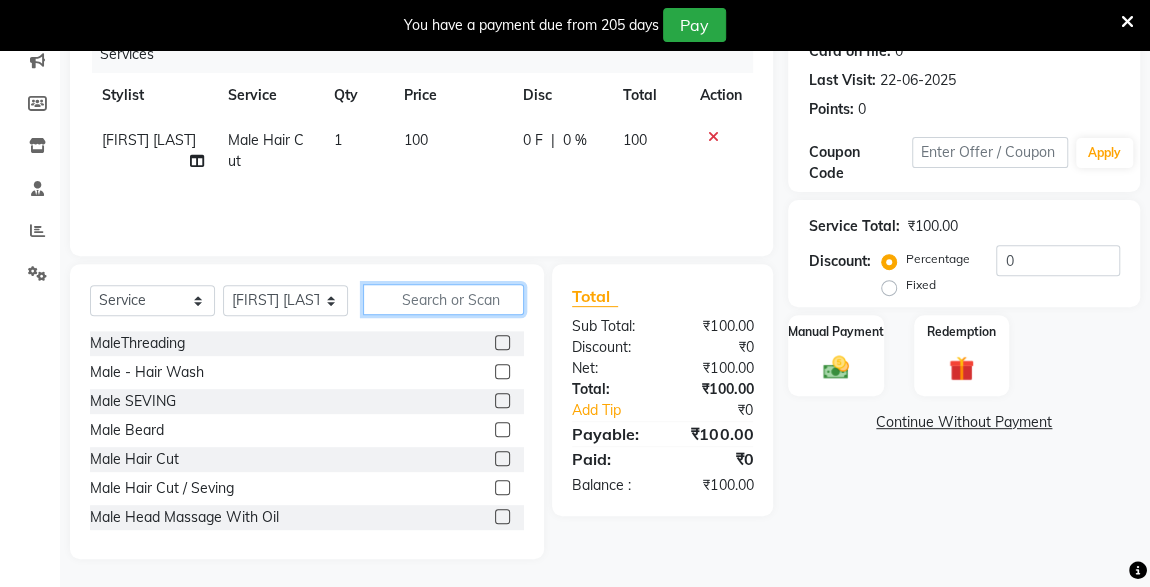 click 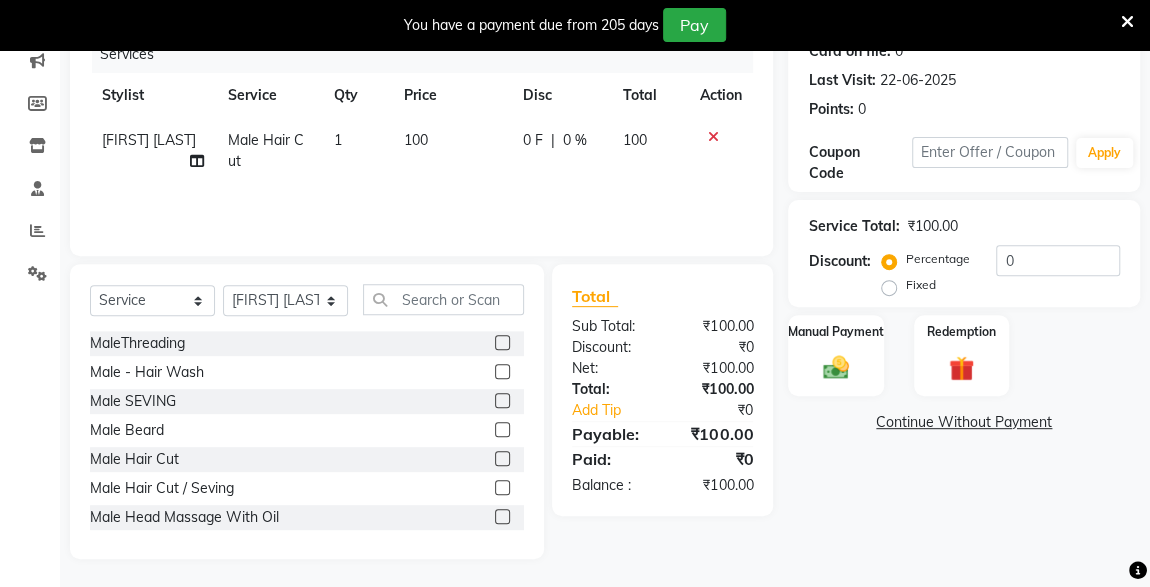 click on "Select  Service  Product  Membership  Package Voucher Prepaid Gift Card  Select Stylist ADESH RAUT ROHAN BABHULKAR ROSHAN TANDULKAR" 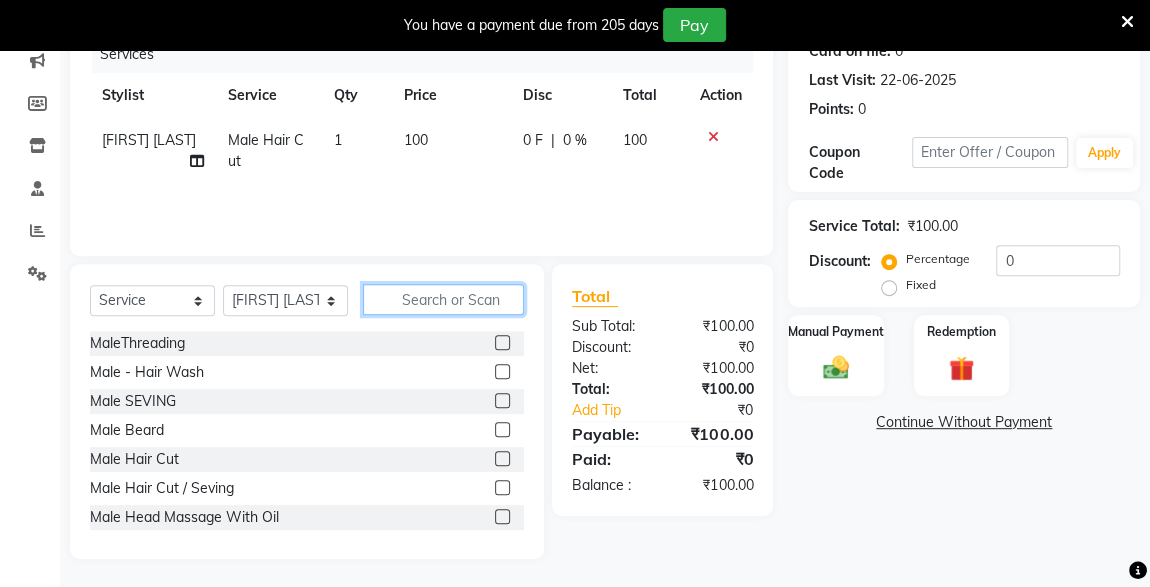 click 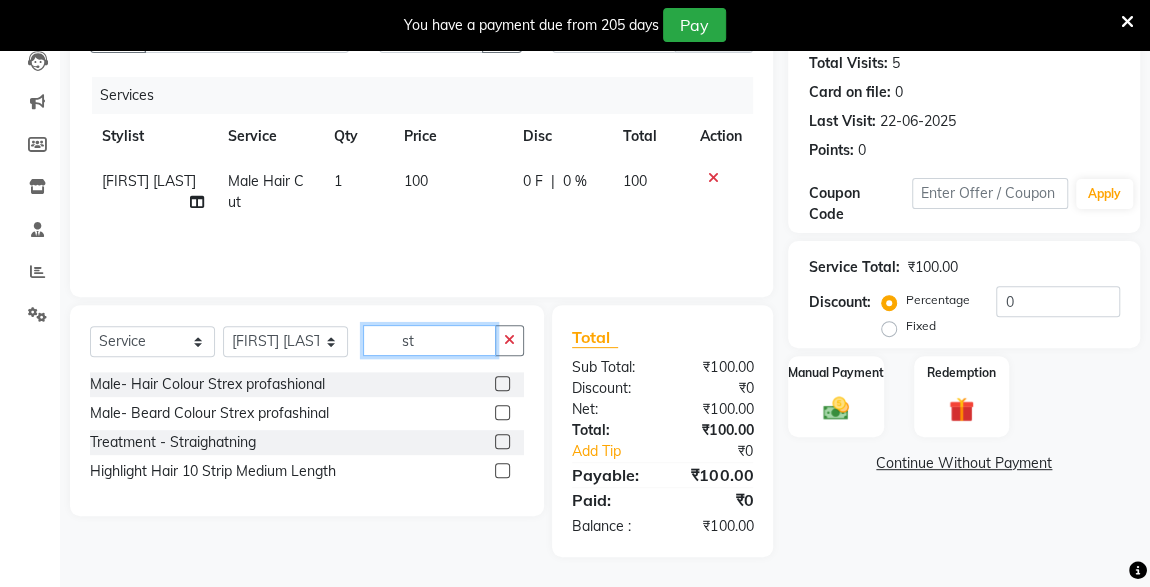 scroll, scrollTop: 217, scrollLeft: 0, axis: vertical 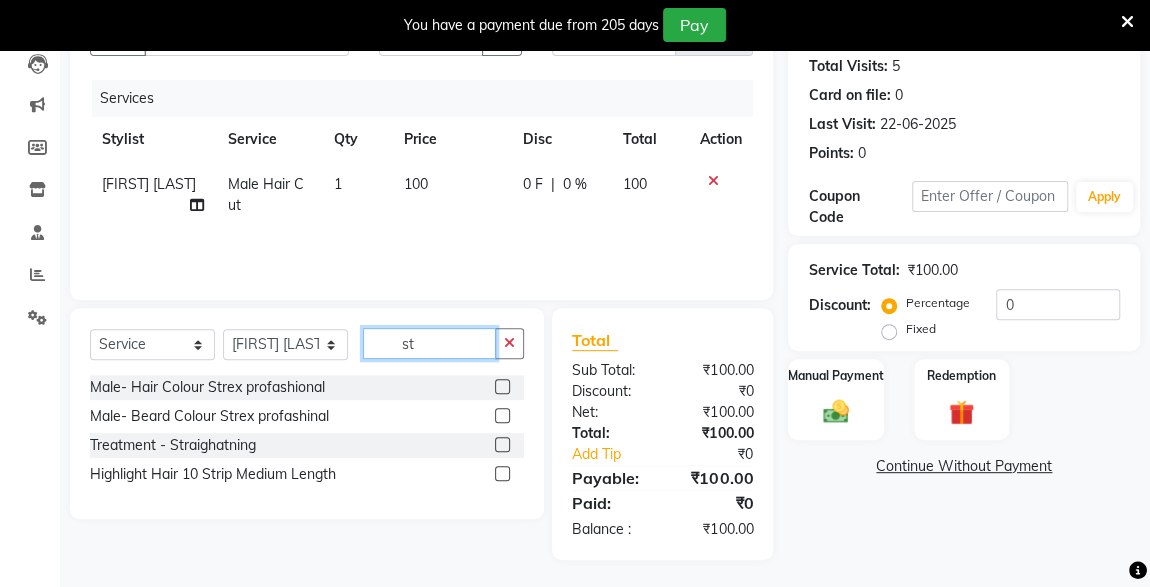 type on "st" 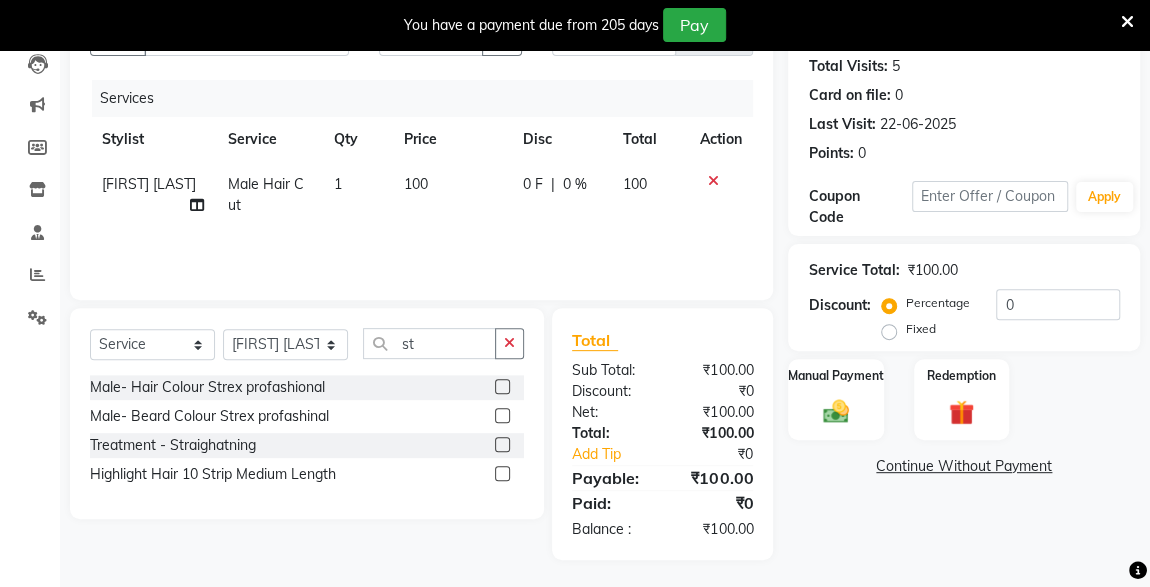 click 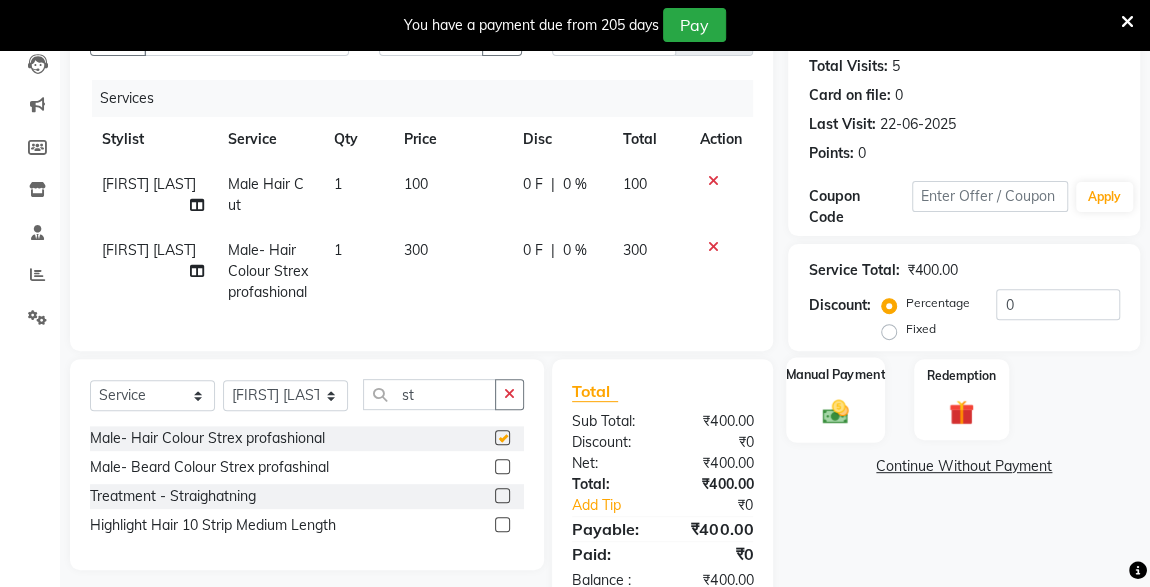 checkbox on "false" 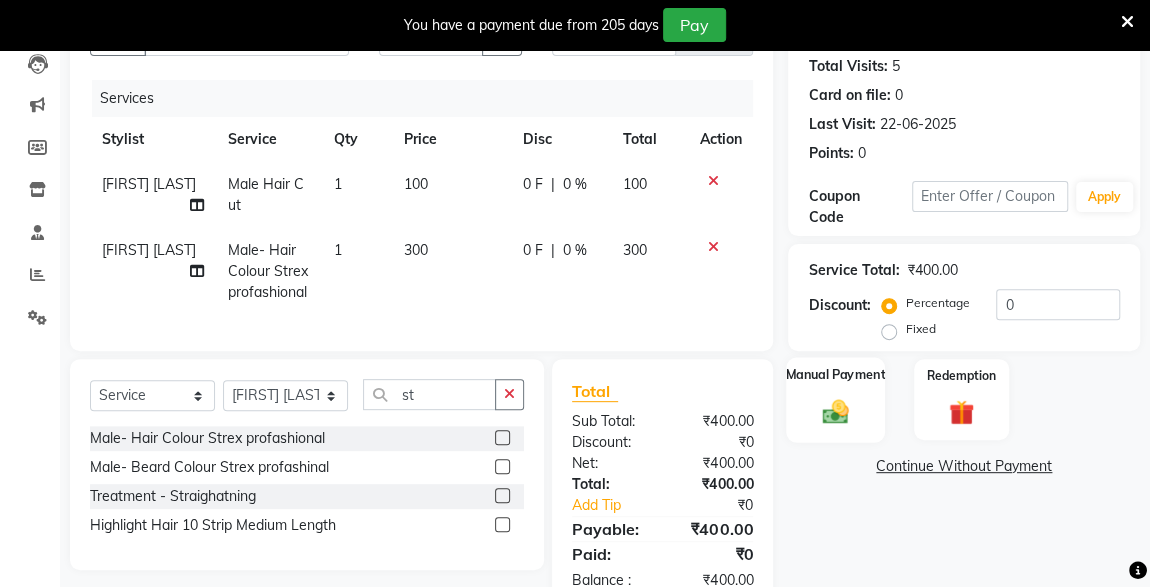 click on "Manual Payment" 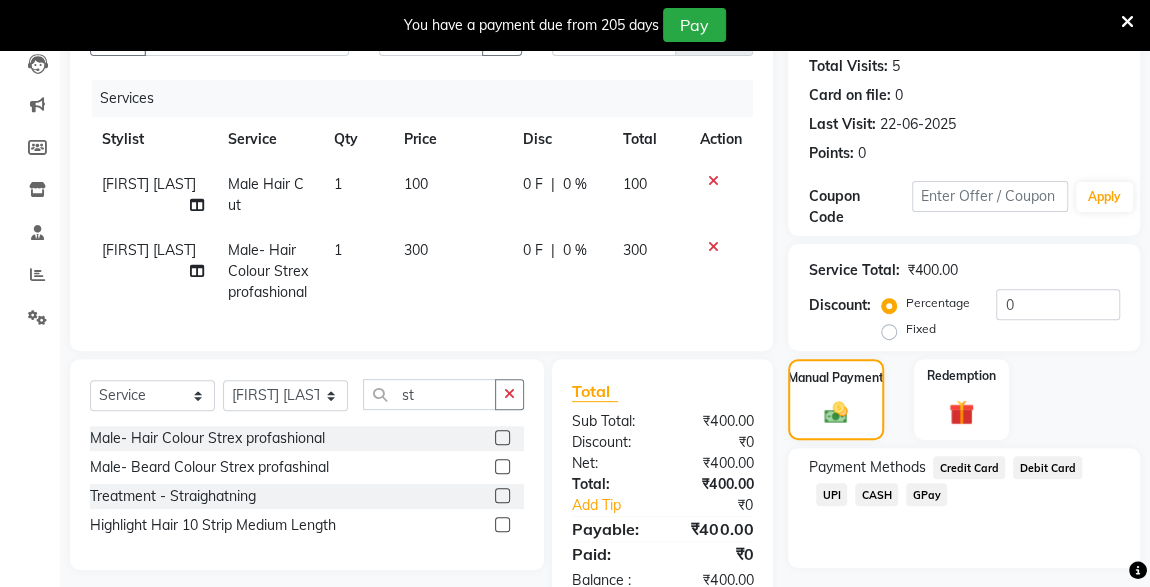 click on "UPI" 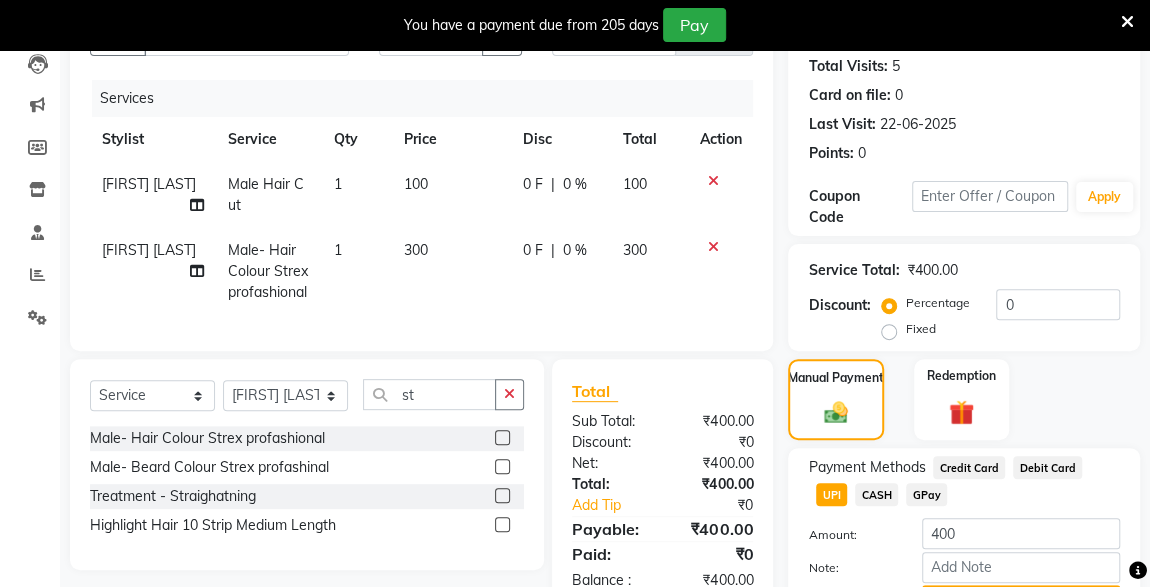 scroll, scrollTop: 323, scrollLeft: 0, axis: vertical 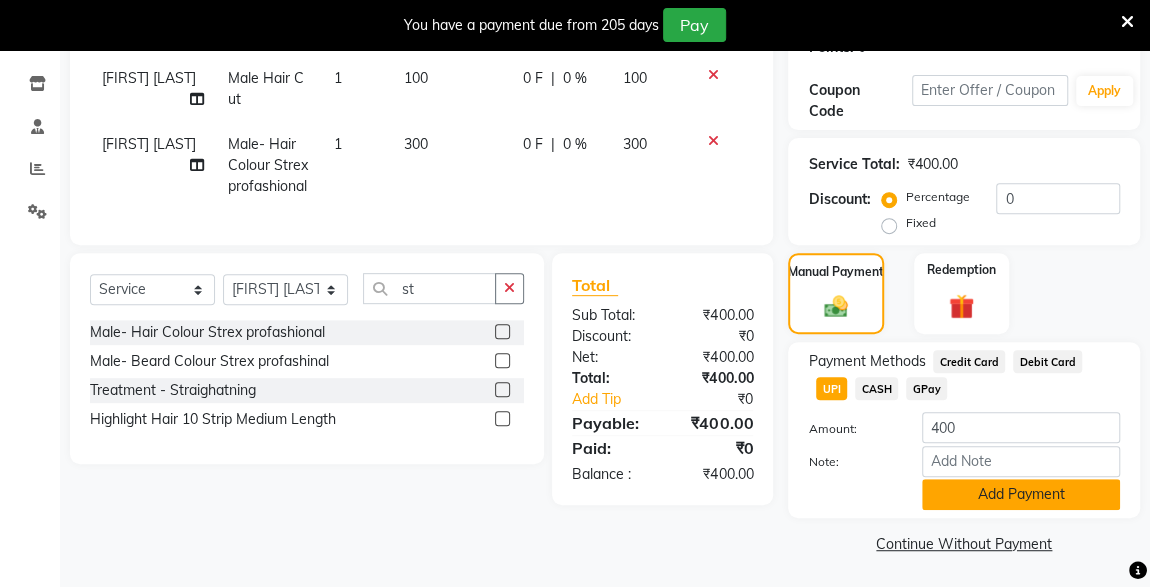 click on "Add Payment" 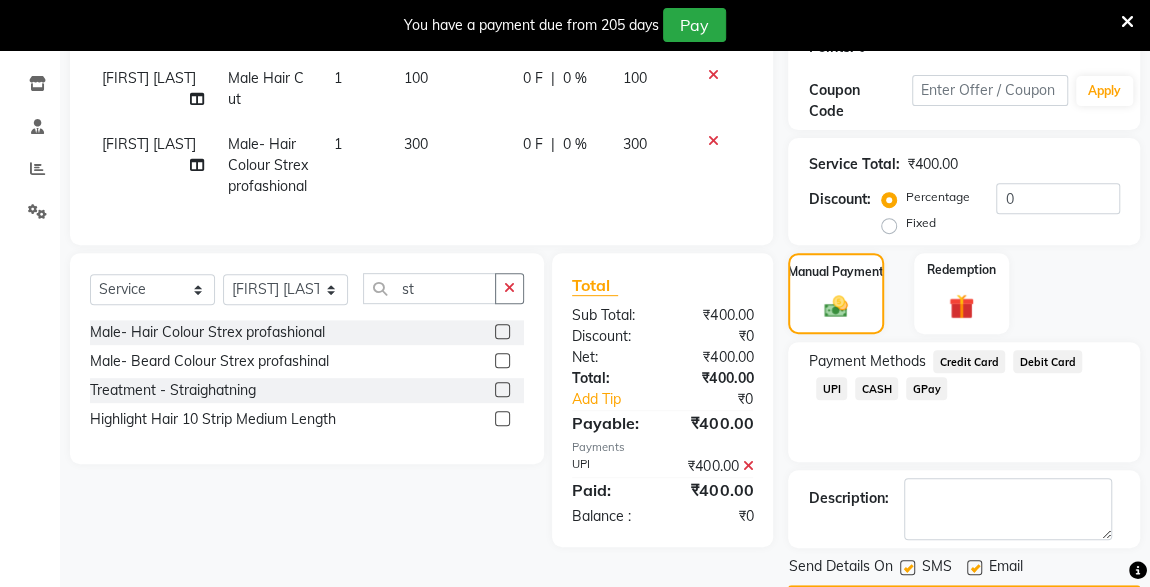 click 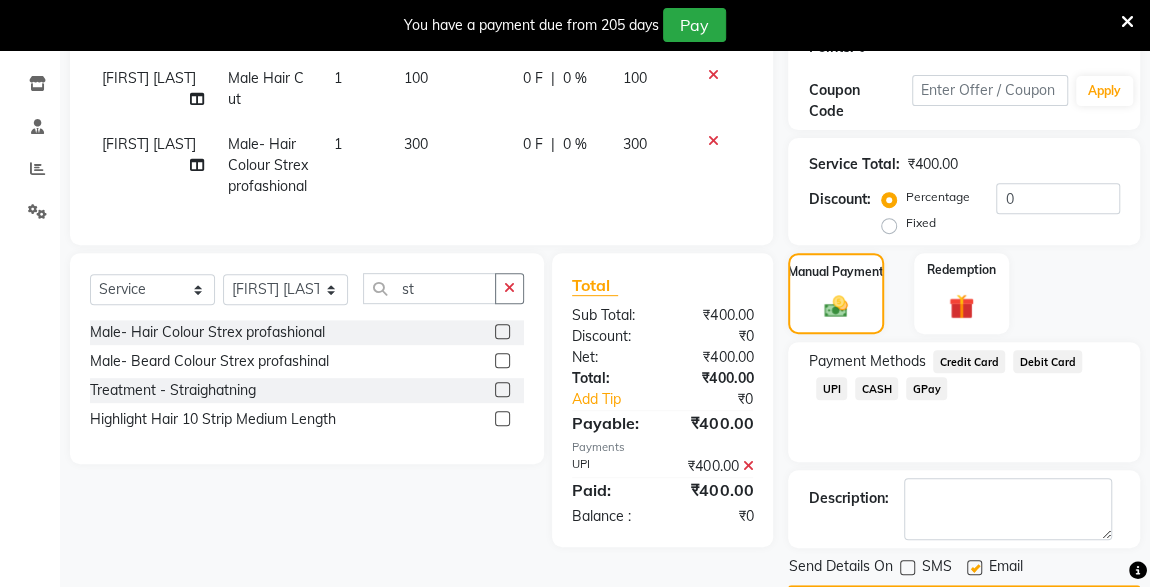 scroll, scrollTop: 379, scrollLeft: 0, axis: vertical 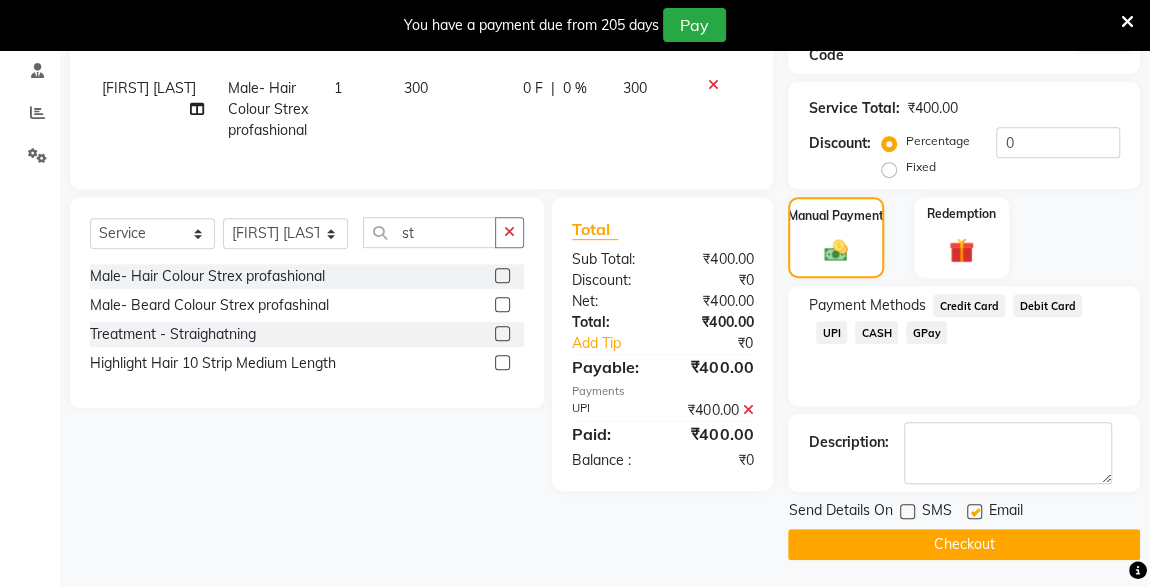 click on "Checkout" 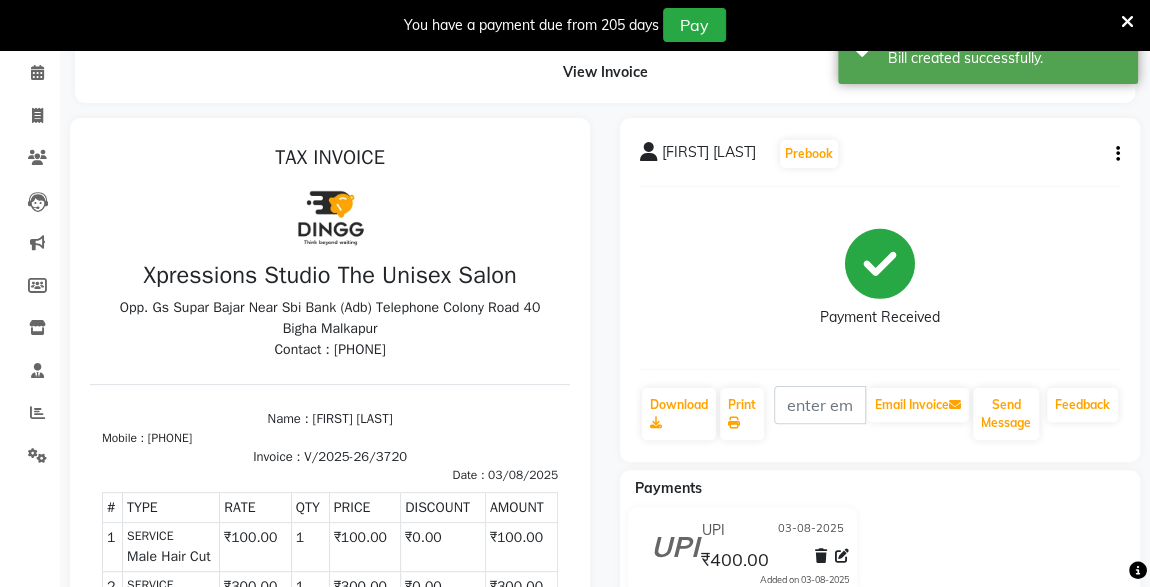 scroll, scrollTop: 0, scrollLeft: 0, axis: both 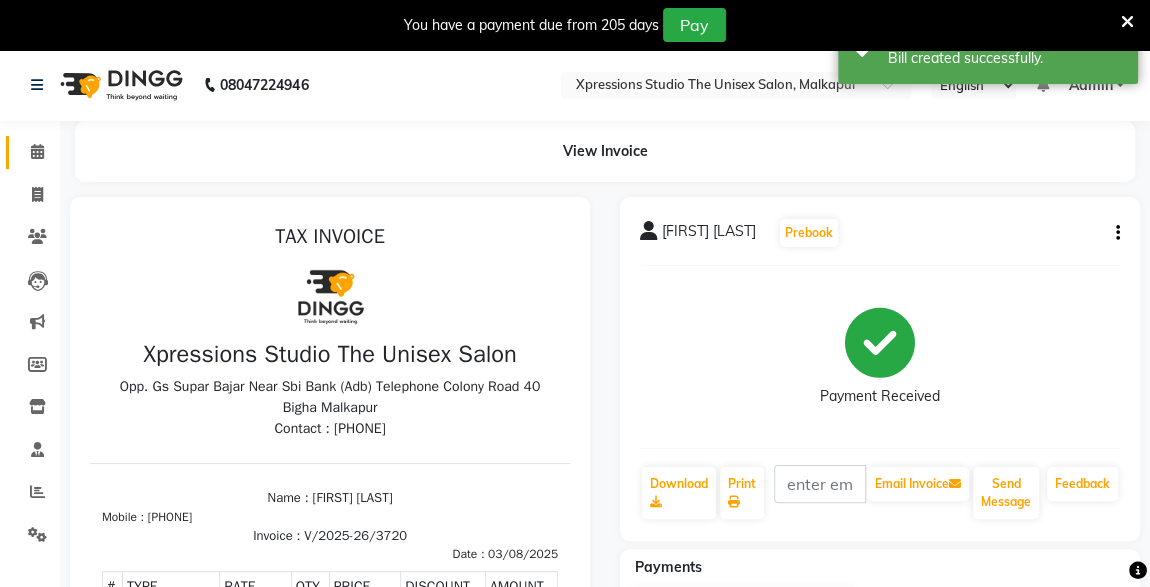 click 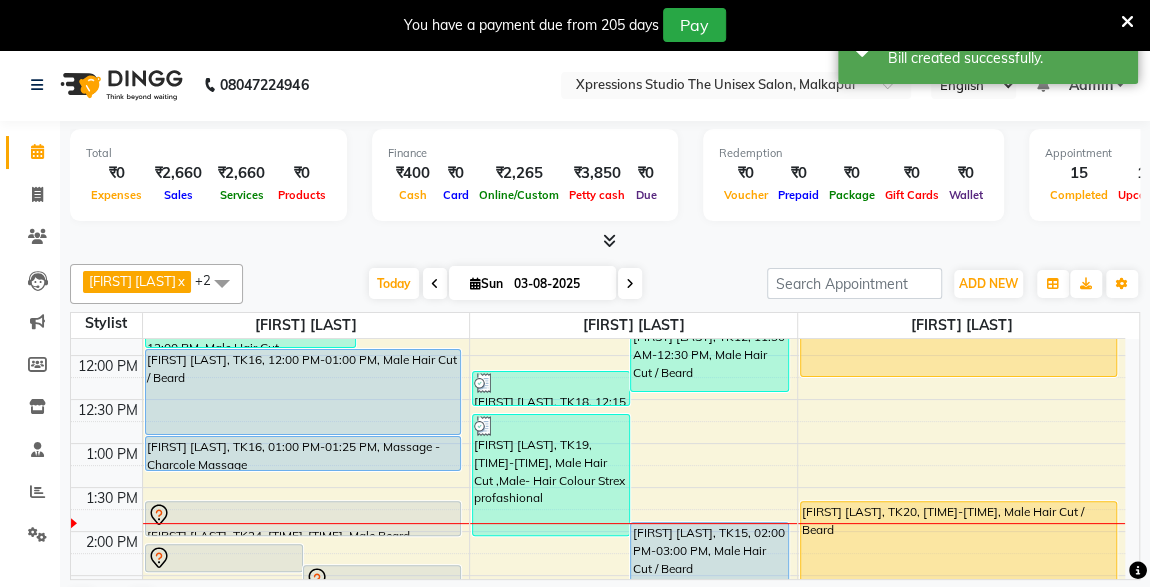 scroll, scrollTop: 312, scrollLeft: 0, axis: vertical 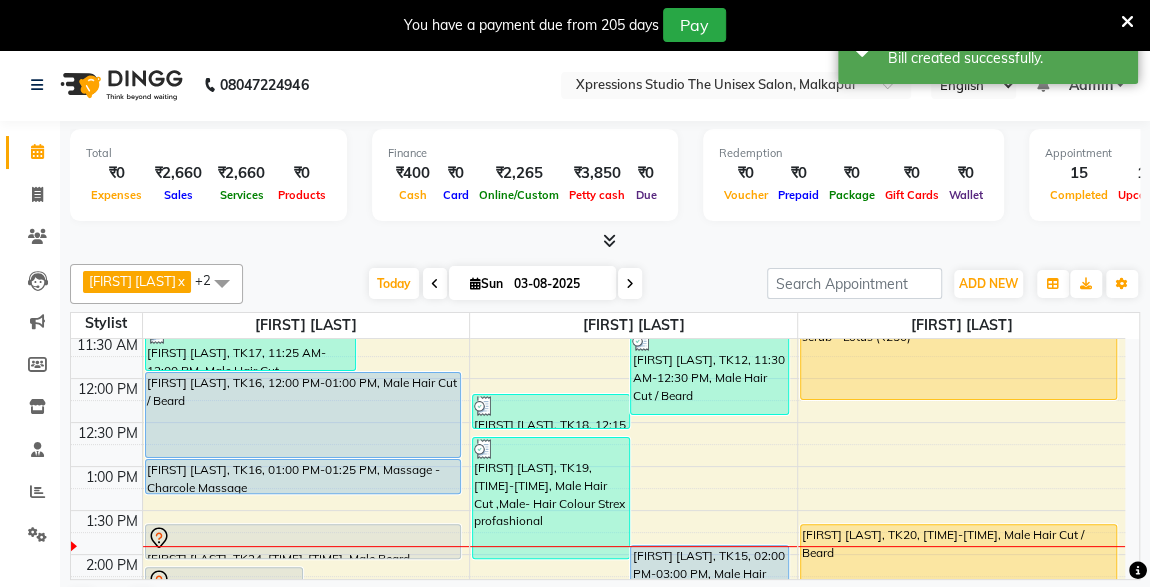 click on "[NAME], TK16, [TIME]-[TIME], Male Hair Cut / Beard" at bounding box center (303, 415) 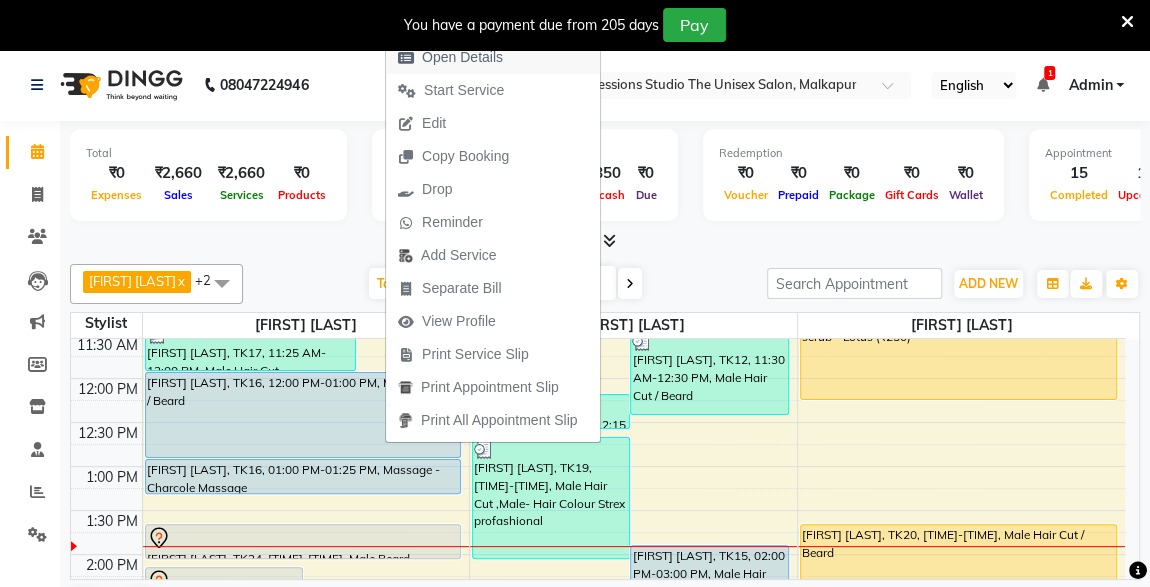 click on "Open Details" at bounding box center [462, 57] 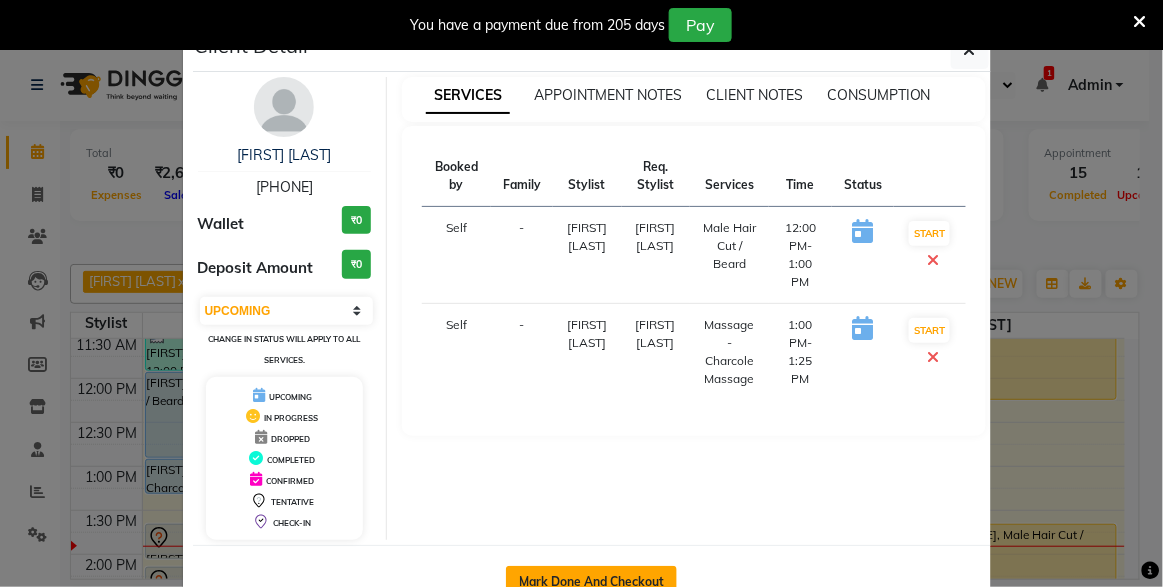 click on "Mark Done And Checkout" 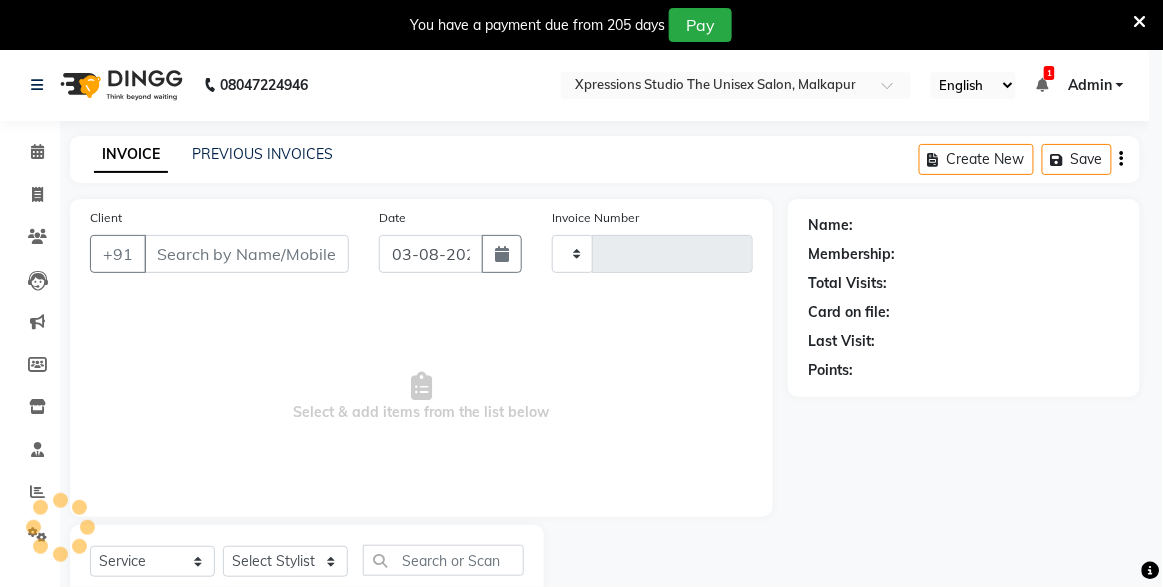 type on "3721" 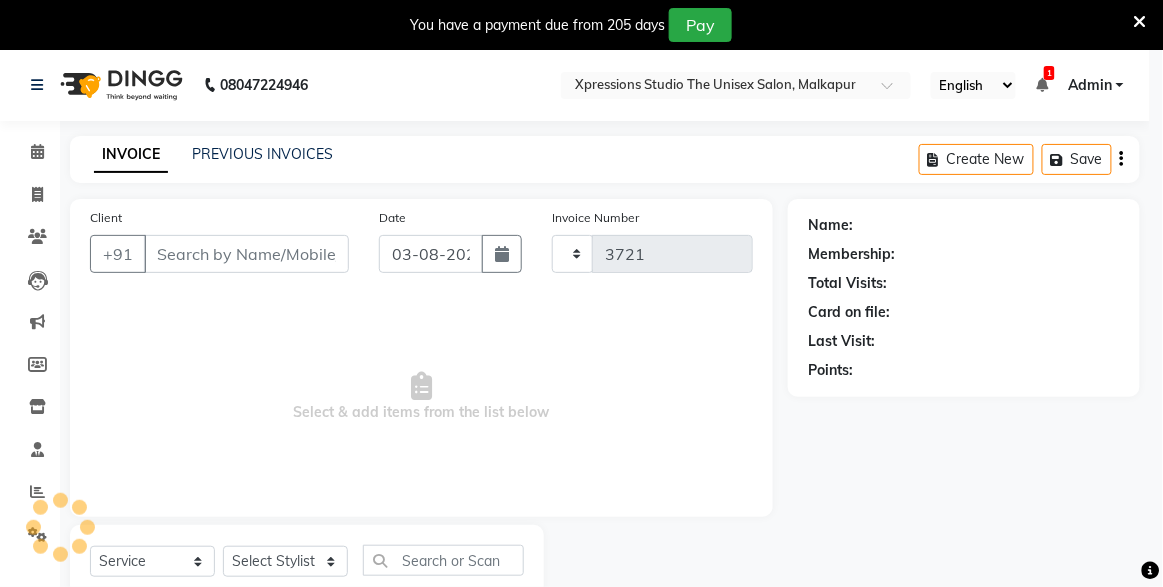 select on "7003" 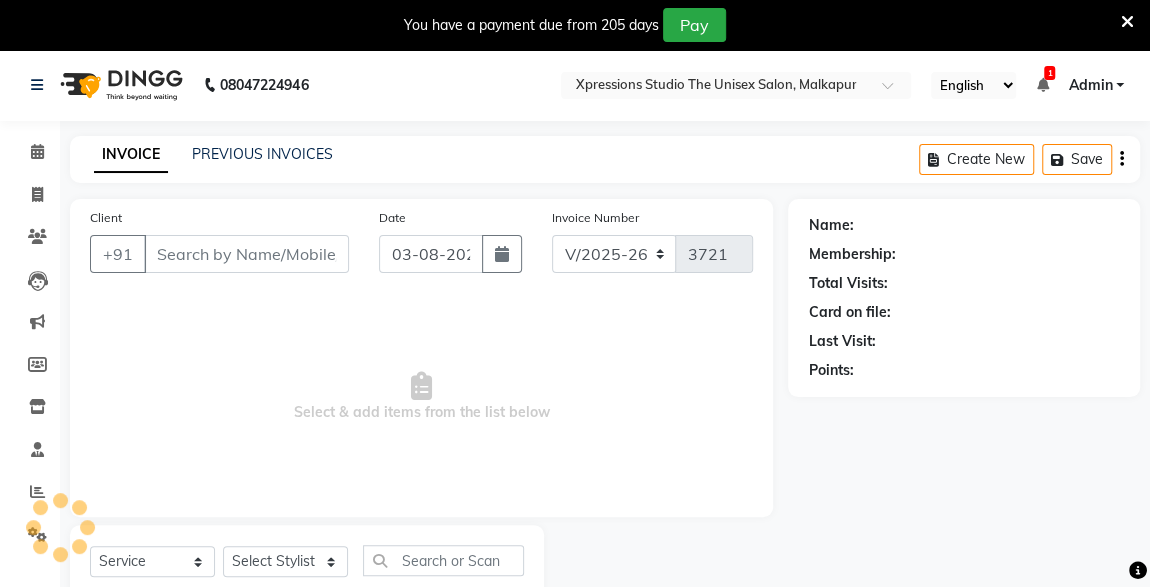 type on "9529380902" 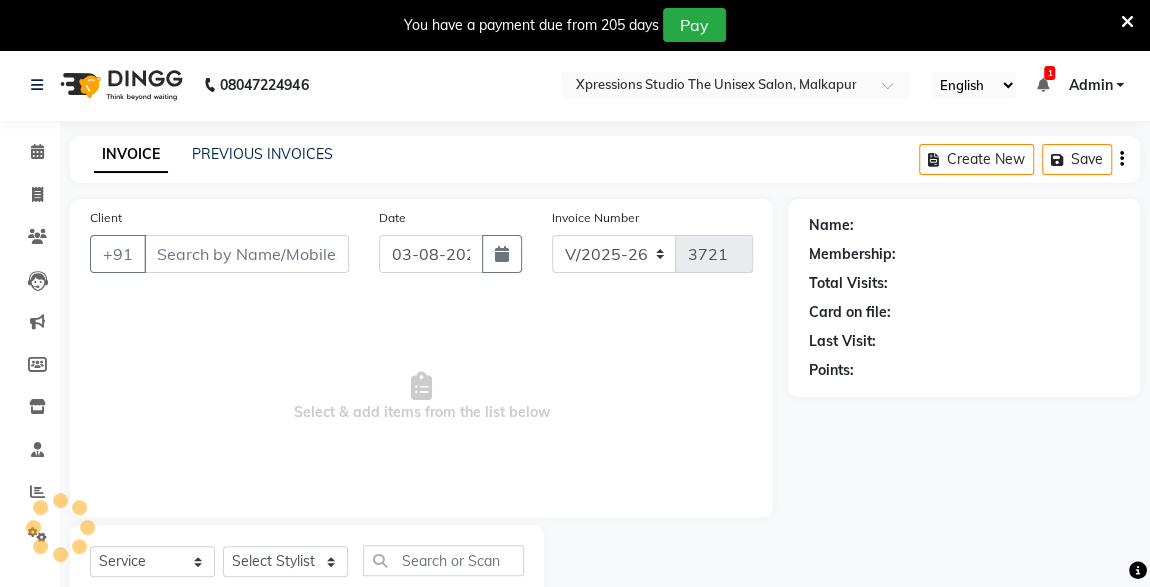select on "57587" 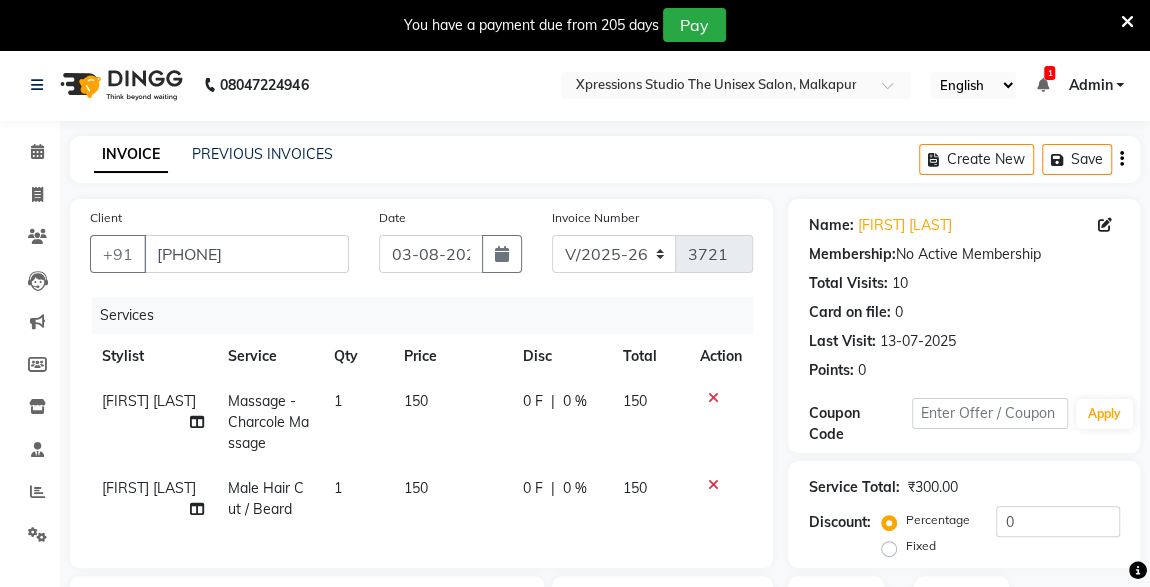 scroll, scrollTop: 326, scrollLeft: 0, axis: vertical 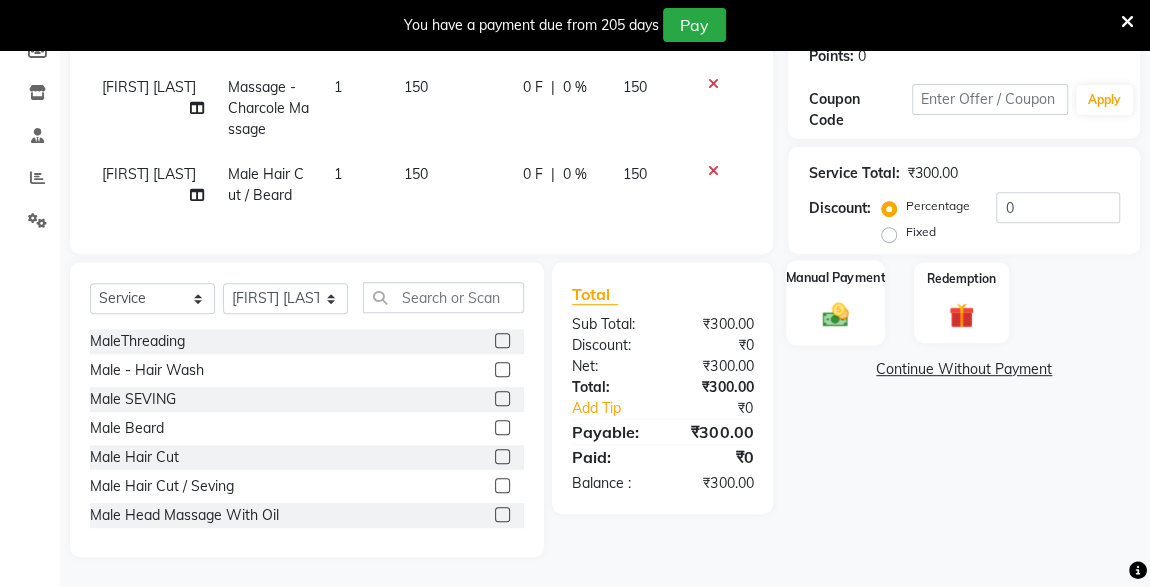 click on "Manual Payment" 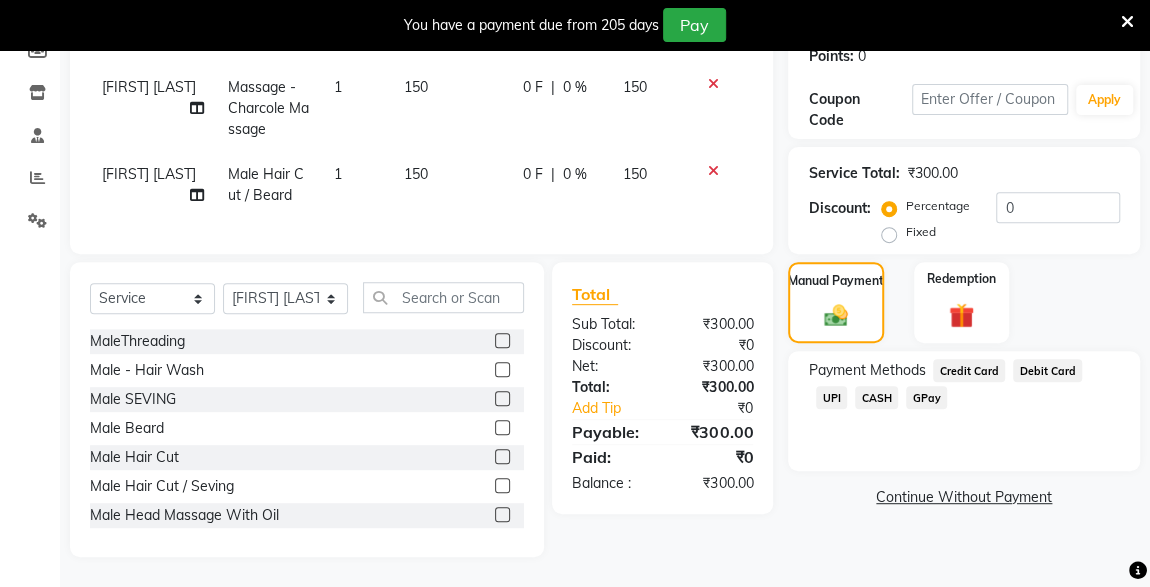 click on "CASH" 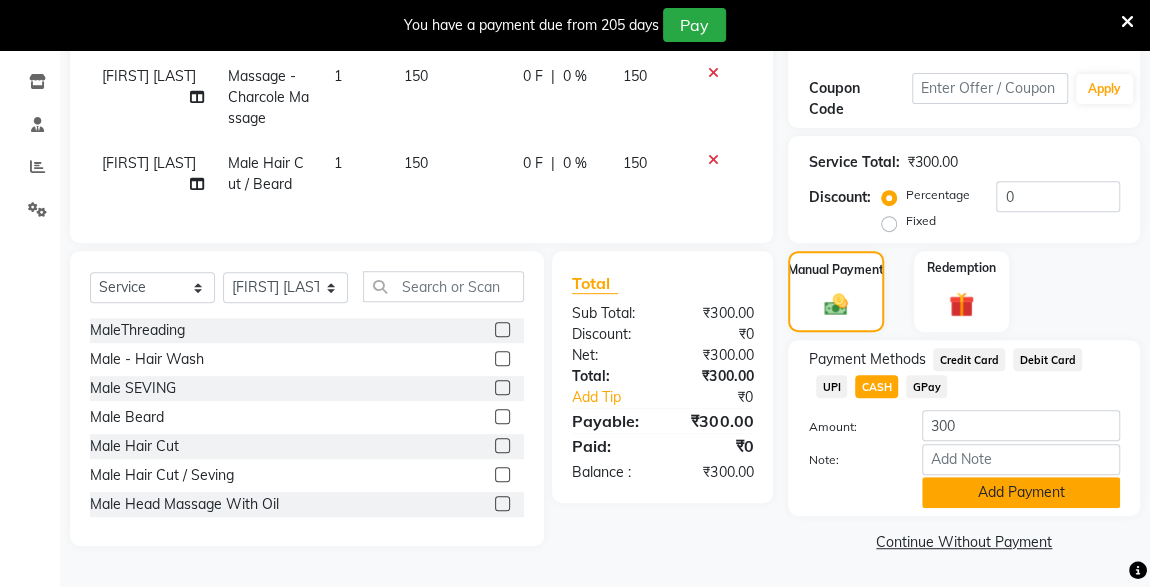 click on "Add Payment" 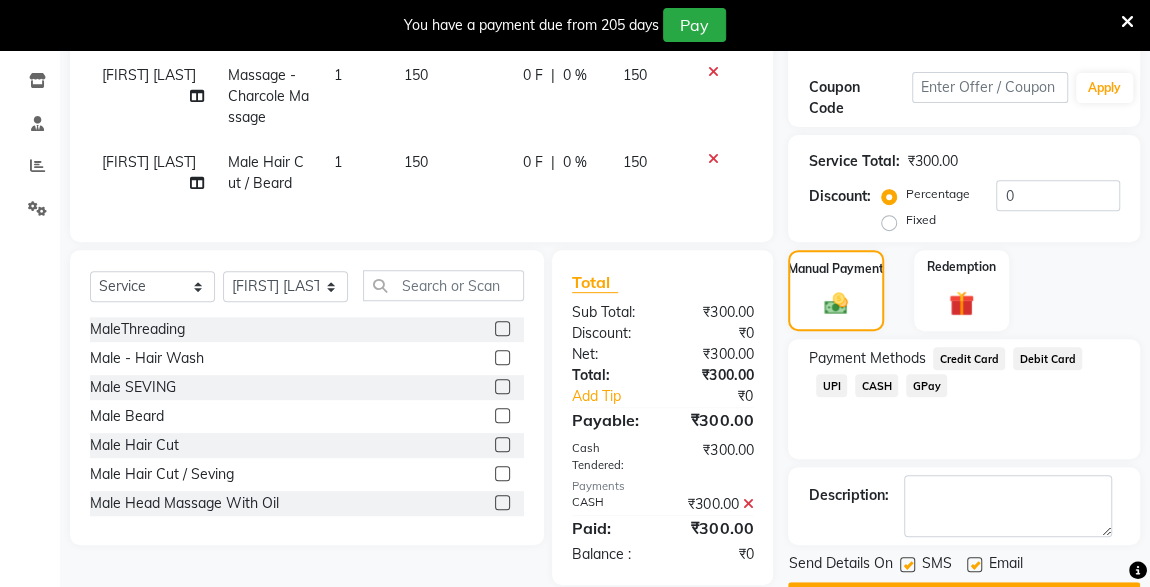 scroll, scrollTop: 379, scrollLeft: 0, axis: vertical 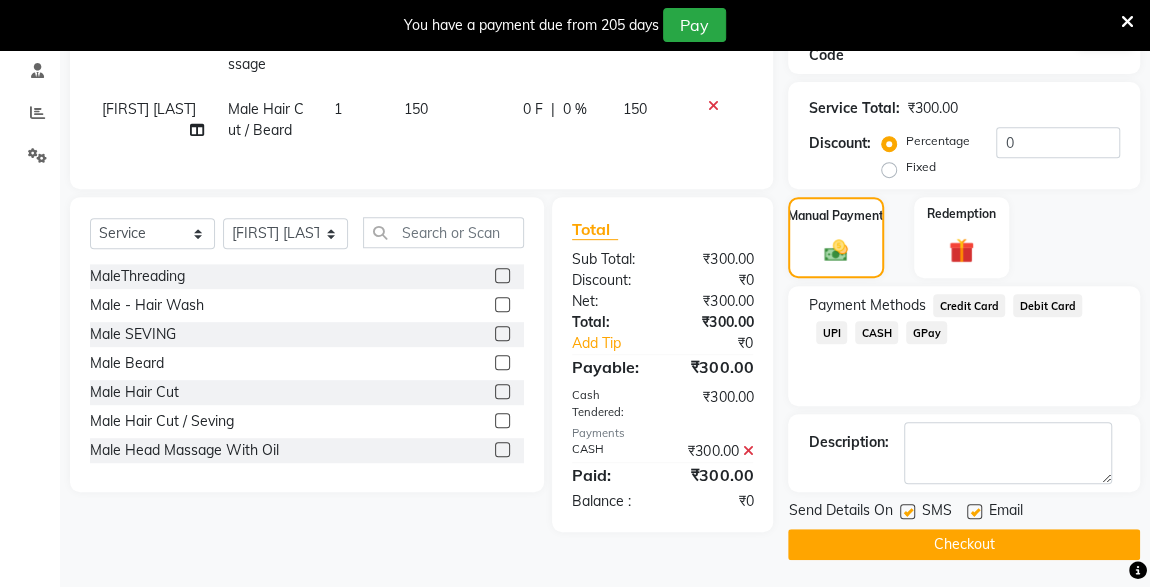 click 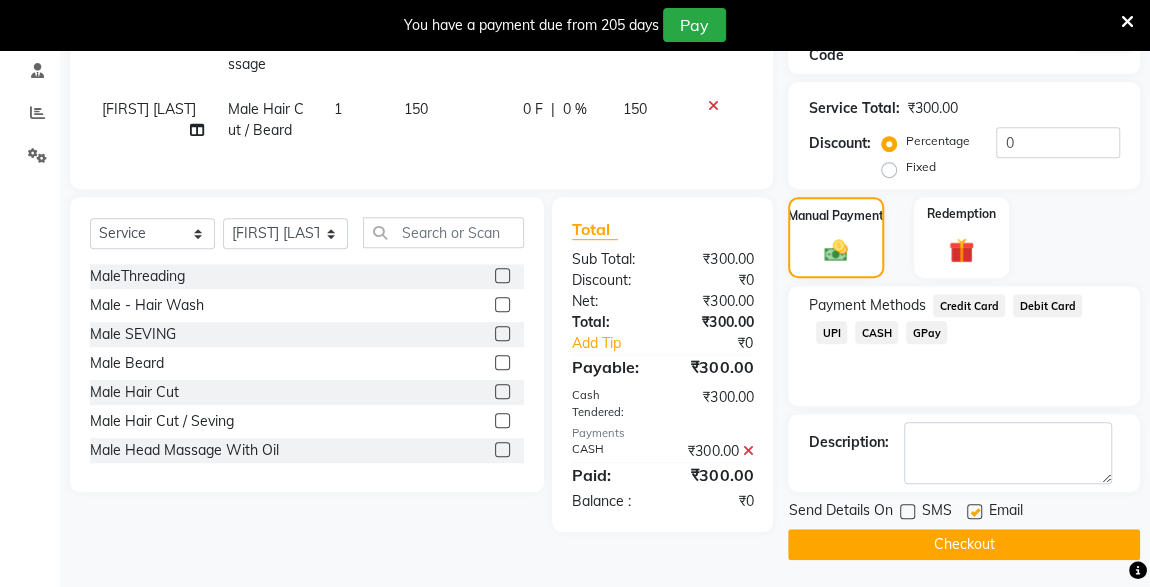 click on "Checkout" 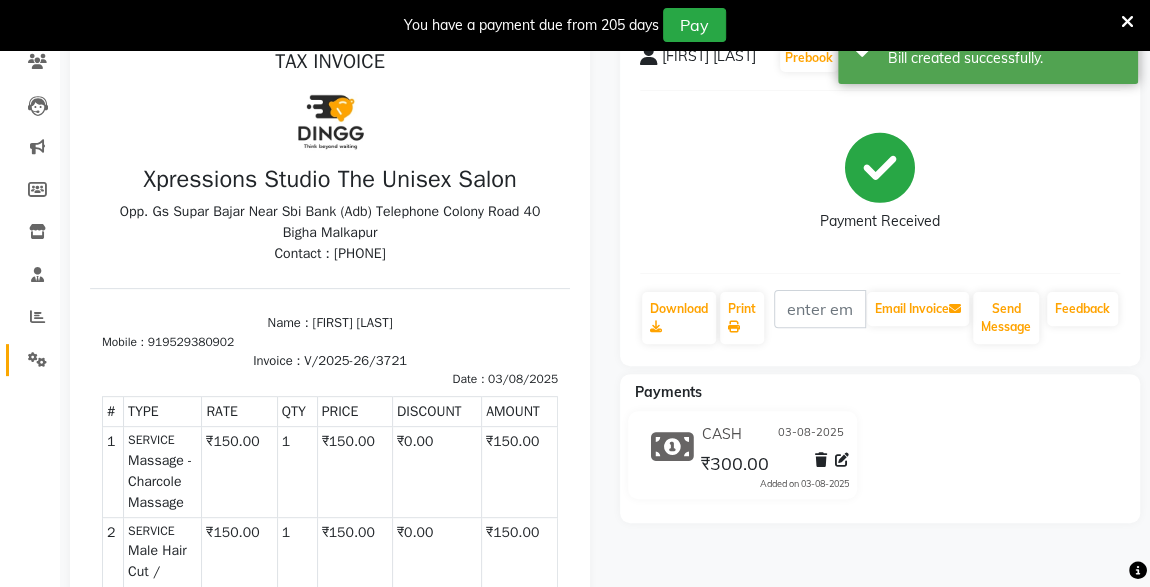 scroll, scrollTop: 0, scrollLeft: 0, axis: both 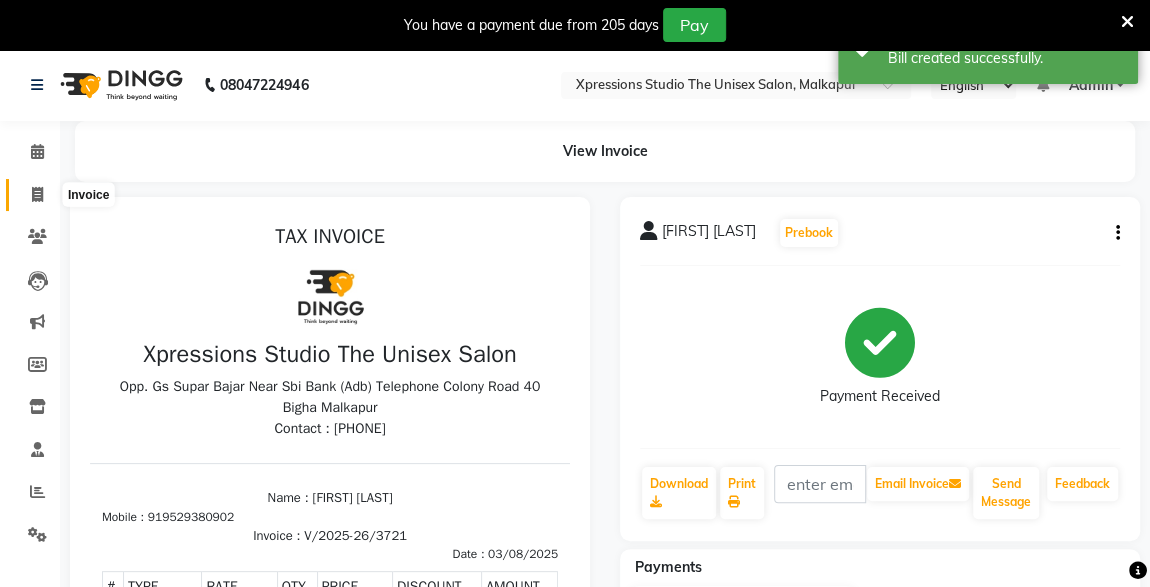 click 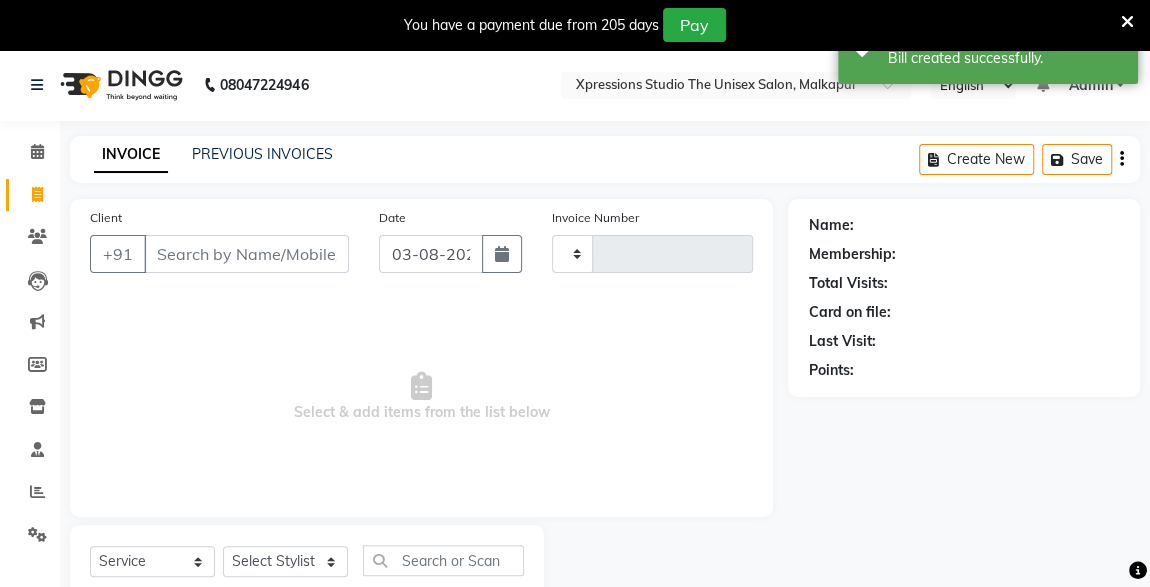 scroll, scrollTop: 61, scrollLeft: 0, axis: vertical 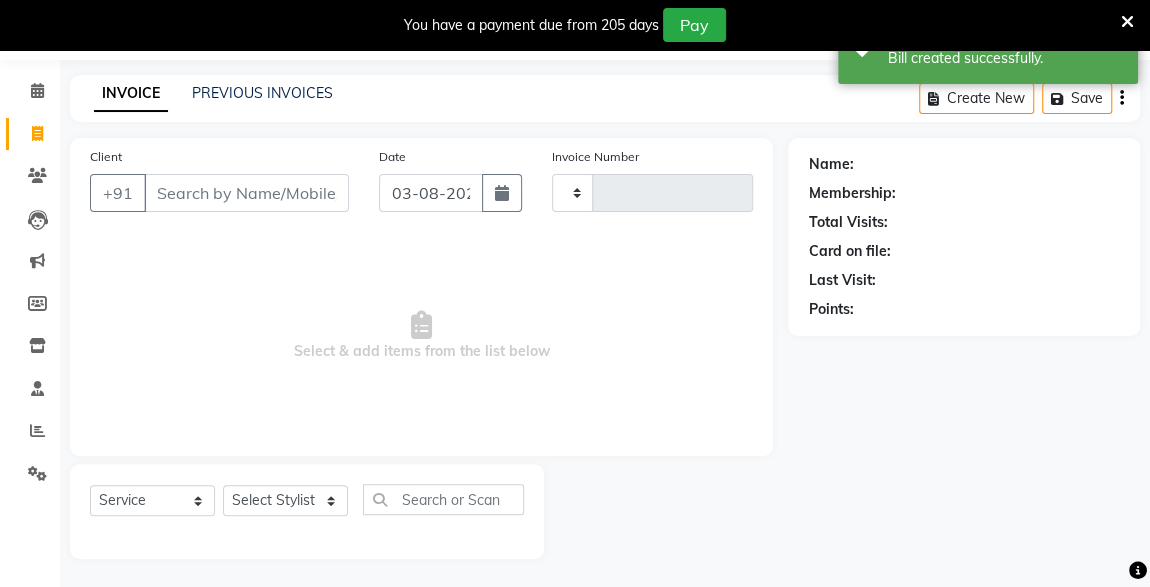 type on "3722" 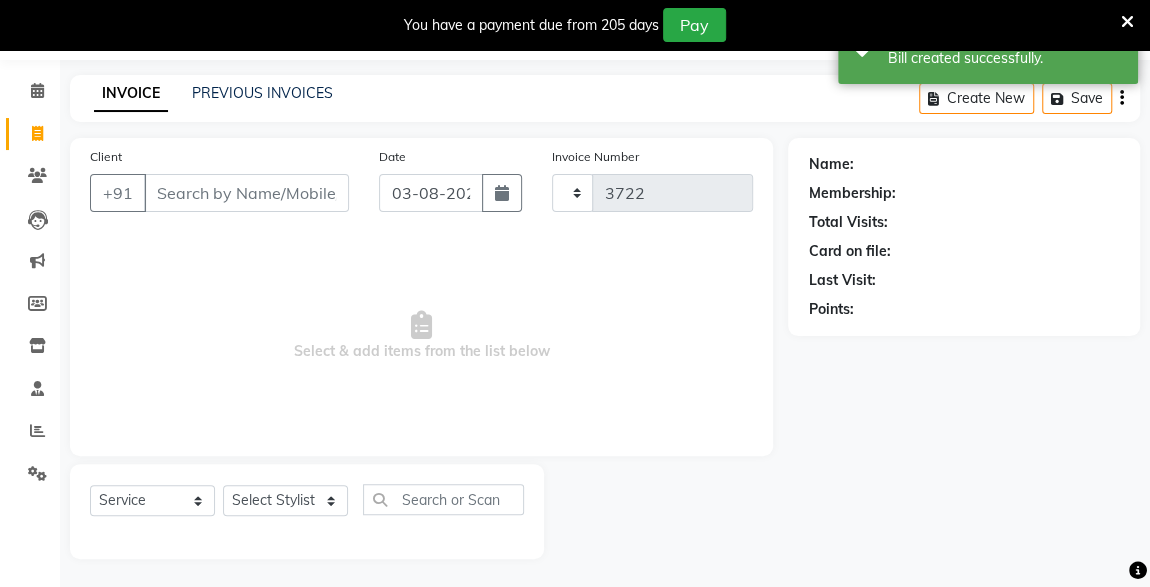 select on "7003" 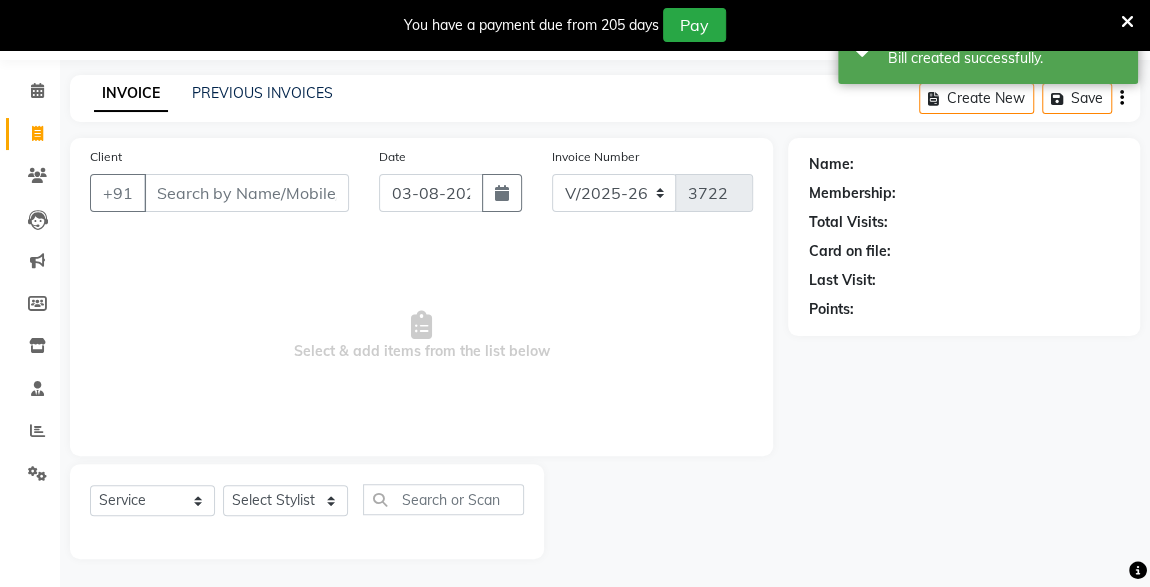 click on "Client" at bounding box center (246, 193) 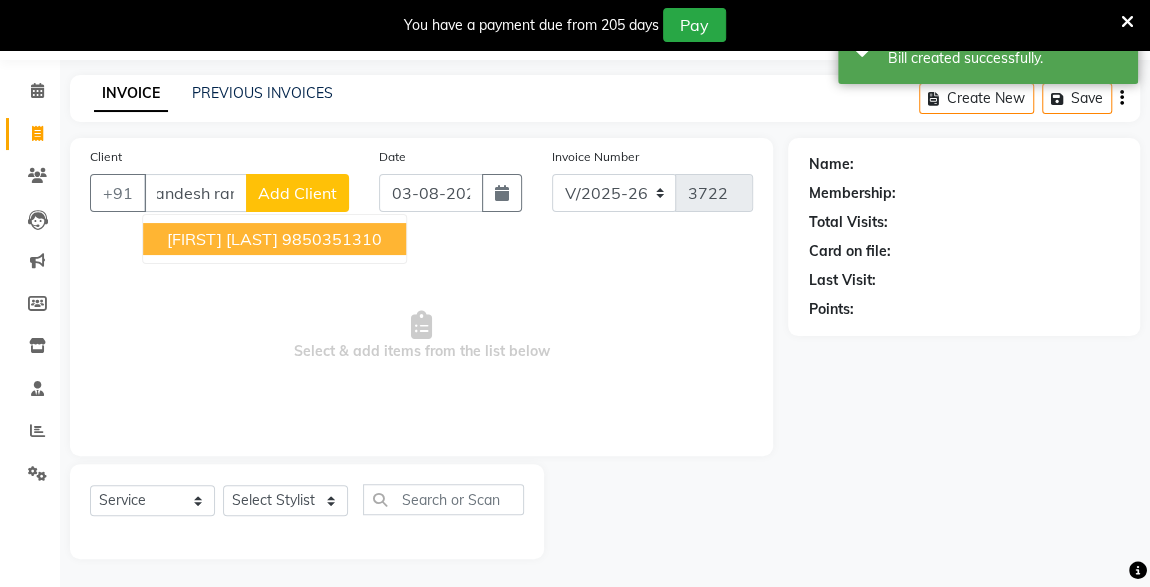 scroll, scrollTop: 0, scrollLeft: 24, axis: horizontal 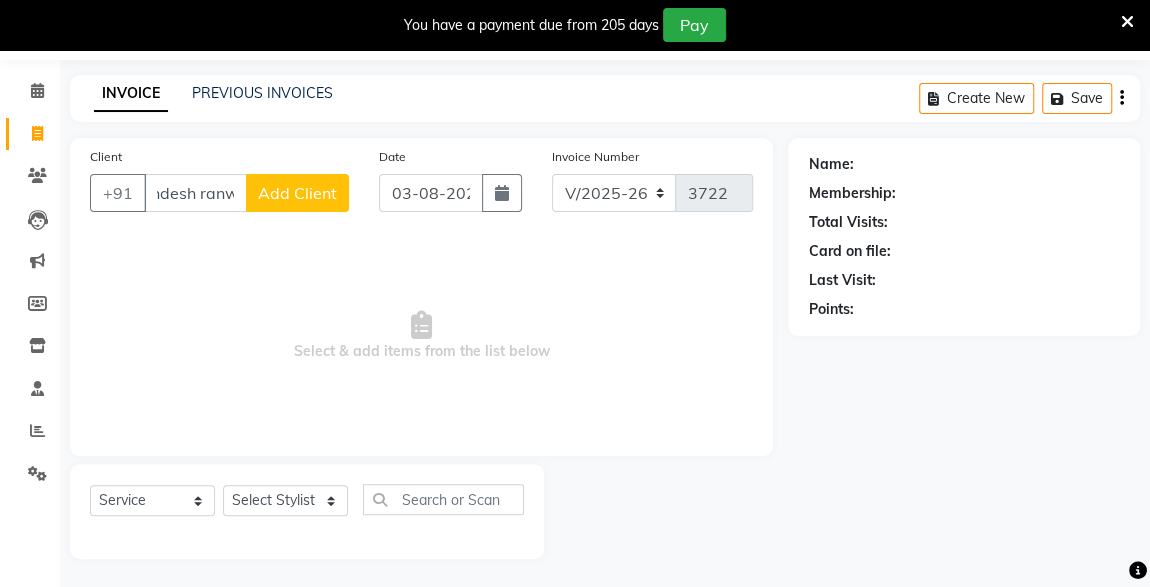 click on "sandesh ranw" at bounding box center [195, 193] 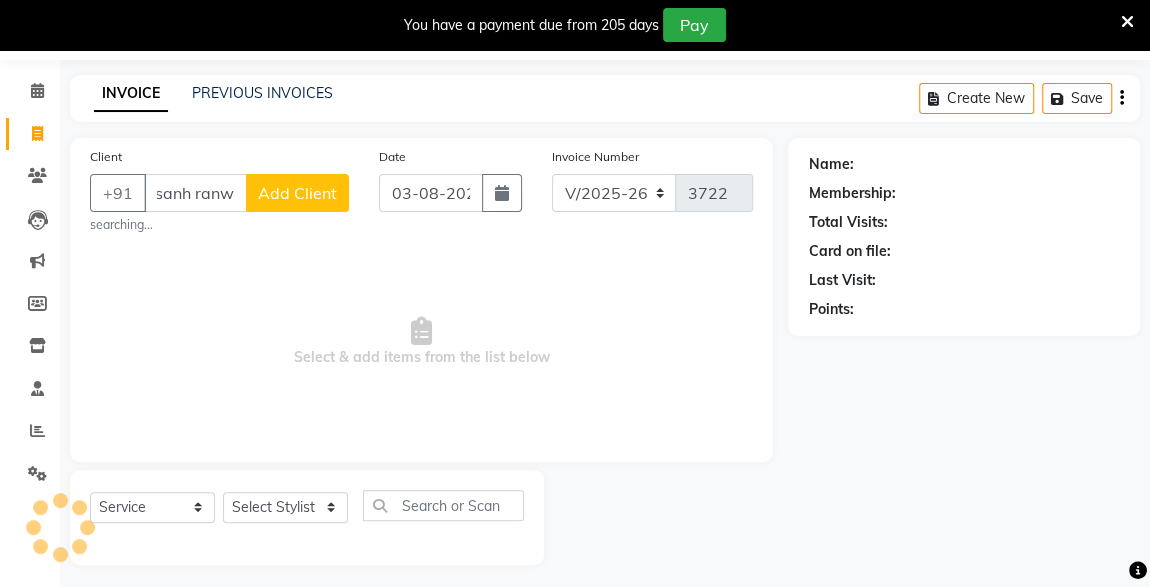 scroll, scrollTop: 0, scrollLeft: 0, axis: both 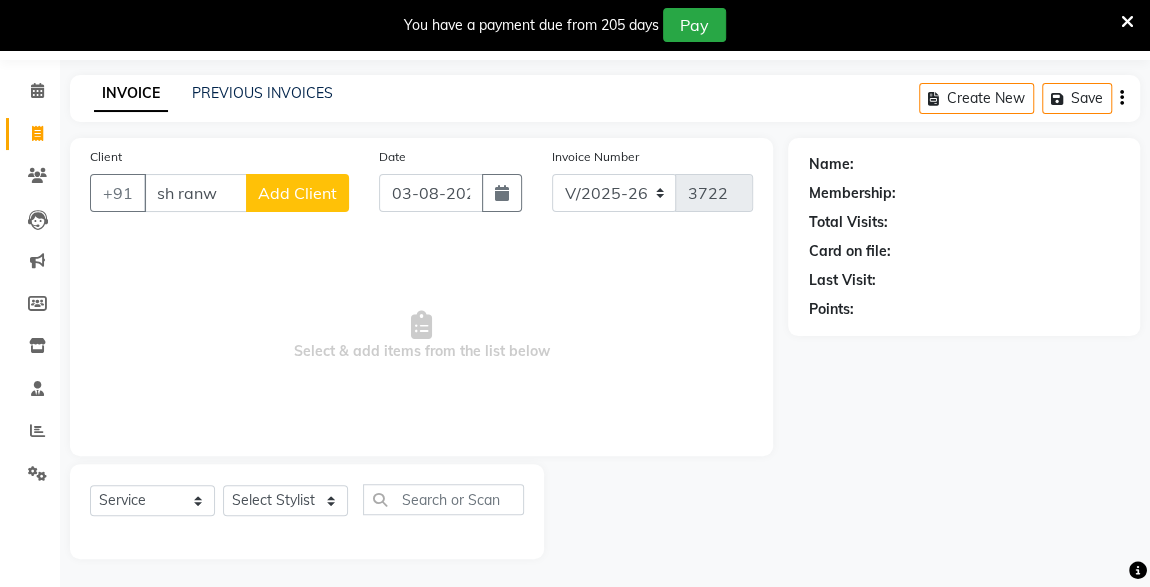 click on "sh ranw" at bounding box center (195, 193) 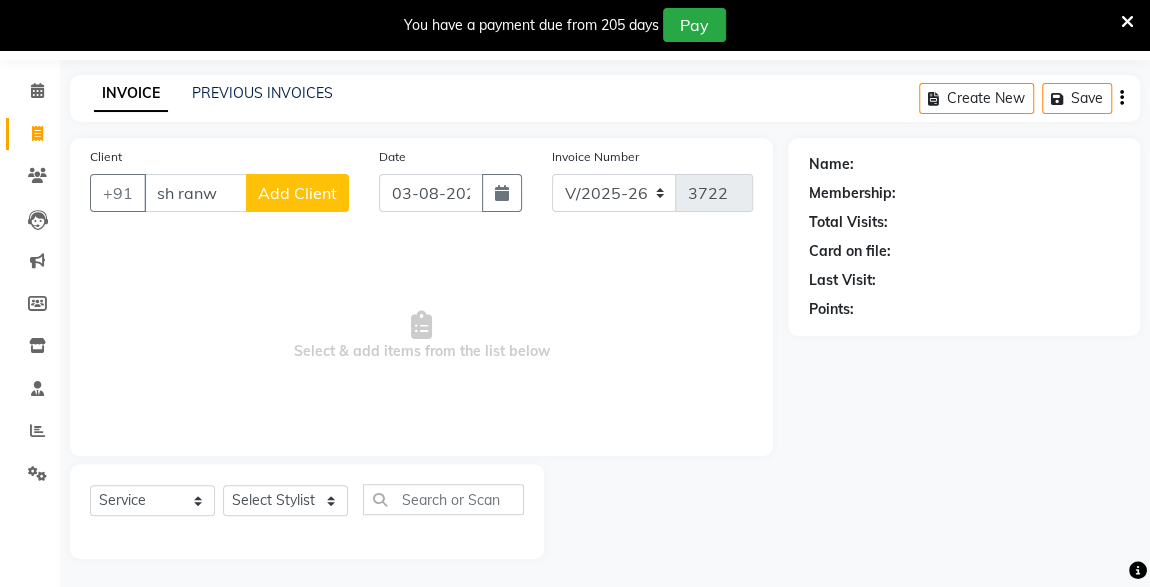 click on "sh ranw" at bounding box center (195, 193) 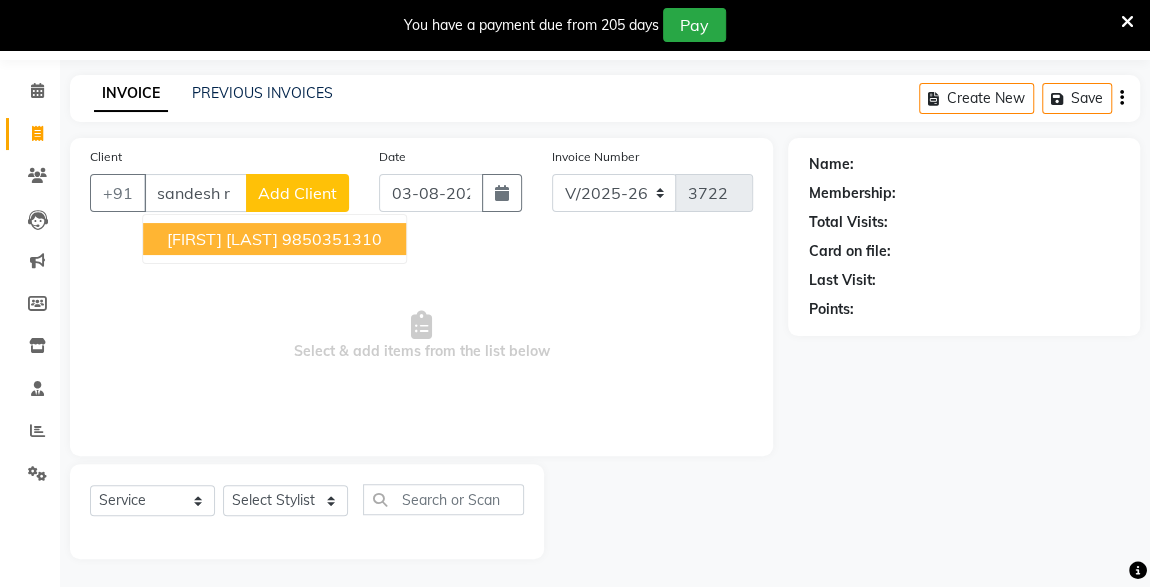 click on "SANDESH RANE" at bounding box center [222, 239] 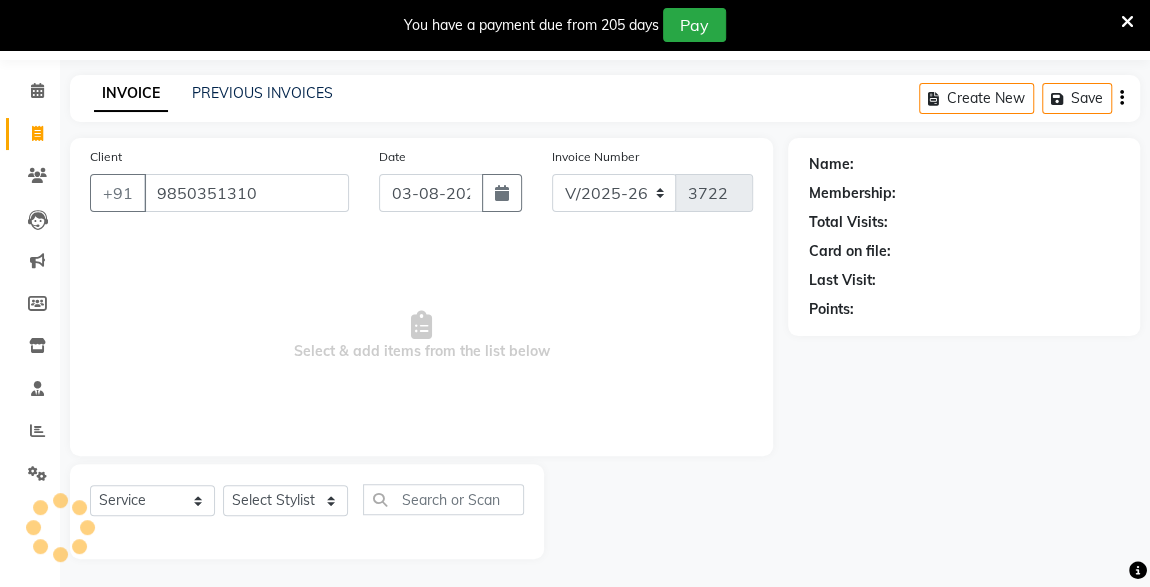 type on "9850351310" 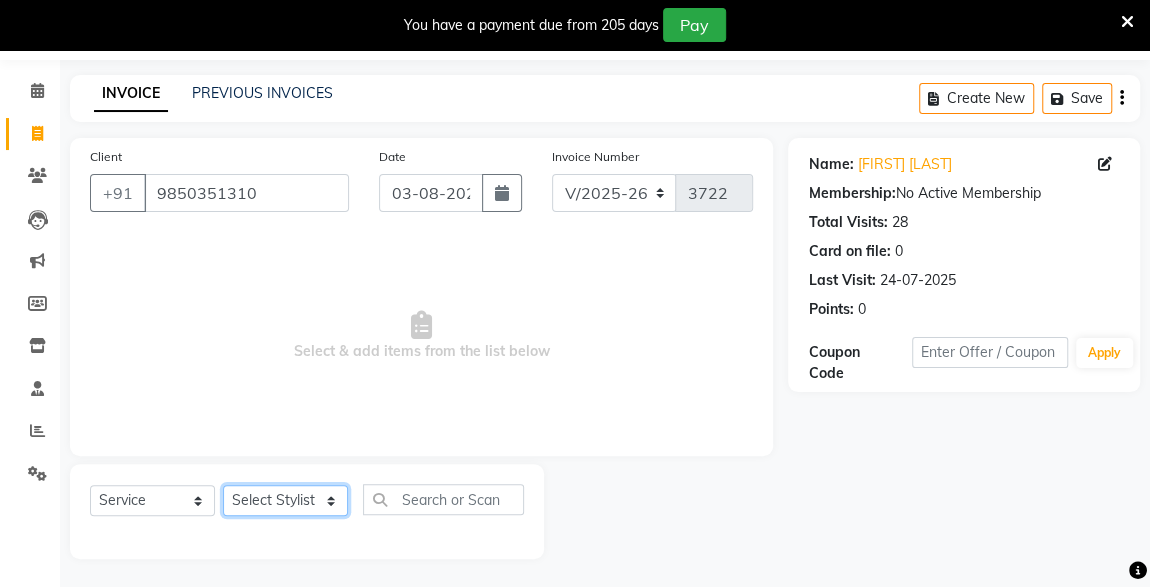 drag, startPoint x: 243, startPoint y: 508, endPoint x: 286, endPoint y: 442, distance: 78.77182 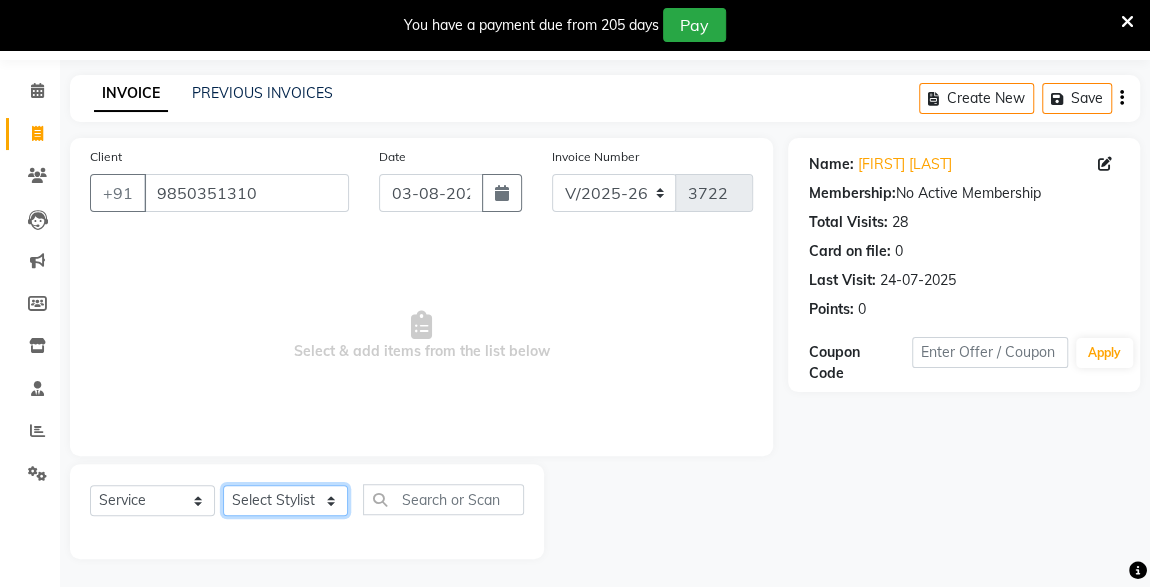 click on "Client +91 9850351310 Date 03-08-2025 Invoice Number V/2025 V/2025-26 3722  Select & add items from the list below  Select  Service  Product  Membership  Package Voucher Prepaid Gift Card  Select Stylist ADESH RAUT ROHAN BABHULKAR ROSHAN TANDULKAR" 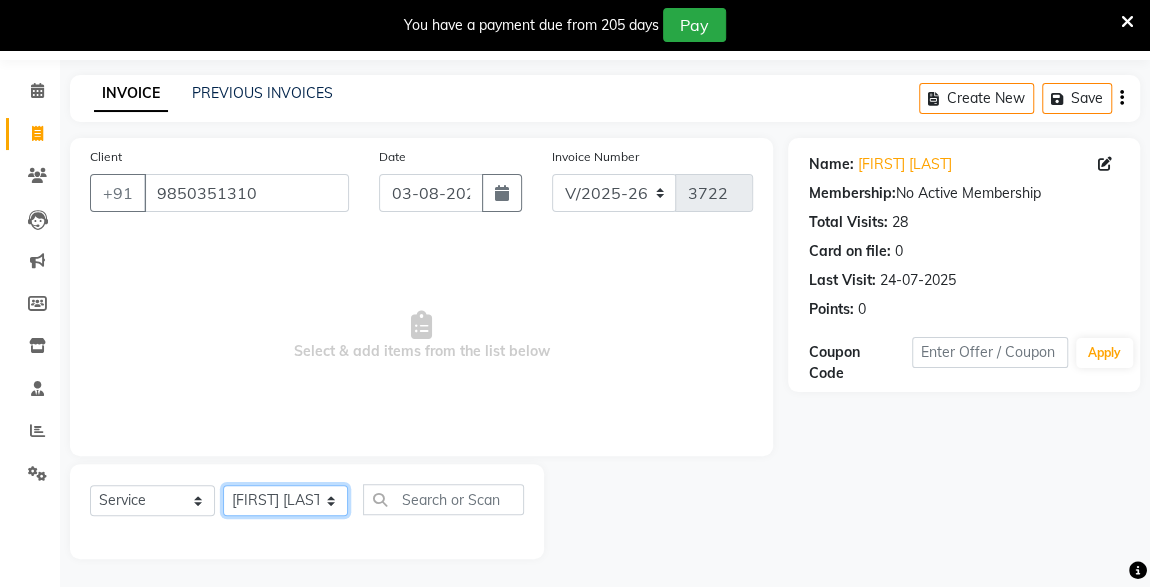 click on "Select Stylist ADESH RAUT ROHAN BABHULKAR ROSHAN TANDULKAR" 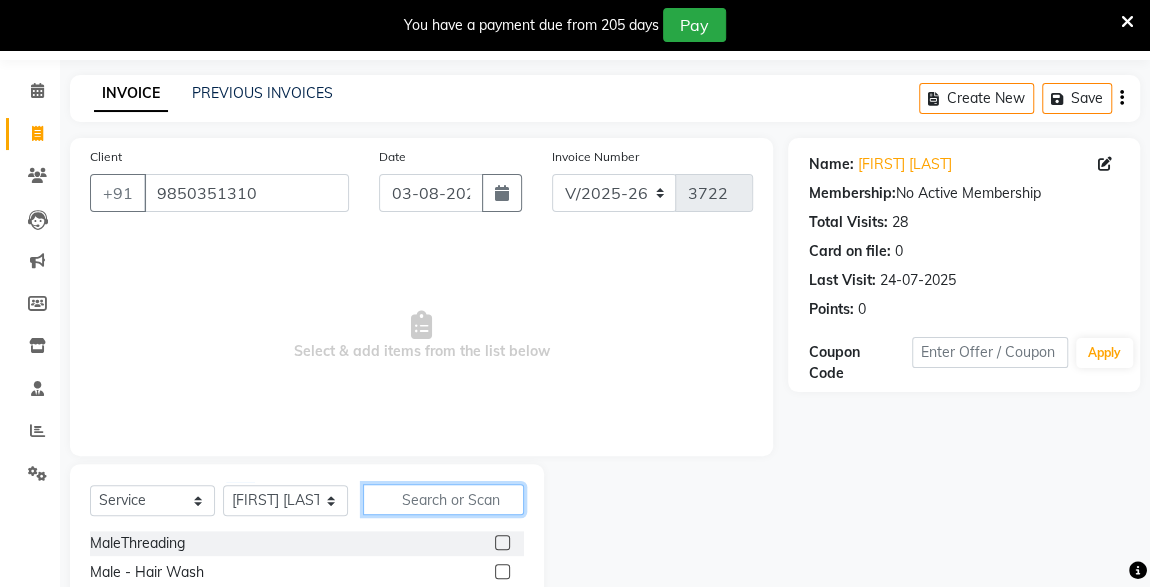 click 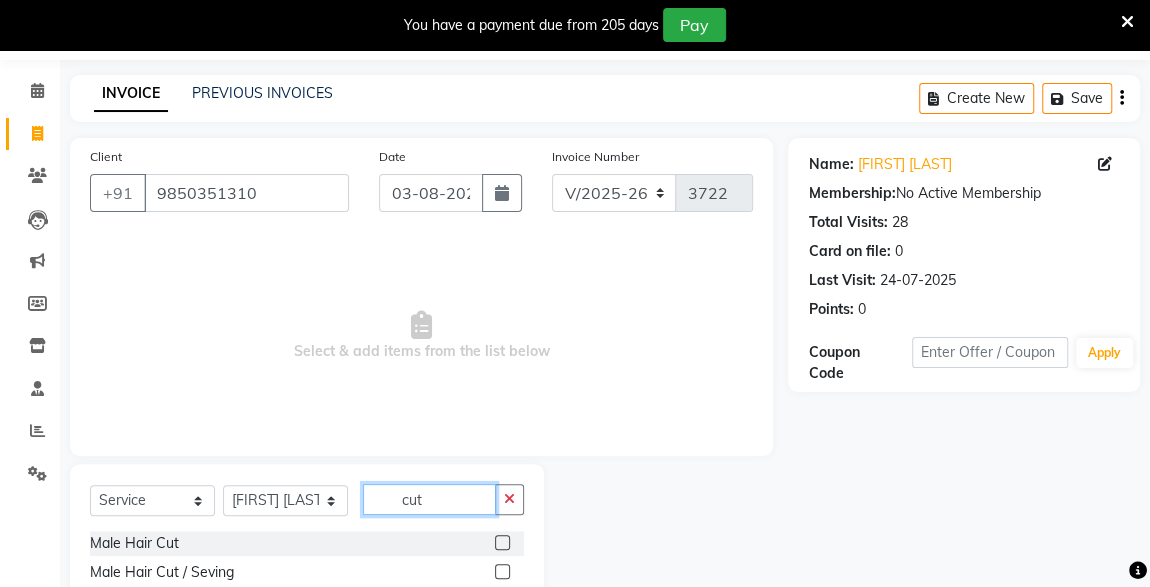 type on "cut" 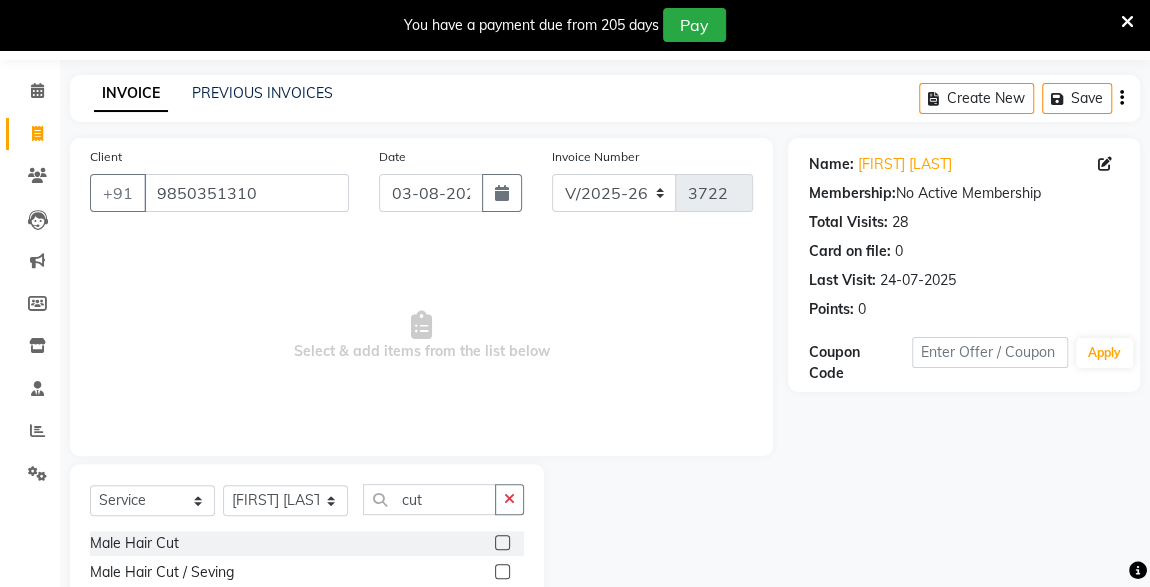 click 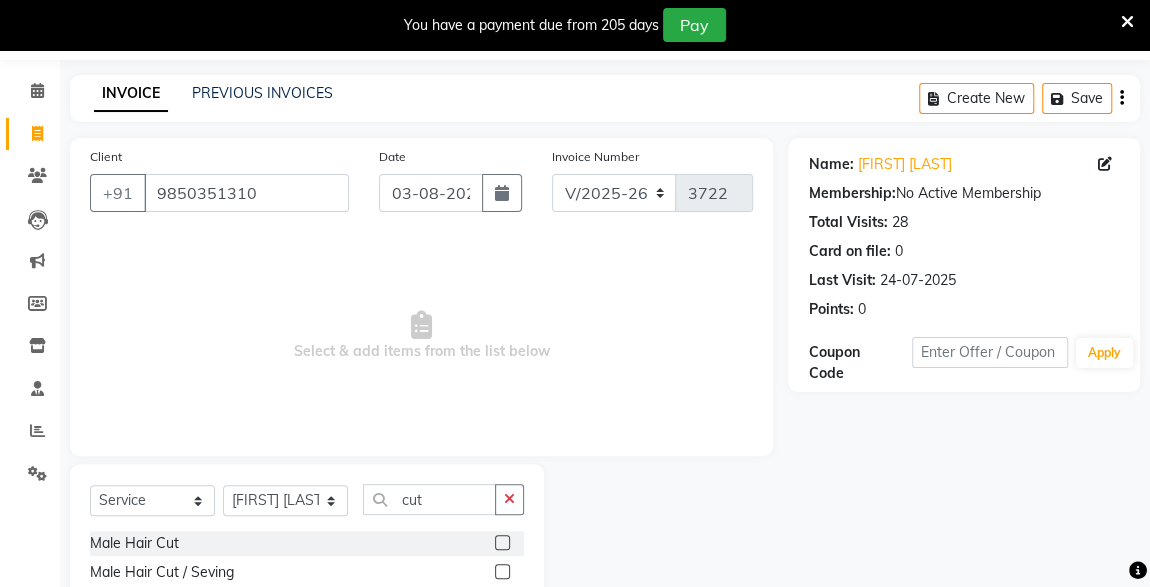 click at bounding box center [501, 543] 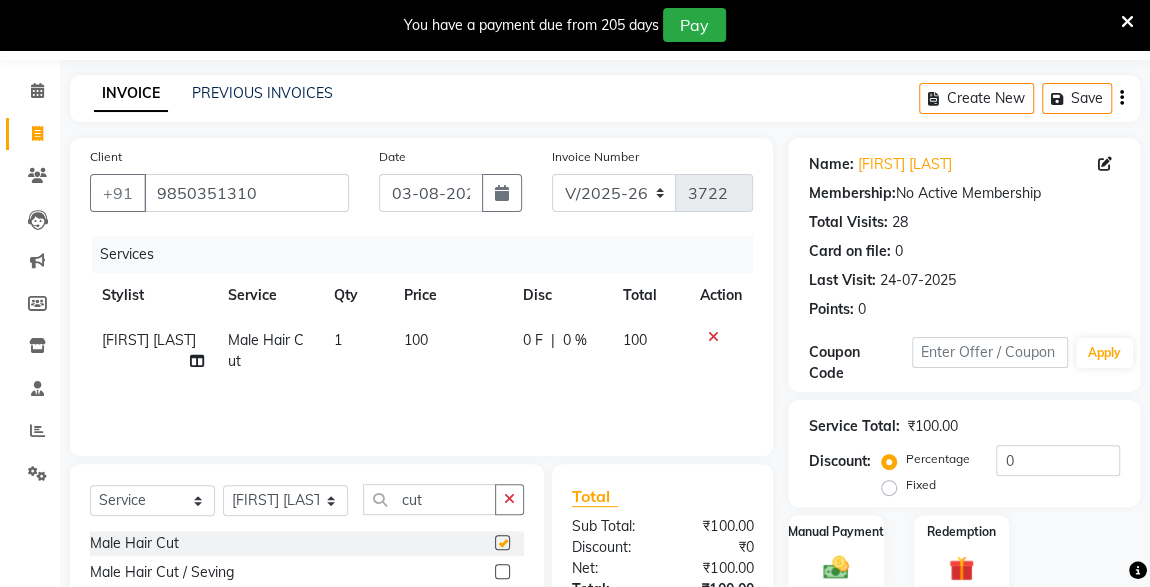 checkbox on "false" 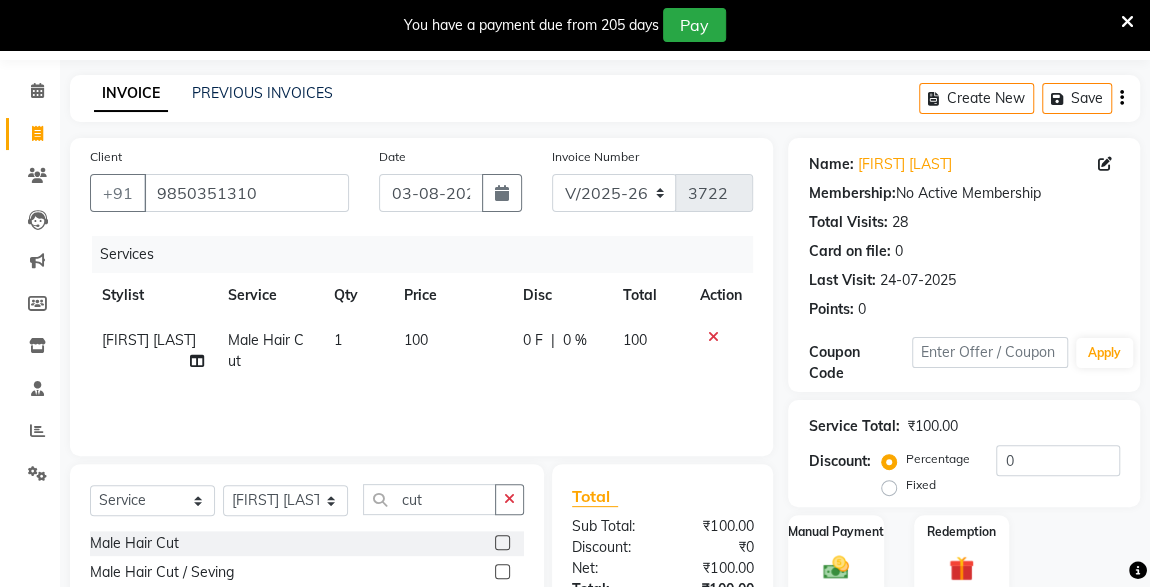 click 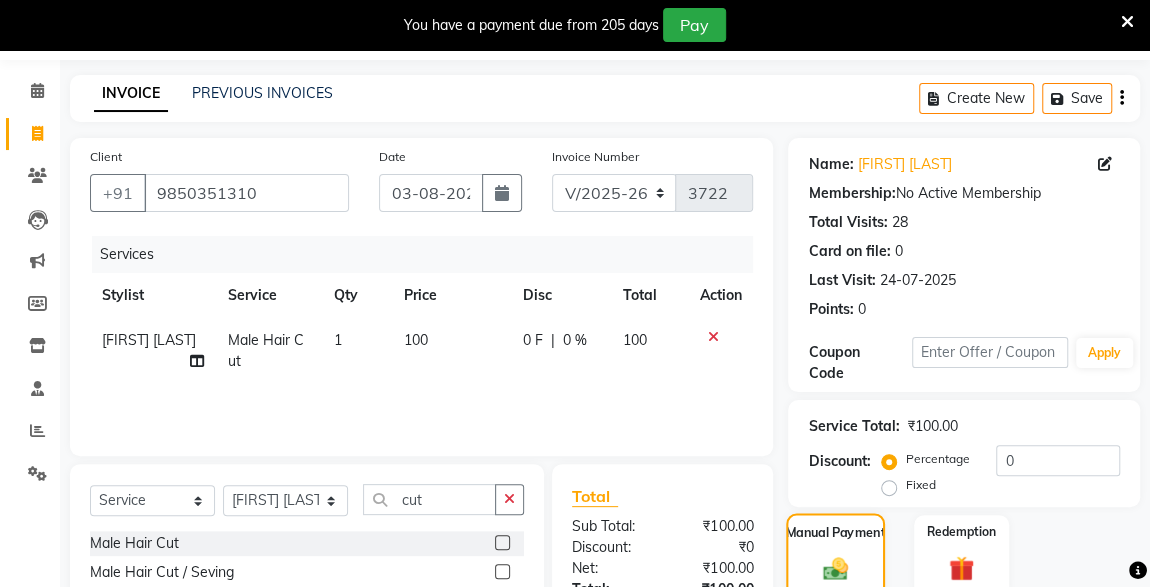 scroll, scrollTop: 268, scrollLeft: 0, axis: vertical 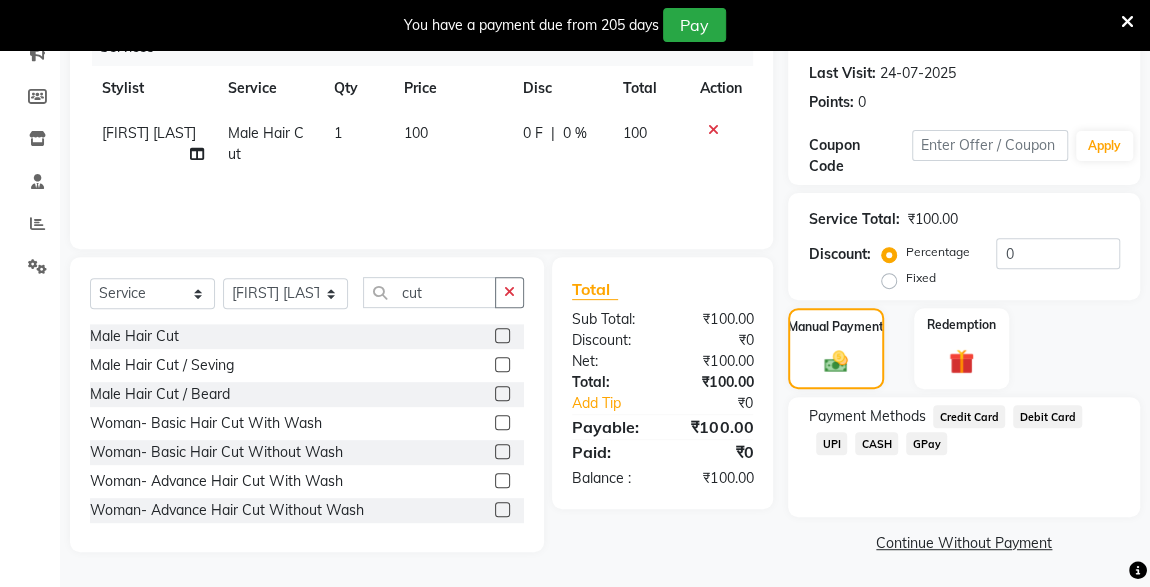 click on "CASH" 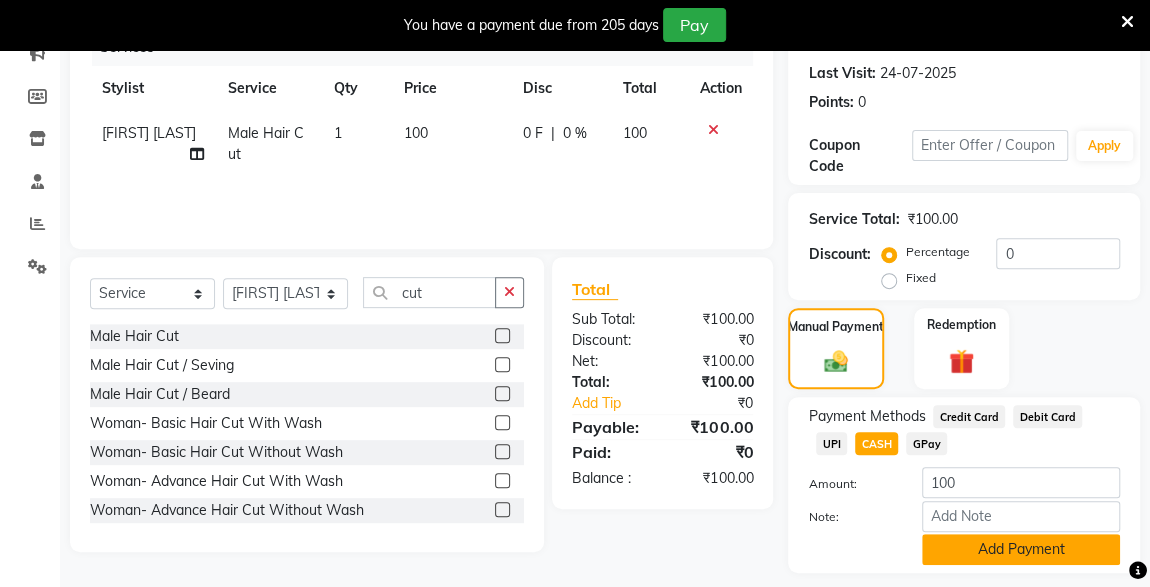 click on "Add Payment" 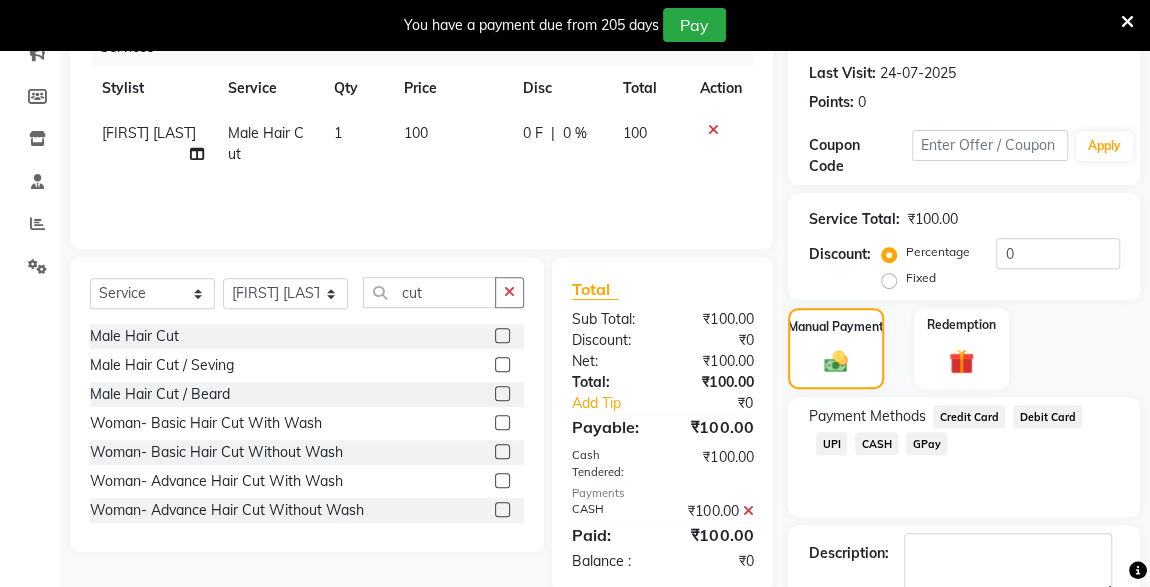 scroll, scrollTop: 379, scrollLeft: 0, axis: vertical 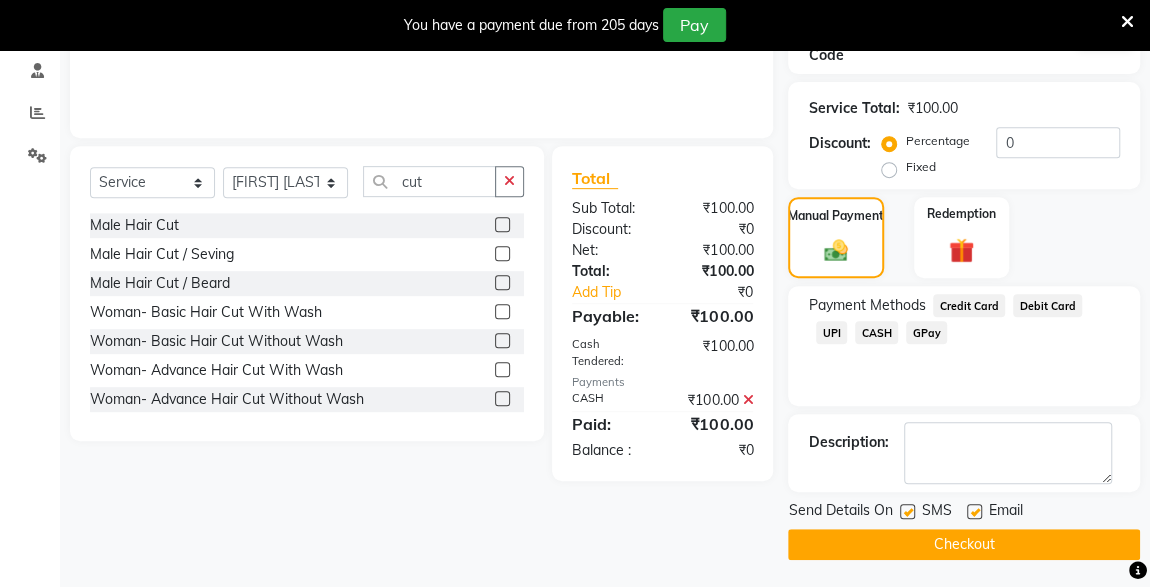 click on "Checkout" 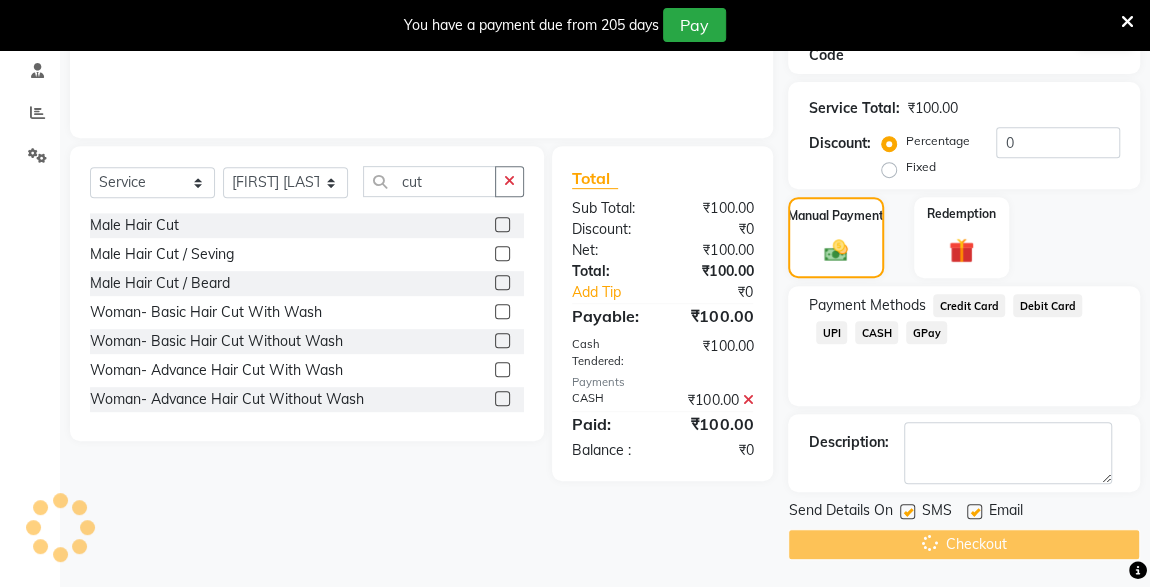 click on "Checkout" 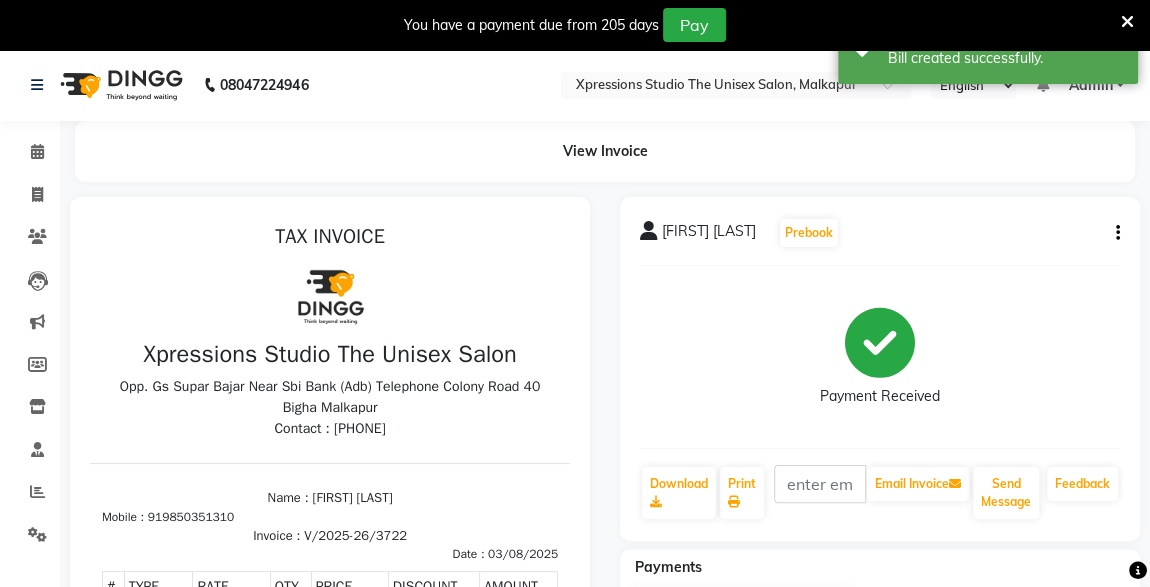 scroll, scrollTop: 0, scrollLeft: 0, axis: both 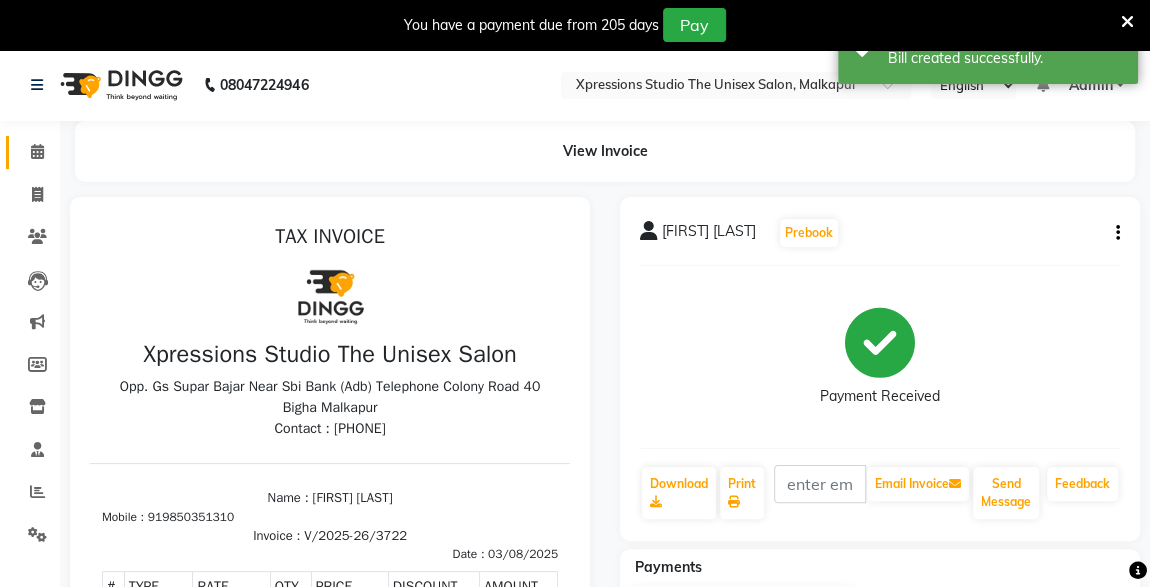 click on "Calendar" 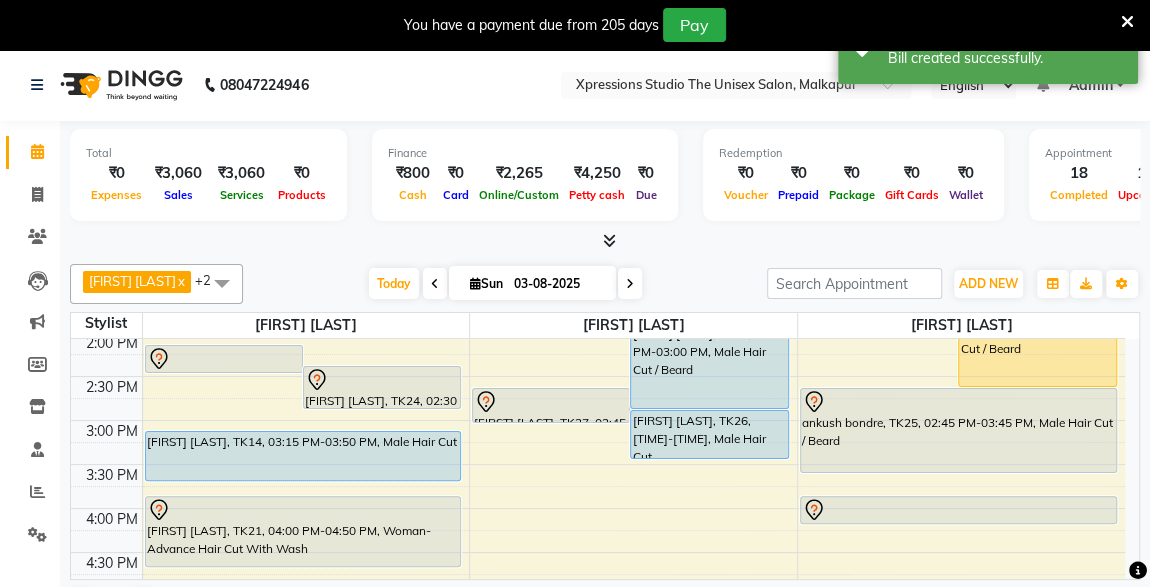 scroll, scrollTop: 541, scrollLeft: 0, axis: vertical 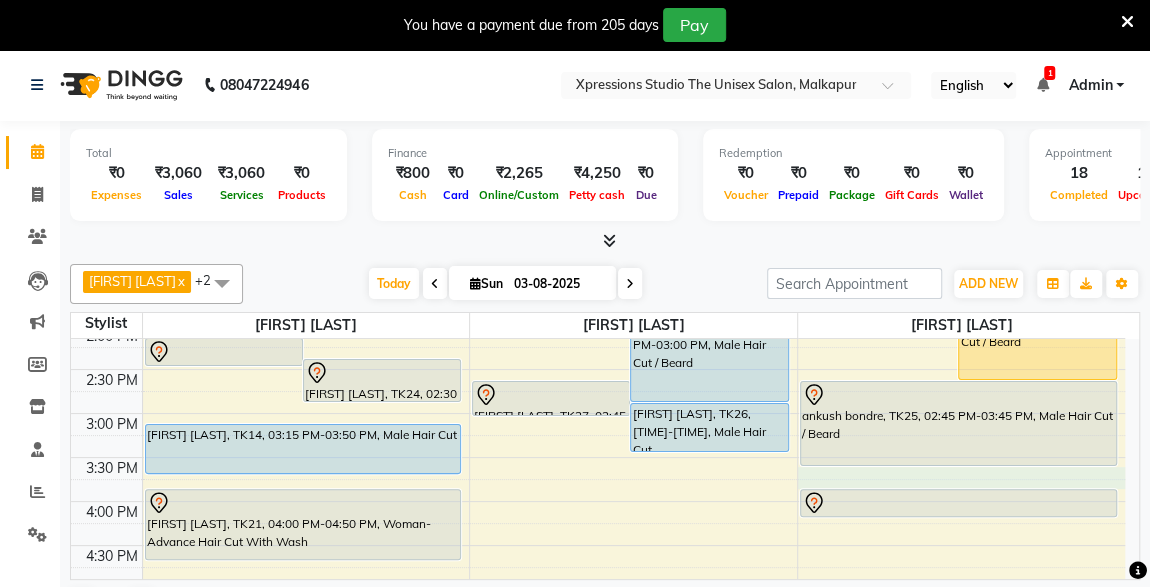 click on "8:00 AM 8:30 AM 9:00 AM 9:30 AM 10:00 AM 10:30 AM 11:00 AM 11:30 AM 12:00 PM 12:30 PM 1:00 PM 1:30 PM 2:00 PM 2:30 PM 3:00 PM 3:30 PM 4:00 PM 4:30 PM 5:00 PM 5:30 PM 6:00 PM 6:30 PM 7:00 PM 7:30 PM 8:00 PM 8:30 PM 9:00 PM 9:30 PM 10:00 PM 10:30 PM     SHUBHAM PATIL, TK01, 09:00 AM-11:20 AM,  Male Beard Color Loreal ,Male Hair Loreal Hair Color 3 NO.,Male Hair Cut / Beard      Raj Baheti, TK08, 10:15 AM-10:35 AM, Male SEVING      TUSHAR BHIMJIYANI, TK10, 10:30 AM-11:30 AM, Male Hair Cut / Beard      NIKHIL GALWADE, TK17, 11:25 AM-12:00 PM, Male Hair Cut              Rohit wadhwani, TK24, 02:15 PM-02:35 PM, Male Head Massage With Oil             Rohit wadhwani, TK24, 02:30 PM-03:00 PM, D-Tan - O3+ Datan     SARTHAK RAJDEV, TK16, 12:00 PM-01:00 PM, Male Hair Cut / Beard      SARTHAK RAJDEV, TK16, 01:00 PM-01:25 PM, Massage - Charcole Massage             Rohit wadhwani, TK24, 01:45 PM-02:10 PM, Male  Beard    SHREYASH DHUNDALE, TK14, 03:15 PM-03:50 PM, Male Hair Cut" at bounding box center (598, 457) 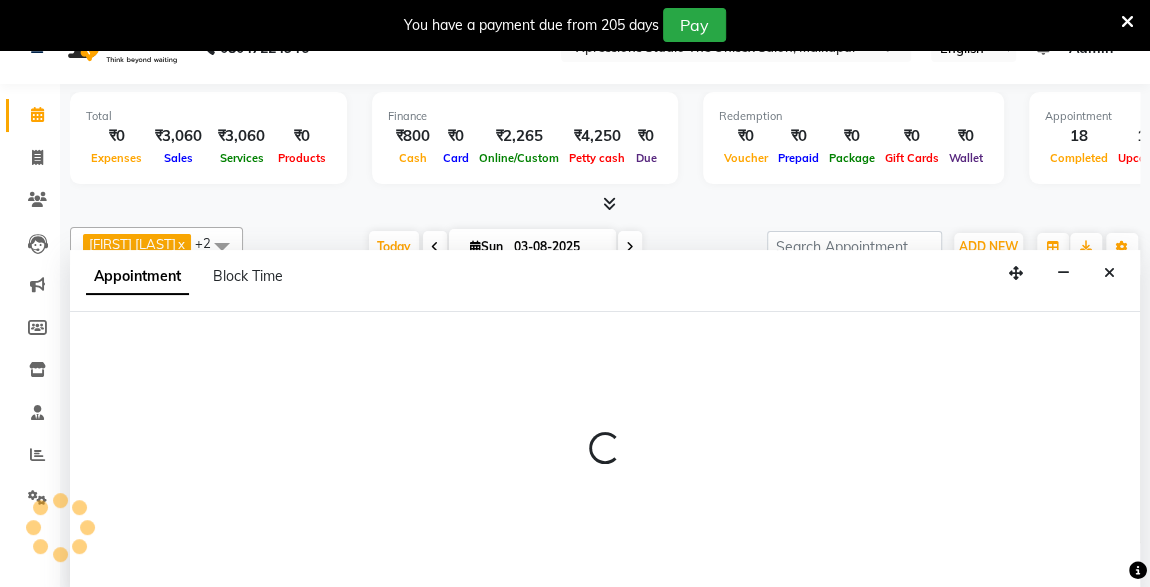 select on "57589" 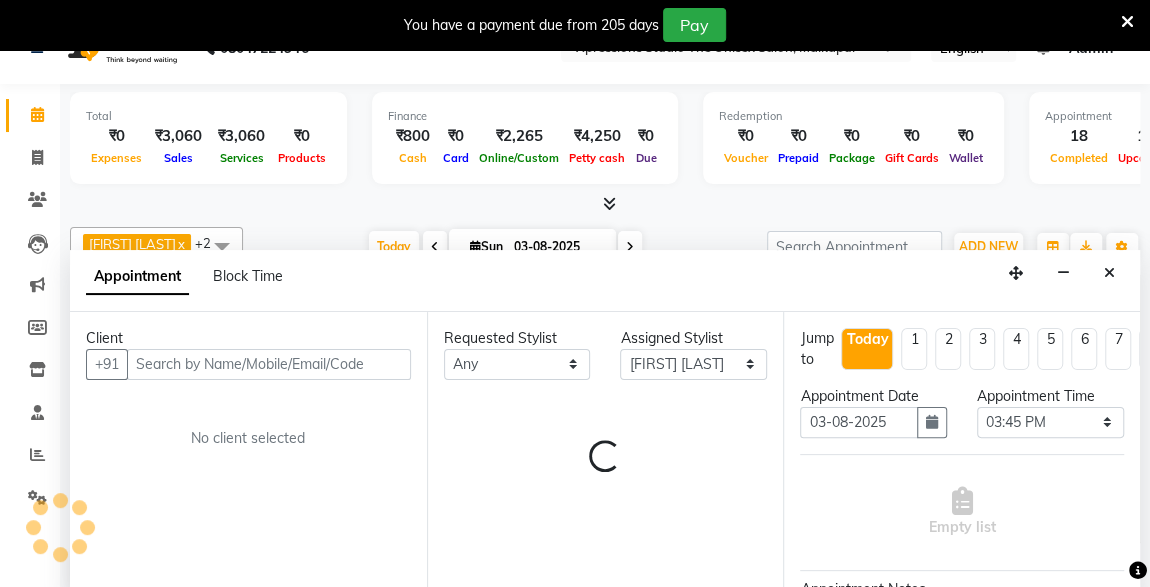 scroll, scrollTop: 49, scrollLeft: 0, axis: vertical 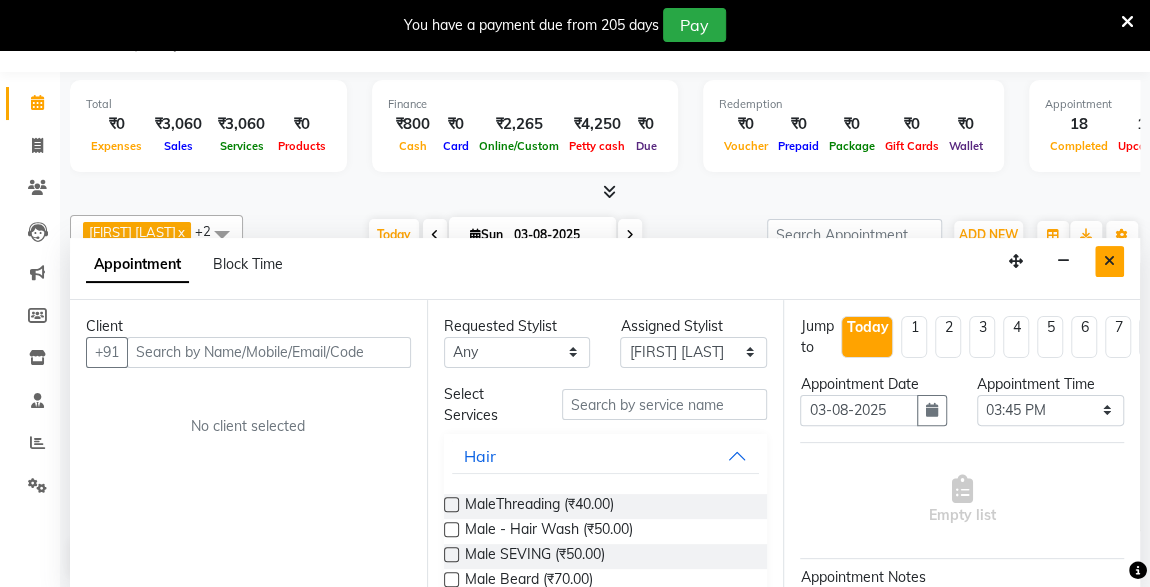 click at bounding box center [1109, 261] 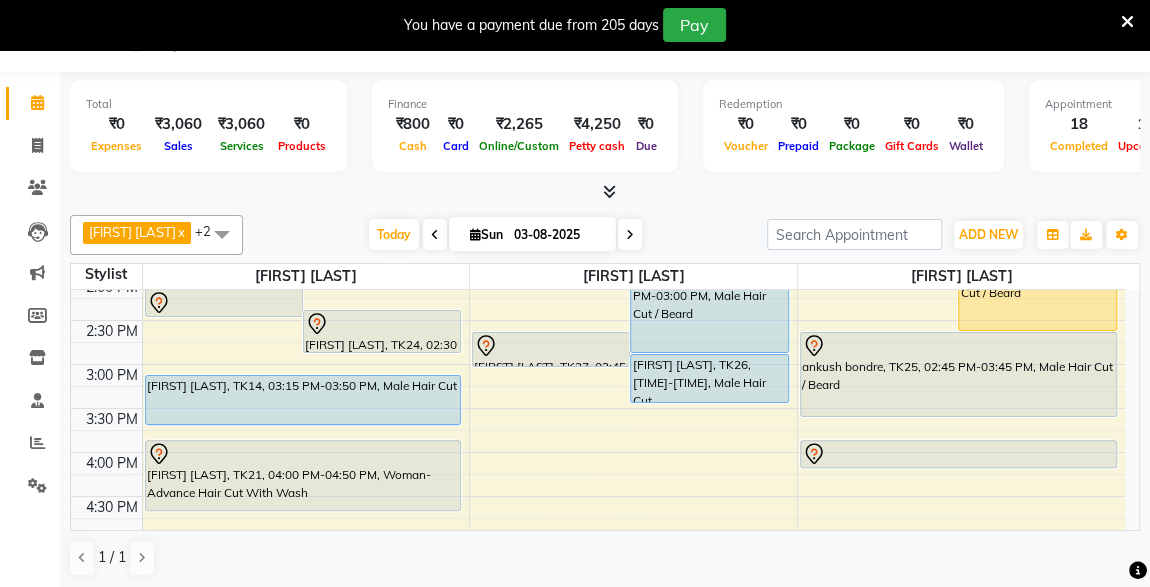 scroll, scrollTop: 578, scrollLeft: 0, axis: vertical 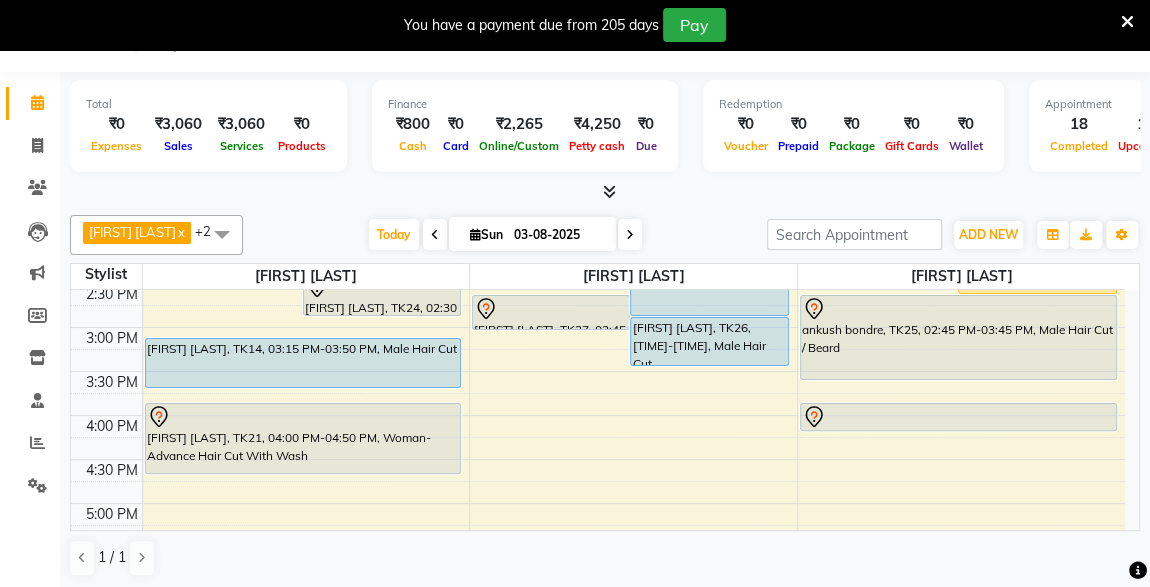 click at bounding box center [958, 417] 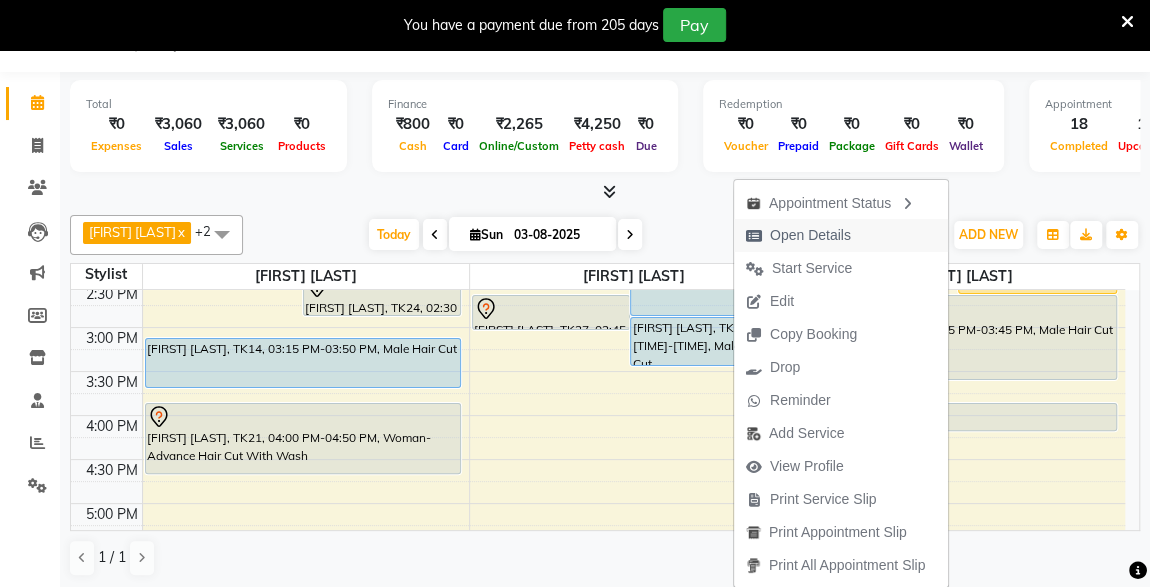 click on "Open Details" at bounding box center (810, 235) 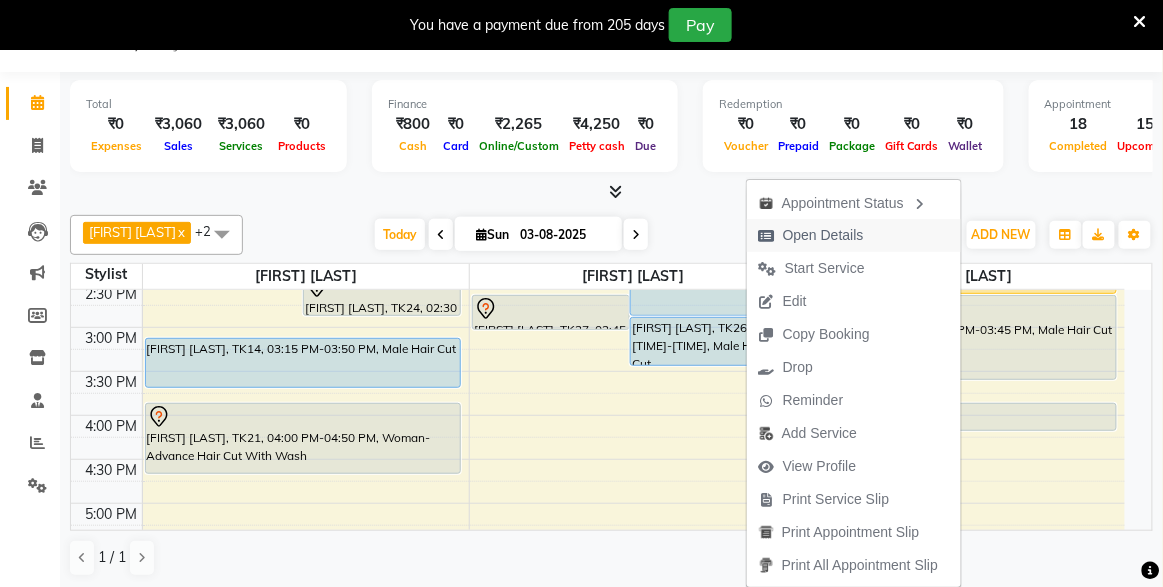 select on "7" 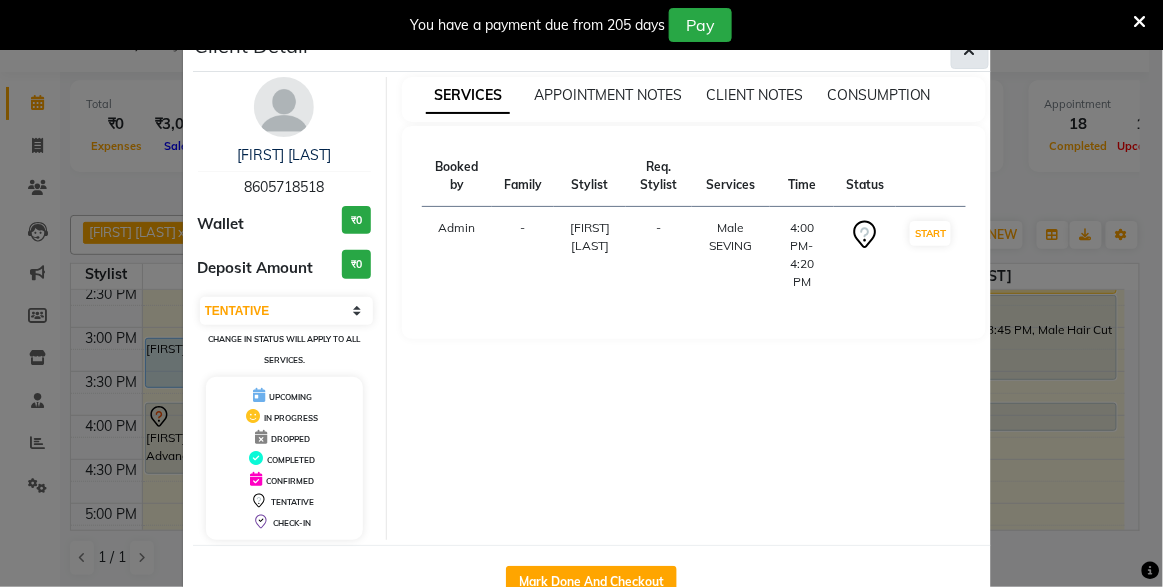 click 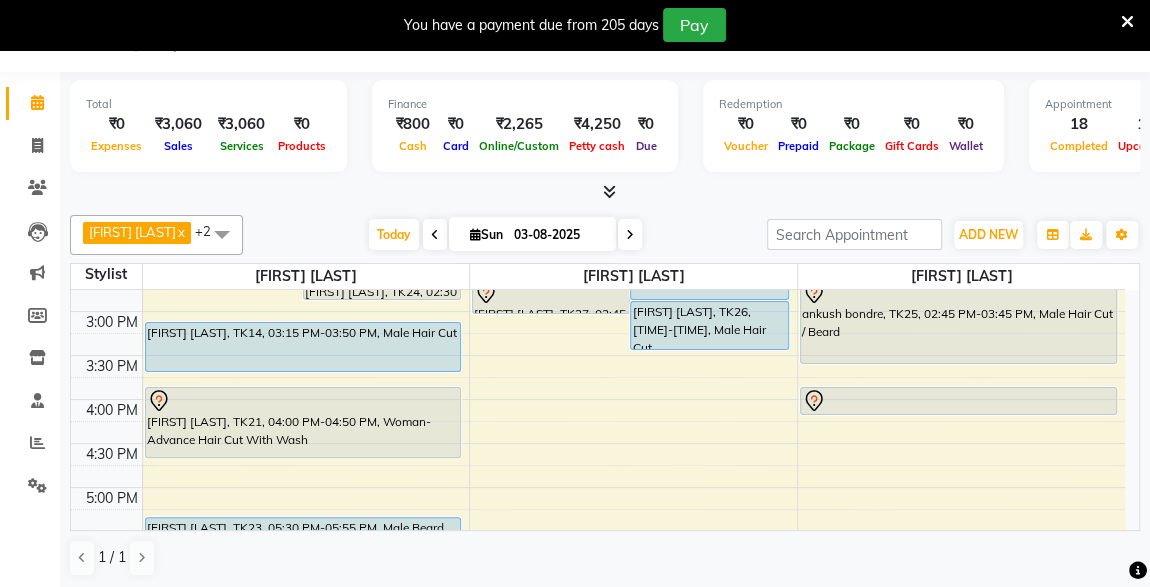 scroll, scrollTop: 598, scrollLeft: 0, axis: vertical 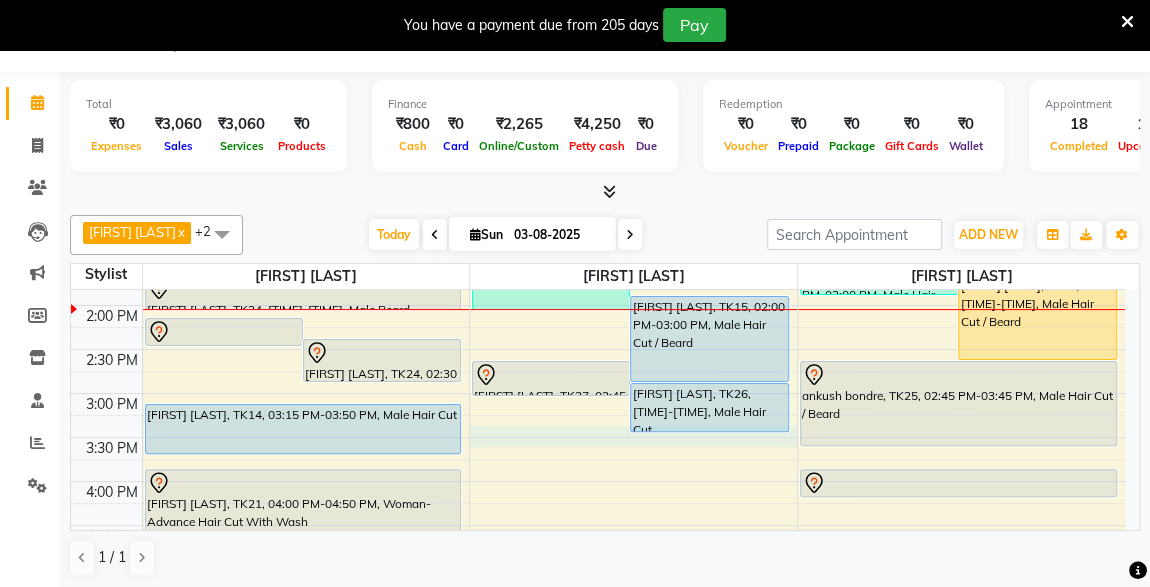 click on "8:00 AM 8:30 AM 9:00 AM 9:30 AM 10:00 AM 10:30 AM 11:00 AM 11:30 AM 12:00 PM 12:30 PM 1:00 PM 1:30 PM 2:00 PM 2:30 PM 3:00 PM 3:30 PM 4:00 PM 4:30 PM 5:00 PM 5:30 PM 6:00 PM 6:30 PM 7:00 PM 7:30 PM 8:00 PM 8:30 PM 9:00 PM 9:30 PM 10:00 PM 10:30 PM     SHUBHAM PATIL, TK01, 09:00 AM-11:20 AM,  Male Beard Color Loreal ,Male Hair Loreal Hair Color 3 NO.,Male Hair Cut / Beard      Raj Baheti, TK08, 10:15 AM-10:35 AM, Male SEVING      TUSHAR BHIMJIYANI, TK10, 10:30 AM-11:30 AM, Male Hair Cut / Beard      NIKHIL GALWADE, TK17, 11:25 AM-12:00 PM, Male Hair Cut              Rohit wadhwani, TK24, 02:15 PM-02:35 PM, Male Head Massage With Oil             Rohit wadhwani, TK24, 02:30 PM-03:00 PM, D-Tan - O3+ Datan     SARTHAK RAJDEV, TK16, 12:00 PM-01:00 PM, Male Hair Cut / Beard      SARTHAK RAJDEV, TK16, 01:00 PM-01:25 PM, Massage - Charcole Massage             Rohit wadhwani, TK24, 01:45 PM-02:10 PM, Male  Beard    SHREYASH DHUNDALE, TK14, 03:15 PM-03:50 PM, Male Hair Cut" at bounding box center (598, 437) 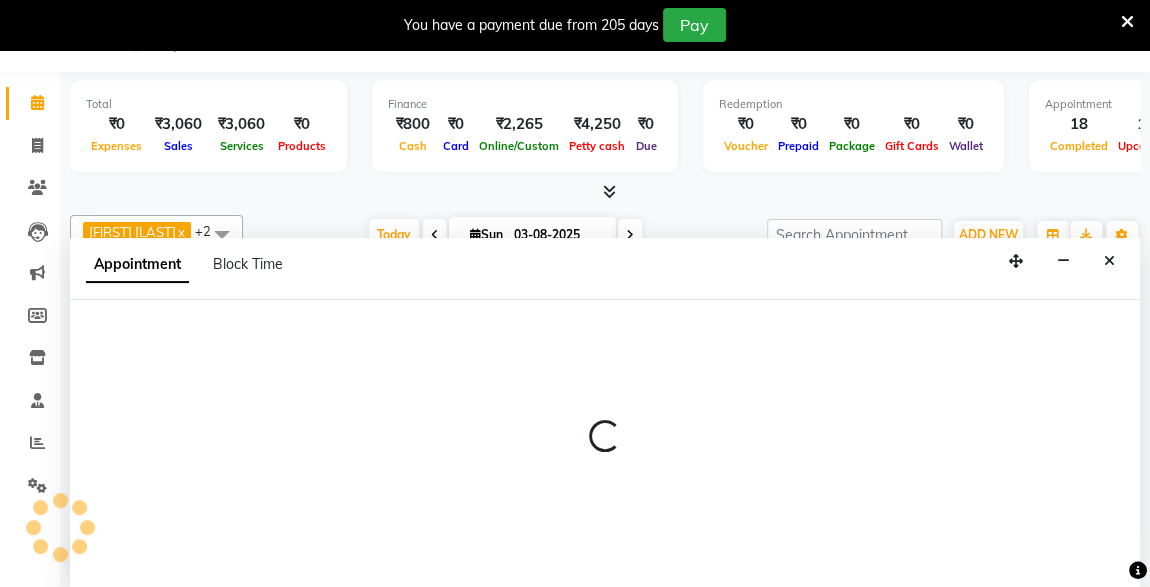 select on "57588" 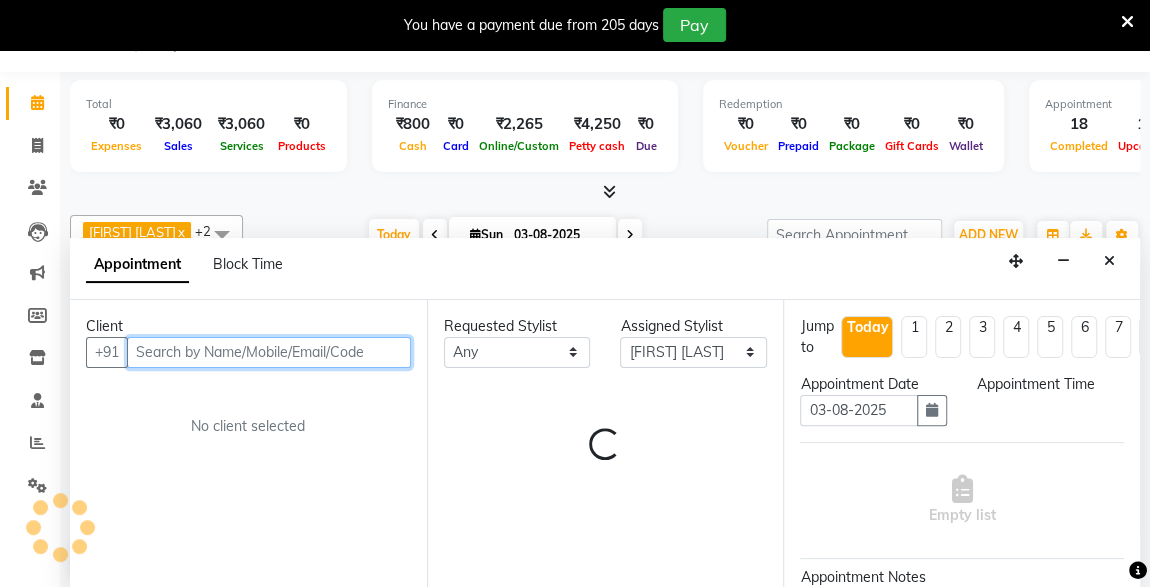 select on "930" 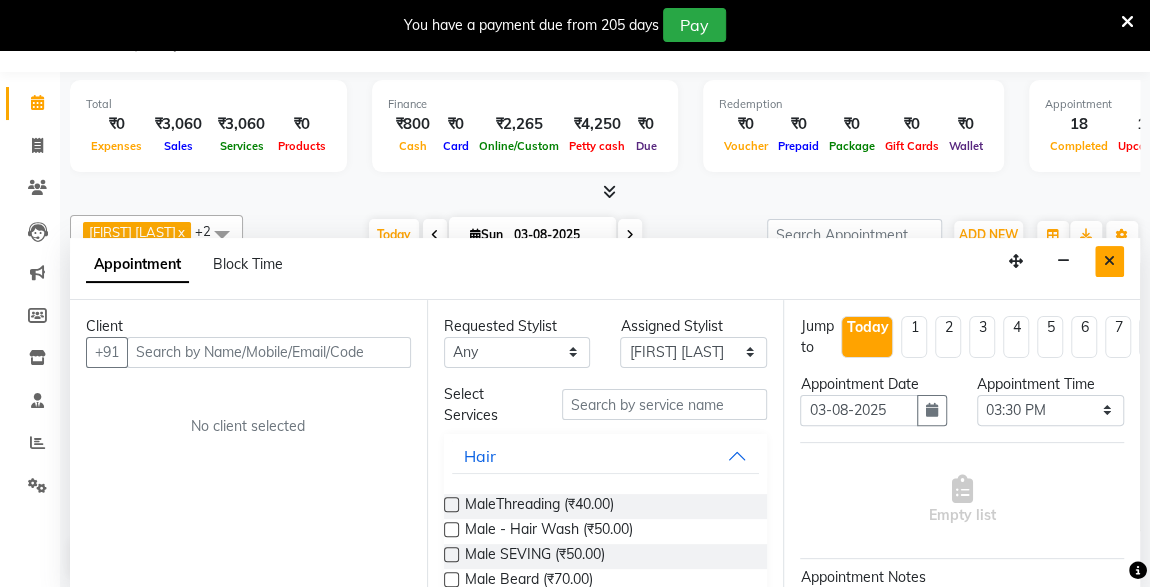 click at bounding box center (1109, 261) 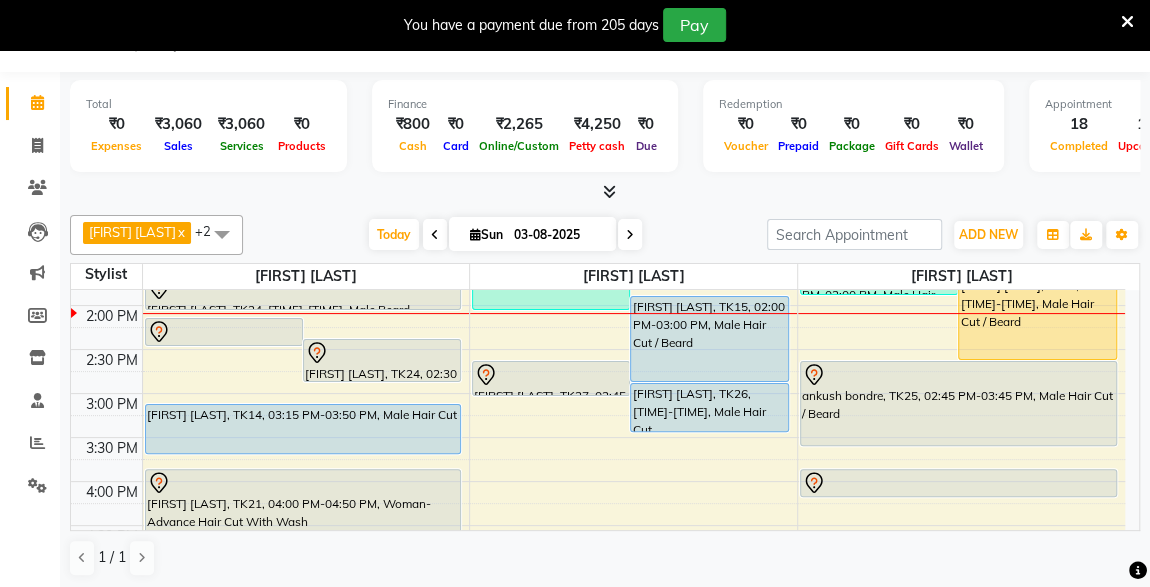 click at bounding box center [382, 353] 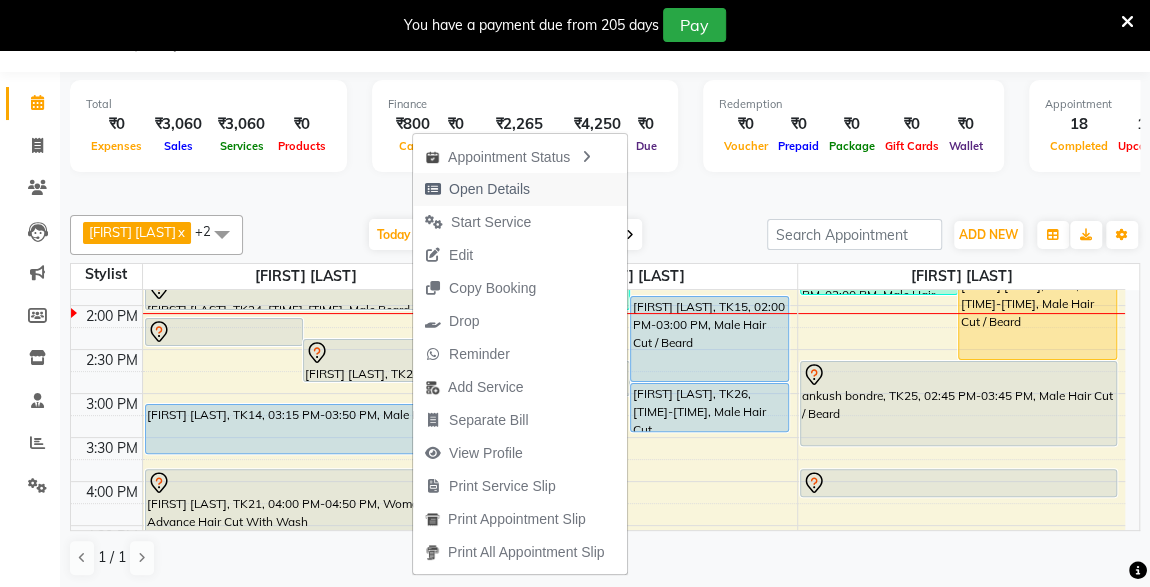 click on "Open Details" at bounding box center [489, 189] 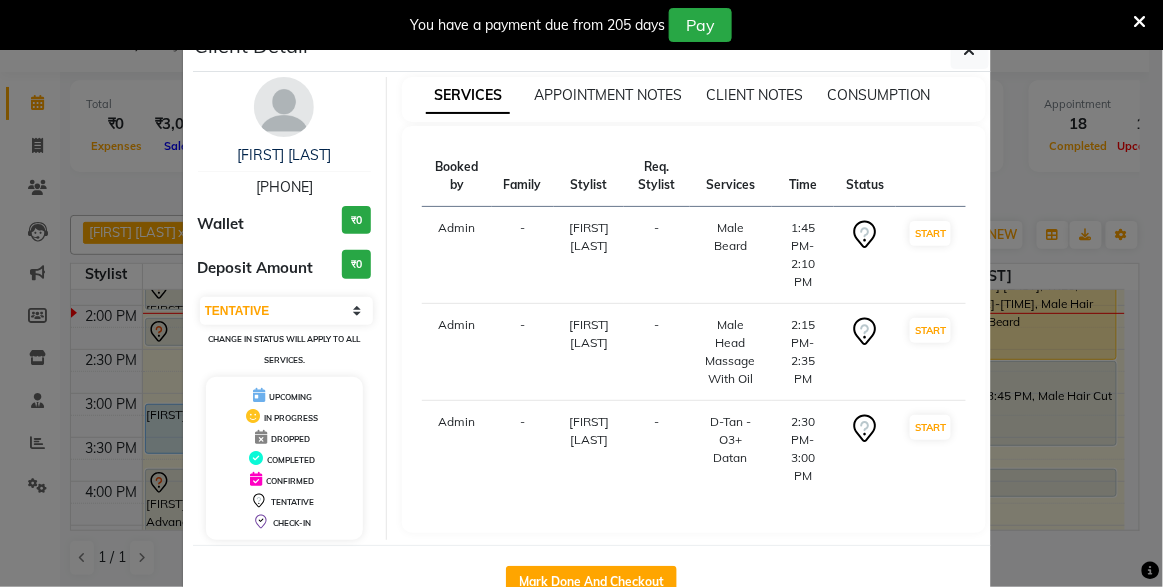 click at bounding box center (1140, 22) 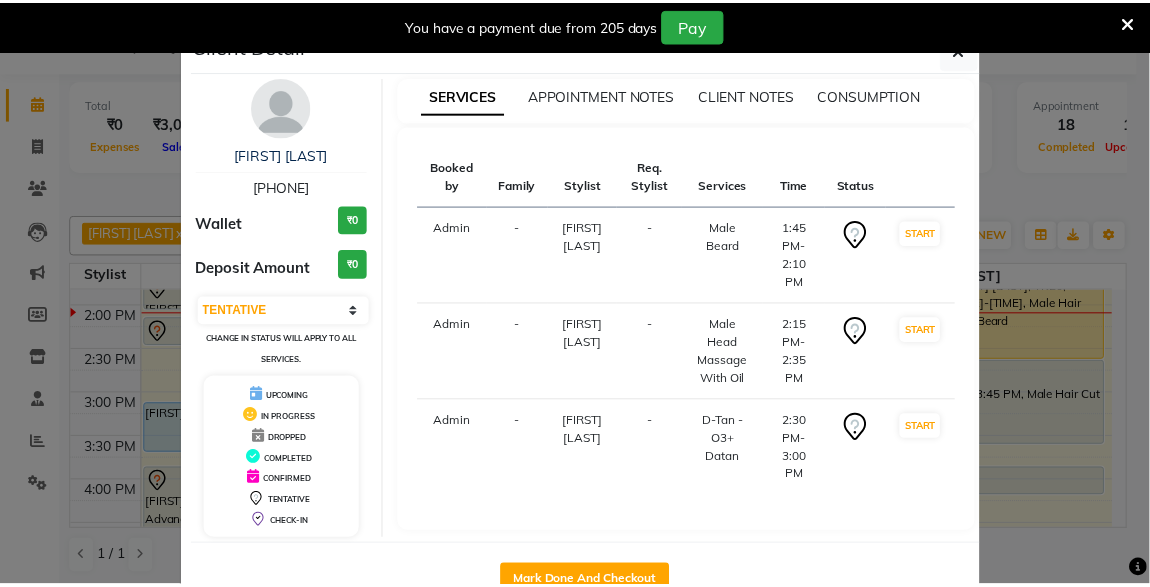 scroll, scrollTop: 0, scrollLeft: 0, axis: both 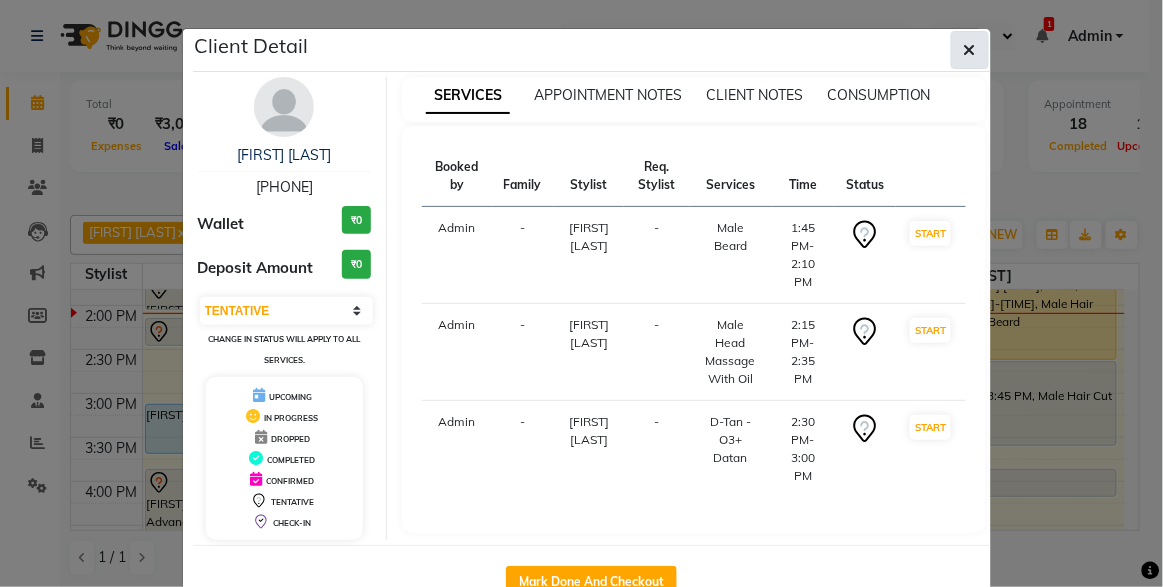 click 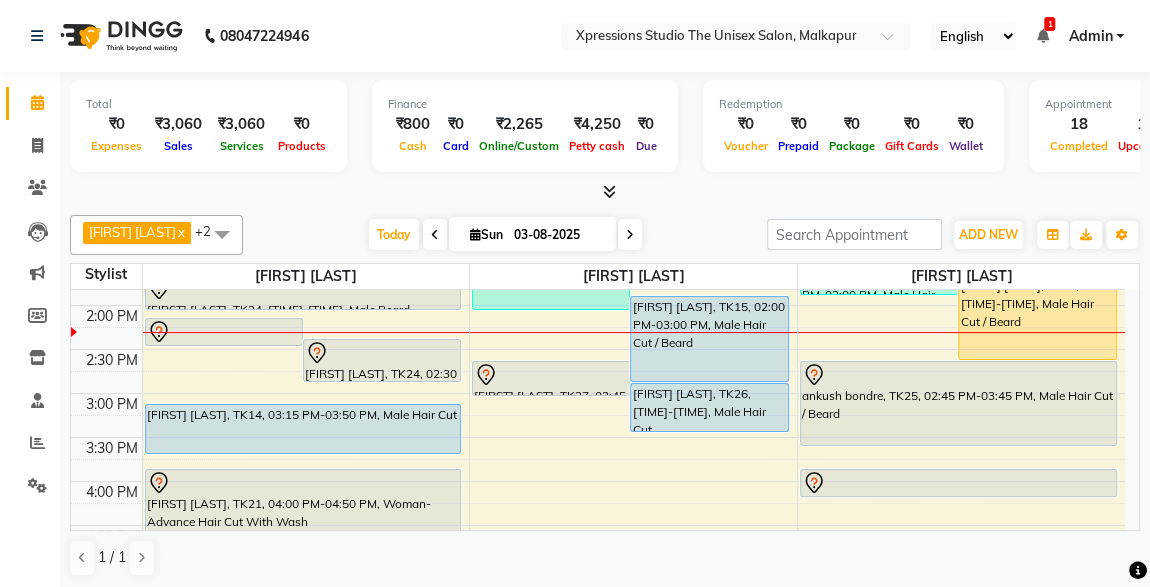 click on "SHREYASH DHUNDALE, TK14, 03:15 PM-03:50 PM, Male Hair Cut" at bounding box center [303, 429] 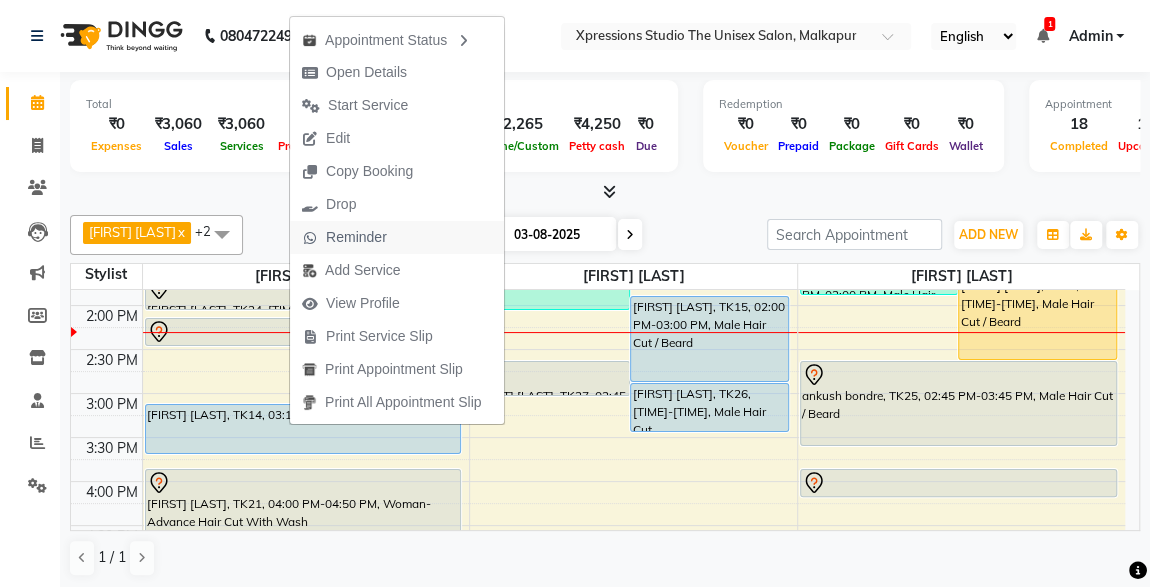 click on "Reminder" at bounding box center [356, 237] 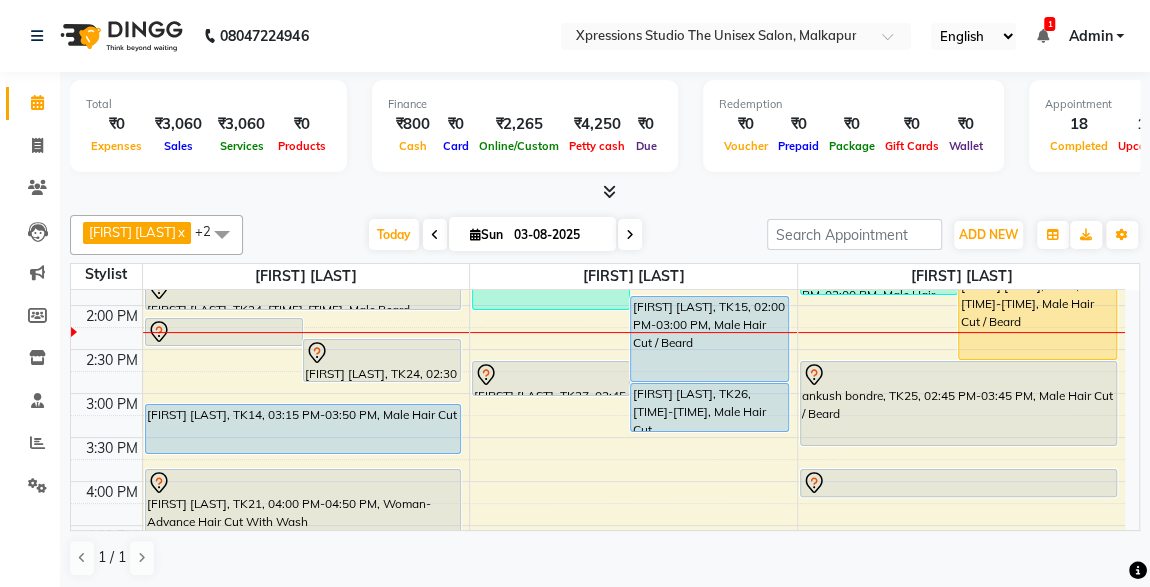 click on "Today  Sun 03-08-2025" at bounding box center (505, 235) 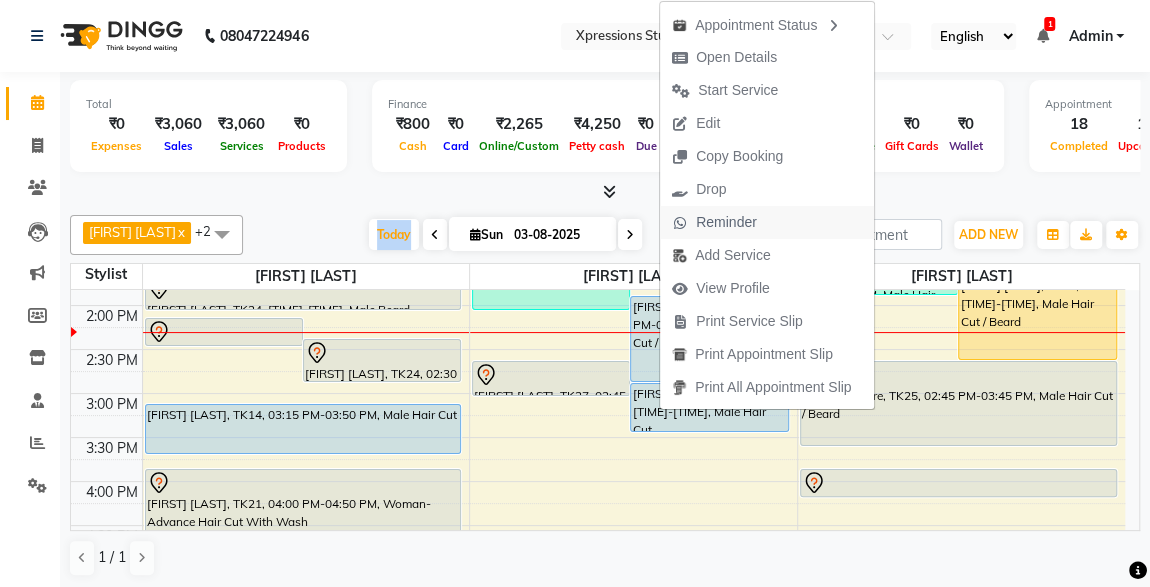 click on "Reminder" at bounding box center [726, 222] 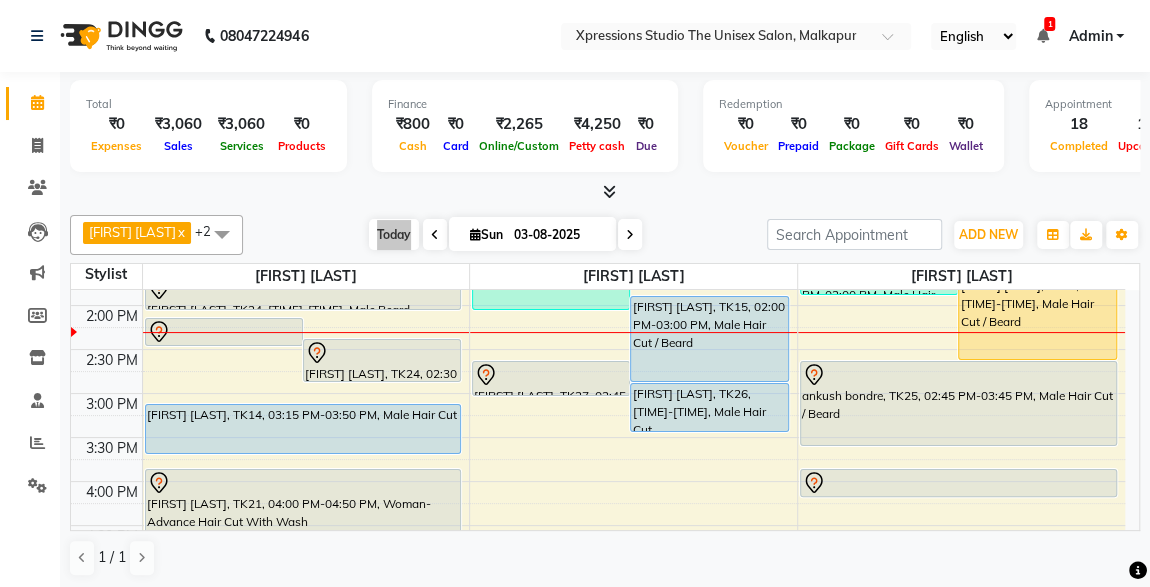 click on "Today  Sun 03-08-2025" at bounding box center [505, 235] 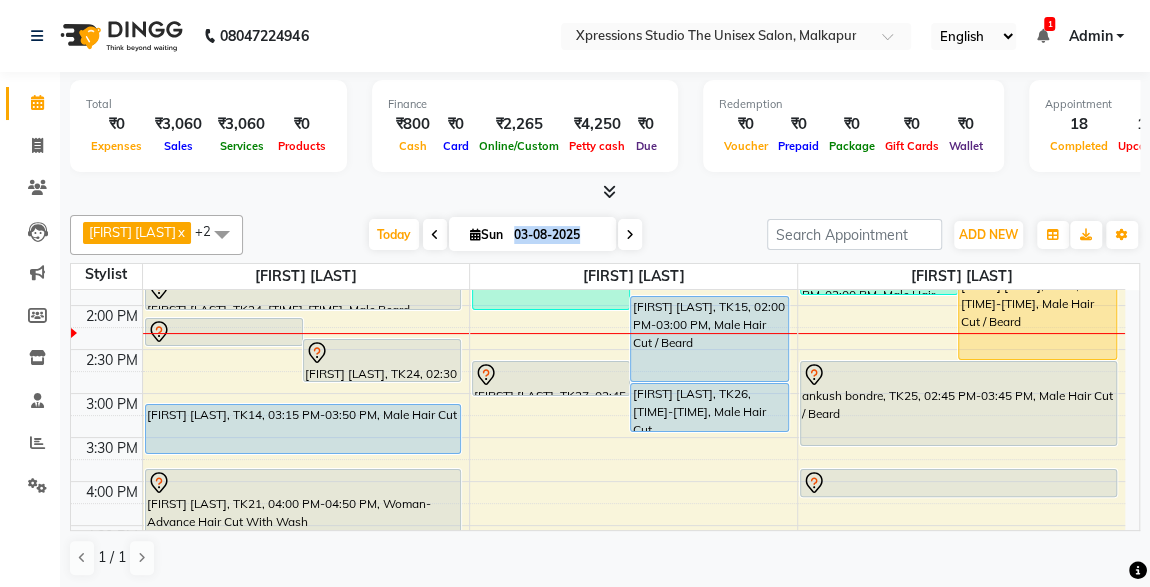 click on "DIPAK SADAVATE, TK21, 04:00 PM-04:50 PM, Woman- Advance Hair Cut With Wash" at bounding box center [303, 504] 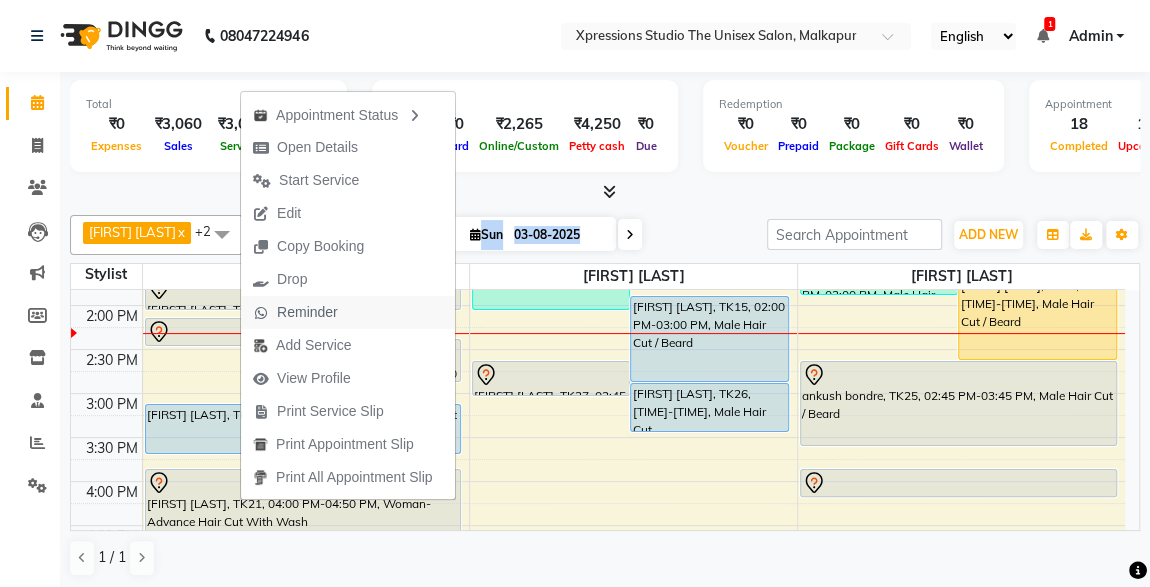 click on "Reminder" at bounding box center [307, 312] 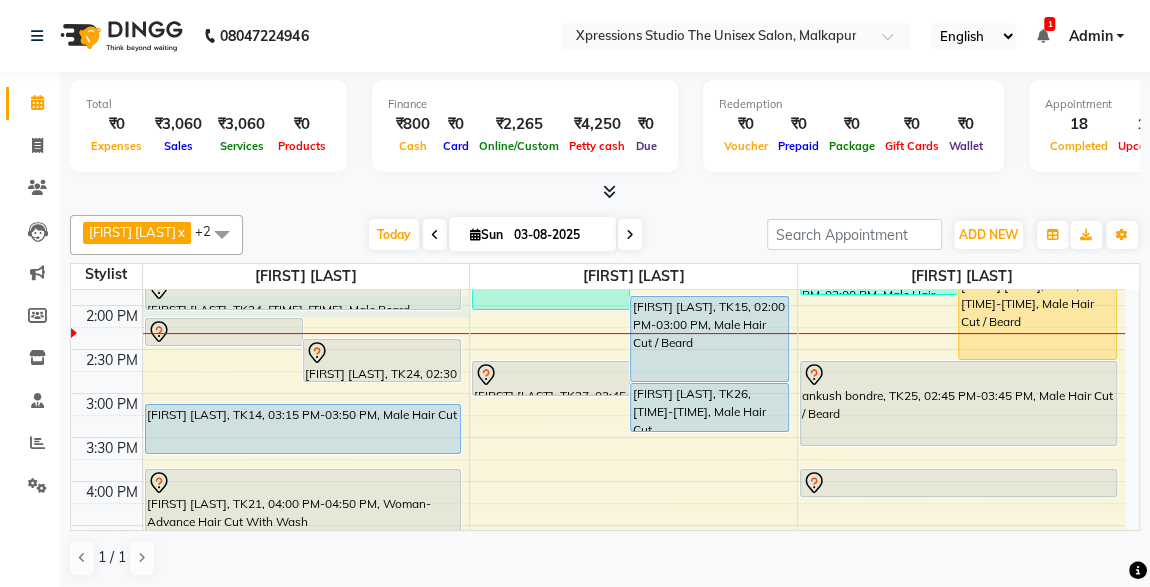 click on "8:00 AM 8:30 AM 9:00 AM 9:30 AM 10:00 AM 10:30 AM 11:00 AM 11:30 AM 12:00 PM 12:30 PM 1:00 PM 1:30 PM 2:00 PM 2:30 PM 3:00 PM 3:30 PM 4:00 PM 4:30 PM 5:00 PM 5:30 PM 6:00 PM 6:30 PM 7:00 PM 7:30 PM 8:00 PM 8:30 PM 9:00 PM 9:30 PM 10:00 PM 10:30 PM     SHUBHAM PATIL, TK01, 09:00 AM-11:20 AM,  Male Beard Color Loreal ,Male Hair Loreal Hair Color 3 NO.,Male Hair Cut / Beard      Raj Baheti, TK08, 10:15 AM-10:35 AM, Male SEVING      TUSHAR BHIMJIYANI, TK10, 10:30 AM-11:30 AM, Male Hair Cut / Beard      NIKHIL GALWADE, TK17, 11:25 AM-12:00 PM, Male Hair Cut              Rohit wadhwani, TK24, 02:15 PM-02:35 PM, Male Head Massage With Oil             Rohit wadhwani, TK24, 02:30 PM-03:00 PM, D-Tan - O3+ Datan     SARTHAK RAJDEV, TK16, 12:00 PM-01:00 PM, Male Hair Cut / Beard      SARTHAK RAJDEV, TK16, 01:00 PM-01:25 PM, Massage - Charcole Massage             Rohit wadhwani, TK24, 01:45 PM-02:10 PM, Male  Beard    SHREYASH DHUNDALE, TK14, 03:15 PM-03:50 PM, Male Hair Cut" at bounding box center (598, 437) 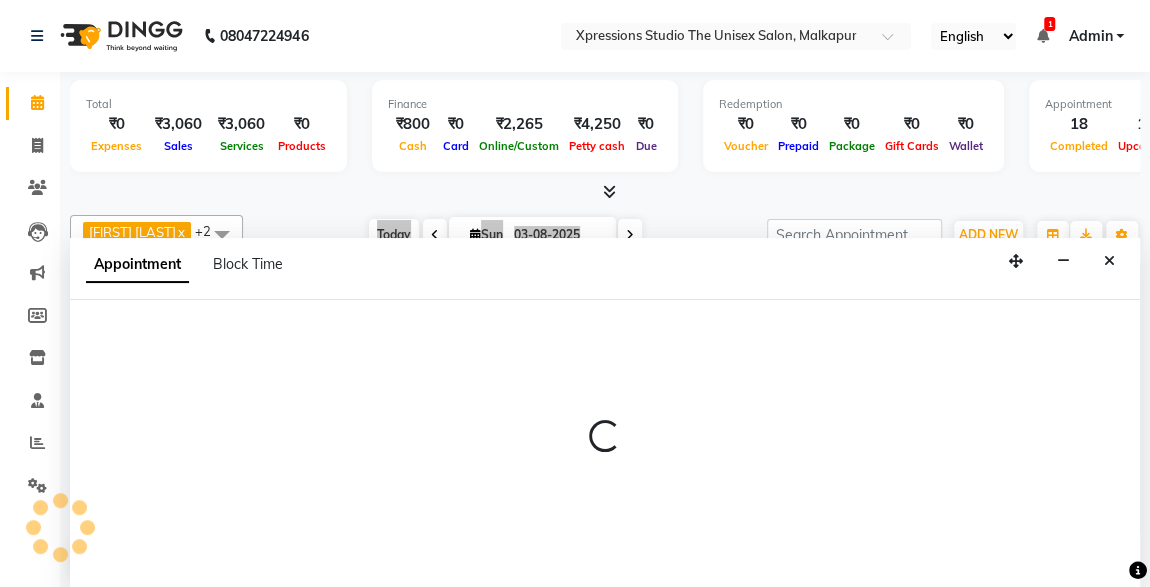 select on "57587" 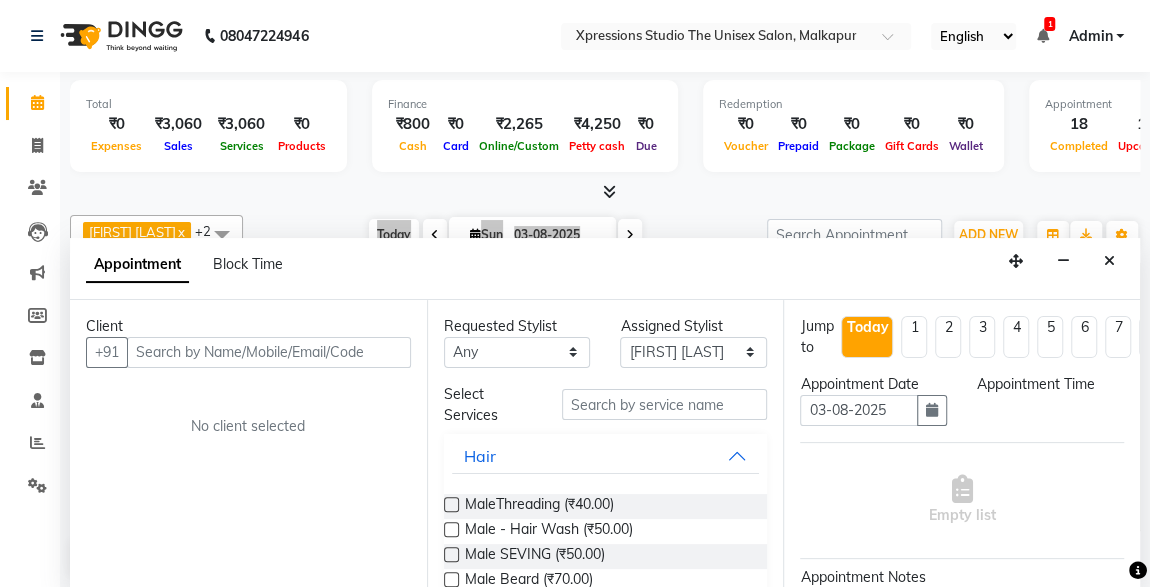 select on "840" 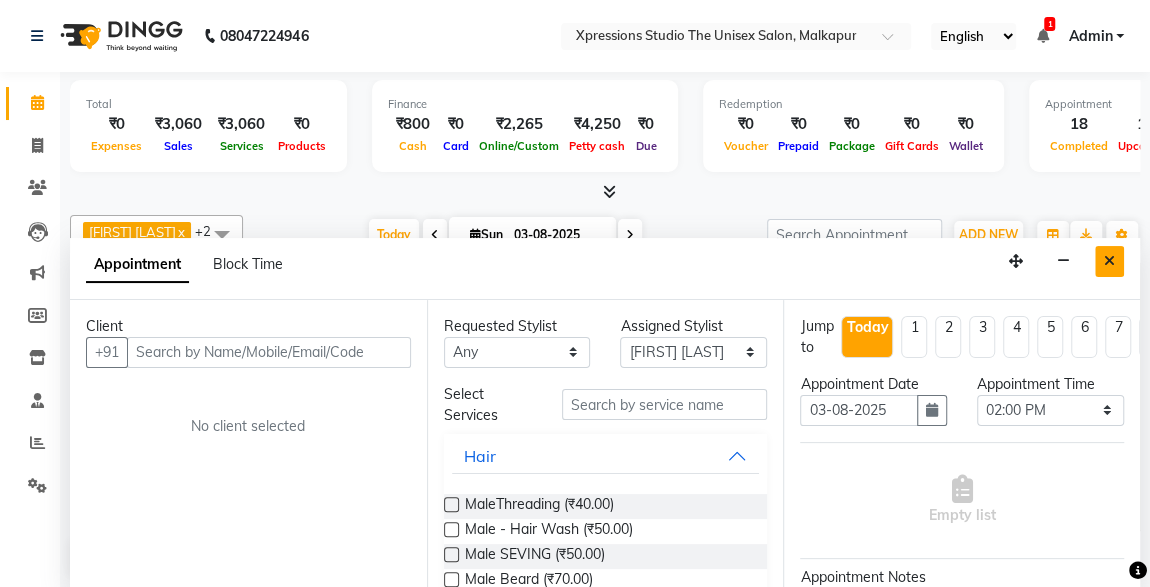 click at bounding box center (1109, 261) 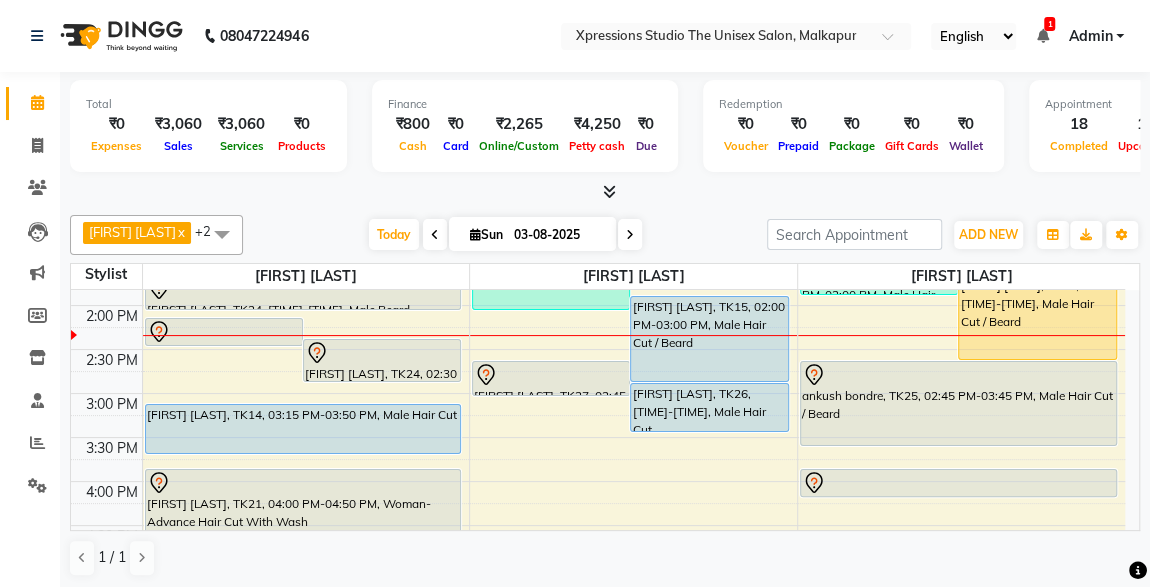 click on "DIPAK SADAVATE, TK21, 04:00 PM-04:50 PM, Woman- Advance Hair Cut With Wash" at bounding box center [303, 504] 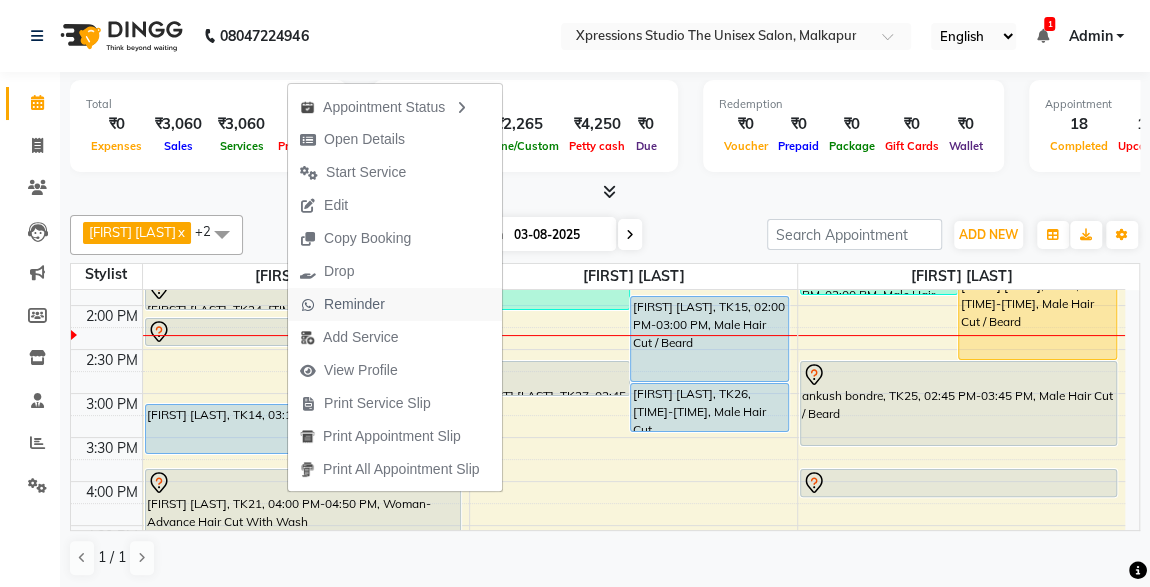 click on "Reminder" at bounding box center [354, 304] 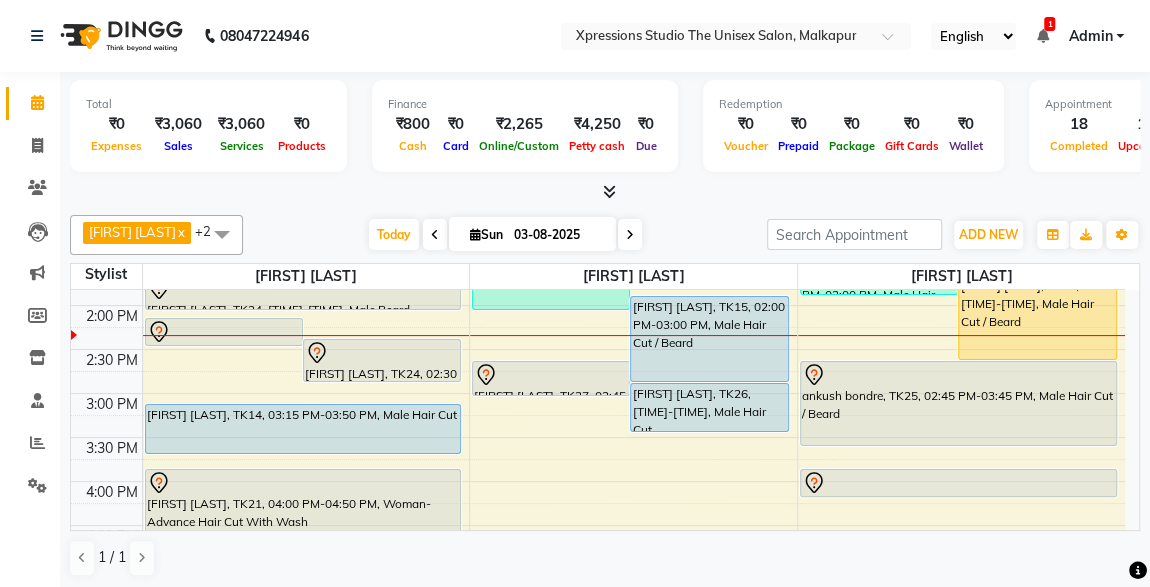 click on "Rohit wadhwani, TK24, 01:45 PM-02:10 PM, Male  Beard" at bounding box center [303, 292] 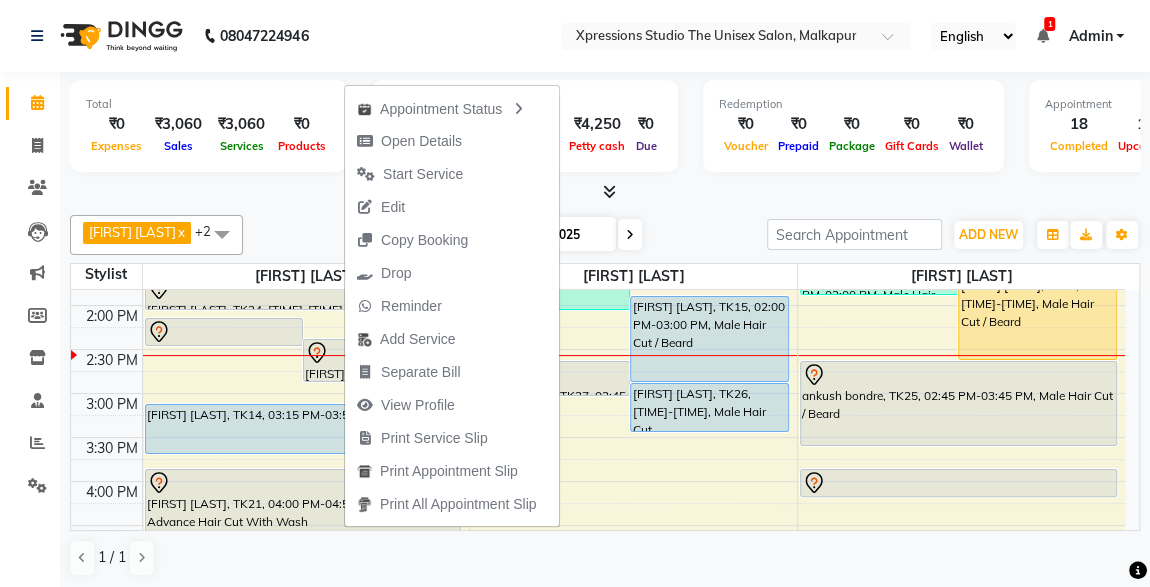 click on "Total  ₹0  Expenses ₹3,060  Sales ₹3,060  Services ₹0  Products Finance  ₹800  Cash ₹0  Card ₹2,265  Online/Custom ₹4,250 Petty cash ₹0 Due  Redemption  ₹0 Voucher ₹0 Prepaid ₹0 Package ₹0  Gift Cards ₹0  Wallet  Appointment  18 Completed 15 Upcoming 2 Ongoing 0 No show  Other sales  ₹0  Packages ₹0  Memberships ₹0  Vouchers ₹0  Prepaids ₹0  Gift Cards" at bounding box center [605, 129] 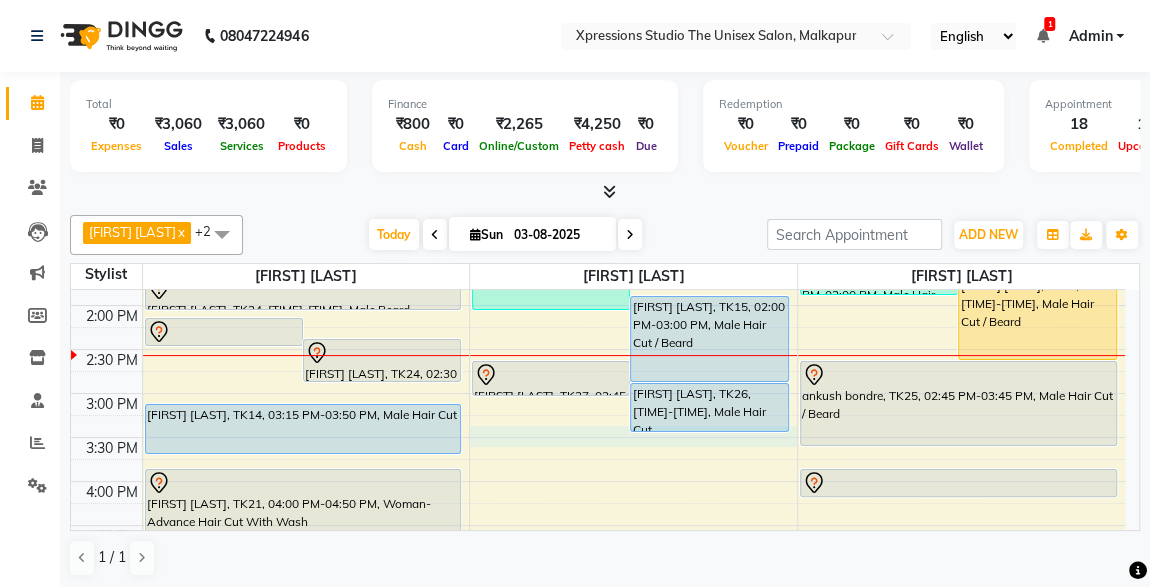 click on "8:00 AM 8:30 AM 9:00 AM 9:30 AM 10:00 AM 10:30 AM 11:00 AM 11:30 AM 12:00 PM 12:30 PM 1:00 PM 1:30 PM 2:00 PM 2:30 PM 3:00 PM 3:30 PM 4:00 PM 4:30 PM 5:00 PM 5:30 PM 6:00 PM 6:30 PM 7:00 PM 7:30 PM 8:00 PM 8:30 PM 9:00 PM 9:30 PM 10:00 PM 10:30 PM     SHUBHAM PATIL, TK01, 09:00 AM-11:20 AM,  Male Beard Color Loreal ,Male Hair Loreal Hair Color 3 NO.,Male Hair Cut / Beard      Raj Baheti, TK08, 10:15 AM-10:35 AM, Male SEVING      TUSHAR BHIMJIYANI, TK10, 10:30 AM-11:30 AM, Male Hair Cut / Beard      NIKHIL GALWADE, TK17, 11:25 AM-12:00 PM, Male Hair Cut              Rohit wadhwani, TK24, 02:15 PM-02:35 PM, Male Head Massage With Oil             Rohit wadhwani, TK24, 02:30 PM-03:00 PM, D-Tan - O3+ Datan     SARTHAK RAJDEV, TK16, 12:00 PM-01:00 PM, Male Hair Cut / Beard      SARTHAK RAJDEV, TK16, 01:00 PM-01:25 PM, Massage - Charcole Massage             Rohit wadhwani, TK24, 01:45 PM-02:10 PM, Male  Beard    SHREYASH DHUNDALE, TK14, 03:15 PM-03:50 PM, Male Hair Cut" at bounding box center [598, 437] 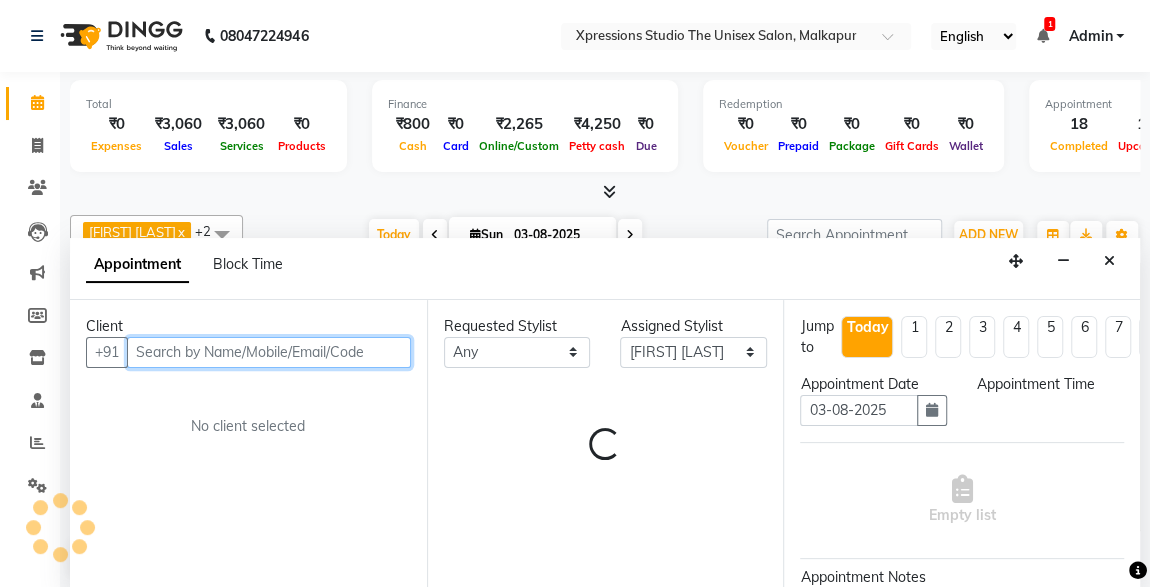 select on "930" 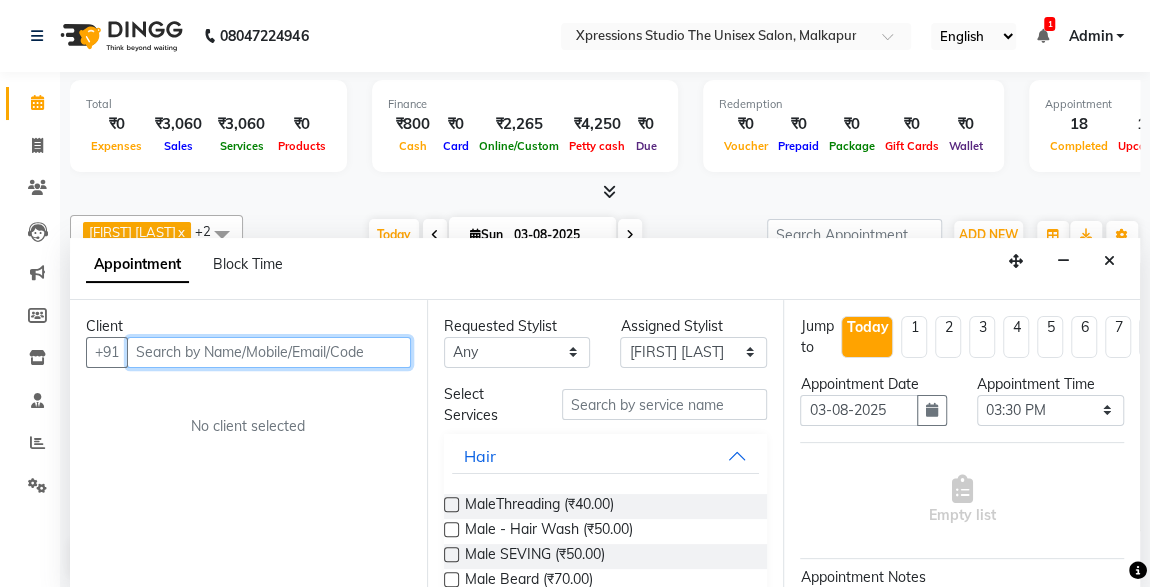 click at bounding box center [269, 352] 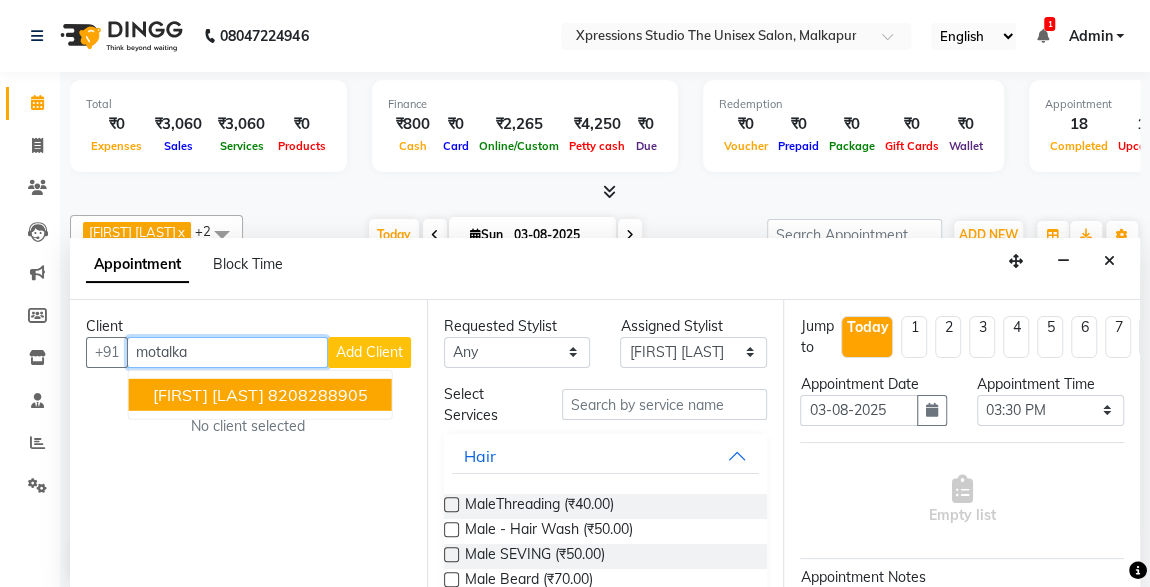 click on "Roshan motalkar" at bounding box center [208, 394] 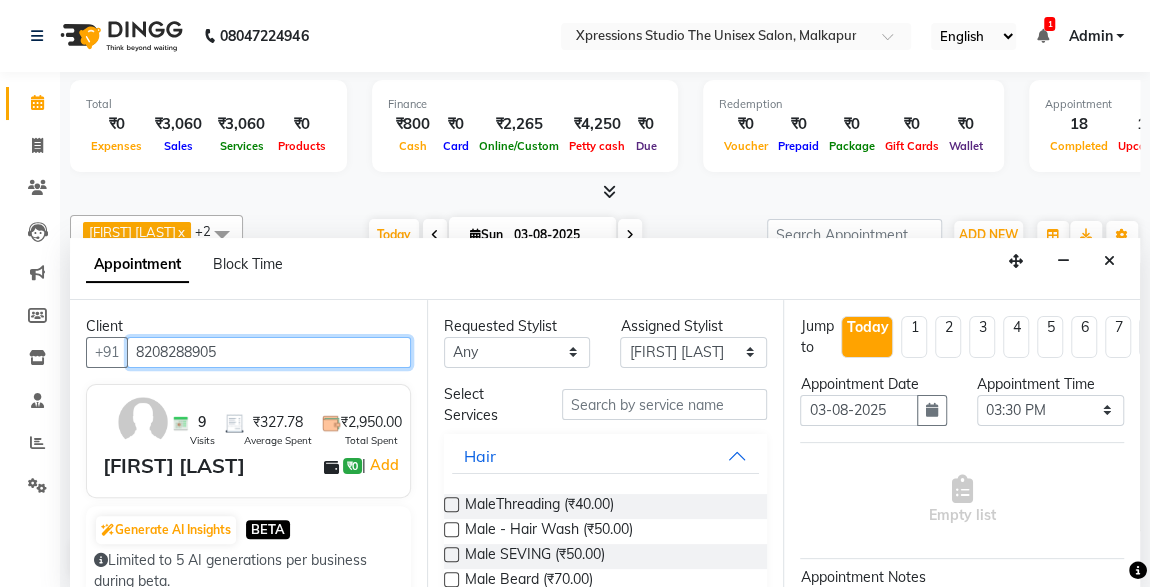 type on "8208288905" 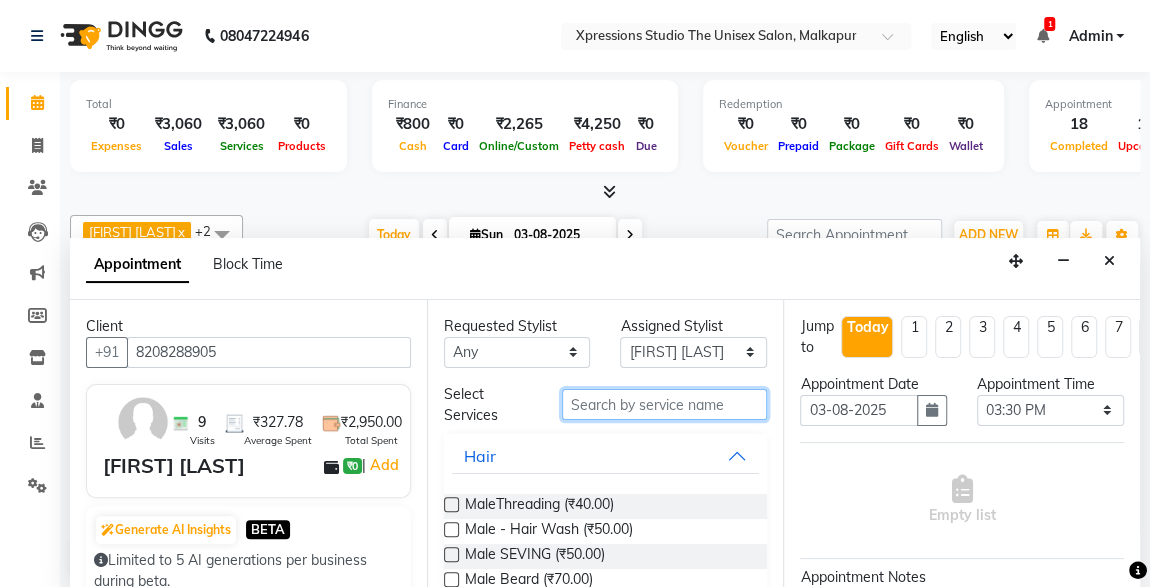 click at bounding box center [665, 404] 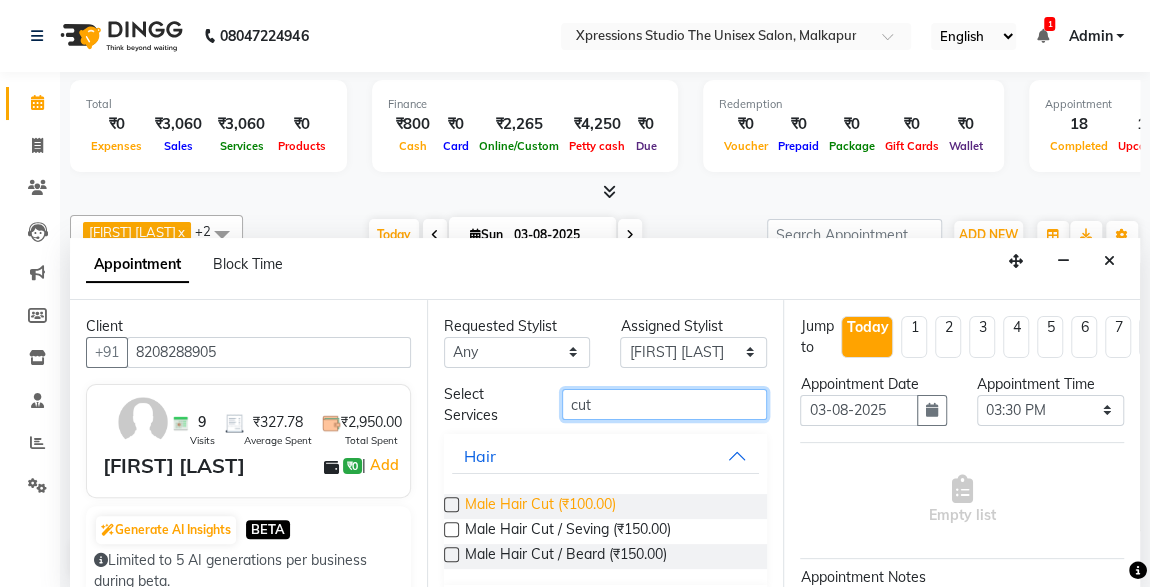 type on "cut" 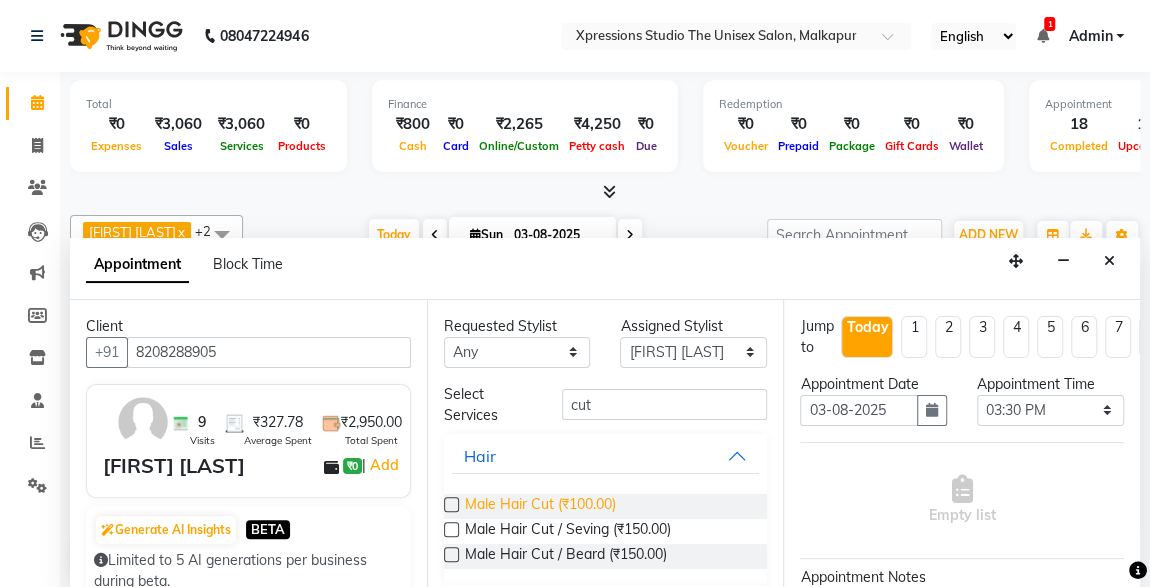 click on "Male Hair Cut  (₹100.00)" at bounding box center (540, 506) 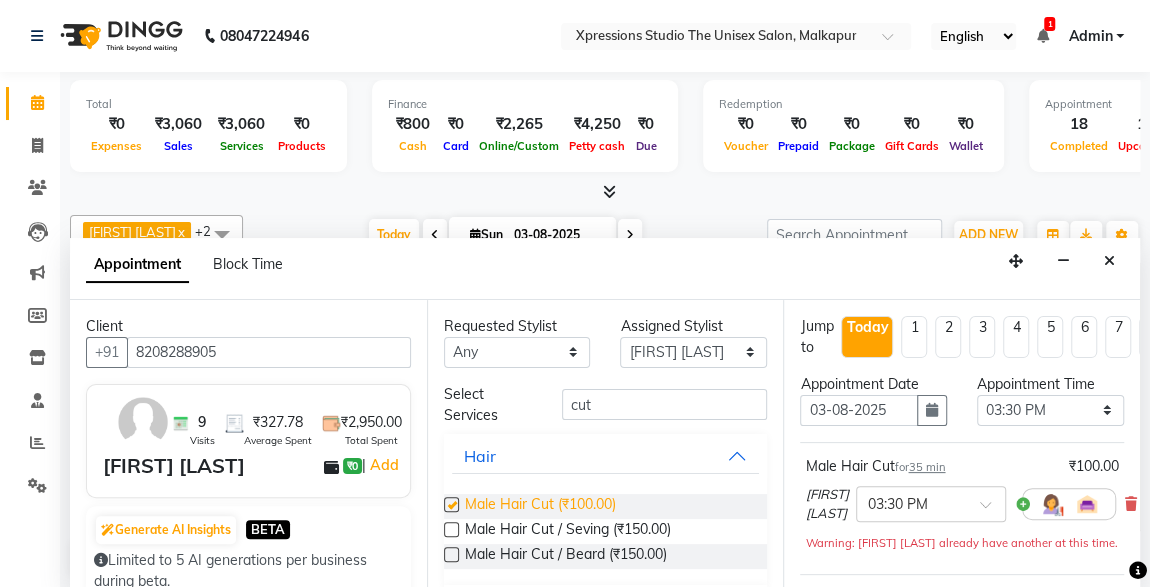 checkbox on "false" 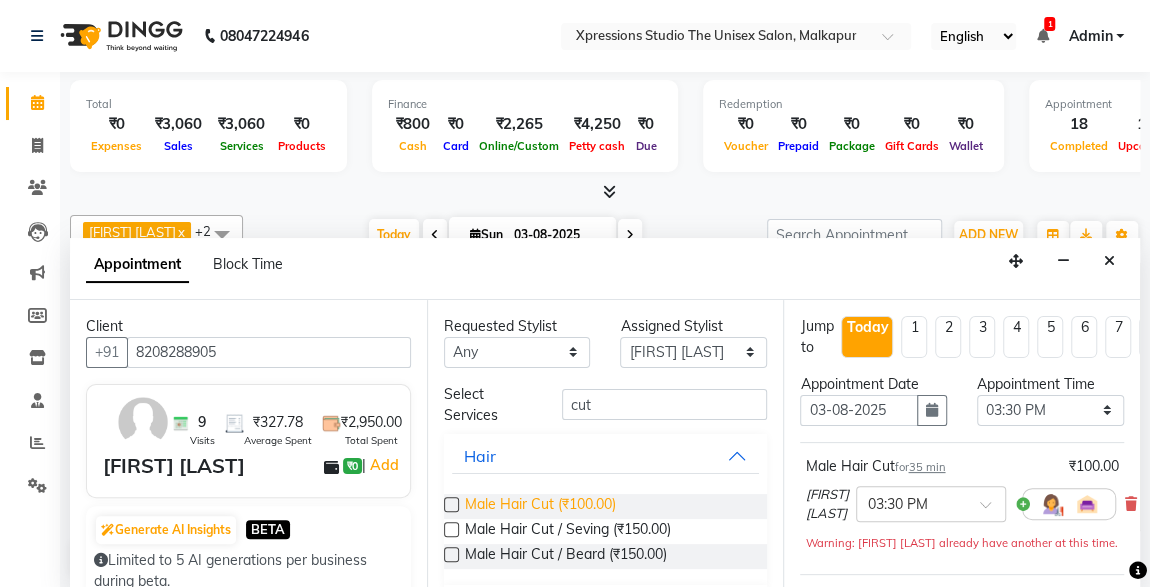 scroll, scrollTop: 310, scrollLeft: 0, axis: vertical 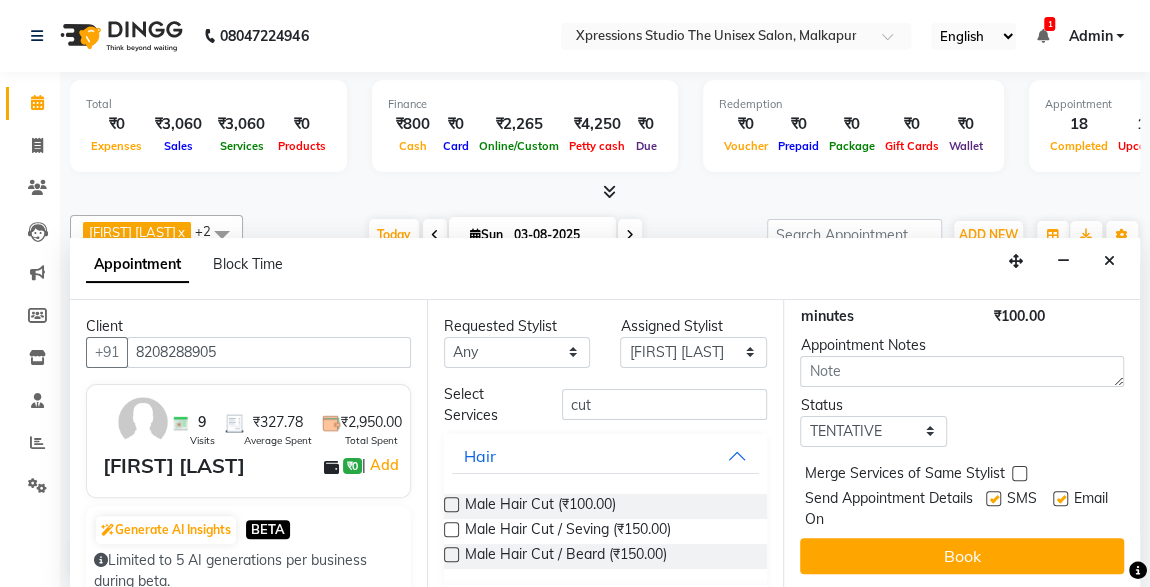 click at bounding box center [993, 498] 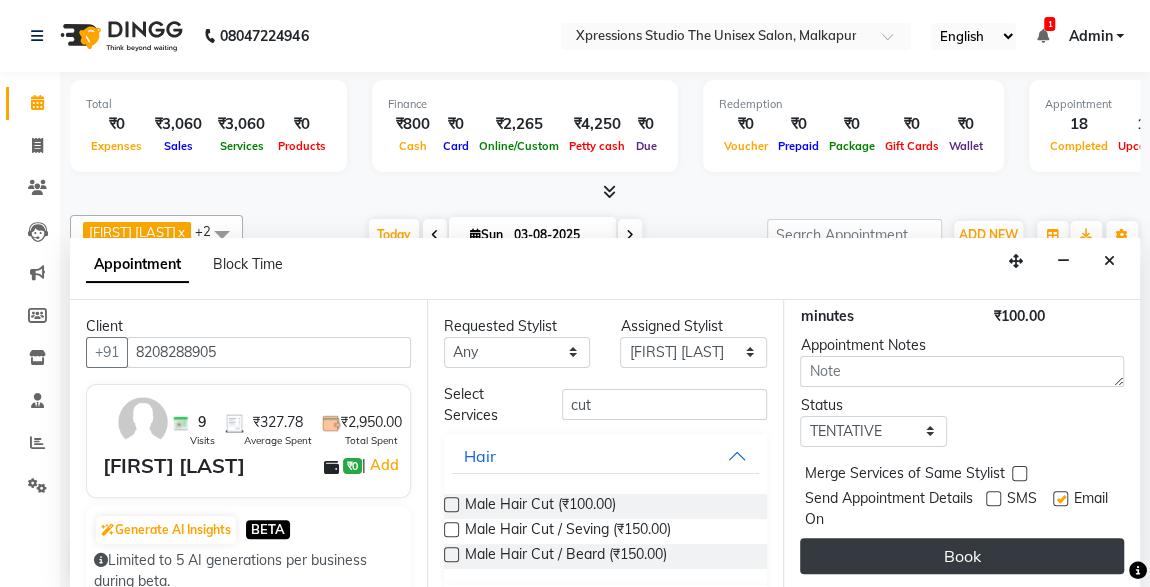 click on "Book" at bounding box center (962, 556) 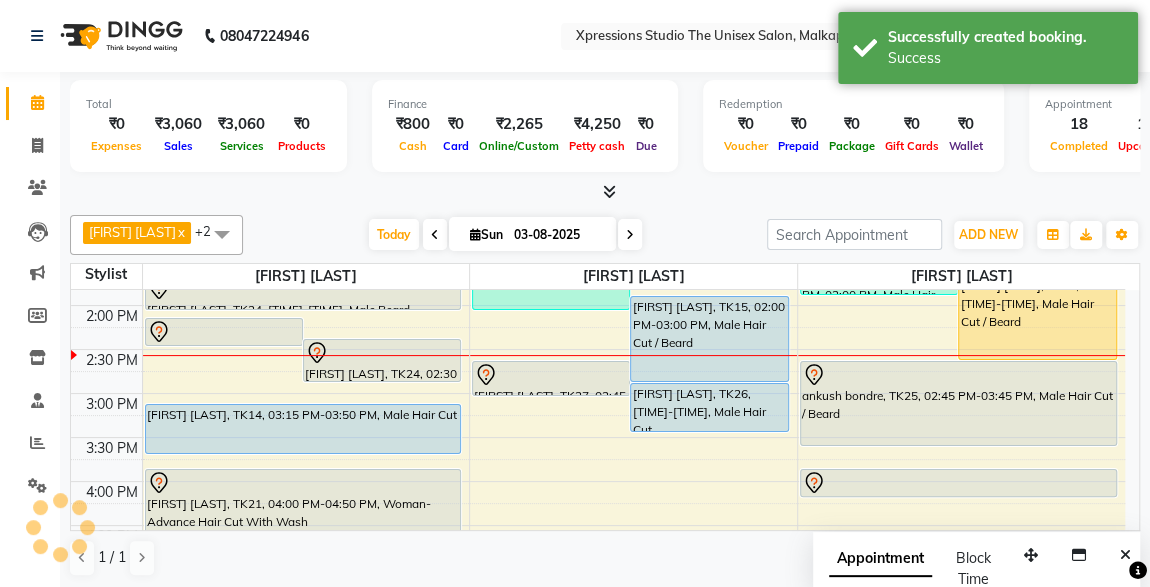 scroll, scrollTop: 0, scrollLeft: 0, axis: both 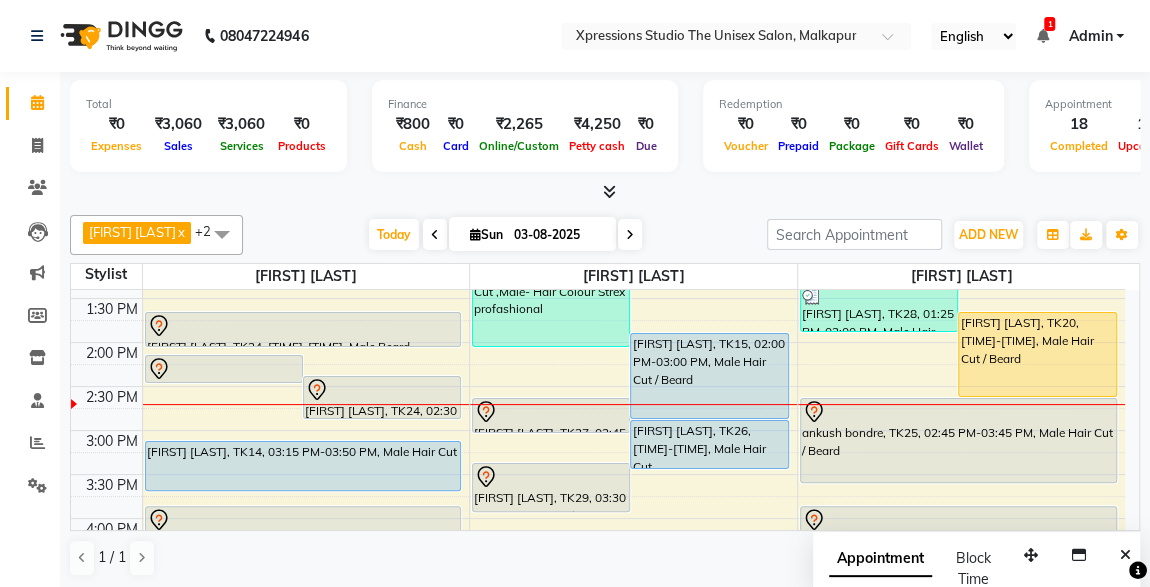 click on "ankush bondre, TK25, 02:45 PM-03:45 PM, Male Hair Cut / Beard" at bounding box center (958, 440) 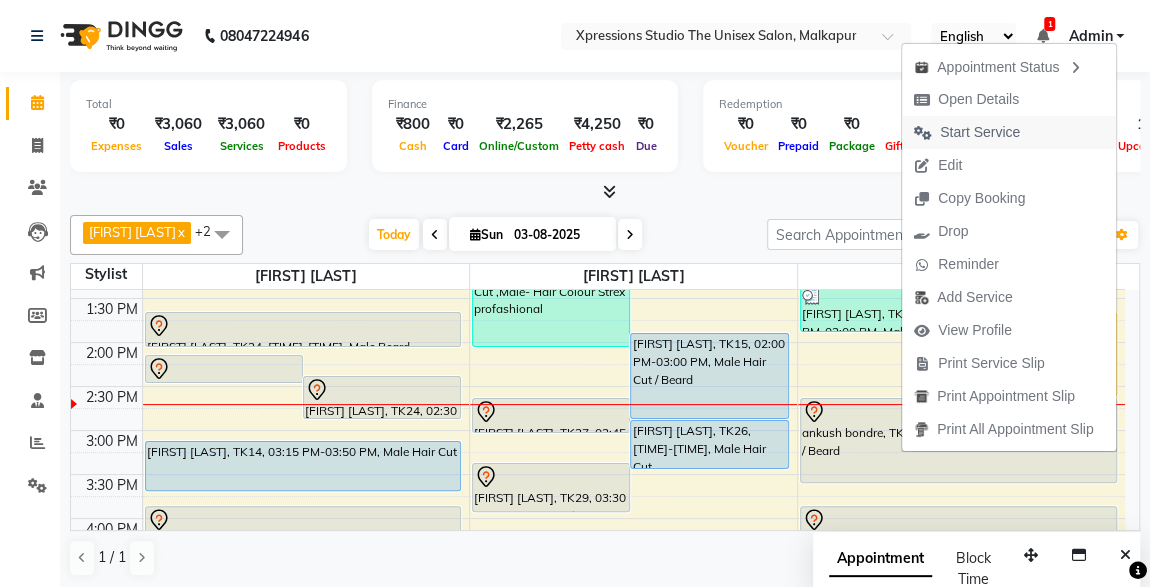 click on "Start Service" at bounding box center (980, 132) 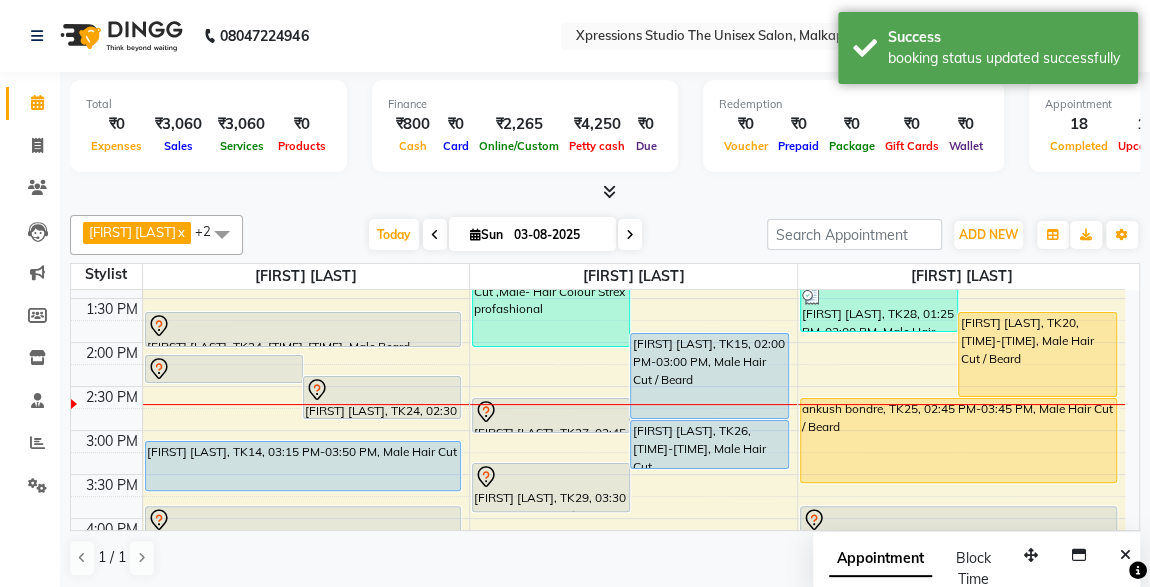 click at bounding box center [551, 412] 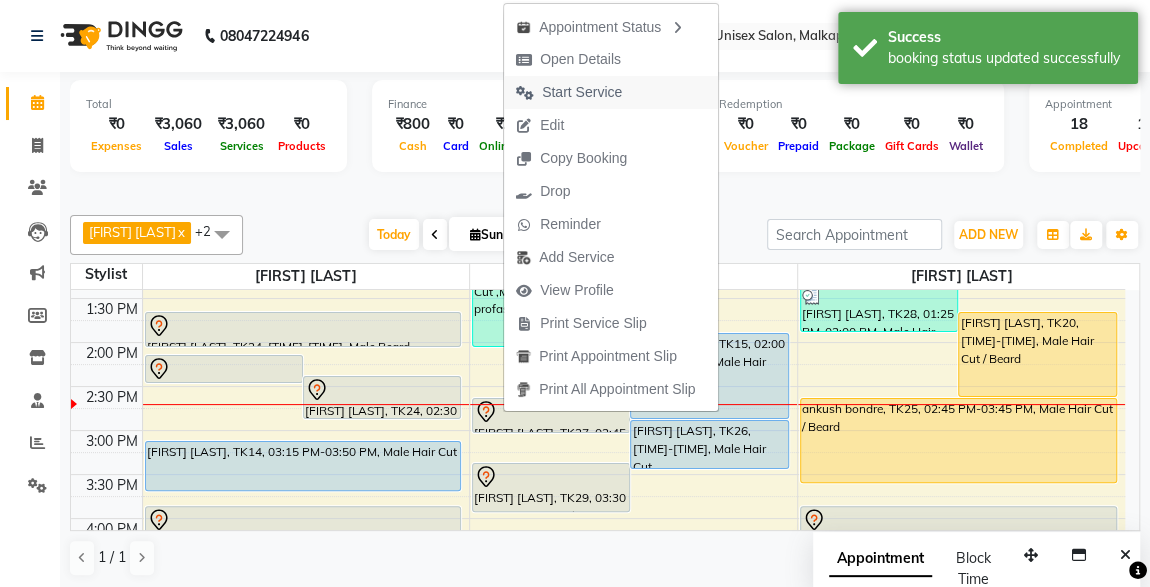 click on "Start Service" at bounding box center [582, 92] 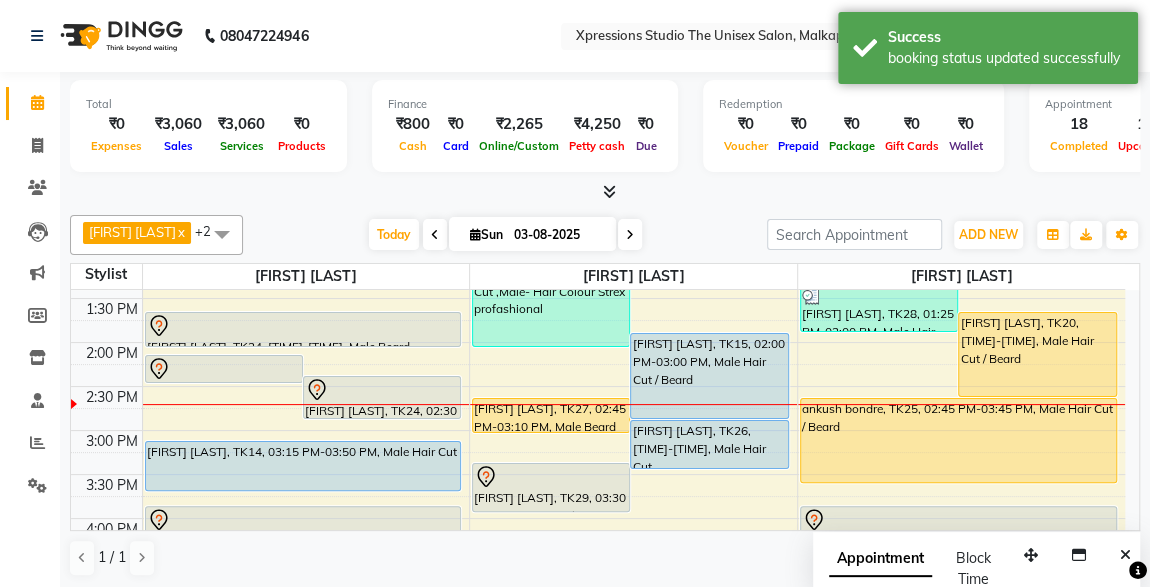 click on "Appointment  18 Completed 15 Upcoming 2 Ongoing 0 No show" at bounding box center [1169, 126] 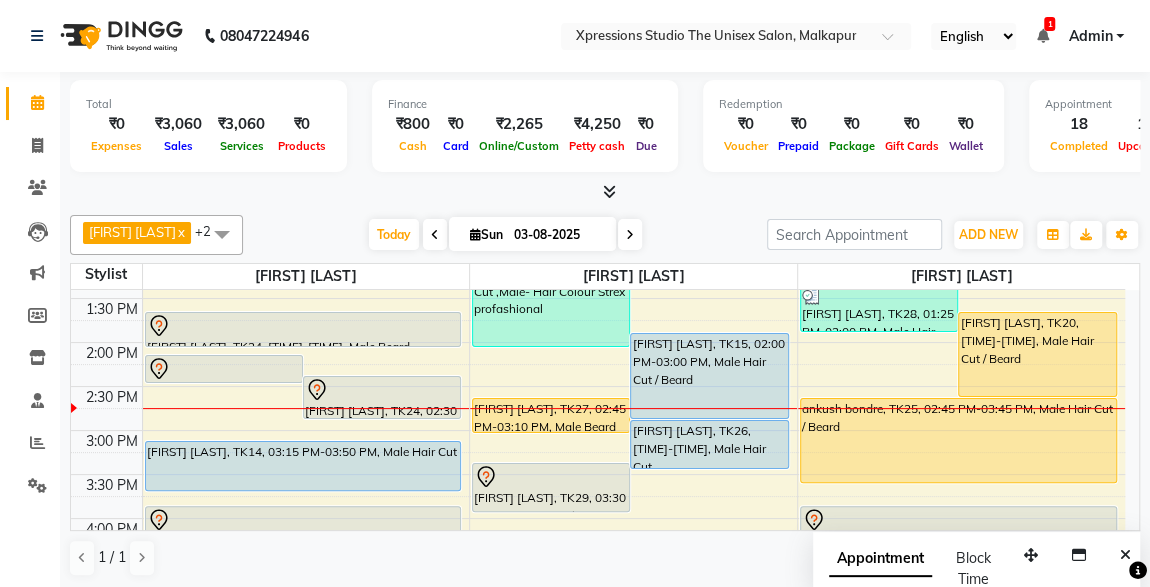 scroll, scrollTop: 512, scrollLeft: 0, axis: vertical 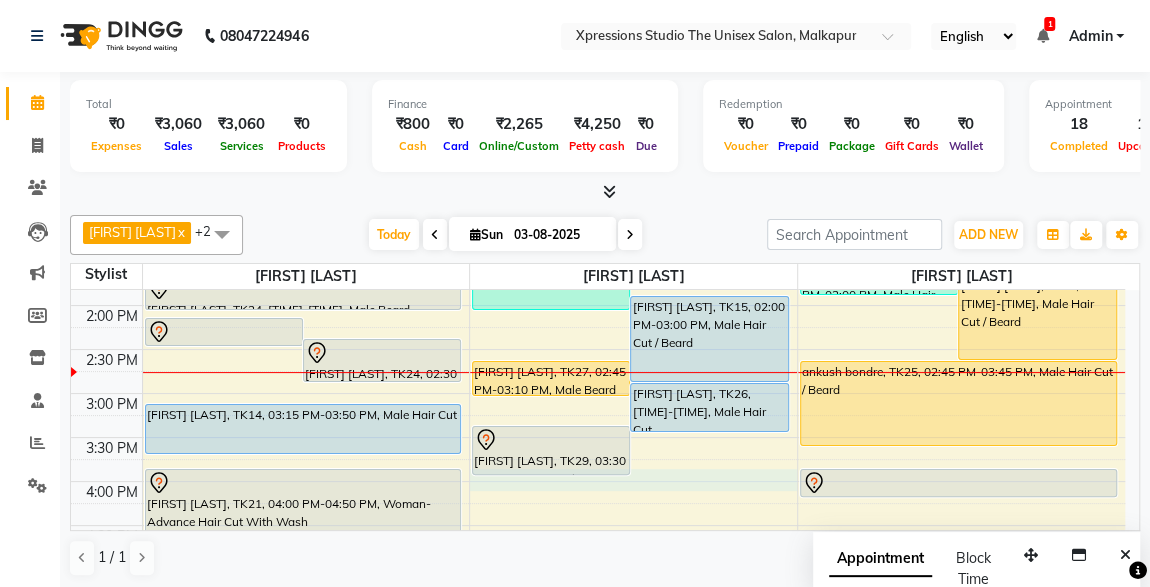 click on "8:00 AM 8:30 AM 9:00 AM 9:30 AM 10:00 AM 10:30 AM 11:00 AM 11:30 AM 12:00 PM 12:30 PM 1:00 PM 1:30 PM 2:00 PM 2:30 PM 3:00 PM 3:30 PM 4:00 PM 4:30 PM 5:00 PM 5:30 PM 6:00 PM 6:30 PM 7:00 PM 7:30 PM 8:00 PM 8:30 PM 9:00 PM 9:30 PM 10:00 PM 10:30 PM     SHUBHAM PATIL, TK01, 09:00 AM-11:20 AM,  Male Beard Color Loreal ,Male Hair Loreal Hair Color 3 NO.,Male Hair Cut / Beard      Raj Baheti, TK08, 10:15 AM-10:35 AM, Male SEVING      TUSHAR BHIMJIYANI, TK10, 10:30 AM-11:30 AM, Male Hair Cut / Beard      NIKHIL GALWADE, TK17, 11:25 AM-12:00 PM, Male Hair Cut              Rohit wadhwani, TK24, 02:15 PM-02:35 PM, Male Head Massage With Oil             Rohit wadhwani, TK24, 02:30 PM-03:00 PM, D-Tan - O3+ Datan     SARTHAK RAJDEV, TK16, 12:00 PM-01:00 PM, Male Hair Cut / Beard      SARTHAK RAJDEV, TK16, 01:00 PM-01:25 PM, Massage - Charcole Massage             Rohit wadhwani, TK24, 01:45 PM-02:10 PM, Male  Beard    SHREYASH DHUNDALE, TK14, 03:15 PM-03:50 PM, Male Hair Cut" at bounding box center [598, 437] 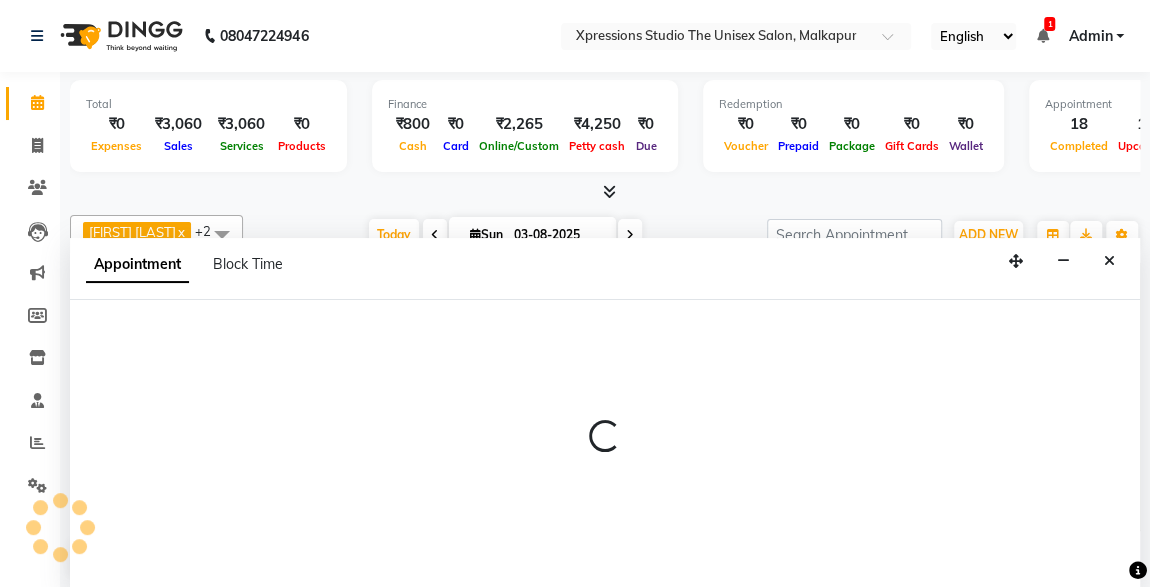 scroll, scrollTop: 0, scrollLeft: 0, axis: both 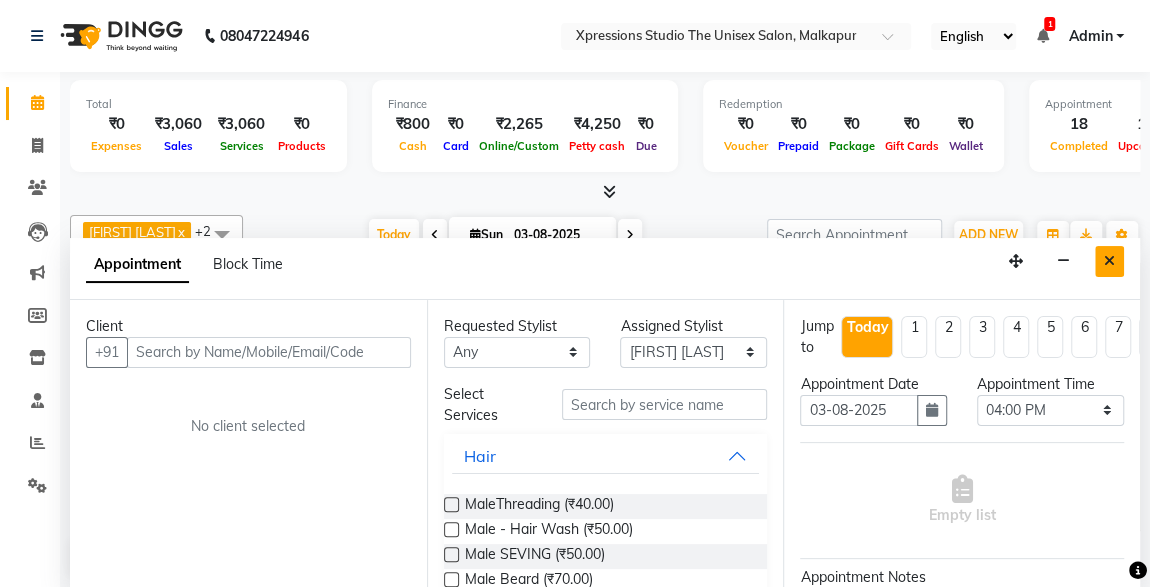 click at bounding box center [1109, 261] 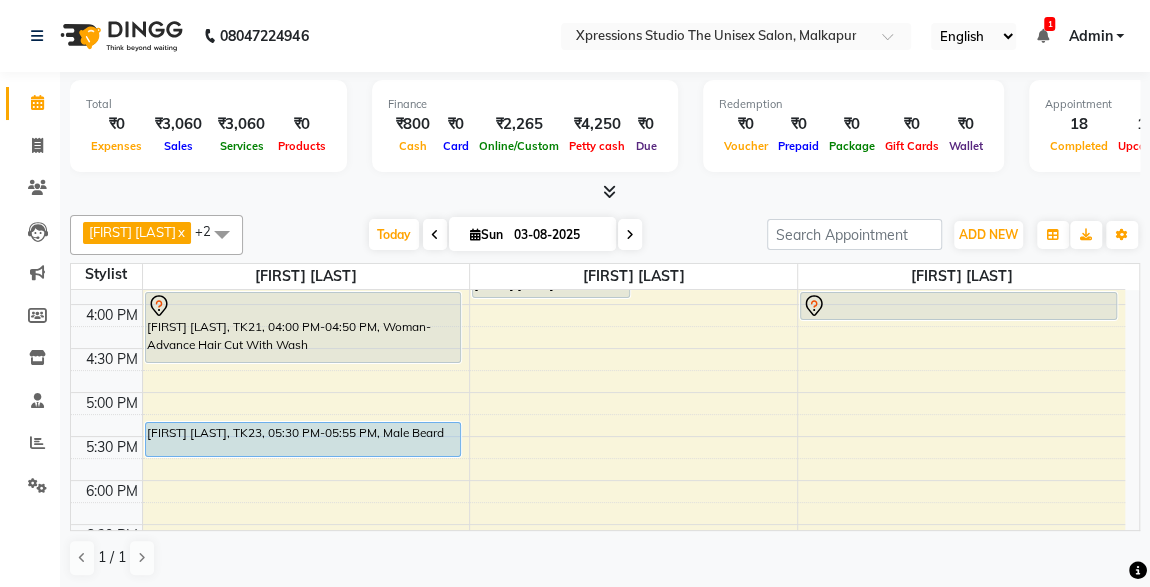 scroll, scrollTop: 673, scrollLeft: 0, axis: vertical 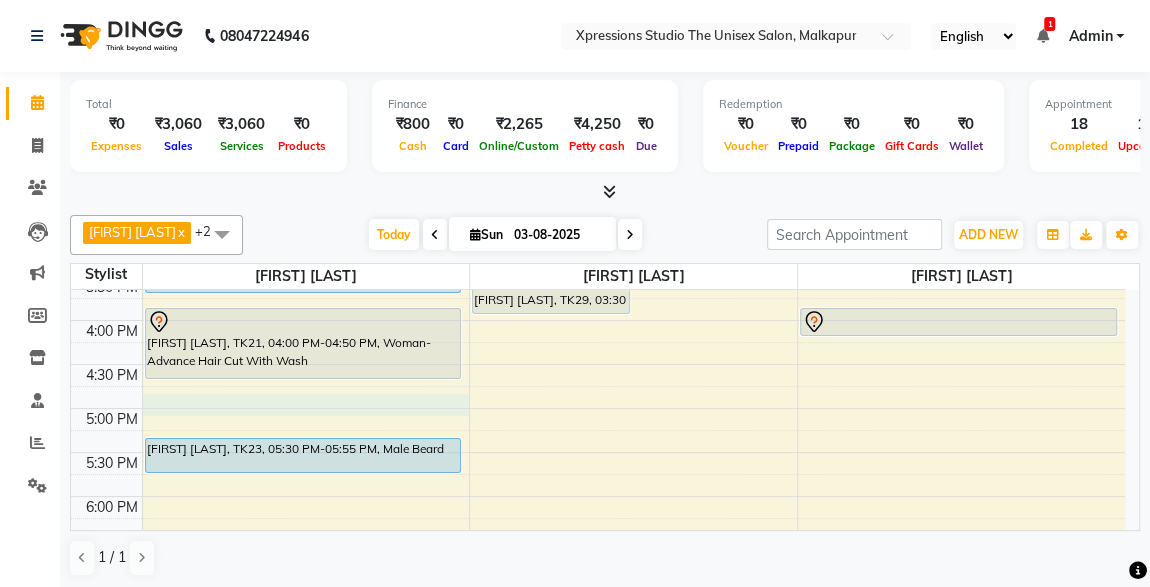 click on "8:00 AM 8:30 AM 9:00 AM 9:30 AM 10:00 AM 10:30 AM 11:00 AM 11:30 AM 12:00 PM 12:30 PM 1:00 PM 1:30 PM 2:00 PM 2:30 PM 3:00 PM 3:30 PM 4:00 PM 4:30 PM 5:00 PM 5:30 PM 6:00 PM 6:30 PM 7:00 PM 7:30 PM 8:00 PM 8:30 PM 9:00 PM 9:30 PM 10:00 PM 10:30 PM     SHUBHAM PATIL, TK01, 09:00 AM-11:20 AM,  Male Beard Color Loreal ,Male Hair Loreal Hair Color 3 NO.,Male Hair Cut / Beard      Raj Baheti, TK08, 10:15 AM-10:35 AM, Male SEVING      TUSHAR BHIMJIYANI, TK10, 10:30 AM-11:30 AM, Male Hair Cut / Beard      NIKHIL GALWADE, TK17, 11:25 AM-12:00 PM, Male Hair Cut              Rohit wadhwani, TK24, 02:15 PM-02:35 PM, Male Head Massage With Oil             Rohit wadhwani, TK24, 02:30 PM-03:00 PM, D-Tan - O3+ Datan     SARTHAK RAJDEV, TK16, 12:00 PM-01:00 PM, Male Hair Cut / Beard      SARTHAK RAJDEV, TK16, 01:00 PM-01:25 PM, Massage - Charcole Massage             Rohit wadhwani, TK24, 01:45 PM-02:10 PM, Male  Beard    SHREYASH DHUNDALE, TK14, 03:15 PM-03:50 PM, Male Hair Cut" at bounding box center (598, 276) 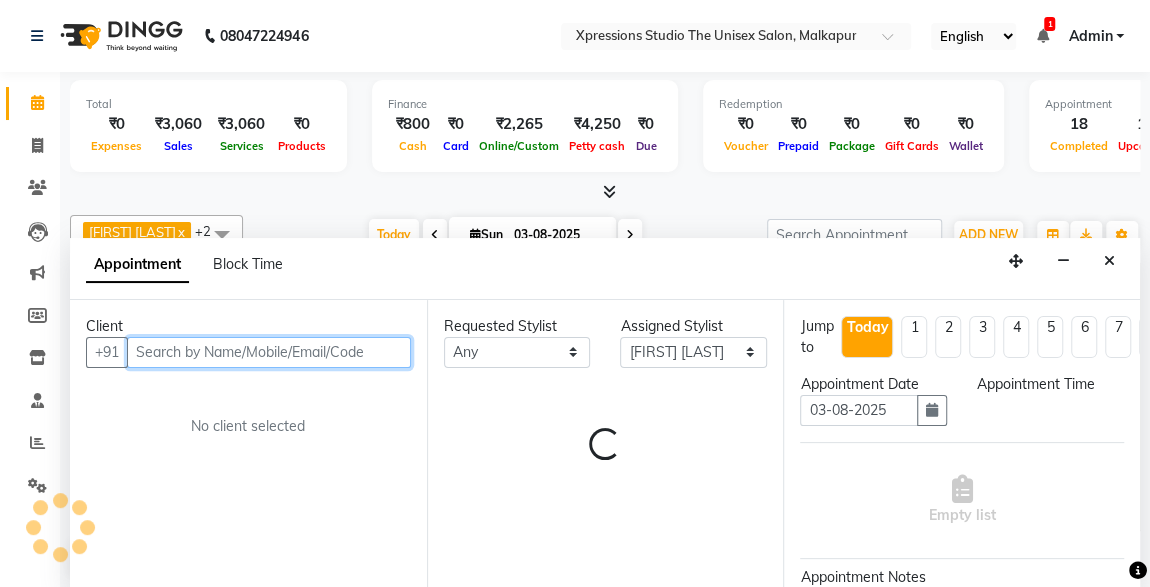 select on "1020" 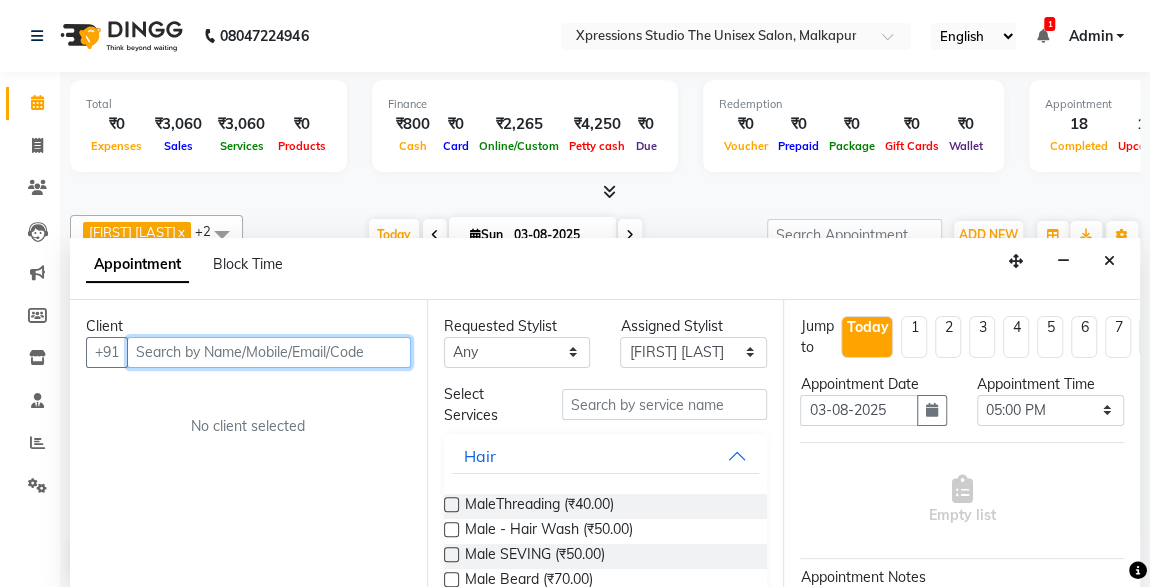 click at bounding box center (269, 352) 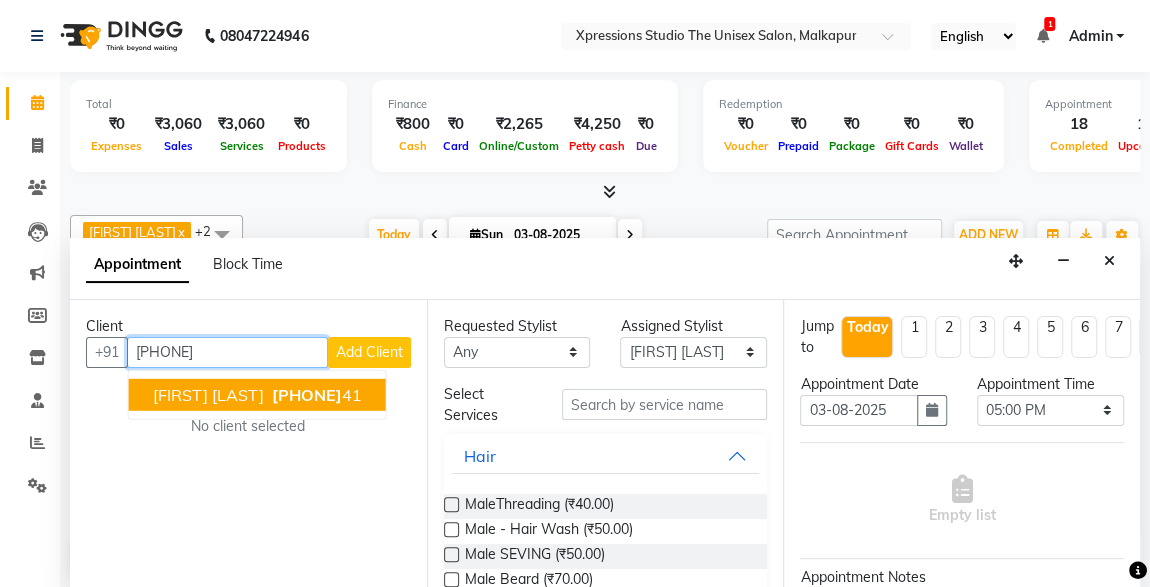click on "vijaya shirsagar   98509542 41" at bounding box center [257, 394] 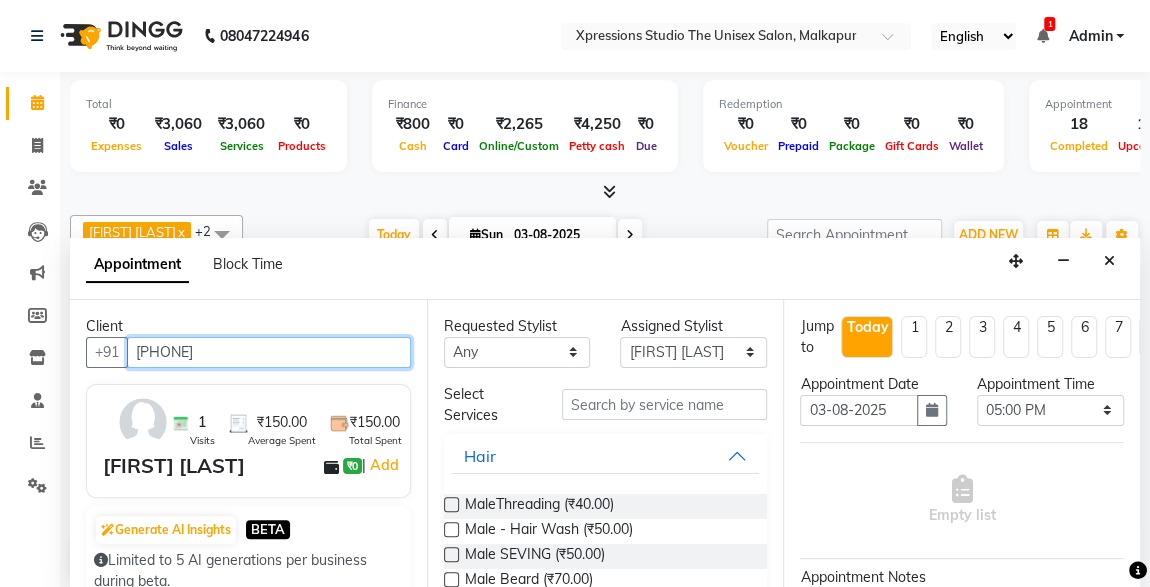type on "[PHONE]" 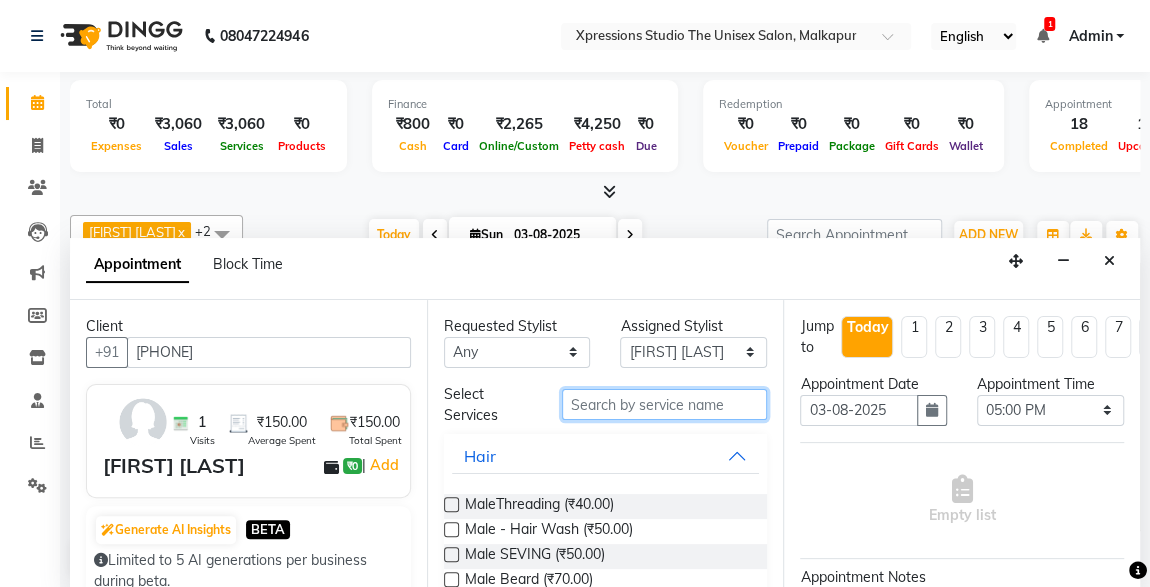 click at bounding box center (665, 404) 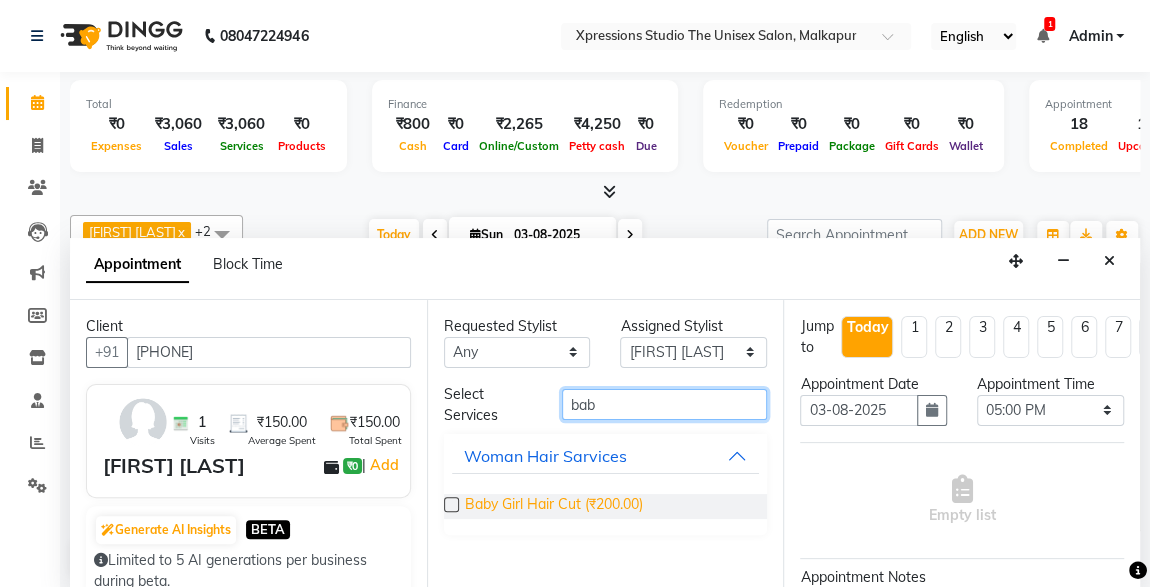 type on "bab" 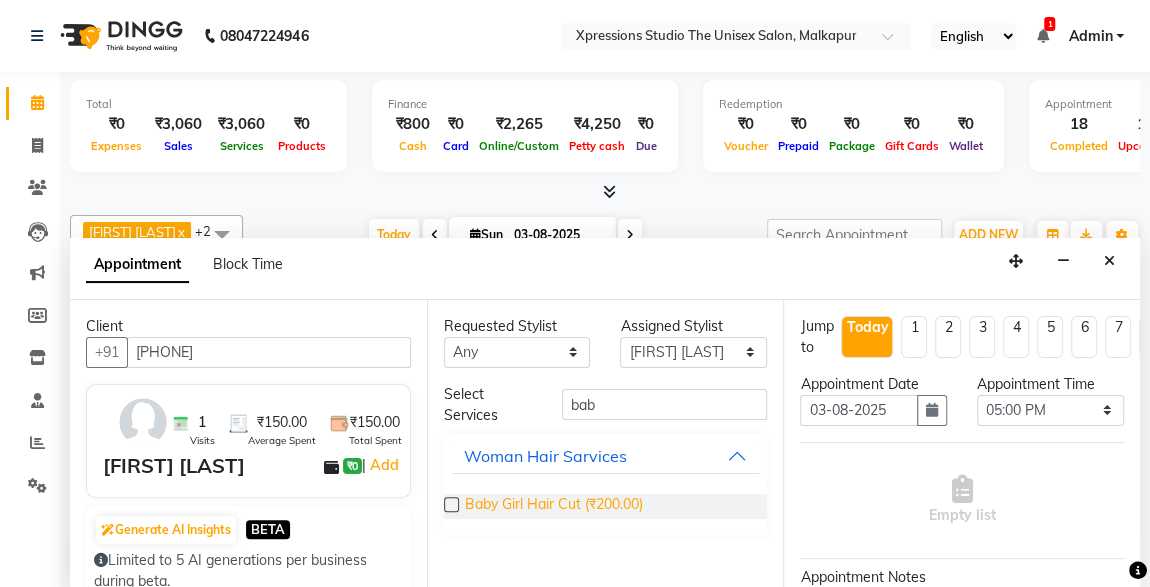 click on "Baby Girl Hair Cut (₹200.00)" at bounding box center [554, 506] 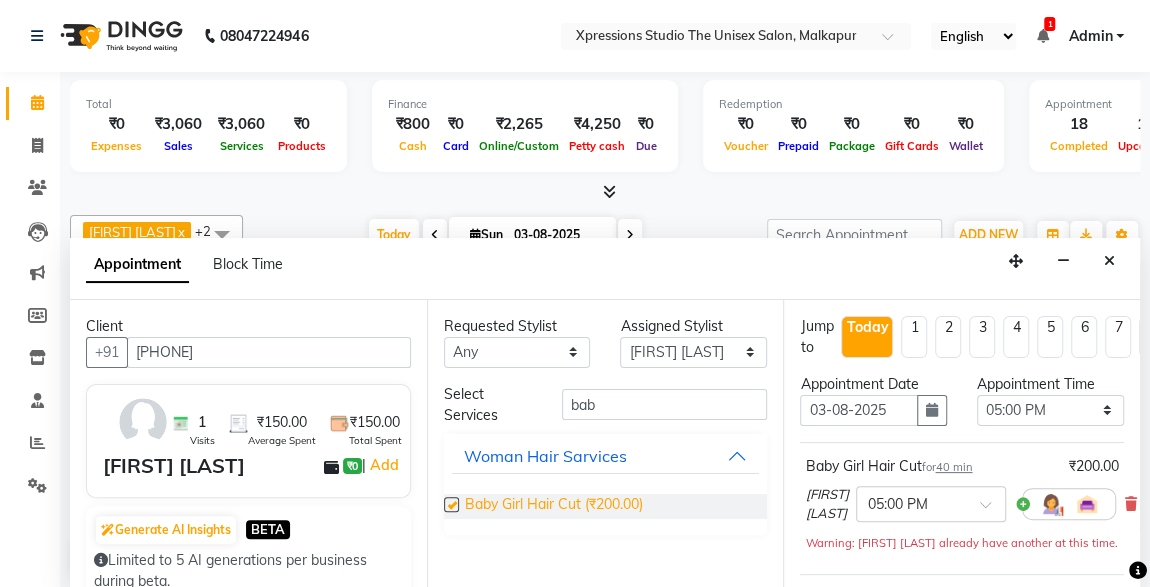 checkbox on "false" 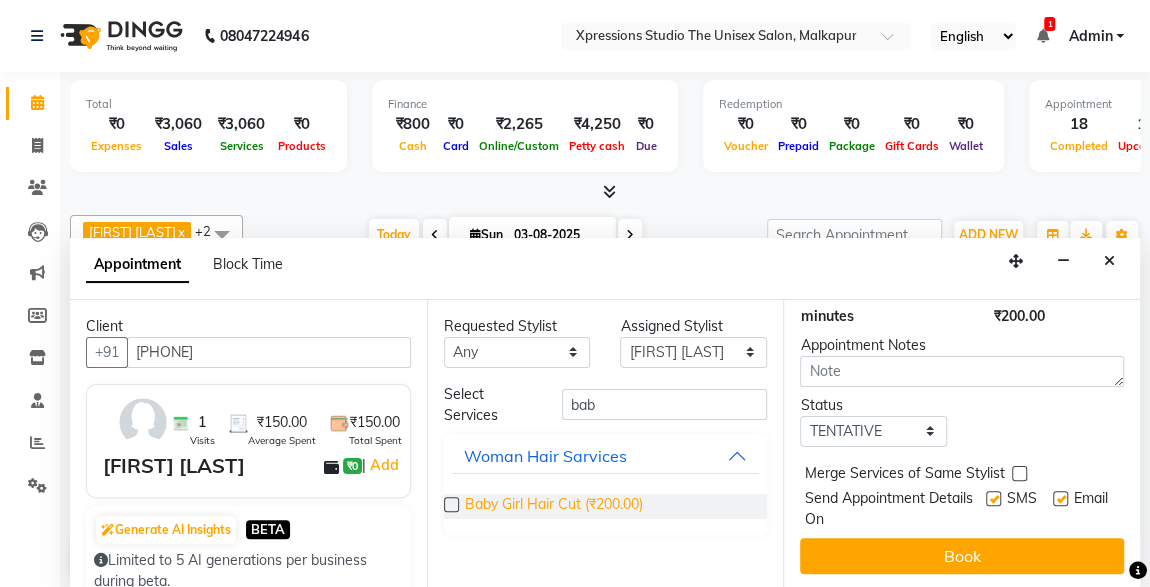 scroll, scrollTop: 330, scrollLeft: 0, axis: vertical 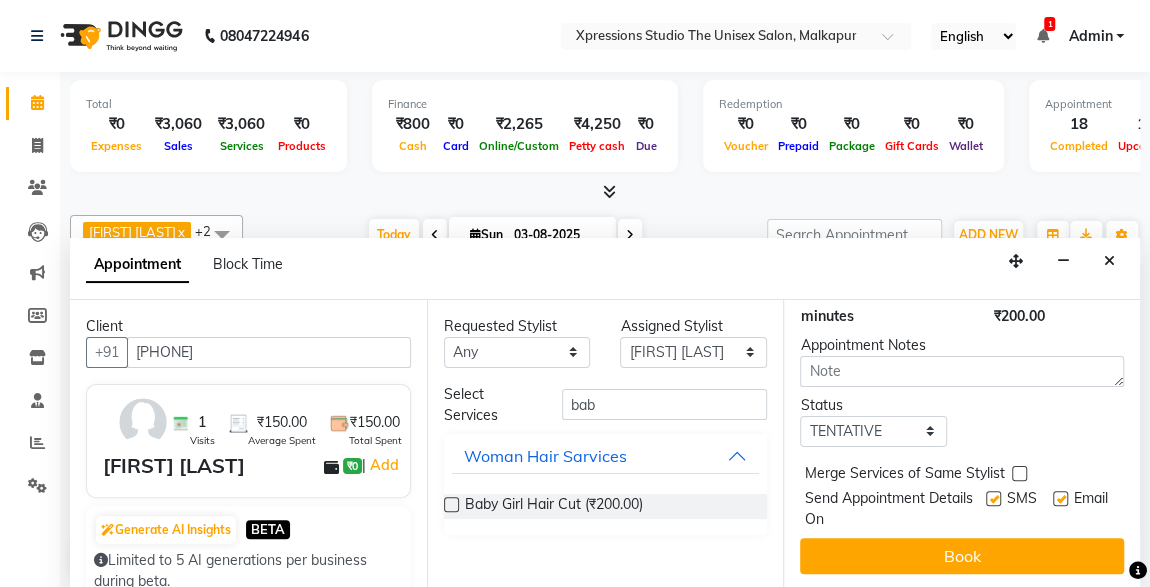 click at bounding box center [993, 498] 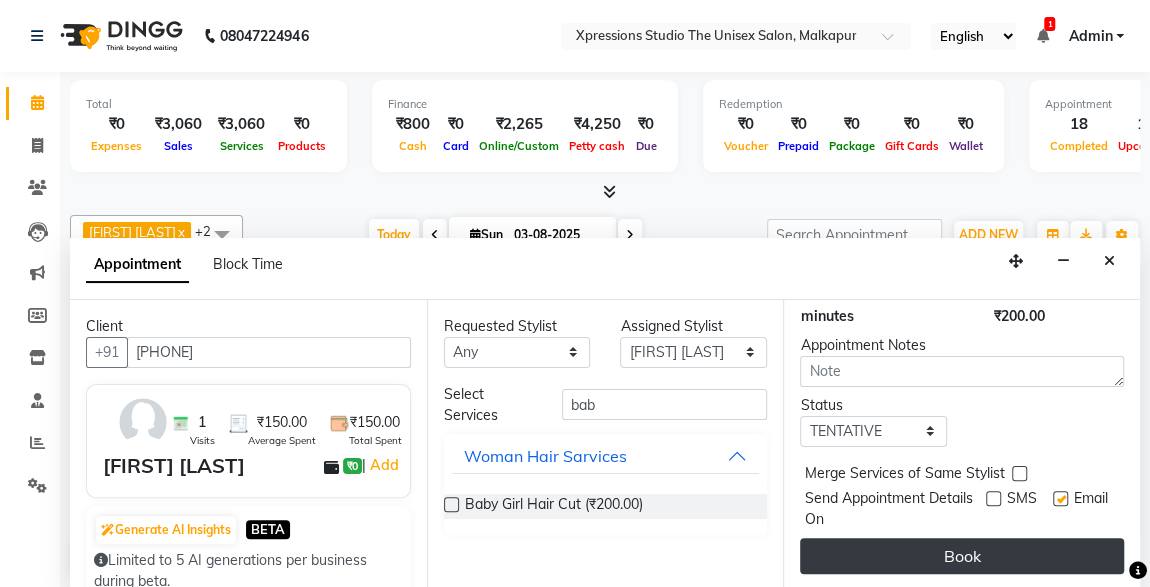 click on "Book" at bounding box center [962, 556] 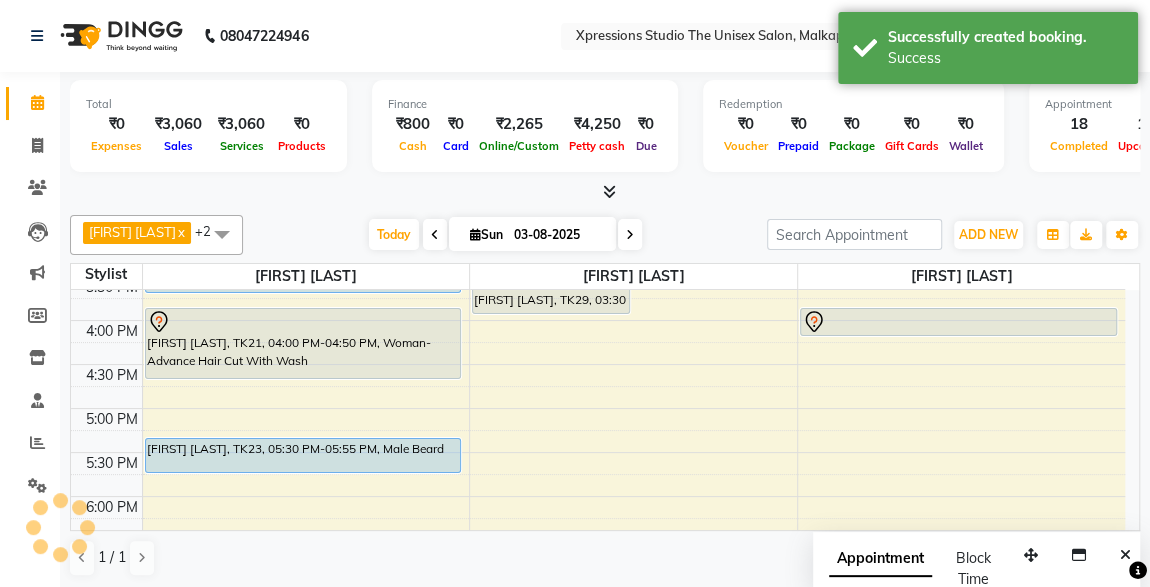 scroll, scrollTop: 0, scrollLeft: 0, axis: both 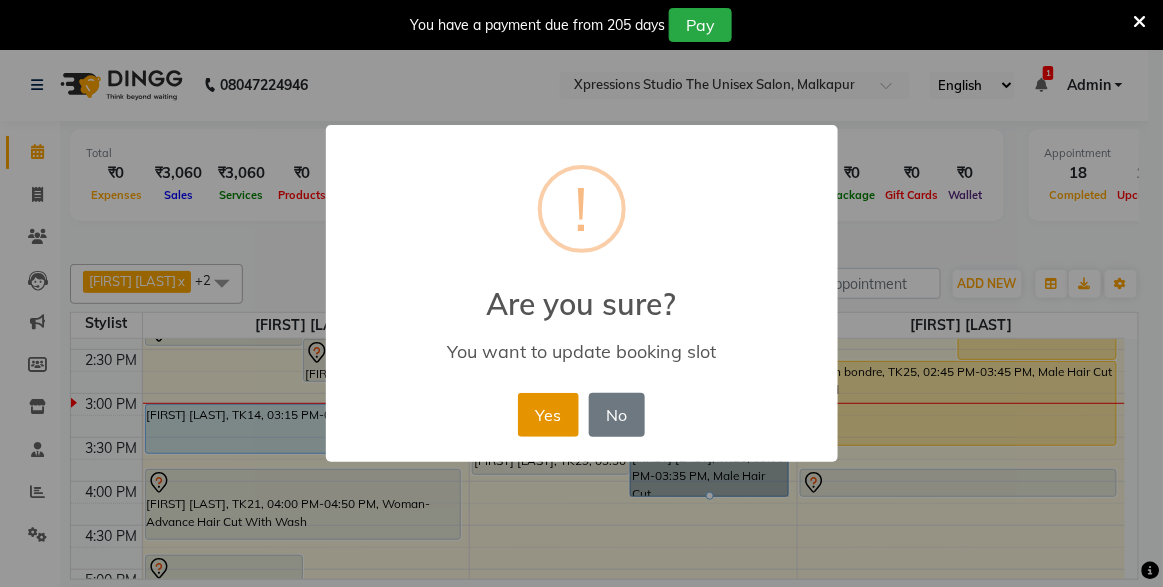 click on "Yes" at bounding box center (548, 415) 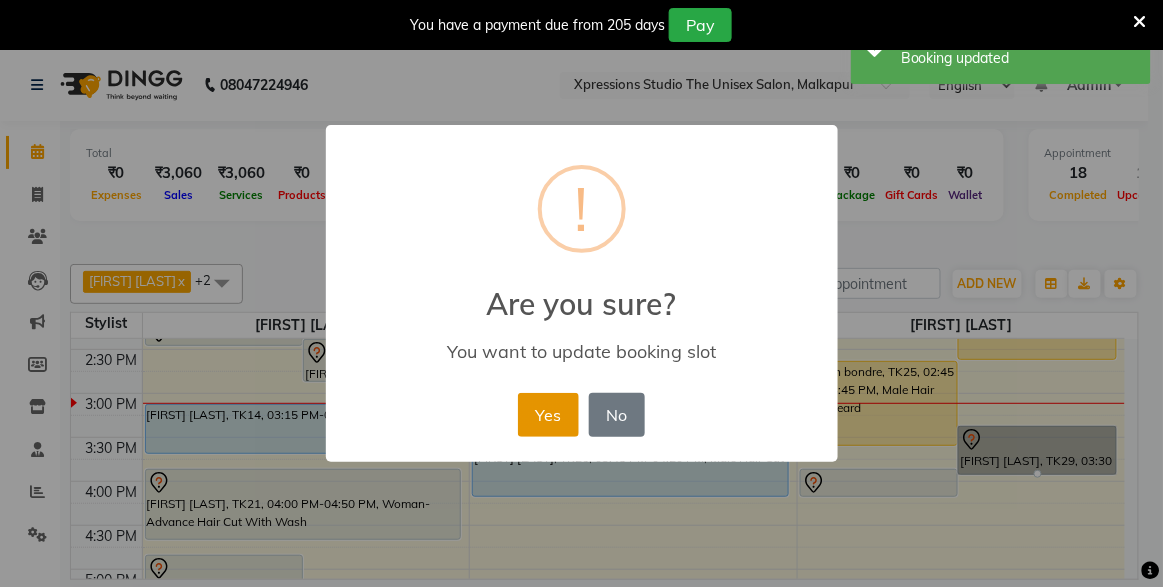 click on "Yes" at bounding box center (548, 415) 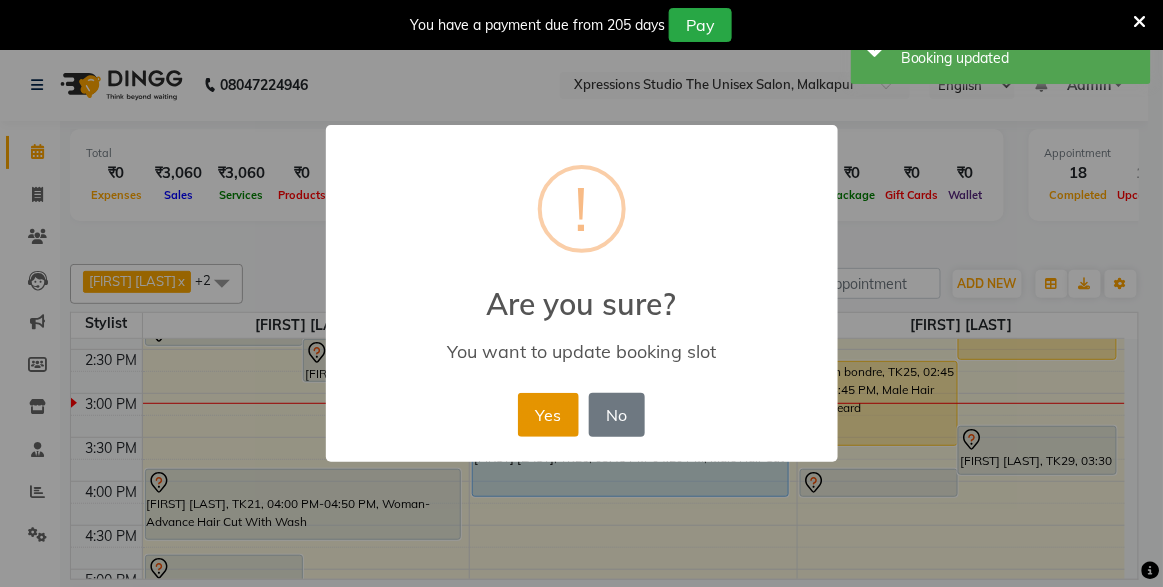 click on "Yes" at bounding box center [548, 415] 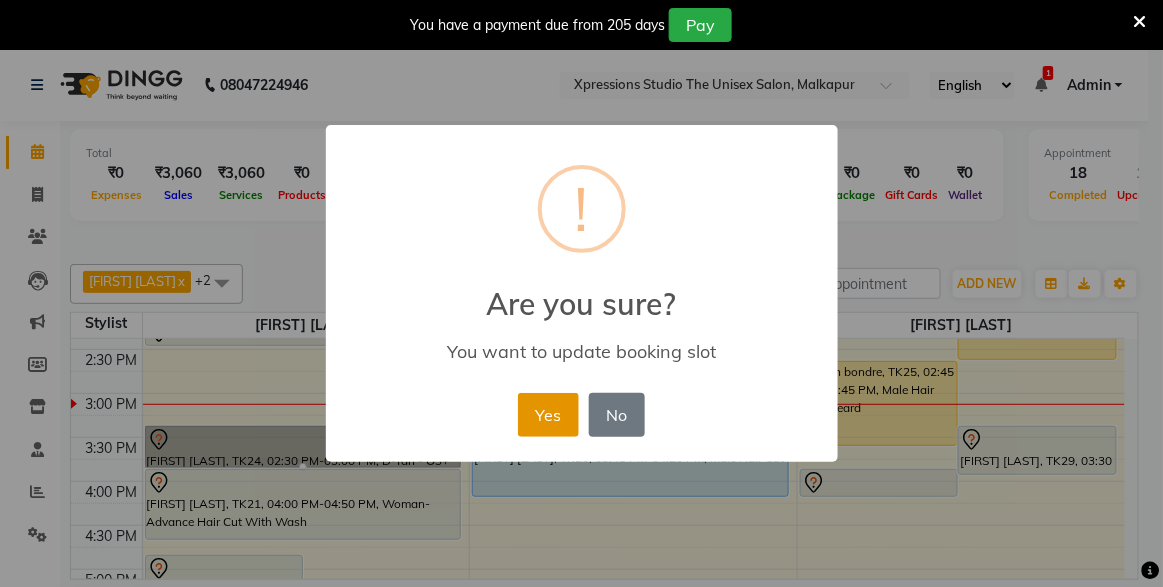 click on "Yes" at bounding box center (548, 415) 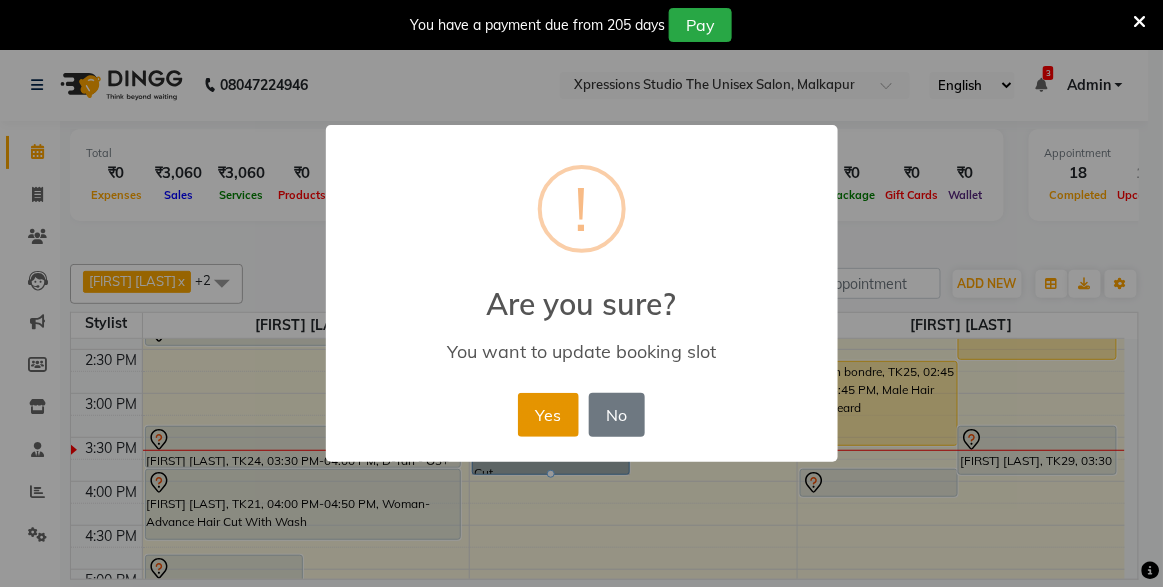 click on "Yes" at bounding box center (548, 415) 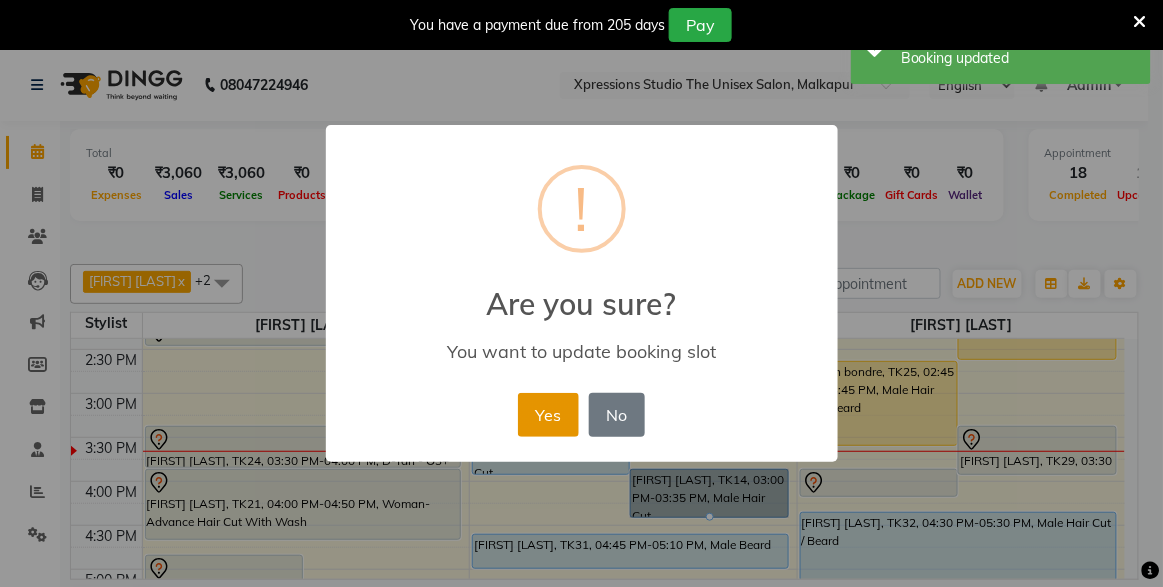 click on "Yes" at bounding box center [548, 415] 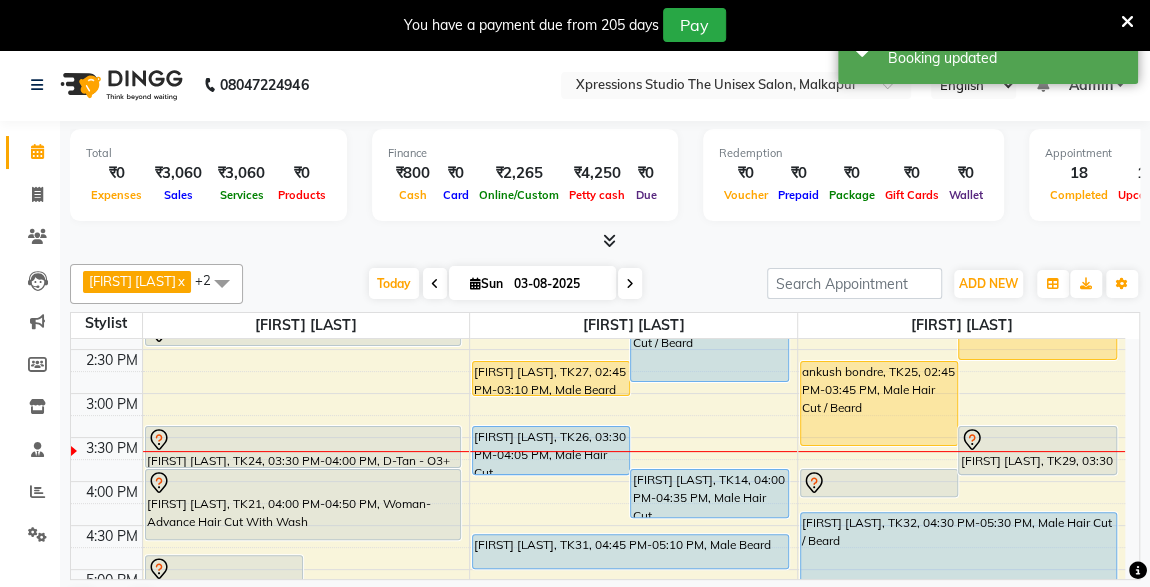 scroll, scrollTop: 772, scrollLeft: 0, axis: vertical 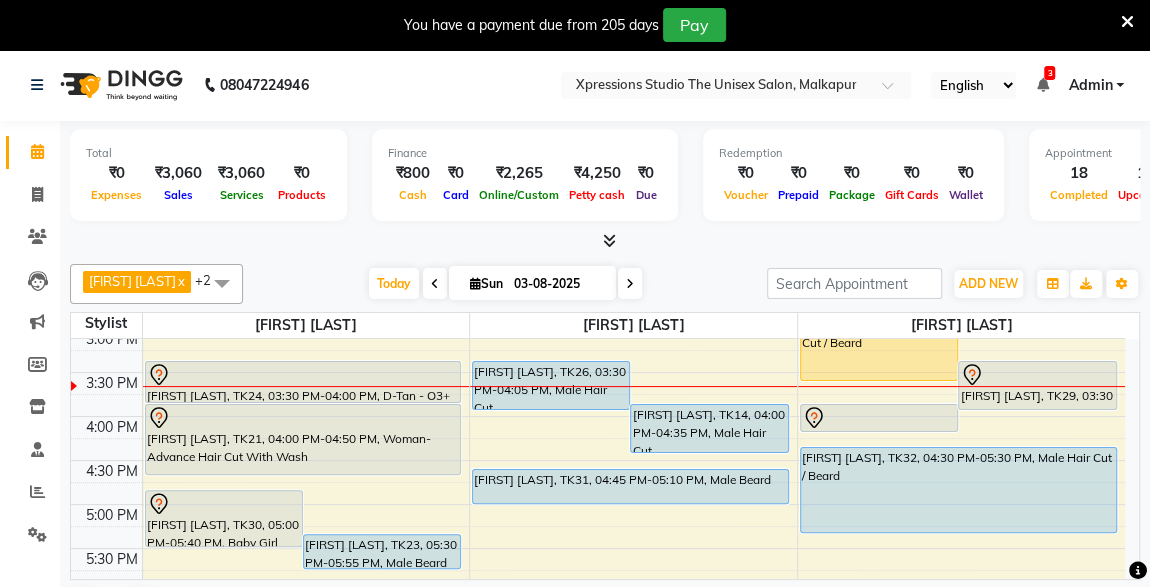click on "[NAME], TK32, [TIME]-[TIME], Male Hair Cut / Beard" at bounding box center (958, 490) 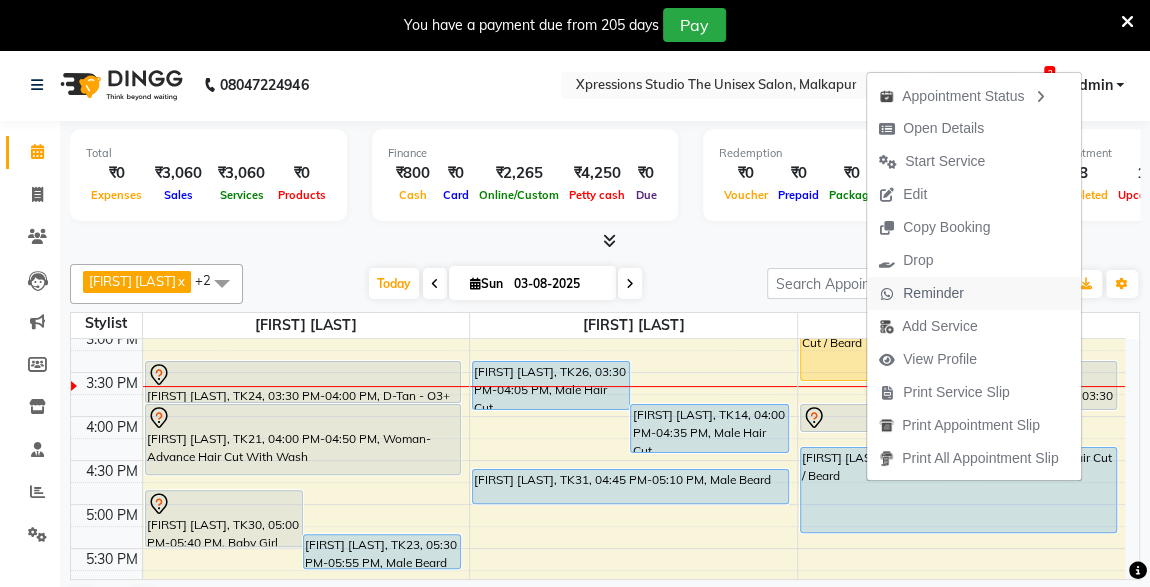 click on "Reminder" at bounding box center [933, 293] 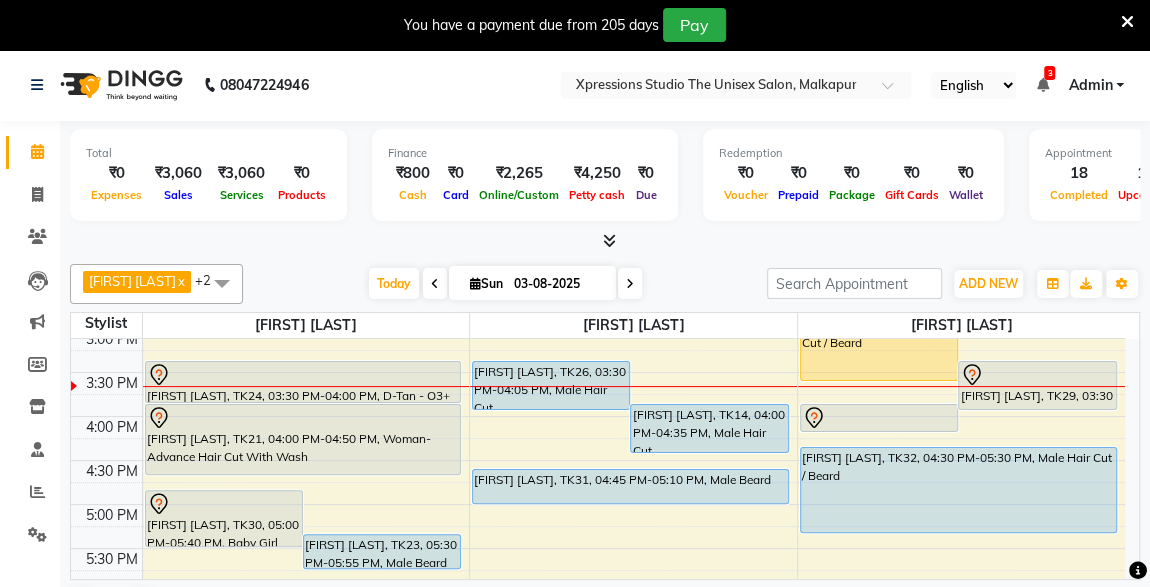 click at bounding box center (854, 283) 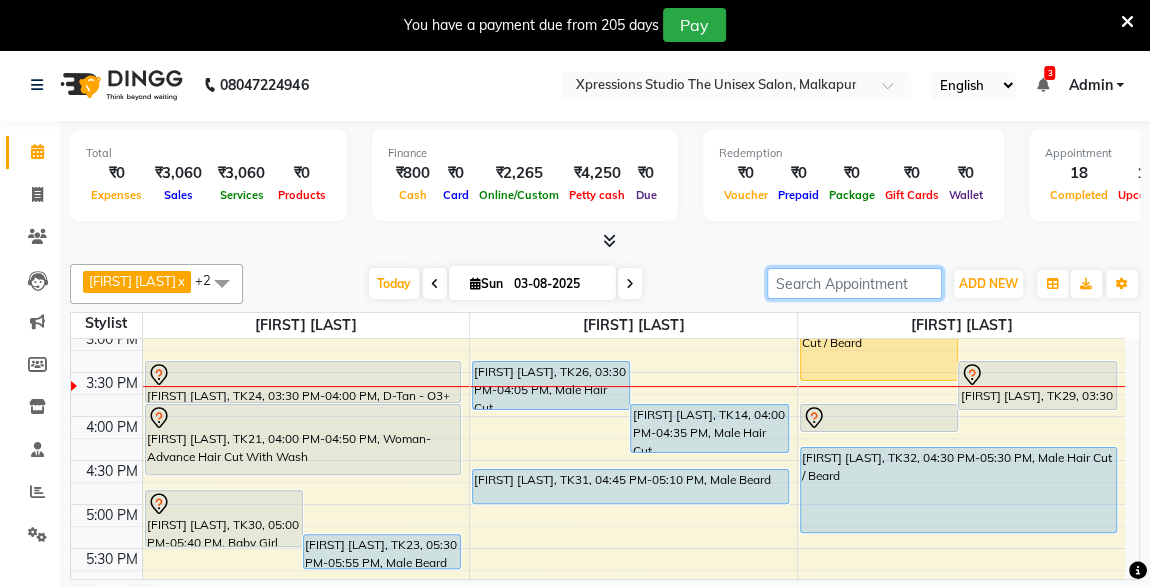 click on "[NAME], TK31, [TIME]-[TIME], Male Beard" at bounding box center [630, 486] 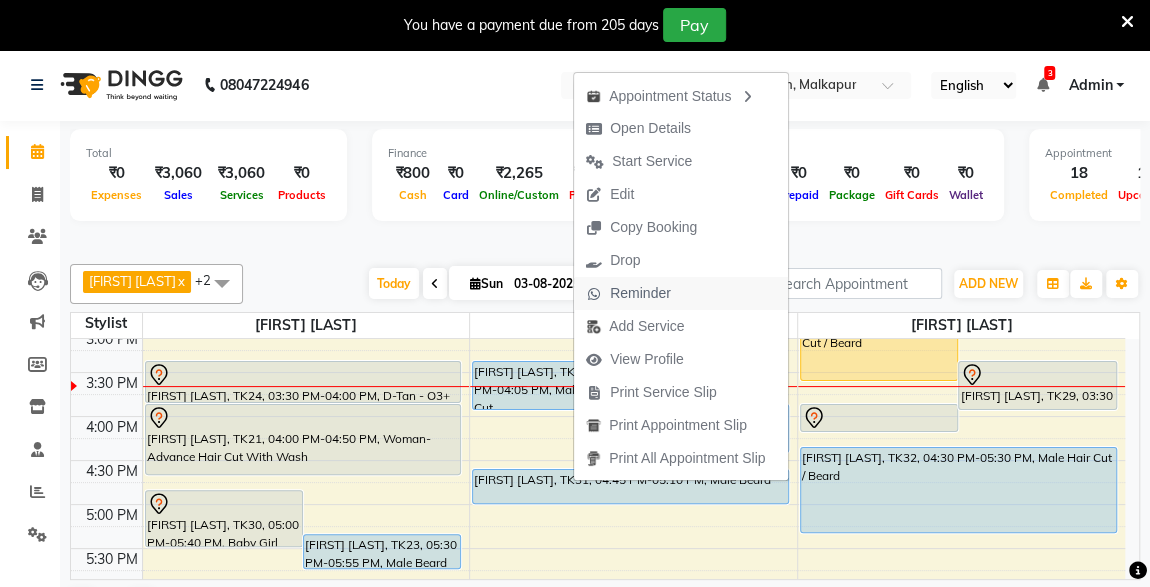 click on "Reminder" at bounding box center (640, 293) 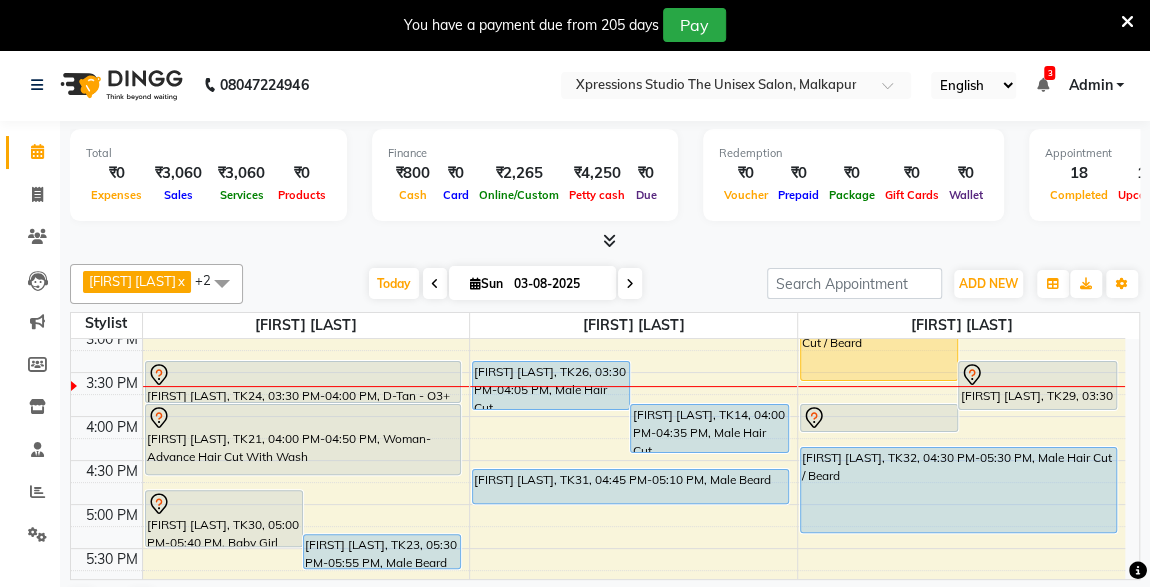 click on "03-08-2025" at bounding box center (558, 284) 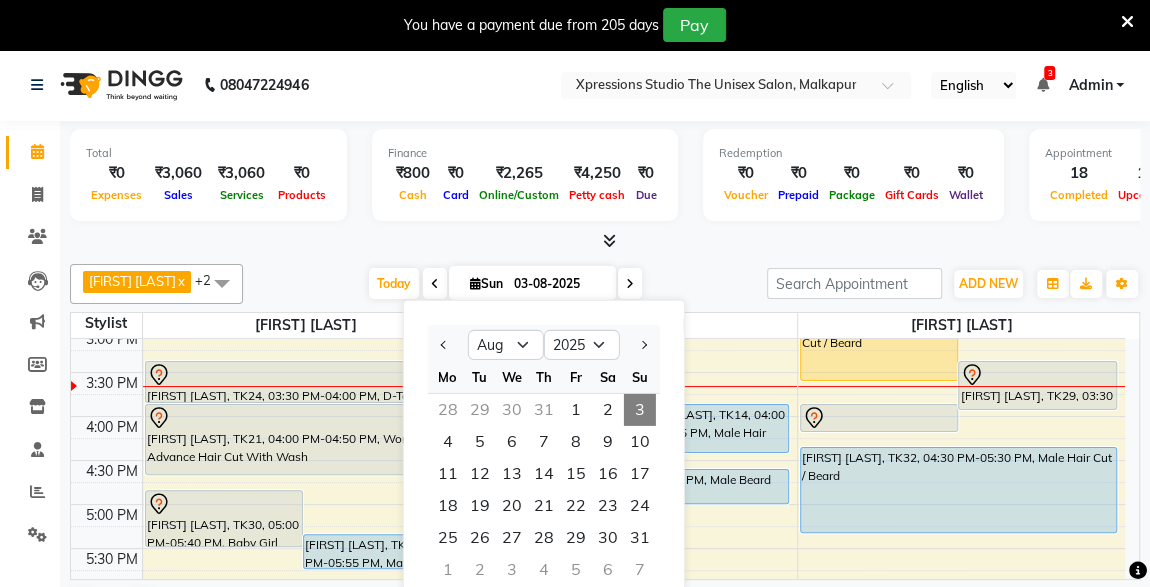 click at bounding box center [224, 504] 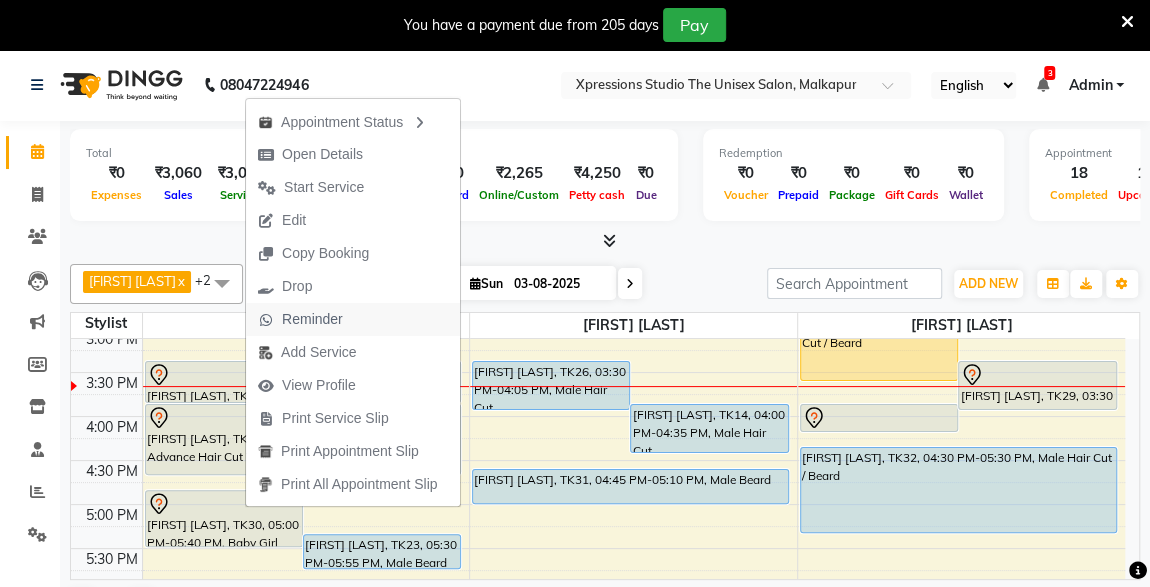 click on "Reminder" at bounding box center [312, 319] 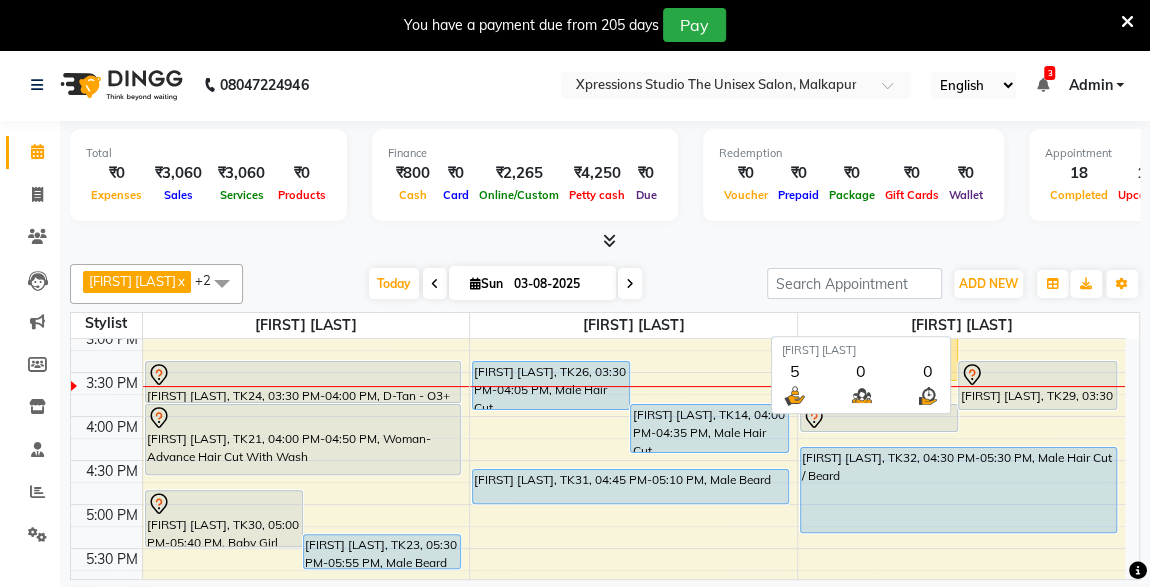 click on "[NAME]" at bounding box center [306, 325] 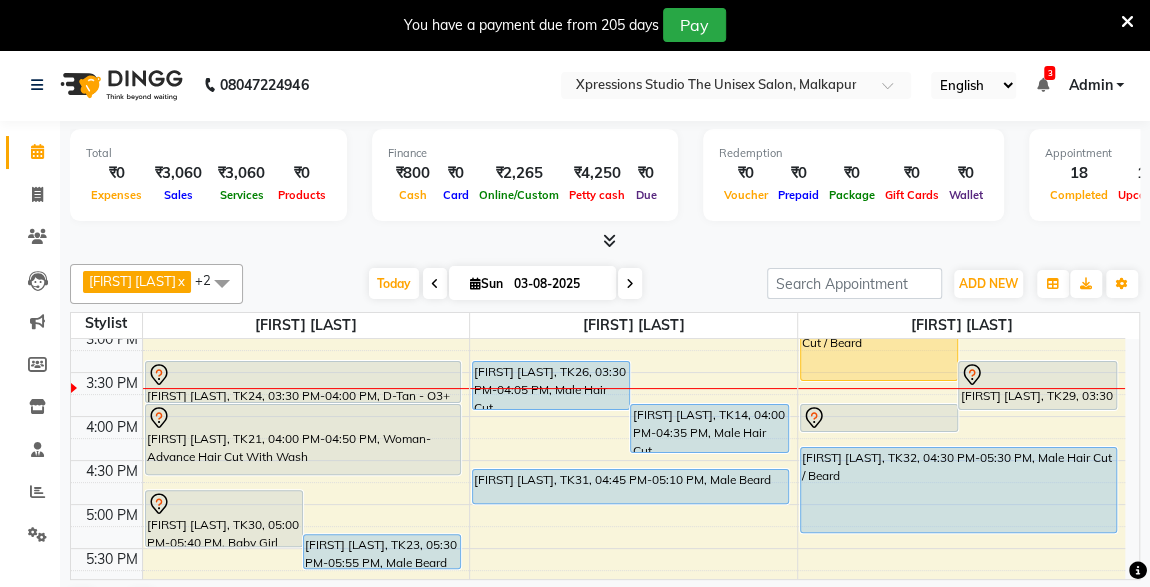click on "SHREYASH DHUNDALE, TK14, 04:00 PM-04:35 PM, Male Hair Cut" at bounding box center [709, 428] 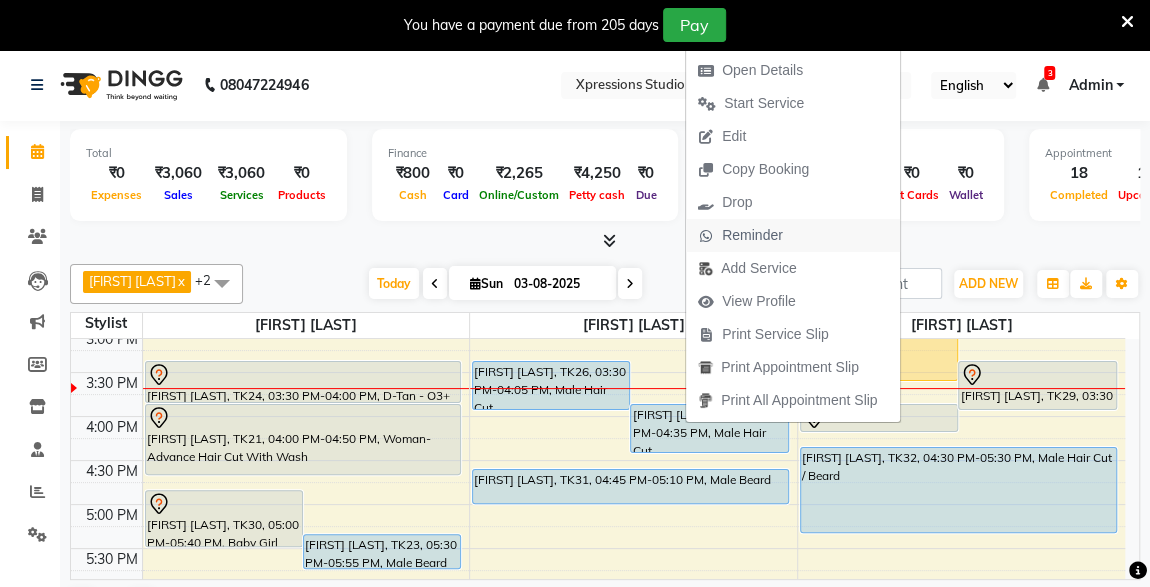 click on "Reminder" at bounding box center (752, 235) 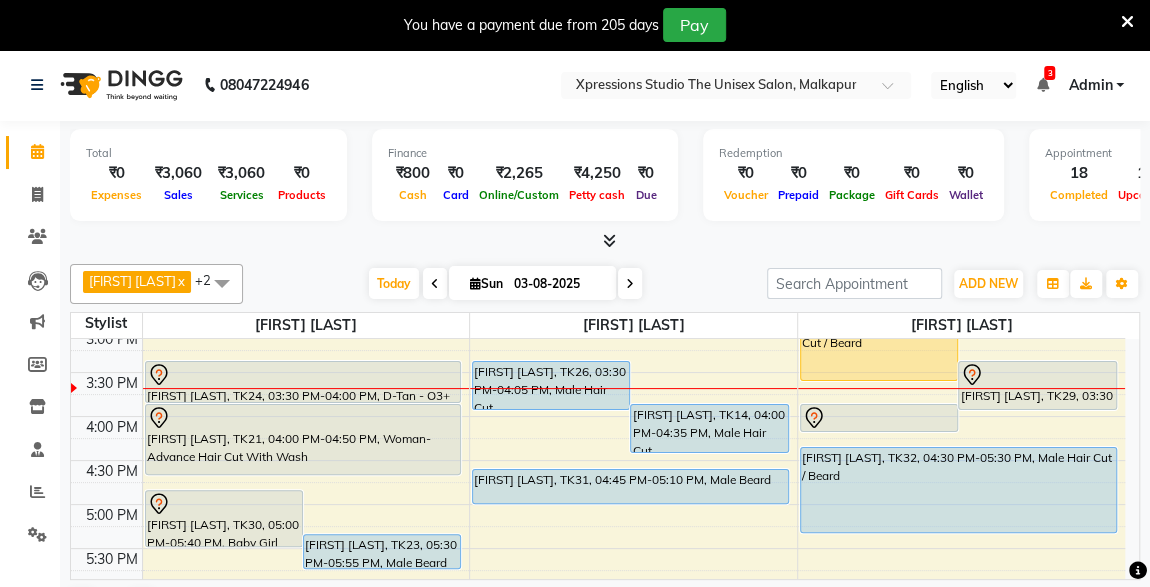 click at bounding box center [605, 241] 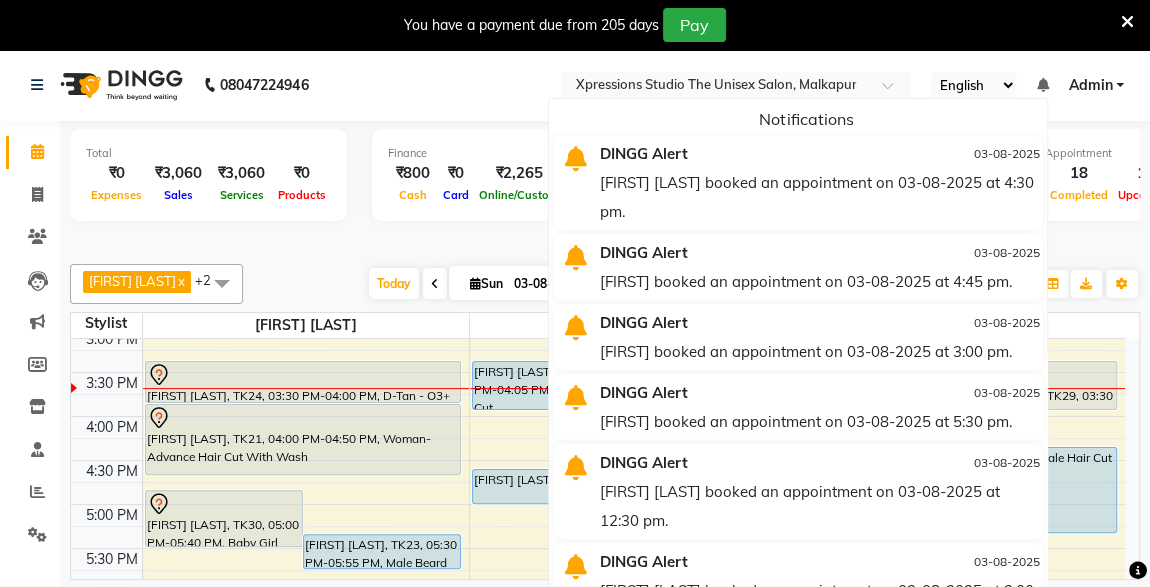 click on "[NAME] booked an appointment on [DATE] at [TIME]." at bounding box center [819, 197] 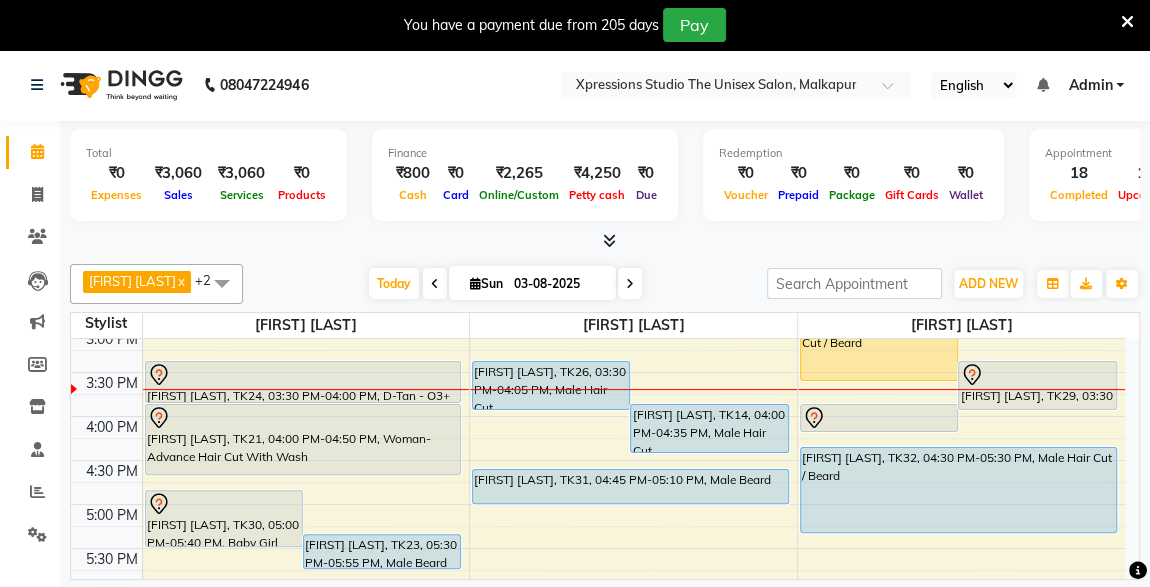 click on "DIPAK SADAVATE, TK21, 04:00 PM-04:50 PM, Woman- Advance Hair Cut With Wash" at bounding box center [303, 439] 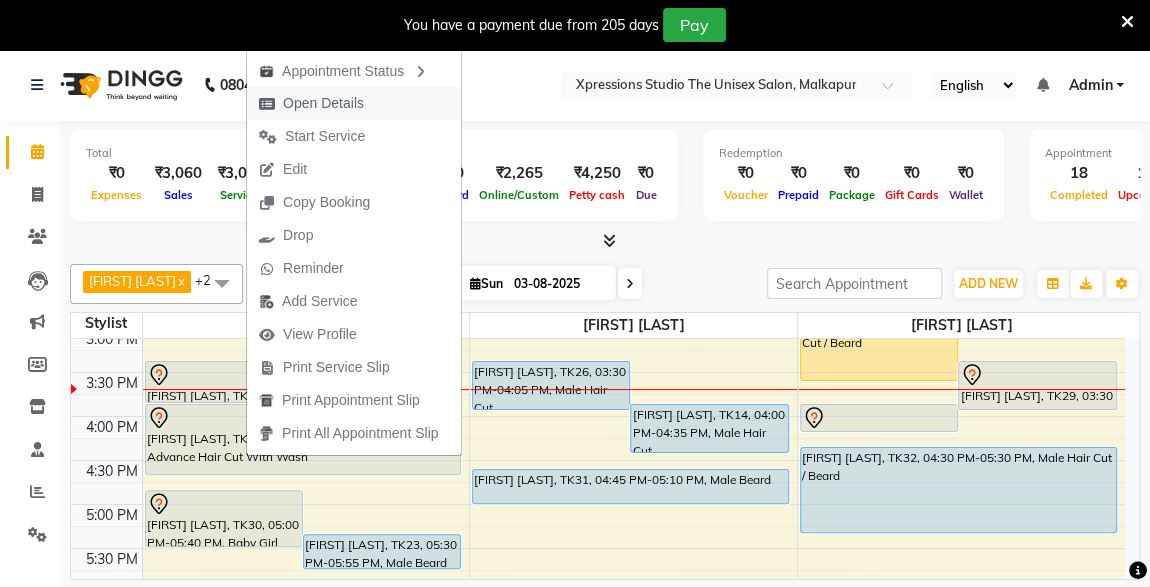 click on "Open Details" at bounding box center [323, 103] 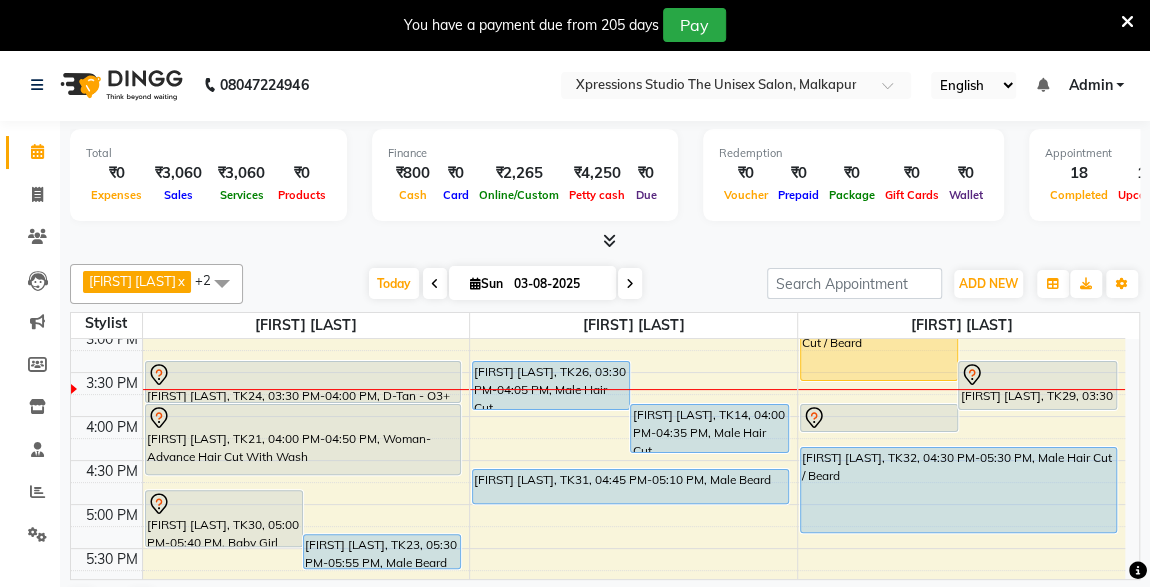 click on "DIPAK SADAVATE, TK21, 04:00 PM-04:50 PM, Woman- Advance Hair Cut With Wash" at bounding box center (303, 439) 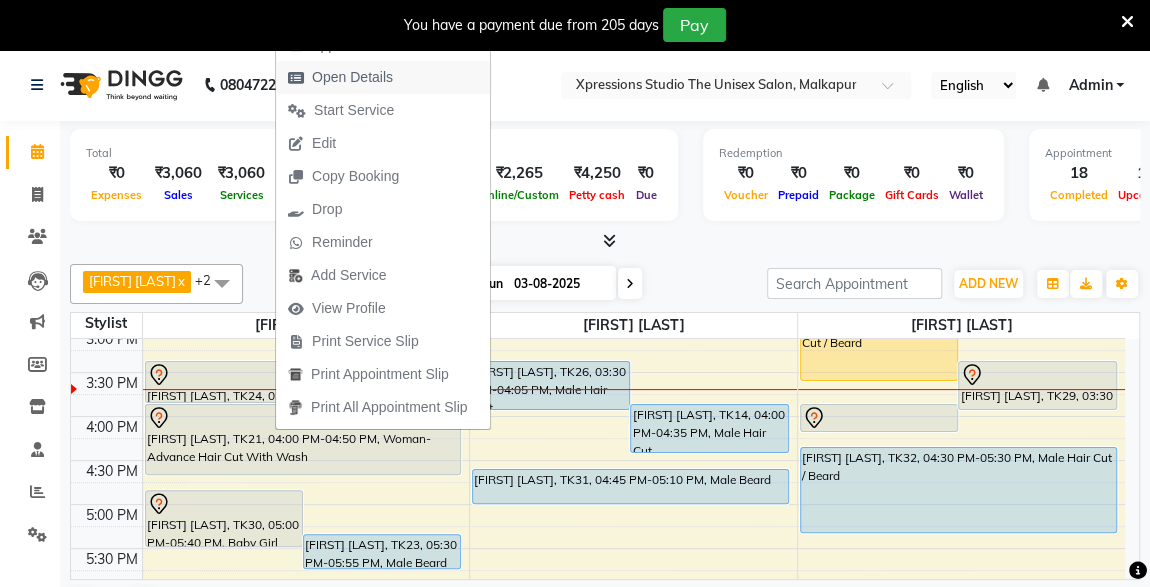 click on "Open Details" at bounding box center [352, 77] 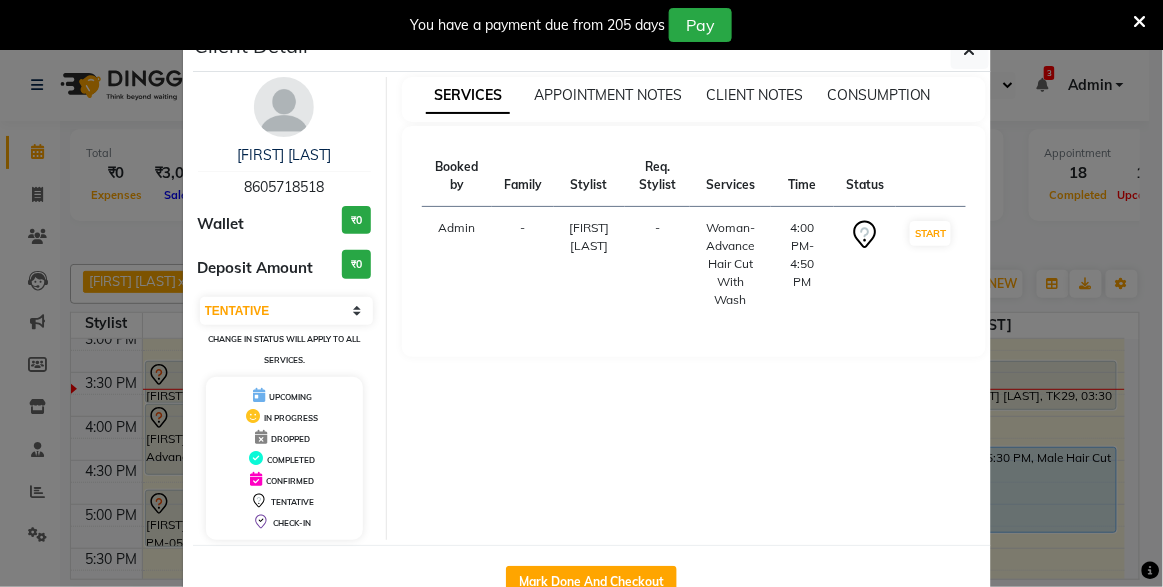 click at bounding box center [1140, 25] 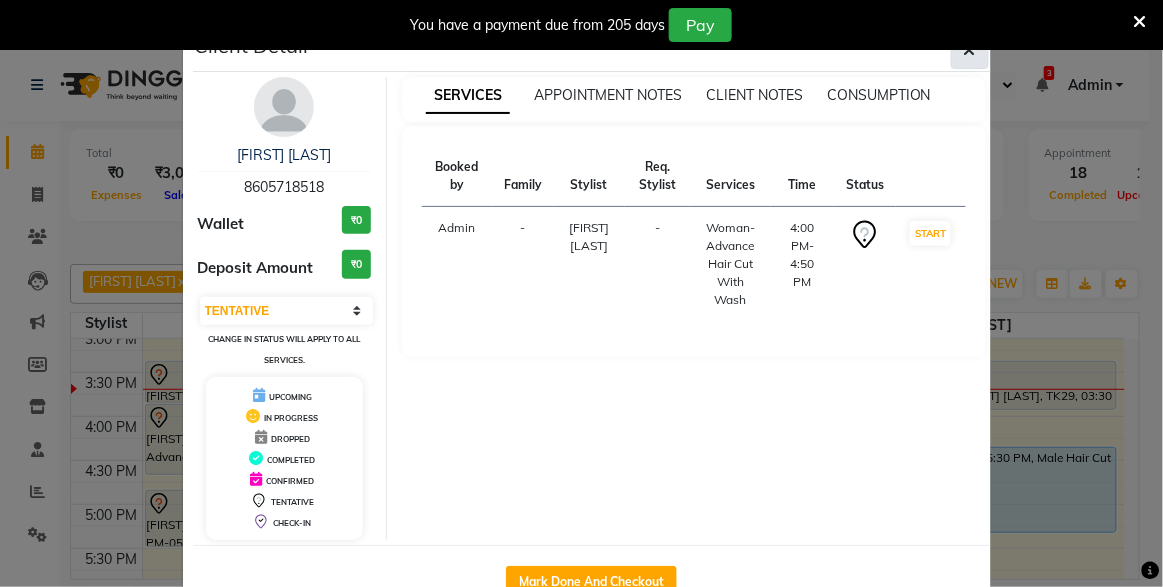 click 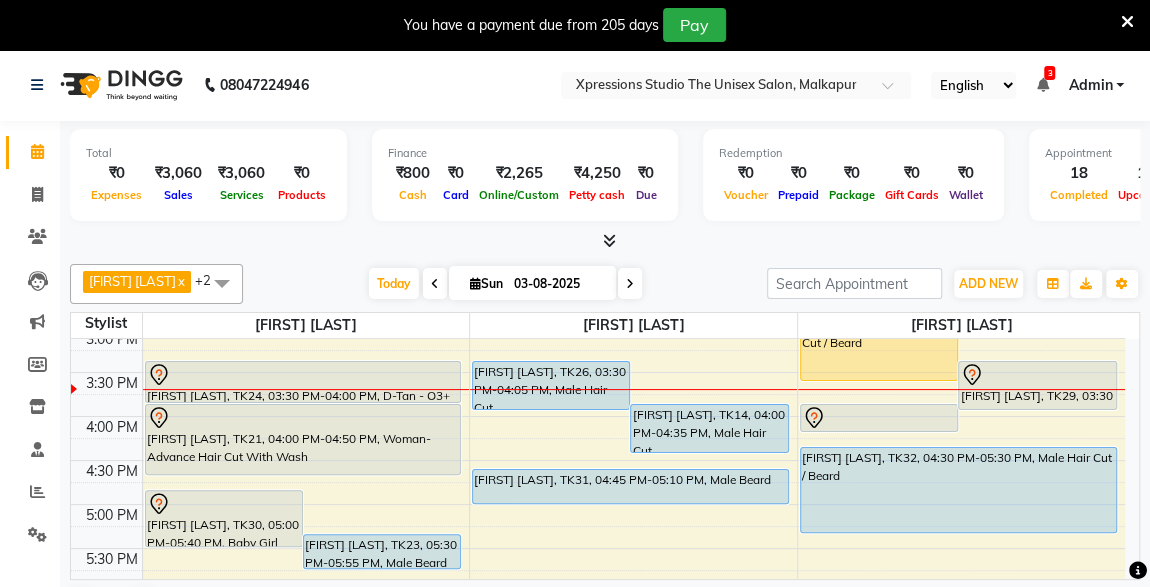 click on "DIPAK SADAVATE, TK21, 04:00 PM-04:50 PM, Woman- Advance Hair Cut With Wash" at bounding box center [303, 439] 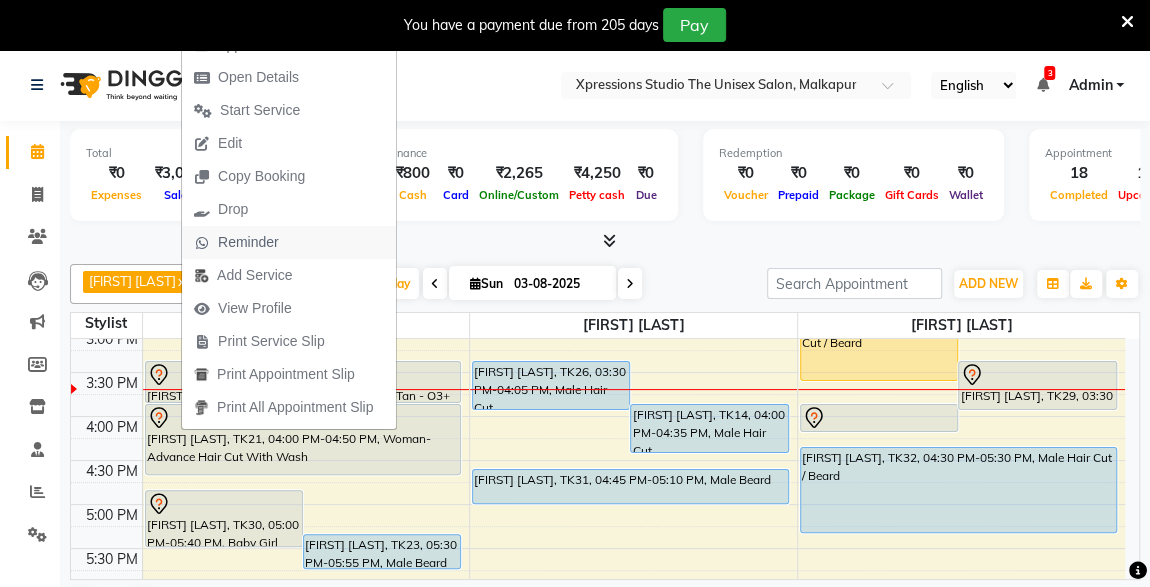click on "Reminder" at bounding box center (236, 242) 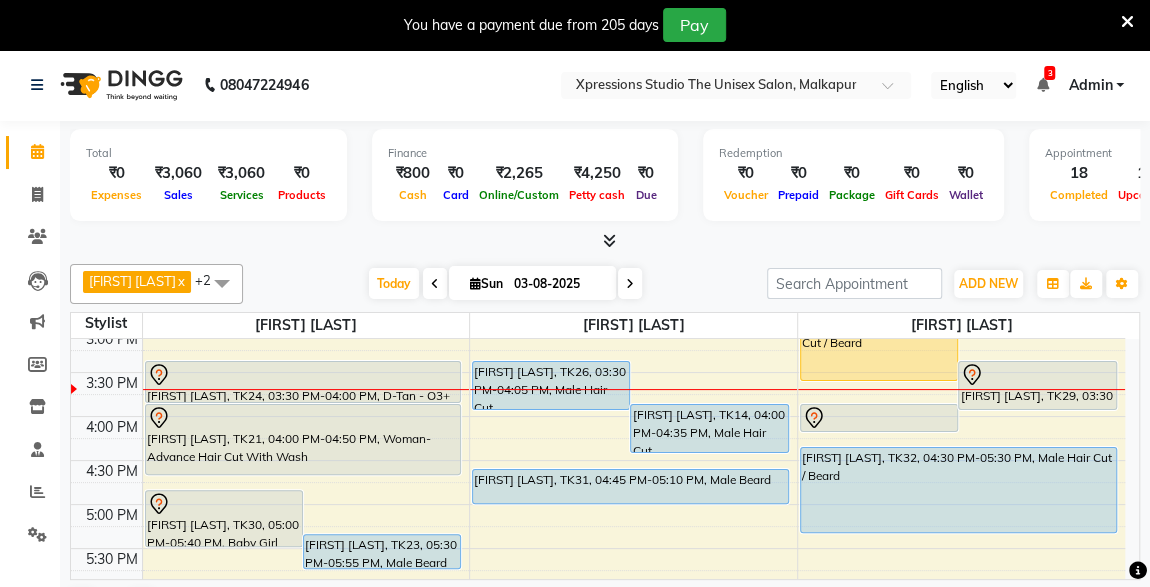 click at bounding box center (605, 241) 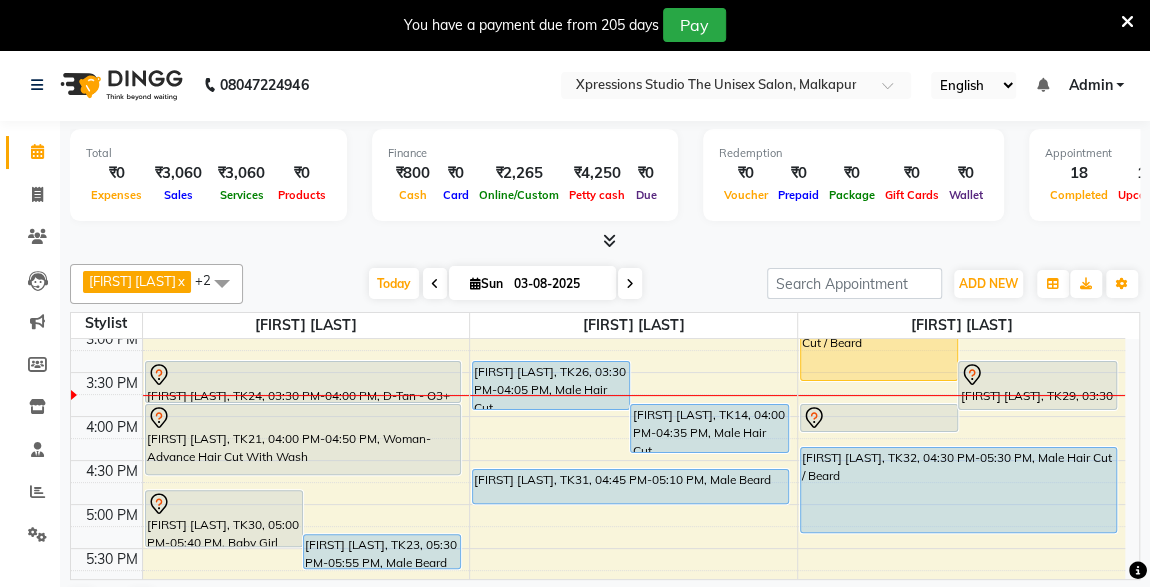 click on "DIPAK SADAVATE, TK21, 04:00 PM-04:50 PM, Woman- Advance Hair Cut With Wash" at bounding box center (303, 439) 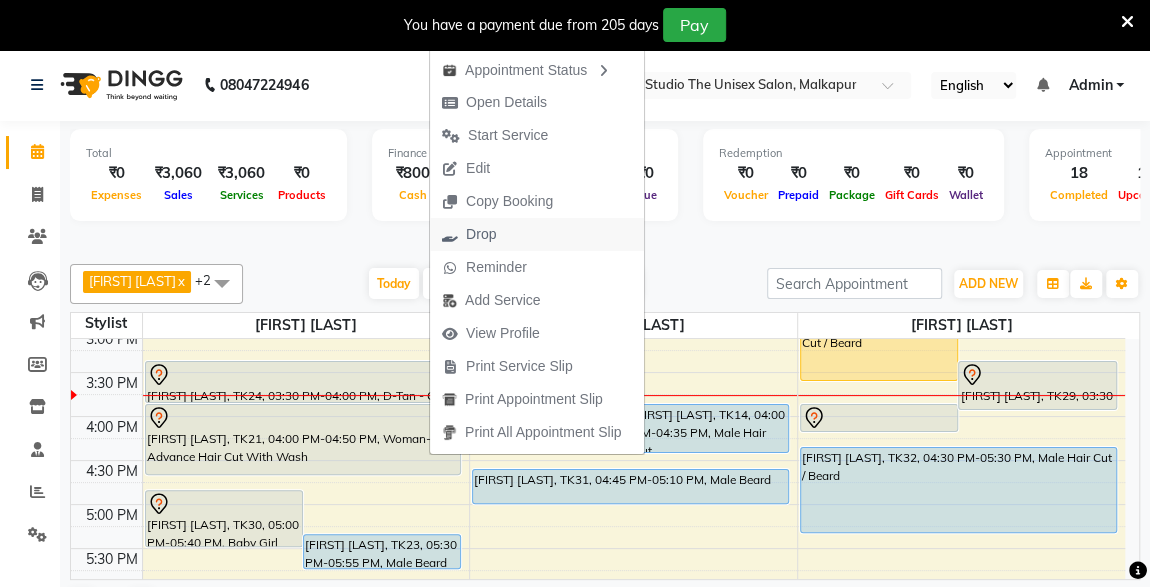 click on "Drop" at bounding box center [481, 234] 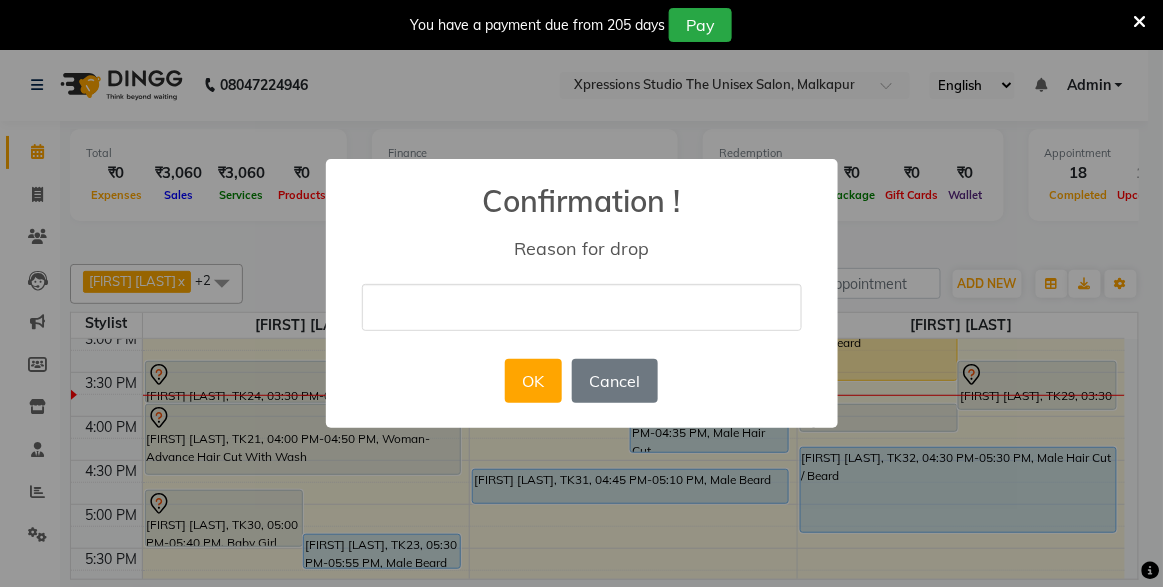 click at bounding box center [582, 307] 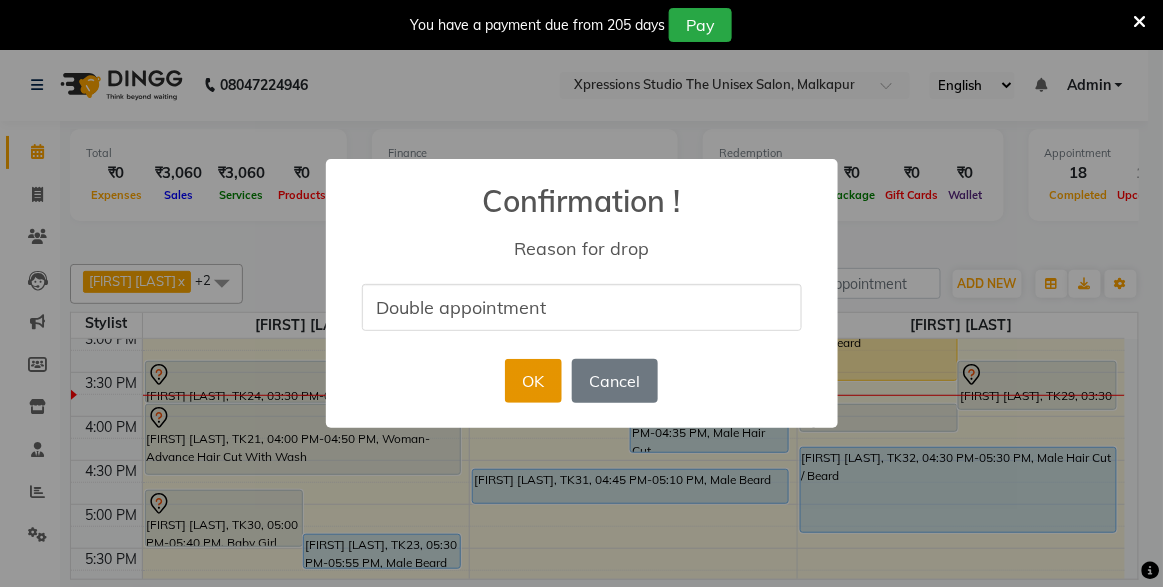 click on "OK" at bounding box center [533, 381] 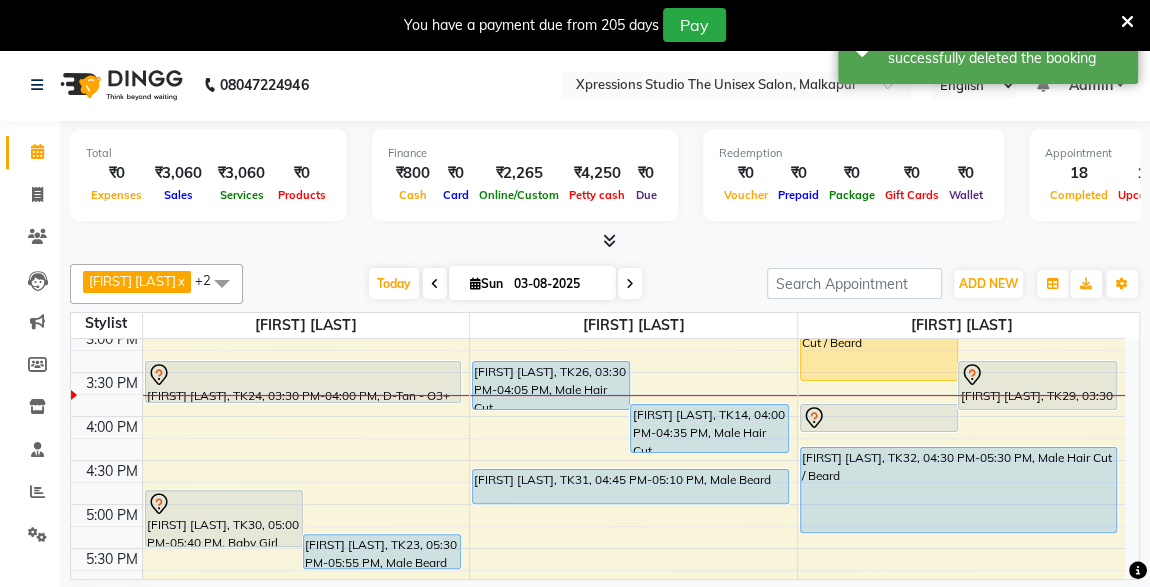 click at bounding box center (879, 418) 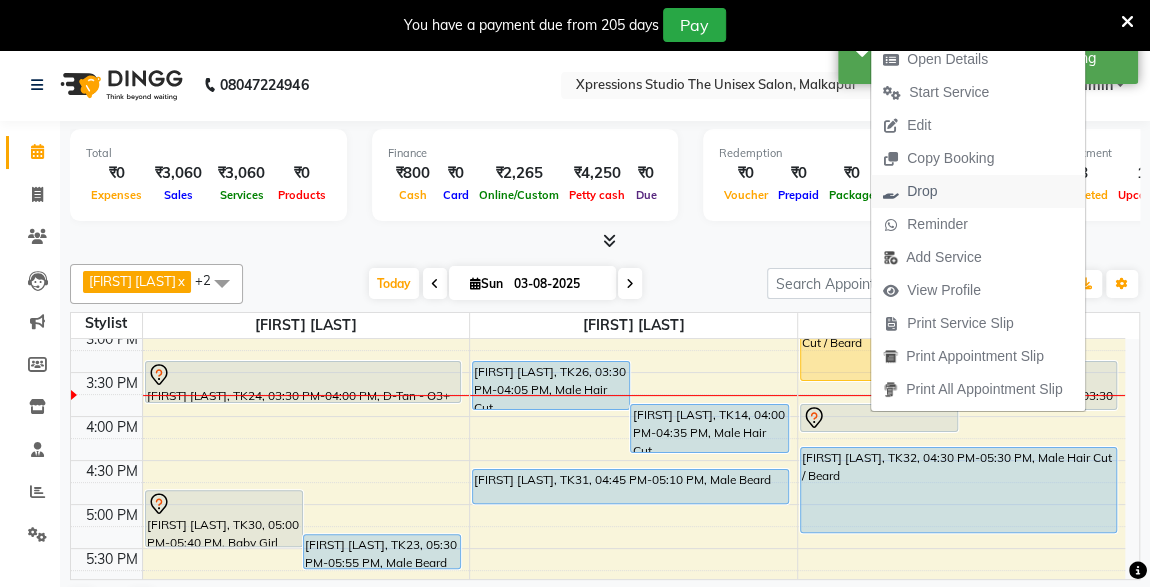 click on "Drop" at bounding box center [922, 191] 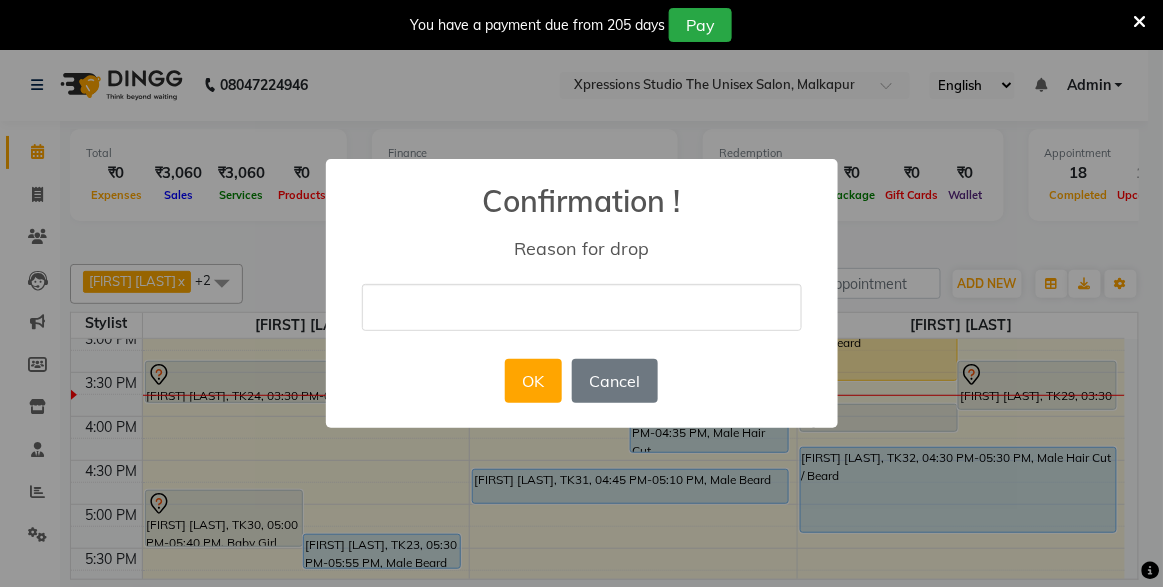 click at bounding box center [582, 307] 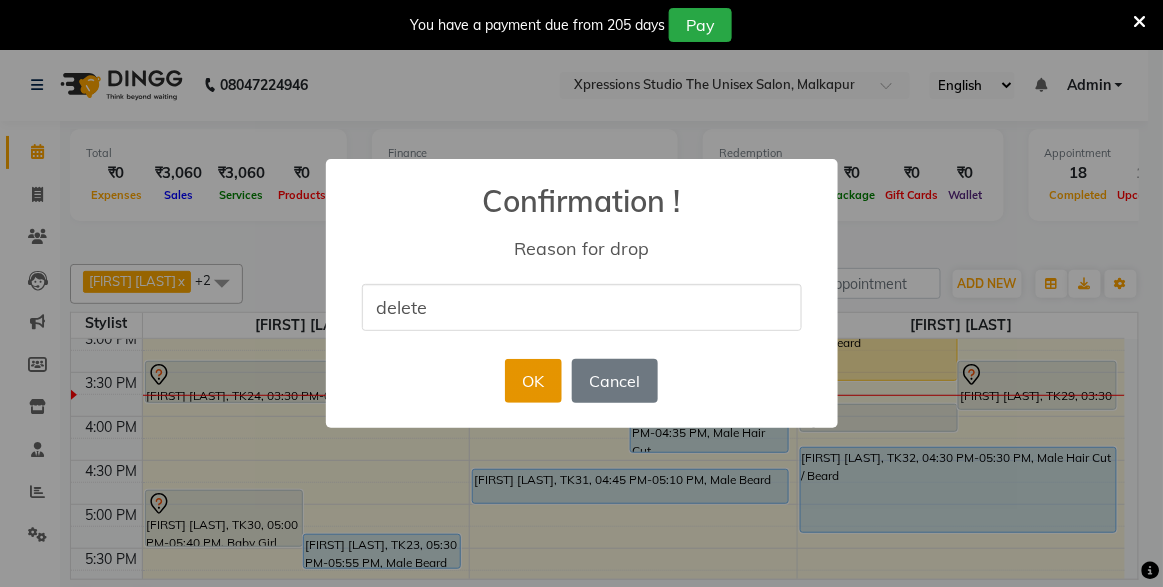 click on "OK" at bounding box center [533, 381] 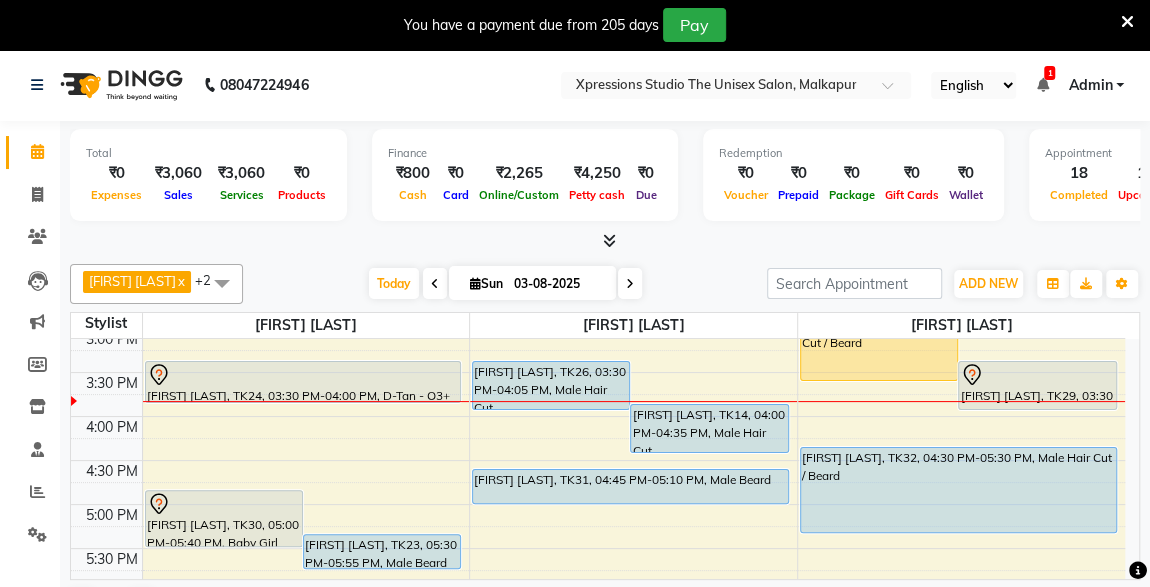 click on "[FIRST] [LAST], TK26, [TIME] - [TIME], Male Hair Cut" at bounding box center [551, 385] 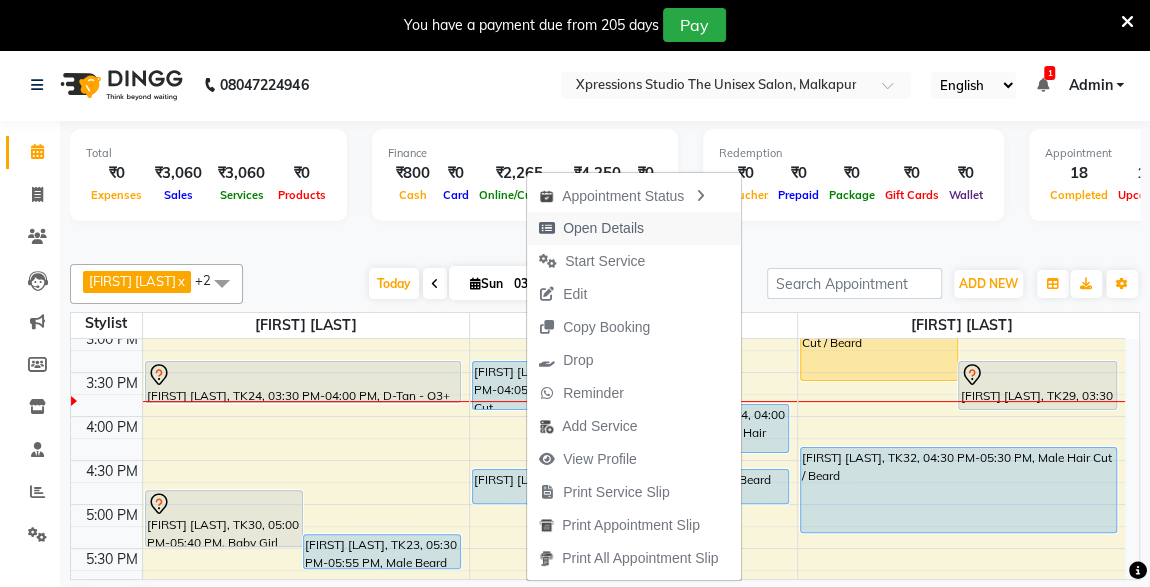 click on "Open Details" at bounding box center [603, 228] 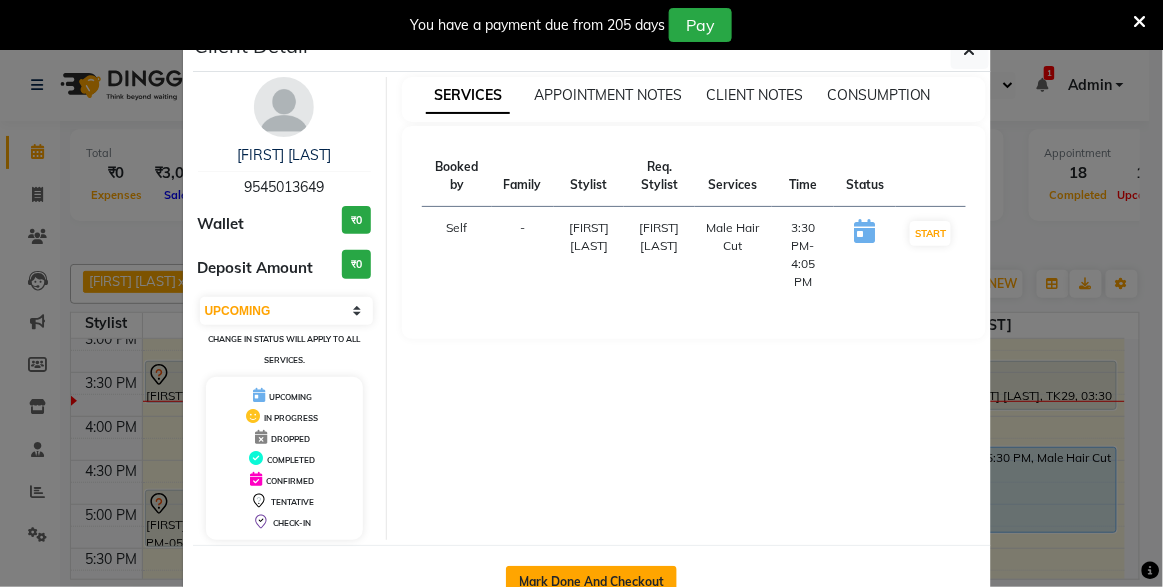 click on "Mark Done And Checkout" 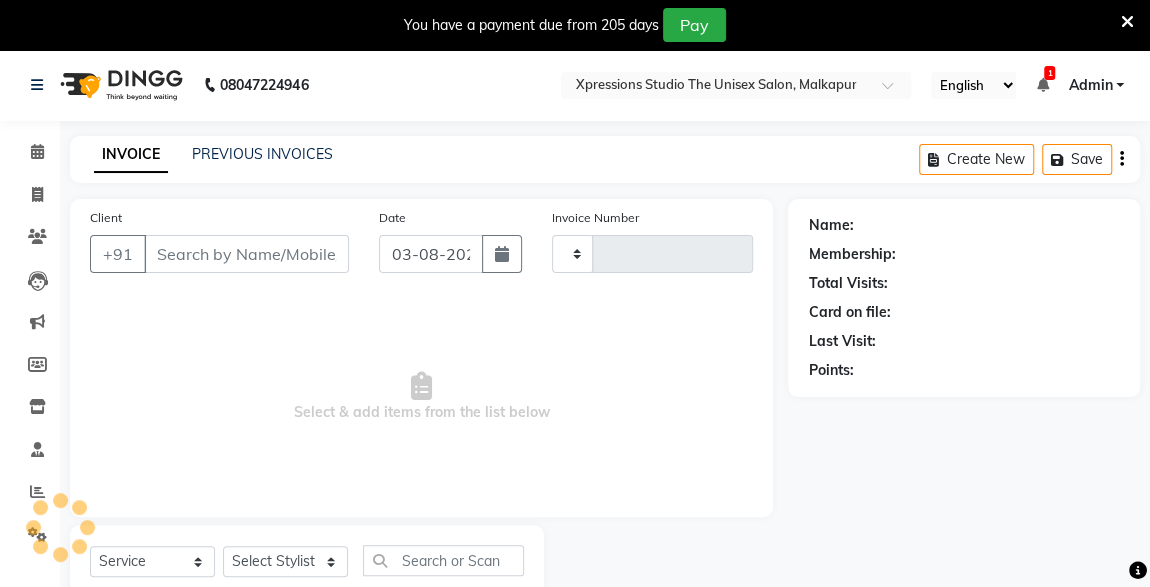 type on "3723" 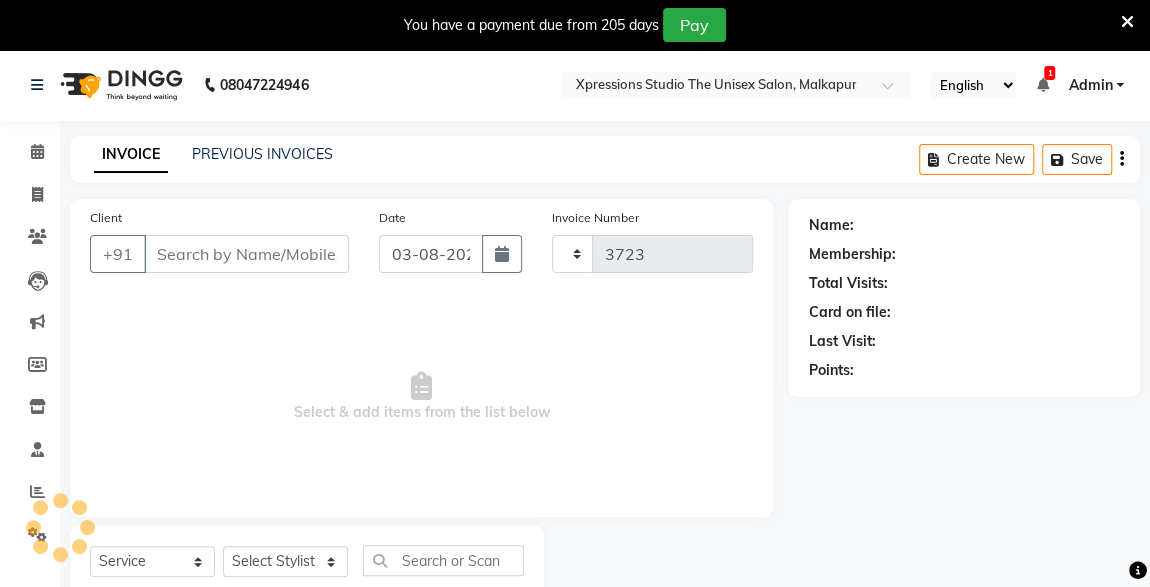 select on "7003" 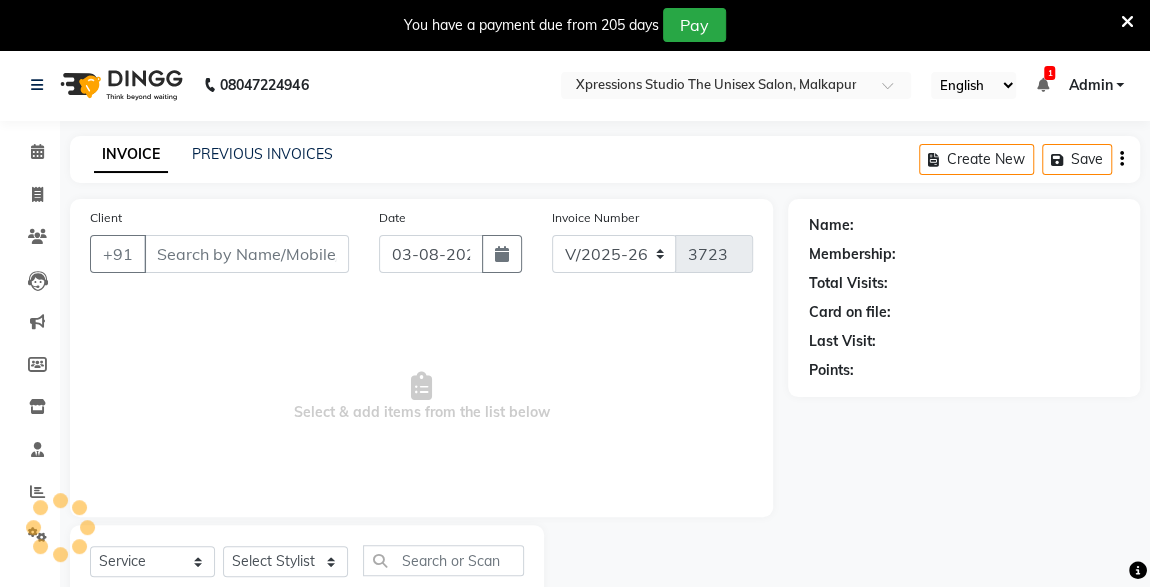 type on "9545013649" 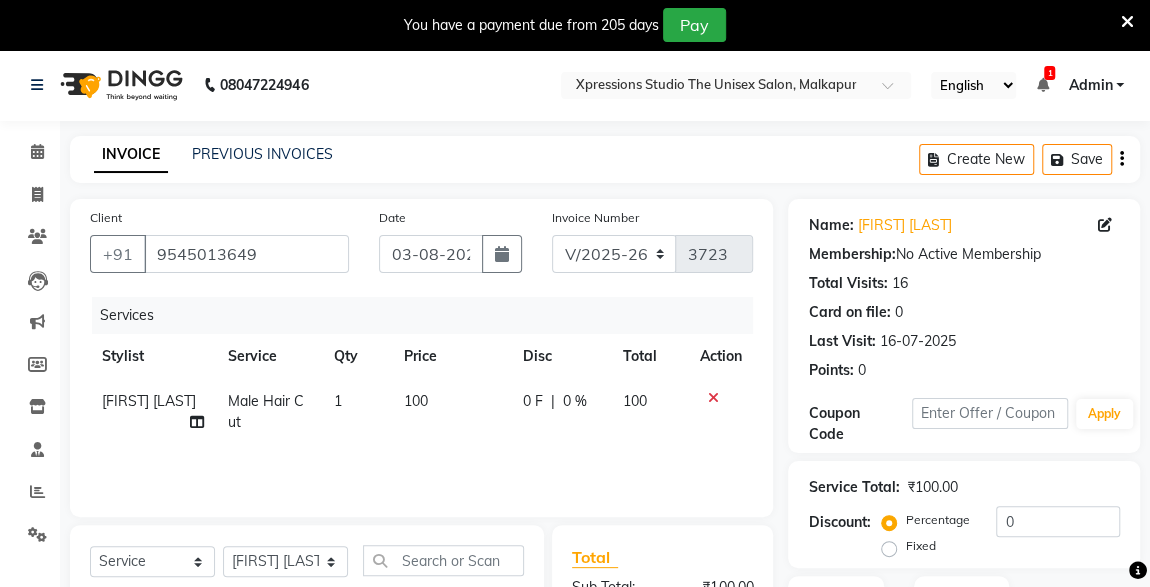 scroll, scrollTop: 261, scrollLeft: 0, axis: vertical 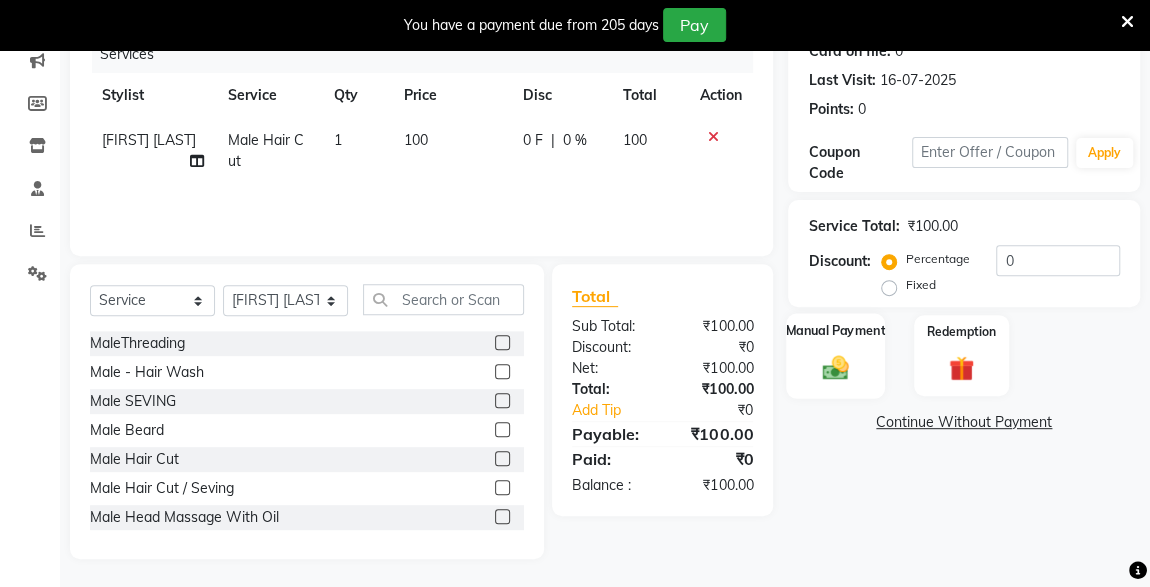 click 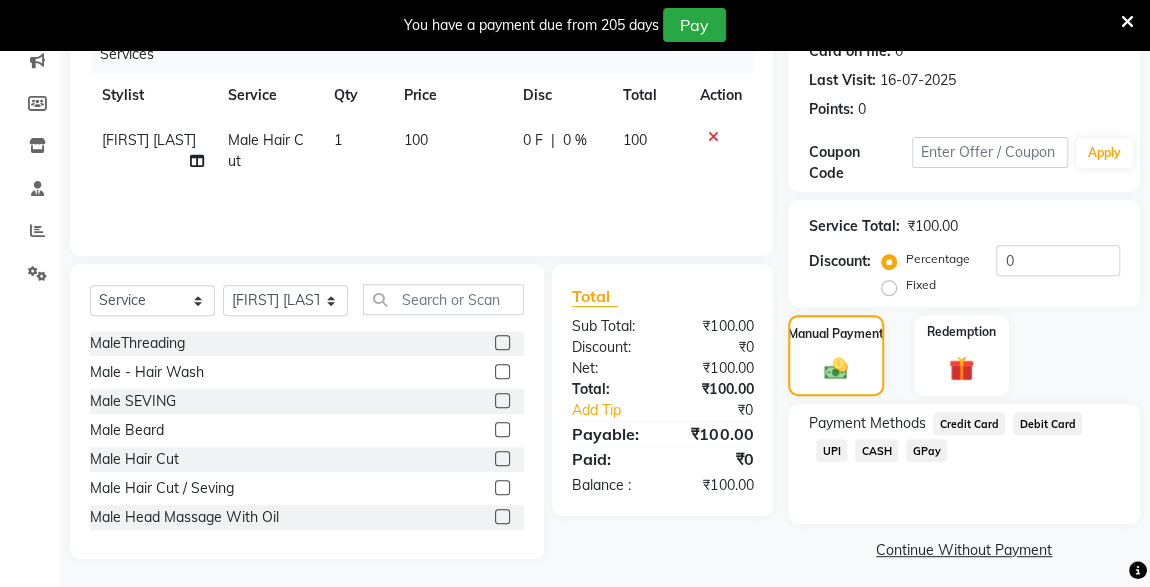 click on "UPI" 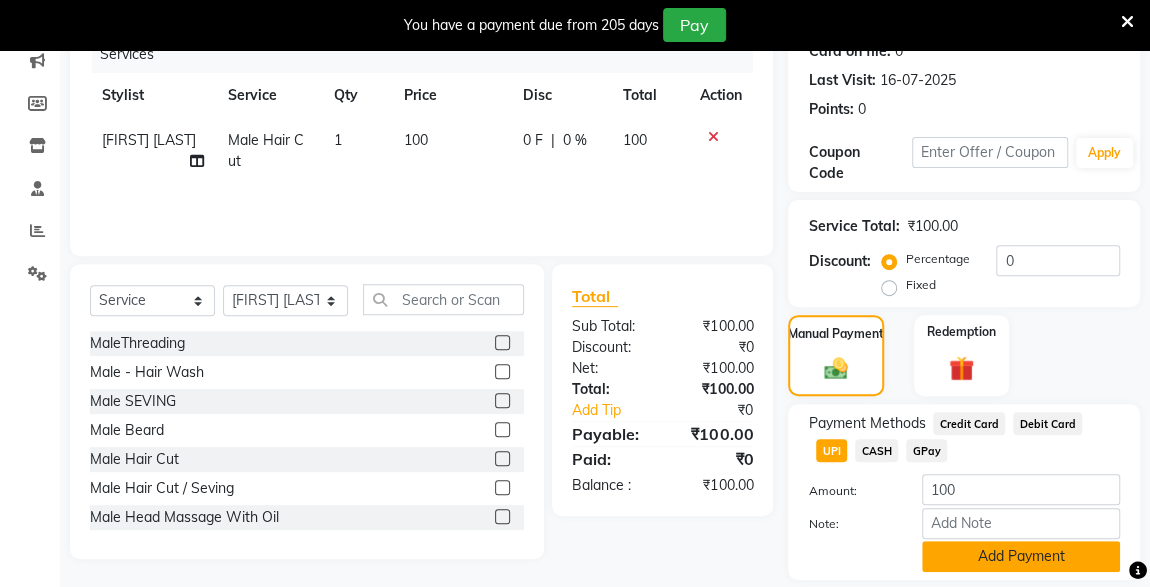 click on "Add Payment" 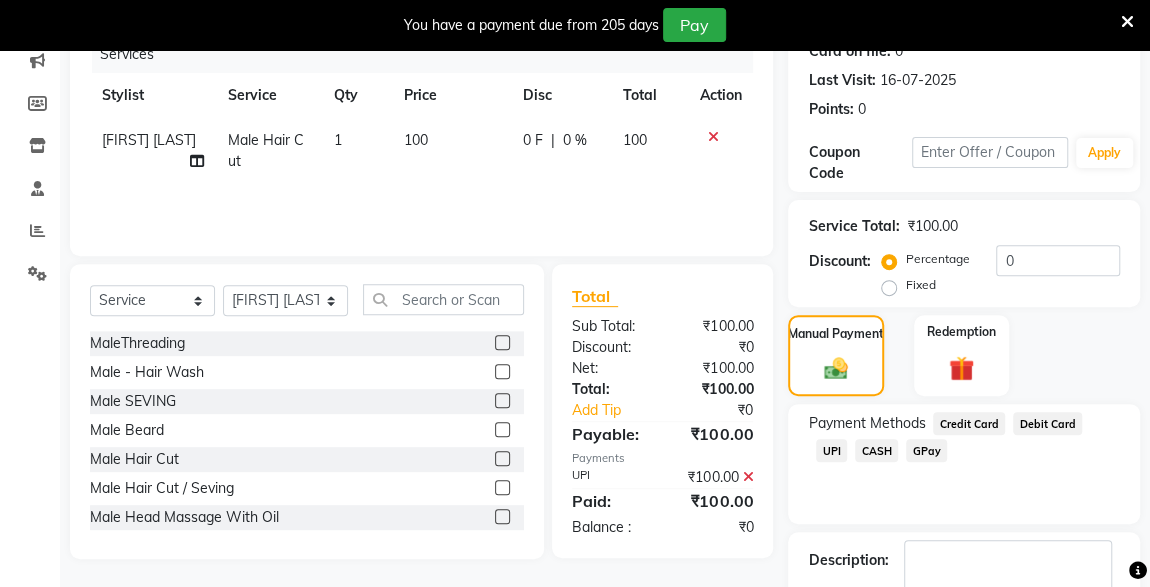 scroll, scrollTop: 379, scrollLeft: 0, axis: vertical 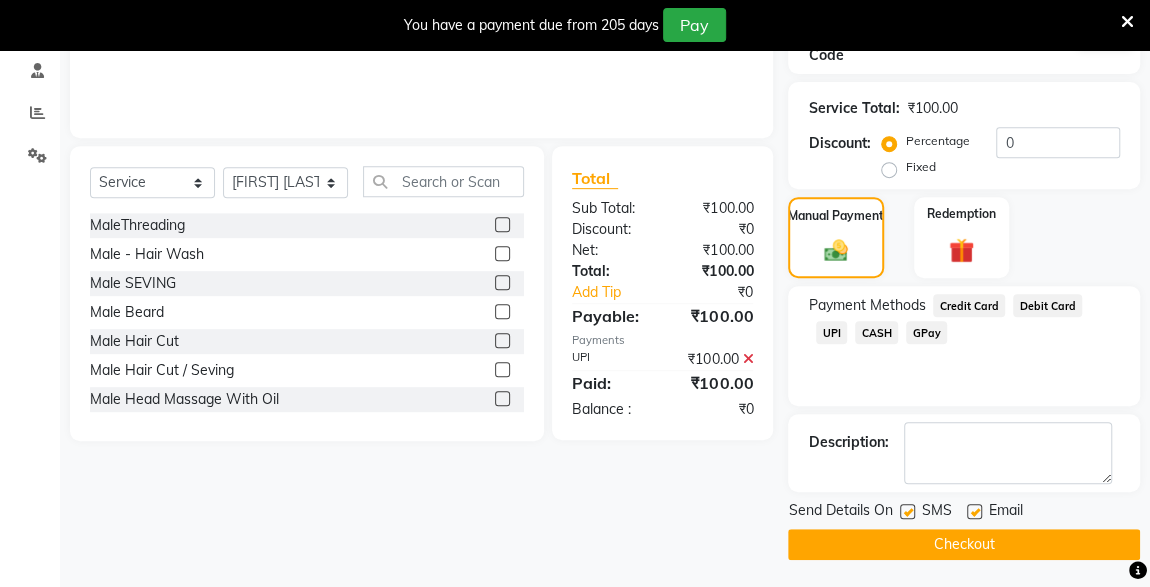 click 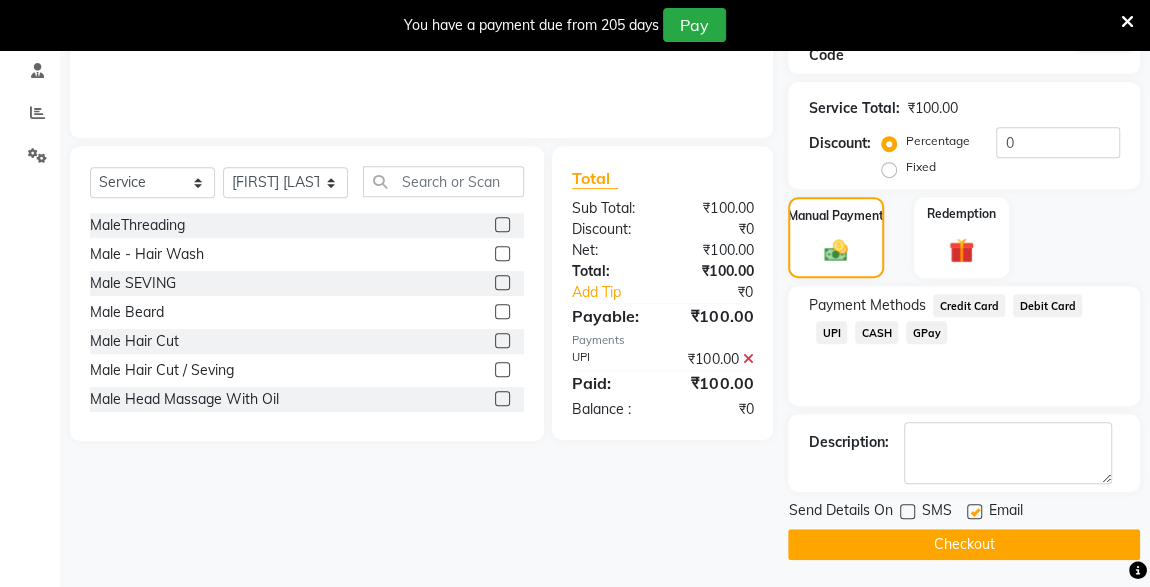 click on "Checkout" 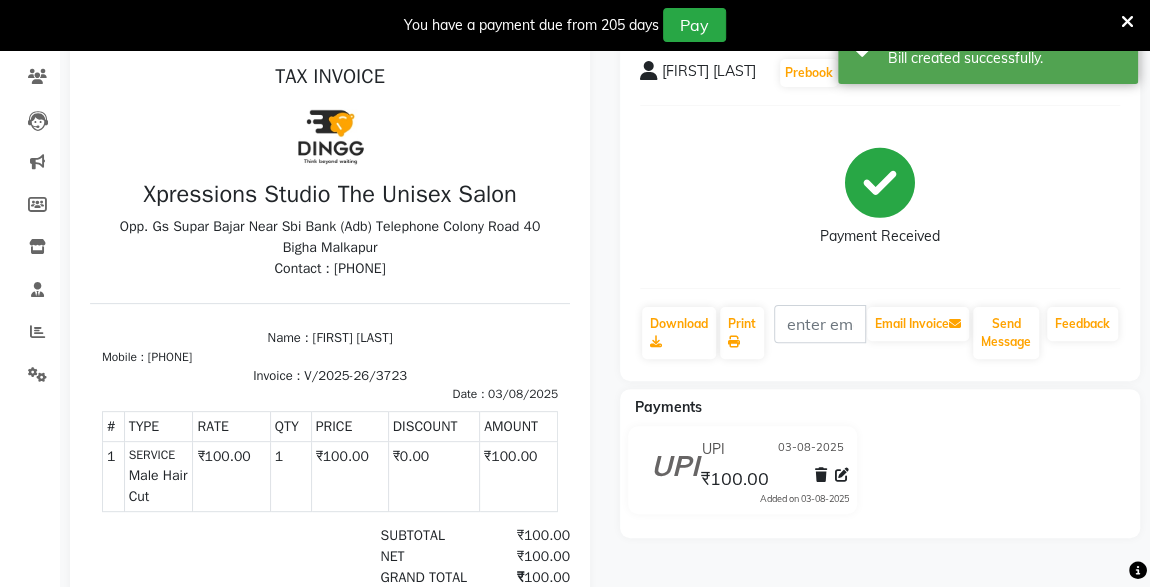 scroll, scrollTop: 0, scrollLeft: 0, axis: both 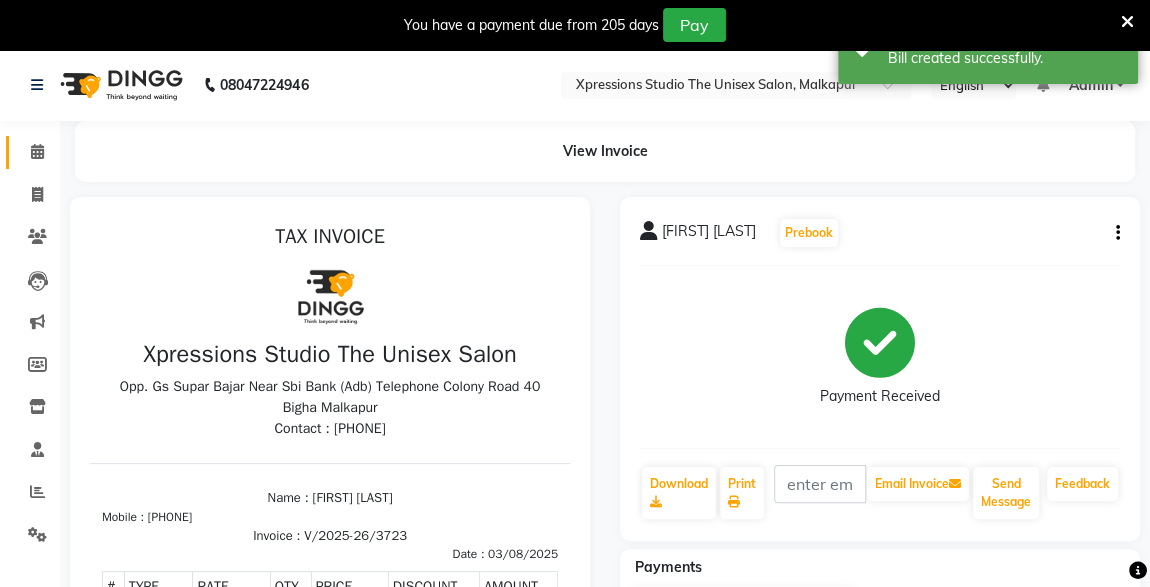 click 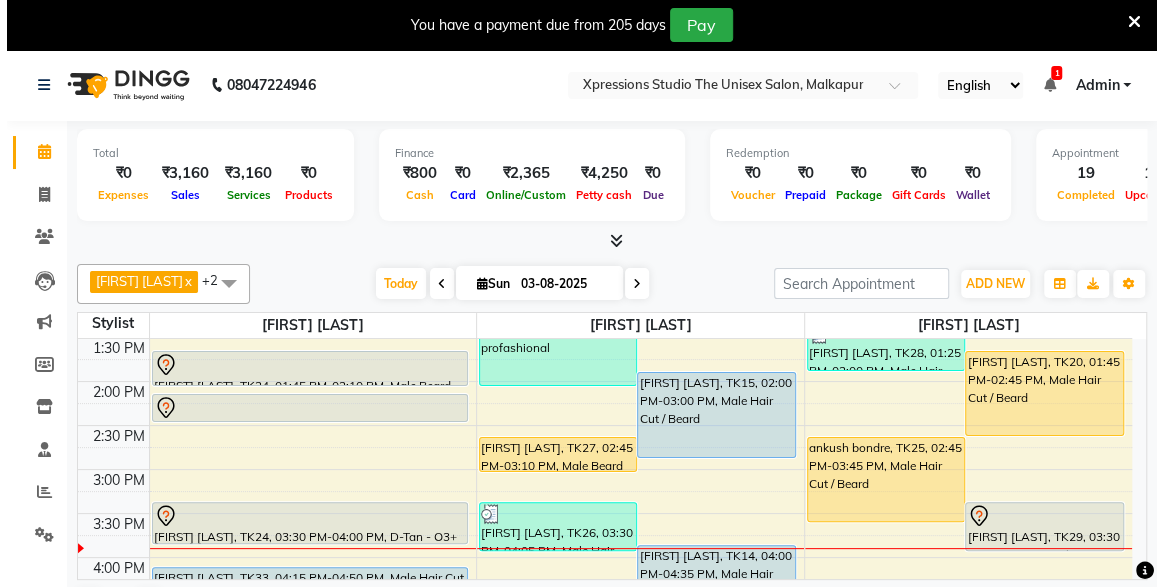 scroll, scrollTop: 436, scrollLeft: 0, axis: vertical 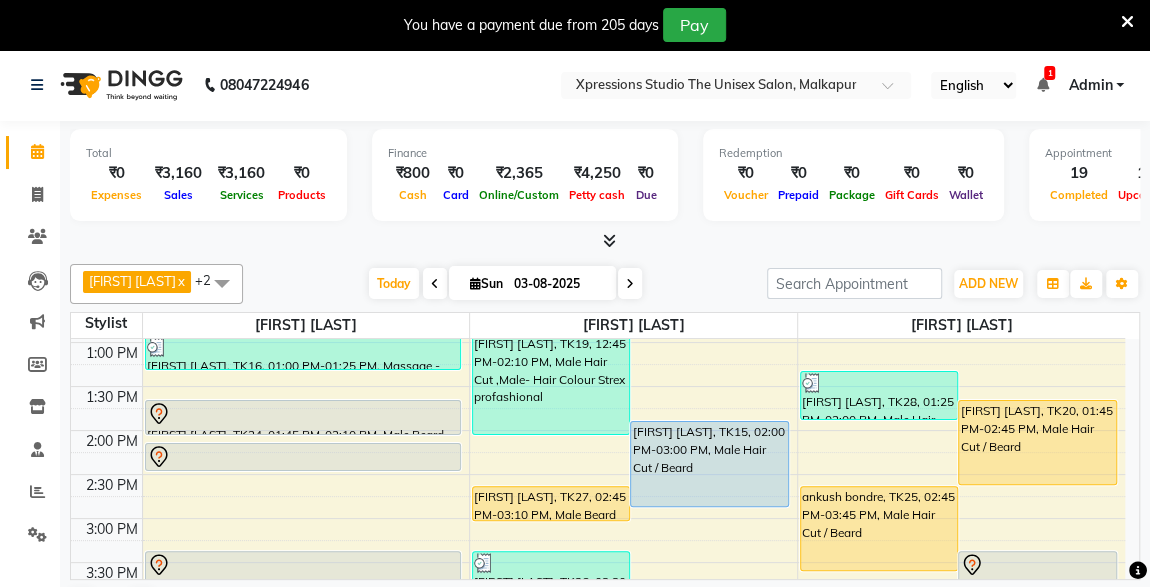 click on "[FIRST] [LAST], TK15, [TIME] - [TIME], Male Hair Cut / Beard" at bounding box center (709, 464) 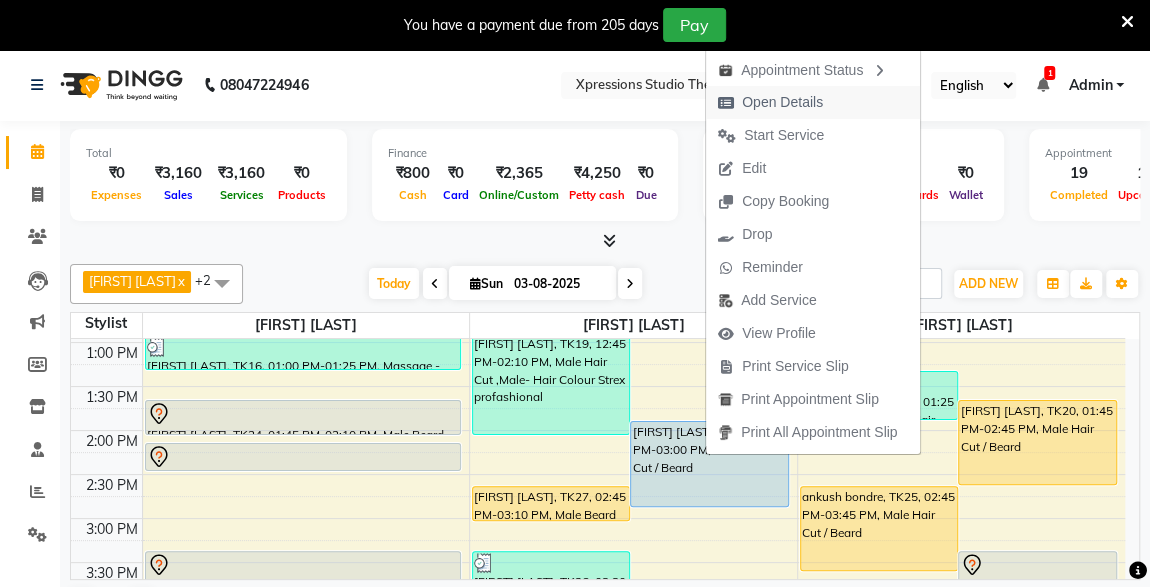 click on "Open Details" at bounding box center (782, 102) 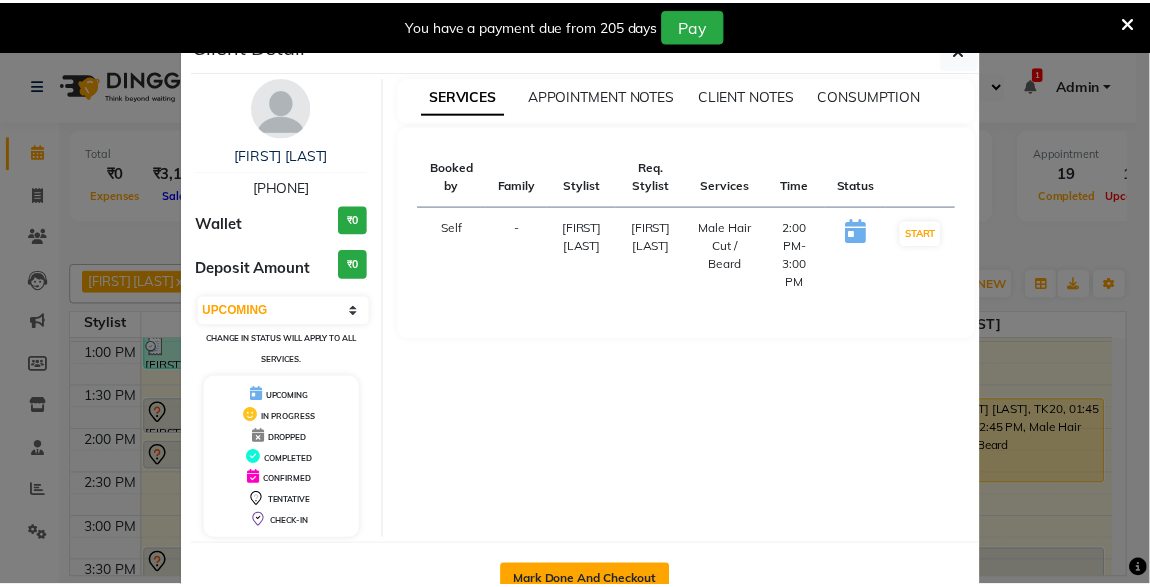 scroll, scrollTop: 55, scrollLeft: 0, axis: vertical 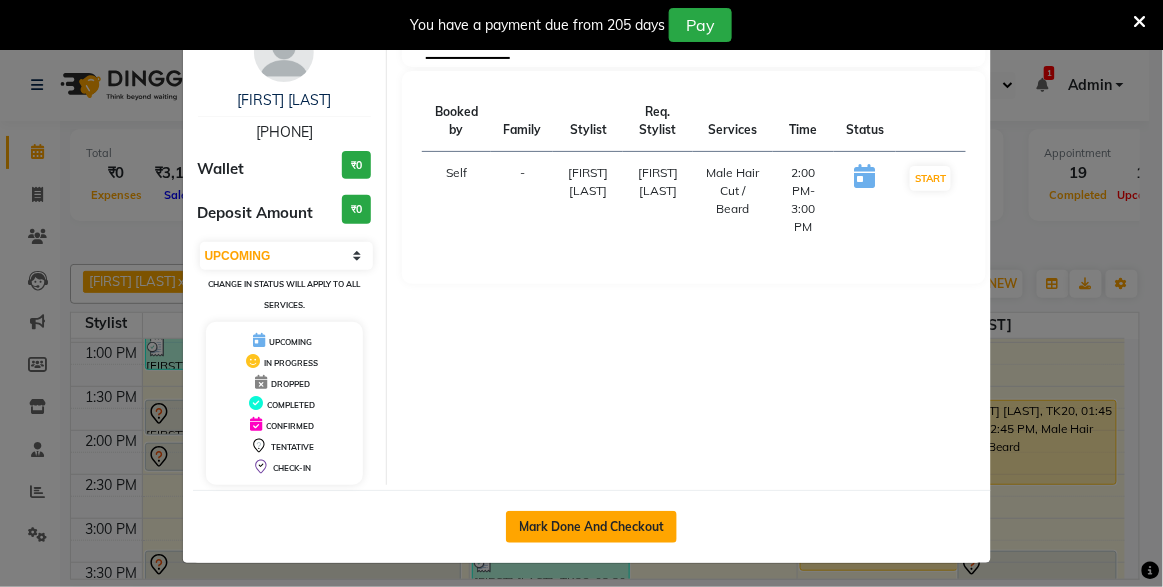 click on "Mark Done And Checkout" 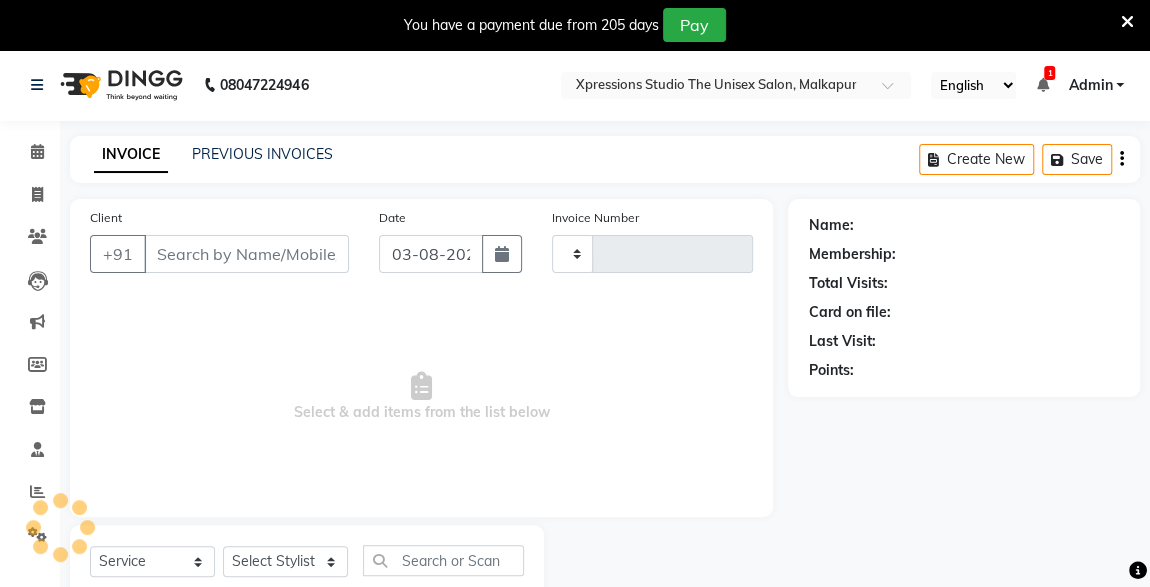 type on "3724" 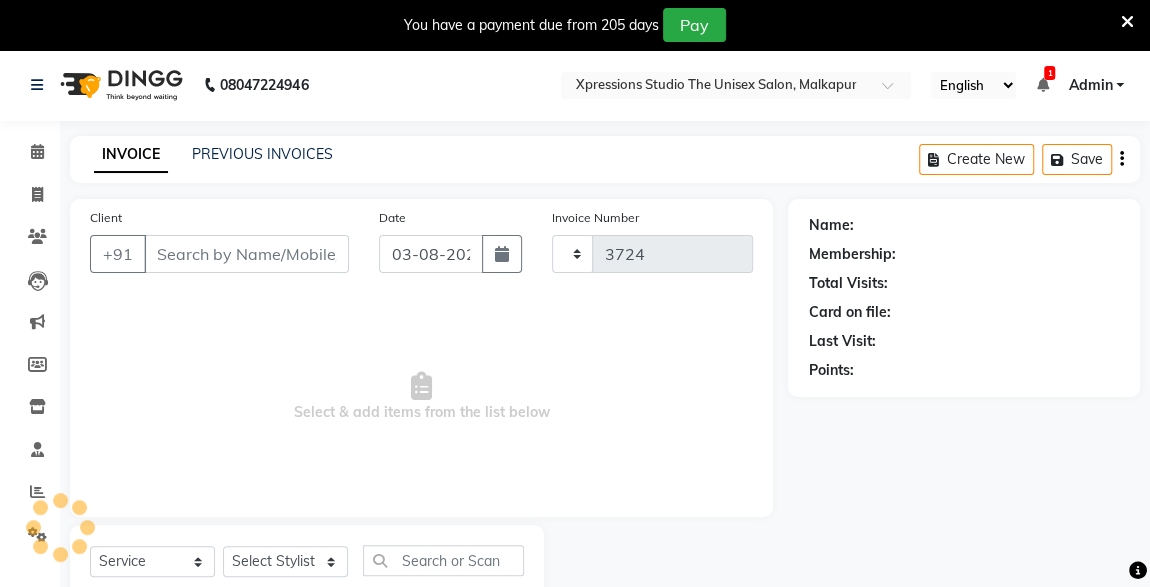 select on "7003" 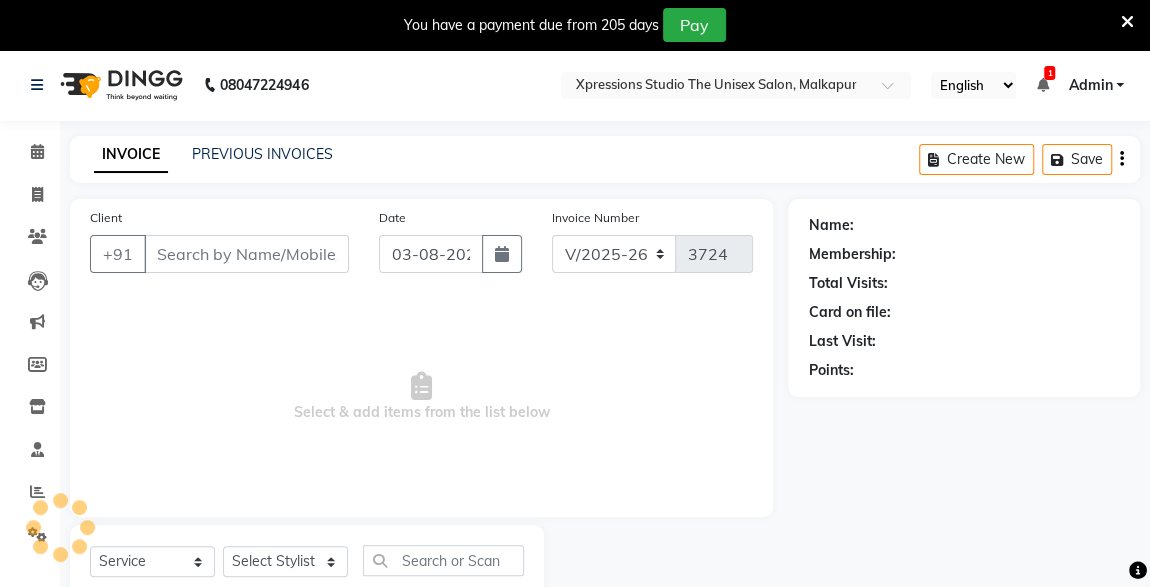 type on "7972793017" 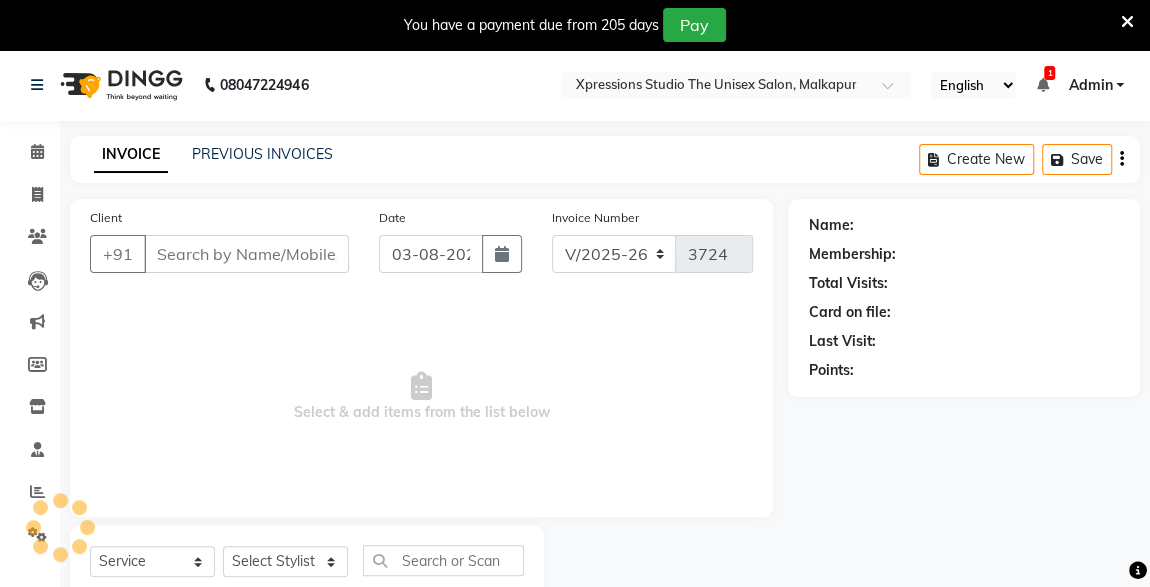 select on "57588" 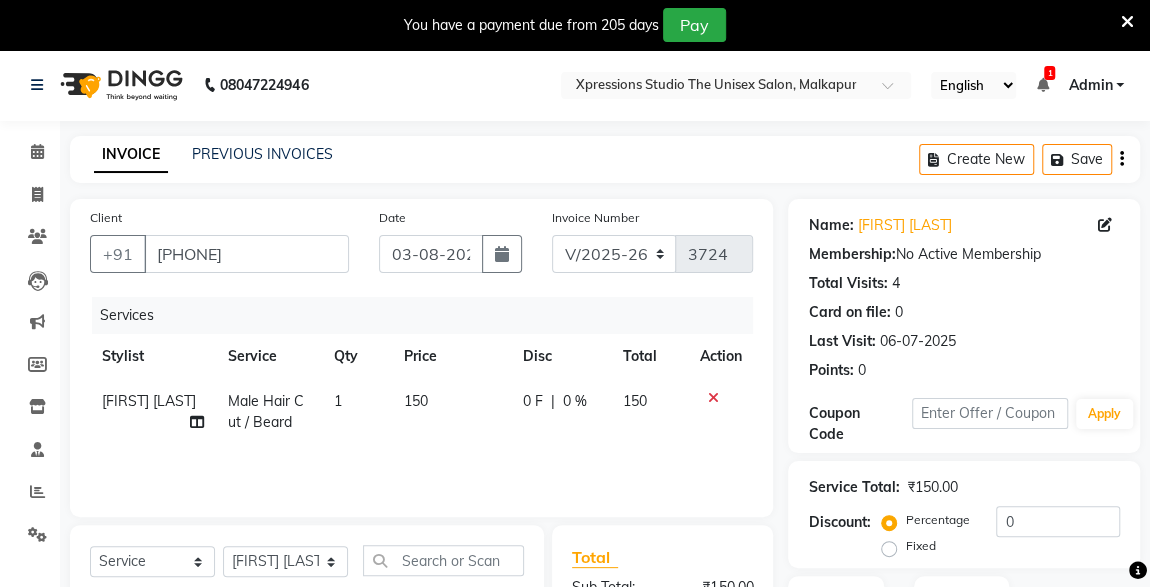 scroll, scrollTop: 261, scrollLeft: 0, axis: vertical 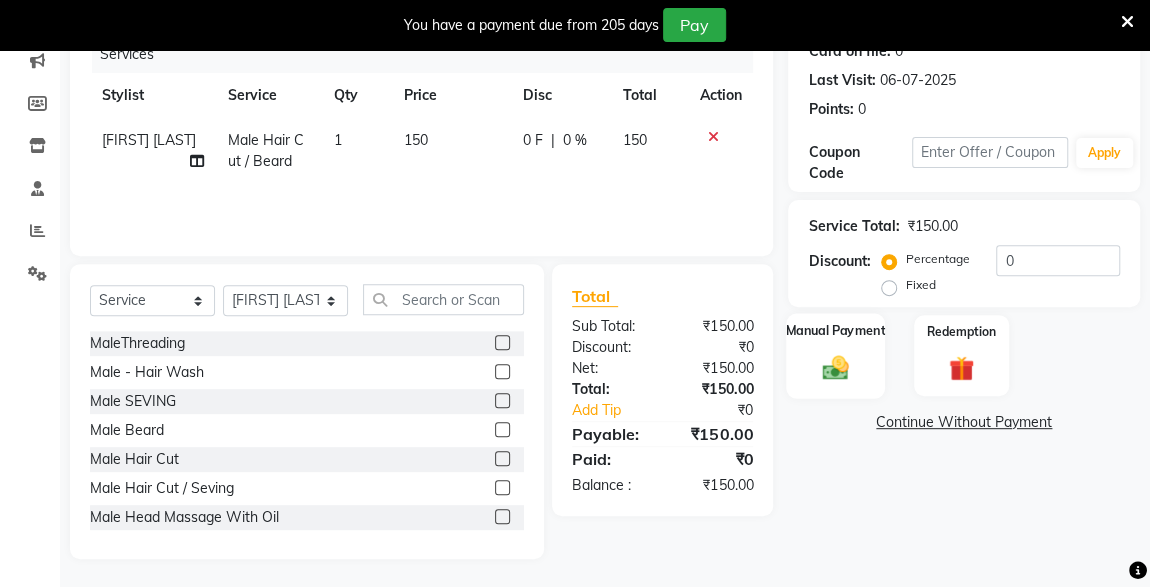 click on "Manual Payment" 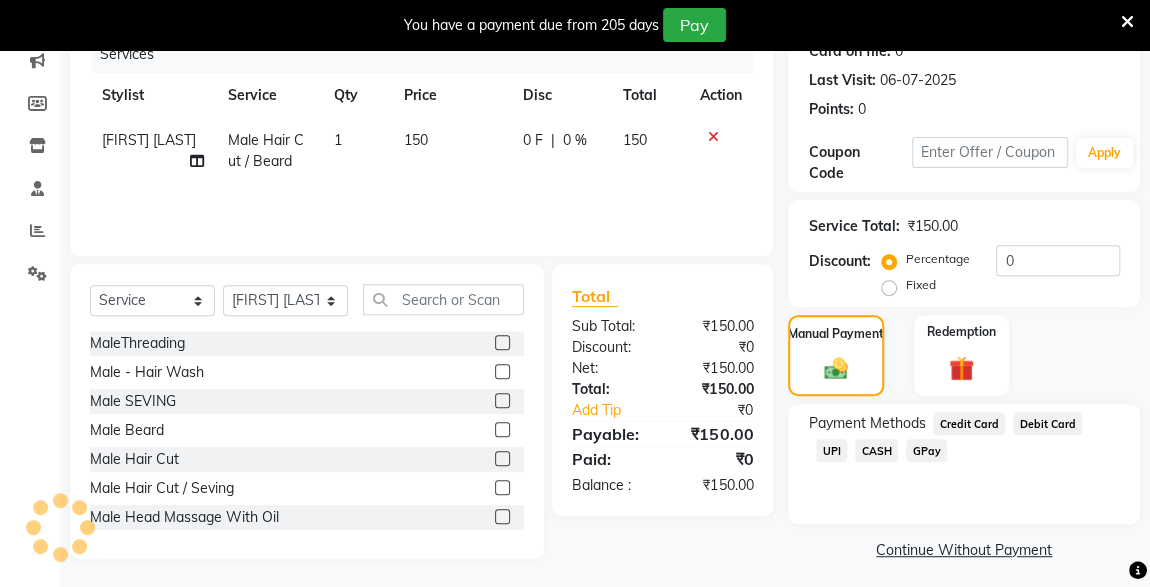 click on "CASH" 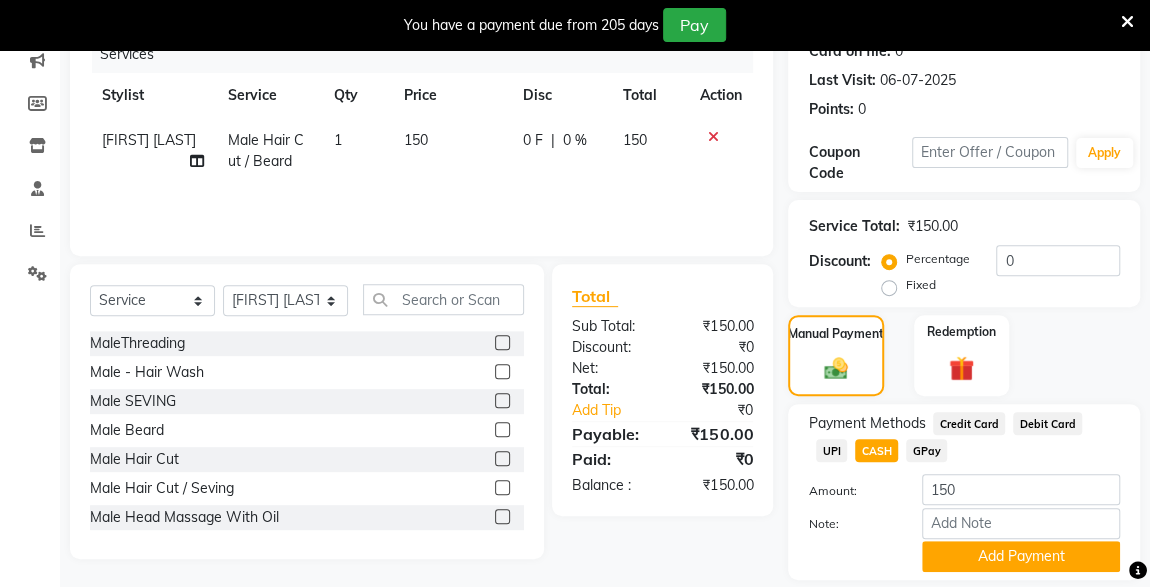 click on "Name: Shambhu Rajput  Membership:  No Active Membership  Total Visits:  4 Card on file:  0 Last Visit:   06-07-2025 Points:   0  Coupon Code Apply Service Total:  ₹150.00  Discount:  Percentage   Fixed  0 Manual Payment Redemption Payment Methods  Credit Card   Debit Card   UPI   CASH   GPay  Amount: 150 Note: Add Payment  Continue Without Payment" 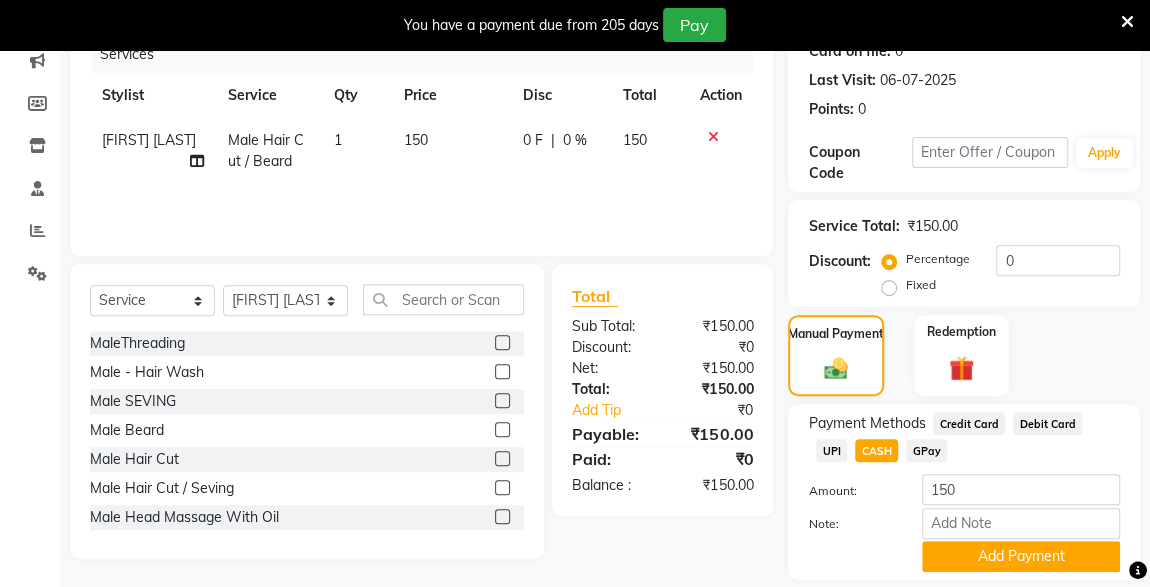 click on "Name: Shambhu Rajput  Membership:  No Active Membership  Total Visits:  4 Card on file:  0 Last Visit:   06-07-2025 Points:   0  Coupon Code Apply Service Total:  ₹150.00  Discount:  Percentage   Fixed  0 Manual Payment Redemption Payment Methods  Credit Card   Debit Card   UPI   CASH   GPay  Amount: 150 Note: Add Payment  Continue Without Payment" 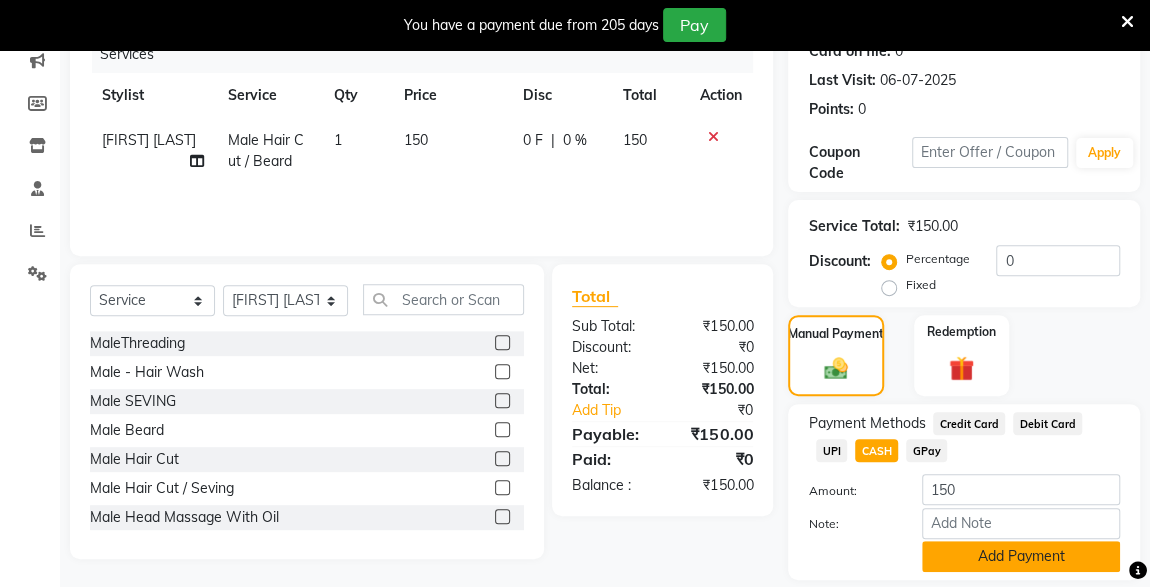 click on "Add Payment" 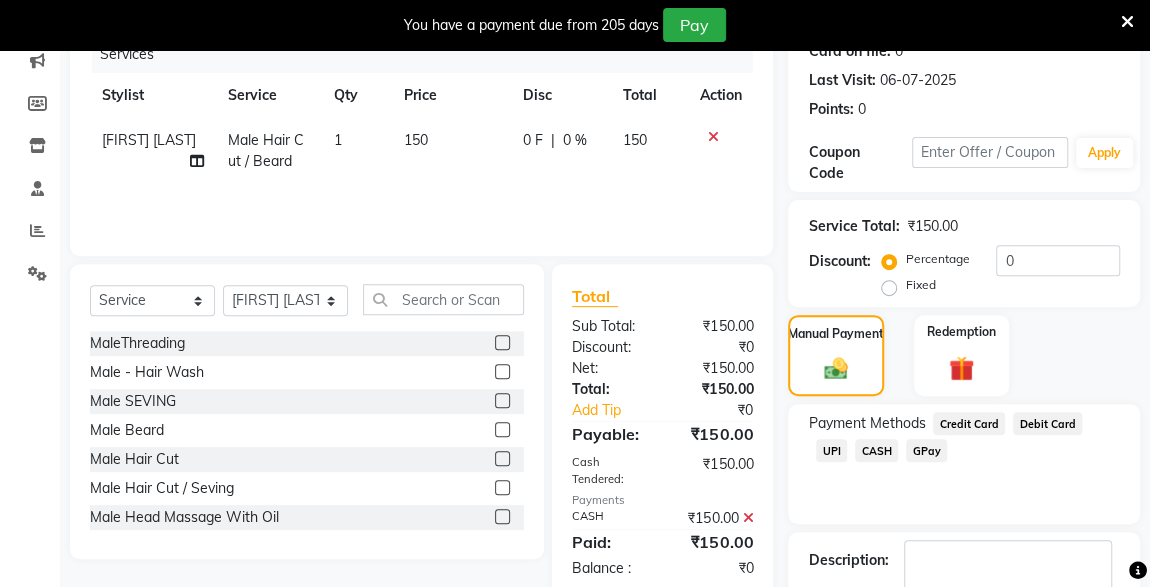 scroll, scrollTop: 379, scrollLeft: 0, axis: vertical 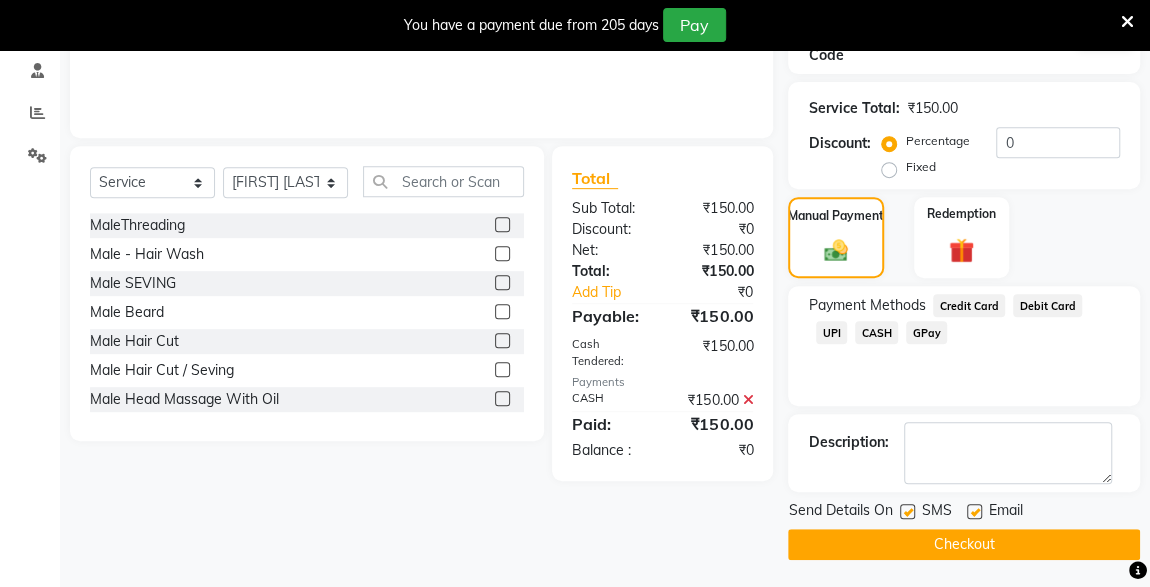 click 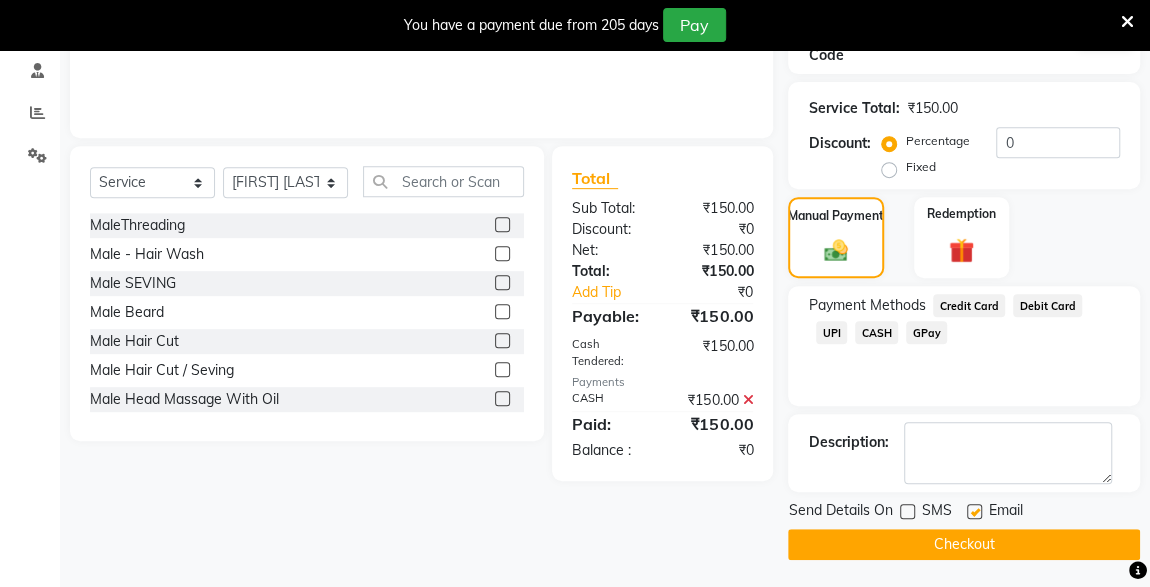 click on "Checkout" 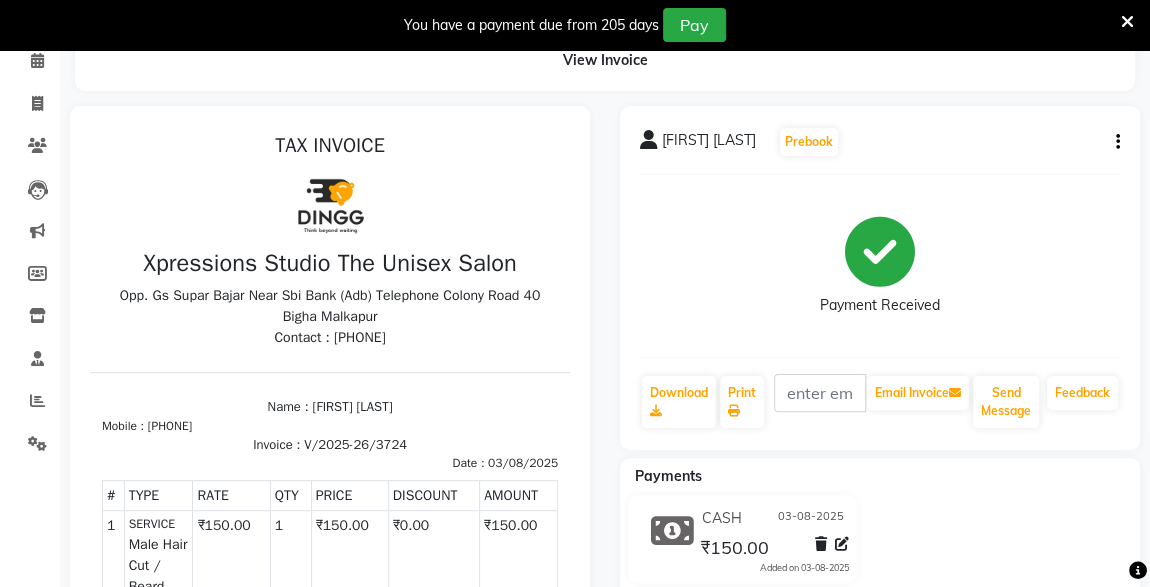 scroll, scrollTop: 0, scrollLeft: 0, axis: both 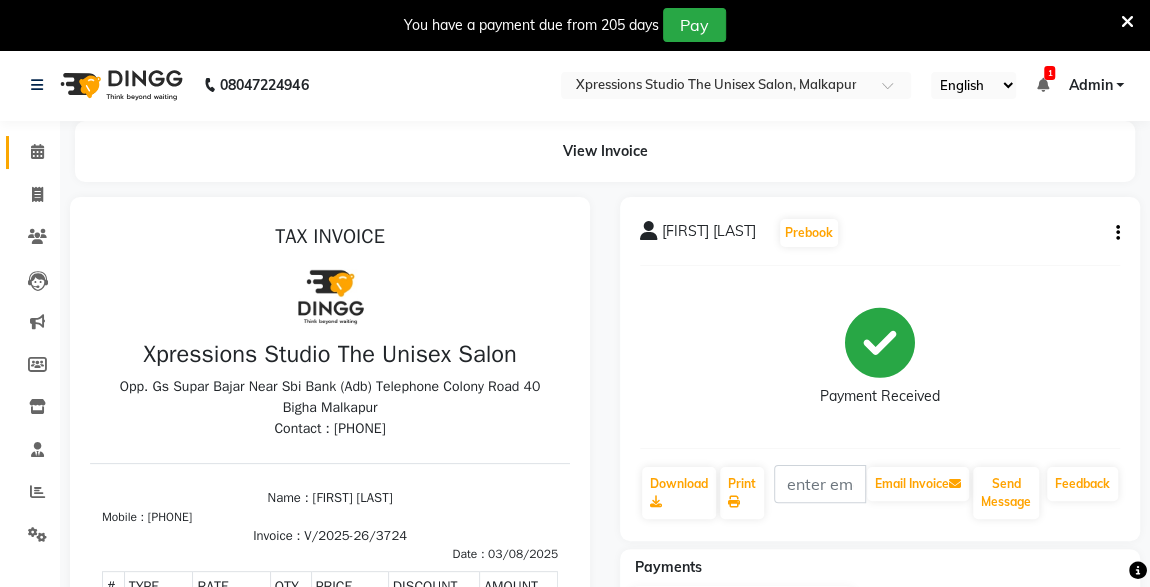 click 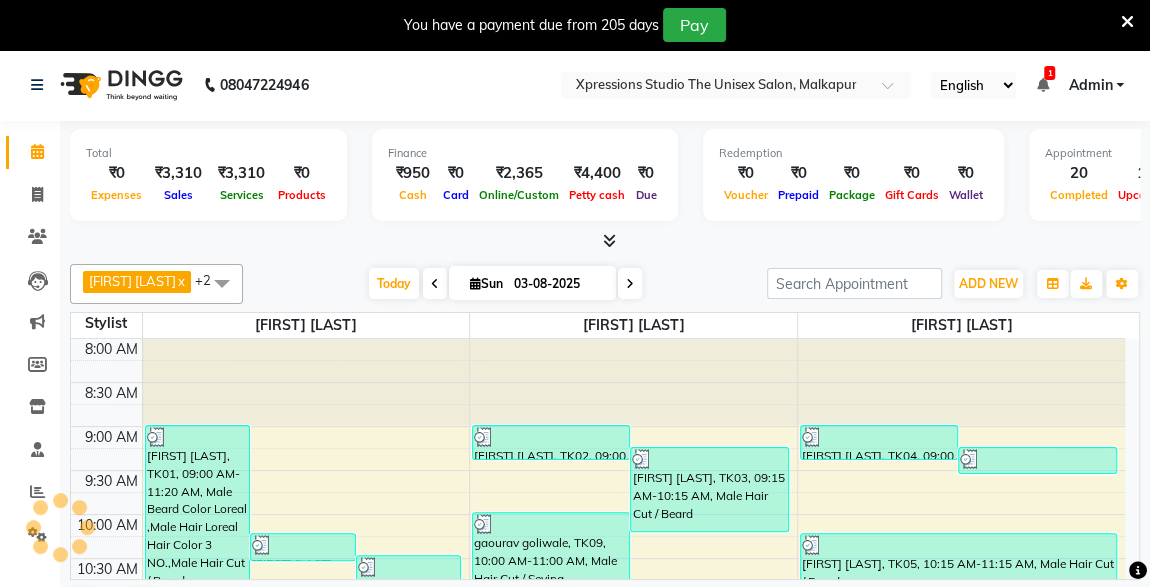 scroll, scrollTop: 0, scrollLeft: 0, axis: both 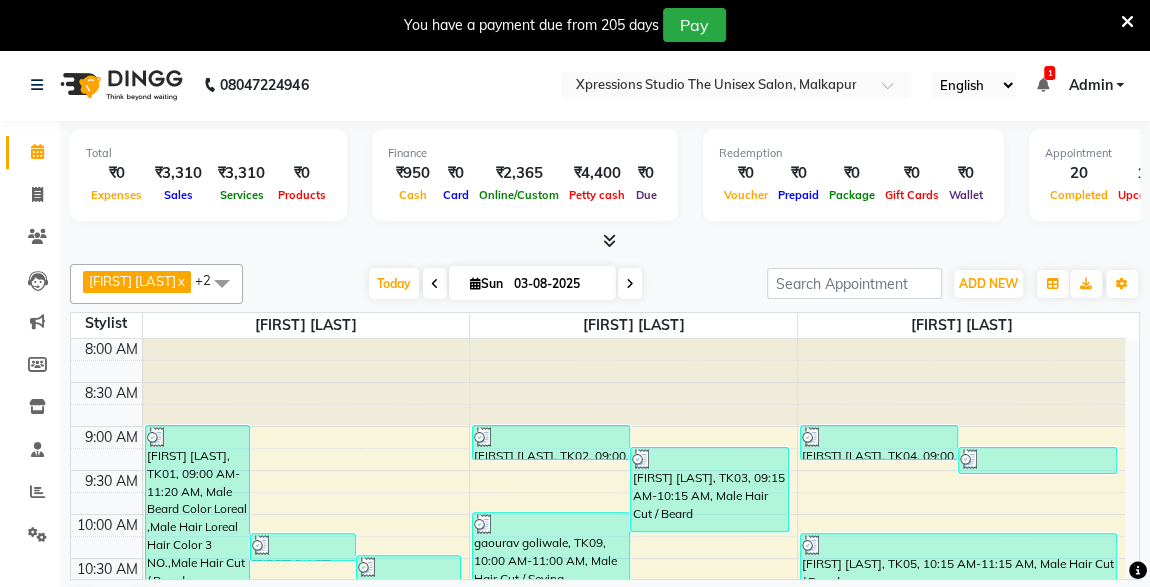 click at bounding box center [1037, 459] 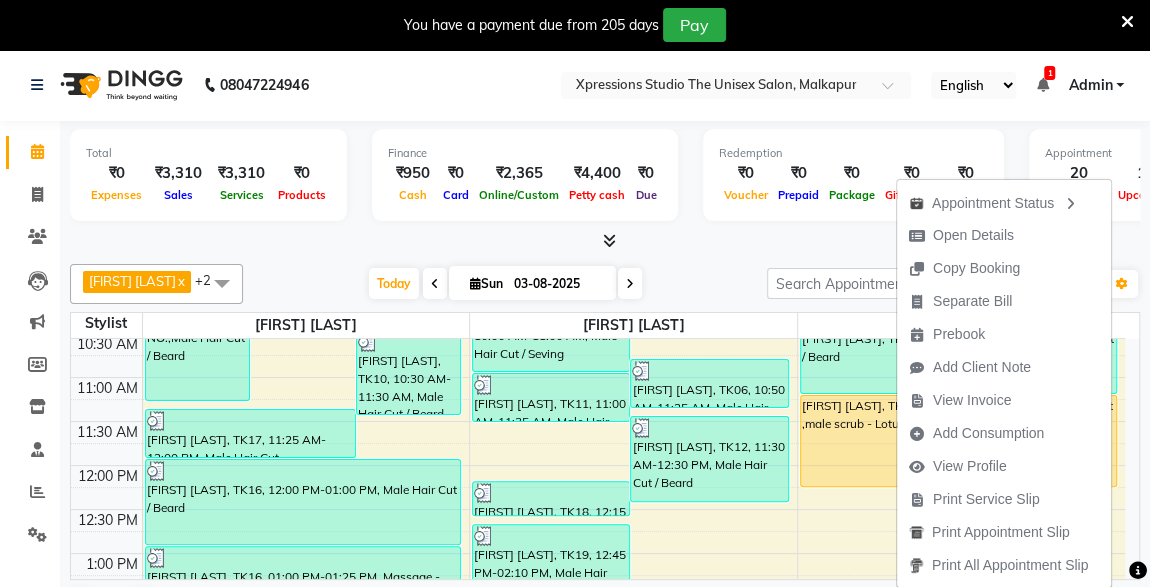 scroll, scrollTop: 327, scrollLeft: 0, axis: vertical 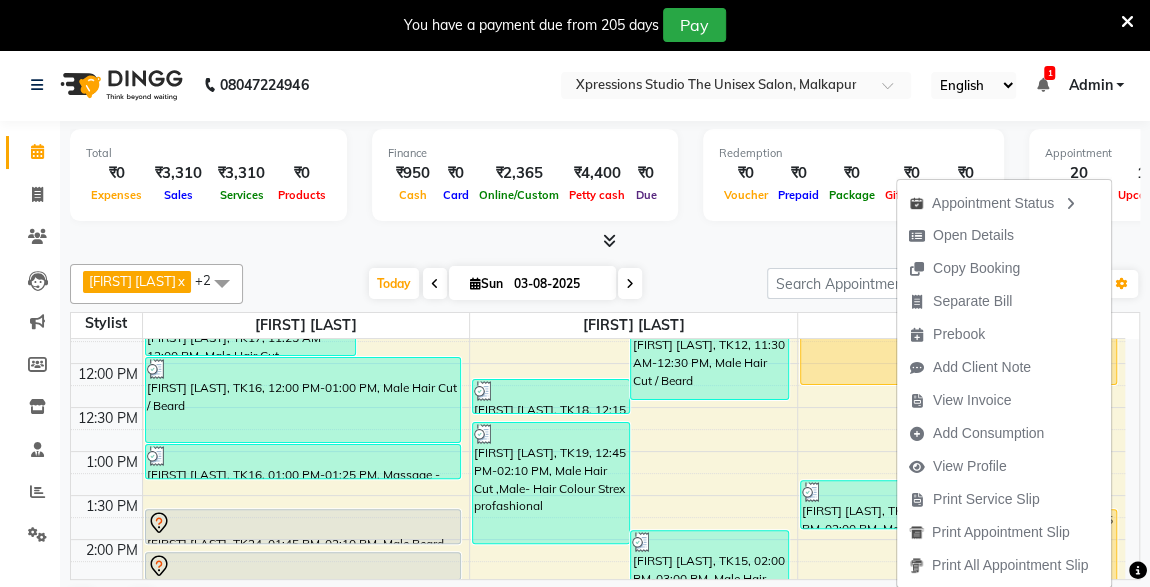 click on "Total  ₹0  Expenses ₹3,310  Sales ₹3,310  Services ₹0  Products Finance  ₹950  Cash ₹0  Card ₹2,365  Online/Custom ₹4,400 Petty cash ₹0 Due  Redemption  ₹0 Voucher ₹0 Prepaid ₹0 Package ₹0  Gift Cards ₹0  Wallet  Appointment  20 Completed 14 Upcoming 4 Ongoing 0 No show  Other sales  ₹0  Packages ₹0  Memberships ₹0  Vouchers ₹0  Prepaids ₹0  Gift Cards ROSHAN TANDULKAR  x ROHAN BABHULKAR  x ADESH RAUT  x +2 UnSelect All ADESH RAUT ROHAN BABHULKAR ROSHAN TANDULKAR Today  Sun 03-08-2025 Toggle Dropdown Add Appointment Add Invoice Add Expense Add Attendance Add Client Add Transaction Toggle Dropdown Add Appointment Add Invoice Add Expense Add Attendance Add Client ADD NEW Toggle Dropdown Add Appointment Add Invoice Add Expense Add Attendance Add Client Add Transaction ROSHAN TANDULKAR  x ROHAN BABHULKAR  x ADESH RAUT  x +2 UnSelect All ADESH RAUT ROHAN BABHULKAR ROSHAN TANDULKAR Group By  Staff View   Room View  View as Vertical  Vertical - Week View  Horizontal  List" 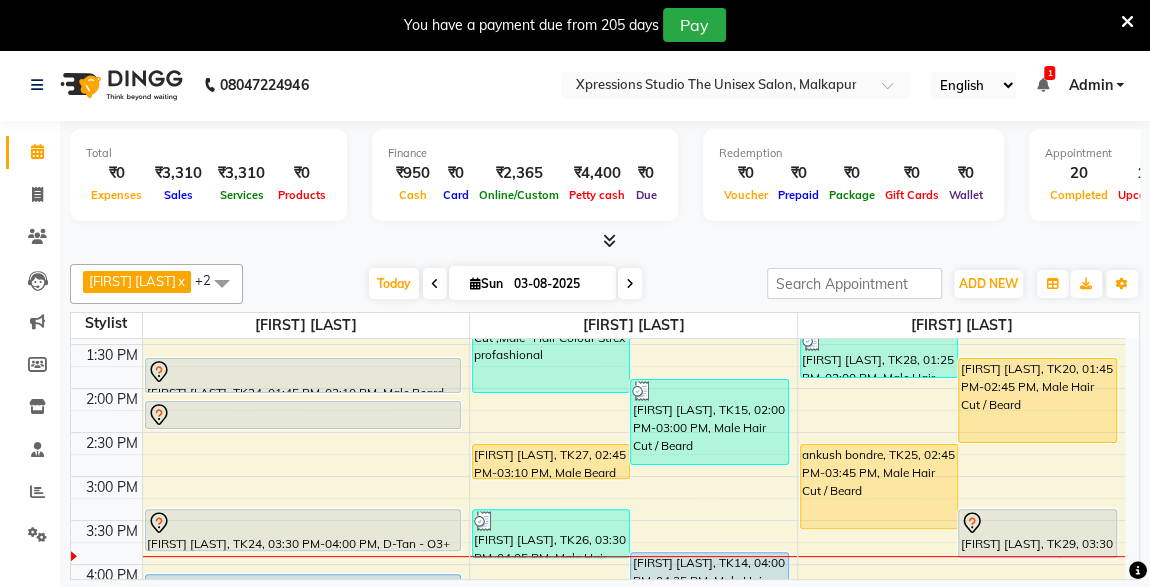 scroll, scrollTop: 470, scrollLeft: 0, axis: vertical 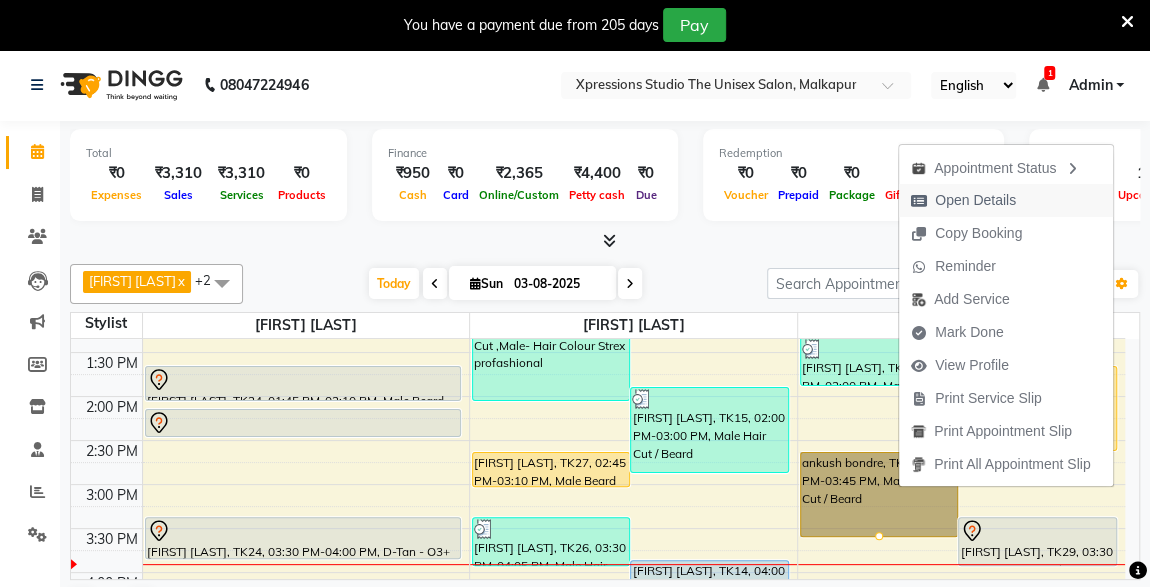 click on "Open Details" at bounding box center (975, 200) 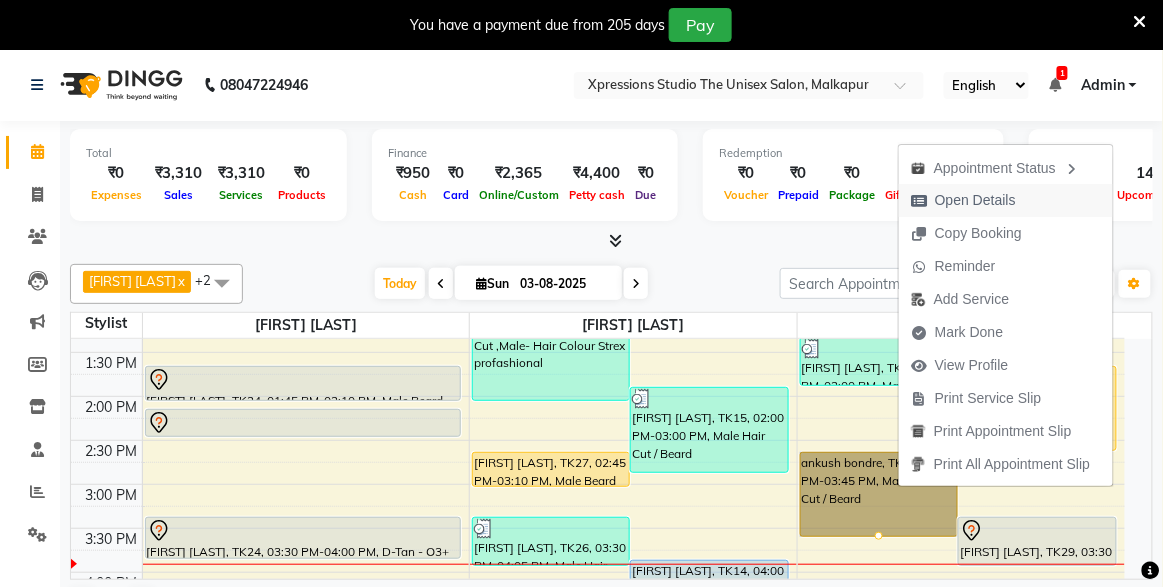 select on "1" 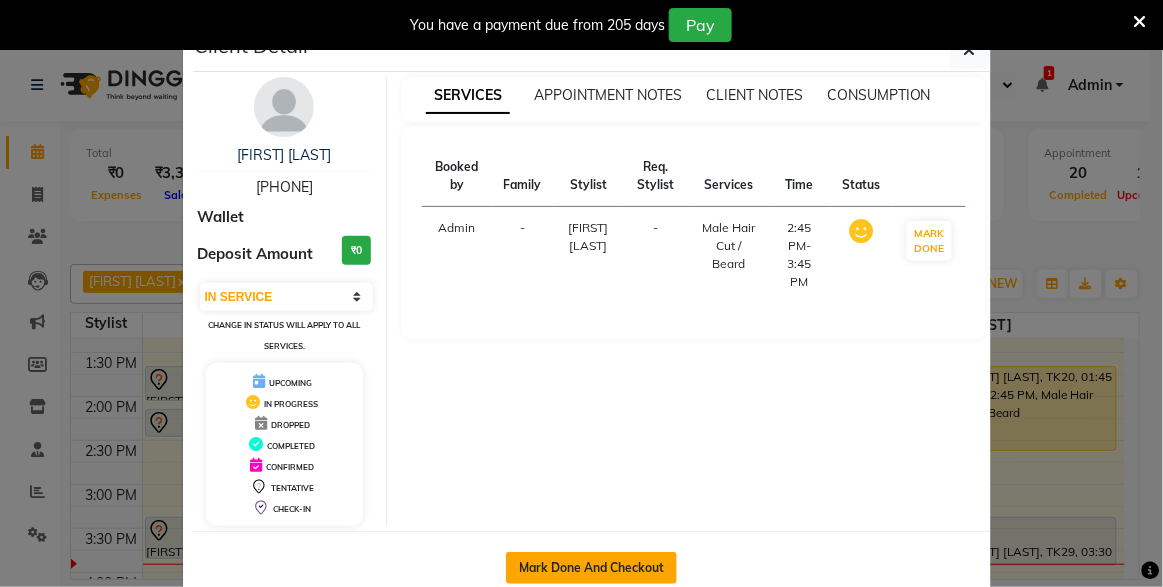 click on "Mark Done And Checkout" 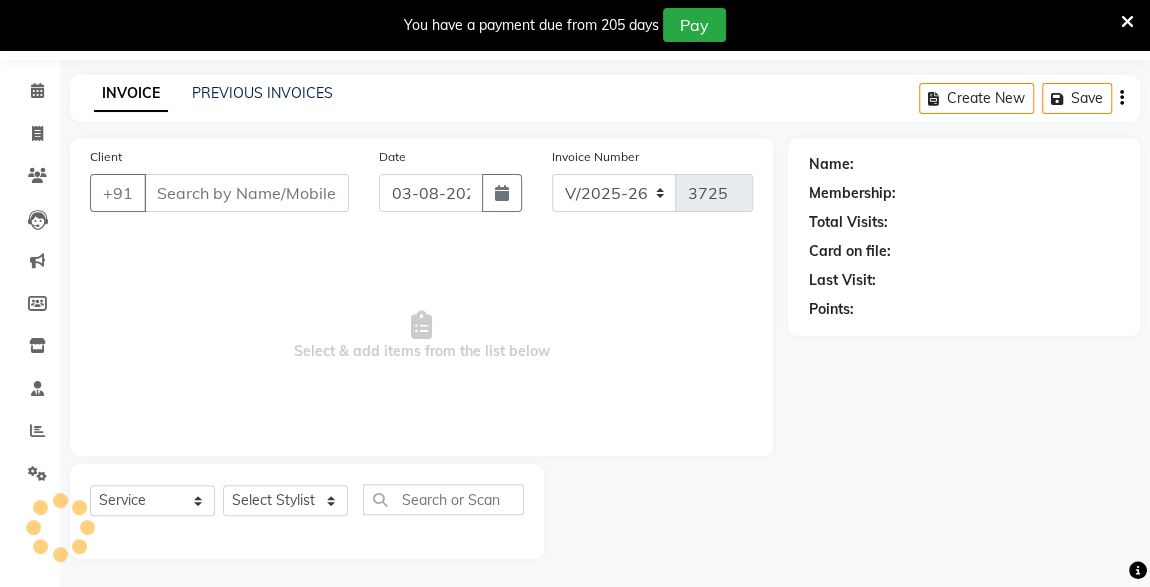 type on "8080972488" 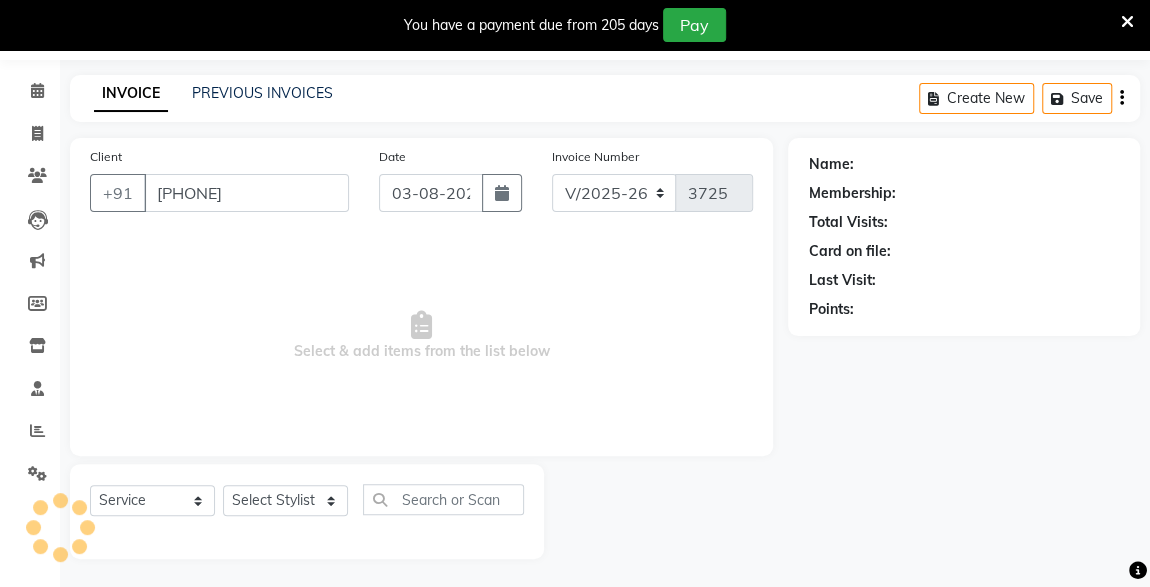 select on "57589" 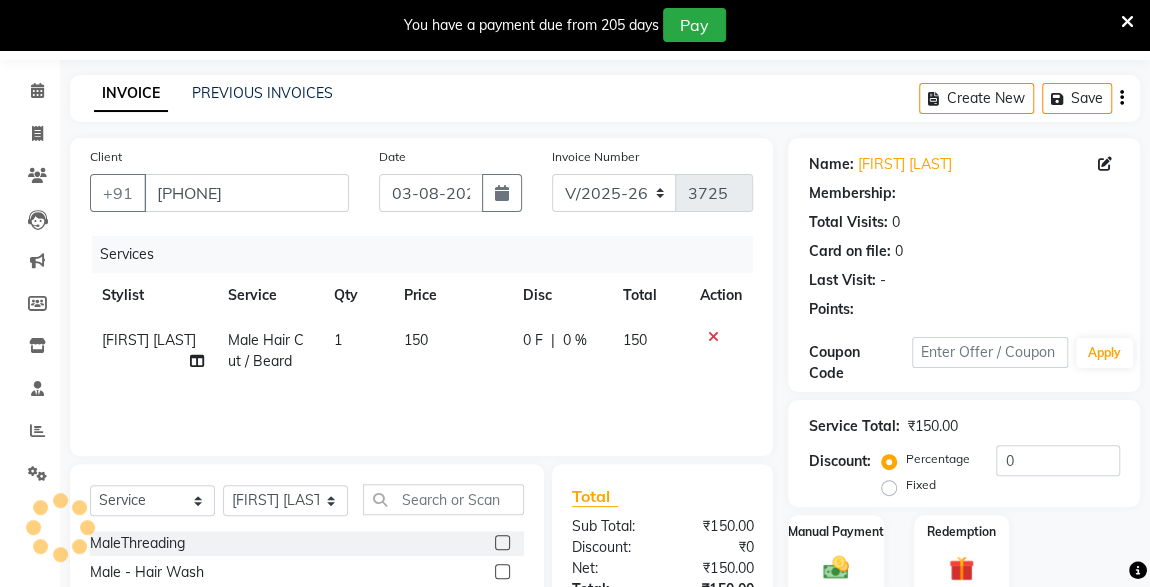 scroll, scrollTop: 261, scrollLeft: 0, axis: vertical 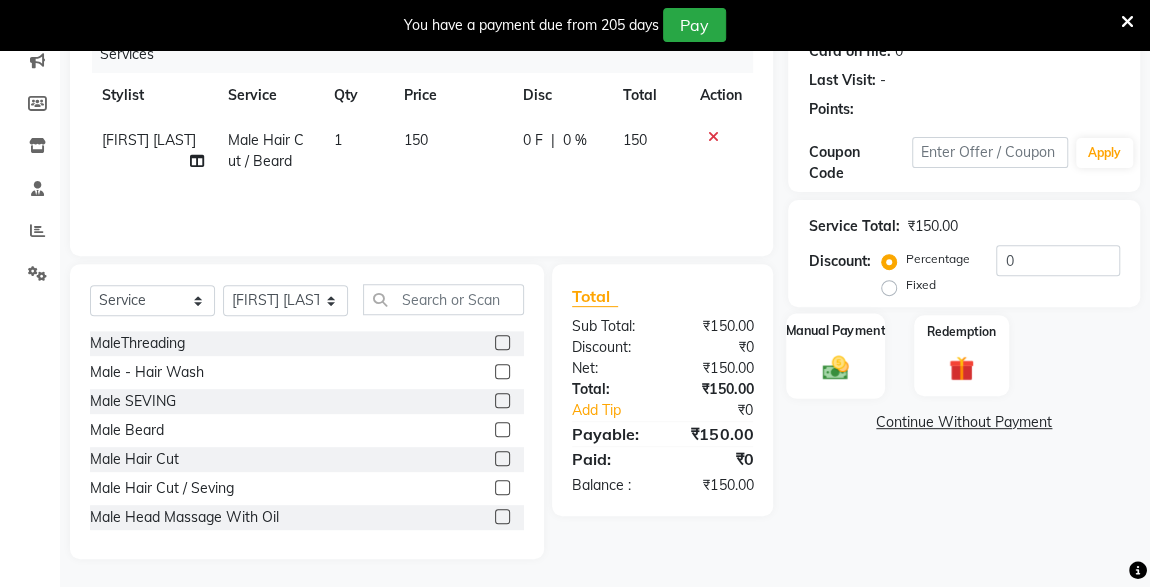 click on "Manual Payment" 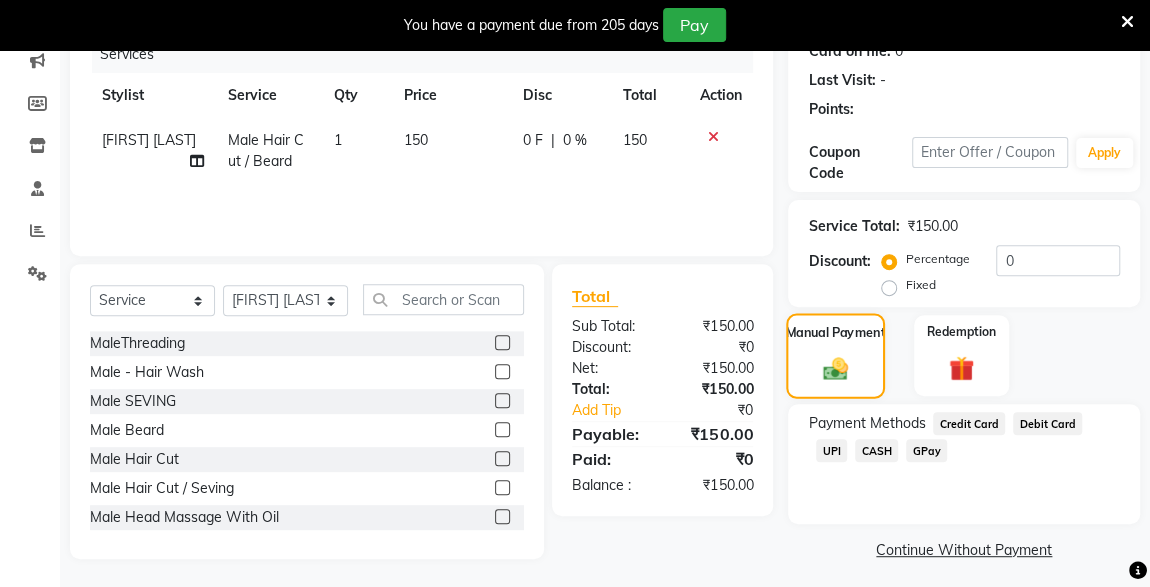 click on "CASH" 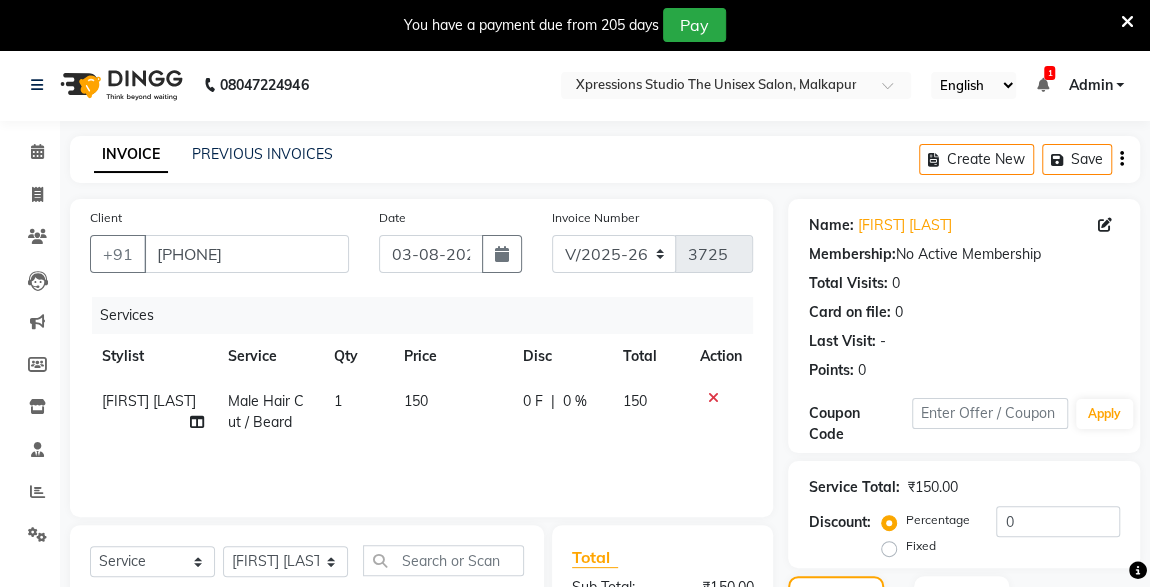 scroll, scrollTop: 323, scrollLeft: 0, axis: vertical 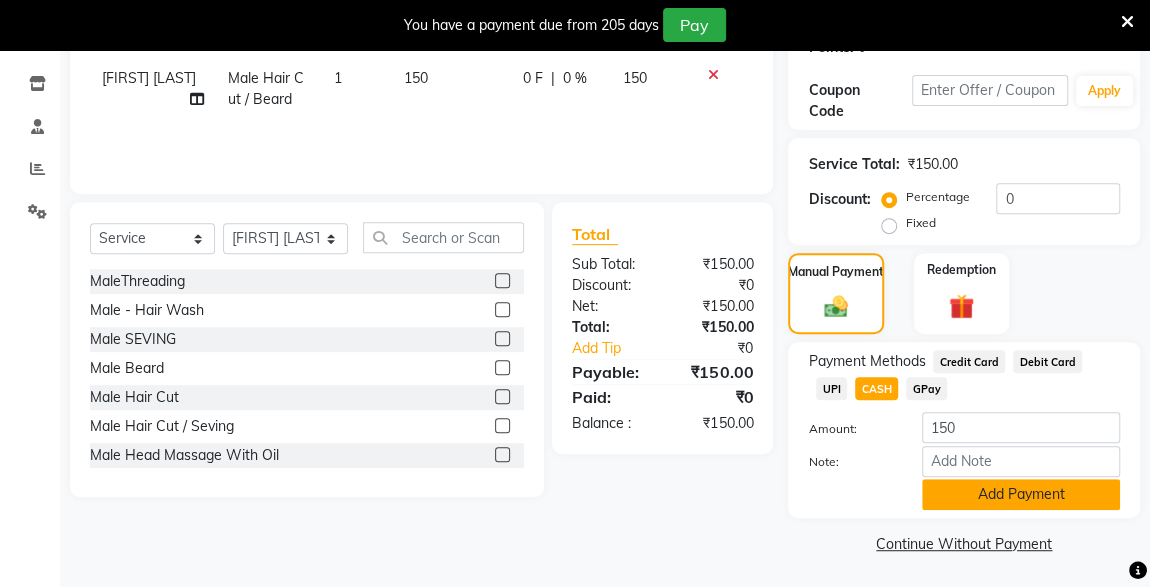click on "Add Payment" 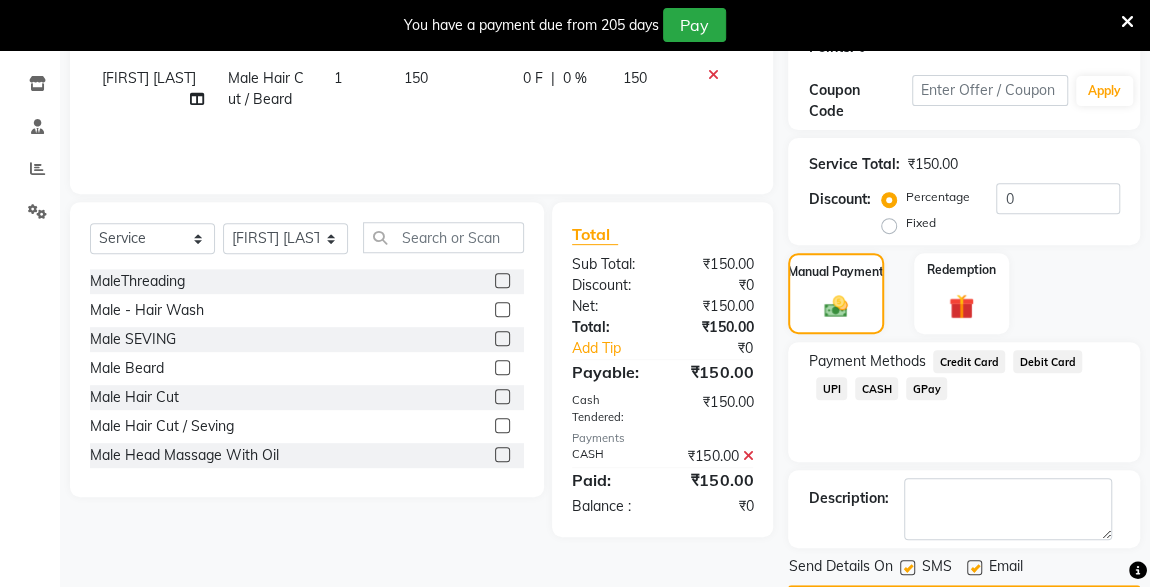 click 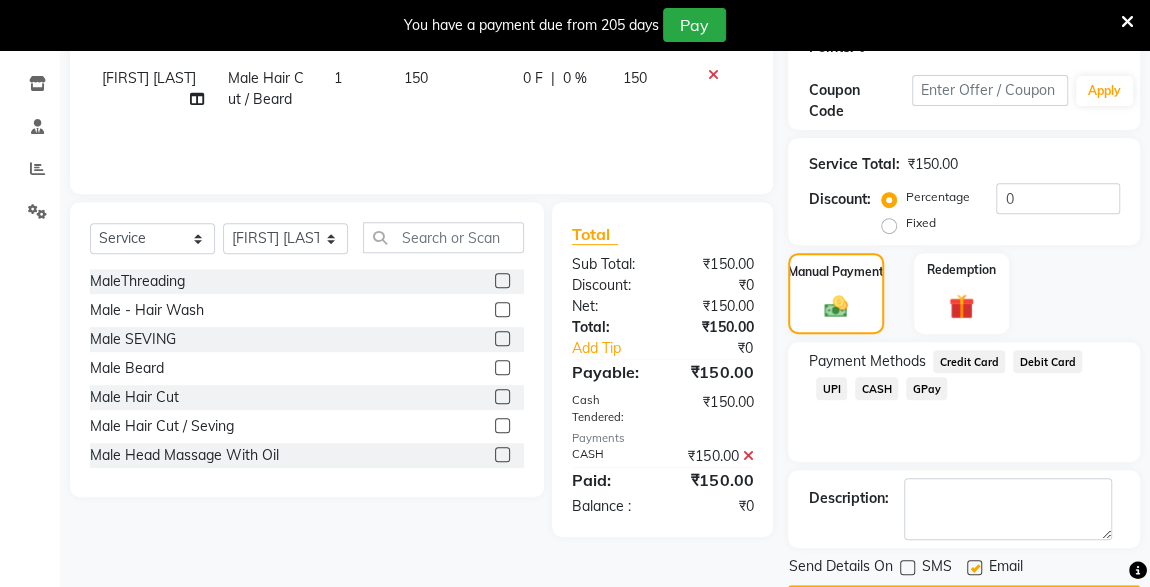 click on "Checkout" 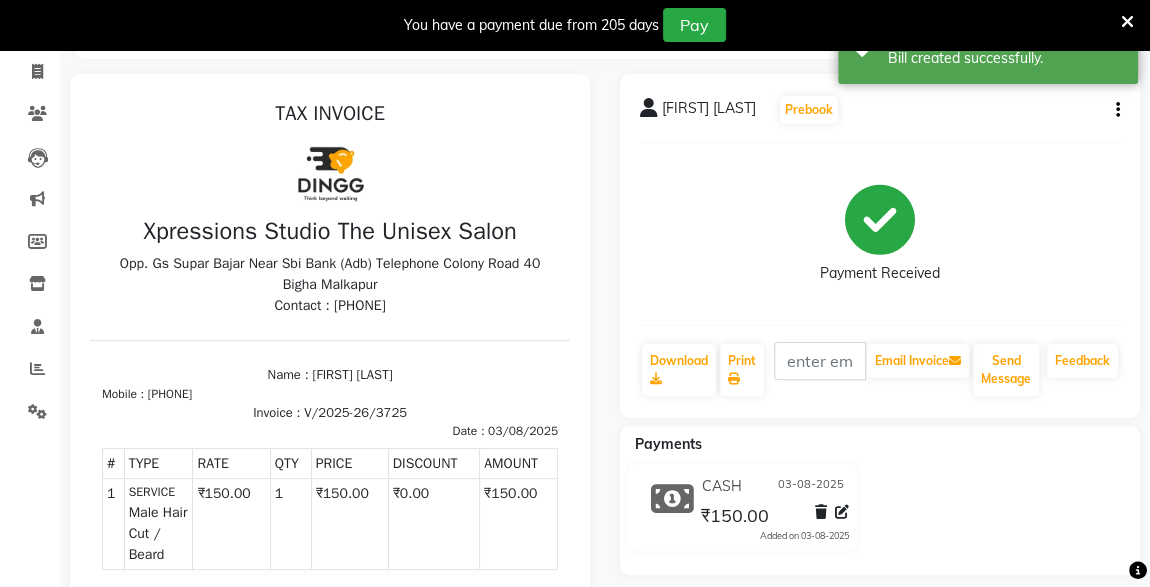 scroll, scrollTop: 0, scrollLeft: 0, axis: both 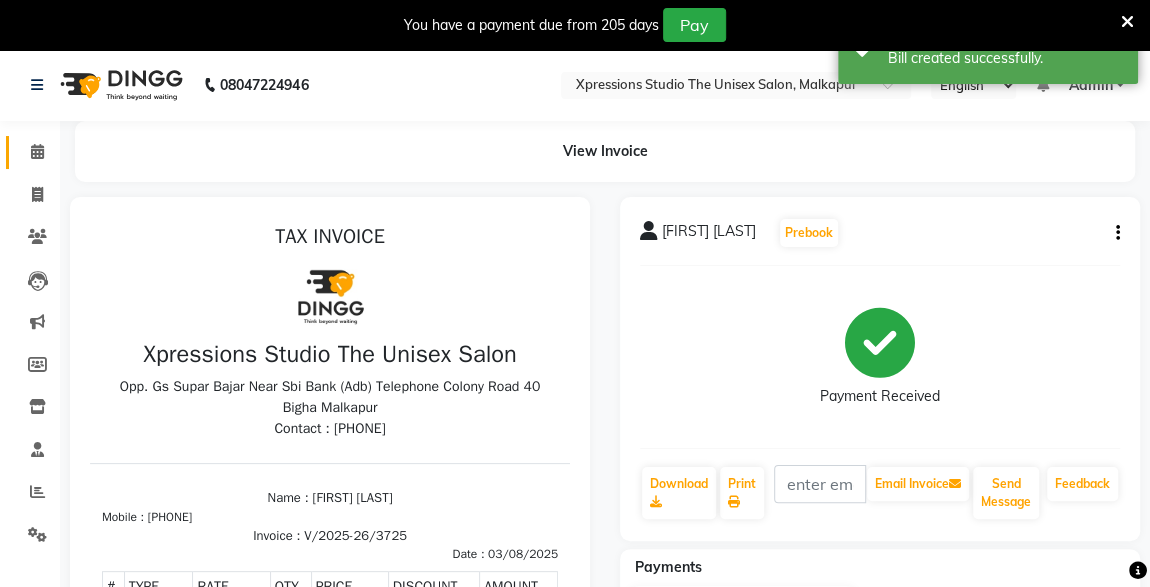 click 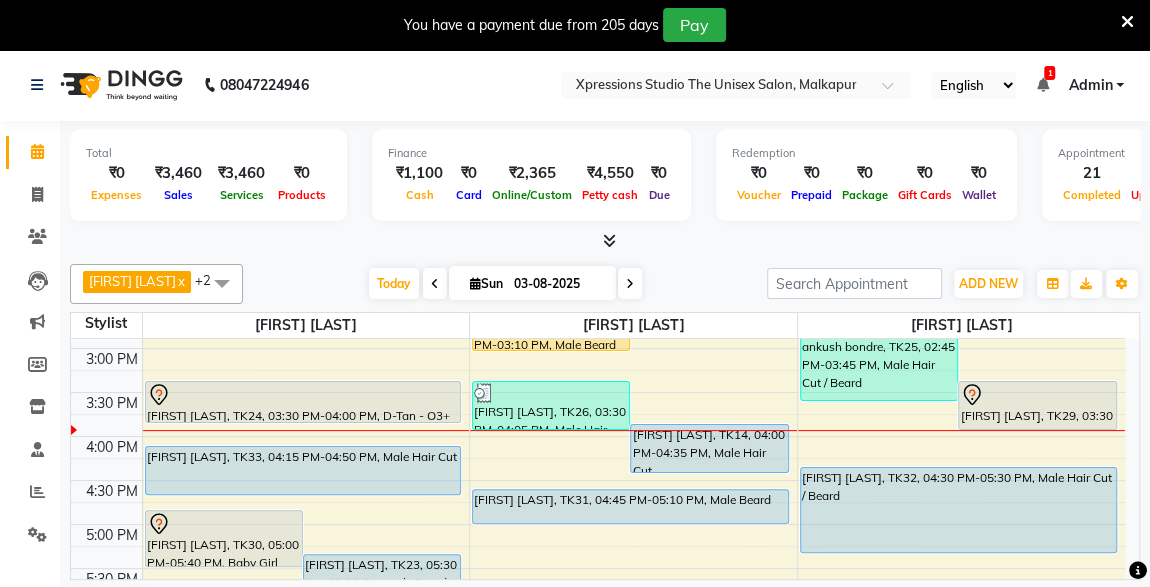 scroll, scrollTop: 609, scrollLeft: 0, axis: vertical 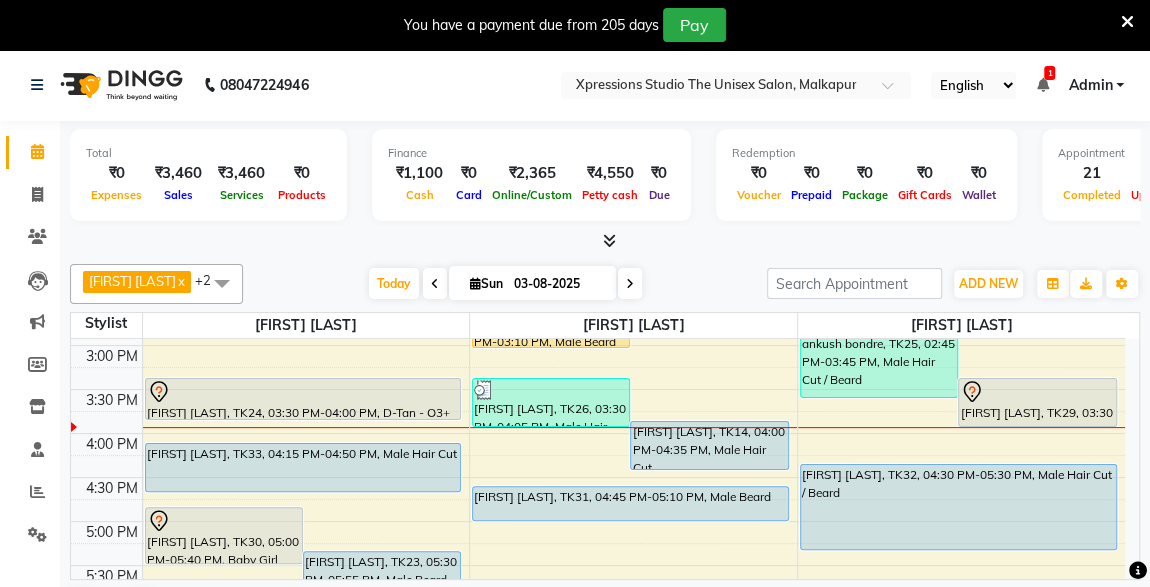 click on "Total  ₹0  Expenses ₹3,460  Sales ₹3,460  Services ₹0  Products Finance  ₹1,100  Cash ₹0  Card ₹2,365  Online/Custom ₹4,550 Petty cash ₹0 Due  Redemption  ₹0 Voucher ₹0 Prepaid ₹0 Package ₹0  Gift Cards ₹0  Wallet  Appointment  21 Completed 14 Upcoming 3 Ongoing 0 No show  Other sales  ₹0  Packages ₹0  Memberships ₹0  Vouchers ₹0  Prepaids ₹0  Gift Cards ROSHAN TANDULKAR  x ROHAN BABHULKAR  x ADESH RAUT  x +2 UnSelect All ADESH RAUT ROHAN BABHULKAR ROSHAN TANDULKAR Today  Sun 03-08-2025 Toggle Dropdown Add Appointment Add Invoice Add Expense Add Attendance Add Client Add Transaction Toggle Dropdown Add Appointment Add Invoice Add Expense Add Attendance Add Client ADD NEW Toggle Dropdown Add Appointment Add Invoice Add Expense Add Attendance Add Client Add Transaction ROSHAN TANDULKAR  x ROHAN BABHULKAR  x ADESH RAUT  x +2 UnSelect All ADESH RAUT ROHAN BABHULKAR ROSHAN TANDULKAR Group By  Staff View   Room View  View as Vertical  Vertical - Week View  Horizontal  3" 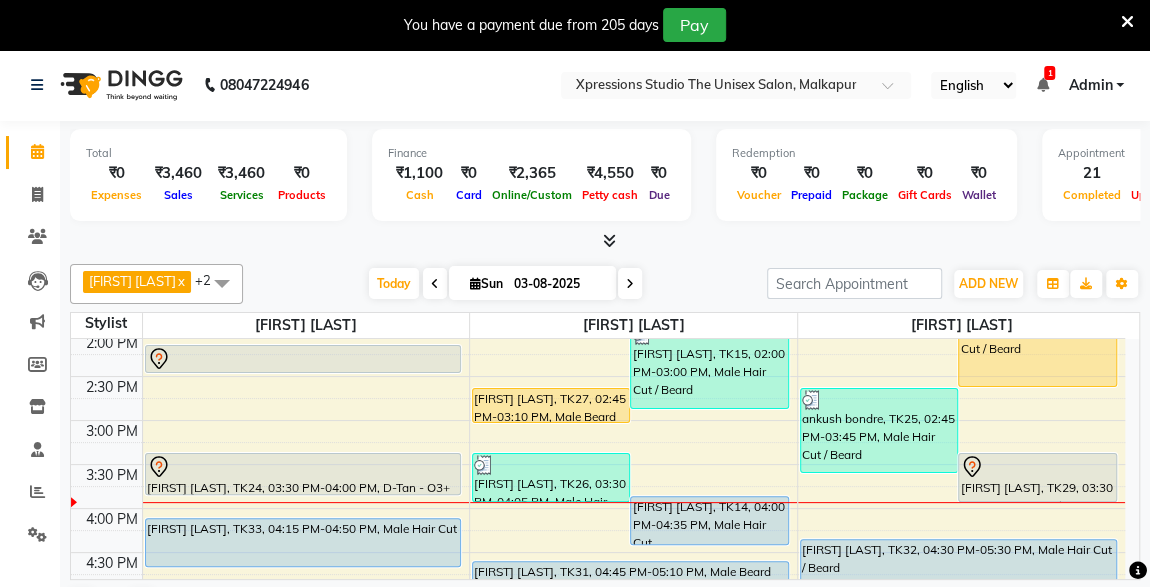 scroll, scrollTop: 526, scrollLeft: 0, axis: vertical 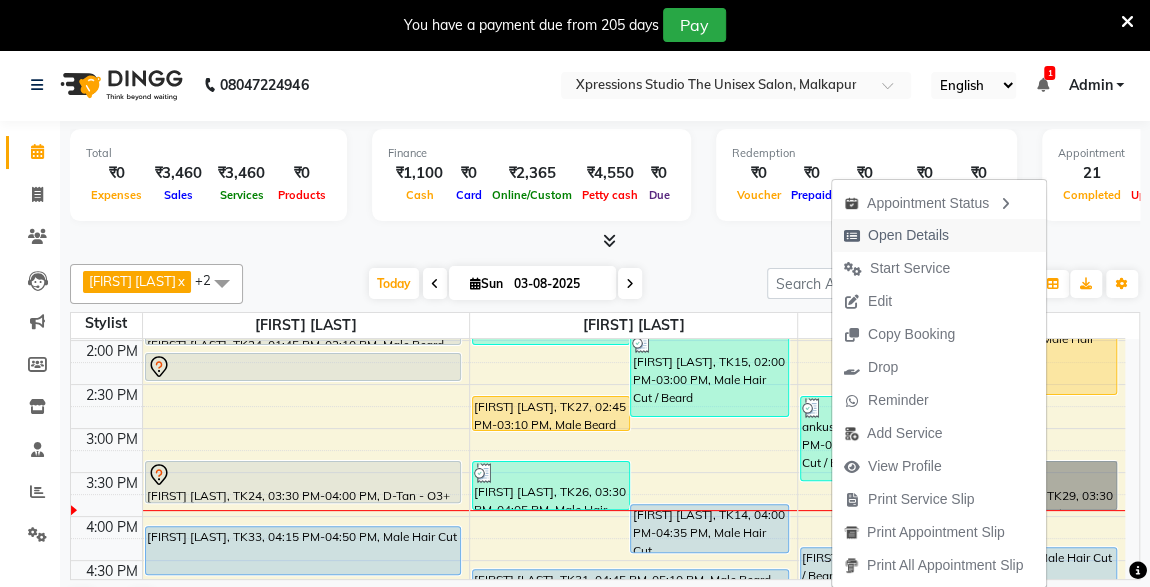 click on "Open Details" at bounding box center [908, 235] 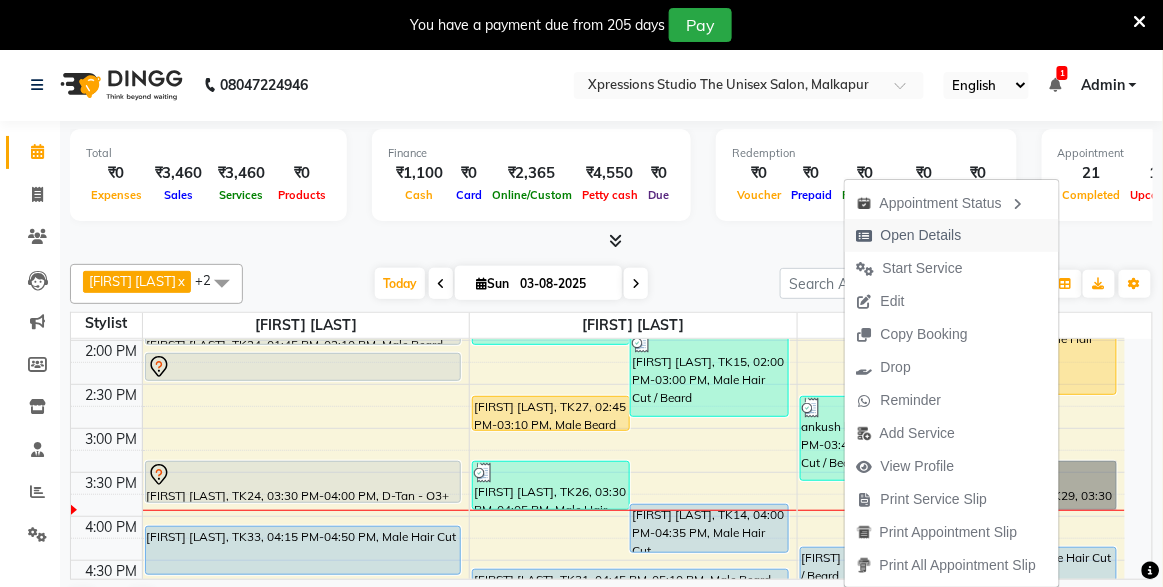 select on "7" 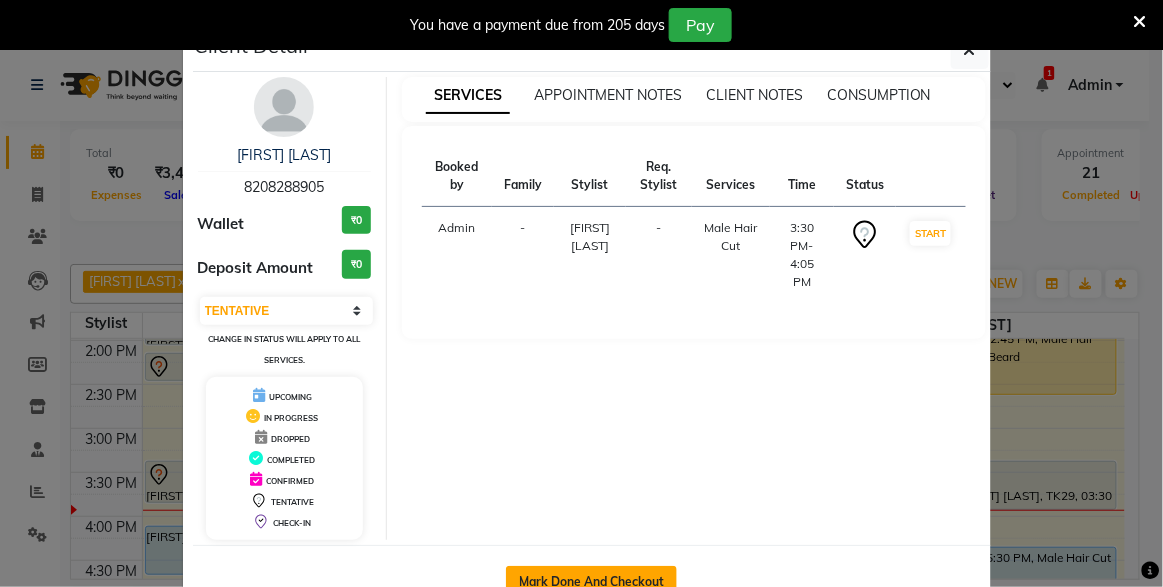 click on "Mark Done And Checkout" 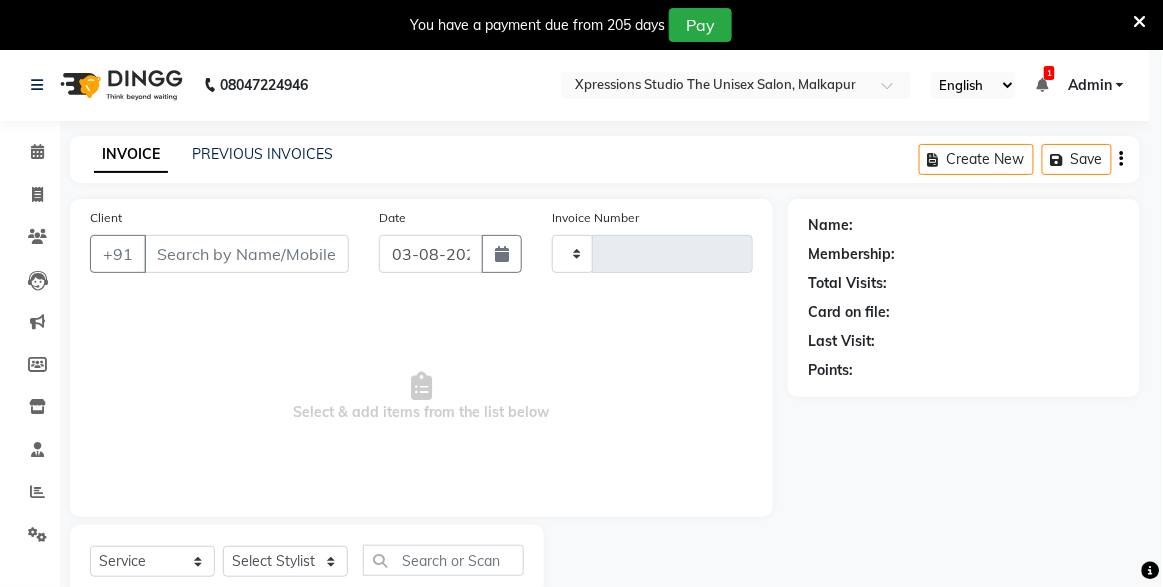 type on "3726" 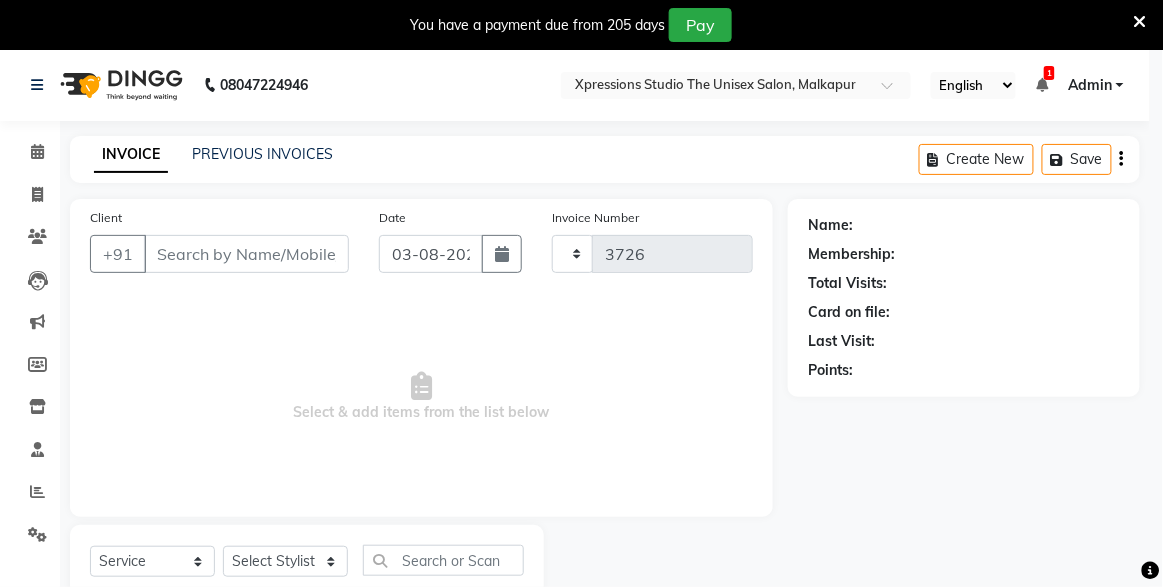 select on "7003" 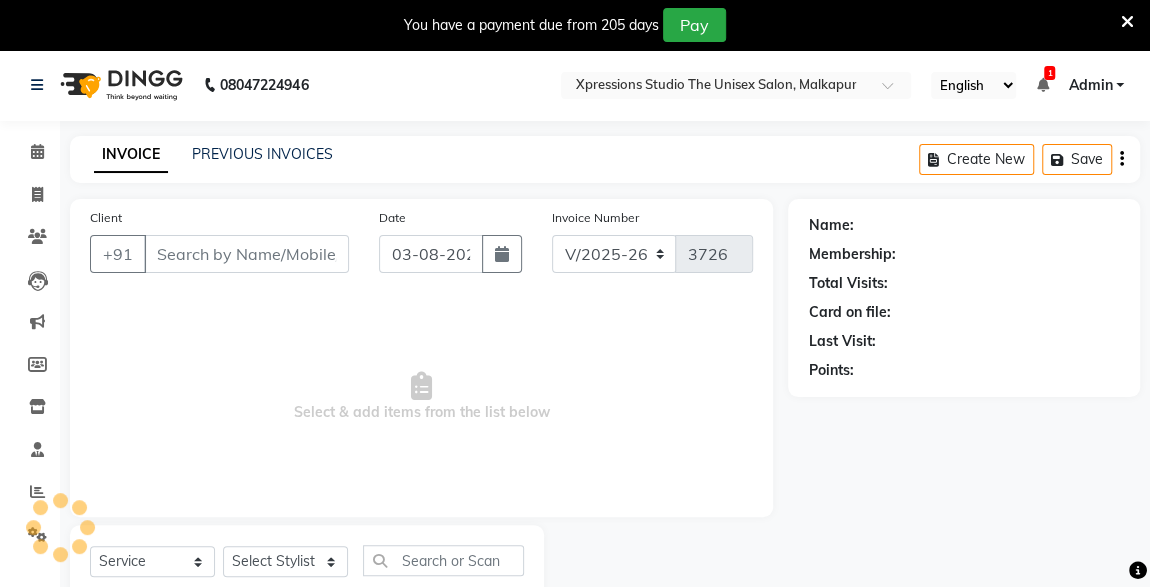 type on "8208288905" 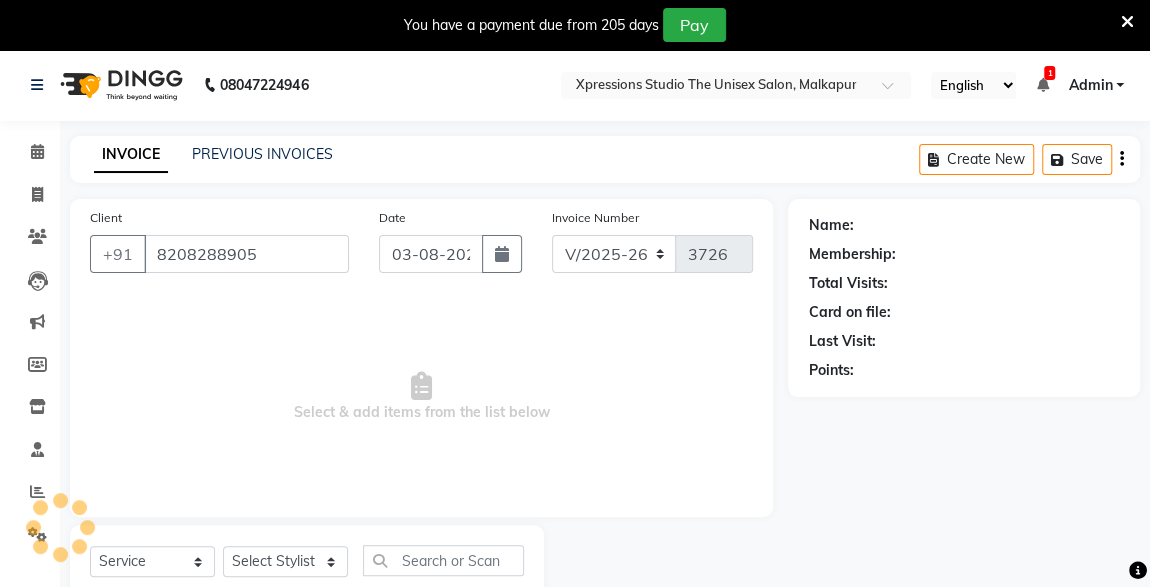 select on "57589" 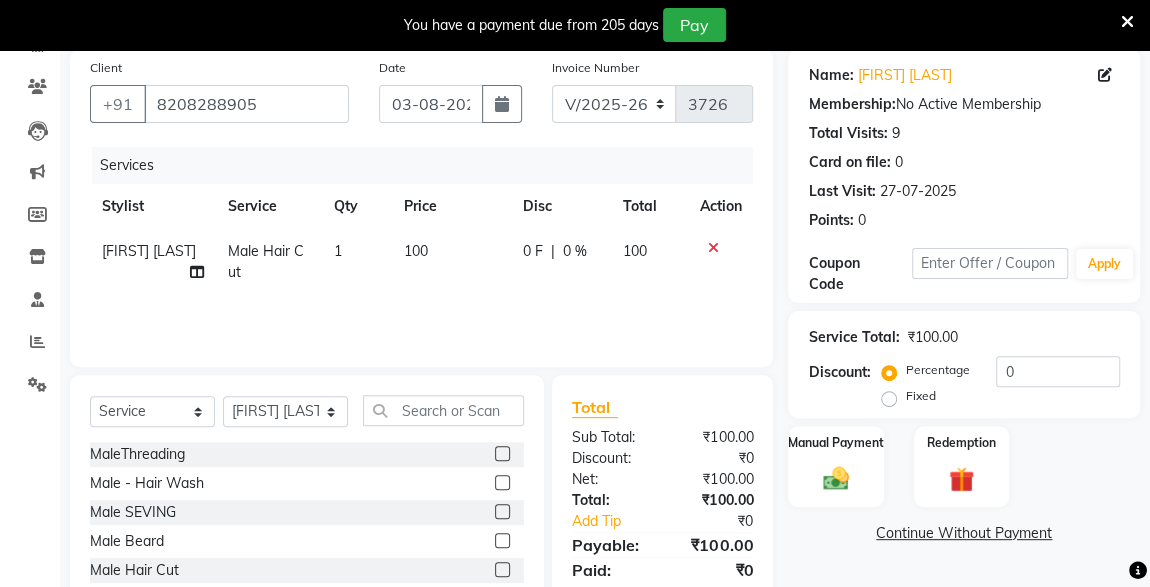 scroll, scrollTop: 261, scrollLeft: 0, axis: vertical 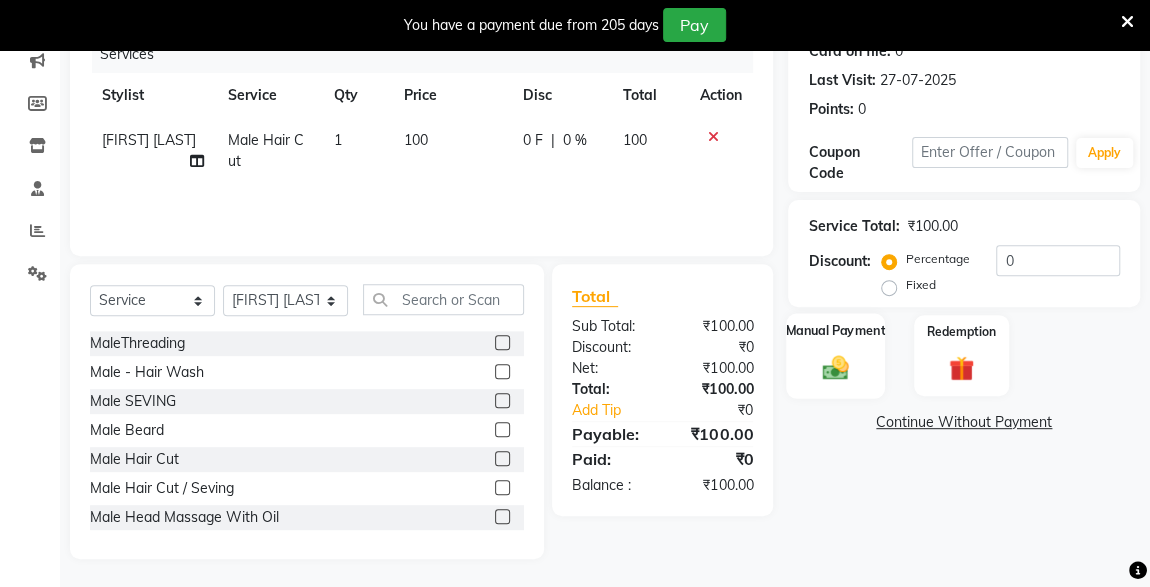 click 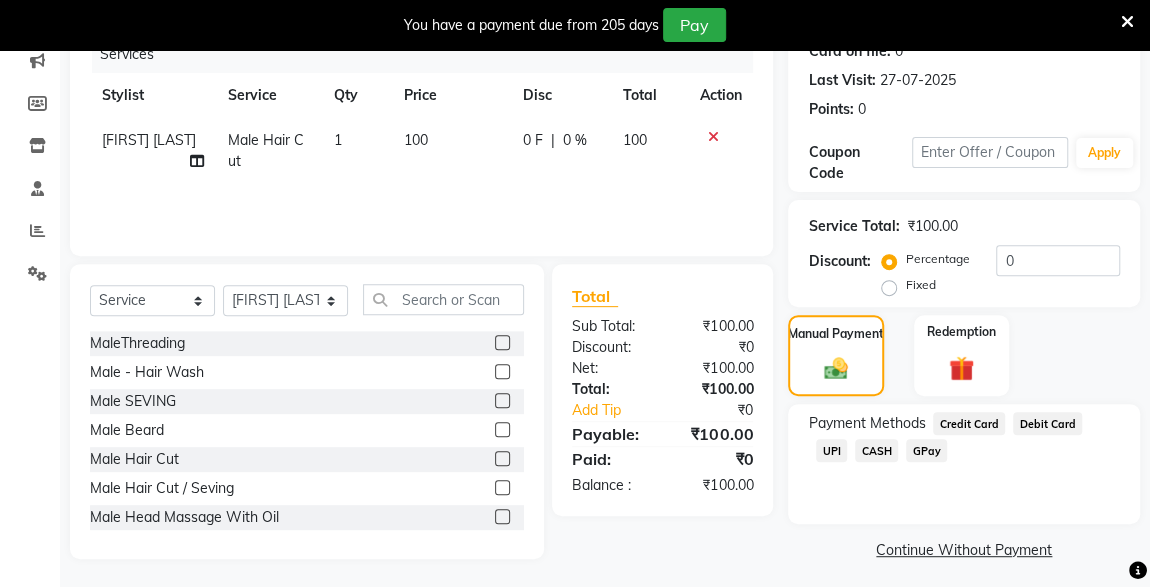 click on "CASH" 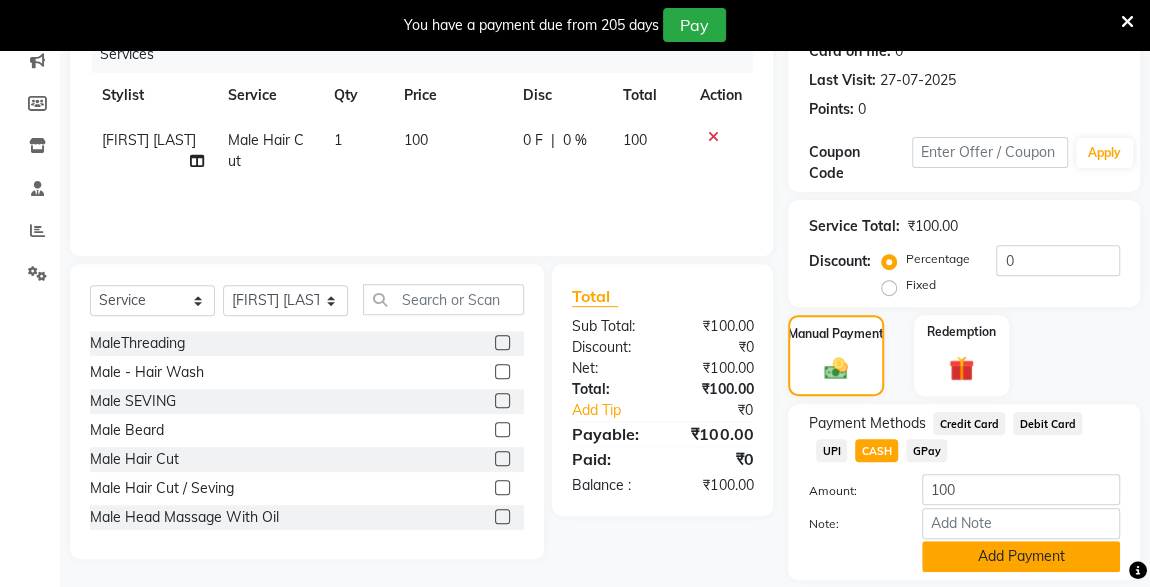 click on "Add Payment" 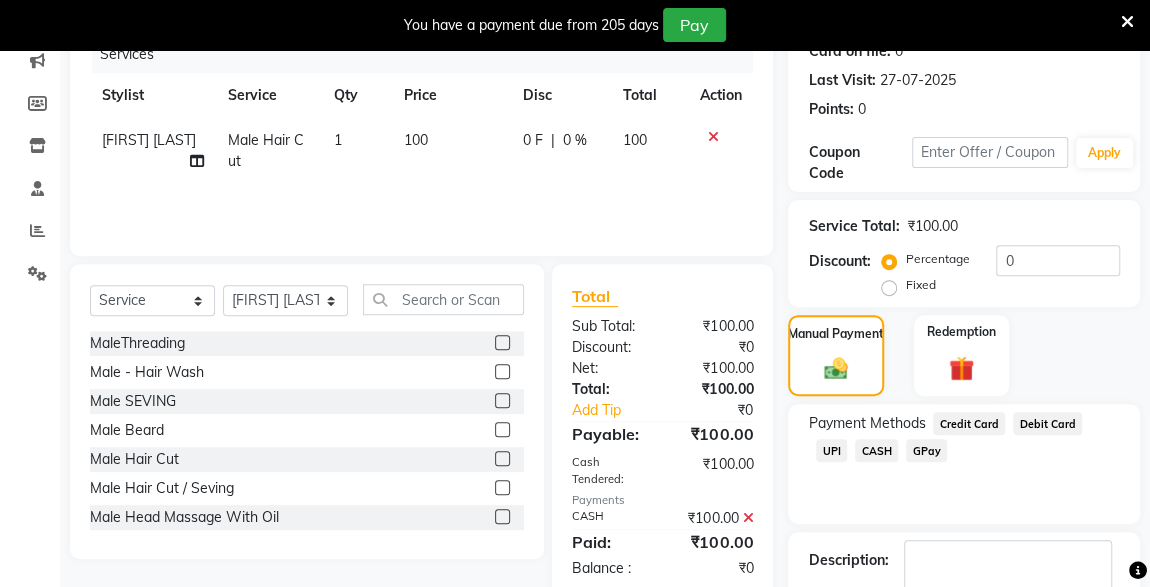 scroll, scrollTop: 379, scrollLeft: 0, axis: vertical 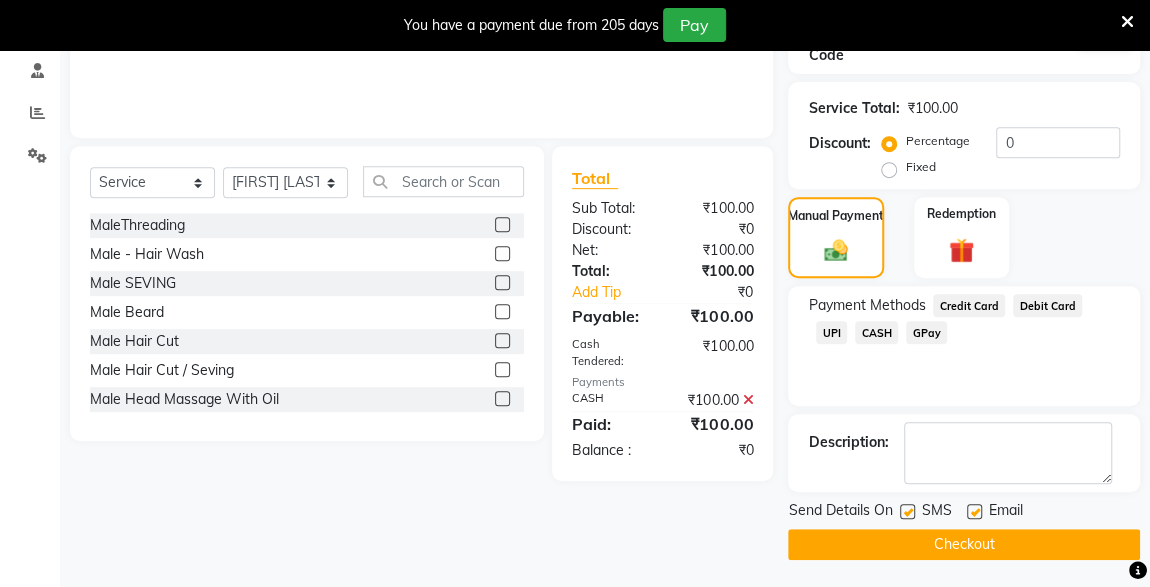 click 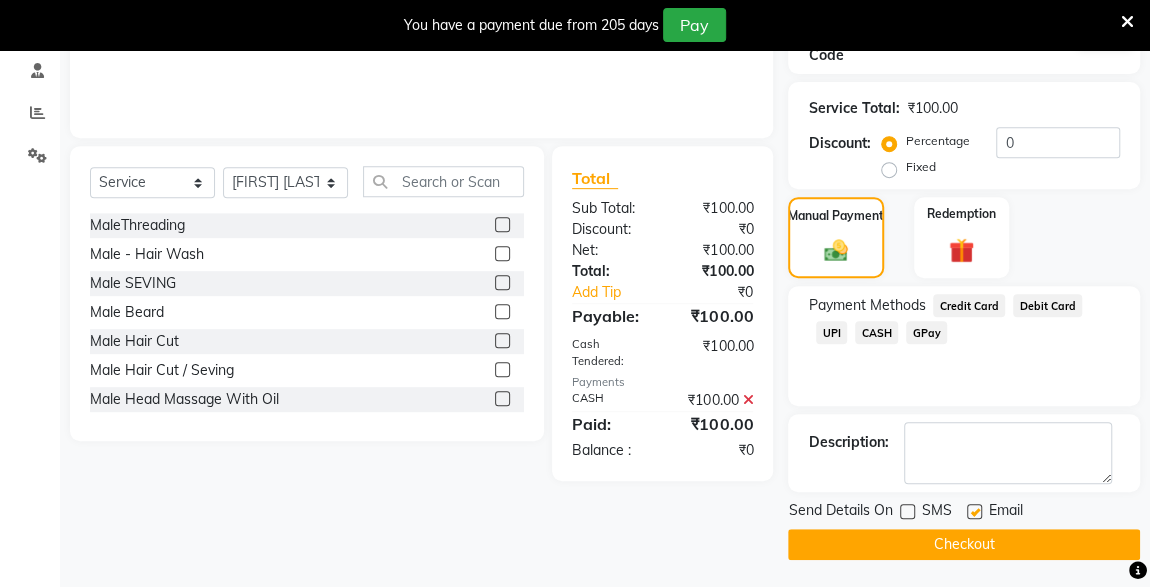 click on "Checkout" 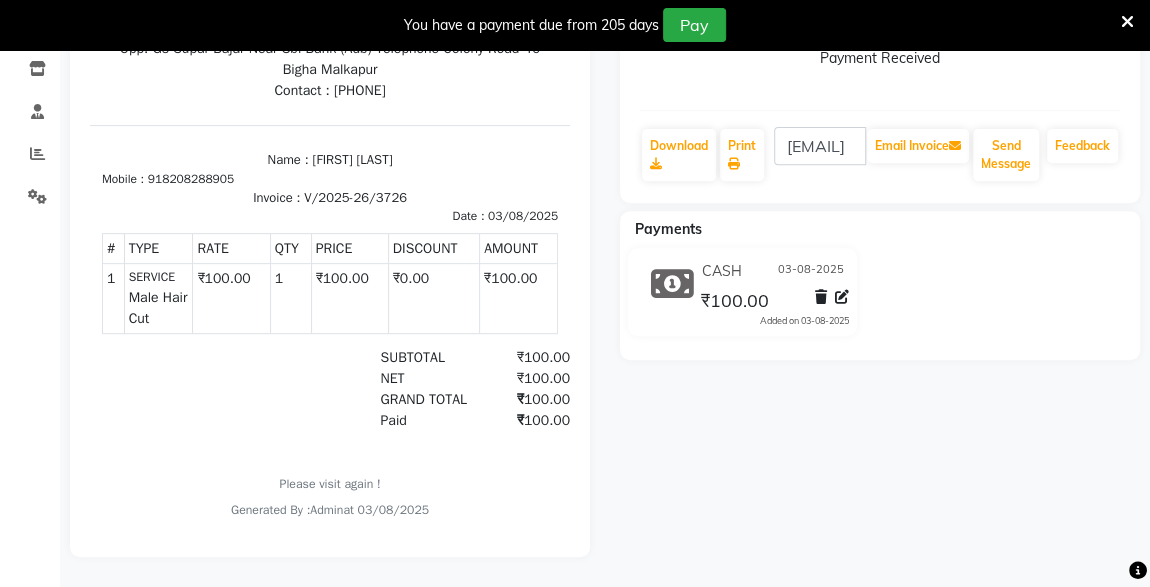 scroll, scrollTop: 0, scrollLeft: 0, axis: both 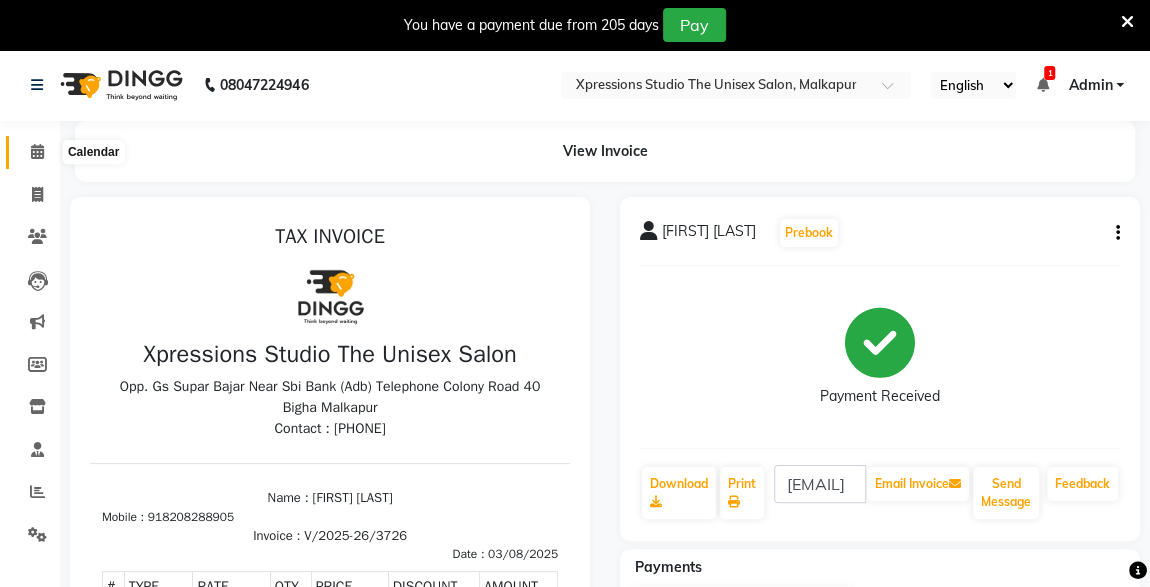 click 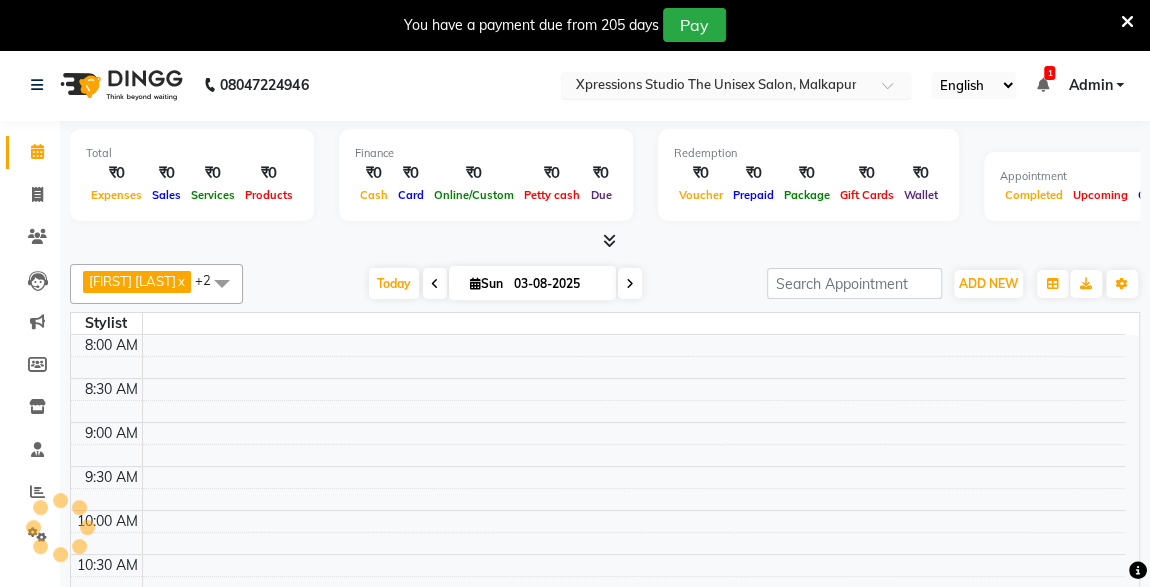 scroll, scrollTop: 0, scrollLeft: 0, axis: both 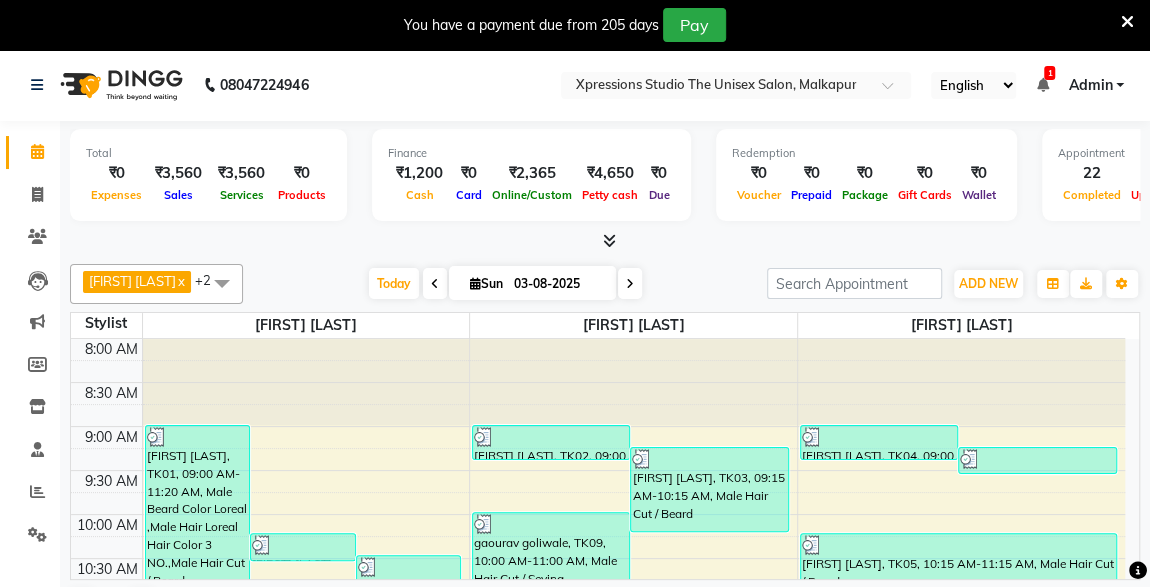 click at bounding box center (1127, 22) 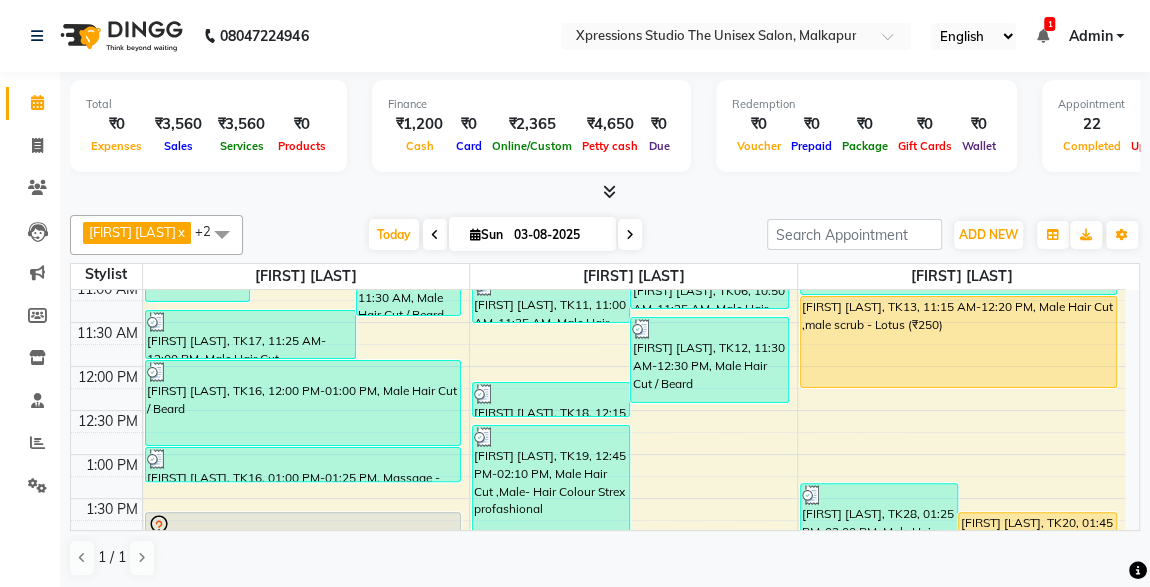 scroll, scrollTop: 290, scrollLeft: 0, axis: vertical 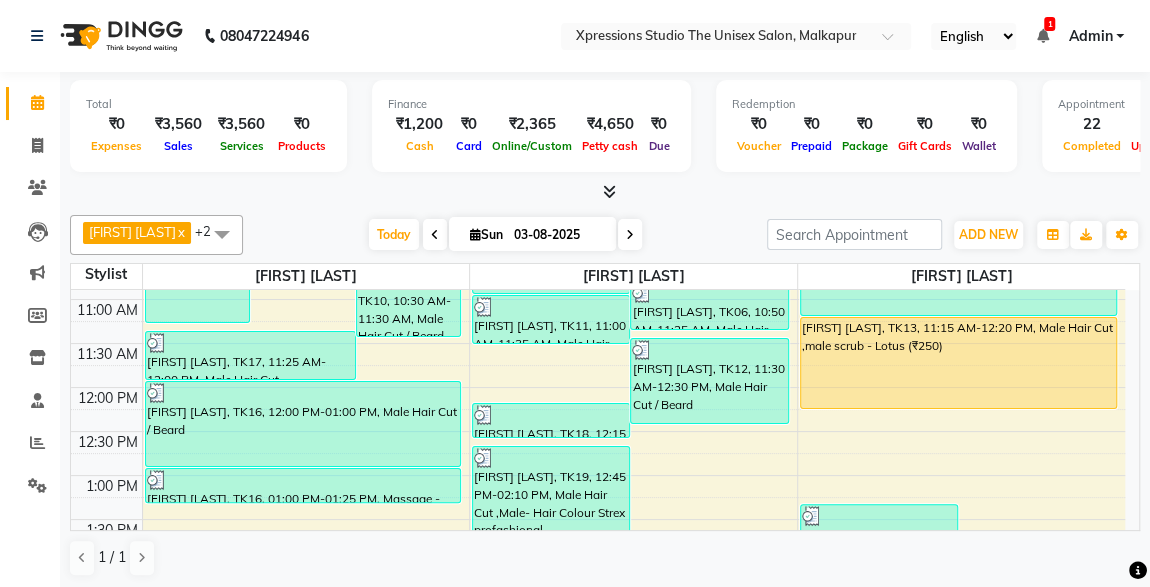 click on "[FIRST] [LAST], TK13, [TIME] - [TIME], Male Hair Cut ,male scrub - Lotus ([CURRENCY])" at bounding box center (958, 363) 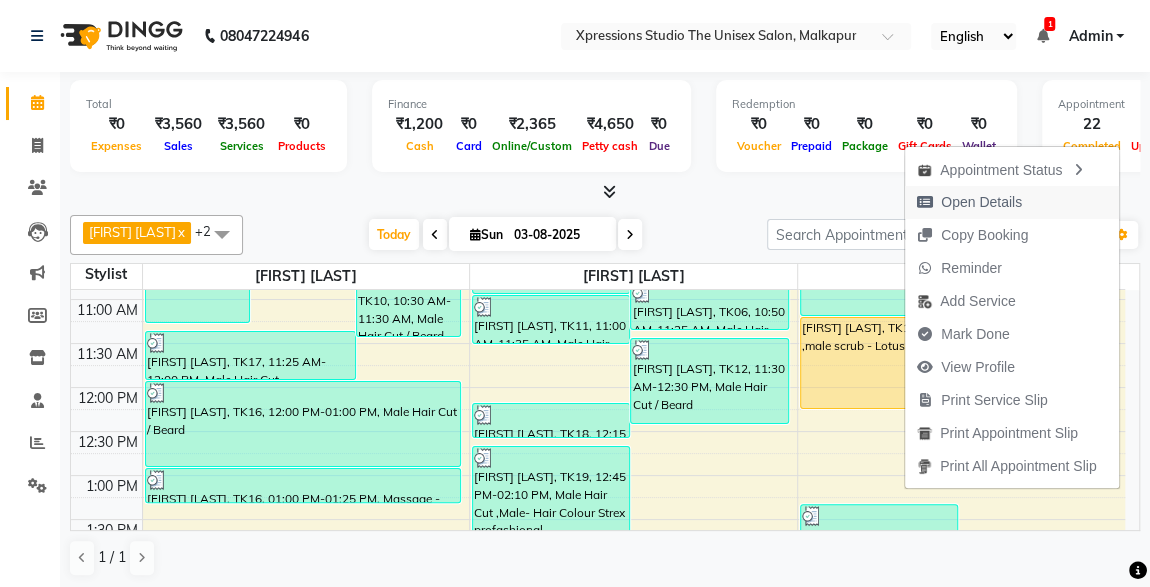click on "Open Details" at bounding box center [981, 202] 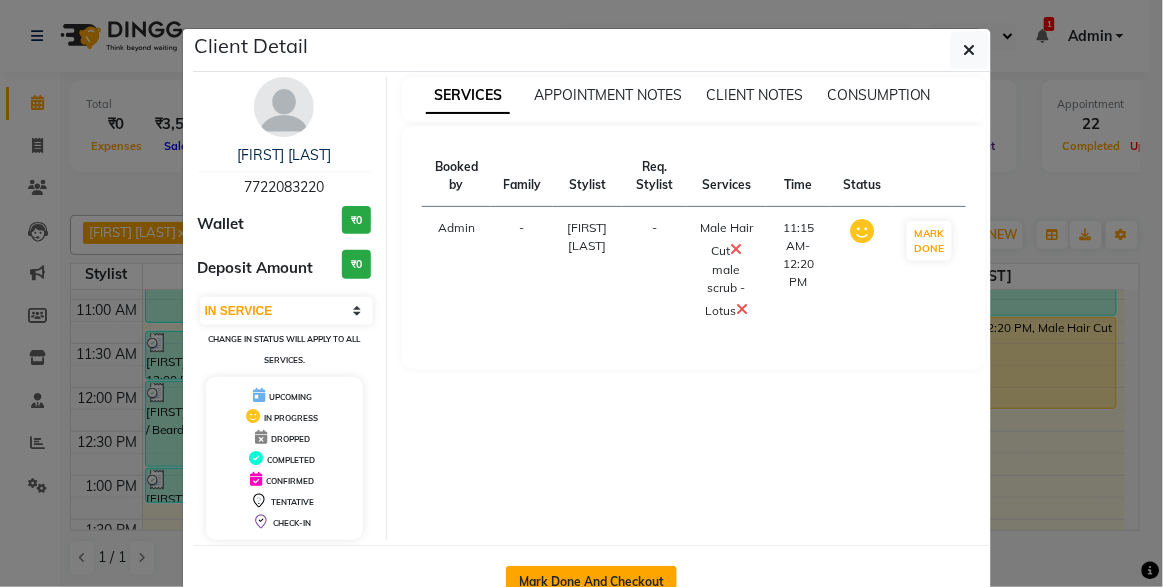 click on "Mark Done And Checkout" 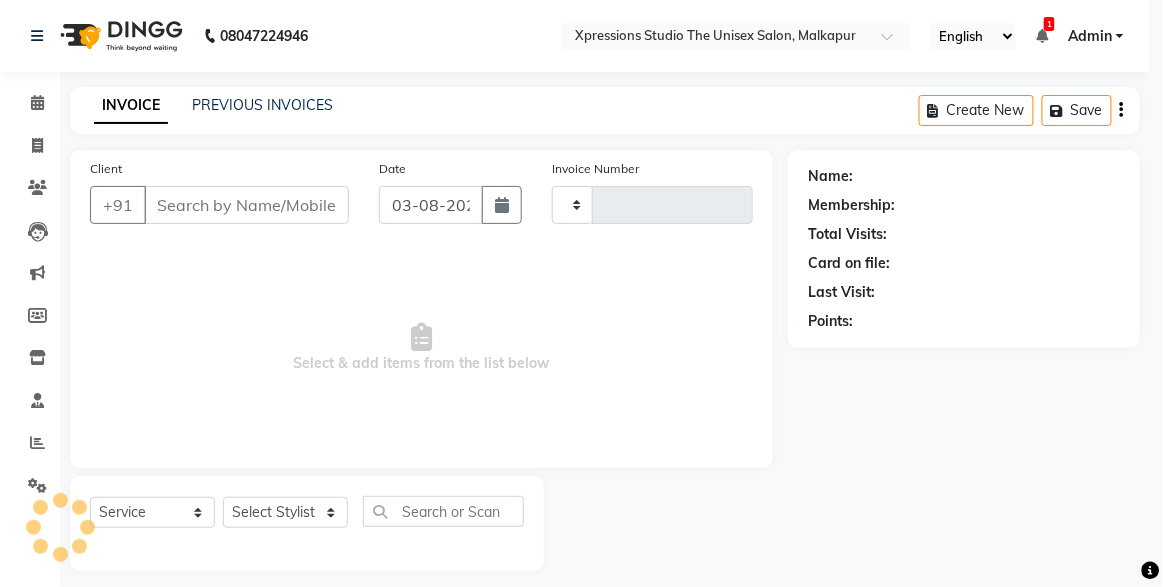 type on "3727" 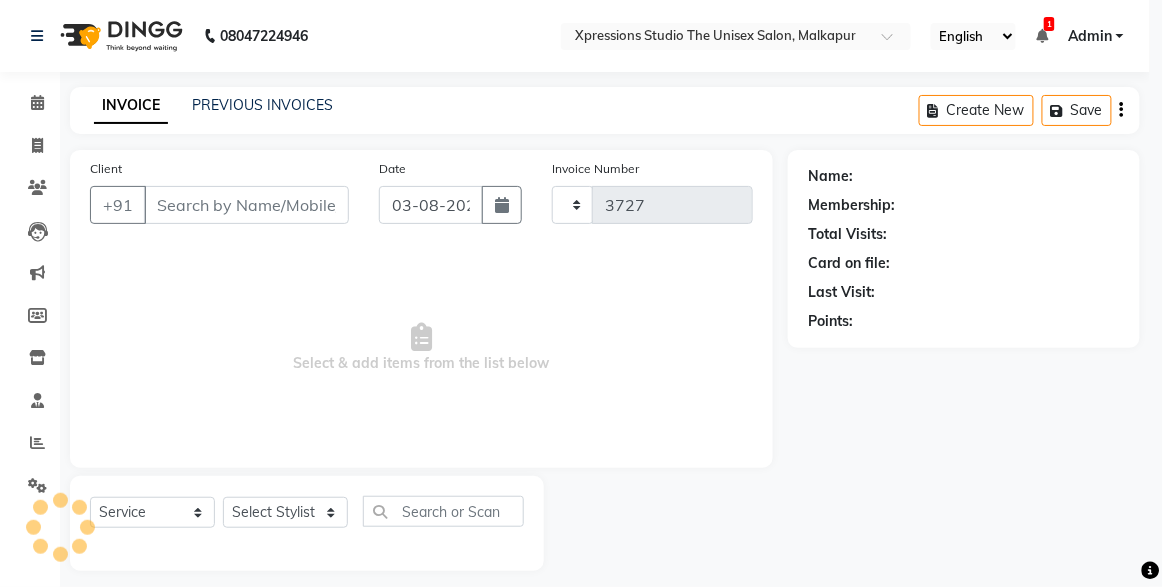select on "7003" 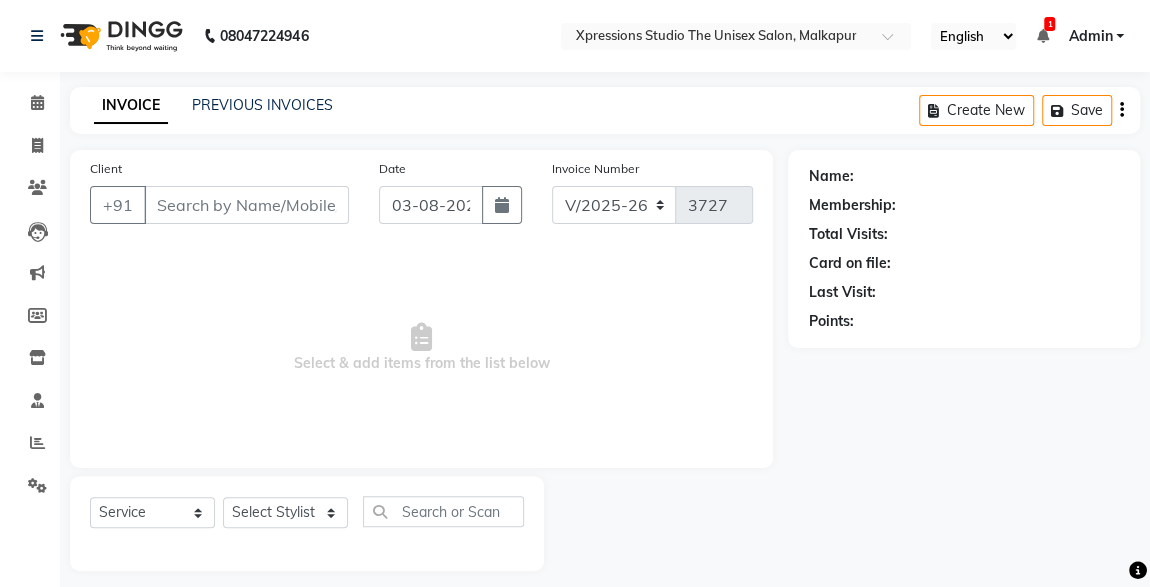 type on "7722083220" 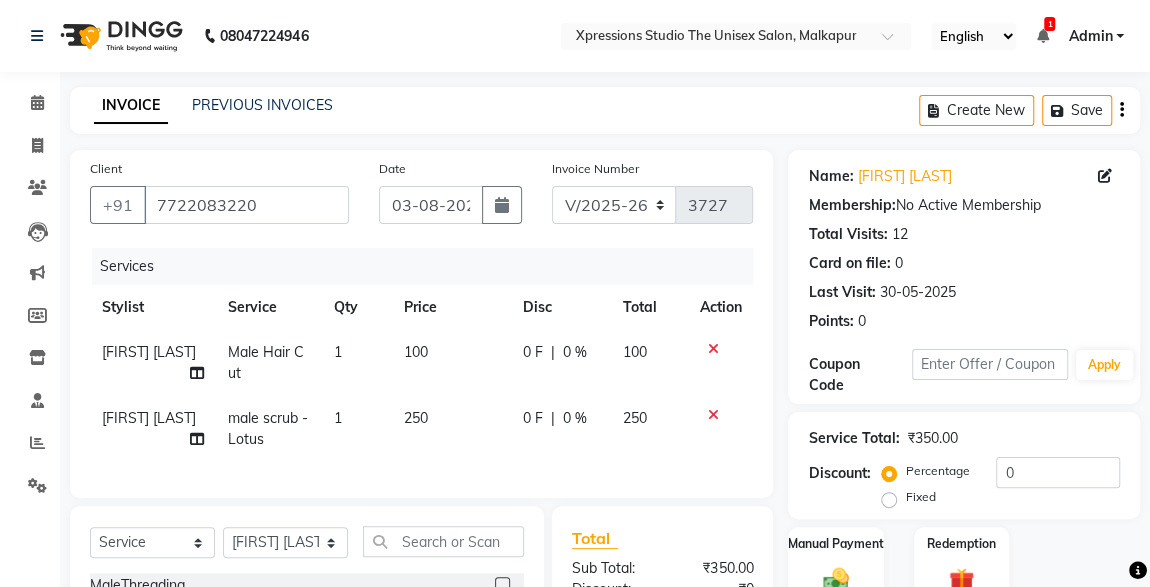 scroll, scrollTop: 256, scrollLeft: 0, axis: vertical 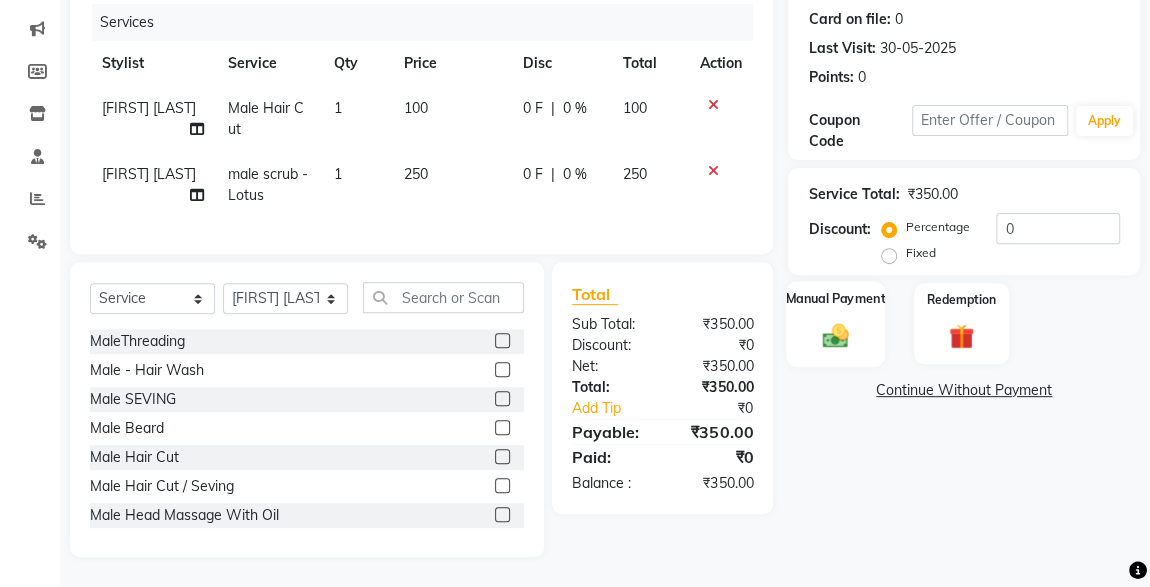 click 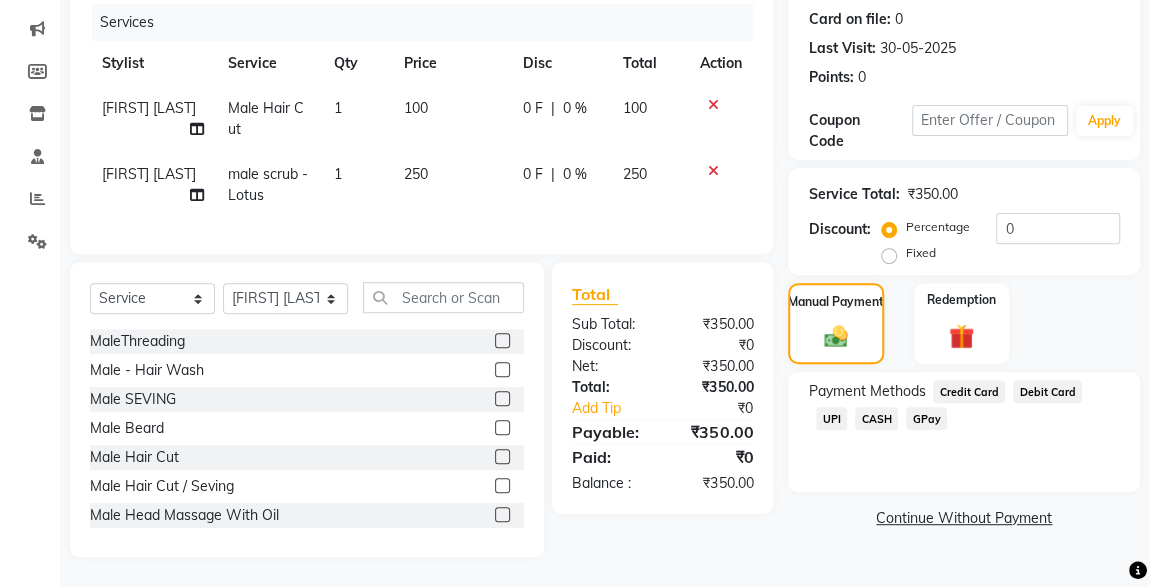 click on "UPI" 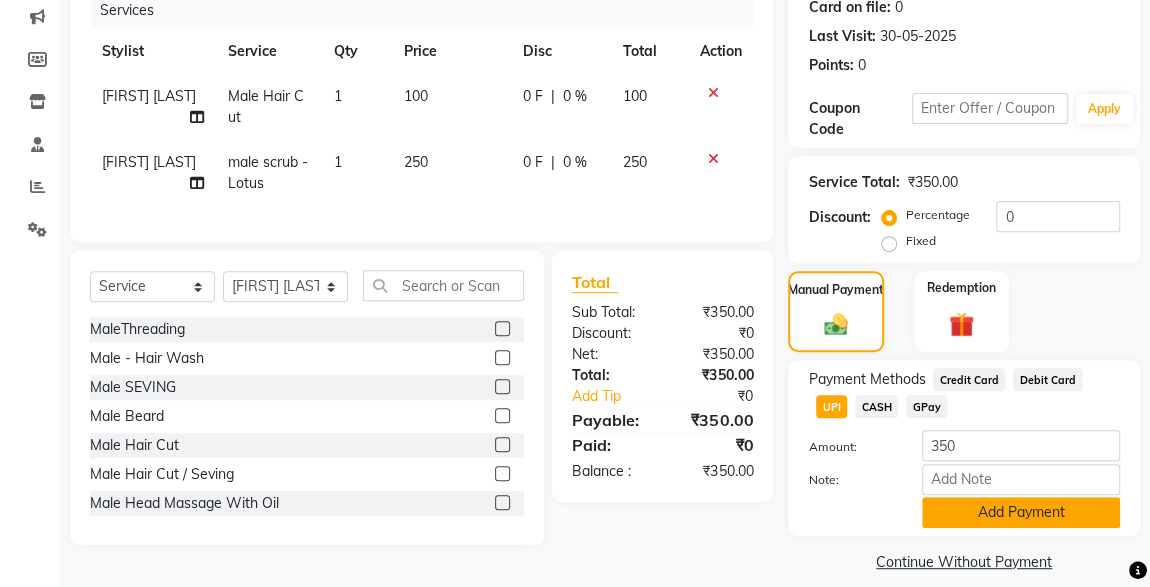 click on "Add Payment" 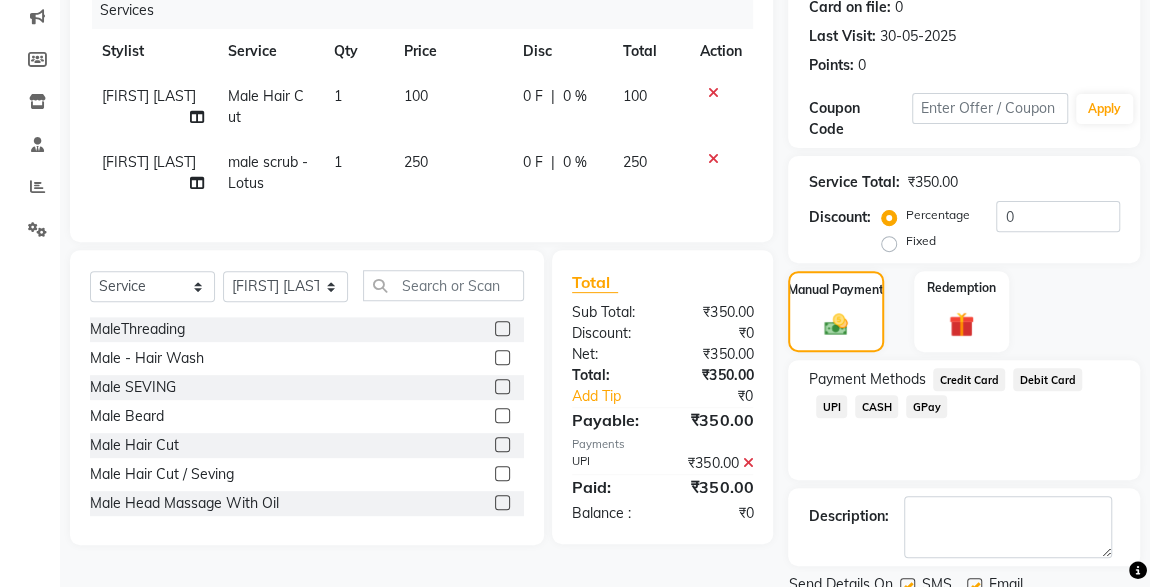 scroll, scrollTop: 330, scrollLeft: 0, axis: vertical 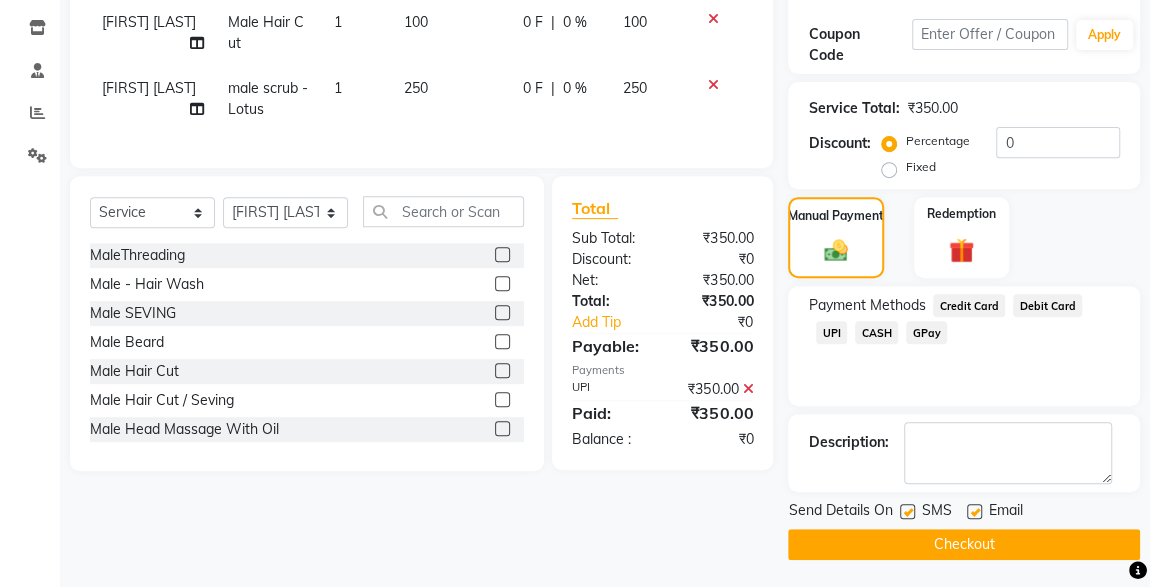 click 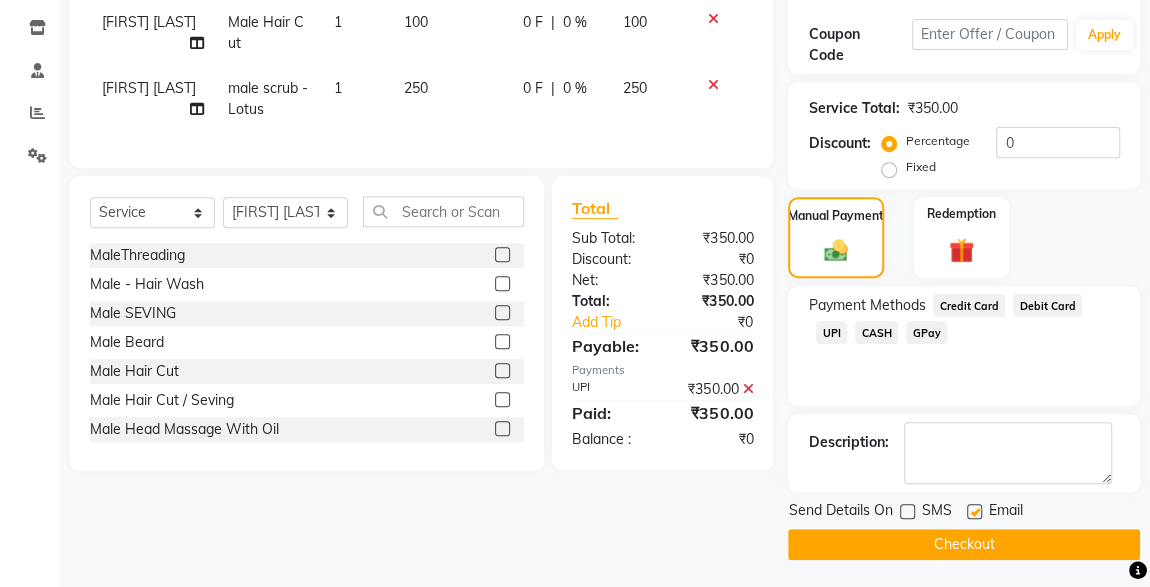click on "Checkout" 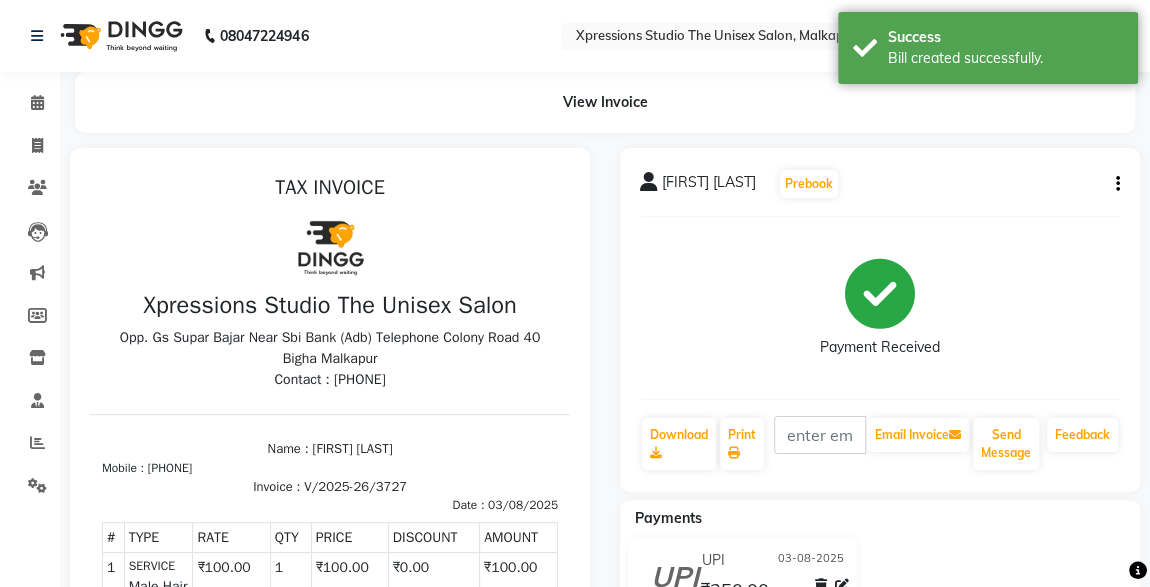scroll, scrollTop: 0, scrollLeft: 0, axis: both 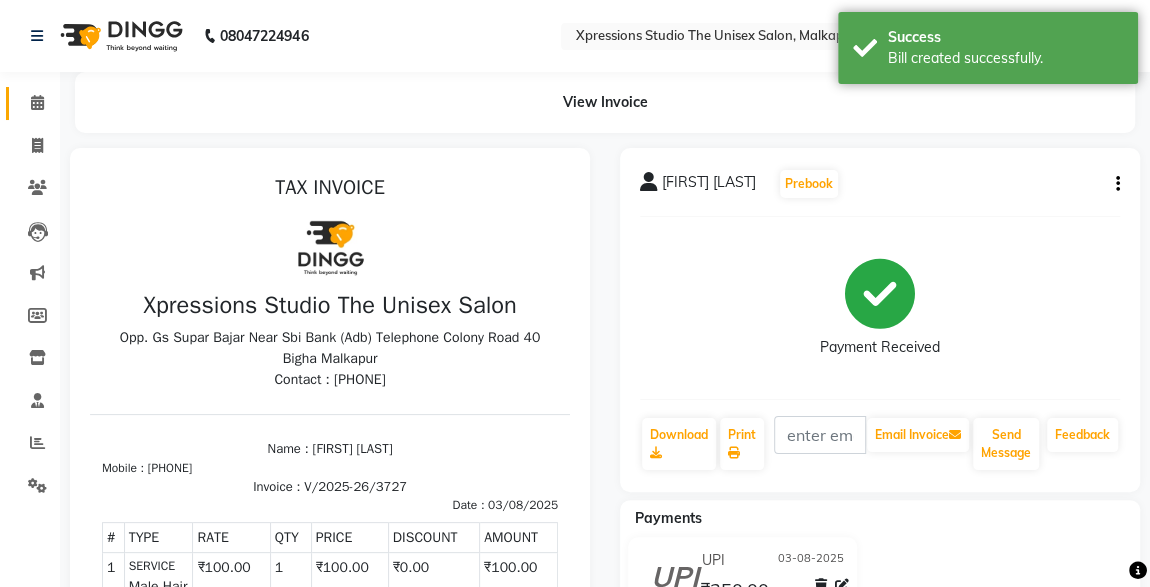 click on "Calendar" 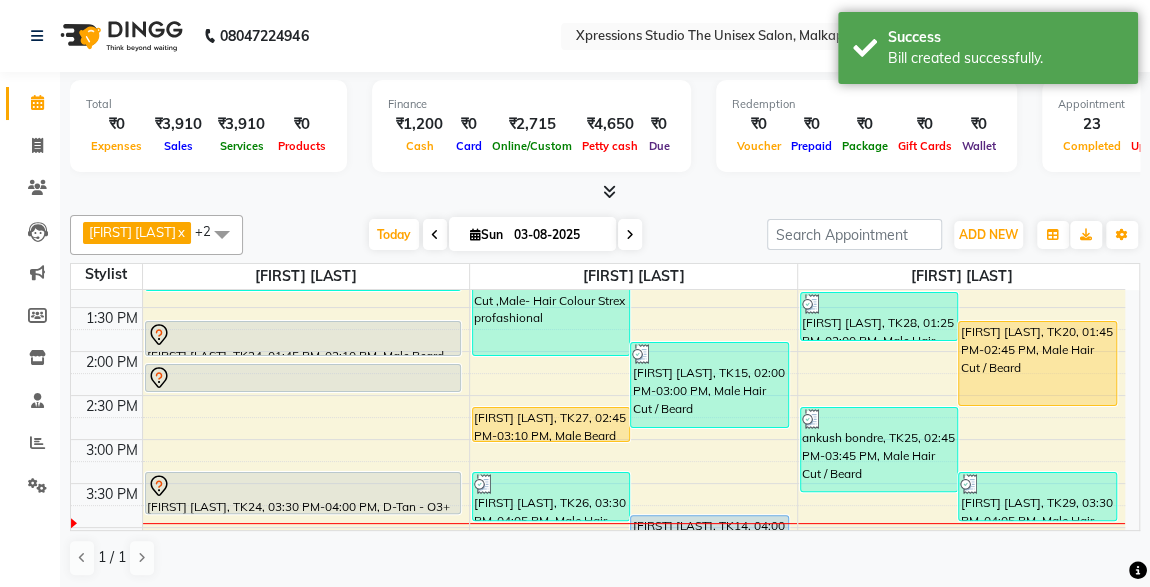 scroll, scrollTop: 440, scrollLeft: 0, axis: vertical 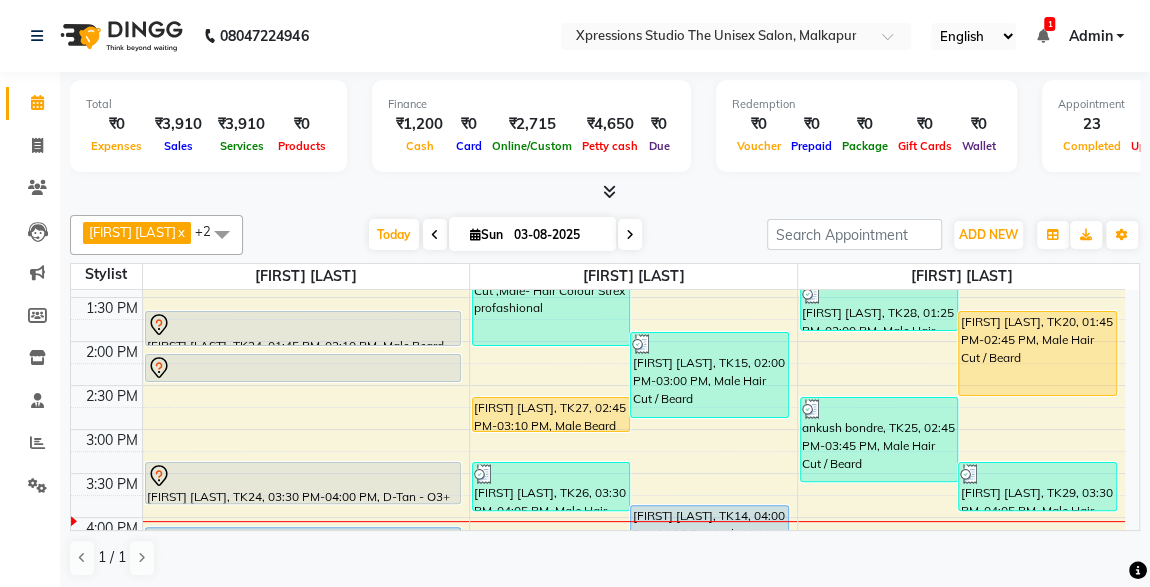 click on "[FIRST] [LAST], TK27, [TIME] - [TIME], Male  Beard" at bounding box center [551, 414] 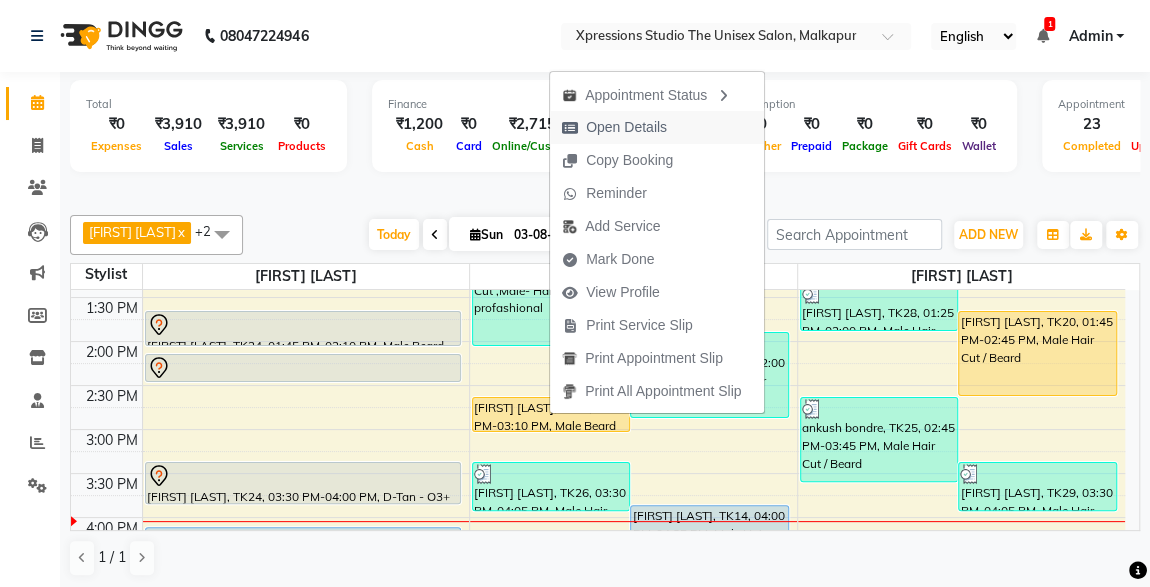 click on "Open Details" at bounding box center (626, 127) 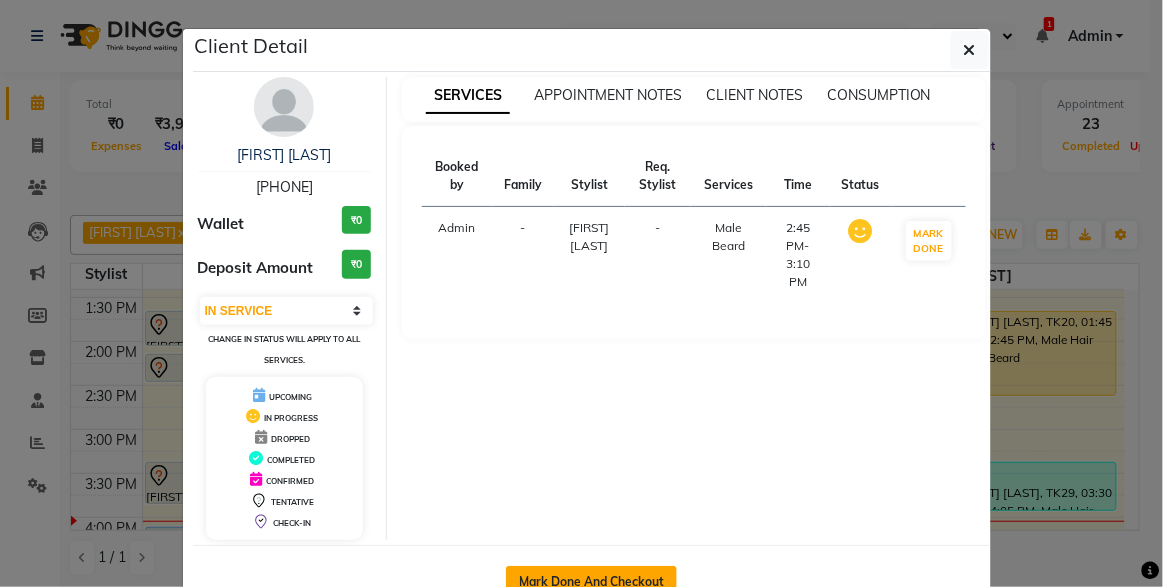 click on "Mark Done And Checkout" 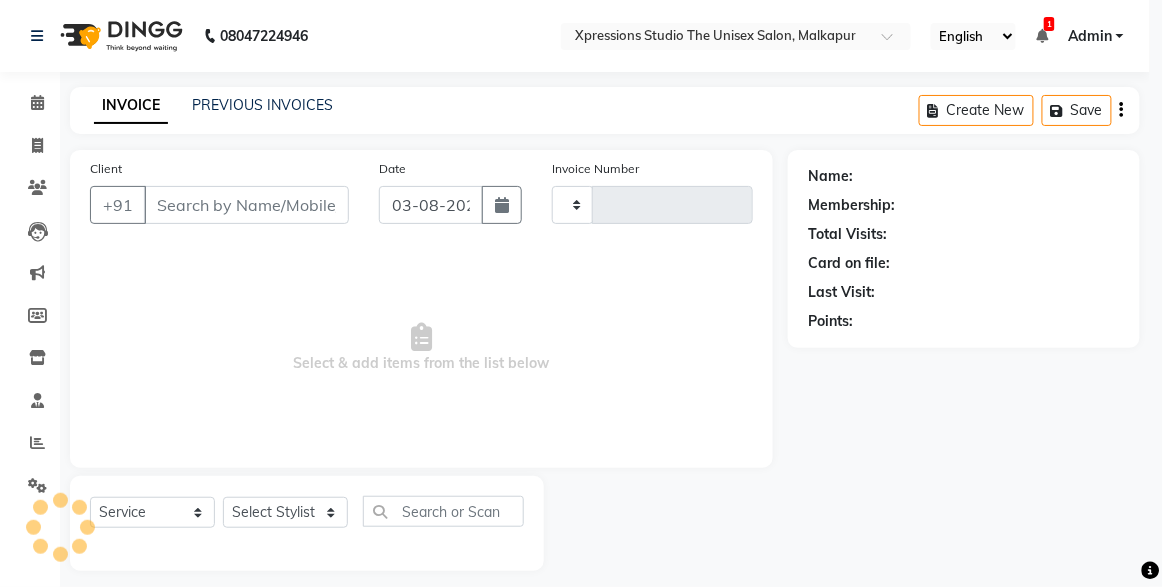 type on "3728" 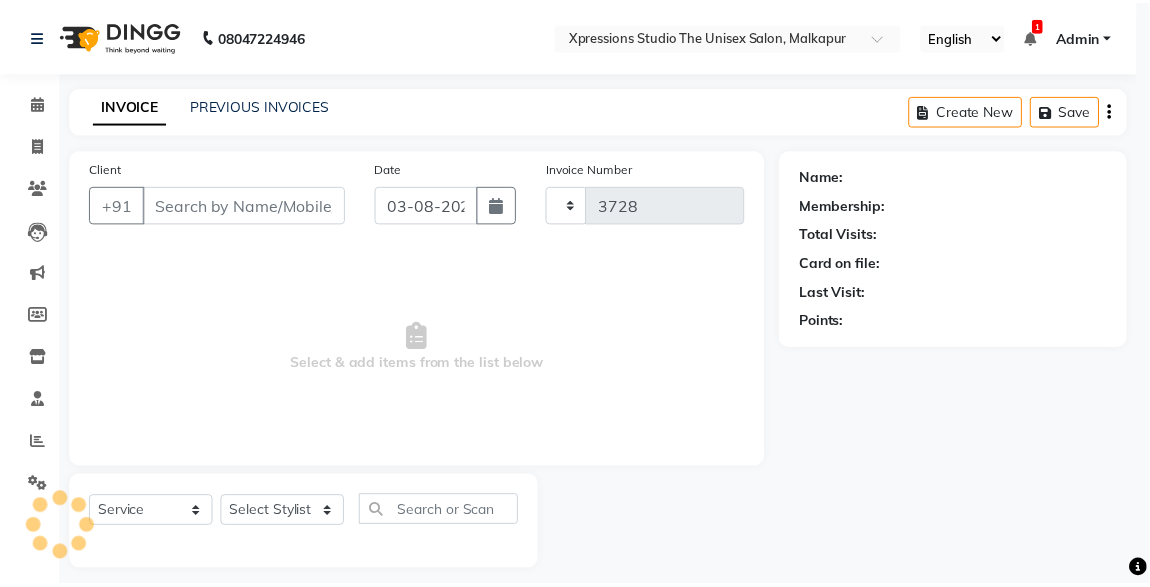 select on "7003" 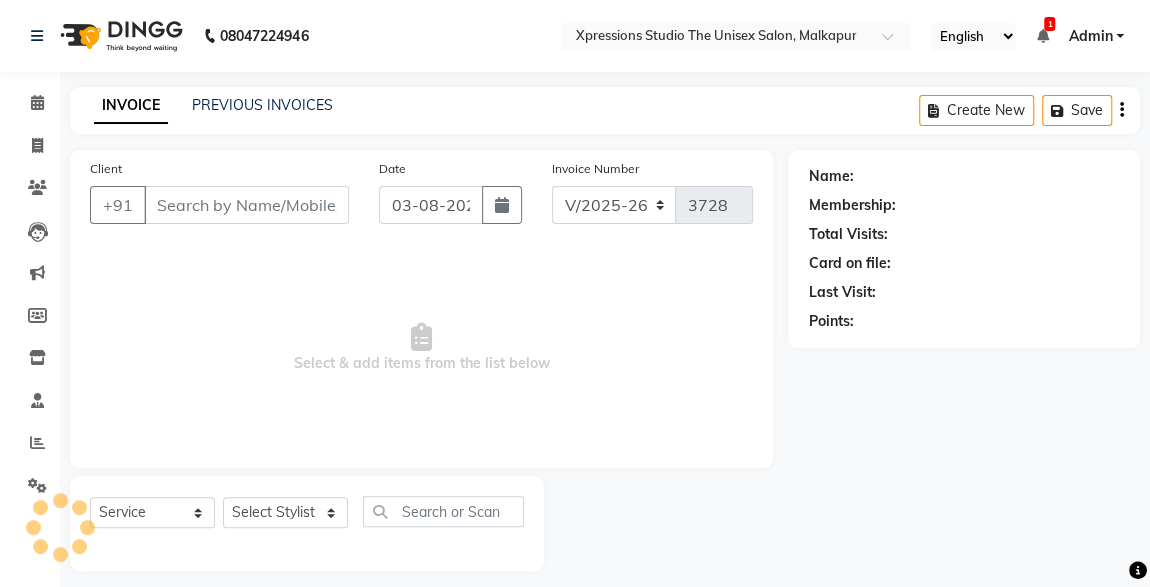 type on "8421354435" 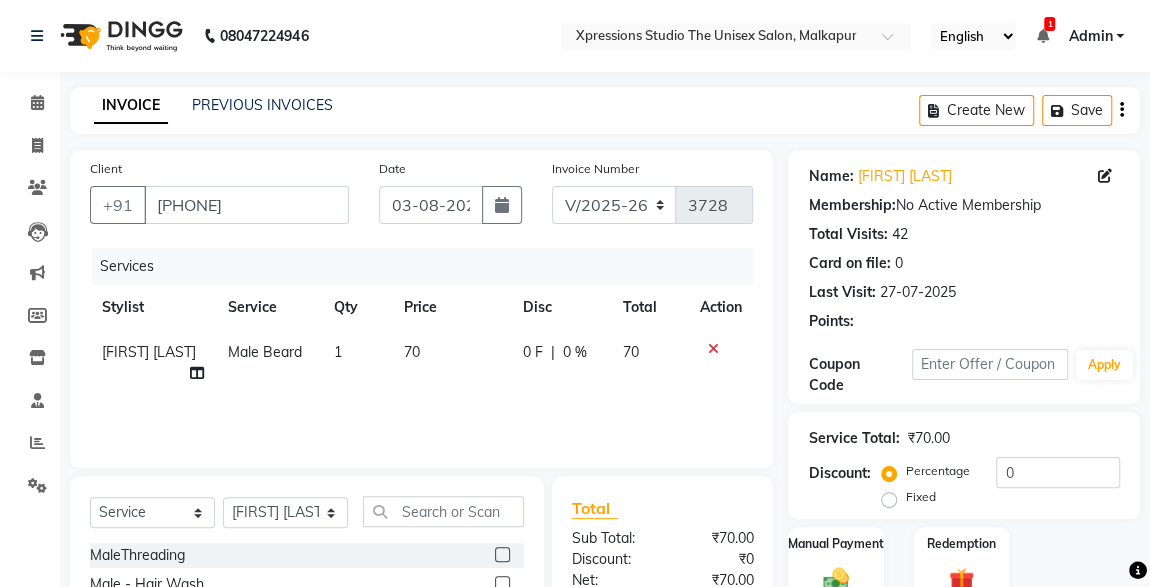 scroll, scrollTop: 212, scrollLeft: 0, axis: vertical 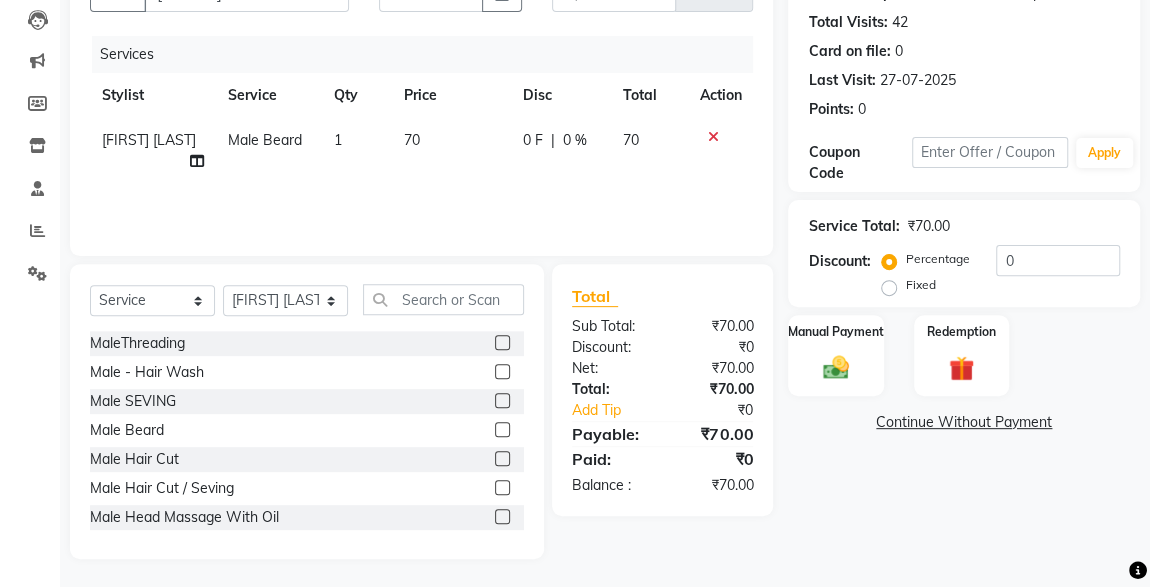 click on "Manual Payment" 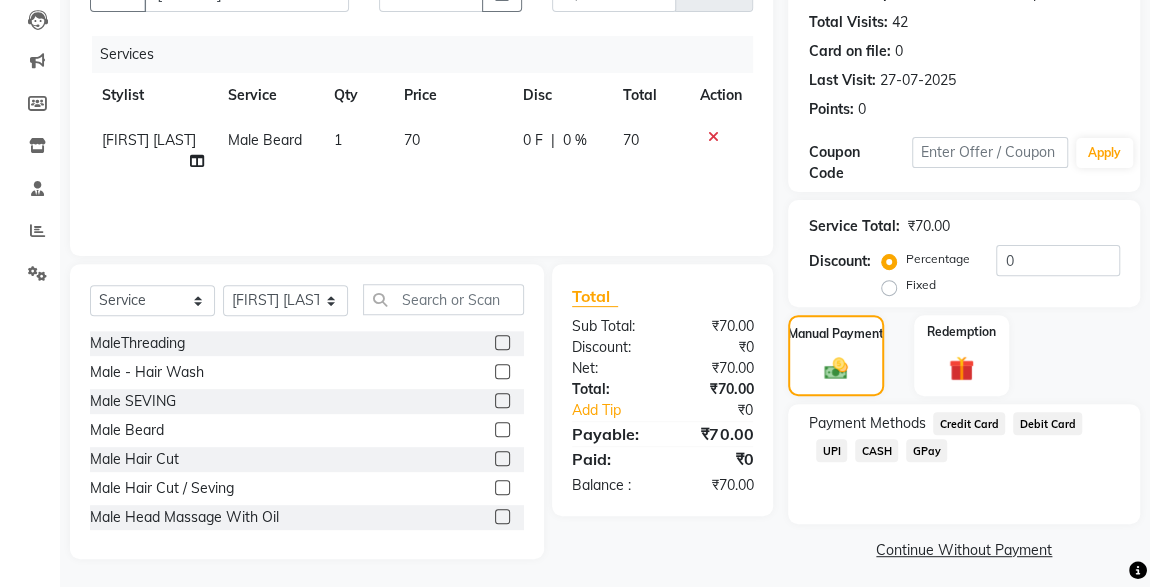 click on "UPI" 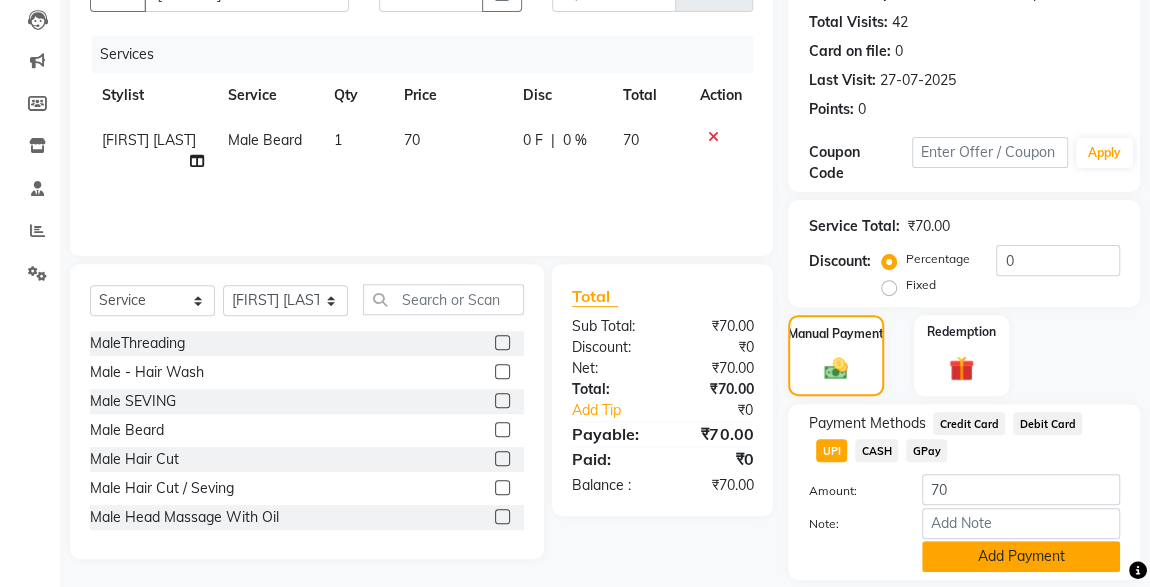 click on "Add Payment" 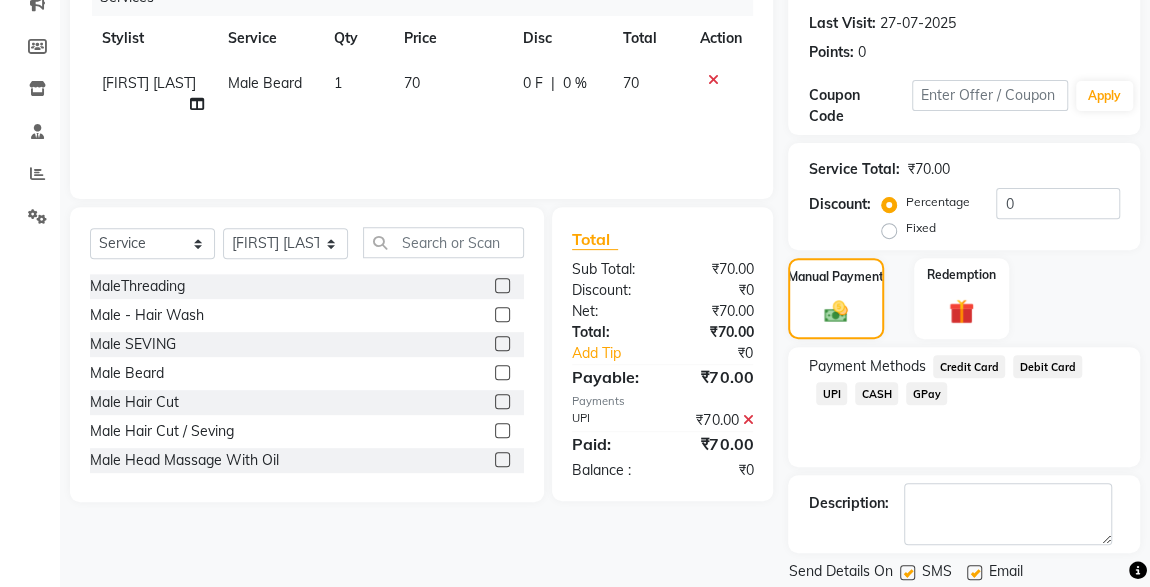 scroll, scrollTop: 330, scrollLeft: 0, axis: vertical 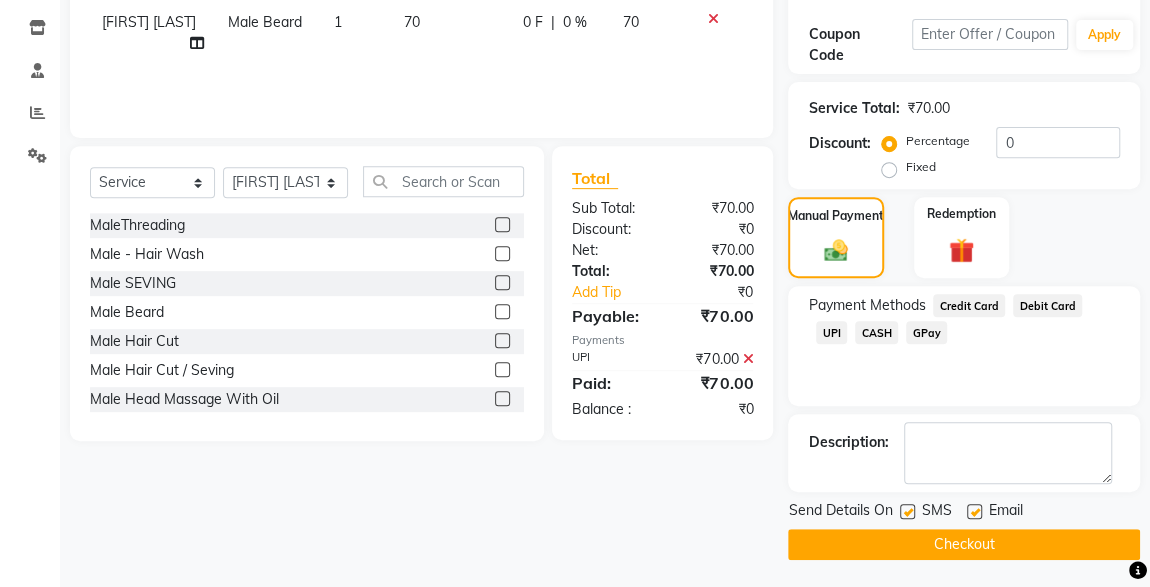 click 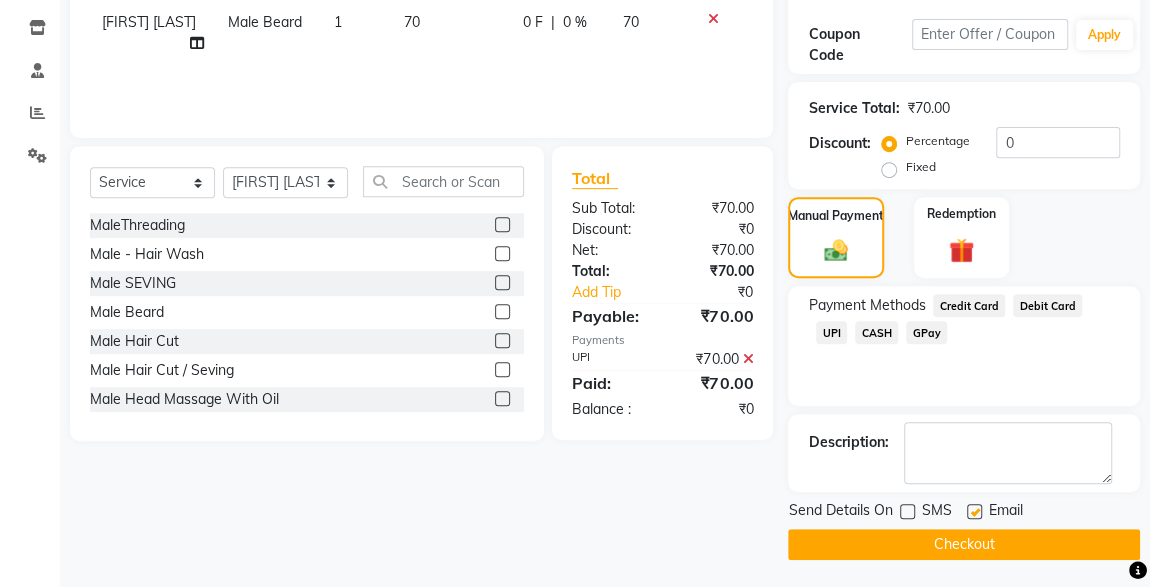 click on "Checkout" 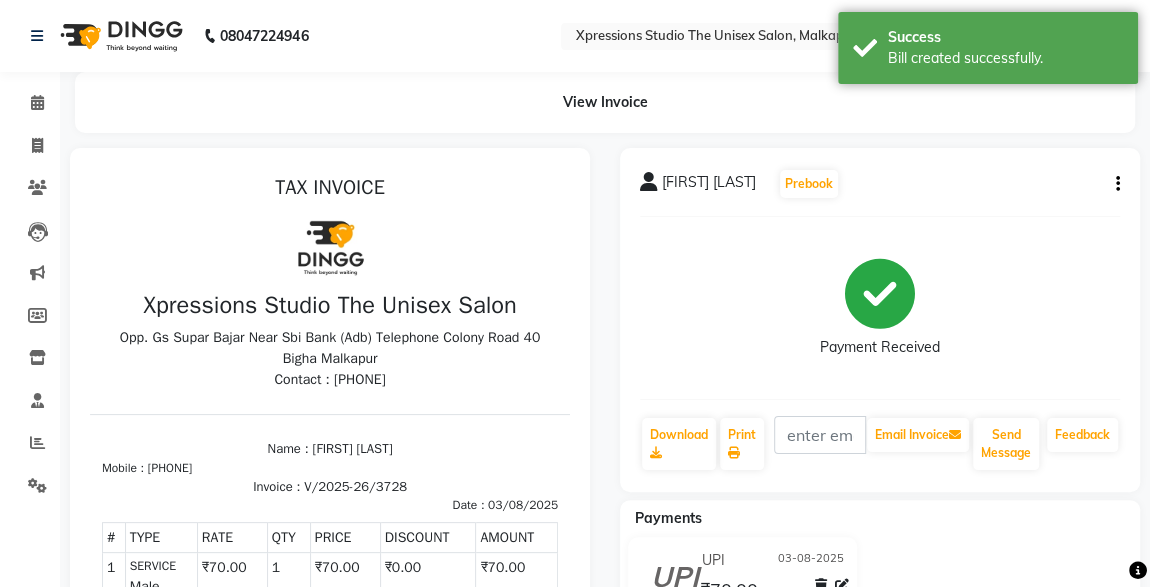 scroll, scrollTop: 0, scrollLeft: 0, axis: both 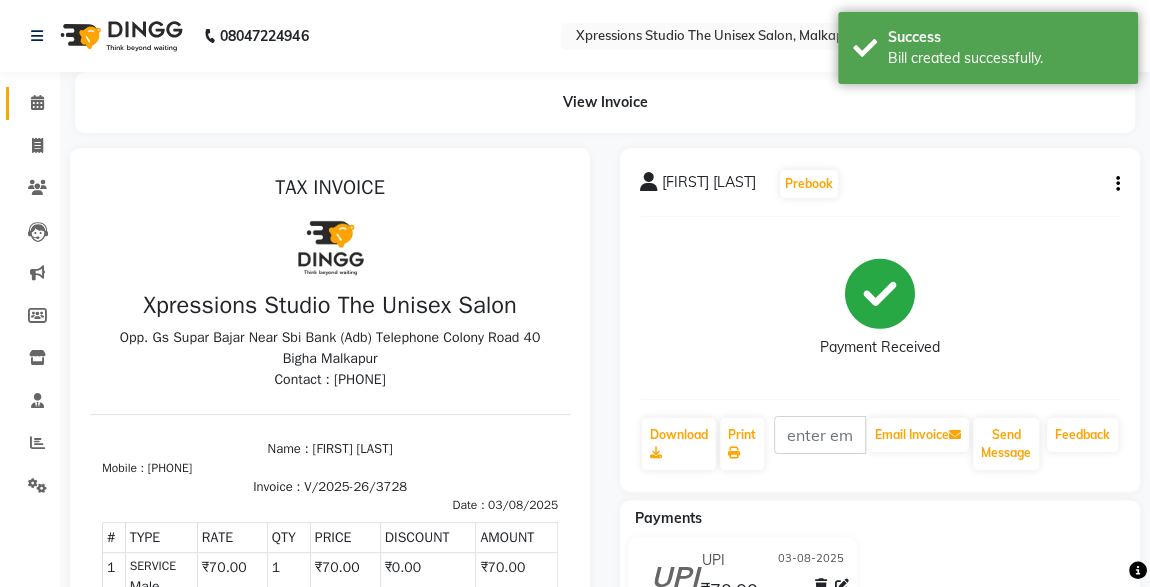 click 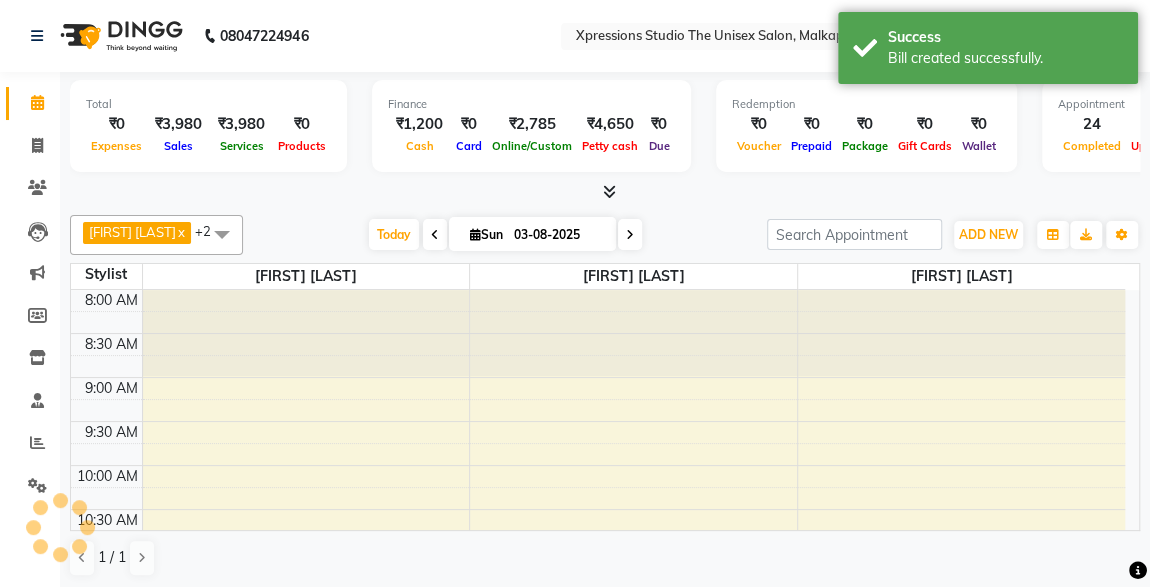 scroll, scrollTop: 692, scrollLeft: 0, axis: vertical 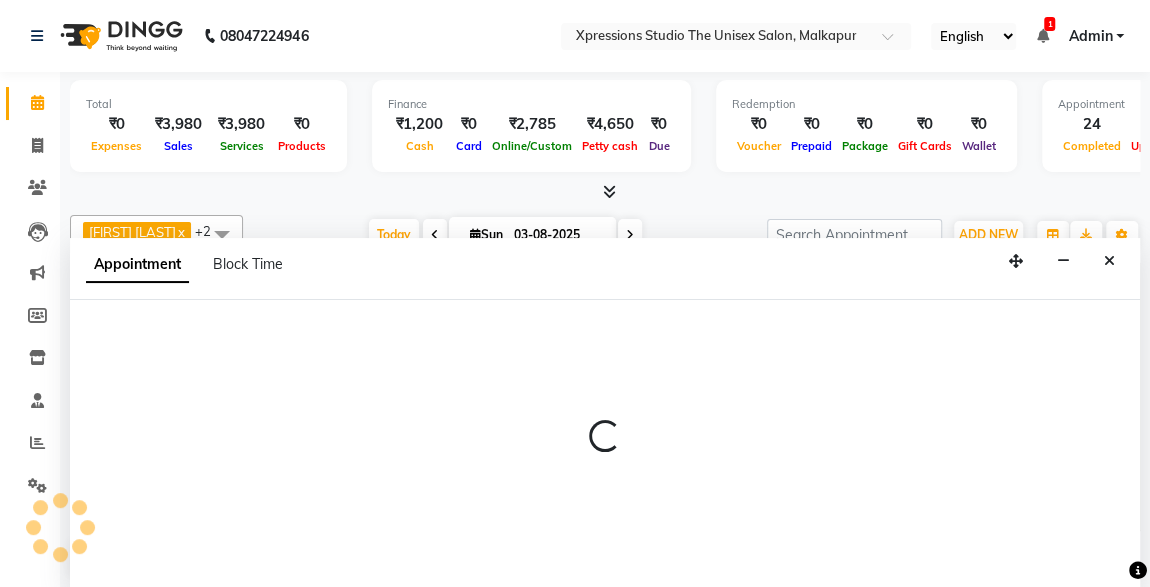 select on "57588" 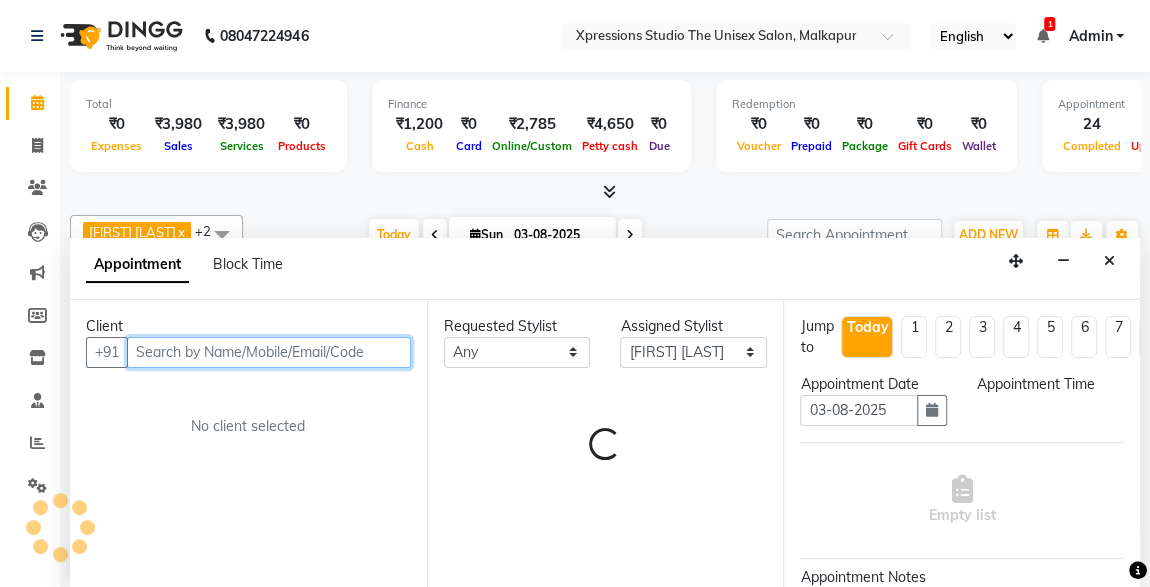 select on "1065" 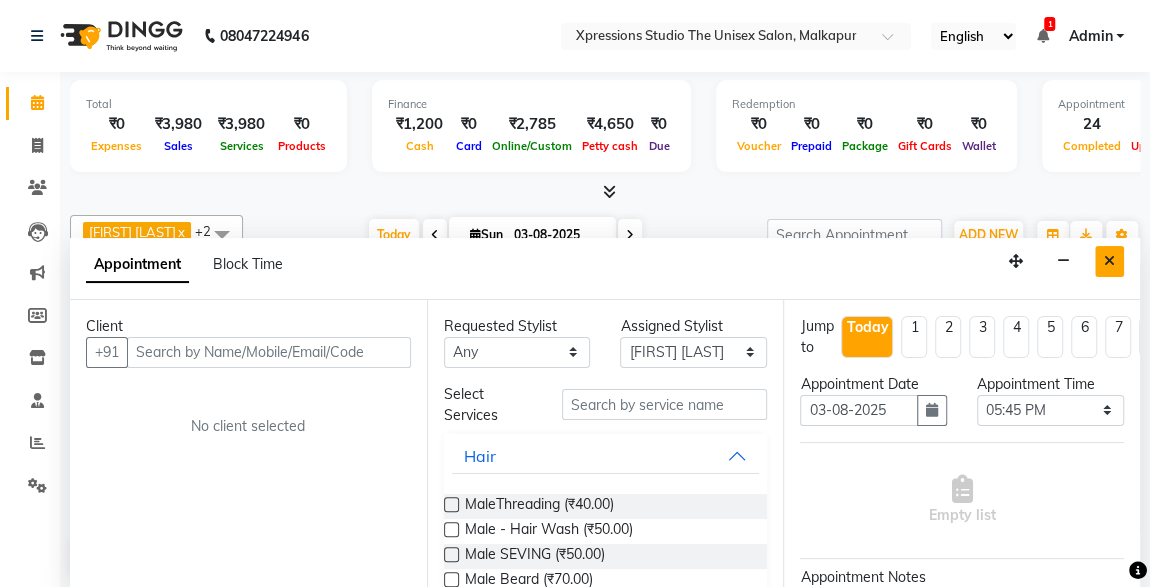 click at bounding box center (1109, 261) 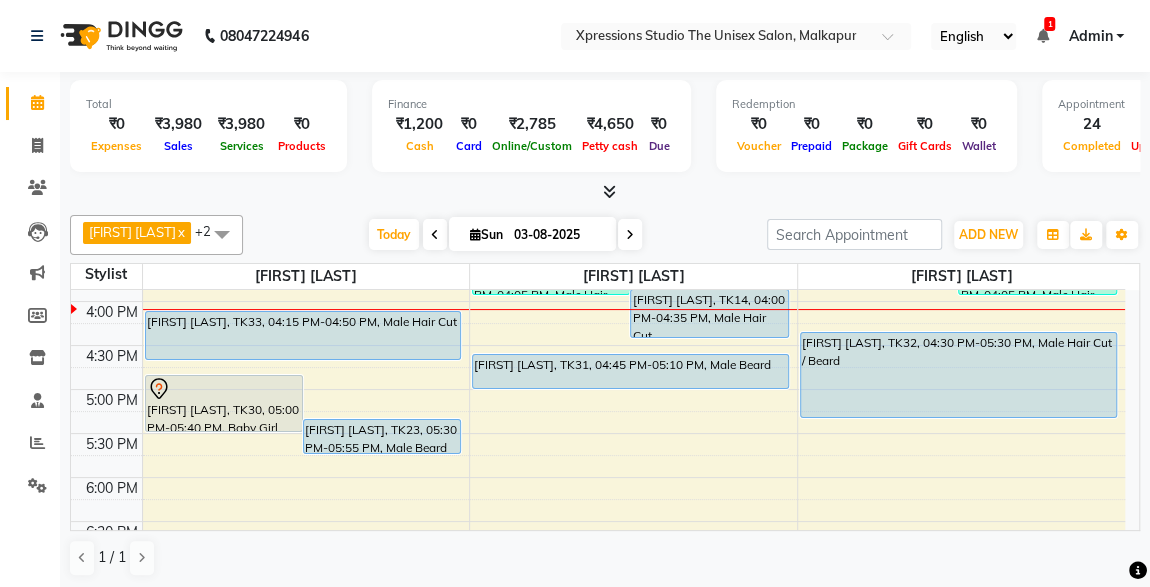 click on "Today  Sun 03-08-2025" at bounding box center (505, 235) 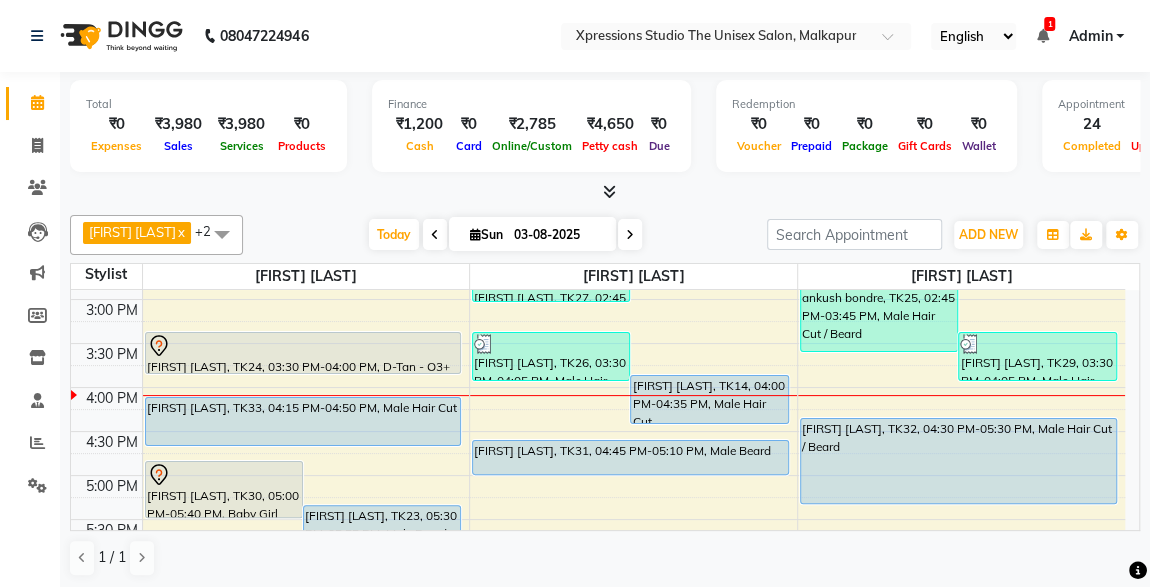 click on "[FIRST] [LAST], TK33, [TIME] - [TIME], Male Hair Cut" at bounding box center (303, 421) 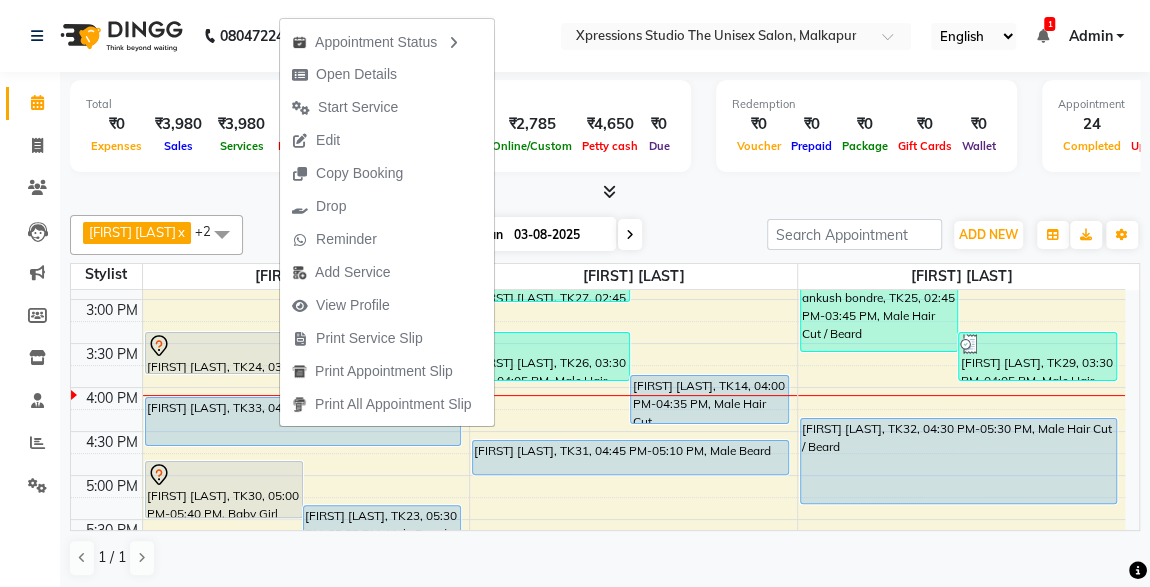 click on "Total  ₹0  Expenses ₹3,980  Sales ₹3,980  Services ₹0  Products Finance  ₹1,200  Cash ₹0  Card ₹2,785  Online/Custom ₹4,650 Petty cash ₹0 Due  Redemption  ₹0 Voucher ₹0 Prepaid ₹0 Package ₹0  Gift Cards ₹0  Wallet  Appointment  24 Completed 13 Upcoming 1 Ongoing 0 No show  Other sales  ₹0  Packages ₹0  Memberships ₹0  Vouchers ₹0  Prepaids ₹0  Gift Cards" at bounding box center (605, 129) 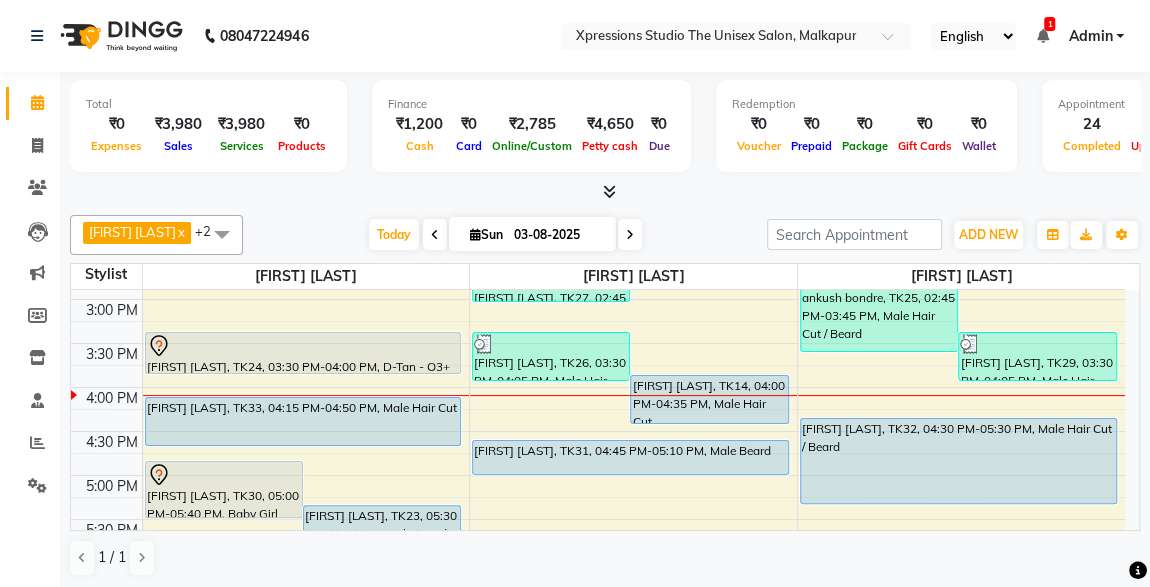 click on "Rohit wadhwani, TK24, 03:30 PM-04:00 PM, D-Tan - O3+ Datan" at bounding box center (303, 353) 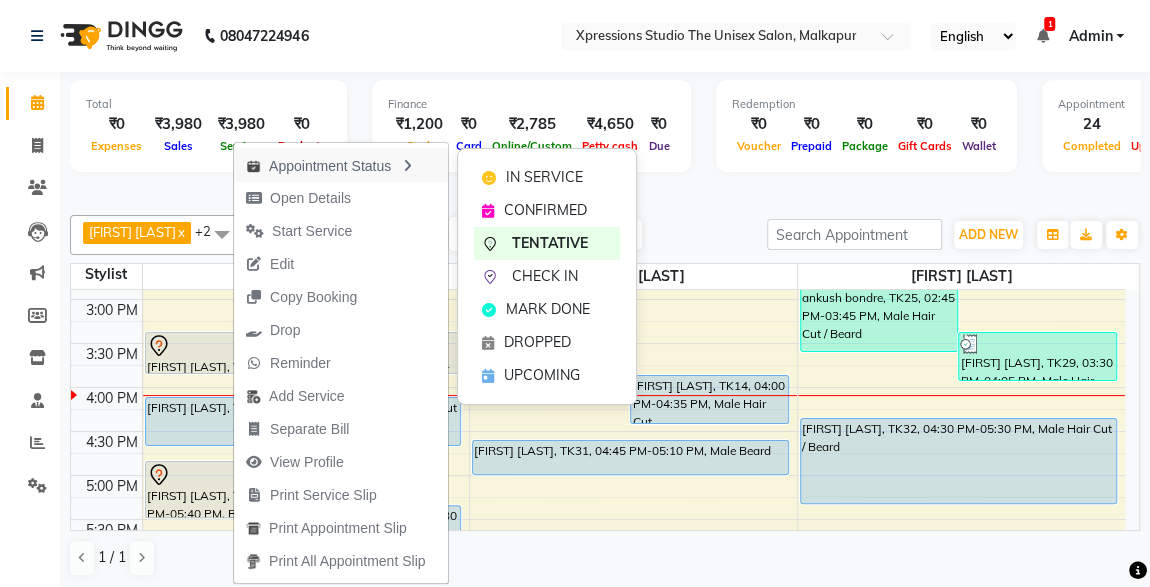click on "Appointment Status" at bounding box center (341, 165) 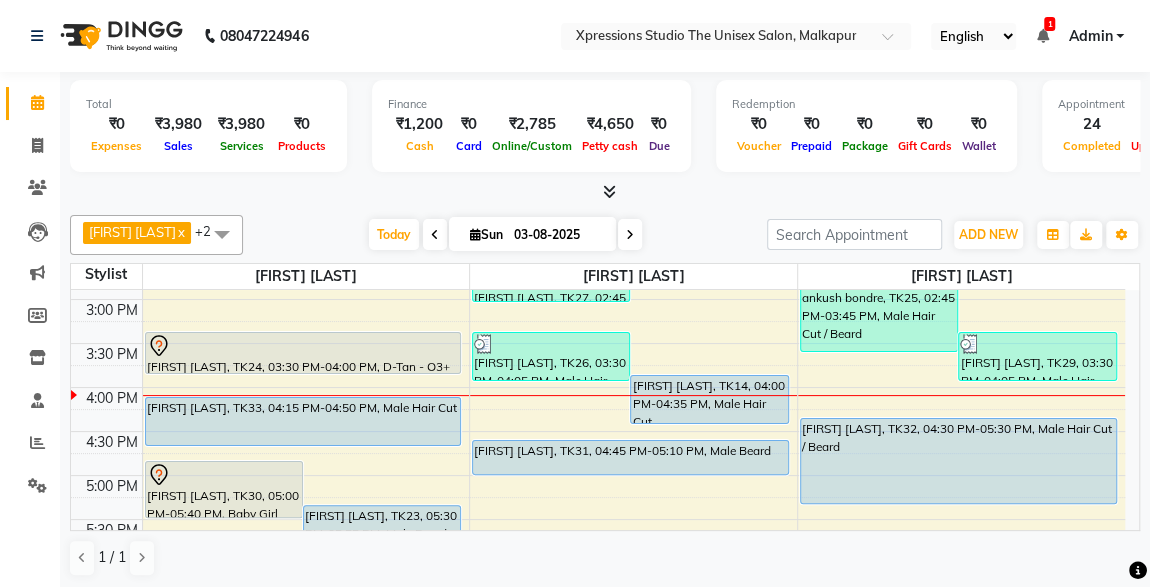 click at bounding box center (303, 346) 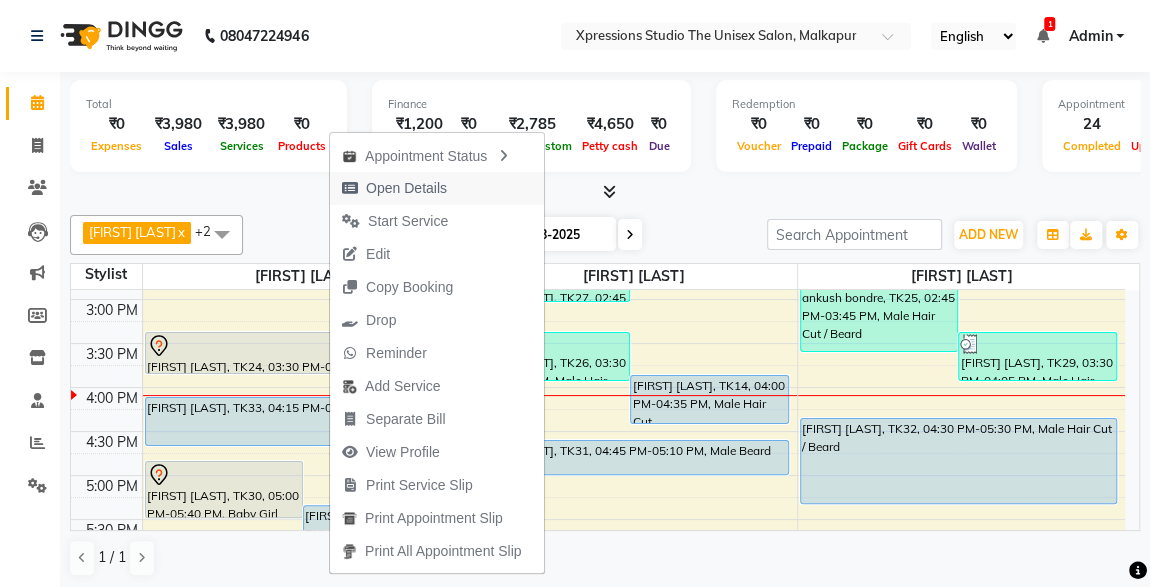 click on "Open Details" at bounding box center [406, 188] 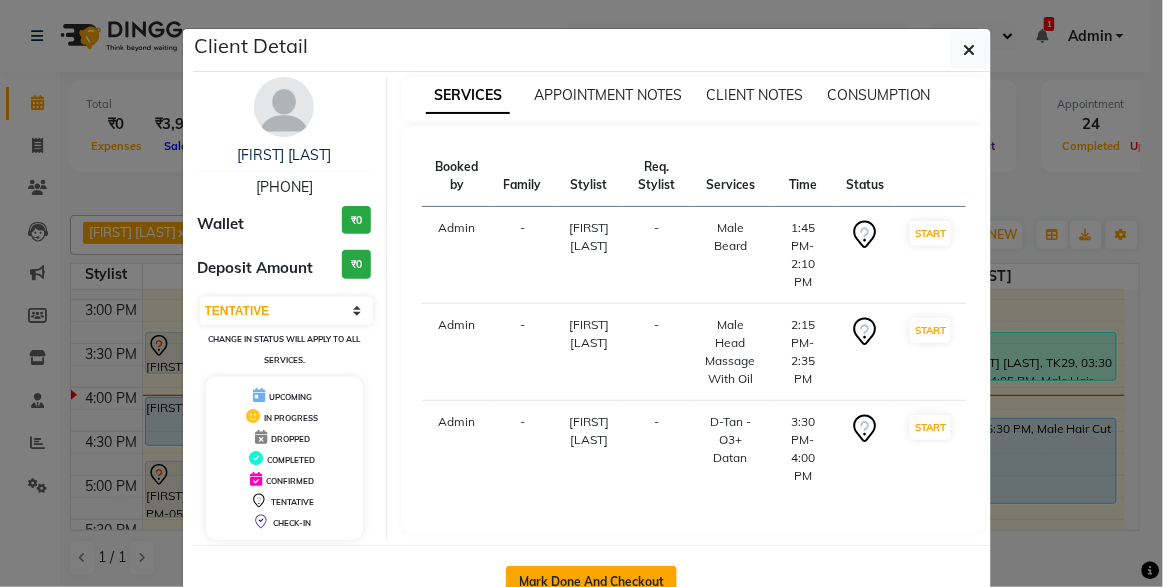 click on "Mark Done And Checkout" 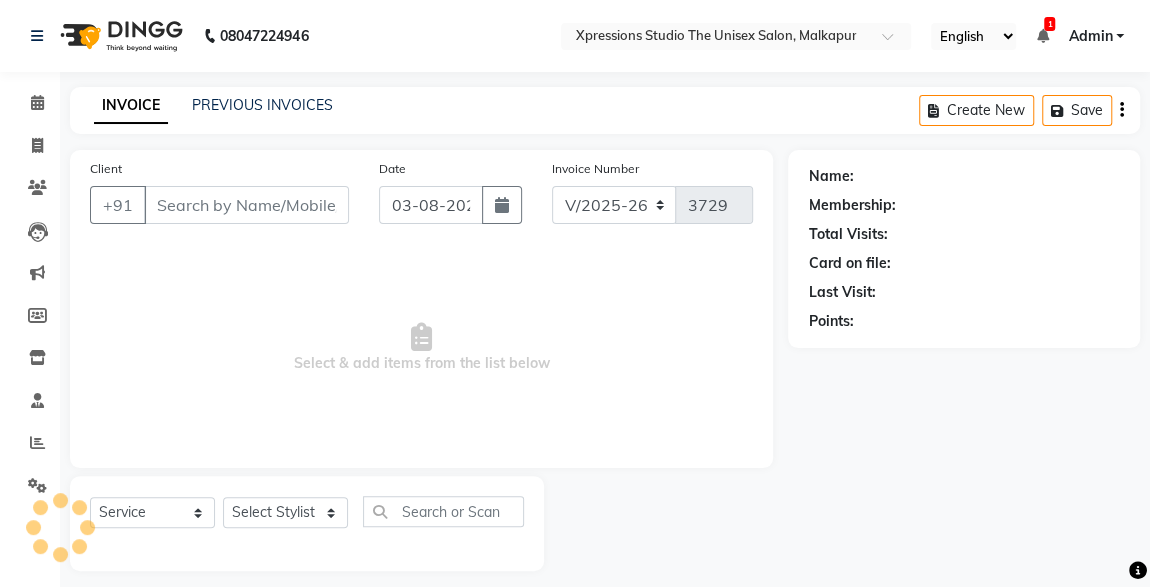 type on "9420147721" 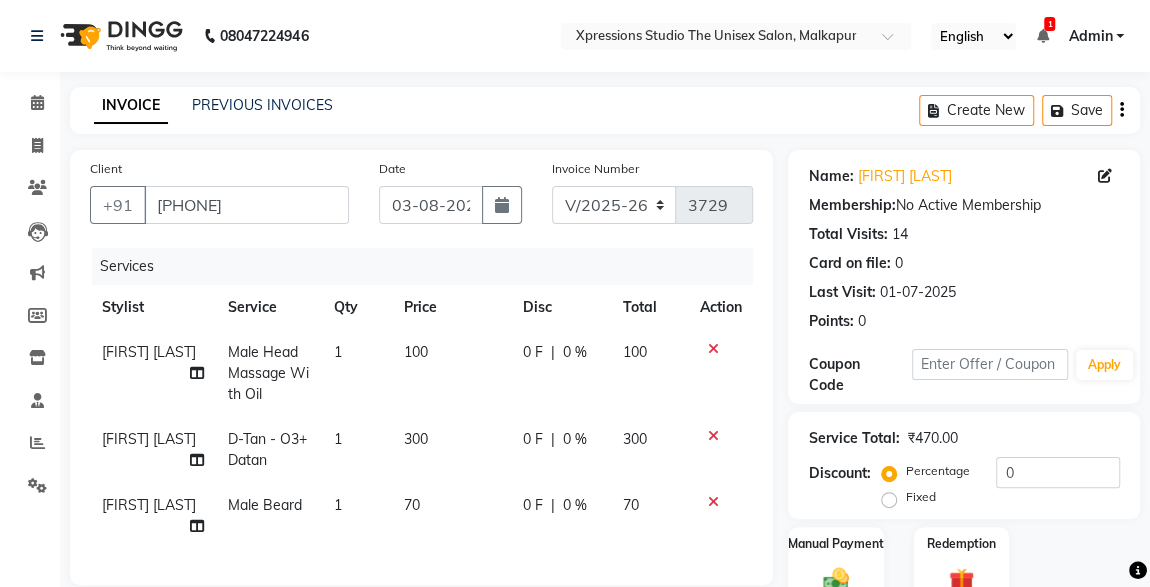 click 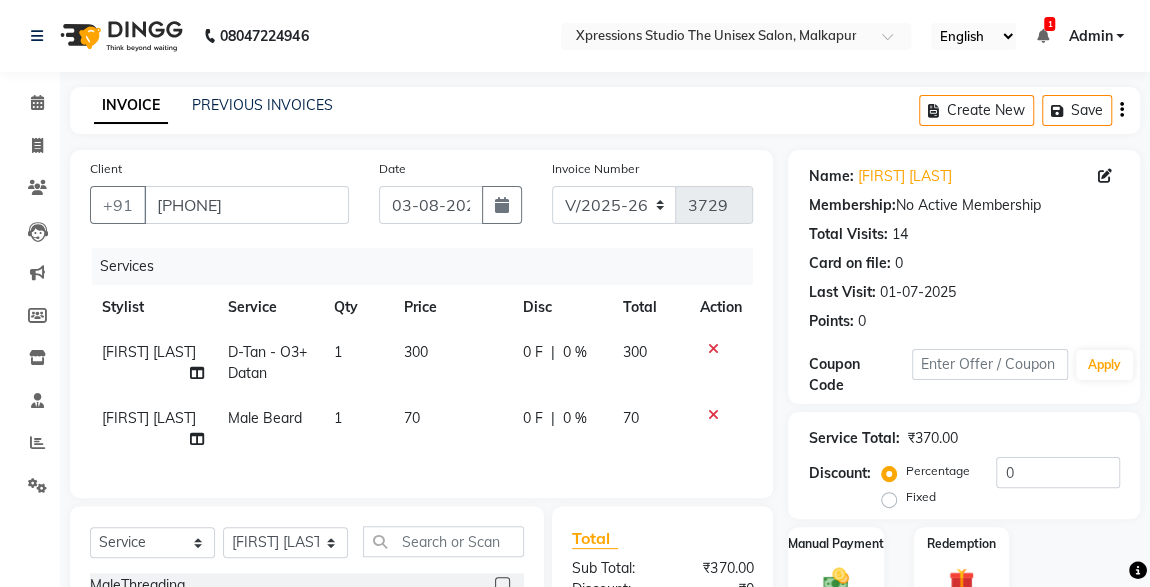 click 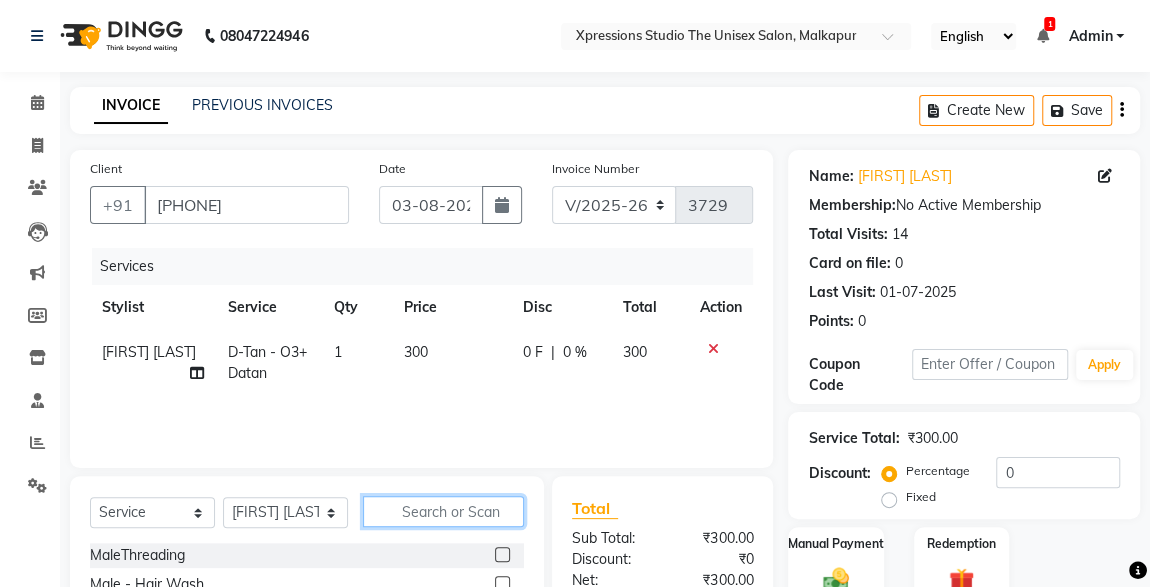 click 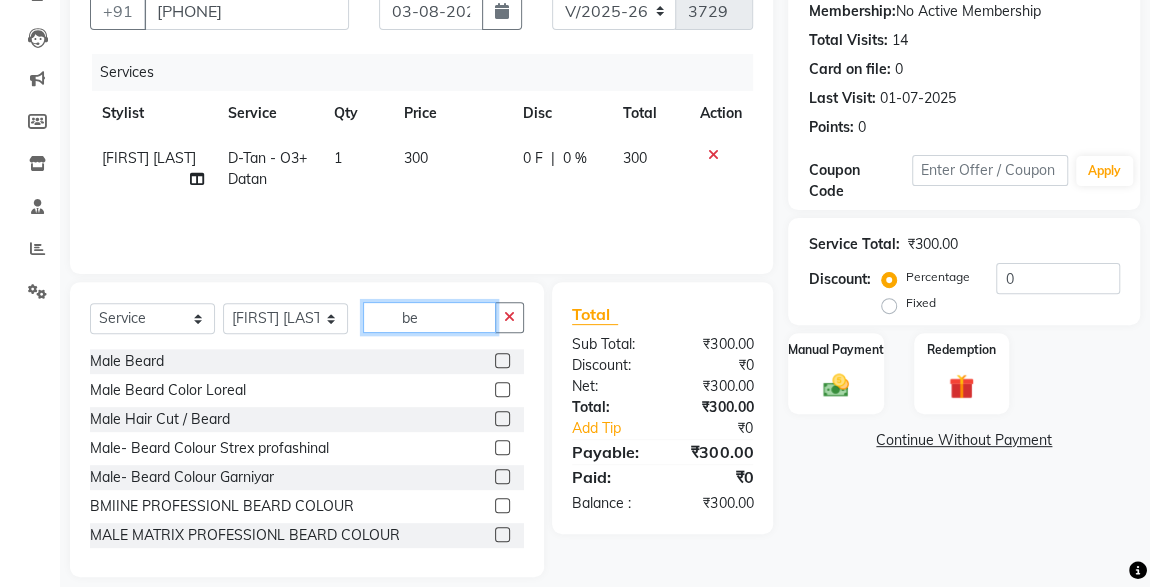 scroll, scrollTop: 195, scrollLeft: 0, axis: vertical 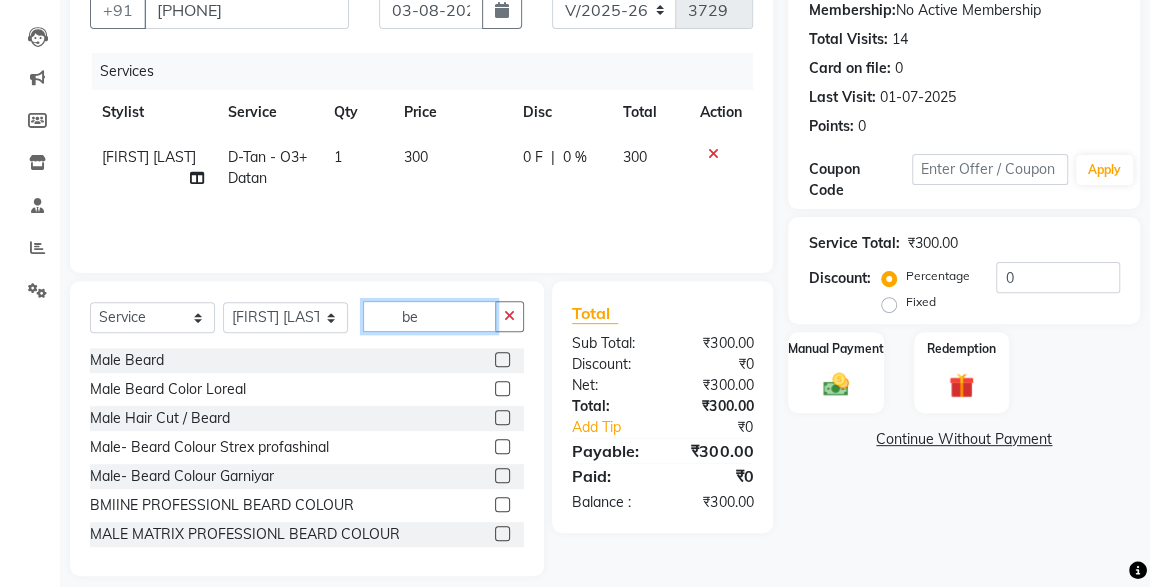 type on "be" 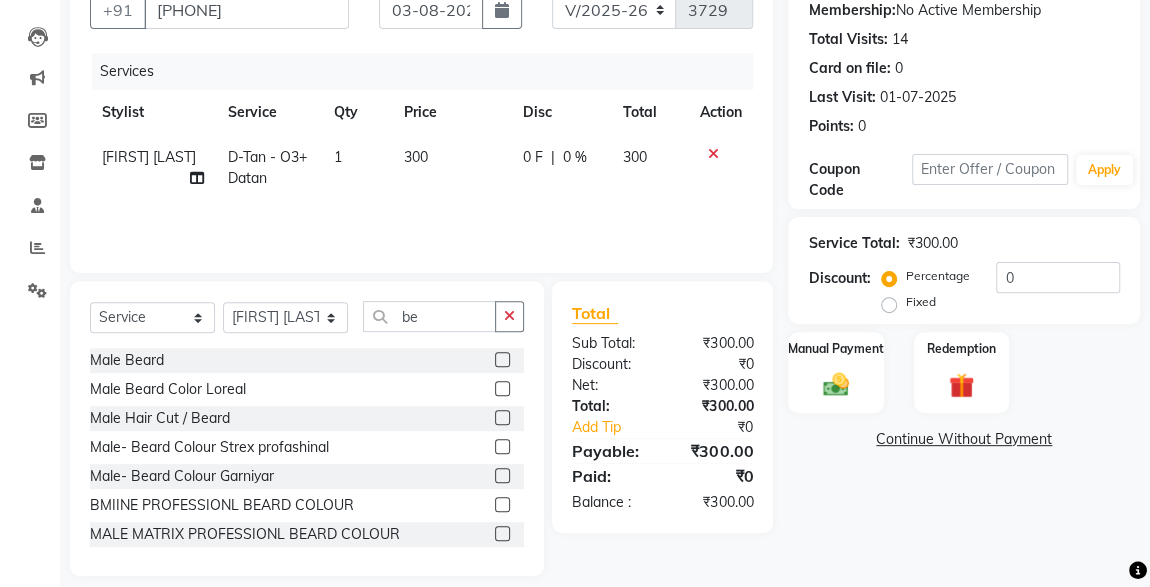 click 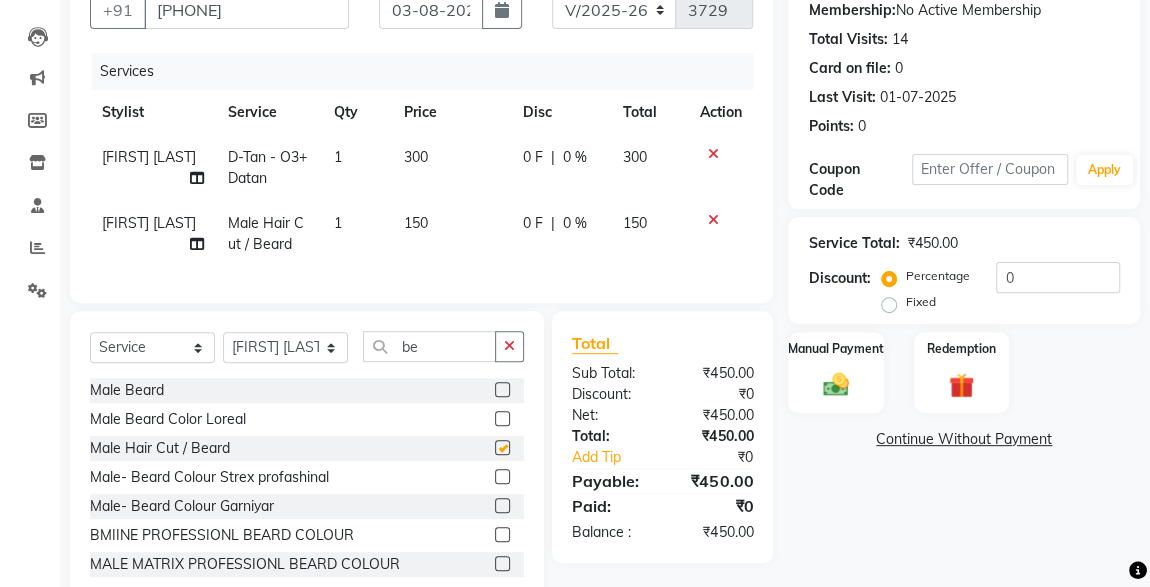 checkbox on "false" 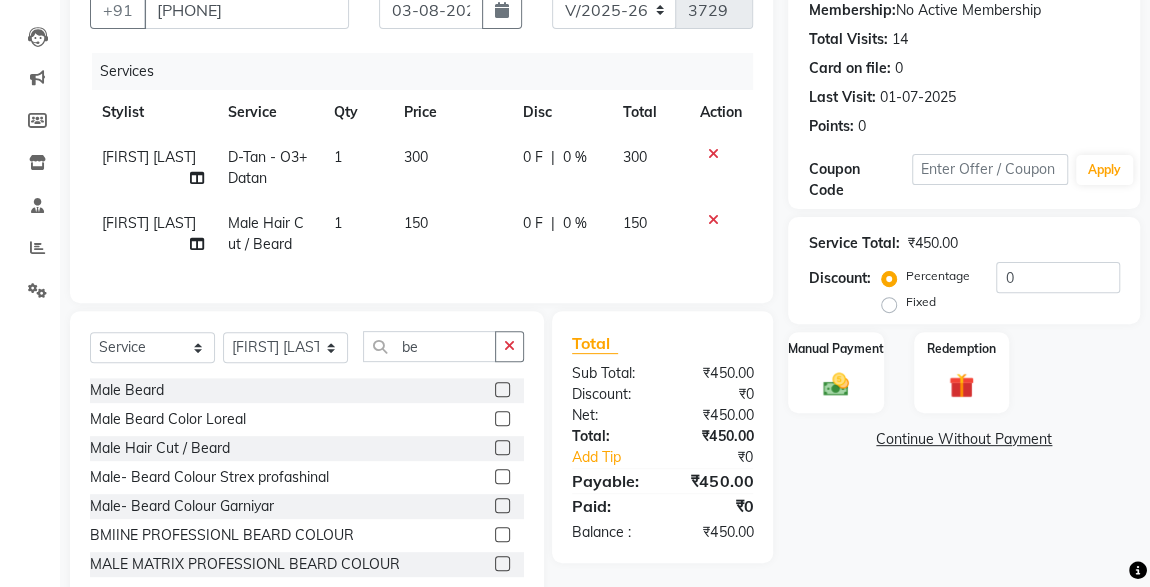 click 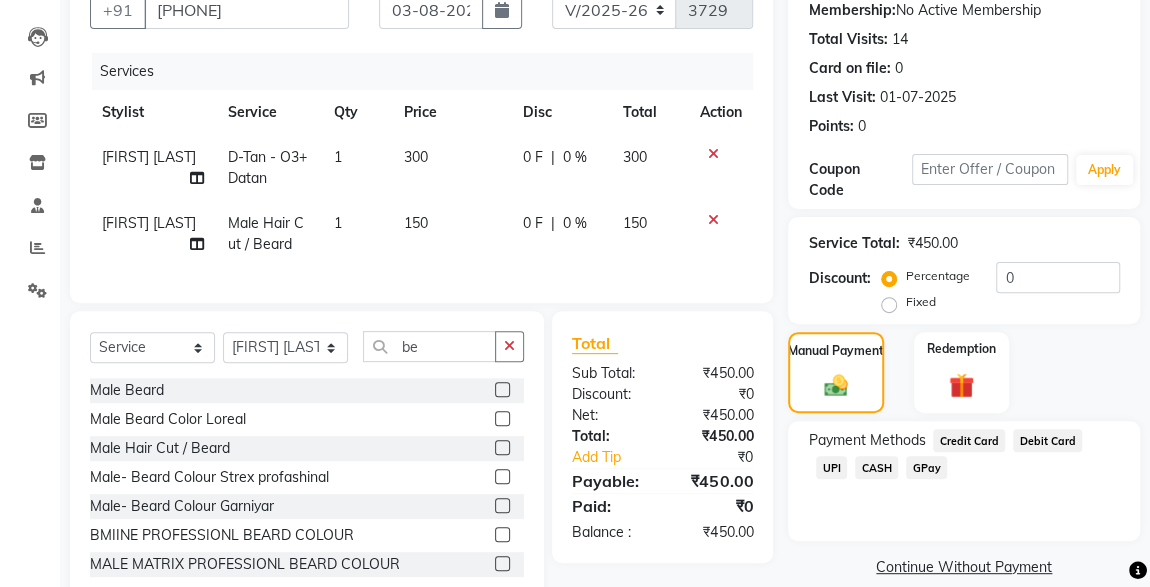 click on "CASH" 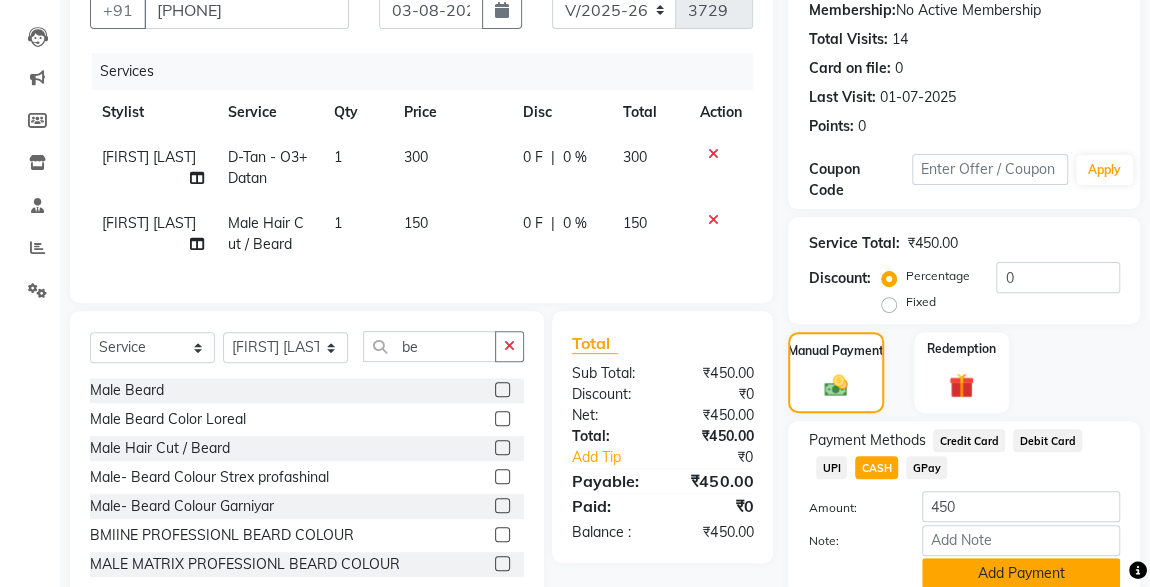 click on "Add Payment" 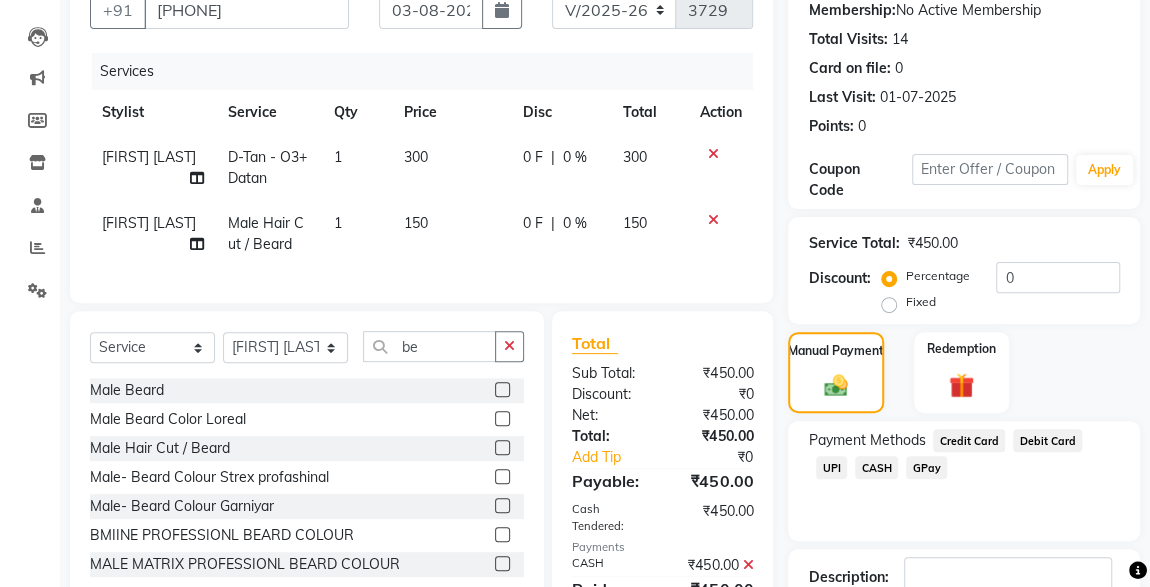 scroll, scrollTop: 330, scrollLeft: 0, axis: vertical 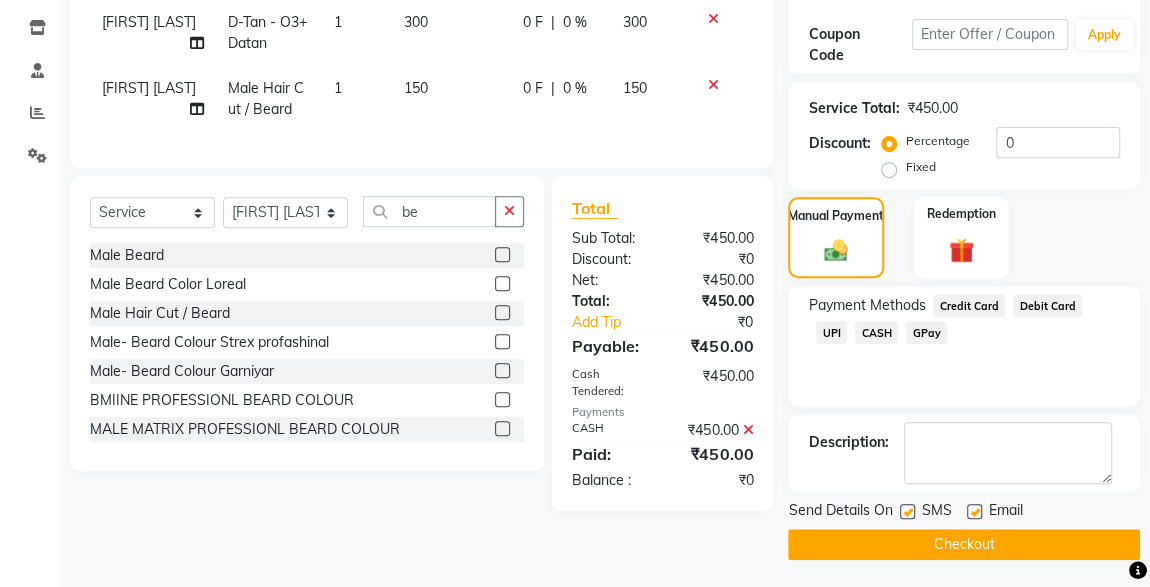 click on "SMS" 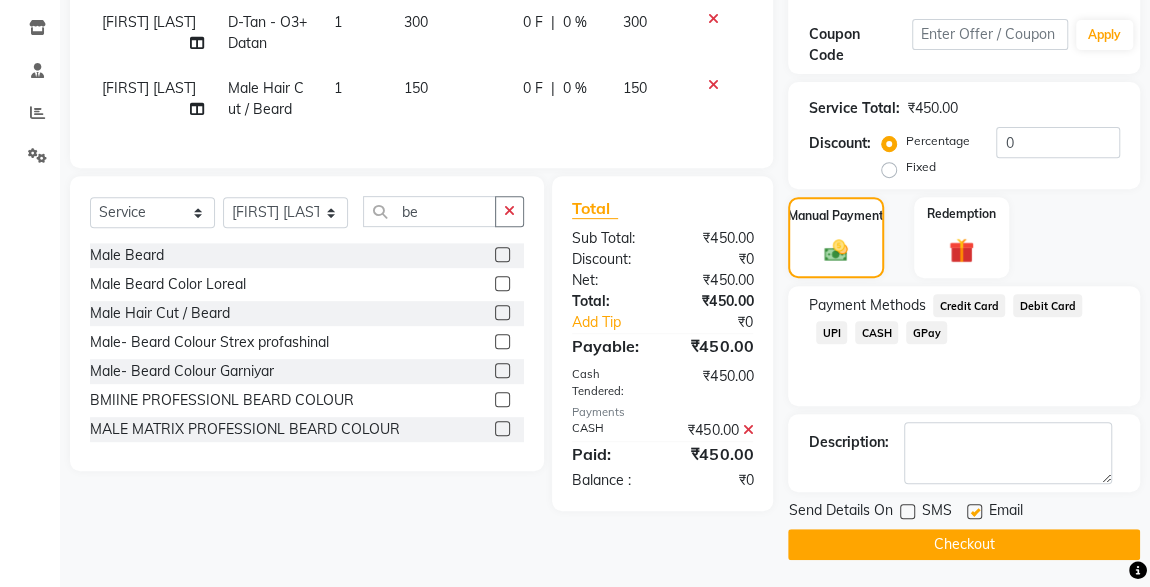 click on "Checkout" 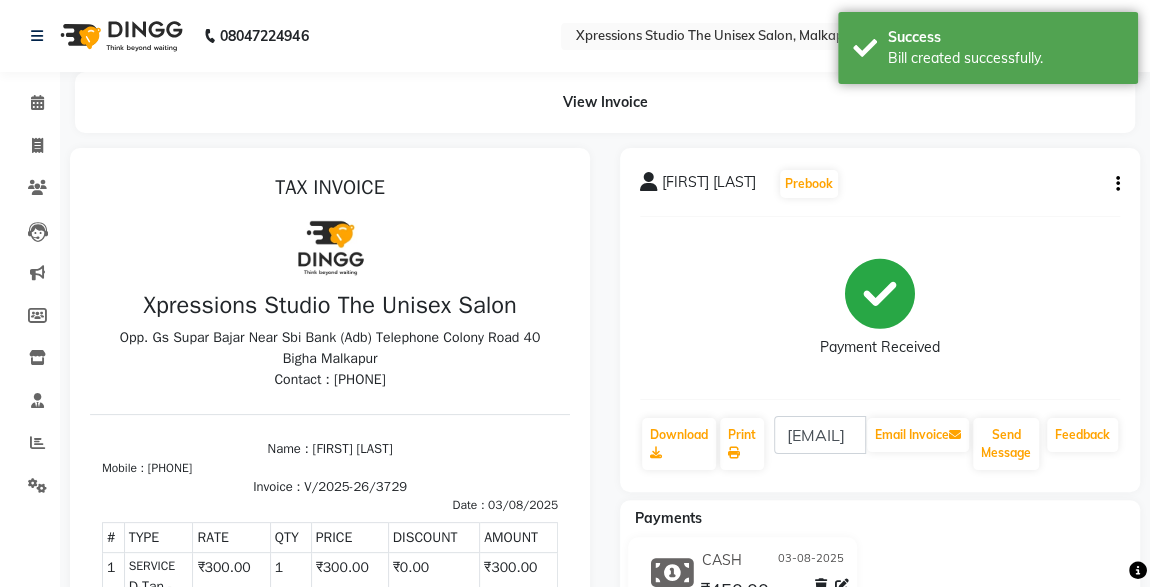scroll, scrollTop: 0, scrollLeft: 0, axis: both 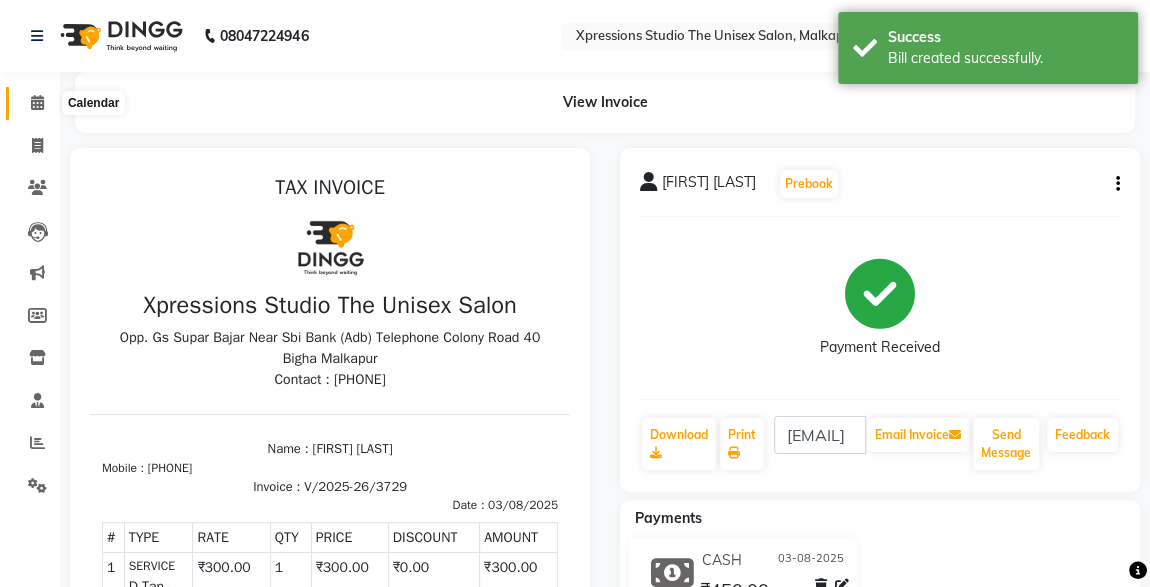 click 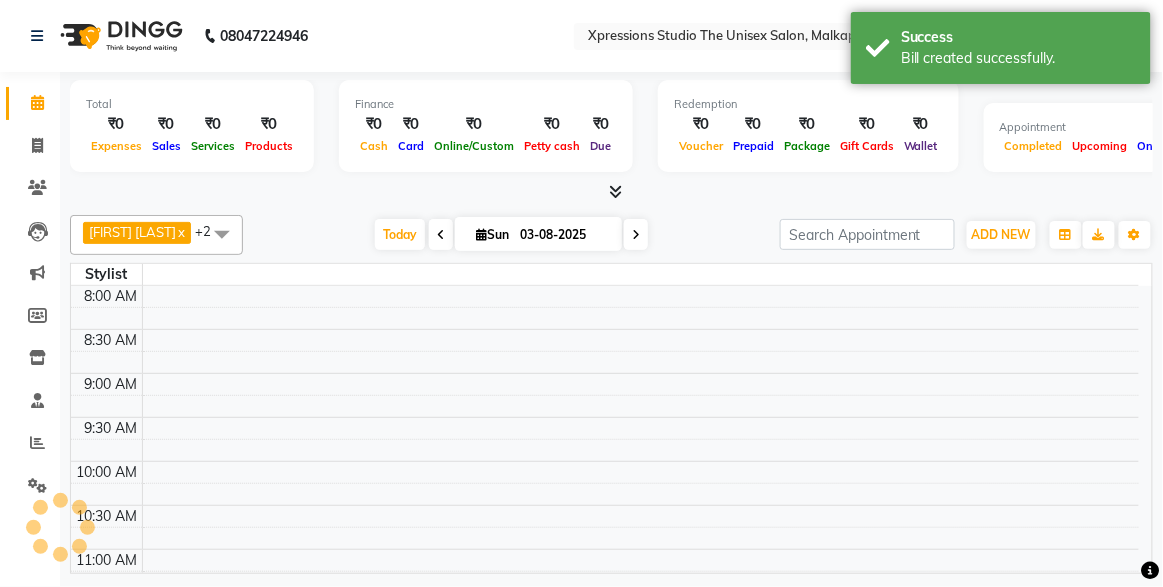 click 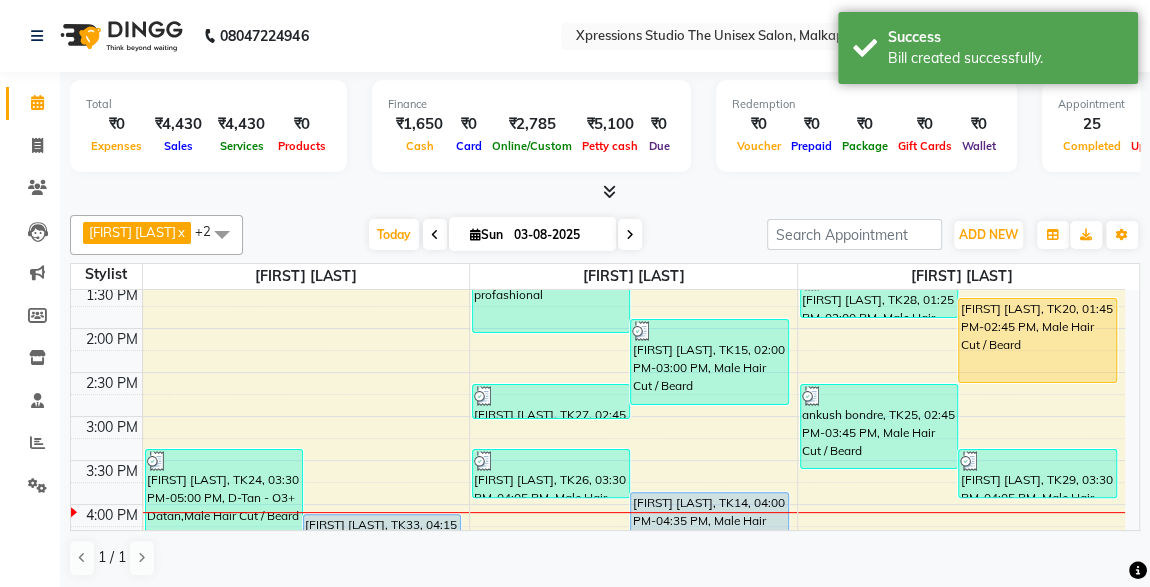 scroll, scrollTop: 493, scrollLeft: 0, axis: vertical 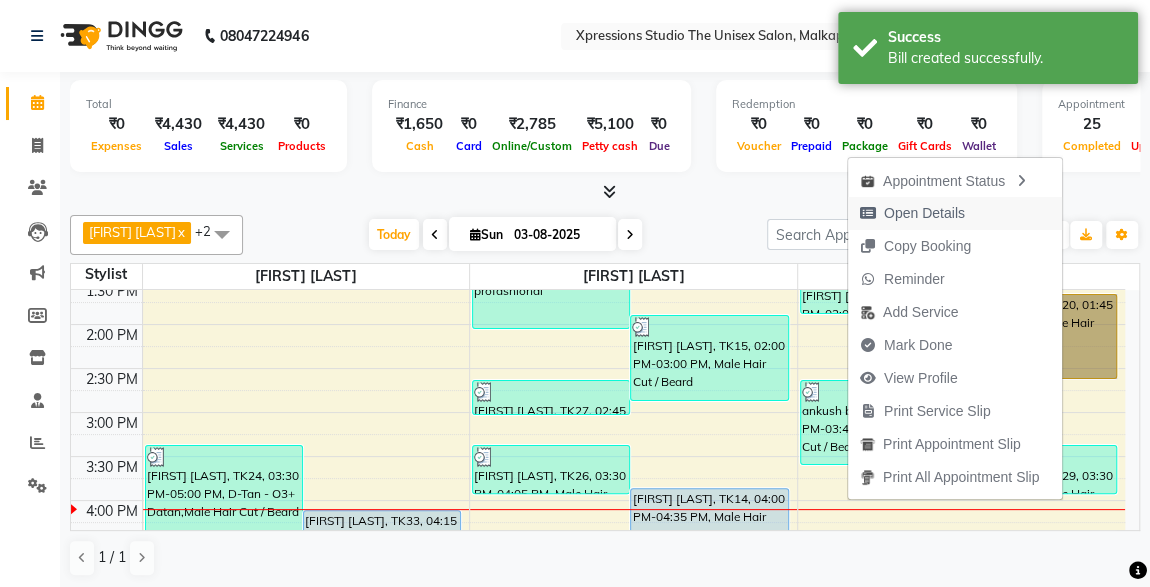 click on "Open Details" at bounding box center [924, 213] 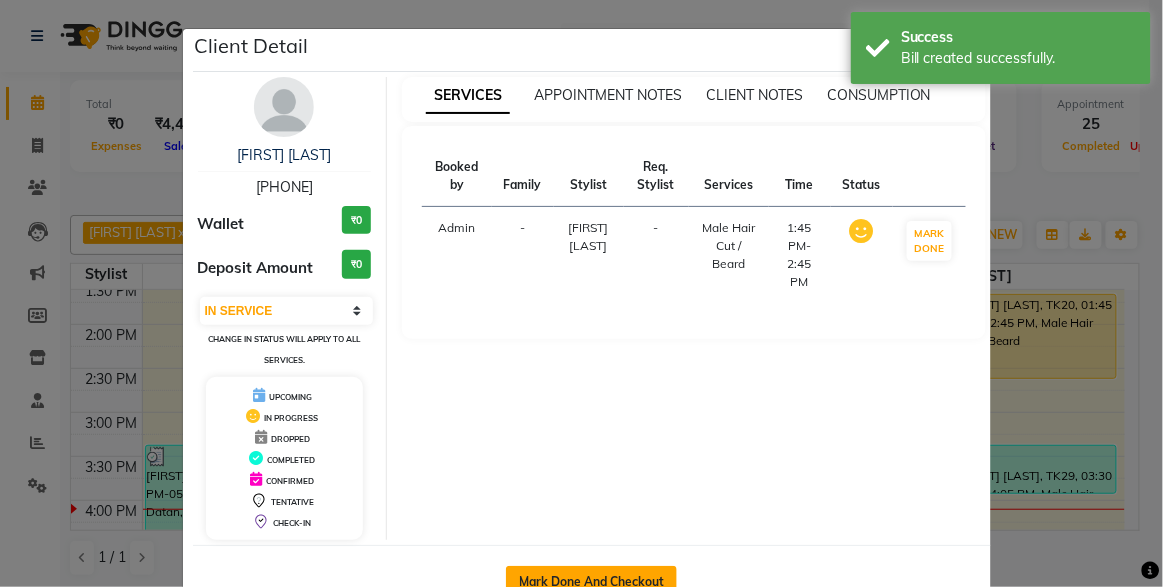 click on "Mark Done And Checkout" 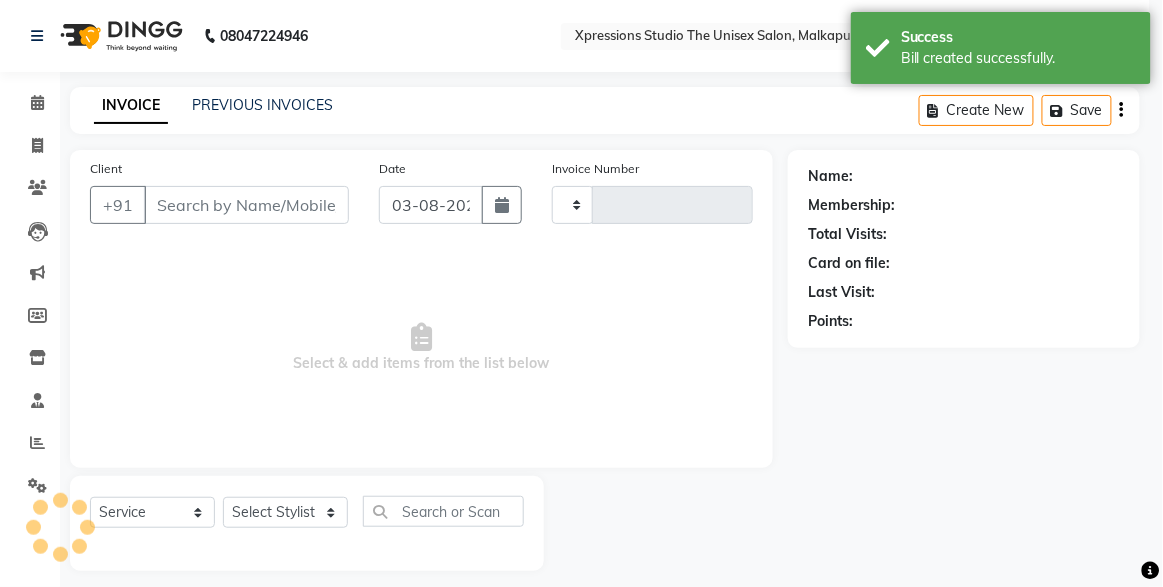type on "3730" 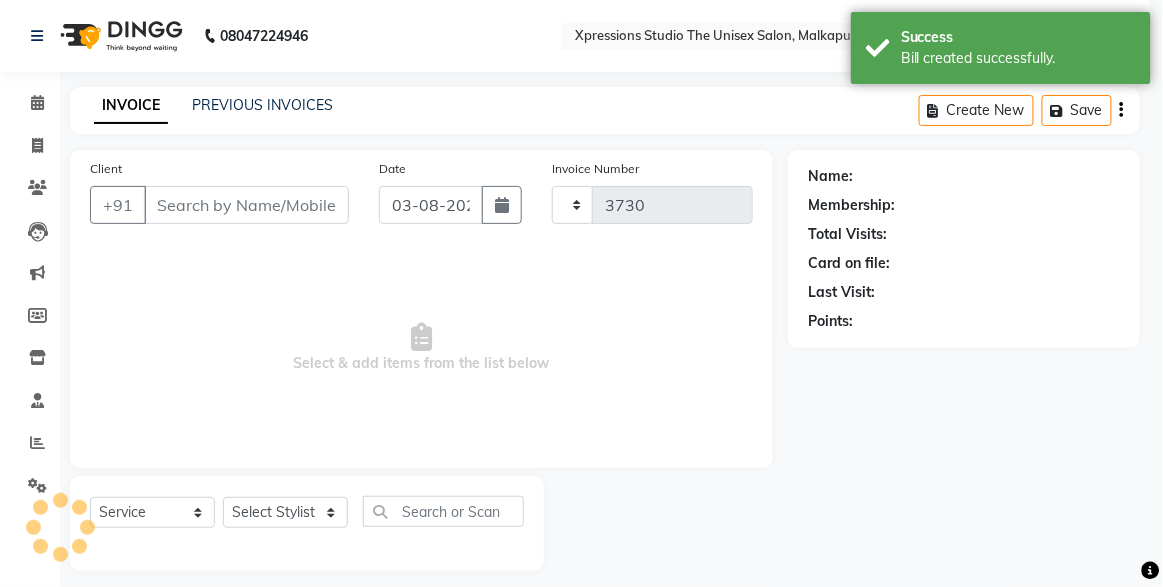 select on "7003" 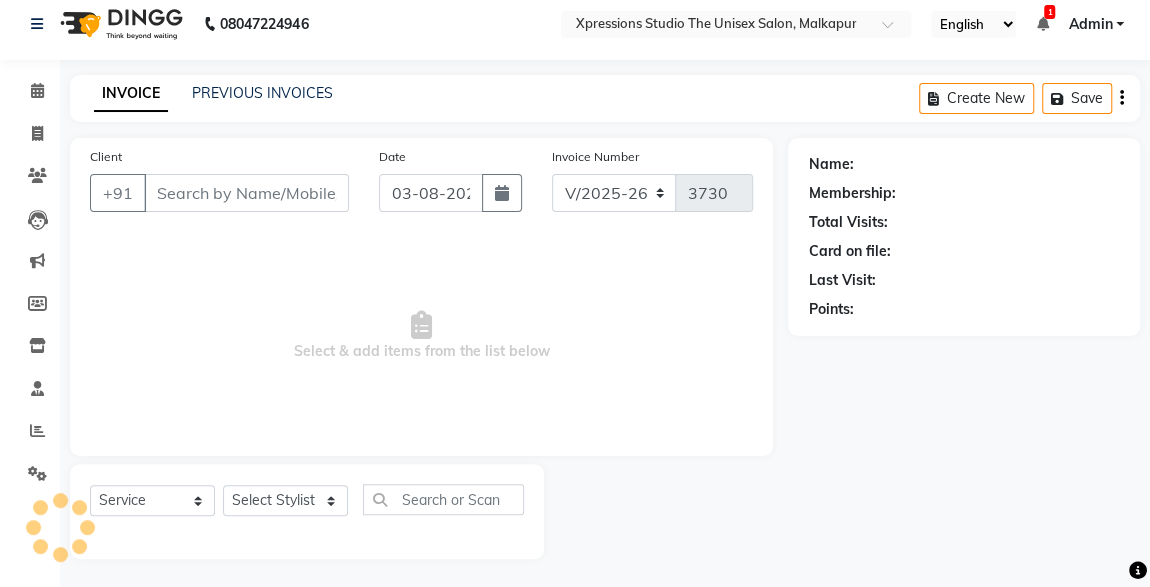type on "7875808765" 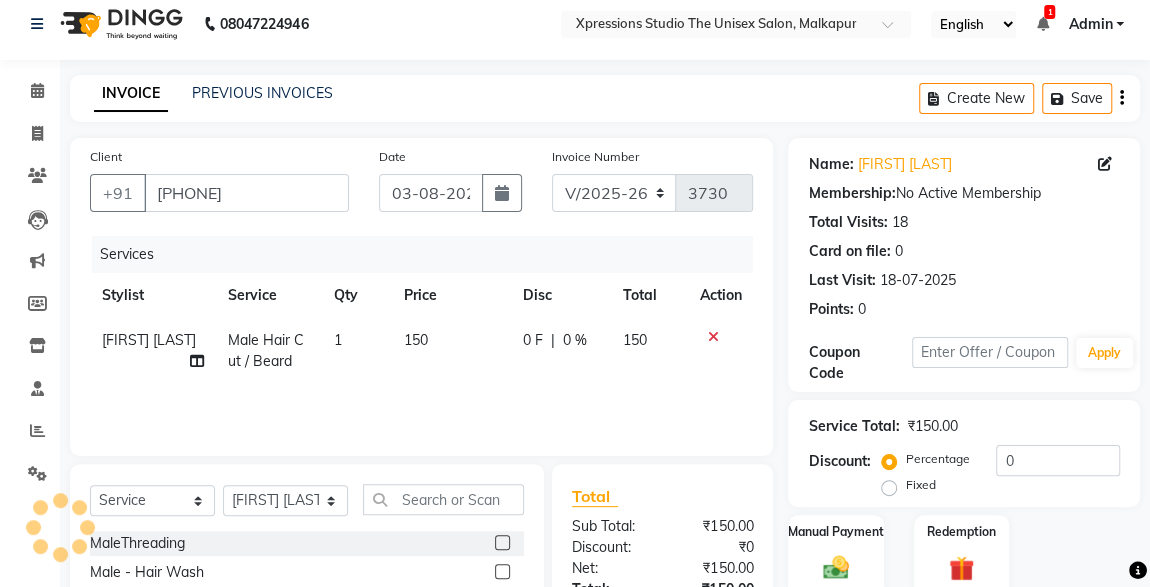 scroll, scrollTop: 212, scrollLeft: 0, axis: vertical 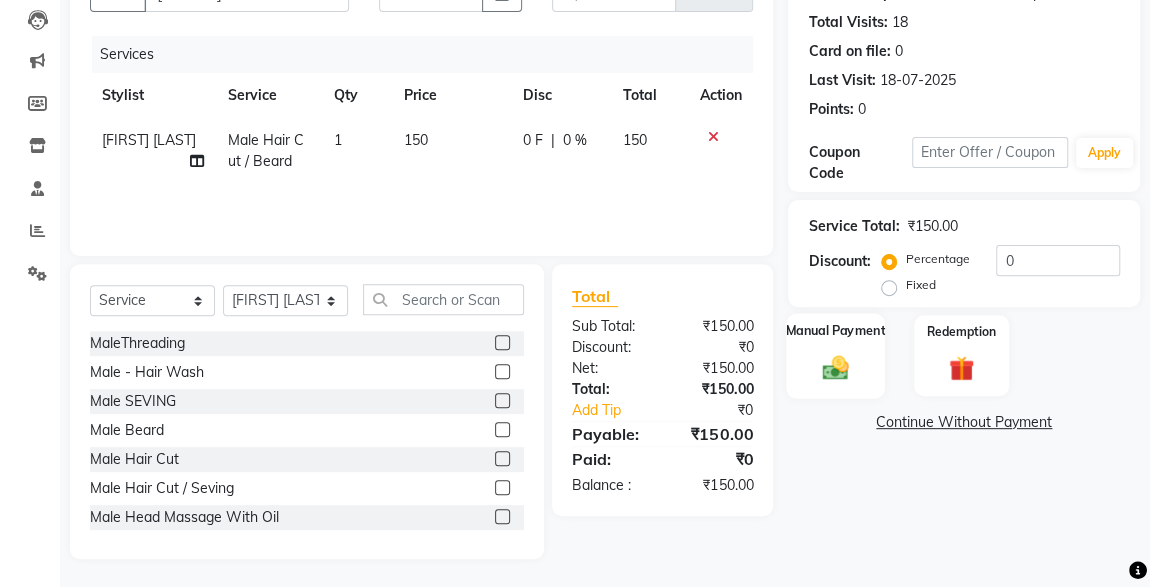 click on "Manual Payment" 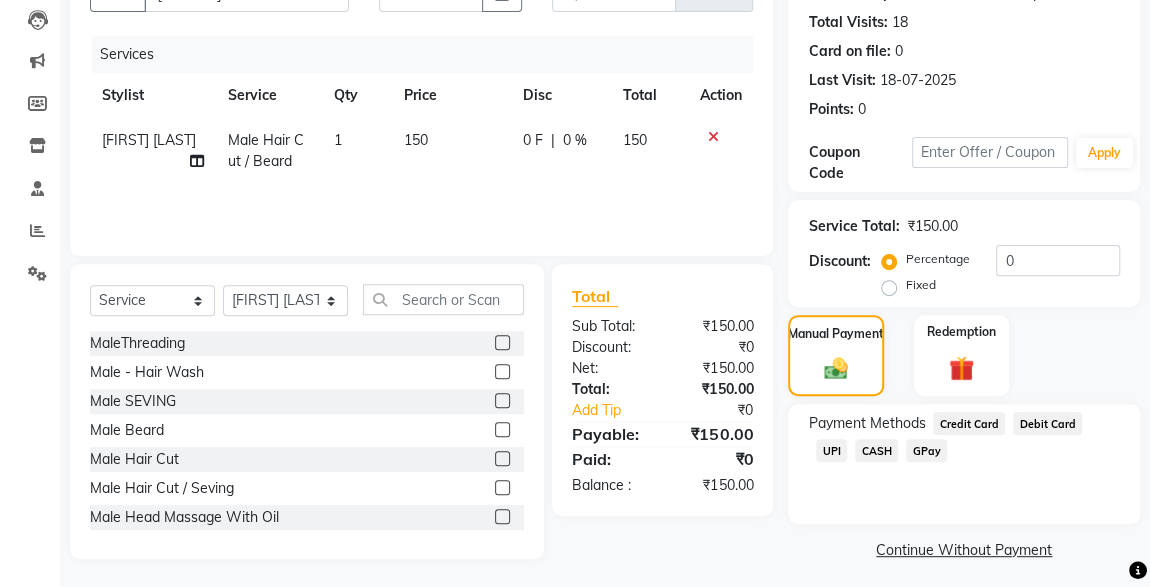 click on "UPI" 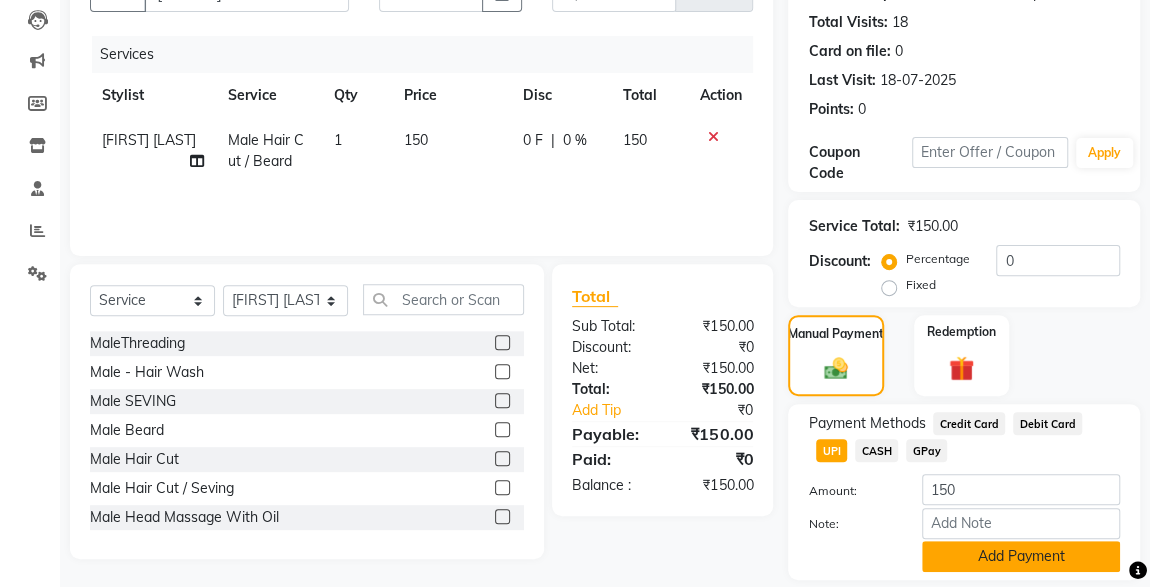 click on "Add Payment" 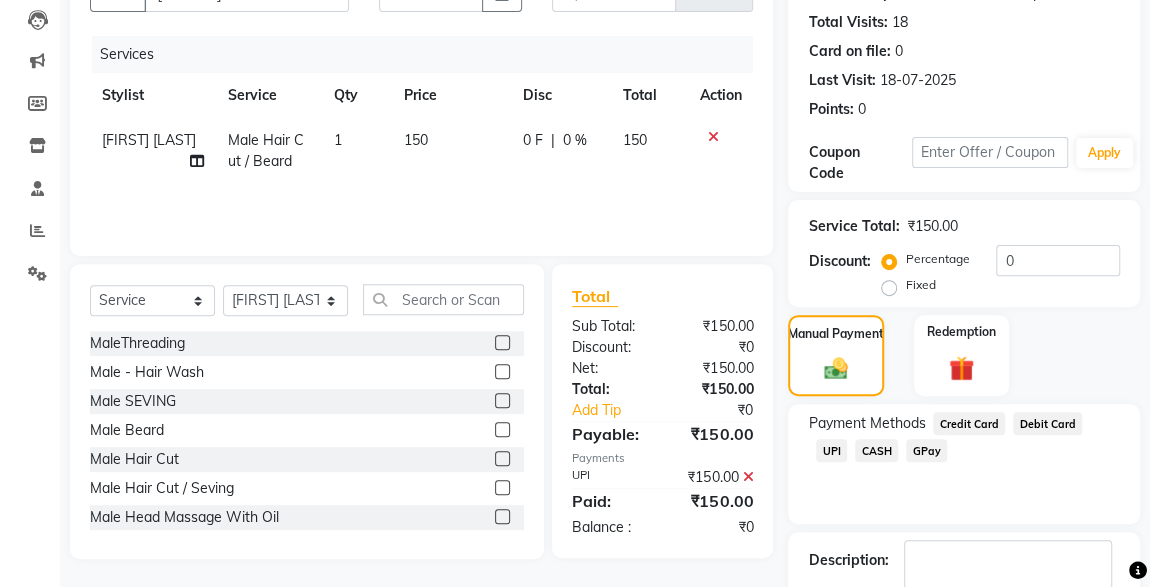 scroll, scrollTop: 330, scrollLeft: 0, axis: vertical 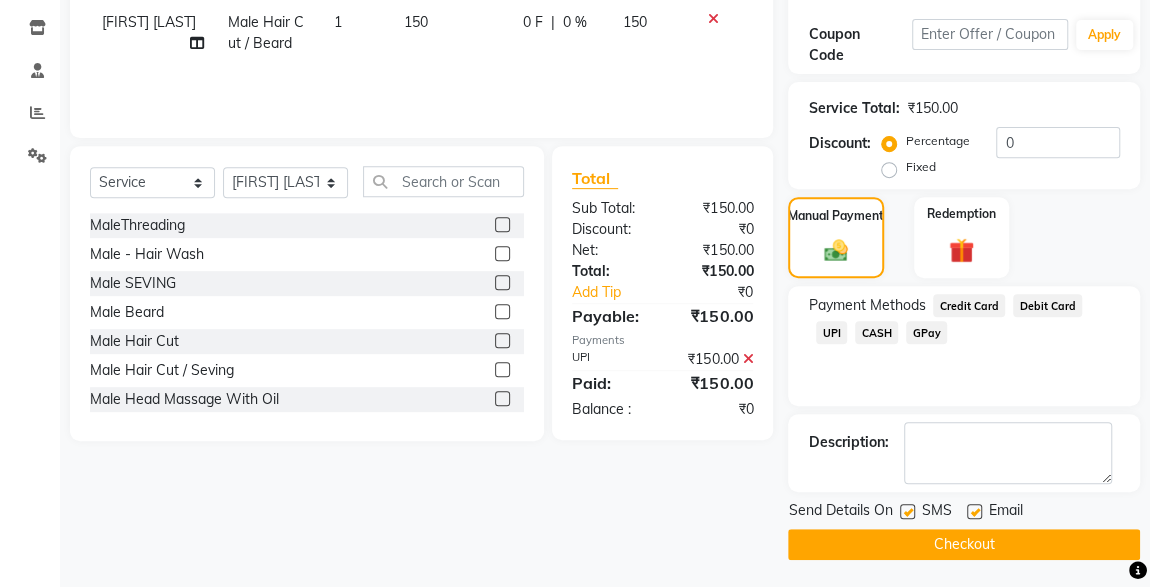 click 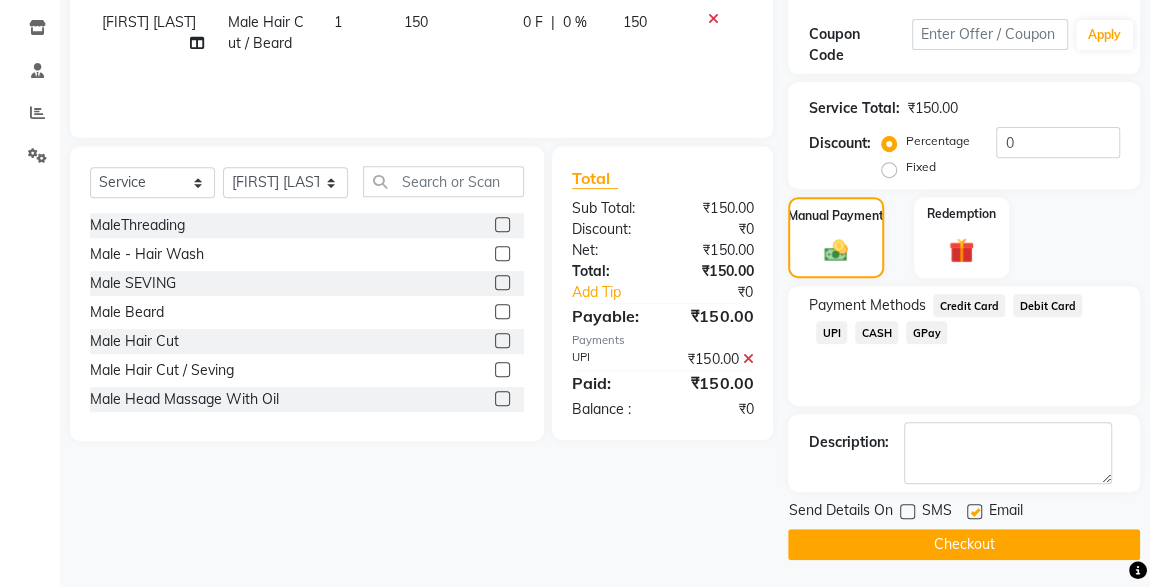 click on "Checkout" 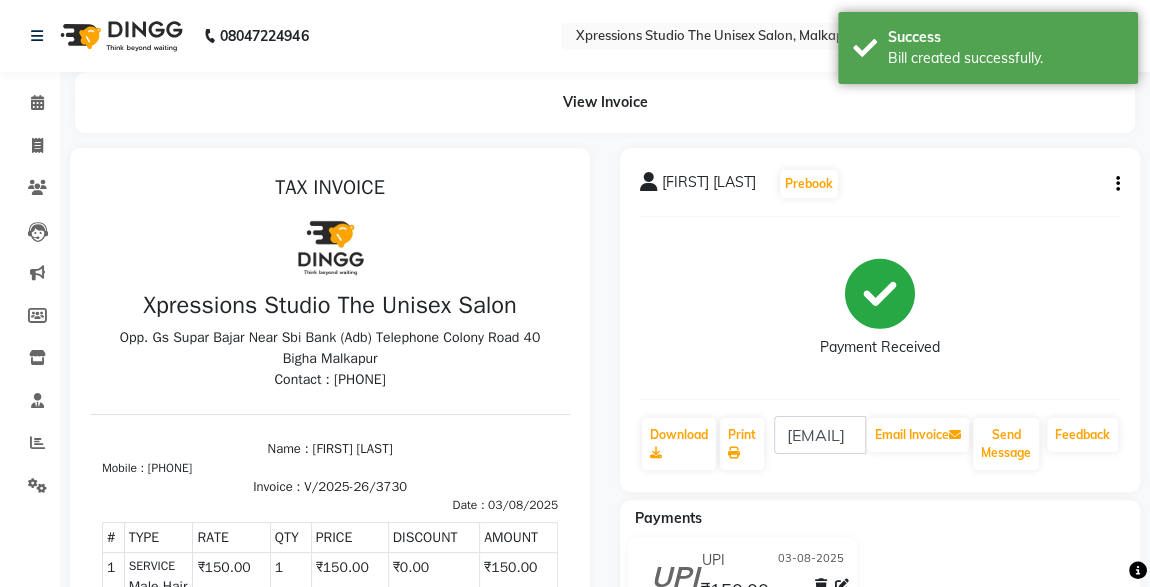 scroll, scrollTop: 0, scrollLeft: 0, axis: both 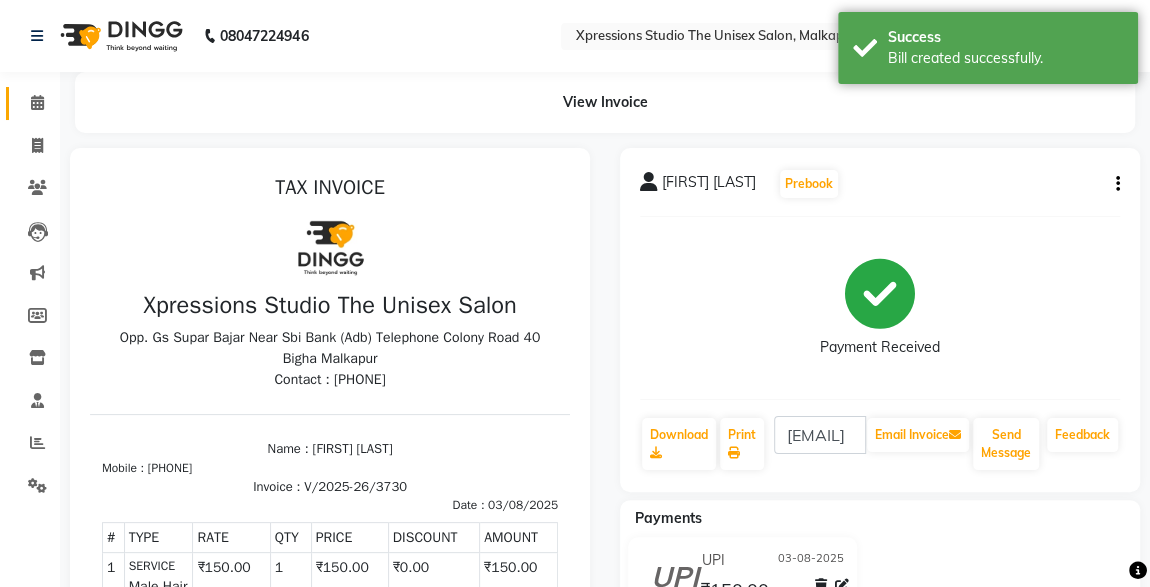 click 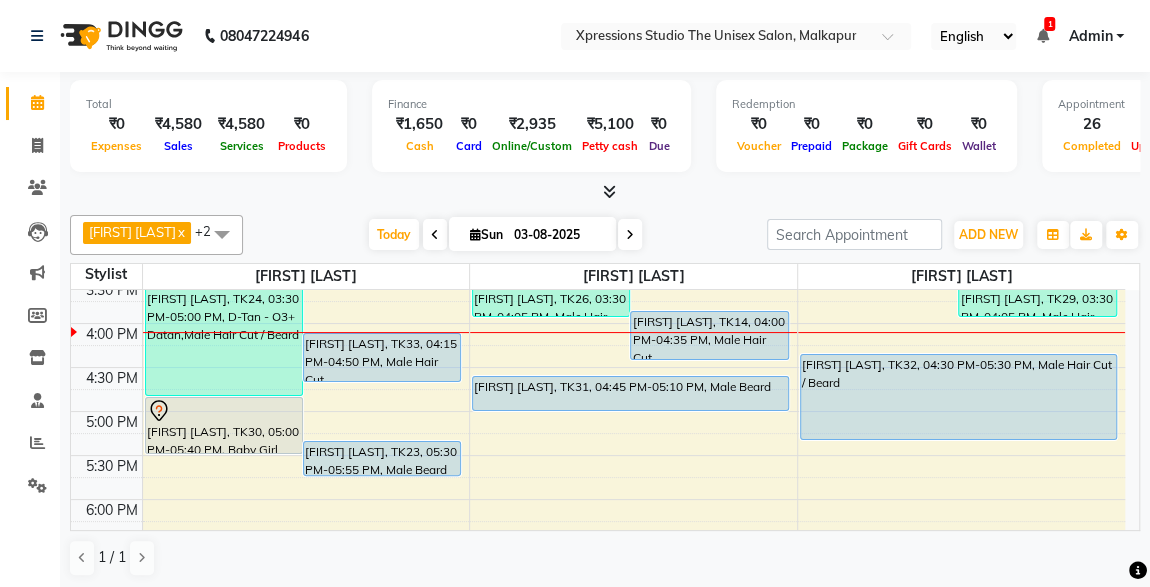 scroll, scrollTop: 673, scrollLeft: 0, axis: vertical 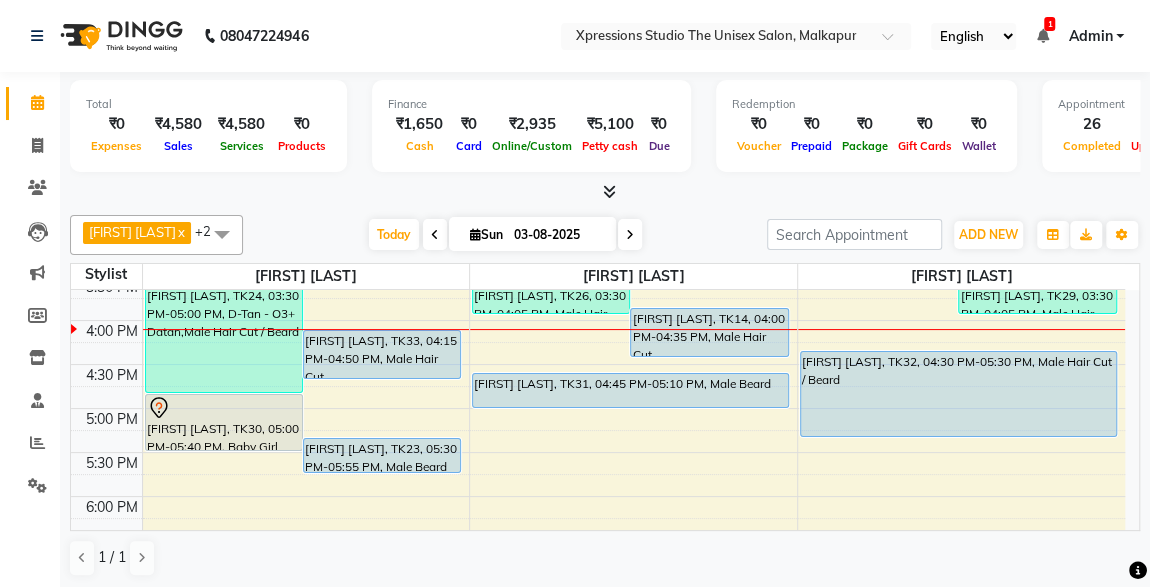 click on "Harish Talreja, TK31, 04:45 PM-05:10 PM, Male  Beard" at bounding box center [630, 390] 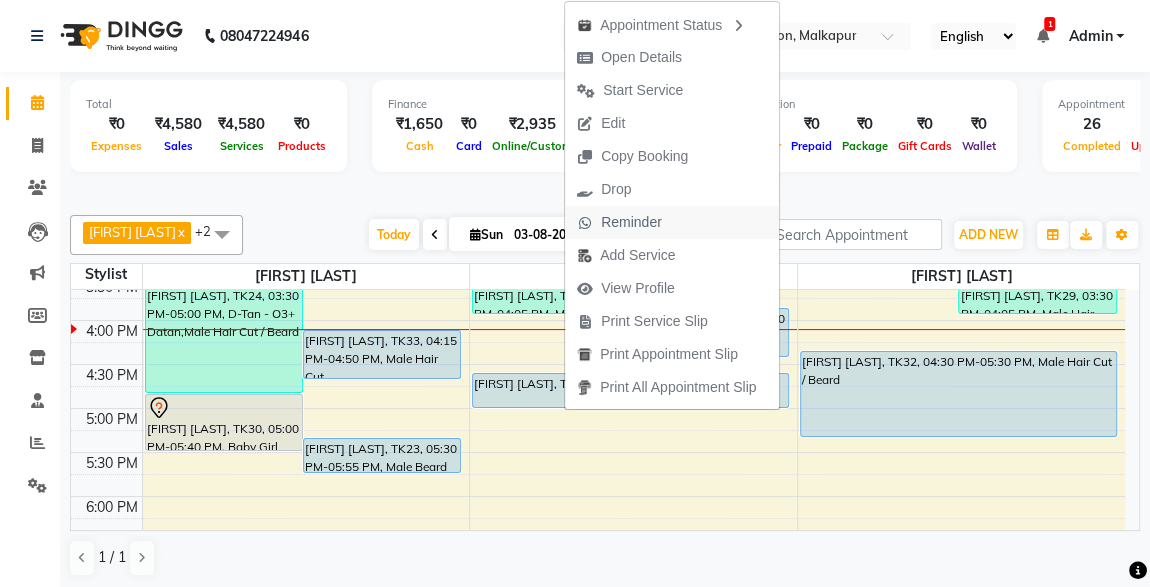 click on "Reminder" at bounding box center [631, 222] 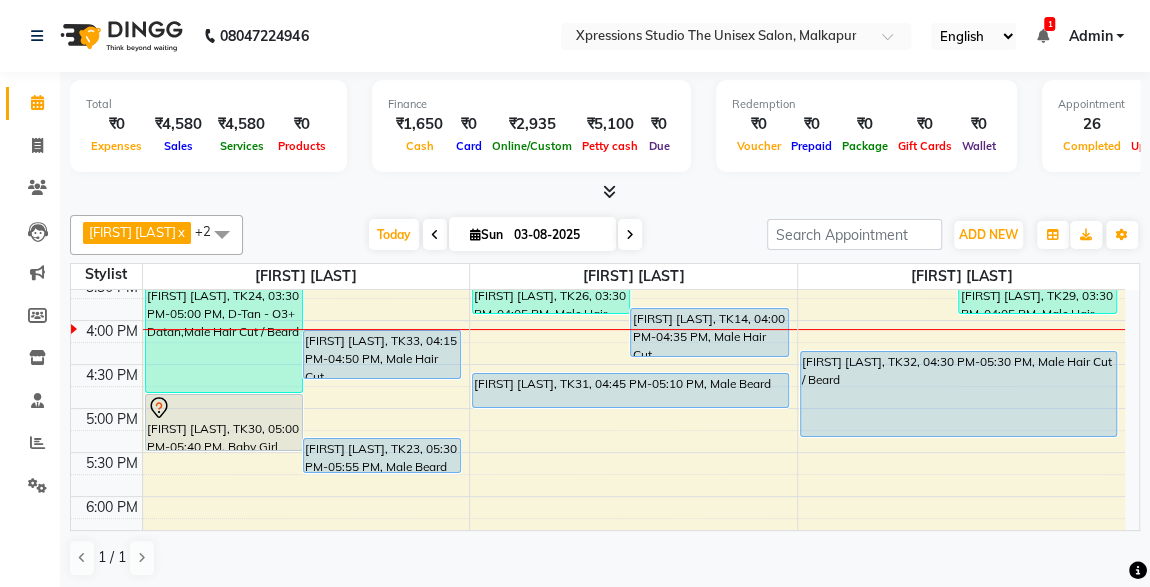 click on "03-08-2025" at bounding box center (558, 235) 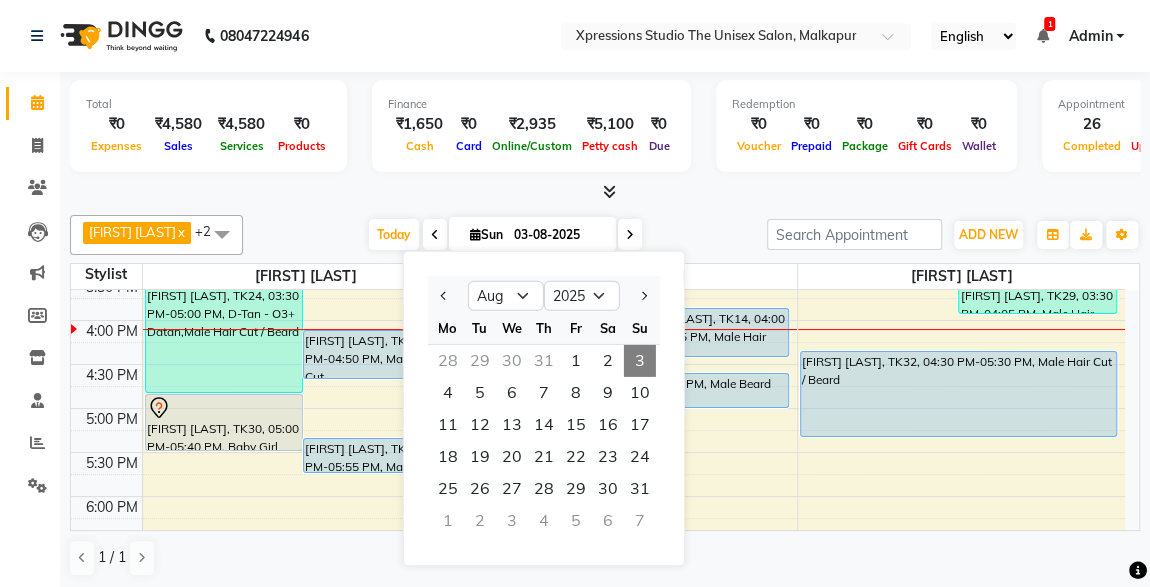 click on "[FIRST] [LAST] , TK32, [TIME] - [TIME], Male Hair Cut / Beard" at bounding box center [958, 394] 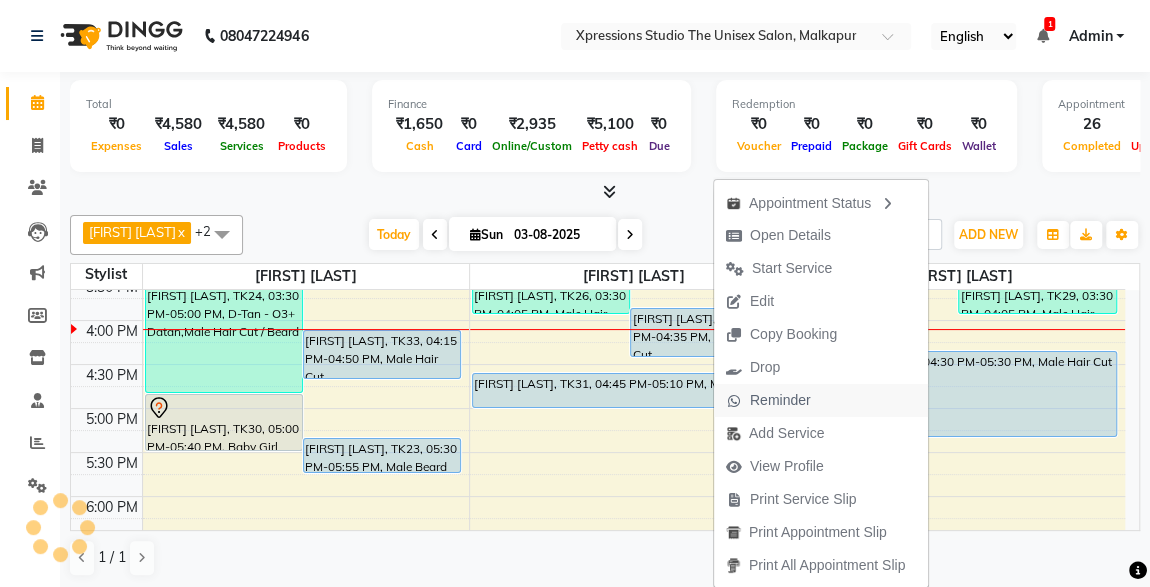 click on "Reminder" at bounding box center [780, 400] 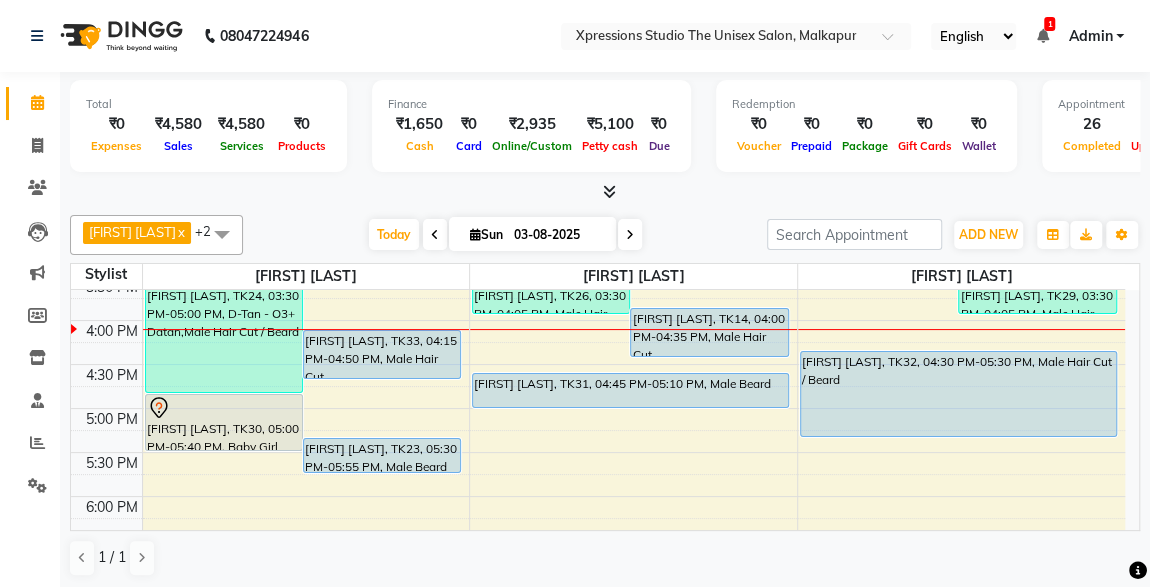 click on "Harish Talreja, TK31, 04:45 PM-05:10 PM, Male  Beard" at bounding box center (630, 390) 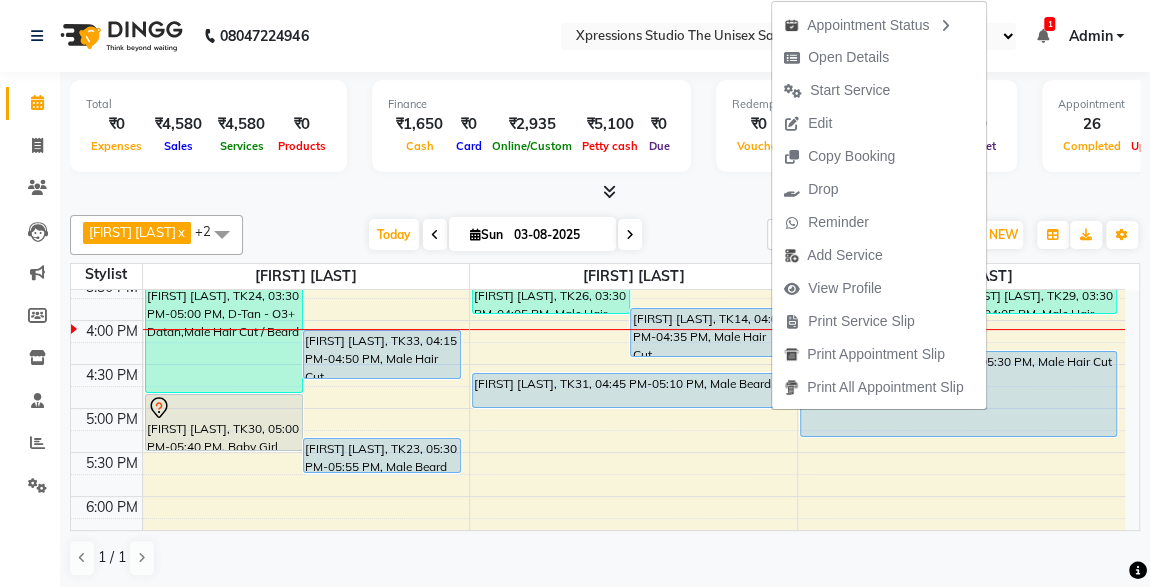 click at bounding box center [382, 472] 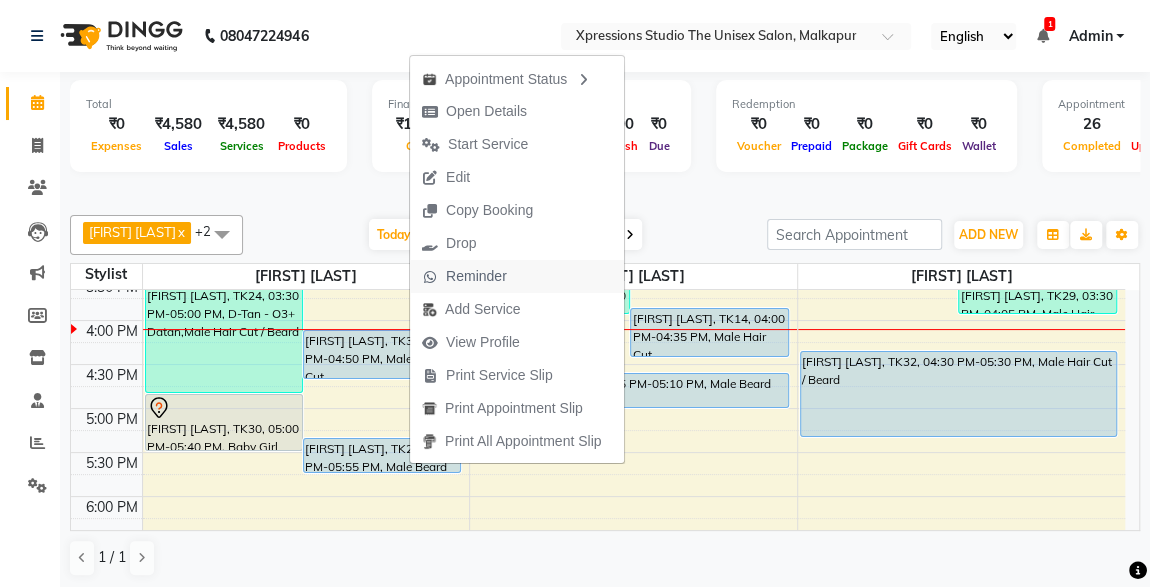 click on "Reminder" at bounding box center [476, 276] 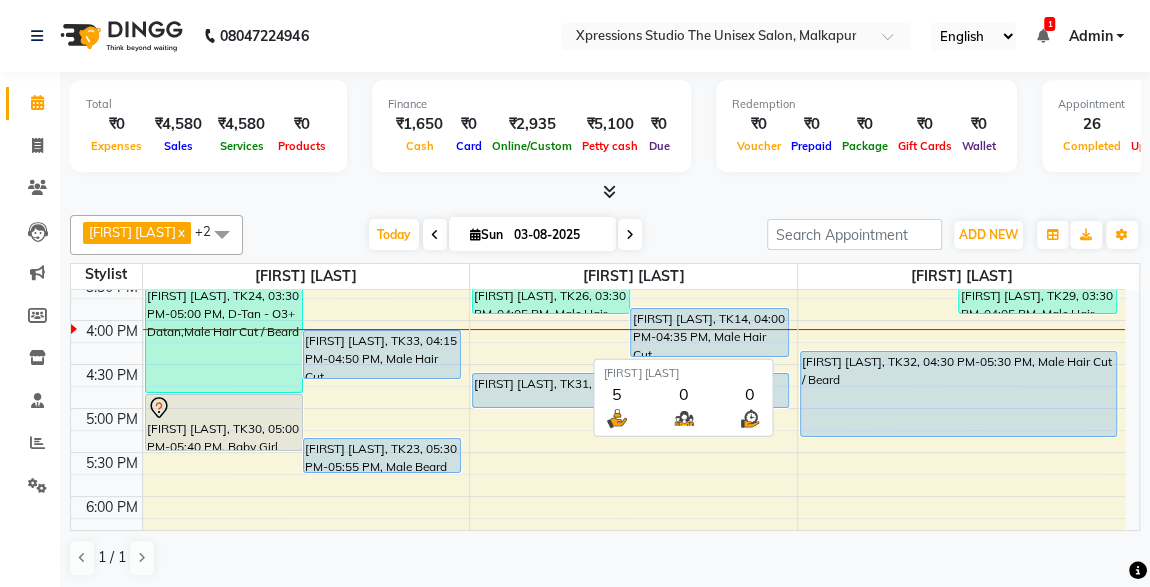 click on "[FIRST] [LAST]" at bounding box center (306, 276) 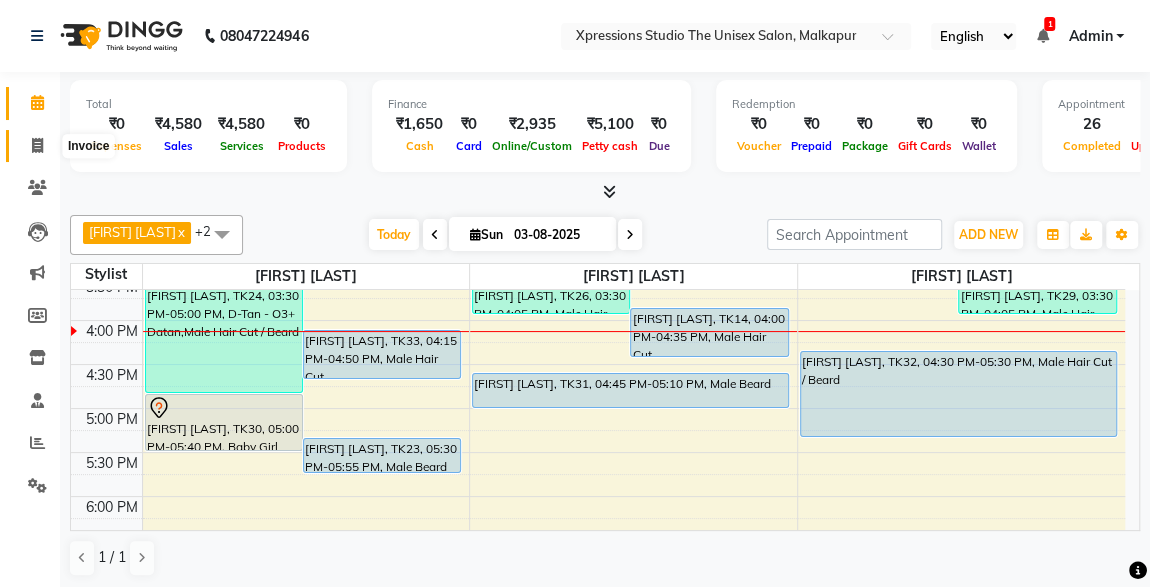 click 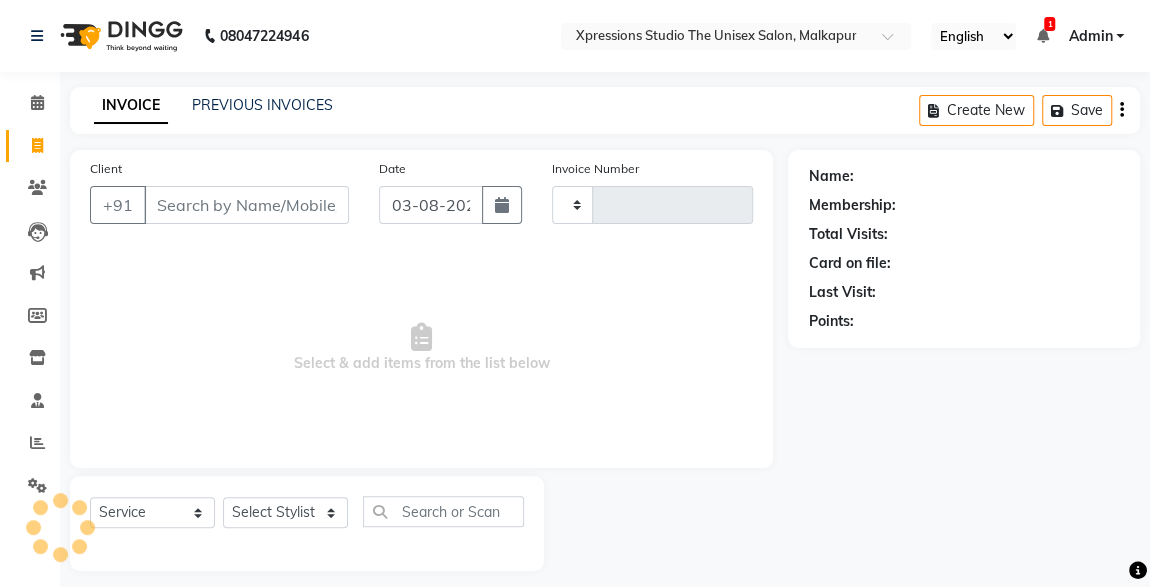 type on "3731" 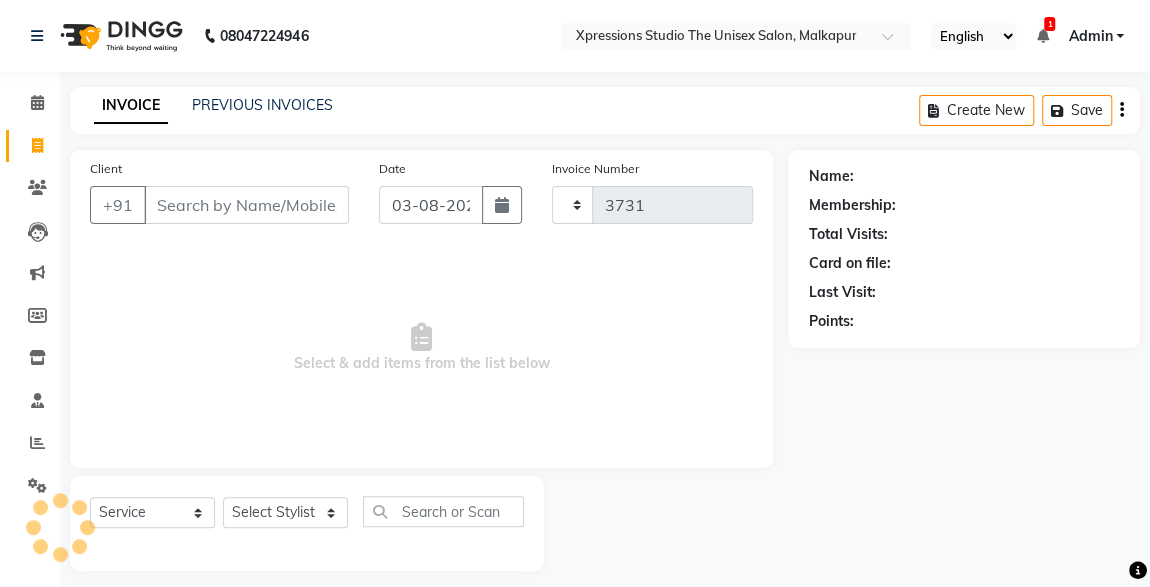 select on "7003" 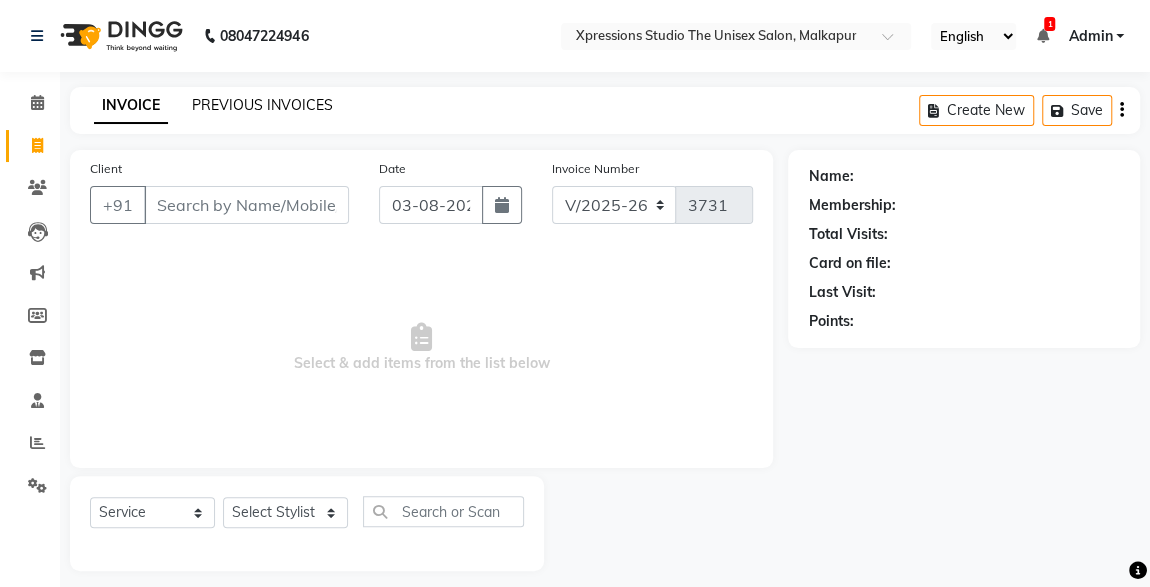 click on "PREVIOUS INVOICES" 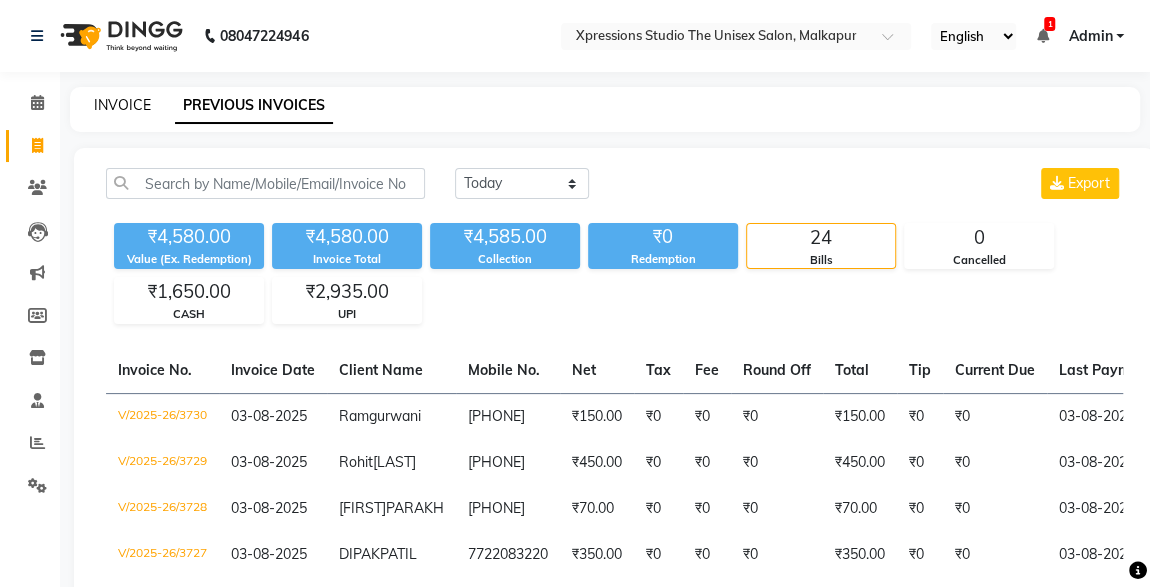 click on "INVOICE" 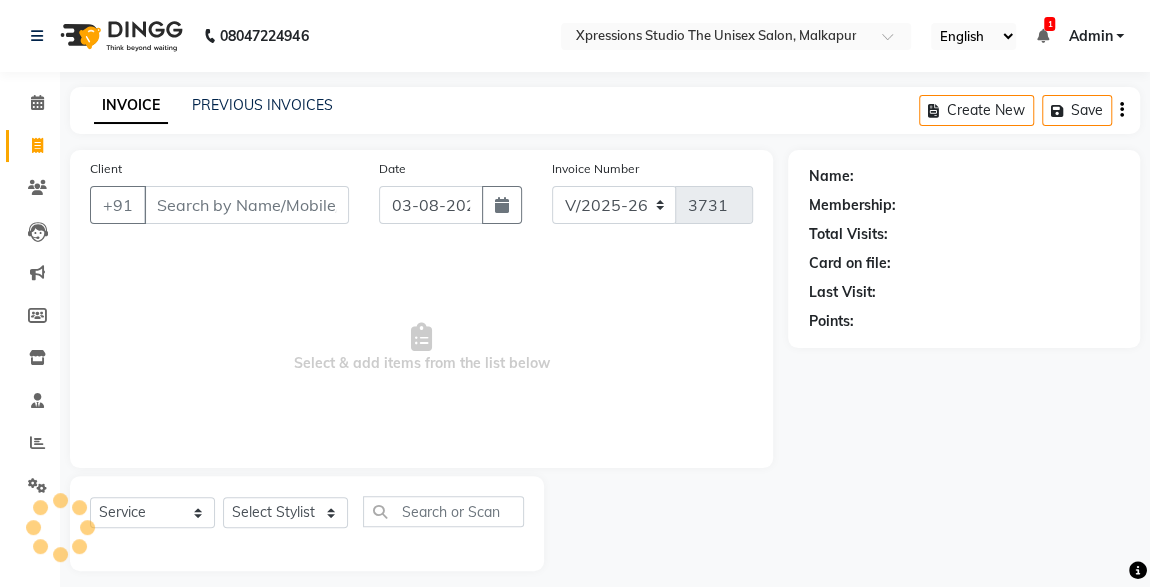 scroll, scrollTop: 12, scrollLeft: 0, axis: vertical 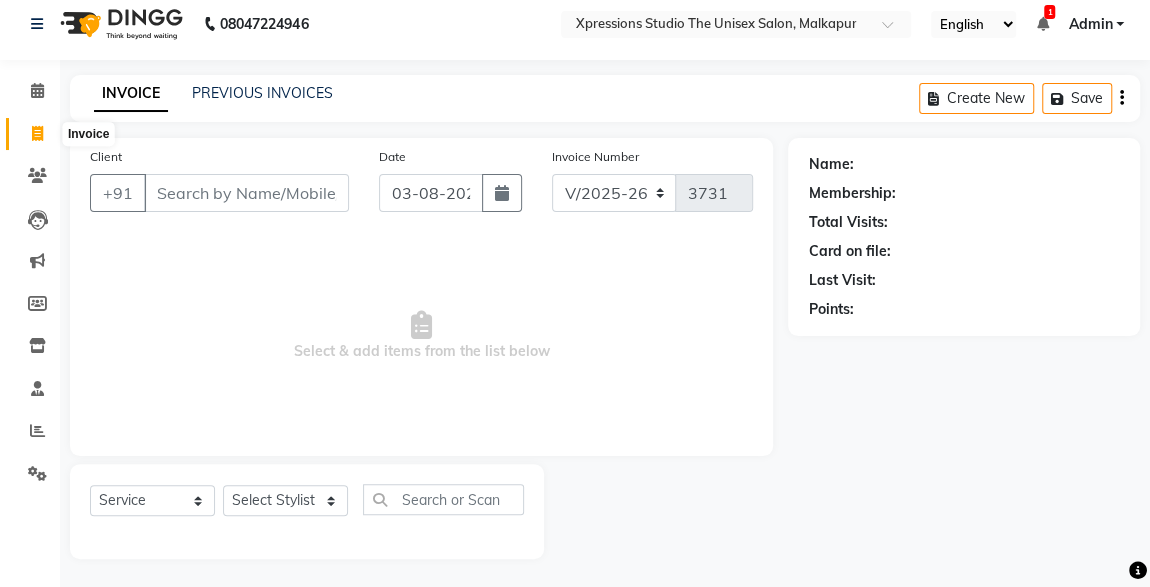 click 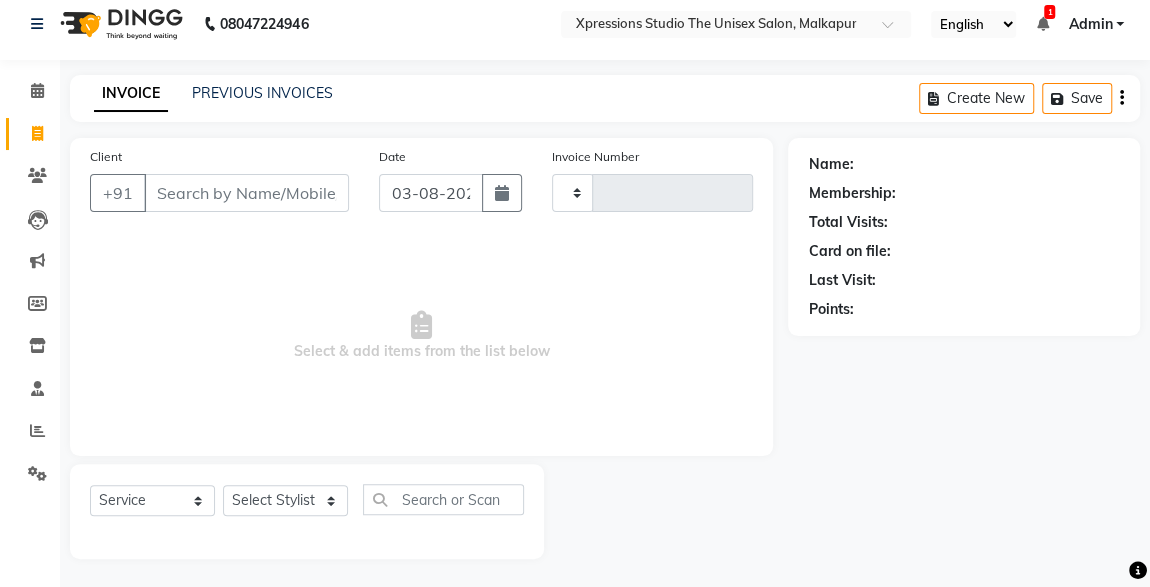 type on "3731" 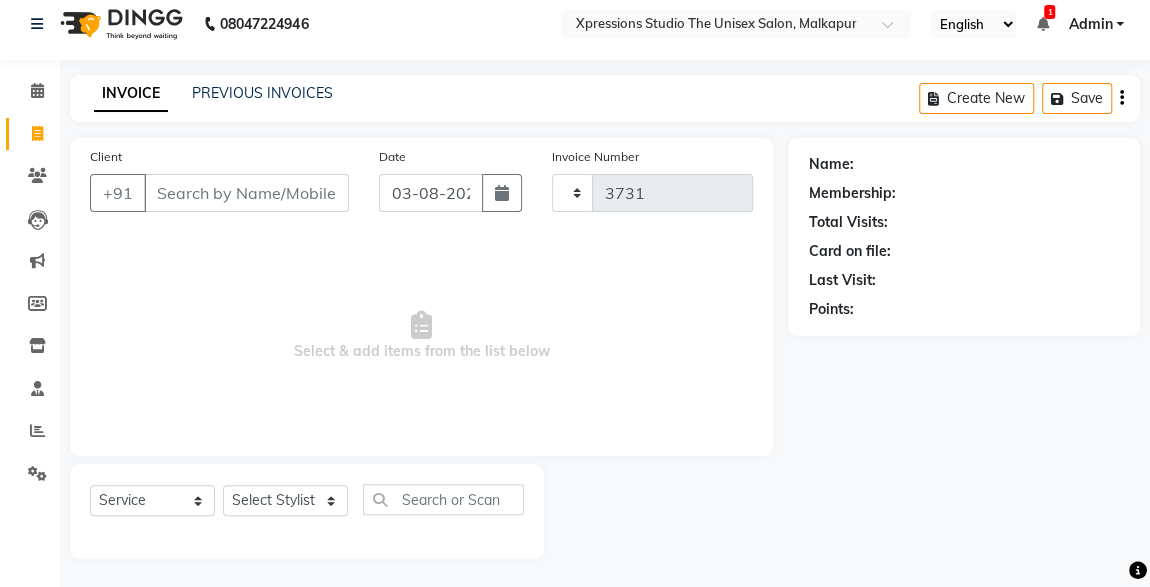select on "7003" 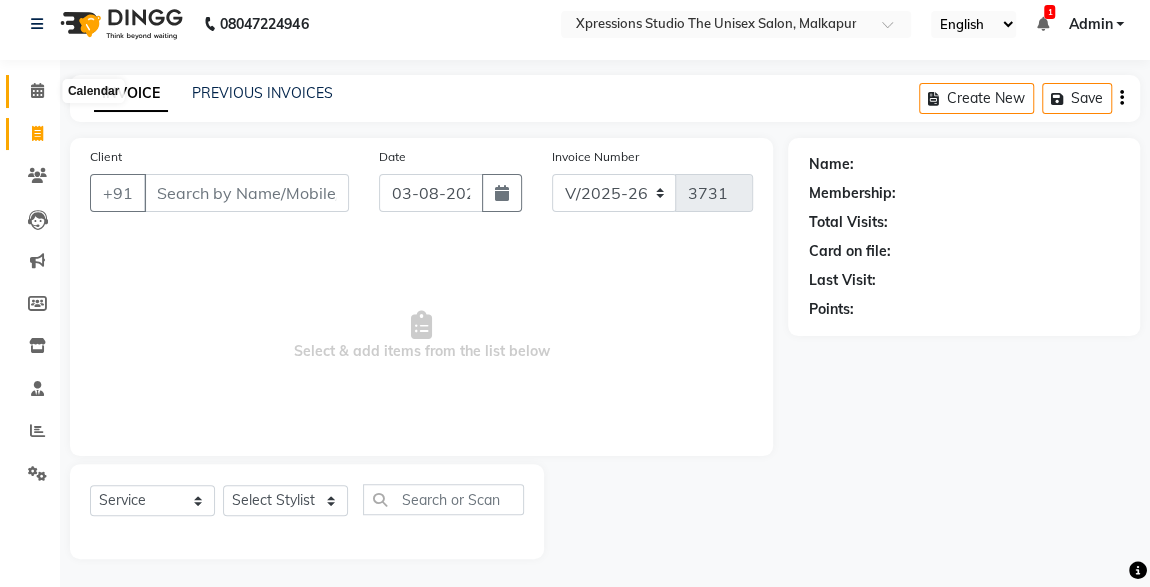 click 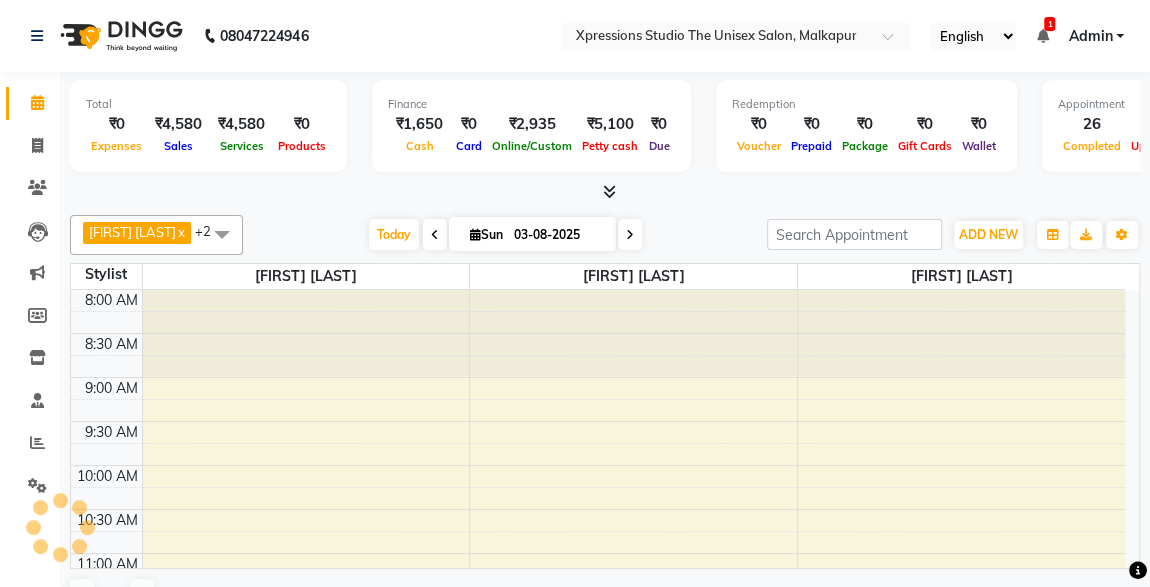 scroll, scrollTop: 692, scrollLeft: 0, axis: vertical 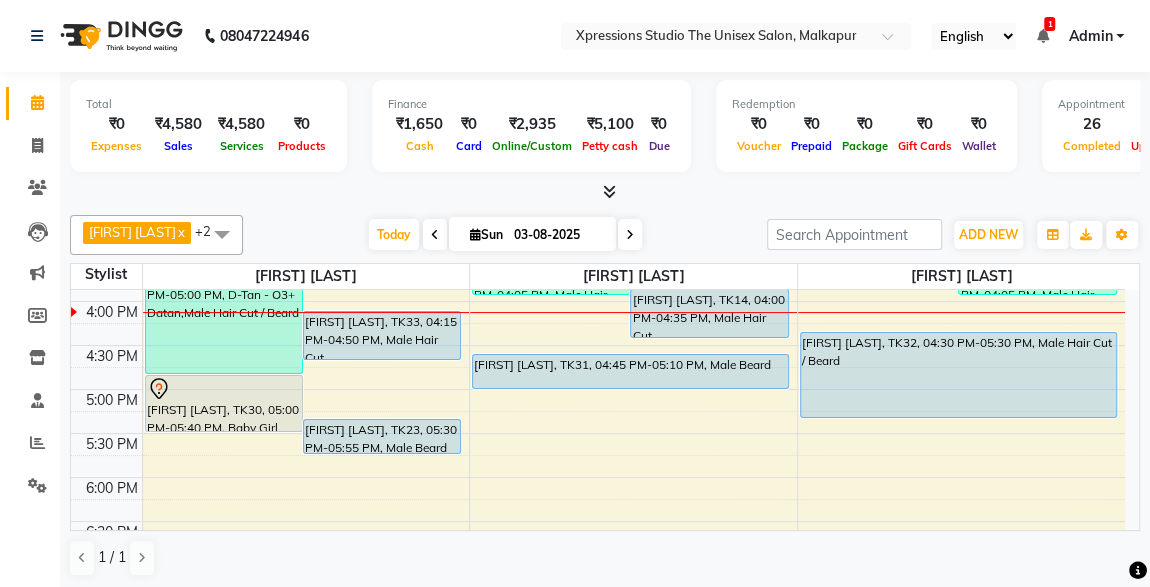 click at bounding box center [1042, 36] 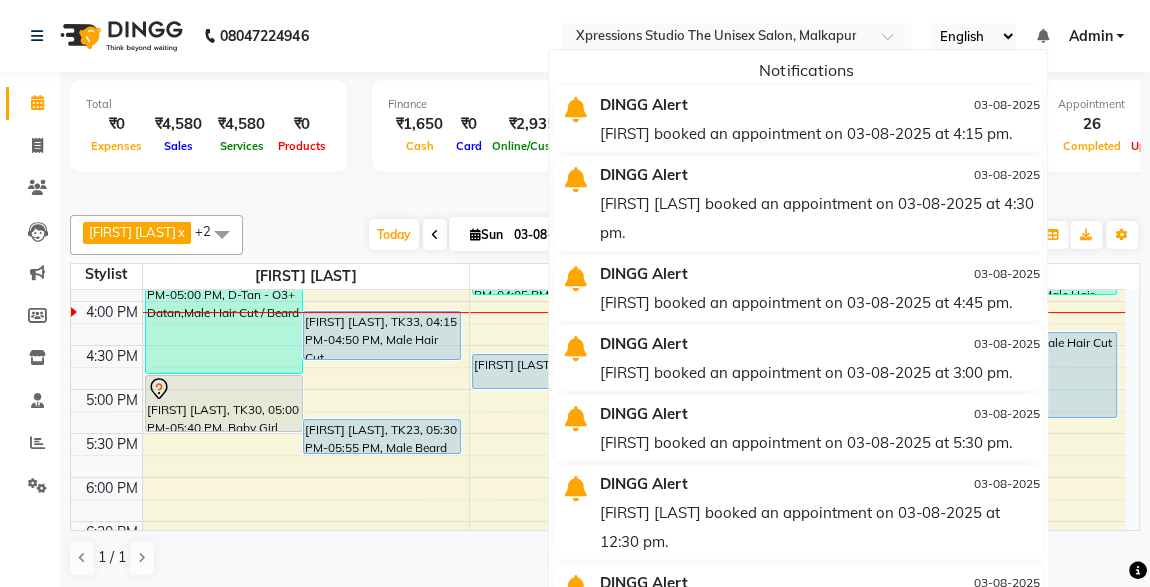 click on "DINGG Alert" at bounding box center (741, 104) 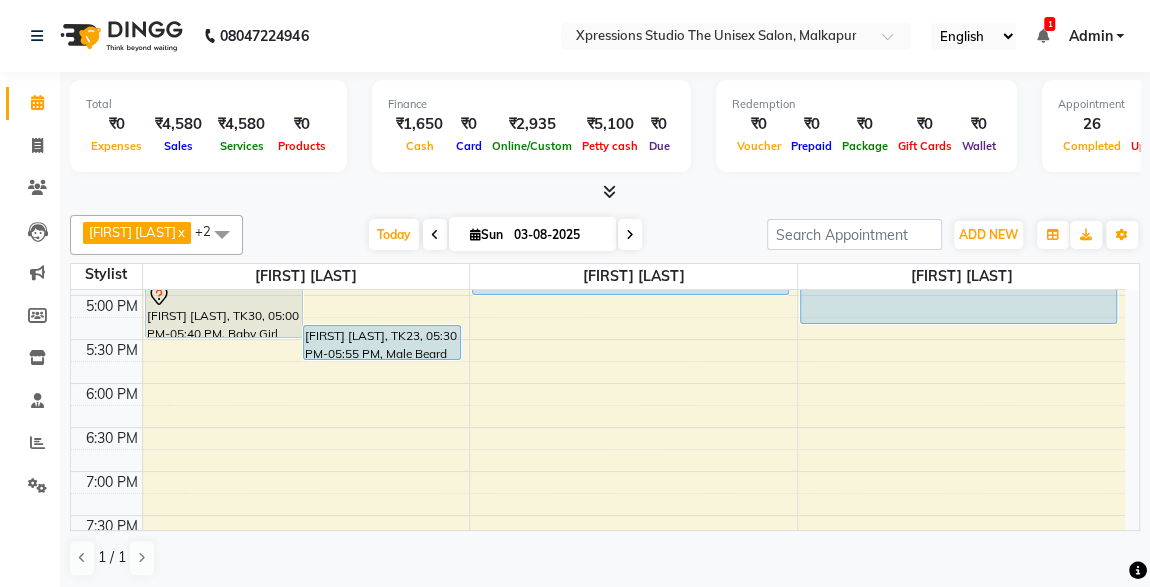 scroll, scrollTop: 801, scrollLeft: 0, axis: vertical 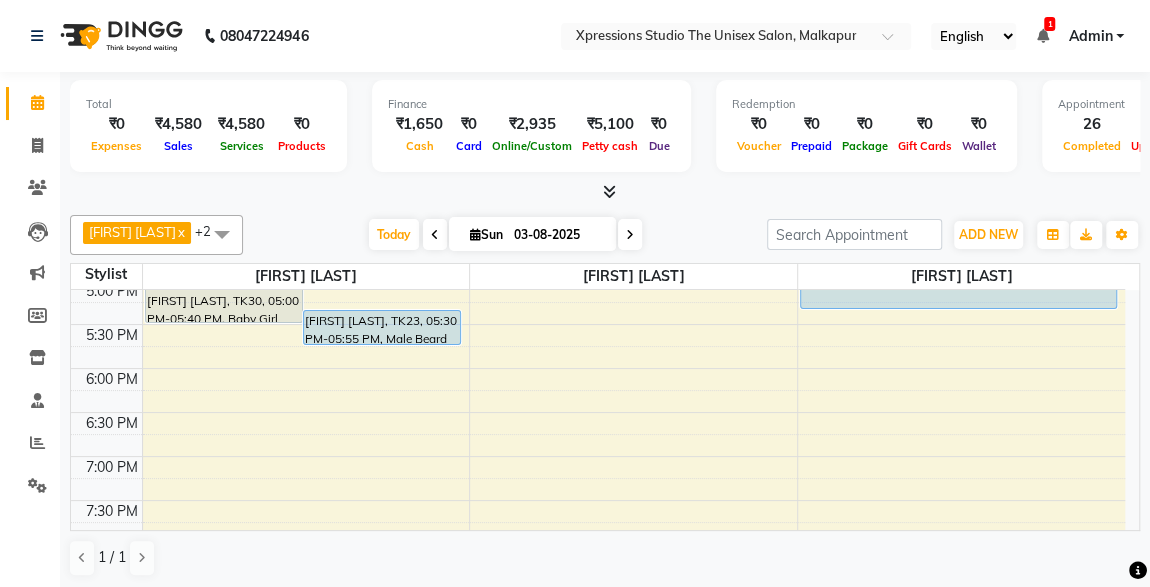 click on "Total  ₹0  Expenses ₹4,580  Sales ₹4,580  Services ₹0  Products Finance  ₹1,650  Cash ₹0  Card ₹2,935  Online/Custom ₹5,100 Petty cash ₹0 Due  Redemption  ₹0 Voucher ₹0 Prepaid ₹0 Package ₹0  Gift Cards ₹0  Wallet  Appointment  26 Completed 10 Upcoming 0 Ongoing 0 No show  Other sales  ₹0  Packages ₹0  Memberships ₹0  Vouchers ₹0  Prepaids ₹0  Gift Cards ROSHAN TANDULKAR  x ROHAN BABHULKAR  x ADESH RAUT  x +2 UnSelect All ADESH RAUT ROHAN BABHULKAR ROSHAN TANDULKAR Today  Sun 03-08-2025 Toggle Dropdown Add Appointment Add Invoice Add Expense Add Attendance Add Client Add Transaction Toggle Dropdown Add Appointment Add Invoice Add Expense Add Attendance Add Client ADD NEW Toggle Dropdown Add Appointment Add Invoice Add Expense Add Attendance Add Client Add Transaction ROSHAN TANDULKAR  x ROHAN BABHULKAR  x ADESH RAUT  x +2 UnSelect All ADESH RAUT ROHAN BABHULKAR ROSHAN TANDULKAR Group By  Staff View   Room View  View as Vertical  Vertical - Week View  Horizontal  3" 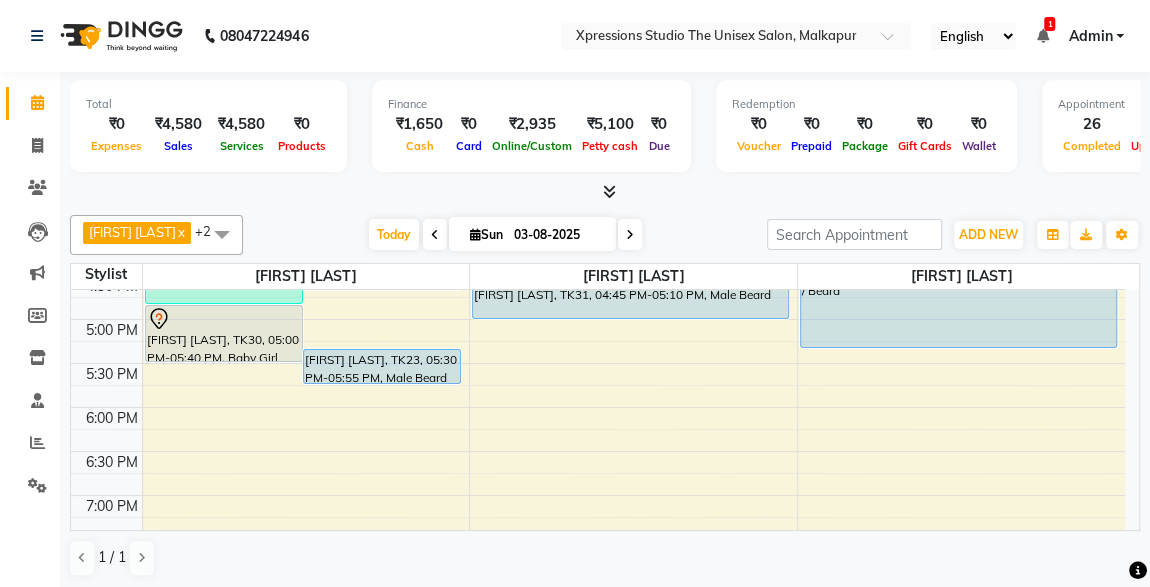 click on "8:00 AM 8:30 AM 9:00 AM 9:30 AM 10:00 AM 10:30 AM 11:00 AM 11:30 AM 12:00 PM 12:30 PM 1:00 PM 1:30 PM 2:00 PM 2:30 PM 3:00 PM 3:30 PM 4:00 PM 4:30 PM 5:00 PM 5:30 PM 6:00 PM 6:30 PM 7:00 PM 7:30 PM 8:00 PM 8:30 PM 9:00 PM 9:30 PM 10:00 PM 10:30 PM     SHUBHAM PATIL, TK01, 09:00 AM-11:20 AM,  Male Beard Color Loreal ,Male Hair Loreal Hair Color 3 NO.,Male Hair Cut / Beard      Raj Baheti, TK08, 10:15 AM-10:35 AM, Male SEVING      TUSHAR BHIMJIYANI, TK10, 10:30 AM-11:30 AM, Male Hair Cut / Beard      NIKHIL GALWADE, TK17, 11:25 AM-12:00 PM, Male Hair Cut      Rohit wadhwani, TK24, 03:30 PM-05:00 PM, D-Tan - O3+ Datan,Male Hair Cut / Beard     Yuvraj Kharche, TK33, 04:15 PM-04:50 PM, Male Hair Cut              vijaya shirsagar, TK30, 05:00 PM-05:40 PM, Baby Girl Hair Cut    AKASHAY BORSE, TK23, 05:30 PM-05:55 PM, Male  Beard     SARTHAK RAJDEV, TK16, 12:00 PM-01:00 PM, Male Hair Cut / Beard      SARTHAK RAJDEV, TK16, 01:00 PM-01:25 PM, Massage - Charcole Massage" at bounding box center (605, 410) 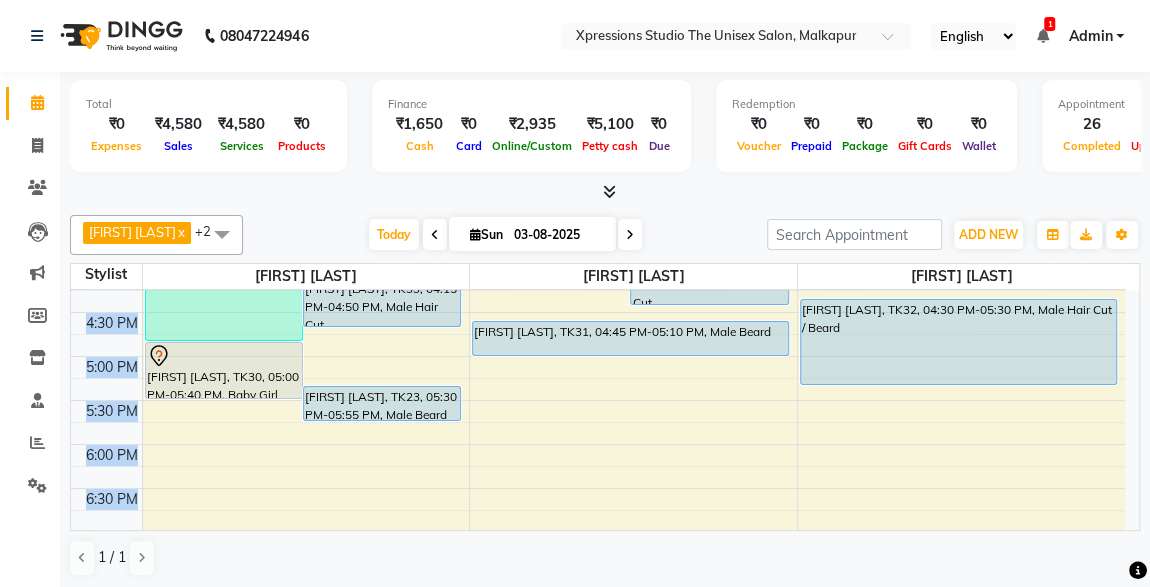 click on "8:00 AM 8:30 AM 9:00 AM 9:30 AM 10:00 AM 10:30 AM 11:00 AM 11:30 AM 12:00 PM 12:30 PM 1:00 PM 1:30 PM 2:00 PM 2:30 PM 3:00 PM 3:30 PM 4:00 PM 4:30 PM 5:00 PM 5:30 PM 6:00 PM 6:30 PM 7:00 PM 7:30 PM 8:00 PM 8:30 PM 9:00 PM 9:30 PM 10:00 PM 10:30 PM     SHUBHAM PATIL, TK01, 09:00 AM-11:20 AM,  Male Beard Color Loreal ,Male Hair Loreal Hair Color 3 NO.,Male Hair Cut / Beard      Raj Baheti, TK08, 10:15 AM-10:35 AM, Male SEVING      TUSHAR BHIMJIYANI, TK10, 10:30 AM-11:30 AM, Male Hair Cut / Beard      NIKHIL GALWADE, TK17, 11:25 AM-12:00 PM, Male Hair Cut      Rohit wadhwani, TK24, 03:30 PM-05:00 PM, D-Tan - O3+ Datan,Male Hair Cut / Beard     Yuvraj Kharche, TK33, 04:15 PM-04:50 PM, Male Hair Cut              vijaya shirsagar, TK30, 05:00 PM-05:40 PM, Baby Girl Hair Cut    AKASHAY BORSE, TK23, 05:30 PM-05:55 PM, Male  Beard     SARTHAK RAJDEV, TK16, 12:00 PM-01:00 PM, Male Hair Cut / Beard      SARTHAK RAJDEV, TK16, 01:00 PM-01:25 PM, Massage - Charcole Massage" at bounding box center [605, 410] 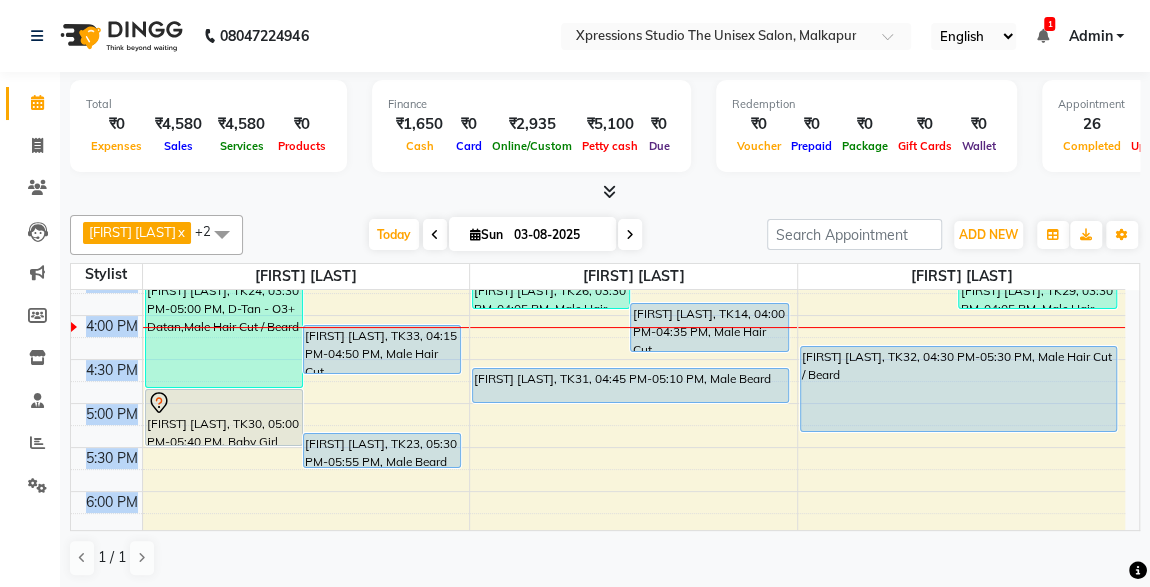 click on "8:00 AM 8:30 AM 9:00 AM 9:30 AM 10:00 AM 10:30 AM 11:00 AM 11:30 AM 12:00 PM 12:30 PM 1:00 PM 1:30 PM 2:00 PM 2:30 PM 3:00 PM 3:30 PM 4:00 PM 4:30 PM 5:00 PM 5:30 PM 6:00 PM 6:30 PM 7:00 PM 7:30 PM 8:00 PM 8:30 PM 9:00 PM 9:30 PM 10:00 PM 10:30 PM     SHUBHAM PATIL, TK01, 09:00 AM-11:20 AM,  Male Beard Color Loreal ,Male Hair Loreal Hair Color 3 NO.,Male Hair Cut / Beard      Raj Baheti, TK08, 10:15 AM-10:35 AM, Male SEVING      TUSHAR BHIMJIYANI, TK10, 10:30 AM-11:30 AM, Male Hair Cut / Beard      NIKHIL GALWADE, TK17, 11:25 AM-12:00 PM, Male Hair Cut      Rohit wadhwani, TK24, 03:30 PM-05:00 PM, D-Tan - O3+ Datan,Male Hair Cut / Beard     Yuvraj Kharche, TK33, 04:15 PM-04:50 PM, Male Hair Cut              vijaya shirsagar, TK30, 05:00 PM-05:40 PM, Baby Girl Hair Cut    AKASHAY BORSE, TK23, 05:30 PM-05:55 PM, Male  Beard     SARTHAK RAJDEV, TK16, 12:00 PM-01:00 PM, Male Hair Cut / Beard      SARTHAK RAJDEV, TK16, 01:00 PM-01:25 PM, Massage - Charcole Massage" at bounding box center (605, 410) 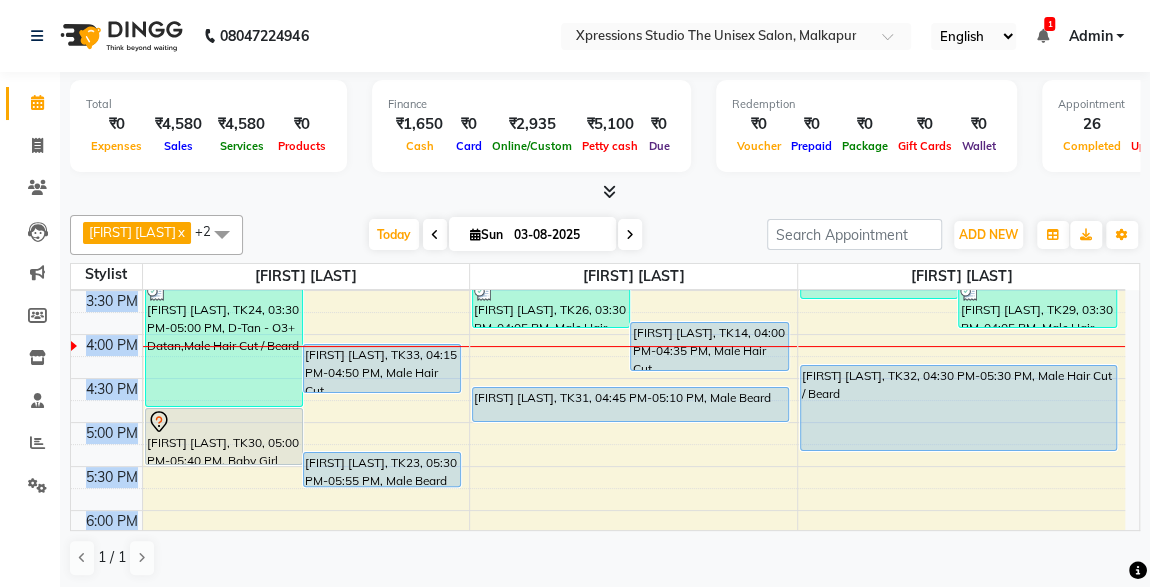 scroll, scrollTop: 641, scrollLeft: 0, axis: vertical 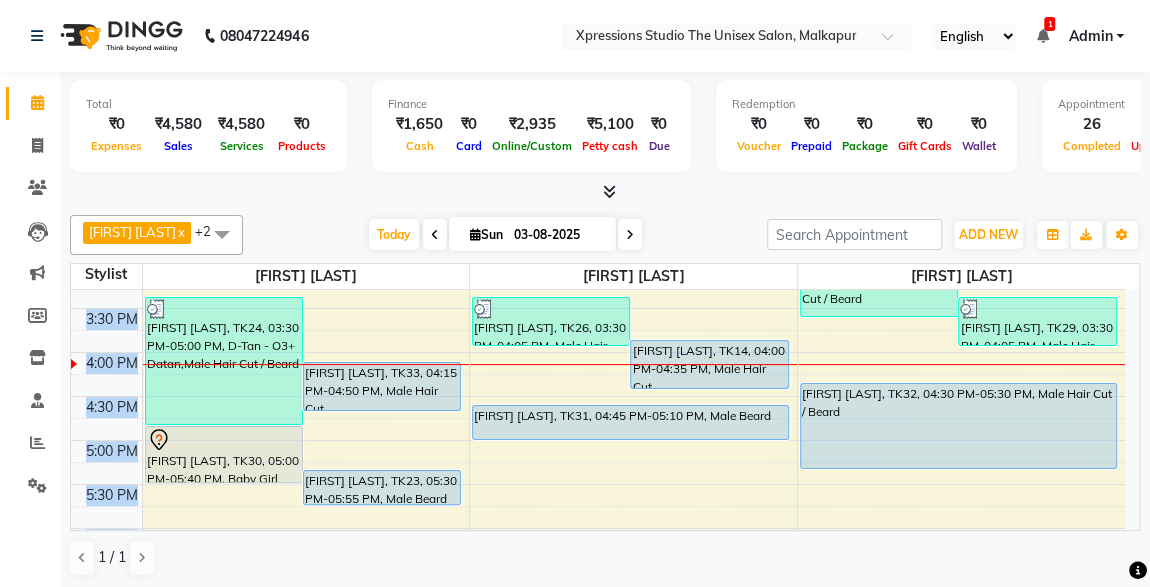 click on "8:00 AM 8:30 AM 9:00 AM 9:30 AM 10:00 AM 10:30 AM 11:00 AM 11:30 AM 12:00 PM 12:30 PM 1:00 PM 1:30 PM 2:00 PM 2:30 PM 3:00 PM 3:30 PM 4:00 PM 4:30 PM 5:00 PM 5:30 PM 6:00 PM 6:30 PM 7:00 PM 7:30 PM 8:00 PM 8:30 PM 9:00 PM 9:30 PM 10:00 PM 10:30 PM     SHUBHAM PATIL, TK01, 09:00 AM-11:20 AM,  Male Beard Color Loreal ,Male Hair Loreal Hair Color 3 NO.,Male Hair Cut / Beard      Raj Baheti, TK08, 10:15 AM-10:35 AM, Male SEVING      TUSHAR BHIMJIYANI, TK10, 10:30 AM-11:30 AM, Male Hair Cut / Beard      NIKHIL GALWADE, TK17, 11:25 AM-12:00 PM, Male Hair Cut      Rohit wadhwani, TK24, 03:30 PM-05:00 PM, D-Tan - O3+ Datan,Male Hair Cut / Beard     Yuvraj Kharche, TK33, 04:15 PM-04:50 PM, Male Hair Cut              vijaya shirsagar, TK30, 05:00 PM-05:40 PM, Baby Girl Hair Cut    AKASHAY BORSE, TK23, 05:30 PM-05:55 PM, Male  Beard     SARTHAK RAJDEV, TK16, 12:00 PM-01:00 PM, Male Hair Cut / Beard      SARTHAK RAJDEV, TK16, 01:00 PM-01:25 PM, Massage - Charcole Massage" at bounding box center [605, 410] 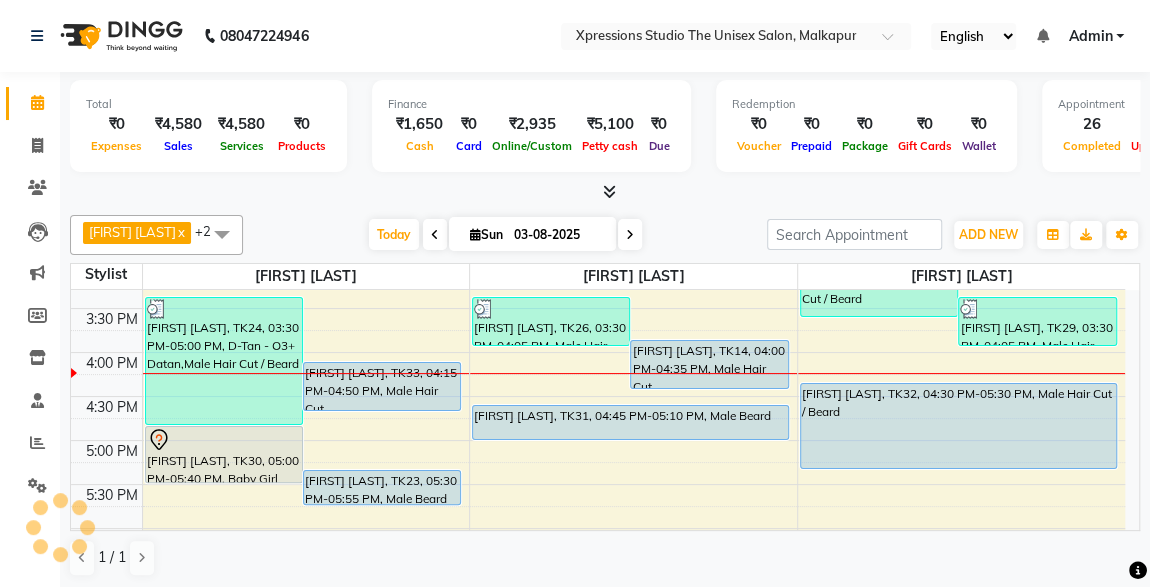 click on "Today  Sun 03-08-2025" at bounding box center (505, 235) 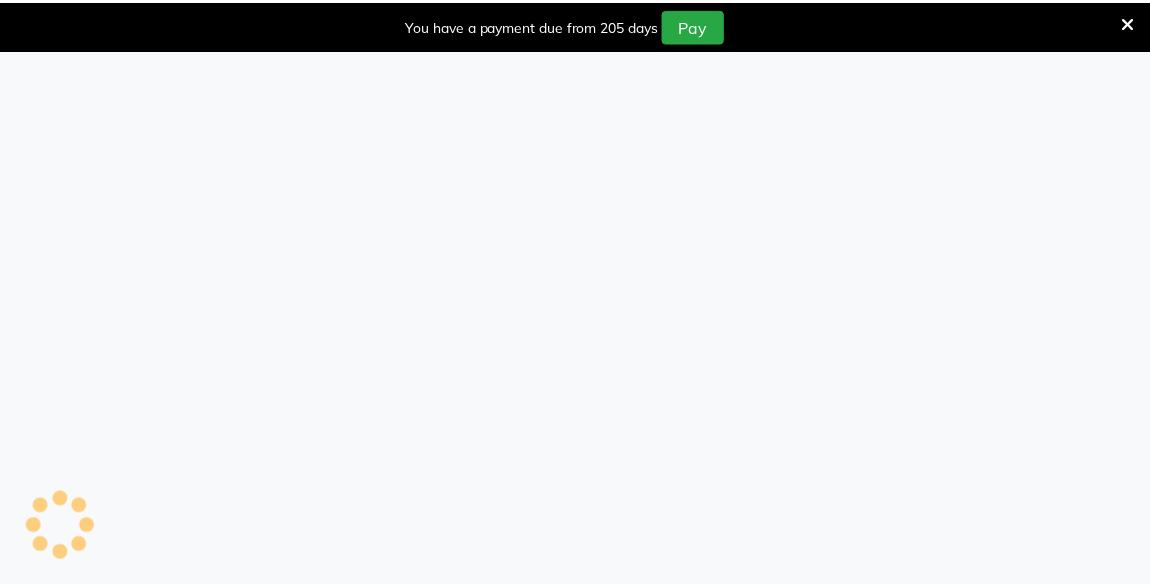 scroll, scrollTop: 0, scrollLeft: 0, axis: both 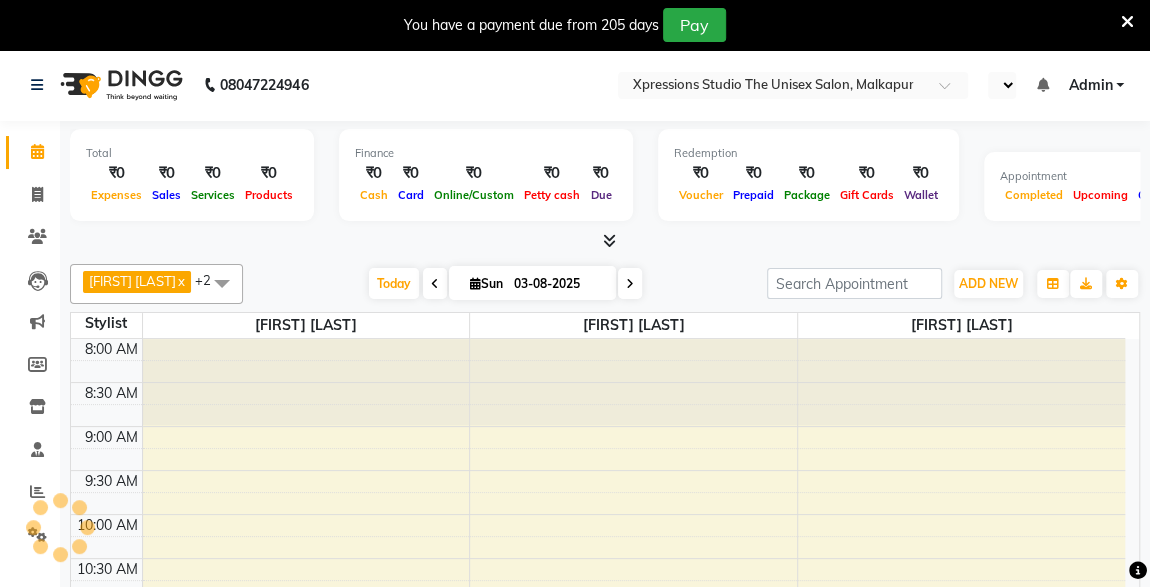select on "en" 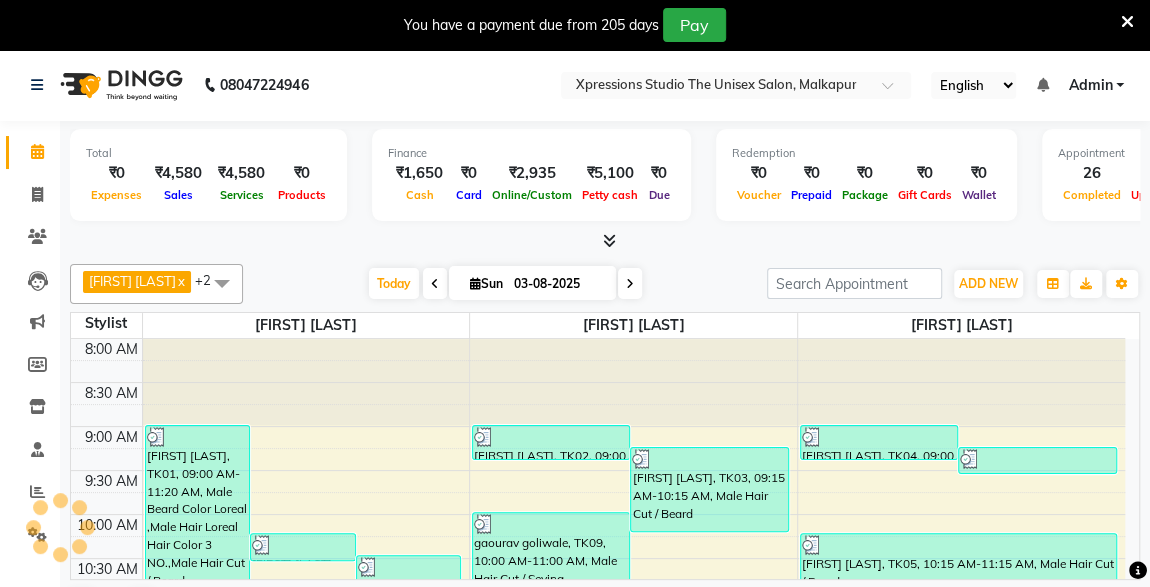 scroll, scrollTop: 692, scrollLeft: 0, axis: vertical 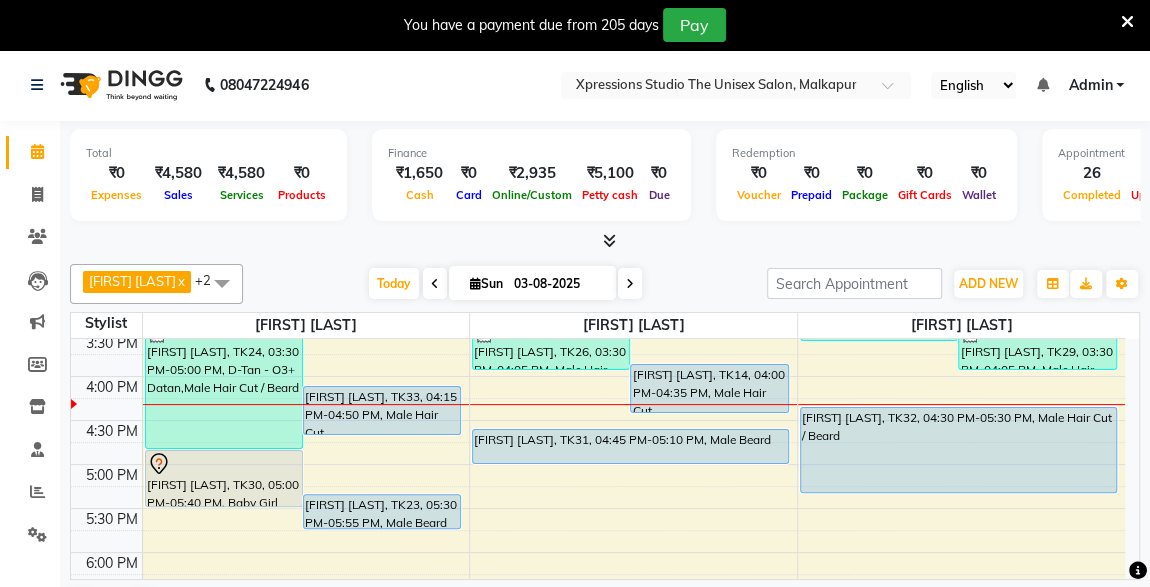 click on "[FIRST] [LAST], TK14, 04:00 PM-04:35 PM, Male Hair Cut" at bounding box center [709, 388] 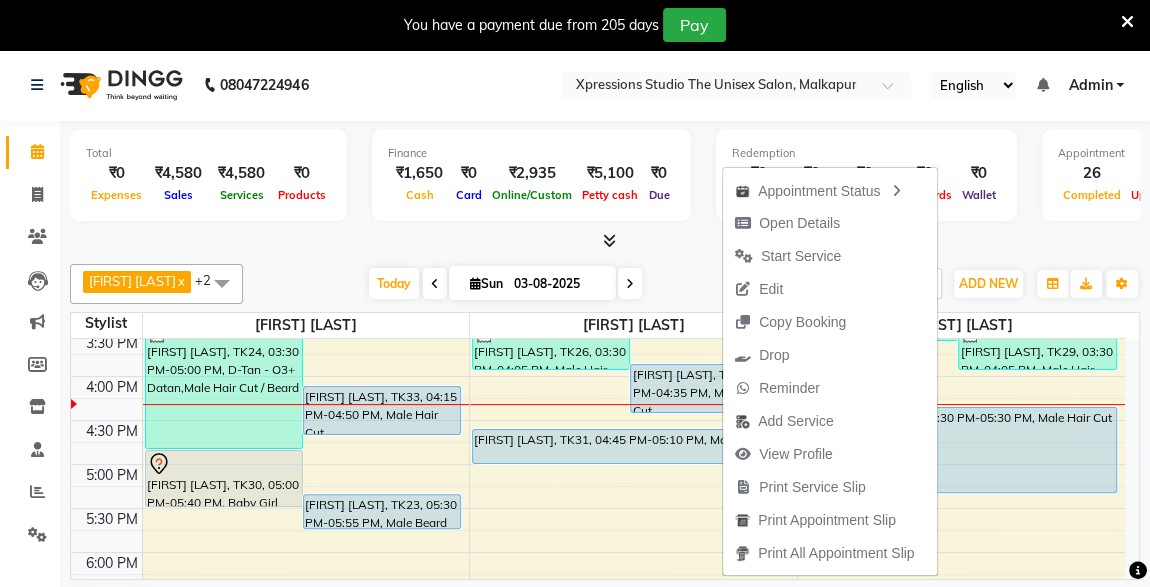 click at bounding box center [605, 241] 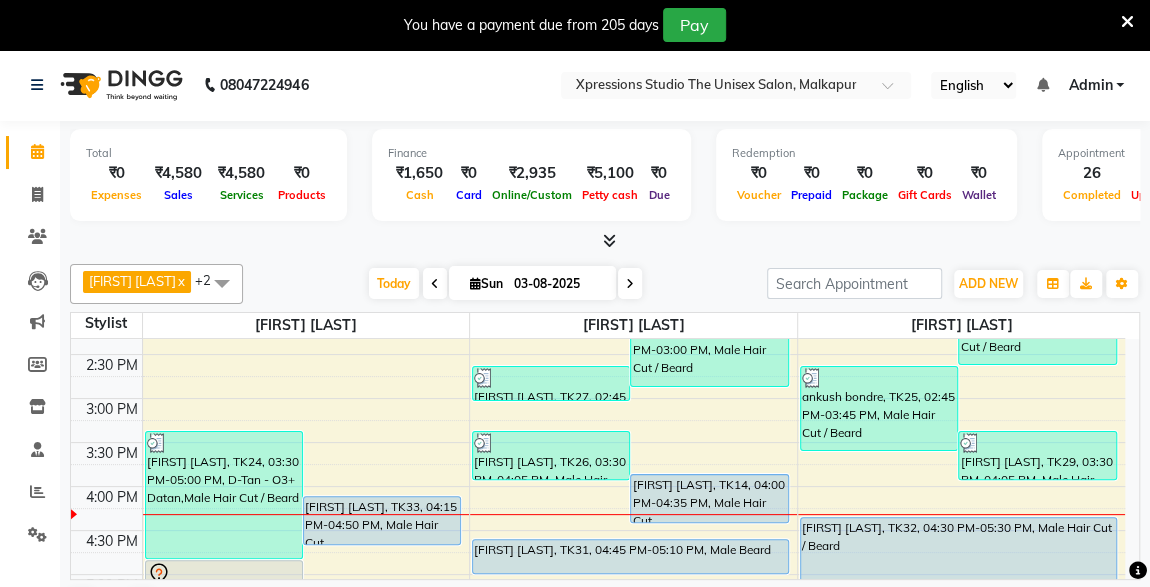 scroll, scrollTop: 552, scrollLeft: 0, axis: vertical 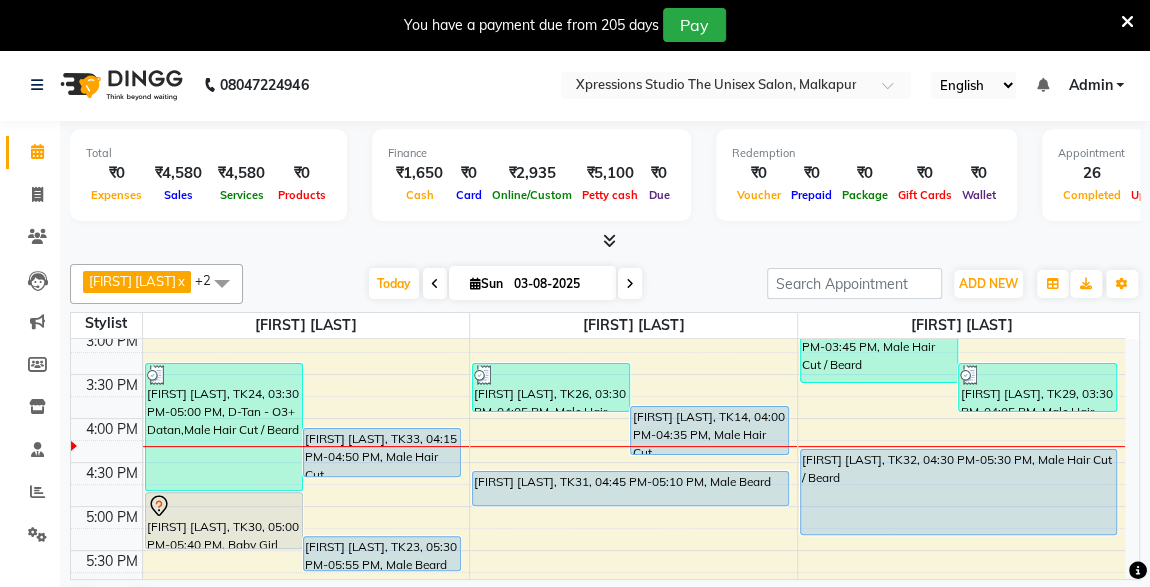 click on "[FIRST] [LAST], TK14, 04:00 PM-04:35 PM, Male Hair Cut" at bounding box center (709, 430) 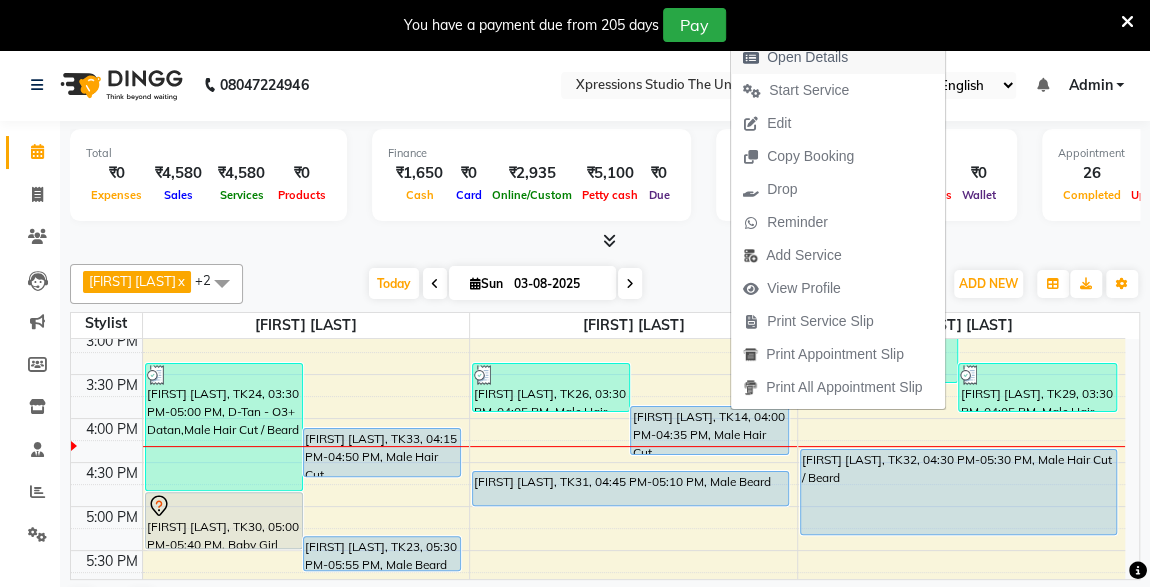 click on "Open Details" at bounding box center (807, 57) 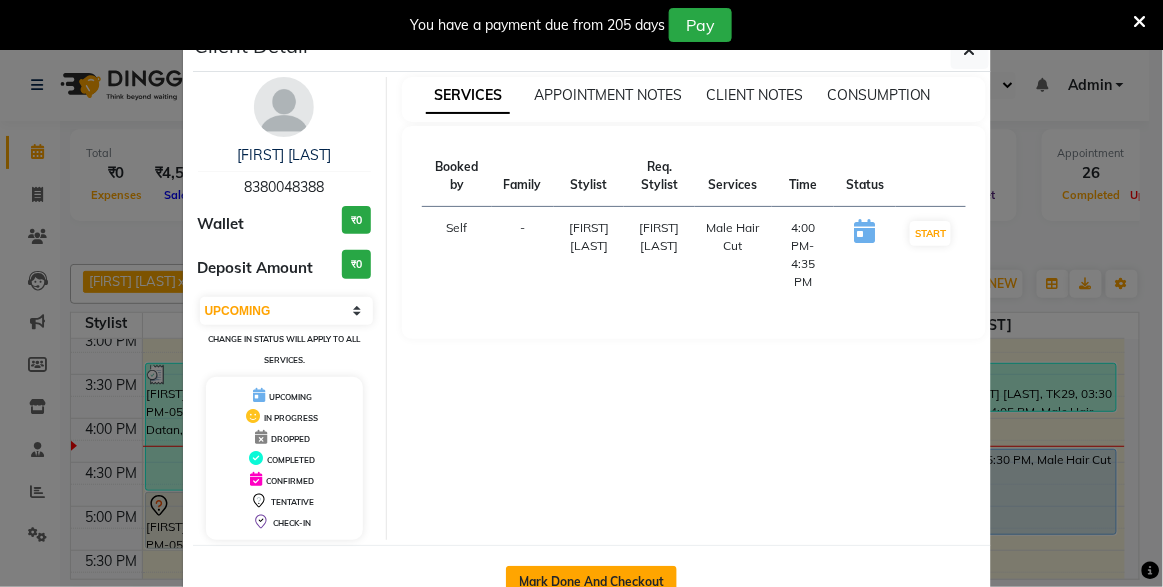 click on "Mark Done And Checkout" 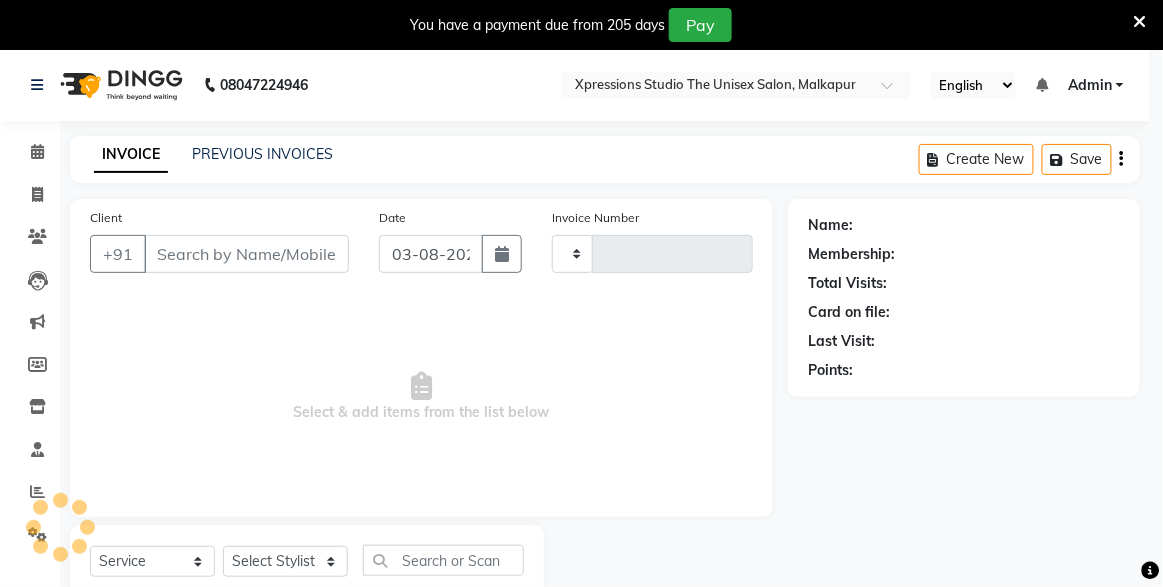 type on "3731" 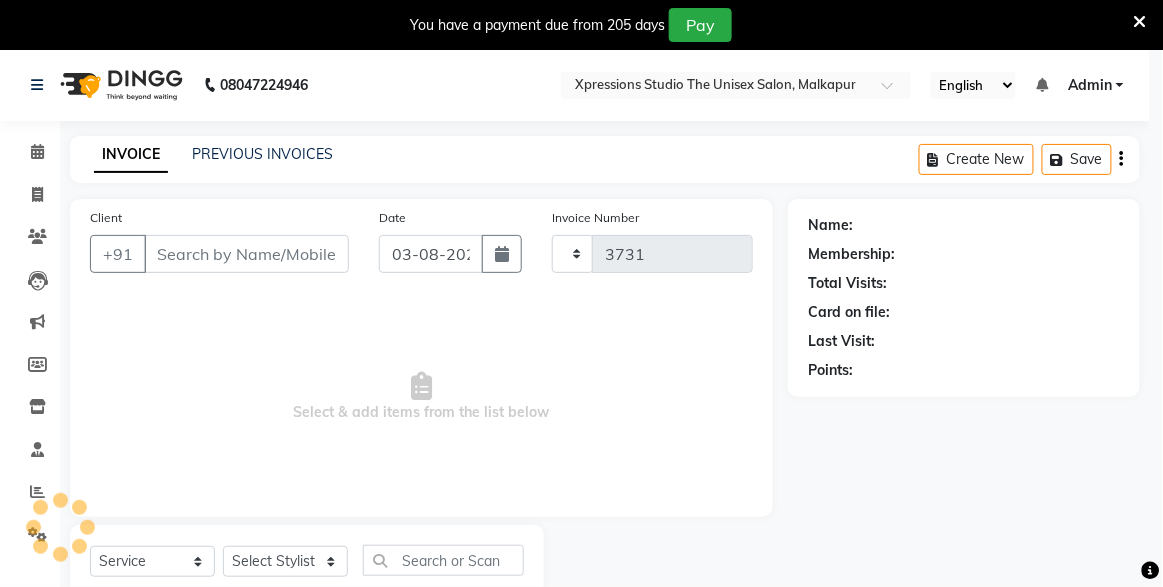 select on "7003" 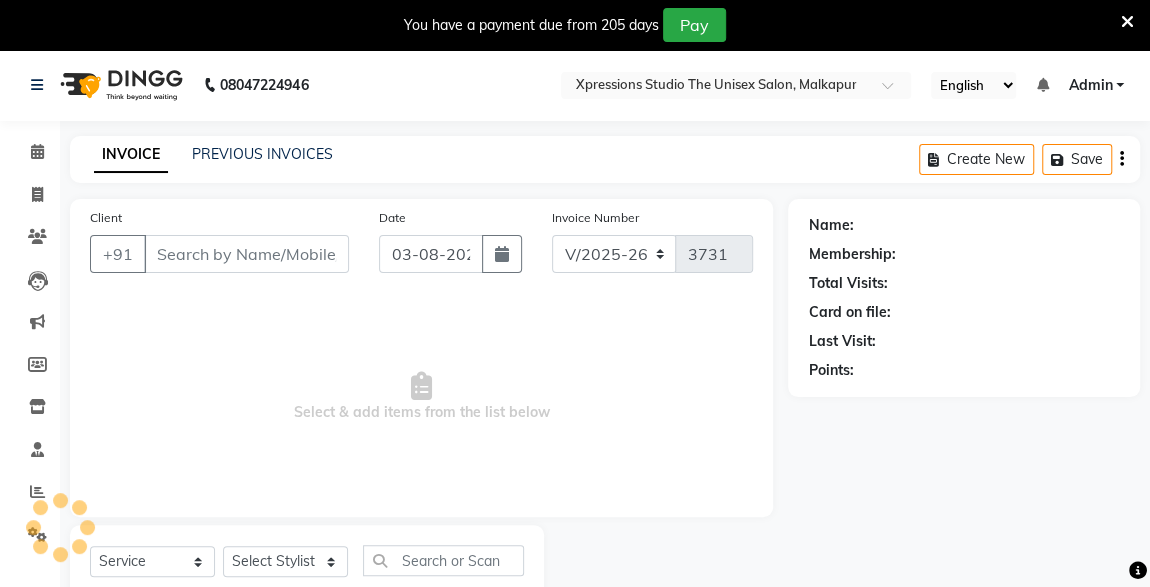 type on "8380048388" 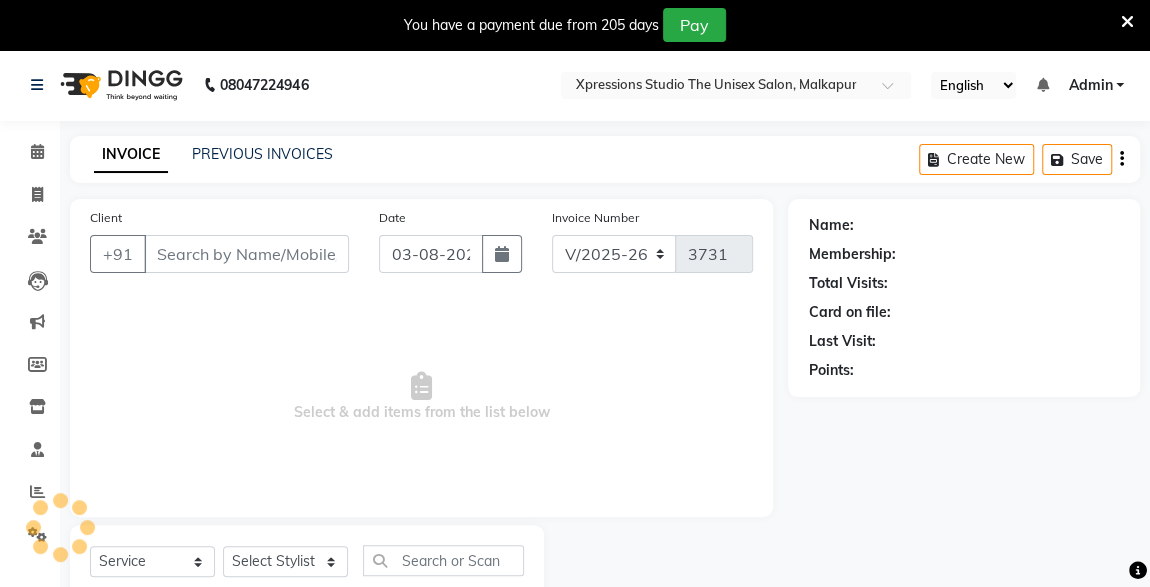 select on "57588" 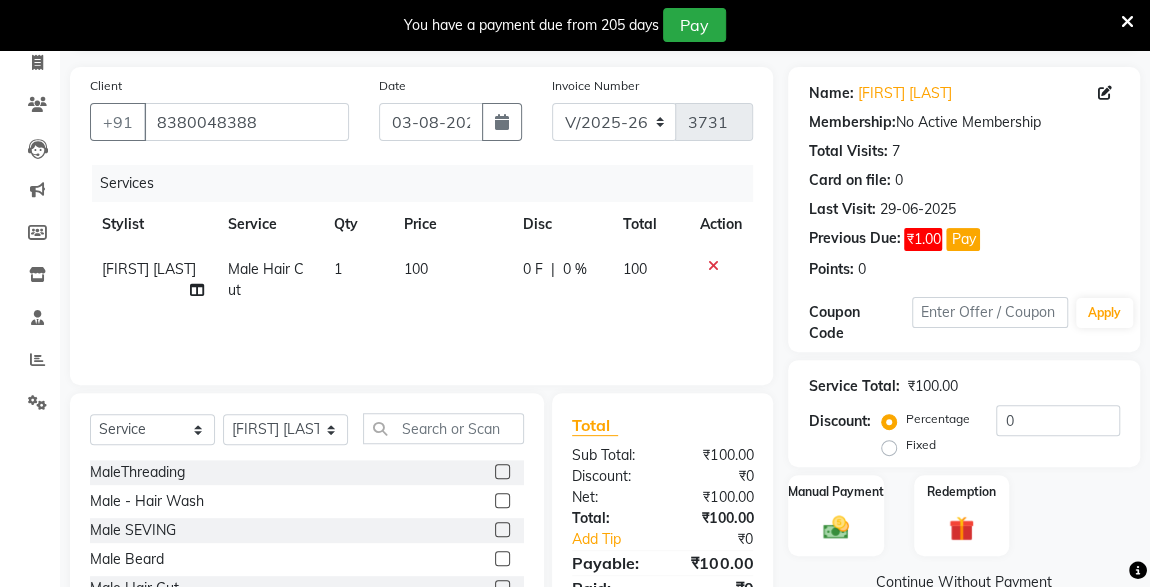 scroll, scrollTop: 133, scrollLeft: 0, axis: vertical 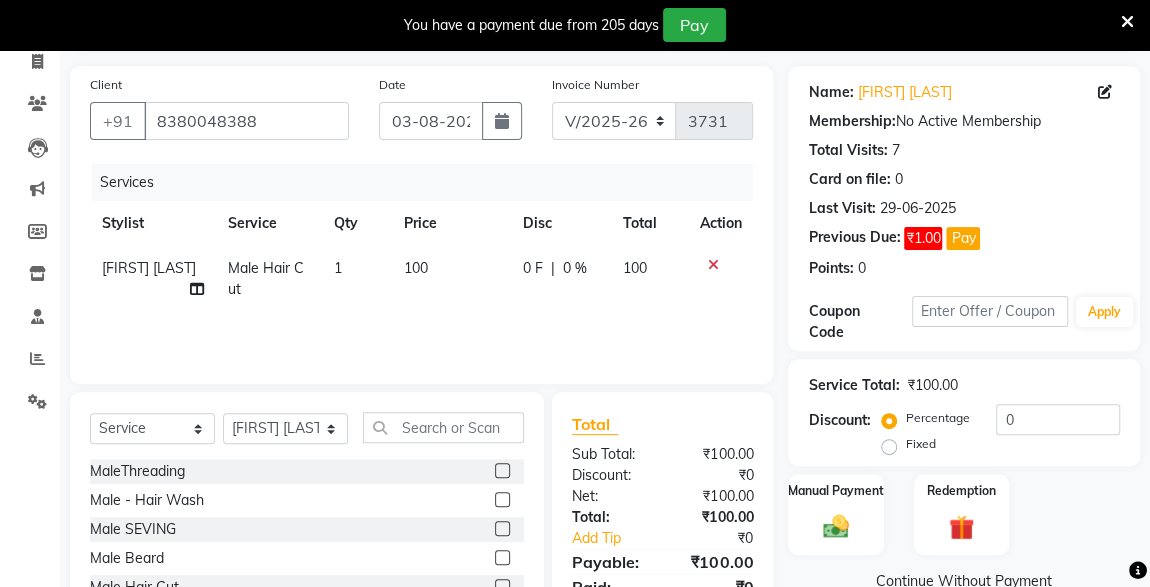 click 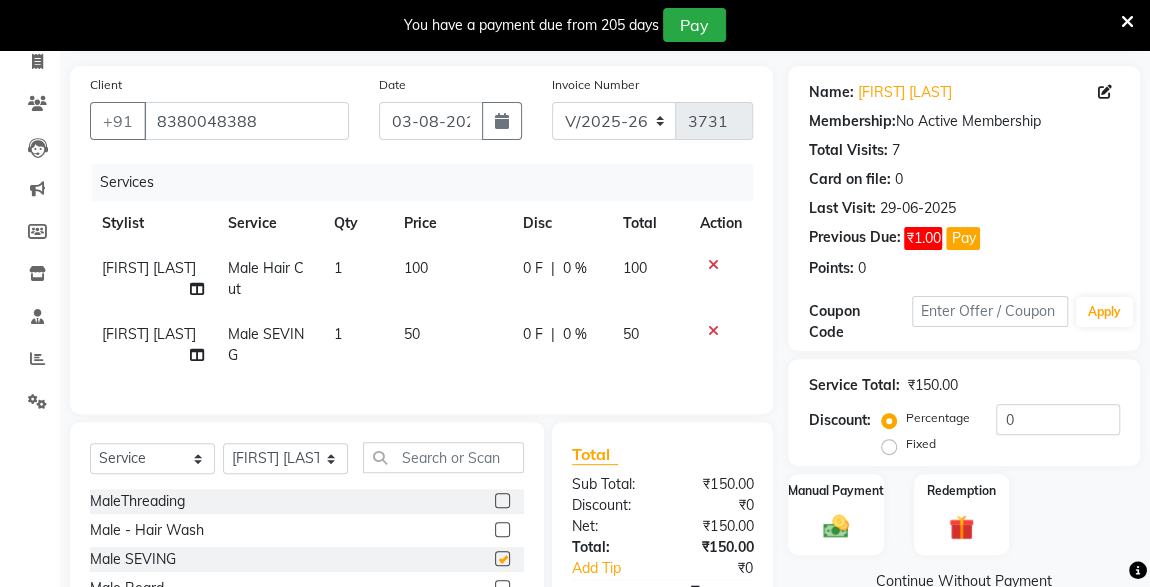 checkbox on "false" 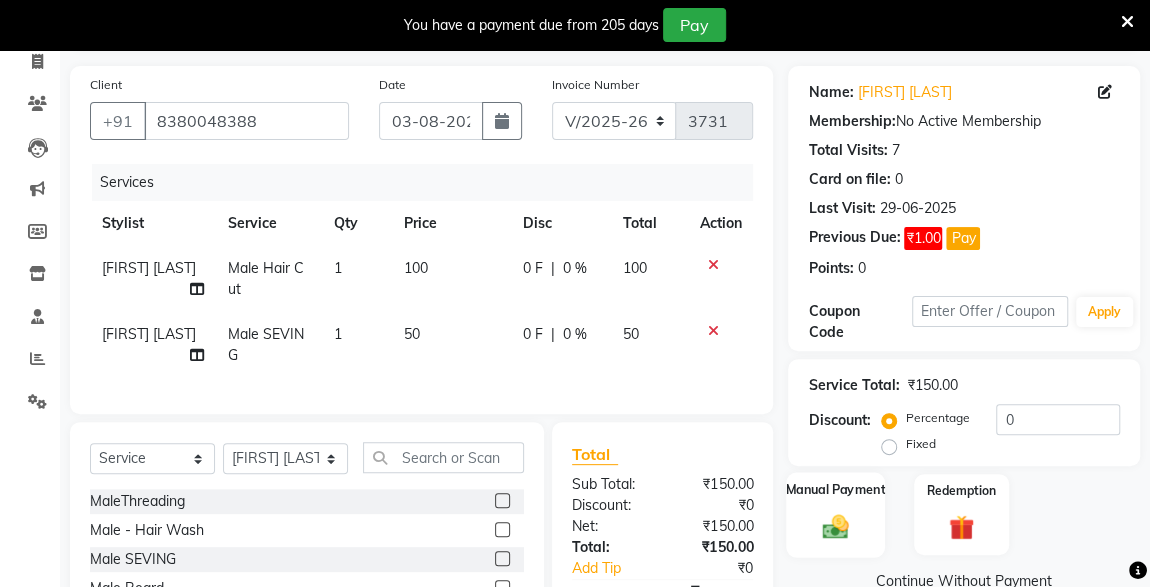 click 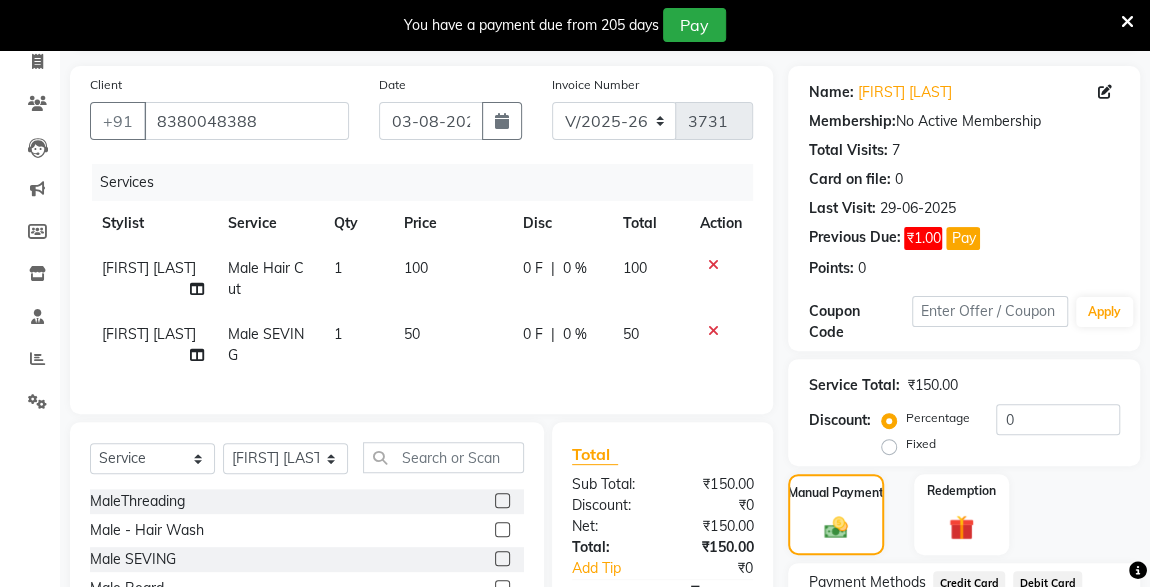 scroll, scrollTop: 305, scrollLeft: 0, axis: vertical 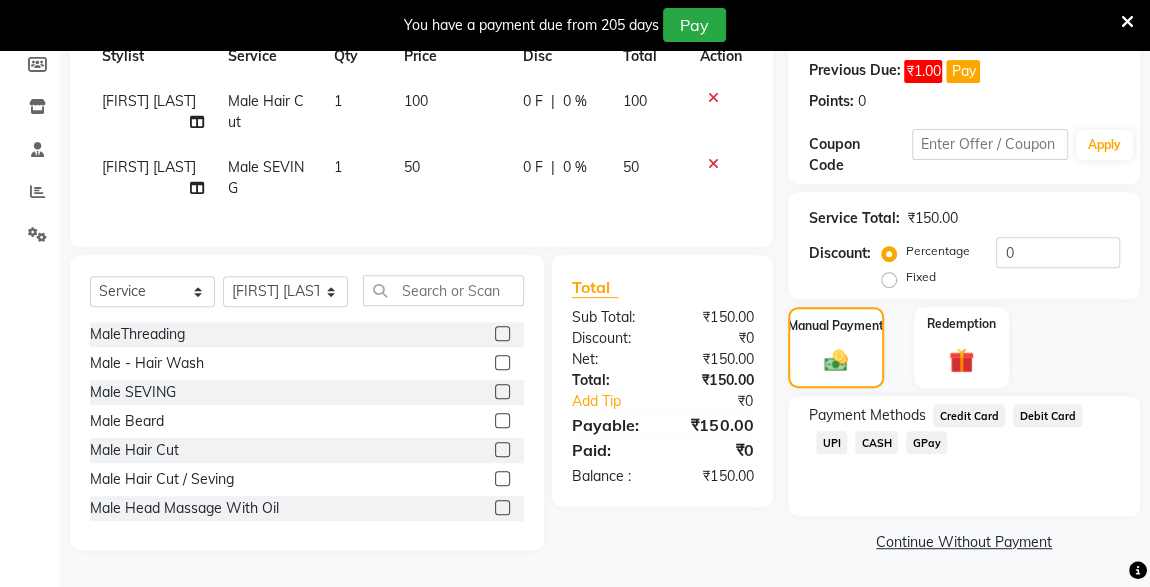 click on "UPI" 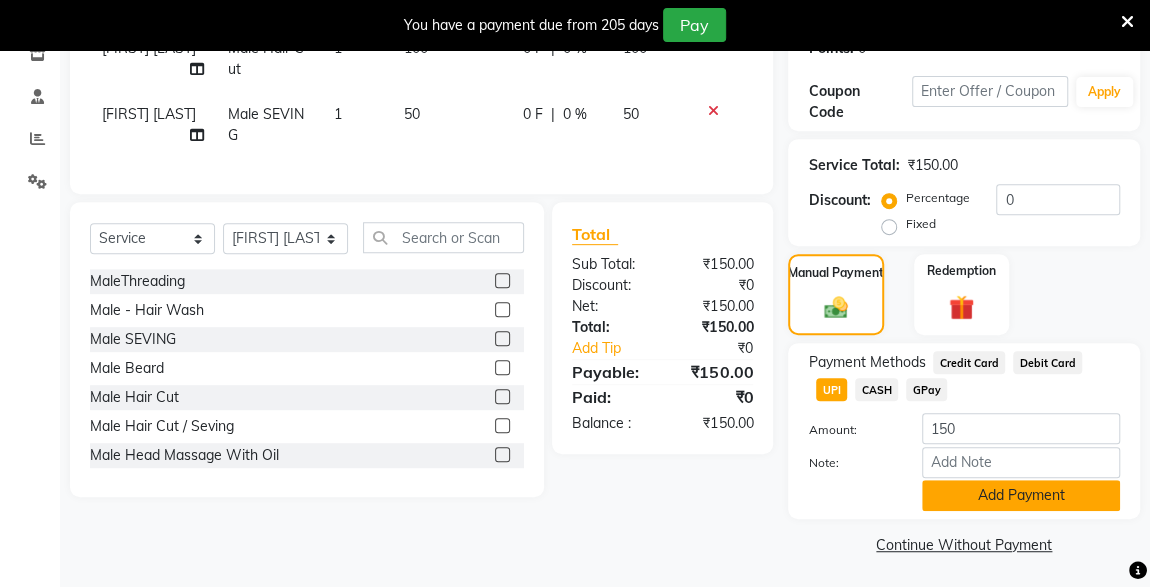click on "Add Payment" 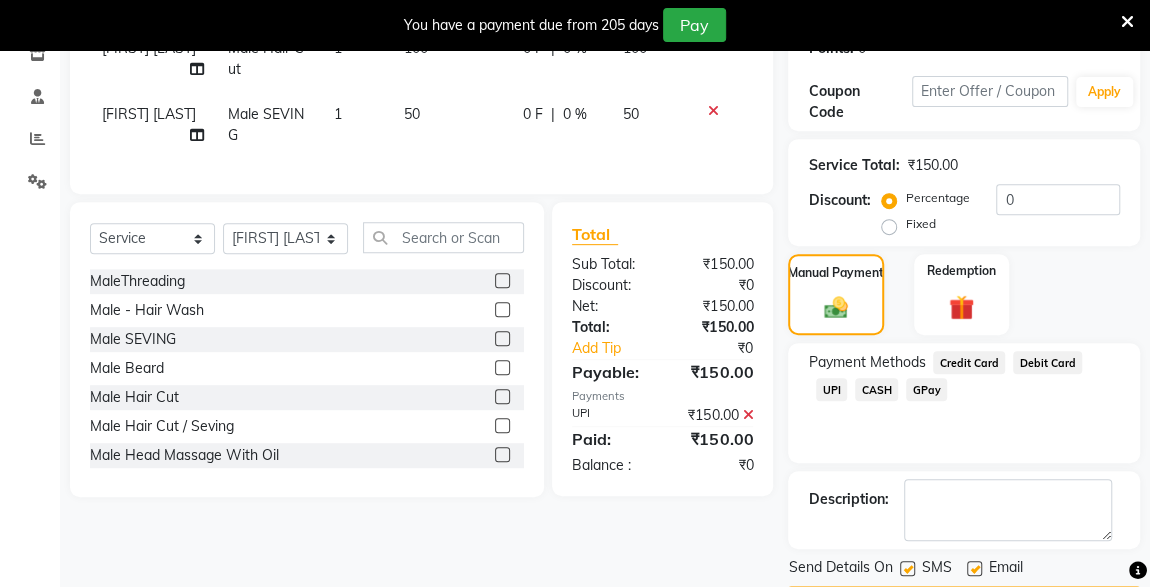 scroll, scrollTop: 410, scrollLeft: 0, axis: vertical 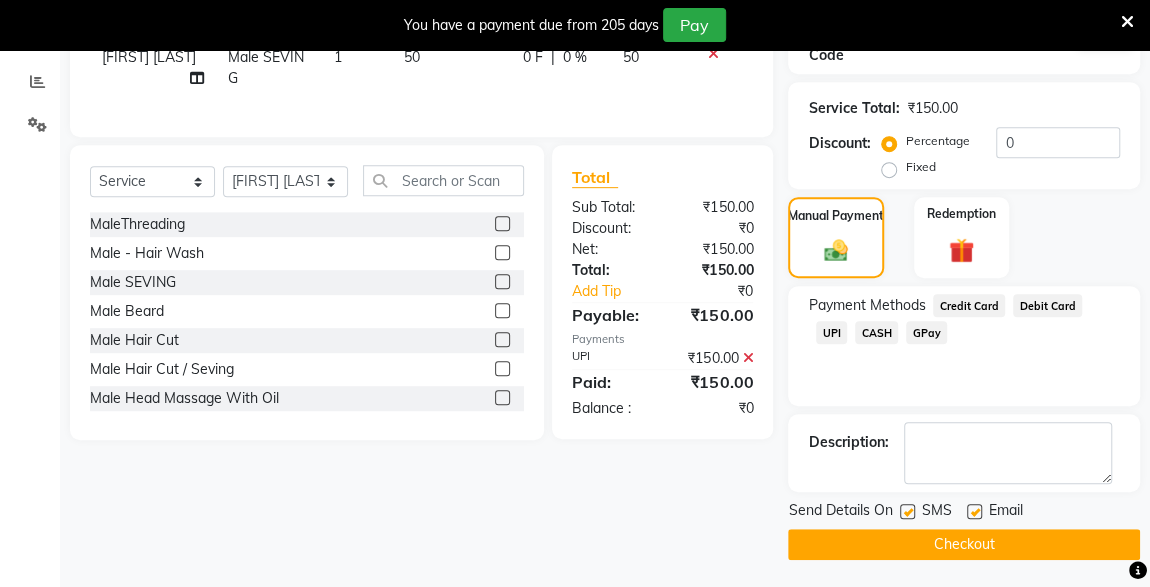 click on "Checkout" 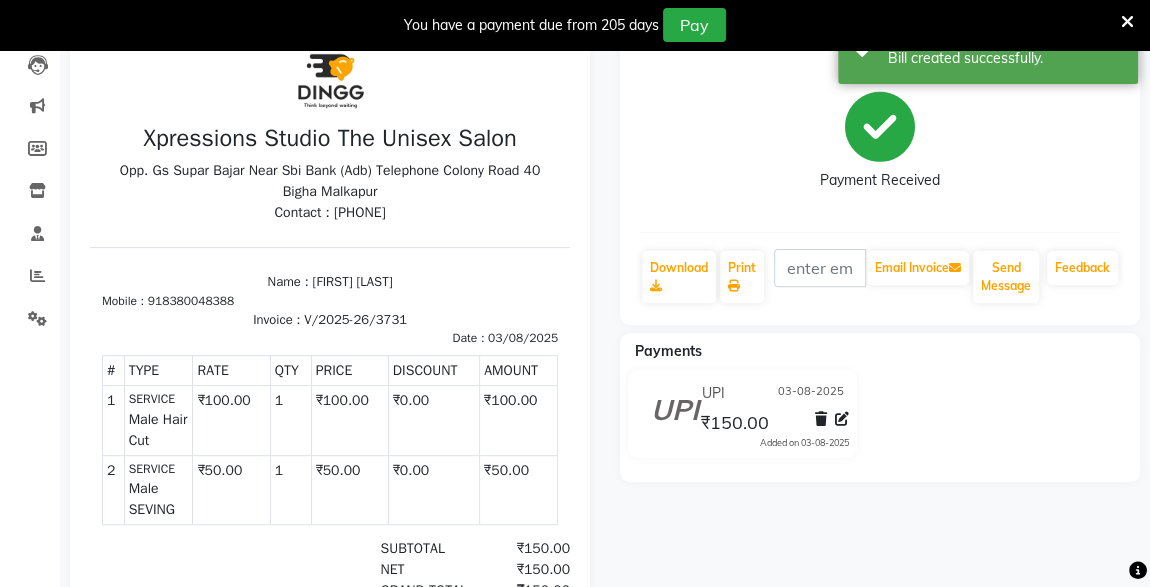 scroll, scrollTop: 0, scrollLeft: 0, axis: both 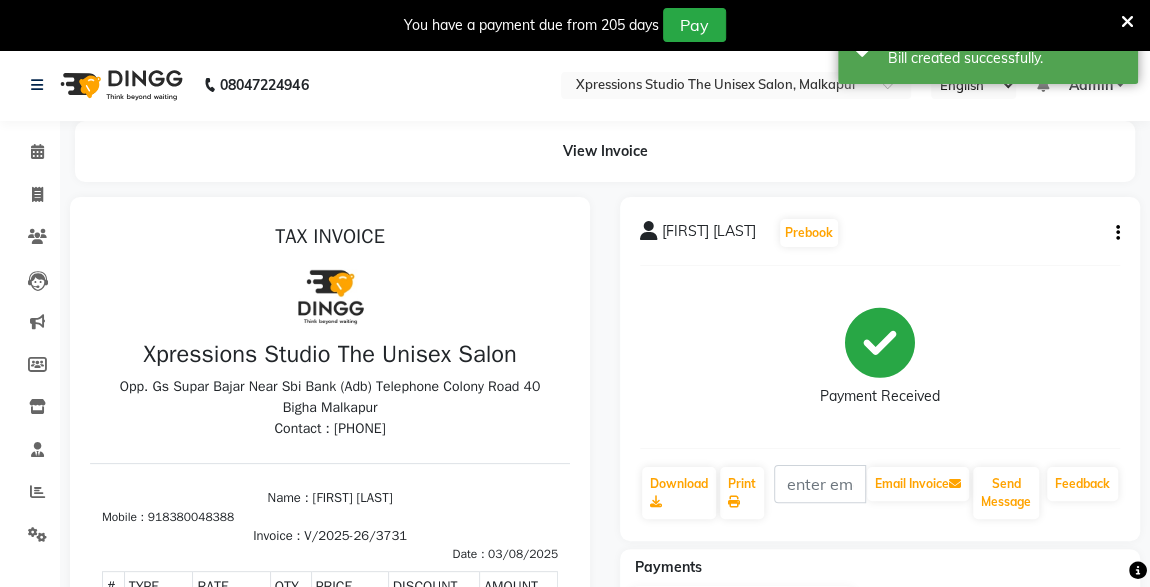 click on "Calendar" 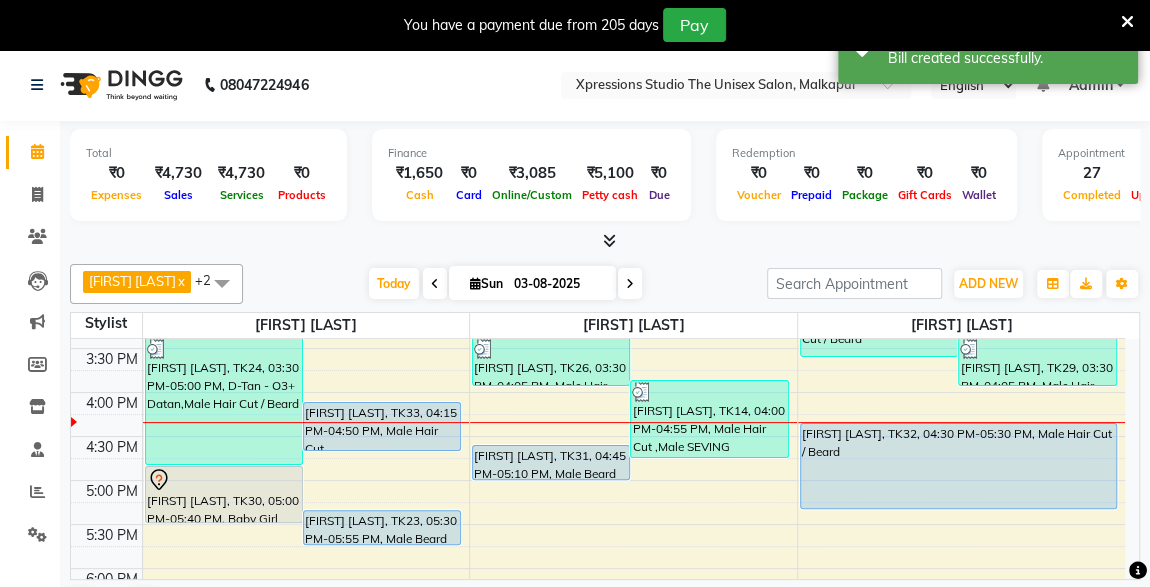 scroll, scrollTop: 639, scrollLeft: 0, axis: vertical 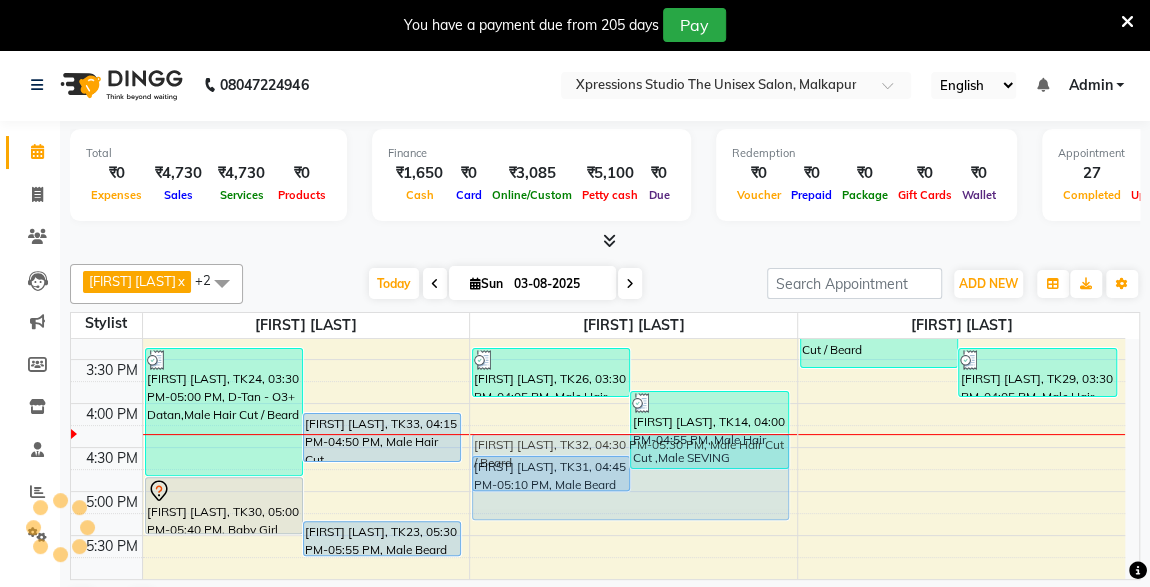 drag, startPoint x: 899, startPoint y: 473, endPoint x: 642, endPoint y: 470, distance: 257.01752 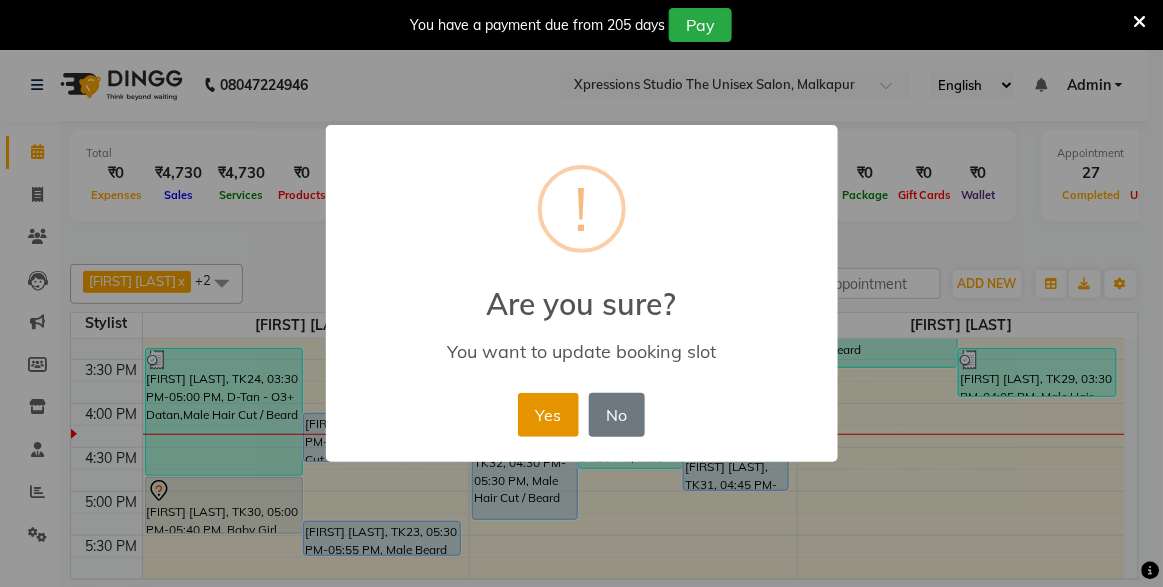 click on "Yes" at bounding box center (548, 415) 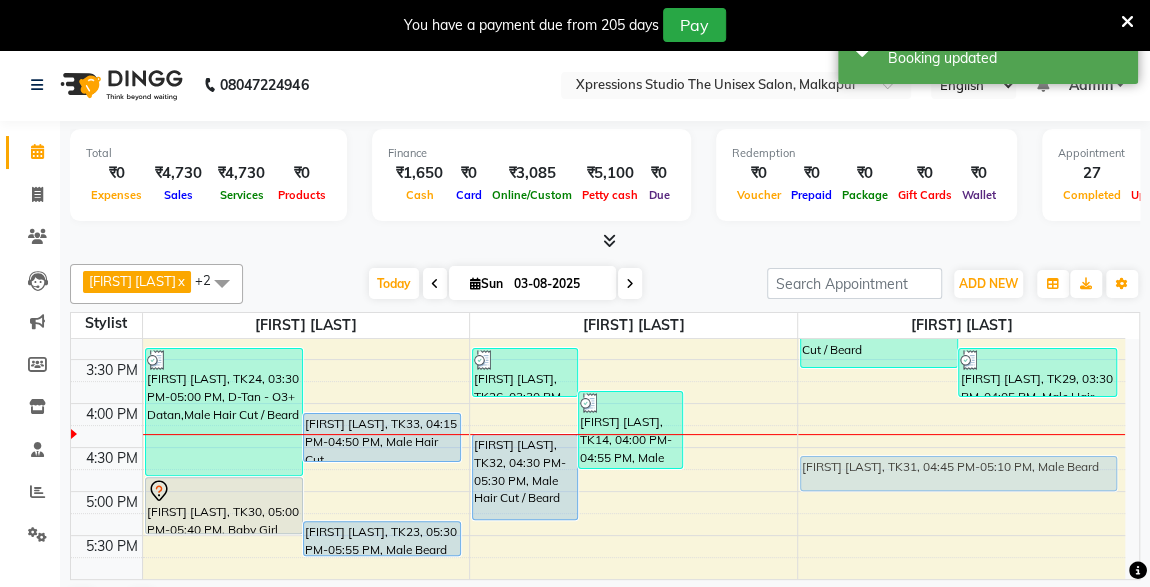 drag, startPoint x: 743, startPoint y: 464, endPoint x: 853, endPoint y: 466, distance: 110.01818 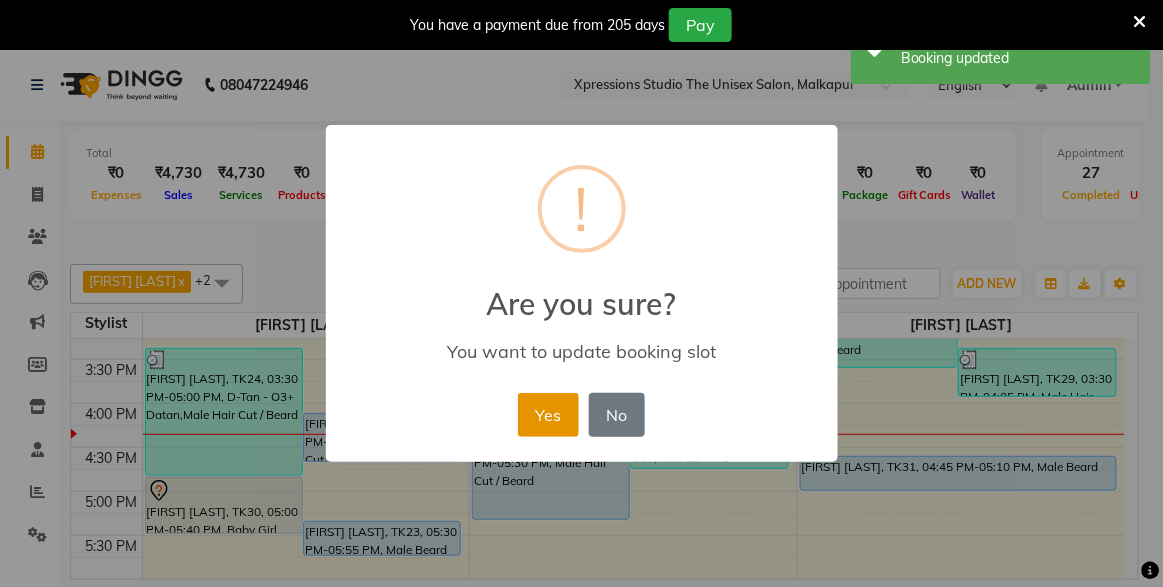 click on "Yes" at bounding box center (548, 415) 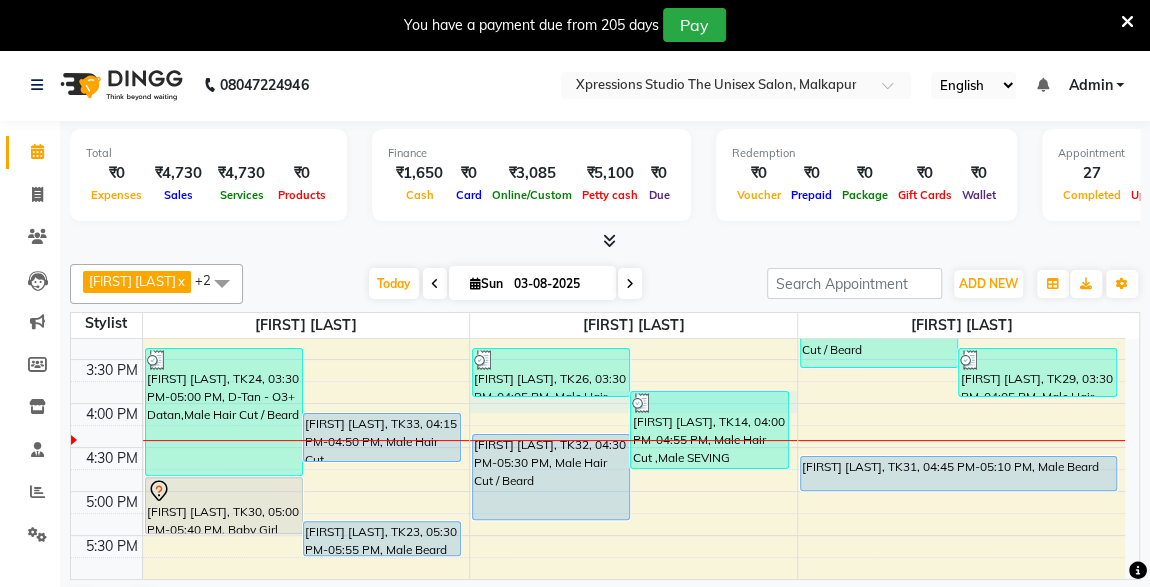 click on "8:00 AM 8:30 AM 9:00 AM 9:30 AM 10:00 AM 10:30 AM 11:00 AM 11:30 AM 12:00 PM 12:30 PM 1:00 PM 1:30 PM 2:00 PM 2:30 PM 3:00 PM 3:30 PM 4:00 PM 4:30 PM 5:00 PM 5:30 PM 6:00 PM 6:30 PM 7:00 PM 7:30 PM 8:00 PM 8:30 PM 9:00 PM 9:30 PM 10:00 PM 10:30 PM     [FIRST] [LAST], TK01, 09:00 AM-11:20 AM,  Male Beard Color Loreal ,Male Hair Loreal Hair Color 3 NO.,Male Hair Cut / Beard      [FIRST] [LAST], TK08, 10:15 AM-10:35 AM, Male SEVING      [FIRST] [LAST], TK10, 10:30 AM-11:30 AM, Male Hair Cut / Beard      [FIRST] [LAST], TK17, 11:25 AM-12:00 PM, Male Hair Cut      [FIRST] [LAST], TK24, 03:30 PM-05:00 PM, D-Tan - O3+ Datan,Male Hair Cut / Beard     [FIRST] [LAST], TK33, 04:15 PM-04:50 PM, Male Hair Cut              [FIRST] [LAST], TK30, 05:00 PM-05:40 PM, Baby Girl Hair Cut    [FIRST] [LAST], TK23, 05:30 PM-05:55 PM, Male  Beard     [FIRST] [LAST], TK16, 12:00 PM-01:00 PM, Male Hair Cut / Beard      [FIRST] [LAST], TK16, 01:00 PM-01:25 PM, Massage - Charcole Massage" at bounding box center (598, 359) 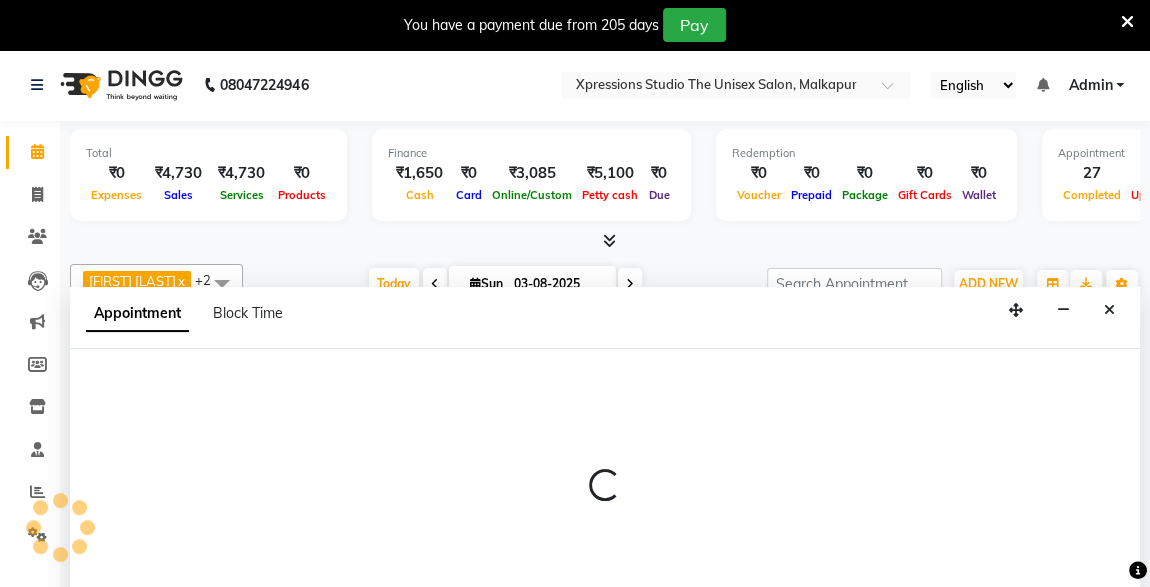scroll, scrollTop: 49, scrollLeft: 0, axis: vertical 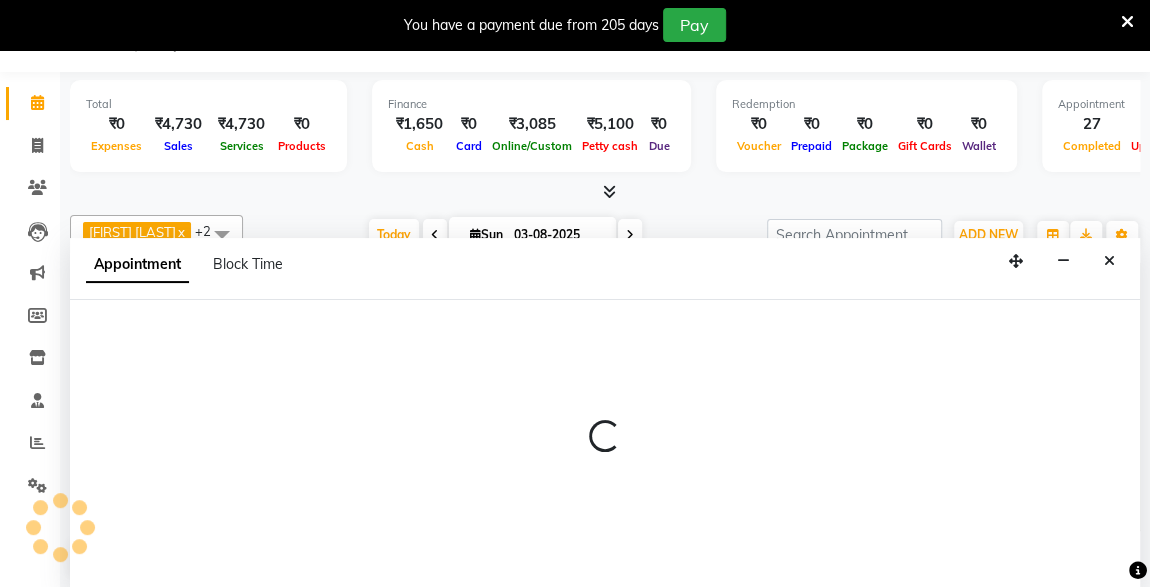 select on "57588" 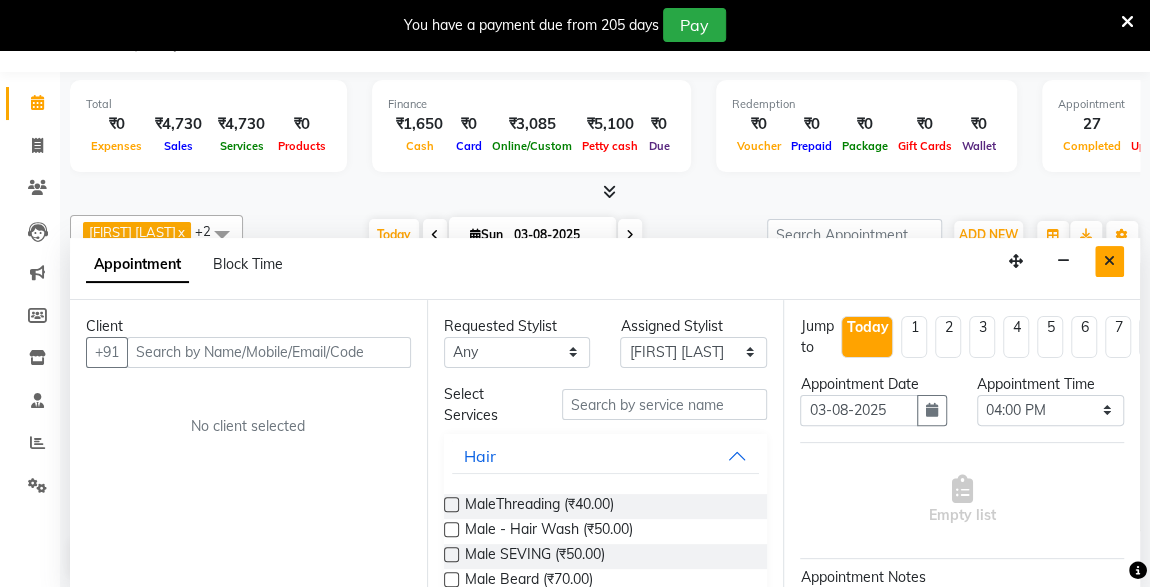 click at bounding box center (1109, 261) 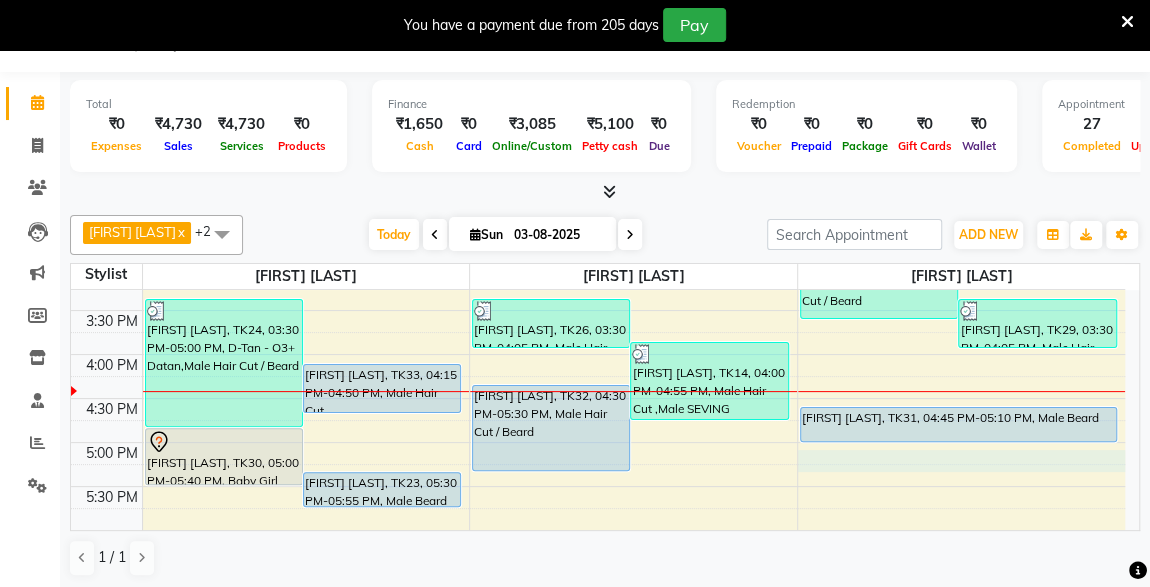 click on "8:00 AM 8:30 AM 9:00 AM 9:30 AM 10:00 AM 10:30 AM 11:00 AM 11:30 AM 12:00 PM 12:30 PM 1:00 PM 1:30 PM 2:00 PM 2:30 PM 3:00 PM 3:30 PM 4:00 PM 4:30 PM 5:00 PM 5:30 PM 6:00 PM 6:30 PM 7:00 PM 7:30 PM 8:00 PM 8:30 PM 9:00 PM 9:30 PM 10:00 PM 10:30 PM     [FIRST] [LAST], TK01, 09:00 AM-11:20 AM,  Male Beard Color Loreal ,Male Hair Loreal Hair Color 3 NO.,Male Hair Cut / Beard      [FIRST] [LAST], TK08, 10:15 AM-10:35 AM, Male SEVING      [FIRST] [LAST], TK10, 10:30 AM-11:30 AM, Male Hair Cut / Beard      [FIRST] [LAST], TK17, 11:25 AM-12:00 PM, Male Hair Cut      [FIRST] [LAST], TK24, 03:30 PM-05:00 PM, D-Tan - O3+ Datan,Male Hair Cut / Beard     [FIRST] [LAST], TK33, 04:15 PM-04:50 PM, Male Hair Cut              [FIRST] [LAST], TK30, 05:00 PM-05:40 PM, Baby Girl Hair Cut    [FIRST] [LAST], TK23, 05:30 PM-05:55 PM, Male  Beard     [FIRST] [LAST], TK16, 12:00 PM-01:00 PM, Male Hair Cut / Beard      [FIRST] [LAST], TK16, 01:00 PM-01:25 PM, Massage - Charcole Massage" at bounding box center (598, 310) 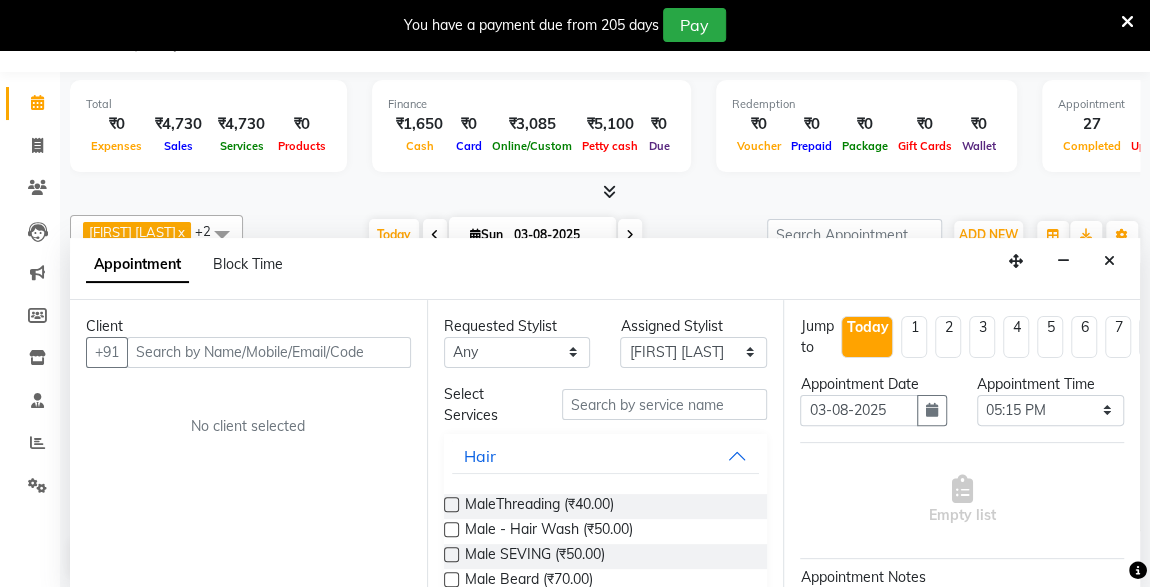 click at bounding box center [269, 352] 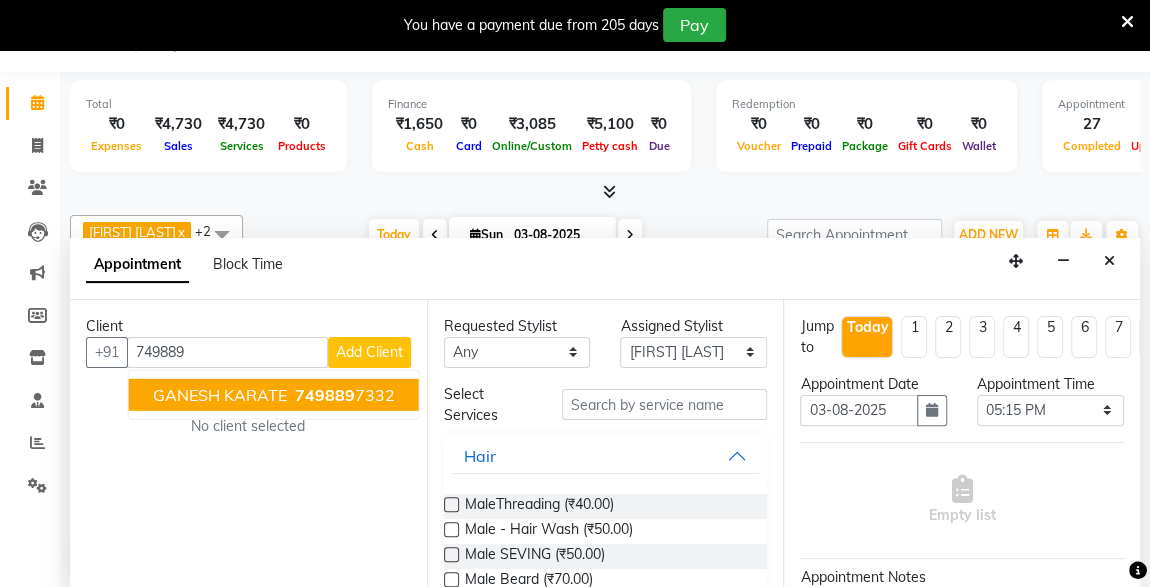 click on "749889 7332" at bounding box center [343, 394] 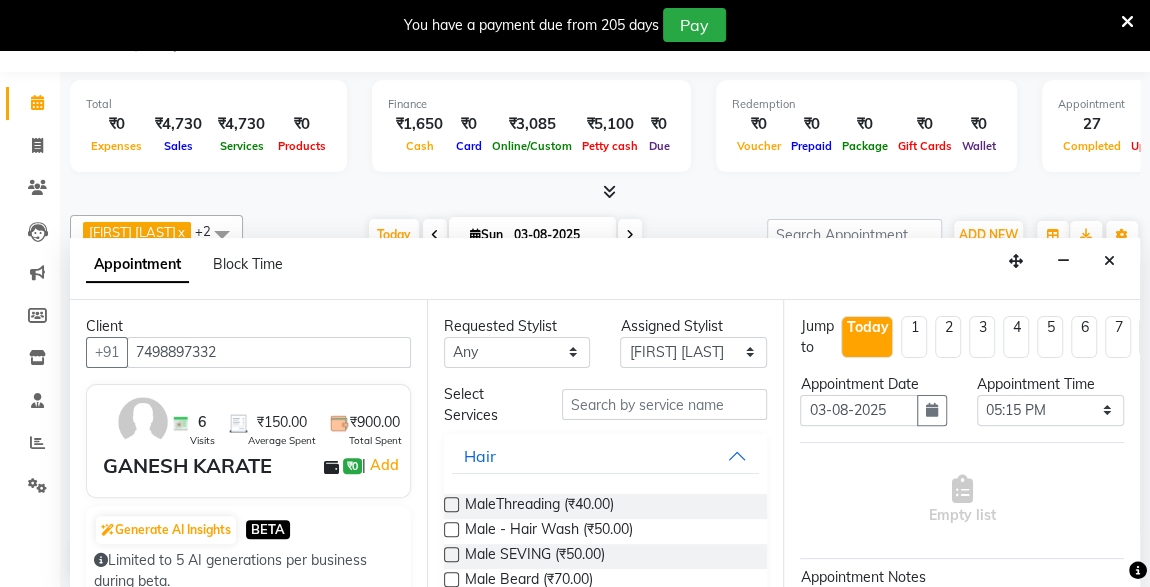 type on "7498897332" 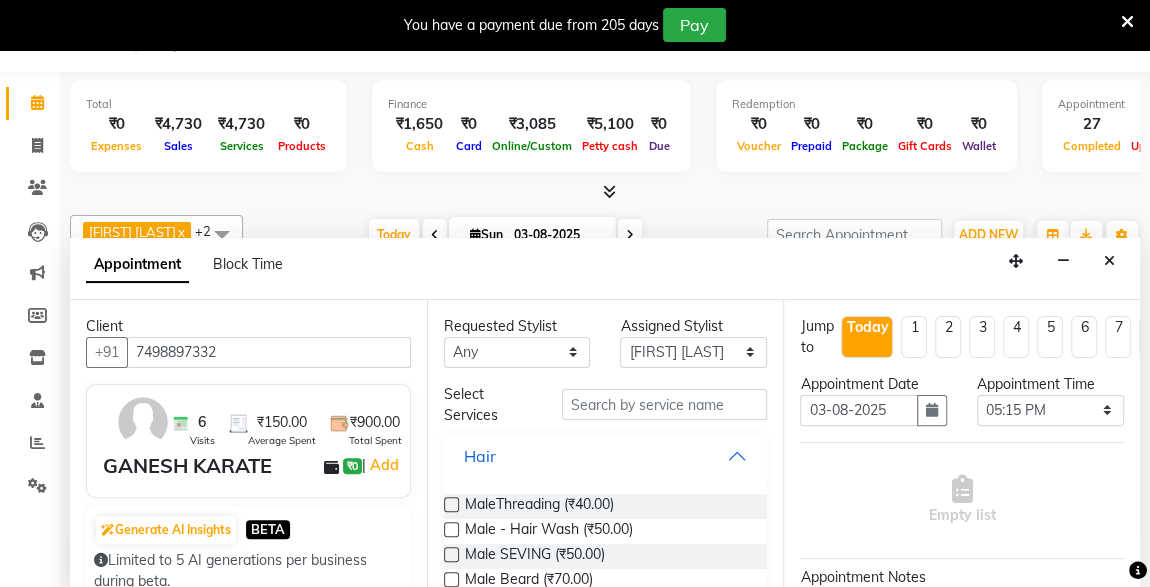 drag, startPoint x: 589, startPoint y: 436, endPoint x: 596, endPoint y: 409, distance: 27.89265 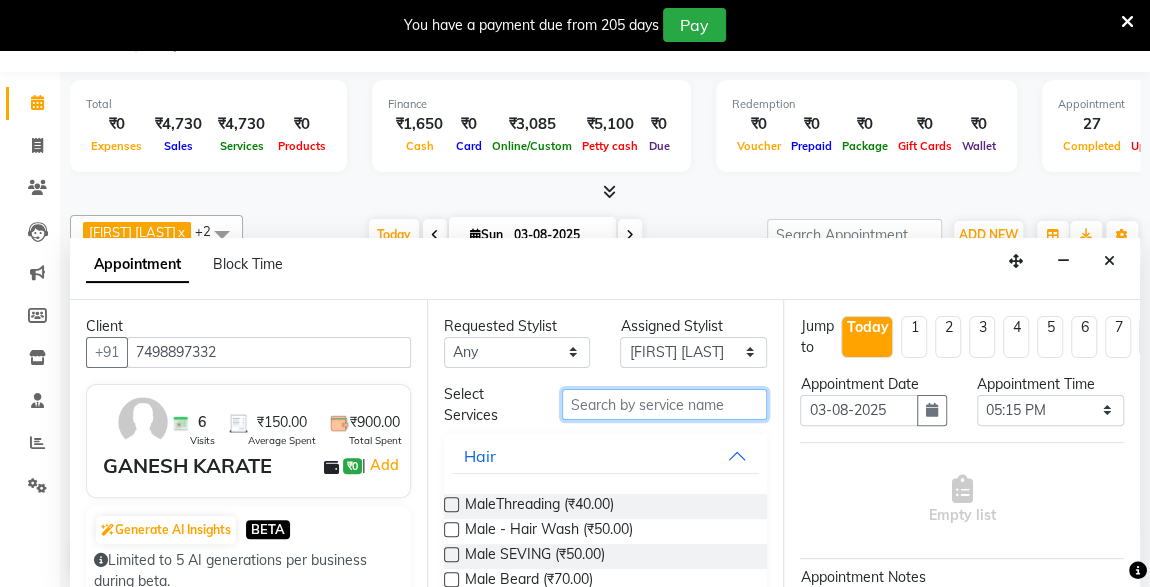 click at bounding box center [665, 404] 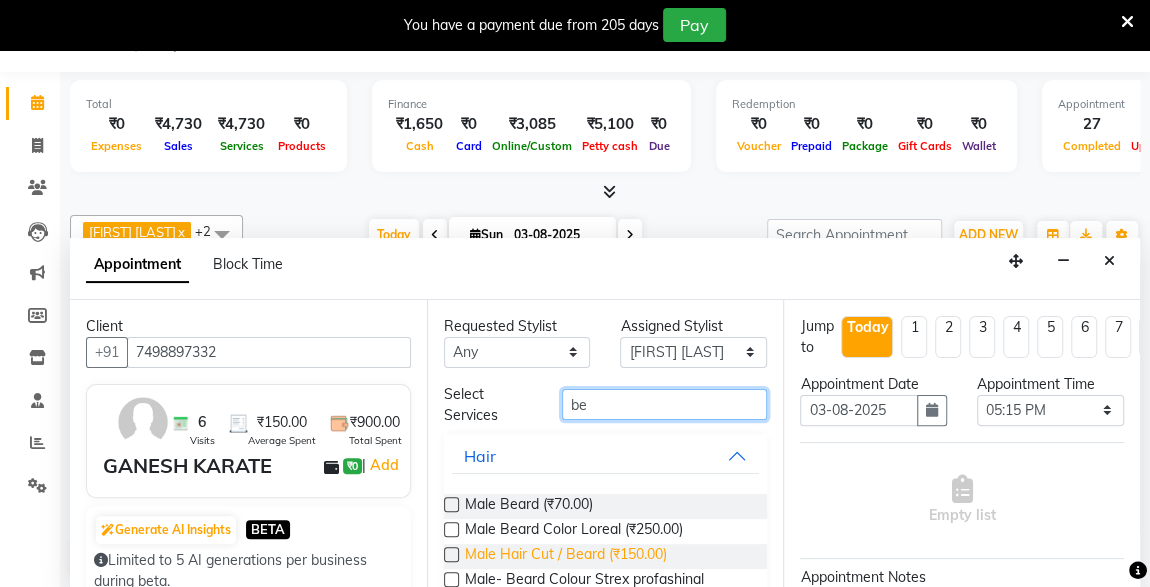 type on "be" 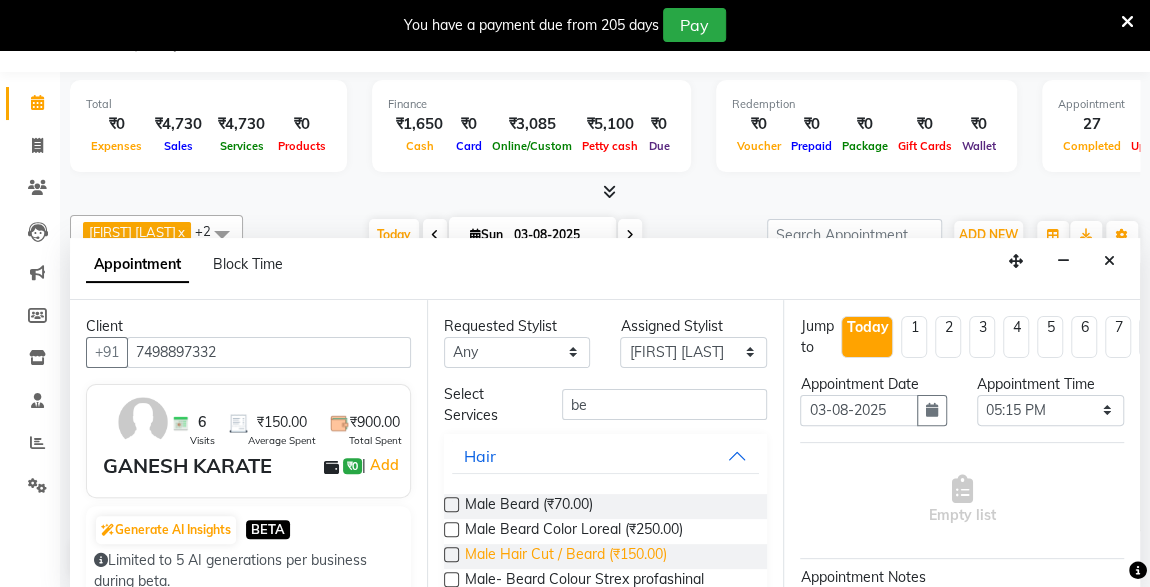 click on "Male Hair Cut / Beard  (₹150.00)" at bounding box center (566, 556) 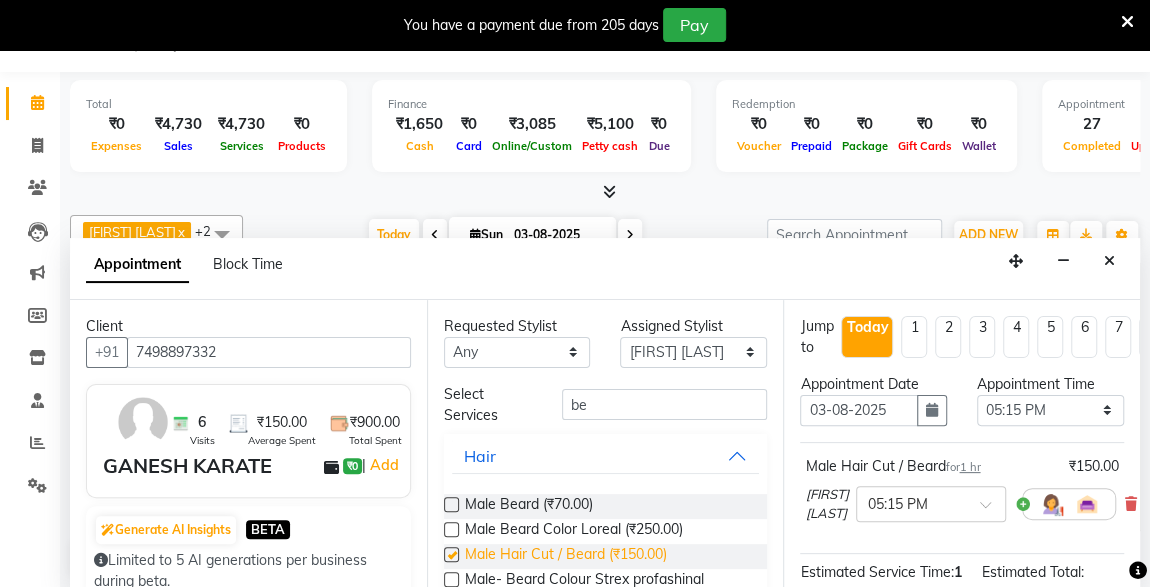 checkbox on "false" 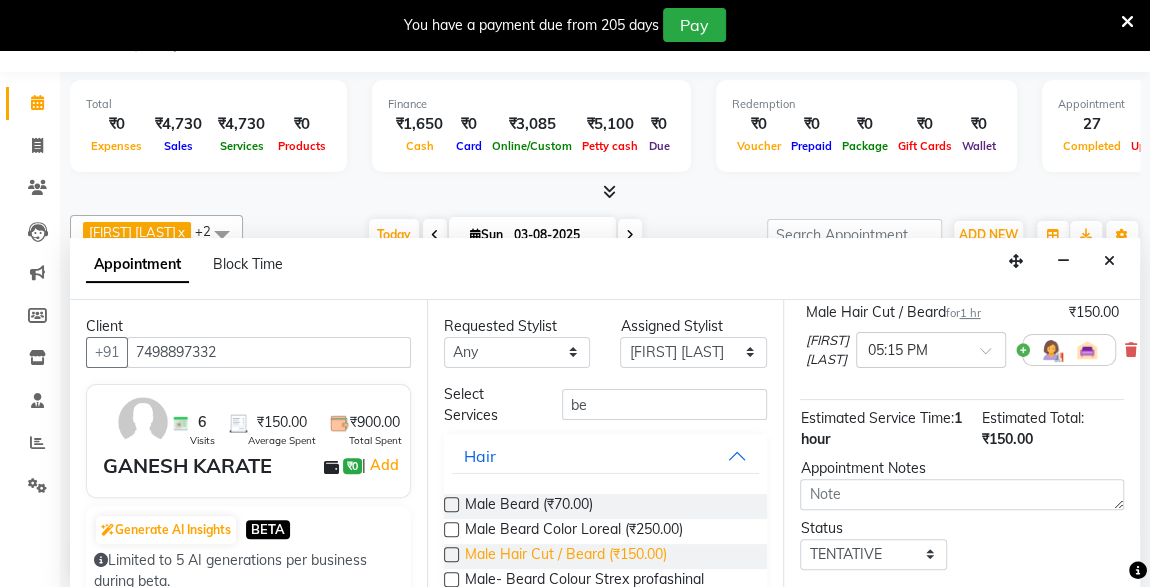 scroll, scrollTop: 289, scrollLeft: 0, axis: vertical 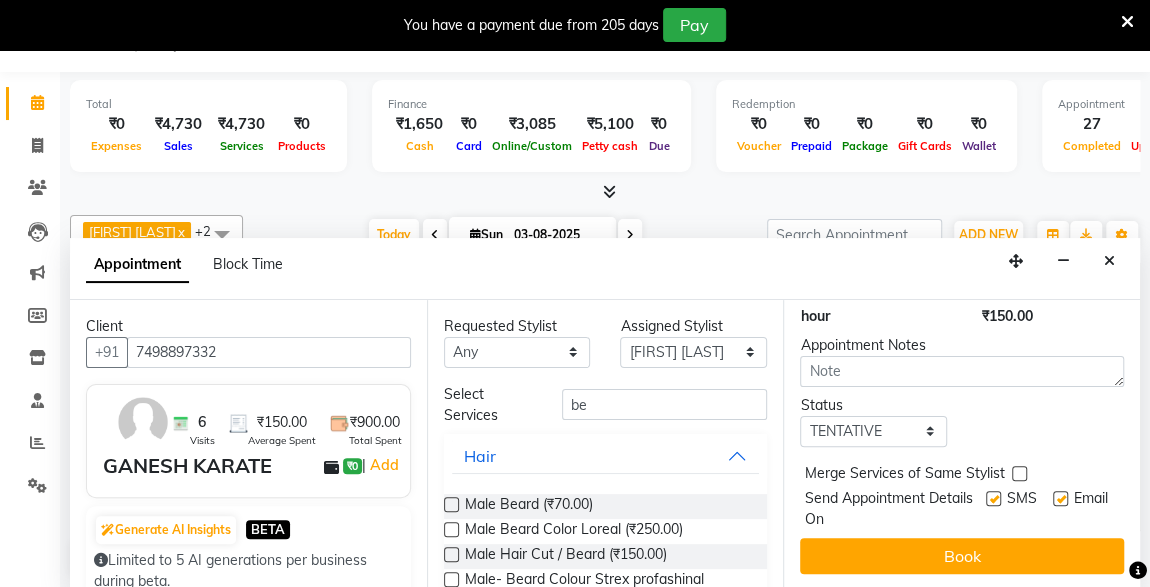 click at bounding box center (993, 498) 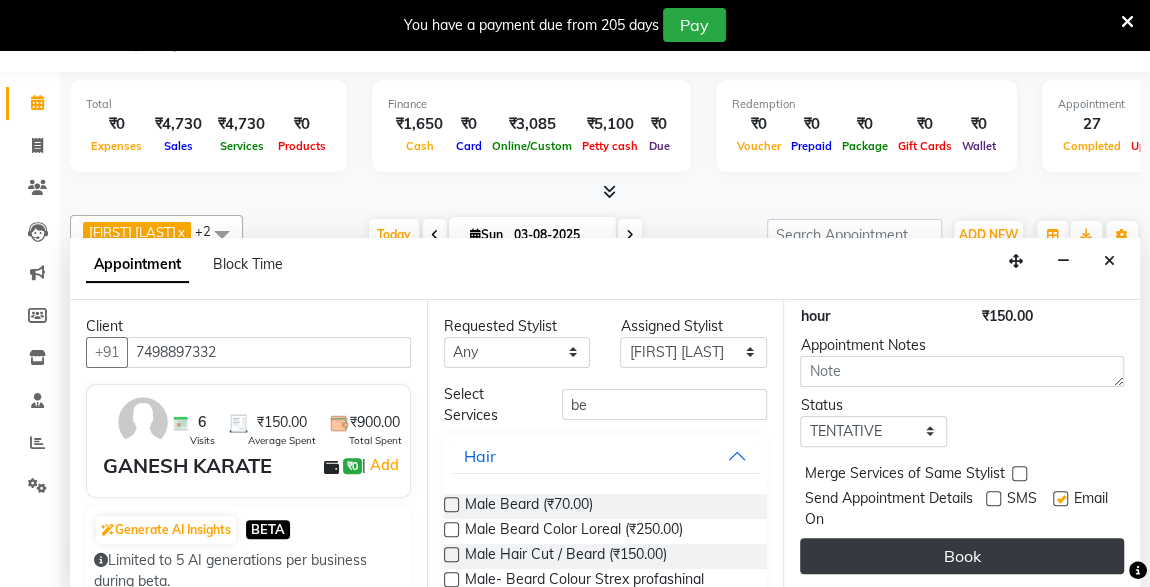 click on "Book" at bounding box center [962, 556] 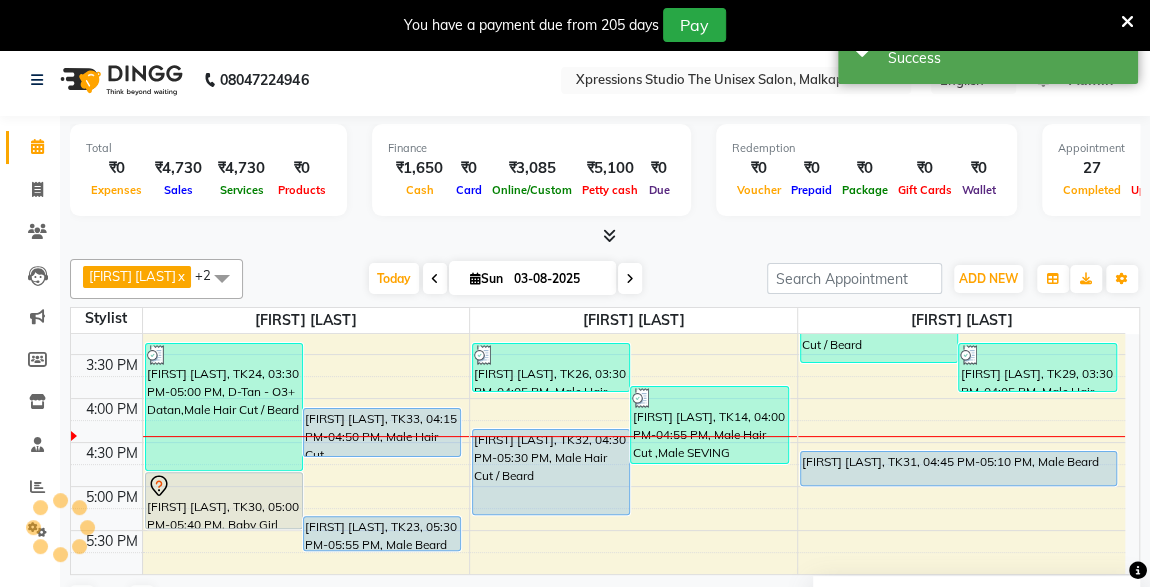 scroll, scrollTop: 0, scrollLeft: 0, axis: both 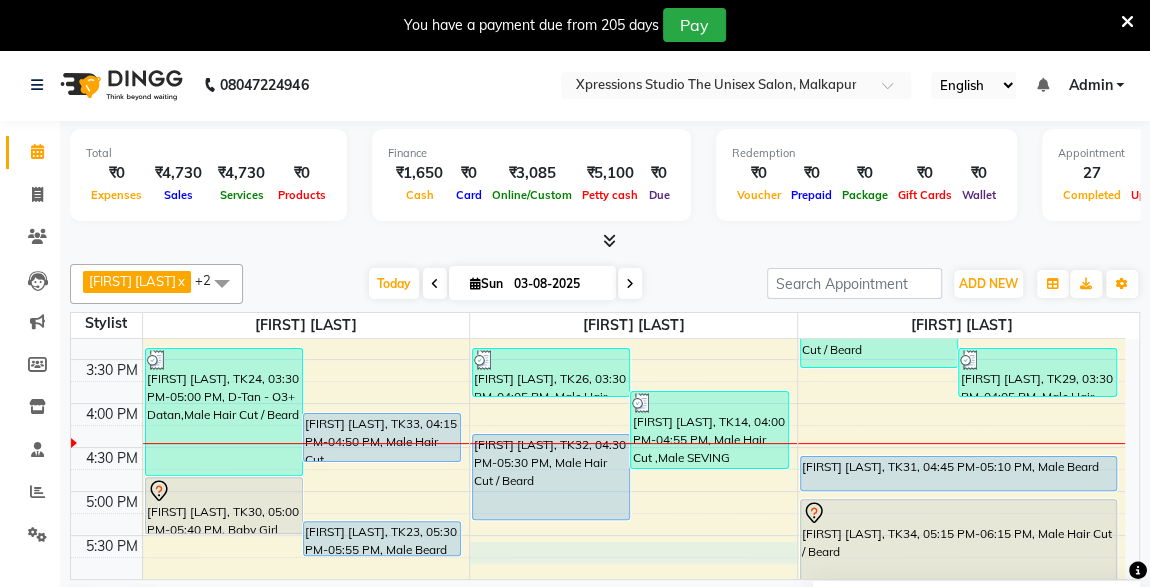 click on "8:00 AM 8:30 AM 9:00 AM 9:30 AM 10:00 AM 10:30 AM 11:00 AM 11:30 AM 12:00 PM 12:30 PM 1:00 PM 1:30 PM 2:00 PM 2:30 PM 3:00 PM 3:30 PM 4:00 PM 4:30 PM 5:00 PM 5:30 PM 6:00 PM 6:30 PM 7:00 PM 7:30 PM 8:00 PM 8:30 PM 9:00 PM 9:30 PM 10:00 PM 10:30 PM     [FIRST] [LAST], TK01, 09:00 AM-11:20 AM,  Male Beard Color Loreal ,Male Hair Loreal Hair Color 3 NO.,Male Hair Cut / Beard      [FIRST] [LAST], TK08, 10:15 AM-10:35 AM, Male SEVING      [FIRST] [LAST], TK10, 10:30 AM-11:30 AM, Male Hair Cut / Beard      [FIRST] [LAST], TK17, 11:25 AM-12:00 PM, Male Hair Cut      [FIRST] [LAST], TK24, 03:30 PM-05:00 PM, D-Tan - O3+ Datan,Male Hair Cut / Beard     [FIRST] [LAST], TK33, 04:15 PM-04:50 PM, Male Hair Cut              [FIRST] [LAST], TK30, 05:00 PM-05:40 PM, Baby Girl Hair Cut    [FIRST] [LAST], TK23, 05:30 PM-05:55 PM, Male  Beard     [FIRST] [LAST], TK16, 12:00 PM-01:00 PM, Male Hair Cut / Beard      [FIRST] [LAST], TK16, 01:00 PM-01:25 PM, Massage - Charcole Massage" at bounding box center [598, 359] 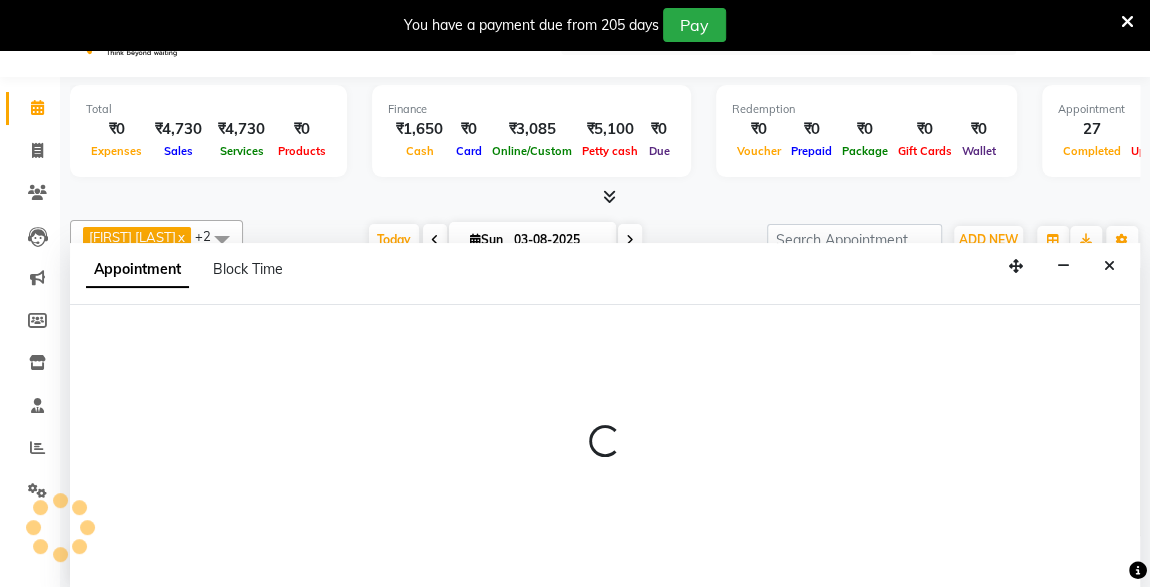 scroll, scrollTop: 49, scrollLeft: 0, axis: vertical 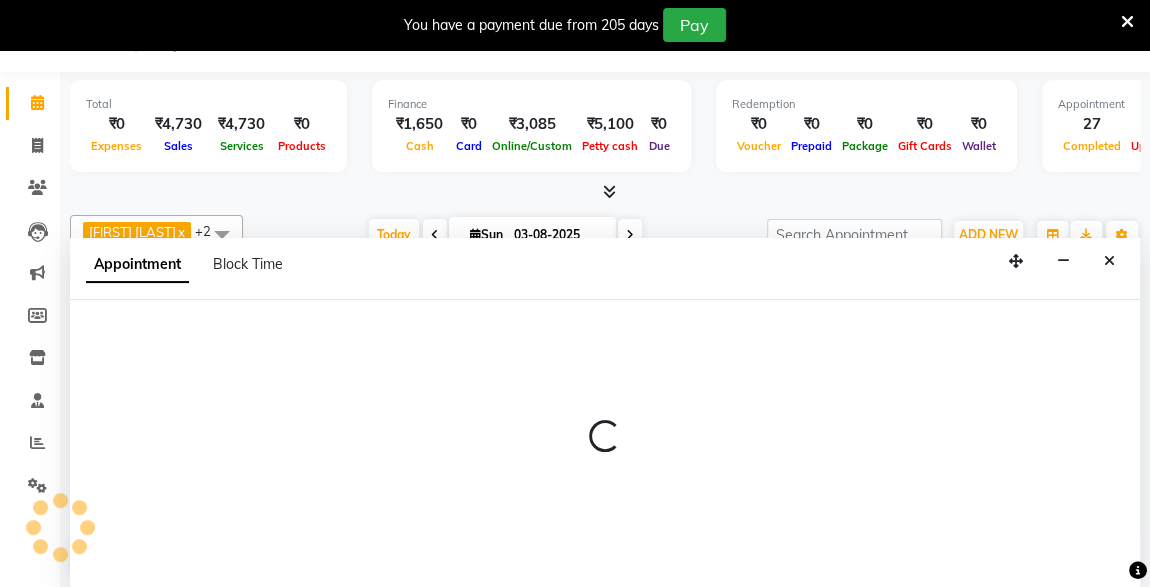 select on "57588" 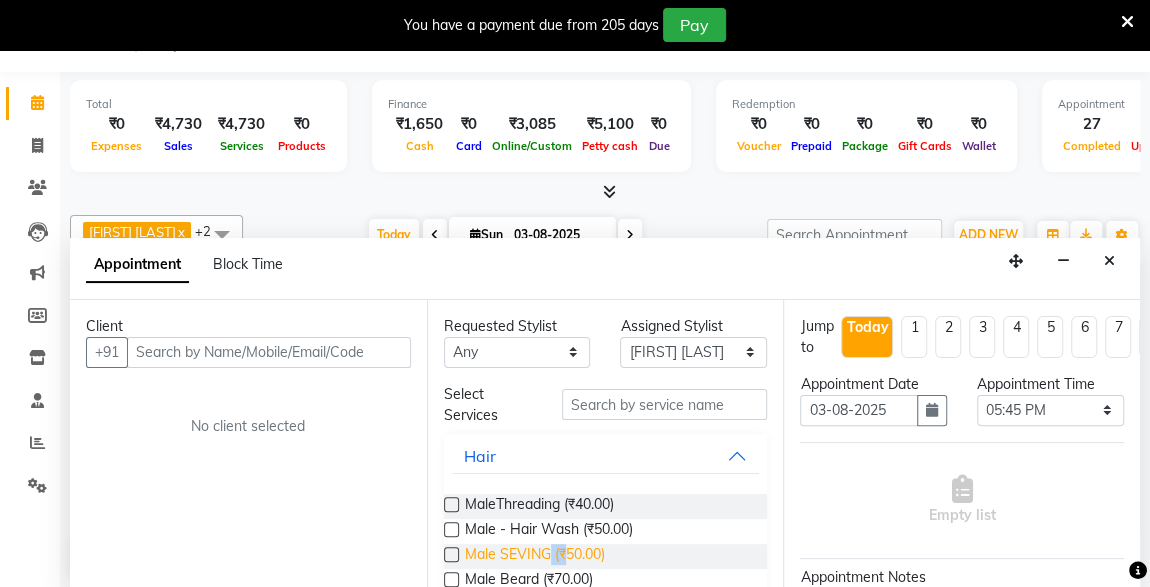 drag, startPoint x: 1002, startPoint y: 537, endPoint x: 539, endPoint y: 546, distance: 463.08746 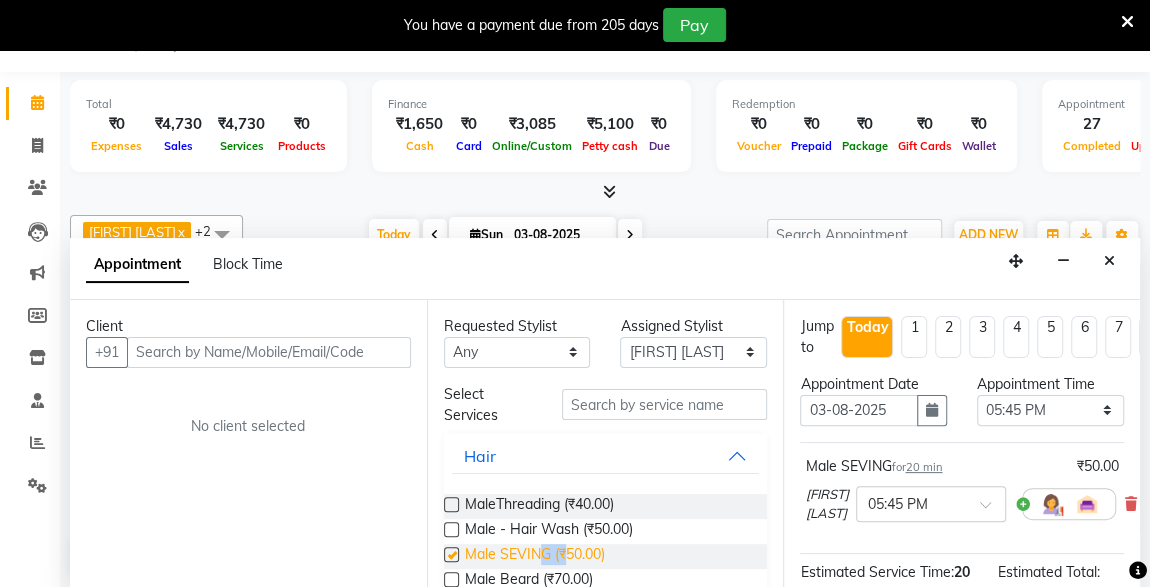 checkbox on "false" 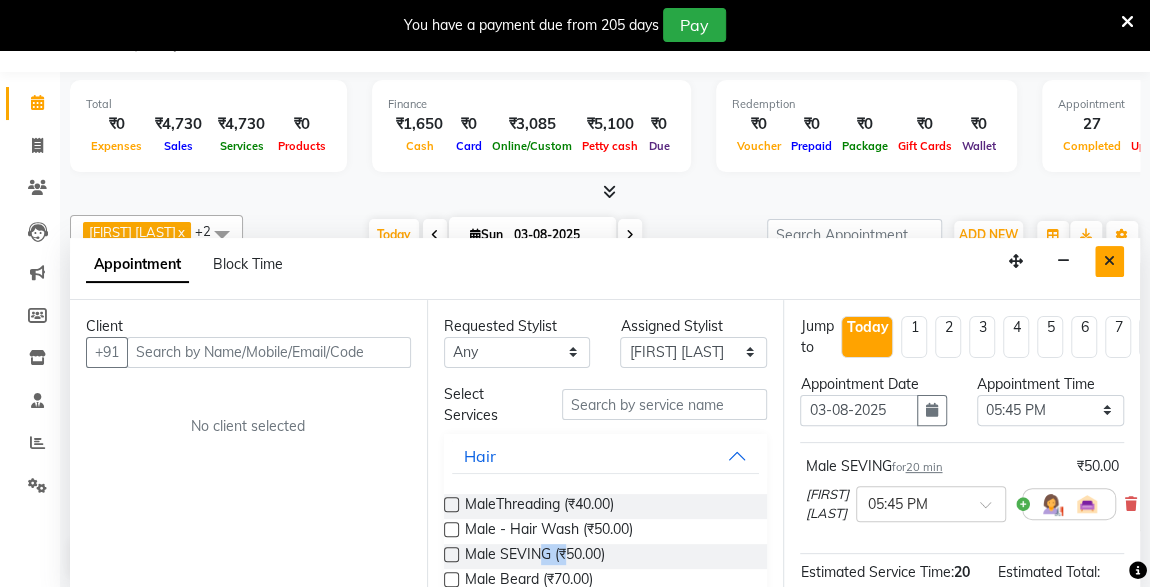 click at bounding box center [1109, 261] 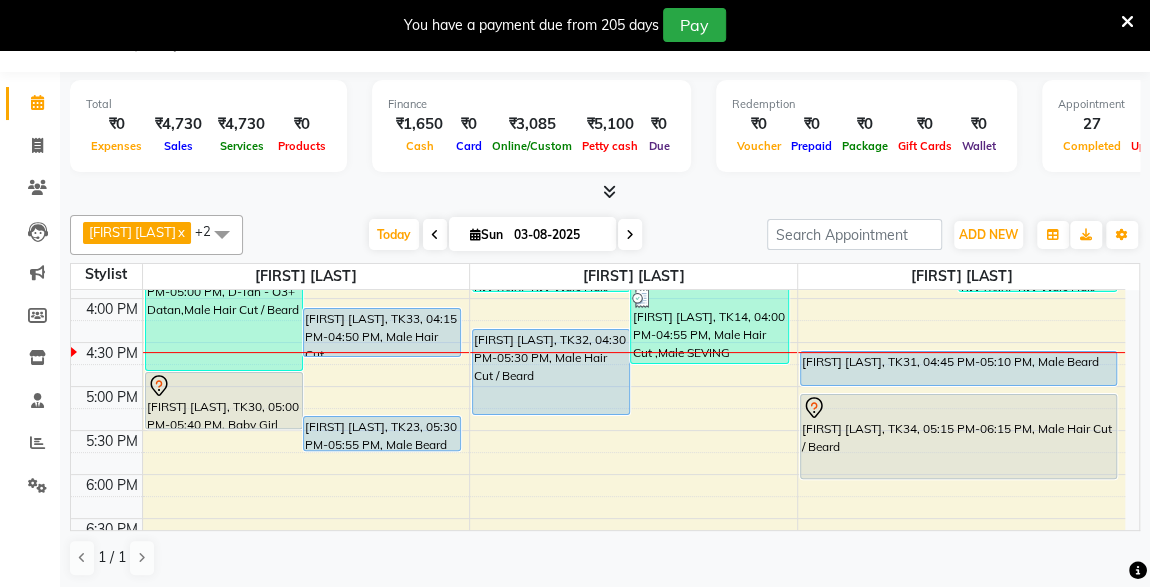 scroll, scrollTop: 712, scrollLeft: 0, axis: vertical 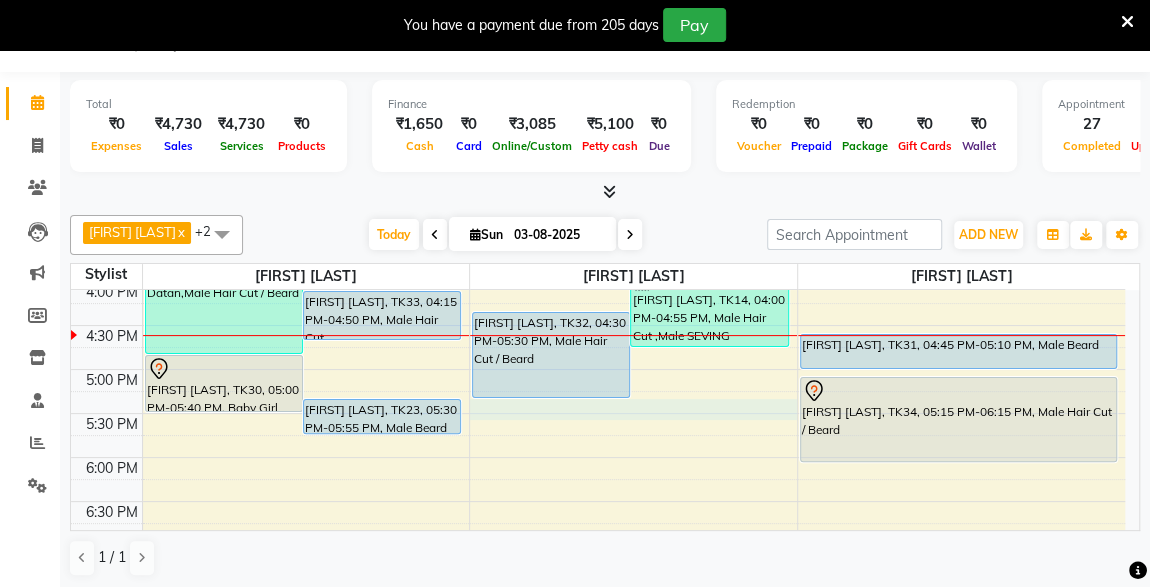 click on "8:00 AM 8:30 AM 9:00 AM 9:30 AM 10:00 AM 10:30 AM 11:00 AM 11:30 AM 12:00 PM 12:30 PM 1:00 PM 1:30 PM 2:00 PM 2:30 PM 3:00 PM 3:30 PM 4:00 PM 4:30 PM 5:00 PM 5:30 PM 6:00 PM 6:30 PM 7:00 PM 7:30 PM 8:00 PM 8:30 PM 9:00 PM 9:30 PM 10:00 PM 10:30 PM     [FIRST] [LAST], TK01, 09:00 AM-11:20 AM,  Male Beard Color Loreal ,Male Hair Loreal Hair Color 3 NO.,Male Hair Cut / Beard      [FIRST] [LAST], TK08, 10:15 AM-10:35 AM, Male SEVING      [FIRST] [LAST], TK10, 10:30 AM-11:30 AM, Male Hair Cut / Beard      [FIRST] [LAST], TK17, 11:25 AM-12:00 PM, Male Hair Cut      [FIRST] [LAST], TK24, 03:30 PM-05:00 PM, D-Tan - O3+ Datan,Male Hair Cut / Beard     [FIRST] [LAST], TK33, 04:15 PM-04:50 PM, Male Hair Cut              [FIRST] [LAST], TK30, 05:00 PM-05:40 PM, Baby Girl Hair Cut    [FIRST] [LAST], TK23, 05:30 PM-05:55 PM, Male  Beard     [FIRST] [LAST], TK16, 12:00 PM-01:00 PM, Male Hair Cut / Beard      [FIRST] [LAST], TK16, 01:00 PM-01:25 PM, Massage - Charcole Massage" at bounding box center [598, 237] 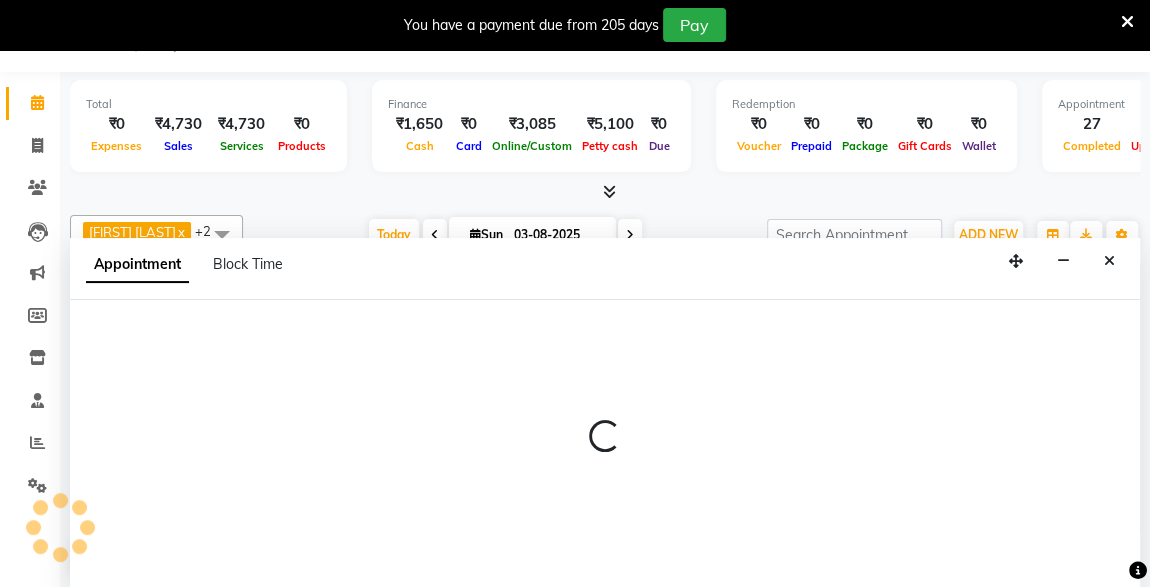 select on "57588" 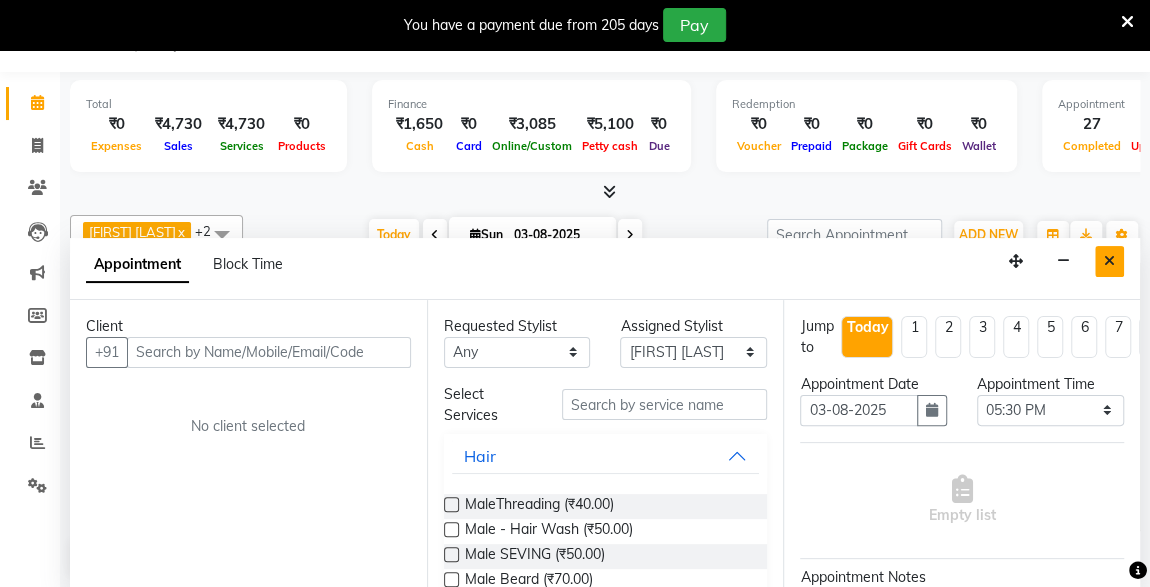 click at bounding box center [1109, 261] 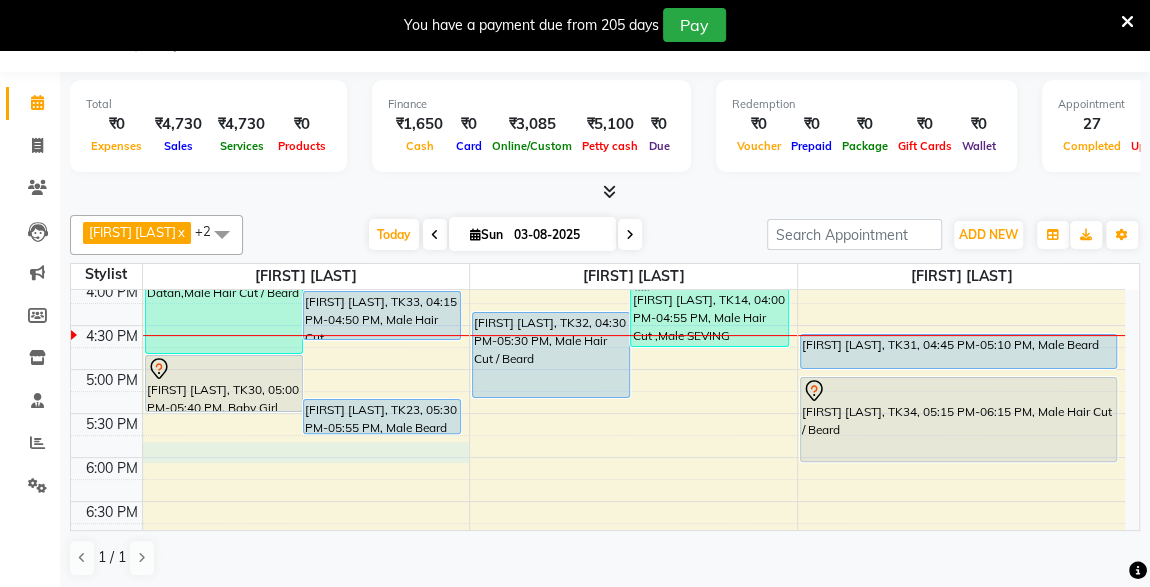 click on "8:00 AM 8:30 AM 9:00 AM 9:30 AM 10:00 AM 10:30 AM 11:00 AM 11:30 AM 12:00 PM 12:30 PM 1:00 PM 1:30 PM 2:00 PM 2:30 PM 3:00 PM 3:30 PM 4:00 PM 4:30 PM 5:00 PM 5:30 PM 6:00 PM 6:30 PM 7:00 PM 7:30 PM 8:00 PM 8:30 PM 9:00 PM 9:30 PM 10:00 PM 10:30 PM     [FIRST] [LAST], TK01, 09:00 AM-11:20 AM,  Male Beard Color Loreal ,Male Hair Loreal Hair Color 3 NO.,Male Hair Cut / Beard      [FIRST] [LAST], TK08, 10:15 AM-10:35 AM, Male SEVING      [FIRST] [LAST], TK10, 10:30 AM-11:30 AM, Male Hair Cut / Beard      [FIRST] [LAST], TK17, 11:25 AM-12:00 PM, Male Hair Cut      [FIRST] [LAST], TK24, 03:30 PM-05:00 PM, D-Tan - O3+ Datan,Male Hair Cut / Beard     [FIRST] [LAST], TK33, 04:15 PM-04:50 PM, Male Hair Cut              [FIRST] [LAST], TK30, 05:00 PM-05:40 PM, Baby Girl Hair Cut    [FIRST] [LAST], TK23, 05:30 PM-05:55 PM, Male  Beard     [FIRST] [LAST], TK16, 12:00 PM-01:00 PM, Male Hair Cut / Beard      [FIRST] [LAST], TK16, 01:00 PM-01:25 PM, Massage - Charcole Massage" at bounding box center [598, 237] 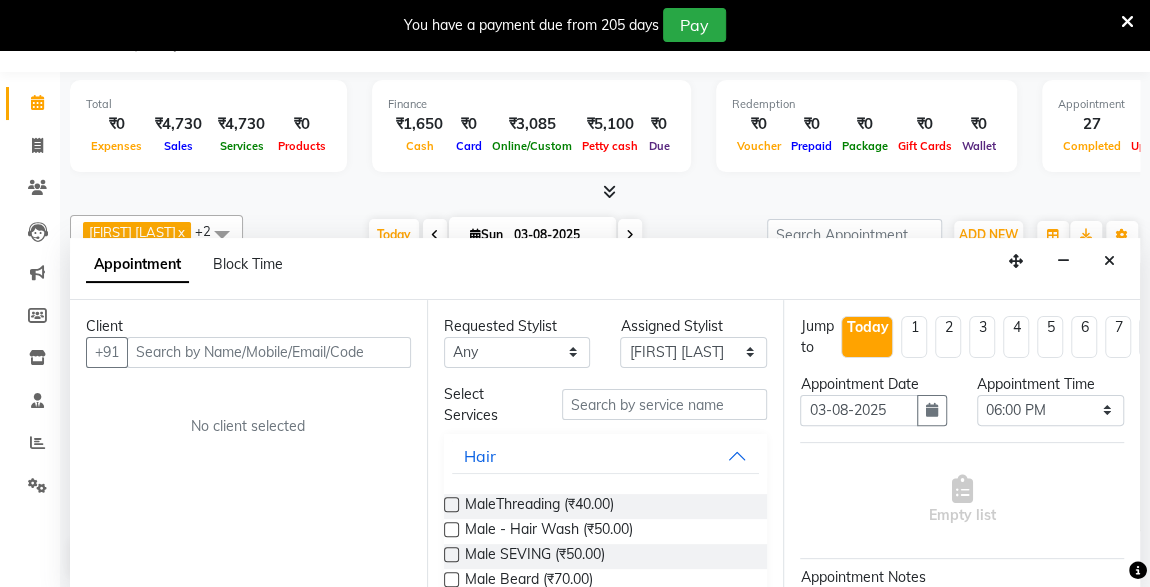 click at bounding box center (269, 352) 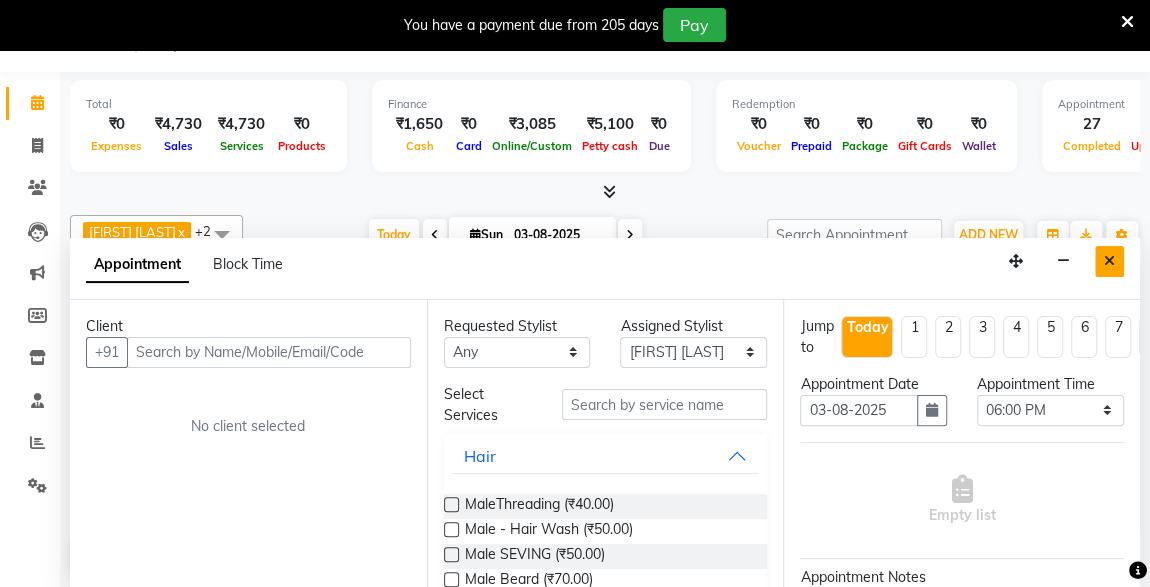 drag, startPoint x: 1114, startPoint y: 276, endPoint x: 1111, endPoint y: 258, distance: 18.248287 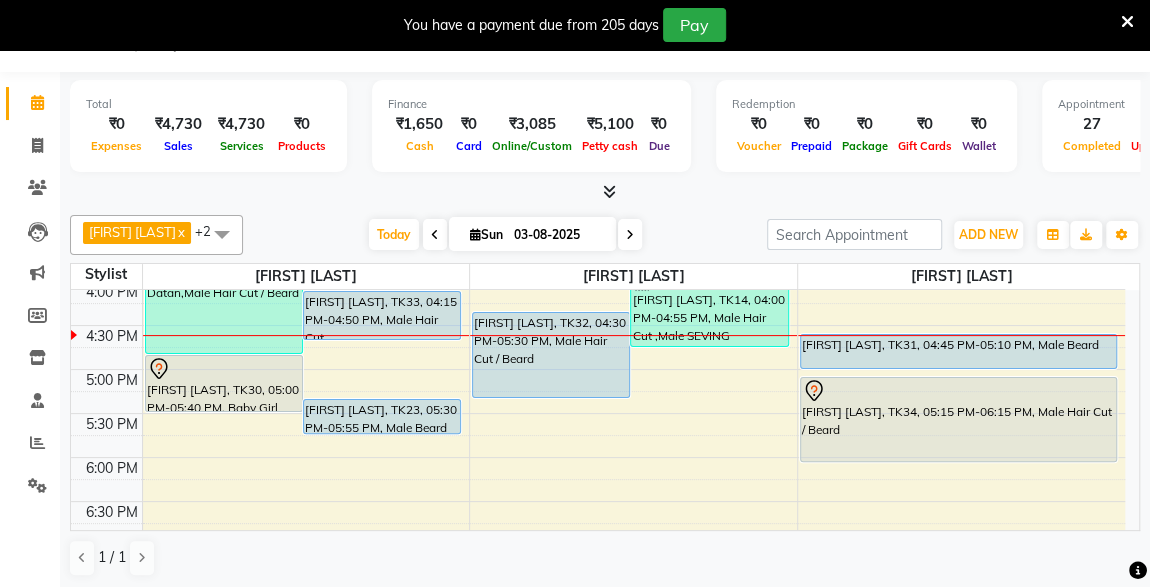 click at bounding box center (605, 192) 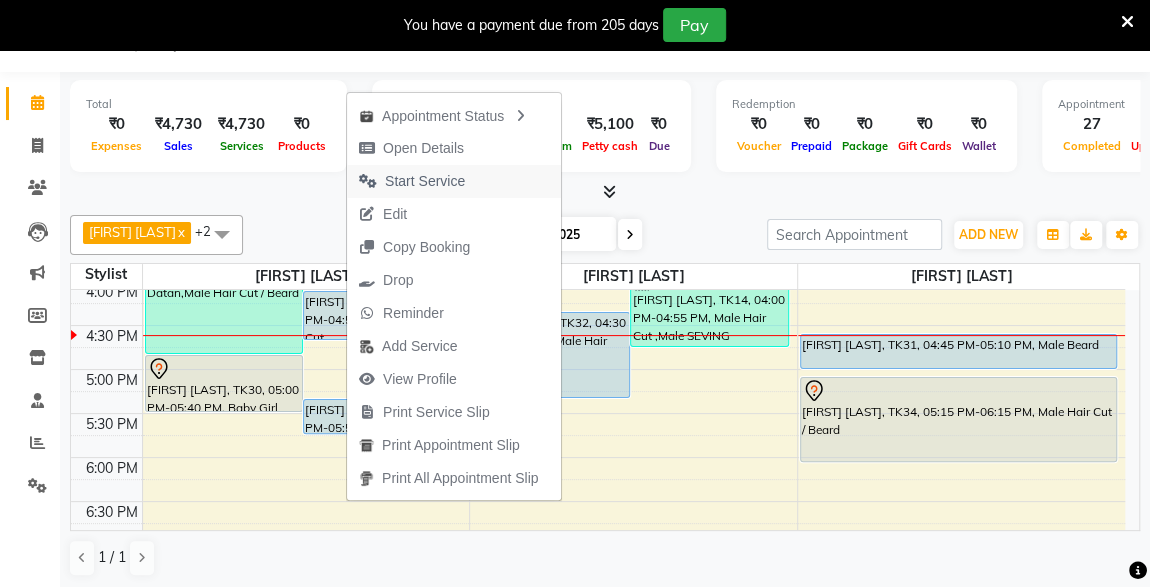 click on "Start Service" at bounding box center [425, 181] 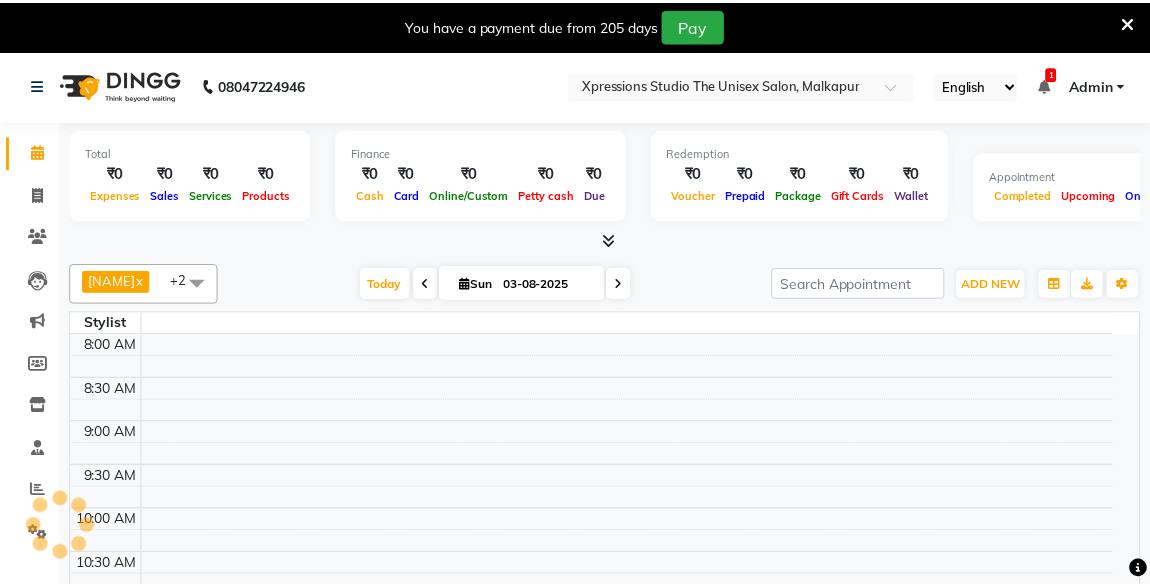 scroll, scrollTop: 0, scrollLeft: 0, axis: both 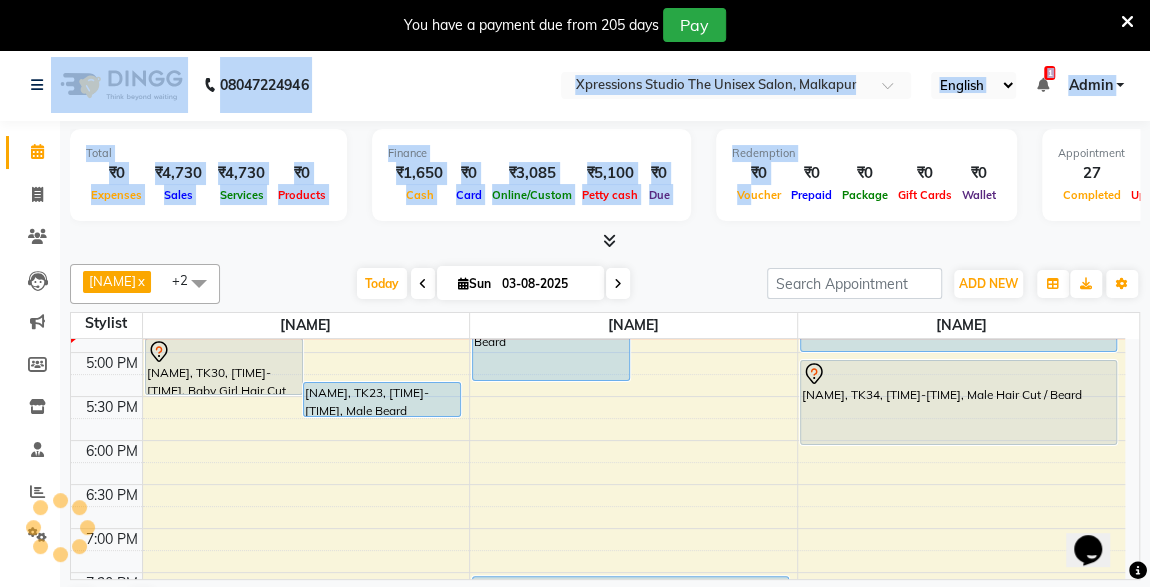 click on "[PHONE] Select Location × Xpressions Studio The Unisex Salon, Malkapur English ENGLISH Español العربية मराठी हिंदी ગુજરાતી தமிழ் 中文 1 Notifications nothing to show Admin Manage Profile Change Password Sign out Version:3.15.11 ☀ Xpressions Studio The Unisex Salon, Malkapur Calendar Invoice Clients Leads Marketing Members Inventory Staff Reports Settings Completed InProgress Upcoming Dropped Tentative Check-In Confirm Bookings Generate Report Segments Page Builder Total ₹0 Expenses ₹4,730 Sales ₹4,730 Services ₹0 Products Finance ₹1,650 Cash ₹0 Card ₹3,085 Online/Custom ₹5,100 Petty cash ₹0 Due Redemption ₹0 Voucher ₹0 Prepaid ₹0 Package ₹0 Gift Cards ₹0 Wallet Appointment 27 Completed 10 Upcoming 1 Ongoing 0 No show Other sales ₹0 Packages ₹0 Memberships ₹0 Vouchers ₹0 Prepaids ₹0 Gift Cards" at bounding box center (575, 344) 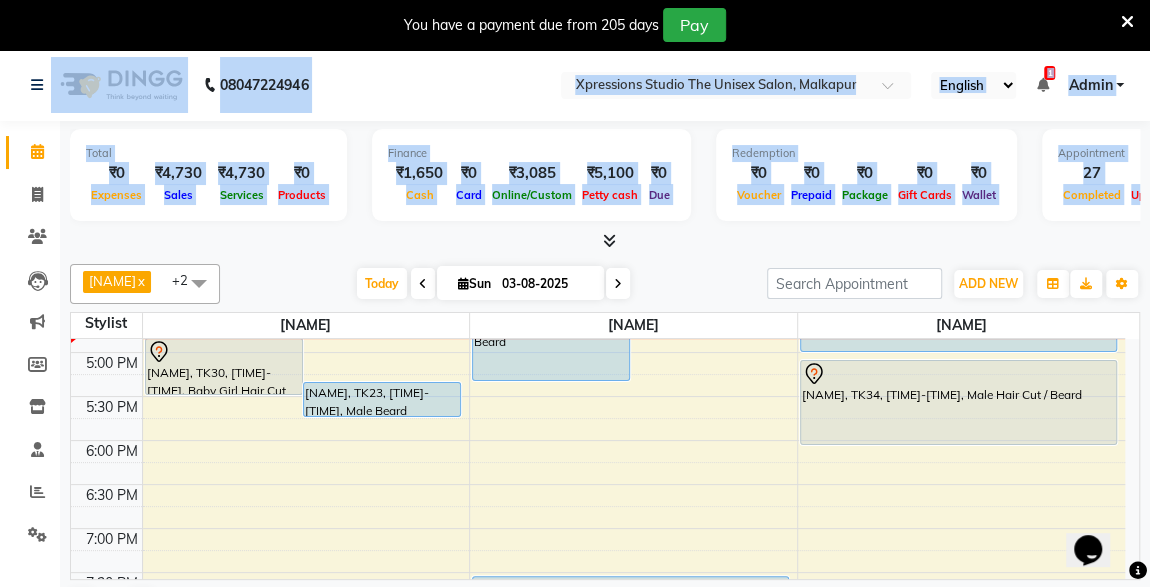 click at bounding box center (605, 241) 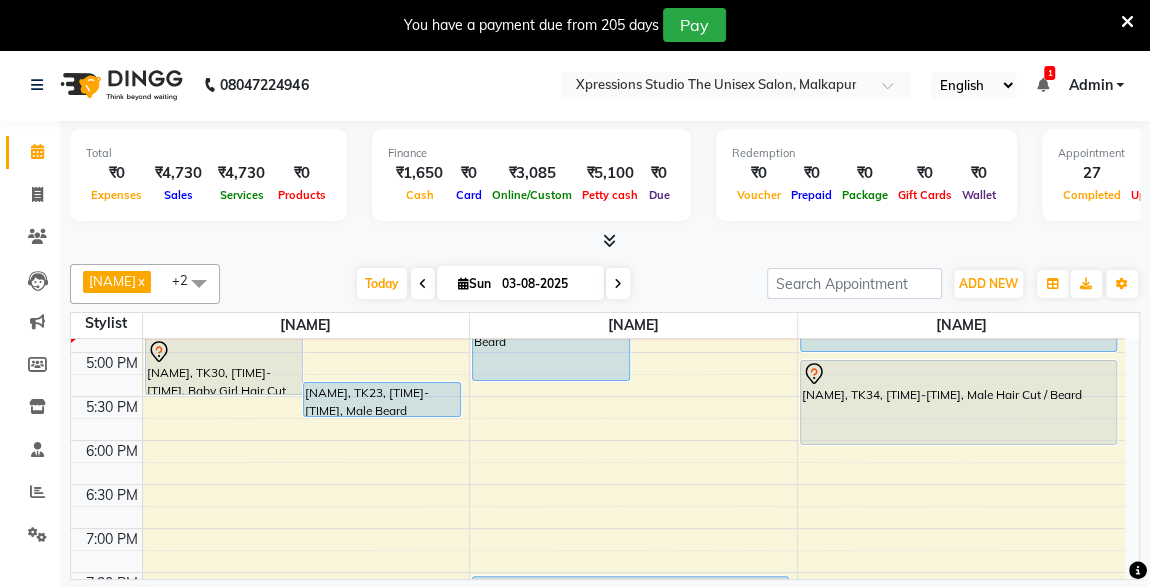 click on "Stylist [NAME] [NAME] [NAME]" at bounding box center [605, 326] 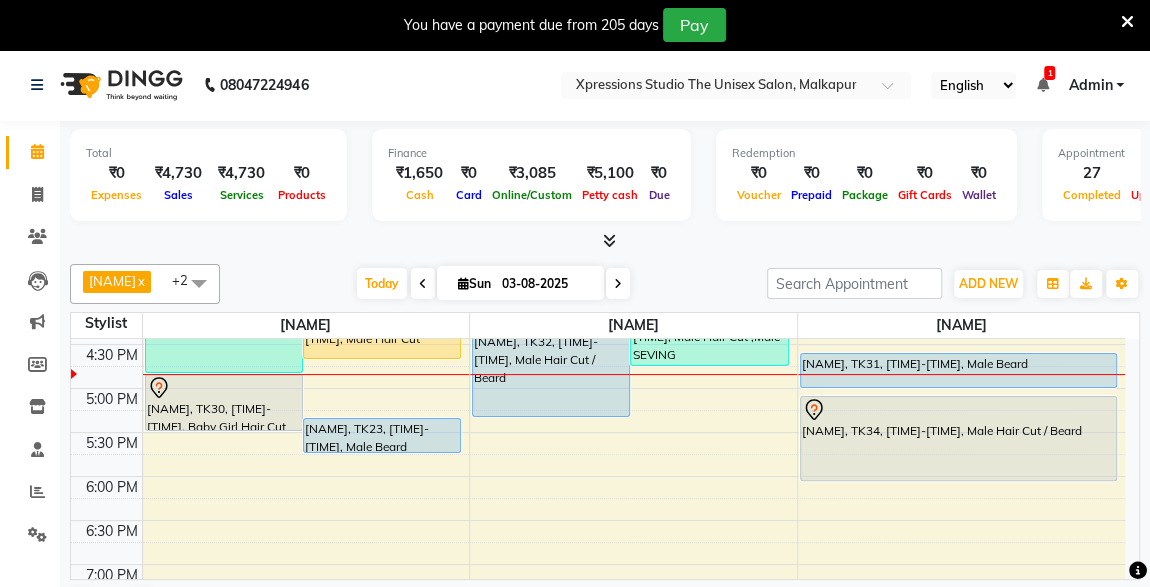scroll, scrollTop: 706, scrollLeft: 0, axis: vertical 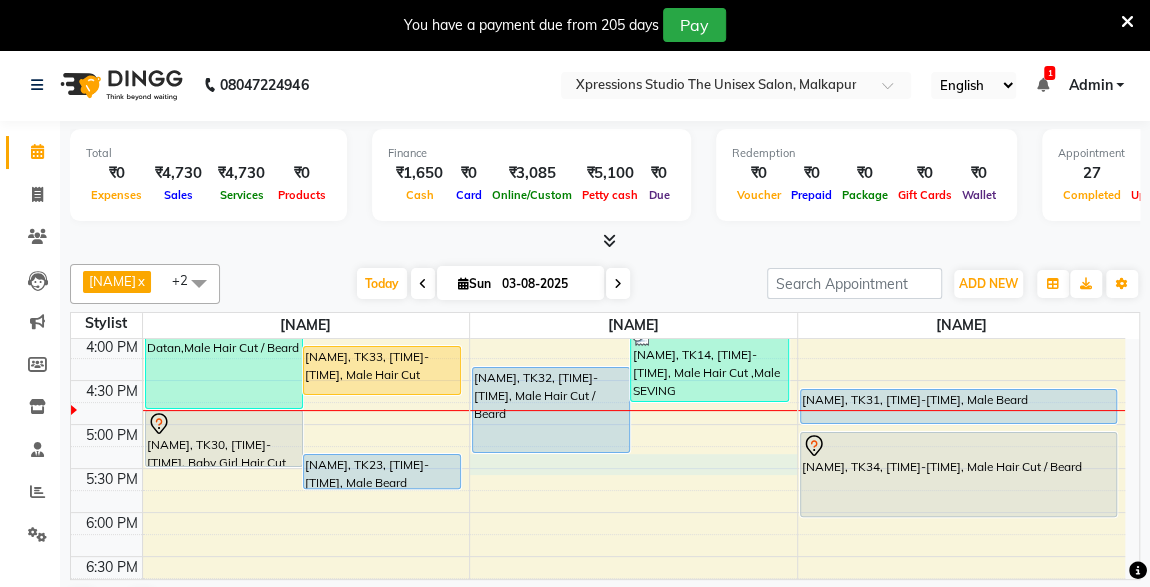 click on "[TIME] [TIME] [TIME] [TIME] [TIME] [TIME] [TIME] [TIME] [TIME] [TIME] [TIME] [TIME] [TIME] [TIME] [TIME] [TIME] [TIME] [TIME] [TIME] [TIME] [TIME] [TIME] [TIME] [TIME] [TIME] [TIME] [TIME] [TIME] [TIME] [TIME] [TIME] [NAME], TK01, [TIME]-[TIME], Male Beard Color Loreal ,Male Hair Loreal Hair Color 3 NO.,Male Hair Cut / Beard [NAME], TK08, [TIME]-[TIME], Male SEVING [NAME], TK10, [TIME]-[TIME], Male Hair Cut / Beard [NAME], TK17, [TIME]-[TIME], Male Hair Cut [NAME], TK24, [TIME]-[TIME], D-Tan - O3+ Datan,Male Hair Cut / Beard [NAME], TK33, [TIME]-[TIME], Male Hair Cut [NAME], TK30, [TIME]-[TIME], Baby Girl Hair Cut [NAME], TK23, [TIME]-[TIME], Male Beard [NAME], TK16, [TIME]-[TIME], Male Hair Cut / Beard [NAME], TK16, [TIME]-[TIME], Massage - Charcole Massage" at bounding box center (598, 292) 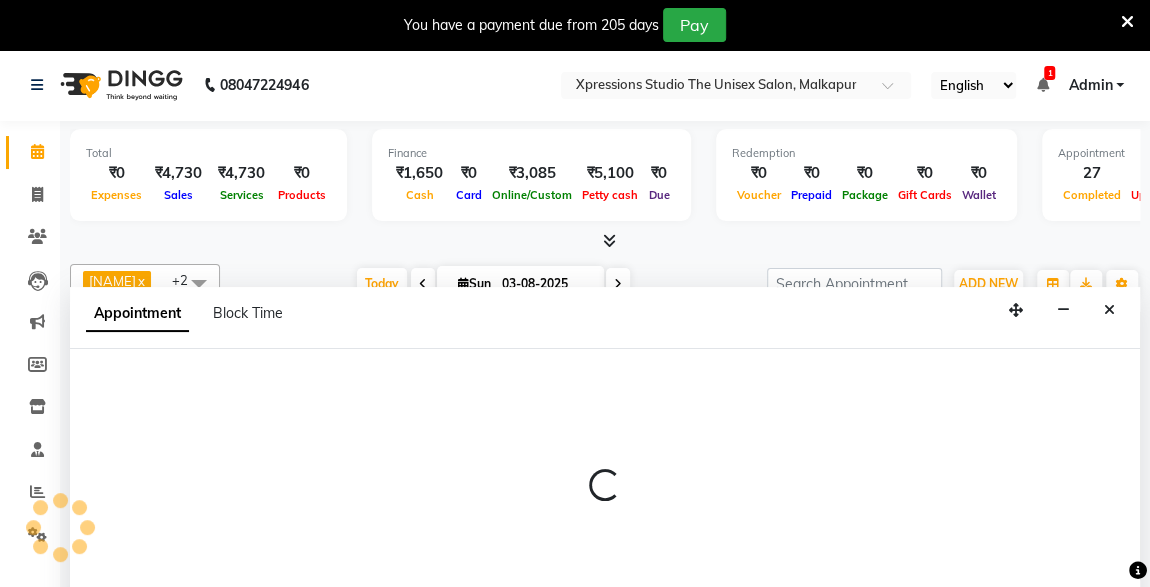 scroll, scrollTop: 49, scrollLeft: 0, axis: vertical 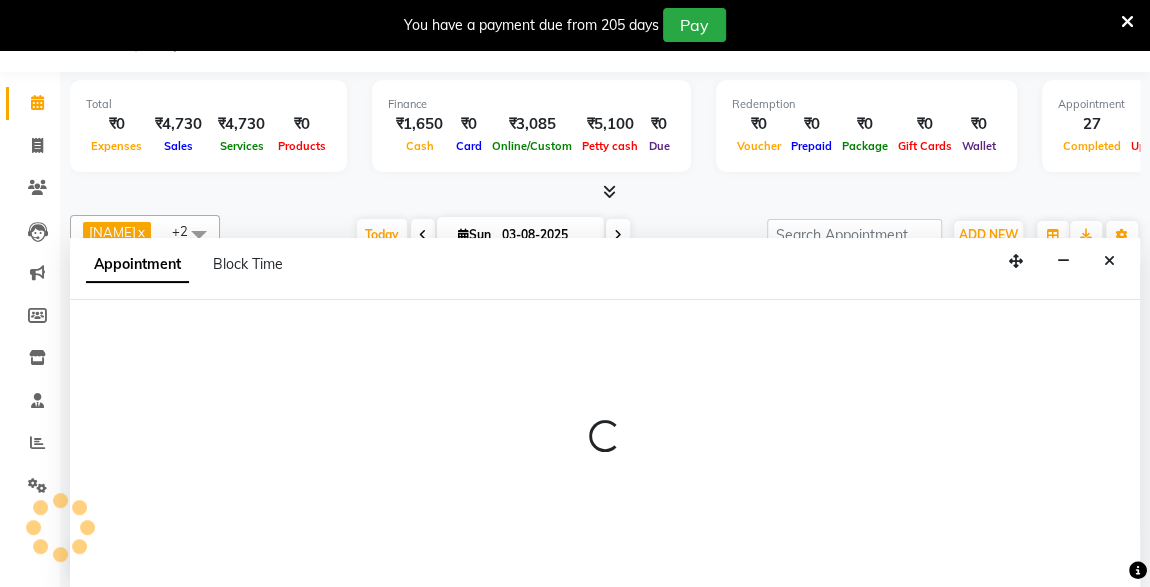 select on "57588" 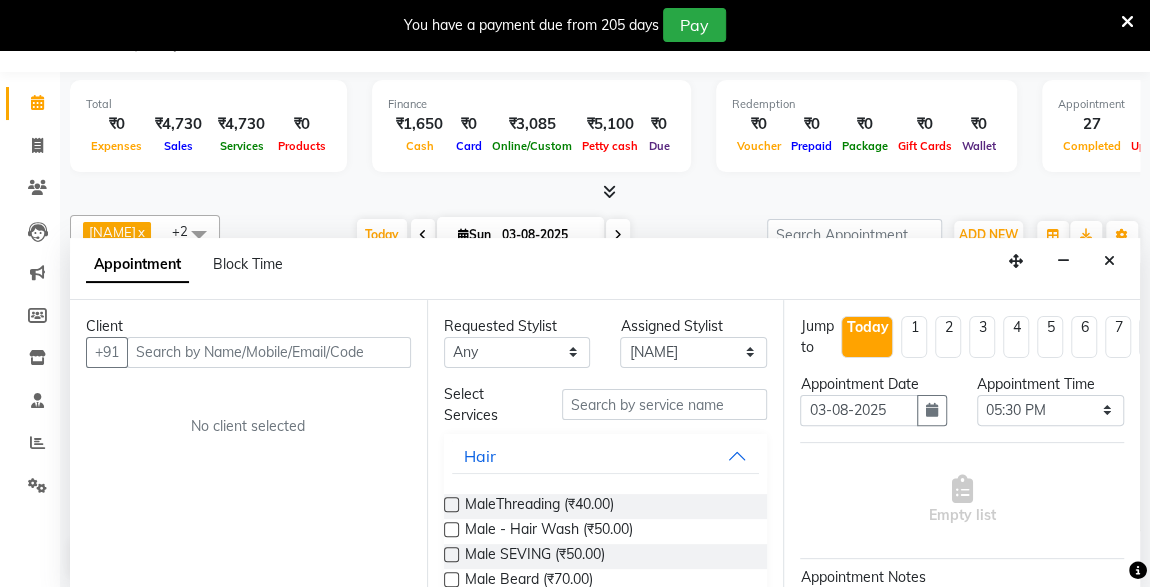click at bounding box center (269, 352) 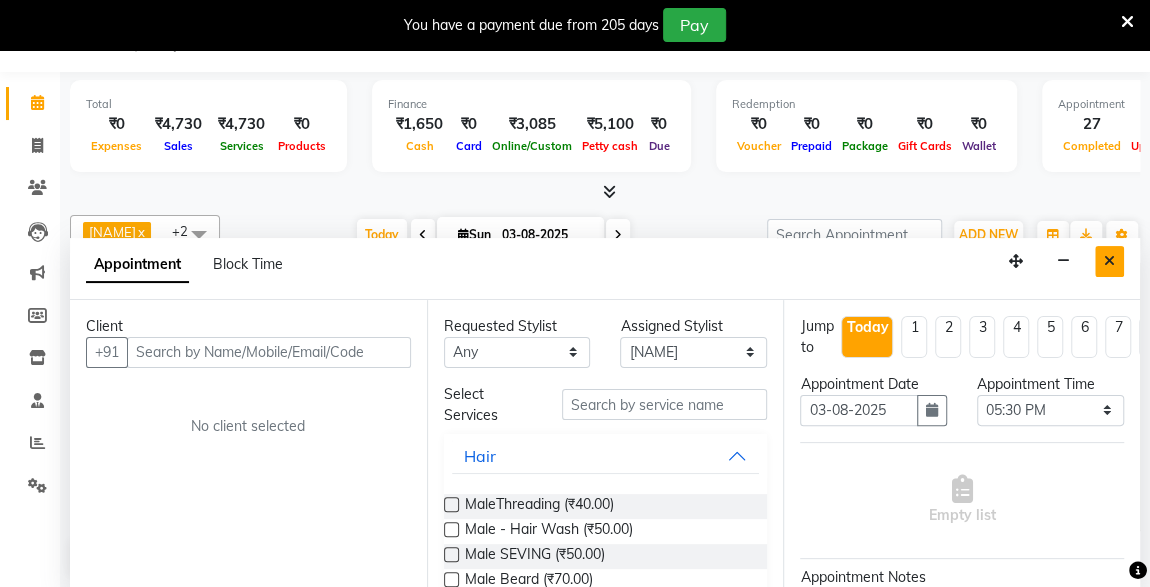 click at bounding box center [1109, 261] 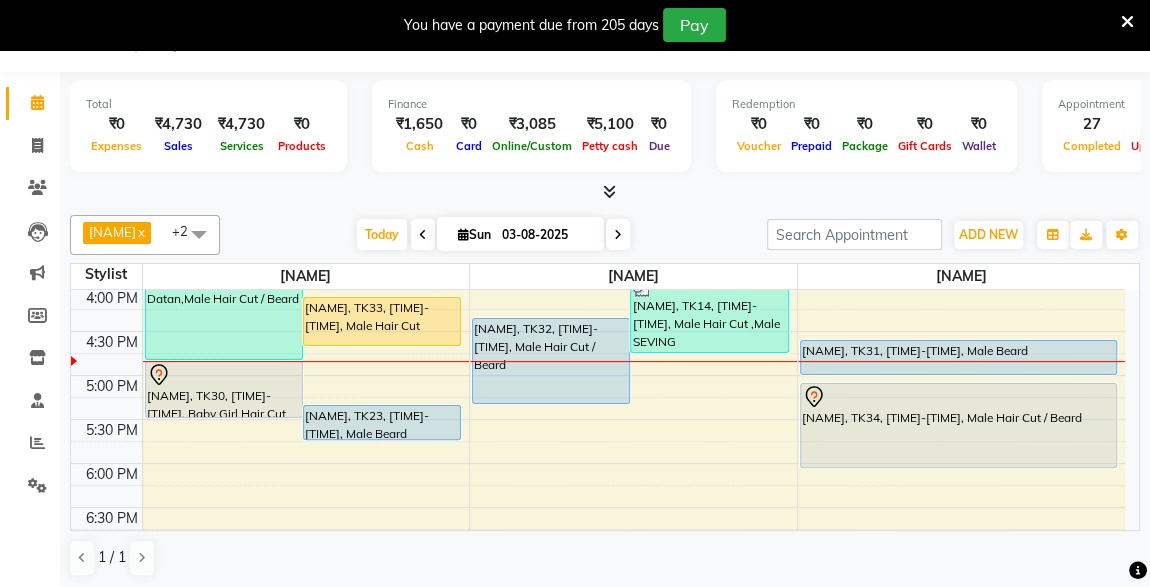 scroll, scrollTop: 742, scrollLeft: 0, axis: vertical 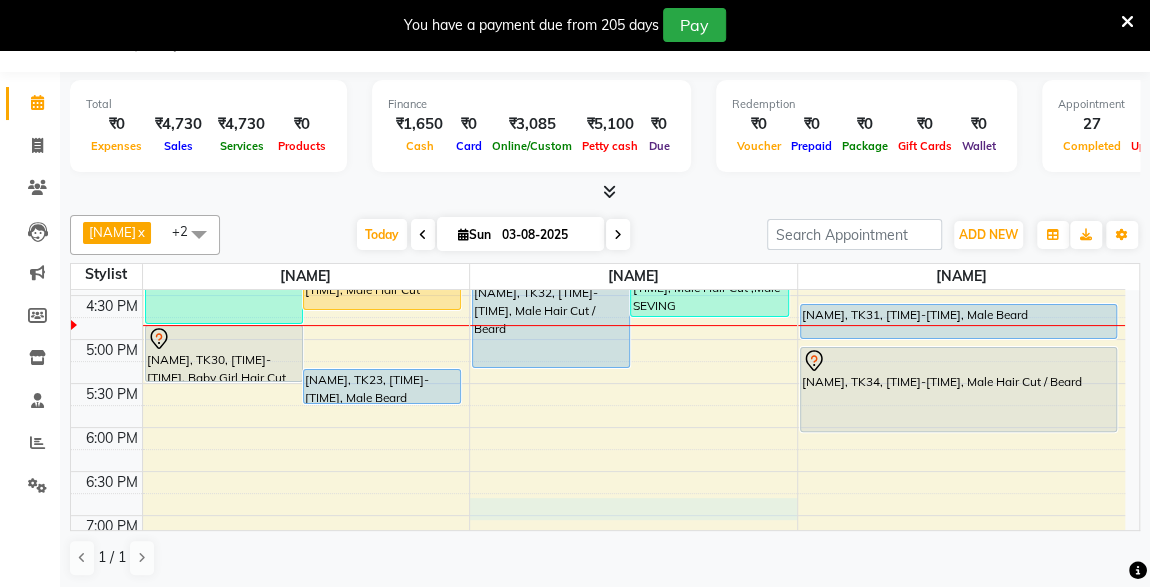 click on "[TIME] [TIME] [TIME] [TIME] [TIME] [TIME] [TIME] [TIME] [TIME] [TIME] [TIME] [TIME] [TIME] [TIME] [TIME] [TIME] [TIME] [TIME] [TIME] [TIME] [TIME] [TIME] [TIME] [TIME] [TIME] [TIME] [TIME] [TIME] [TIME] [TIME] [TIME] [NAME], TK01, [TIME]-[TIME], Male Beard Color Loreal ,Male Hair Loreal Hair Color 3 NO.,Male Hair Cut / Beard [NAME], TK08, [TIME]-[TIME], Male SEVING [NAME], TK10, [TIME]-[TIME], Male Hair Cut / Beard [NAME], TK17, [TIME]-[TIME], Male Hair Cut [NAME], TK24, [TIME]-[TIME], D-Tan - O3+ Datan,Male Hair Cut / Beard [NAME], TK33, [TIME]-[TIME], Male Hair Cut [NAME], TK30, [TIME]-[TIME], Baby Girl Hair Cut [NAME], TK23, [TIME]-[TIME], Male Beard [NAME], TK16, [TIME]-[TIME], Male Hair Cut / Beard [NAME], TK16, [TIME]-[TIME], Massage - Charcole Massage" at bounding box center (598, 207) 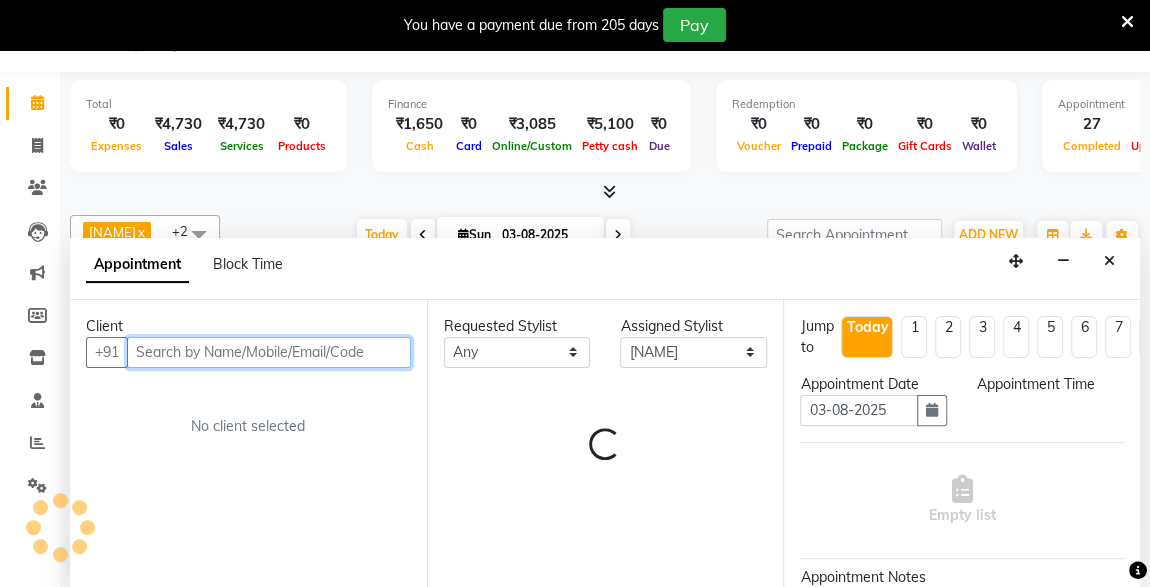 select on "1140" 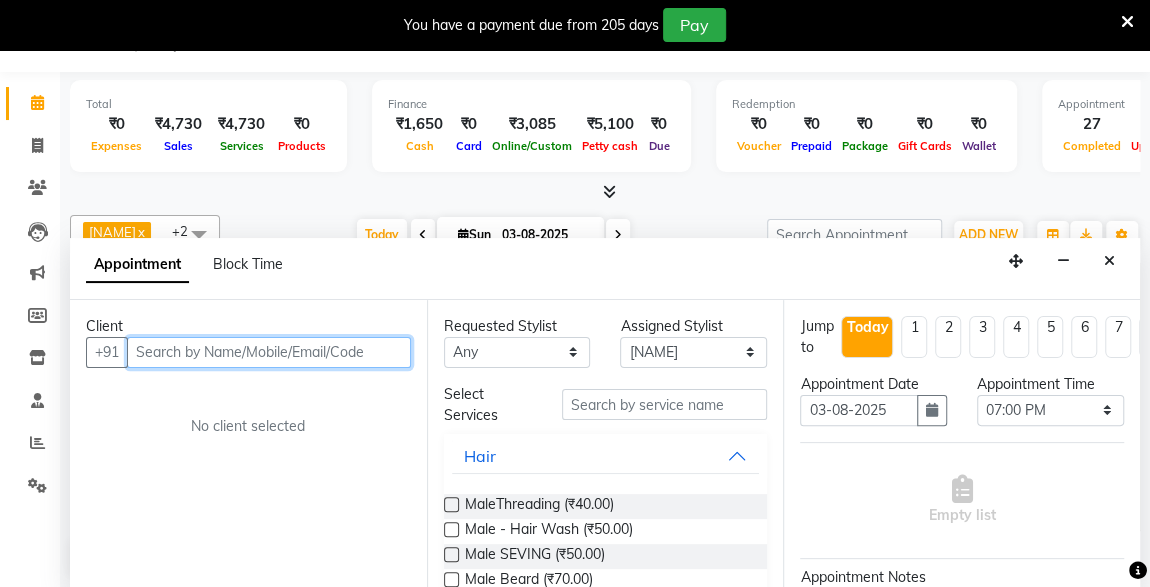click at bounding box center [269, 352] 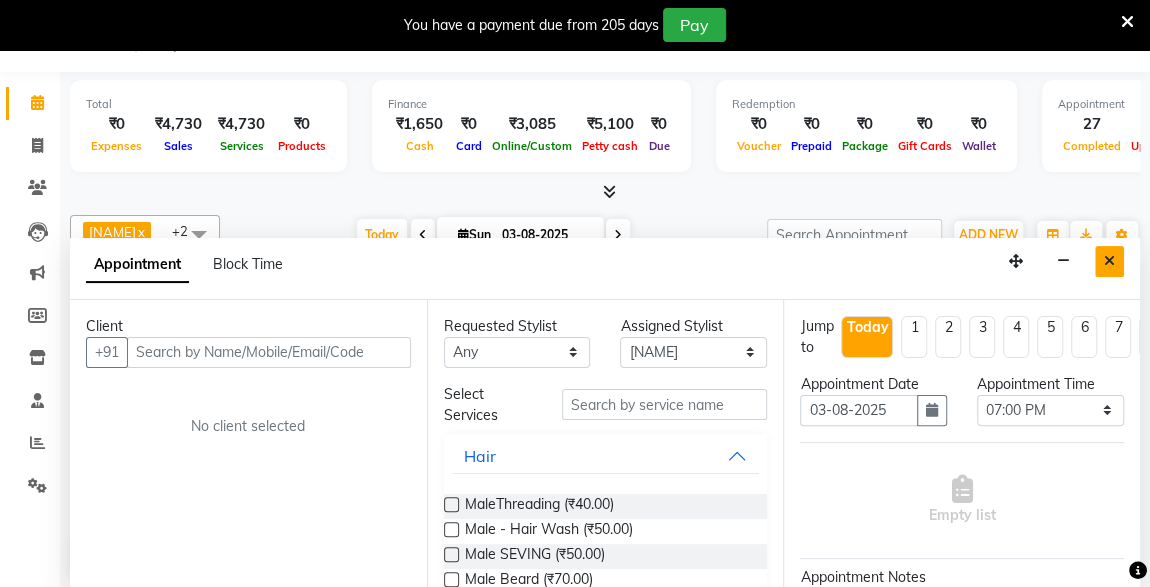 click at bounding box center (1109, 261) 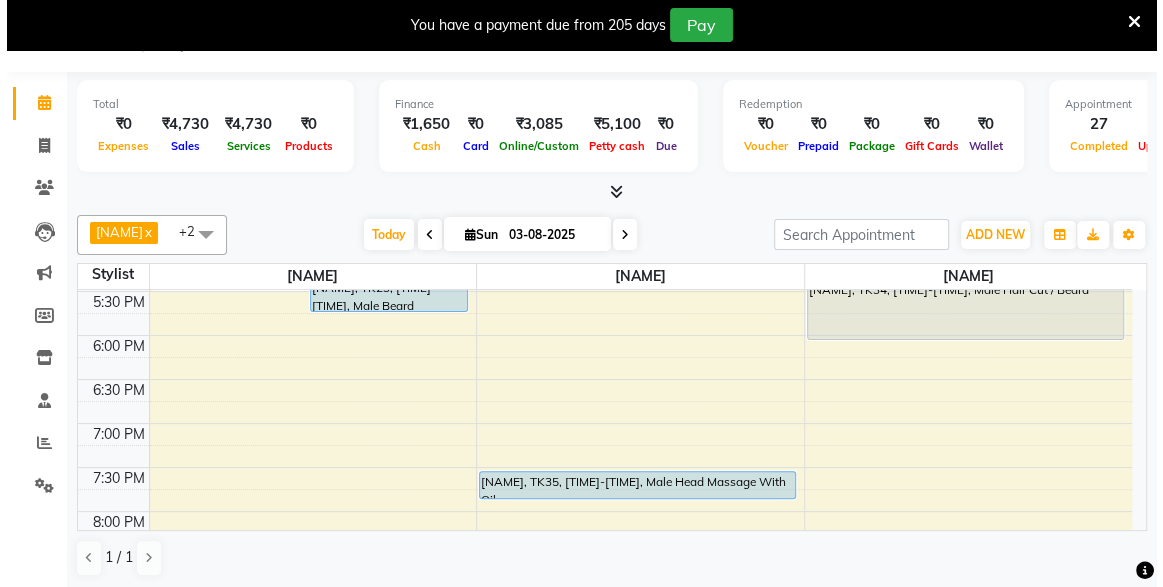 scroll, scrollTop: 851, scrollLeft: 0, axis: vertical 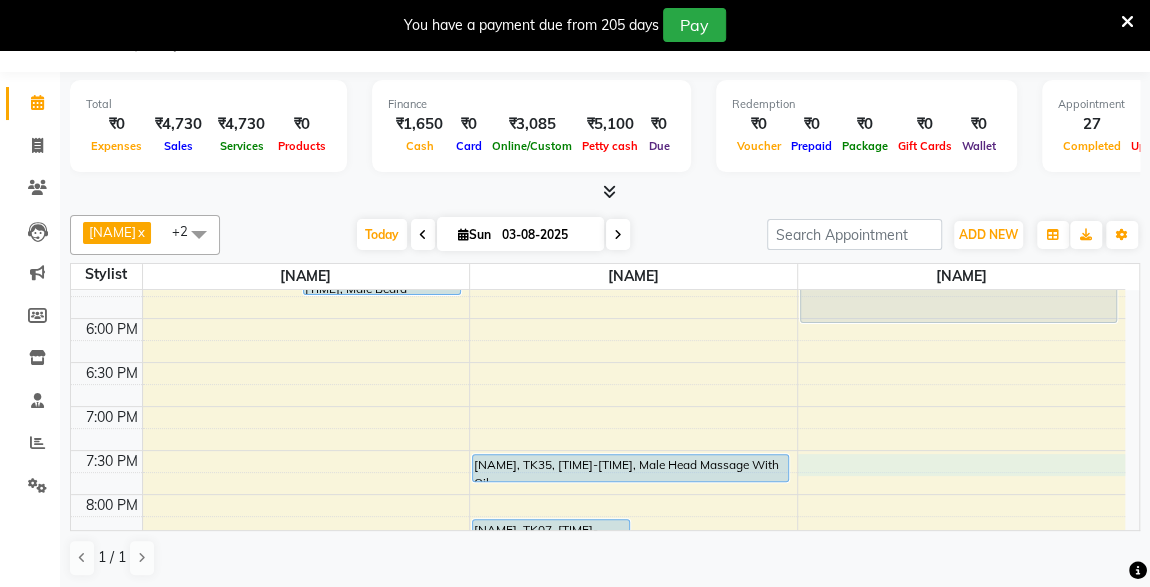 click on "[TIME] [TIME] [TIME] [TIME] [TIME] [TIME] [TIME] [TIME] [TIME] [TIME] [TIME] [TIME] [TIME] [TIME] [TIME] [TIME] [TIME] [TIME] [TIME] [TIME] [TIME] [TIME] [TIME] [TIME] [TIME] [TIME] [TIME] [TIME] [TIME] [TIME] [TIME] [NAME], TK01, [TIME]-[TIME], Male Beard Color Loreal ,Male Hair Loreal Hair Color 3 NO.,Male Hair Cut / Beard [NAME], TK08, [TIME]-[TIME], Male SEVING [NAME], TK10, [TIME]-[TIME], Male Hair Cut / Beard [NAME], TK17, [TIME]-[TIME], Male Hair Cut [NAME], TK24, [TIME]-[TIME], D-Tan - O3+ Datan,Male Hair Cut / Beard [NAME], TK33, [TIME]-[TIME], Male Hair Cut [NAME], TK30, [TIME]-[TIME], Baby Girl Hair Cut [NAME], TK23, [TIME]-[TIME], Male Beard [NAME], TK16, [TIME]-[TIME], Male Hair Cut / Beard [NAME], TK16, [TIME]-[TIME], Massage - Charcole Massage" at bounding box center [598, 98] 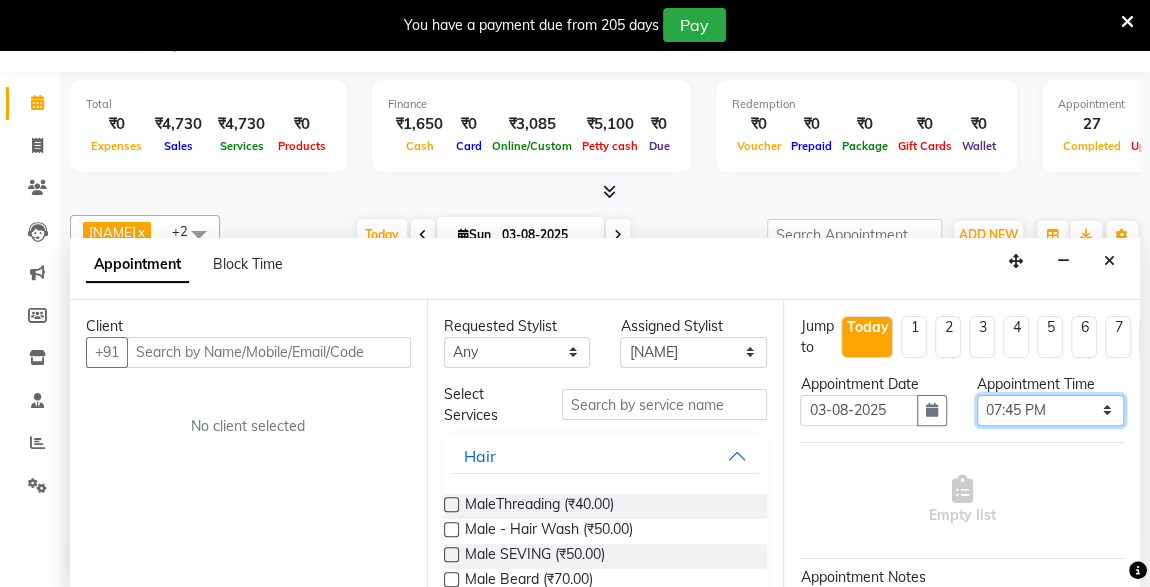 click on "Select 09:00 AM 09:15 AM 09:30 AM 09:45 AM 10:00 AM 10:15 AM 10:30 AM 10:45 AM 11:00 AM 11:15 AM 11:30 AM 11:45 AM 12:00 PM 12:15 PM 12:30 PM 12:45 PM 01:00 PM 01:15 PM 01:30 PM 01:45 PM 02:00 PM 02:15 PM 02:30 PM 02:45 PM 03:00 PM 03:15 PM 03:30 PM 03:45 PM 04:00 PM 04:15 PM 04:30 PM 04:45 PM 05:00 PM 05:15 PM 05:30 PM 05:45 PM 06:00 PM 06:15 PM 06:30 PM 06:45 PM 07:00 PM 07:15 PM 07:30 PM 07:45 PM 08:00 PM 08:15 PM 08:30 PM 08:45 PM 09:00 PM 09:15 PM 09:30 PM 09:45 PM 10:00 PM" at bounding box center (1050, 410) 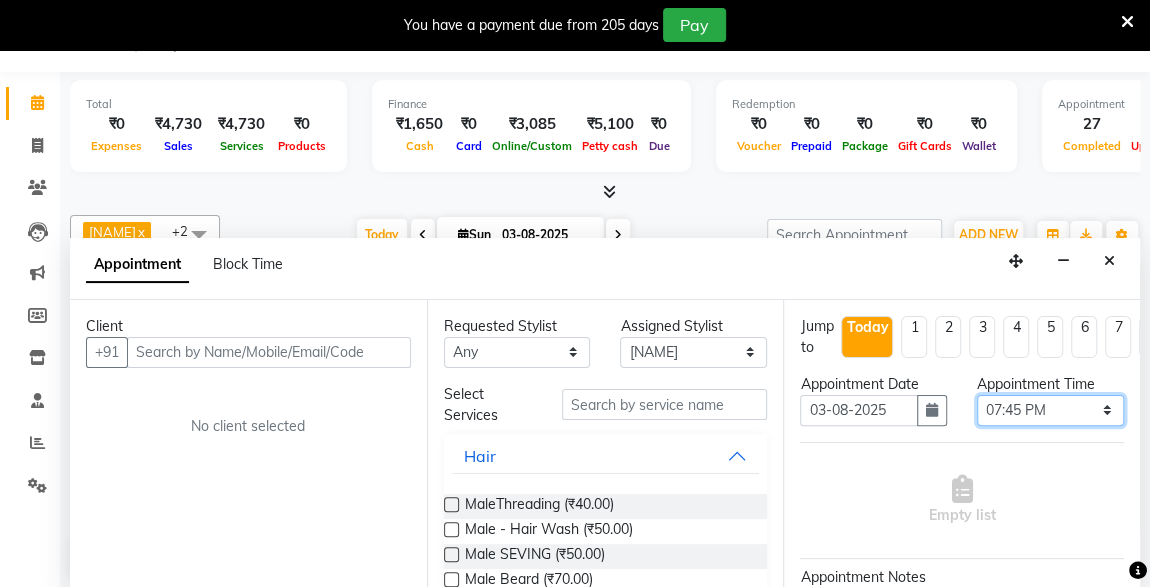 select on "1200" 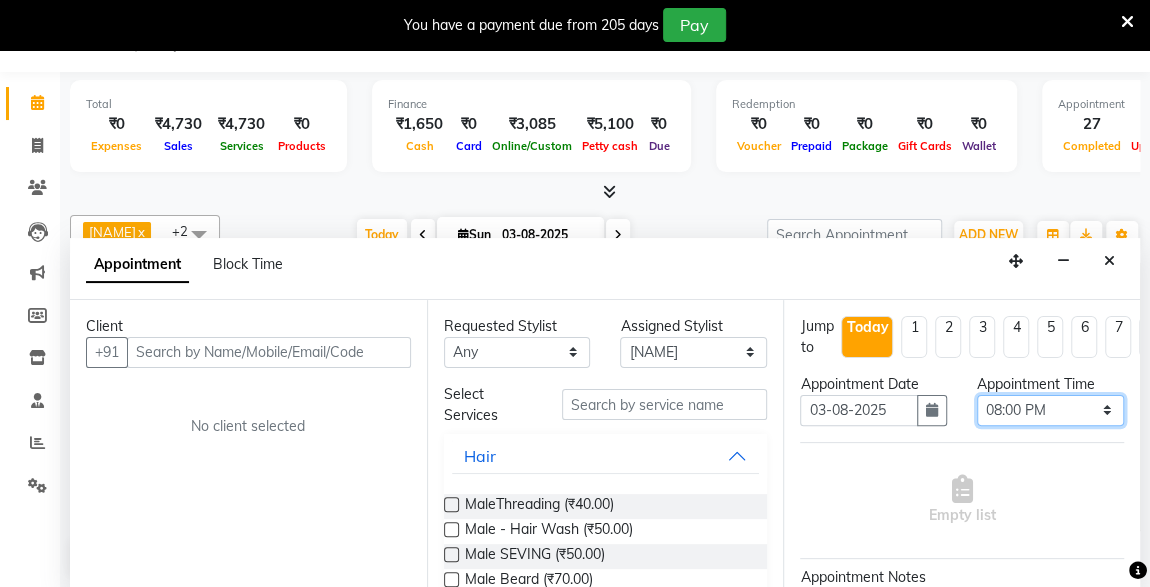 click on "Select 09:00 AM 09:15 AM 09:30 AM 09:45 AM 10:00 AM 10:15 AM 10:30 AM 10:45 AM 11:00 AM 11:15 AM 11:30 AM 11:45 AM 12:00 PM 12:15 PM 12:30 PM 12:45 PM 01:00 PM 01:15 PM 01:30 PM 01:45 PM 02:00 PM 02:15 PM 02:30 PM 02:45 PM 03:00 PM 03:15 PM 03:30 PM 03:45 PM 04:00 PM 04:15 PM 04:30 PM 04:45 PM 05:00 PM 05:15 PM 05:30 PM 05:45 PM 06:00 PM 06:15 PM 06:30 PM 06:45 PM 07:00 PM 07:15 PM 07:30 PM 07:45 PM 08:00 PM 08:15 PM 08:30 PM 08:45 PM 09:00 PM 09:15 PM 09:30 PM 09:45 PM 10:00 PM" at bounding box center [1050, 410] 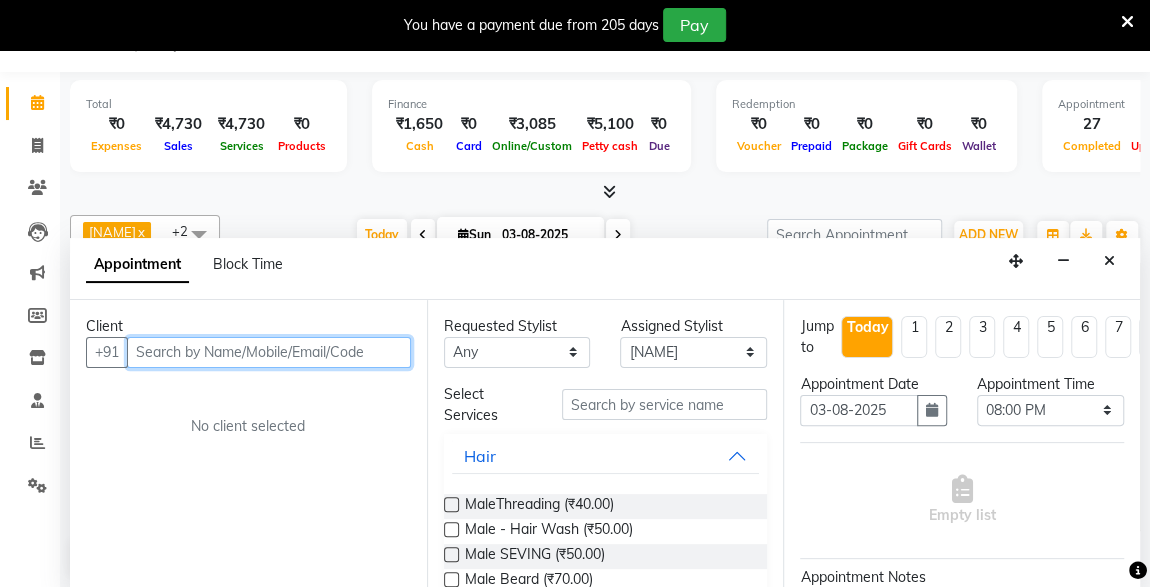 click at bounding box center (269, 352) 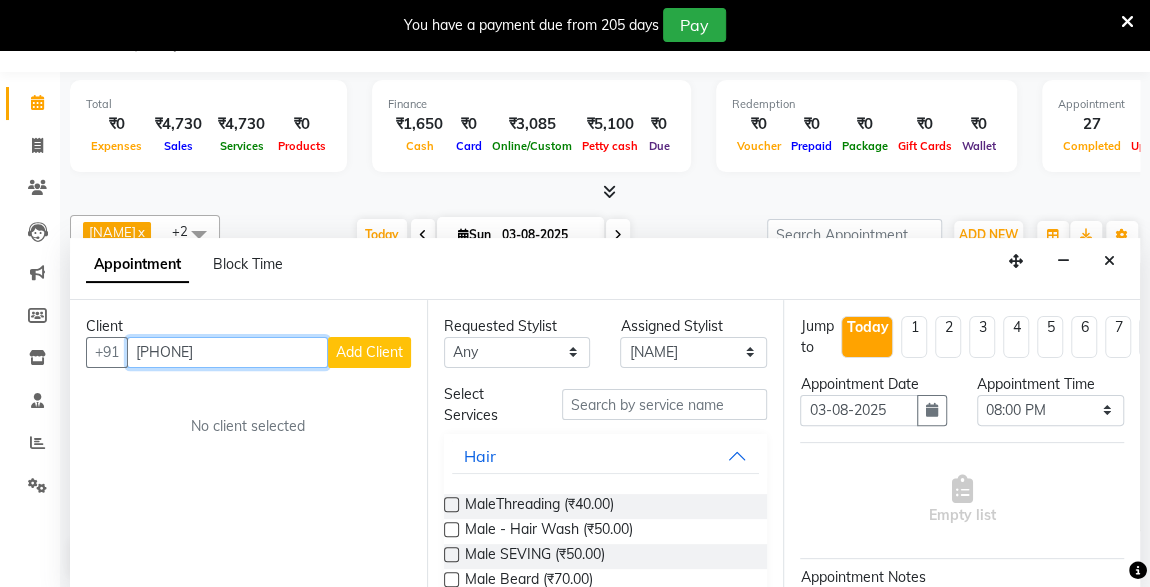 type on "[PHONE]" 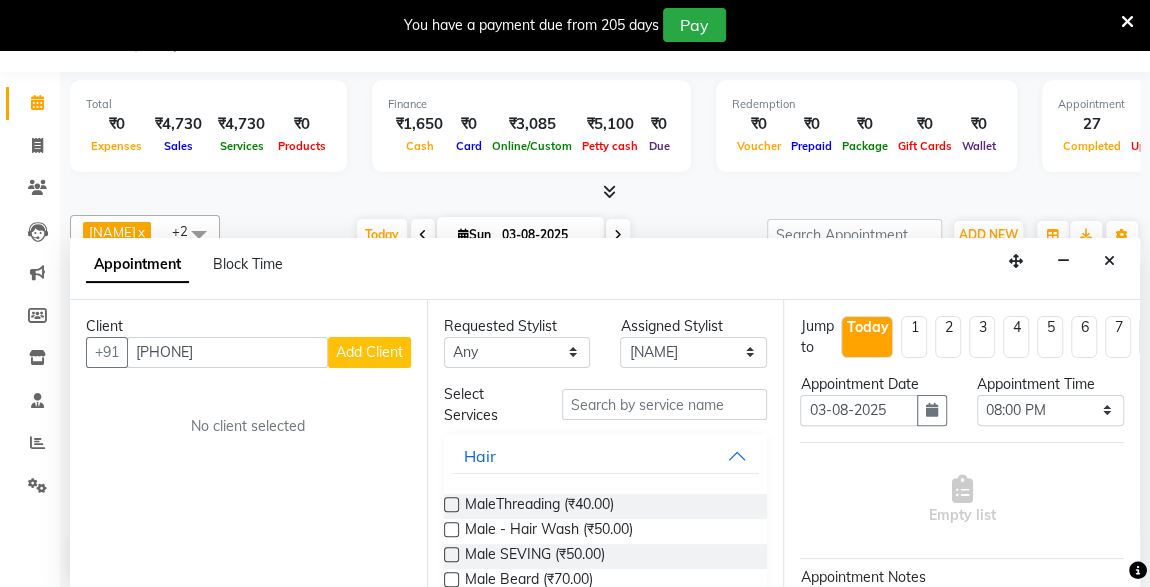 click on "Add Client" at bounding box center [369, 352] 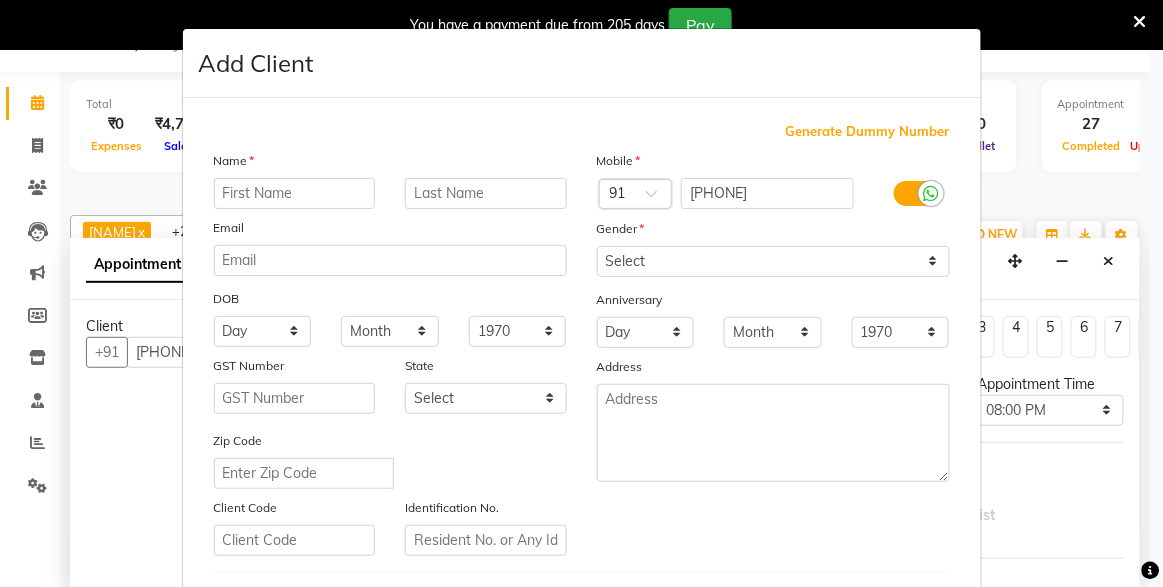 click at bounding box center (295, 193) 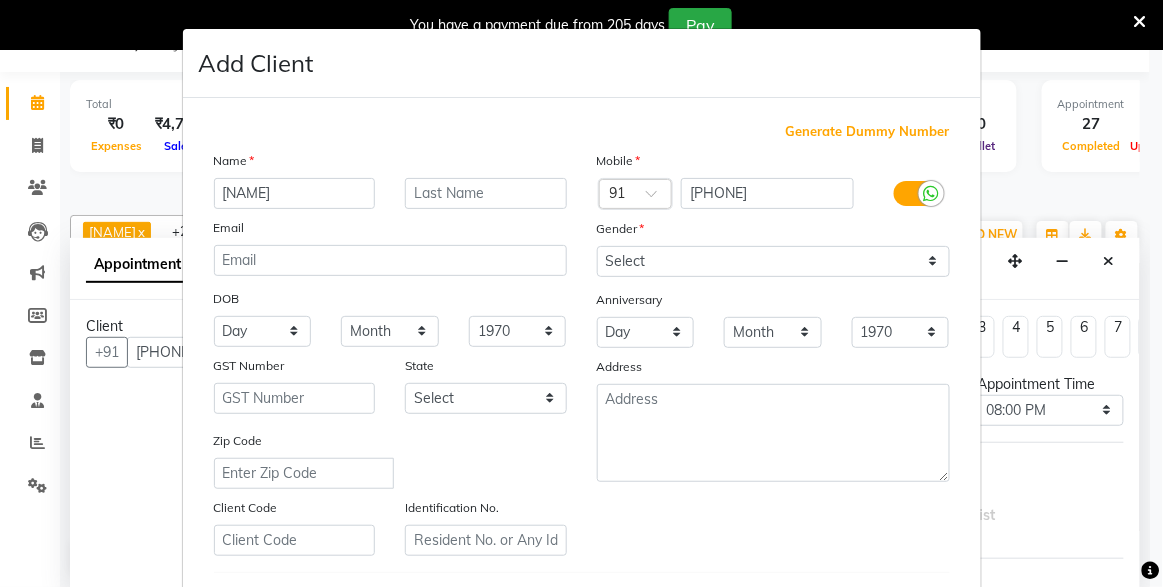 type on "[NAME]" 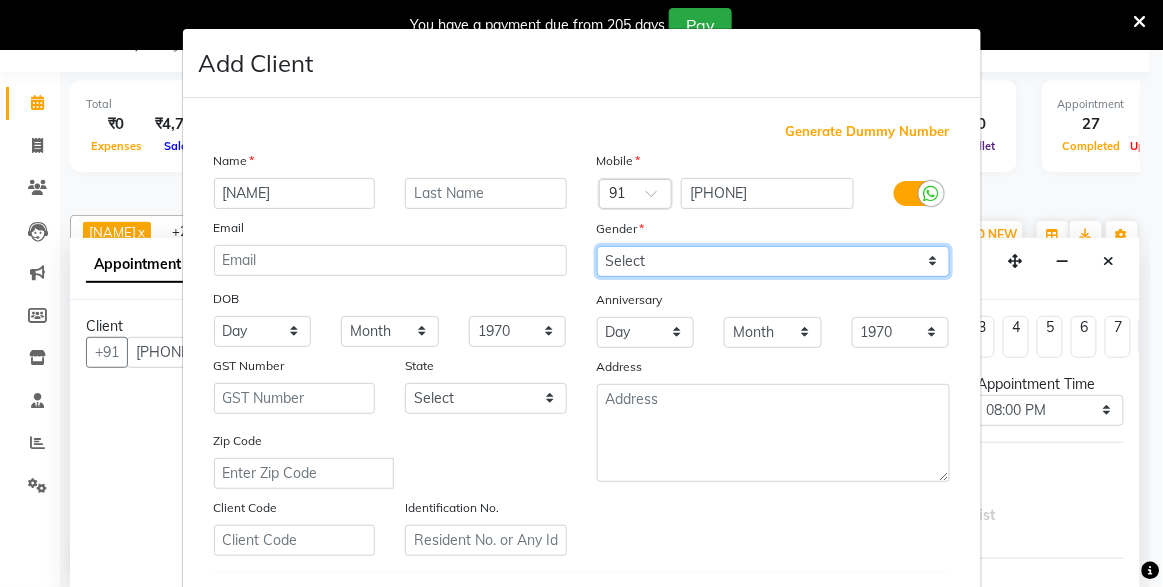 drag, startPoint x: 664, startPoint y: 268, endPoint x: 632, endPoint y: 304, distance: 48.166378 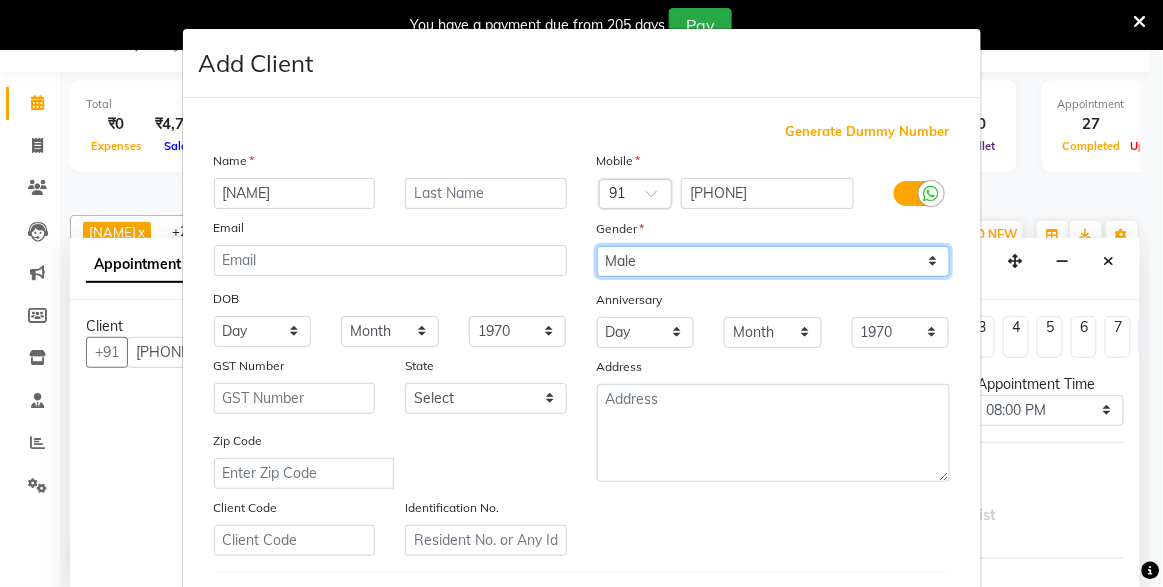 click on "Select Male Female Other Prefer Not To Say" at bounding box center (773, 261) 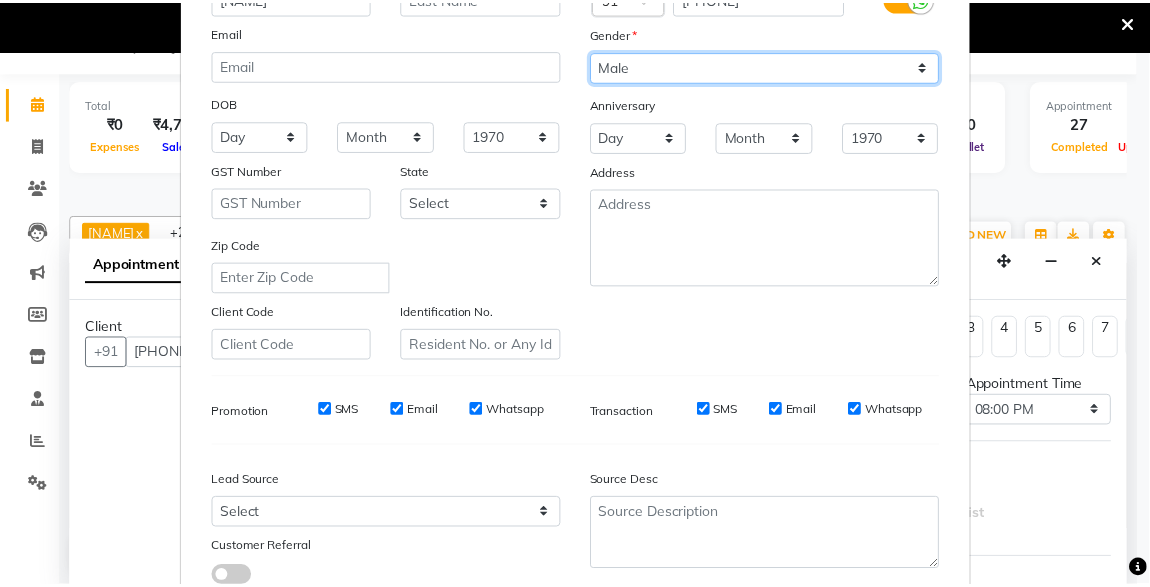 scroll, scrollTop: 329, scrollLeft: 0, axis: vertical 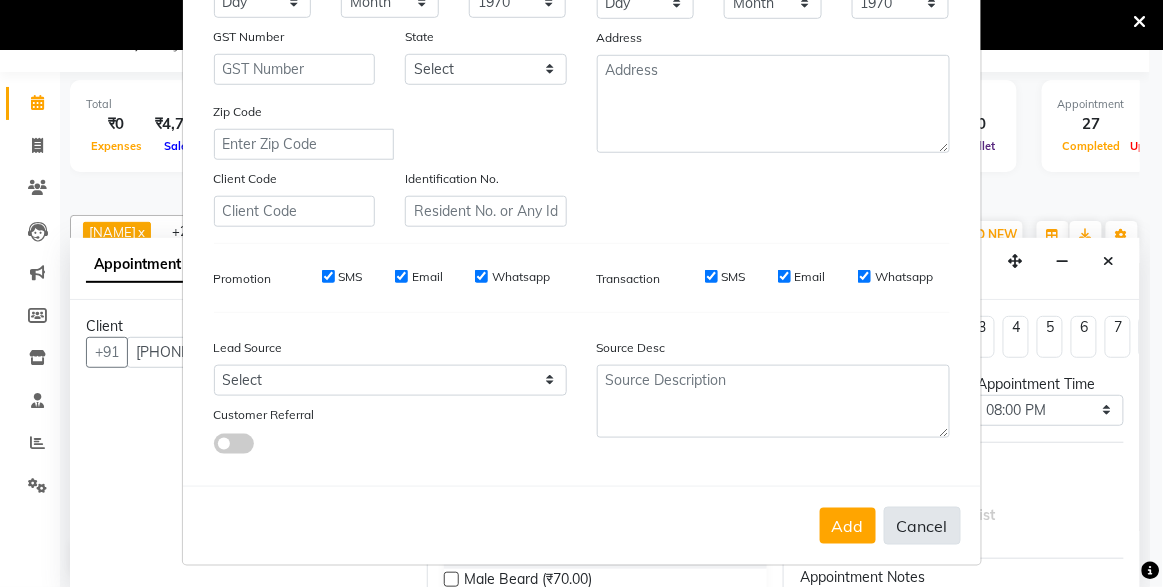 click on "Cancel" at bounding box center (922, 526) 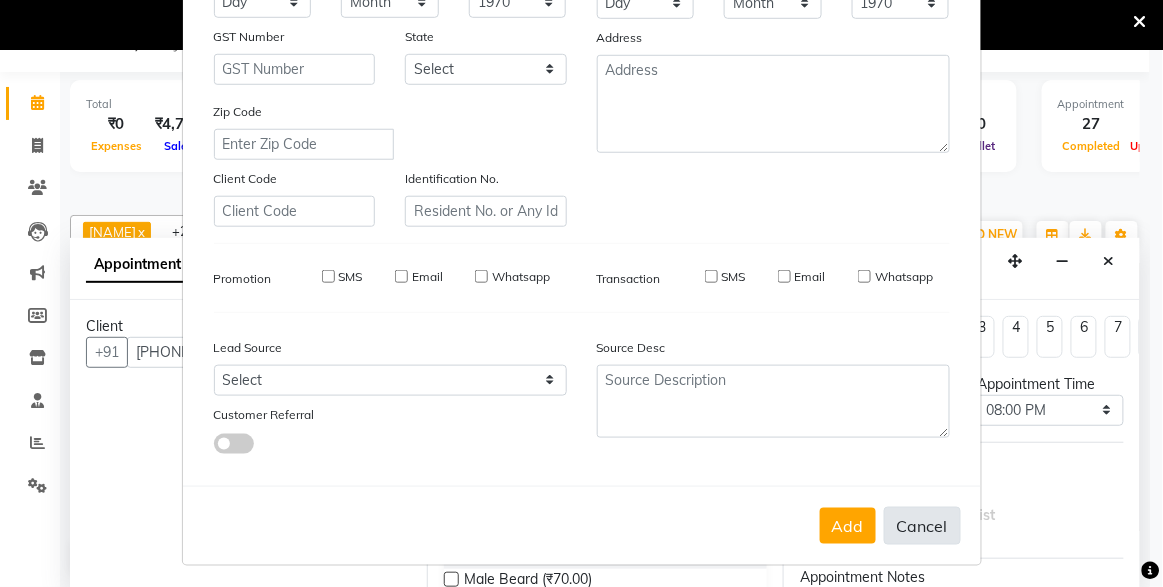 type 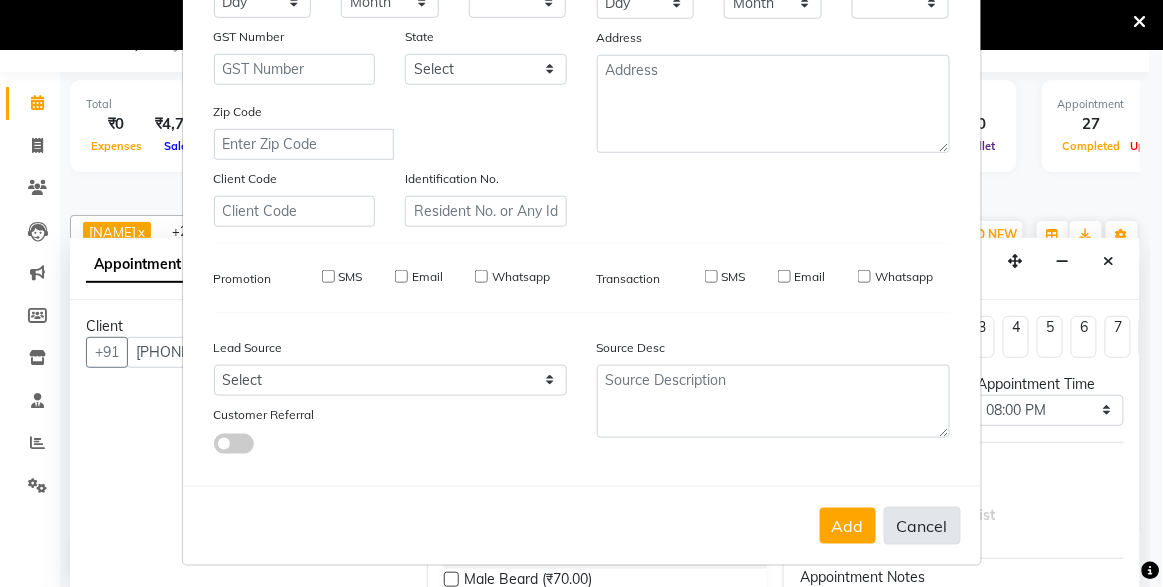 checkbox on "false" 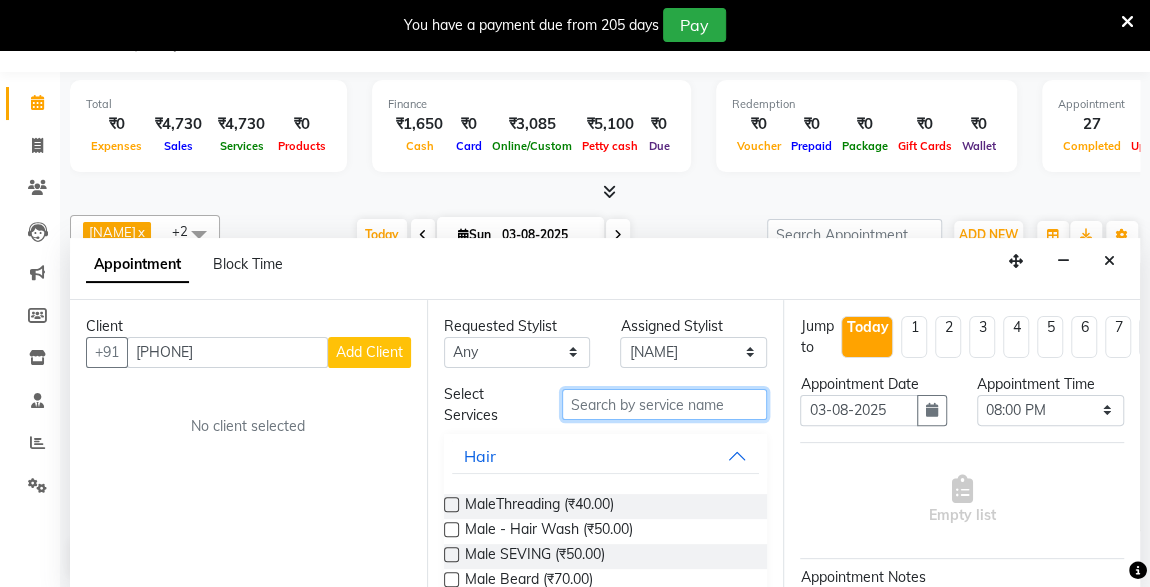 click at bounding box center (665, 404) 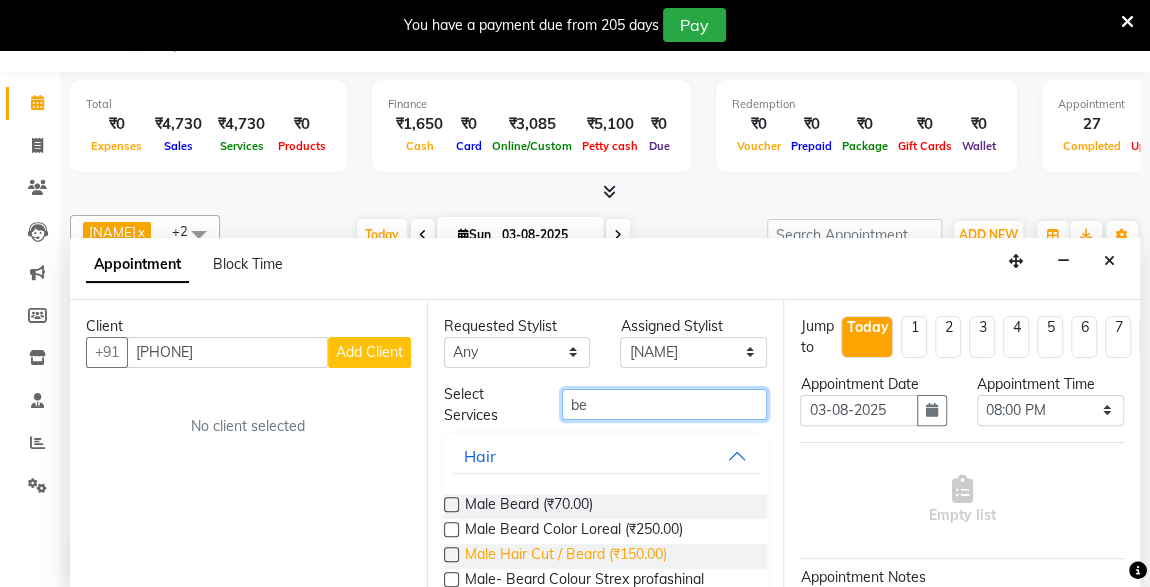 type on "be" 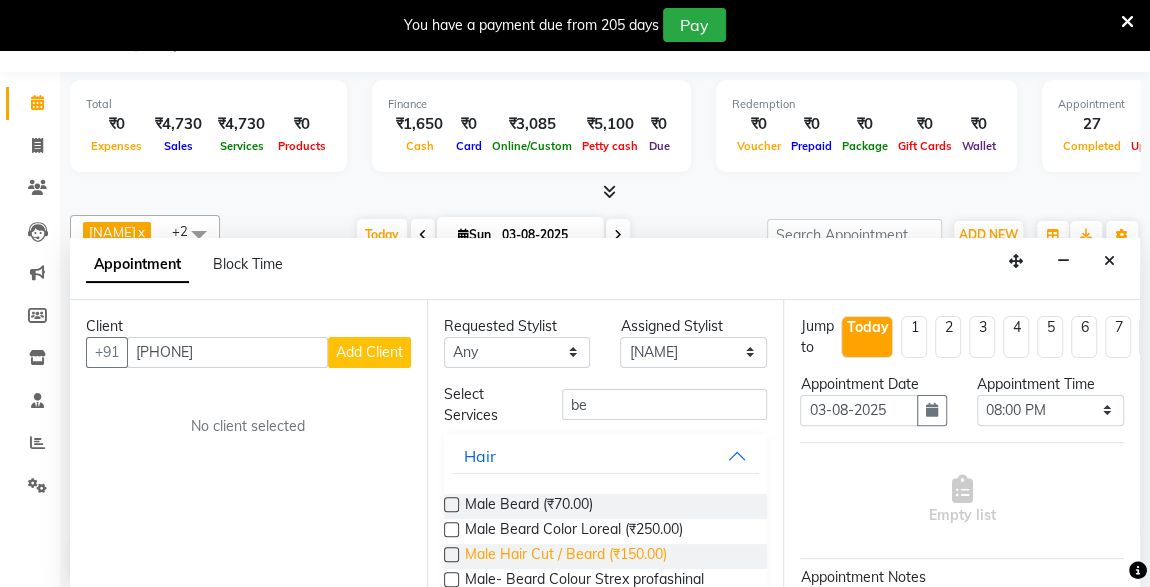 click on "Male Hair Cut / Beard  (₹150.00)" at bounding box center (566, 556) 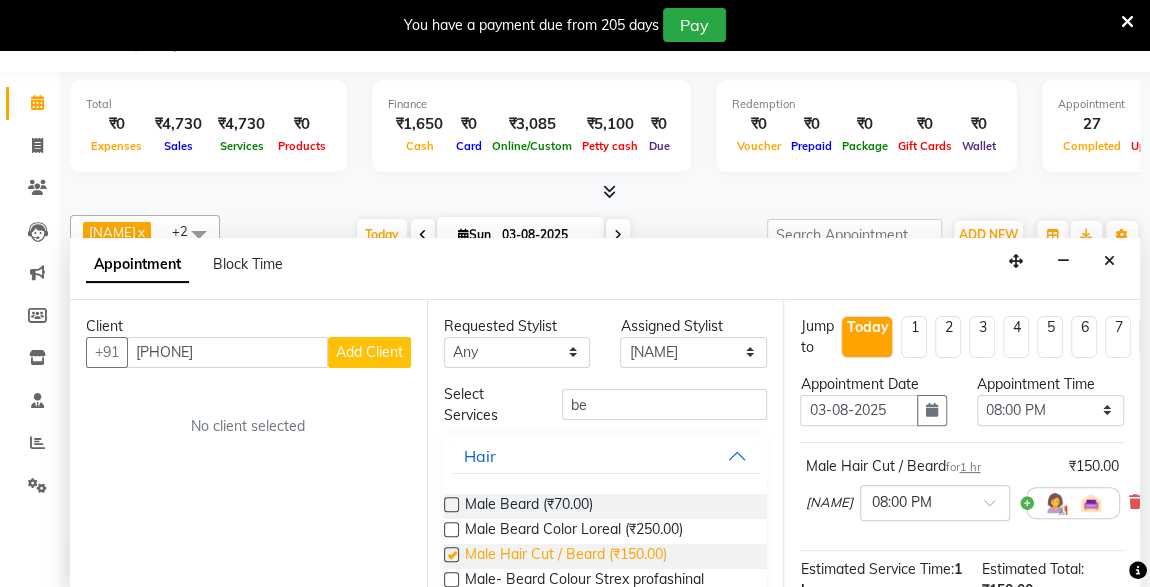 checkbox on "false" 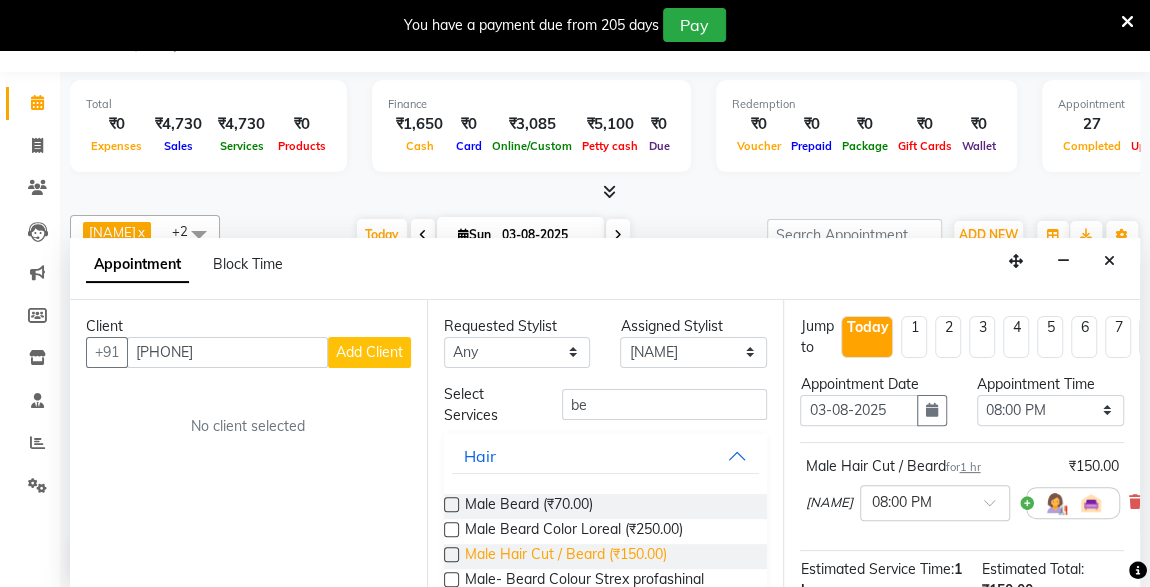 scroll, scrollTop: 290, scrollLeft: 0, axis: vertical 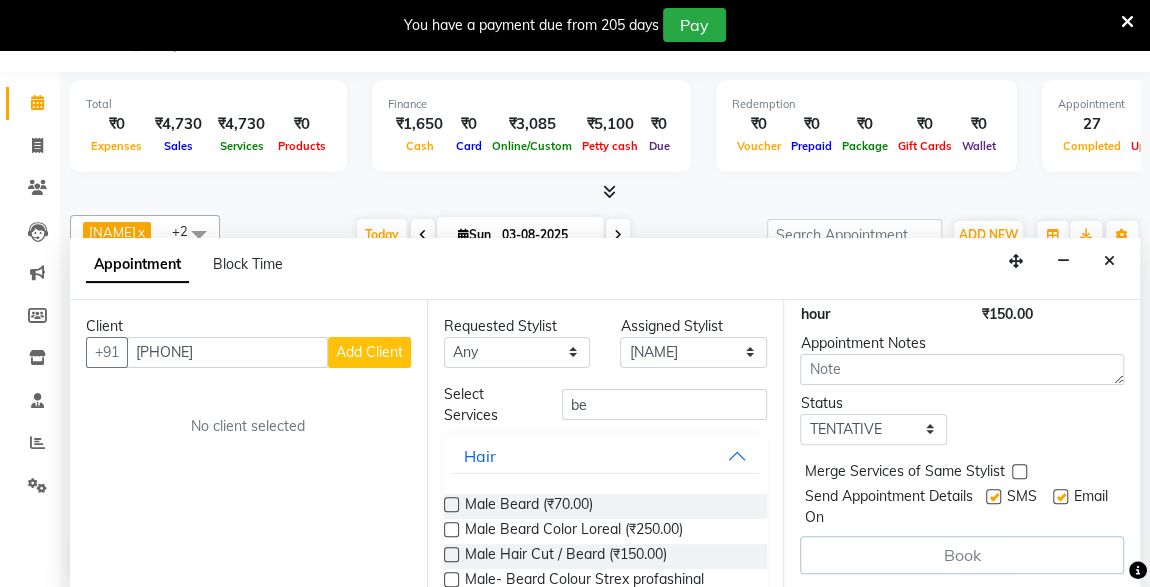 click at bounding box center [993, 496] 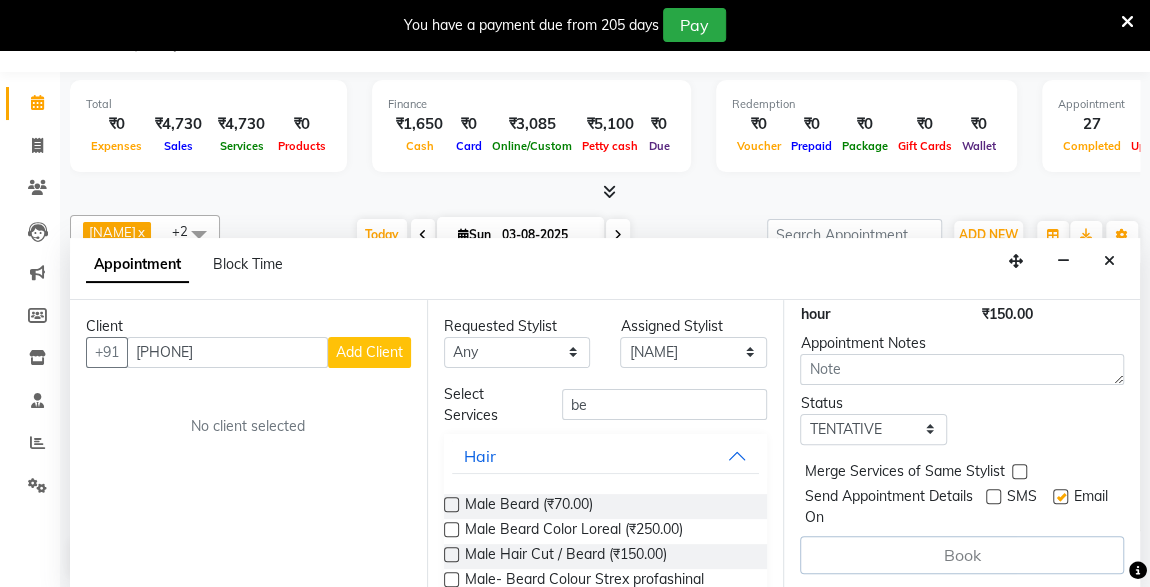 click on "Book" at bounding box center (962, 555) 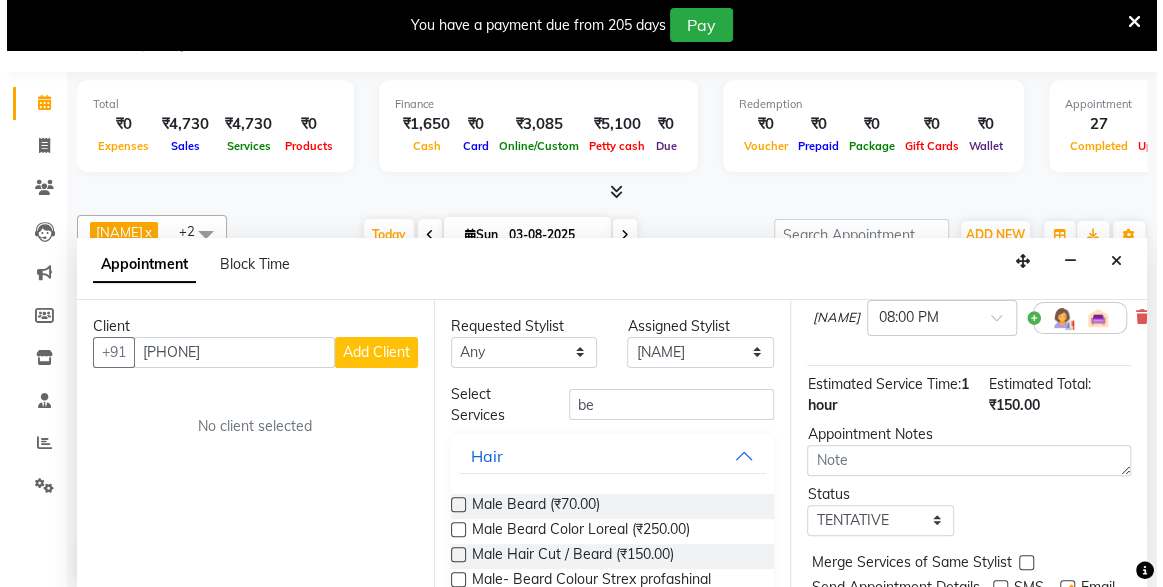 scroll, scrollTop: 290, scrollLeft: 0, axis: vertical 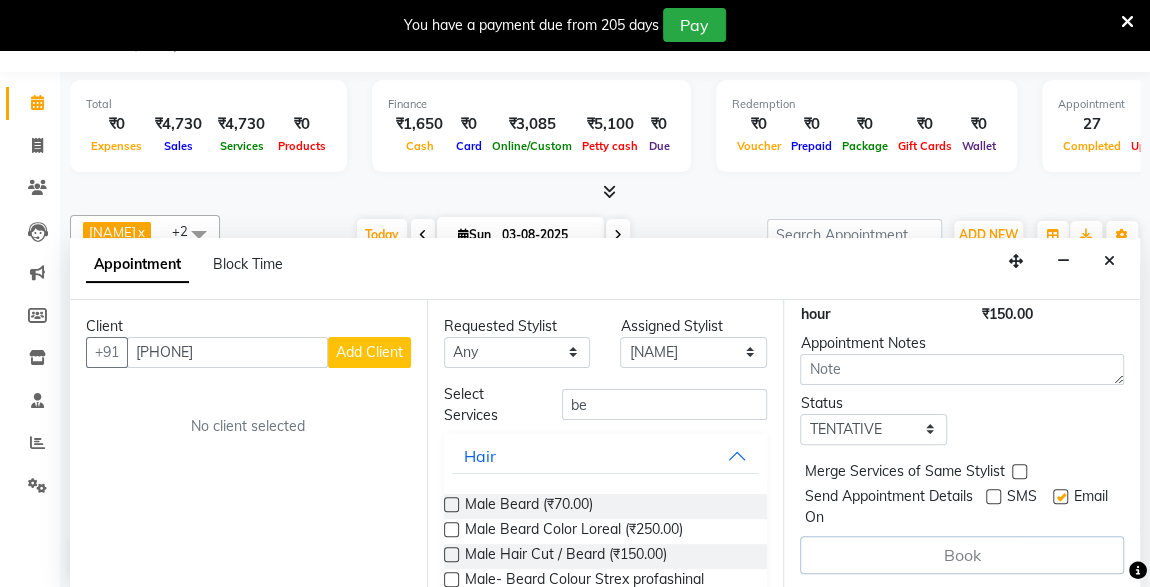 click on "Add Client" at bounding box center (369, 352) 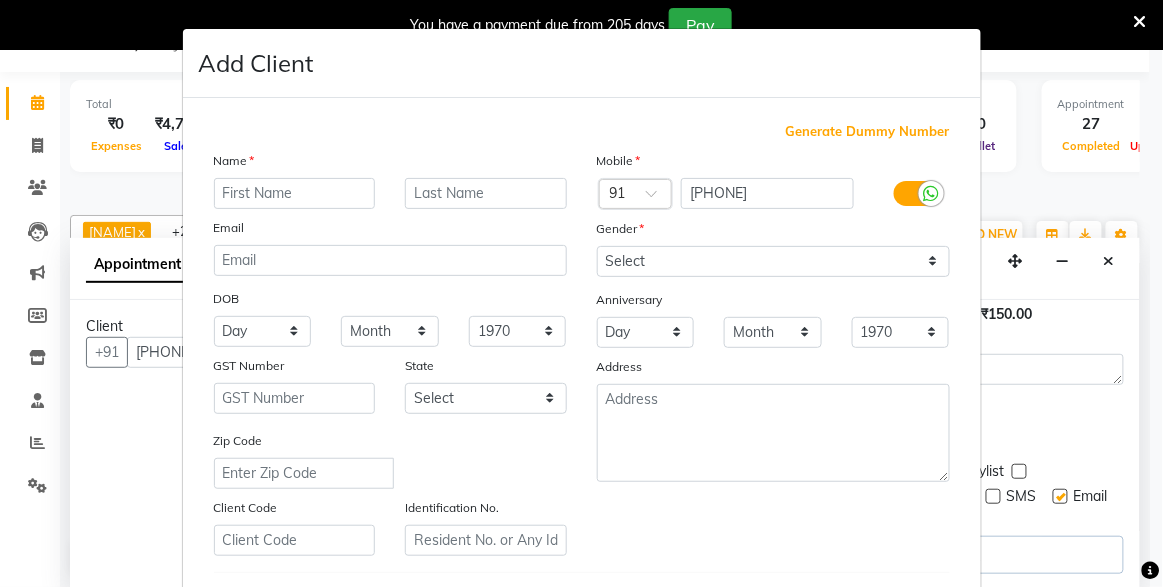 click at bounding box center (295, 193) 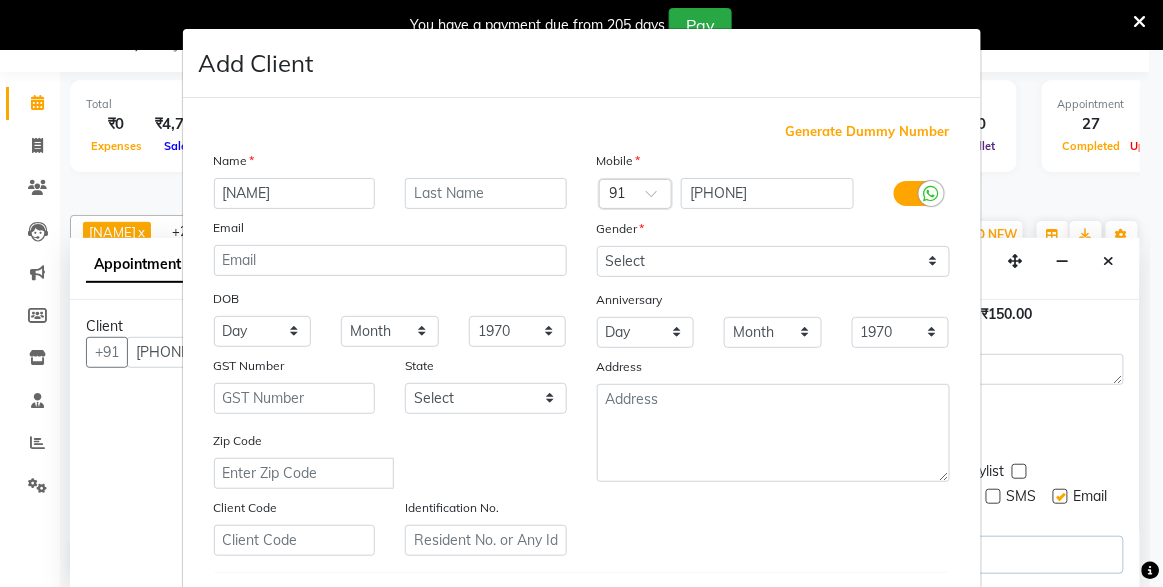 type on "[NAME]" 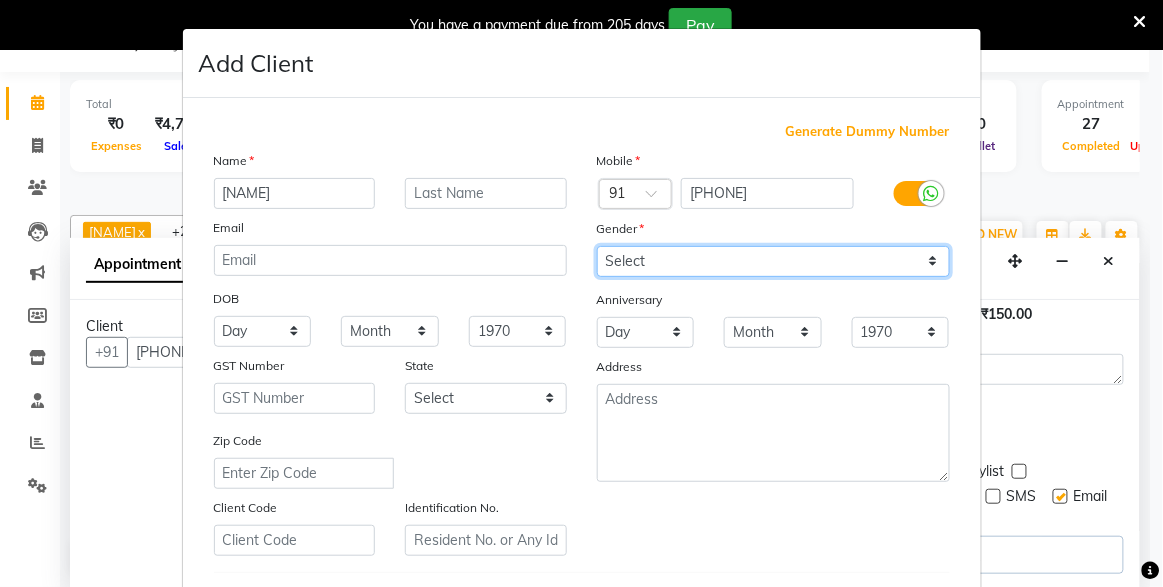 drag, startPoint x: 615, startPoint y: 265, endPoint x: 604, endPoint y: 302, distance: 38.600517 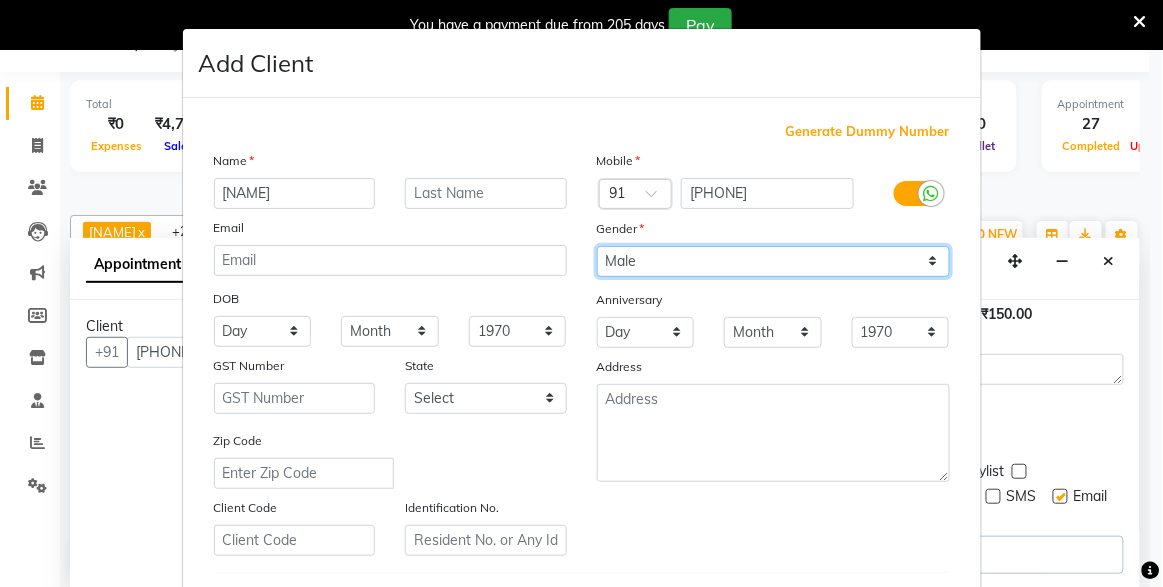 click on "Select Male Female Other Prefer Not To Say" at bounding box center (773, 261) 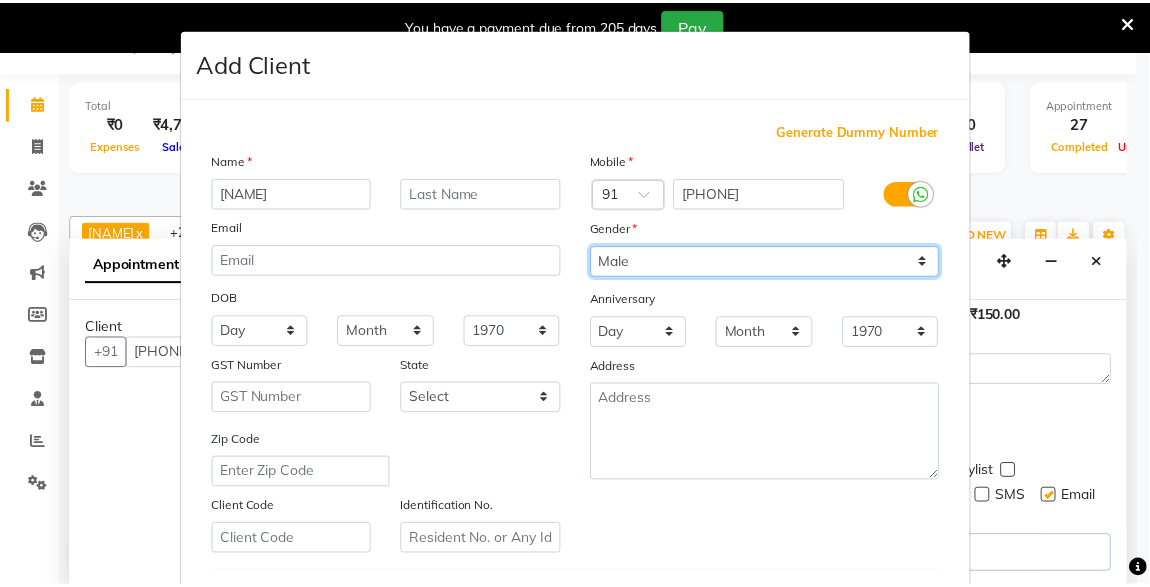 scroll, scrollTop: 329, scrollLeft: 0, axis: vertical 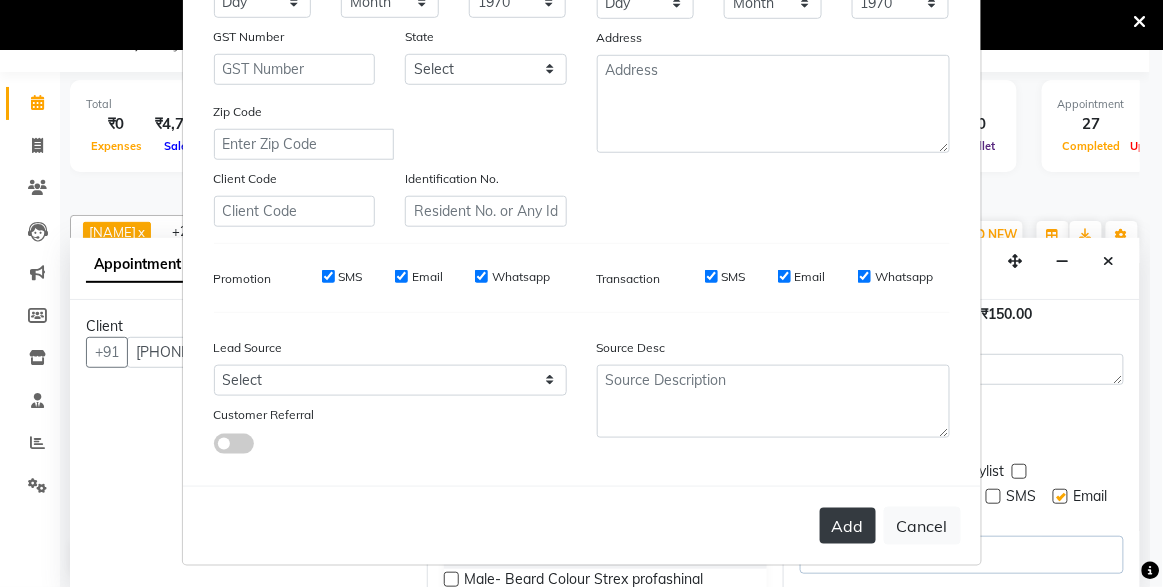 click on "Add" at bounding box center [848, 526] 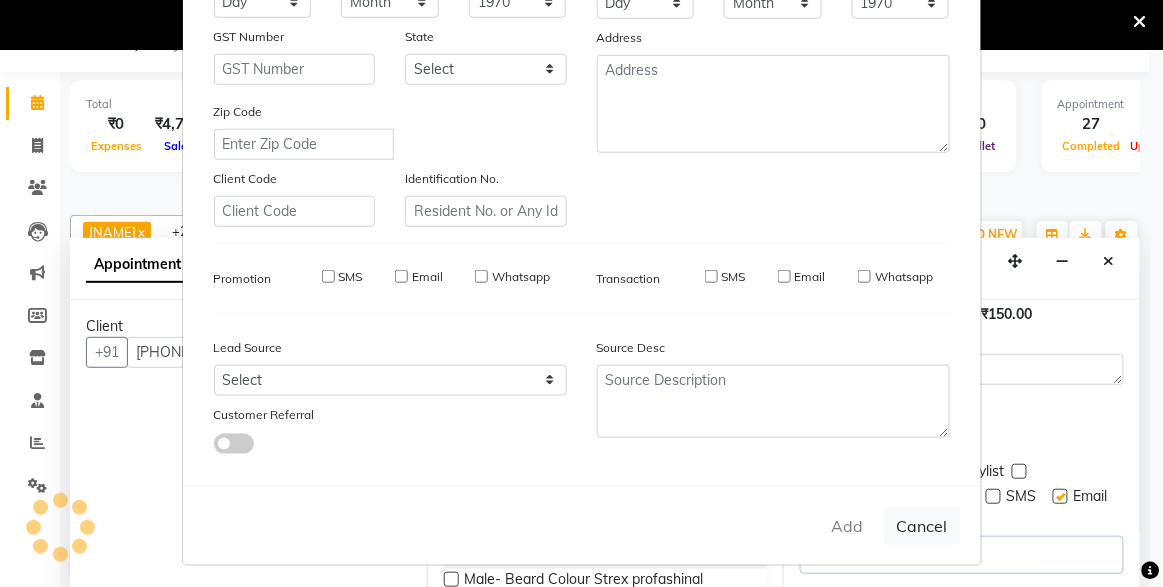 type 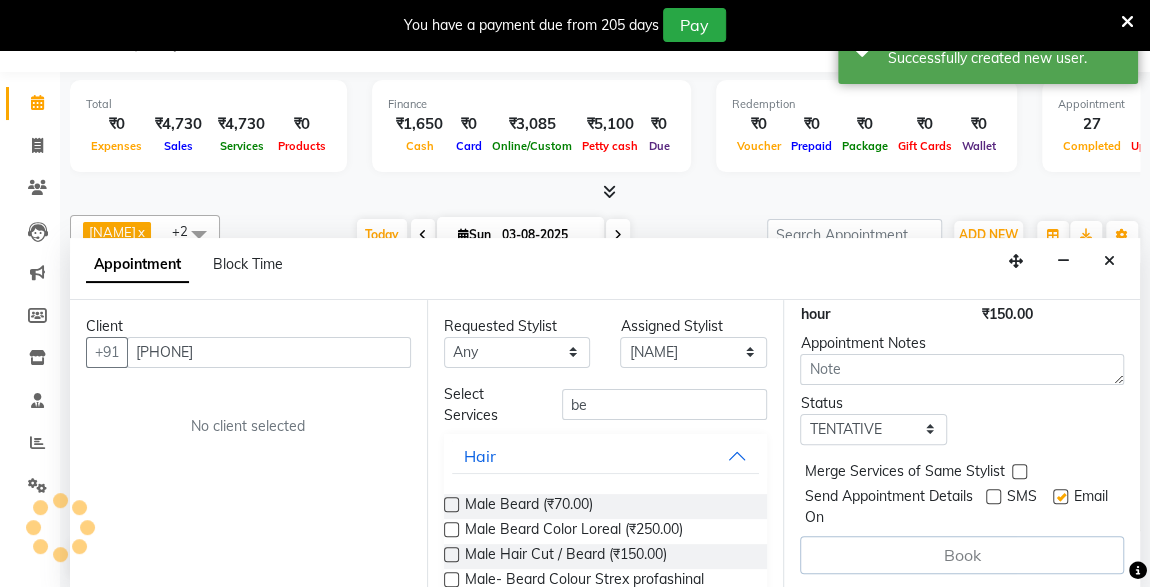 scroll, scrollTop: 289, scrollLeft: 0, axis: vertical 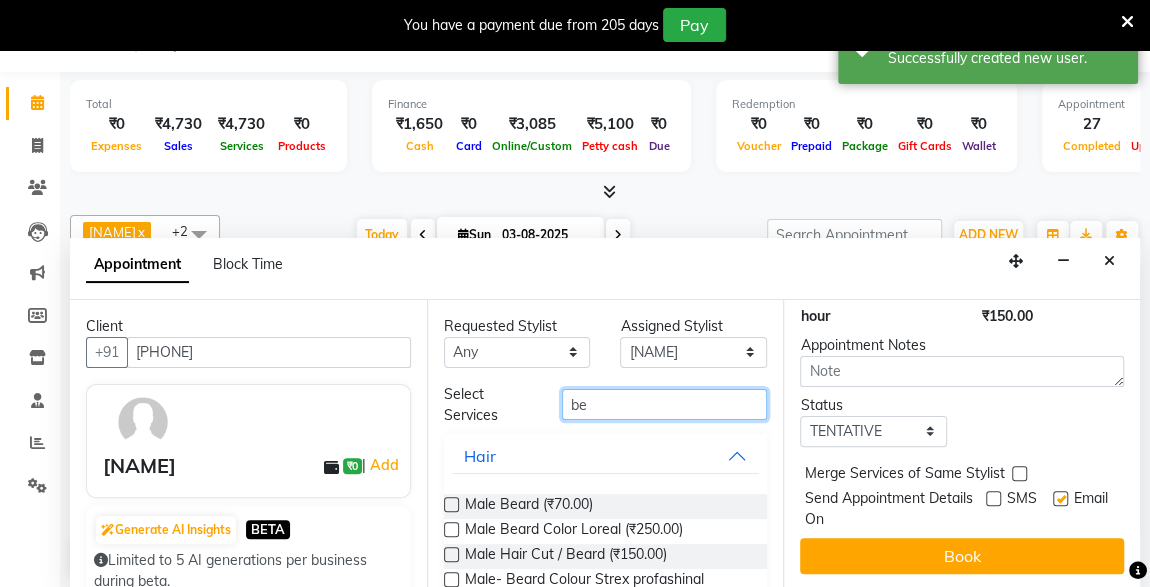 click on "be" at bounding box center (665, 404) 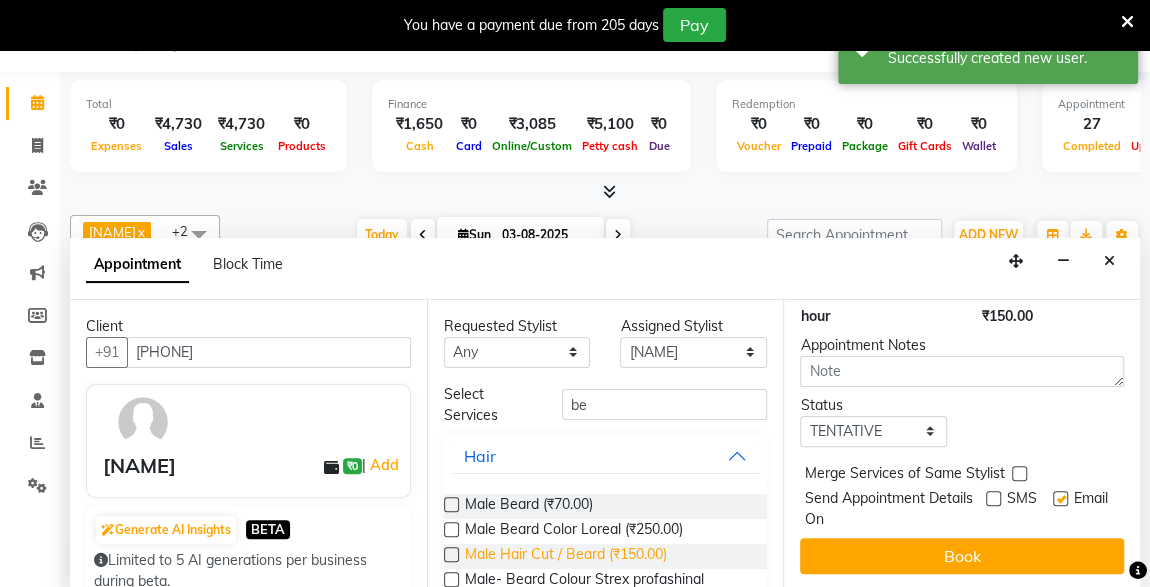 click on "Male Hair Cut / Beard  (₹150.00)" at bounding box center [566, 556] 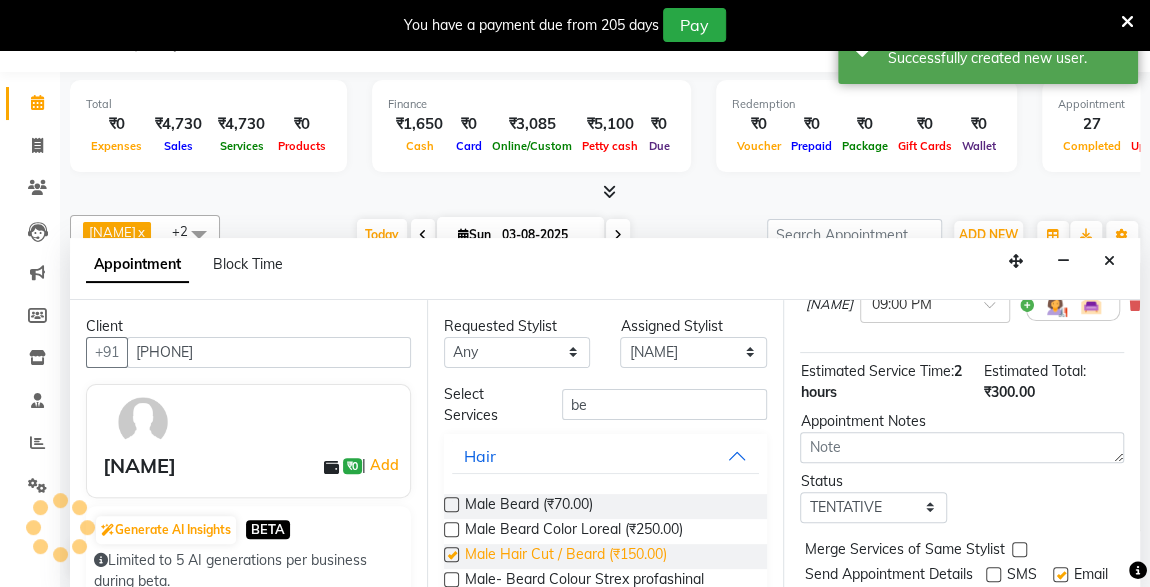 scroll, scrollTop: 383, scrollLeft: 0, axis: vertical 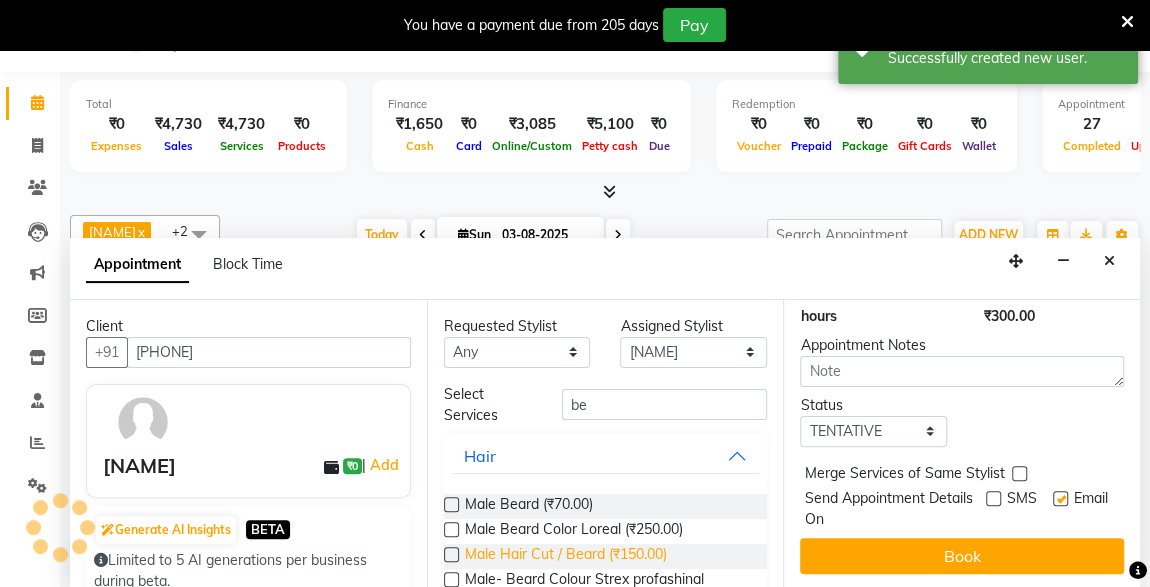 checkbox on "false" 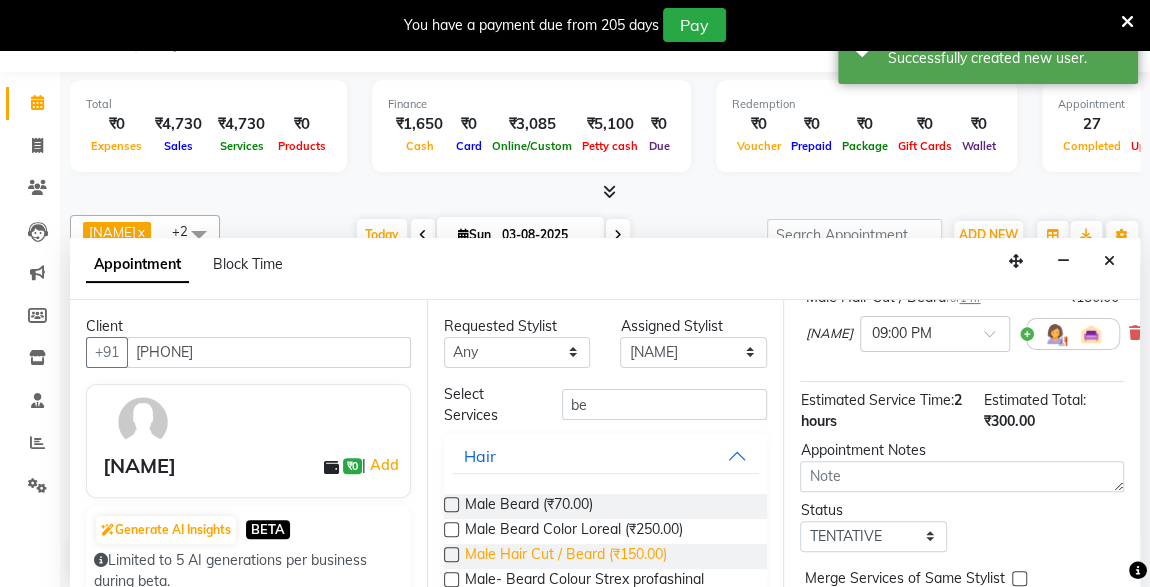 scroll, scrollTop: 260, scrollLeft: 0, axis: vertical 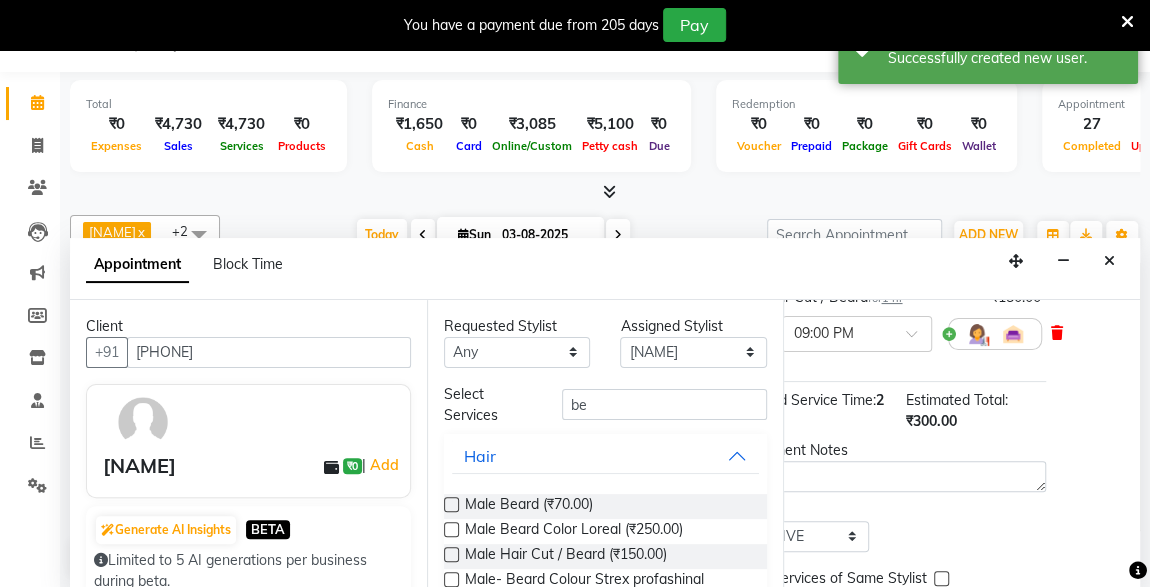 click at bounding box center [1056, 333] 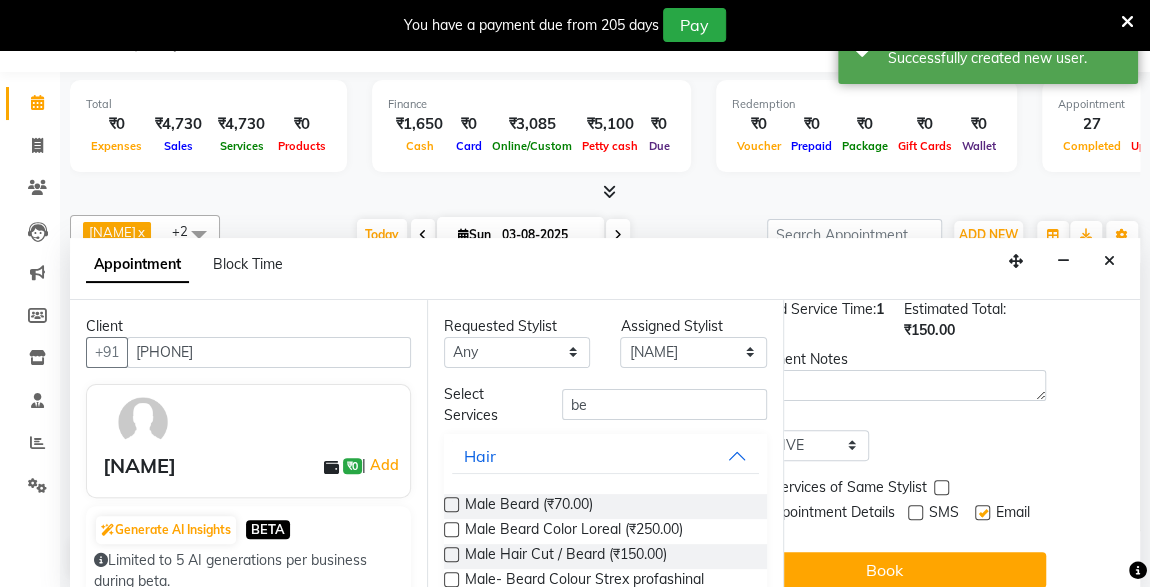 scroll, scrollTop: 289, scrollLeft: 86, axis: both 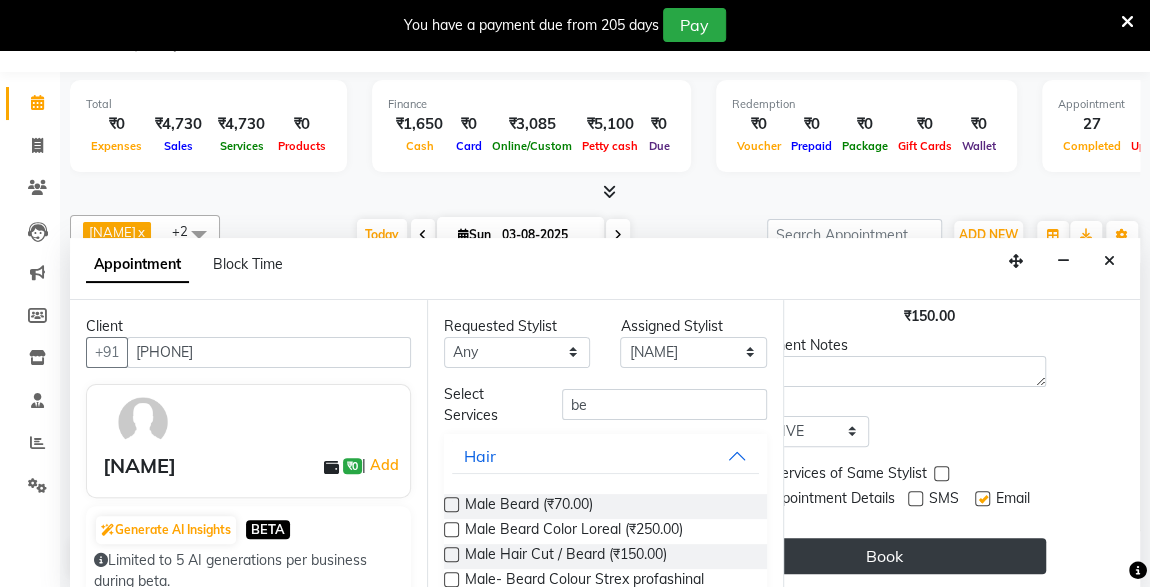 click on "Book" at bounding box center (884, 556) 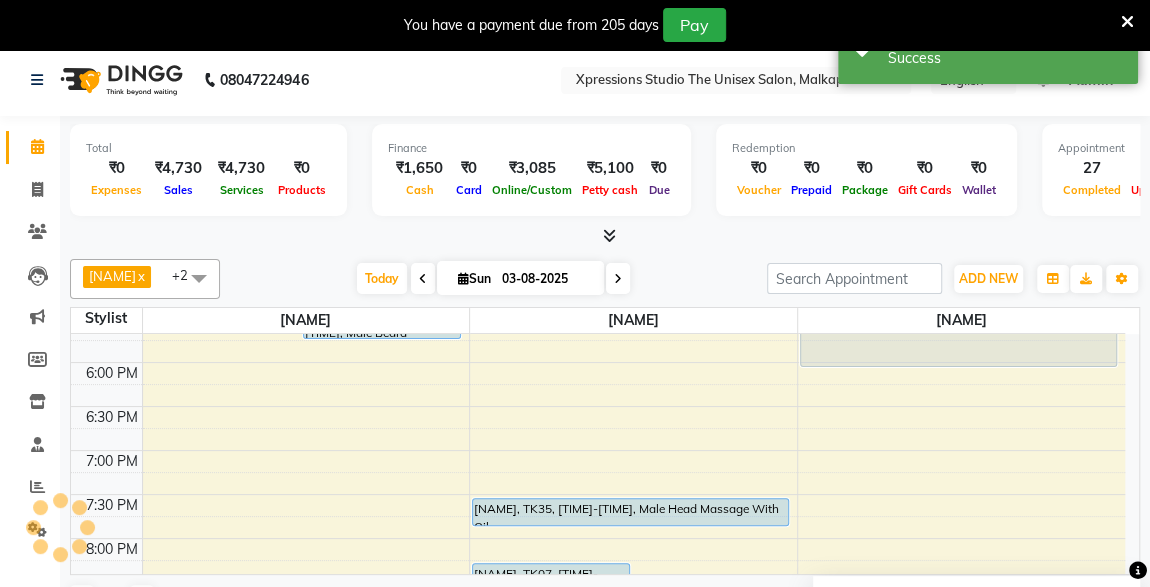 scroll, scrollTop: 0, scrollLeft: 0, axis: both 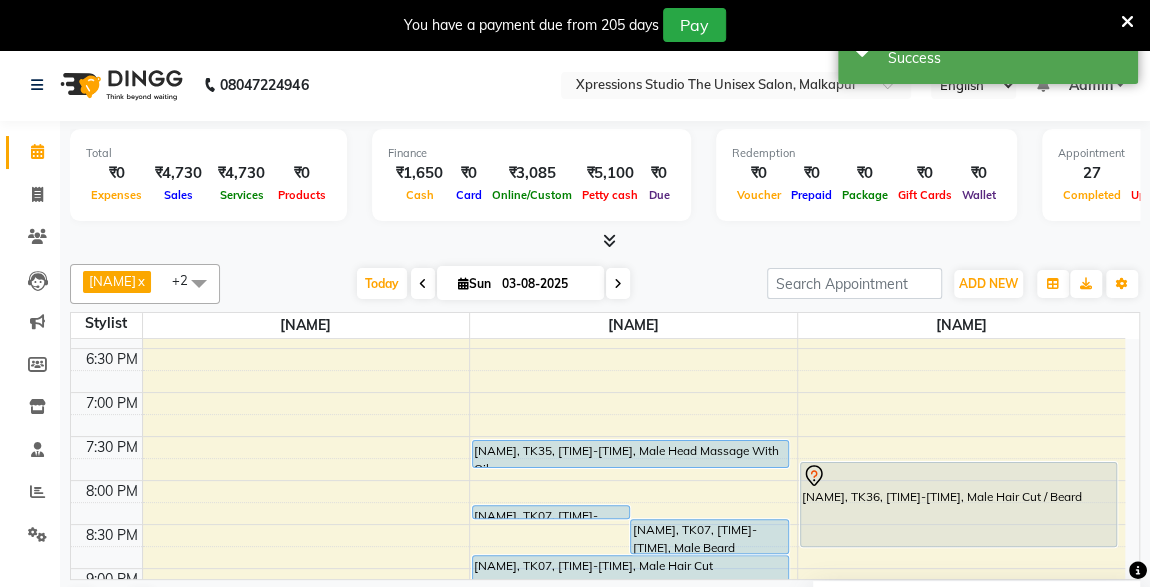click on "[NAME], TK36, [TIME]-[TIME], Male Hair Cut / Beard" at bounding box center [958, 504] 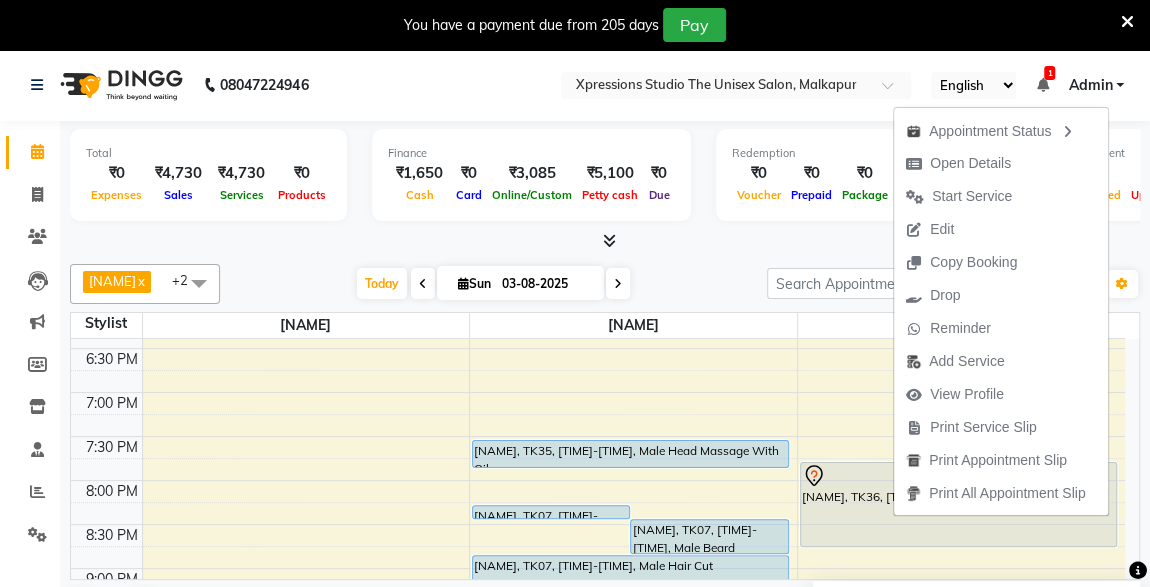 click on "Total ₹0 Expenses ₹4,730 Sales ₹4,730 Services ₹0 Products Finance ₹1,650 Cash ₹0 Card ₹3,085 Online/Custom ₹5,100 Petty cash ₹0 Due Redemption ₹0 Voucher ₹0 Prepaid ₹0 Package ₹0 Gift Cards ₹0 Wallet Appointment 27 Completed 10 Upcoming 1 Ongoing 0 No show Other sales ₹0 Packages ₹0 Memberships ₹0 Vouchers ₹0 Prepaids ₹0 Gift Cards" at bounding box center [605, 178] 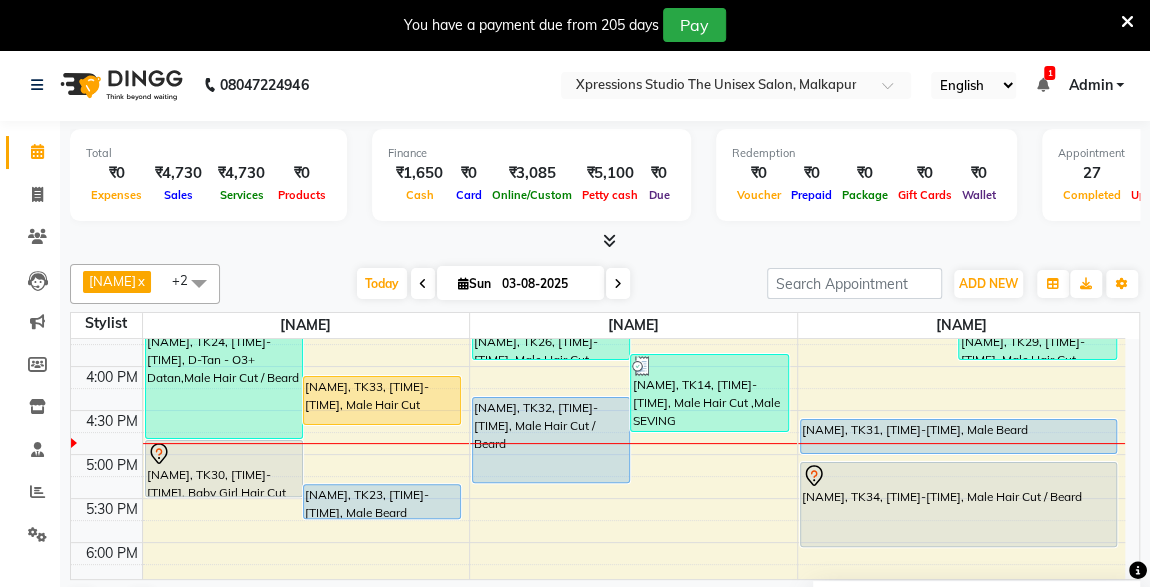 scroll, scrollTop: 659, scrollLeft: 0, axis: vertical 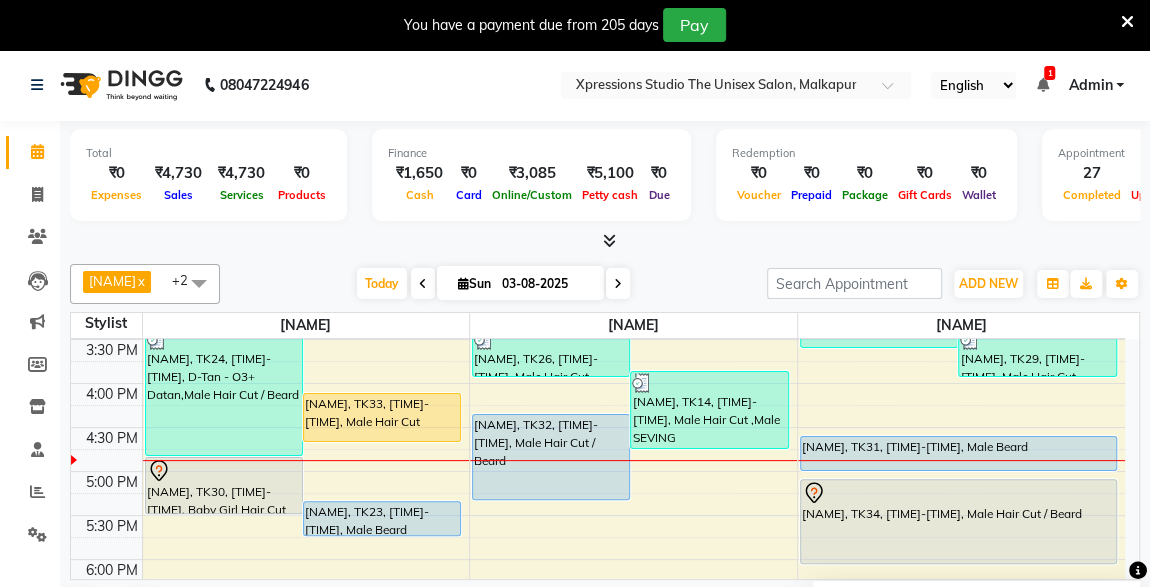 click on "[NAME], TK31, [TIME]-[TIME], Male Beard" at bounding box center (958, 453) 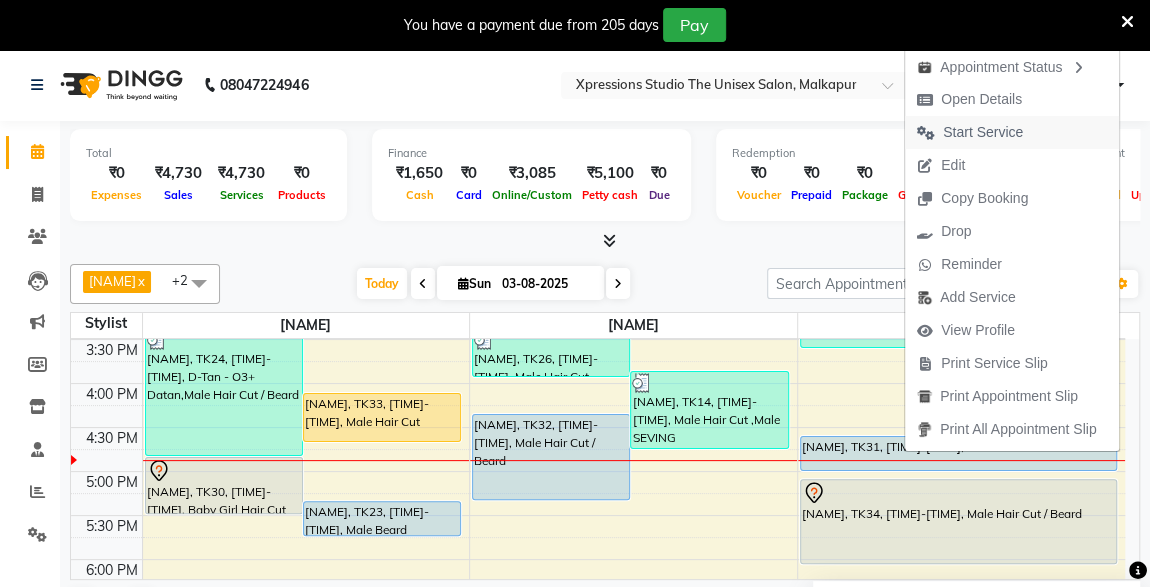 click on "Start Service" at bounding box center [983, 132] 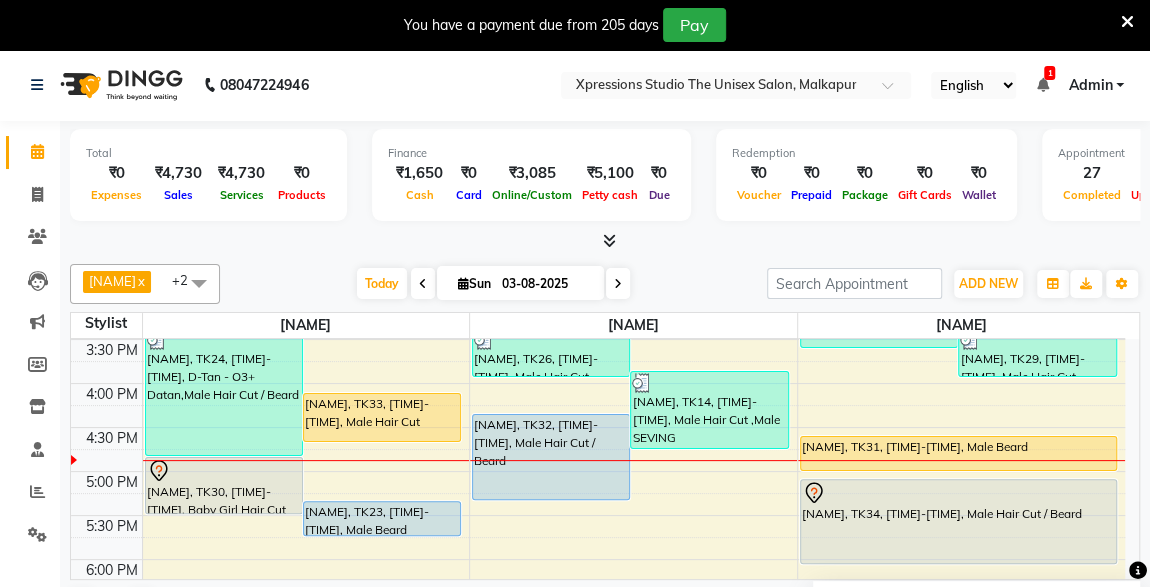 click at bounding box center (551, 499) 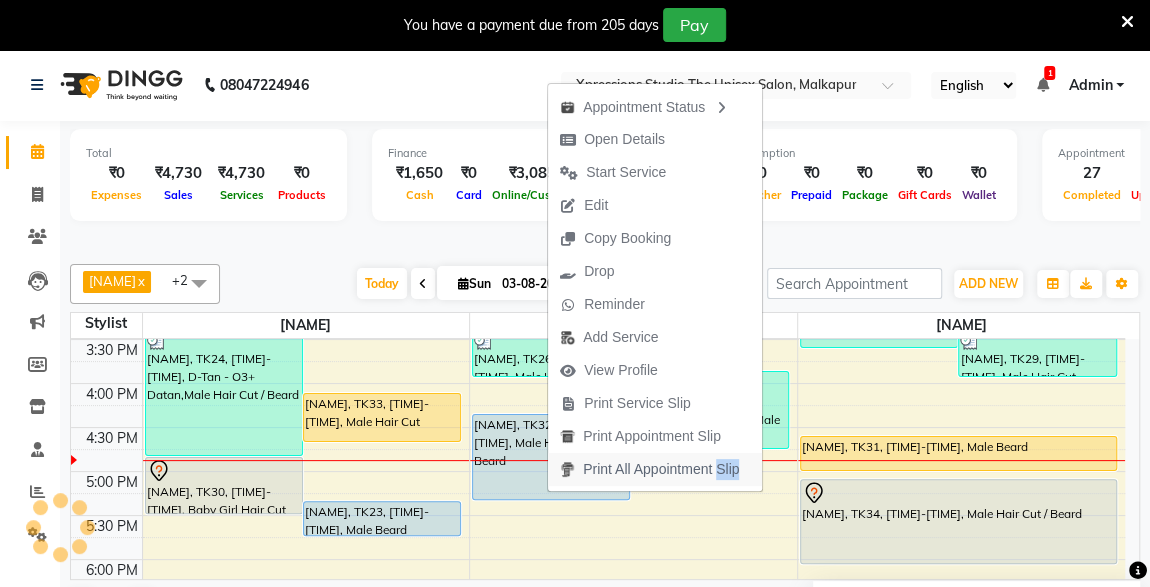 drag, startPoint x: 547, startPoint y: 492, endPoint x: 550, endPoint y: 466, distance: 26.172504 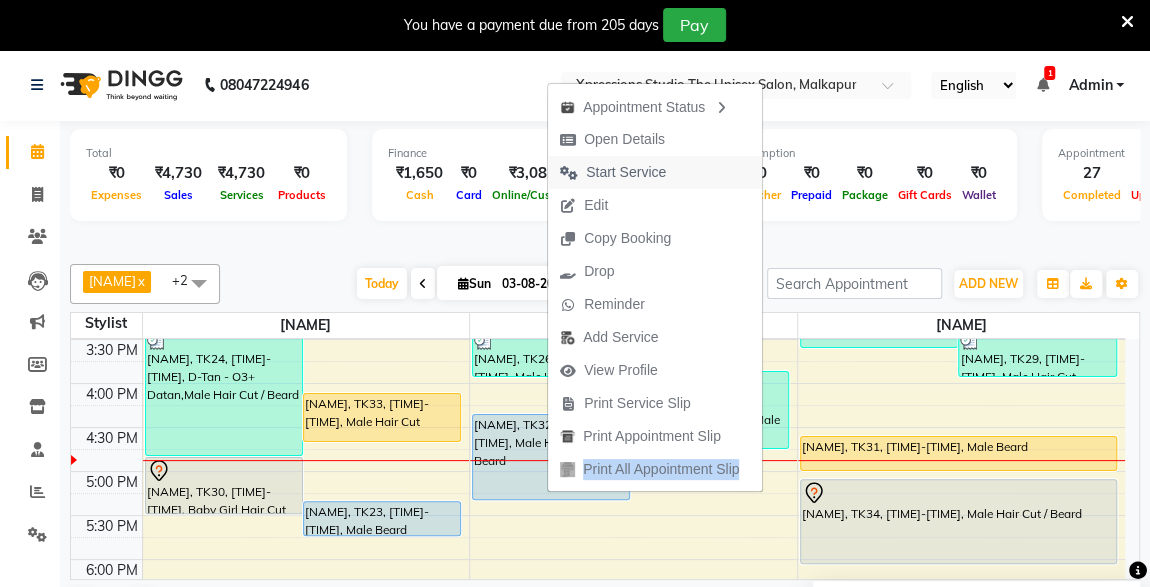 click on "Start Service" at bounding box center (626, 172) 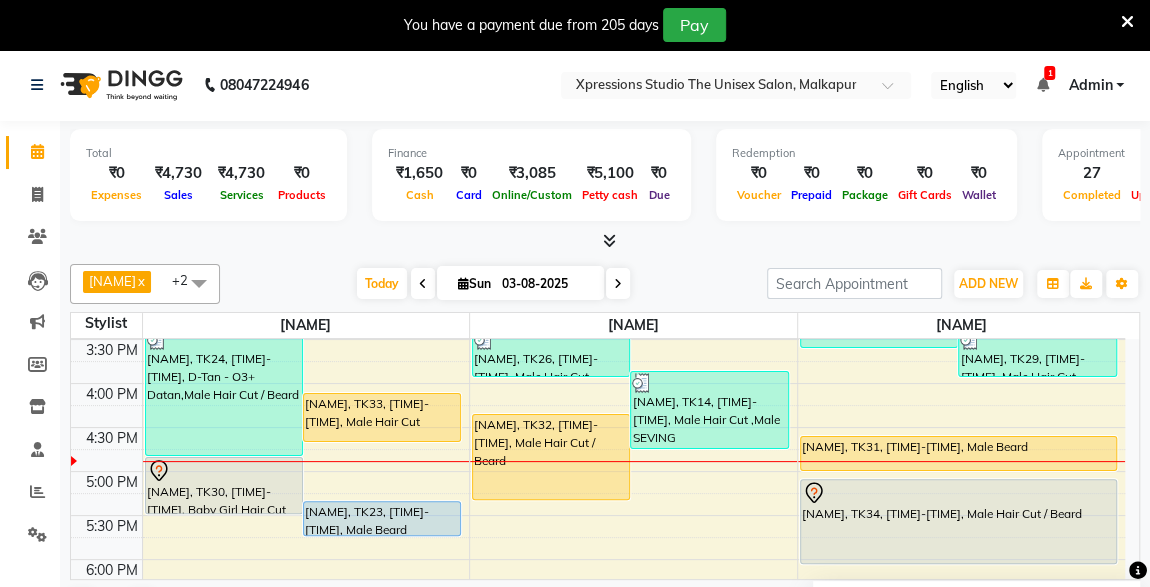 click on "[NAME], TK33, [TIME]-[TIME], Male Hair Cut" at bounding box center (382, 417) 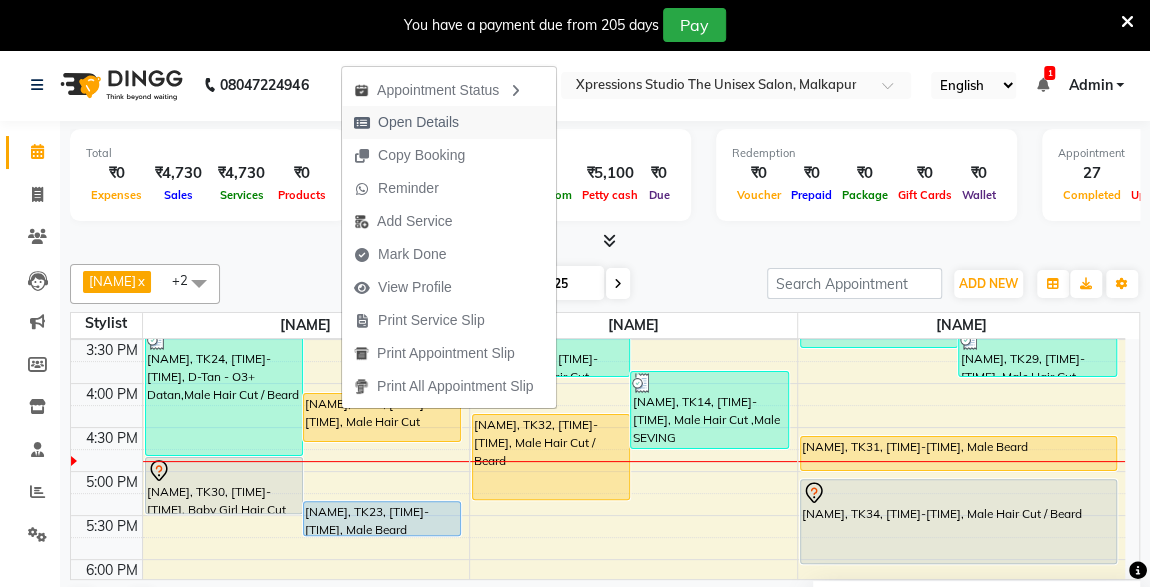 click on "Open Details" at bounding box center (418, 122) 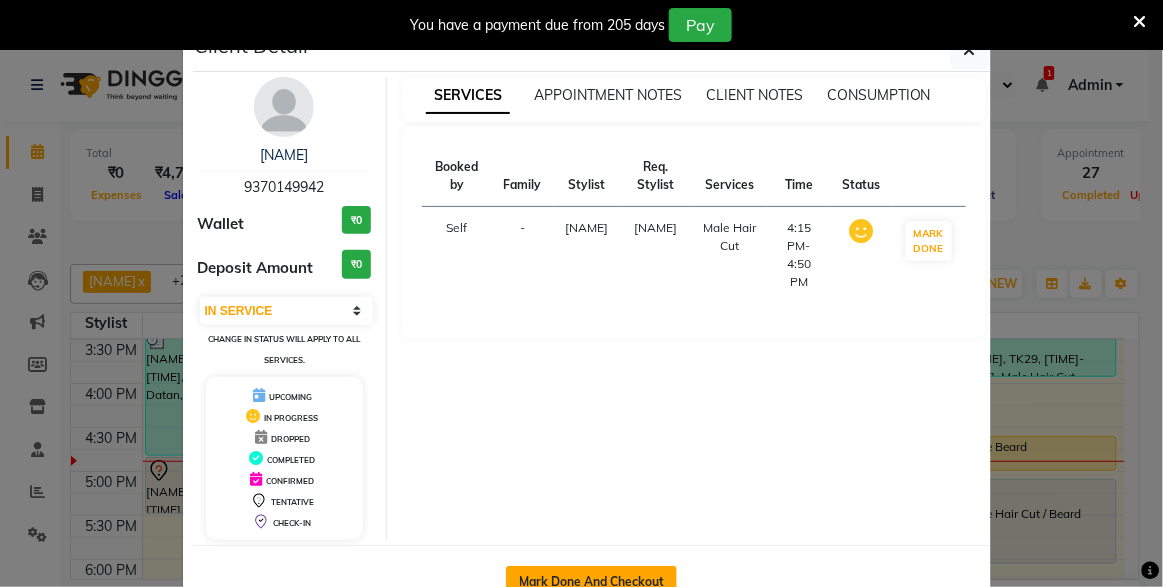 click on "Mark Done And Checkout" 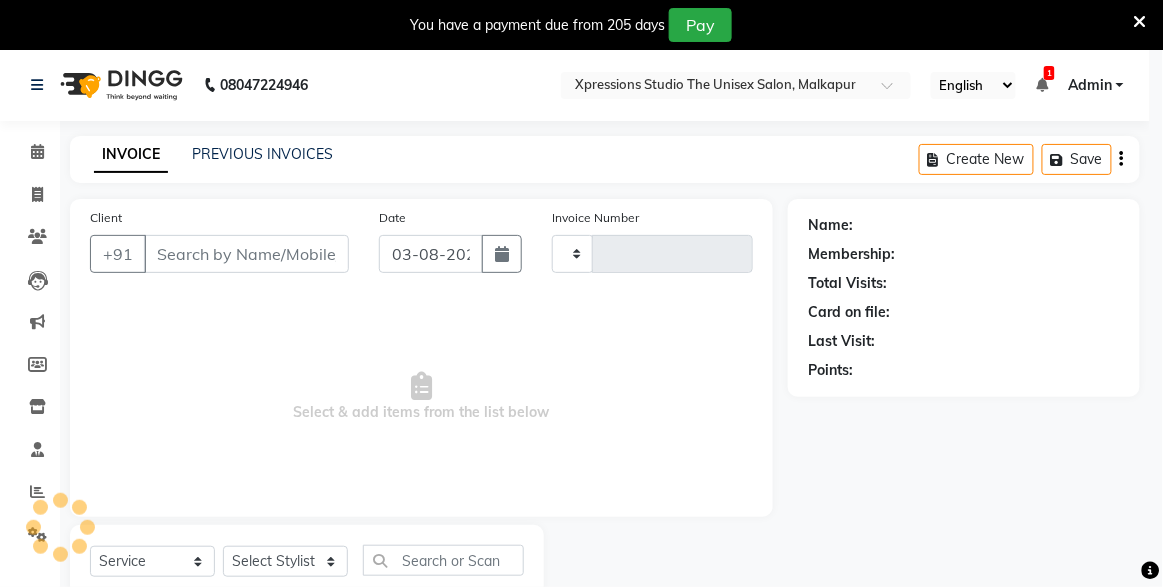 type on "3732" 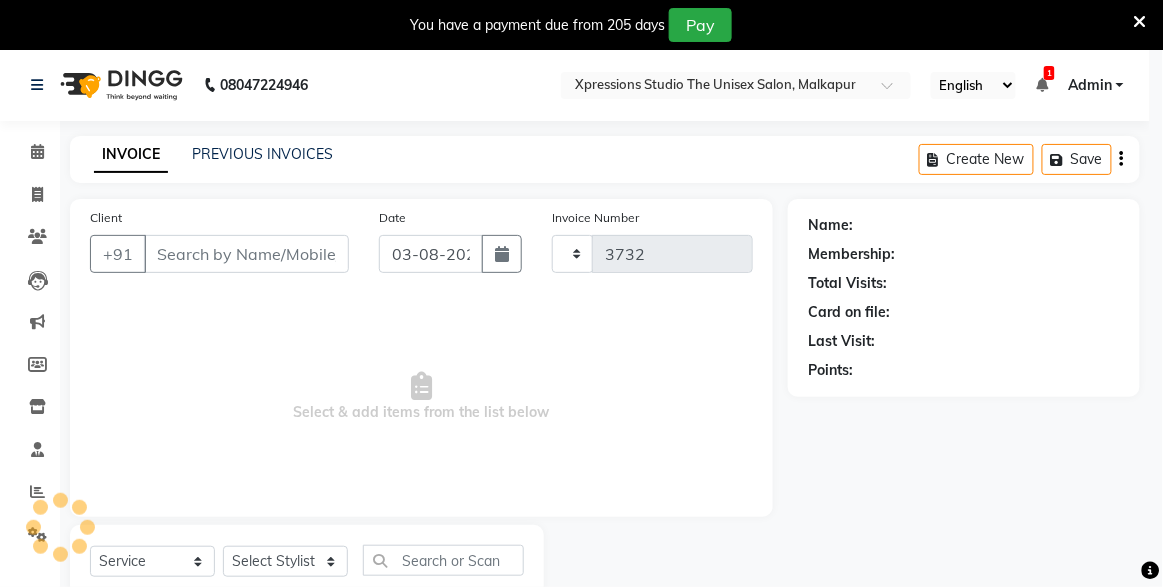select on "7003" 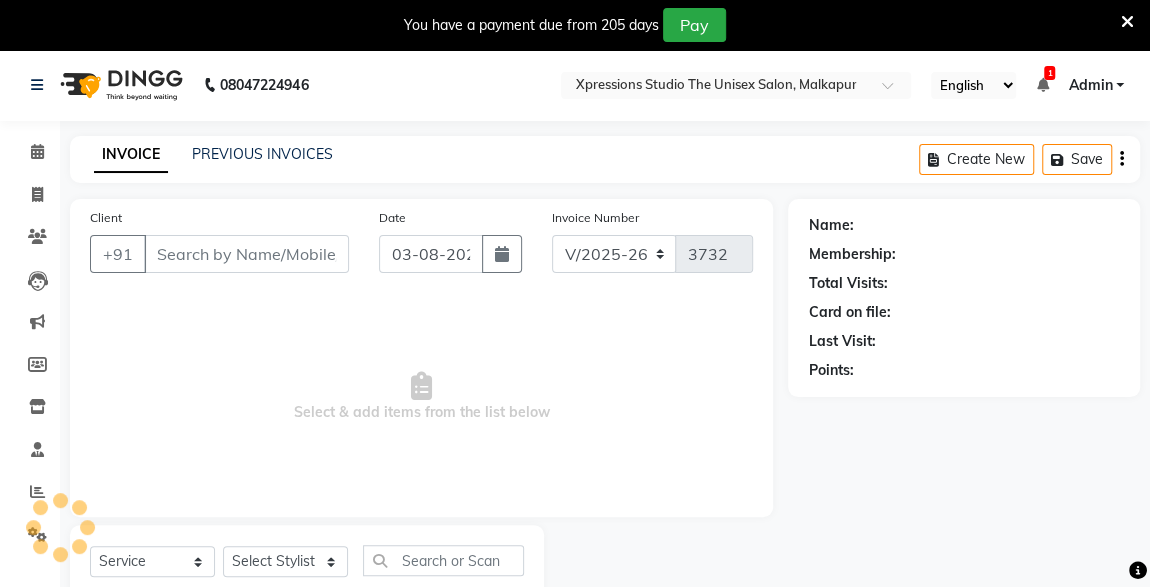 type on "9370149942" 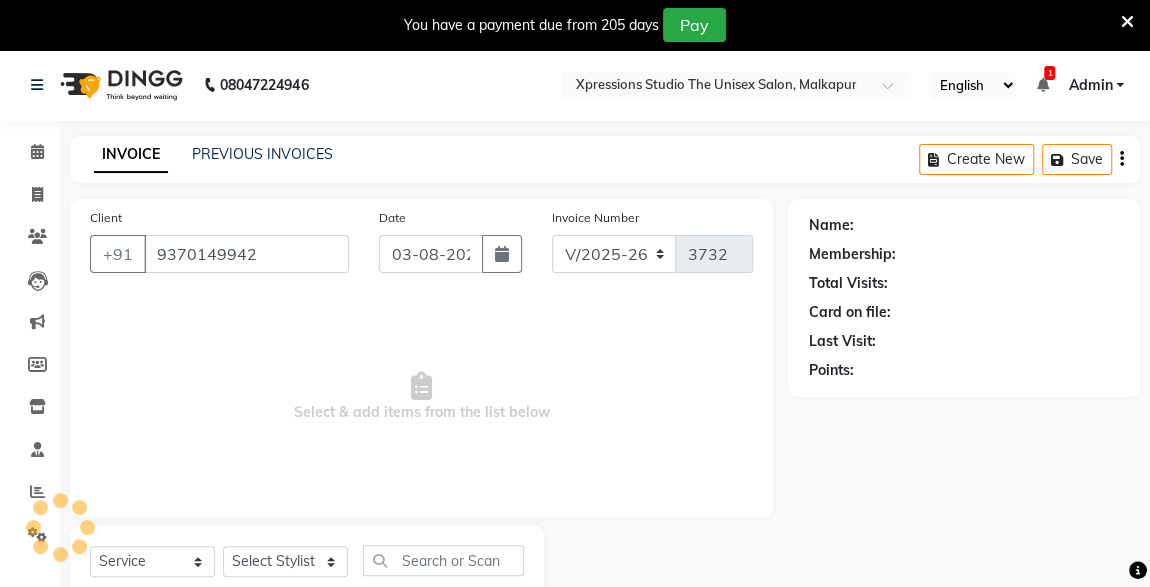 select on "57587" 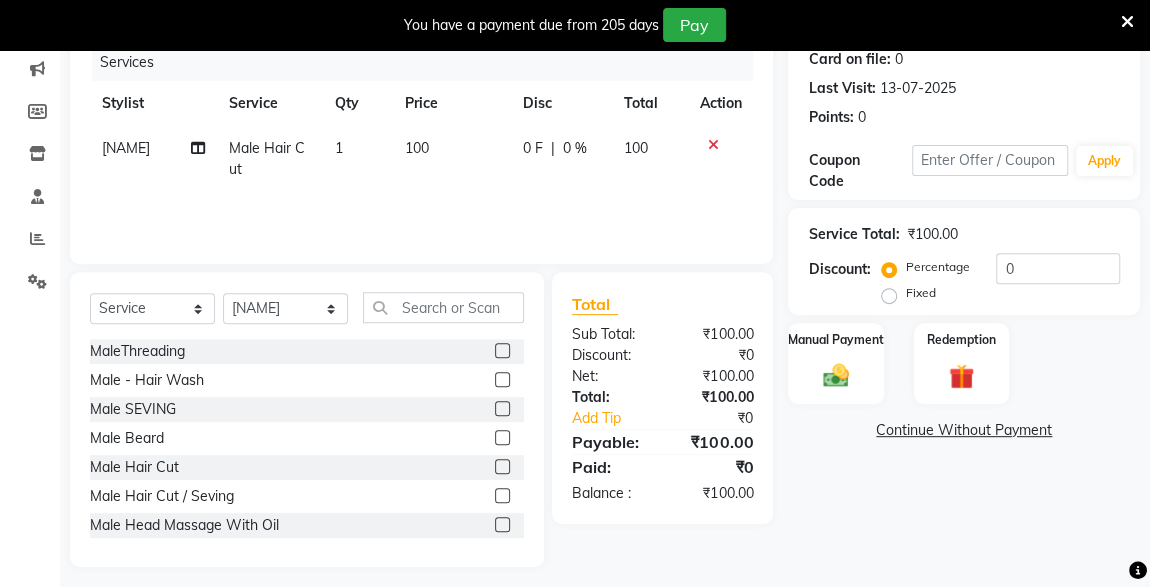 scroll, scrollTop: 261, scrollLeft: 0, axis: vertical 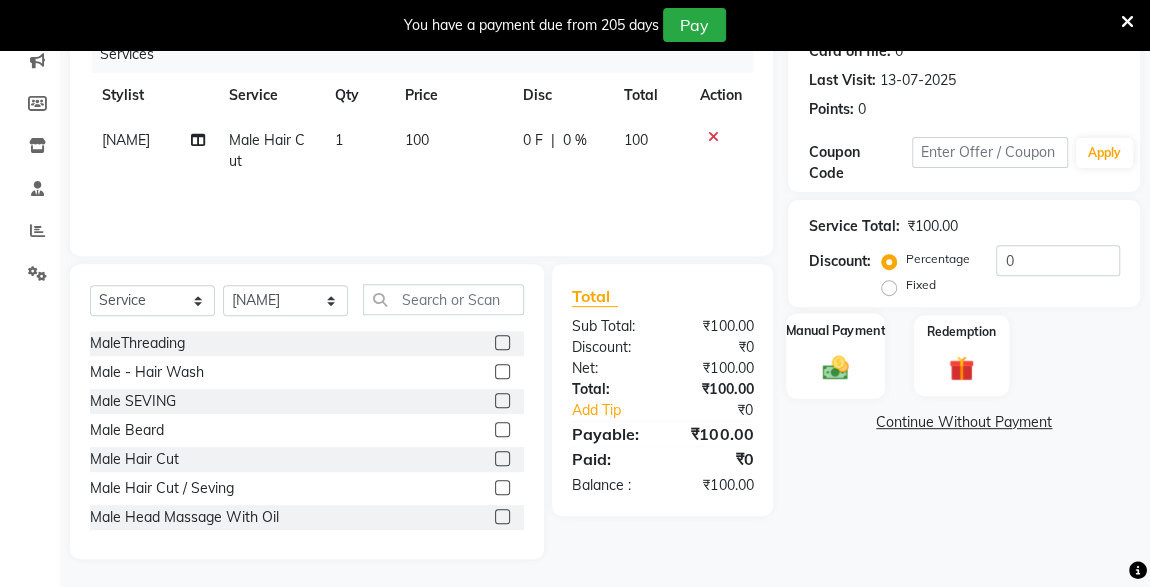 click 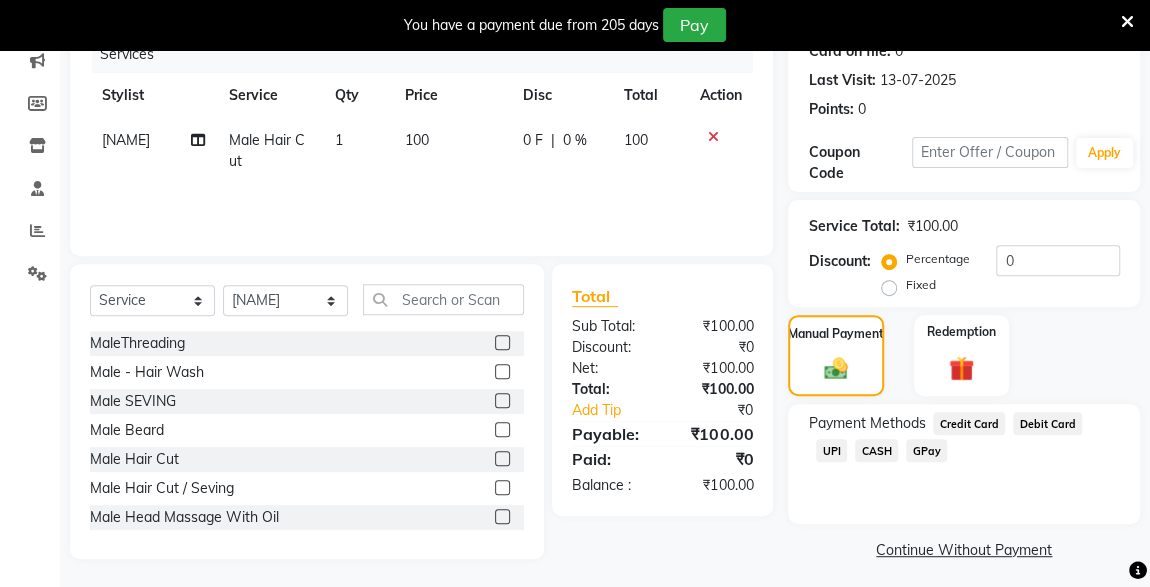 click on "UPI" 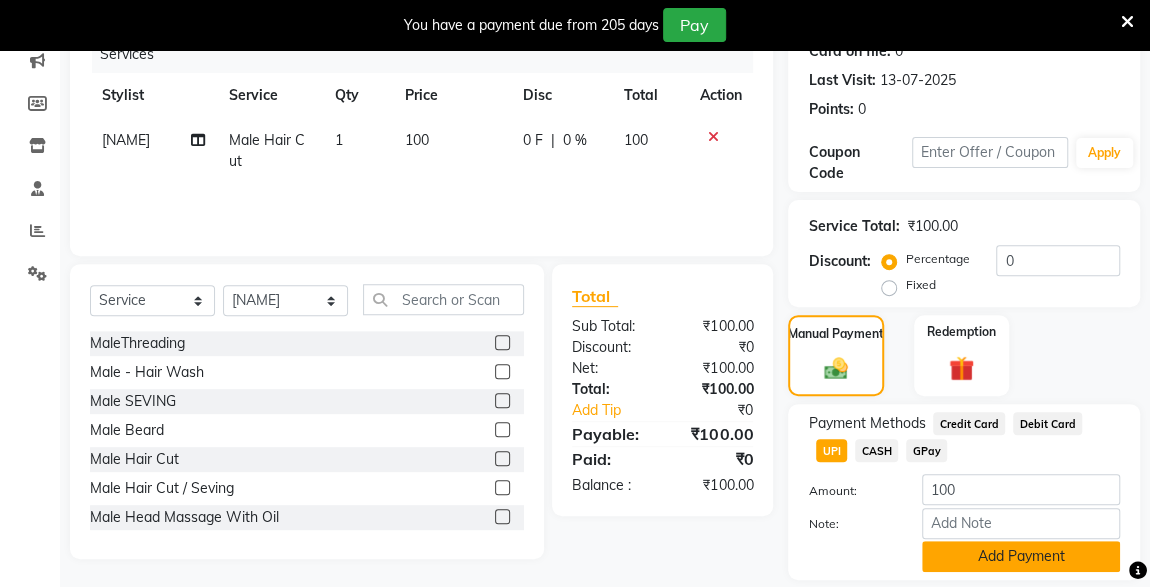 click on "Add Payment" 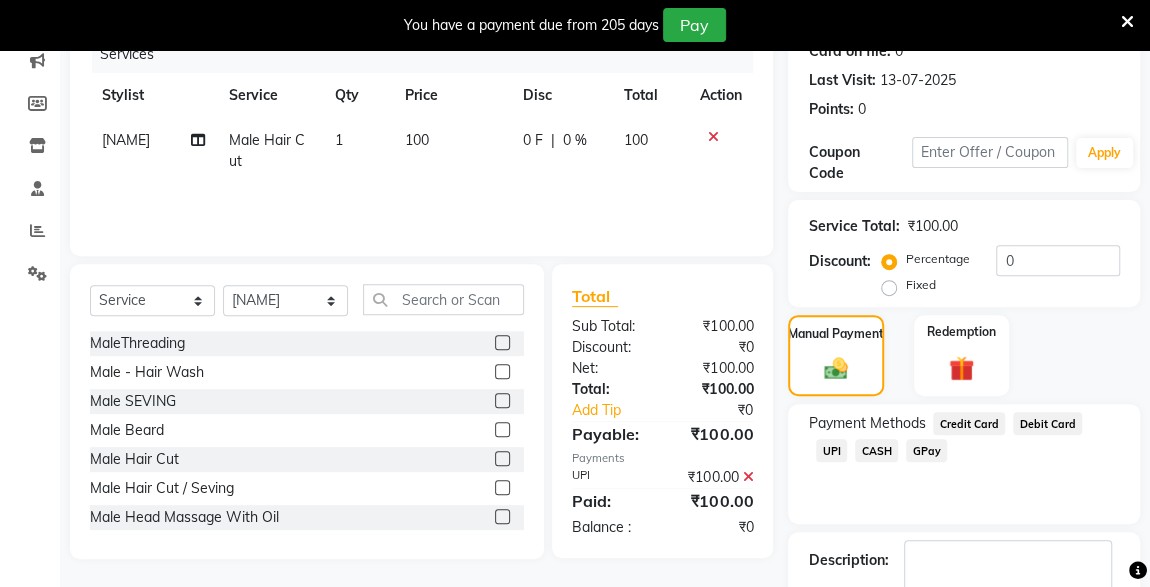 scroll, scrollTop: 379, scrollLeft: 0, axis: vertical 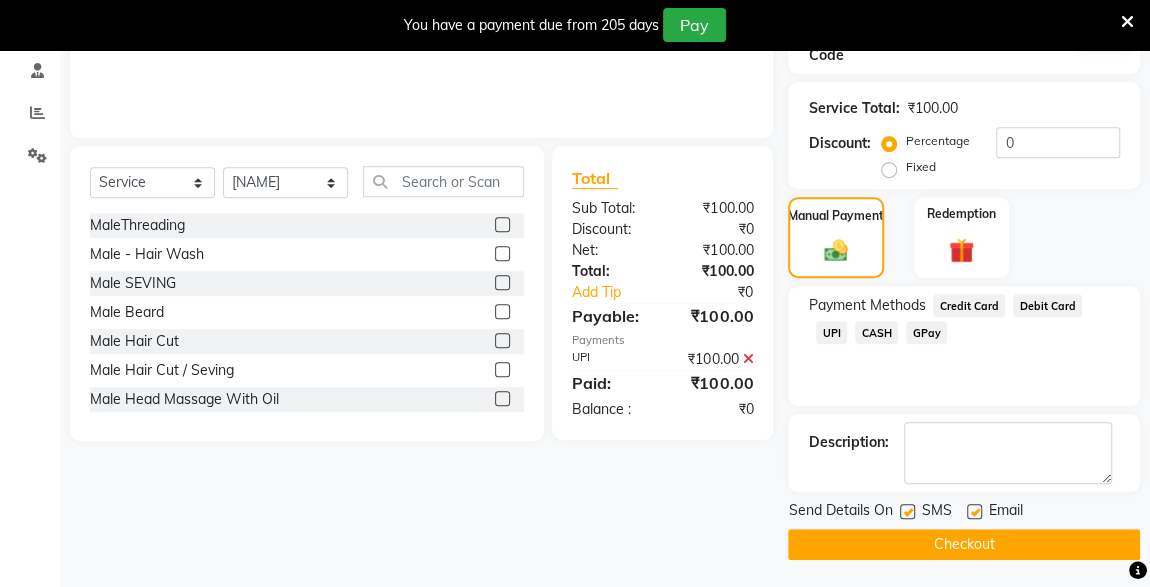 click 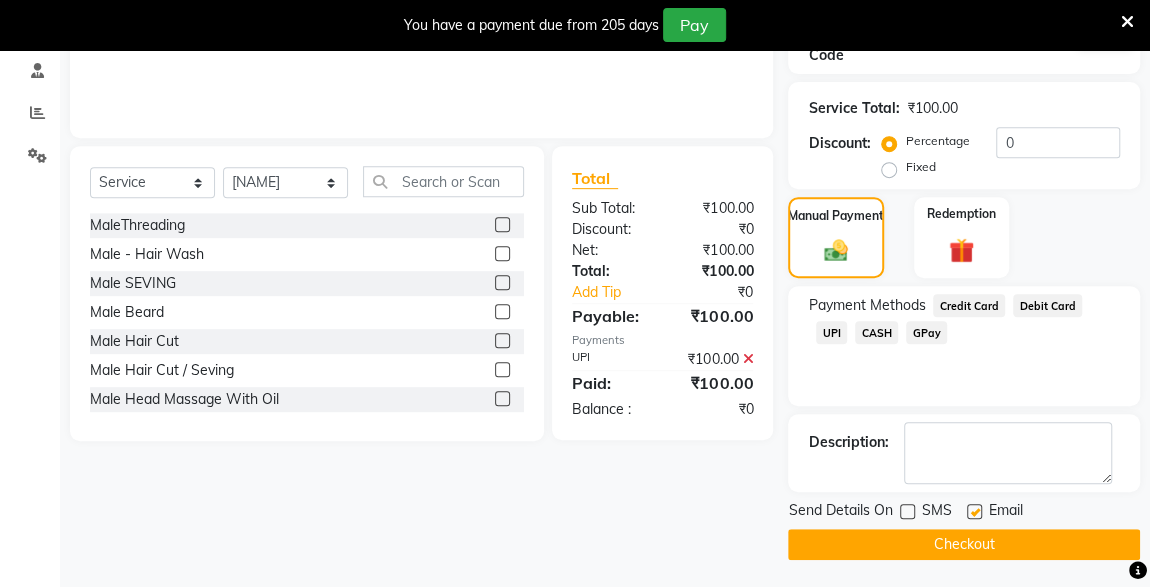 click on "Checkout" 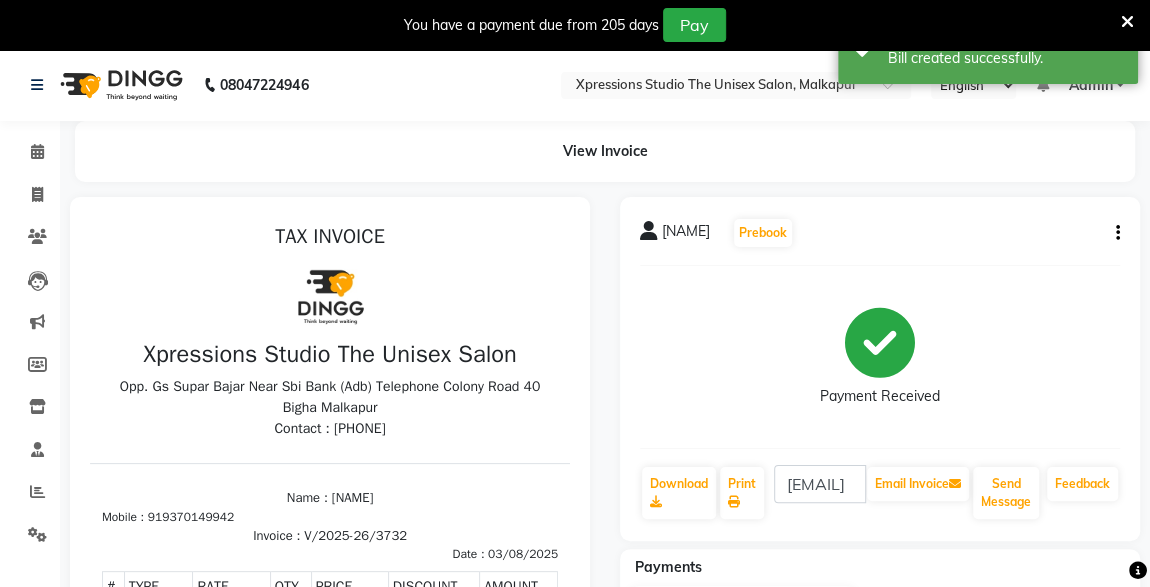 scroll, scrollTop: 0, scrollLeft: 0, axis: both 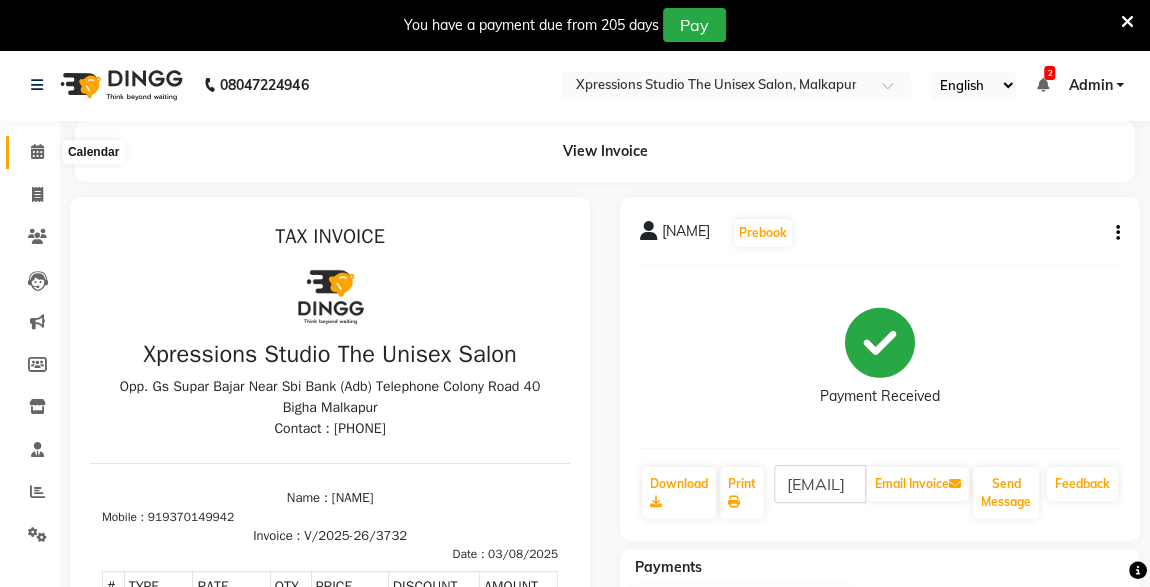 click 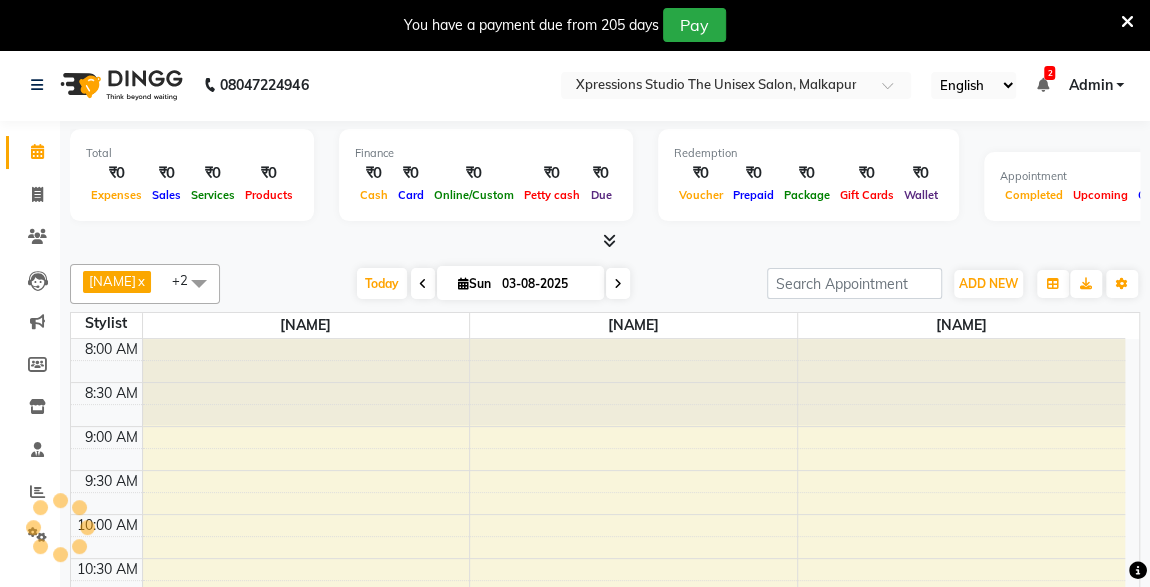 scroll, scrollTop: 778, scrollLeft: 0, axis: vertical 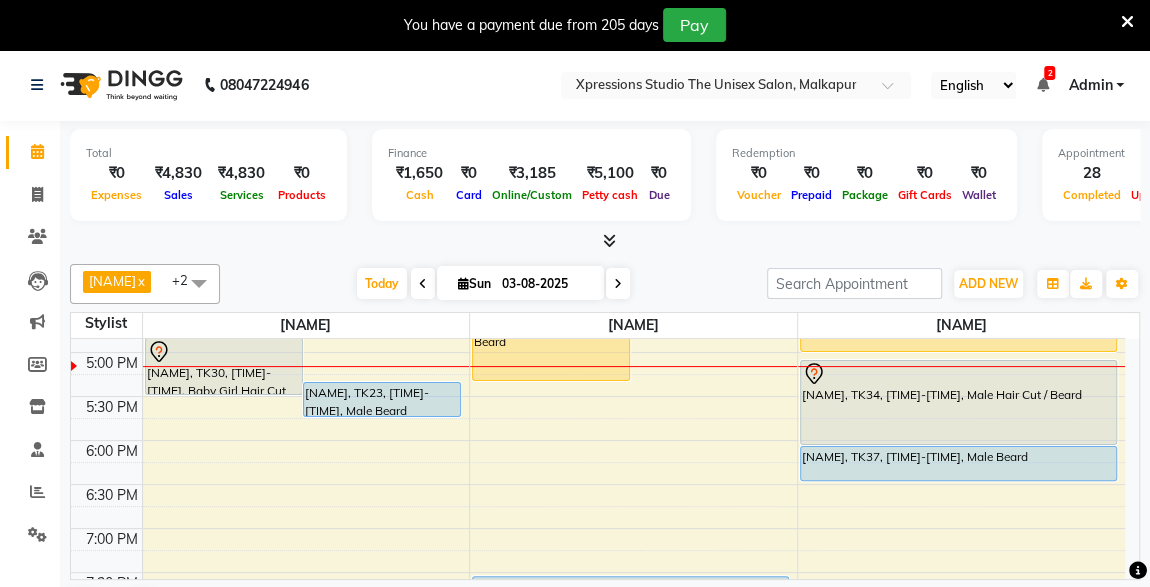 click at bounding box center [1042, 85] 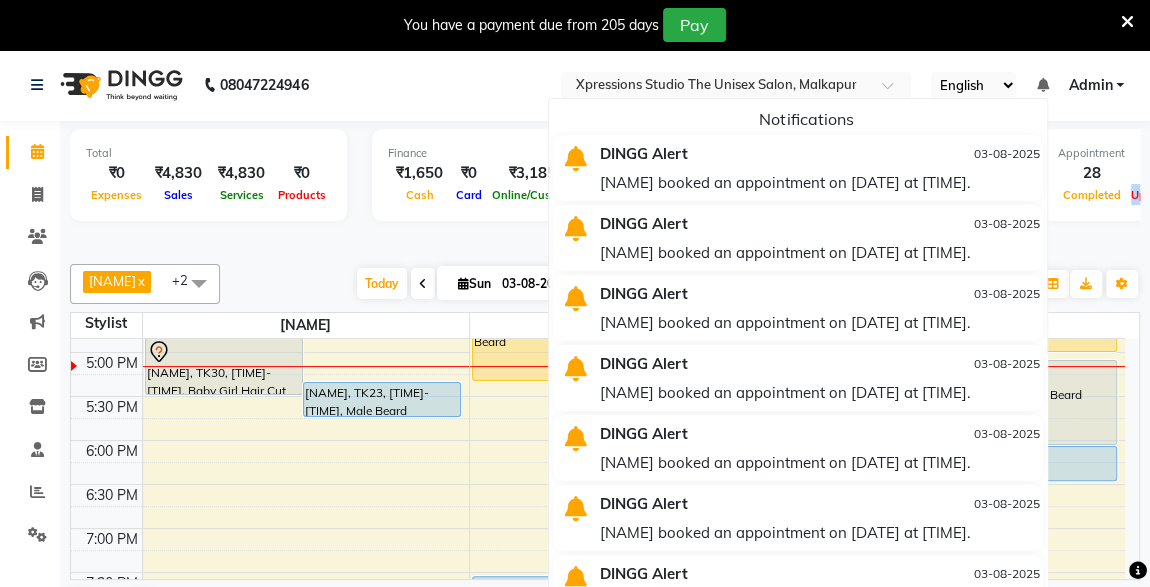 drag, startPoint x: 1078, startPoint y: 247, endPoint x: 1121, endPoint y: 208, distance: 58.0517 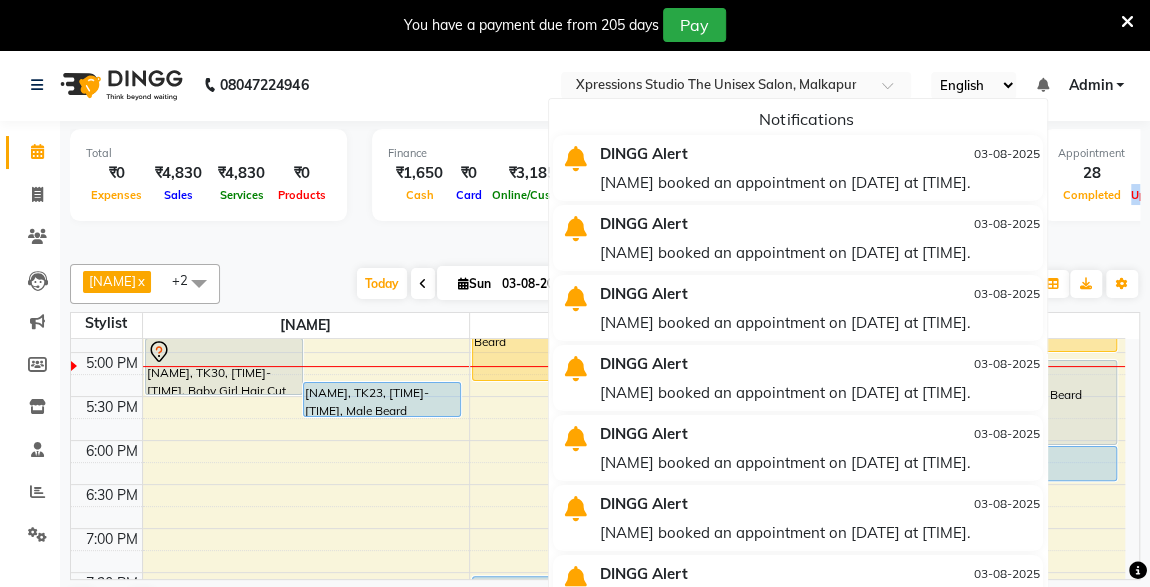 click on "Total ₹0 Expenses ₹4,830 Sales ₹4,830 Services ₹0 Products Finance ₹1,650 Cash ₹0 Card ₹3,185 Online/Custom ₹5,100 Petty cash ₹0 Due Redemption ₹0 Voucher ₹0 Prepaid ₹0 Package ₹0 Gift Cards ₹0 Wallet Appointment 28 Completed 10 Upcoming 2 Ongoing 0 No show Other sales ₹0 Packages ₹0 Memberships ₹0 Vouchers ₹0 Prepaids ₹0 Gift Cards" at bounding box center (605, 186) 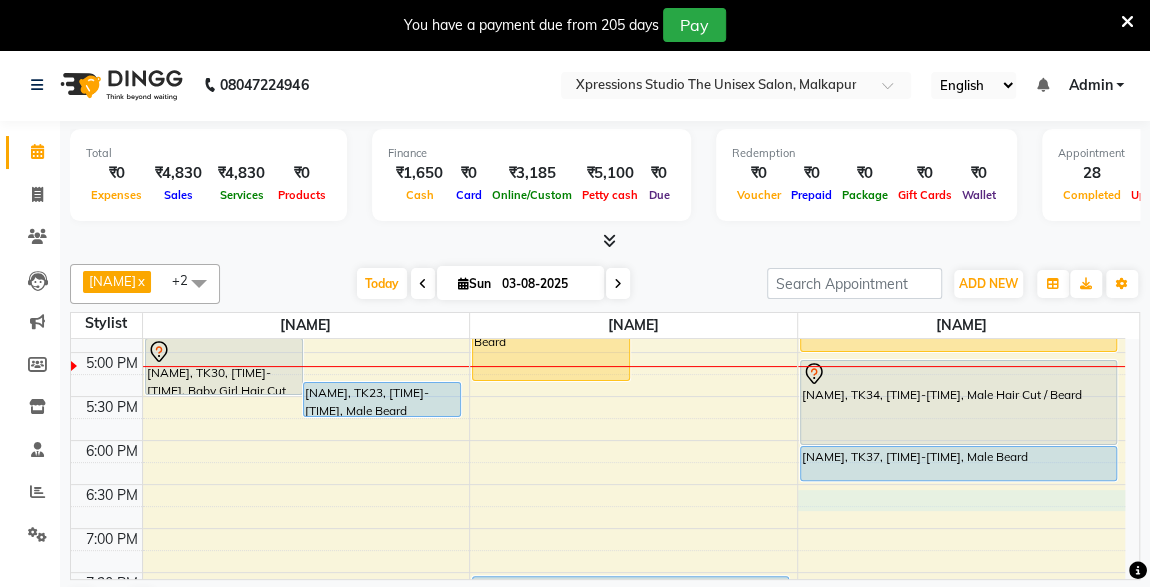 click on "[TIME] [TIME] [TIME] [TIME] [TIME] [TIME] [TIME] [TIME] [TIME] [TIME] [TIME] [TIME] [TIME] [TIME] [TIME] [TIME] [TIME] [TIME] [TIME] [TIME] [TIME] [TIME] [TIME] [TIME] [TIME] [TIME] [TIME] [TIME] [TIME] [TIME] [TIME] [NAME], TK01, [TIME]-[TIME], Male Beard Color Loreal ,Male Hair Loreal Hair Color 3 NO.,Male Hair Cut / Beard [NAME], TK08, [TIME]-[TIME], Male SEVING [NAME], TK10, [TIME]-[TIME], Male Hair Cut / Beard [NAME], TK17, [TIME]-[TIME], Male Hair Cut [NAME], TK24, [TIME]-[TIME], D-Tan - O3+ Datan,Male Hair Cut / Beard [NAME], TK33, [TIME]-[TIME], Male Hair Cut [NAME], TK30, [TIME]-[TIME], Baby Girl Hair Cut [NAME], TK23, [TIME]-[TIME], Male Beard [NAME], TK16, [TIME]-[TIME], Male Hair Cut / Beard [NAME], TK16, [TIME]-[TIME], Massage - Charcole Massage" at bounding box center (598, 220) 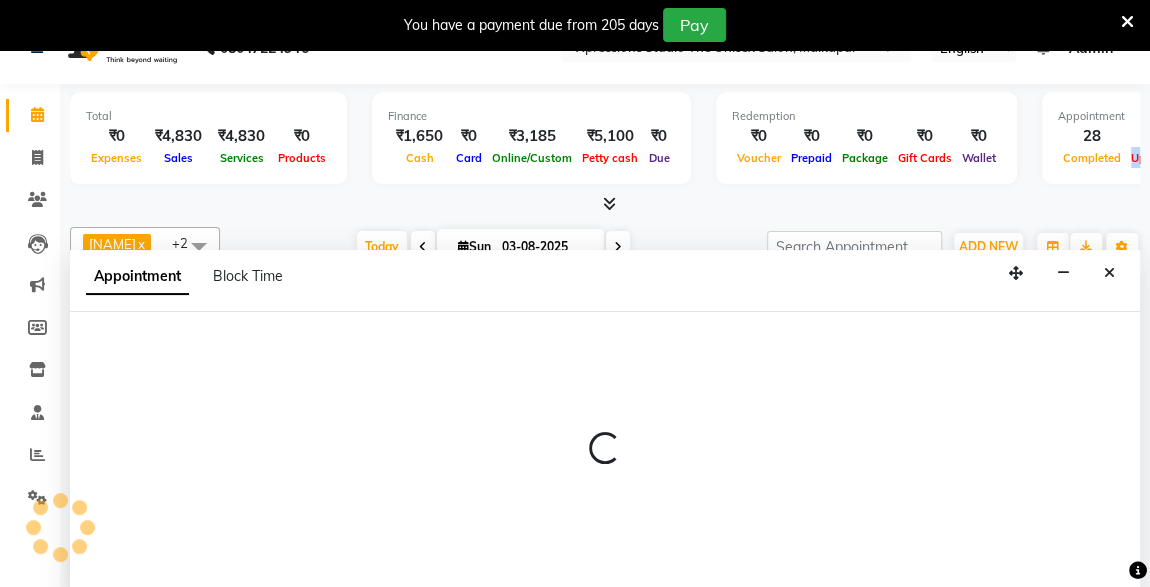 scroll, scrollTop: 49, scrollLeft: 0, axis: vertical 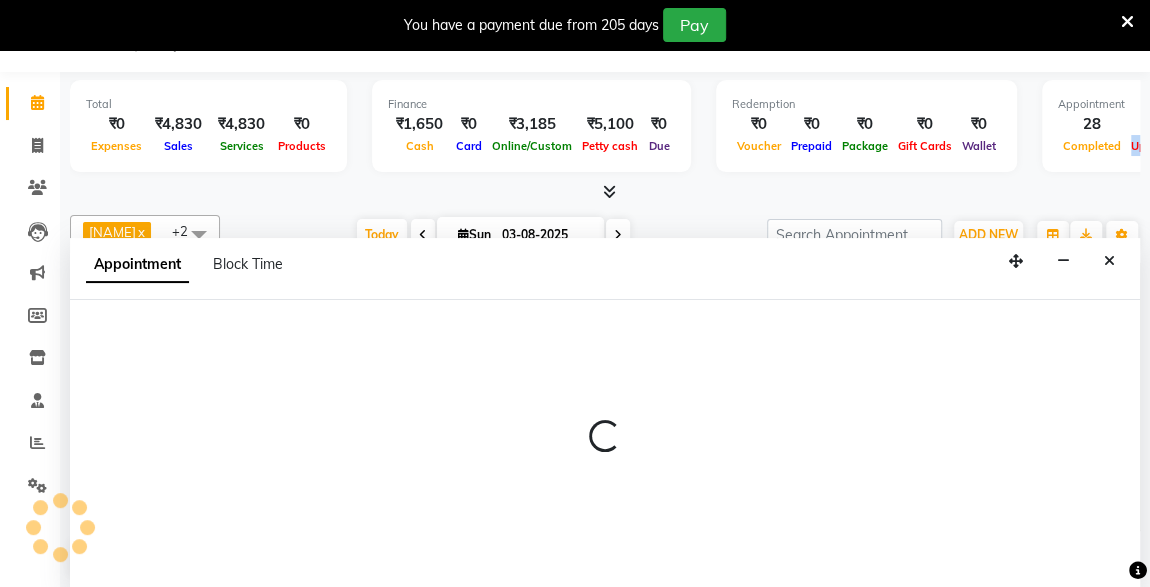 select on "57589" 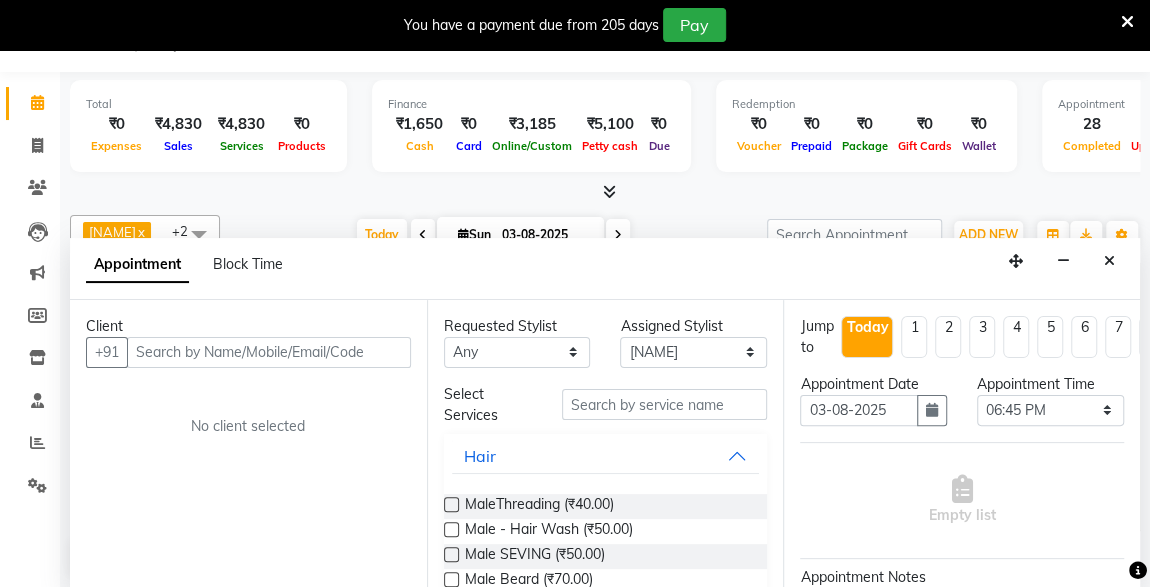 click at bounding box center [269, 352] 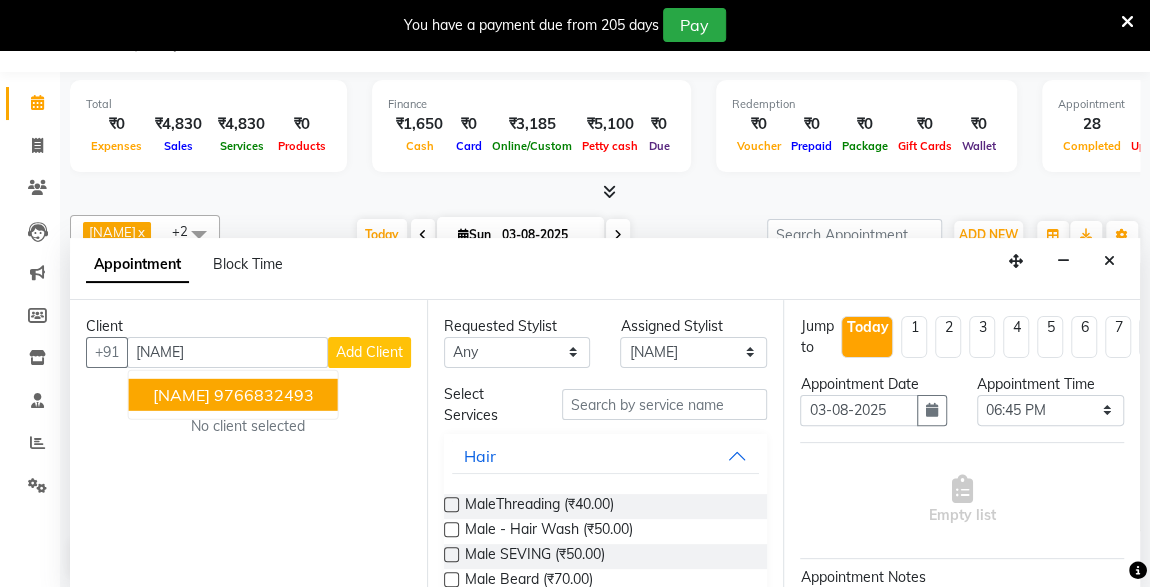click on "[NAME]" at bounding box center [181, 394] 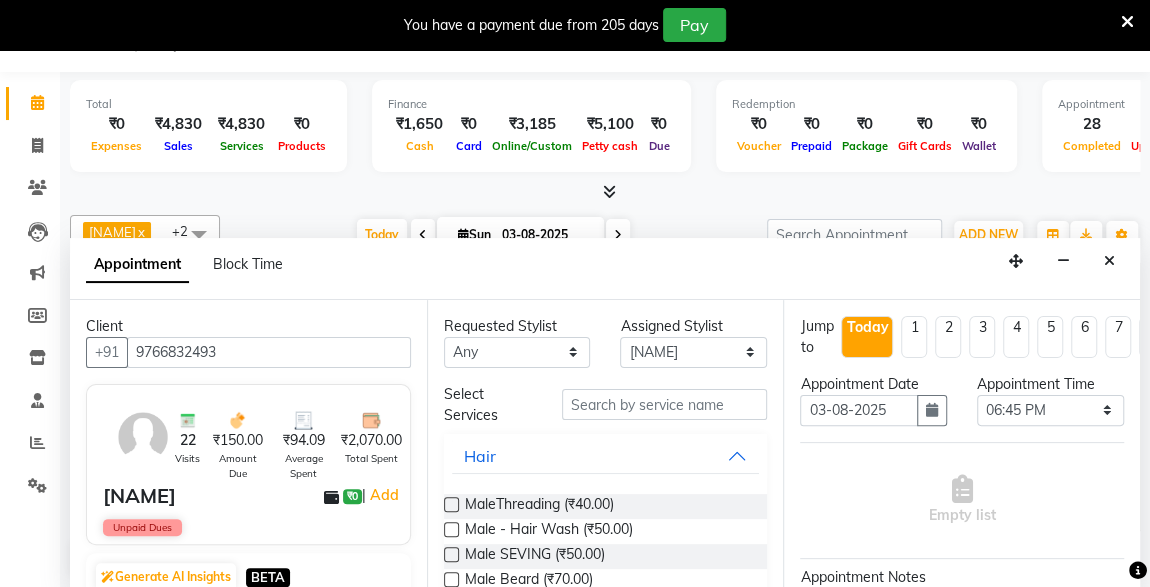 type on "9766832493" 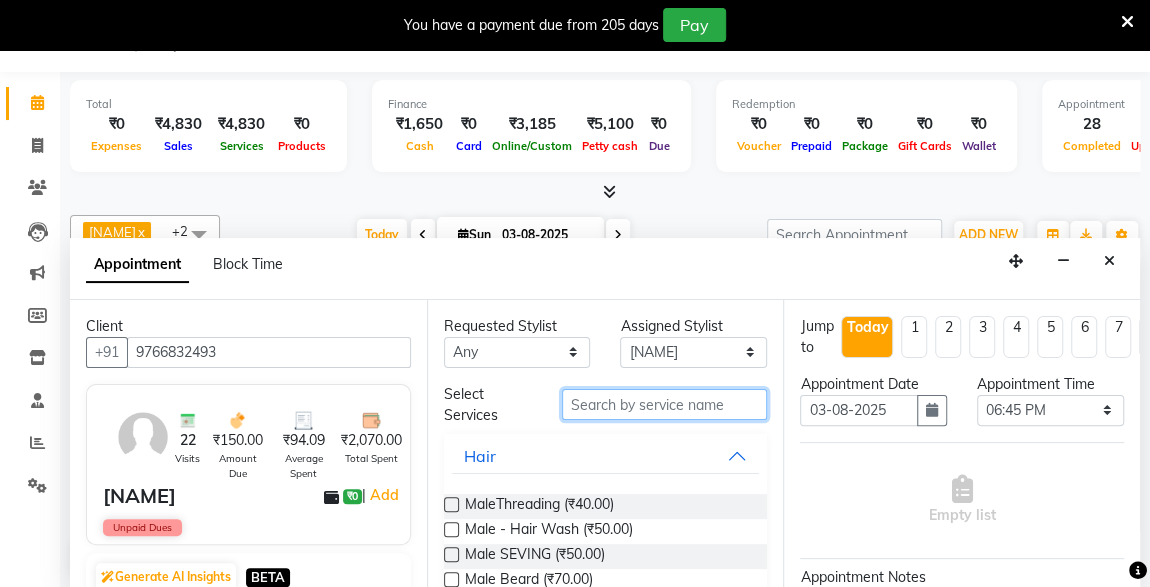 click at bounding box center (665, 404) 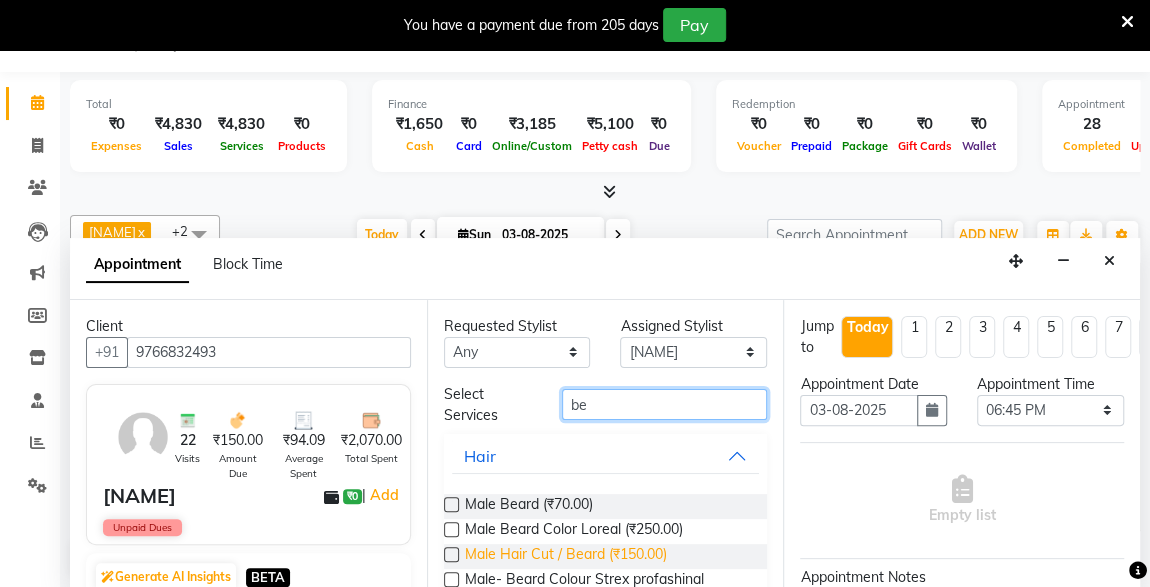 type on "be" 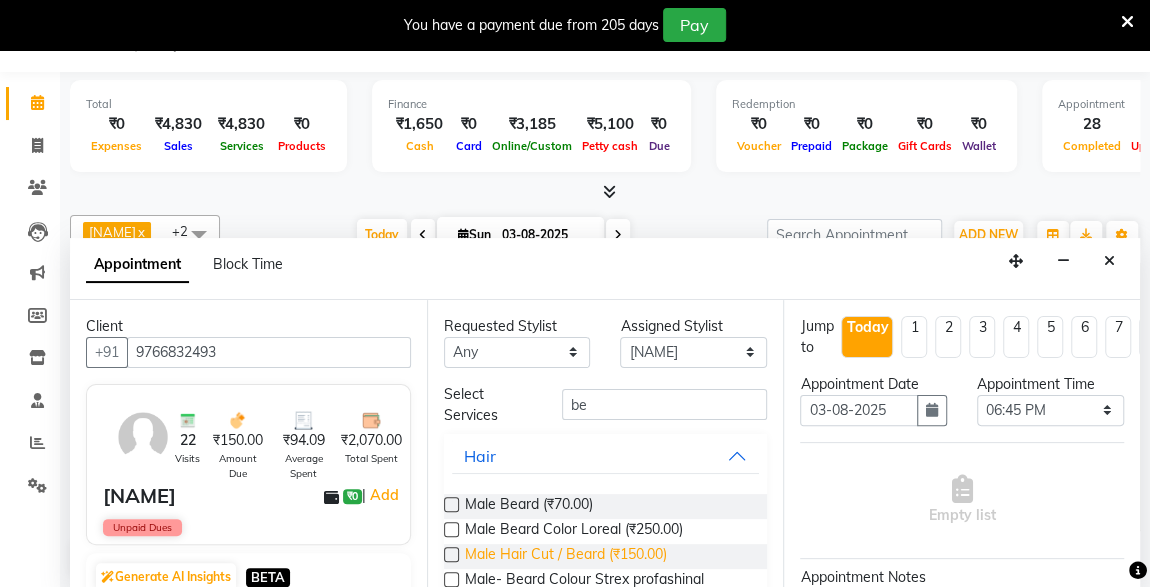 click on "Male Hair Cut / Beard  (₹150.00)" at bounding box center [566, 556] 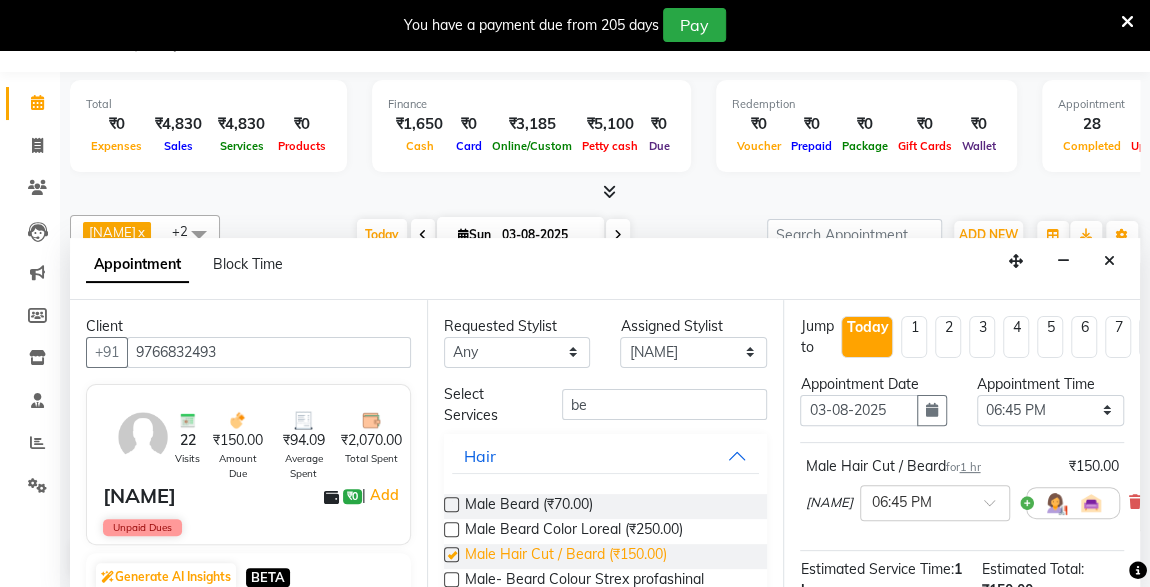 checkbox on "false" 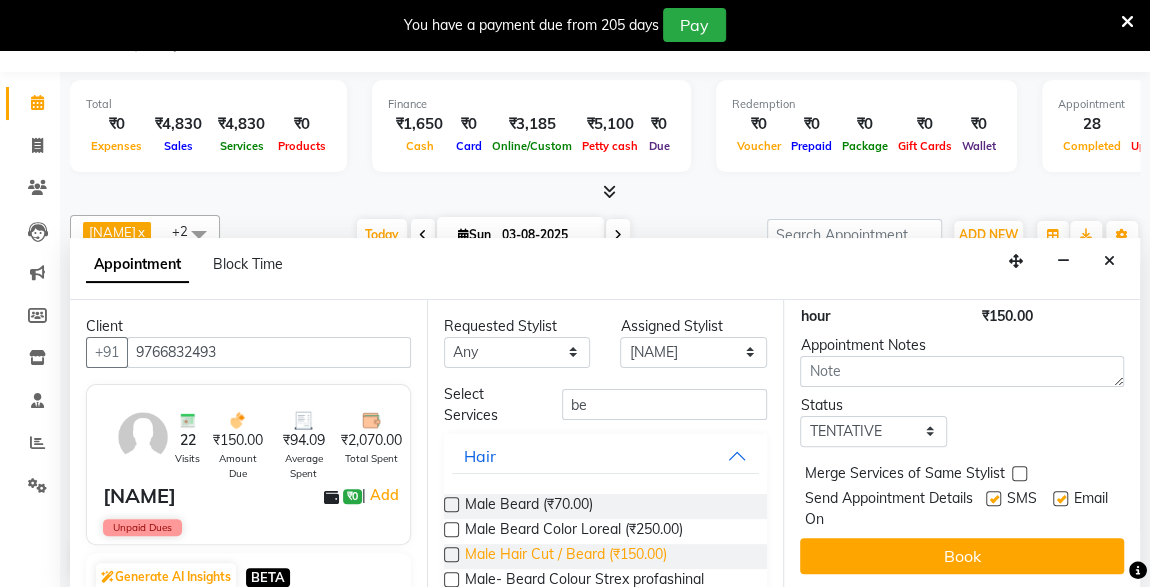 scroll, scrollTop: 289, scrollLeft: 0, axis: vertical 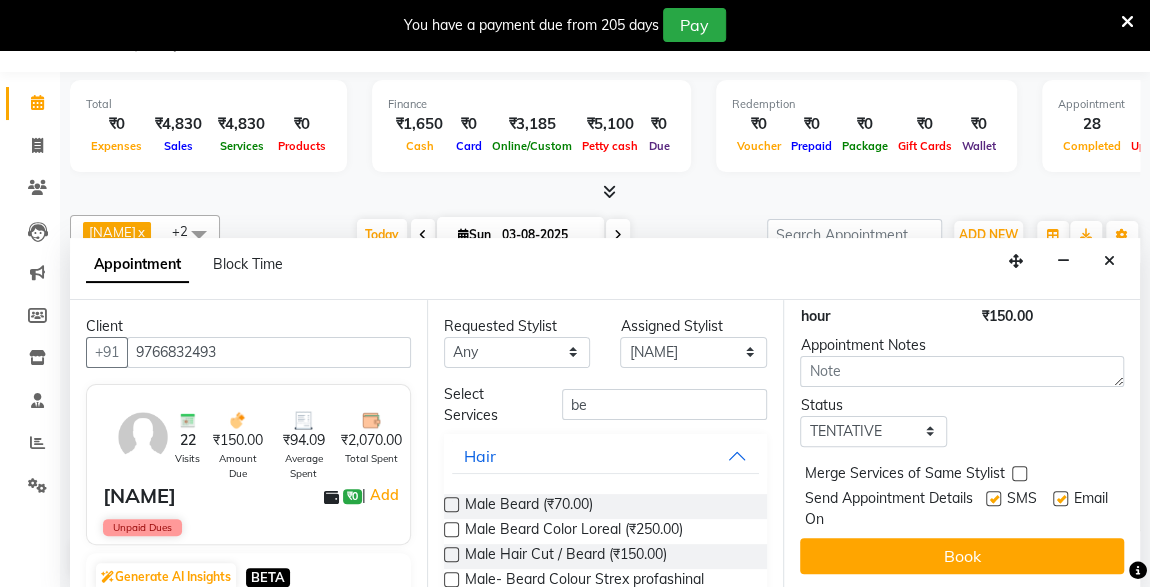 click at bounding box center (993, 498) 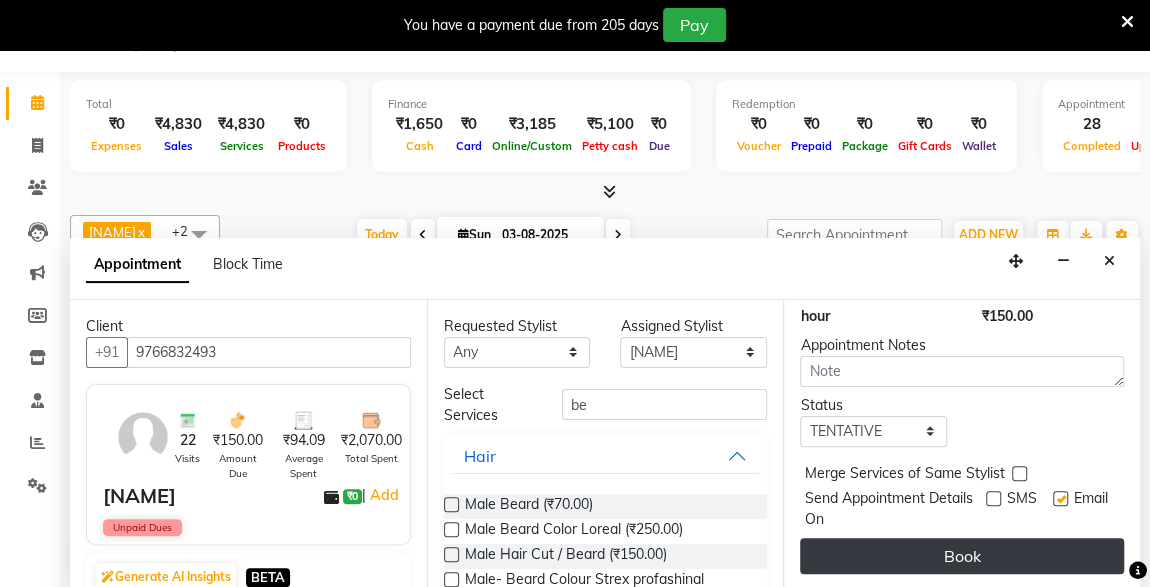click on "Book" at bounding box center (962, 556) 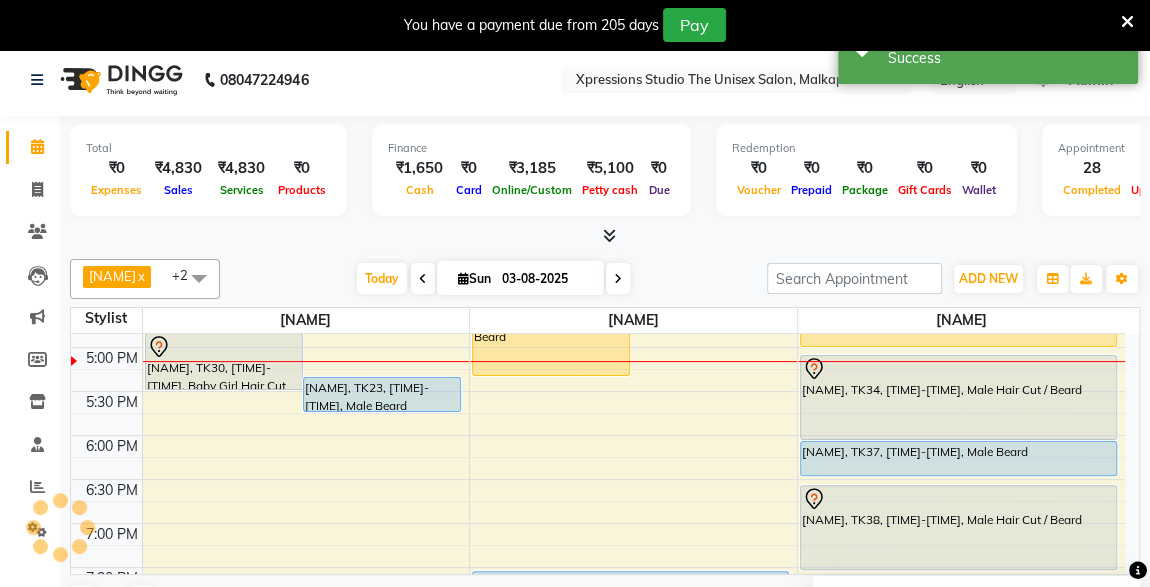 scroll, scrollTop: 0, scrollLeft: 0, axis: both 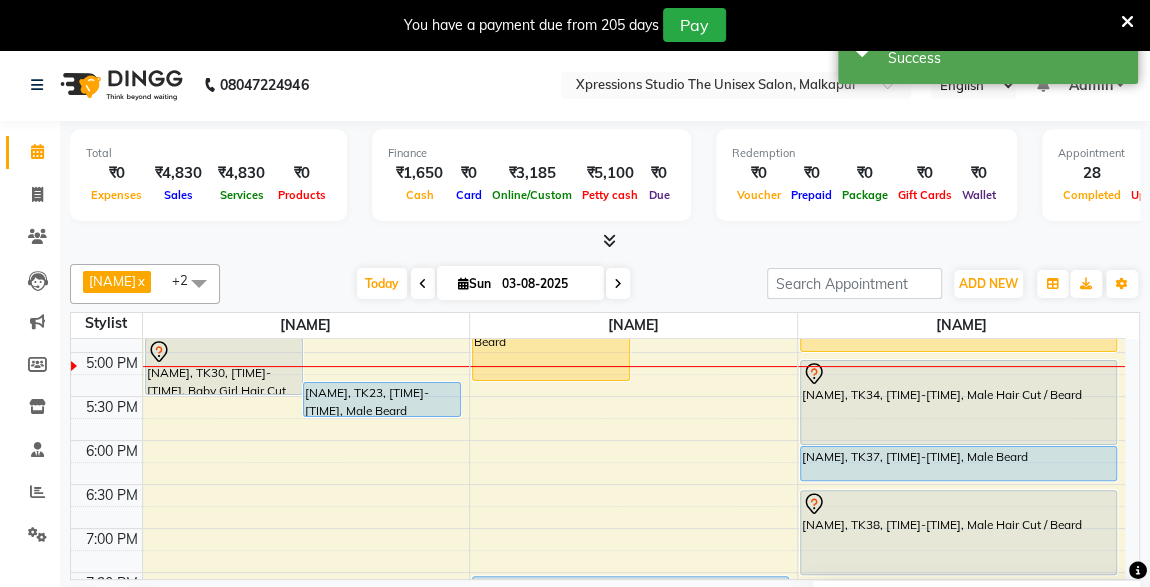 click on "[NAME], TK38, [TIME]-[TIME], Male Hair Cut / Beard" at bounding box center [958, 532] 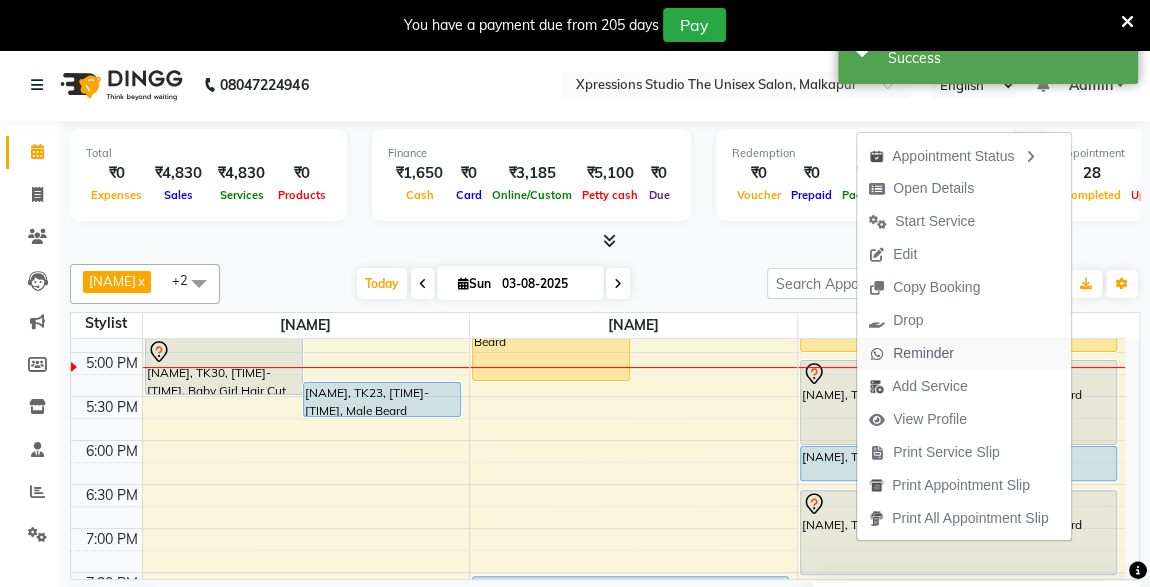 click on "Reminder" at bounding box center (923, 353) 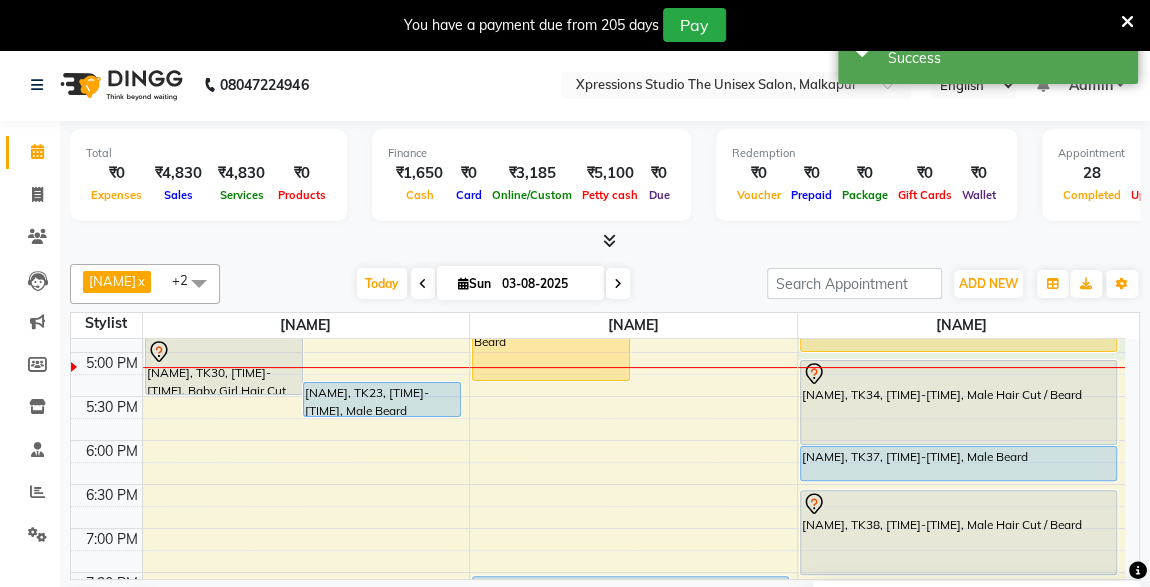click on "[NAME], TK31, [TIME]-[TIME], Male Beard" at bounding box center [958, 335] 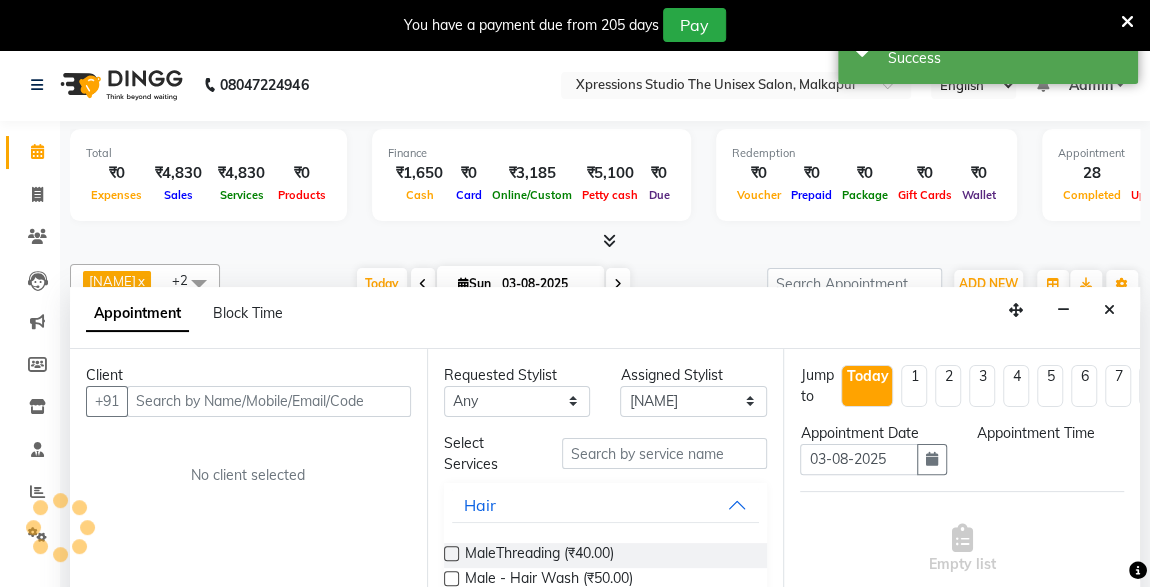 select on "1020" 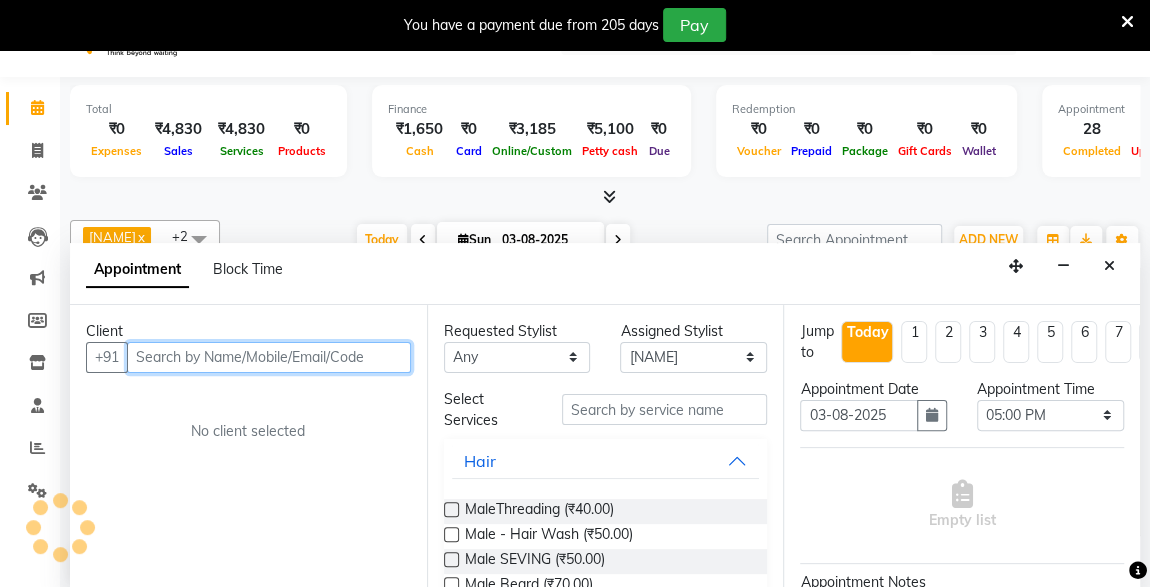 scroll, scrollTop: 49, scrollLeft: 0, axis: vertical 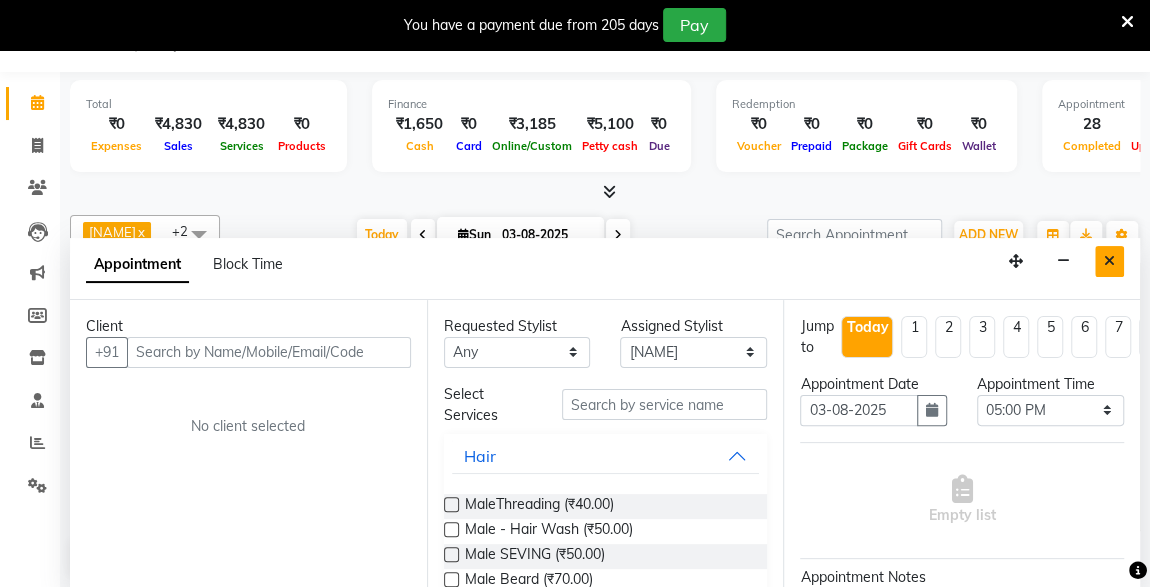 click at bounding box center [1109, 261] 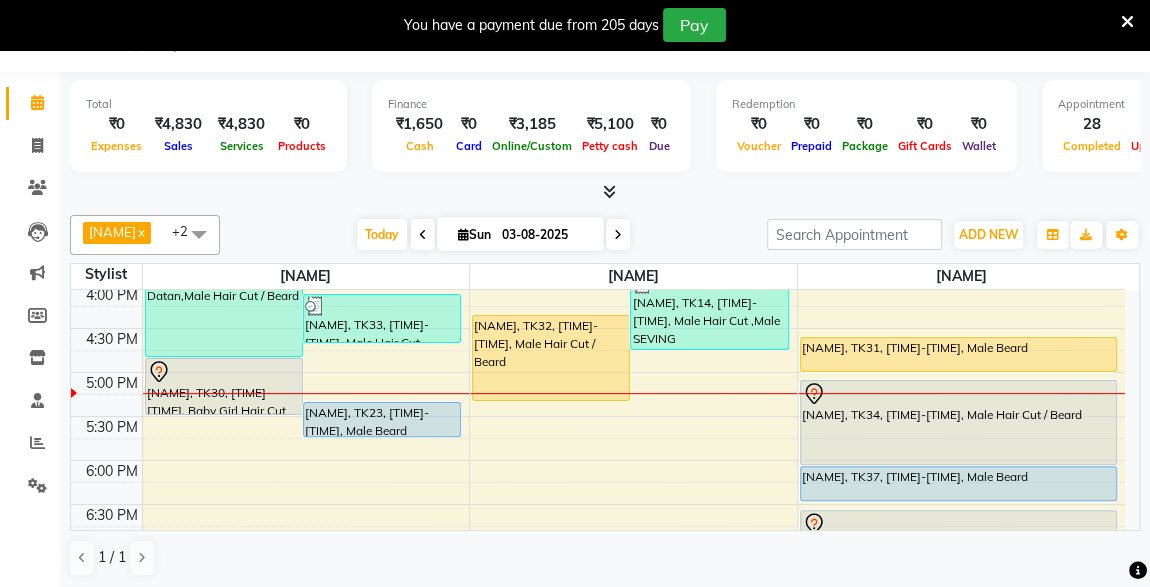scroll, scrollTop: 706, scrollLeft: 0, axis: vertical 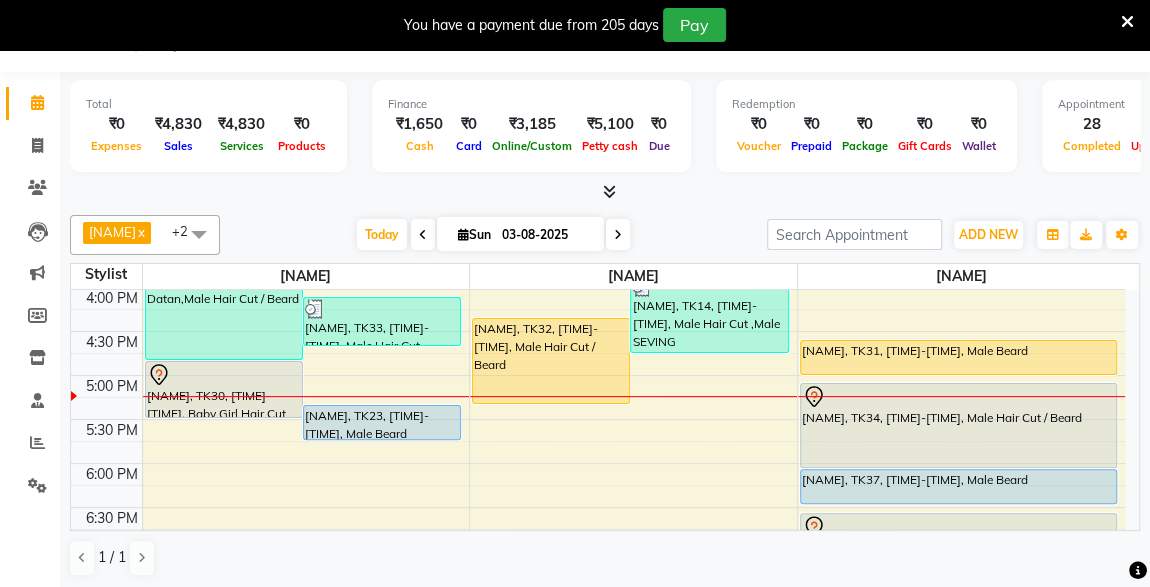 click on "[NAME], TK32, [TIME]-[TIME], Male Hair Cut / Beard" at bounding box center [551, 361] 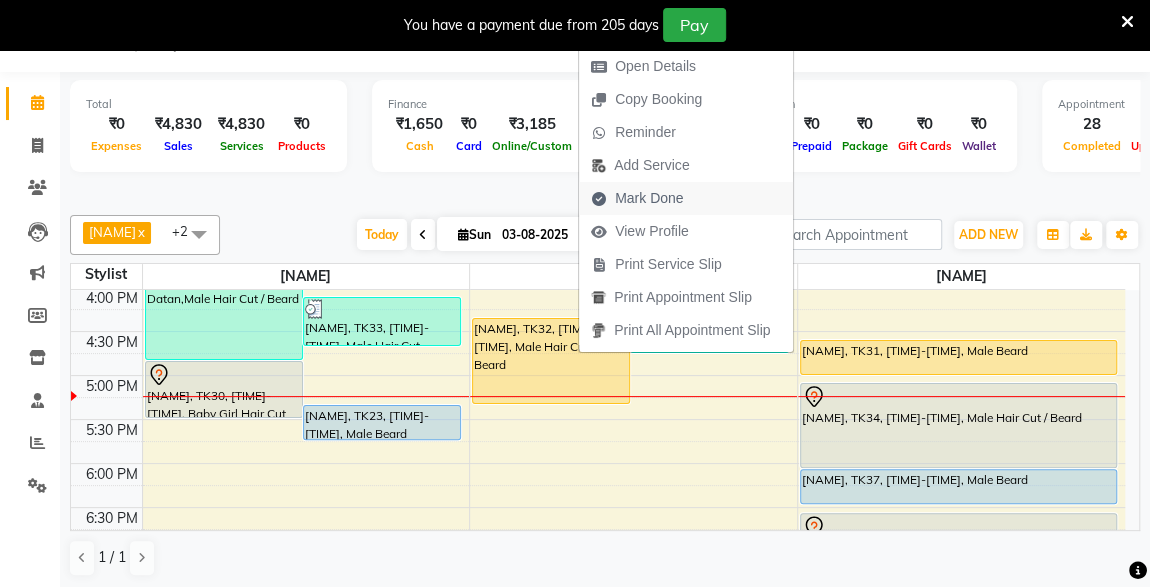 click on "Mark Done" at bounding box center (649, 198) 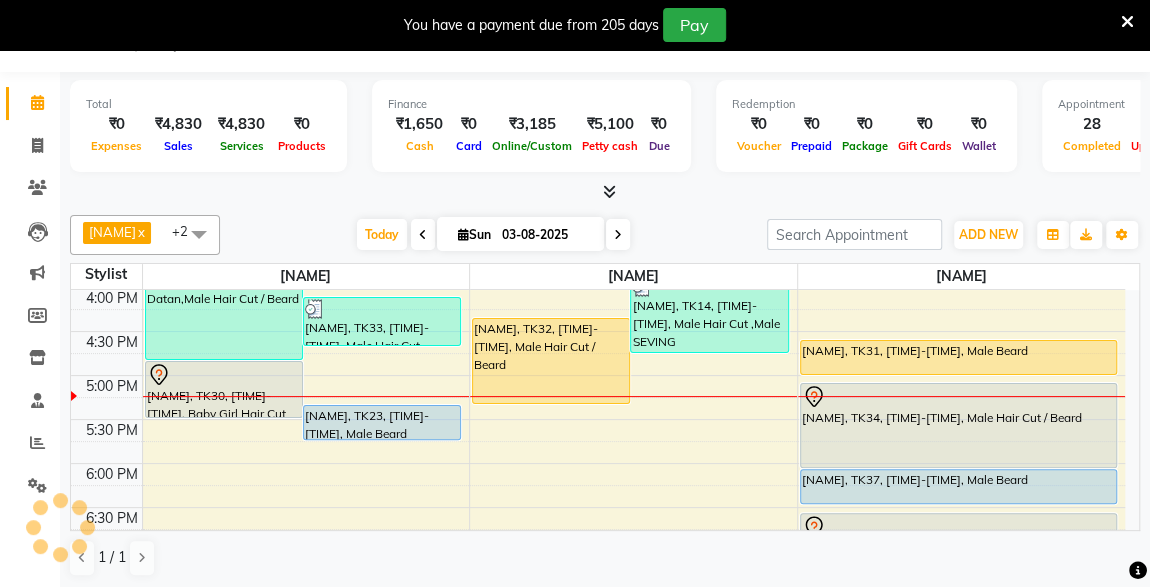 select on "7003" 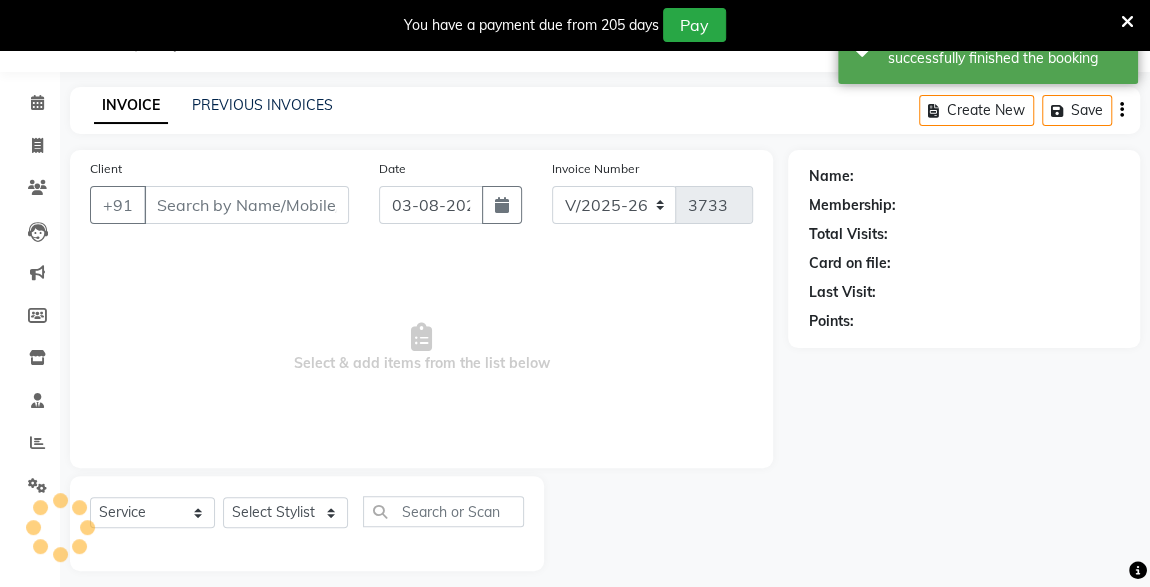 type on "[PHONE]" 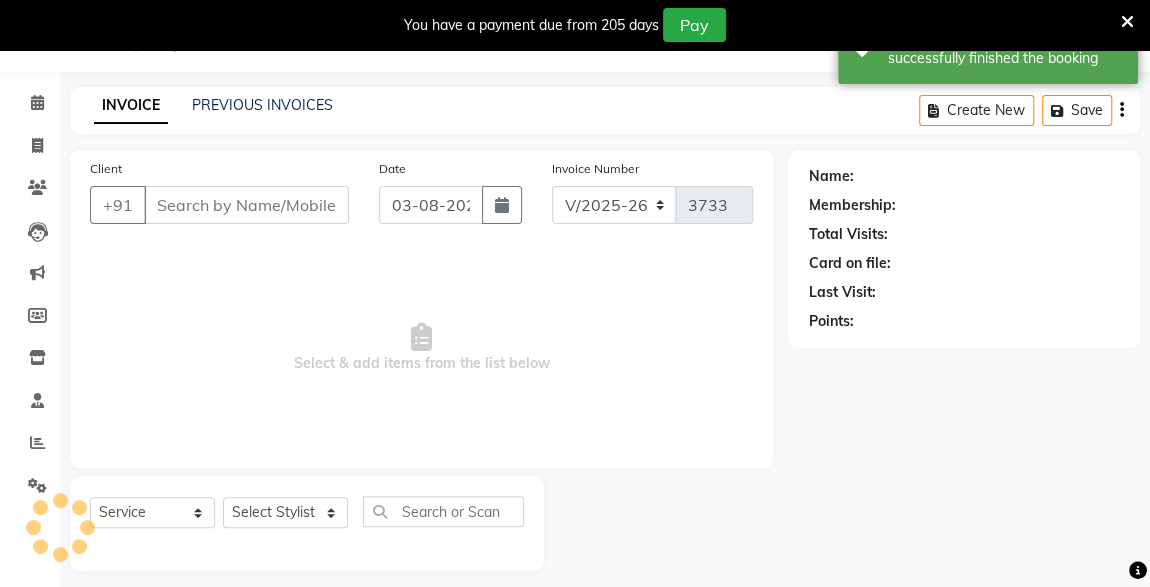 select on "57588" 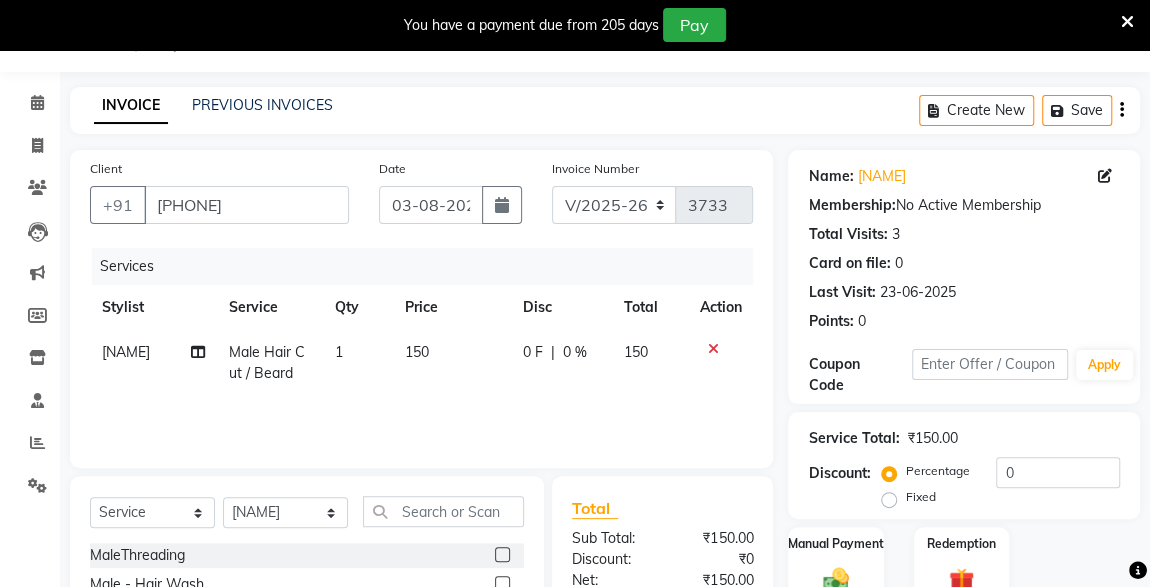 scroll, scrollTop: 261, scrollLeft: 0, axis: vertical 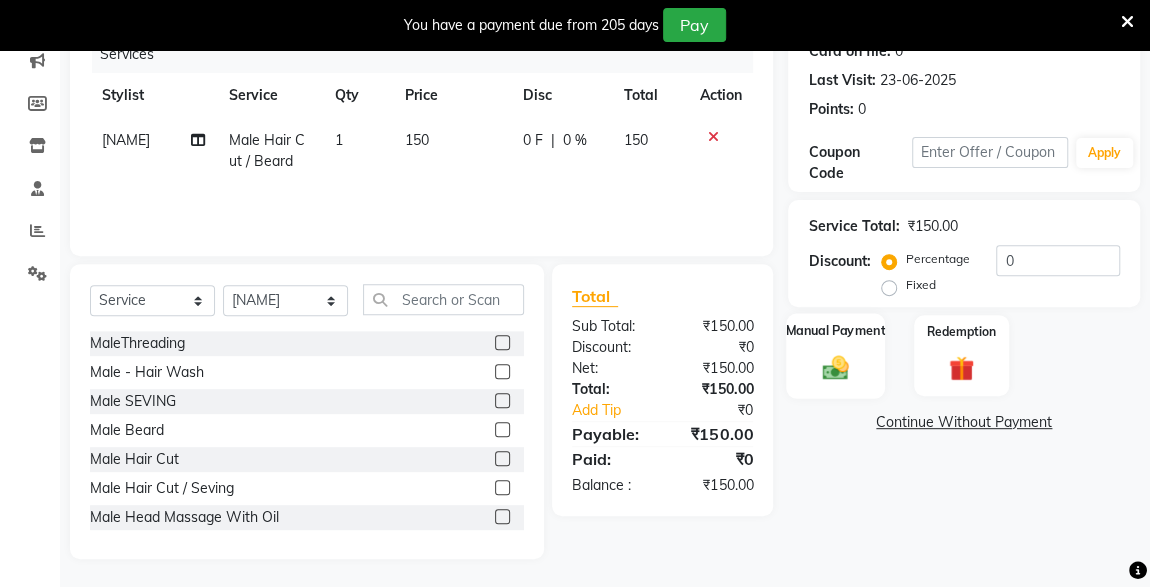 click 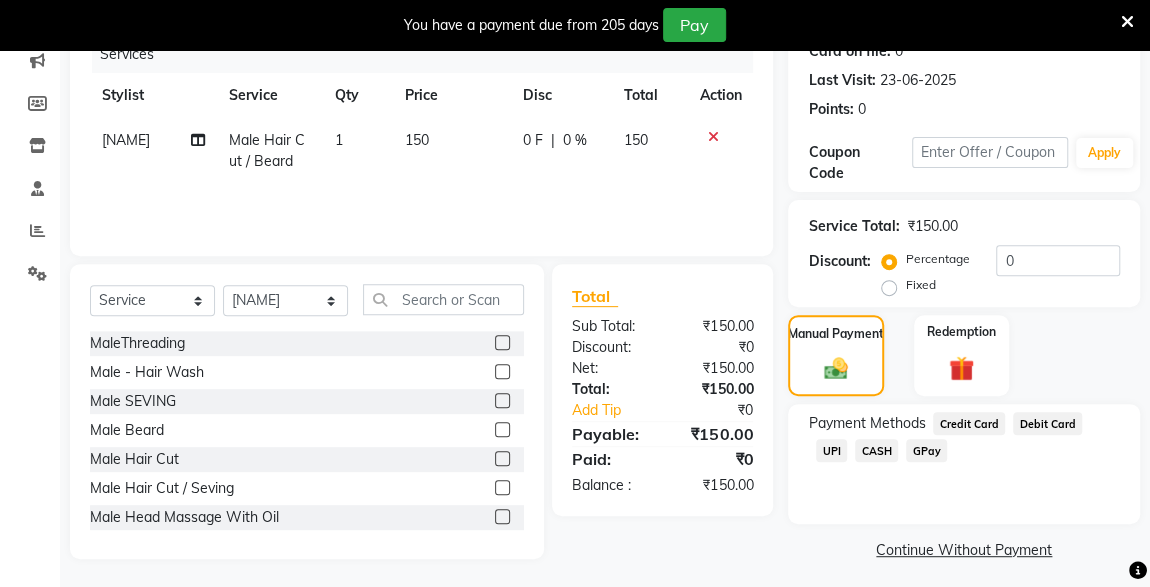 click on "UPI" 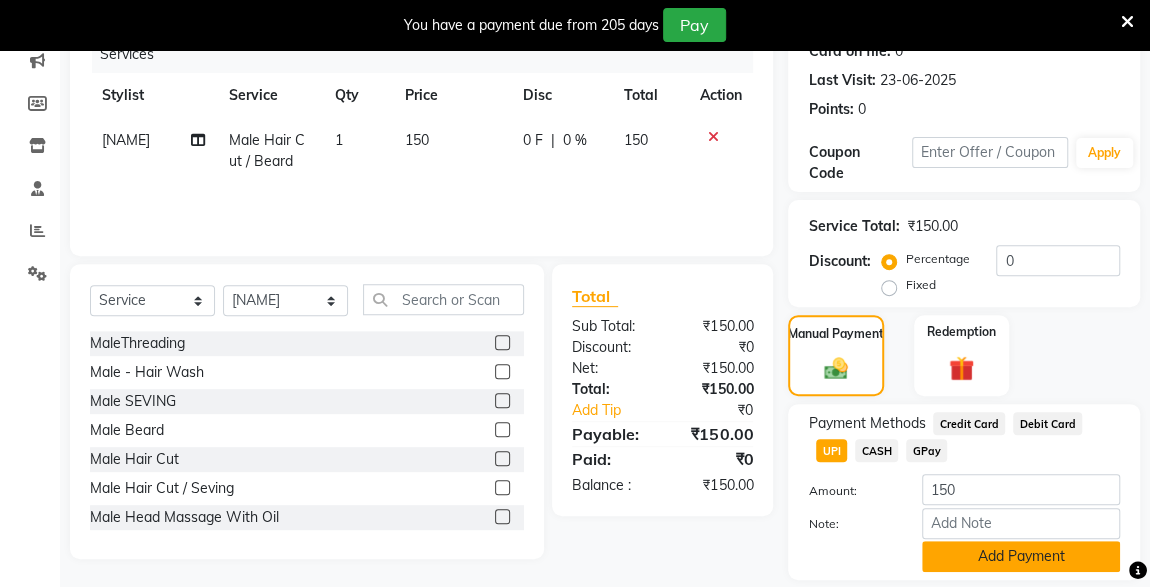 click on "Add Payment" 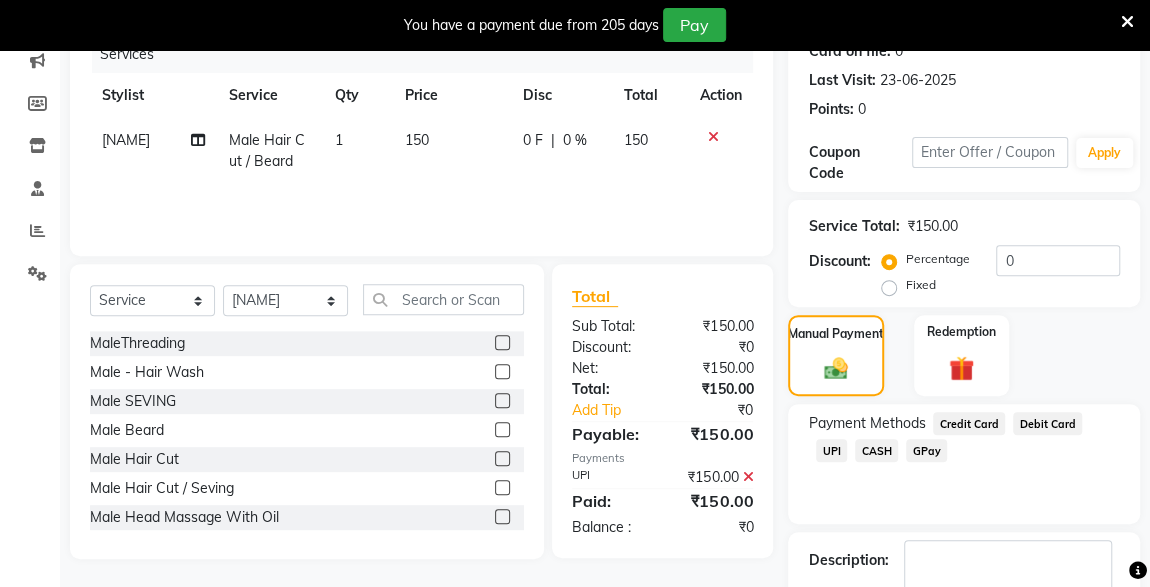 scroll, scrollTop: 379, scrollLeft: 0, axis: vertical 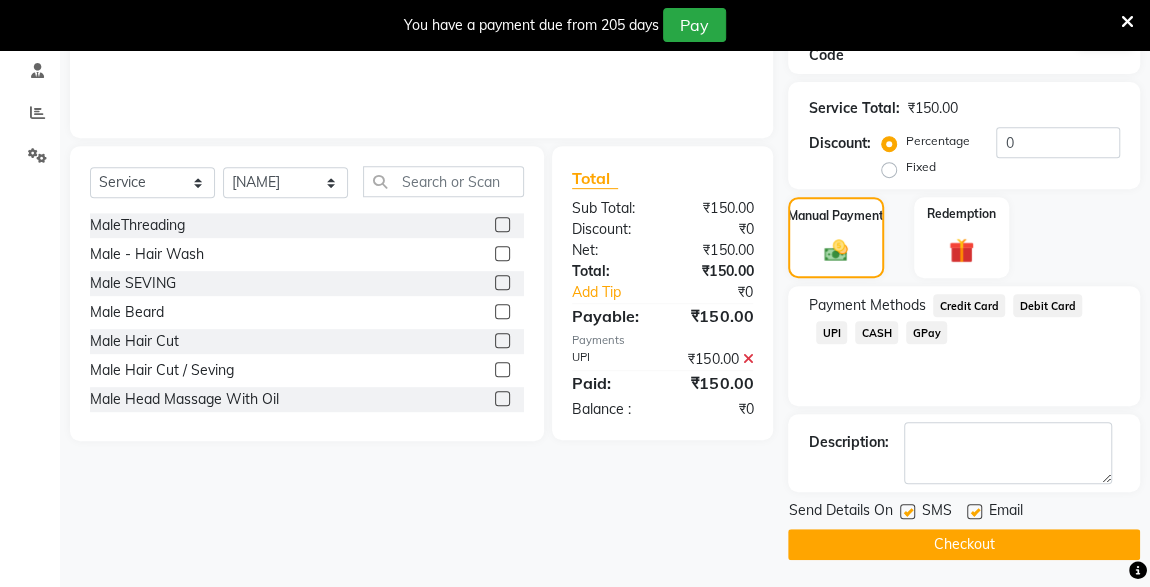 click 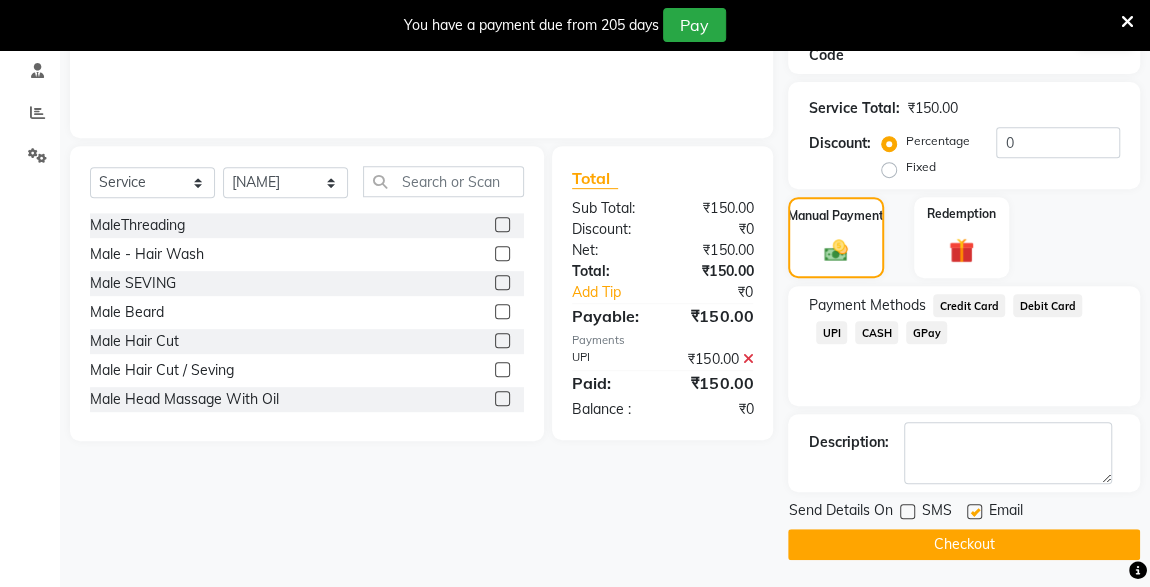 click on "Checkout" 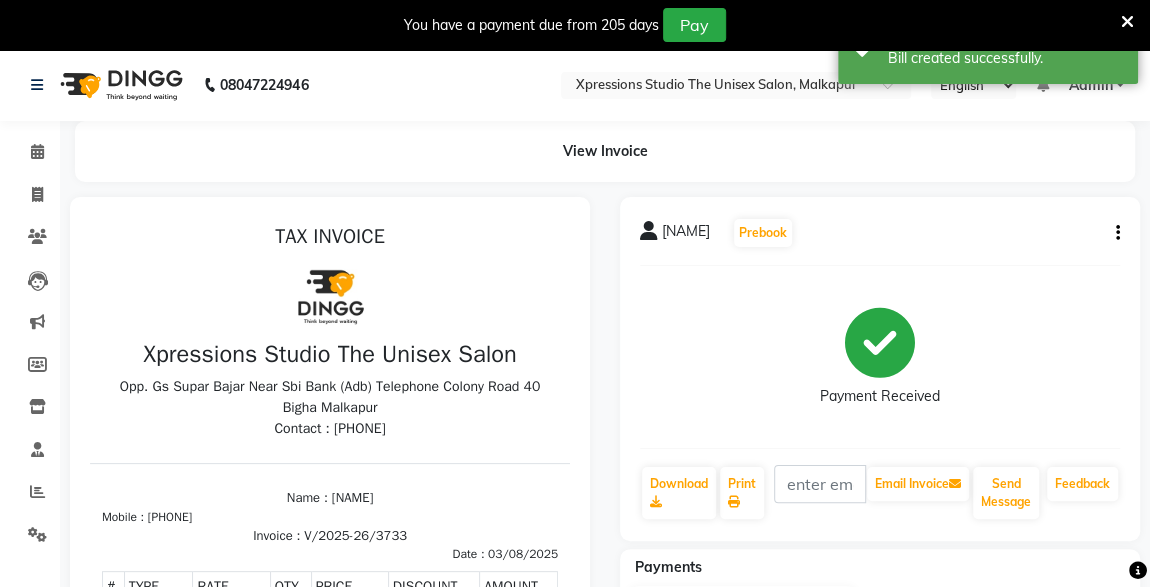 scroll, scrollTop: 0, scrollLeft: 0, axis: both 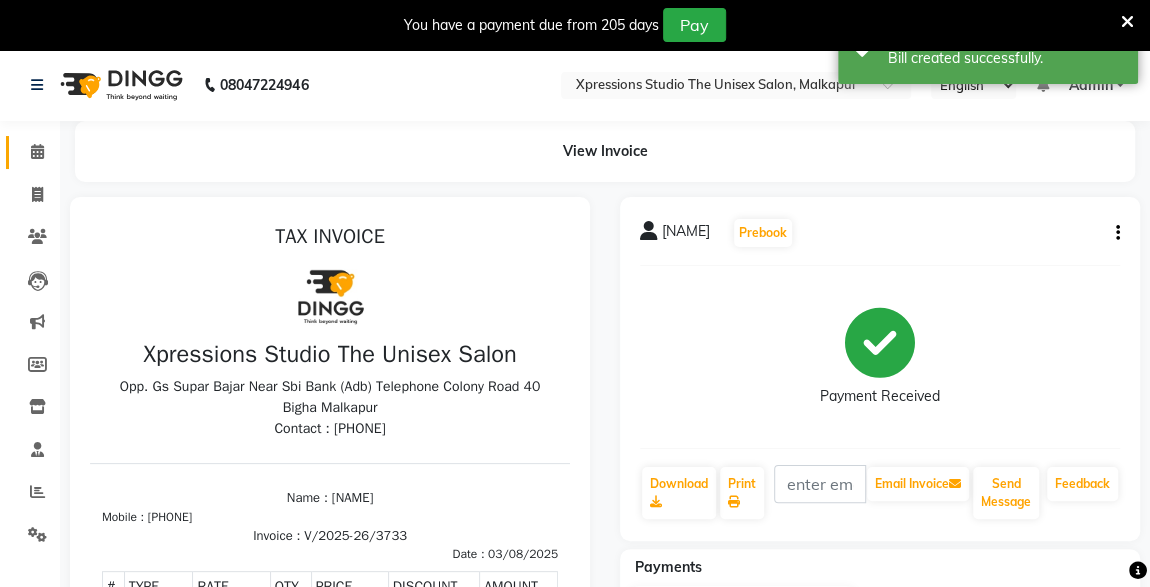 click 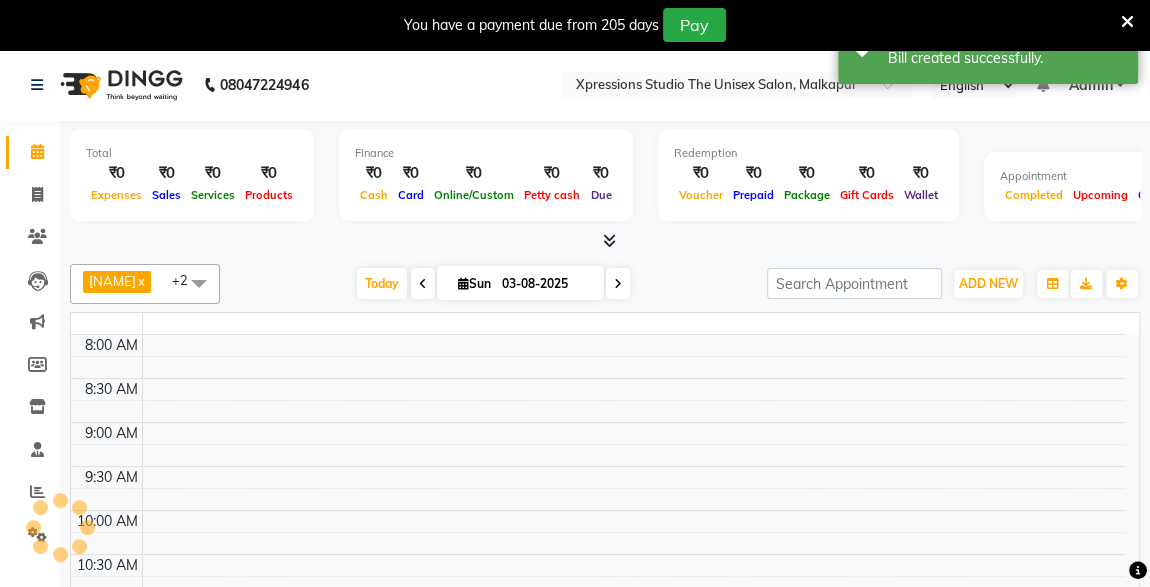 scroll, scrollTop: 778, scrollLeft: 0, axis: vertical 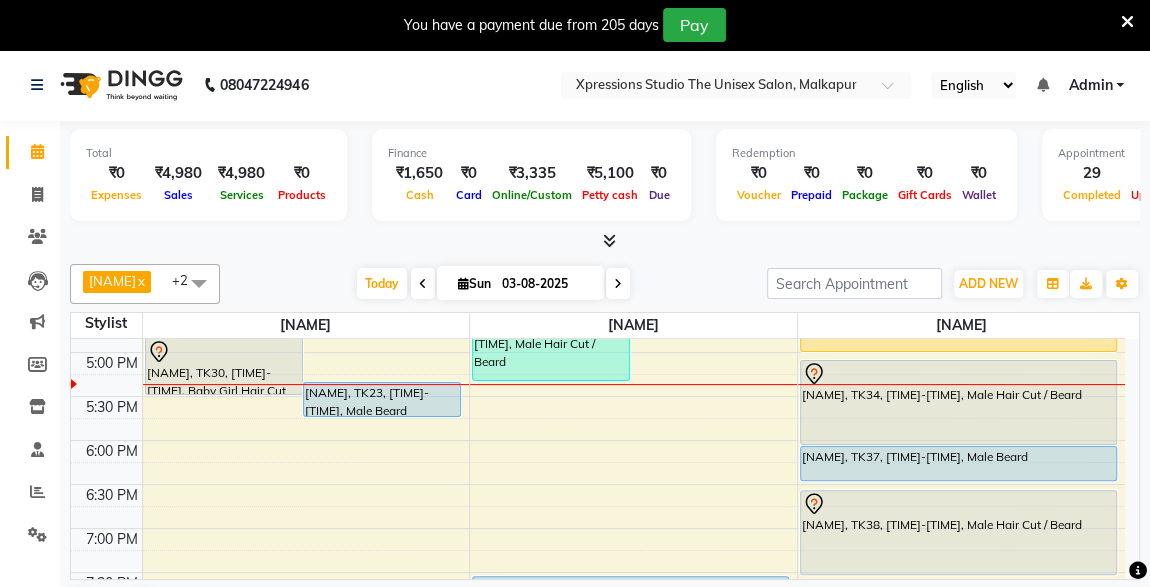 click on "[NAME], TK23, [TIME]-[TIME], Male Beard" at bounding box center [382, 399] 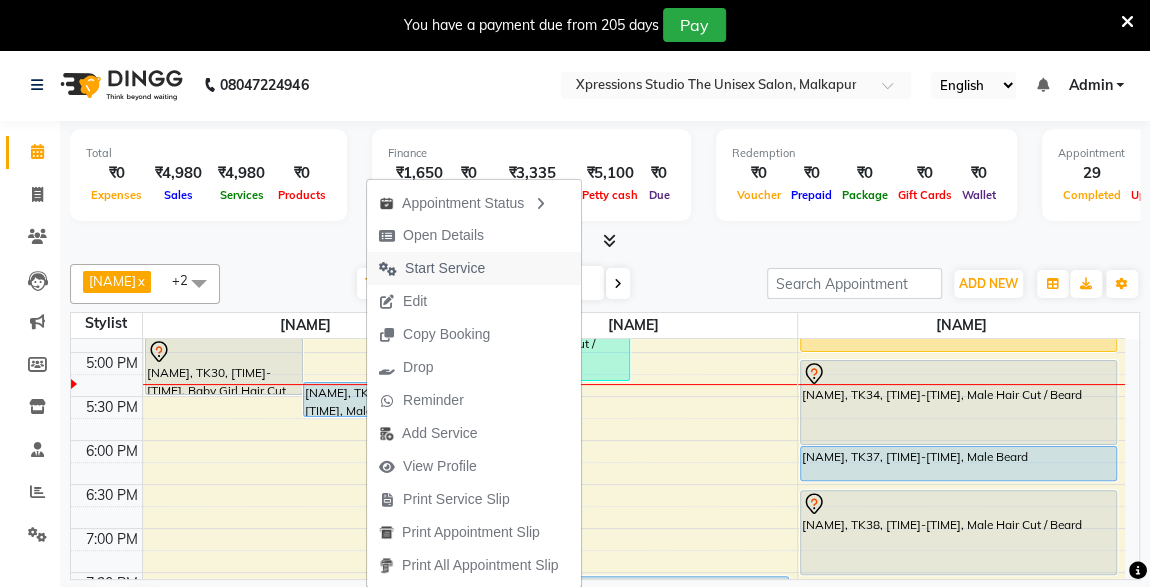 click on "Start Service" at bounding box center [445, 268] 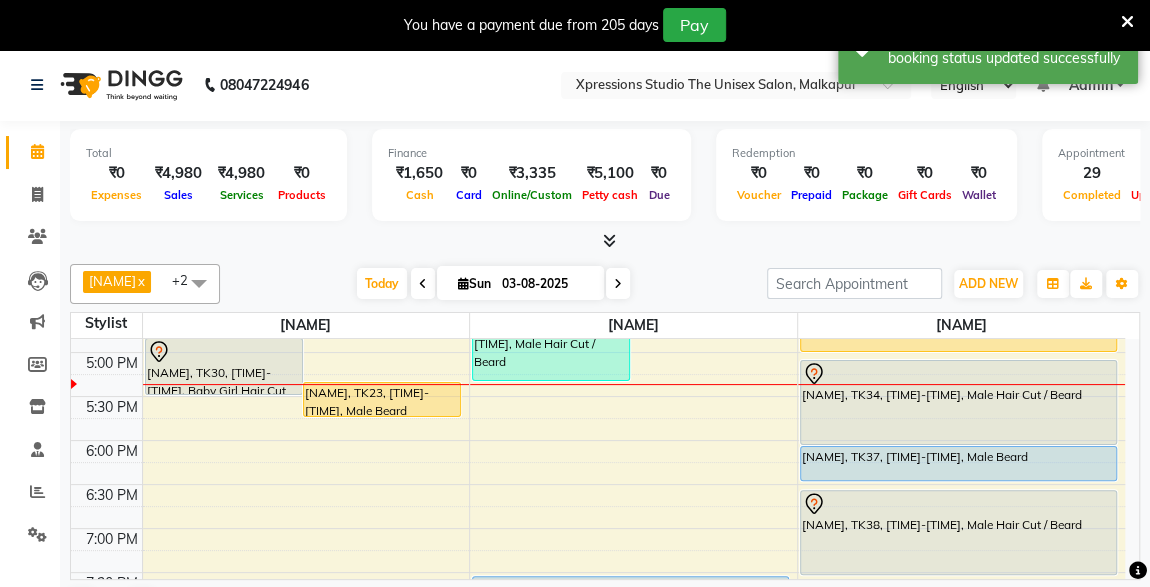 scroll, scrollTop: 742, scrollLeft: 0, axis: vertical 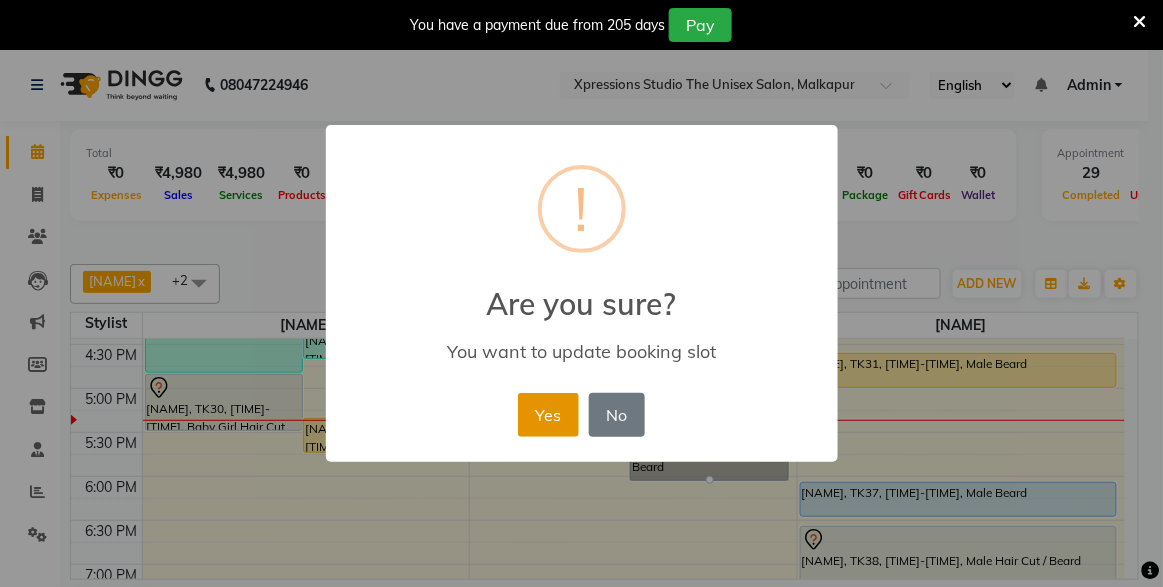 click on "Yes" at bounding box center [548, 415] 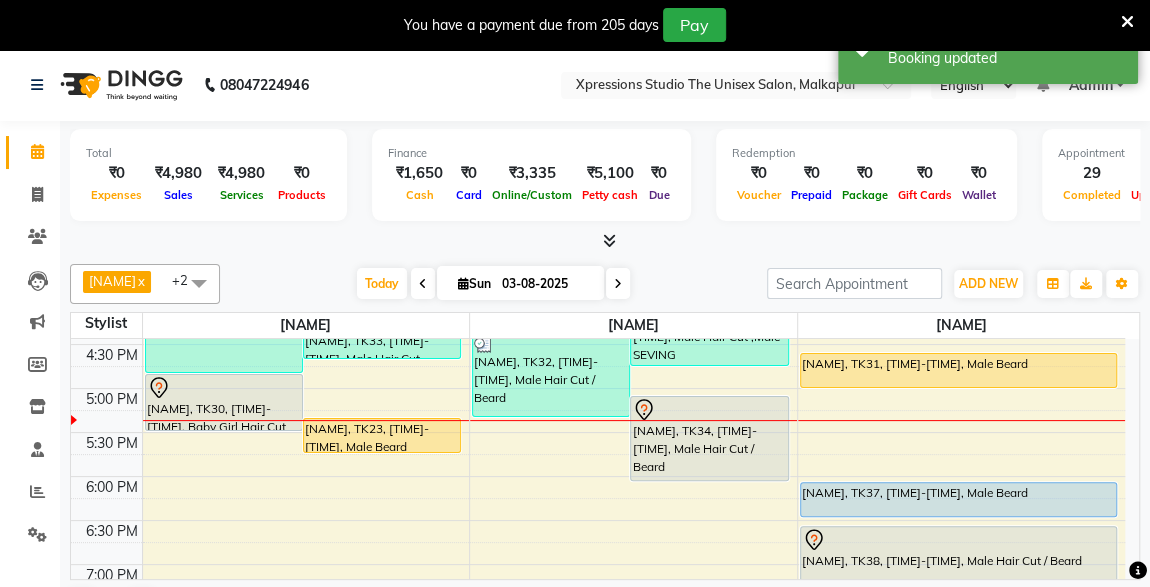 click on "[NAME], TK34, [TIME]-[TIME], Male Hair Cut / Beard" at bounding box center (709, 438) 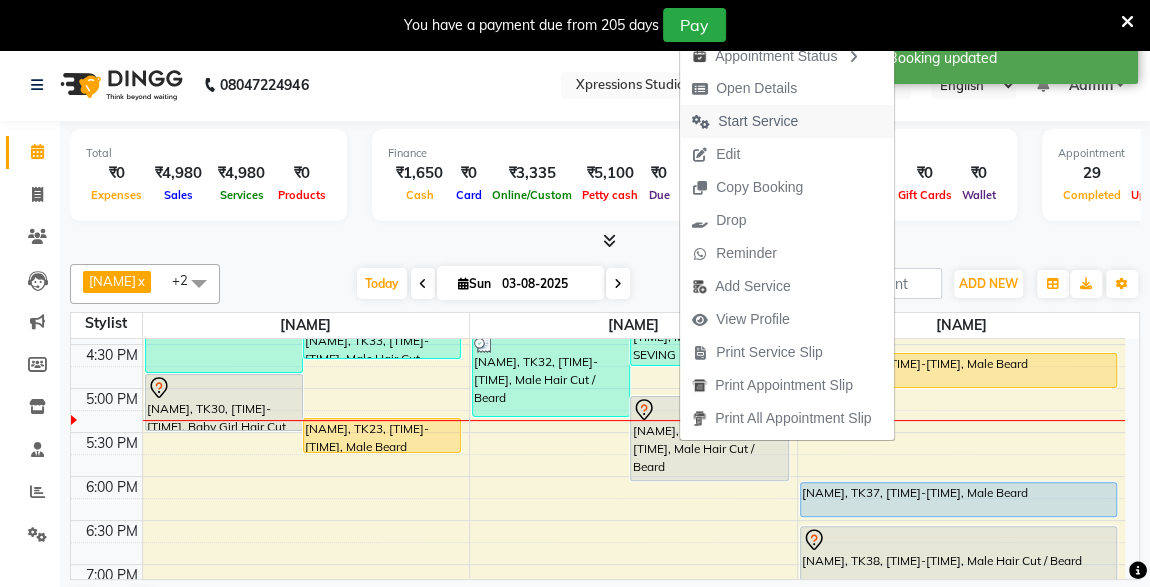 click on "Start Service" at bounding box center [758, 121] 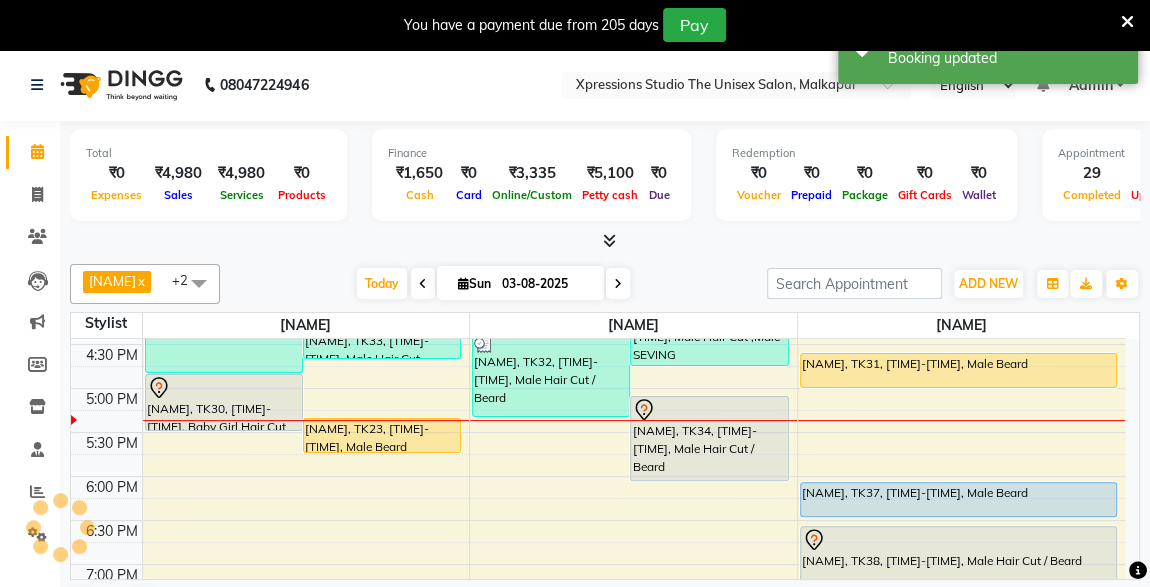 click on "Harish Talreja, TK31, 04:45 PM-05:10 PM, Male  Beard" at bounding box center [958, 370] 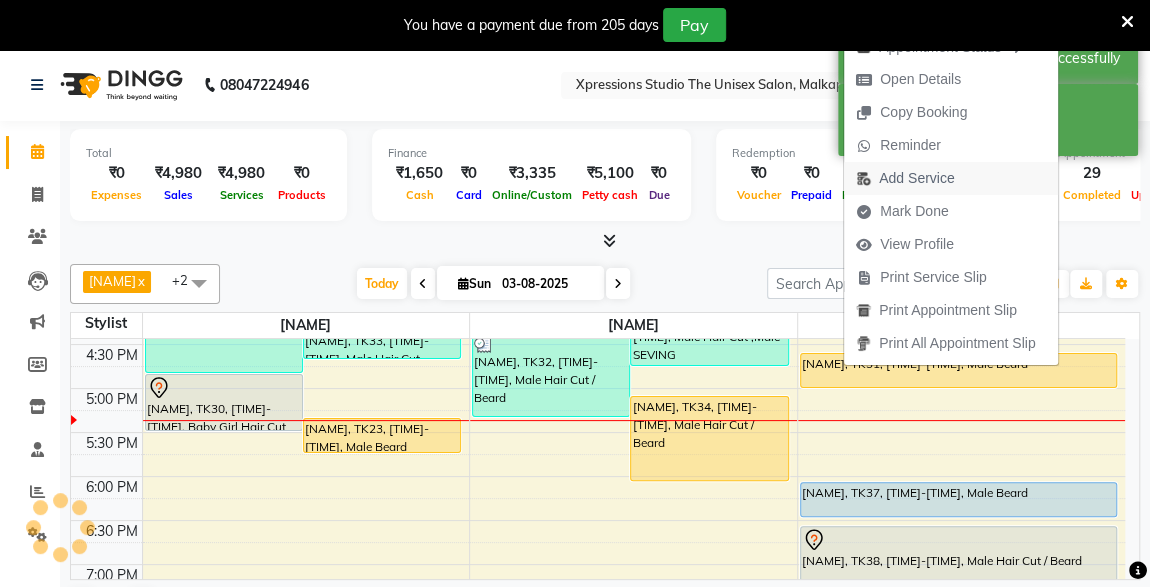 click on "Add Service" at bounding box center (916, 178) 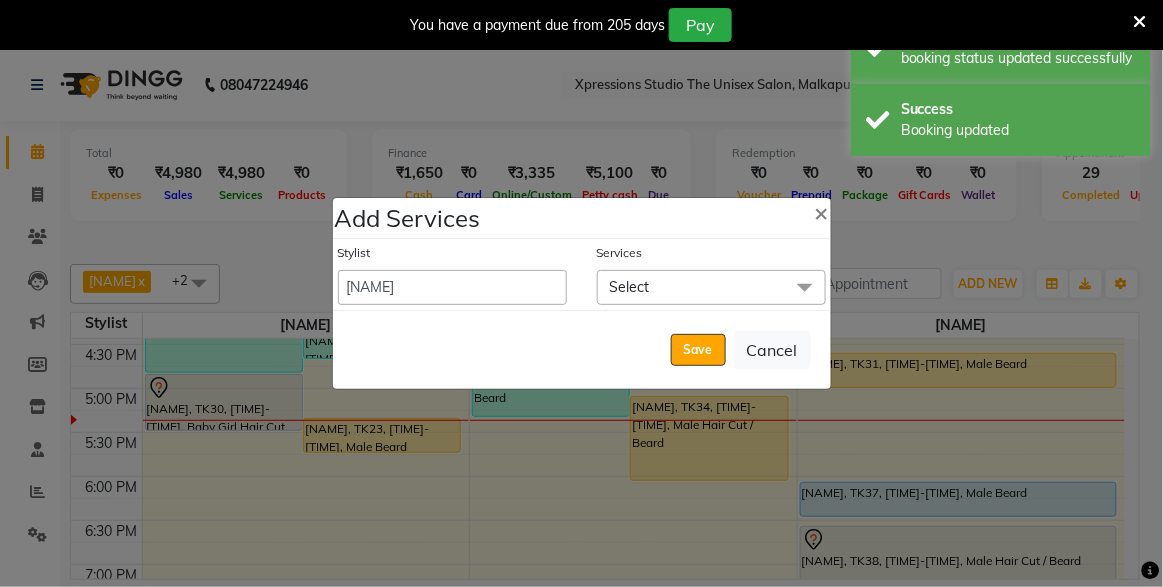 click on "Services" 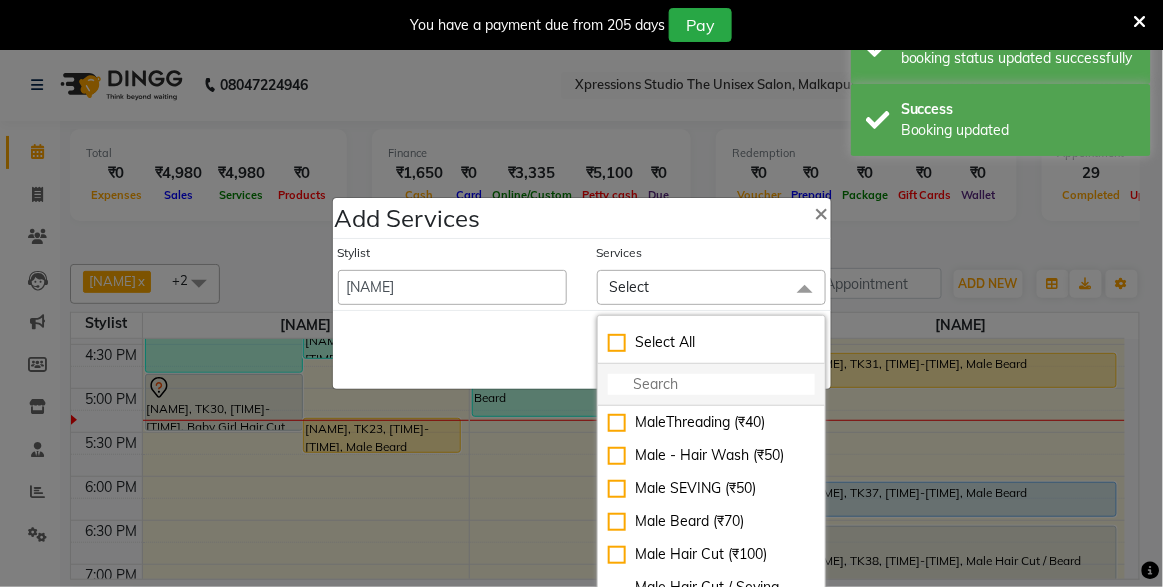 click 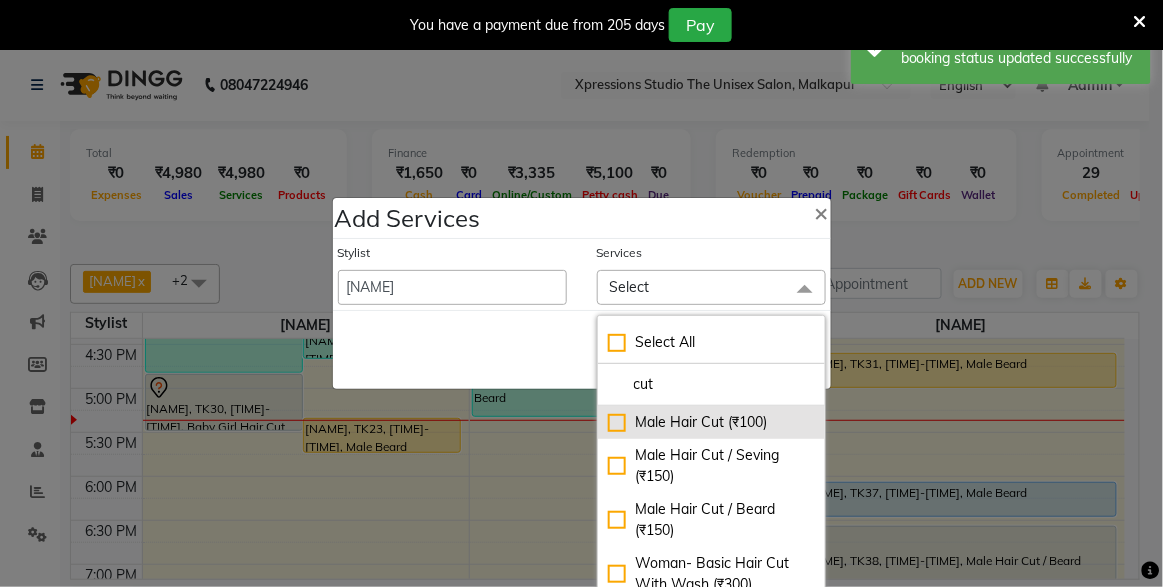 type on "cut" 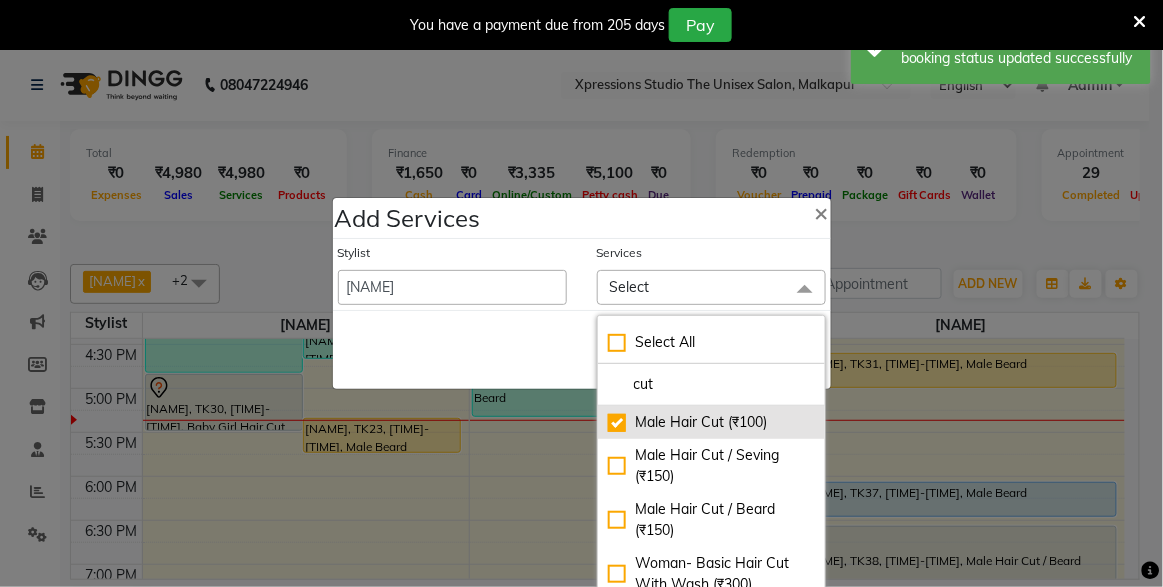 checkbox on "true" 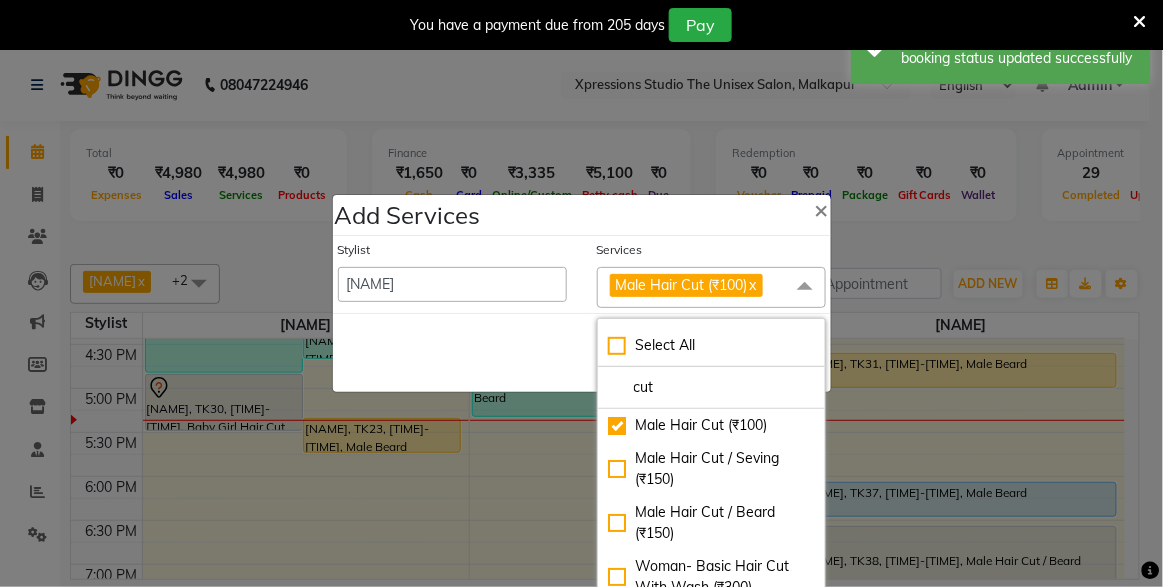 click on "Save   Cancel" 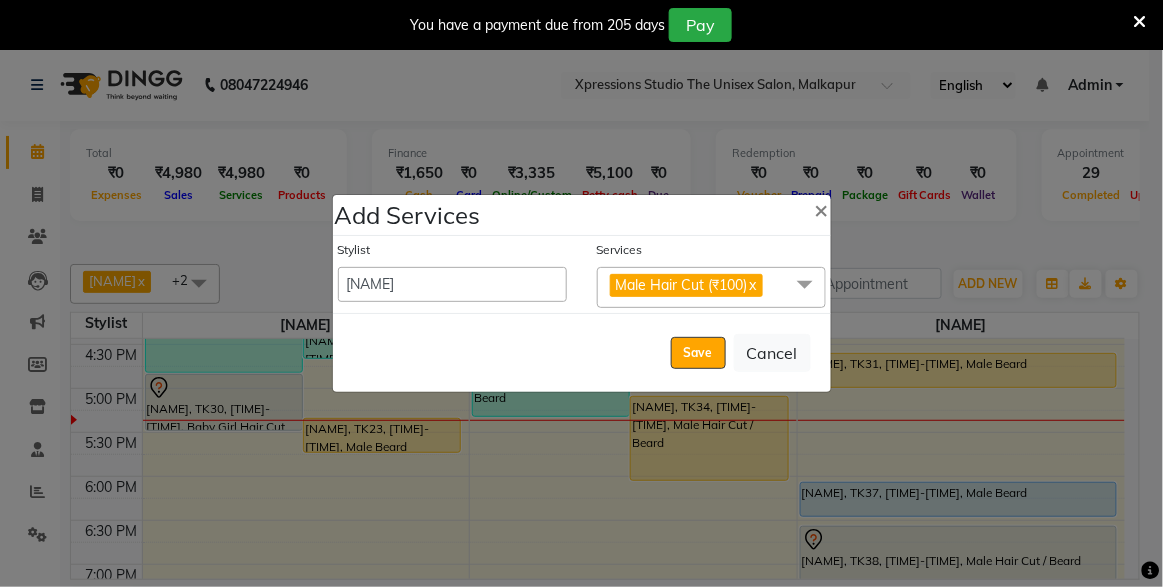 click on "Male Hair Cut  (₹100)  x" 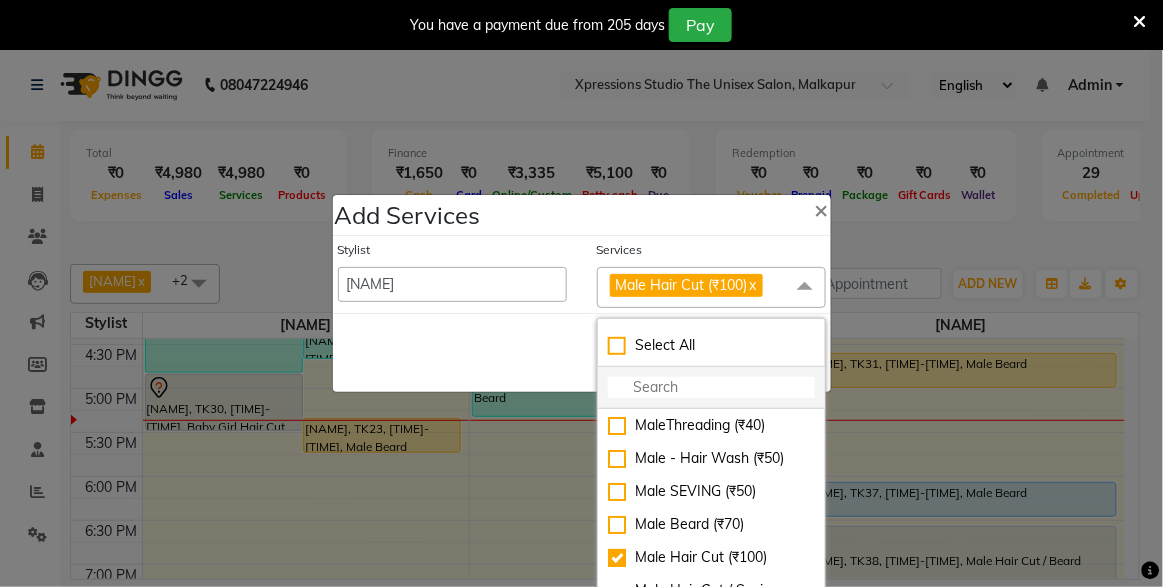 click 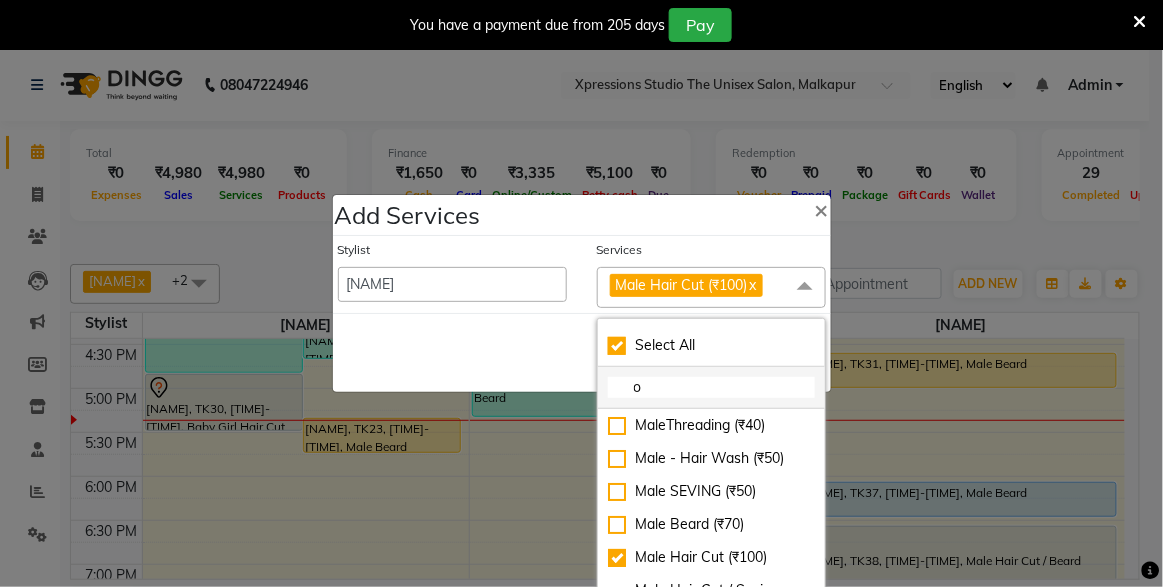 checkbox on "true" 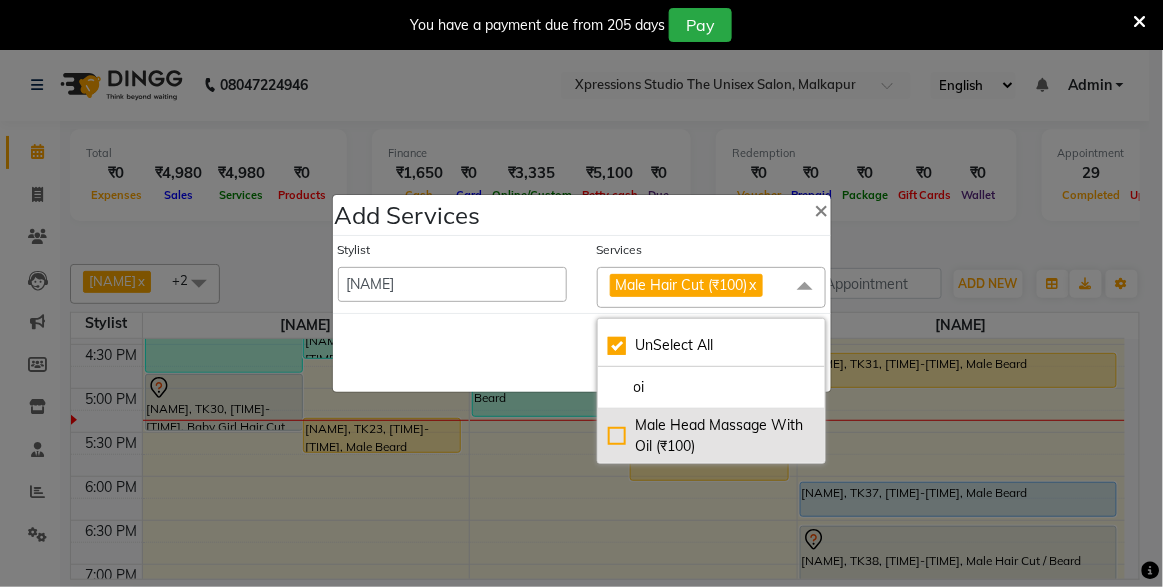 type on "oi" 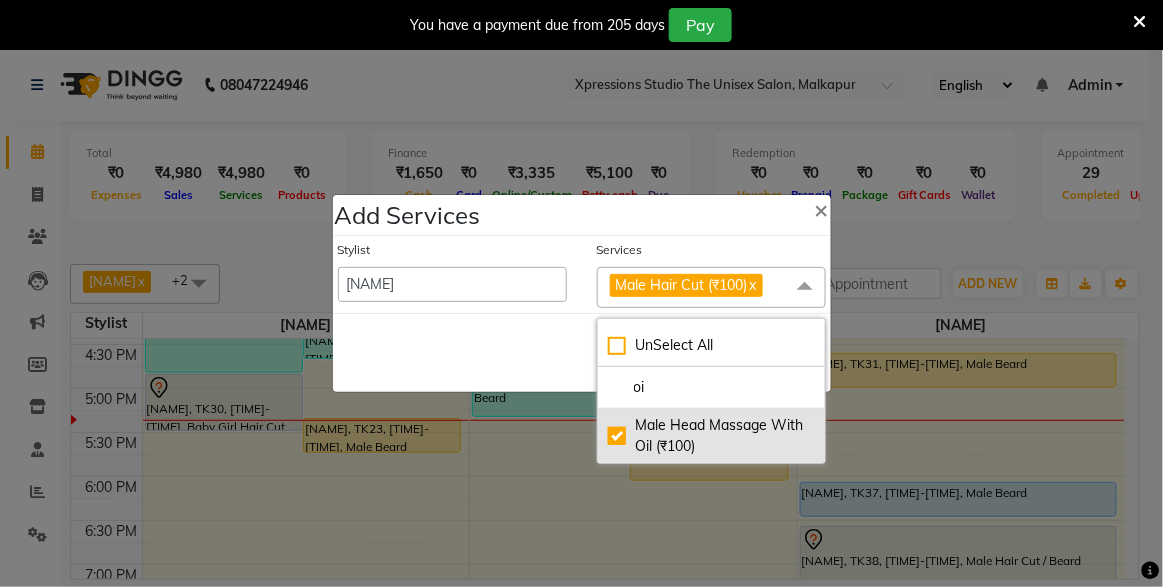checkbox on "false" 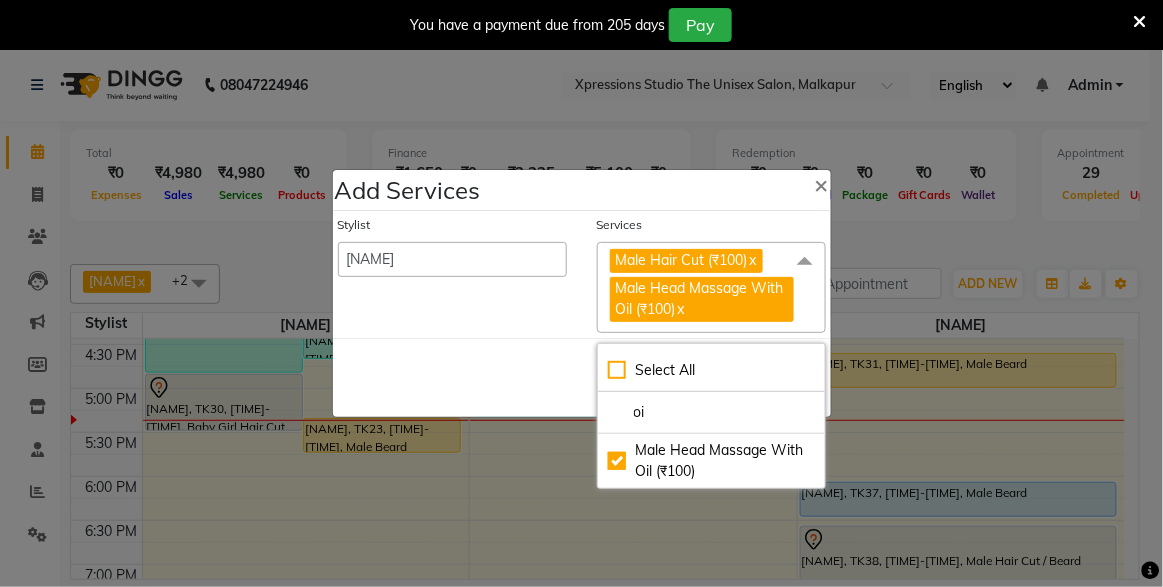 click on "Save   Cancel" 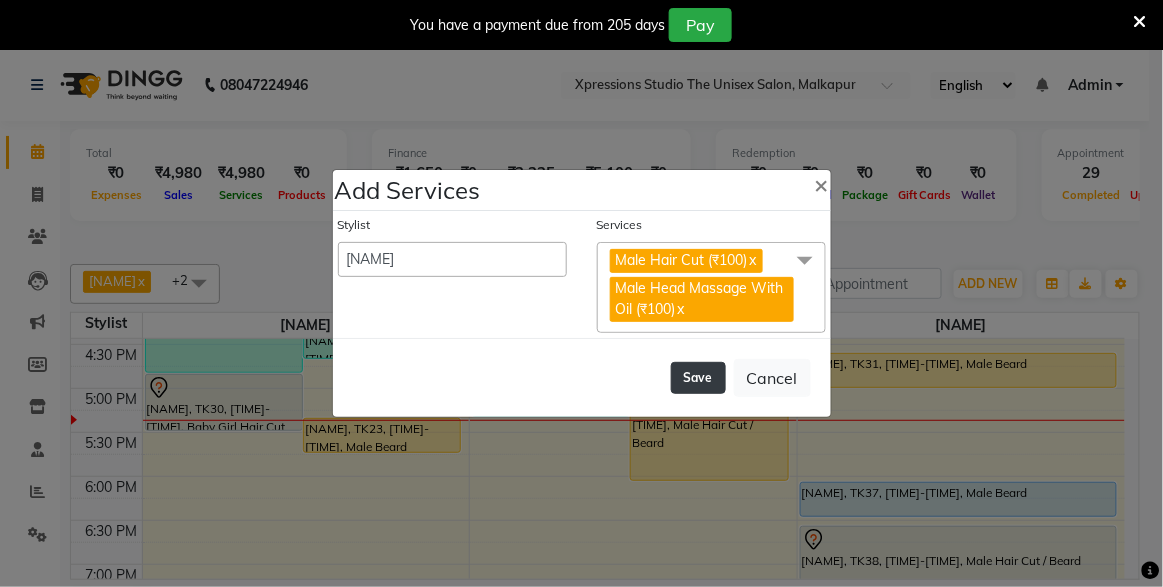 click on "Save" 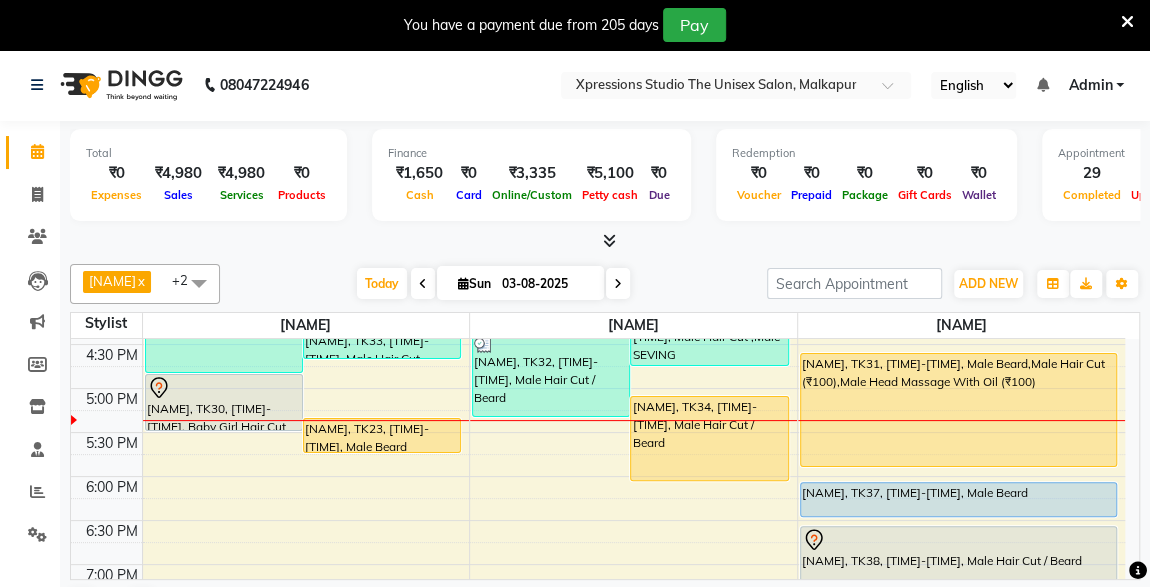 click at bounding box center (224, 388) 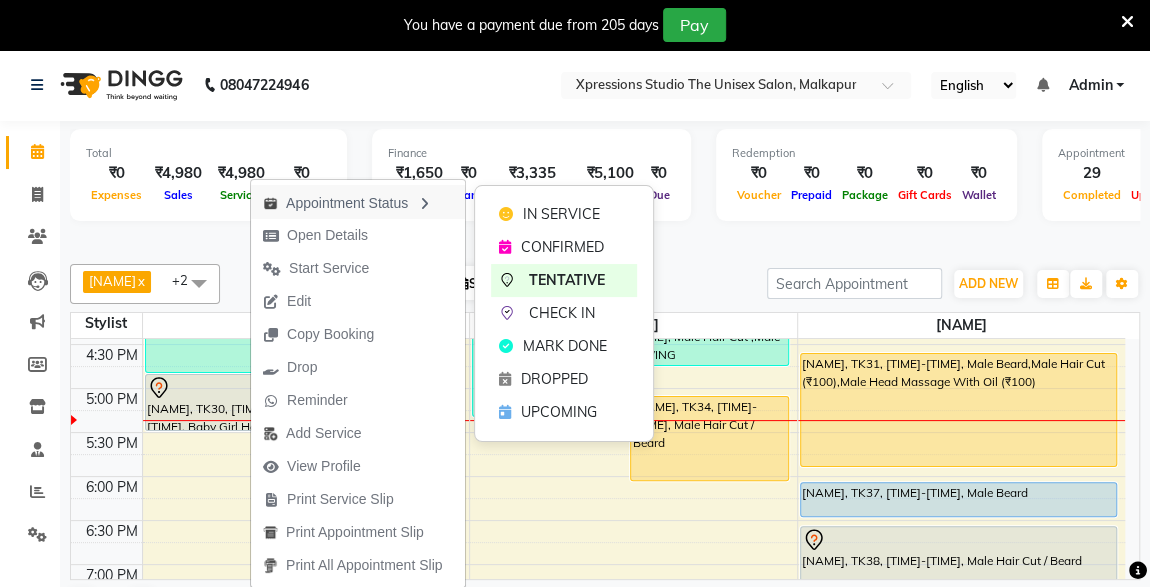 click on "Appointment Status" at bounding box center (358, 202) 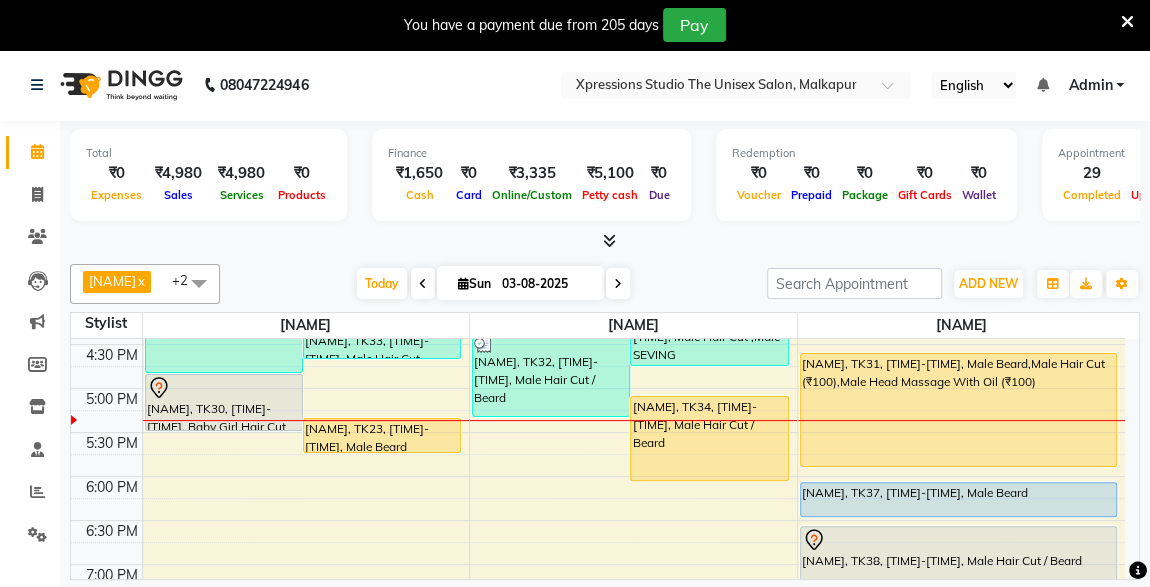 click at bounding box center [224, 388] 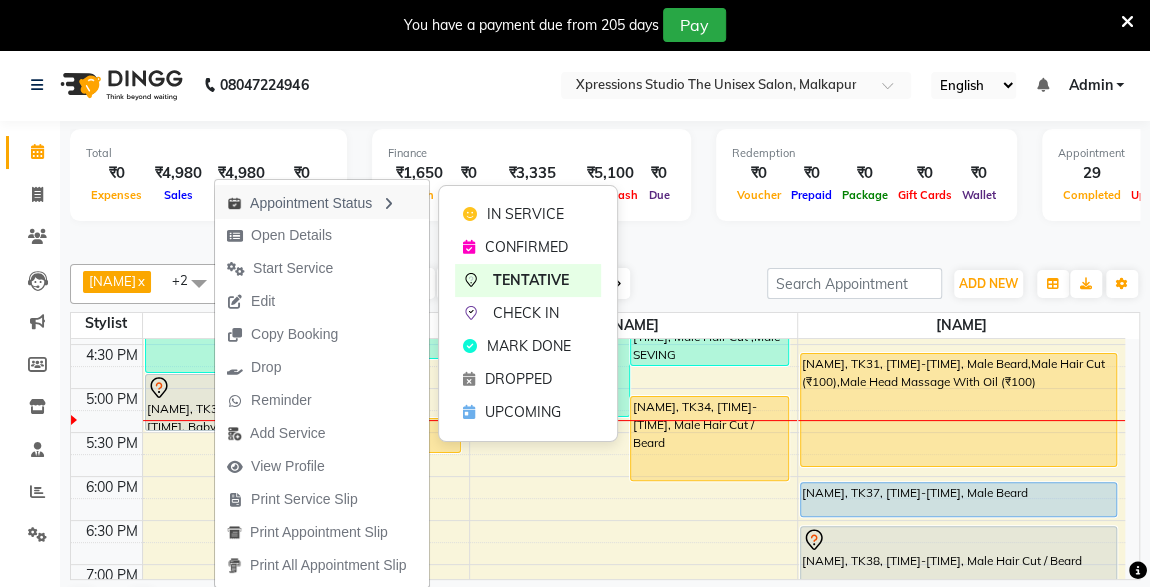 click on "Appointment Status" at bounding box center (322, 202) 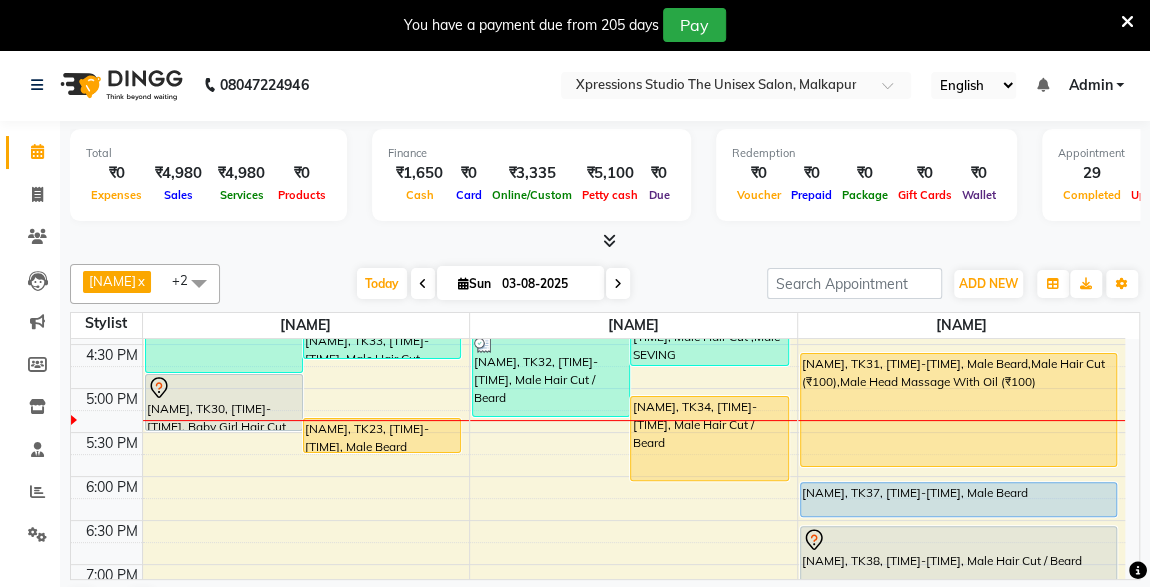 click at bounding box center (224, 388) 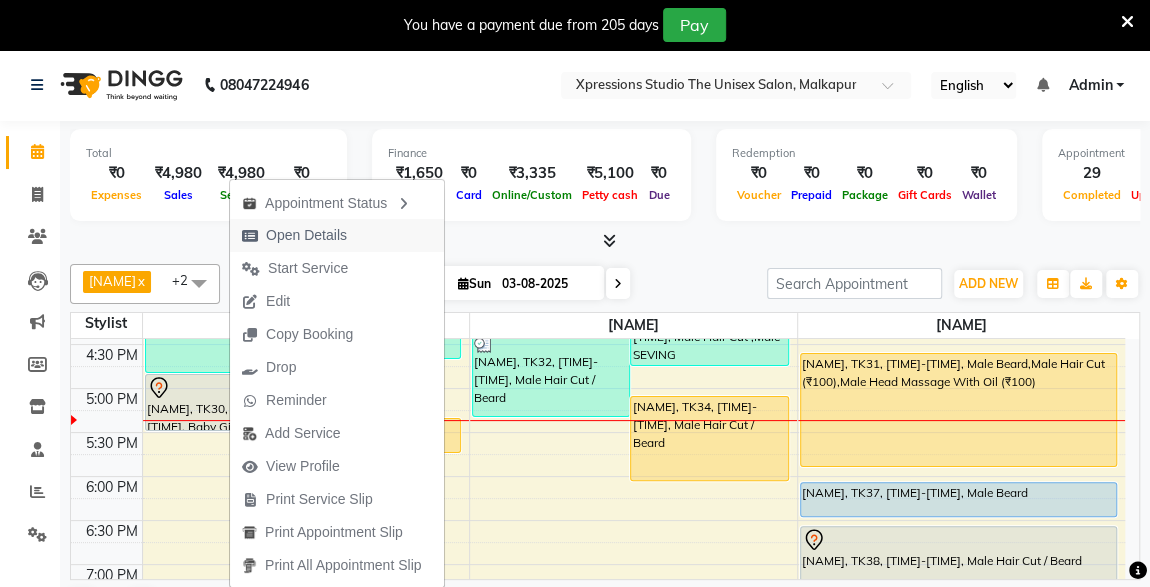 click on "Open Details" at bounding box center (306, 235) 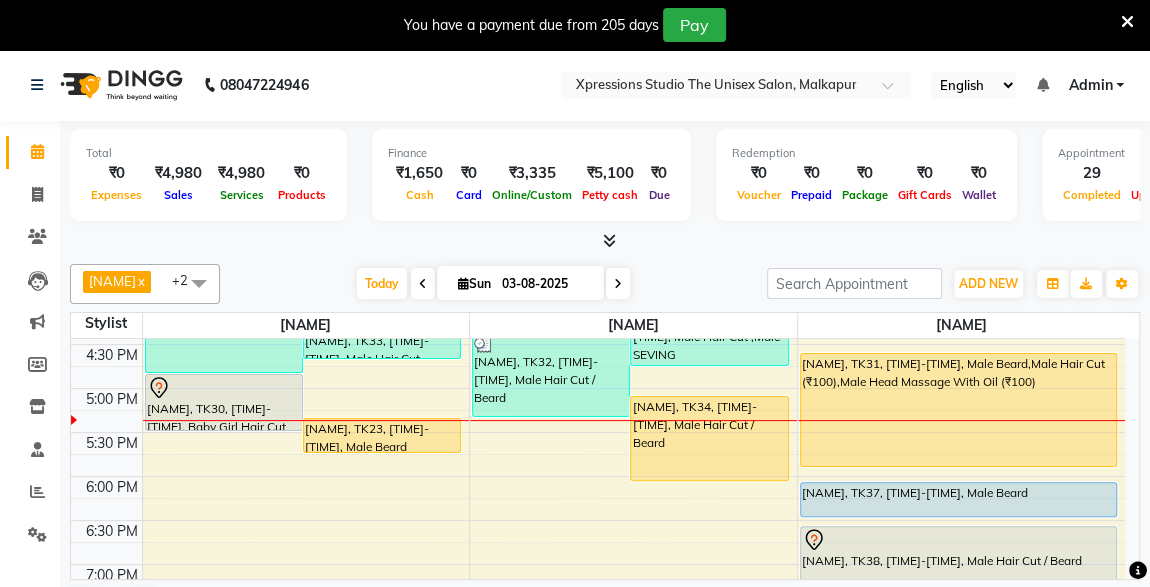click on "[FIRST] [LAST], TK30, [TIME] - [TIME], Baby Girl Hair Cut" at bounding box center (224, 402) 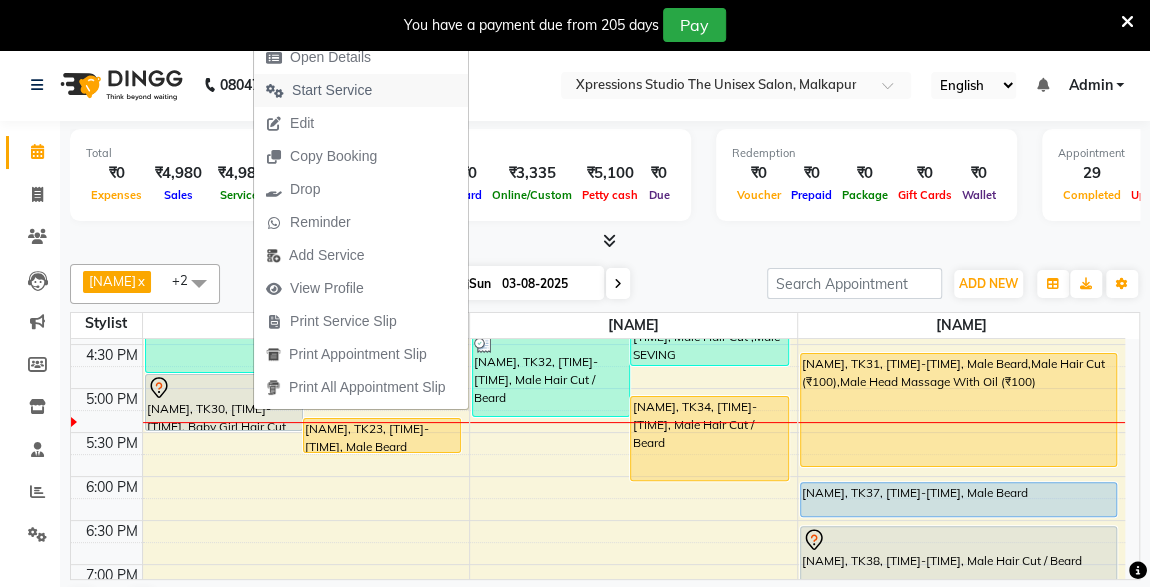 click on "Start Service" at bounding box center [332, 90] 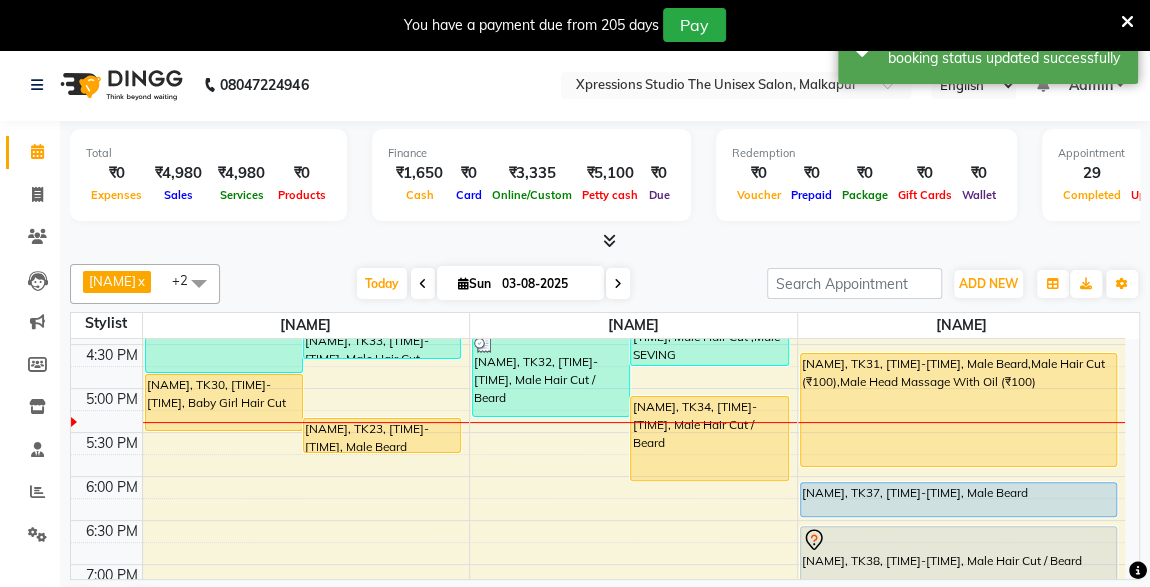 click on "[FIRST] [LAST], TK30, [TIME] - [TIME], Baby Girl Hair Cut" at bounding box center (224, 402) 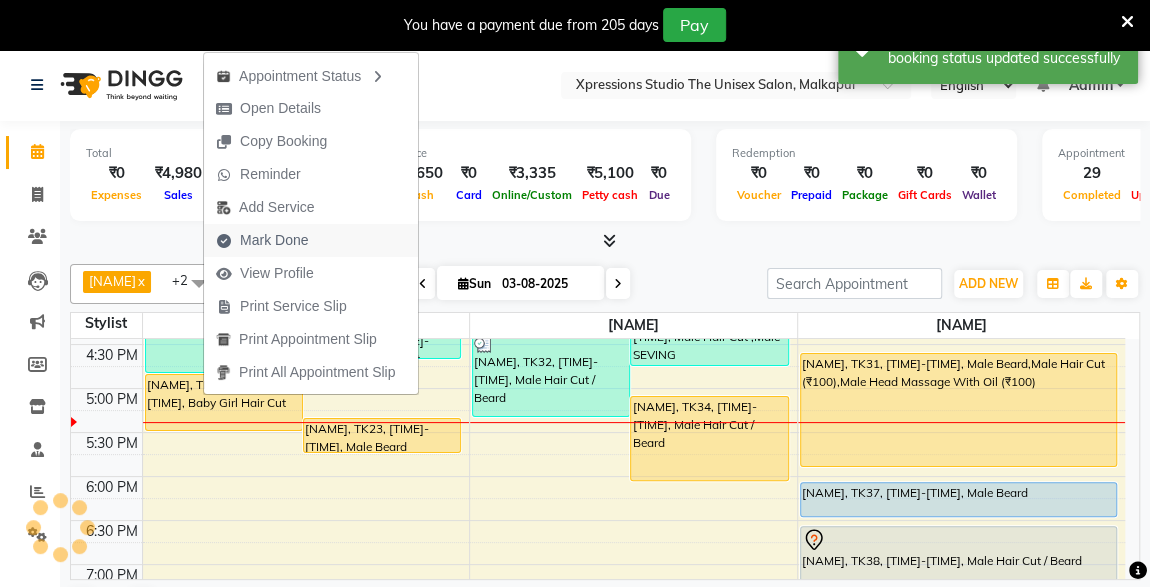 click on "Mark Done" at bounding box center (274, 240) 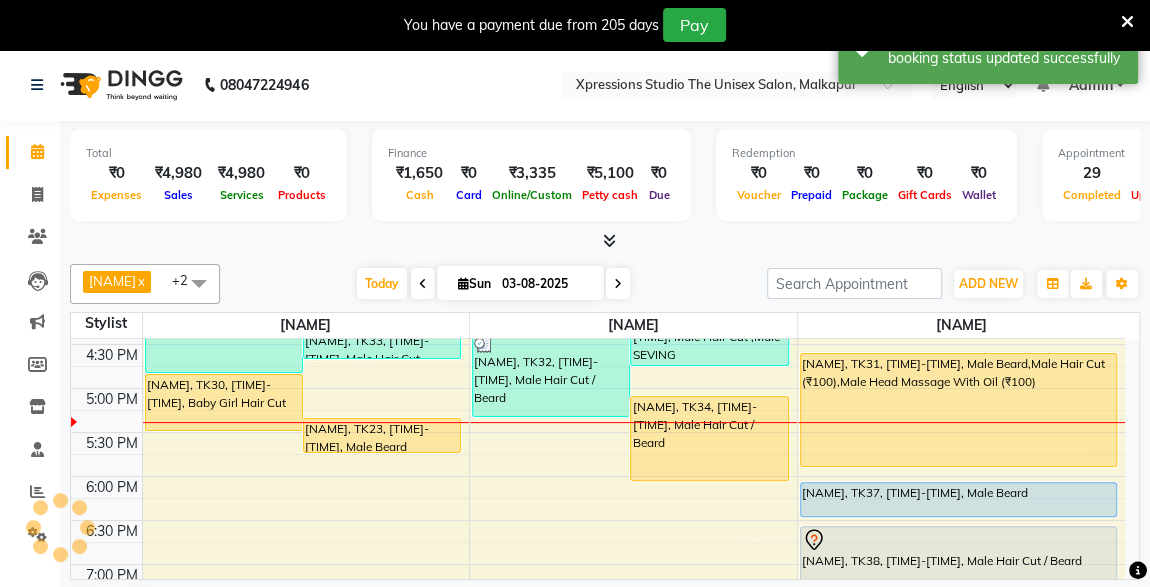 select on "service" 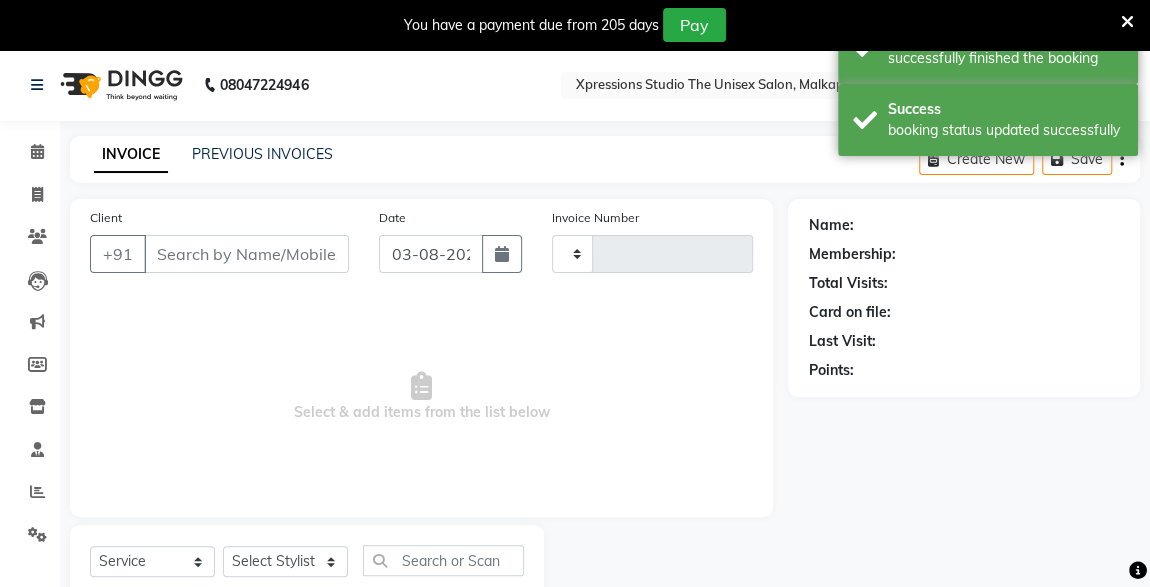 type on "3734" 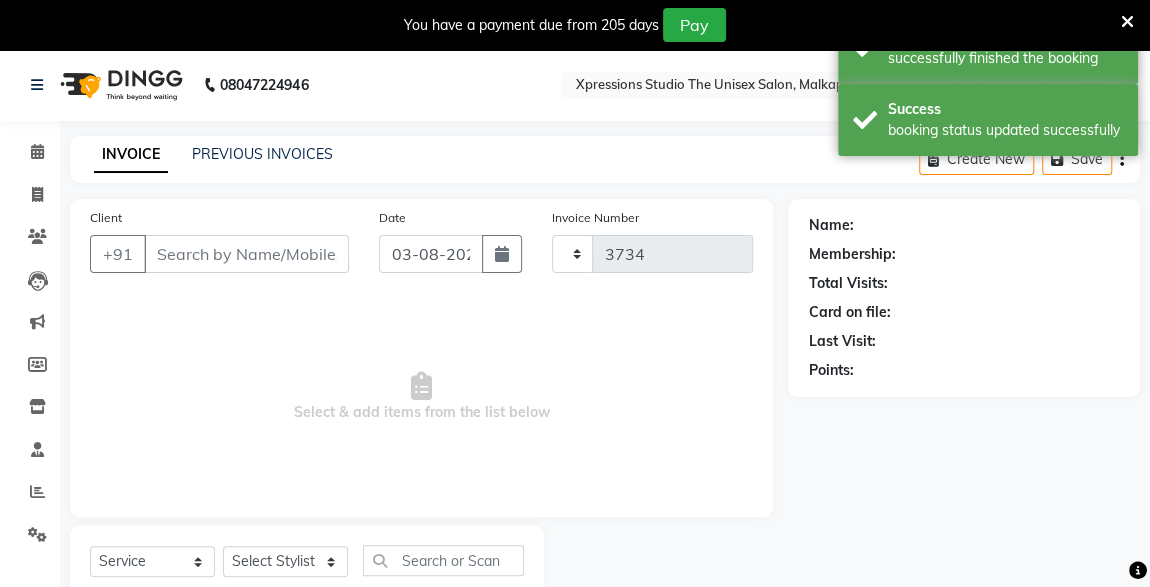select on "7003" 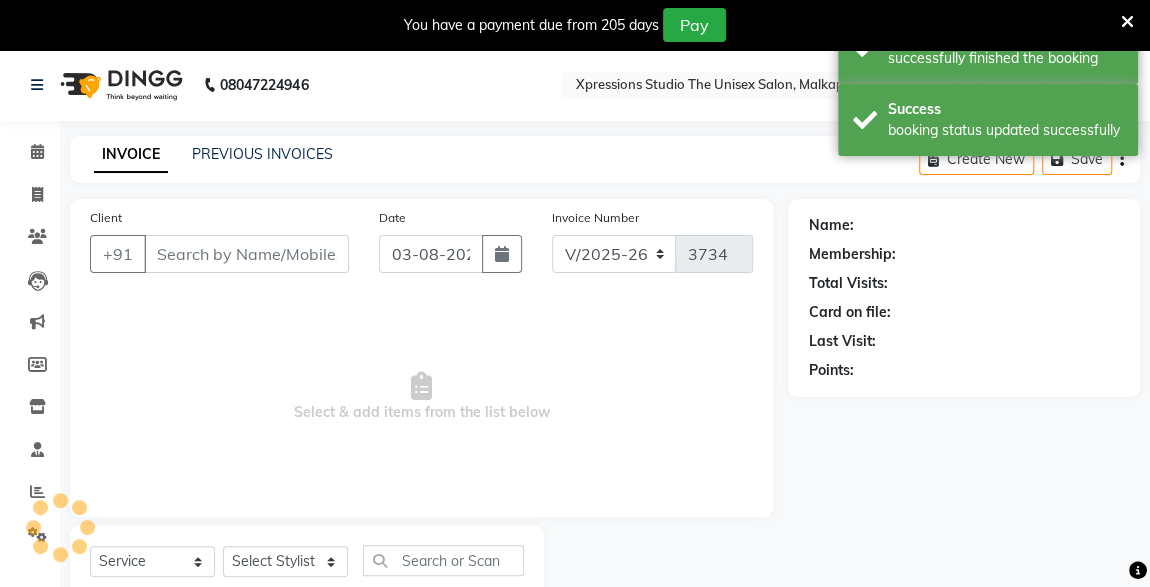 type on "9850954241" 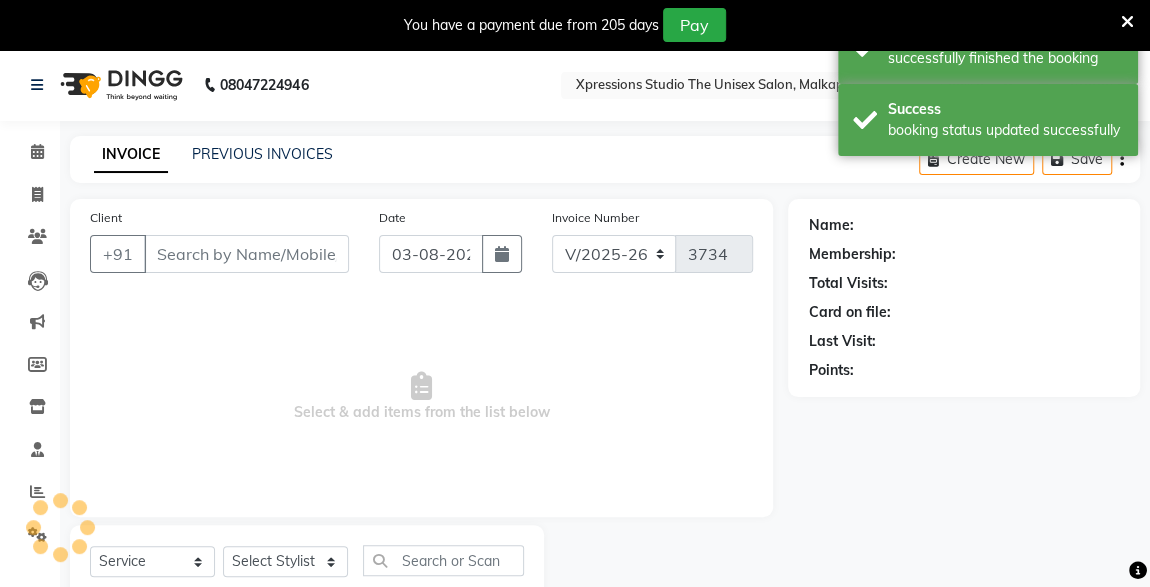 select on "57587" 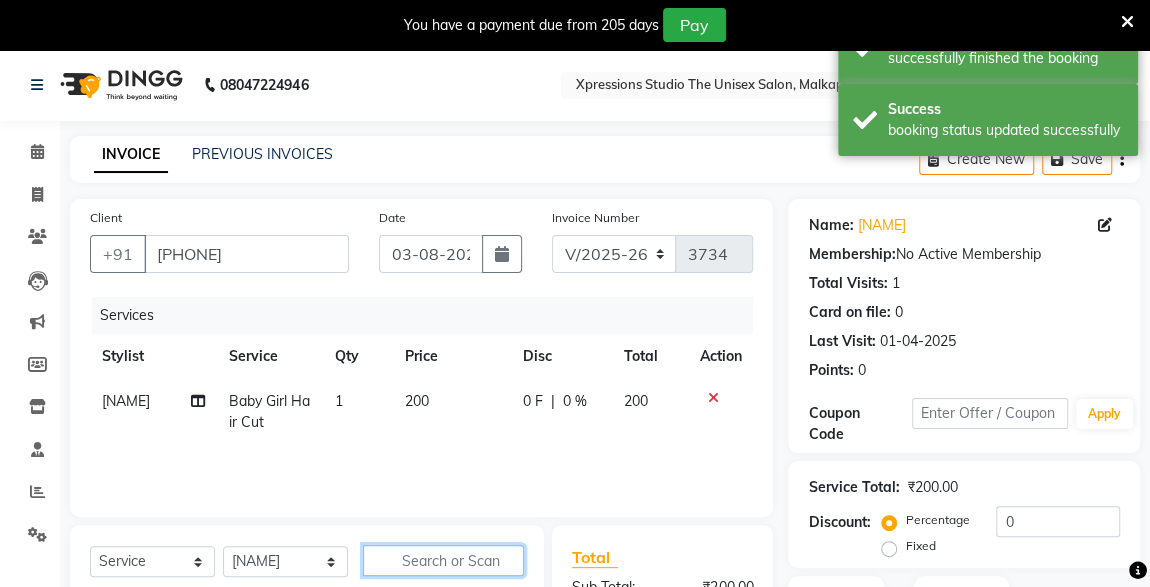 click 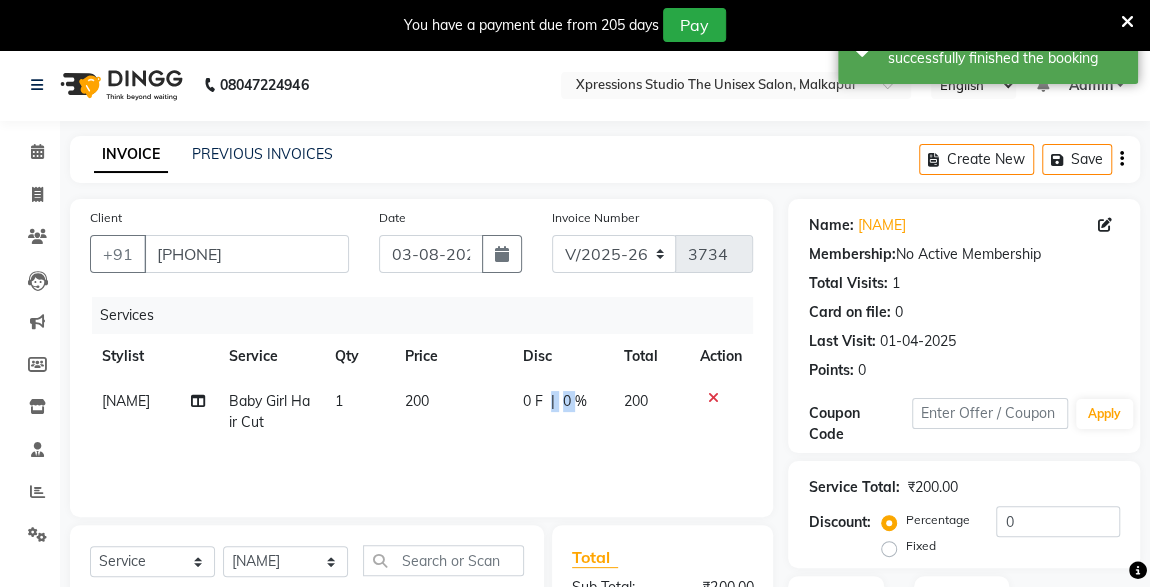 drag, startPoint x: 577, startPoint y: 400, endPoint x: 547, endPoint y: 398, distance: 30.066593 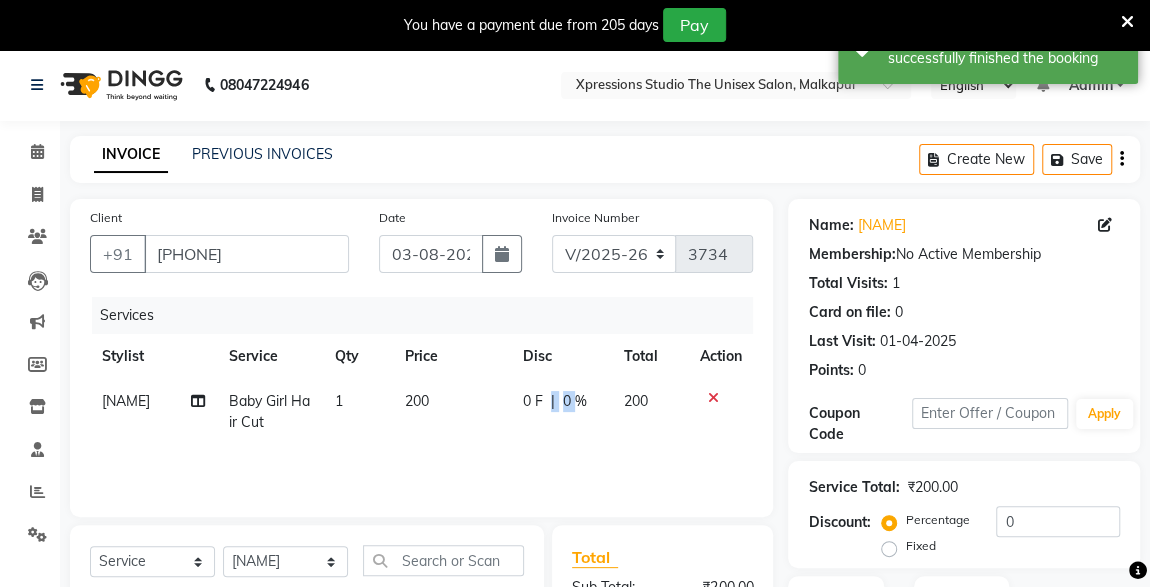 click on "0 F | 0 %" 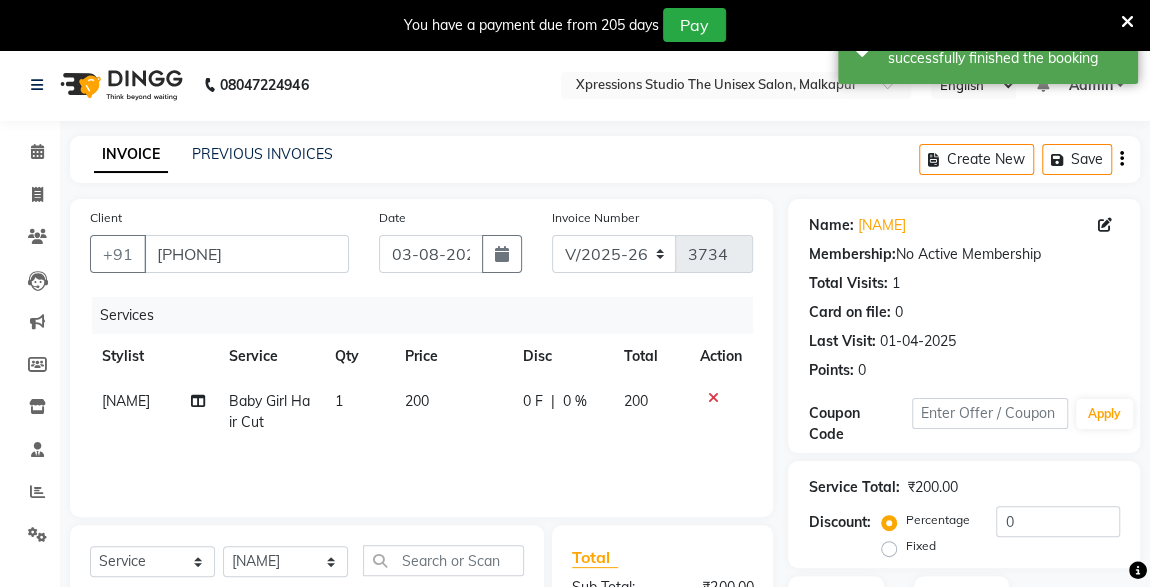 select on "57587" 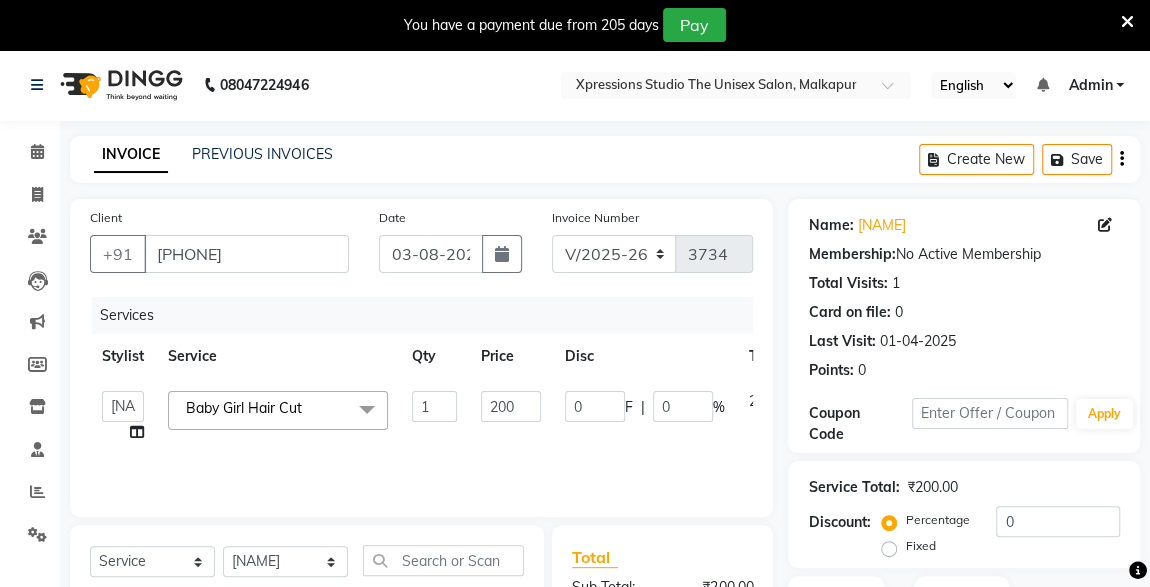 click on "200" 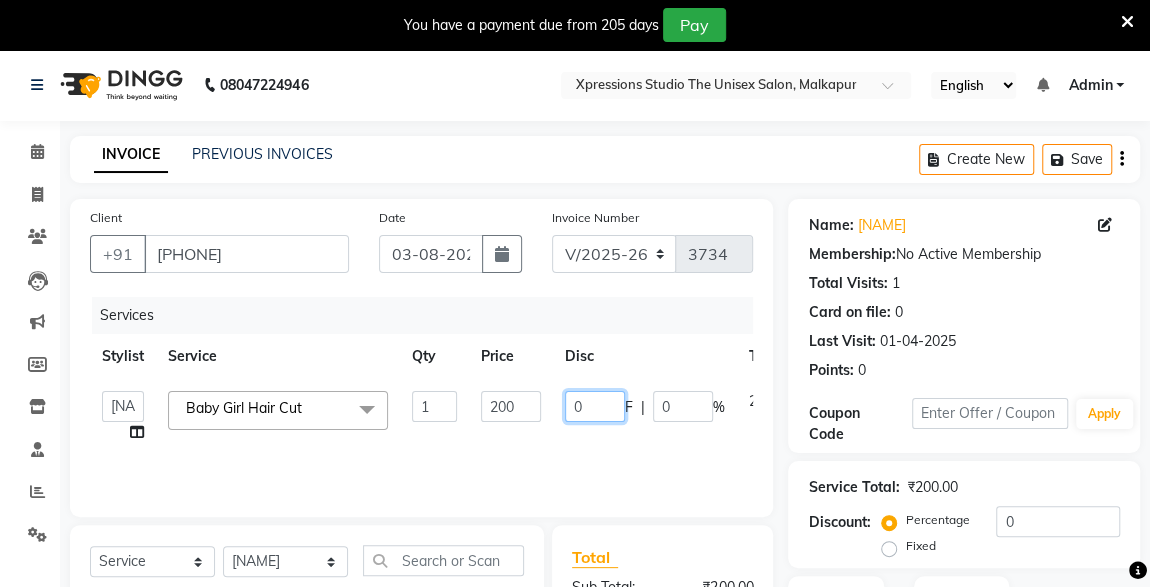 click on "0" 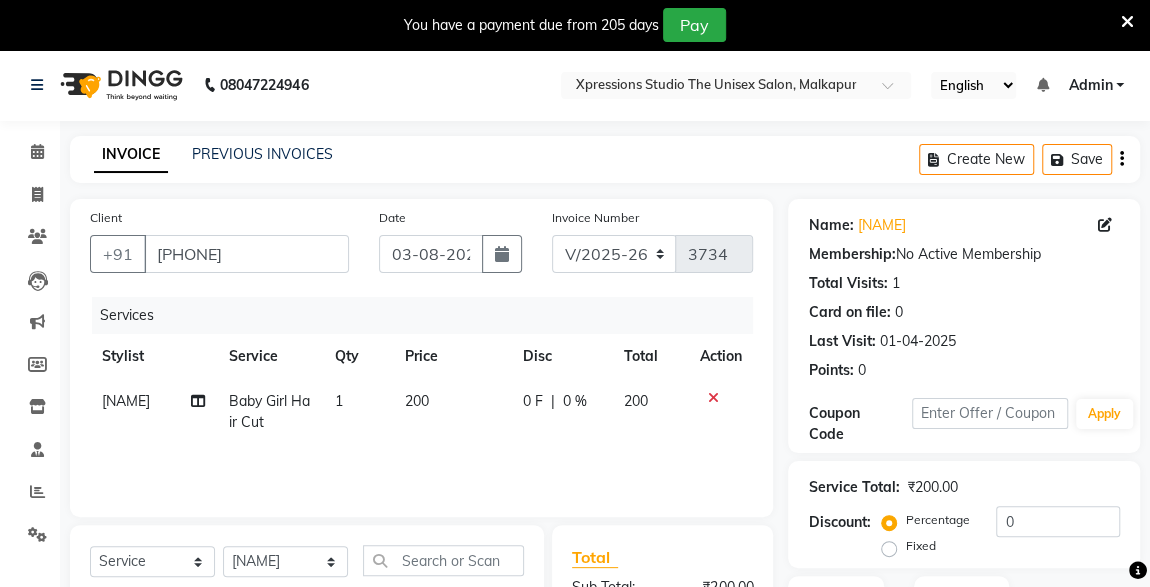 click on "0 F | 0 %" 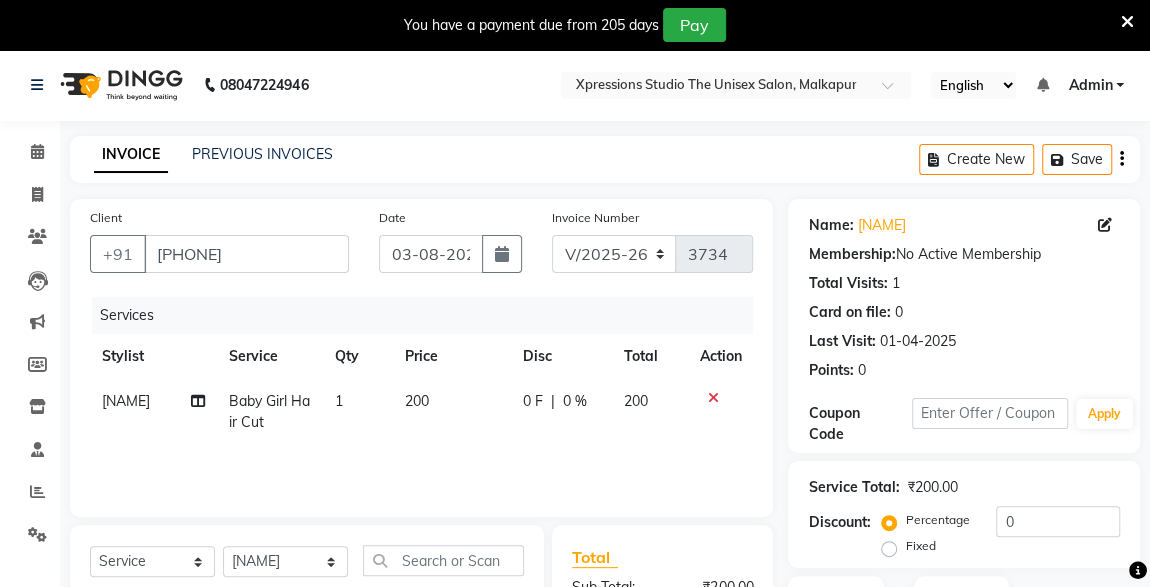 select on "57587" 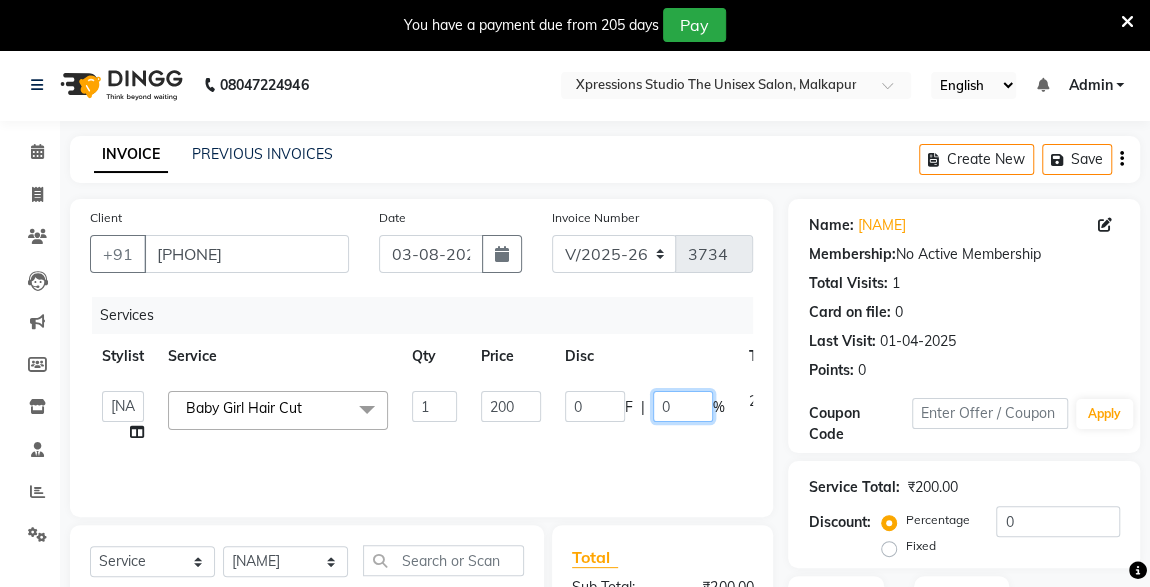 click on "0" 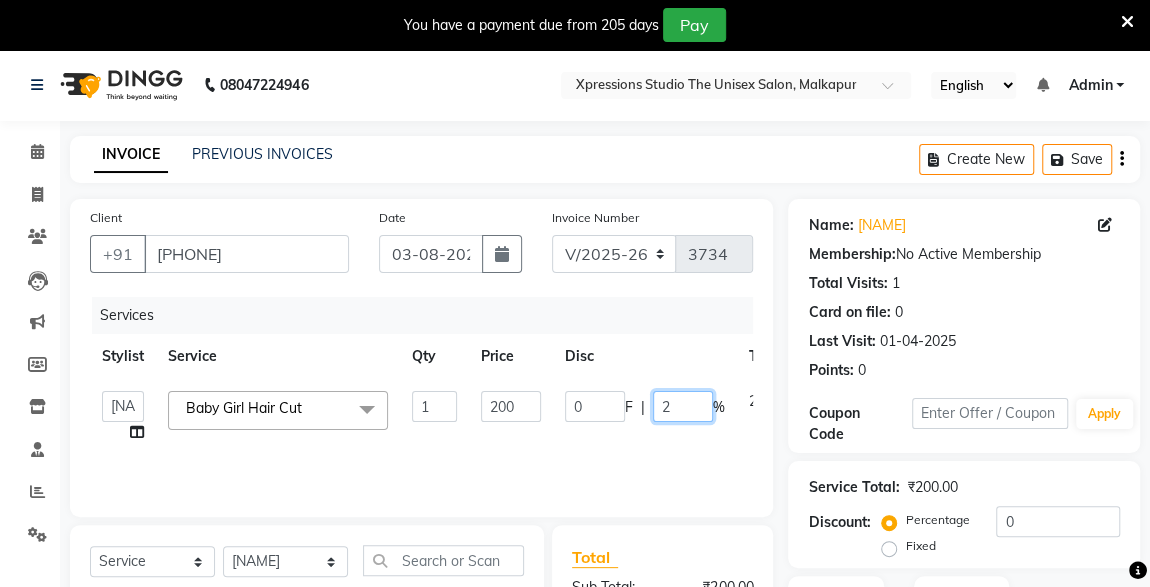 type on "25" 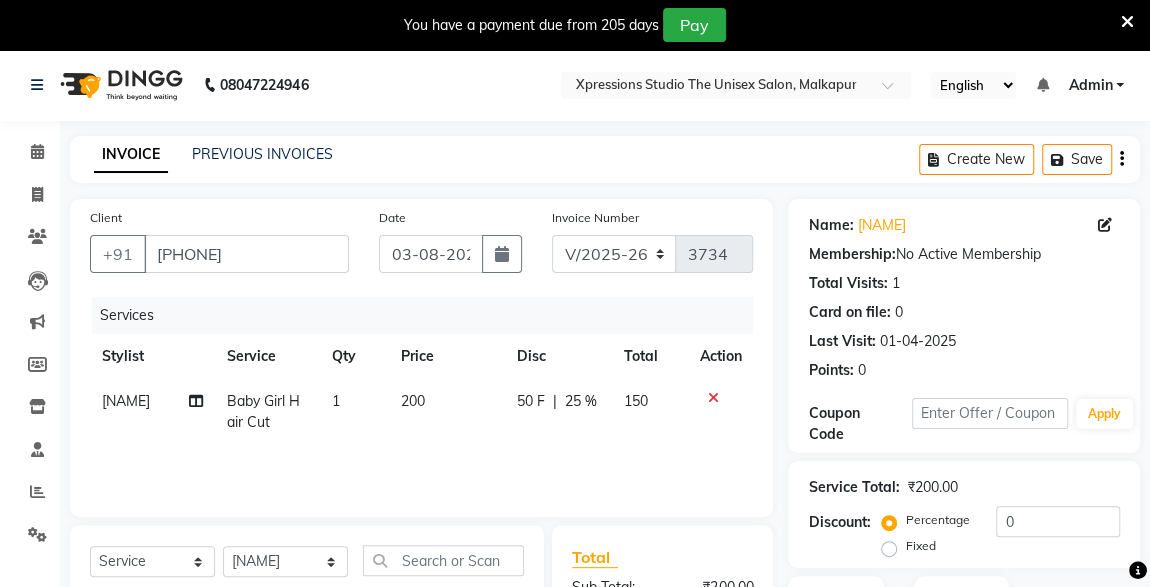 click on "Stylist Service Qty Price Disc Total Action" 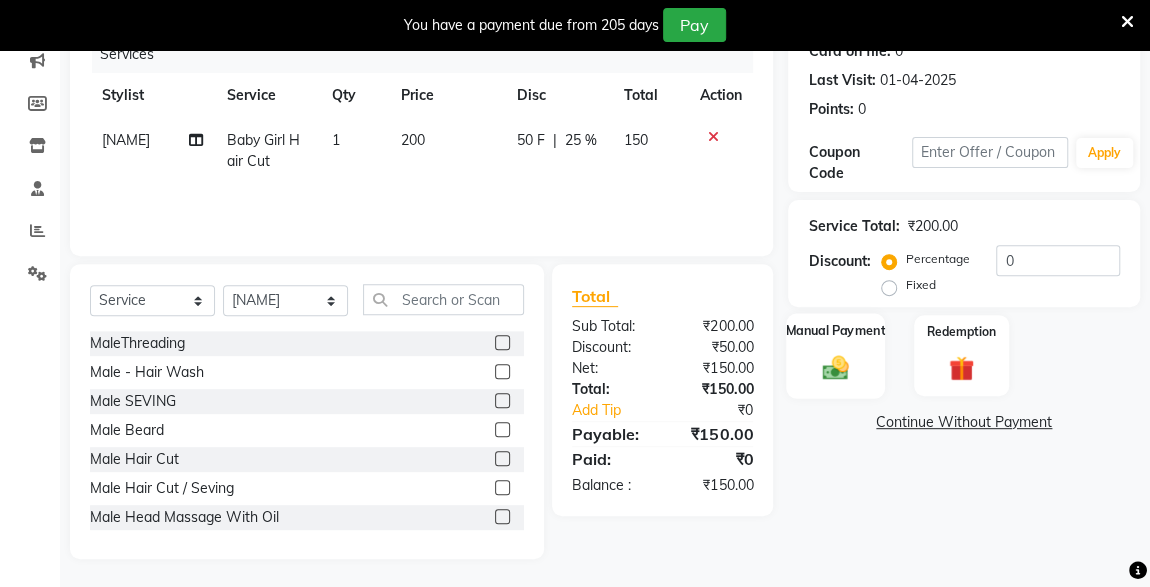 click on "Manual Payment" 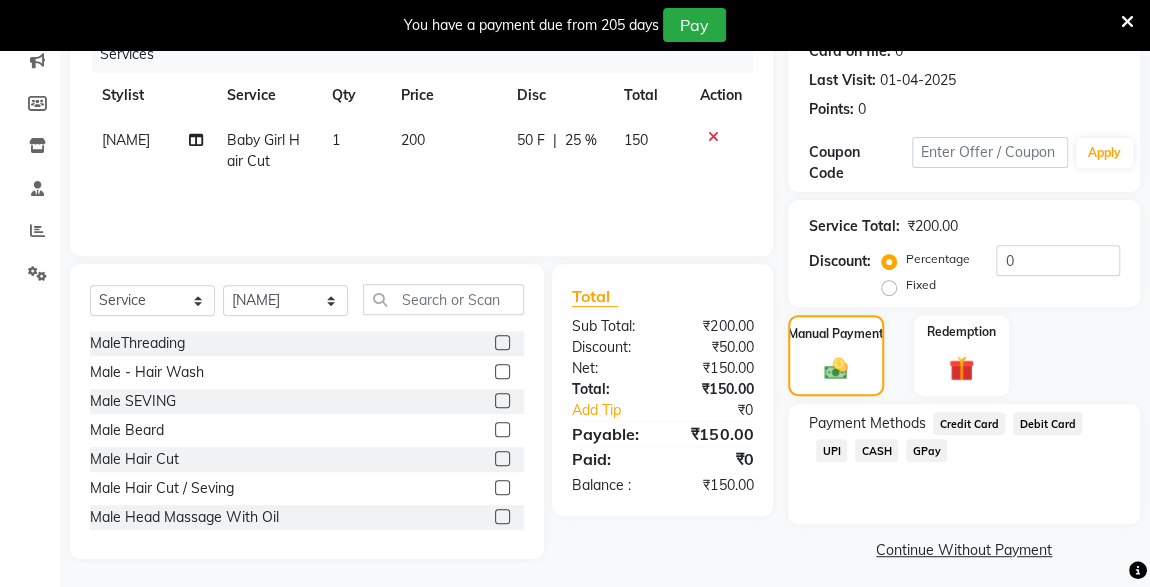 click on "UPI" 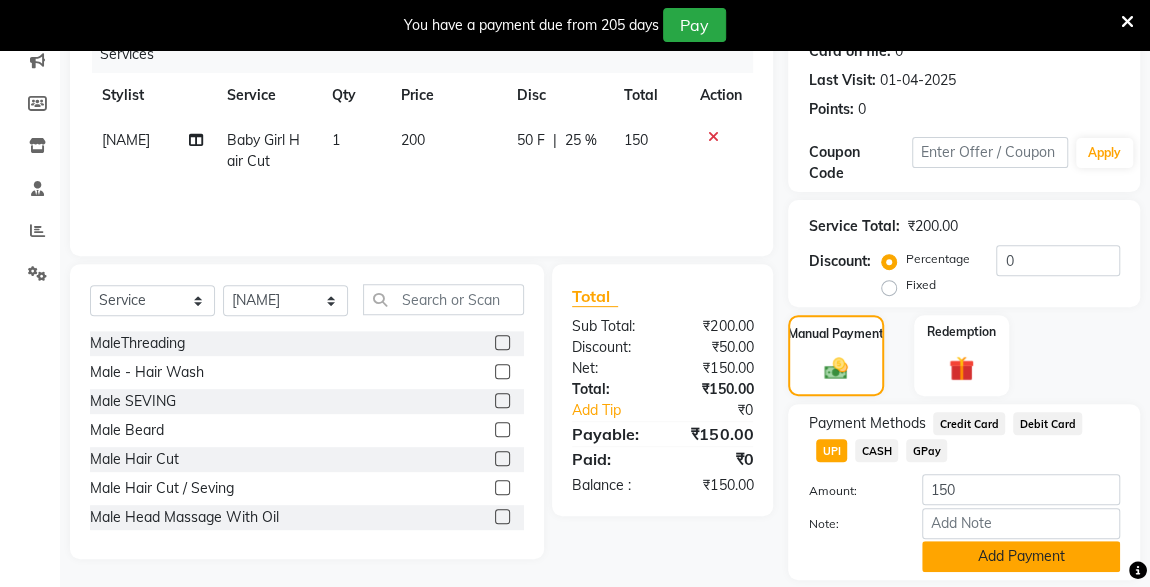 click on "Add Payment" 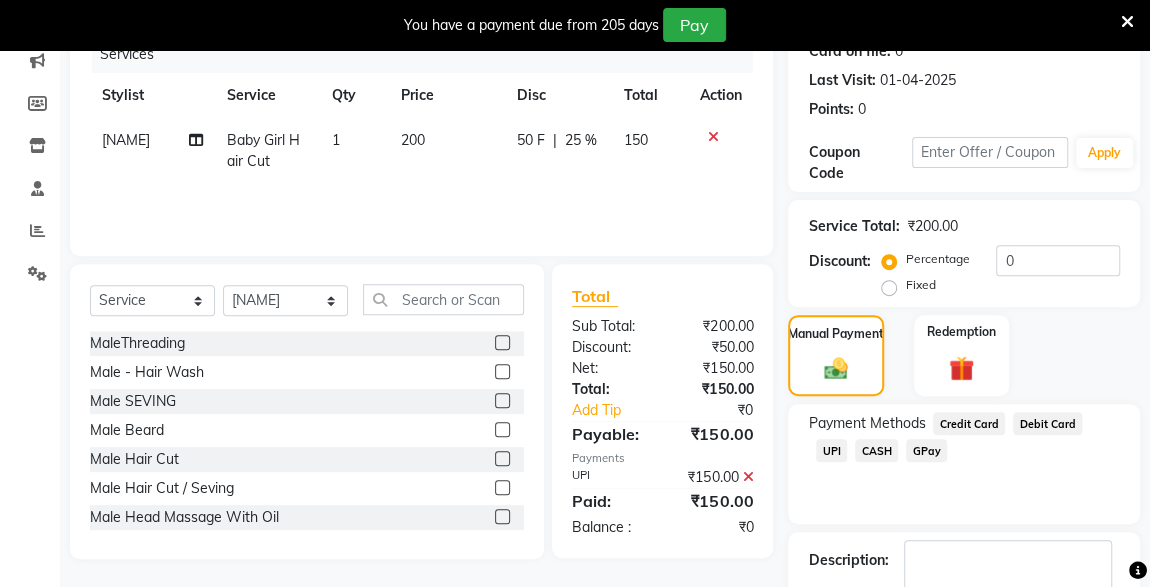 click on "CASH" 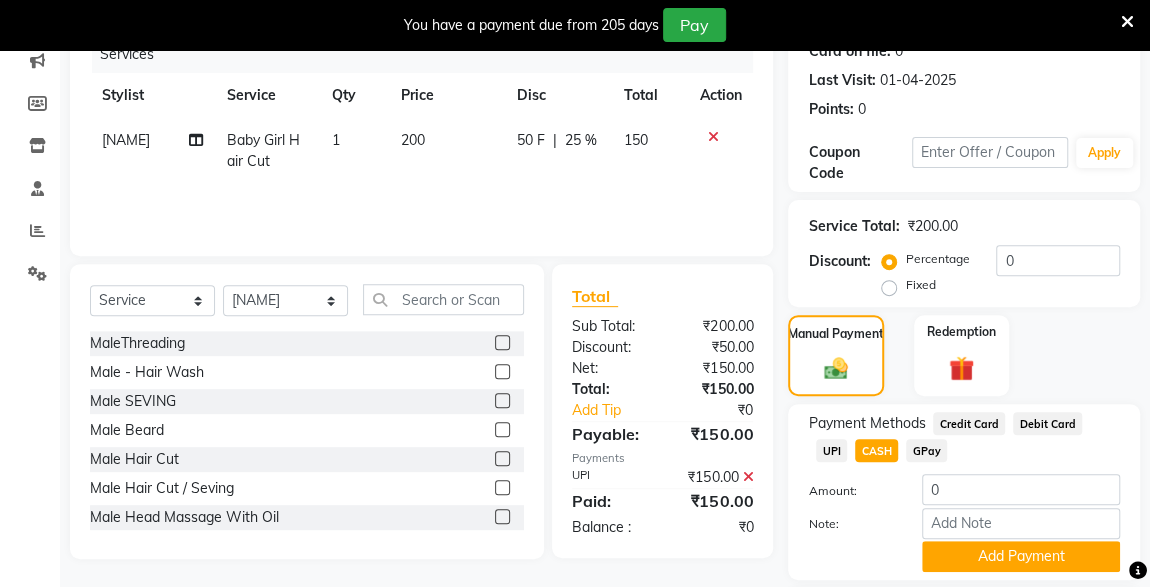 click 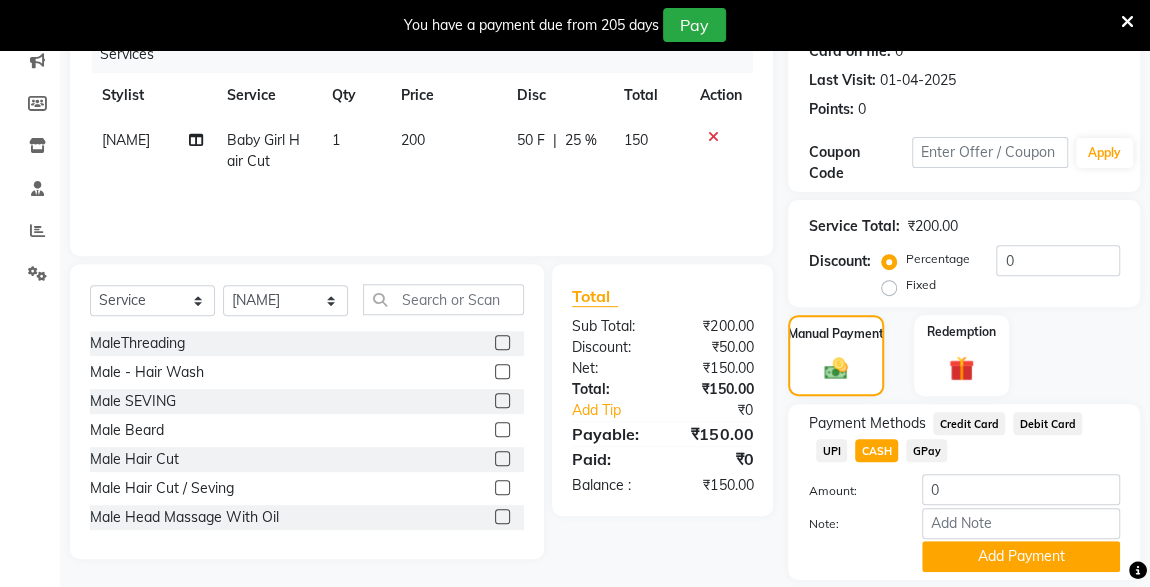 click on "Add Payment" 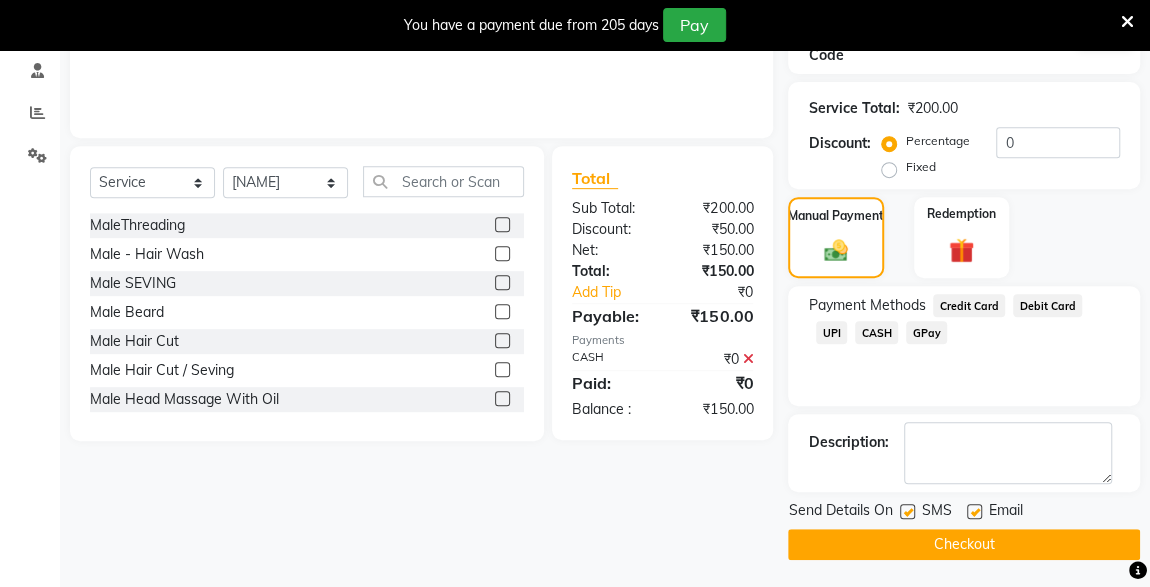 click 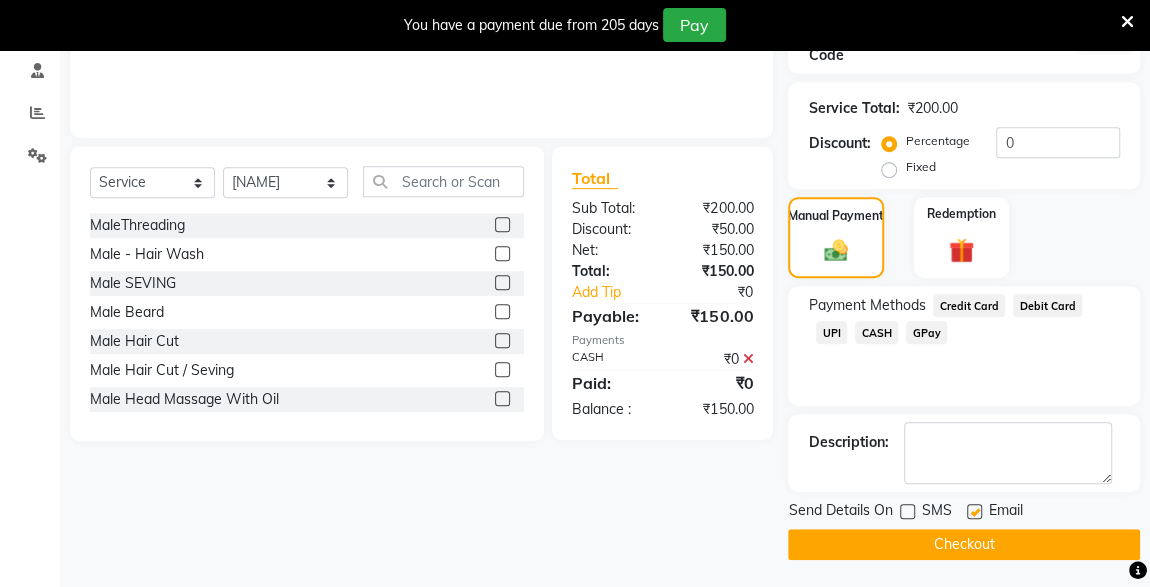 click on "Checkout" 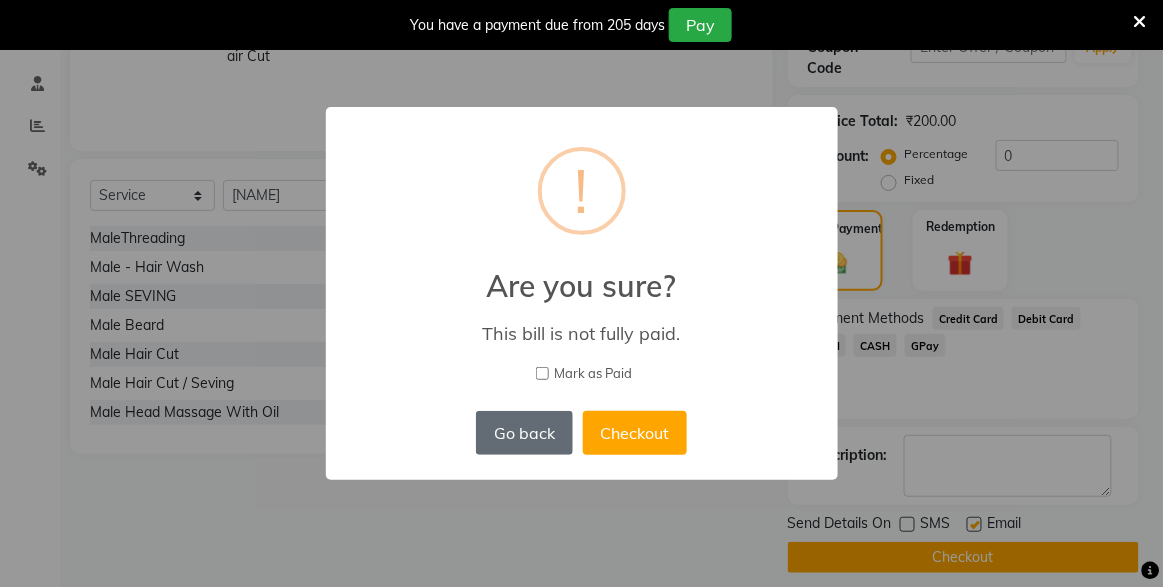click on "Go back" at bounding box center (524, 433) 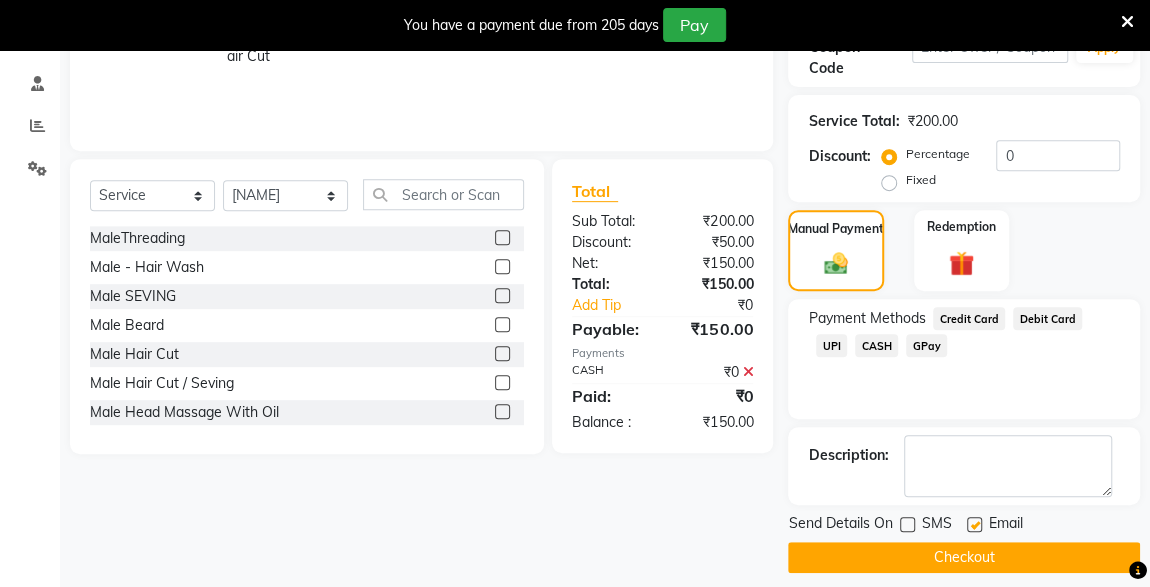 click 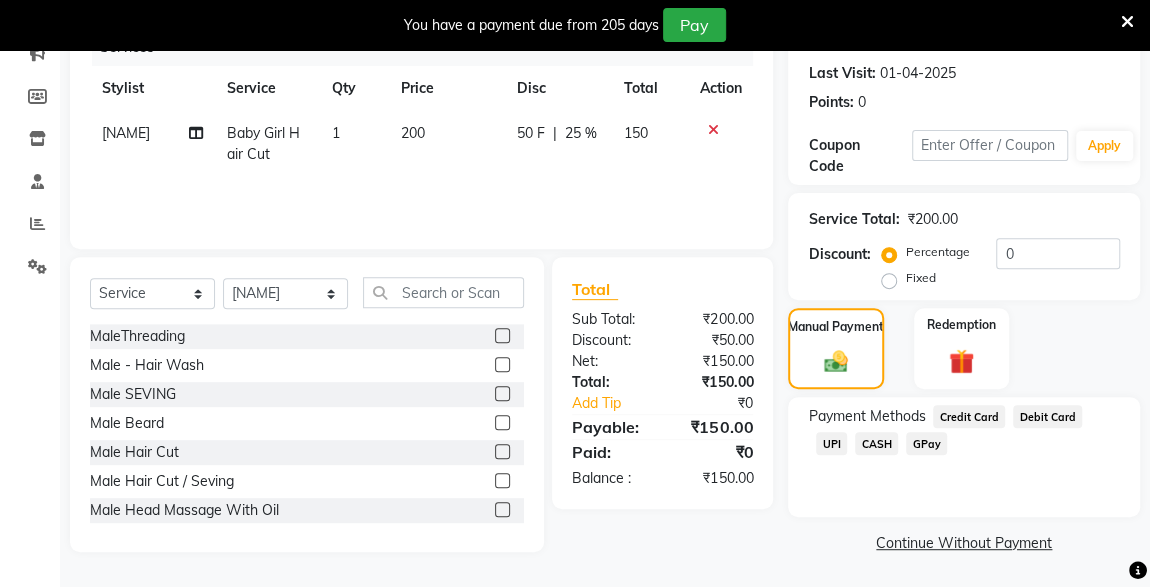 click on "CASH" 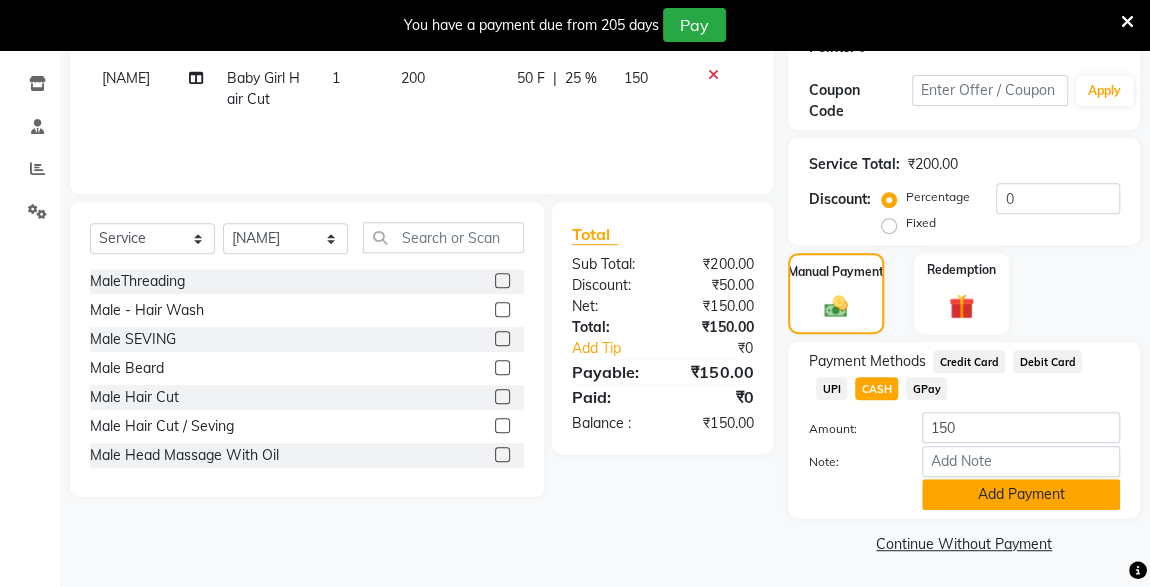 click on "Add Payment" 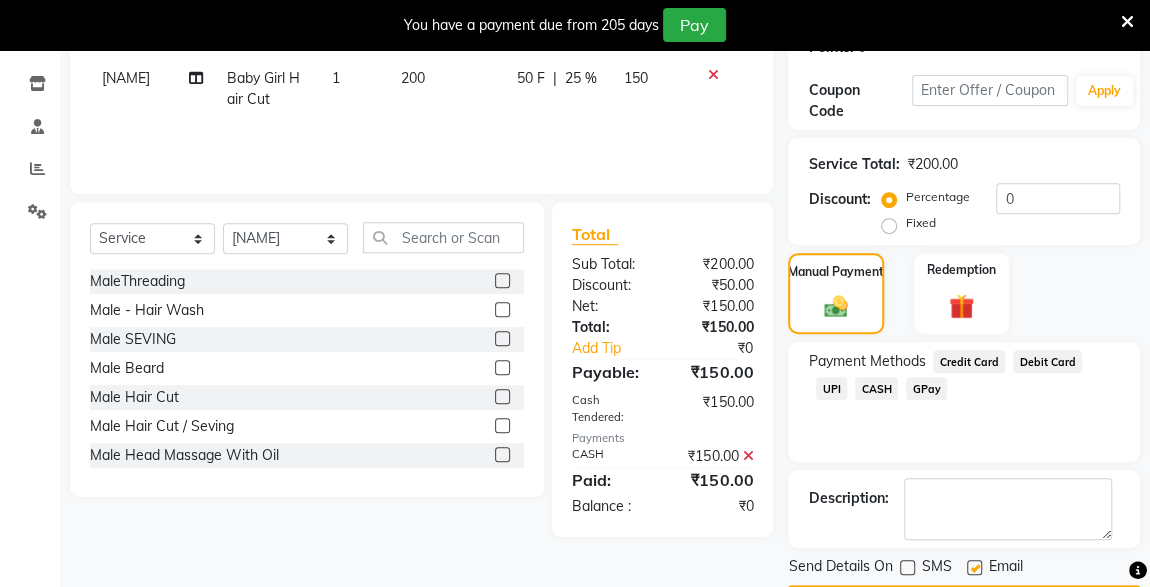 scroll, scrollTop: 379, scrollLeft: 0, axis: vertical 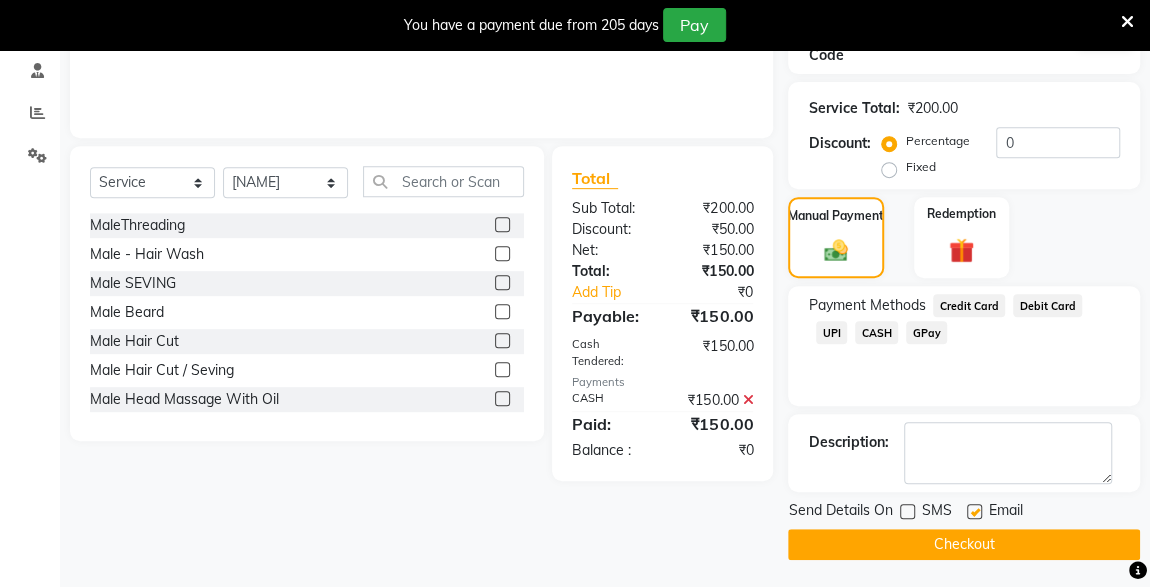 click 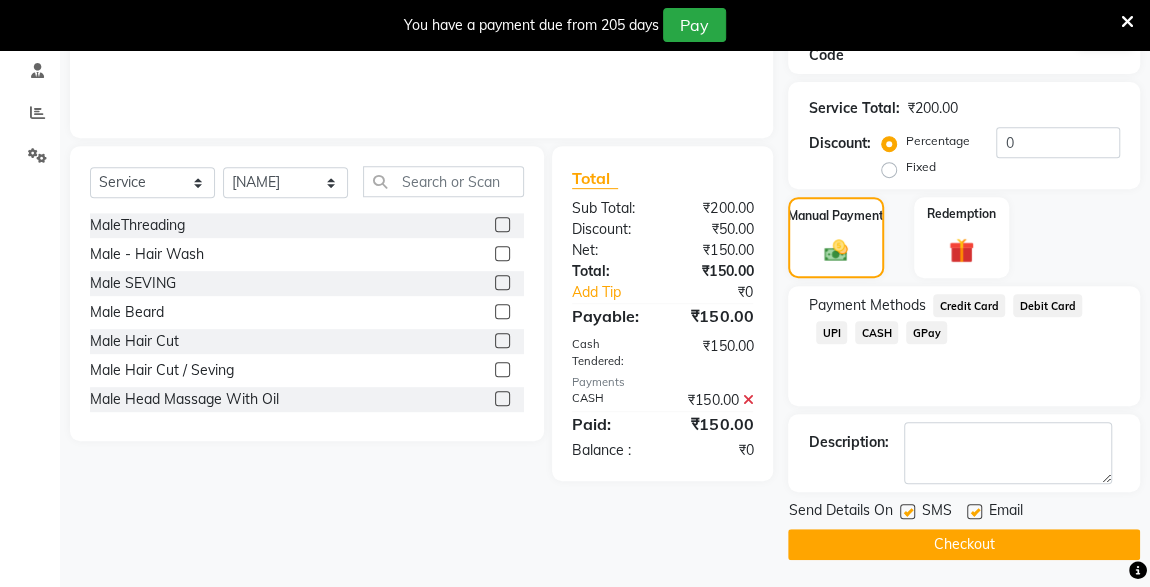 click on "Checkout" 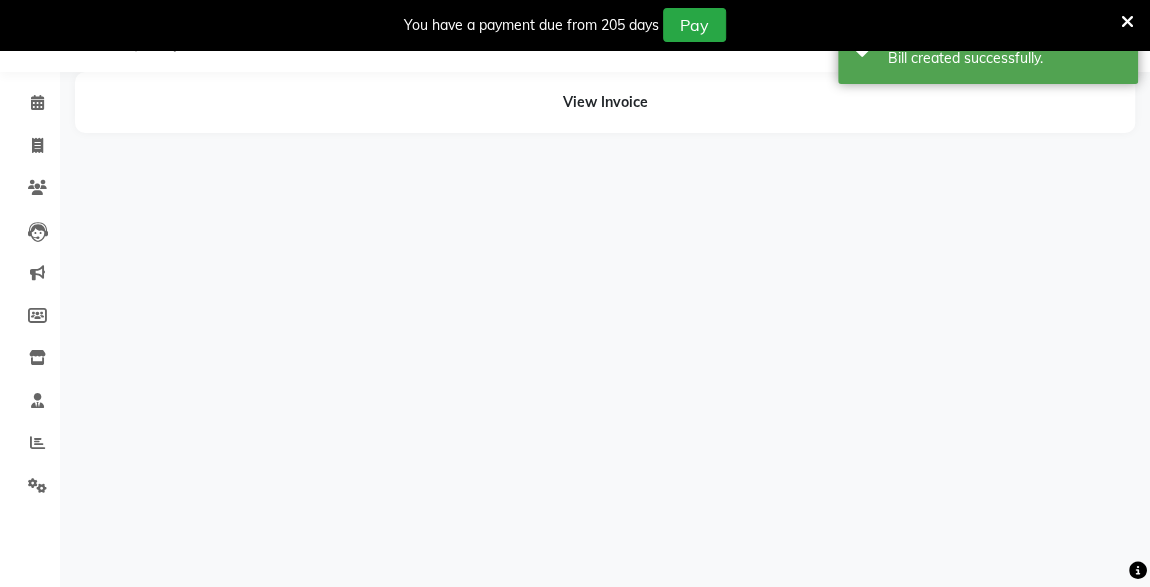 scroll, scrollTop: 0, scrollLeft: 0, axis: both 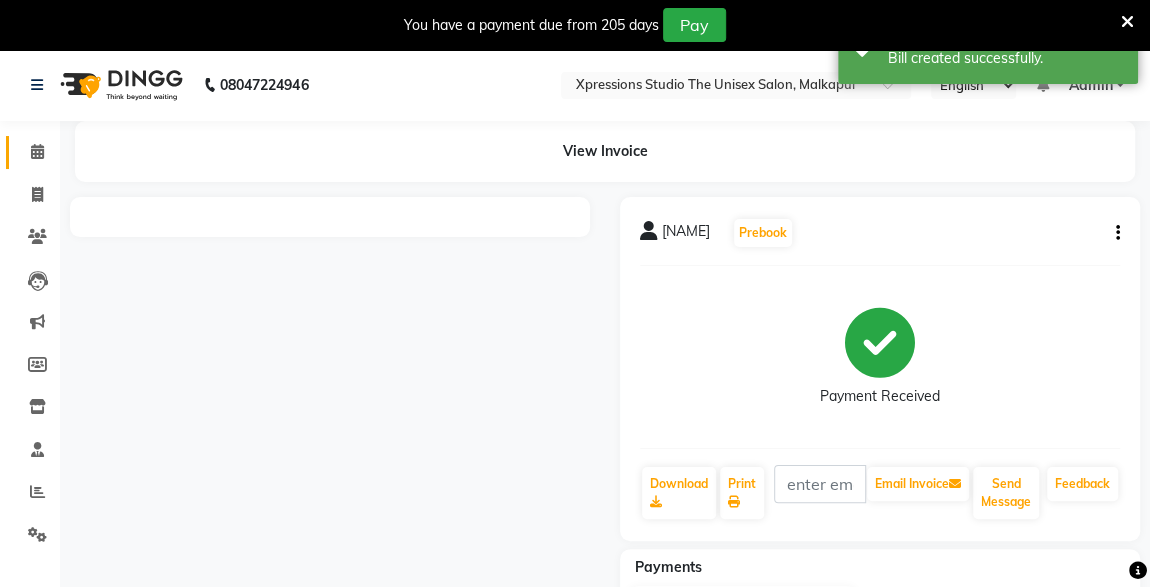 click on "Calendar" 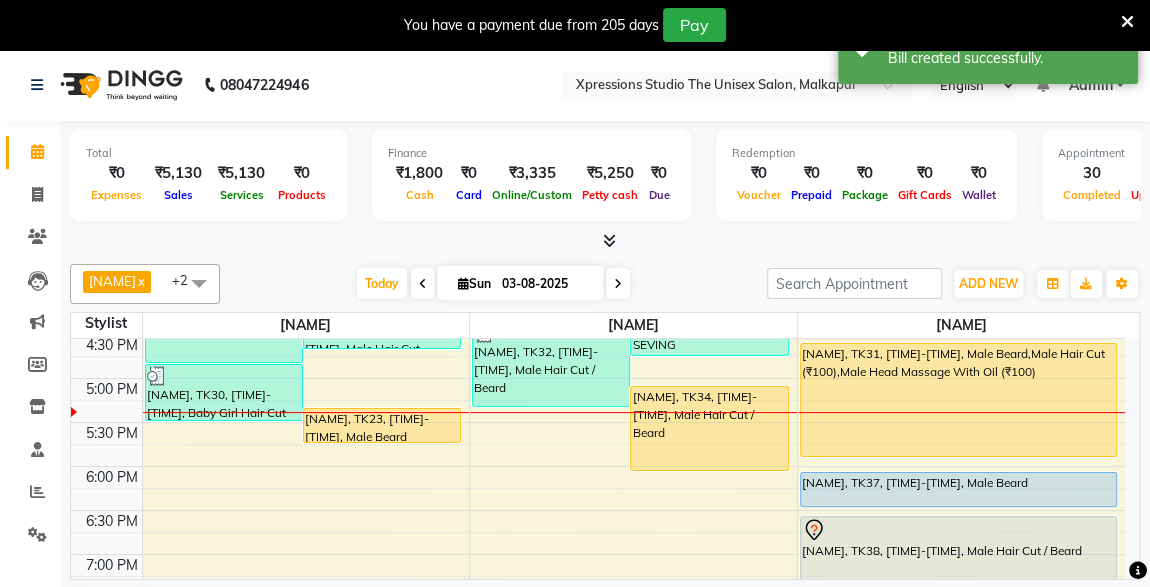 scroll, scrollTop: 756, scrollLeft: 0, axis: vertical 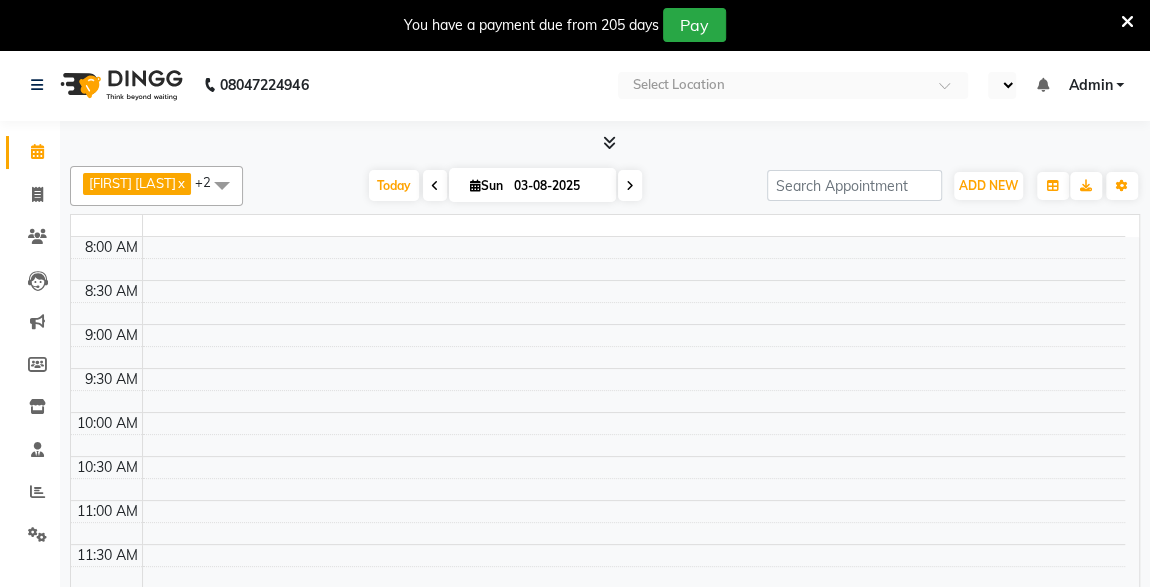 select on "en" 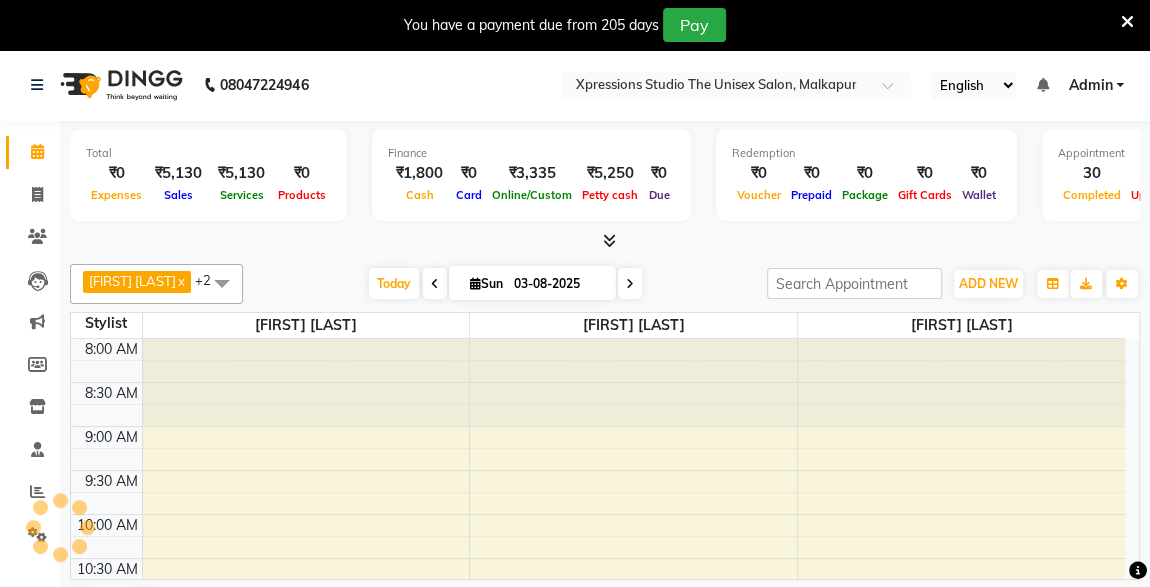 scroll, scrollTop: 778, scrollLeft: 0, axis: vertical 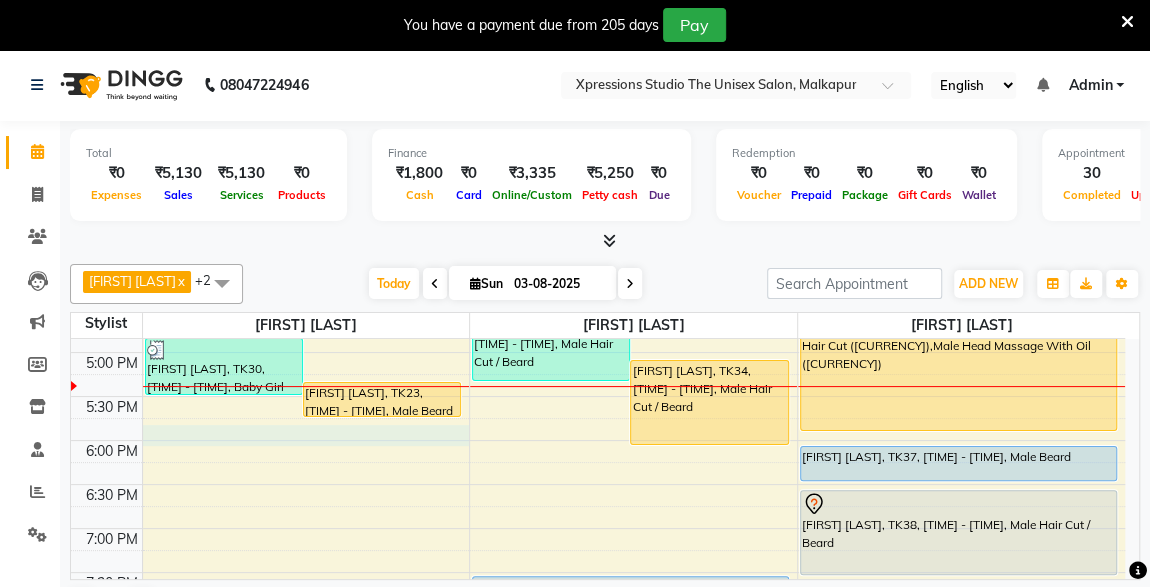click on "[TIME] [TIME] [TIME] [TIME] [TIME] [TIME] [TIME] [TIME] [TIME] [TIME] [TIME] [TIME] [TIME] [TIME] [TIME] [TIME] [TIME] [TIME] [TIME] [TIME] [TIME] [TIME] [TIME] [TIME] [TIME] [TIME] [TIME] [TIME] [TIME] [TIME]     [FIRST] [LAST], TK01, [TIME] - [TIME],  Male Beard Color Loreal ,Male Hair Loreal Hair Color 3 NO.,Male Hair Cut / Beard      [FIRST] [LAST], TK08, [TIME] - [TIME], Male SEVING      [FIRST] [LAST], TK10, [TIME] - [TIME], Male Hair Cut / Beard      [FIRST] [LAST], TK17, [TIME] - [TIME], Male Hair Cut      [FIRST] [LAST], TK24, [TIME] - [TIME], D-Tan - O3+ Datan,Male Hair Cut / Beard      [FIRST] [LAST], TK33, [TIME] - [TIME], Male Hair Cut      [FIRST] [LAST], TK30, [TIME] - [TIME], Baby Girl Hair Cut    [FIRST] [LAST], TK23, [TIME] - [TIME], Male  Beard     [FIRST] [LAST], TK16, [TIME] - [TIME], Male Hair Cut / Beard      [FIRST] [LAST], TK16, [TIME] - [TIME], Massage - Charcole Massage     [FIRST] [LAST], TK02, [TIME] - [TIME], Male  Beard" at bounding box center [598, 220] 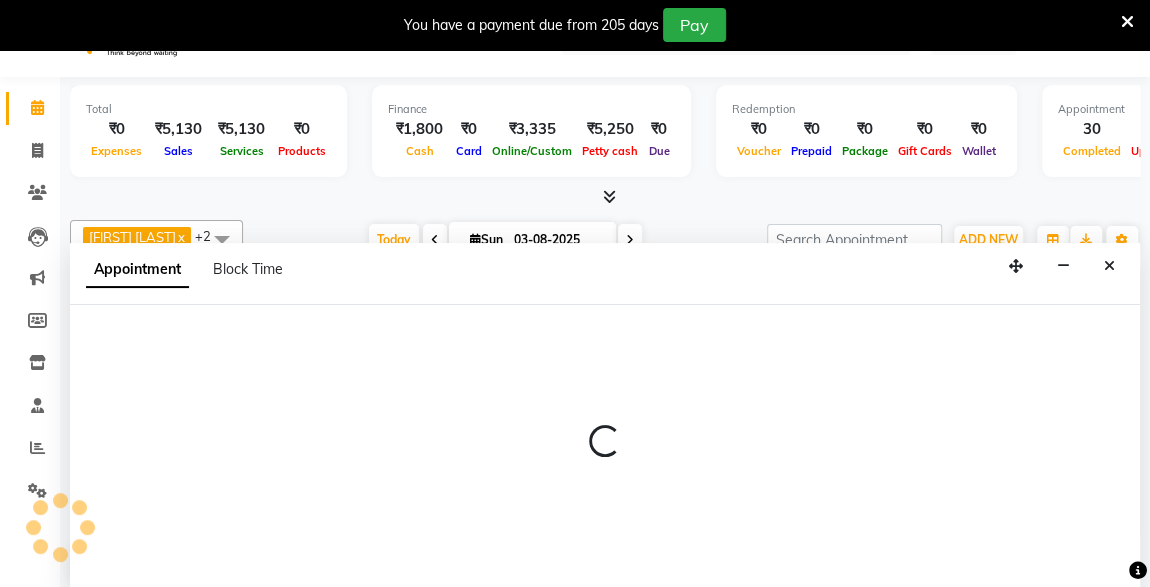 select on "57587" 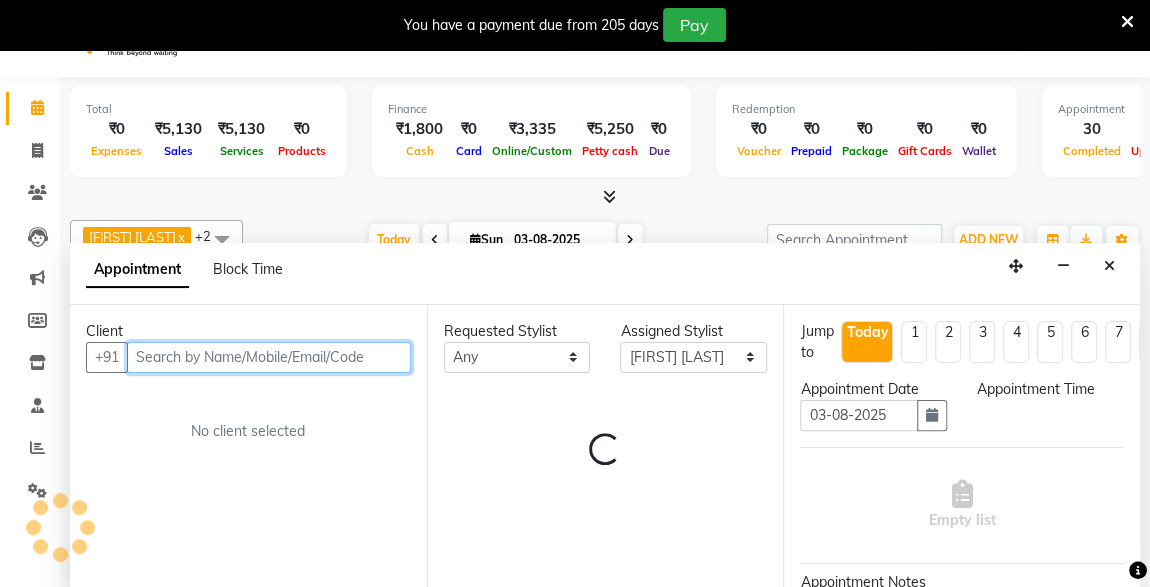 scroll, scrollTop: 49, scrollLeft: 0, axis: vertical 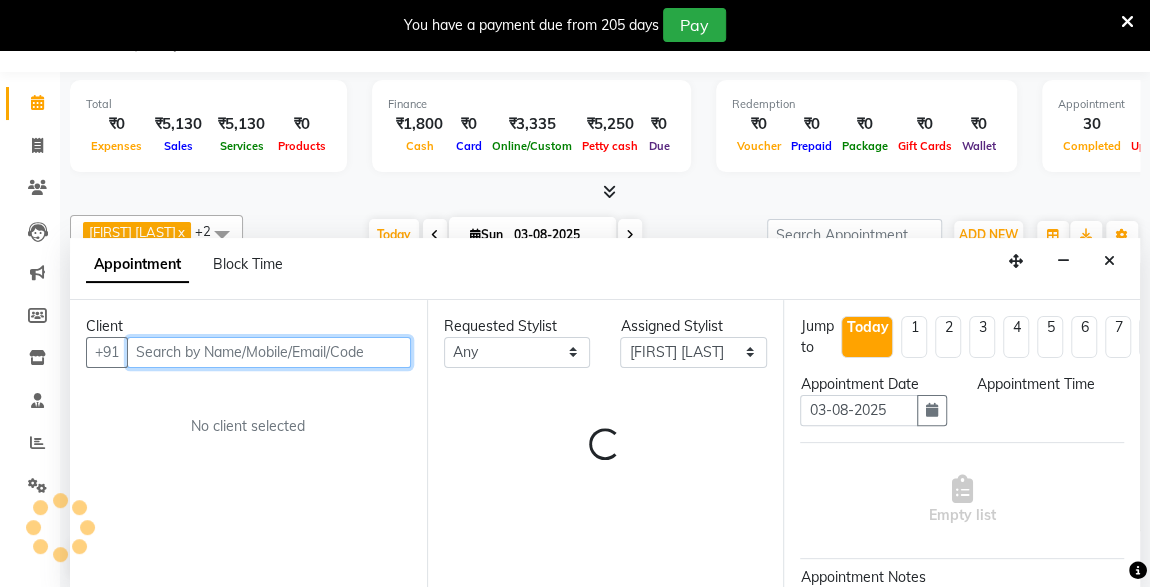 select on "1080" 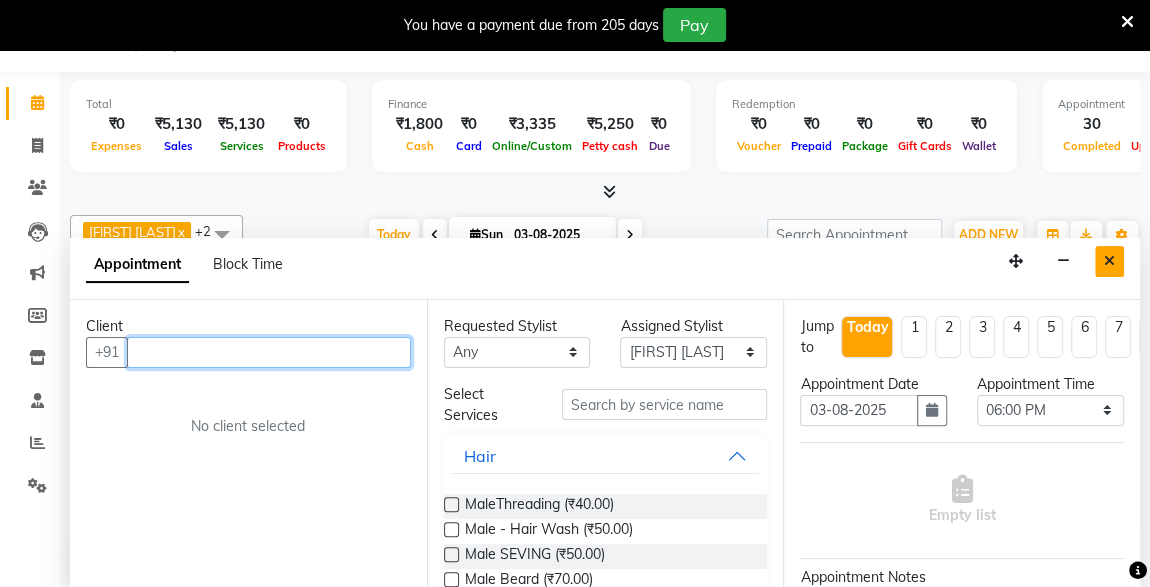 type 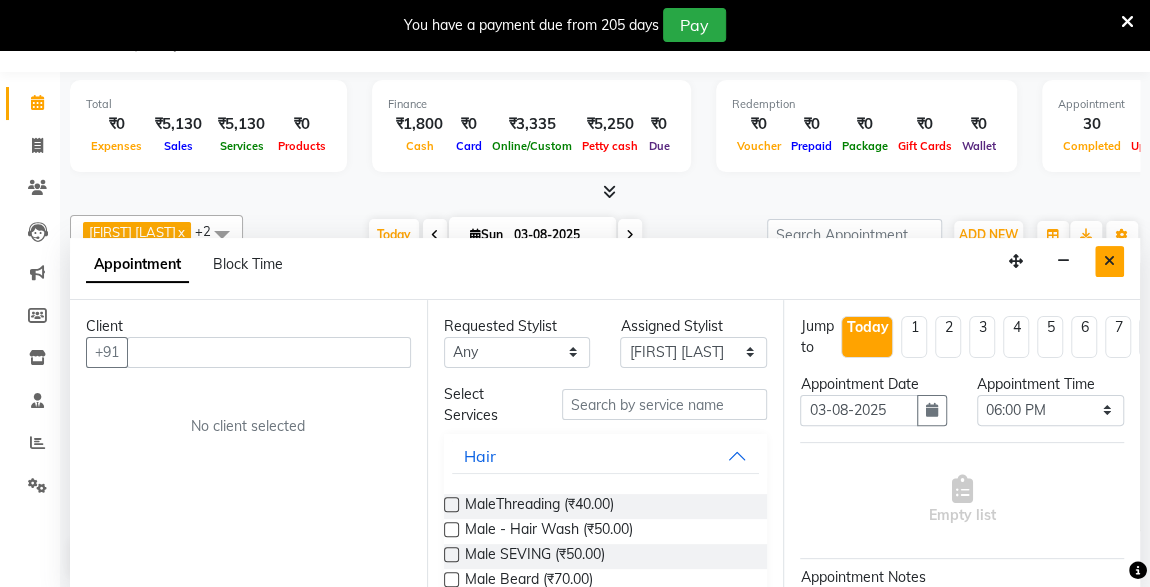 click at bounding box center (1109, 261) 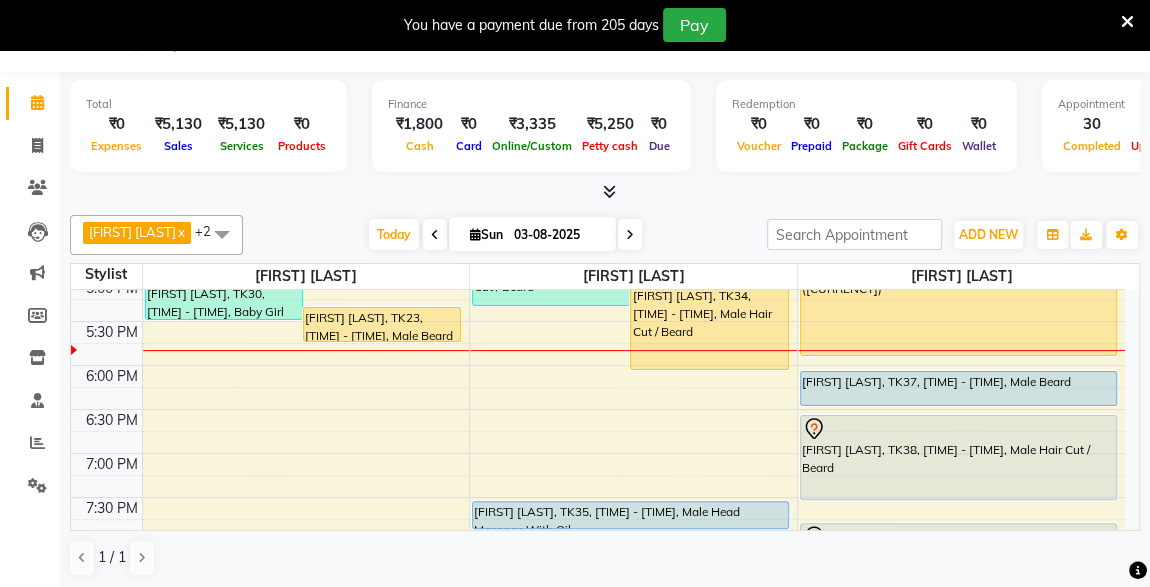 scroll, scrollTop: 801, scrollLeft: 0, axis: vertical 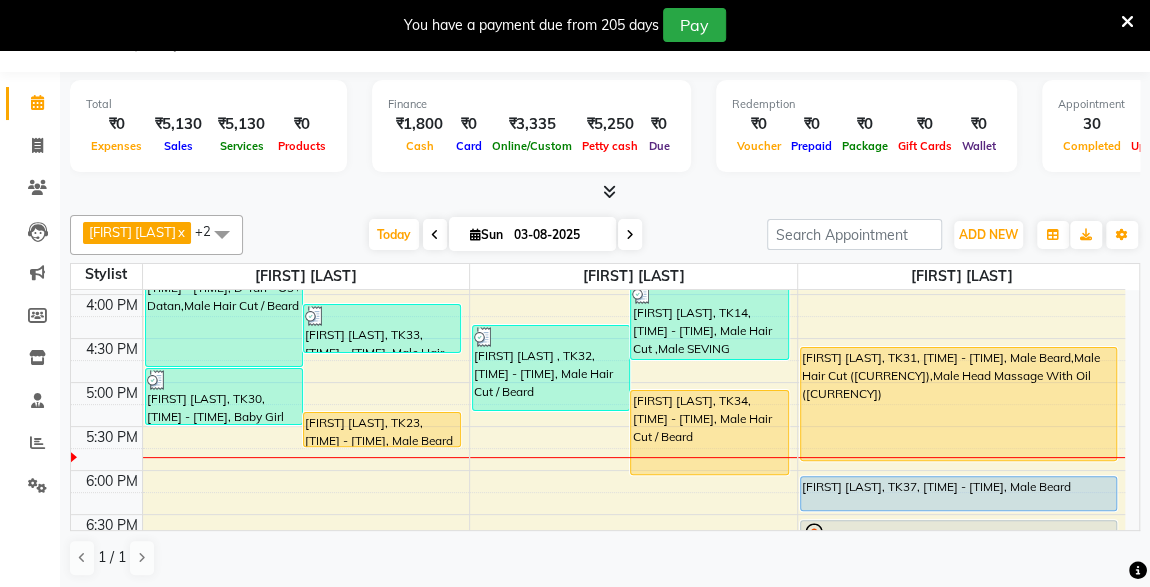 click on "[FIRST] [LAST], TK34, [TIME] - [TIME], Male Hair Cut / Beard" at bounding box center [709, 432] 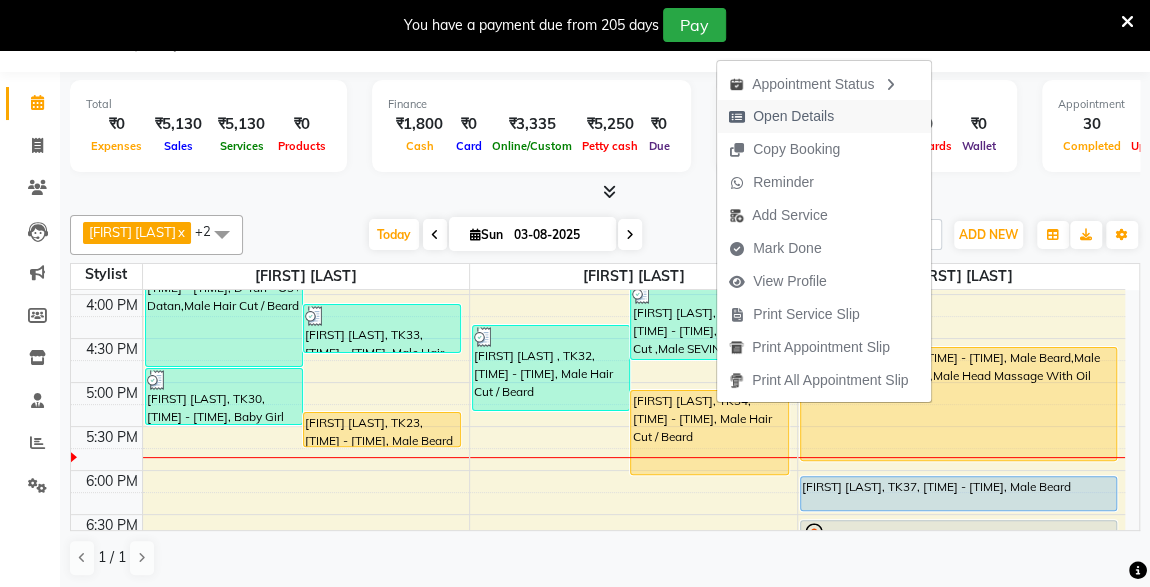 click on "Open Details" at bounding box center [793, 116] 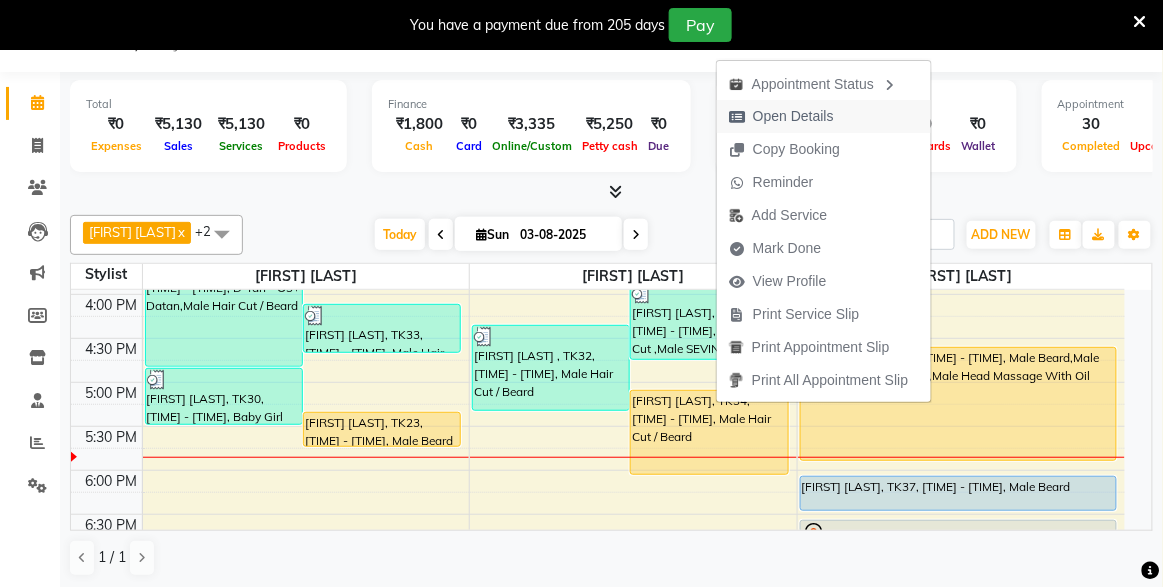 select on "1" 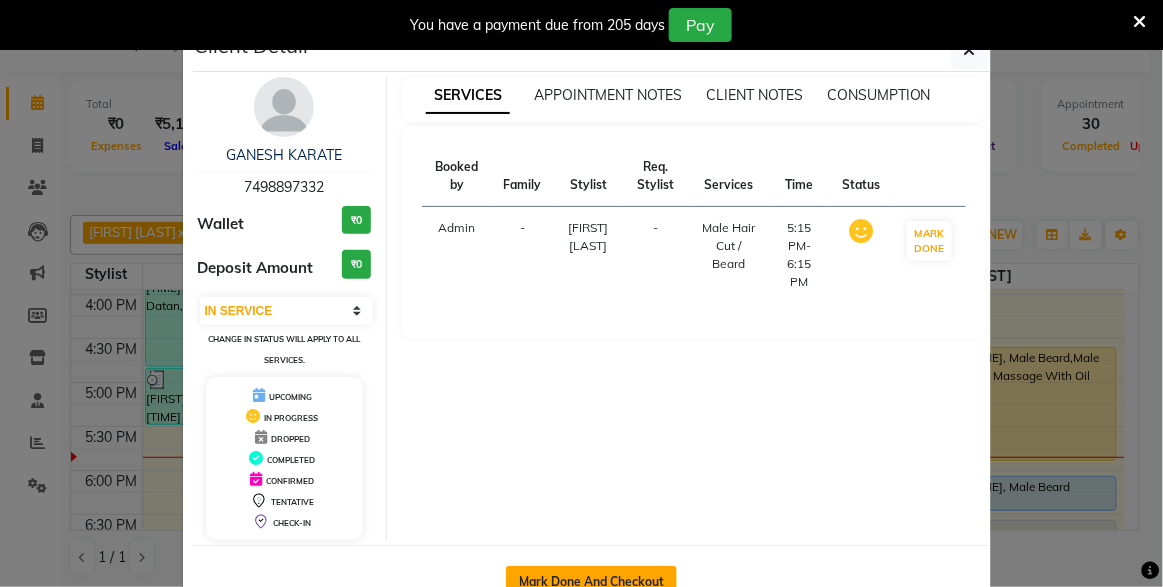 click on "Mark Done And Checkout" 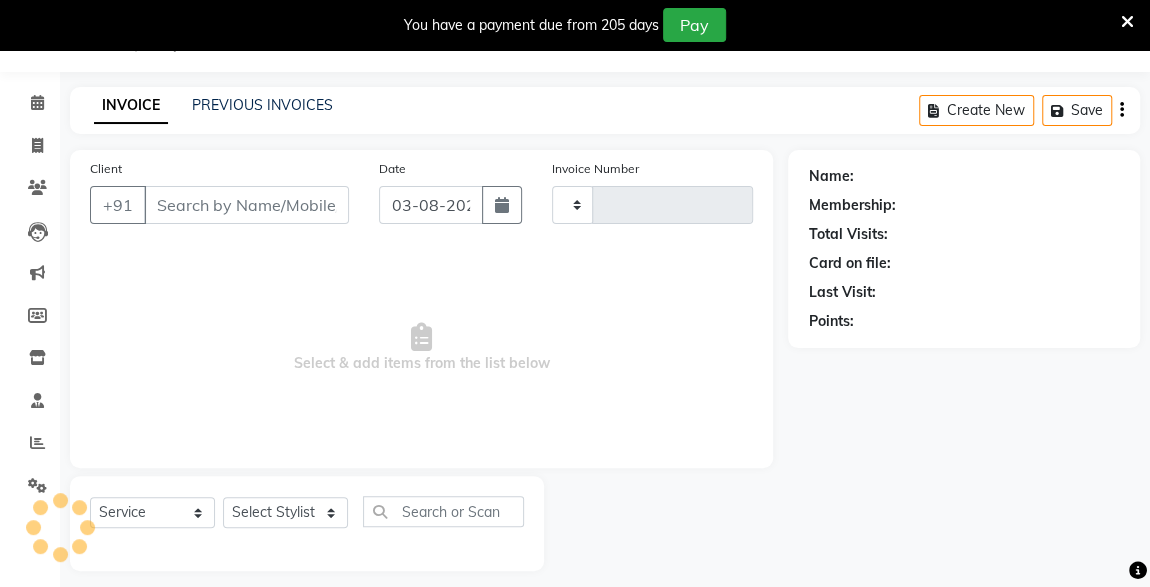 type on "3735" 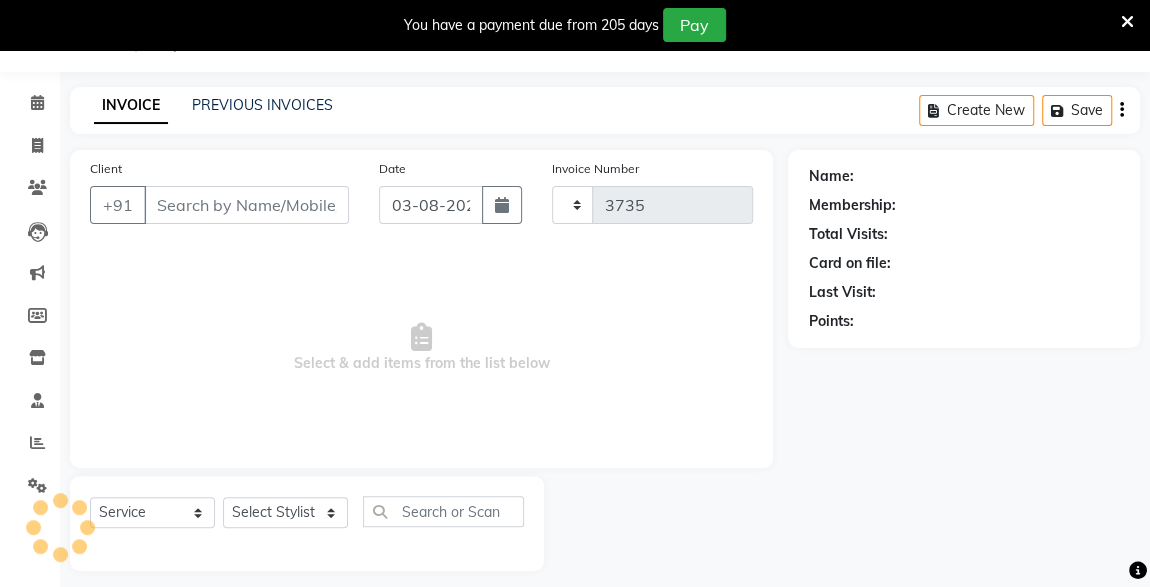 select on "7003" 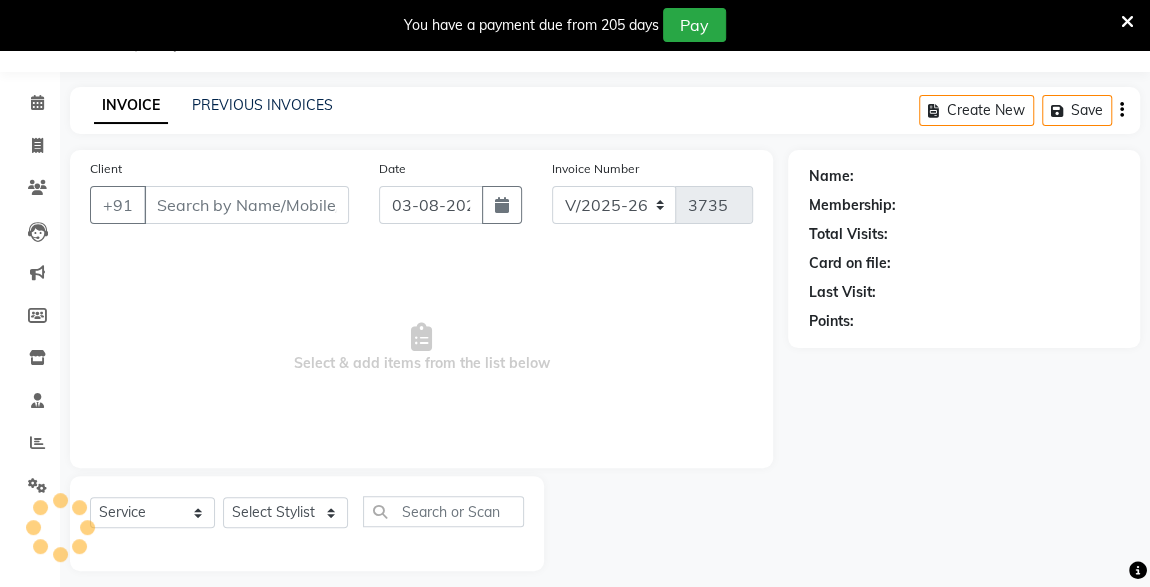 type on "7498897332" 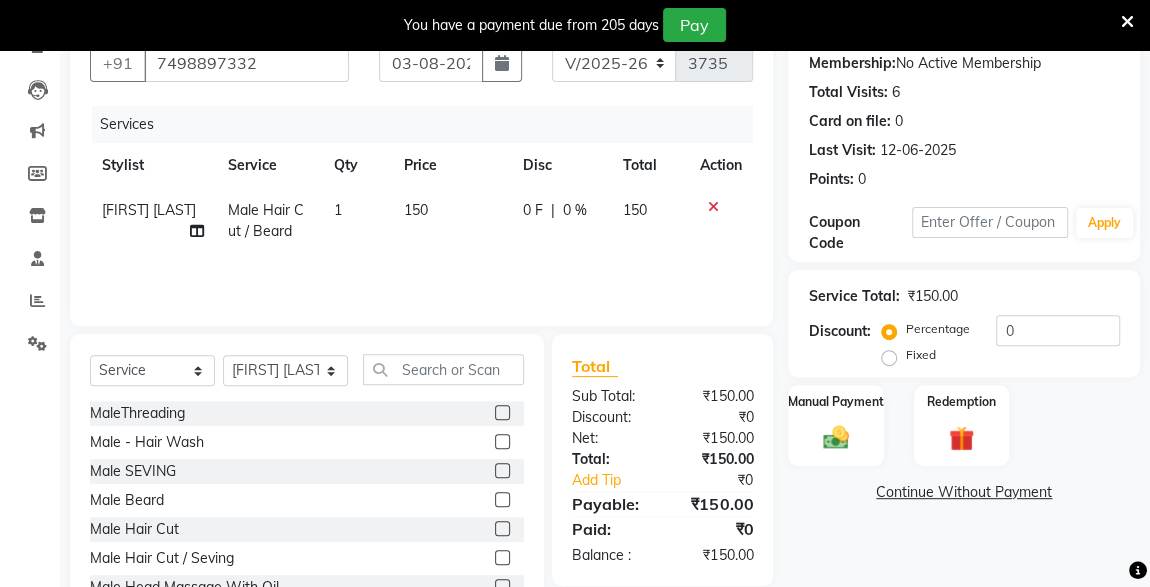 scroll, scrollTop: 261, scrollLeft: 0, axis: vertical 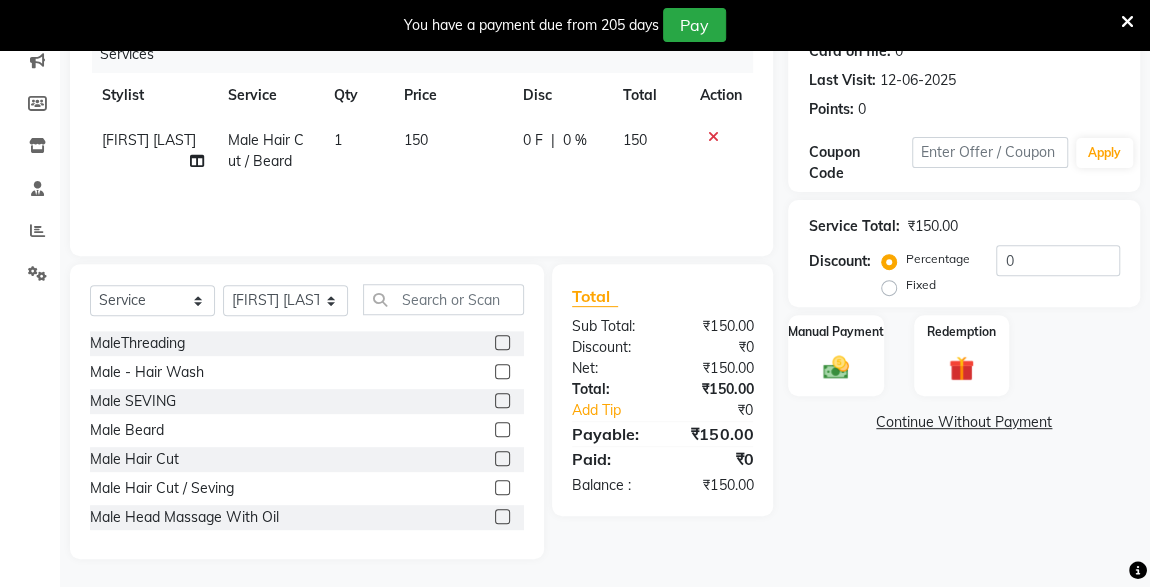 click 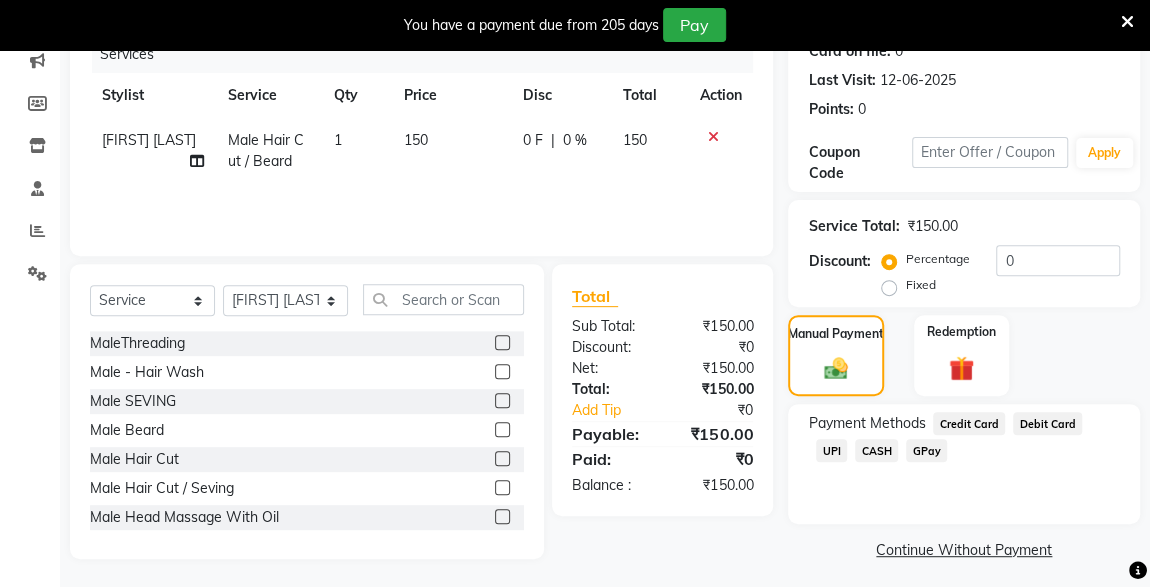 click on "CASH" 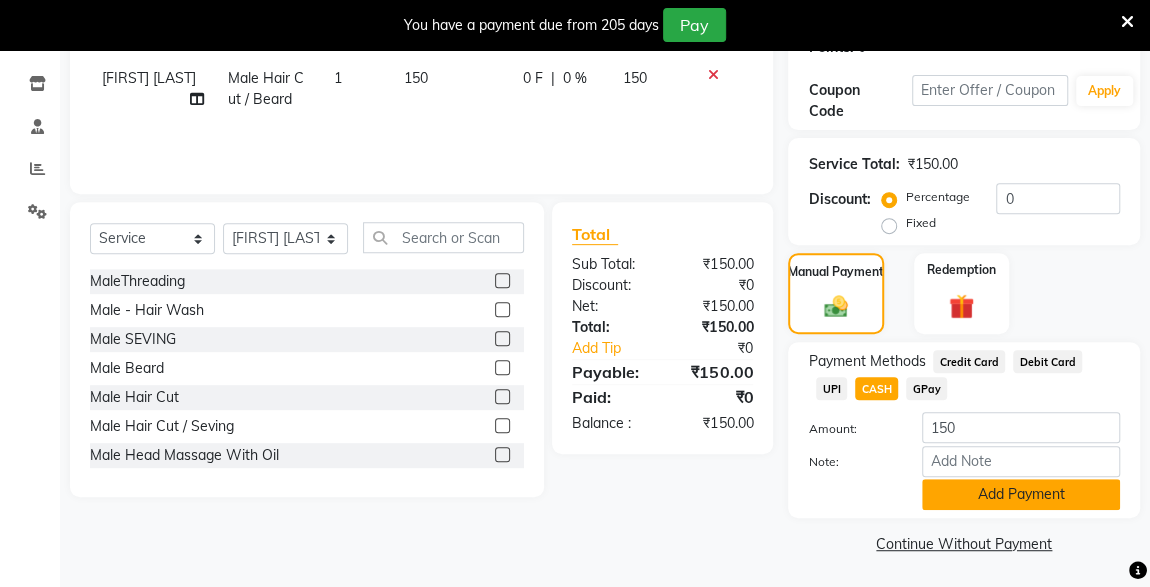 click on "Add Payment" 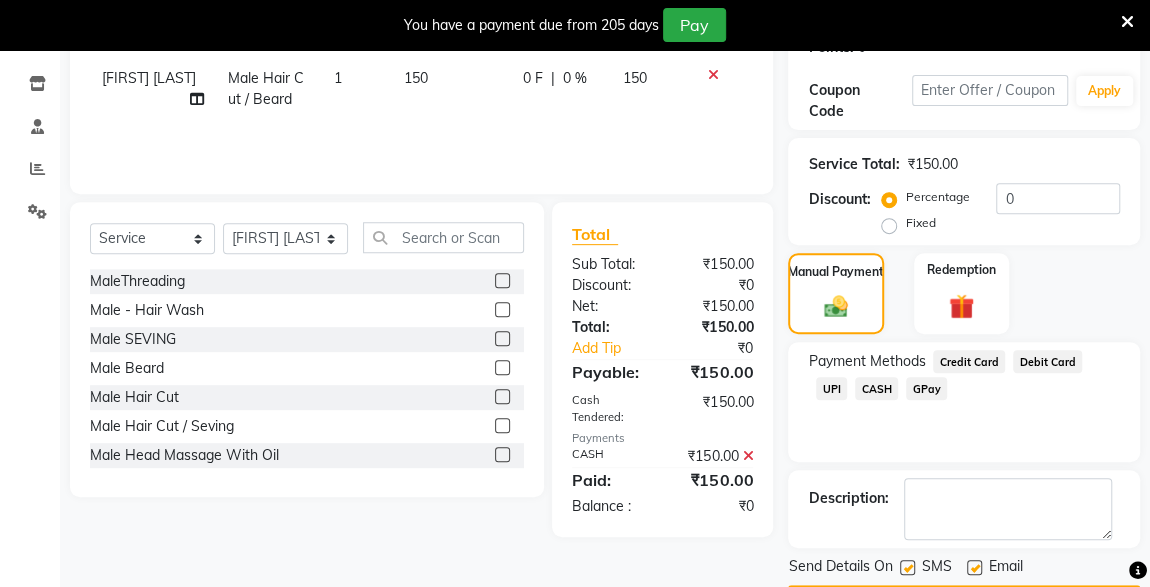 scroll, scrollTop: 379, scrollLeft: 0, axis: vertical 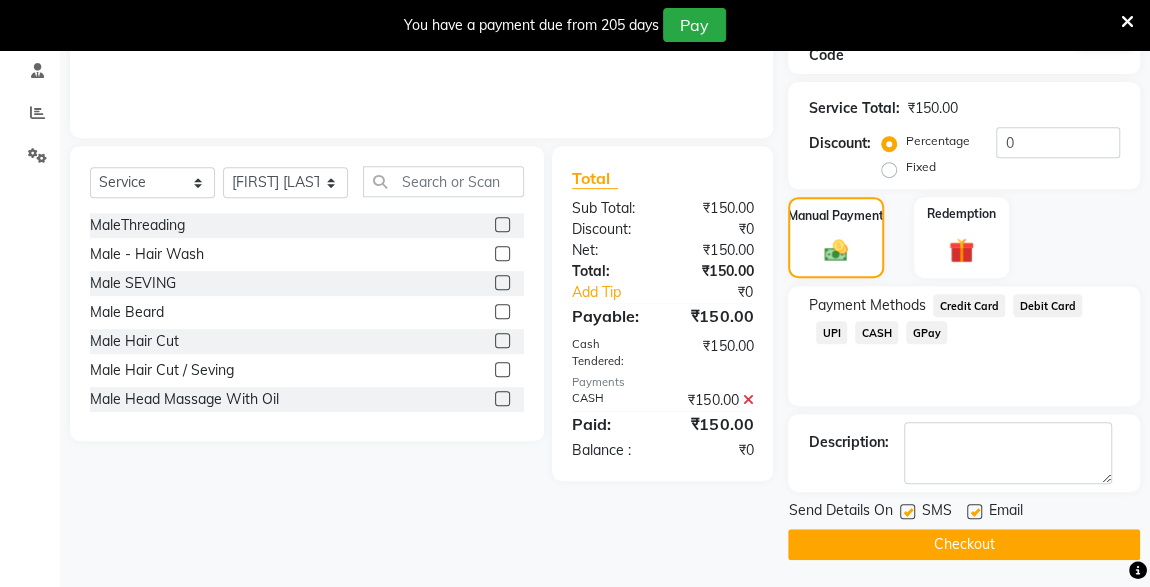 click 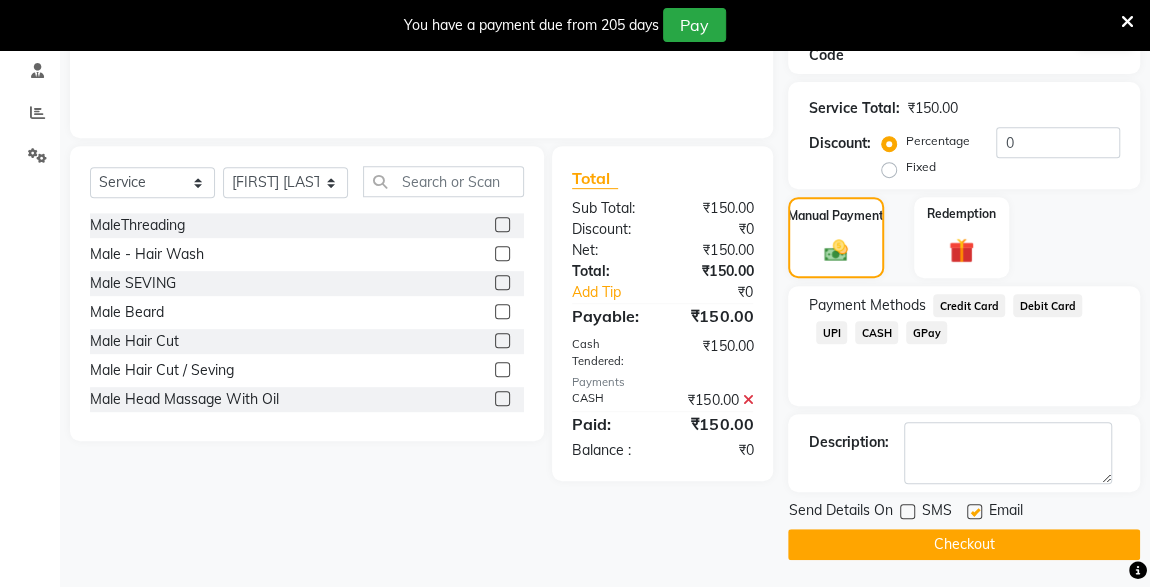 click on "Checkout" 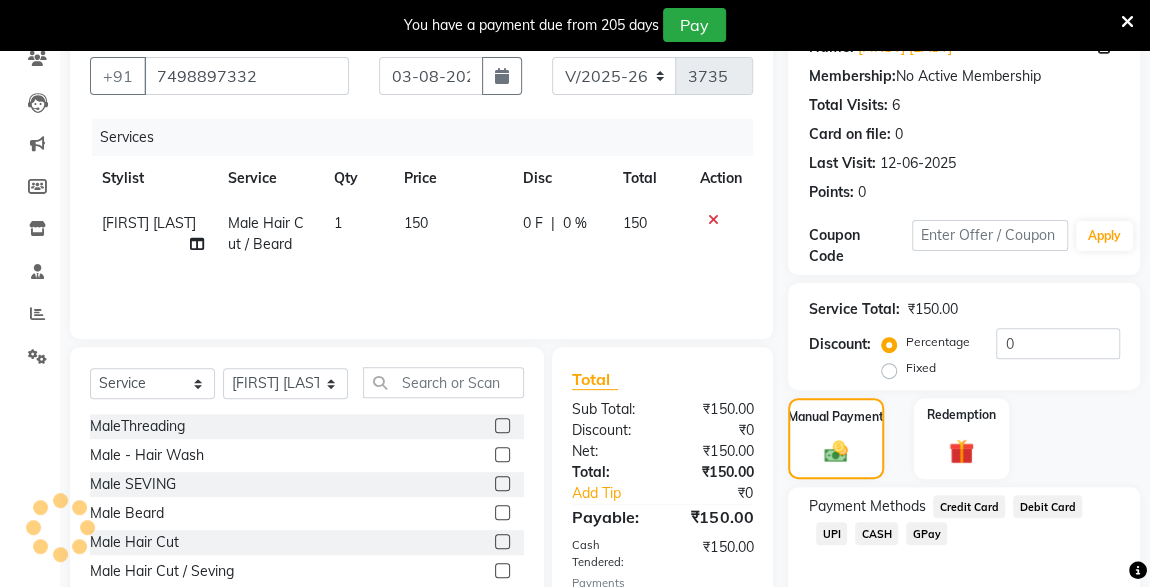 scroll, scrollTop: 0, scrollLeft: 0, axis: both 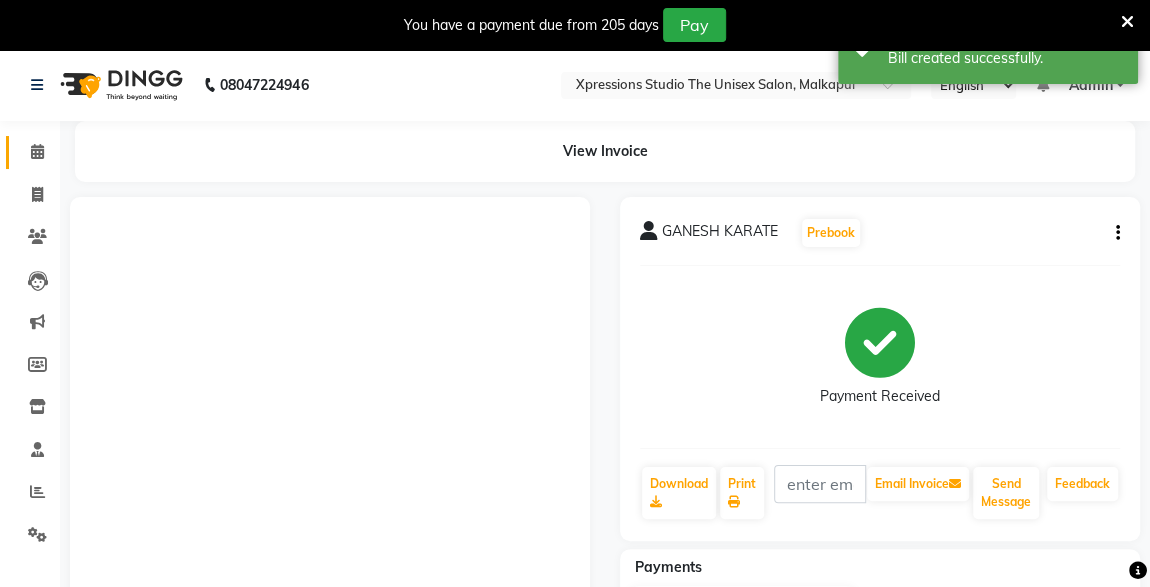 click 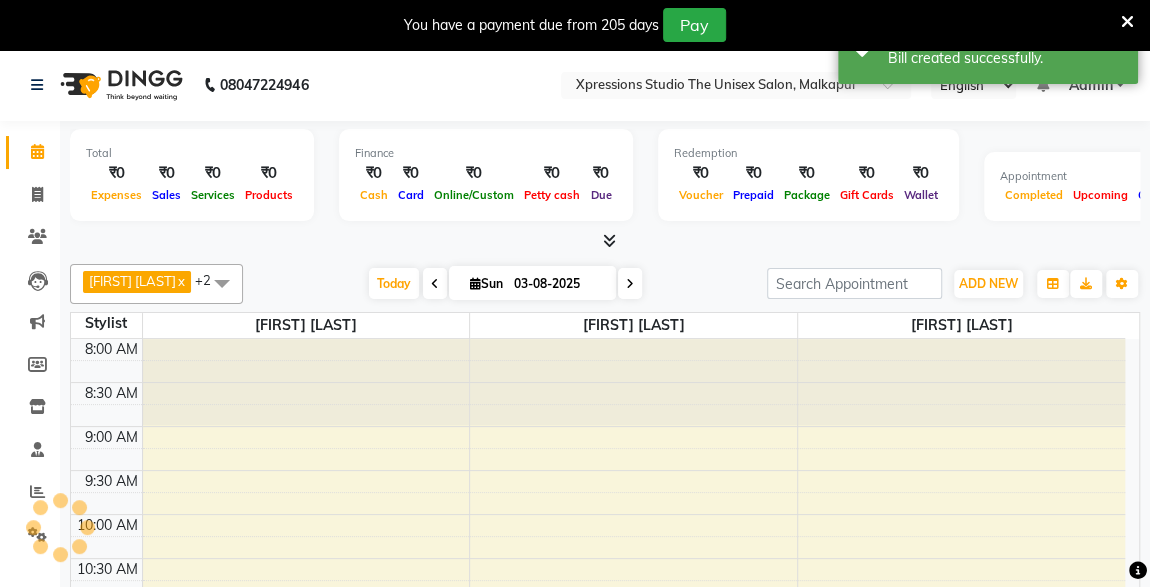 scroll, scrollTop: 0, scrollLeft: 0, axis: both 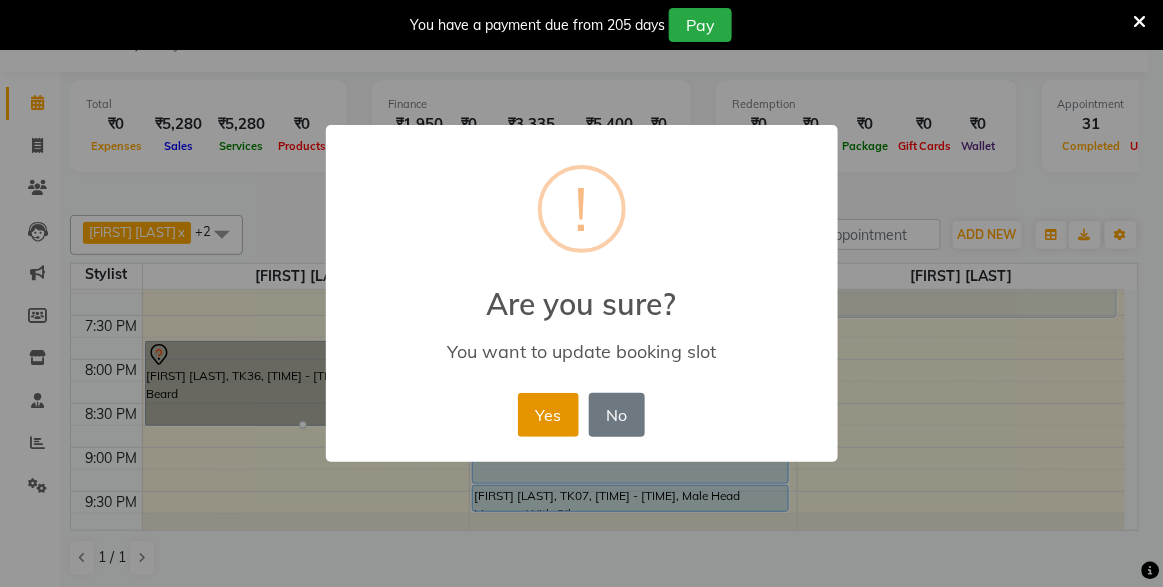 click on "Yes" at bounding box center [548, 415] 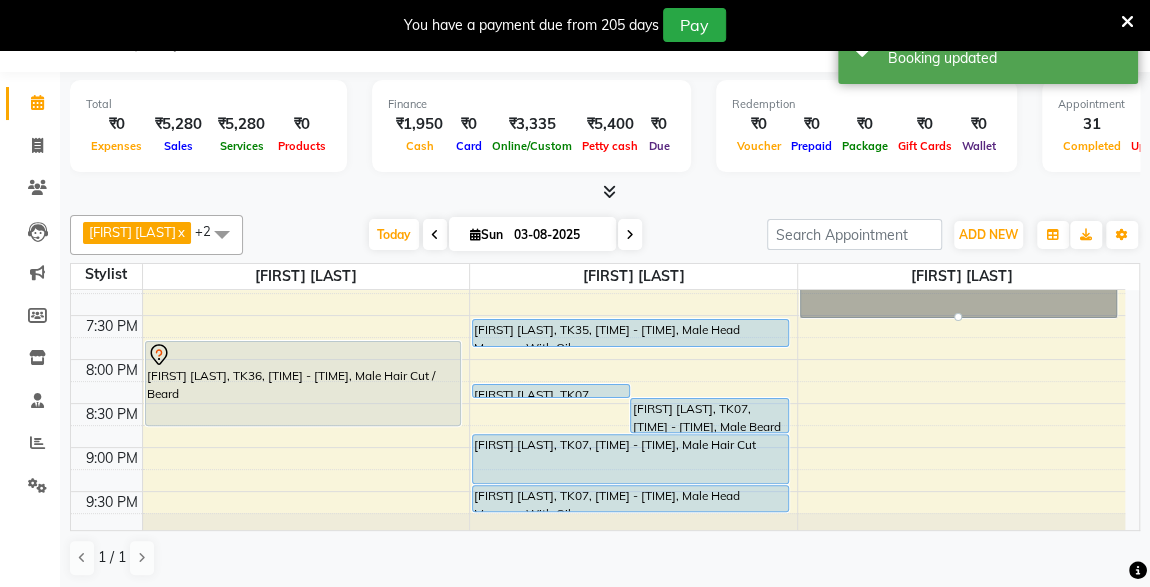 click on "[FIRST] [LAST], TK38, [TIME] - [TIME], Male Hair Cut / Beard" at bounding box center (958, 275) 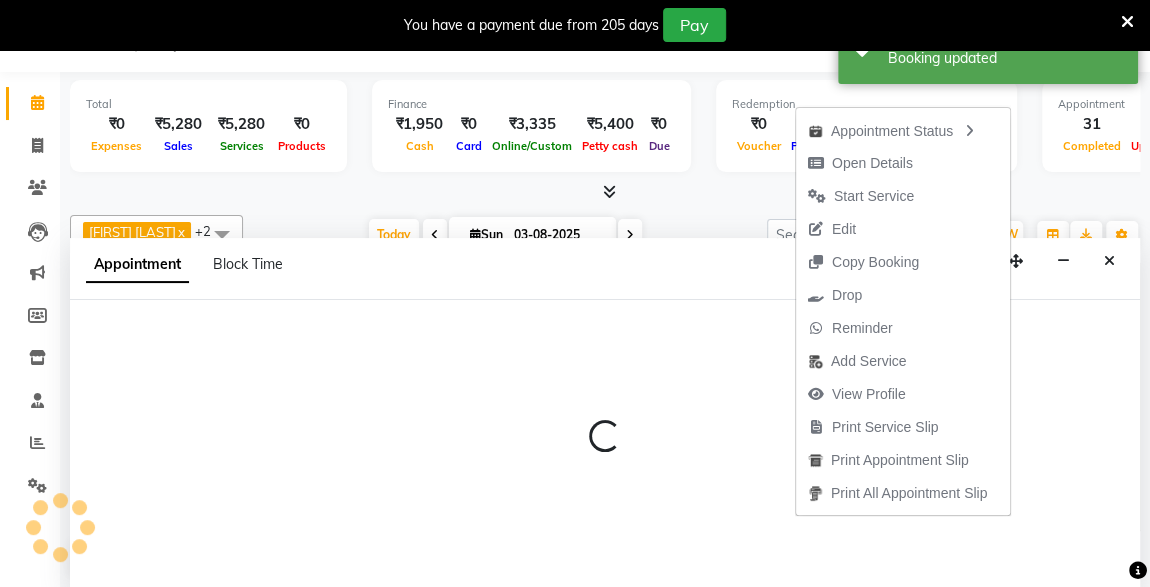 click at bounding box center (605, 192) 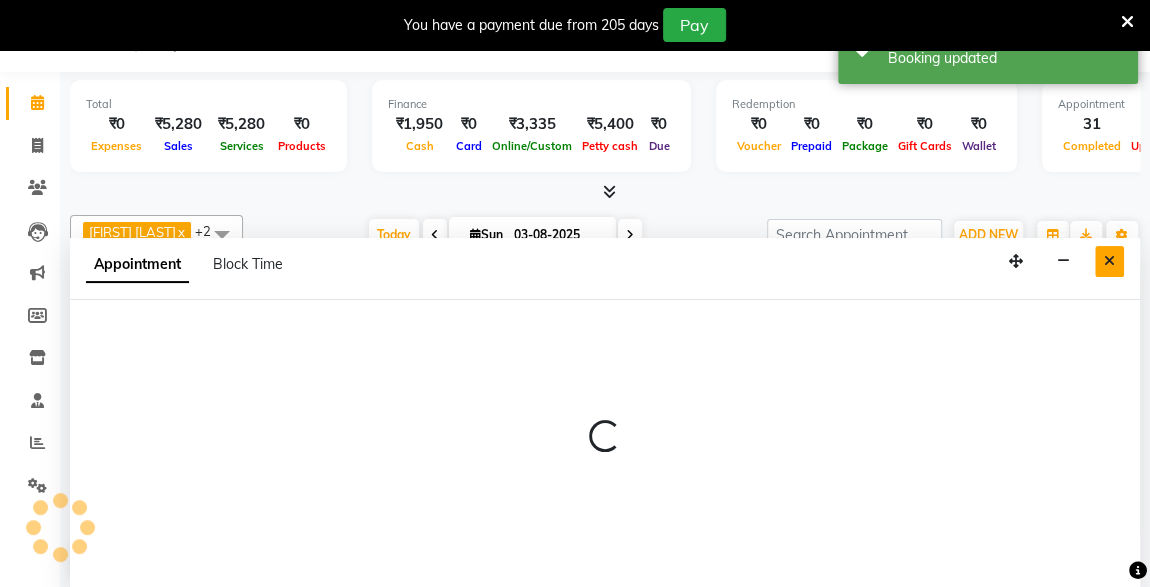 click at bounding box center (1109, 261) 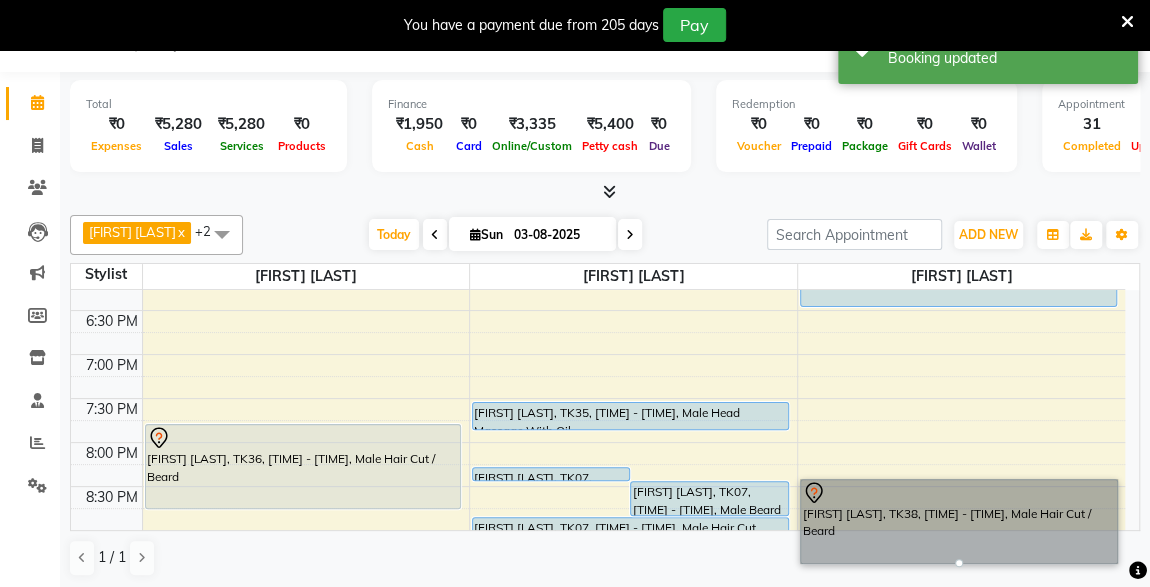 scroll, scrollTop: 916, scrollLeft: 0, axis: vertical 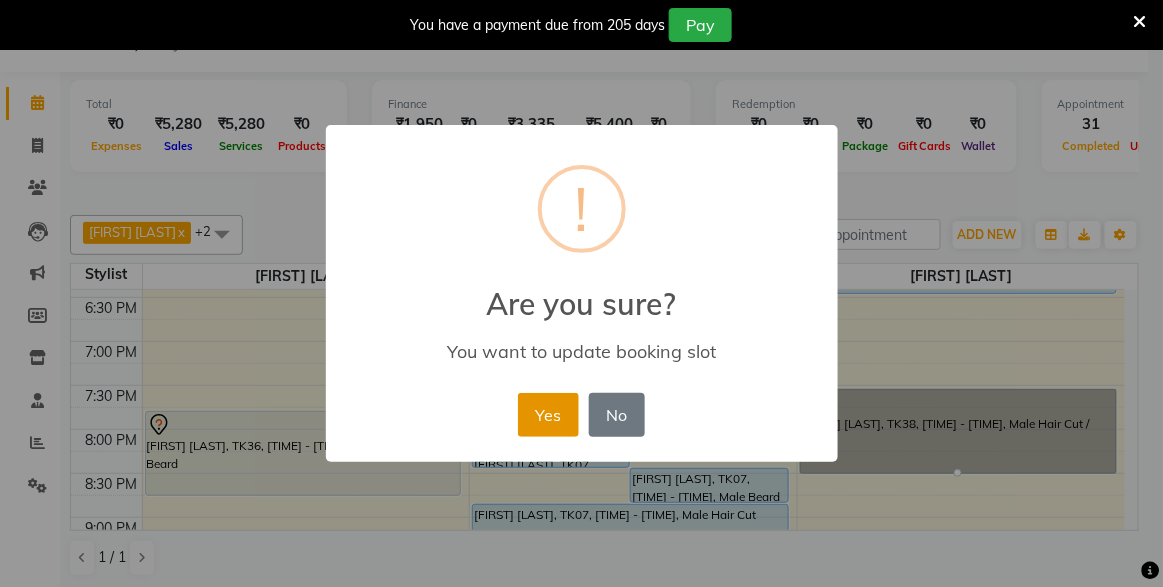 click on "Yes" at bounding box center (548, 415) 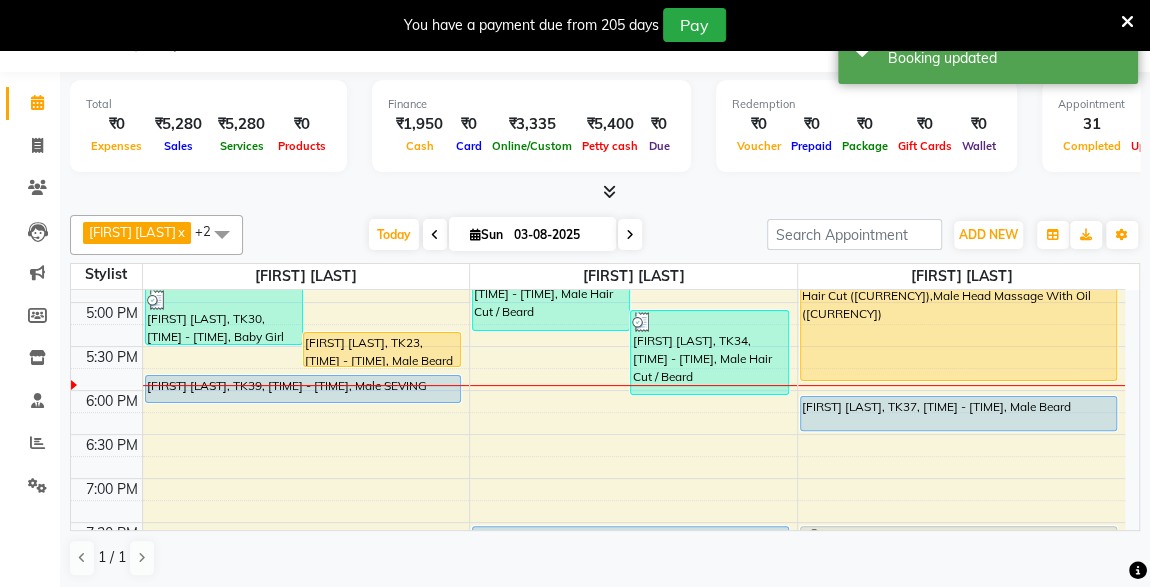 scroll, scrollTop: 770, scrollLeft: 0, axis: vertical 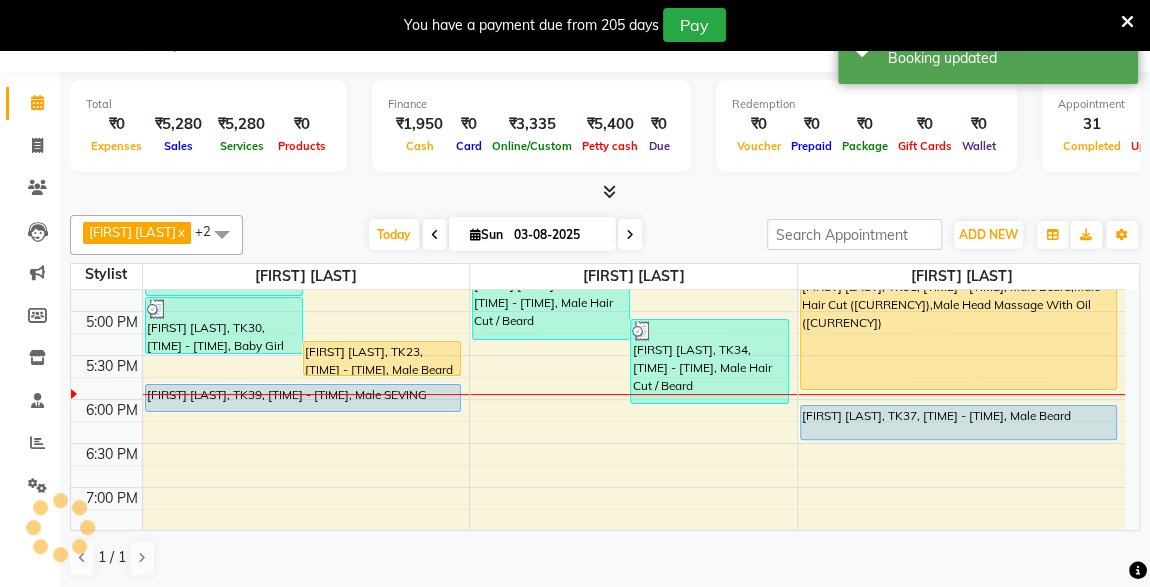 click at bounding box center [303, 411] 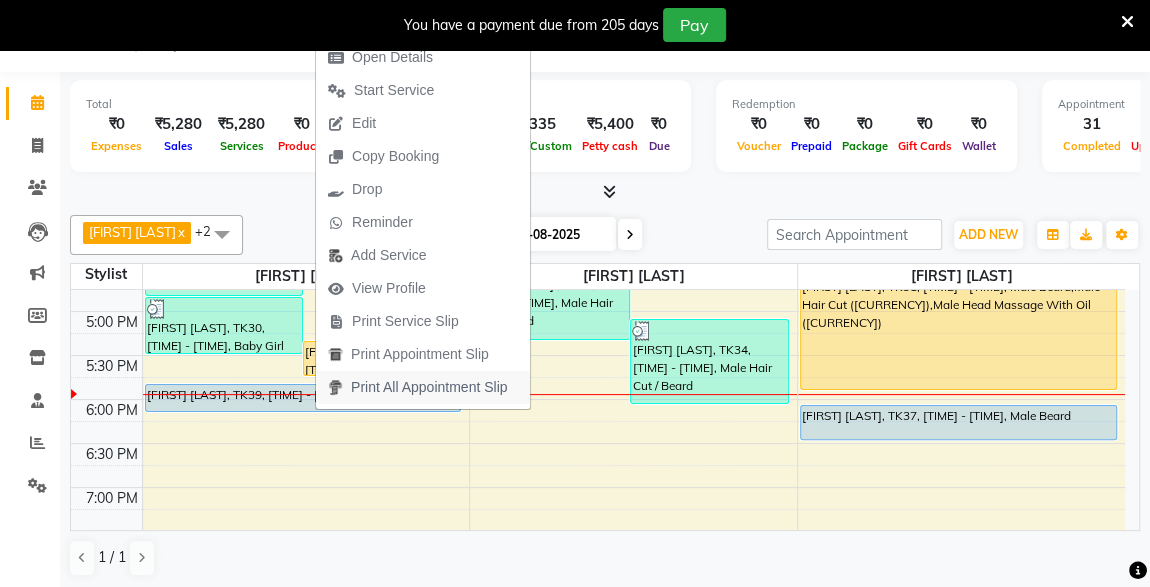 click on "Print All Appointment Slip" at bounding box center [429, 387] 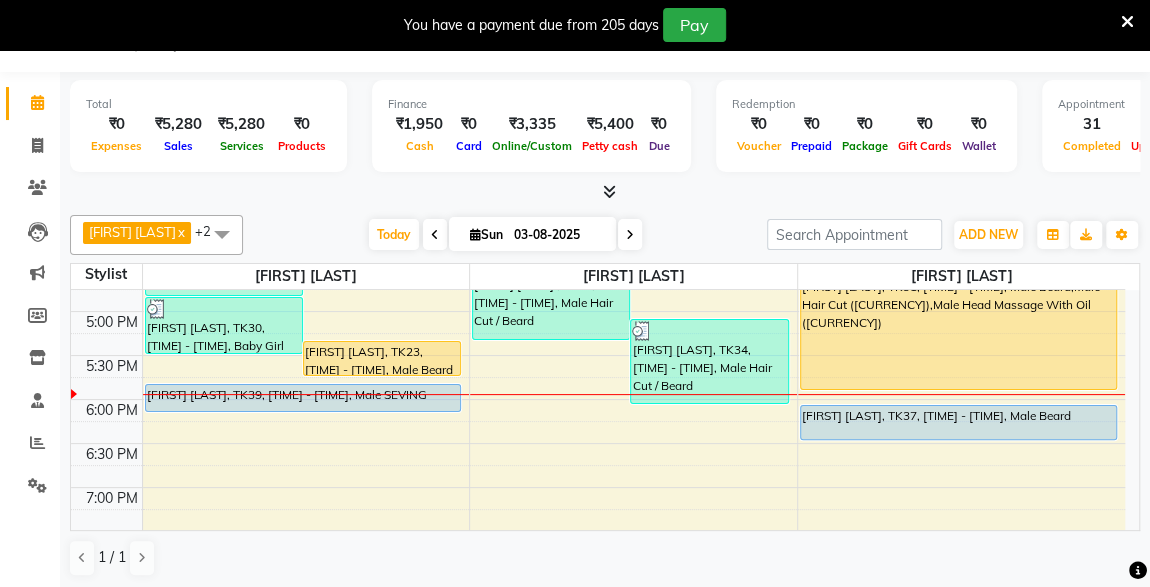 click on "Total  ₹0  Expenses ₹5,280  Sales ₹5,280  Services ₹0  Products Finance  ₹1,950  Cash ₹0  Card ₹3,335  Online/Custom ₹5,400 Petty cash ₹0 Due  Redemption  ₹0 Voucher ₹0 Prepaid ₹0 Package ₹0  Gift Cards ₹0  Wallet  Appointment  31 Completed 9 Upcoming 2 Ongoing 0 No show  Other sales  ₹0  Packages ₹0  Memberships ₹0  Vouchers ₹0  Prepaids ₹0  Gift Cards" at bounding box center [605, 129] 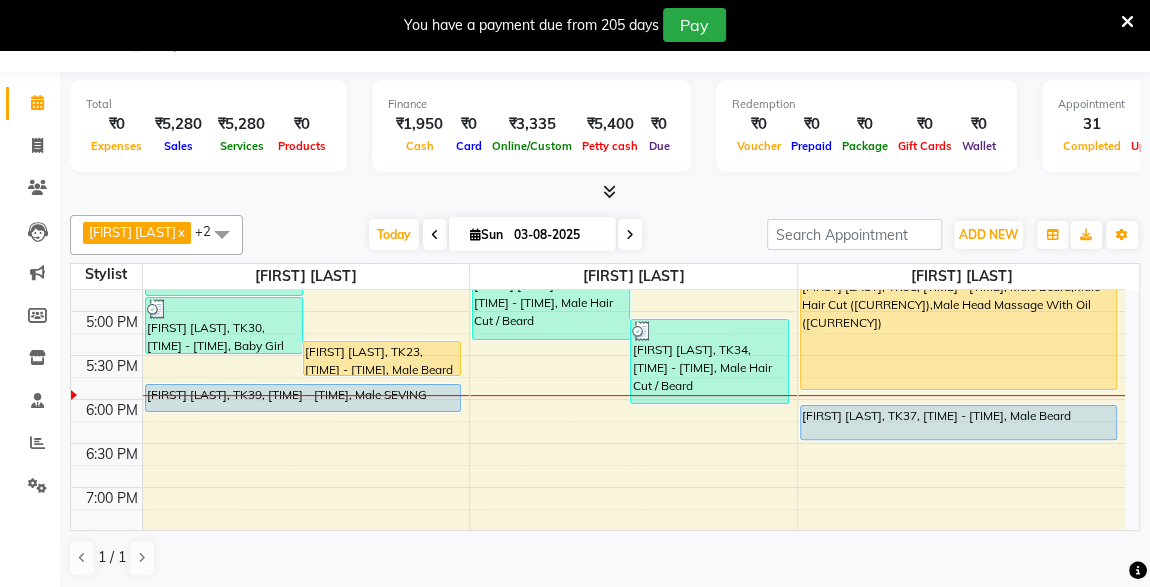 click on "[FIRST] [LAST], TK39, [TIME] - [TIME], Male SEVING" at bounding box center [303, 398] 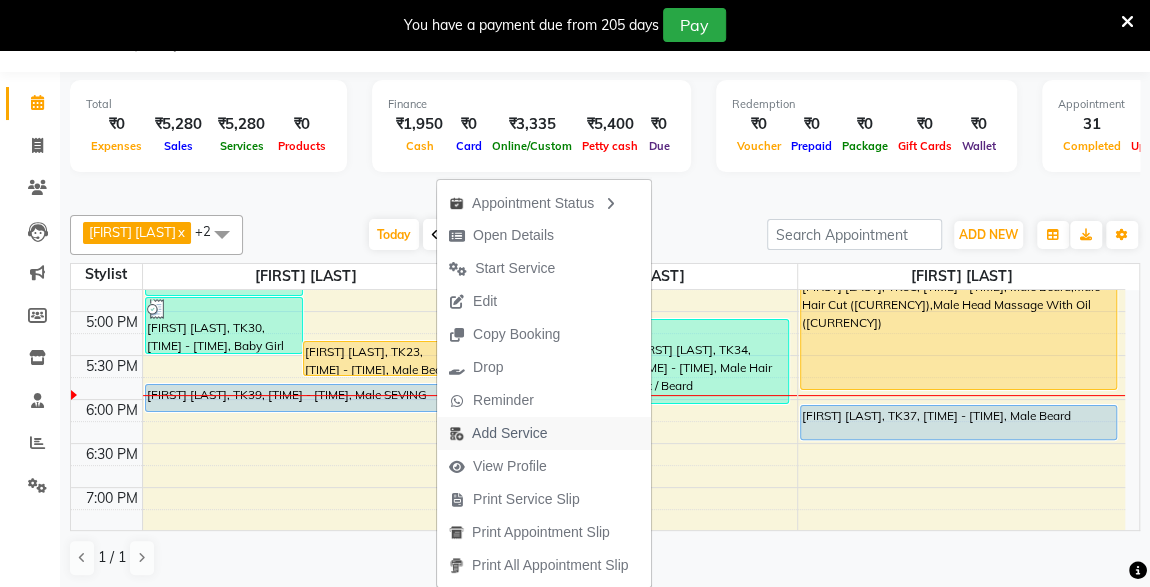 click on "Add Service" at bounding box center (509, 433) 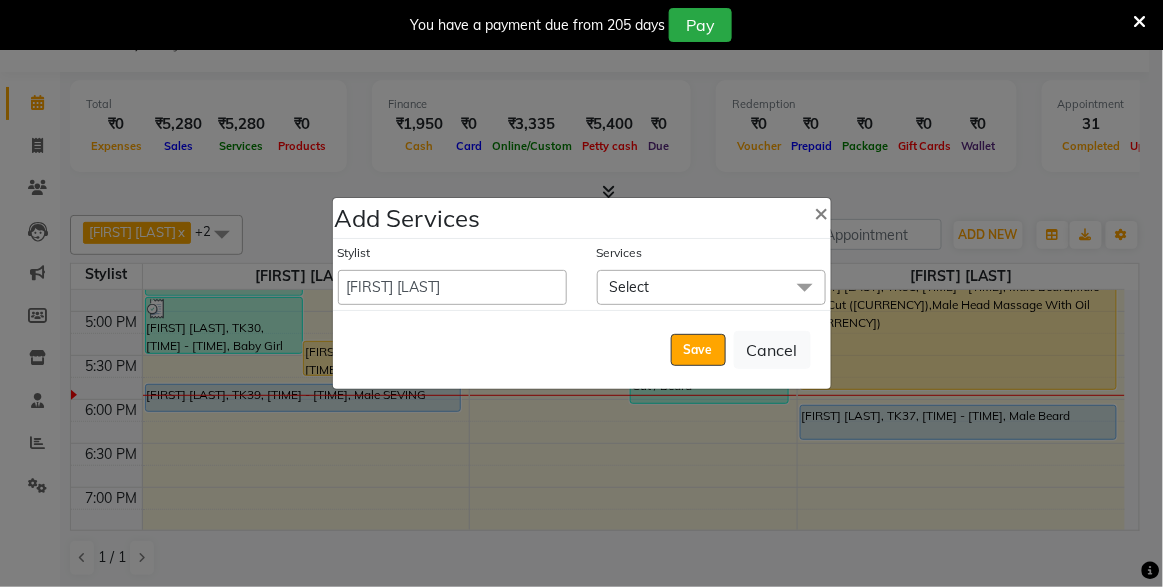 click on "Services" 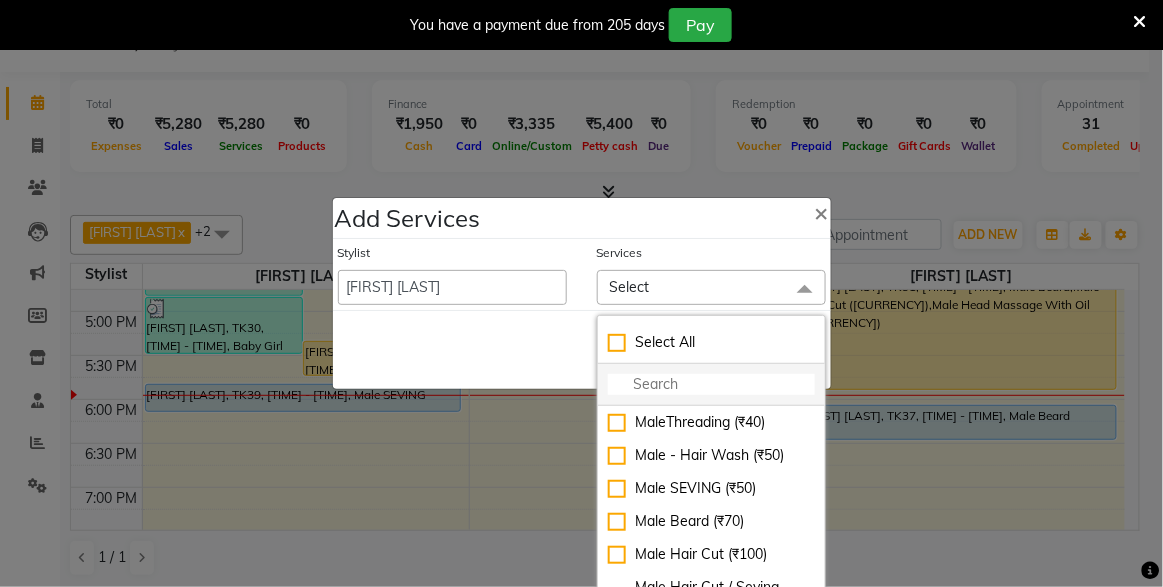 click 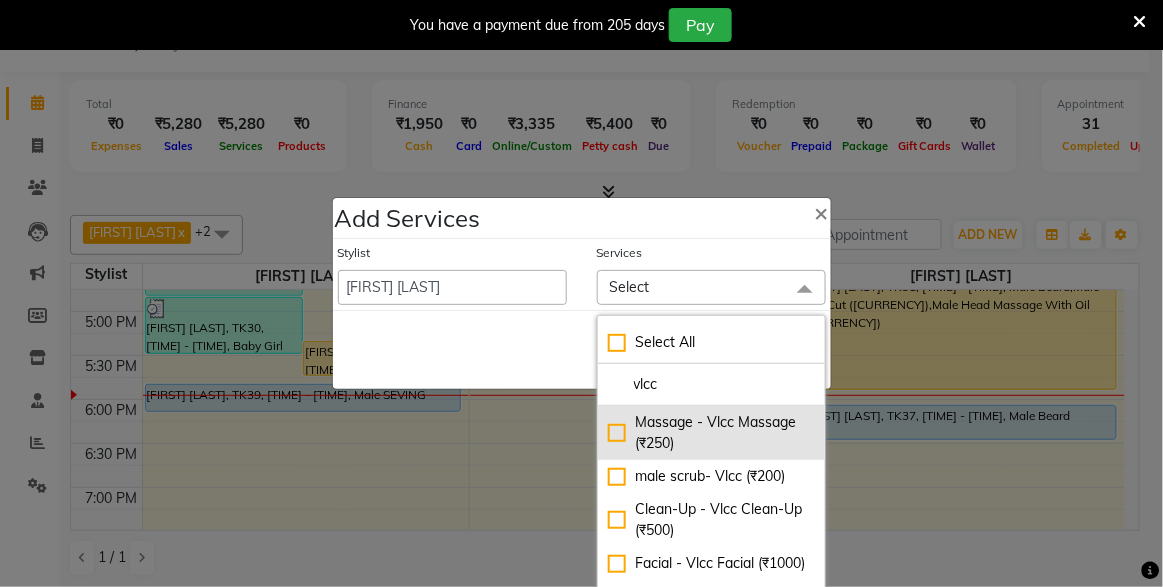 type on "vlcc" 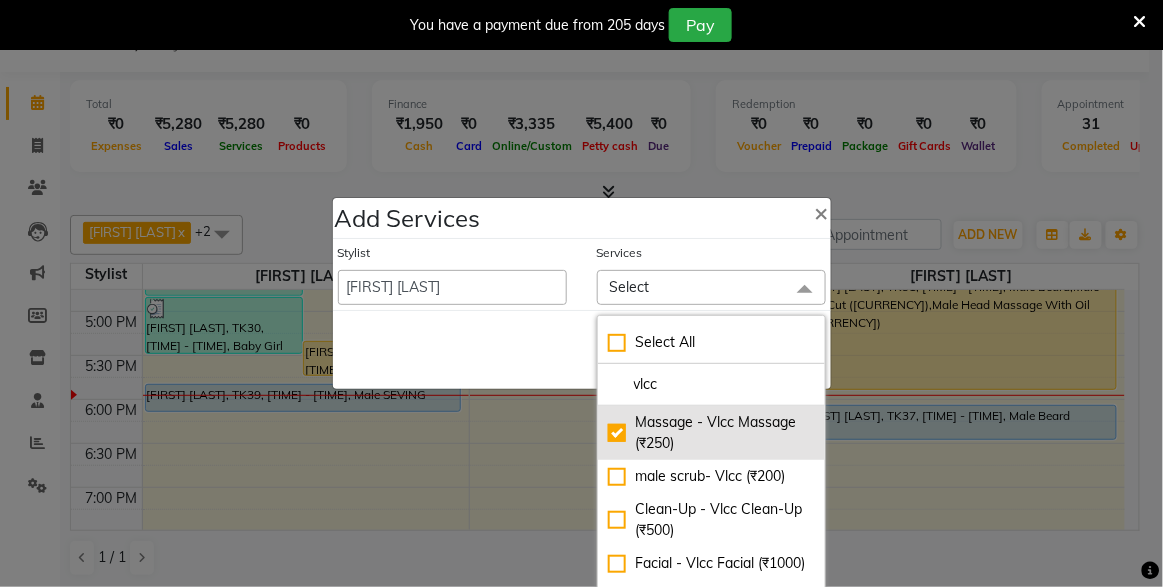 checkbox on "true" 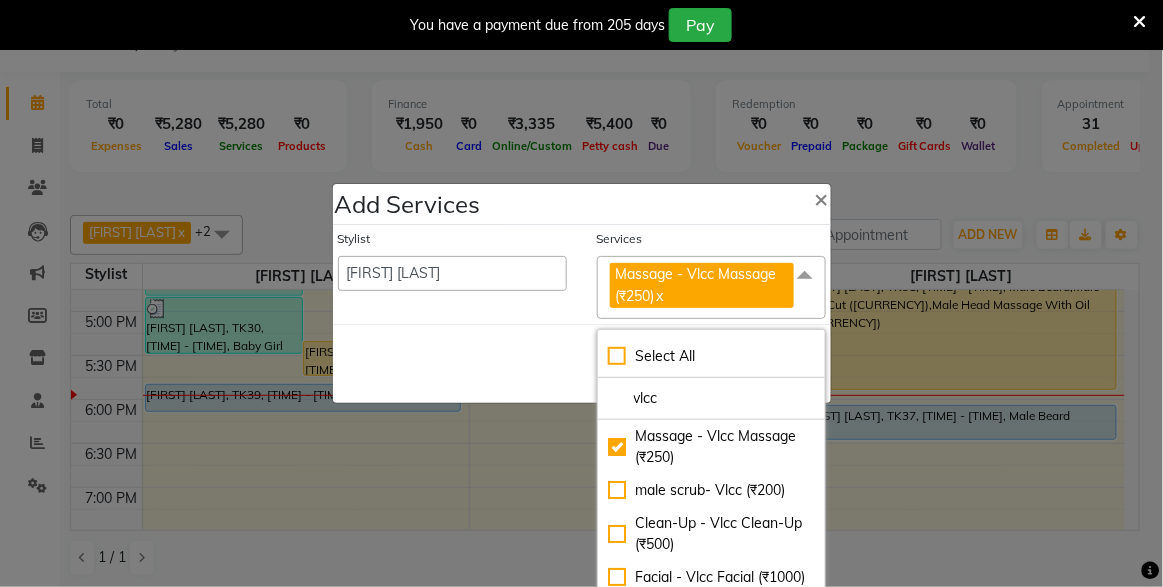 click on "Stylist  [FIRST] [LAST]   [FIRST] [LAST]   [FIRST] [LAST]" 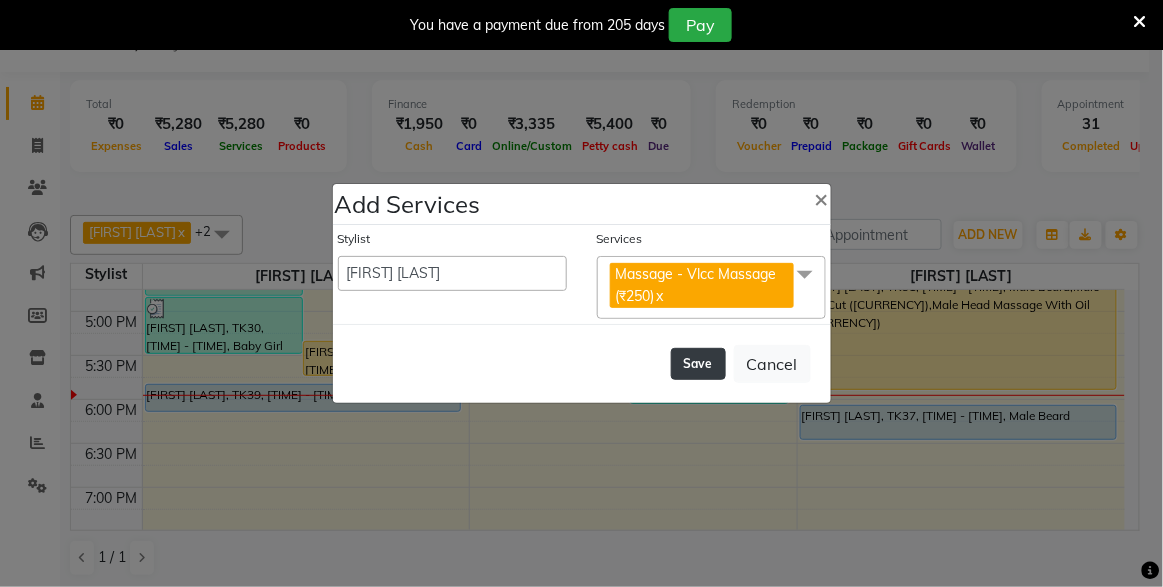click on "Save" 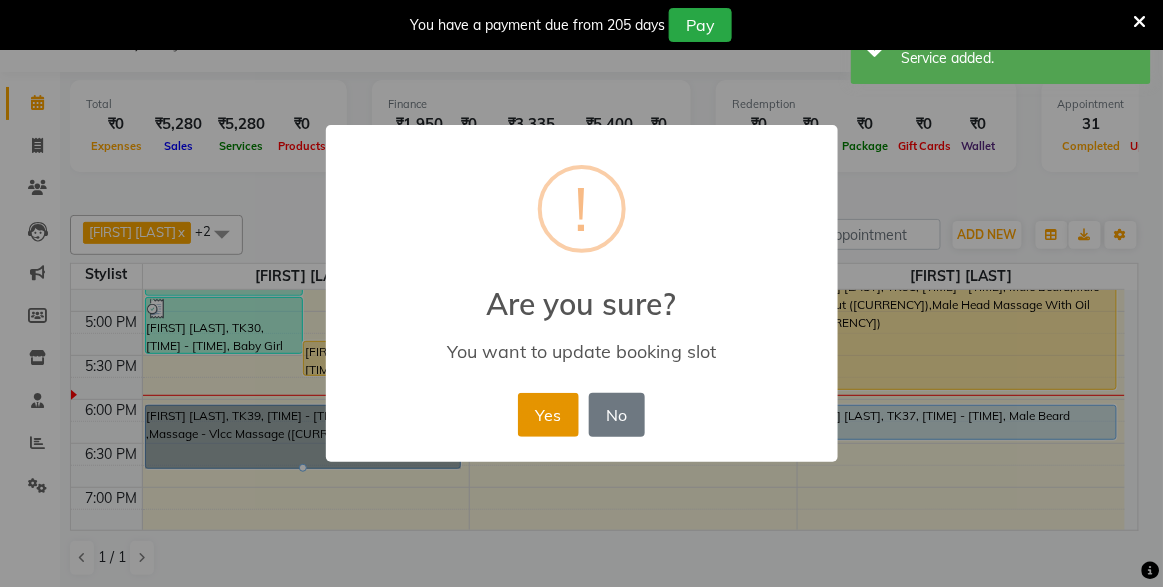 click on "Yes" at bounding box center (548, 415) 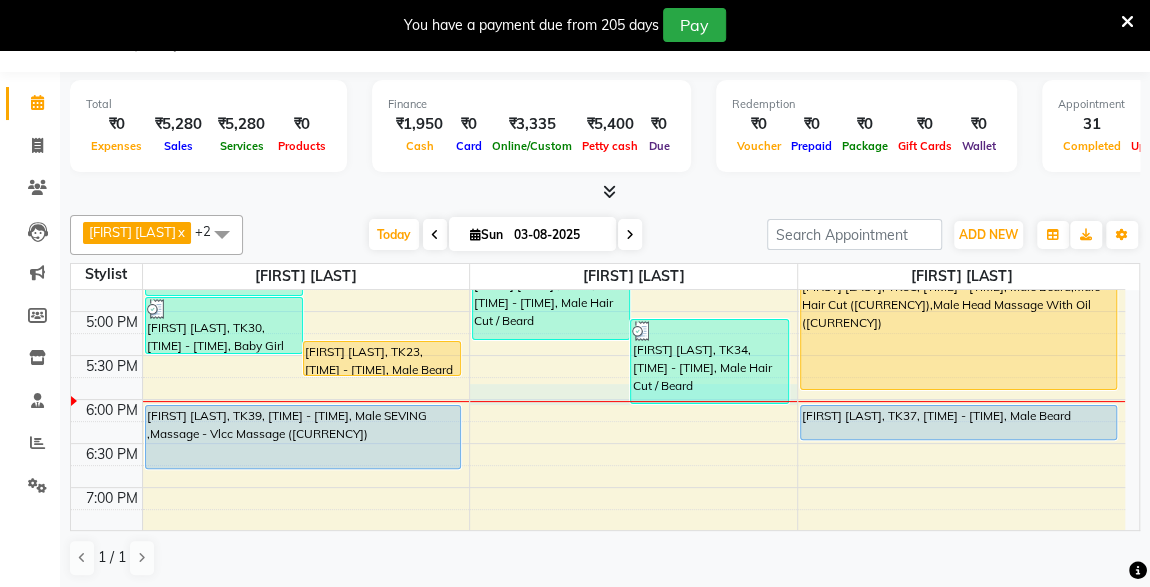 click on "[TIME] [TIME] [TIME] [TIME] [TIME] [TIME] [TIME] [TIME] [TIME] [TIME] [TIME] [TIME] [TIME] [TIME] [TIME] [TIME] [TIME] [TIME] [TIME] [TIME] [TIME] [TIME] [TIME] [TIME] [TIME] [TIME] [TIME] [TIME] [TIME] [TIME]     [FIRST] [LAST], TK01, [TIME] - [TIME],  Male Beard Color Loreal ,Male Hair Loreal Hair Color 3 NO.,Male Hair Cut / Beard      [FIRST] [LAST], TK08, [TIME] - [TIME], Male SEVING      [FIRST] [LAST], TK10, [TIME] - [TIME], Male Hair Cut / Beard      [FIRST] [LAST], TK17, [TIME] - [TIME], Male Hair Cut      [FIRST] [LAST], TK24, [TIME] - [TIME], D-Tan - O3+ Datan,Male Hair Cut / Beard      [FIRST] [LAST], TK33, [TIME] - [TIME], Male Hair Cut      [FIRST] [LAST], TK30, [TIME] - [TIME], Baby Girl Hair Cut    [FIRST] [LAST], TK23, [TIME] - [TIME], Male  Beard     [FIRST] [LAST], TK16, [TIME] - [TIME], Male Hair Cut / Beard      [FIRST] [LAST], TK16, [TIME] - [TIME], Massage - Charcole Massage" at bounding box center [598, 179] 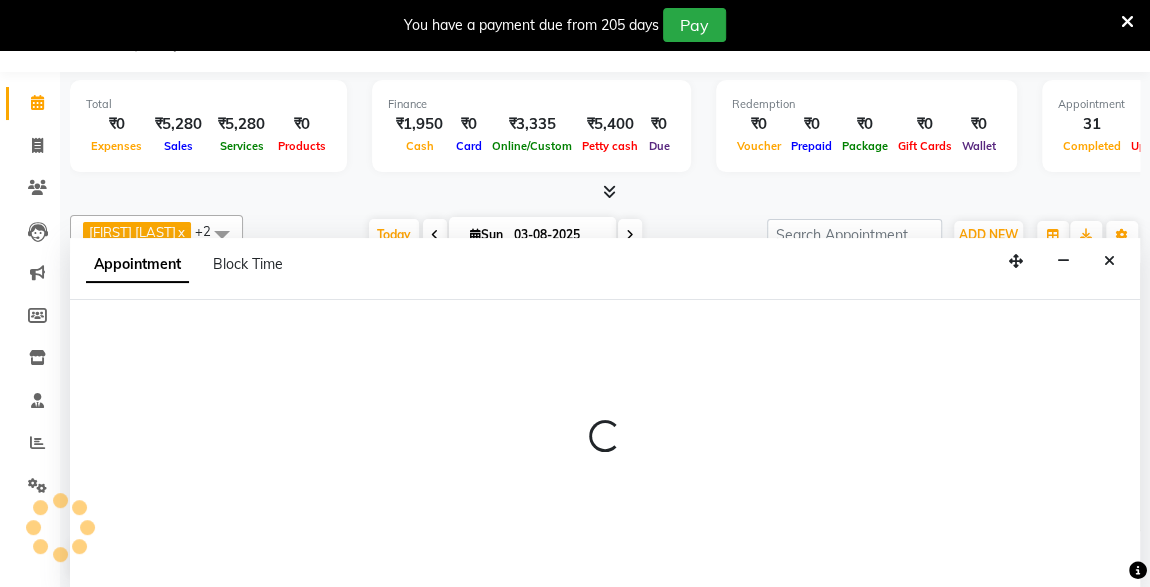 select on "57588" 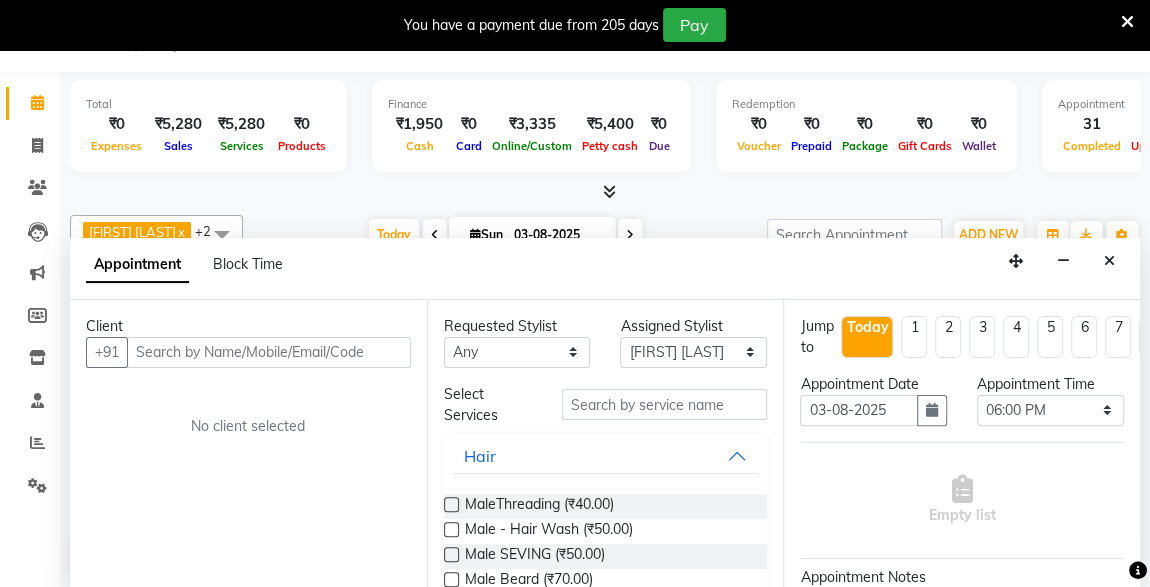 click at bounding box center (269, 352) 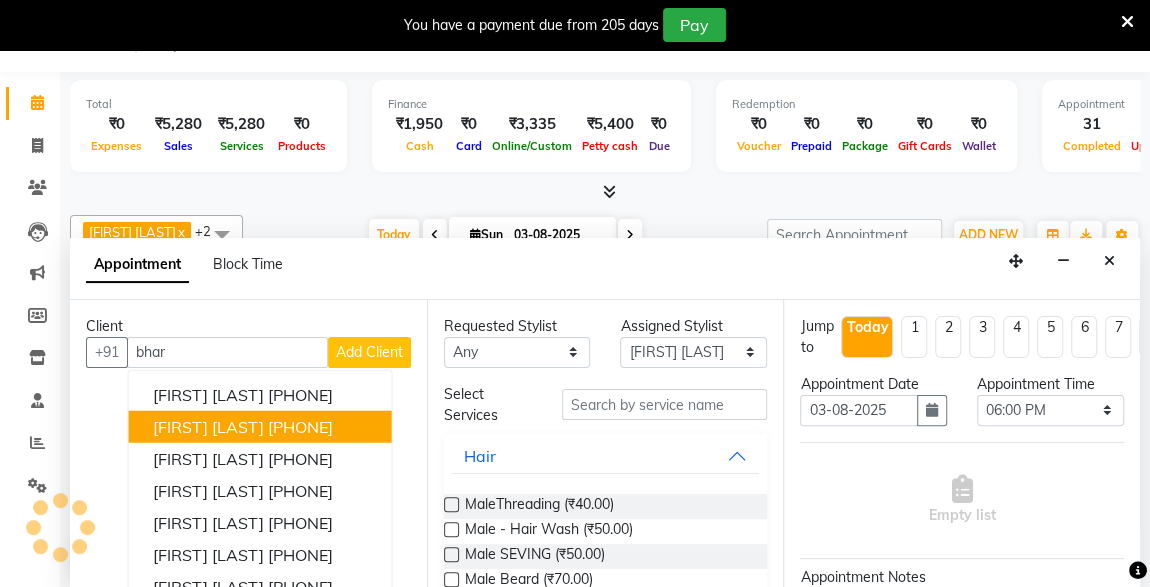 click on "[PHONE]" at bounding box center (300, 426) 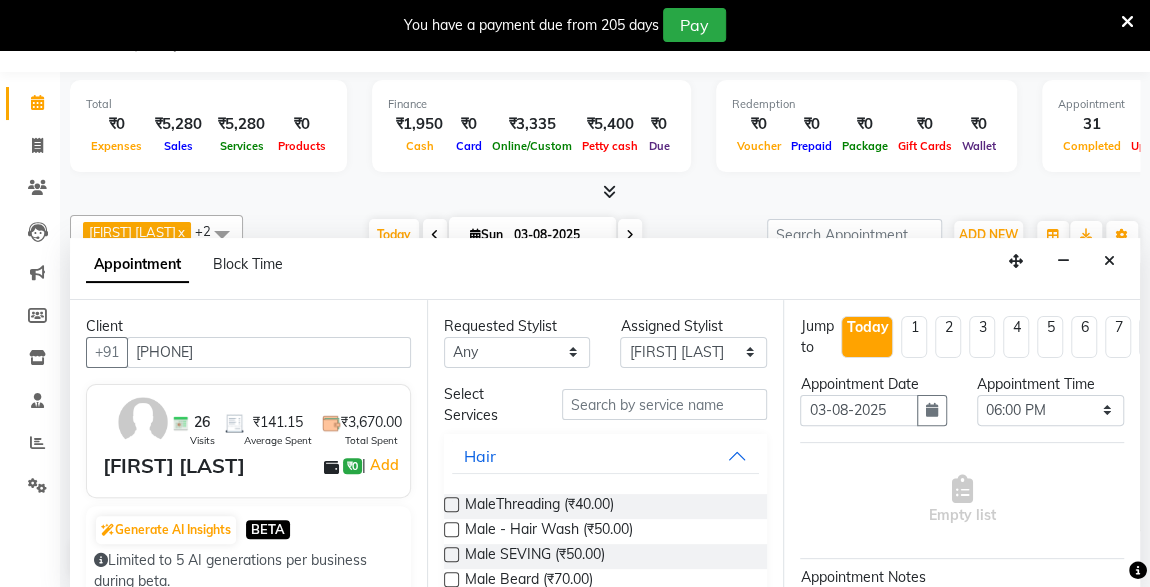 type on "[PHONE]" 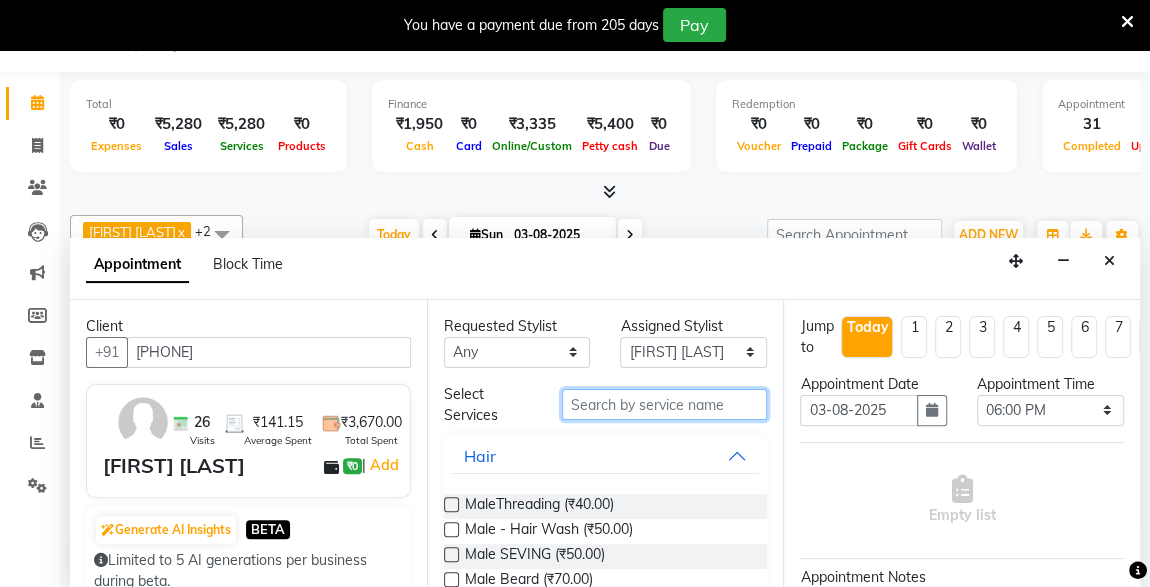 click at bounding box center [665, 404] 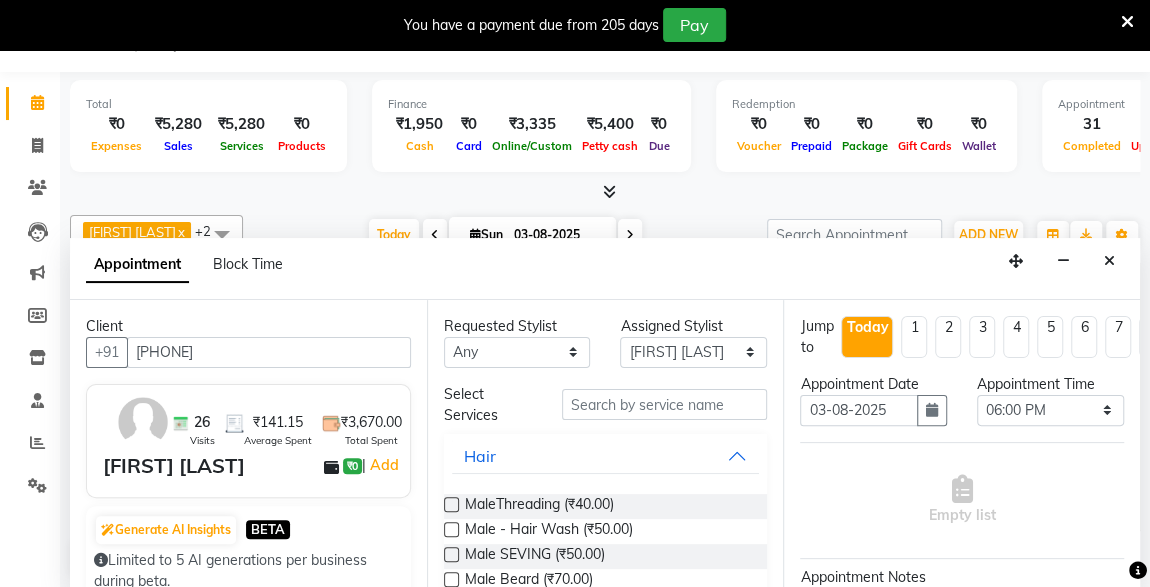 click at bounding box center (451, 554) 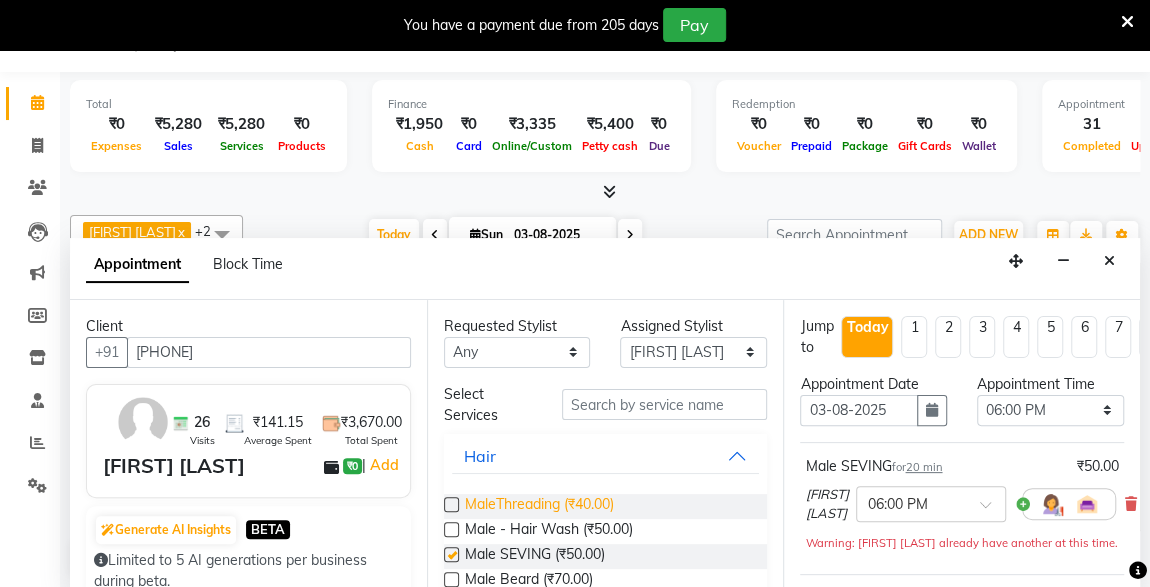 checkbox on "false" 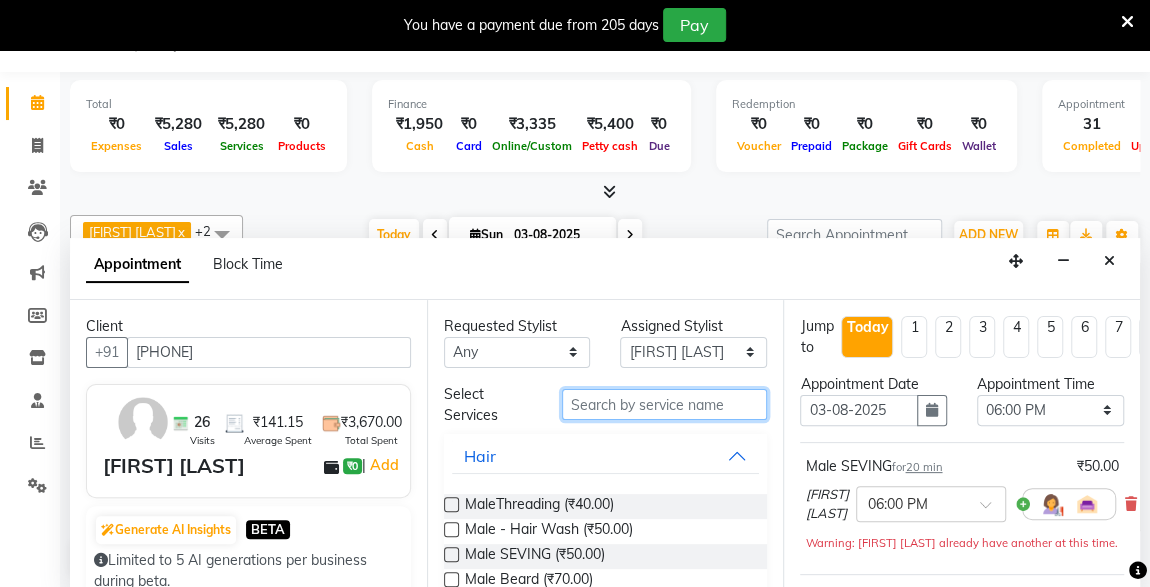 click at bounding box center (665, 404) 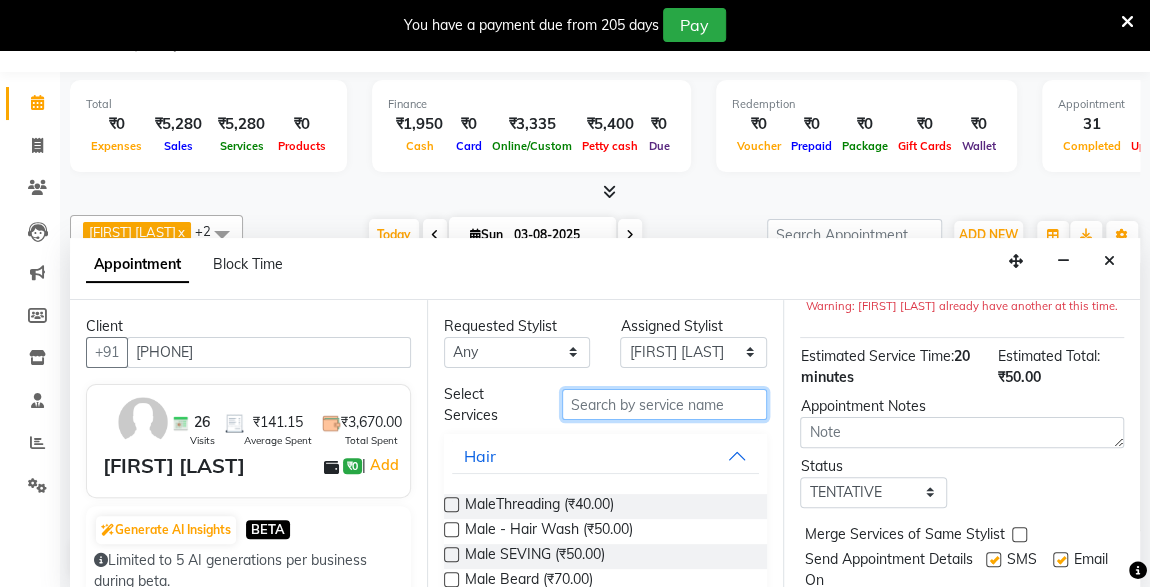 scroll, scrollTop: 310, scrollLeft: 0, axis: vertical 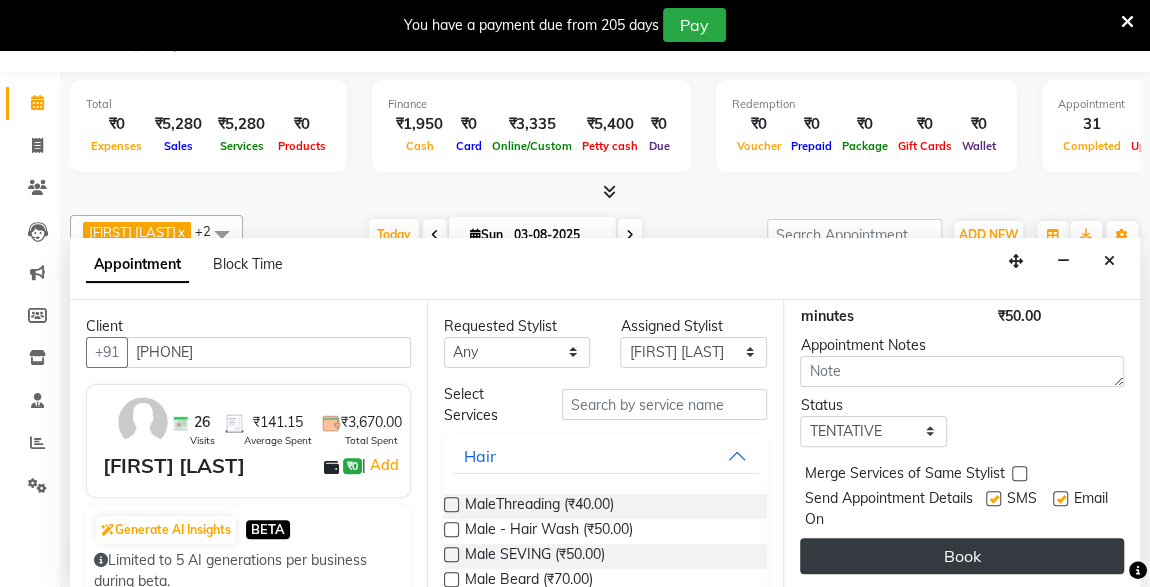 click on "Book" at bounding box center [962, 556] 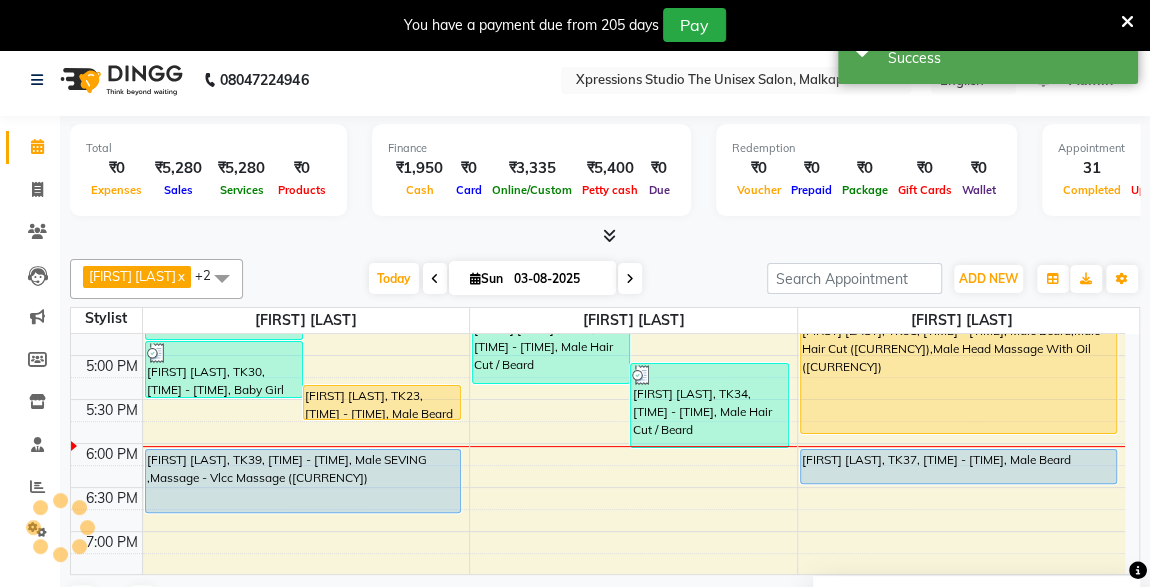 scroll, scrollTop: 0, scrollLeft: 0, axis: both 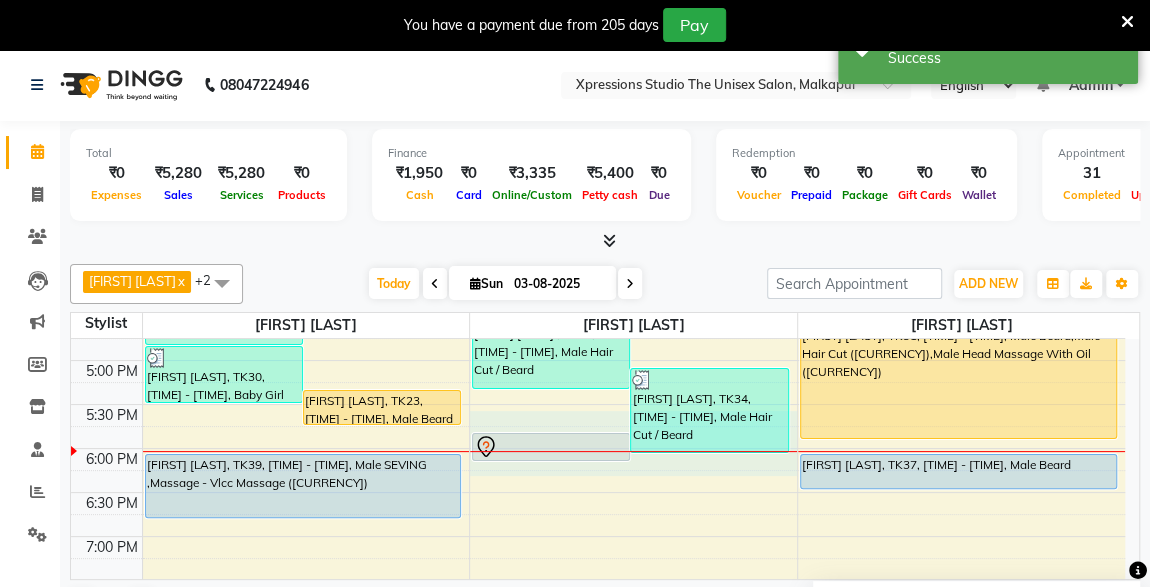 drag, startPoint x: 590, startPoint y: 427, endPoint x: 606, endPoint y: 461, distance: 37.576588 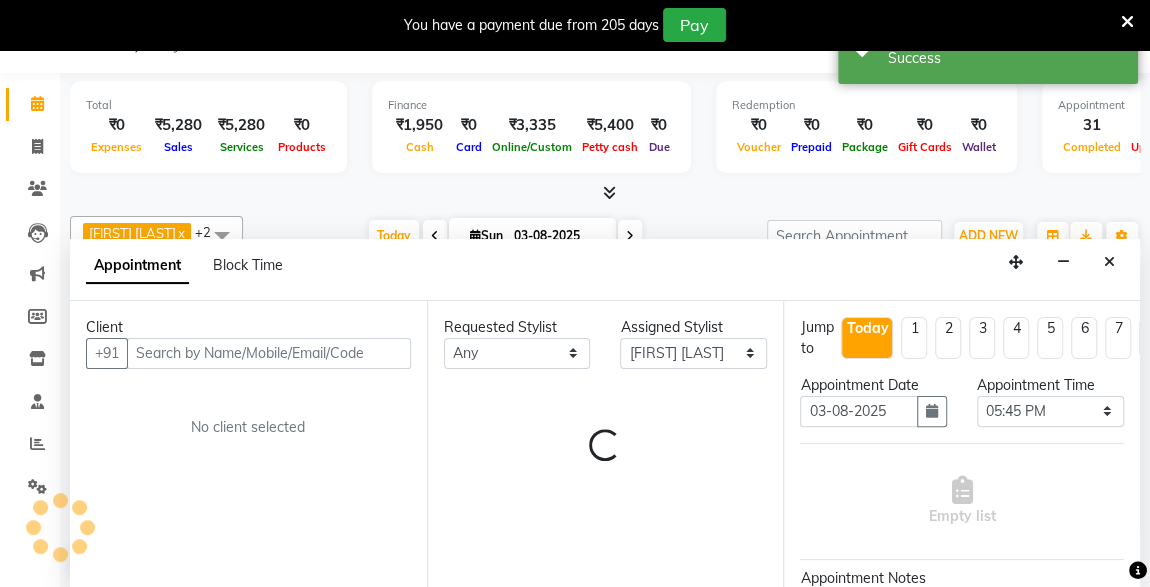 scroll, scrollTop: 49, scrollLeft: 0, axis: vertical 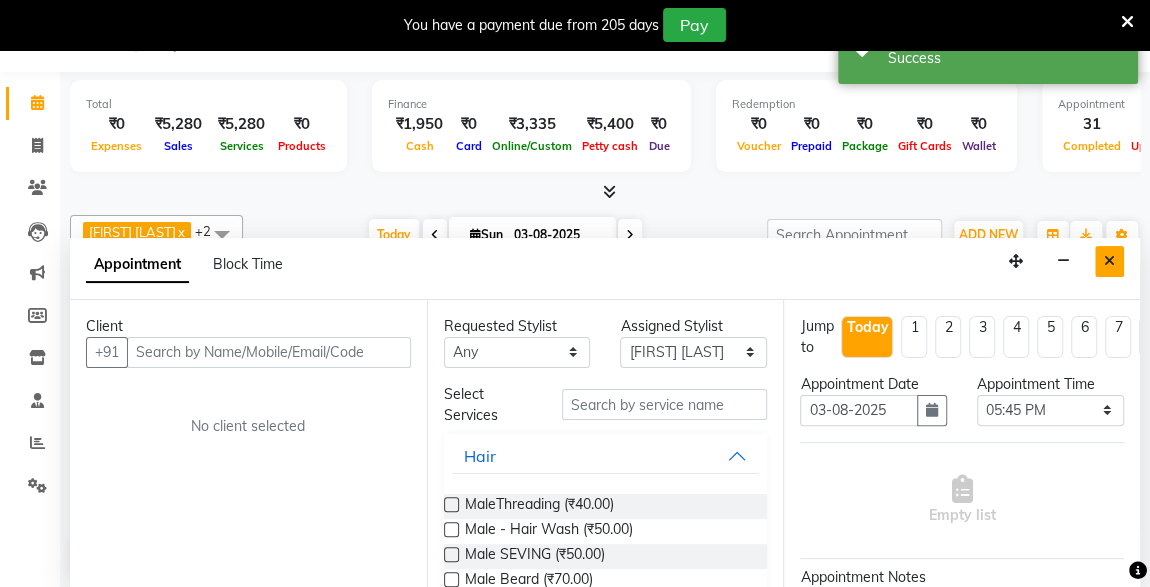 click at bounding box center (1109, 261) 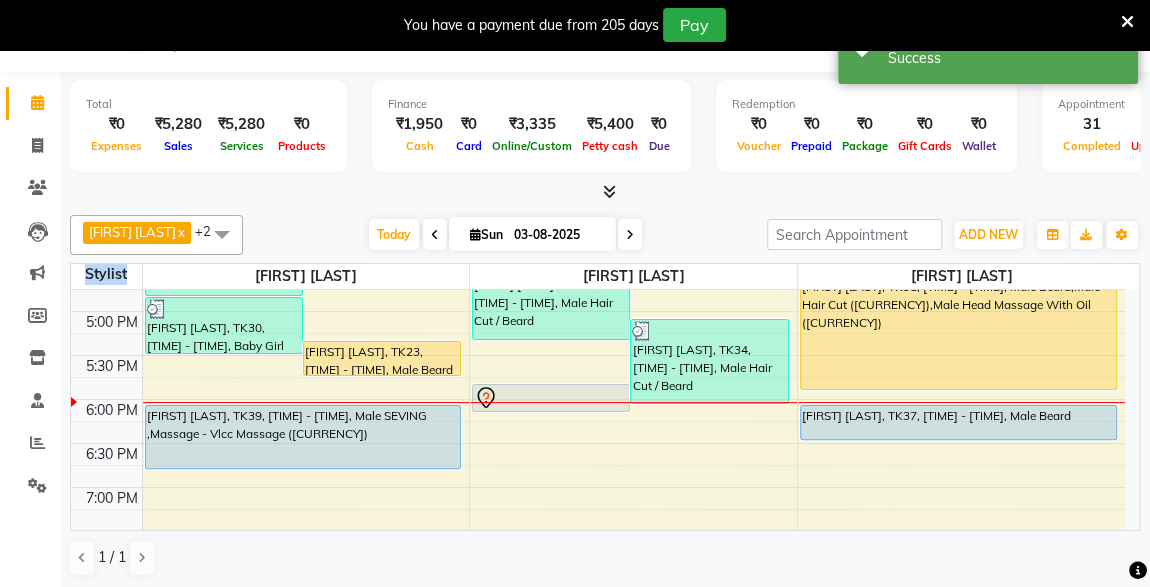 click on "[FIRST] [LAST]  x [FIRST] [LAST]  x [FIRST] [LAST]  x +2 UnSelect All [FIRST] [LAST] [FIRST] [LAST] [FIRST] [LAST] Today  Sun [DATE] Toggle Dropdown Add Appointment Add Invoice Add Expense Add Attendance Add Client Add Transaction Toggle Dropdown Add Appointment Add Invoice Add Expense Add Attendance Add Client ADD NEW Toggle Dropdown Add Appointment Add Invoice Add Expense Add Attendance Add Client Add Transaction [FIRST] [LAST]  x [FIRST] [LAST]  x [FIRST] [LAST]  x +2 UnSelect All [FIRST] [LAST] [FIRST] [LAST] [FIRST] [LAST] Group By  Staff View   Room View  View as Vertical  Vertical - Week View  Horizontal  Horizontal - Week View  List  Toggle Dropdown Calendar Settings Manage Tags   Arrange Stylists   Reset Stylists  Full Screen  Show Available Stylist  Appointment Form Zoom 100% Staff/Room Display Count 3 Stylist [FIRST] [LAST] [FIRST] [LAST] [FIRST] [LAST] [TIME] [TIME] [TIME] [TIME] [TIME] [TIME] [TIME] [TIME] [TIME] [TIME] [TIME] [TIME] [TIME] [TIME] [TIME] [TIME]" 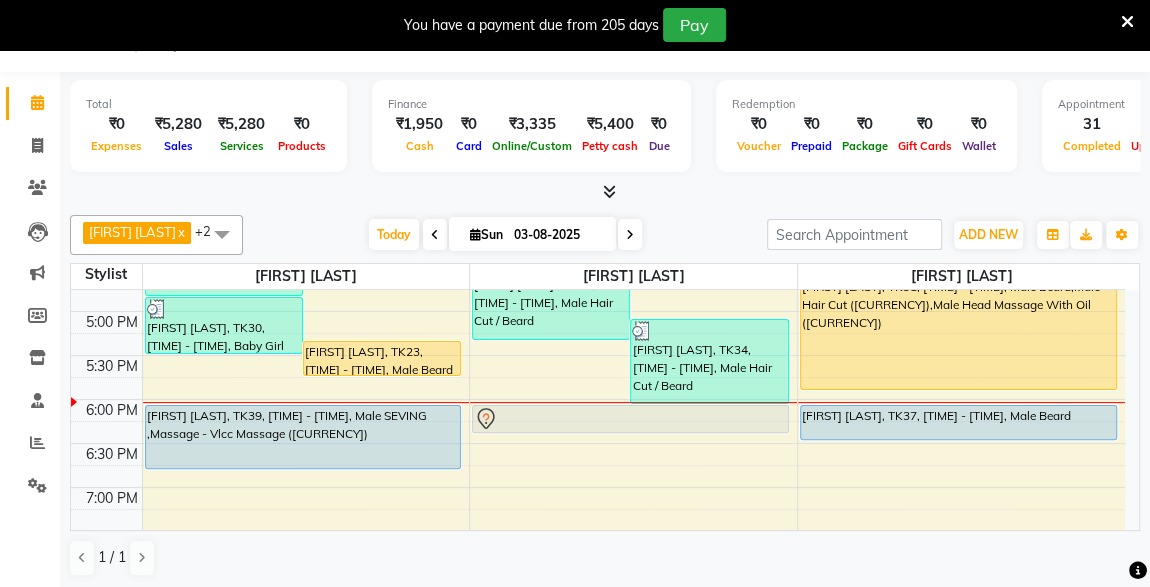 drag, startPoint x: 566, startPoint y: 386, endPoint x: 595, endPoint y: 417, distance: 42.44997 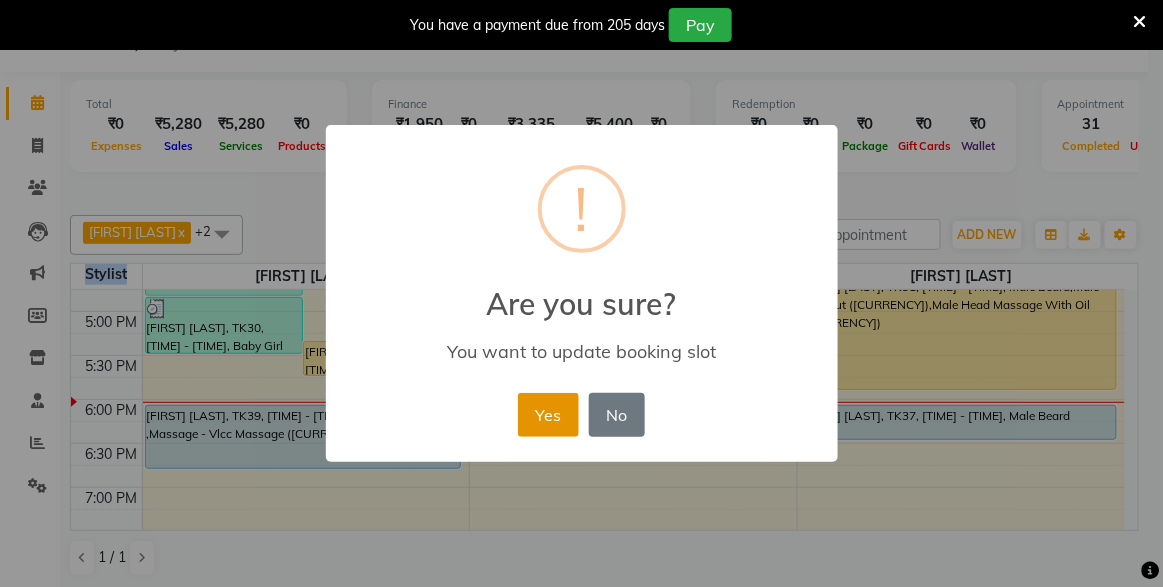 click on "Yes" at bounding box center (548, 415) 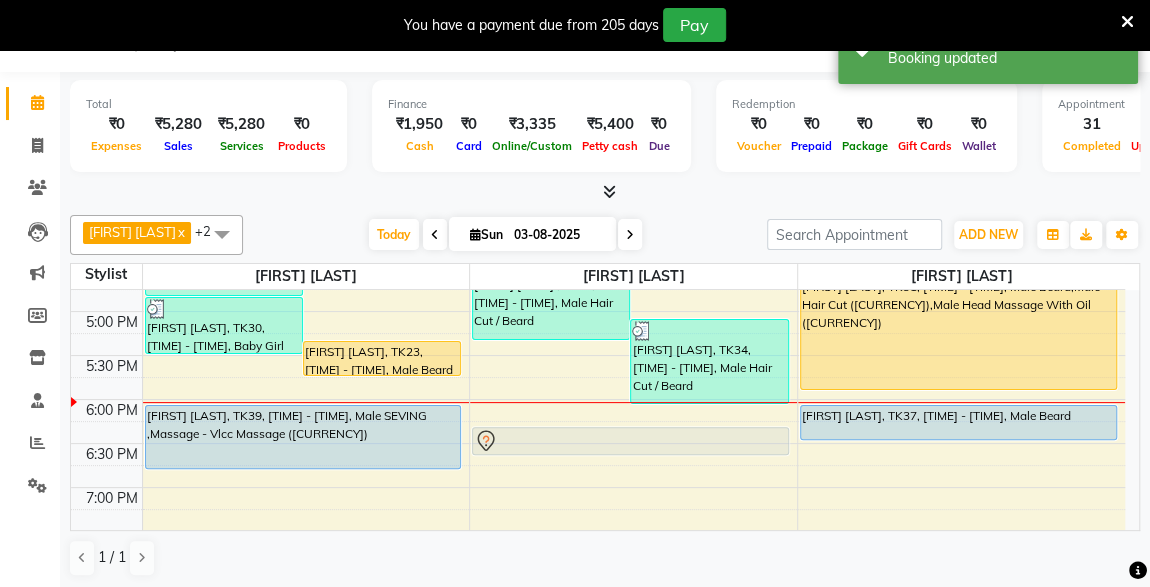 drag, startPoint x: 644, startPoint y: 415, endPoint x: 648, endPoint y: 428, distance: 13.601471 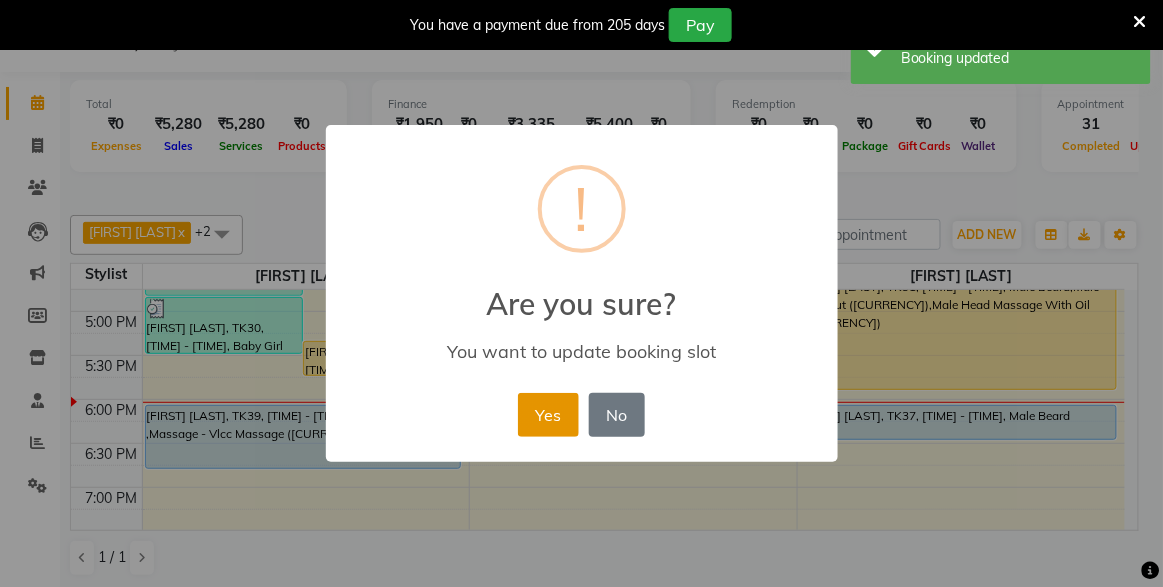 click on "Yes" at bounding box center (548, 415) 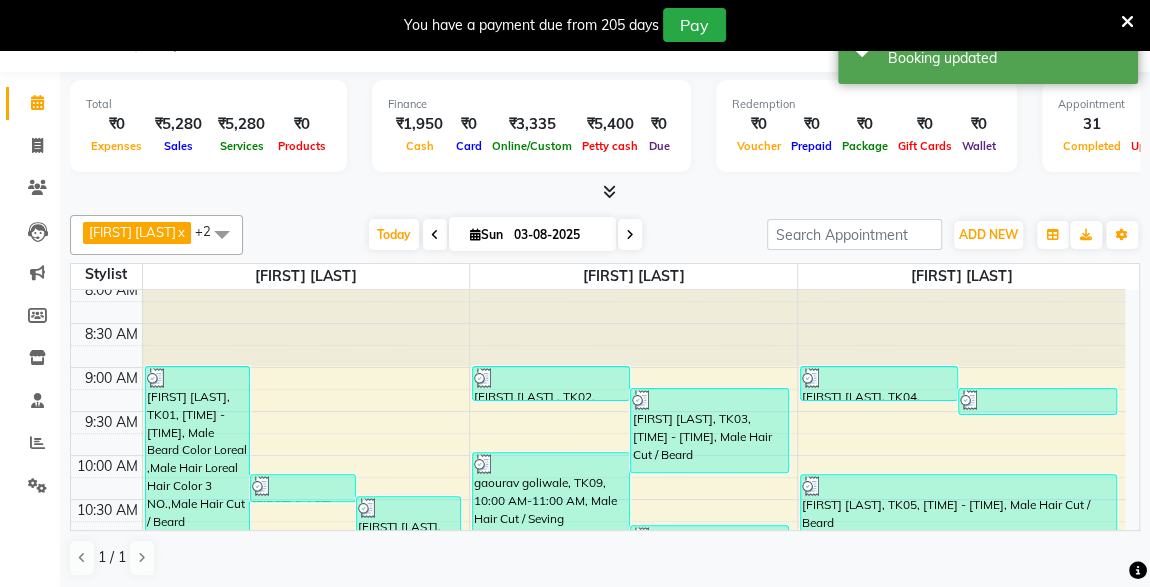 scroll, scrollTop: 0, scrollLeft: 0, axis: both 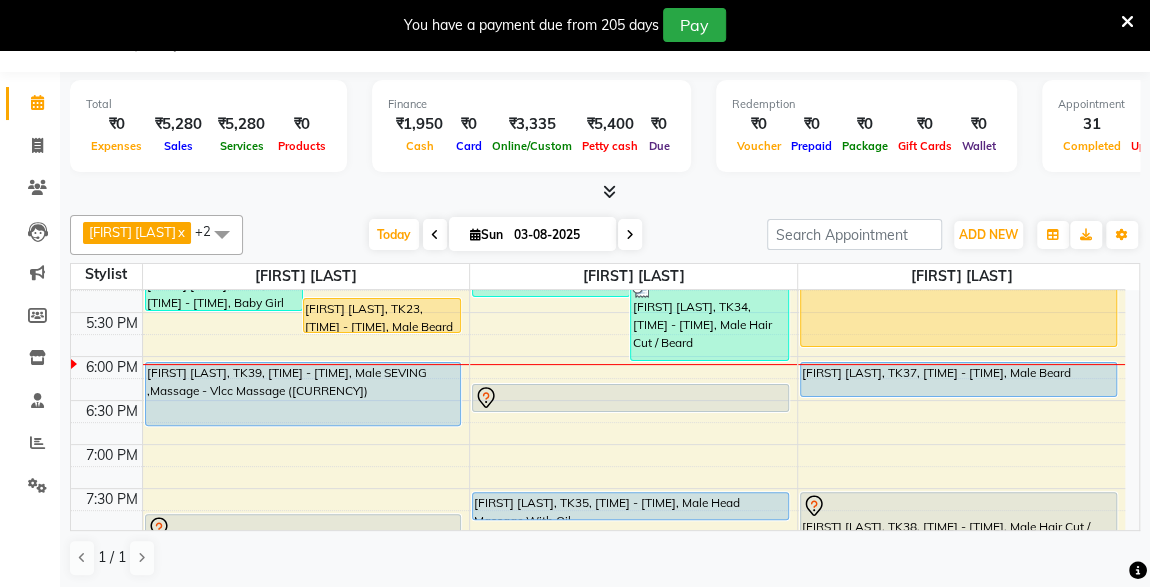 click at bounding box center (630, 398) 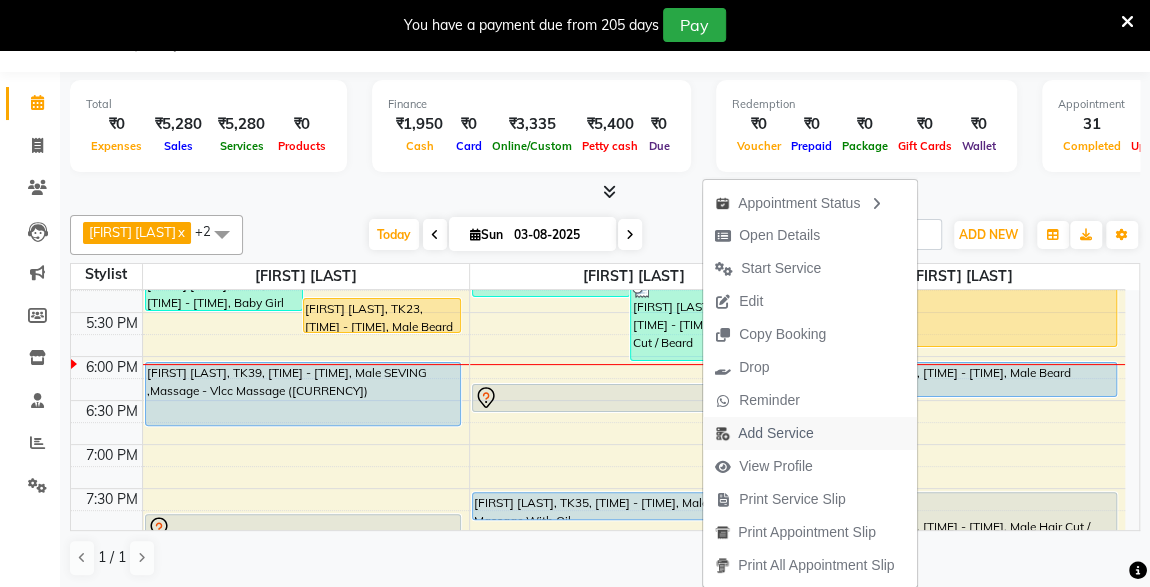 click on "Add Service" at bounding box center (775, 433) 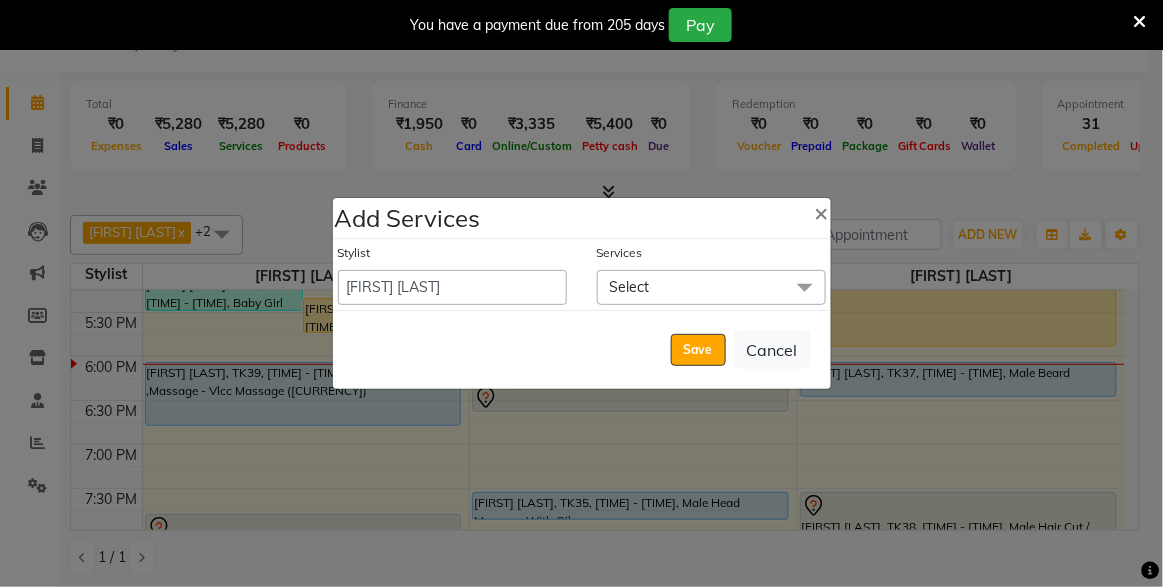 click on "Select" 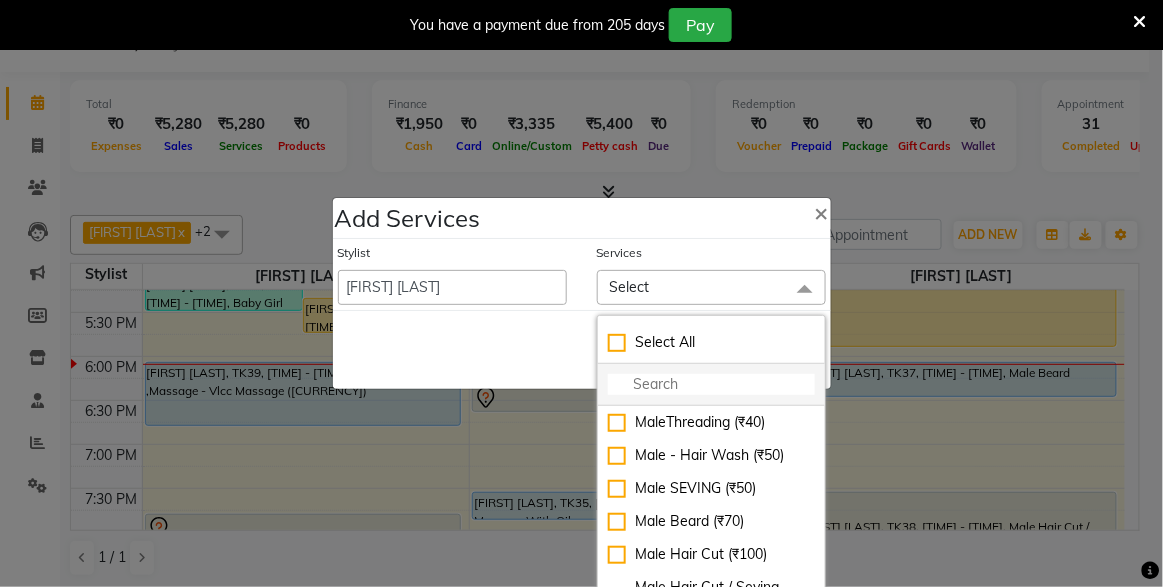 click 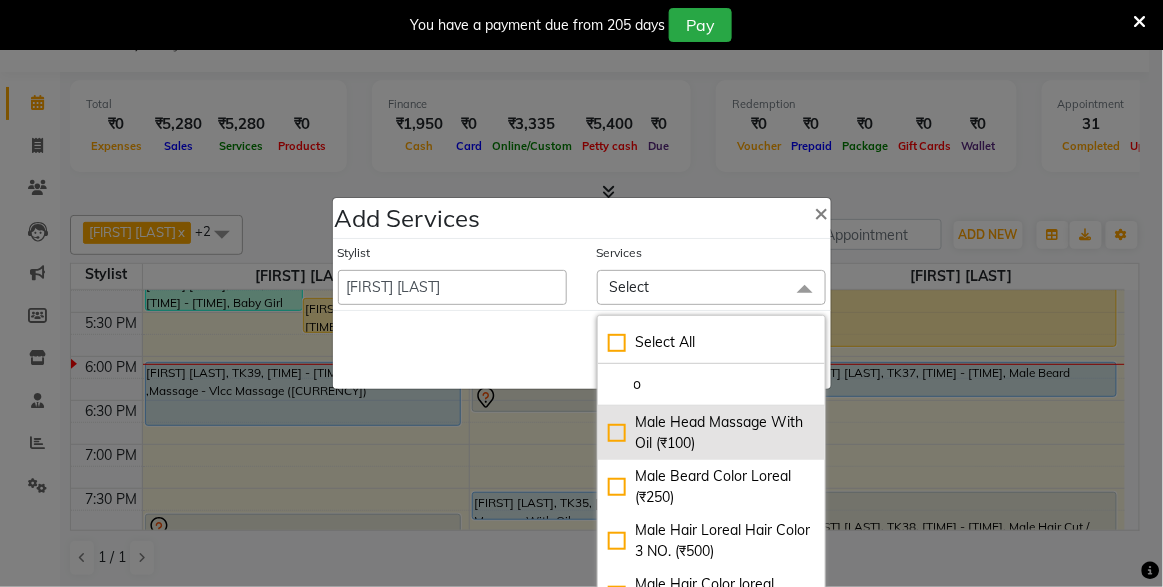 type on "o" 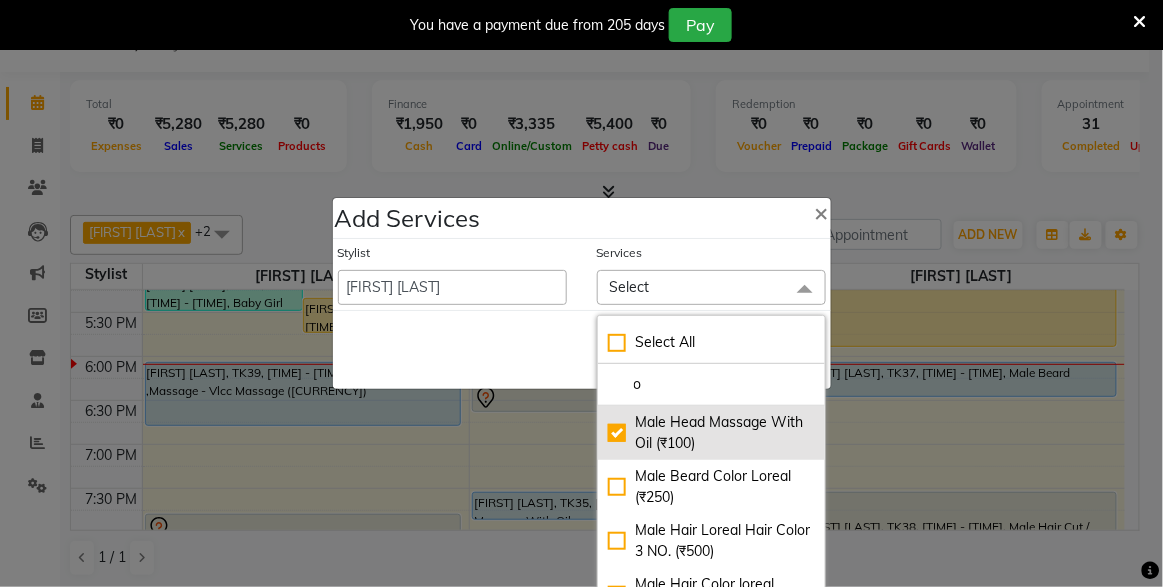 checkbox on "true" 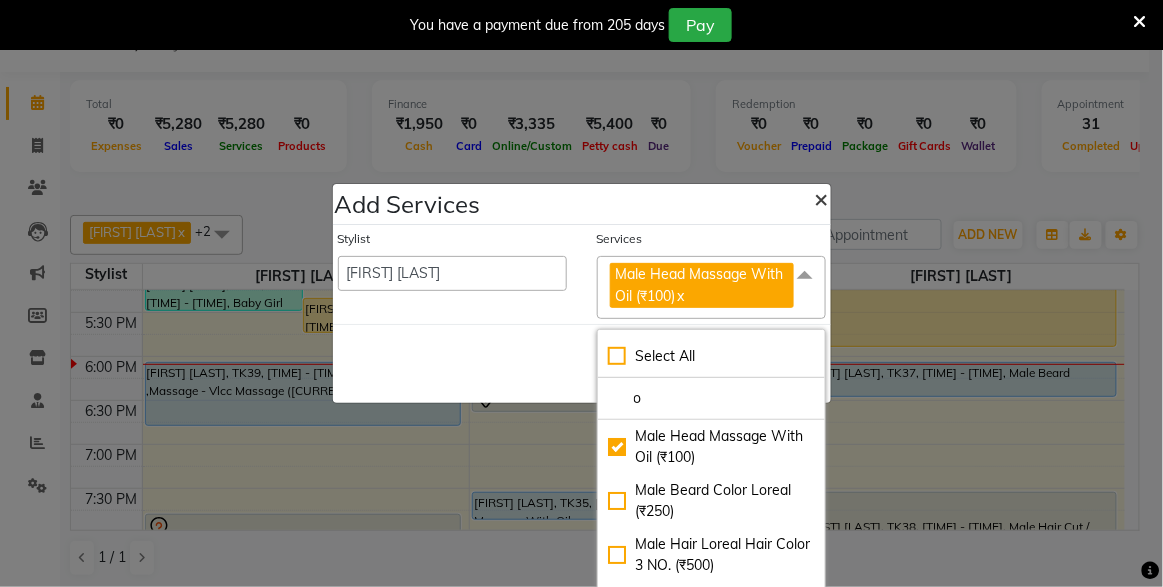 click on "×" 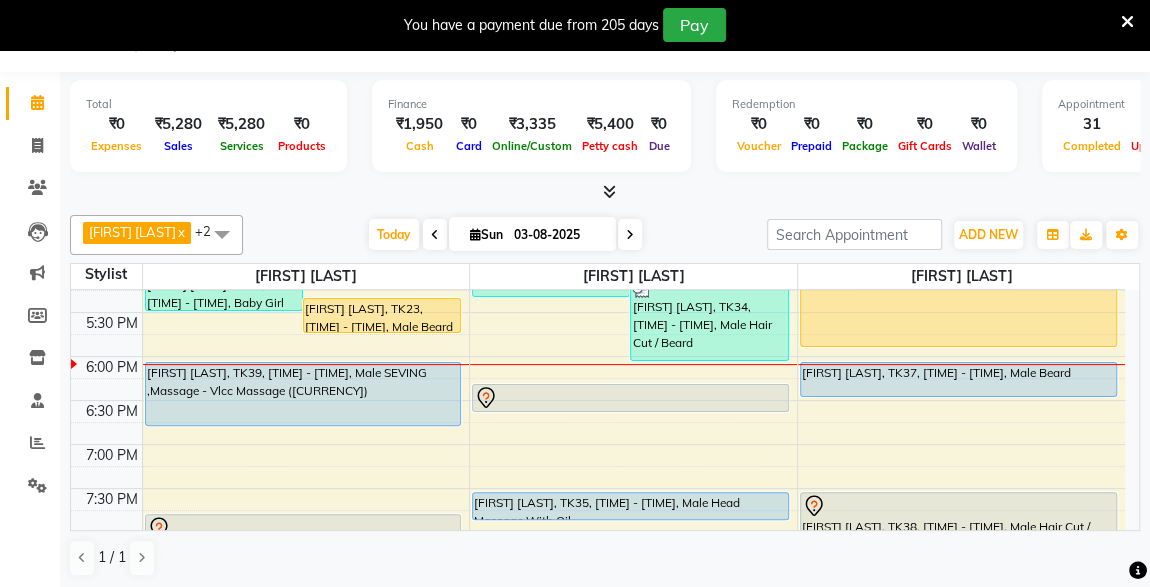 click at bounding box center [630, 398] 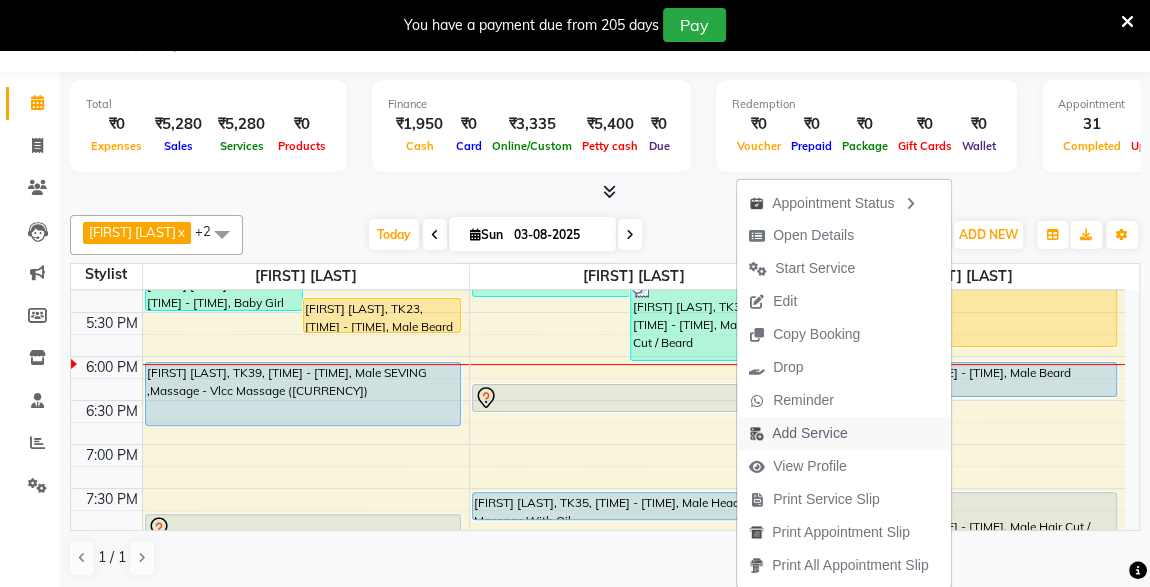 click on "Add Service" at bounding box center (798, 433) 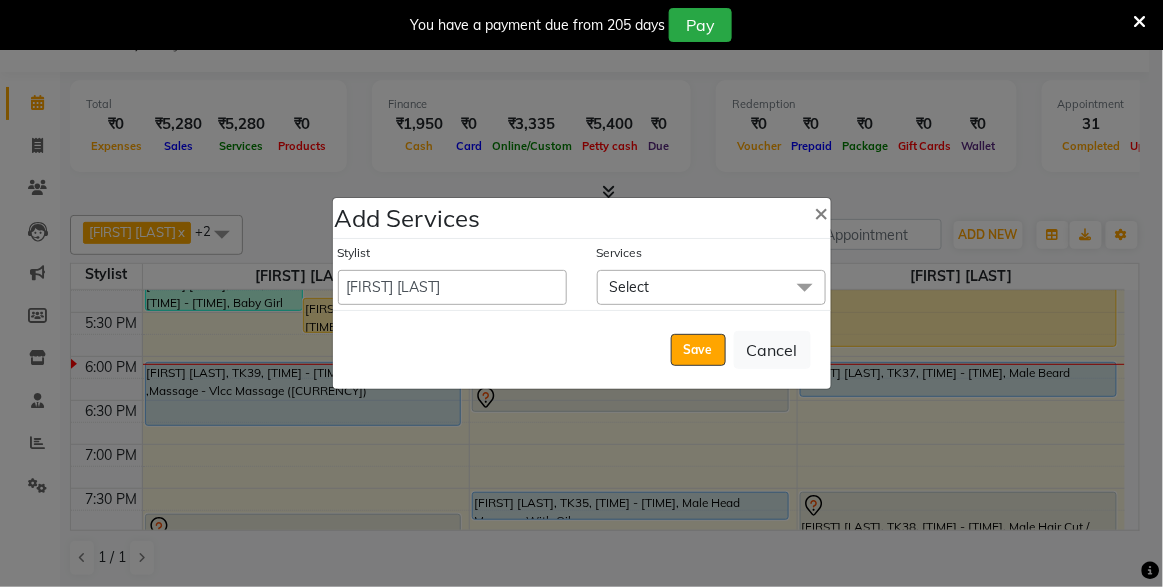 click on "Select" 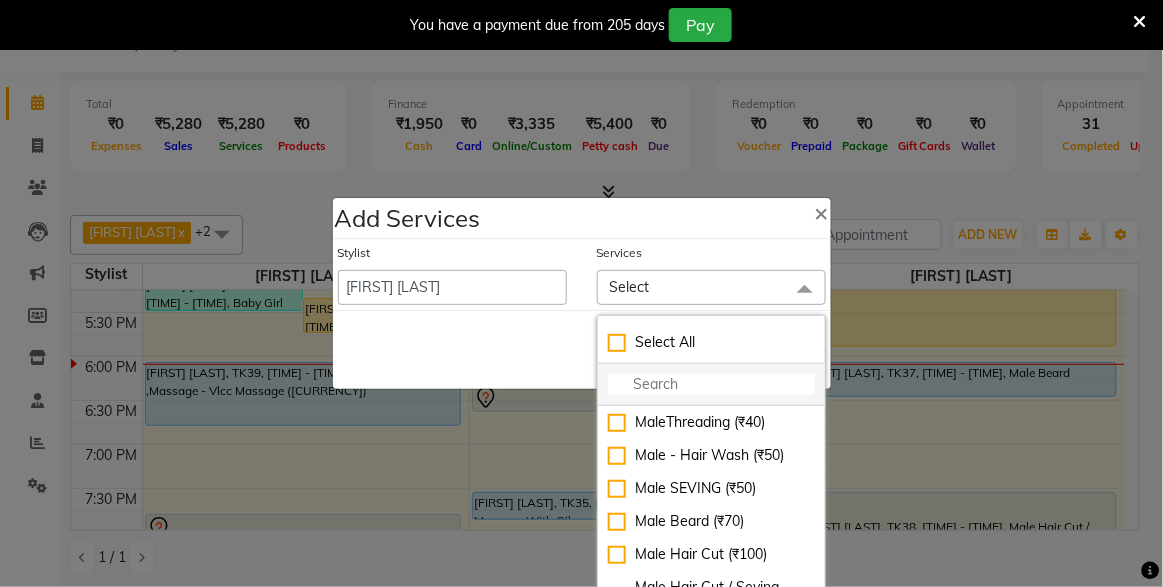 click 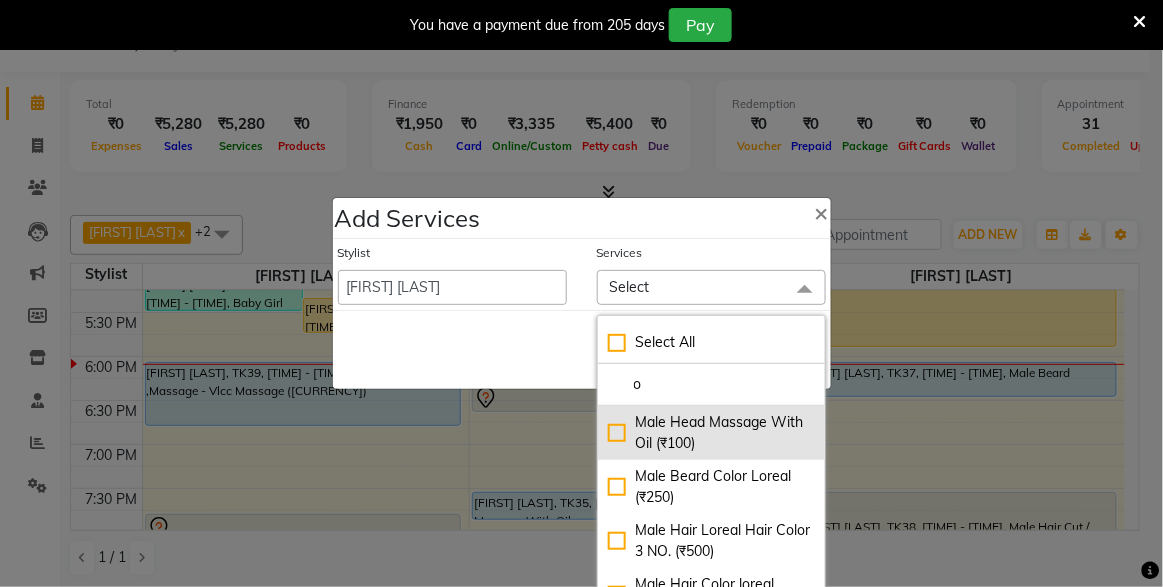 type on "o" 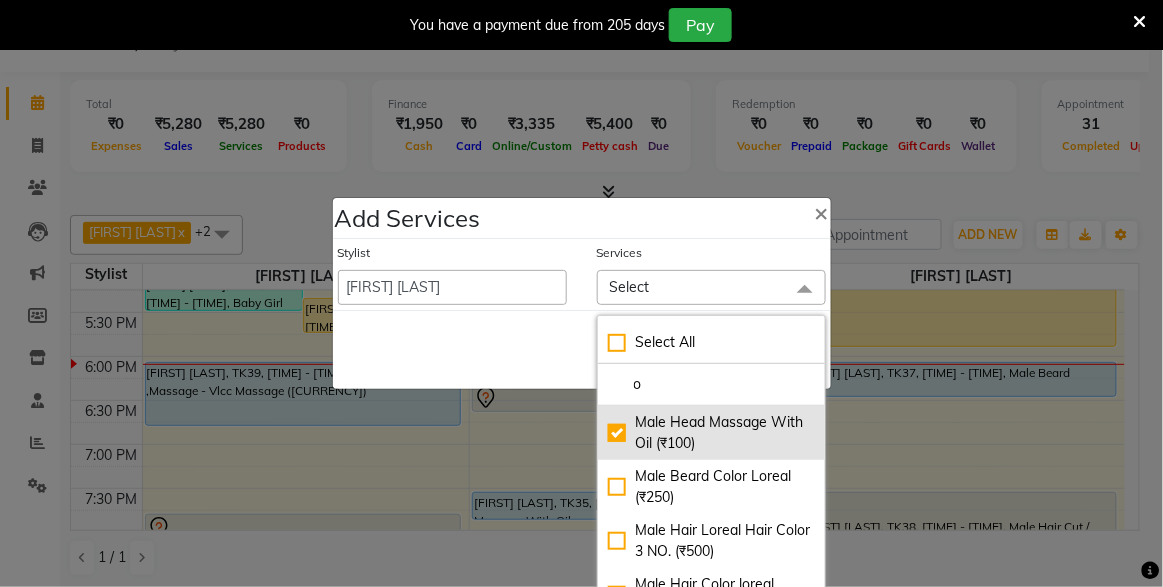 checkbox on "true" 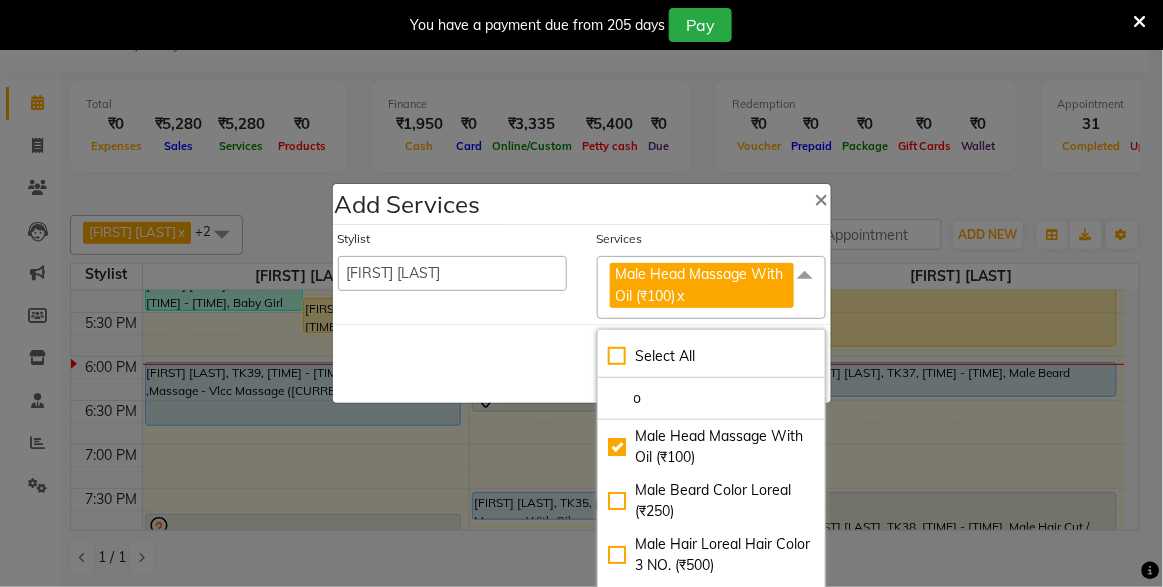 click on "Services" 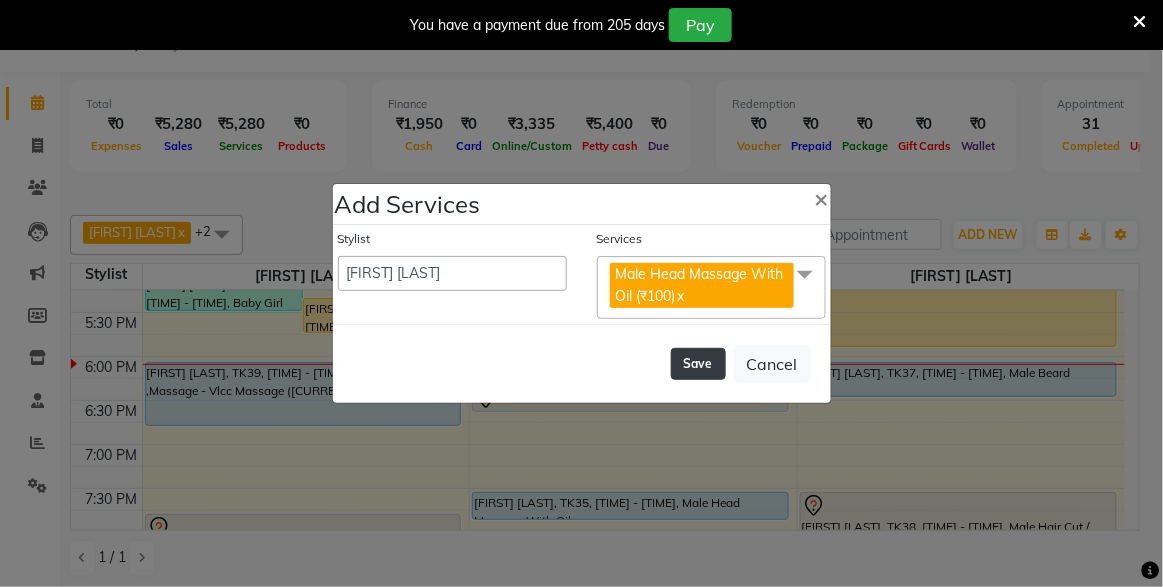 click on "Save" 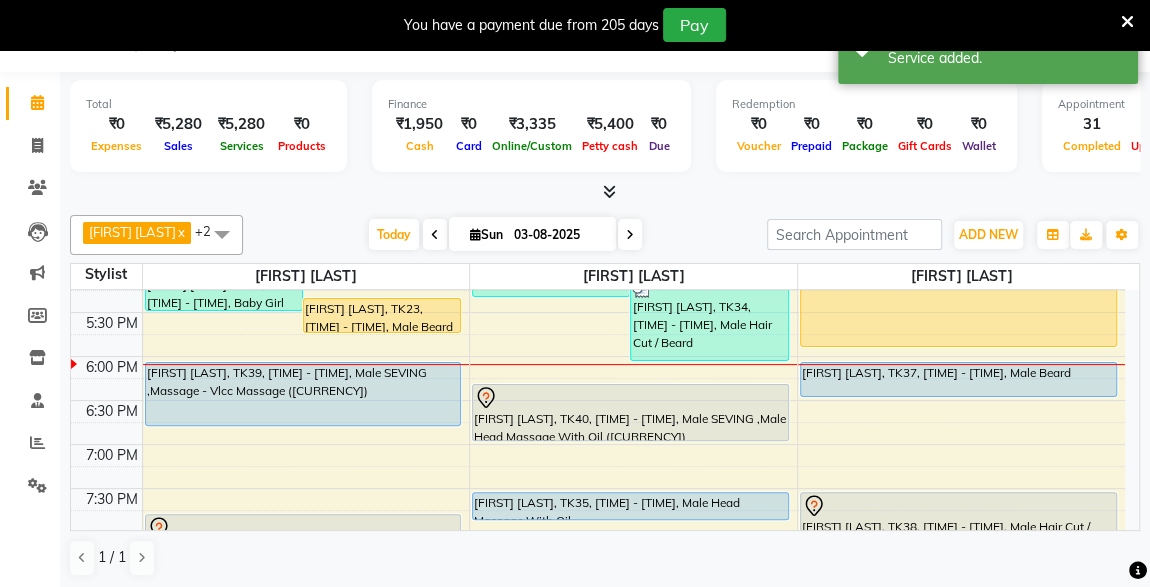 click on "[FIRST] [LAST], TK40, [TIME] - [TIME], Male SEVING ,Male Head Massage With Oil ([CURRENCY])" at bounding box center [630, 412] 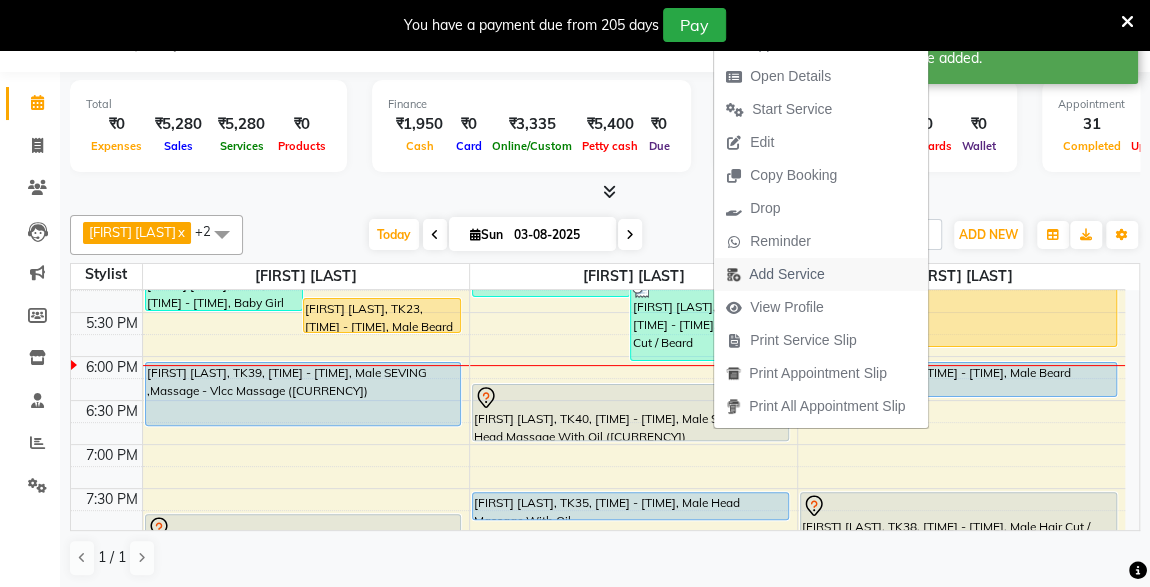 click on "Add Service" at bounding box center [786, 274] 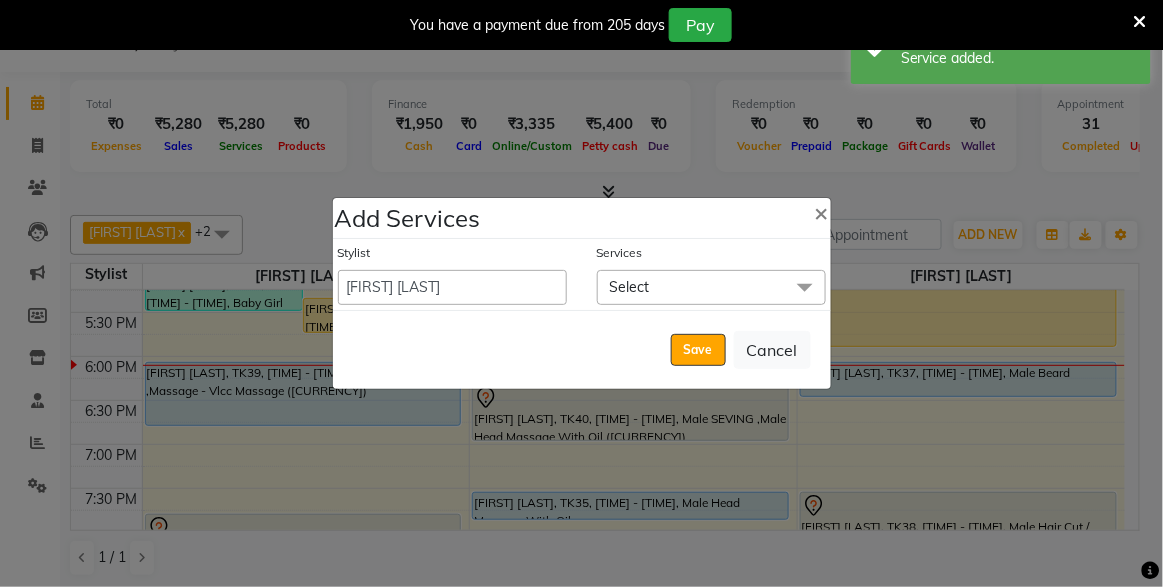 click on "Select" 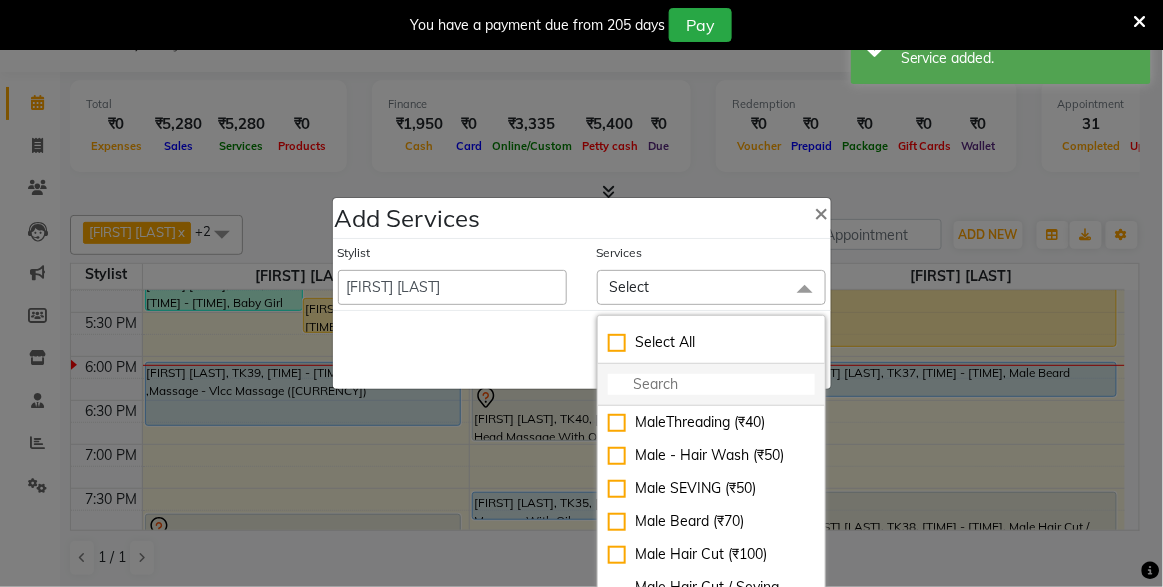 click 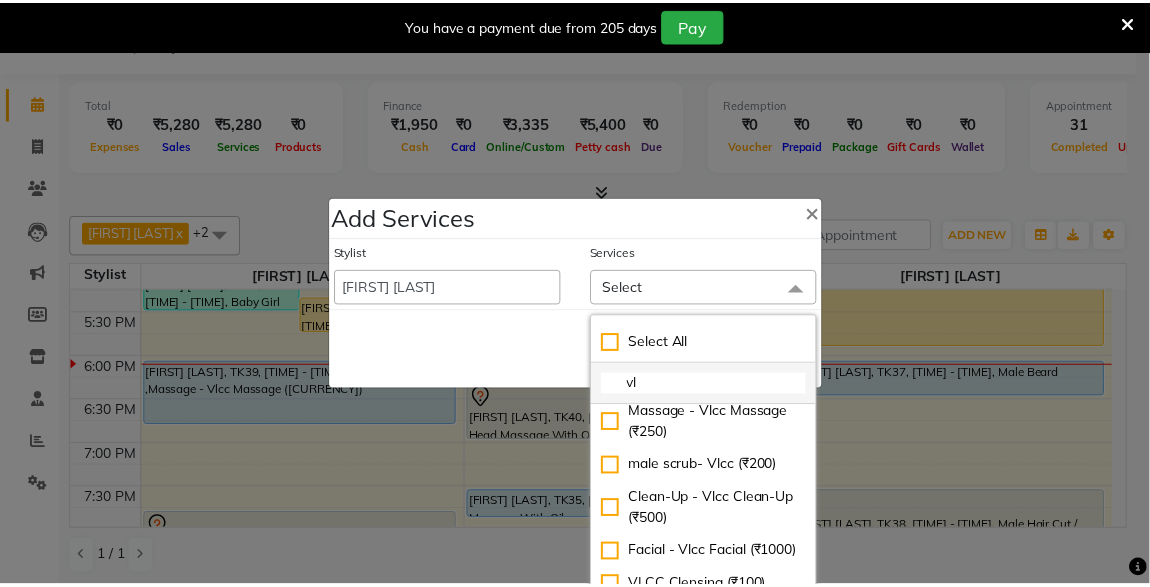 scroll, scrollTop: 30, scrollLeft: 0, axis: vertical 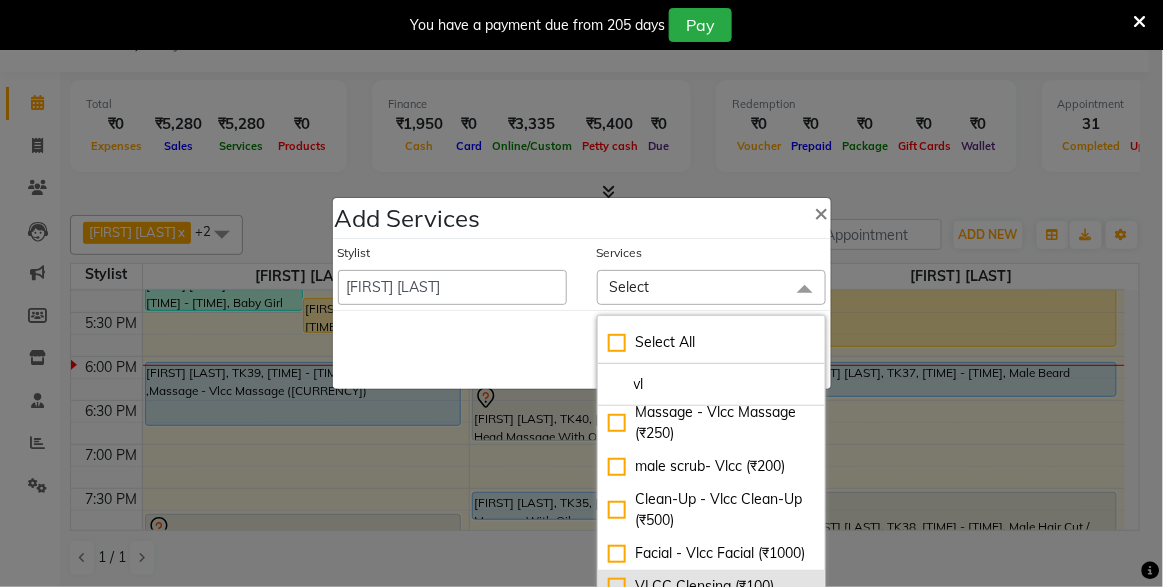 type on "vl" 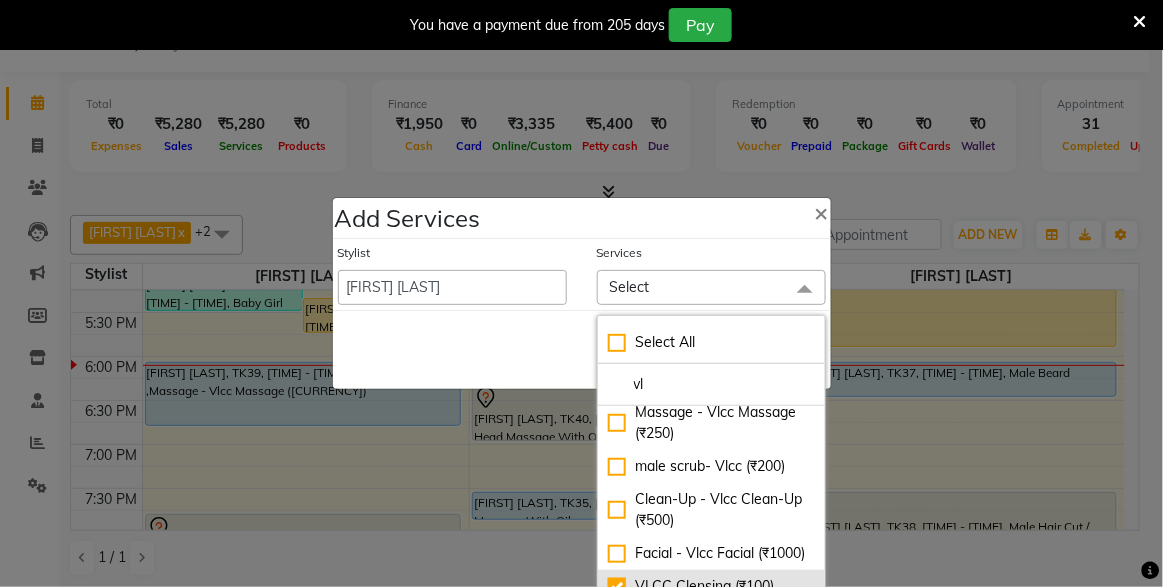 checkbox on "true" 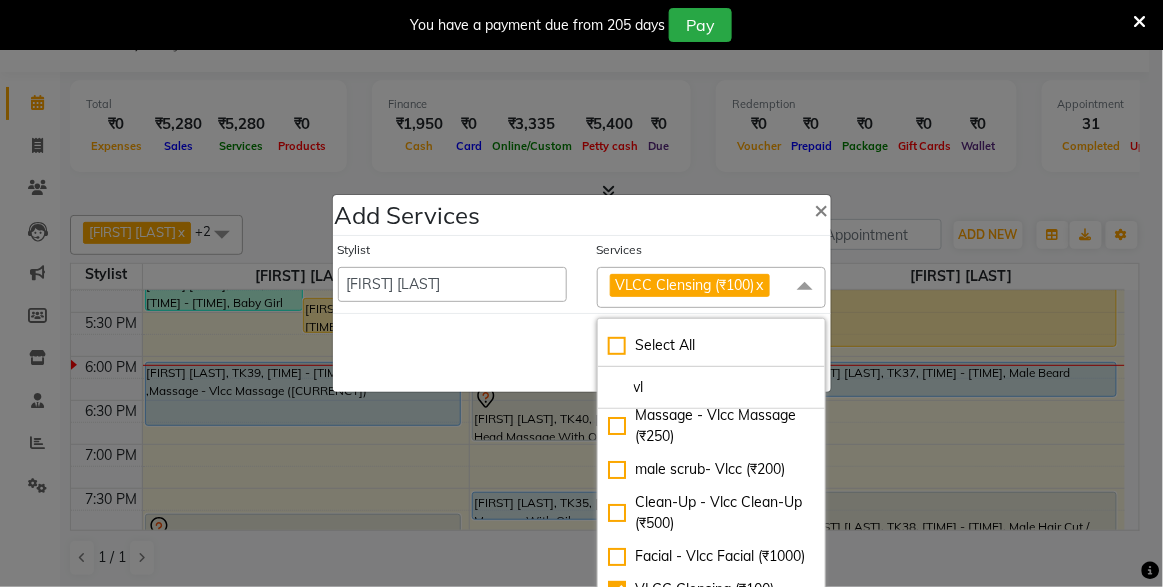 click 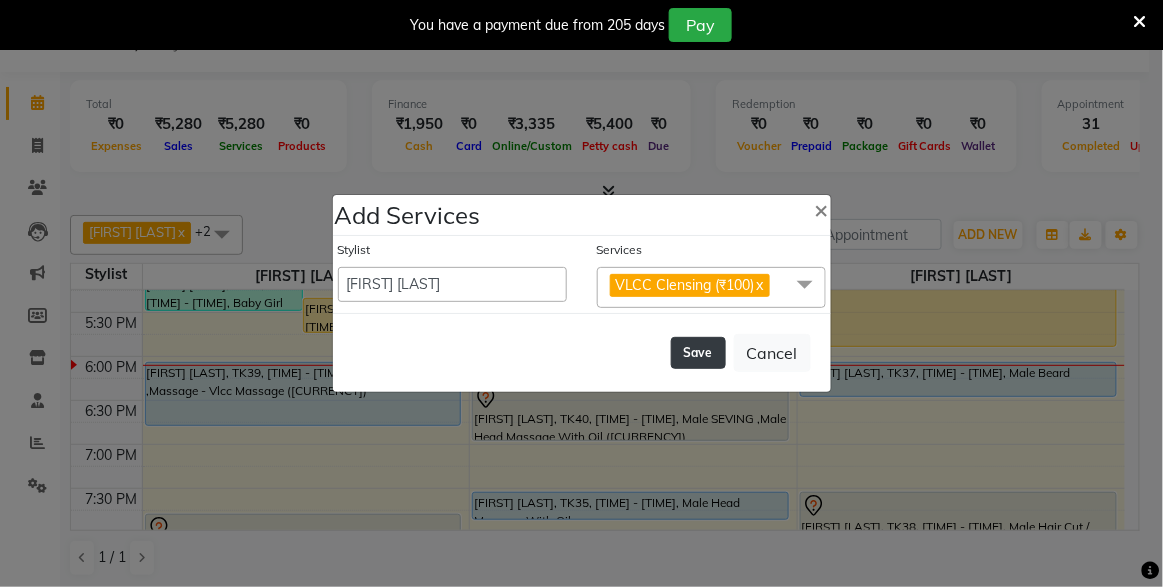 click on "Save" 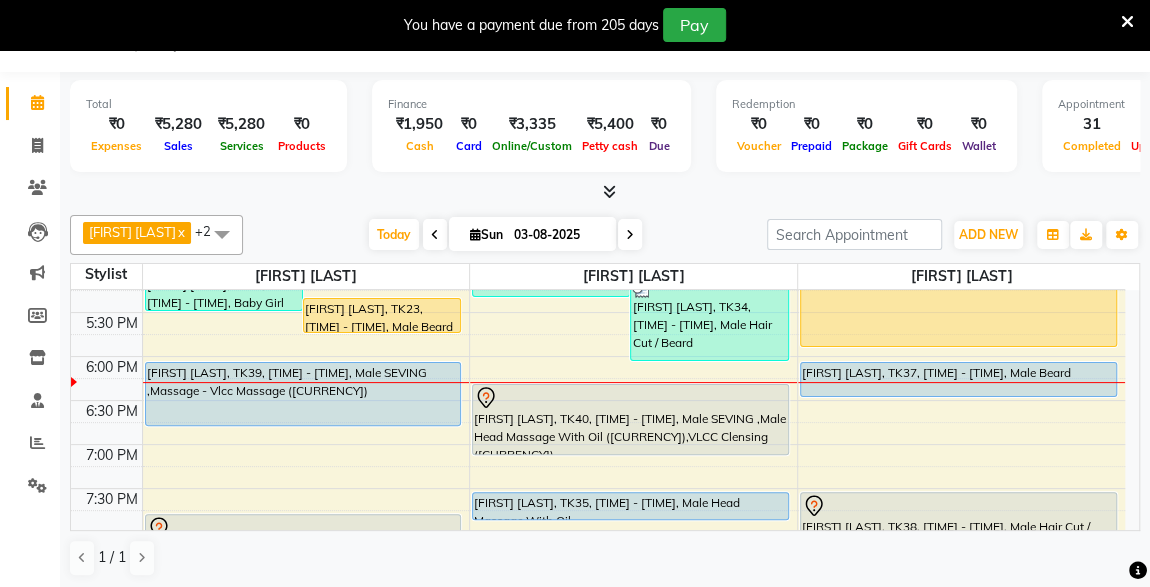 click on "[TIME] [TIME] [TIME] [TIME] [TIME] [TIME] [TIME] [TIME] [TIME] [TIME] [TIME] [TIME] [TIME] [TIME] [TIME] [TIME] [TIME] [TIME] [TIME] [TIME] [TIME] [TIME] [TIME] [TIME] [TIME] [TIME] [TIME] [TIME] [TIME] [TIME]     [FIRST] [LAST], TK01, [TIME] - [TIME],  Male Beard Color Loreal ,Male Hair Loreal Hair Color 3 NO.,Male Hair Cut / Beard      [FIRST] [LAST], TK08, [TIME] - [TIME], Male SEVING      [FIRST] [LAST], TK10, [TIME] - [TIME], Male Hair Cut / Beard      [FIRST] [LAST], TK17, [TIME] - [TIME], Male Hair Cut      [FIRST] [LAST], TK24, [TIME] - [TIME], D-Tan - O3+ Datan,Male Hair Cut / Beard      [FIRST] [LAST], TK33, [TIME] - [TIME], Male Hair Cut      [FIRST] [LAST], TK30, [TIME] - [TIME], Baby Girl Hair Cut    [FIRST] [LAST], TK23, [TIME] - [TIME], Male  Beard     [FIRST] [LAST], TK16, [TIME] - [TIME], Male Hair Cut / Beard      [FIRST] [LAST], TK16, [TIME] - [TIME], Massage - Charcole Massage" at bounding box center [598, 136] 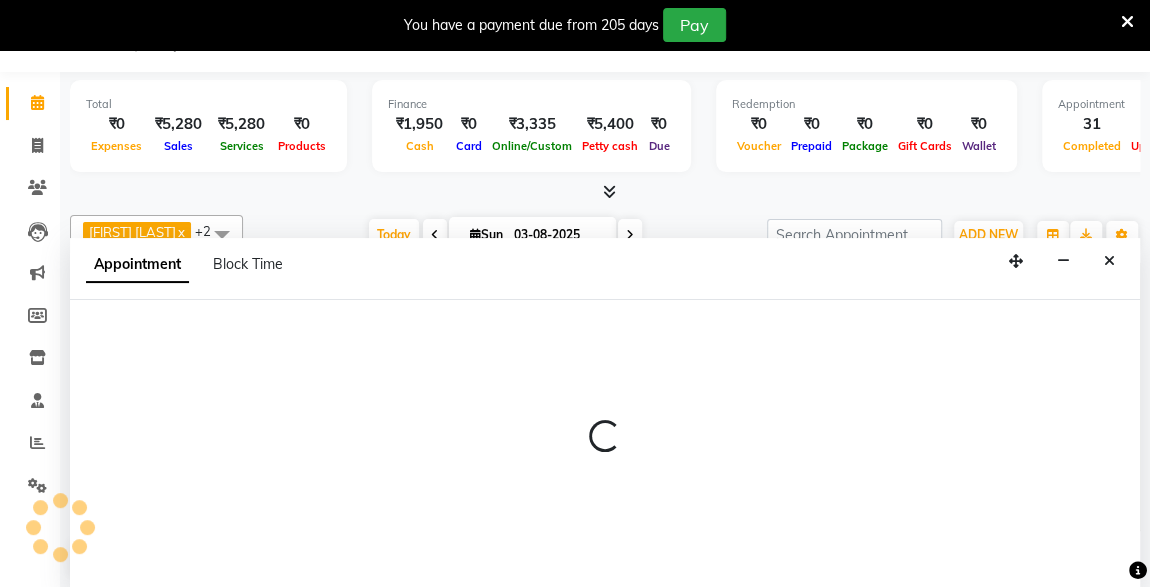 select on "57587" 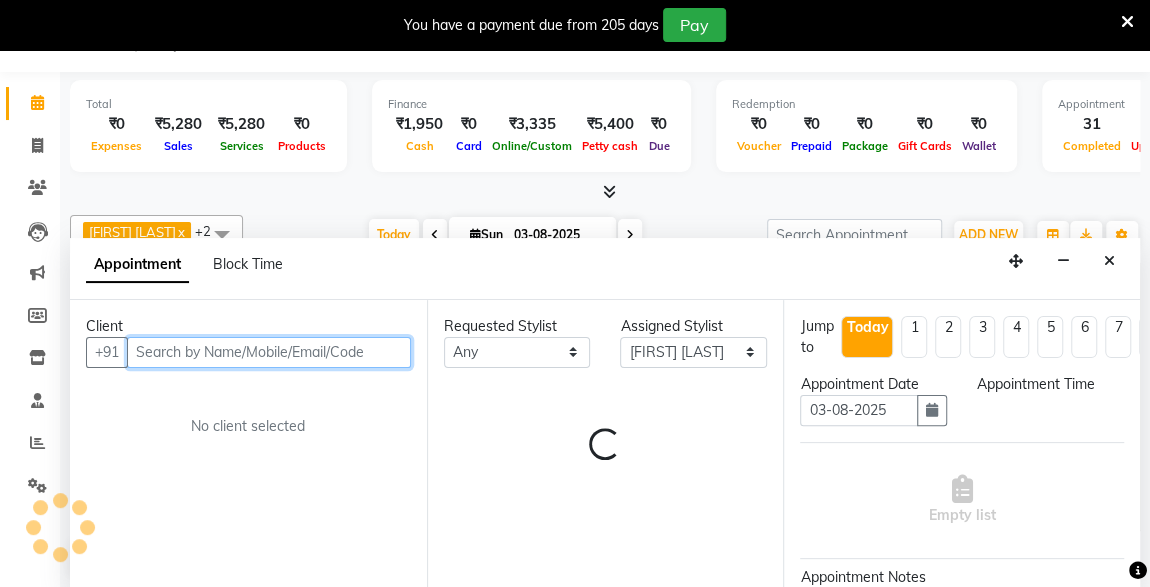 select on "1140" 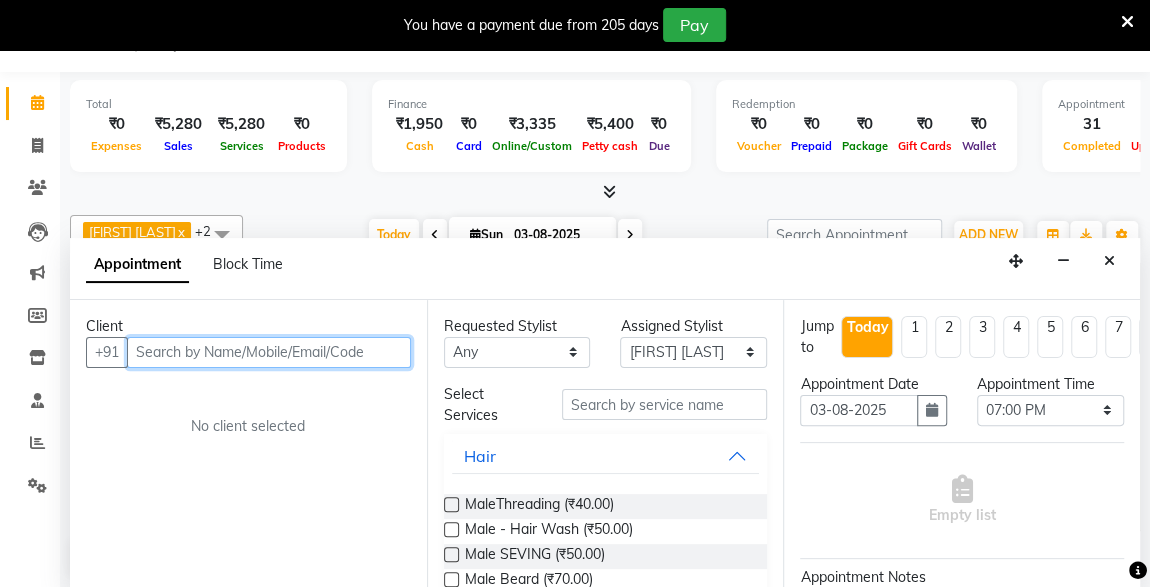 click at bounding box center (269, 352) 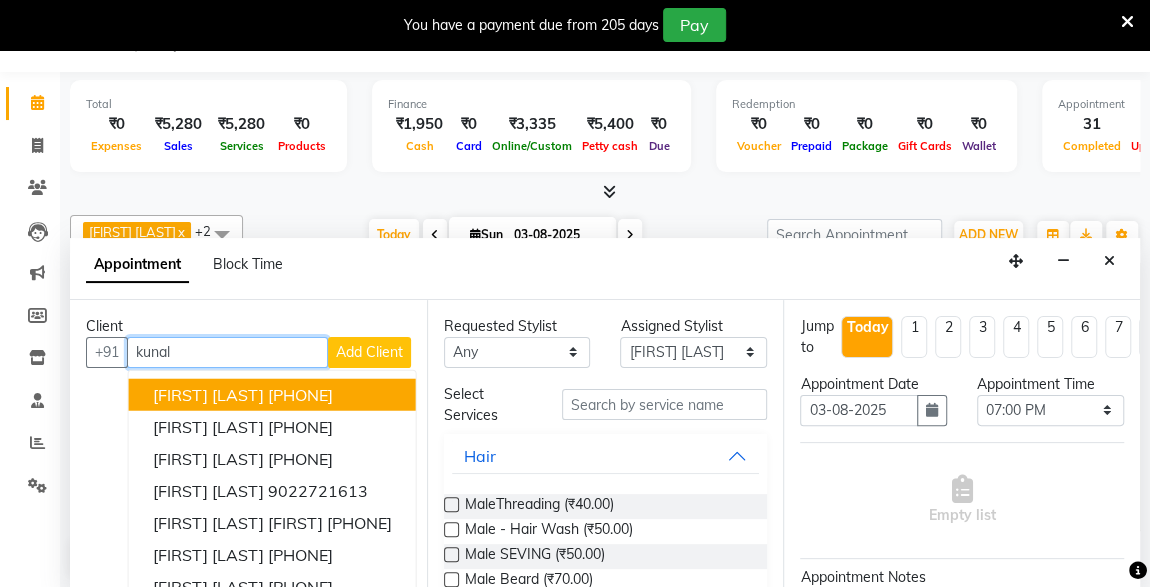 click on "[FIRST] [LAST]" at bounding box center [208, 394] 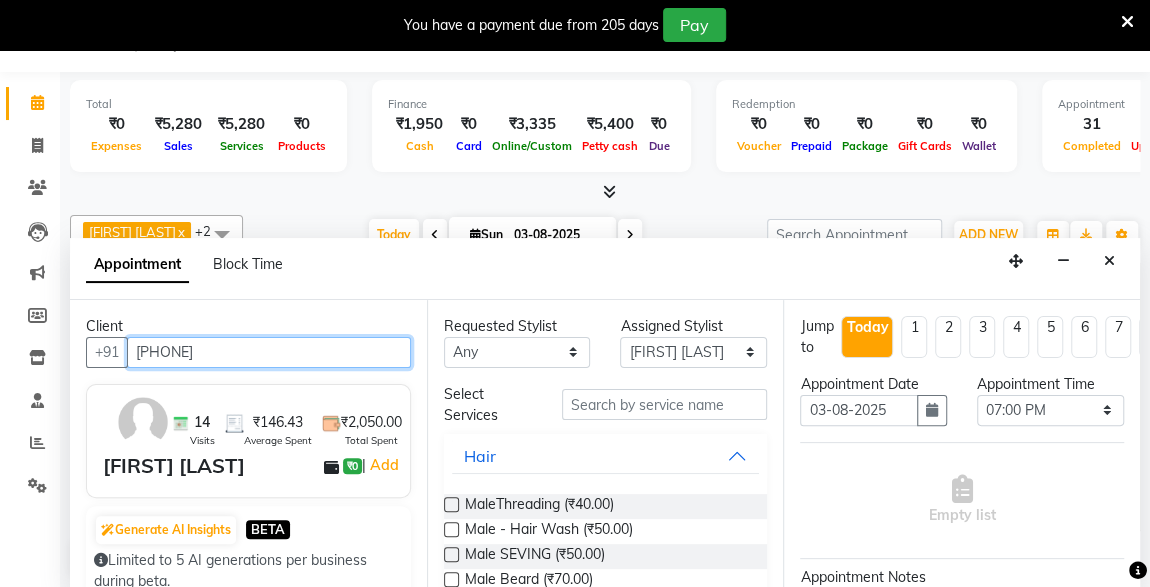 type on "[PHONE]" 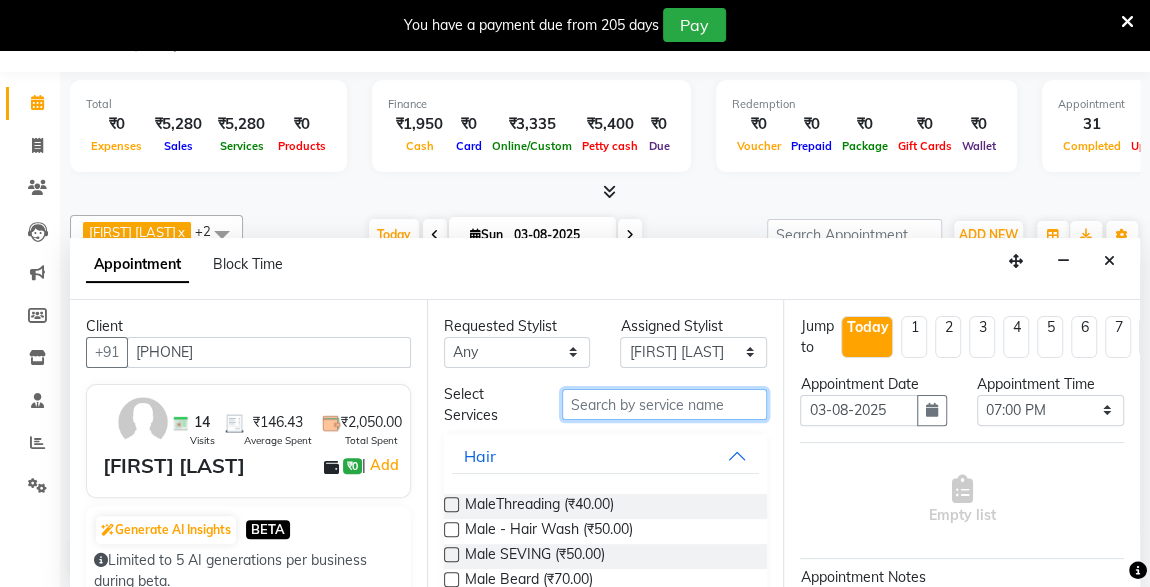 click at bounding box center [665, 404] 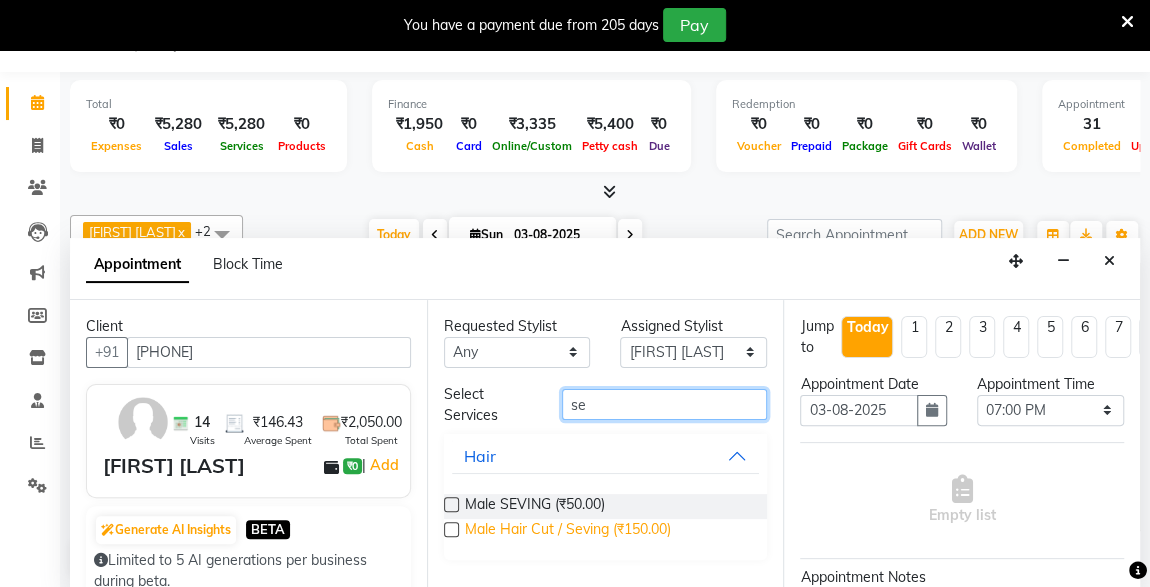 type on "se" 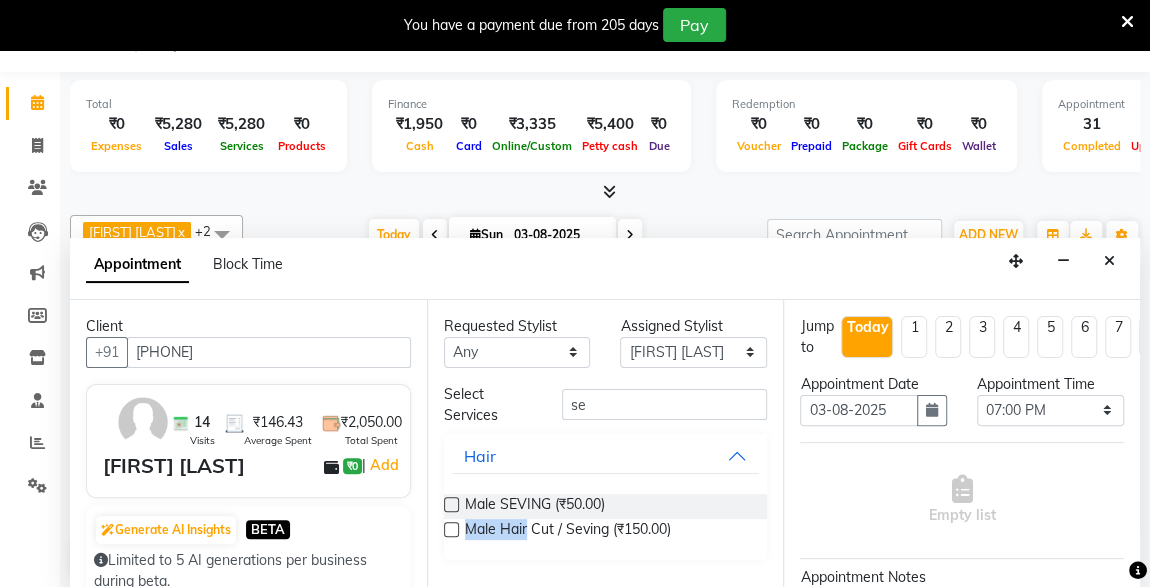 drag, startPoint x: 524, startPoint y: 524, endPoint x: 446, endPoint y: 524, distance: 78 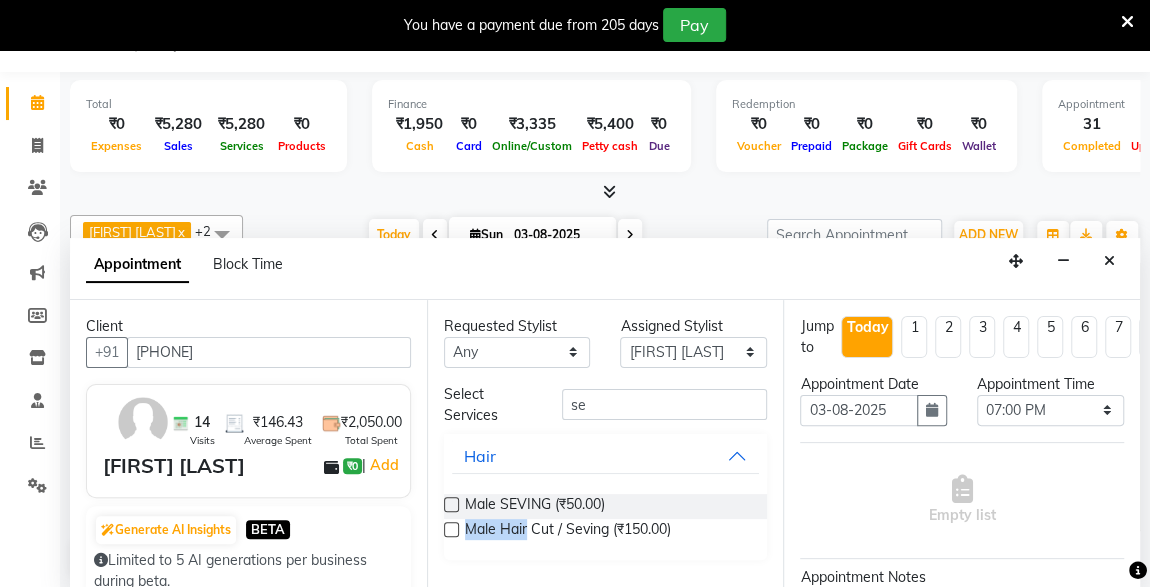 click on "Male Hair Cut / Seving (₹150.00)" at bounding box center (606, 531) 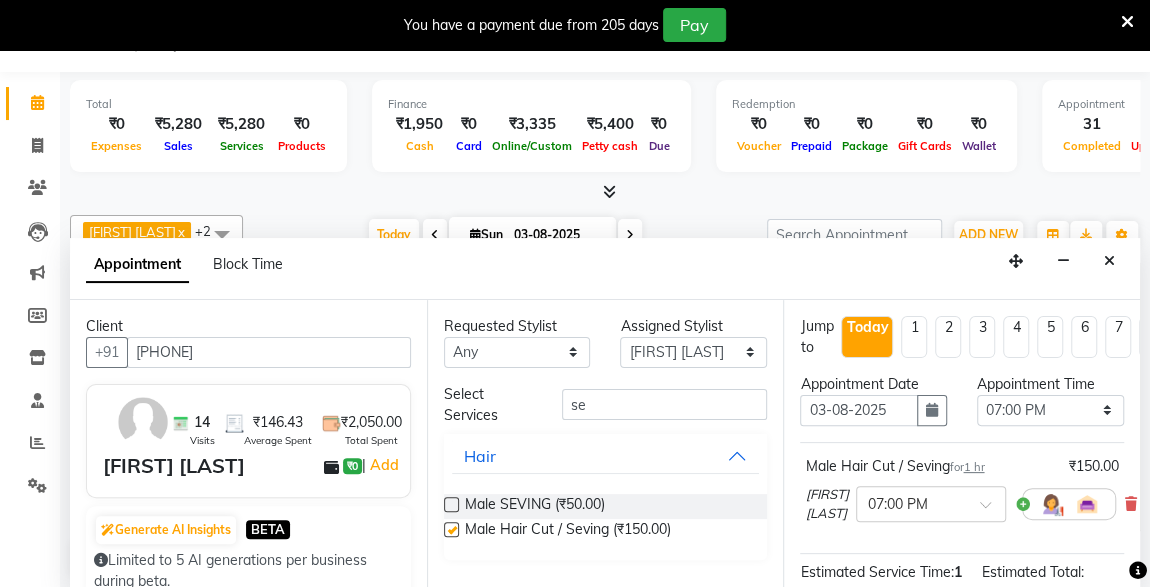 checkbox on "false" 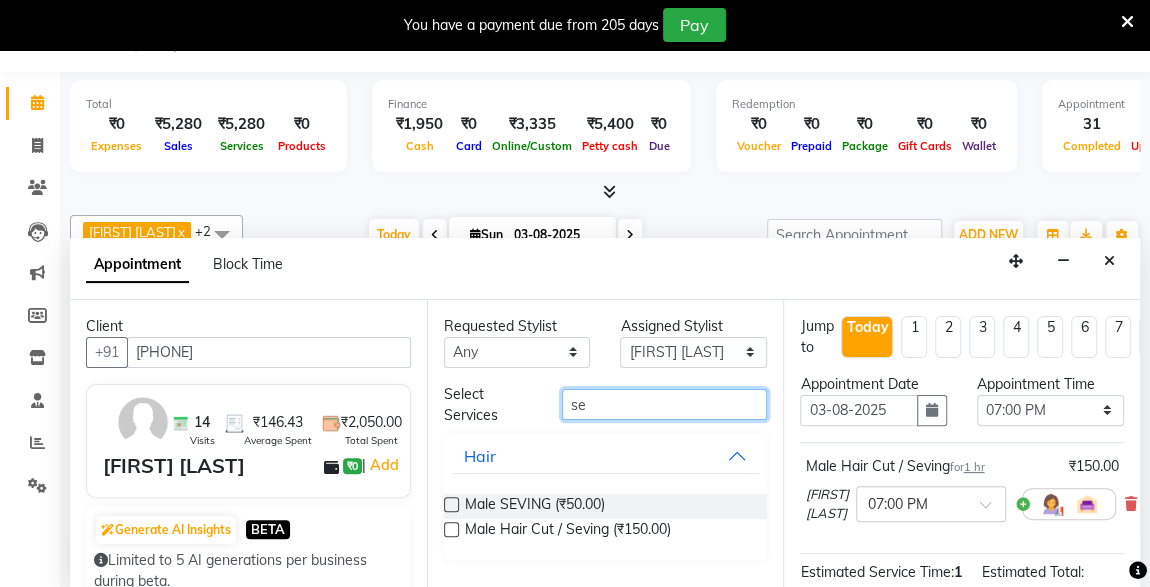 click on "se" at bounding box center (665, 404) 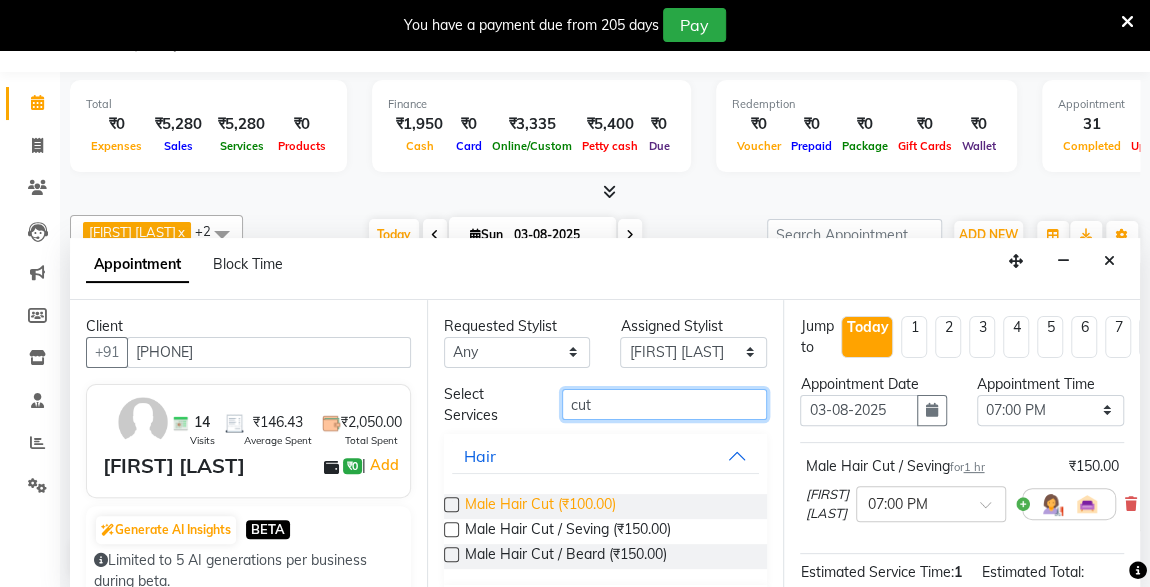 type on "cut" 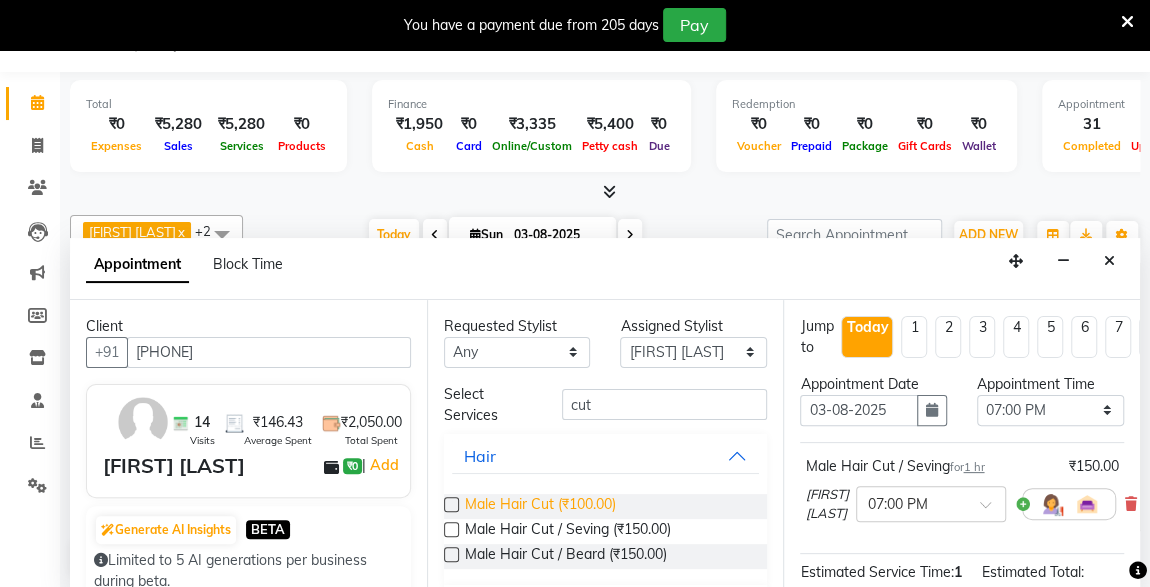 click on "Male Hair Cut  (₹100.00)" at bounding box center [540, 506] 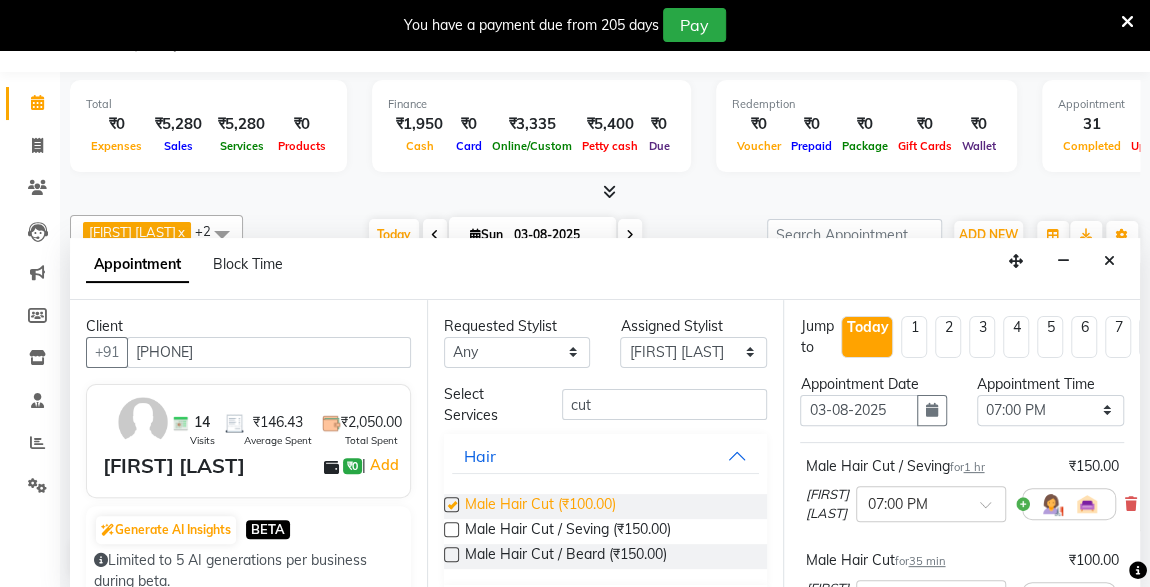 checkbox on "false" 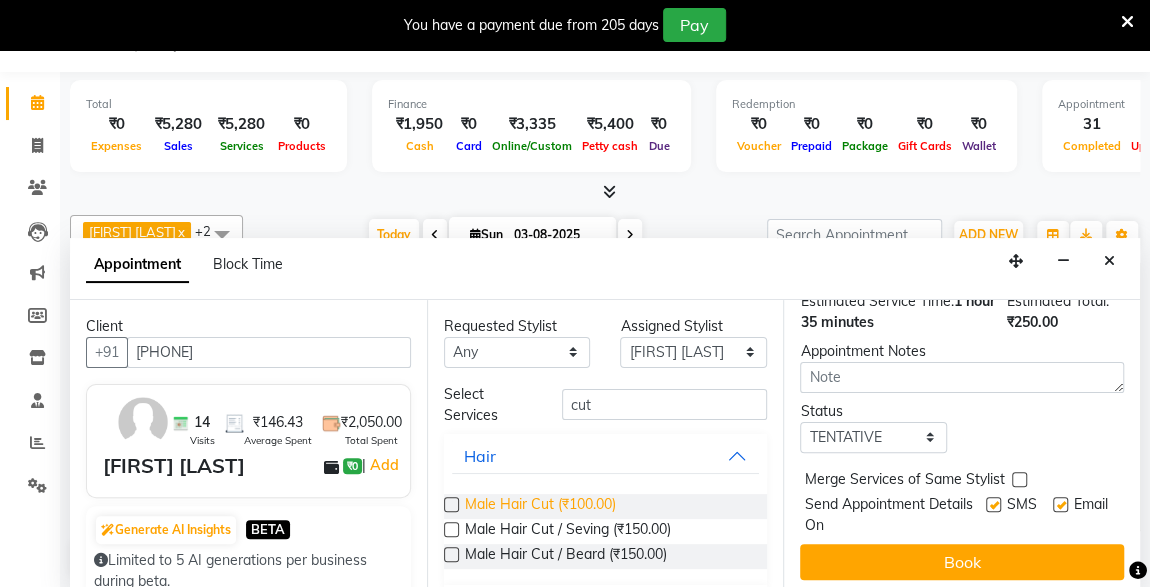 scroll, scrollTop: 383, scrollLeft: 0, axis: vertical 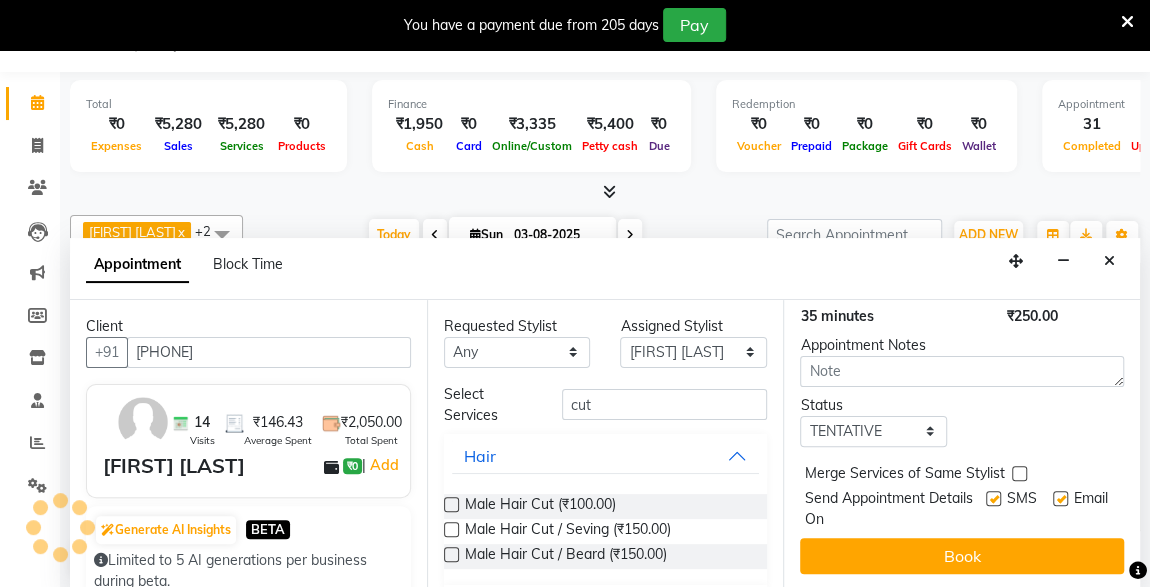 click at bounding box center [993, 498] 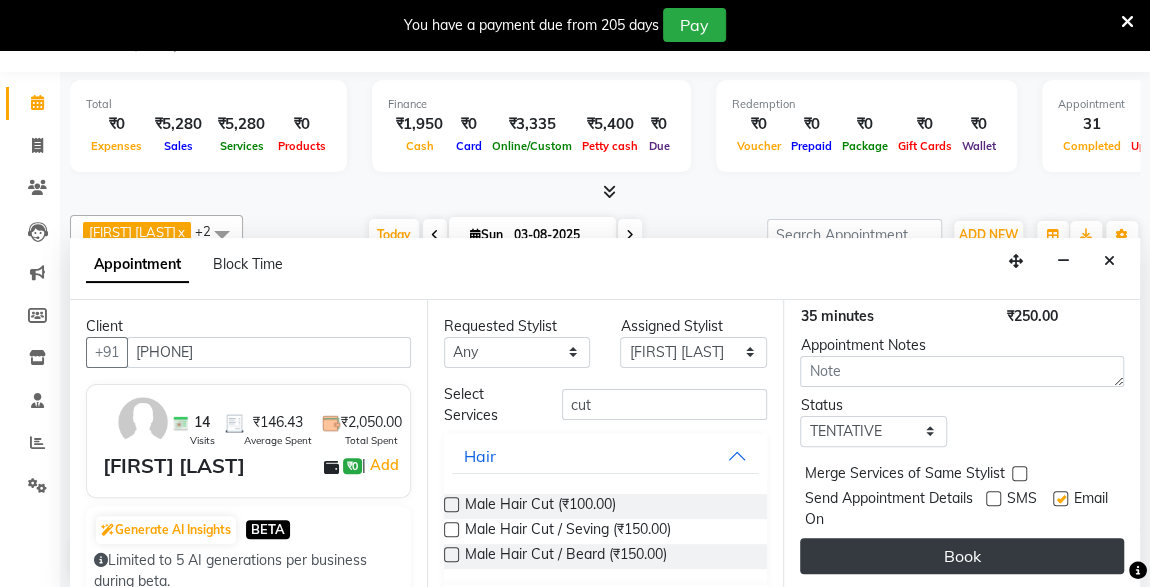 click on "Book" at bounding box center (962, 556) 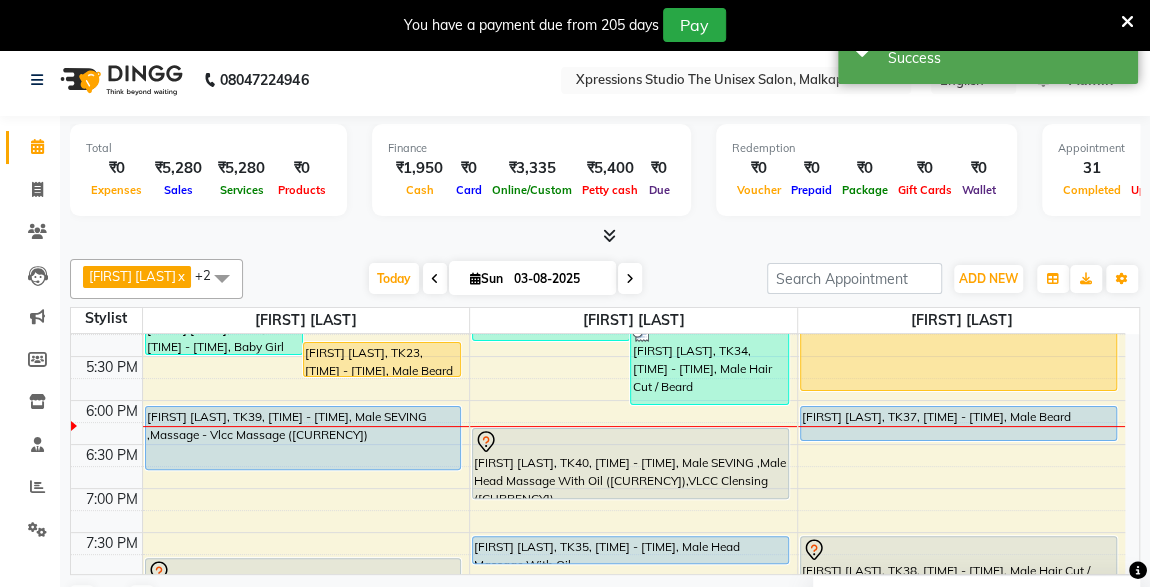 scroll, scrollTop: 0, scrollLeft: 0, axis: both 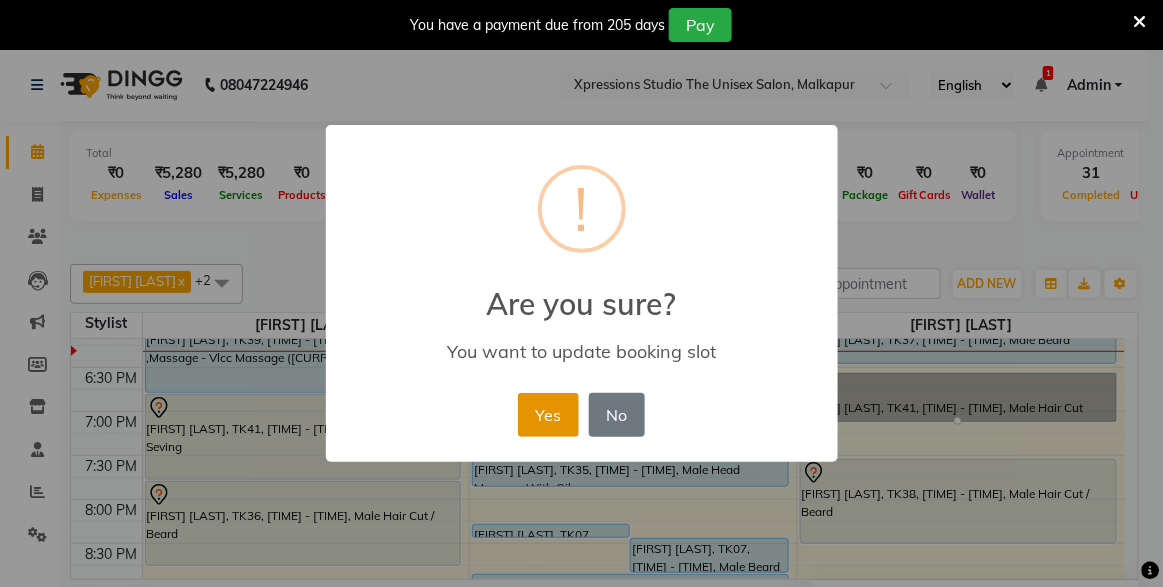 click on "Yes" at bounding box center (548, 415) 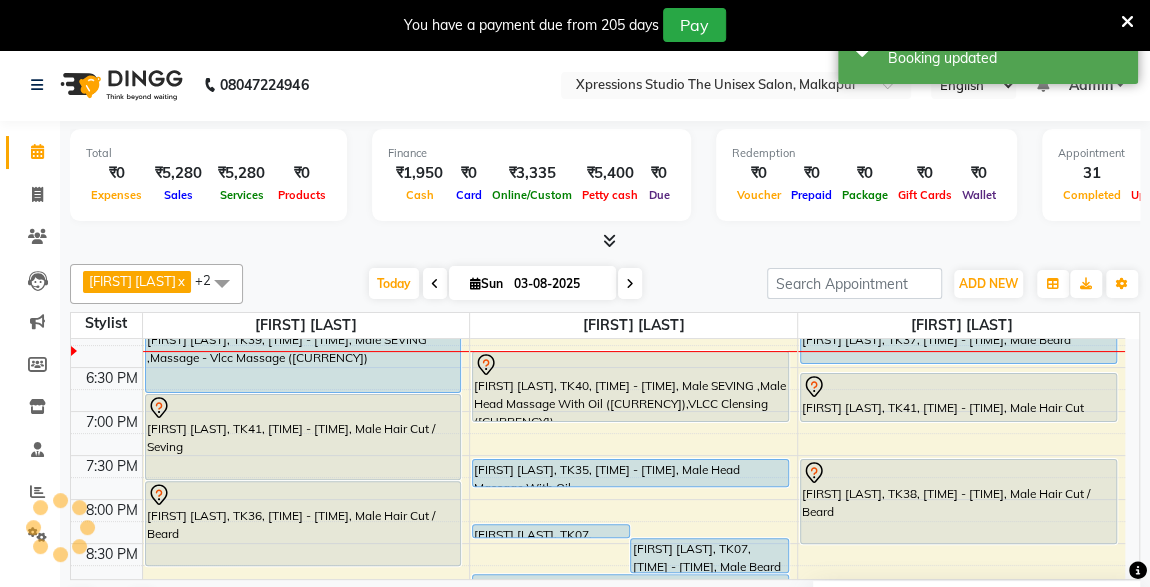 click on "[FIRST] [LAST], TK40, [TIME] - [TIME], Male SEVING ,Male Head Massage With Oil ([CURRENCY]),VLCC Clensing ([CURRENCY])" at bounding box center [630, 386] 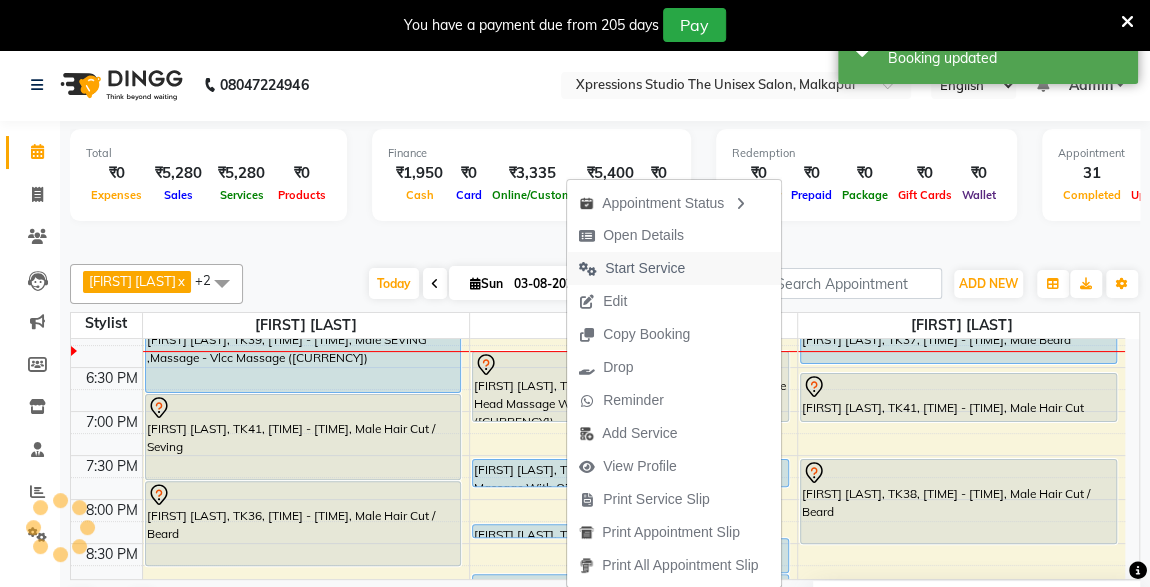 click on "Start Service" at bounding box center [645, 268] 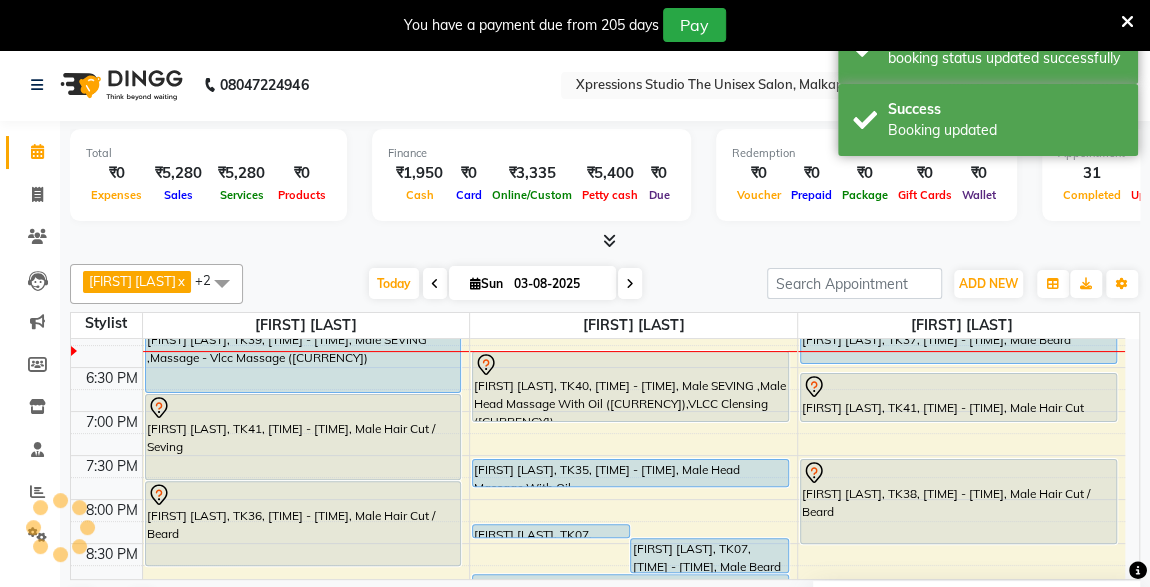 click at bounding box center (630, 486) 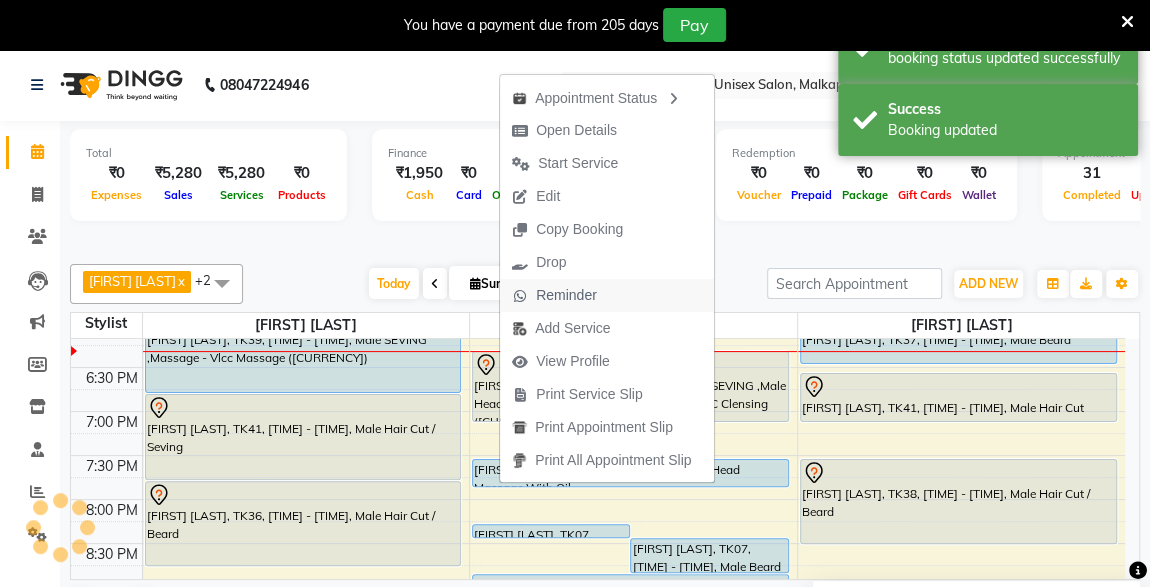 click on "Reminder" at bounding box center (566, 295) 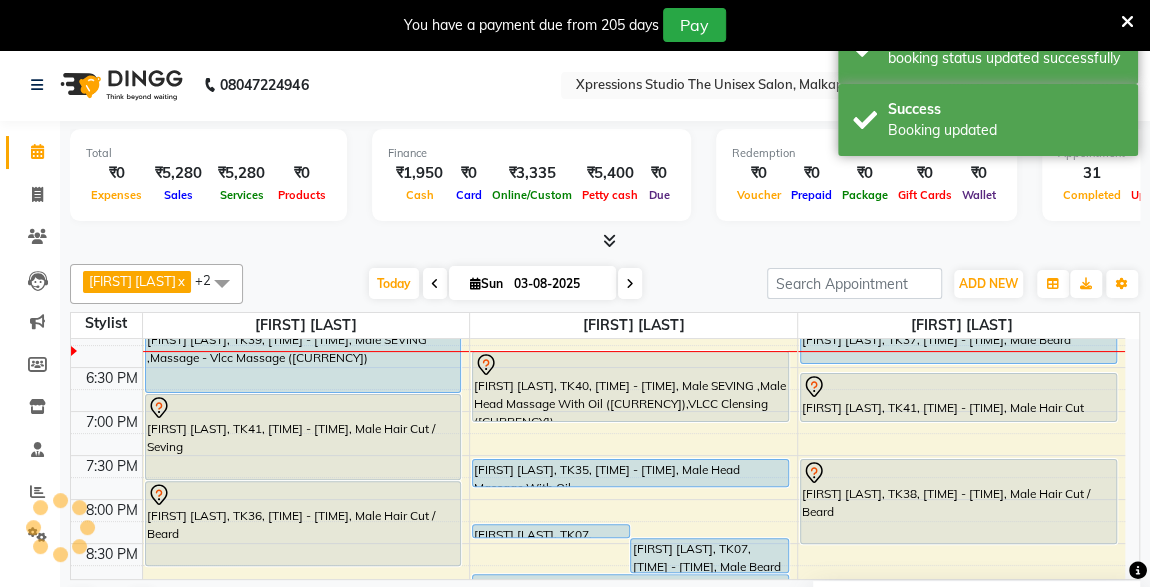 click on "Sun 03-08-2025" at bounding box center (532, 283) 